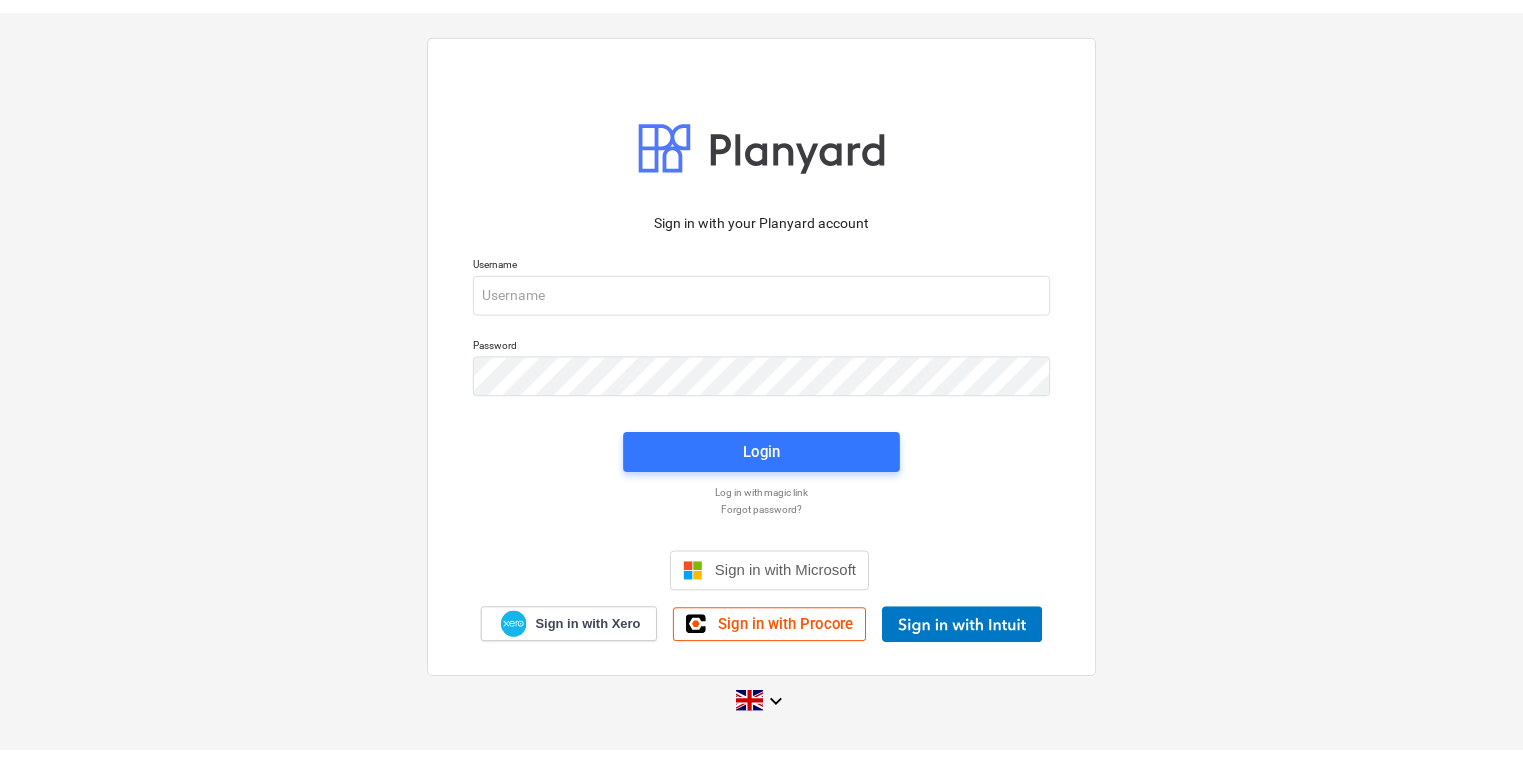 scroll, scrollTop: 0, scrollLeft: 0, axis: both 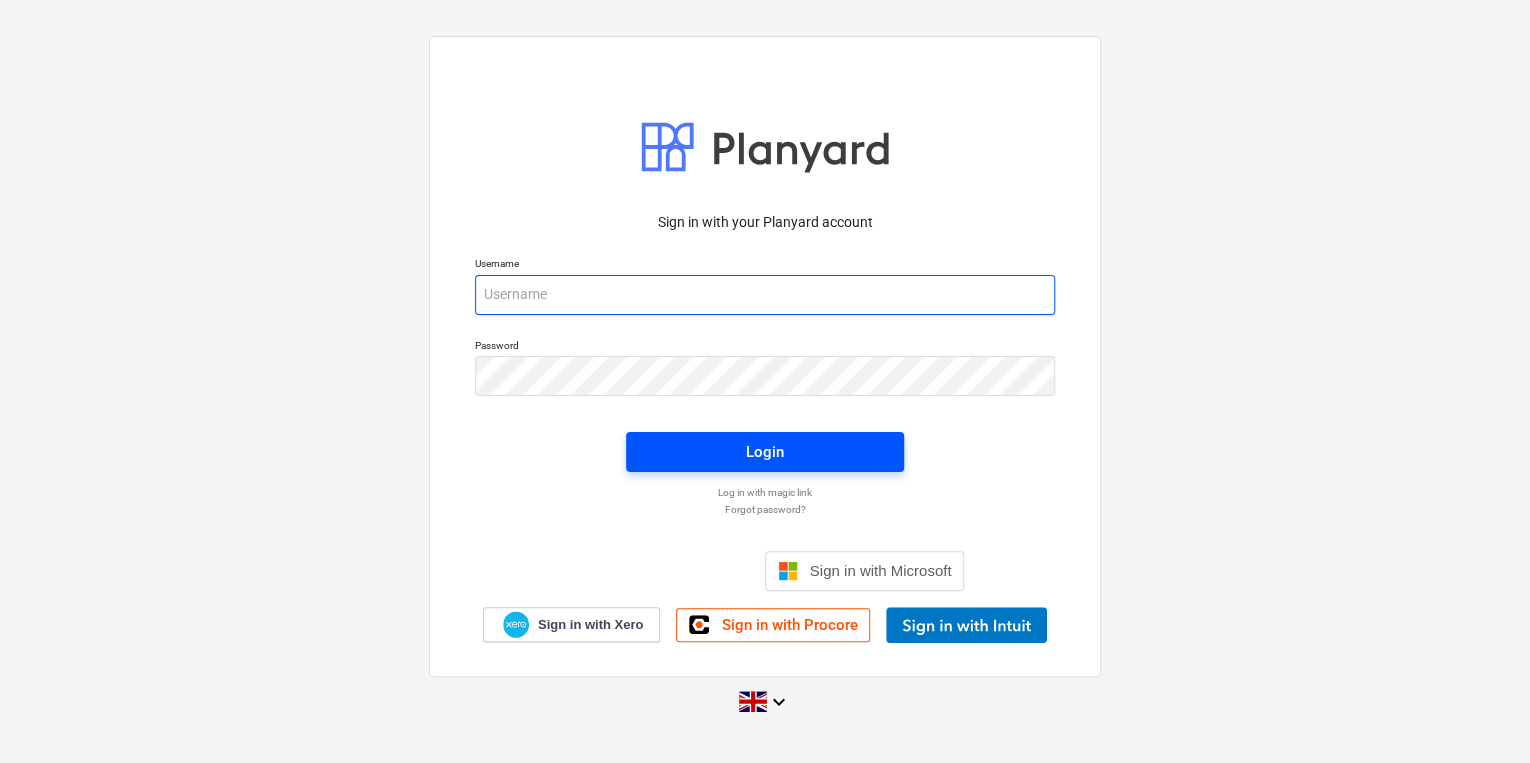 type on "carol.[LAST]@[EXAMPLE.COM]" 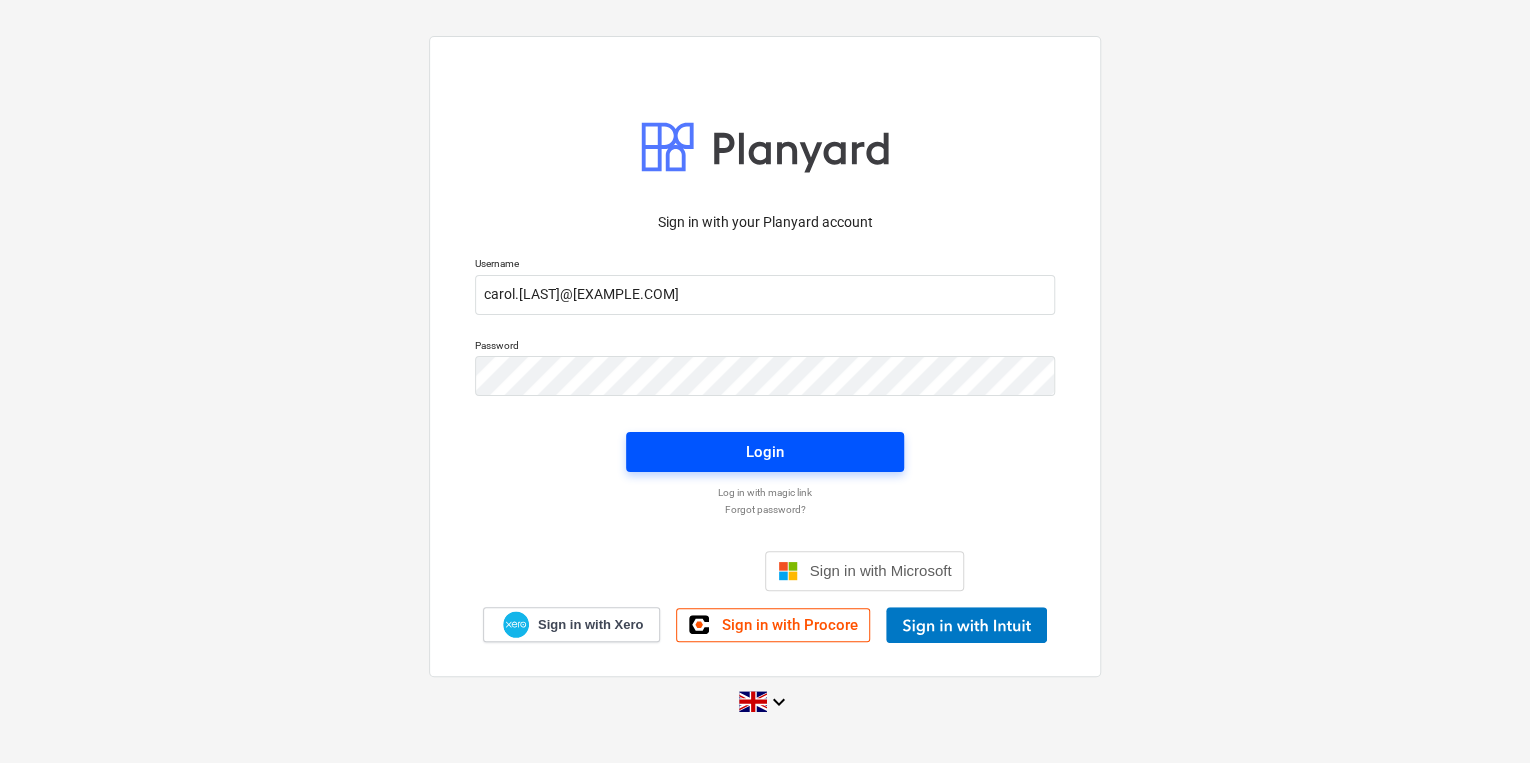 click on "Login" at bounding box center (765, 452) 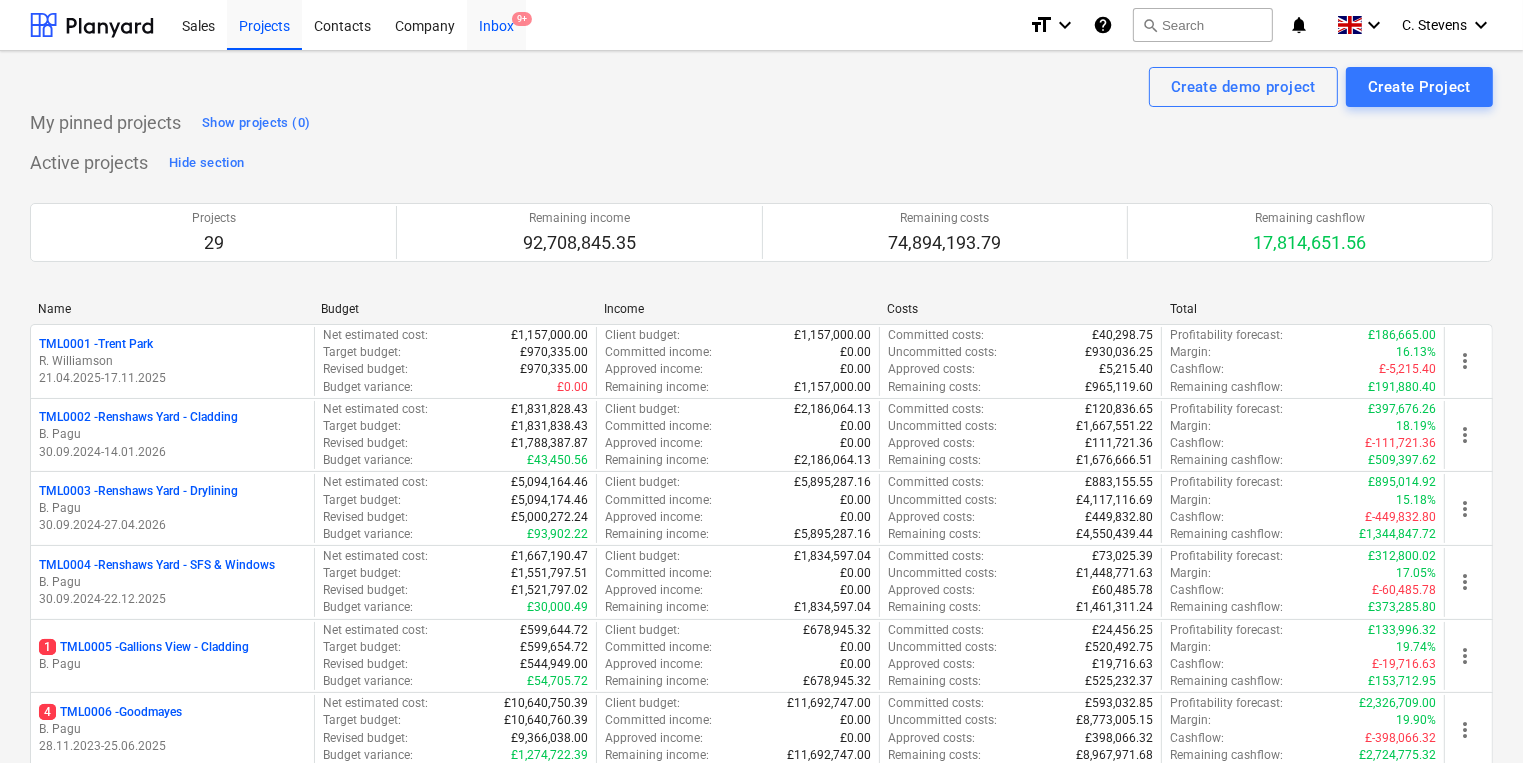 click on "Inbox 9+" at bounding box center (496, 24) 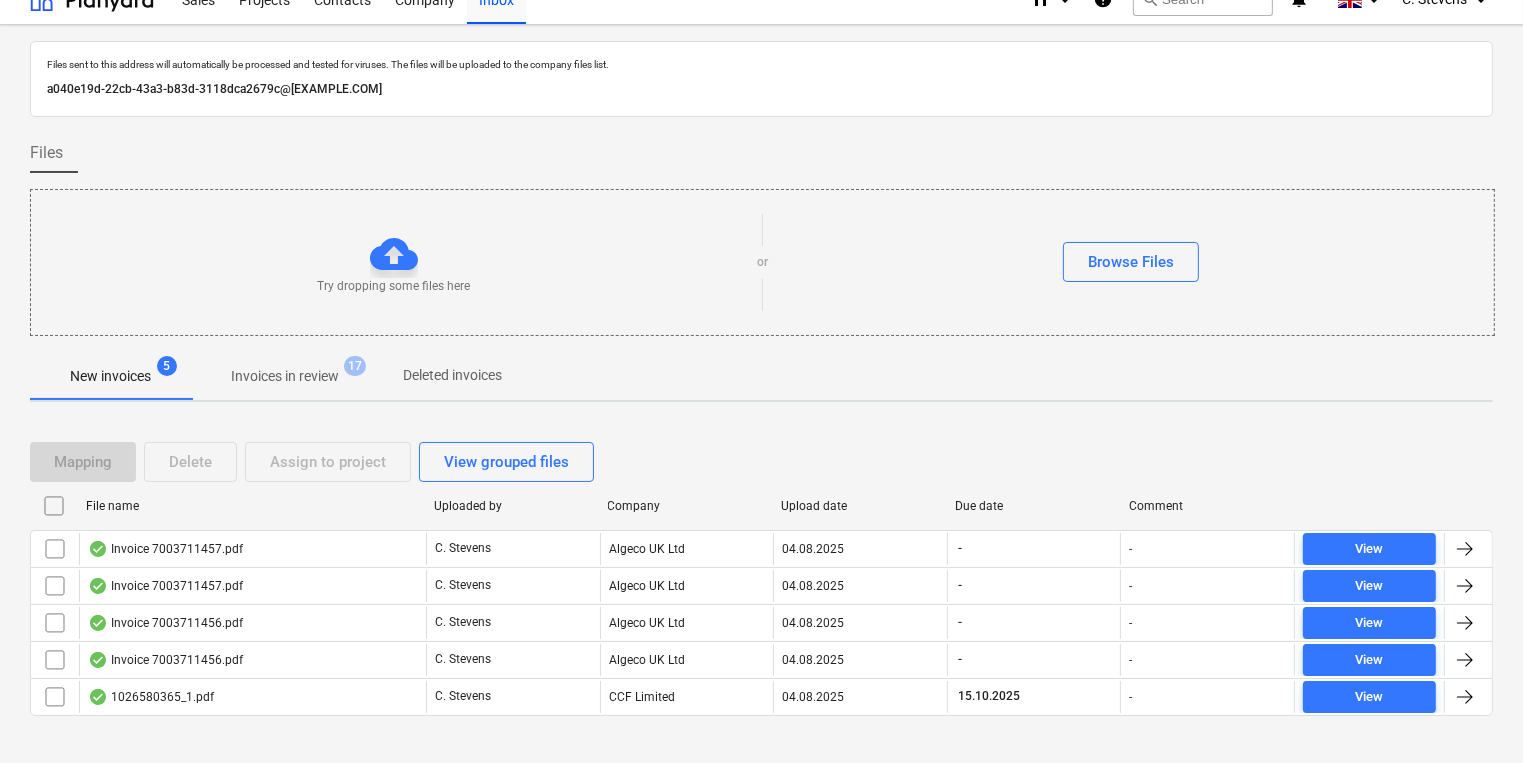 scroll, scrollTop: 48, scrollLeft: 0, axis: vertical 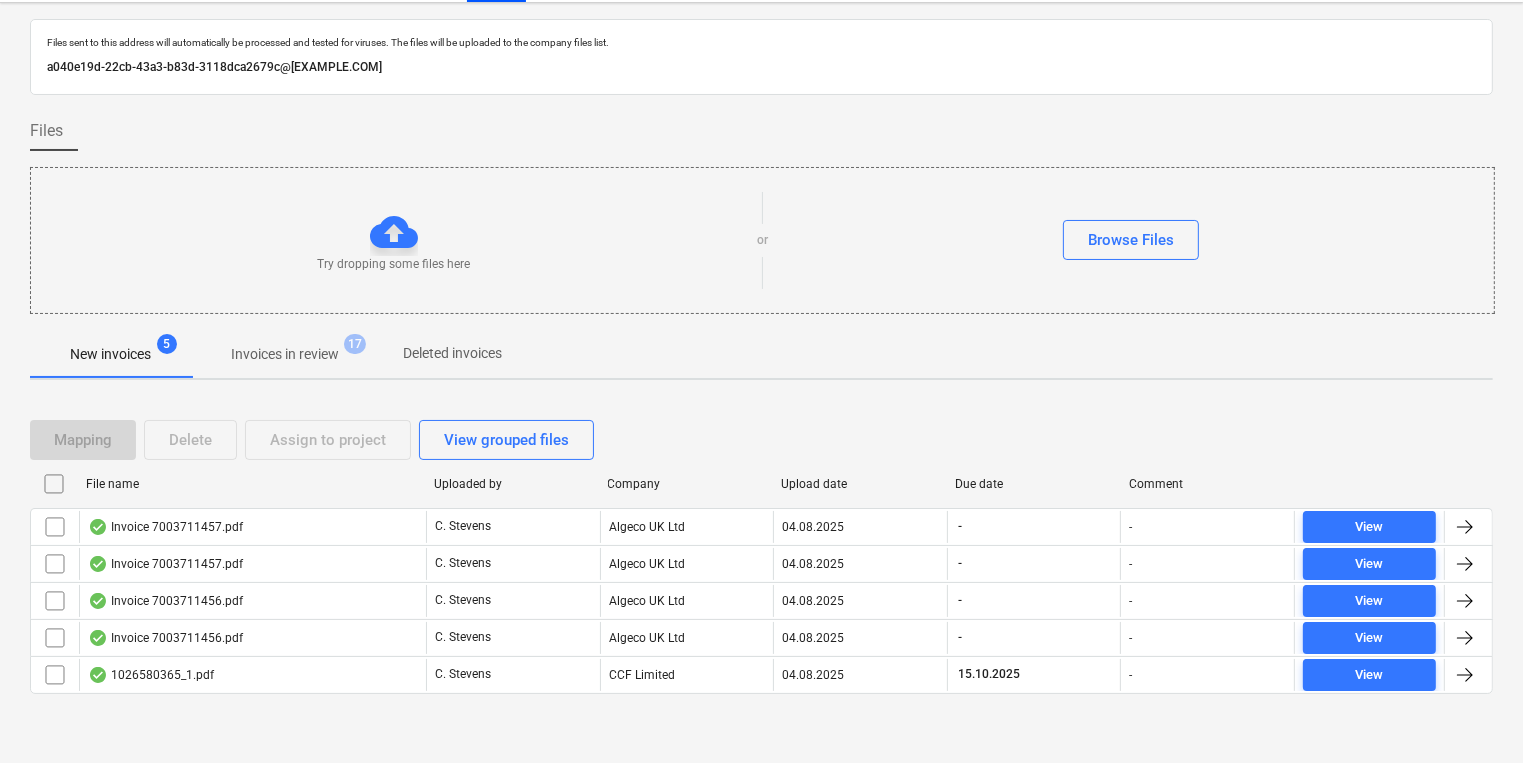 click on "Invoices in review" at bounding box center (285, 354) 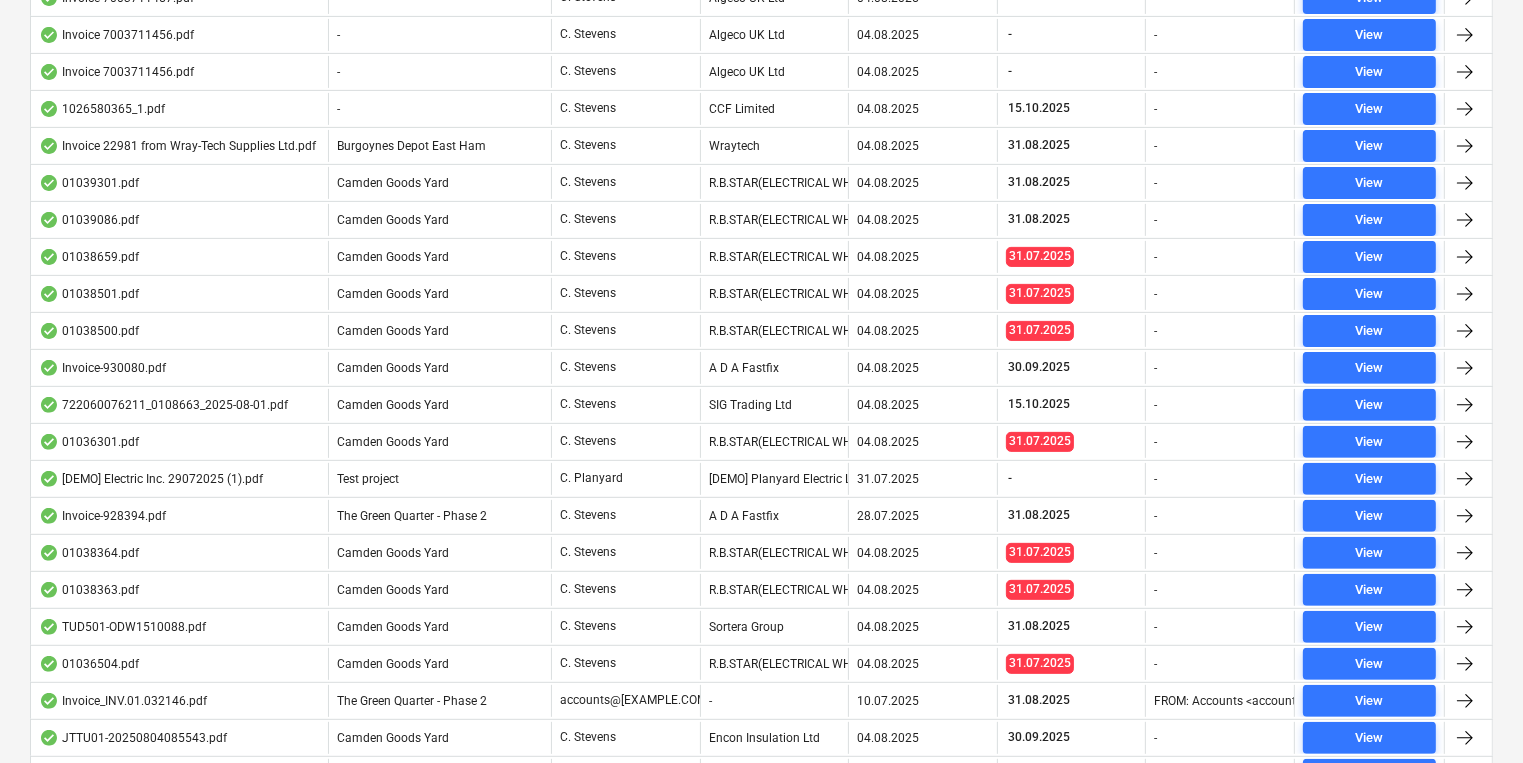 scroll, scrollTop: 196, scrollLeft: 0, axis: vertical 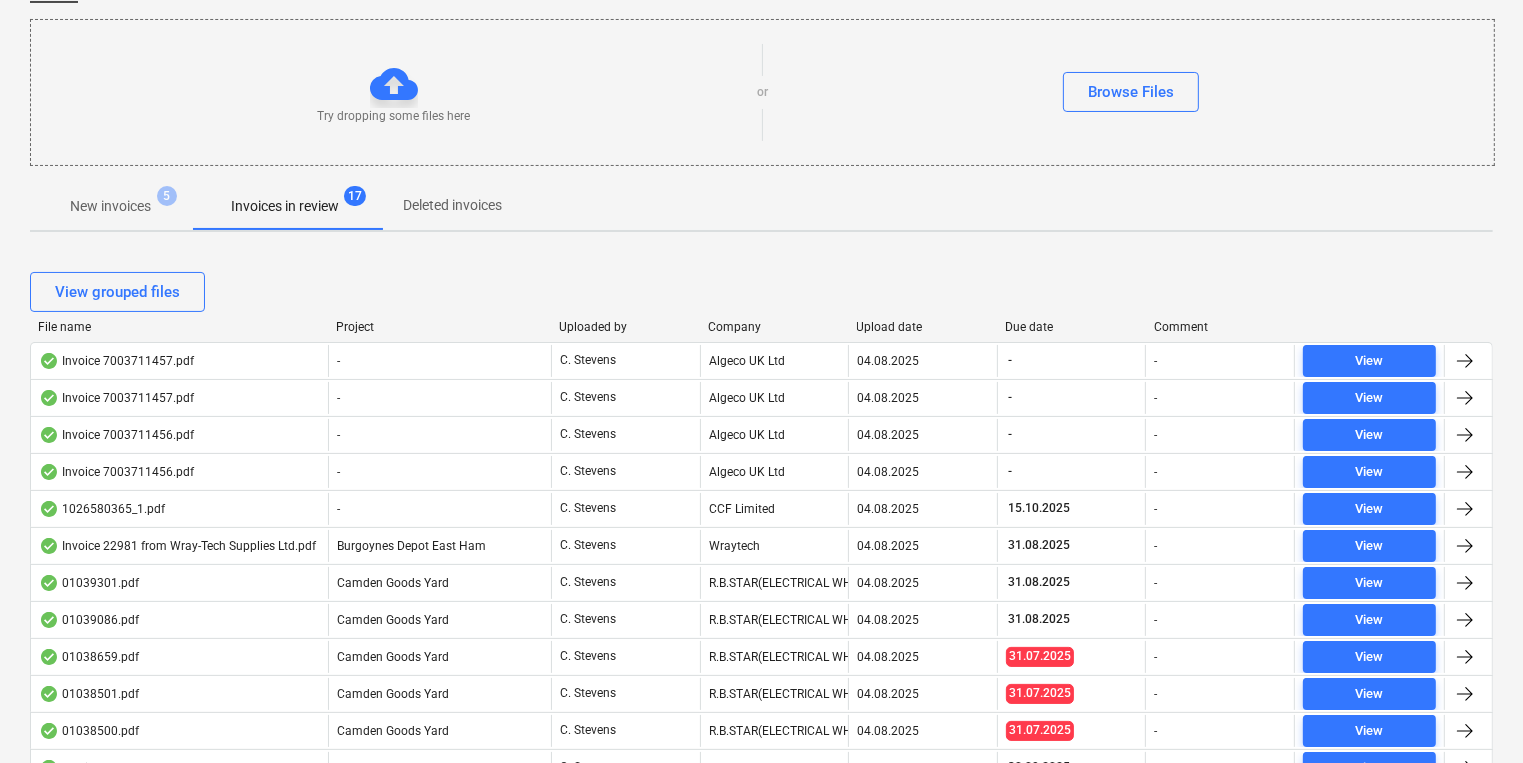 click on "Project" at bounding box center (439, 327) 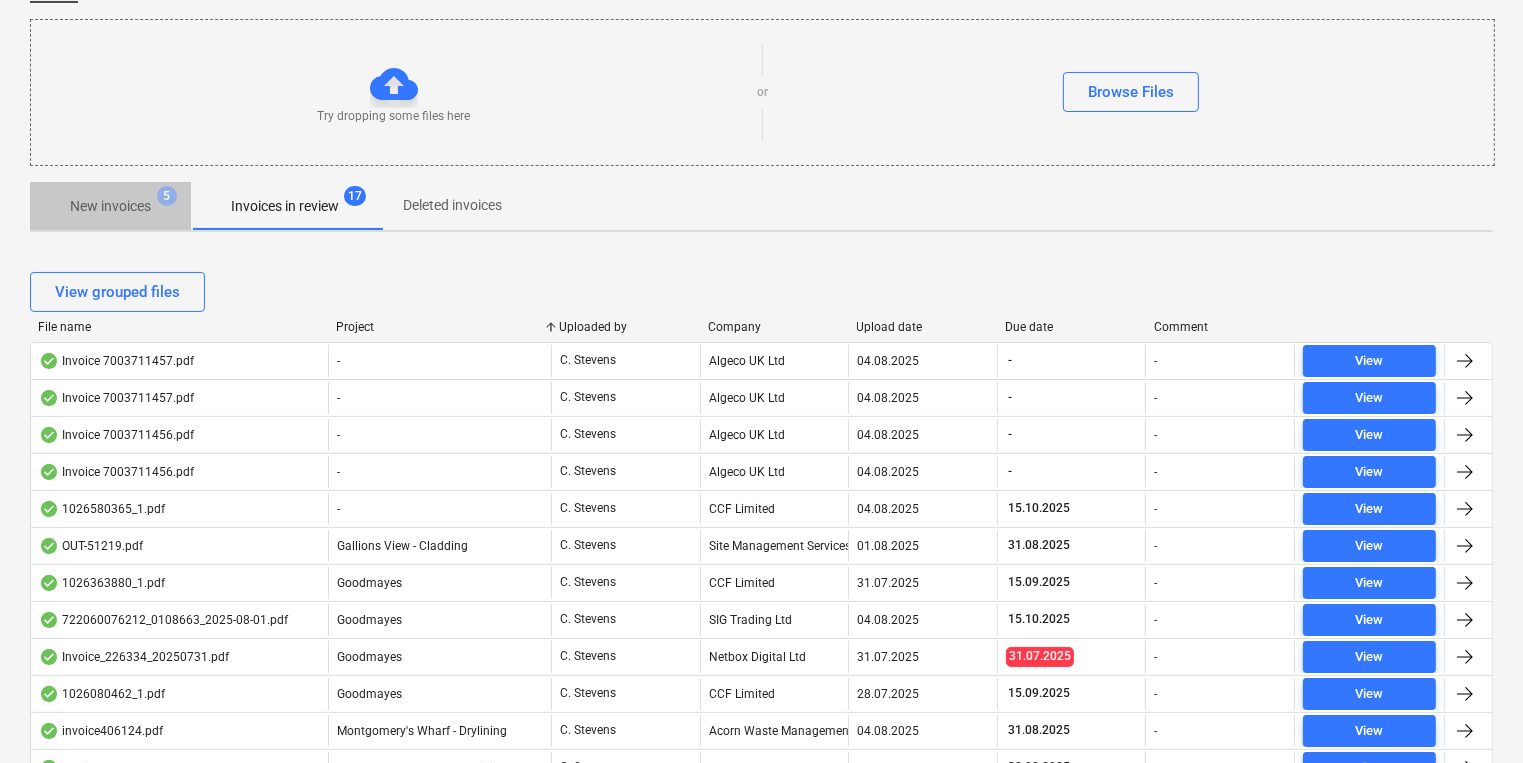 click on "New invoices" at bounding box center [110, 206] 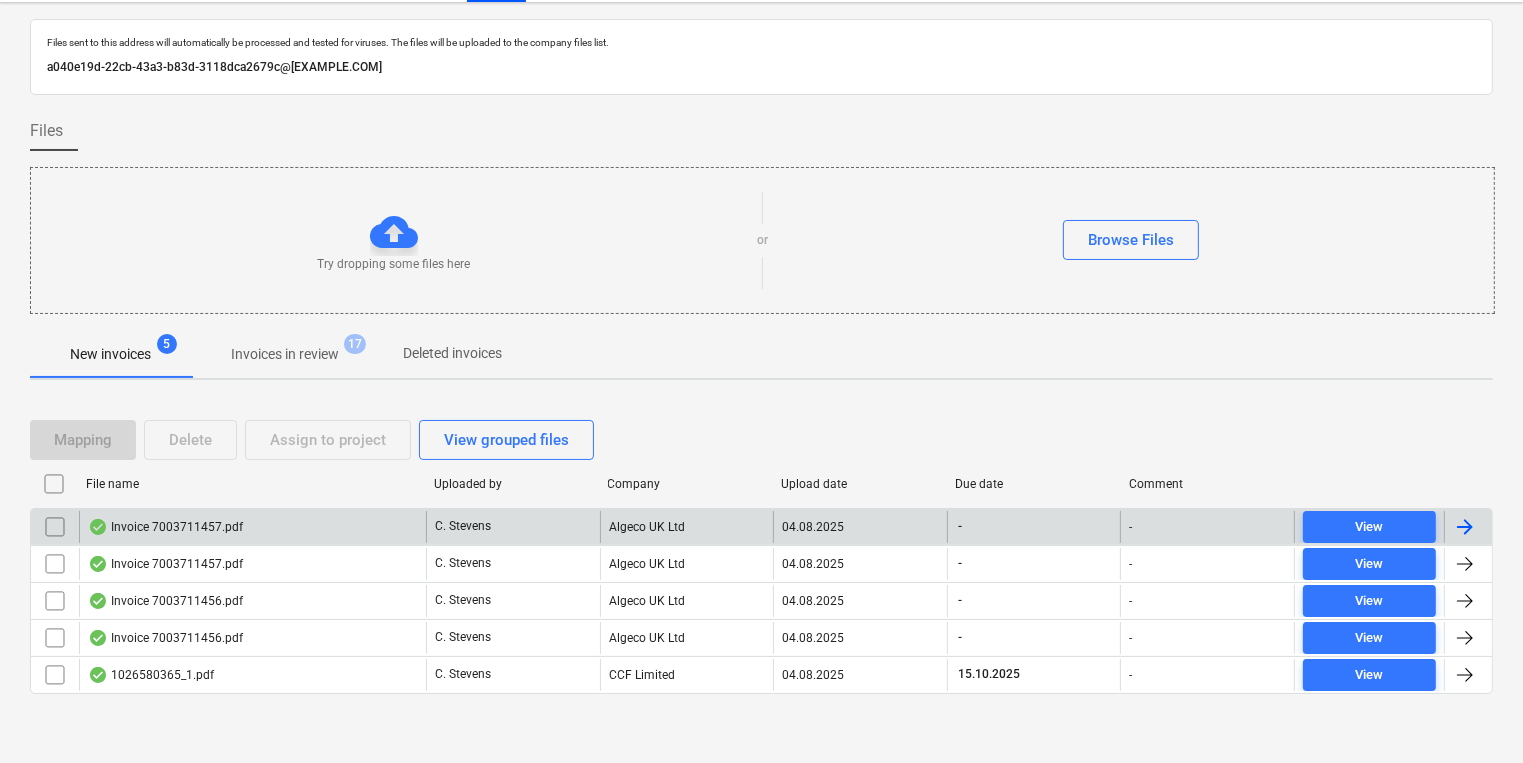 click on "Invoice 7003711457.pdf" at bounding box center [252, 527] 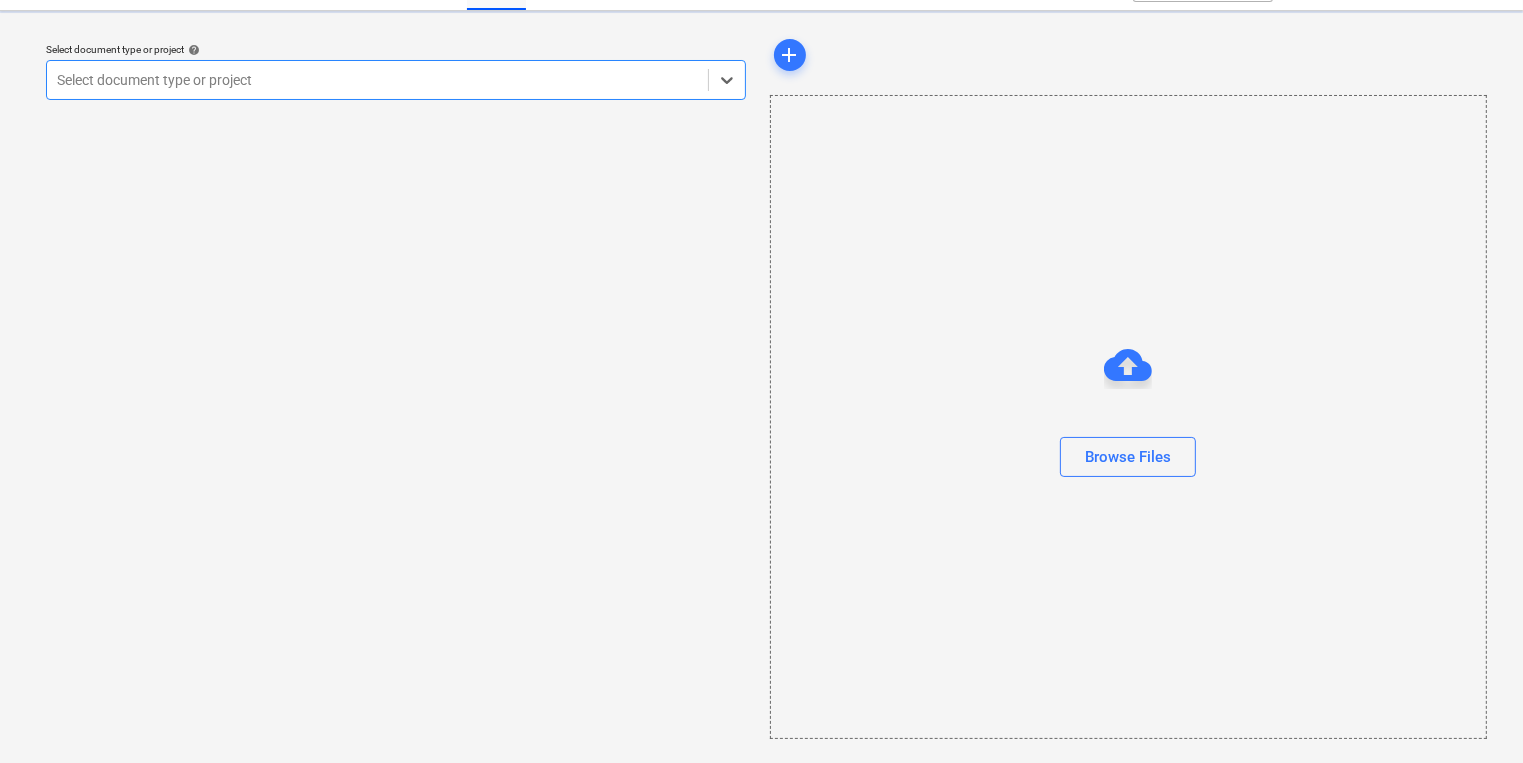 scroll, scrollTop: 0, scrollLeft: 0, axis: both 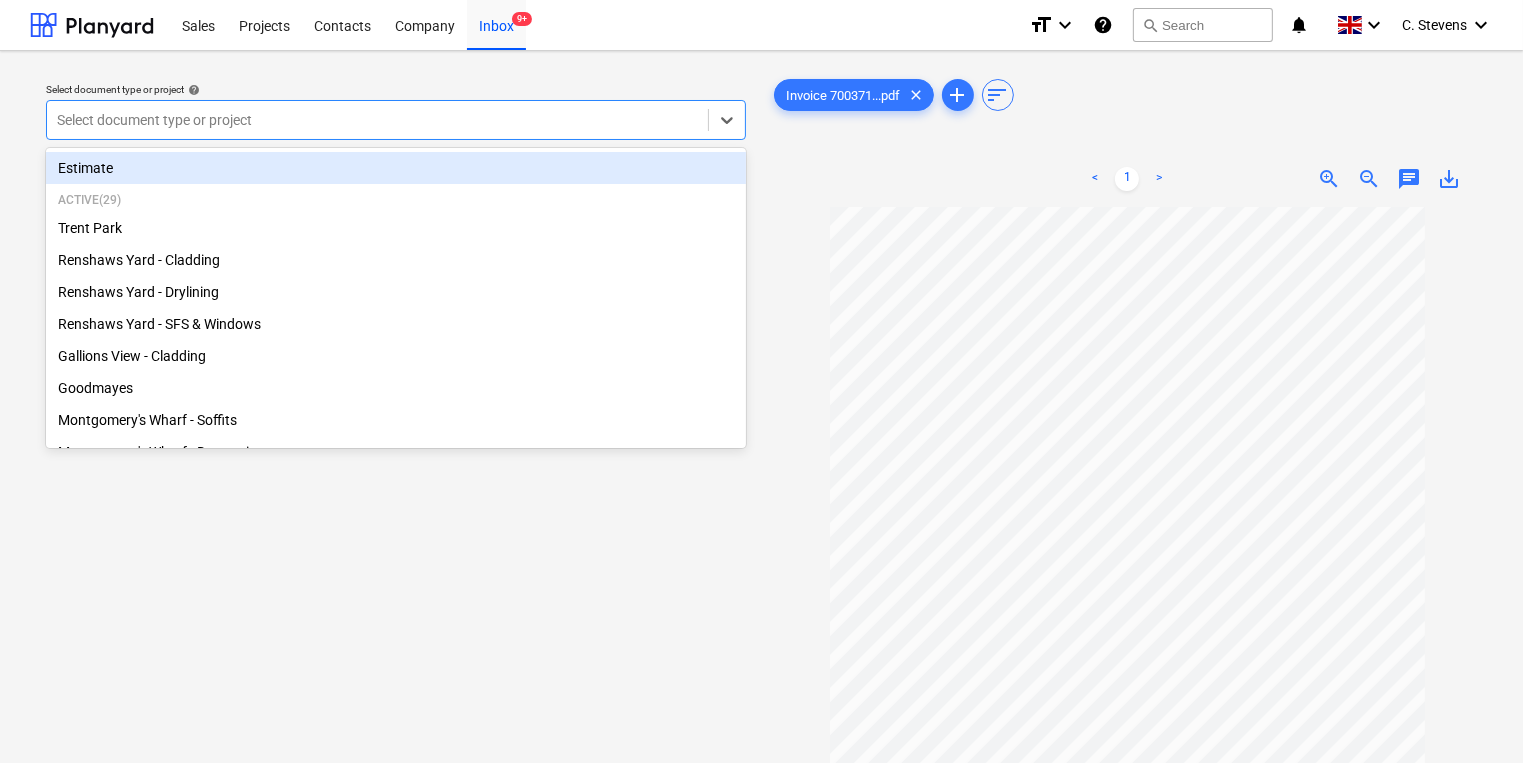 click at bounding box center [377, 120] 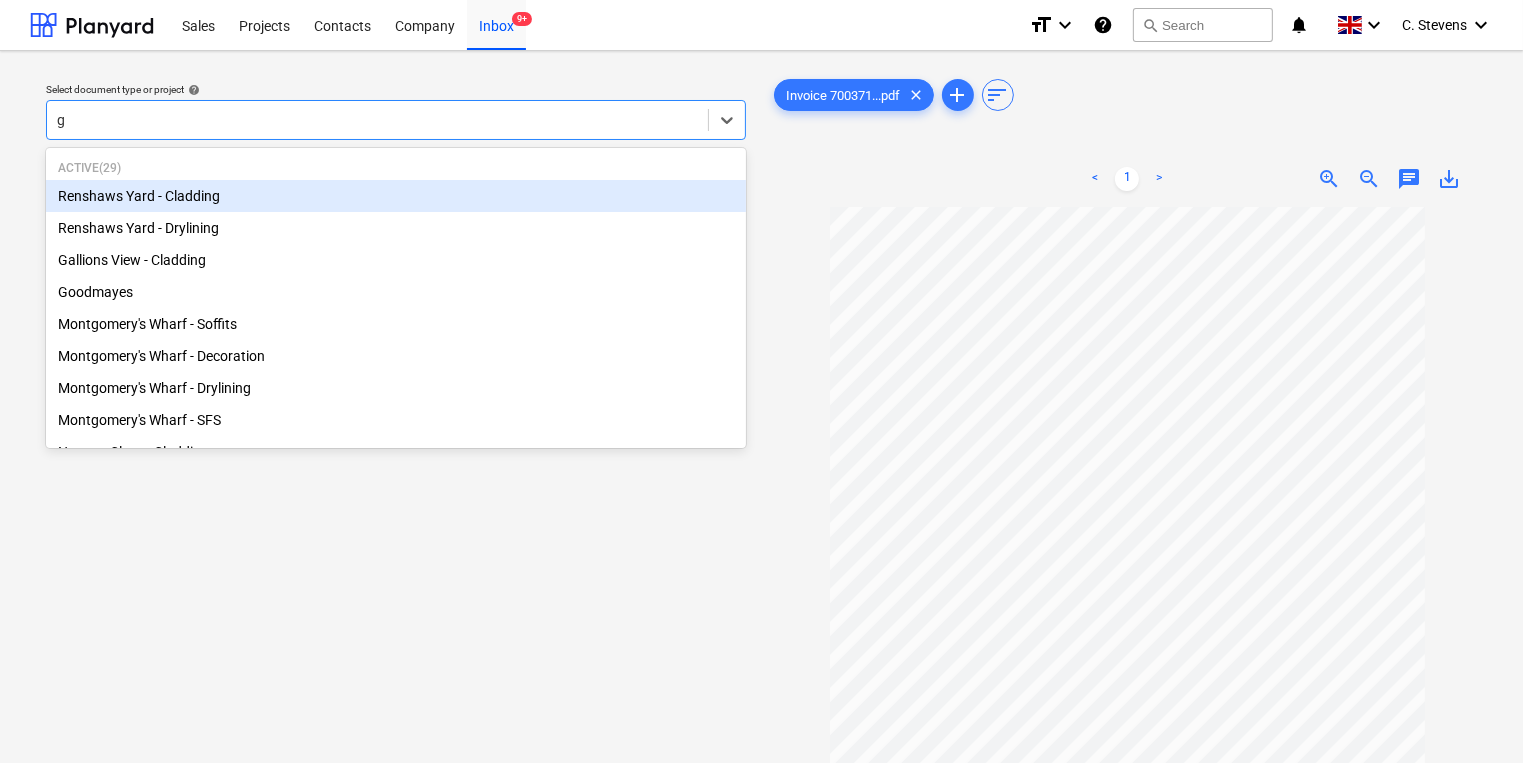 type on "go" 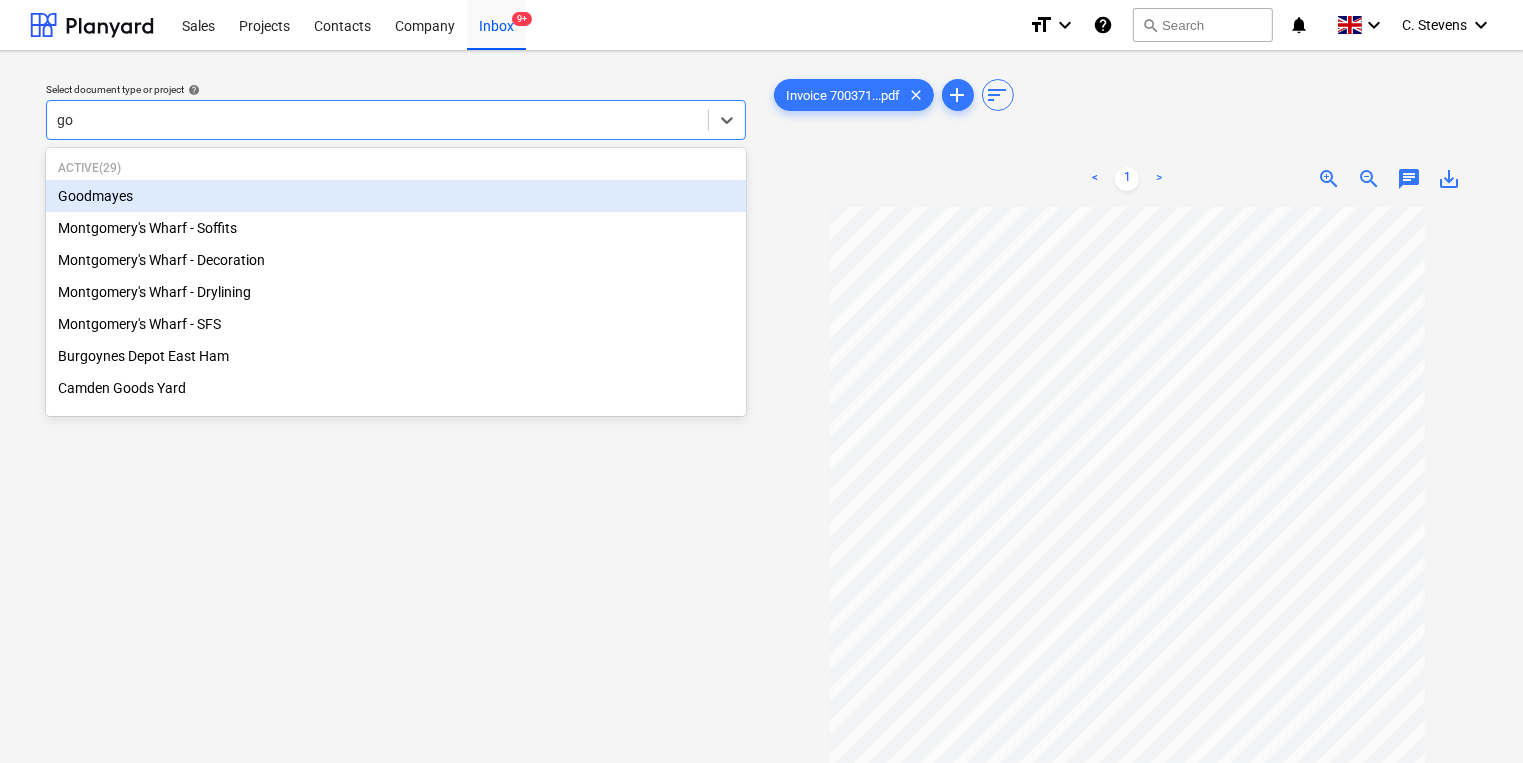 type 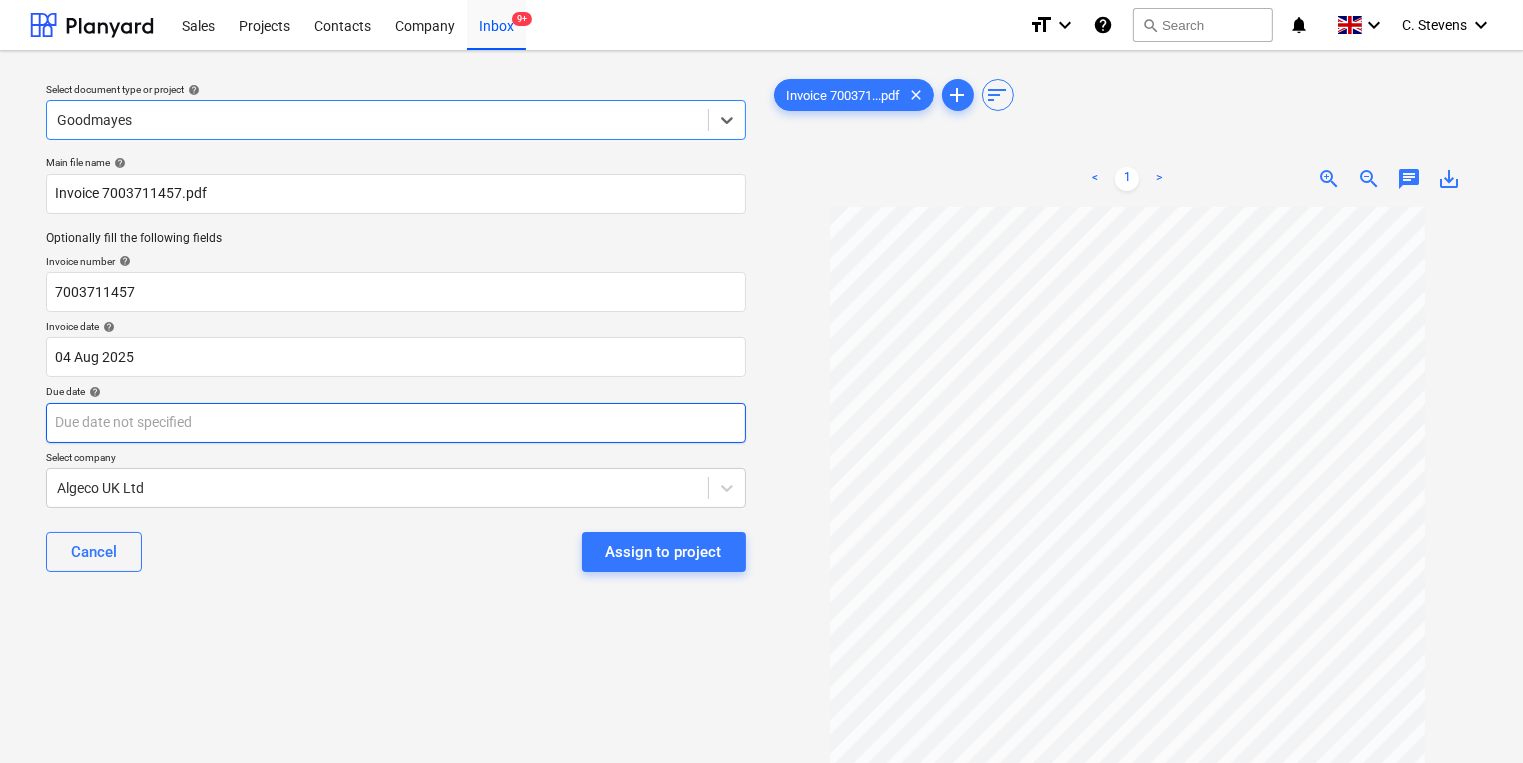 click on "Sales Projects Contacts Company Inbox 9+ format_size keyboard_arrow_down help search Search notifications 0 keyboard_arrow_down C. Stevens keyboard_arrow_down Select document type or project help option Goodmayes, selected.   Select is focused ,type to refine list, press Down to open the menu,  Goodmayes Main file name help Invoice 7003711457.pdf Optionally fill the following fields Invoice number help 7003711457 Invoice date help 04 Aug 2025 04.08.2025 Press the down arrow key to interact with the calendar and
select a date. Press the question mark key to get the keyboard shortcuts for changing dates. Due date help Press the down arrow key to interact with the calendar and
select a date. Press the question mark key to get the keyboard shortcuts for changing dates. Select company Algeco UK Ltd   Cancel Assign to project Invoice 700371...pdf clear add sort < 1 > zoom_in zoom_out chat 0 save_alt" at bounding box center (761, 381) 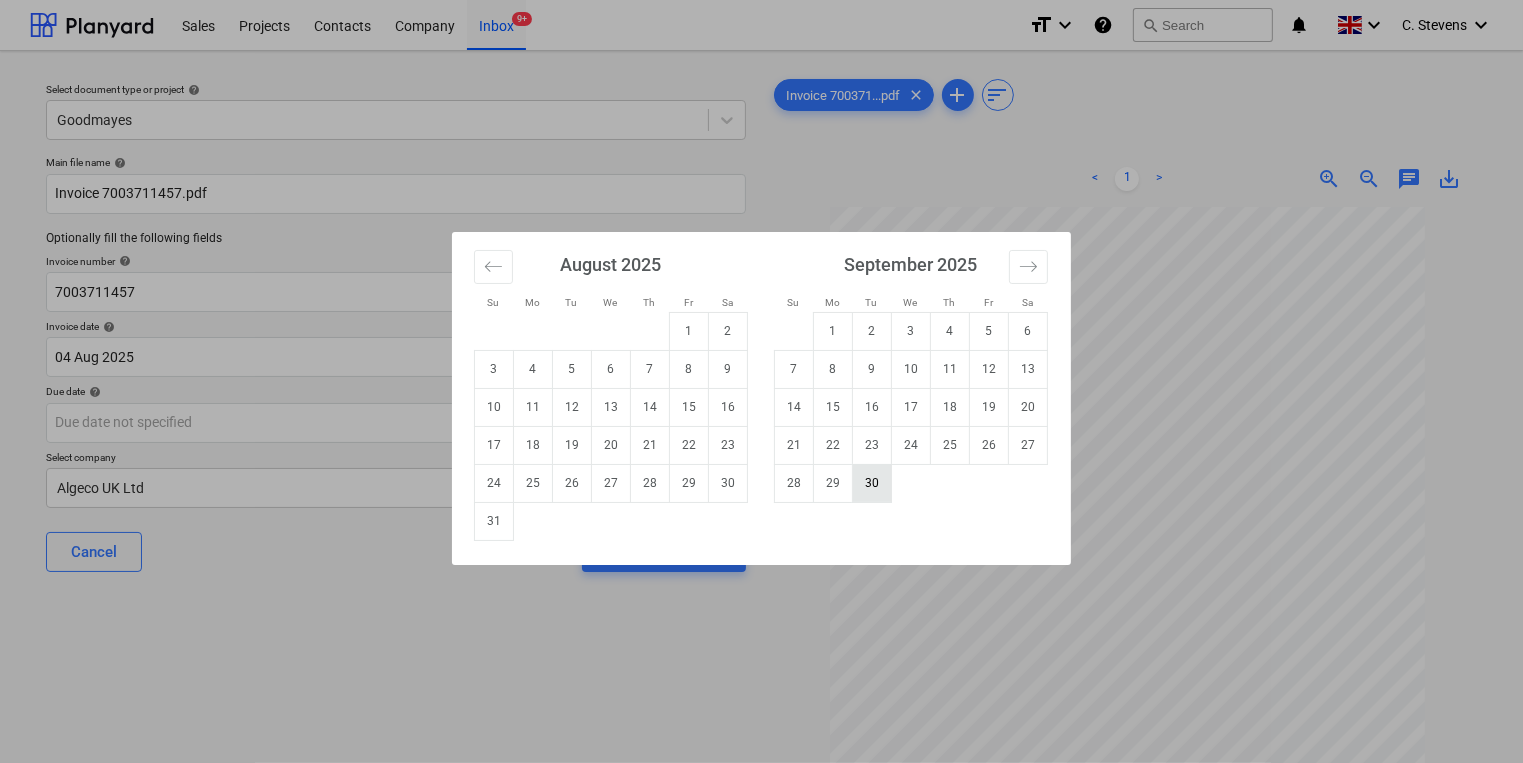 click on "30" at bounding box center [872, 483] 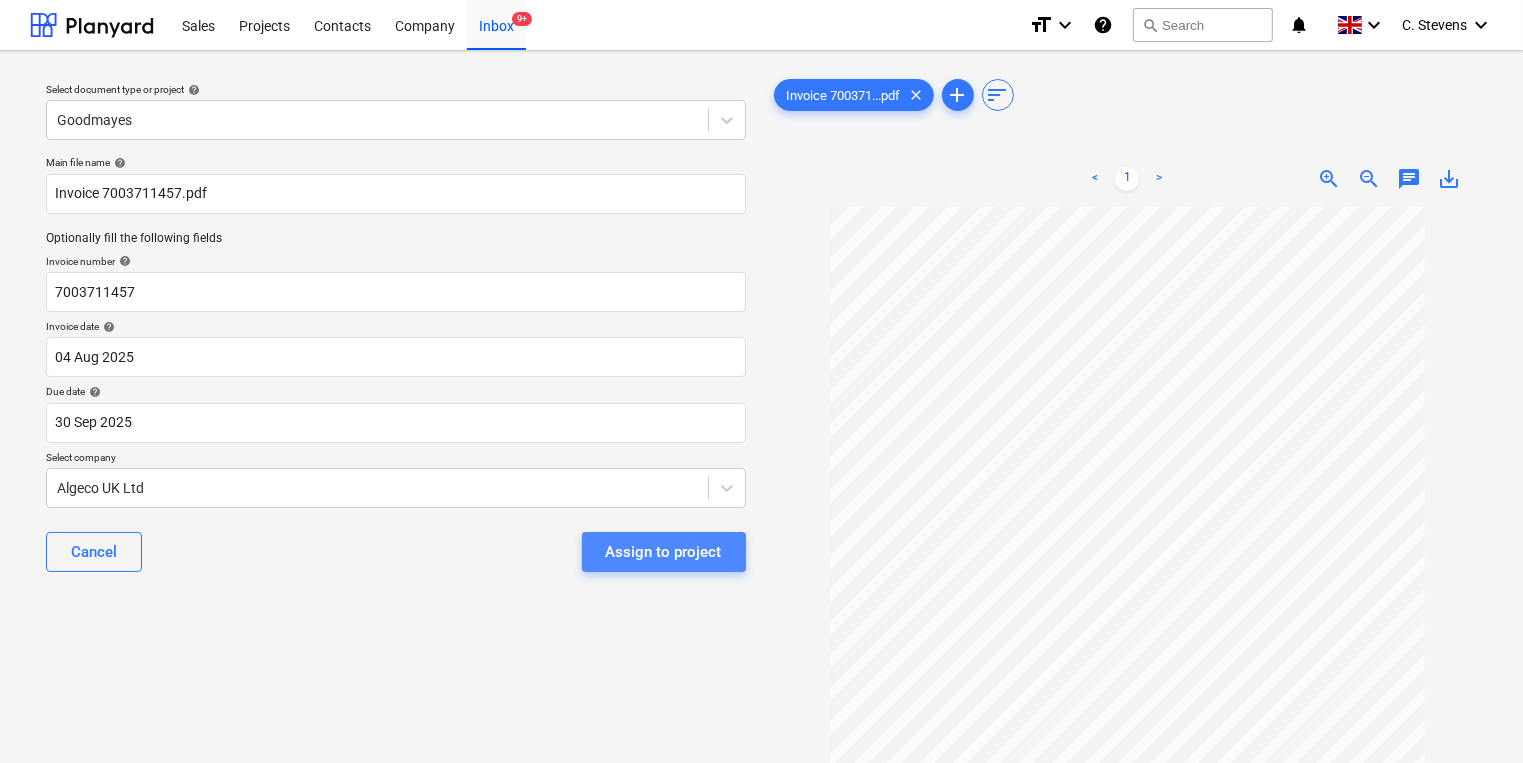 click on "Assign to project" at bounding box center (664, 552) 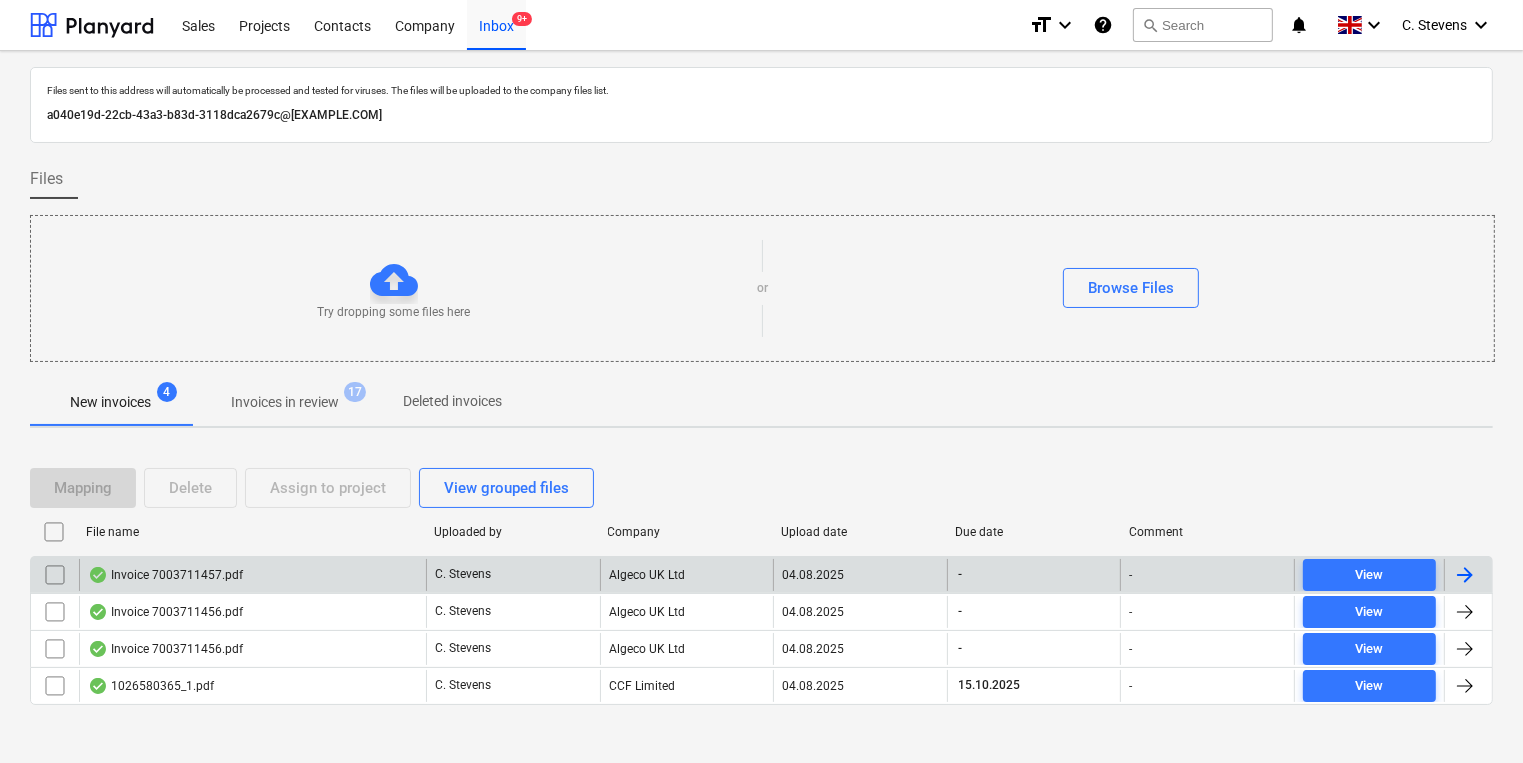 click on "Invoice 7003711457.pdf" at bounding box center [252, 575] 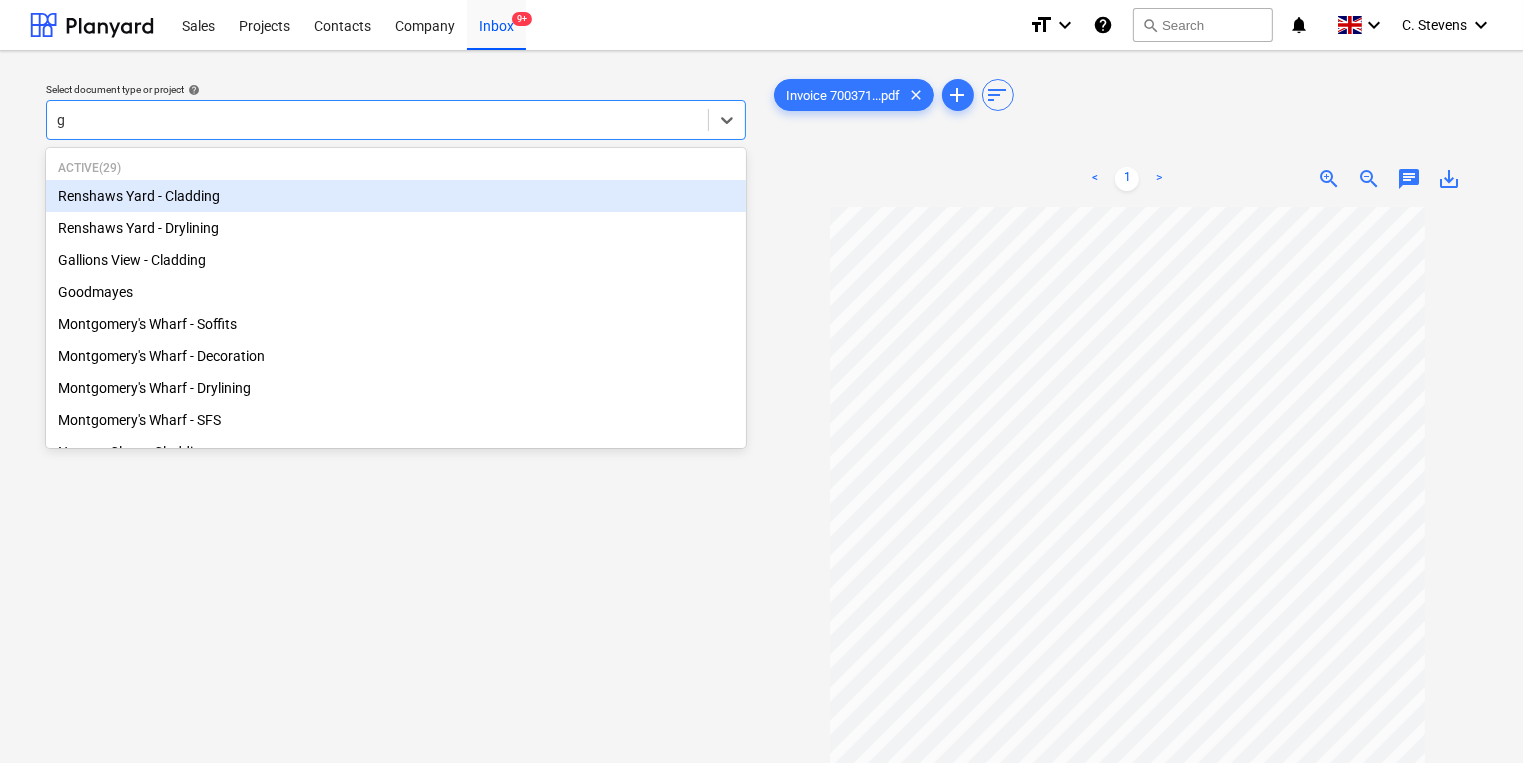 type on "go" 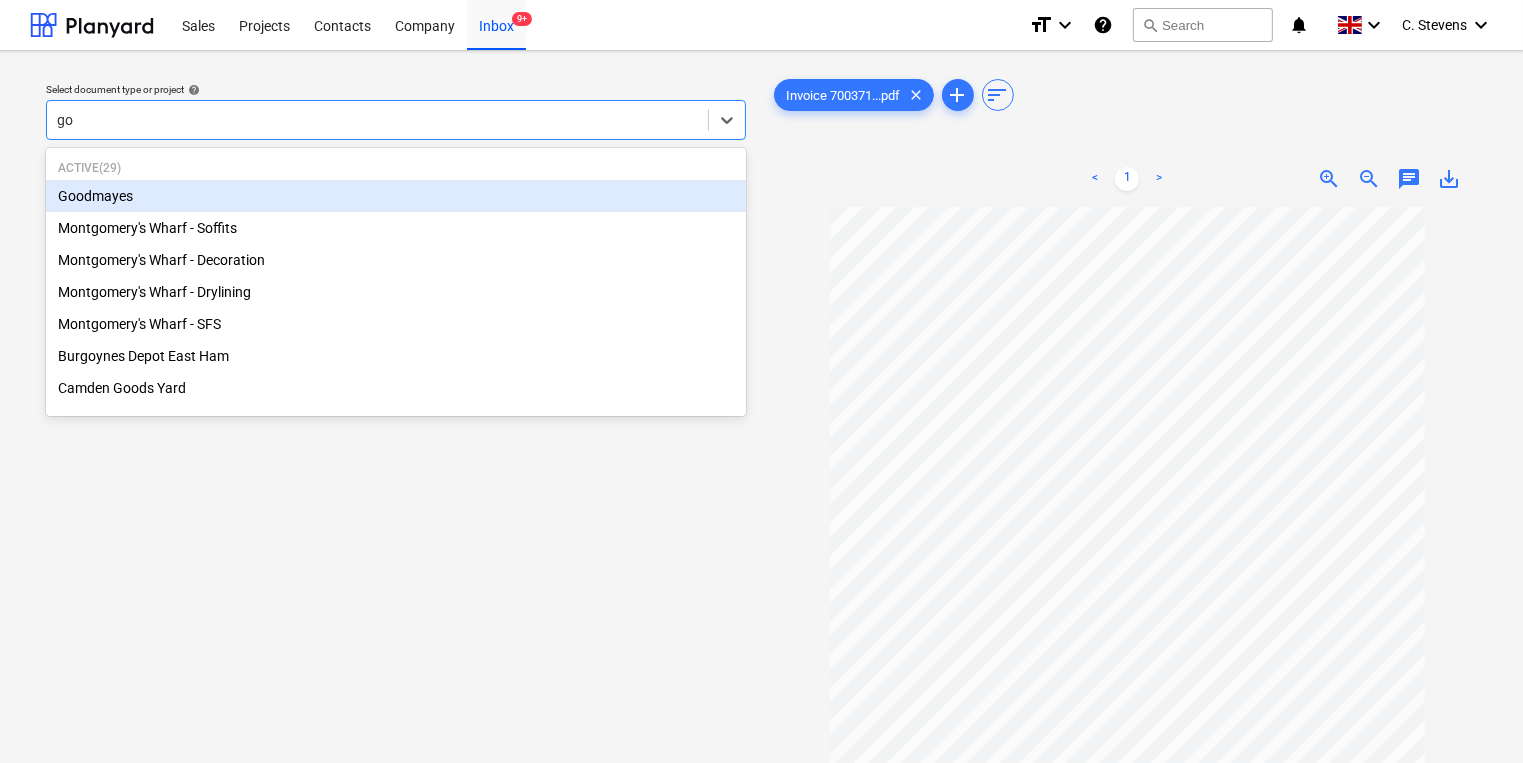 type 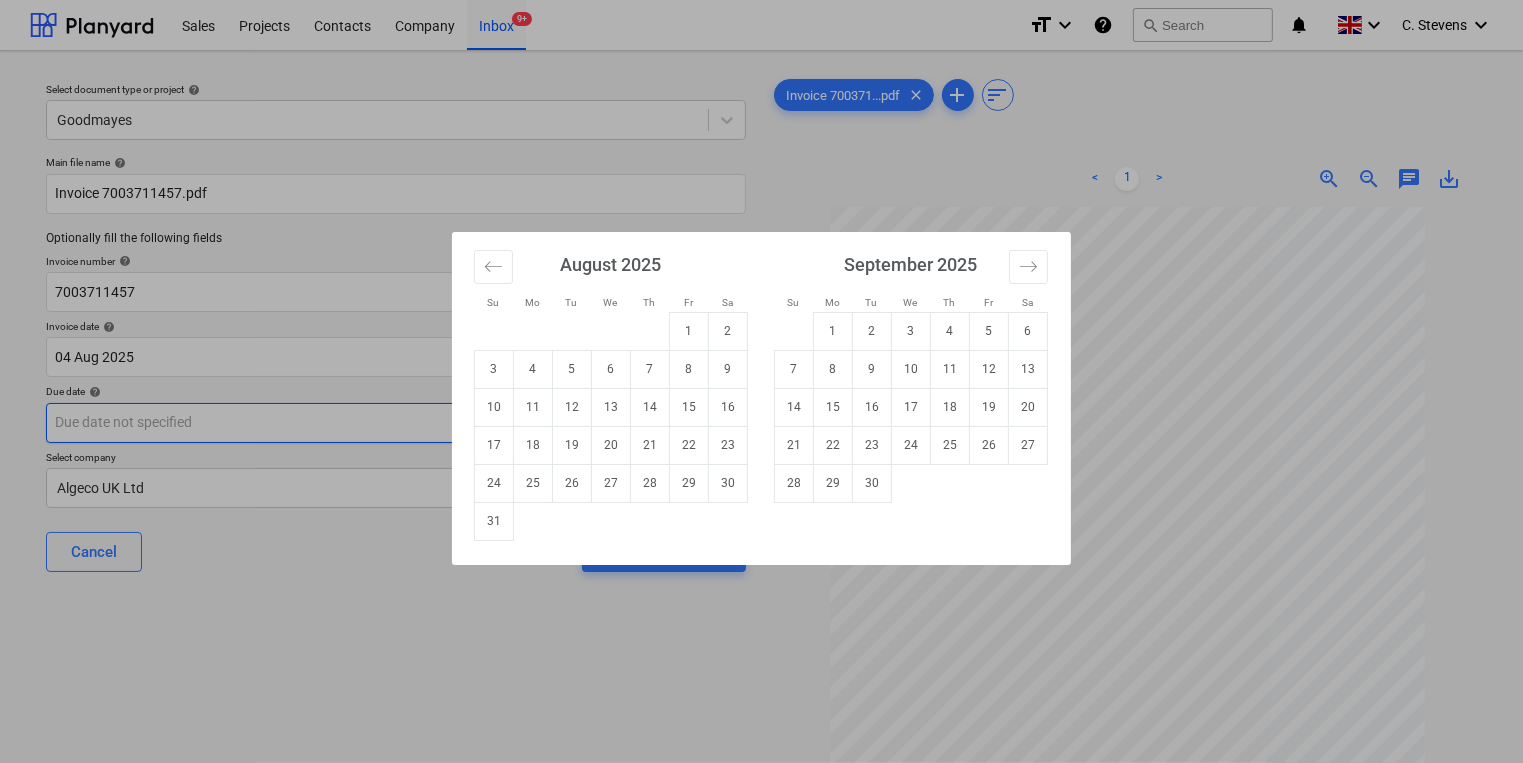 click on "Sales Projects Contacts Company Inbox 9+ format_size keyboard_arrow_down help search Search notifications 0 keyboard_arrow_down C. Stevens keyboard_arrow_down Select document type or project help Goodmayes Main file name help Invoice 7003711457.pdf Optionally fill the following fields Invoice number help 7003711457 Invoice date help 04 Aug 2025 04.08.2025 Press the down arrow key to interact with the calendar and
select a date. Press the question mark key to get the keyboard shortcuts for changing dates. Due date help Press the down arrow key to interact with the calendar and
select a date. Press the question mark key to get the keyboard shortcuts for changing dates. Select company Algeco UK Ltd   Cancel Assign to project Invoice 700371...pdf clear add sort < 1 > zoom_in zoom_out chat 0 save_alt
Su Mo Tu We Th Fr Sa Su Mo Tu We Th Fr Sa July 2025 1 2 3 4 5 6 7 8 9 10 11 12 13 14 15 16 17 18 19 20 21 22 23 24 25 26 27 28 29 30 31 August 2025 1 2 3 4 5 6 7 8 9 10 11 12 13 14 15 16 17 18 19" at bounding box center (761, 381) 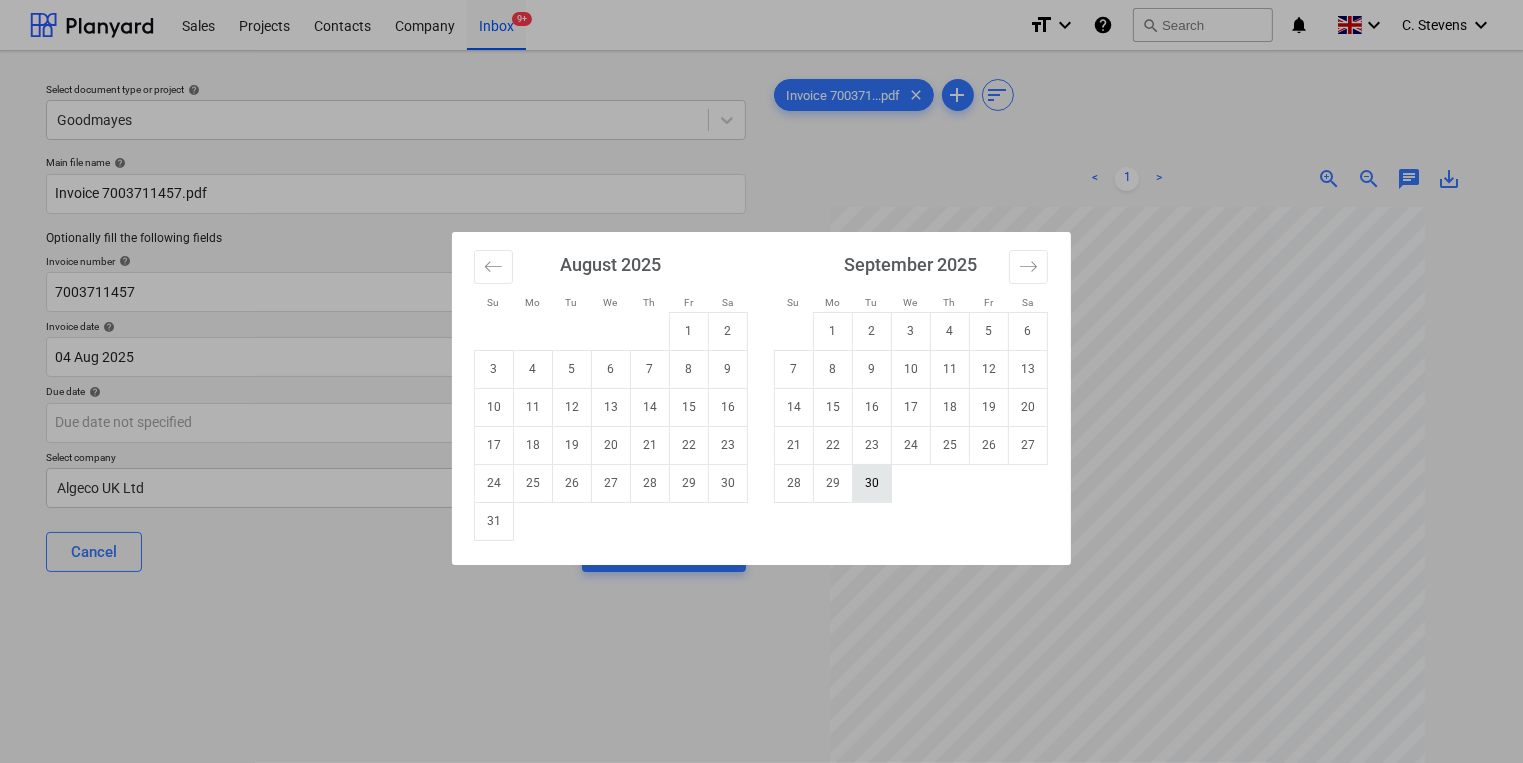 click on "30" at bounding box center (872, 483) 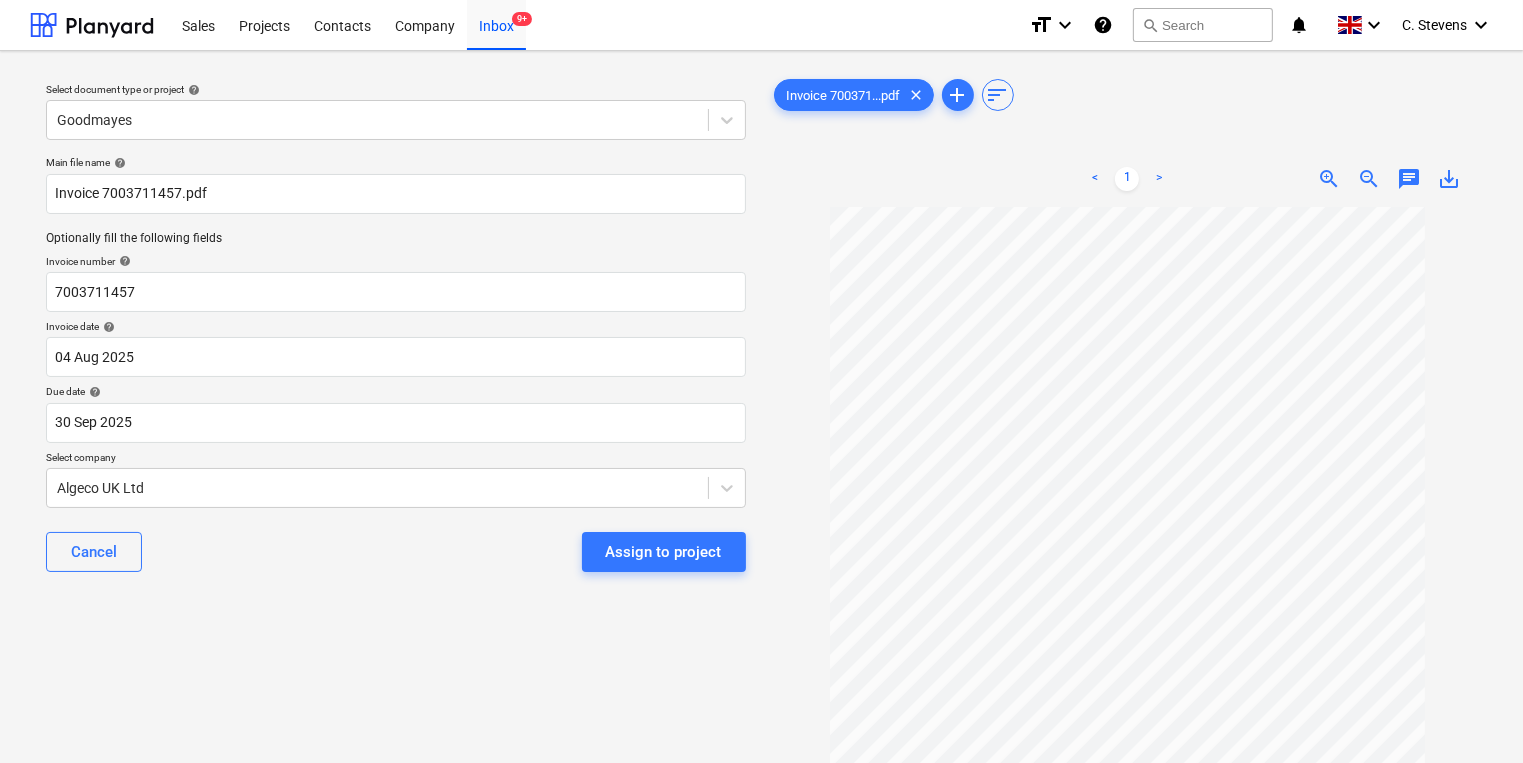 click on "Assign to project" at bounding box center [664, 552] 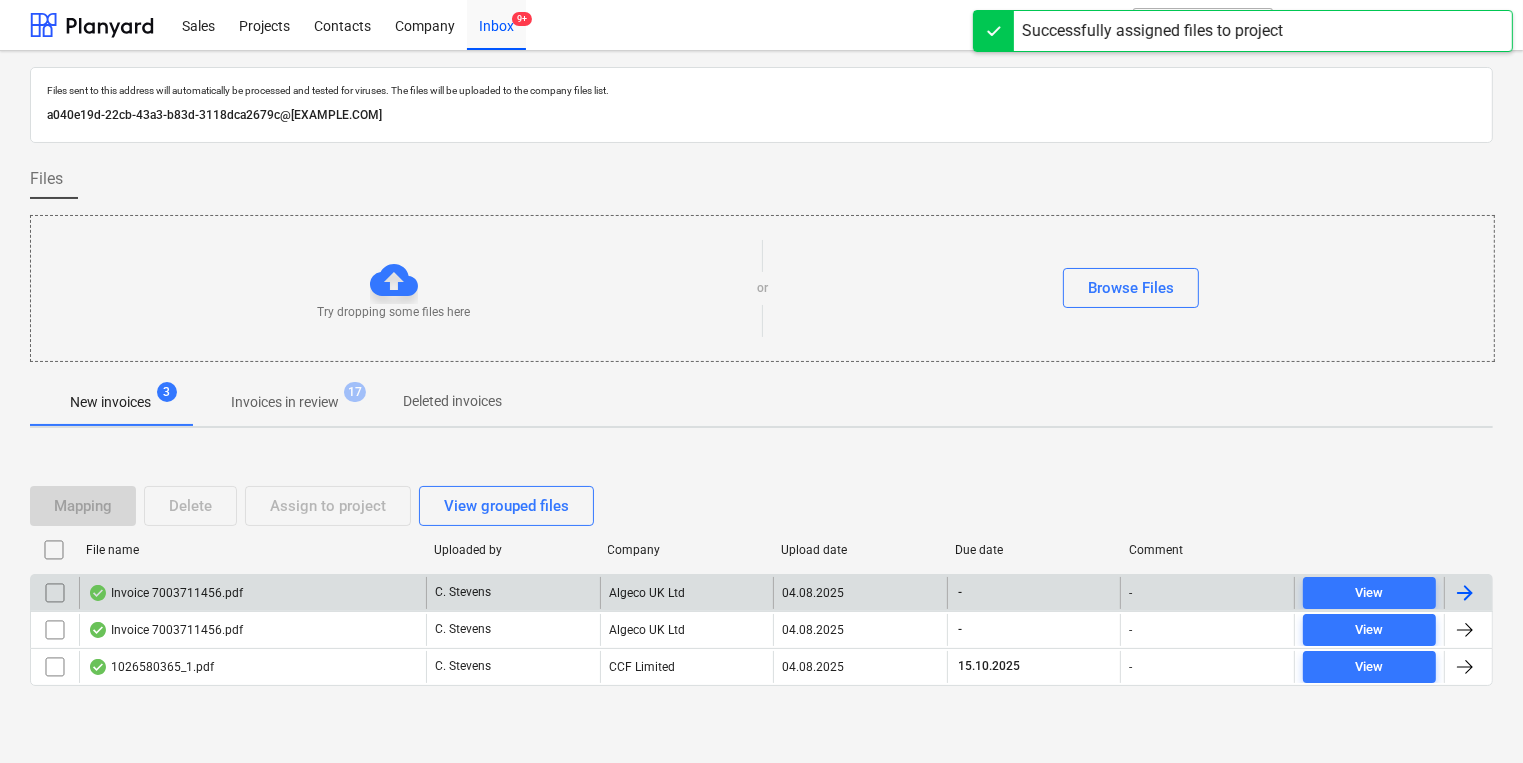 click on "Invoice 7003711456.pdf" at bounding box center (252, 593) 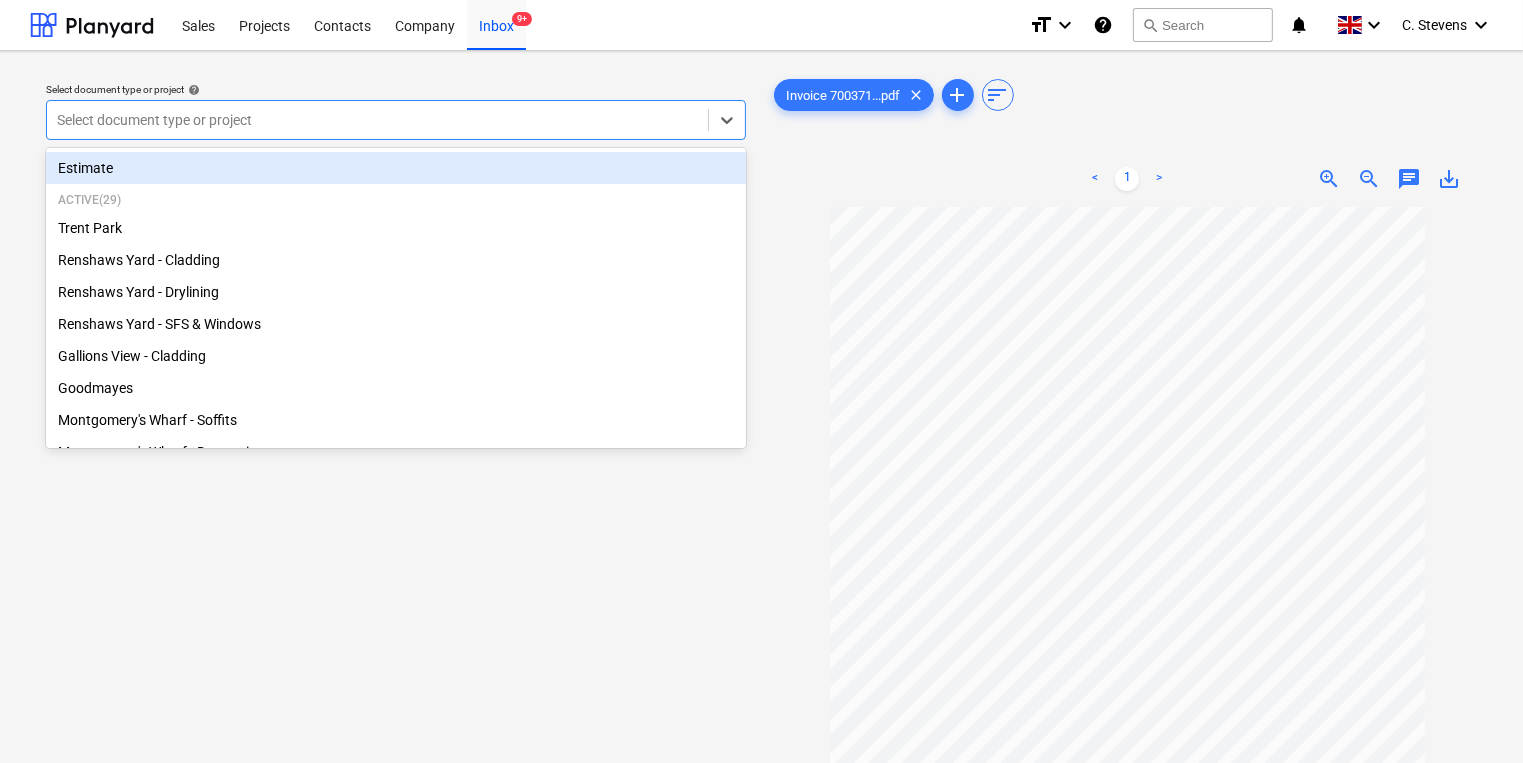 click at bounding box center (377, 120) 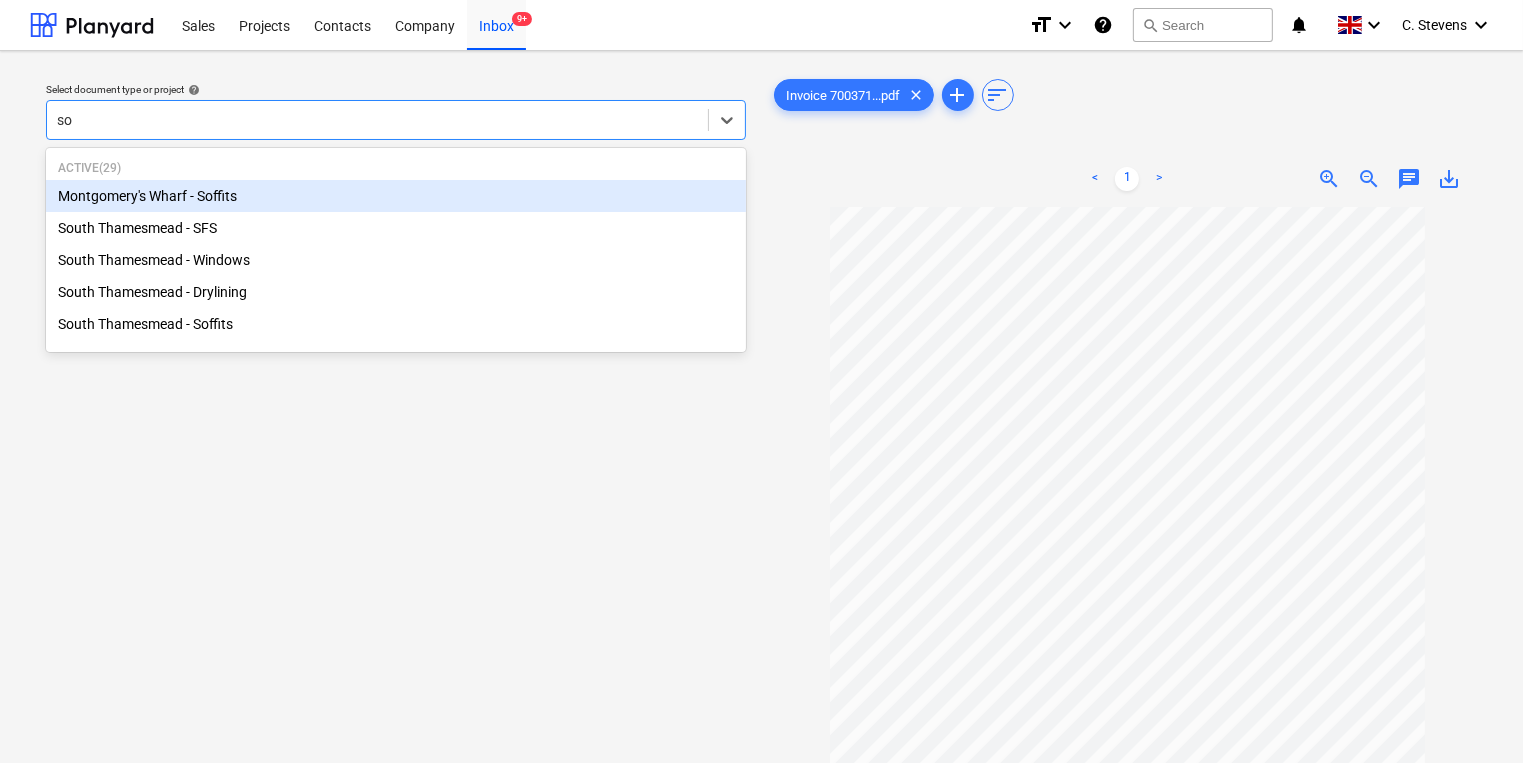 type on "sou" 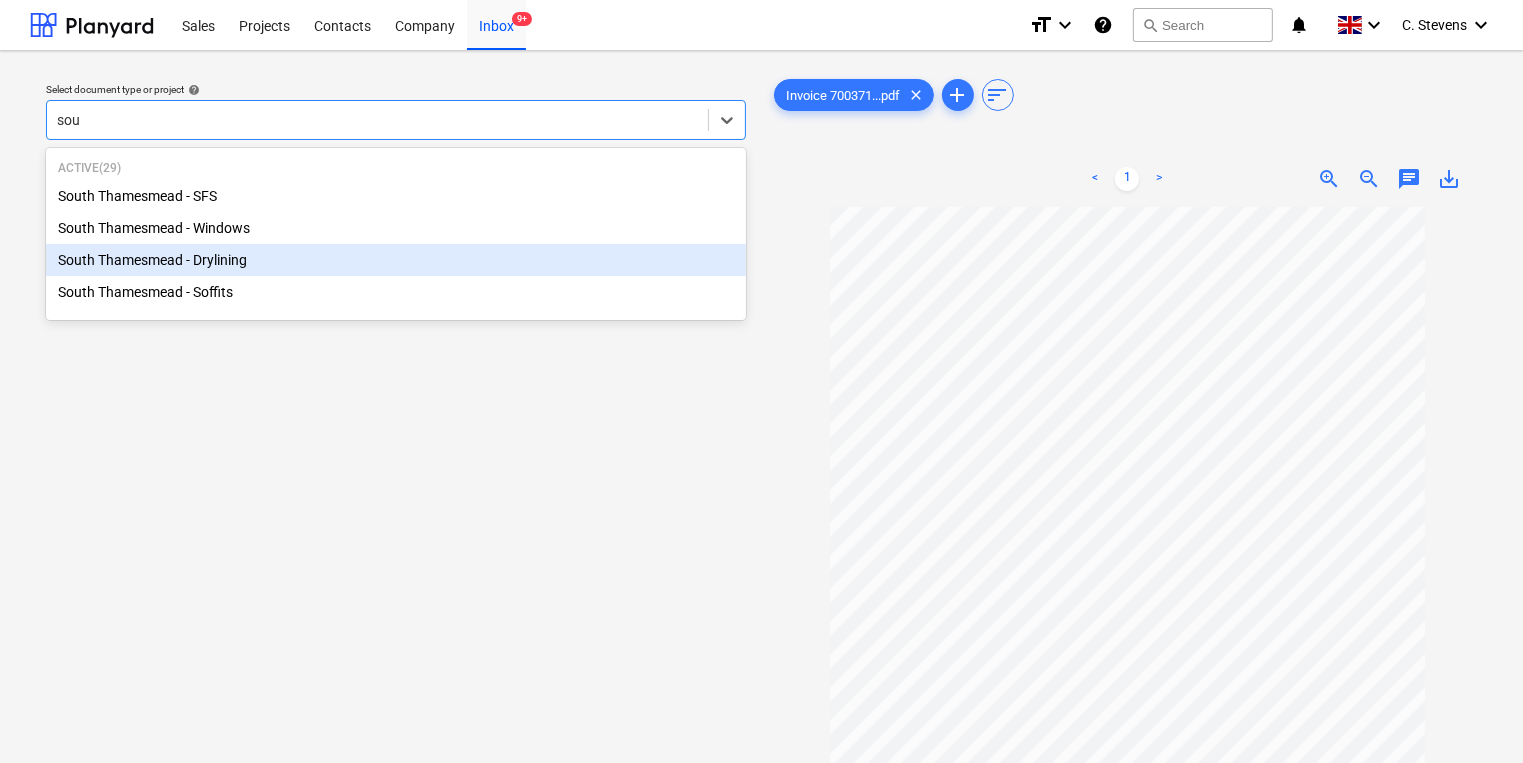 type 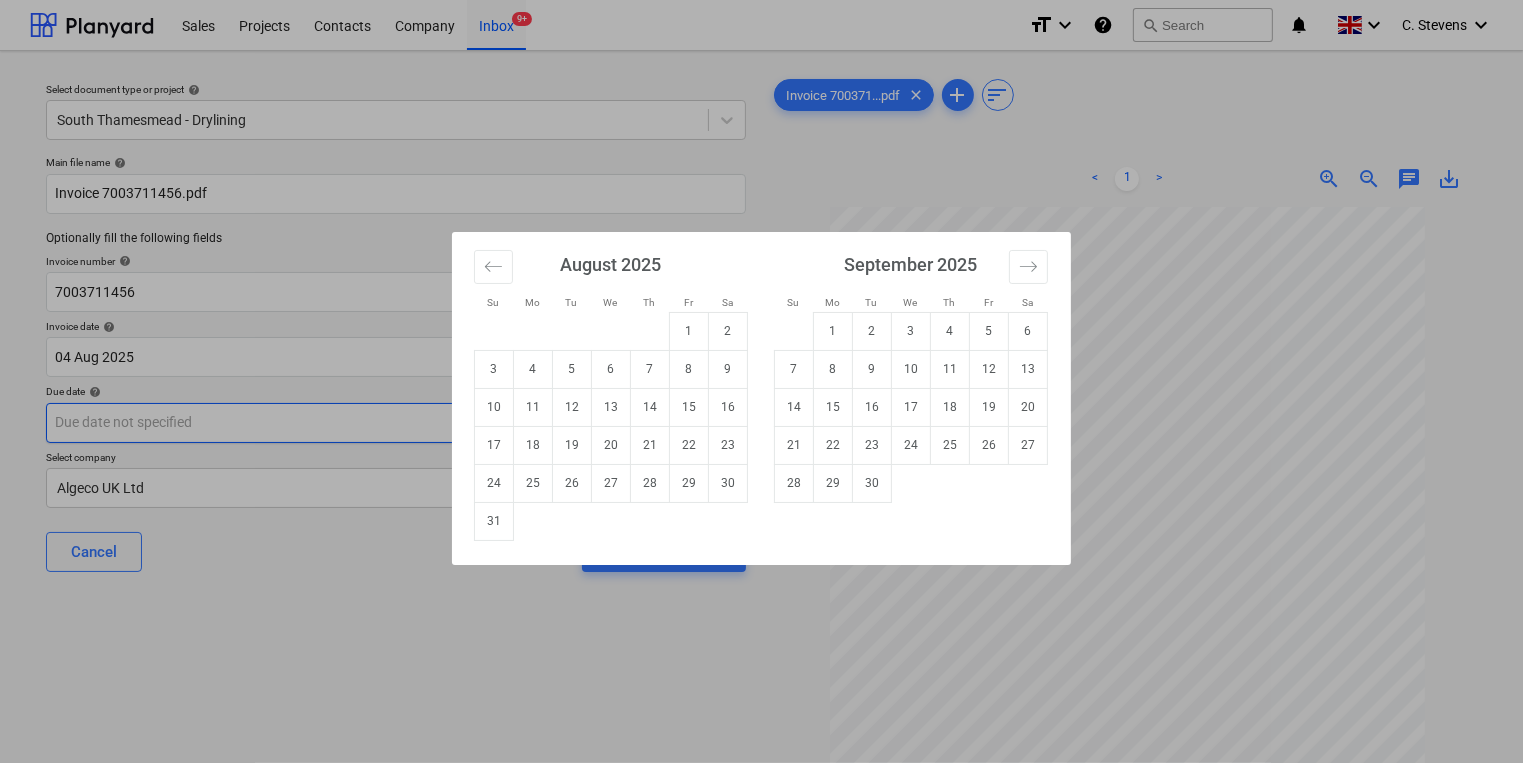 click on "Sales Projects Contacts Company Inbox 9+ format_size keyboard_arrow_down help search Search notifications 0 keyboard_arrow_down C. Stevens keyboard_arrow_down Select document type or project help South Thamesmead - Drylining Main file name help Invoice 7003711456.pdf Optionally fill the following fields Invoice number help 7003711456 Invoice date help 04 Aug 2025 04.08.2025 Press the down arrow key to interact with the calendar and
select a date. Press the question mark key to get the keyboard shortcuts for changing dates. Due date help Press the down arrow key to interact with the calendar and
select a date. Press the question mark key to get the keyboard shortcuts for changing dates. Select company Algeco UK Ltd   Cancel Assign to project Invoice 700371...pdf clear add sort < 1 > zoom_in zoom_out chat 0 save_alt
Su Mo Tu We Th Fr Sa Su Mo Tu We Th Fr Sa July 2025 1 2 3 4 5 6 7 8 9 10 11 12 13 14 15 16 17 18 19 20 21 22 23 24 25 26 27 28 29 30 31 August 2025 1 2 3 4 5 6 7 8 9 10 11 12 1" at bounding box center [761, 381] 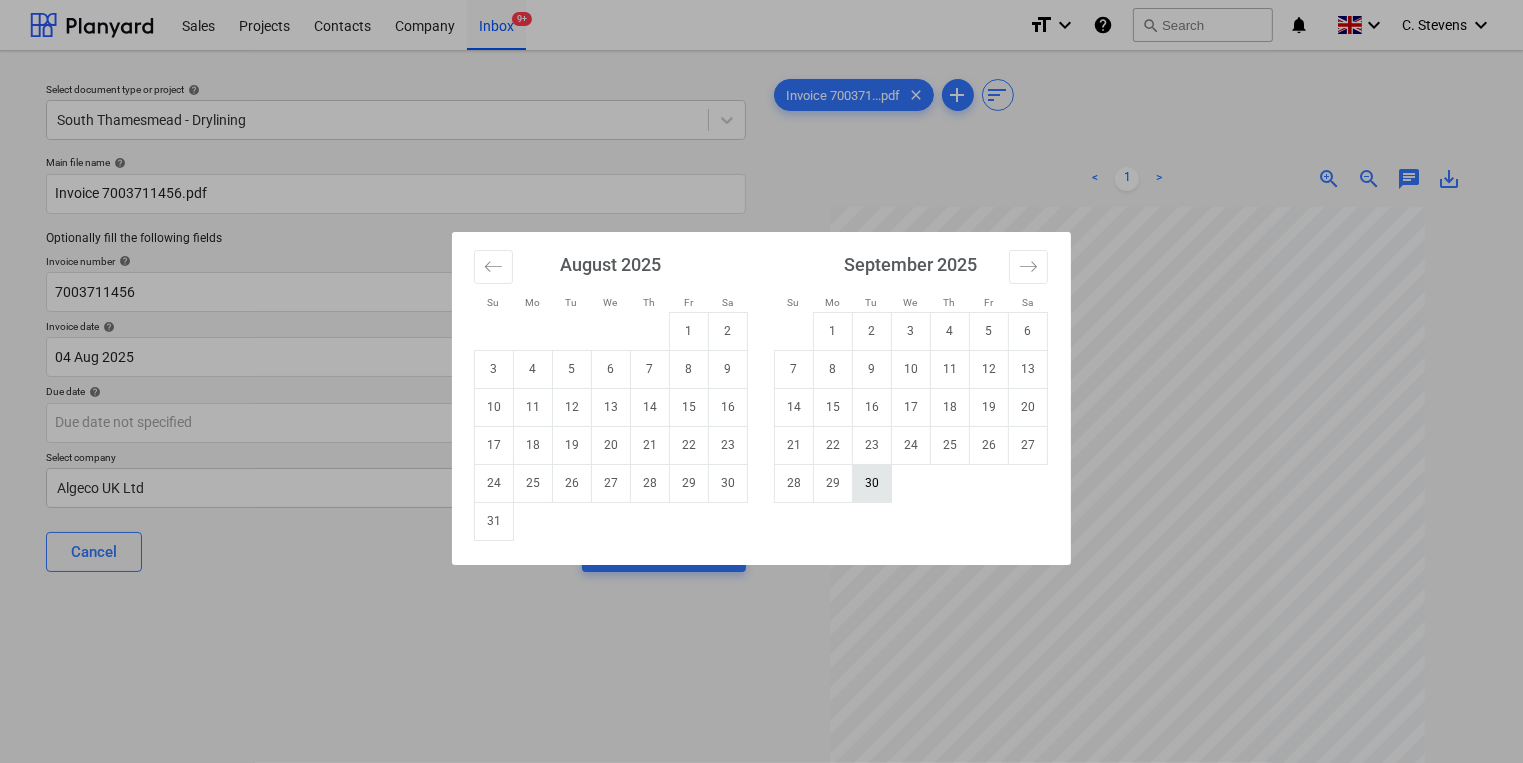 click on "30" at bounding box center (872, 483) 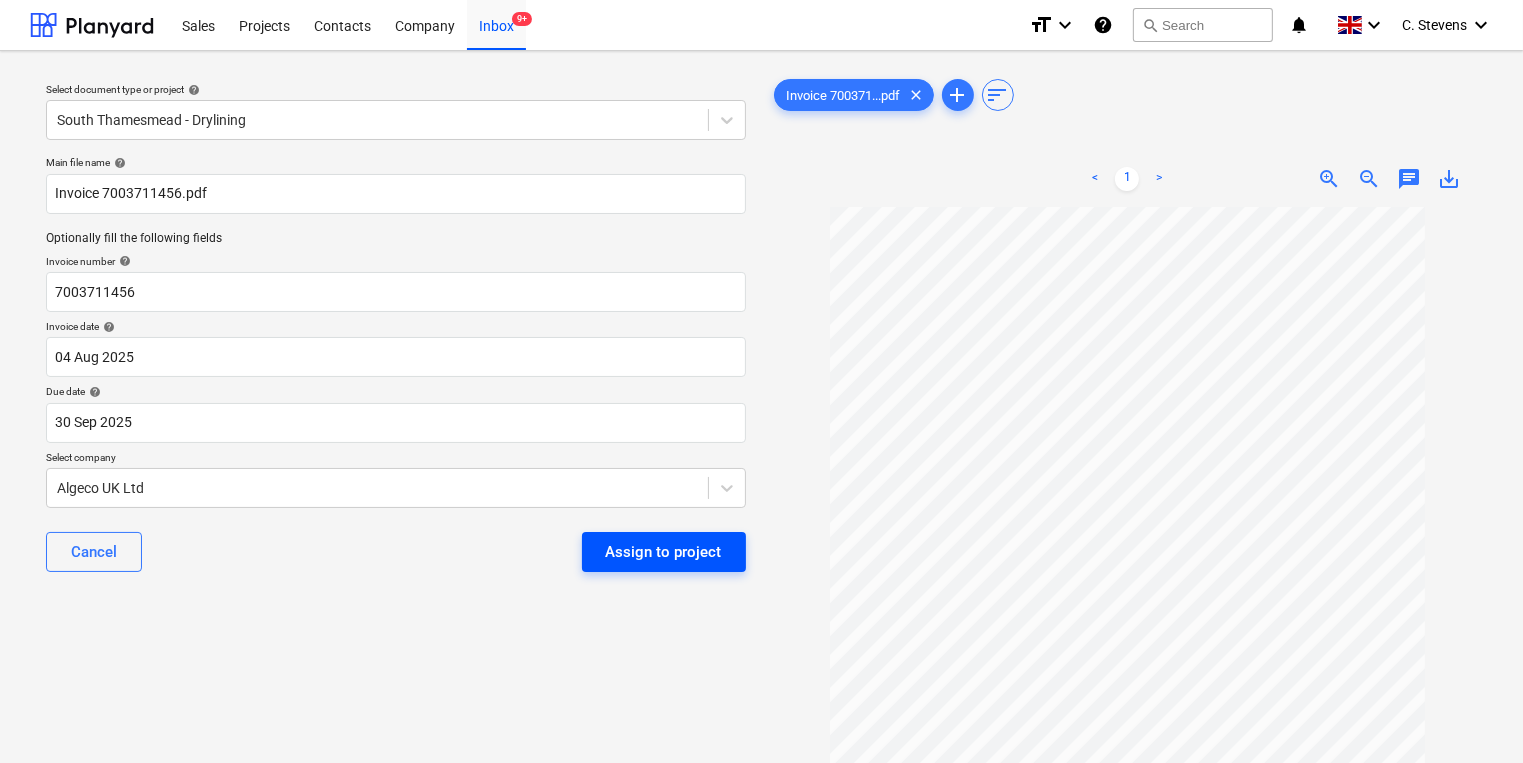 click on "Assign to project" at bounding box center (664, 552) 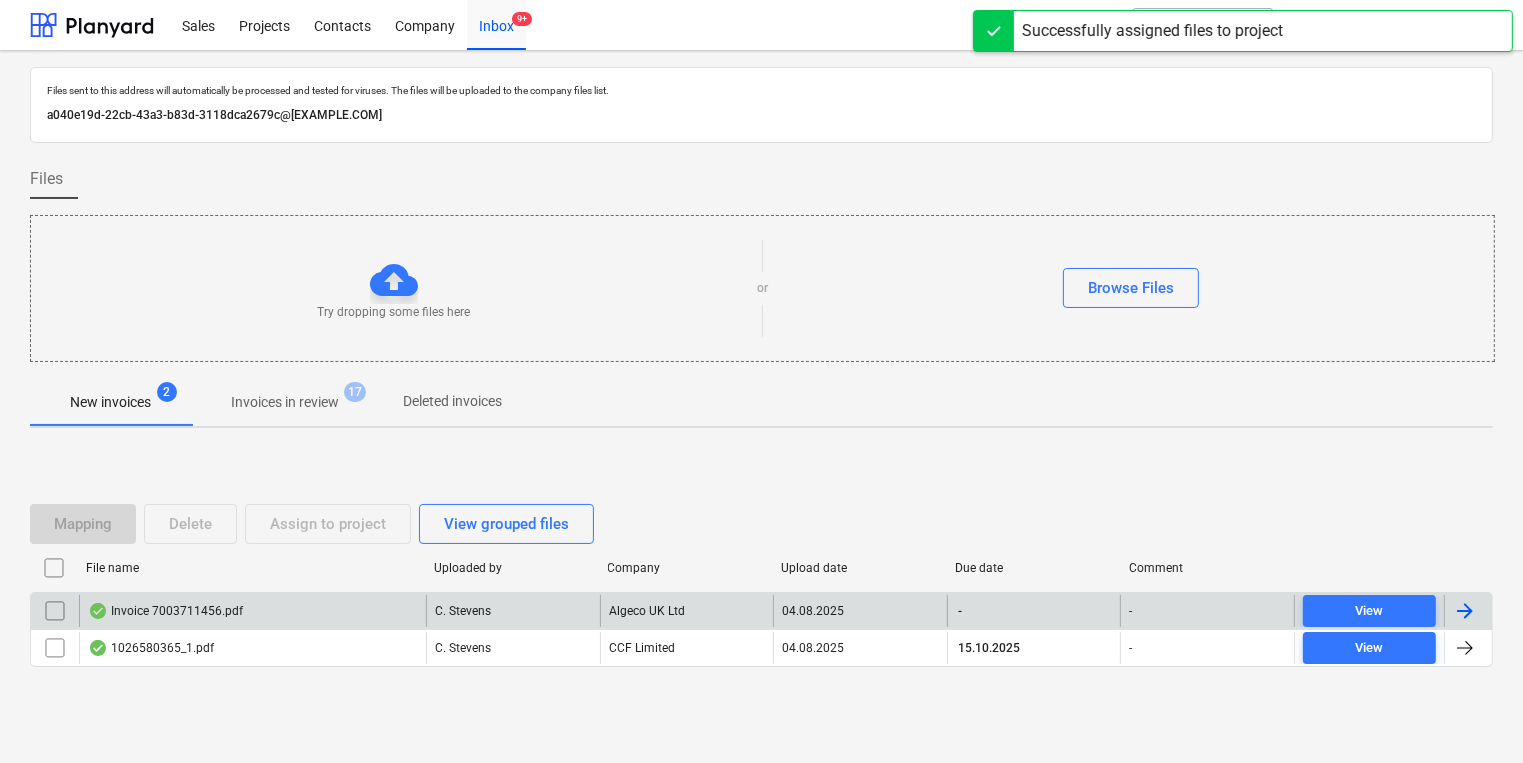 click on "Invoice 7003711456.pdf" at bounding box center (165, 611) 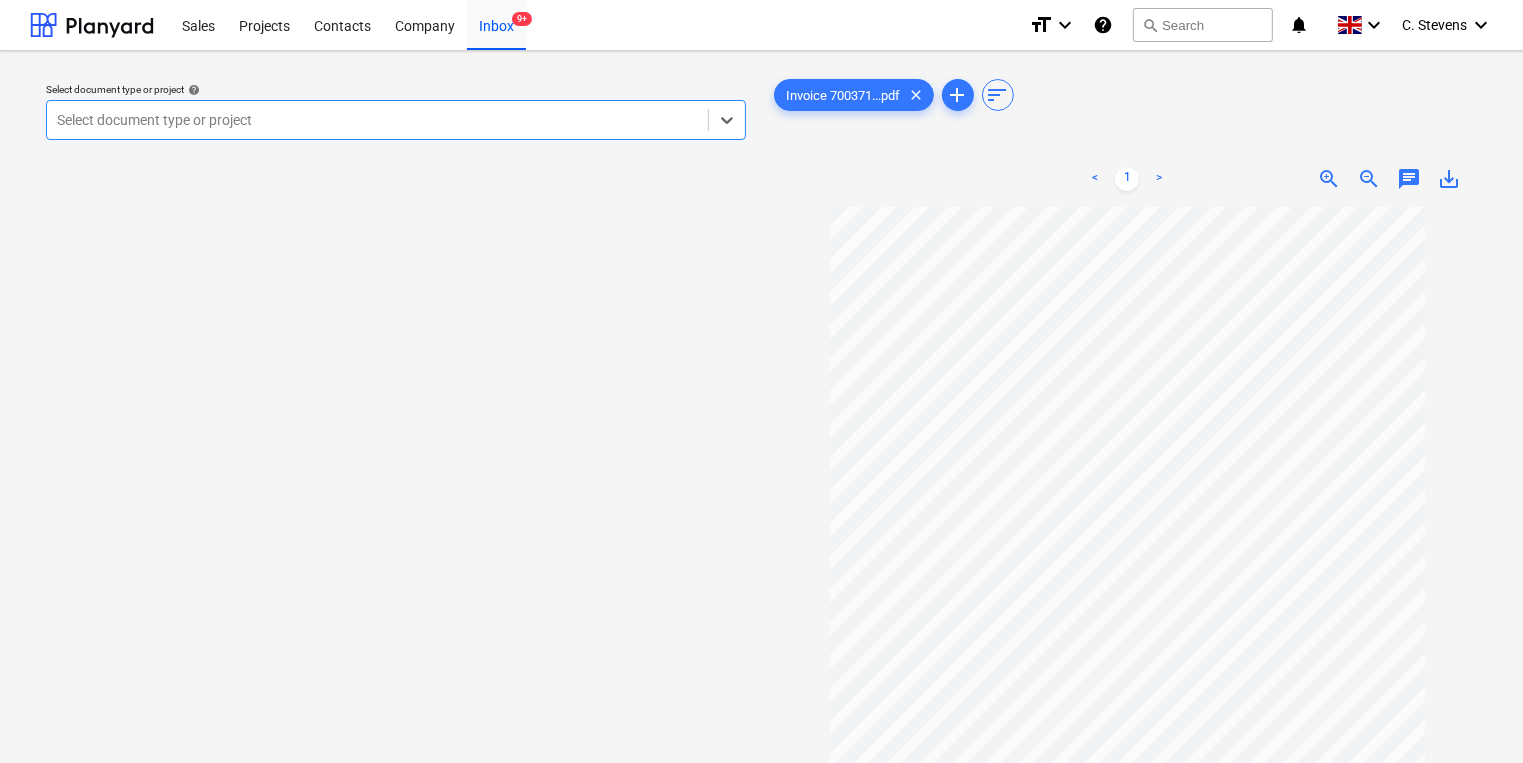 click at bounding box center [377, 120] 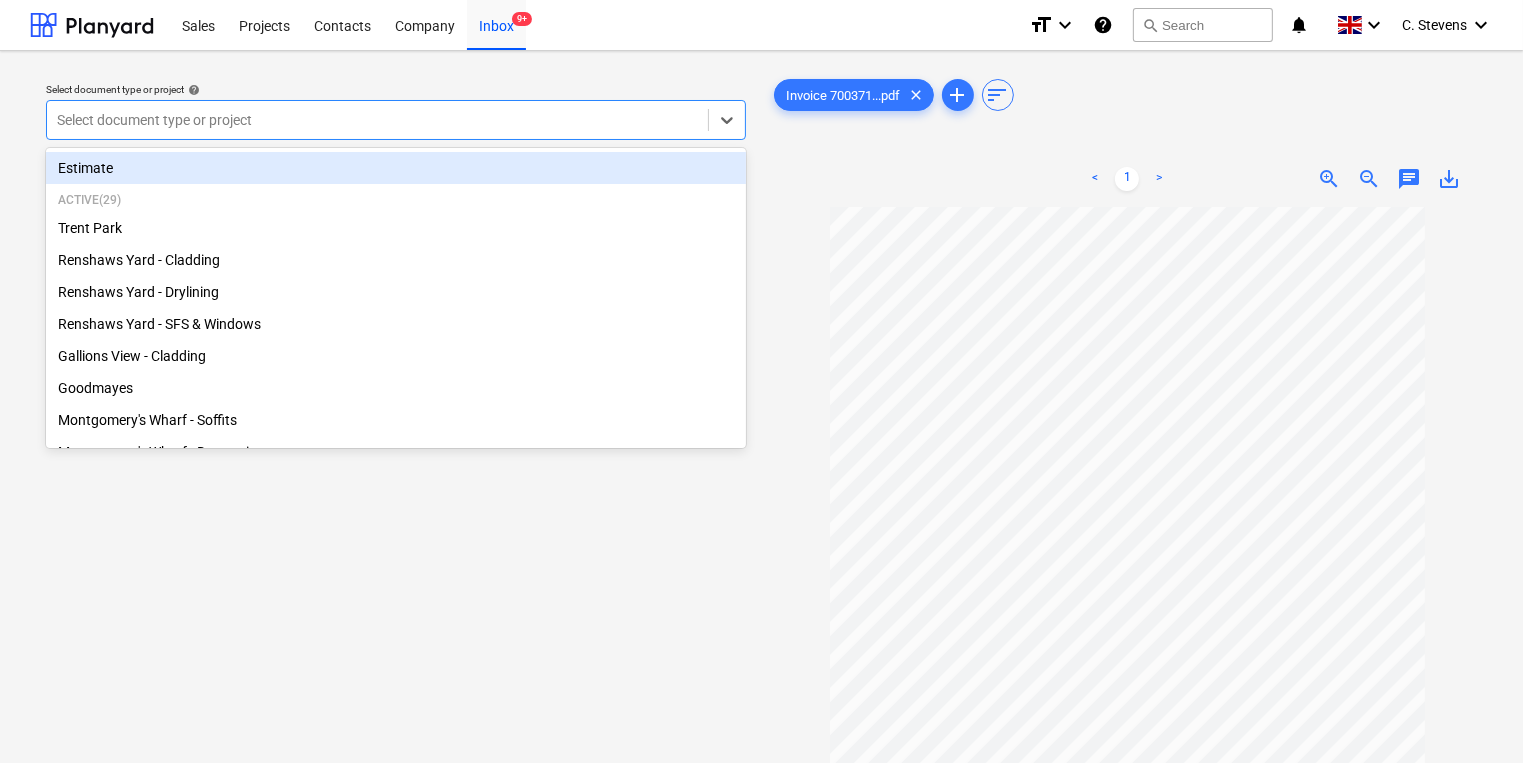 click at bounding box center [377, 120] 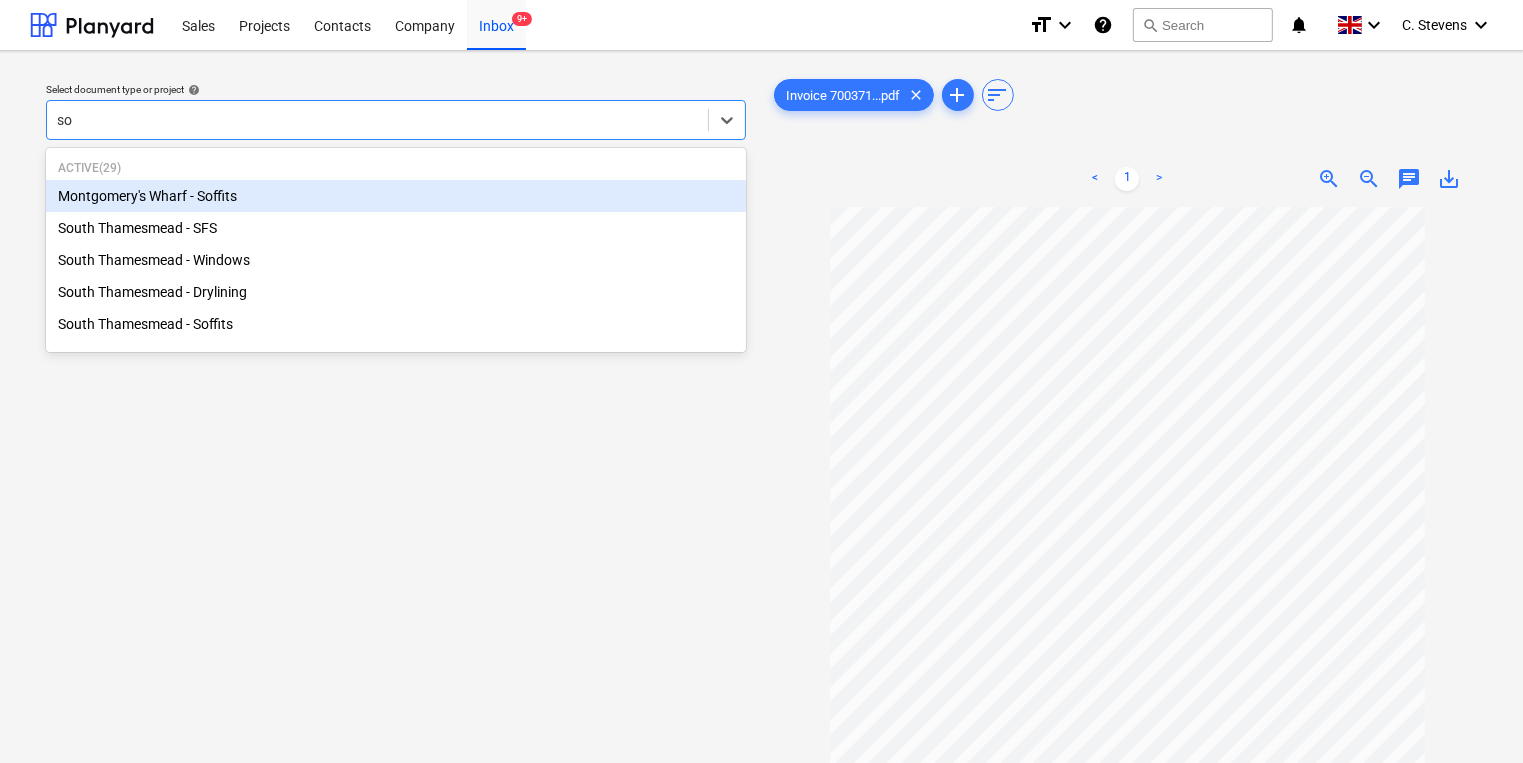 type on "sou" 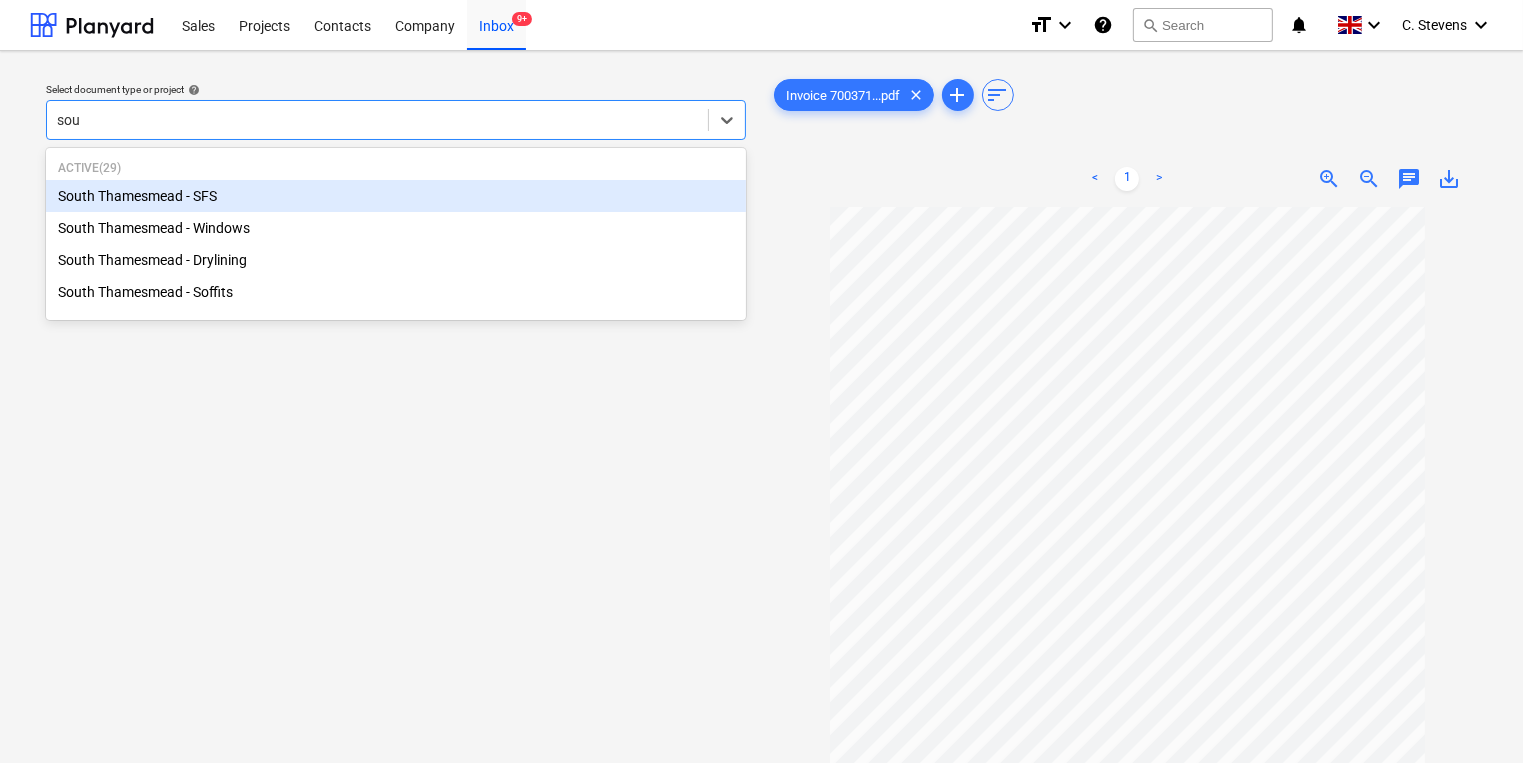 type 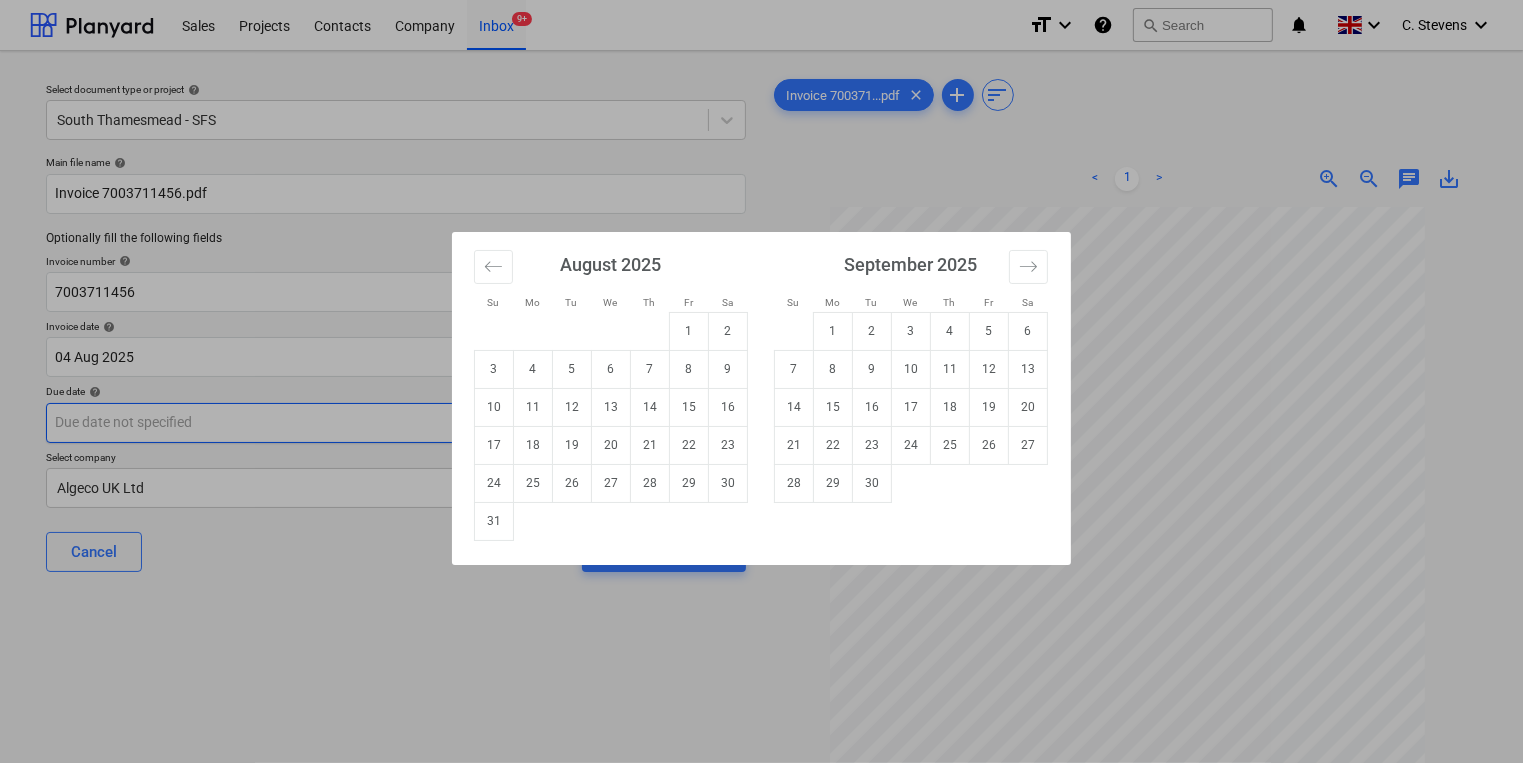 click on "Sales Projects Contacts Company Inbox 9+ format_size keyboard_arrow_down help search Search notifications 0 keyboard_arrow_down C. Stevens keyboard_arrow_down Select document type or project help South Thamesmead - SFS Main file name help Invoice 7003711456.pdf Optionally fill the following fields Invoice number help 7003711456 Invoice date help 04 Aug 2025 04.08.2025 Press the down arrow key to interact with the calendar and
select a date. Press the question mark key to get the keyboard shortcuts for changing dates. Due date help Press the down arrow key to interact with the calendar and
select a date. Press the question mark key to get the keyboard shortcuts for changing dates. Select company Algeco UK Ltd   Cancel Assign to project Invoice 700371...pdf clear add sort < 1 > zoom_in zoom_out chat 0 save_alt
Su Mo Tu We Th Fr Sa Su Mo Tu We Th Fr Sa July 2025 1 2 3 4 5 6 7 8 9 10 11 12 13 14 15 16 17 18 19 20 21 22 23 24 25 26 27 28 29 30 31 August 2025 1 2 3 4 5 6 7 8 9 10 11 12 13 14 1" at bounding box center (761, 381) 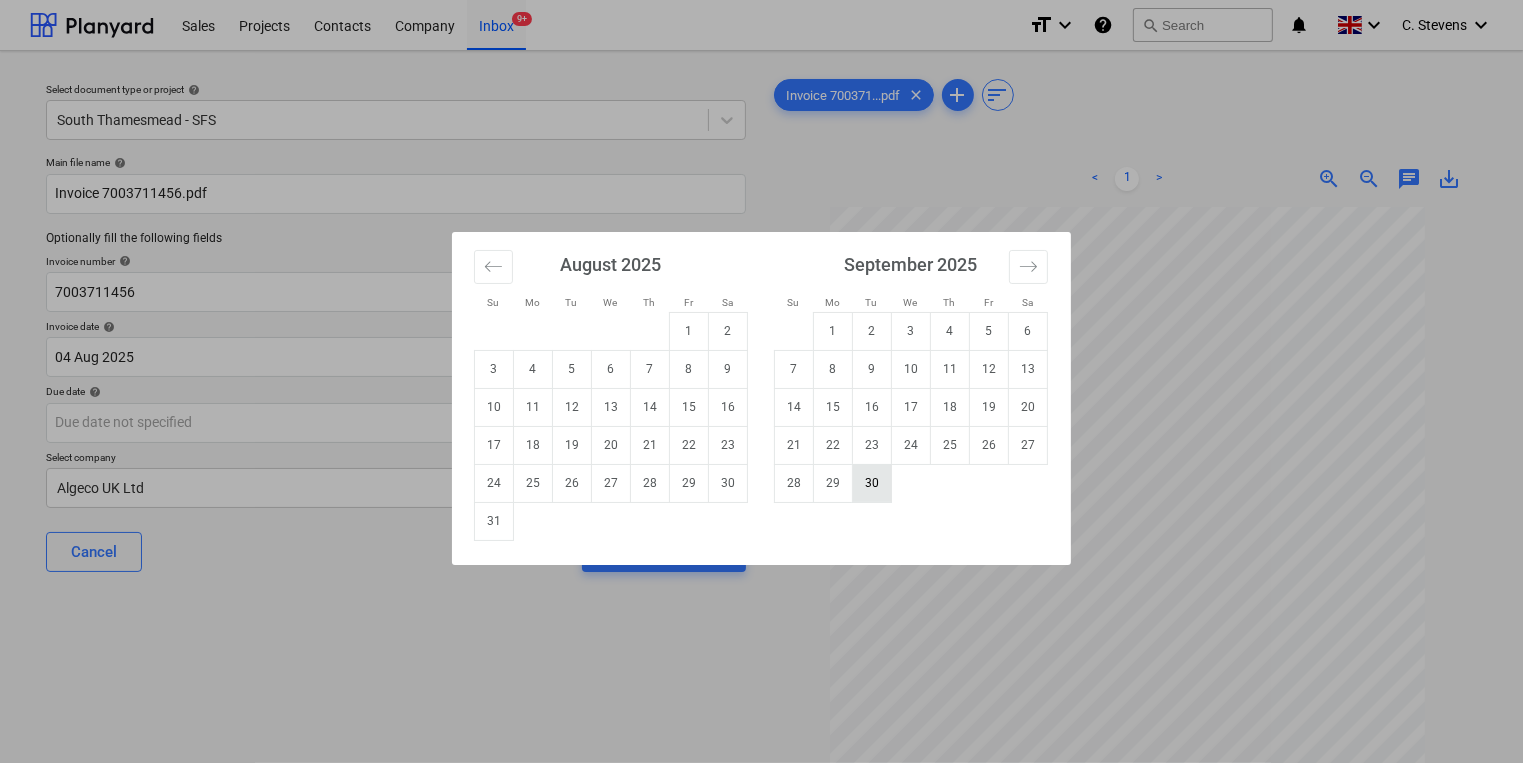 click on "30" at bounding box center (872, 483) 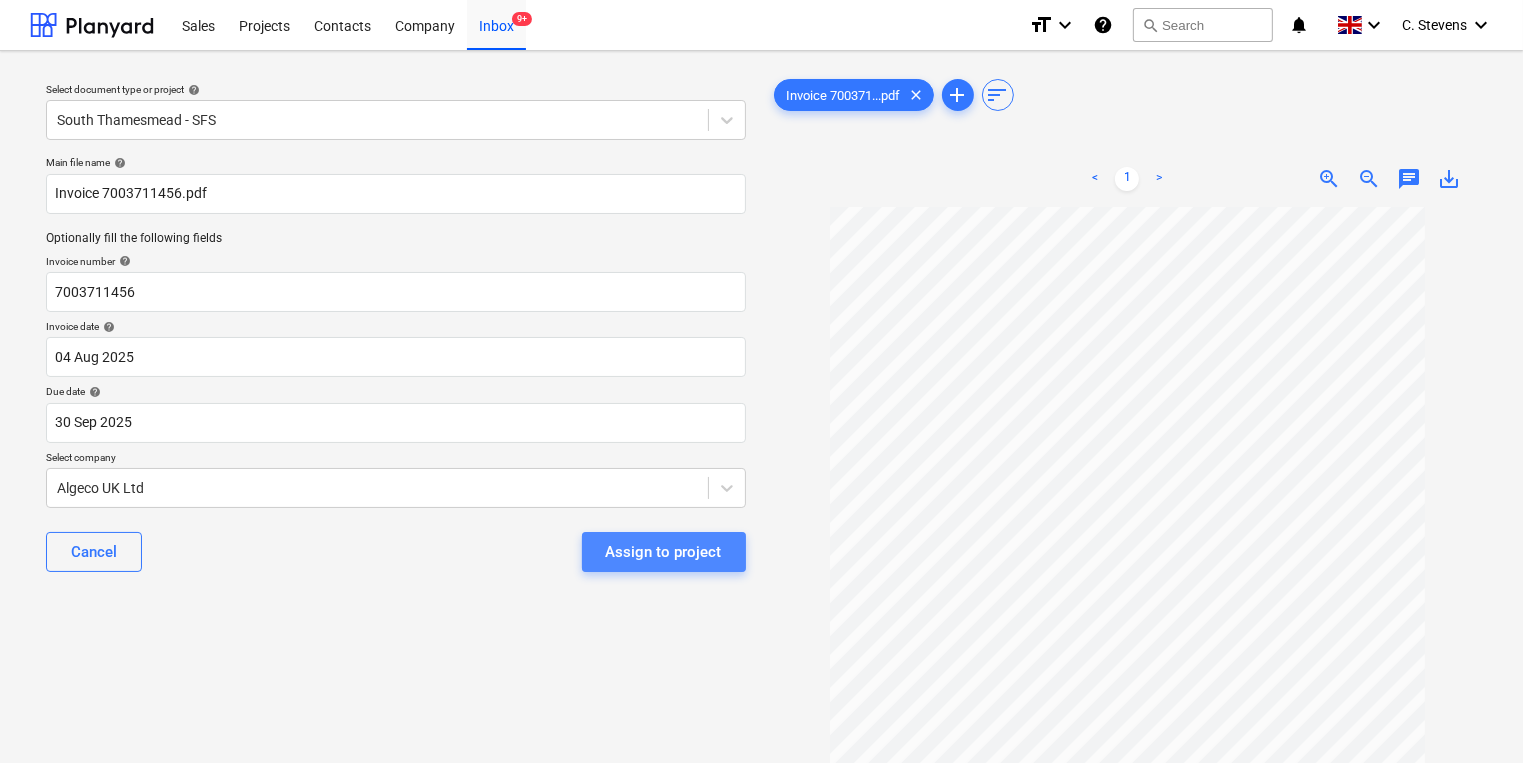 click on "Assign to project" at bounding box center (664, 552) 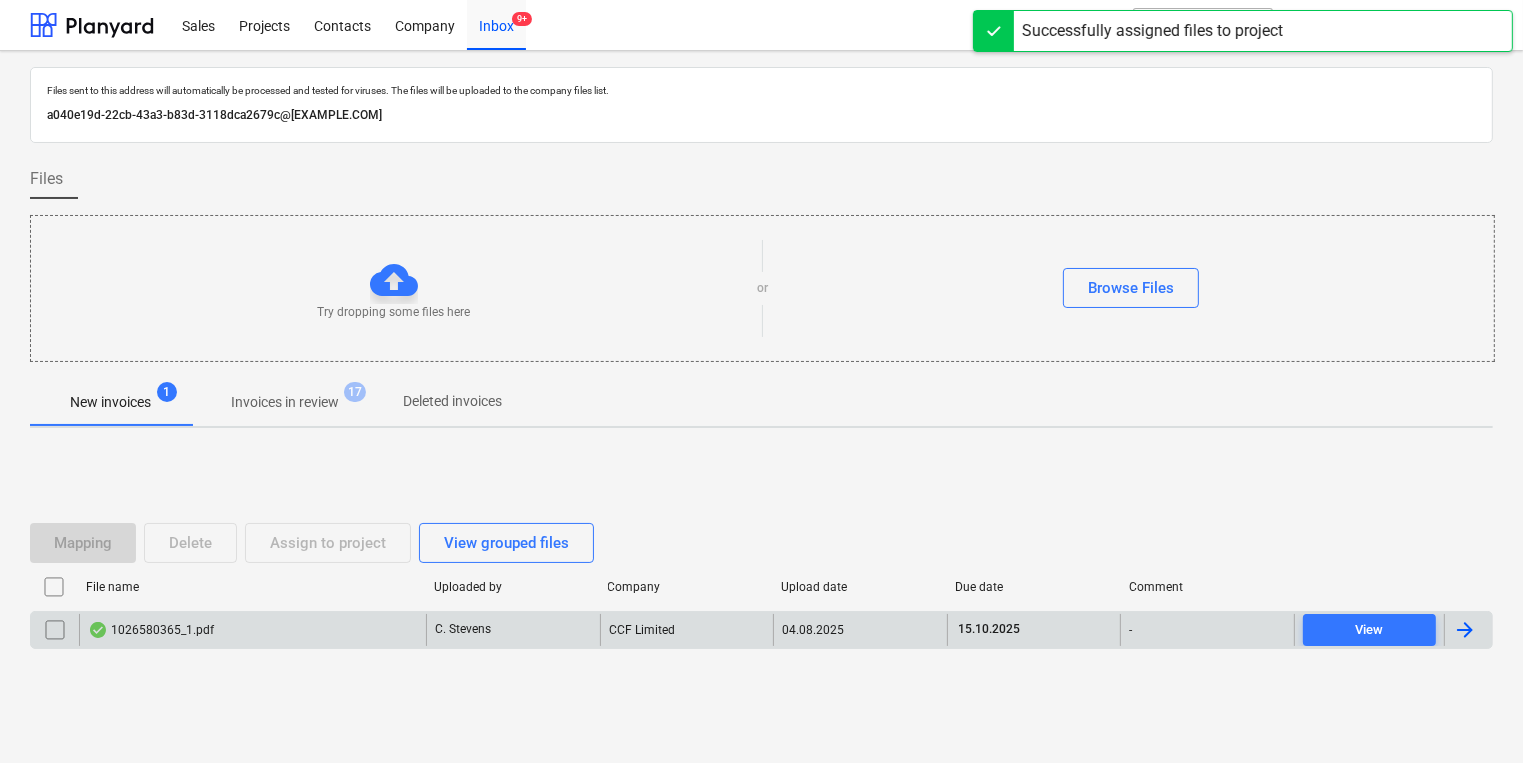 click on "1026580365_1.pdf" at bounding box center [252, 630] 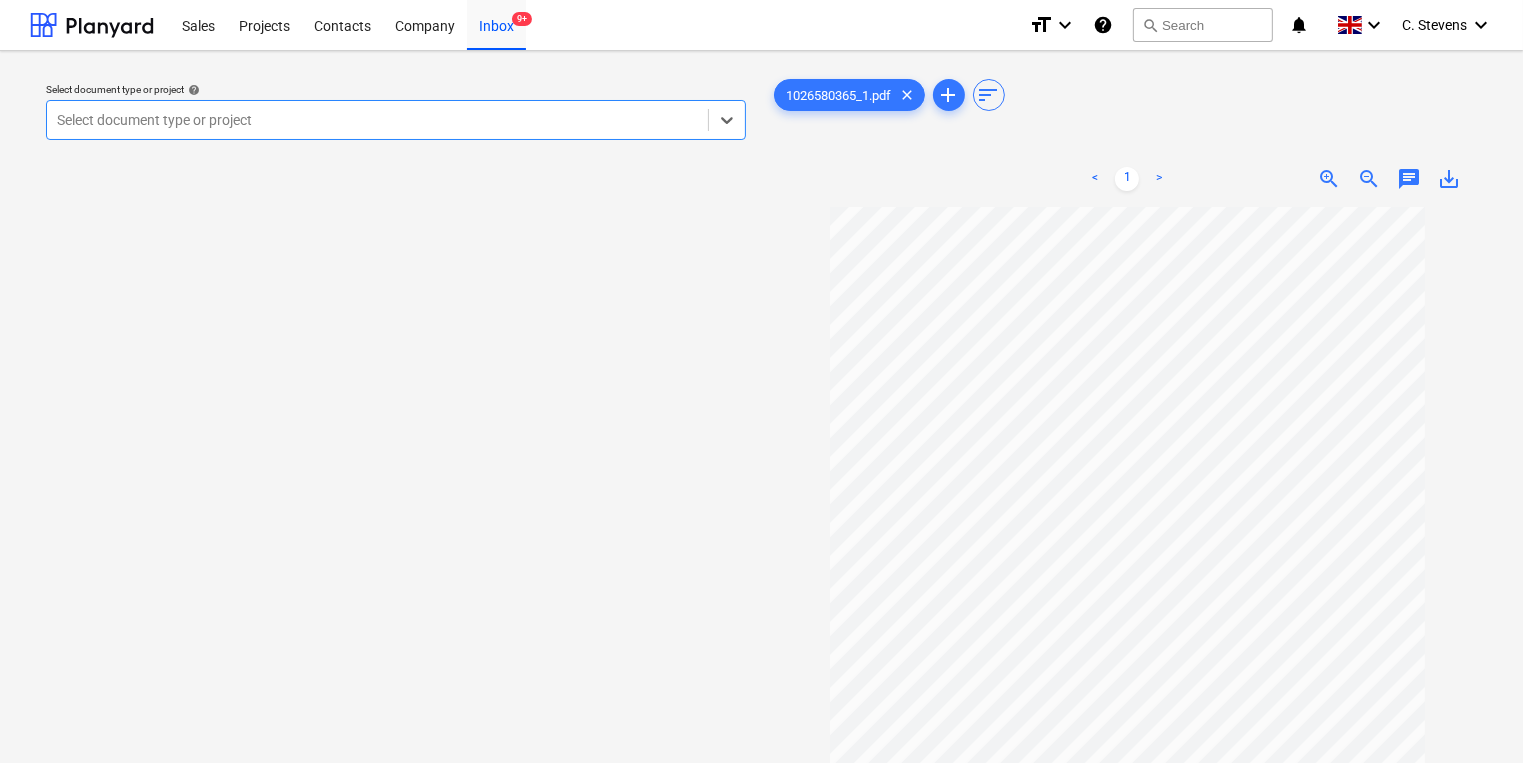 click at bounding box center (377, 120) 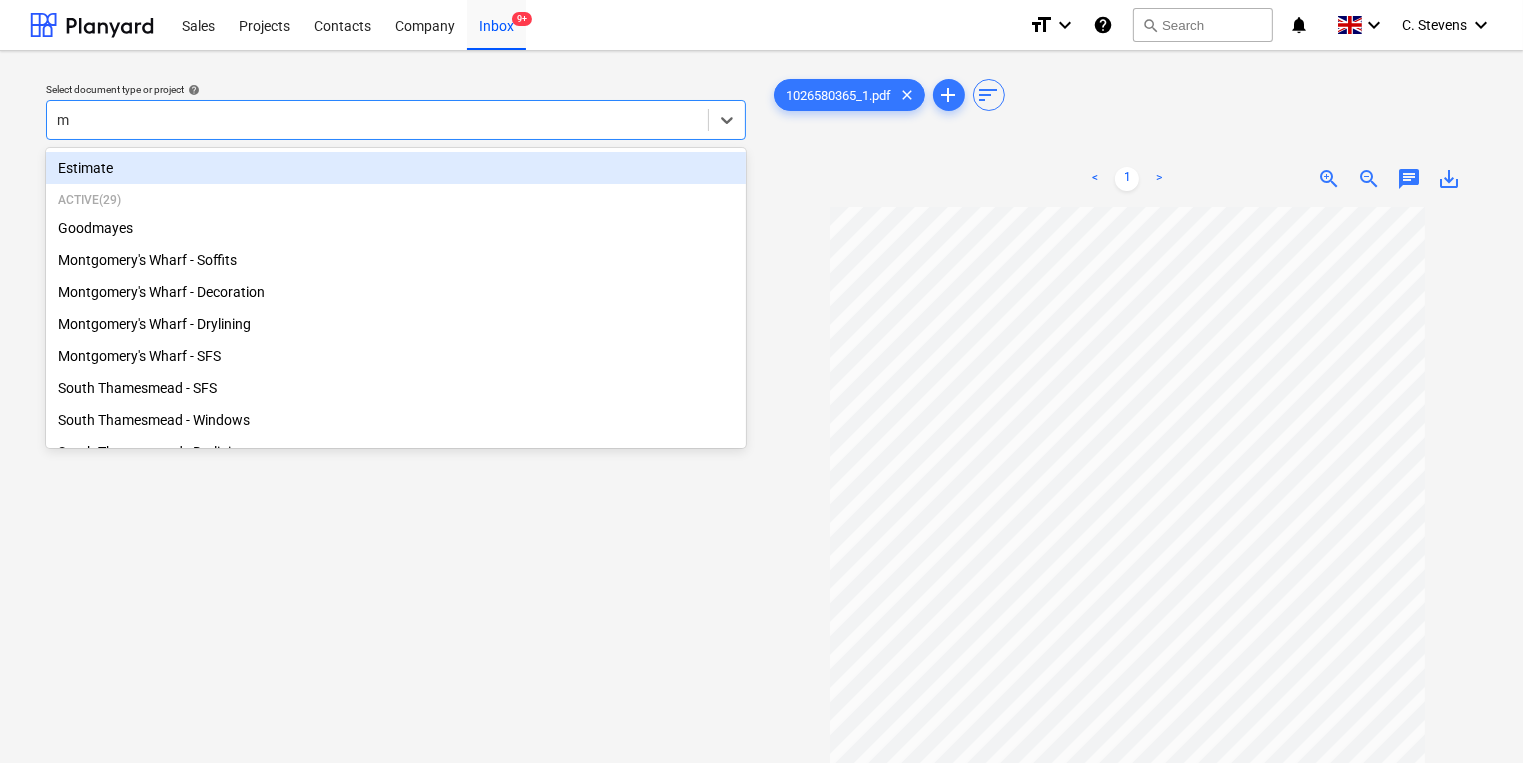 type on "mo" 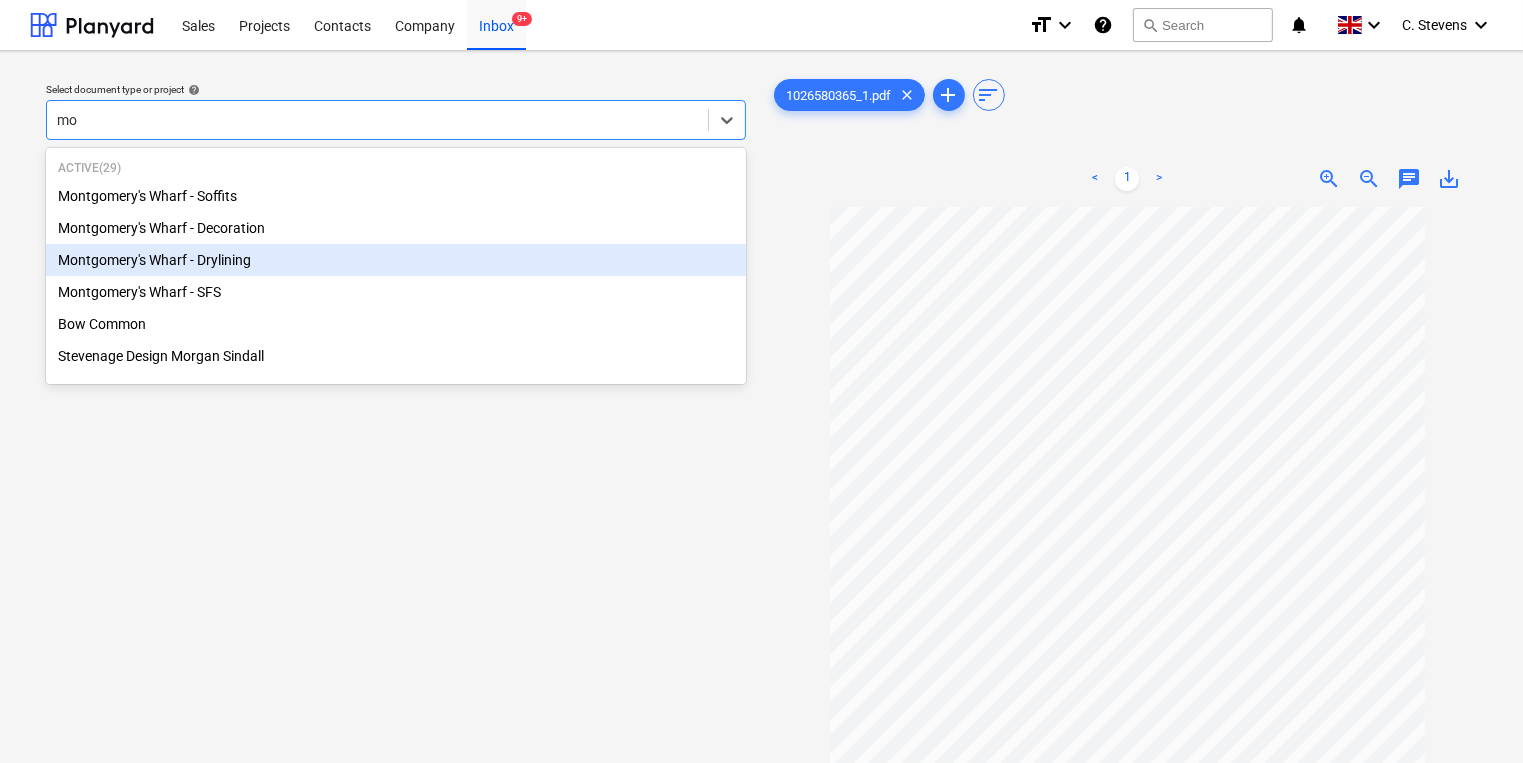 type 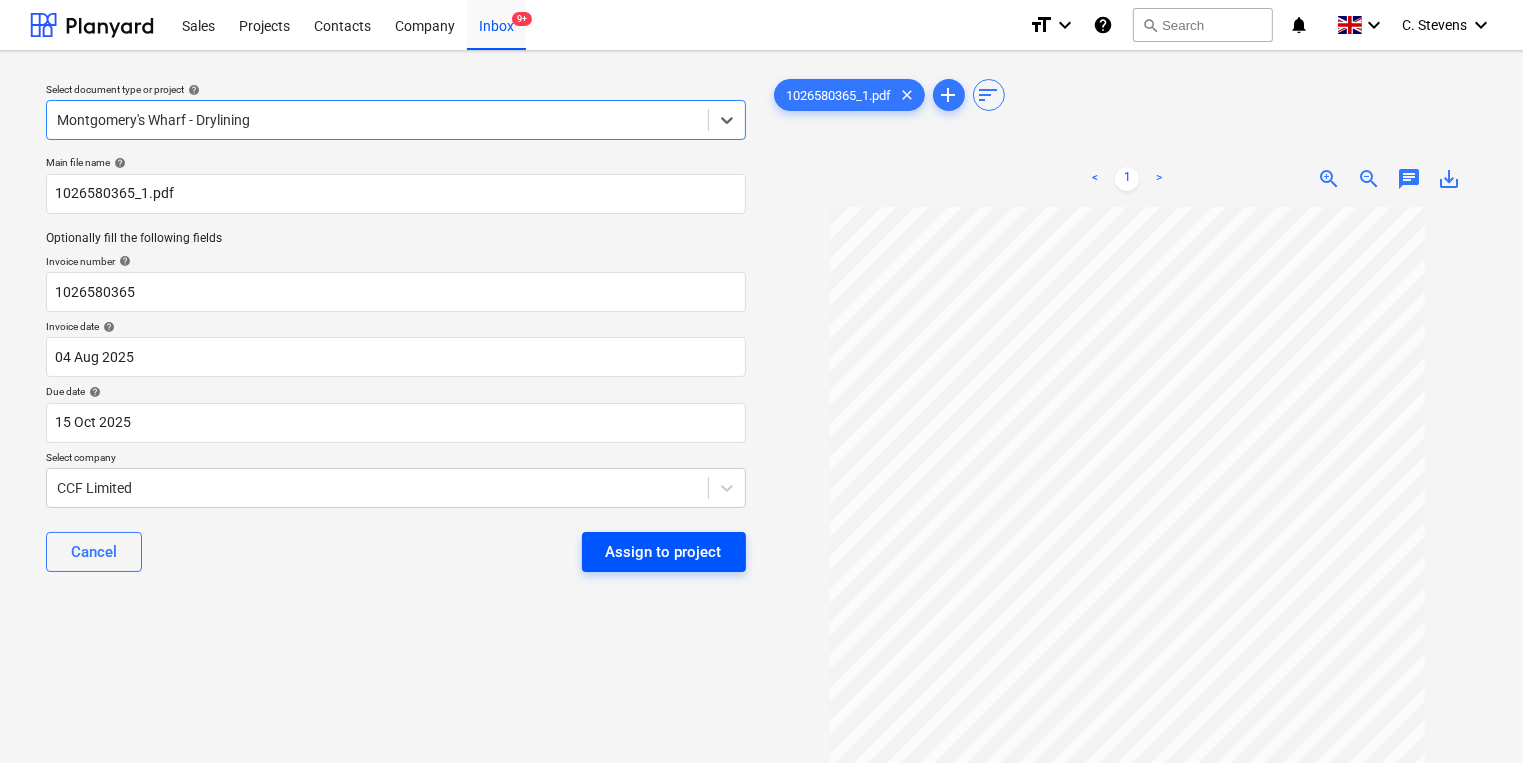 click on "Assign to project" at bounding box center [664, 552] 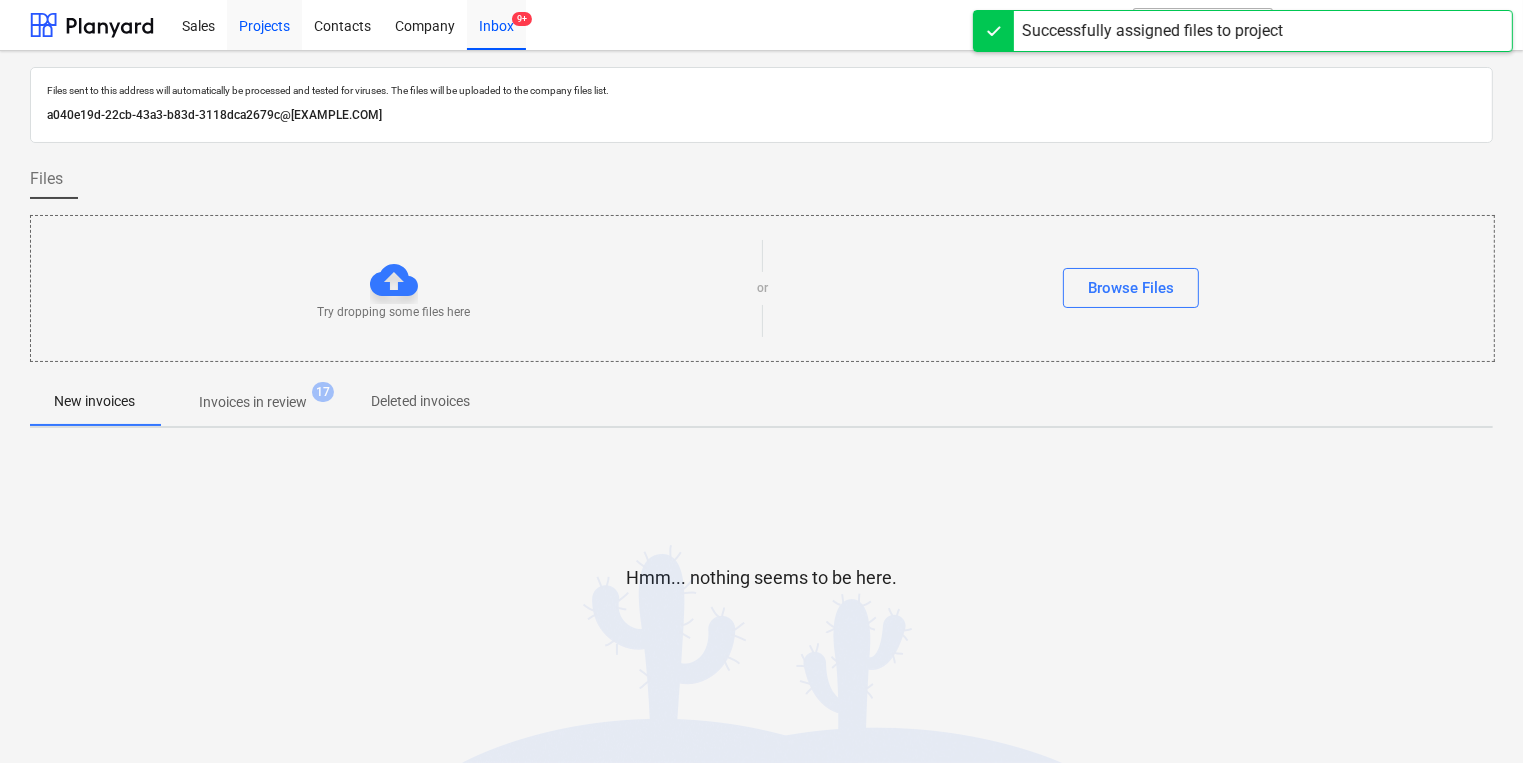 click on "Projects" at bounding box center (264, 24) 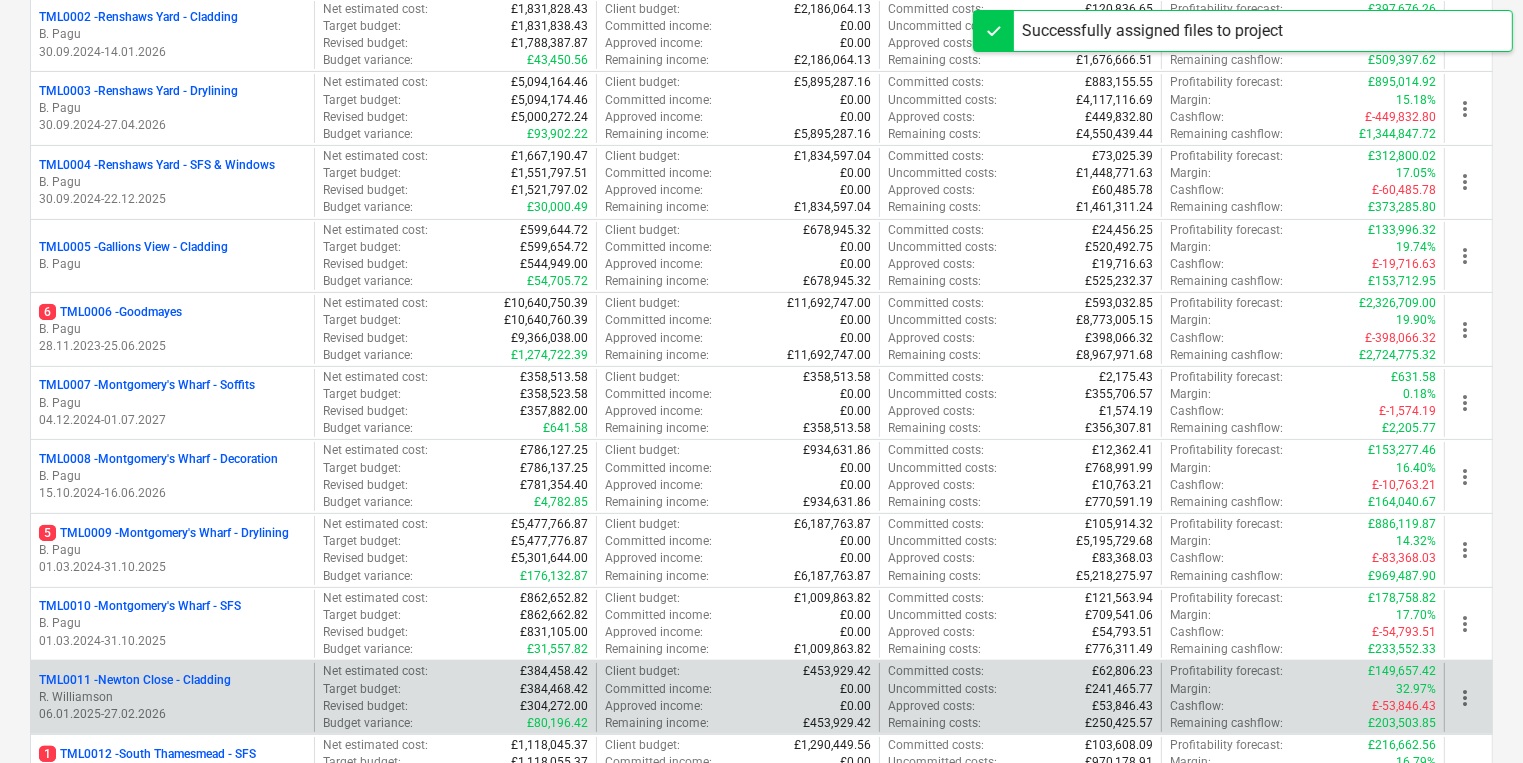 scroll, scrollTop: 800, scrollLeft: 0, axis: vertical 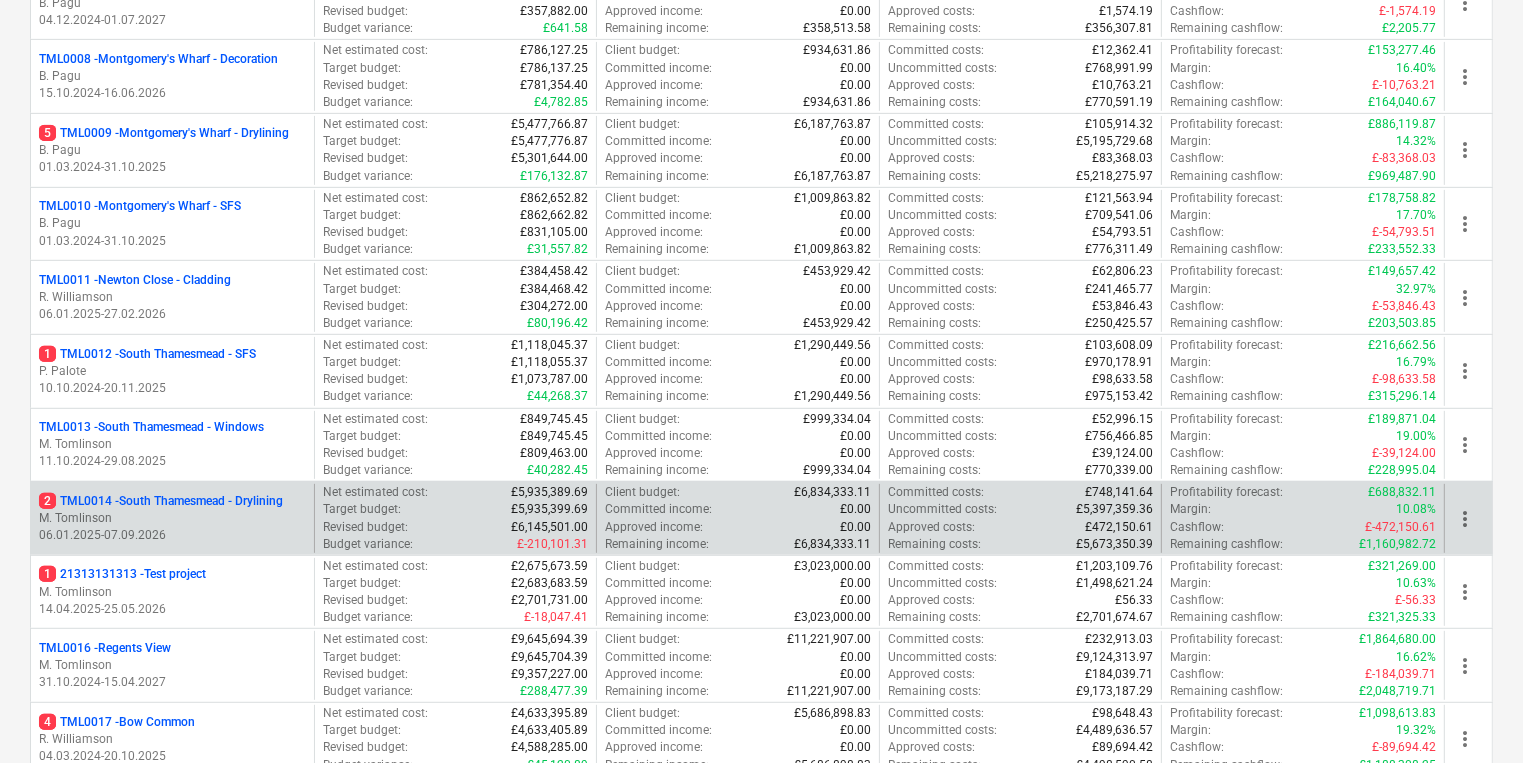 click on "2  TML0014 -  South Thamesmead - Drylining" at bounding box center [161, 501] 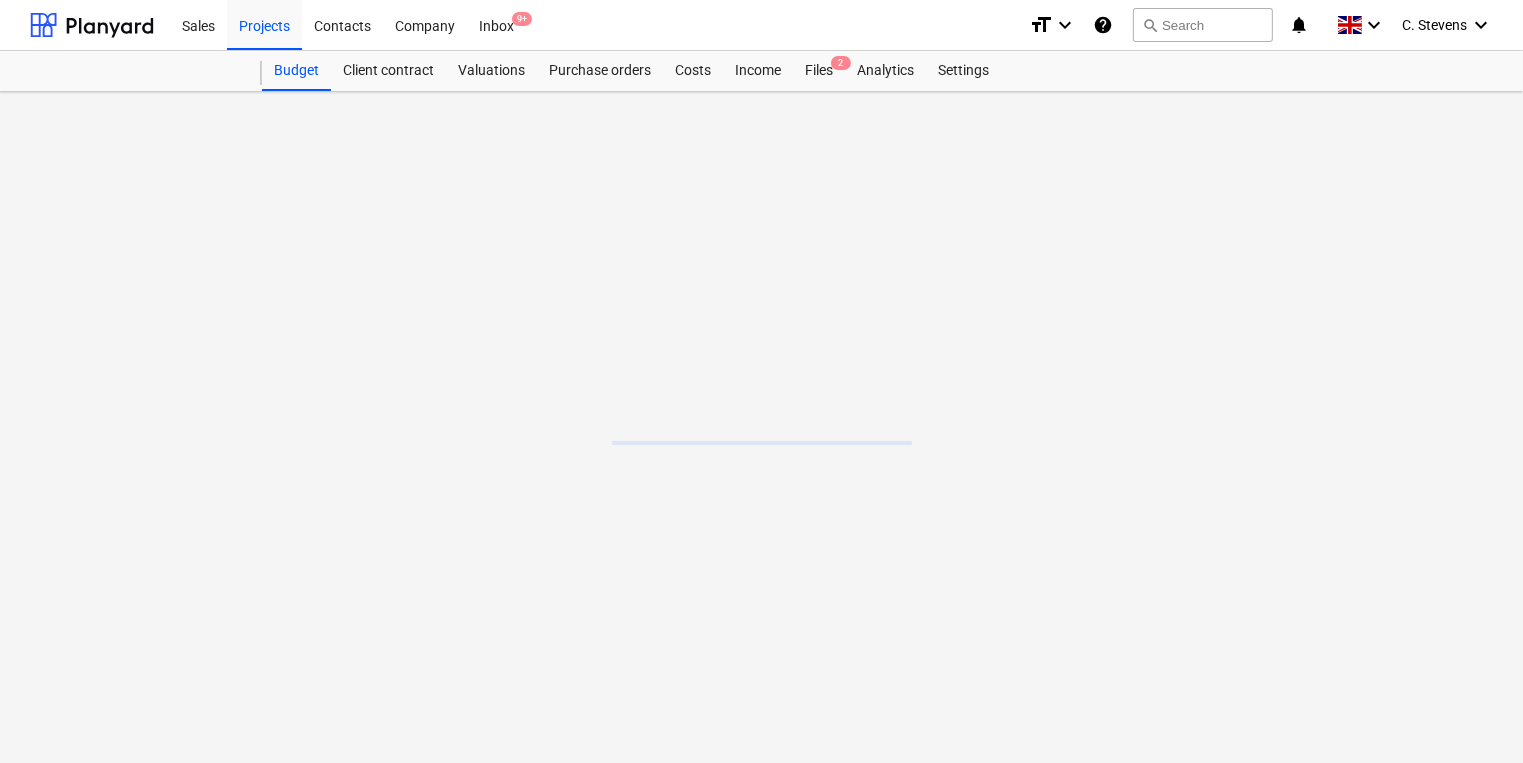 scroll, scrollTop: 0, scrollLeft: 0, axis: both 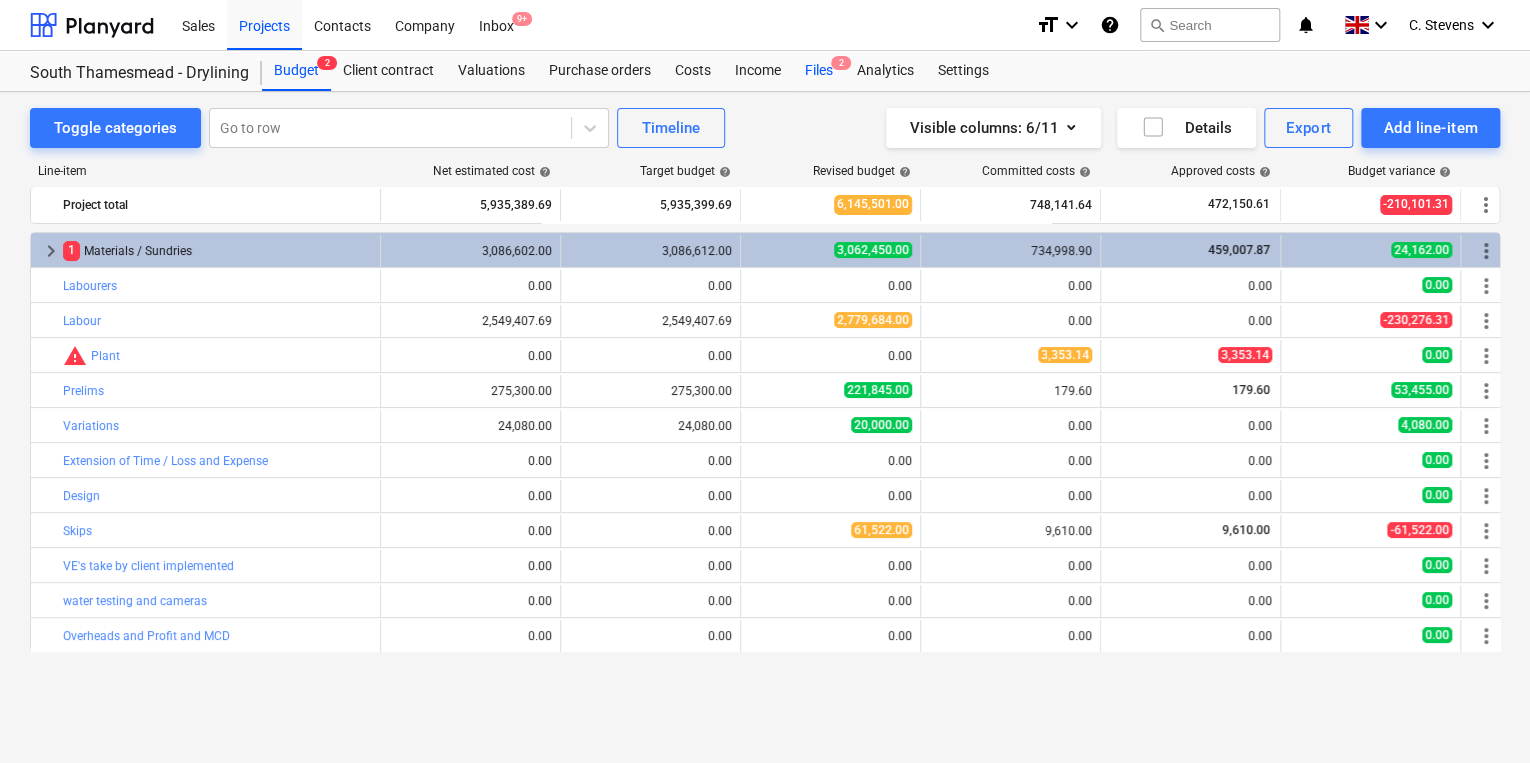 click on "Files 2" at bounding box center [819, 71] 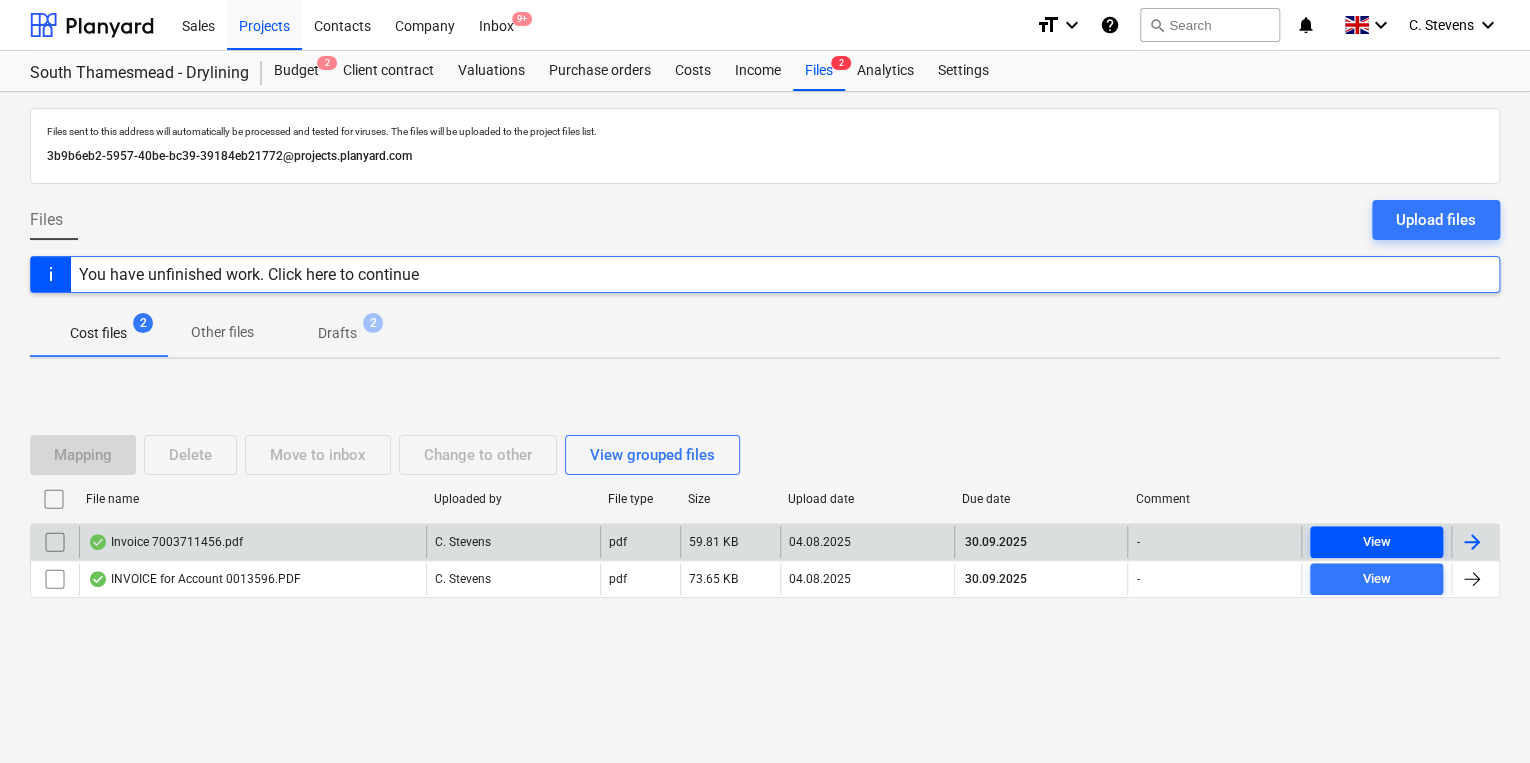 click on "View" at bounding box center [1377, 542] 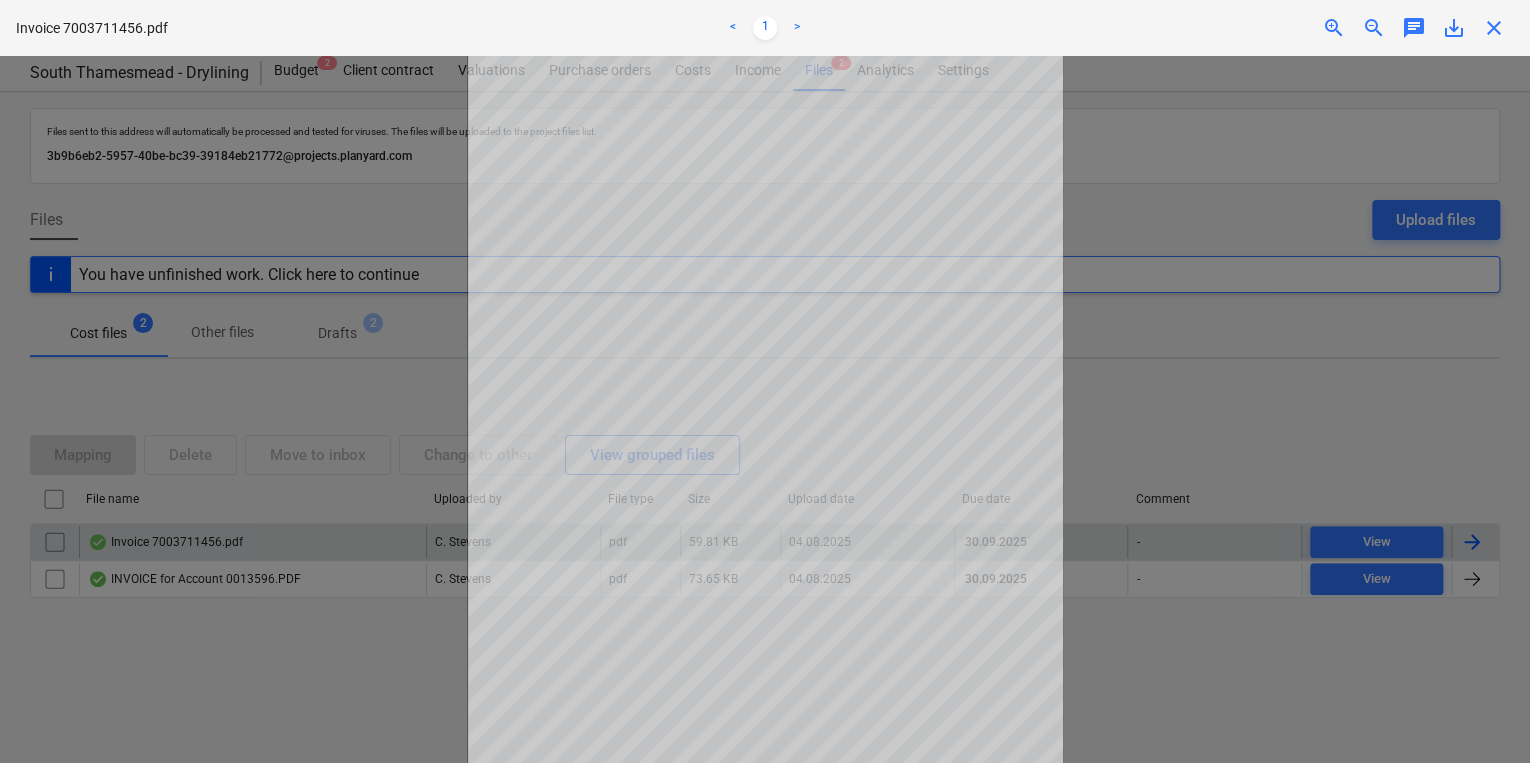 click on "close" at bounding box center (1494, 28) 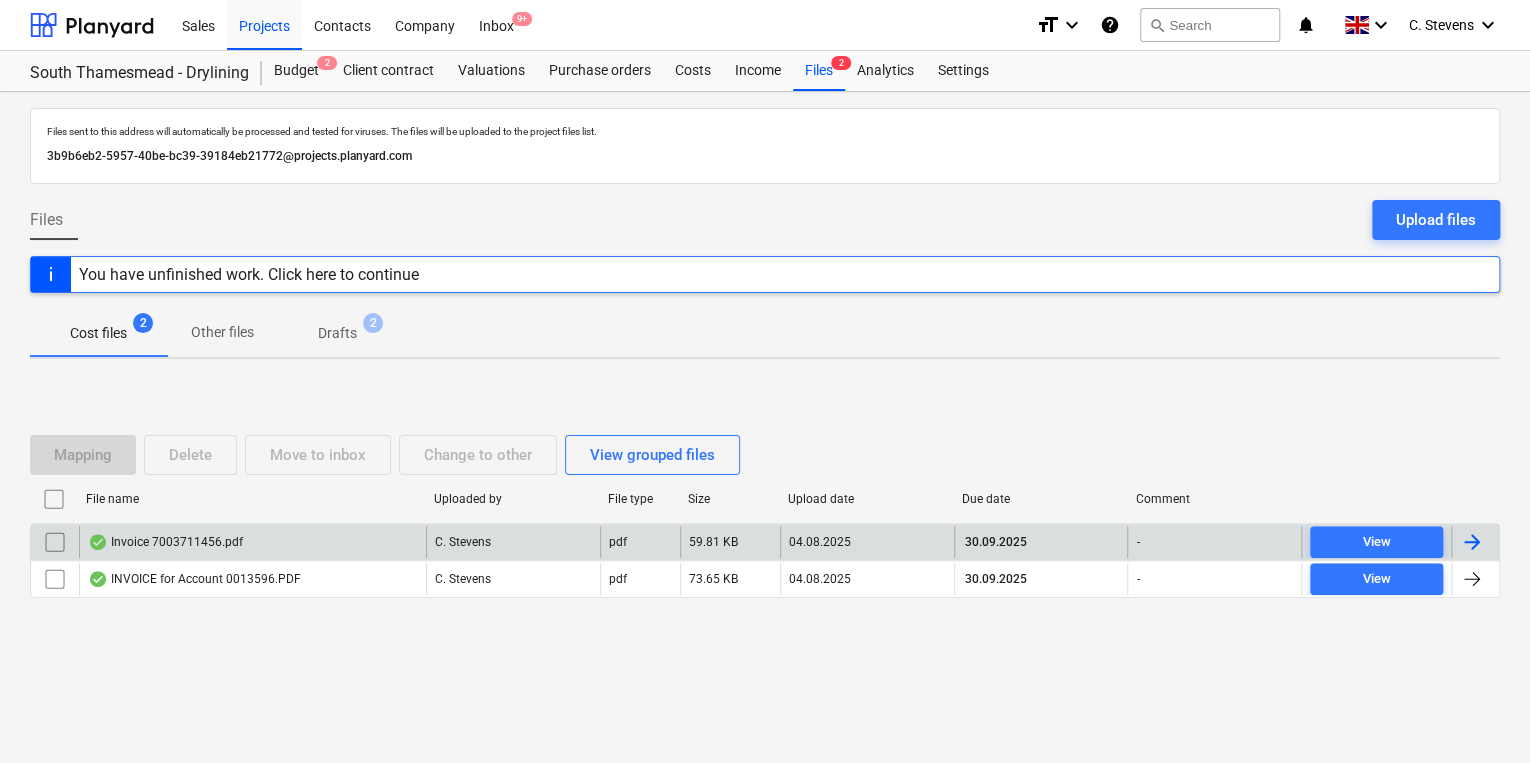 click at bounding box center [55, 542] 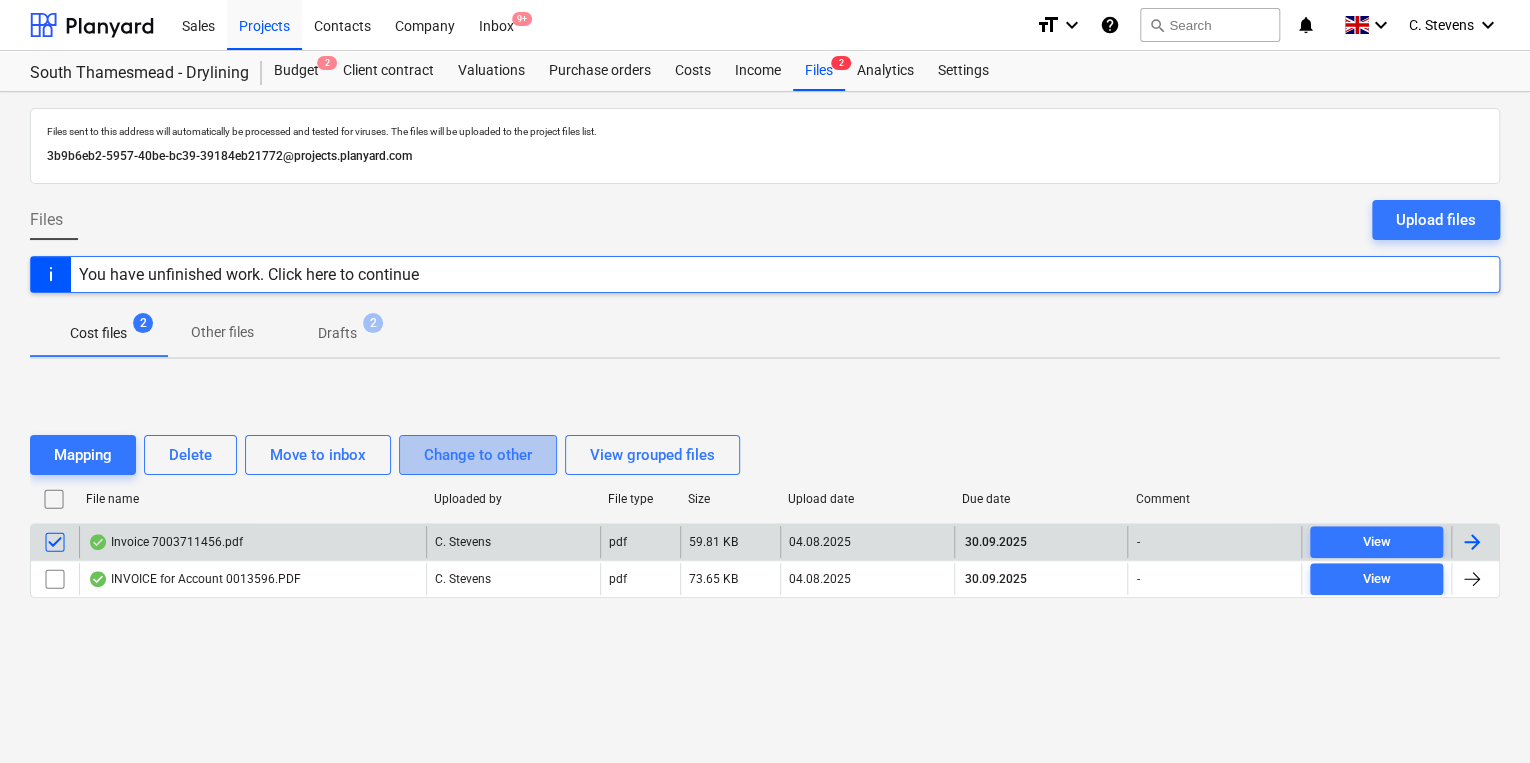 click on "Change to other" at bounding box center [478, 455] 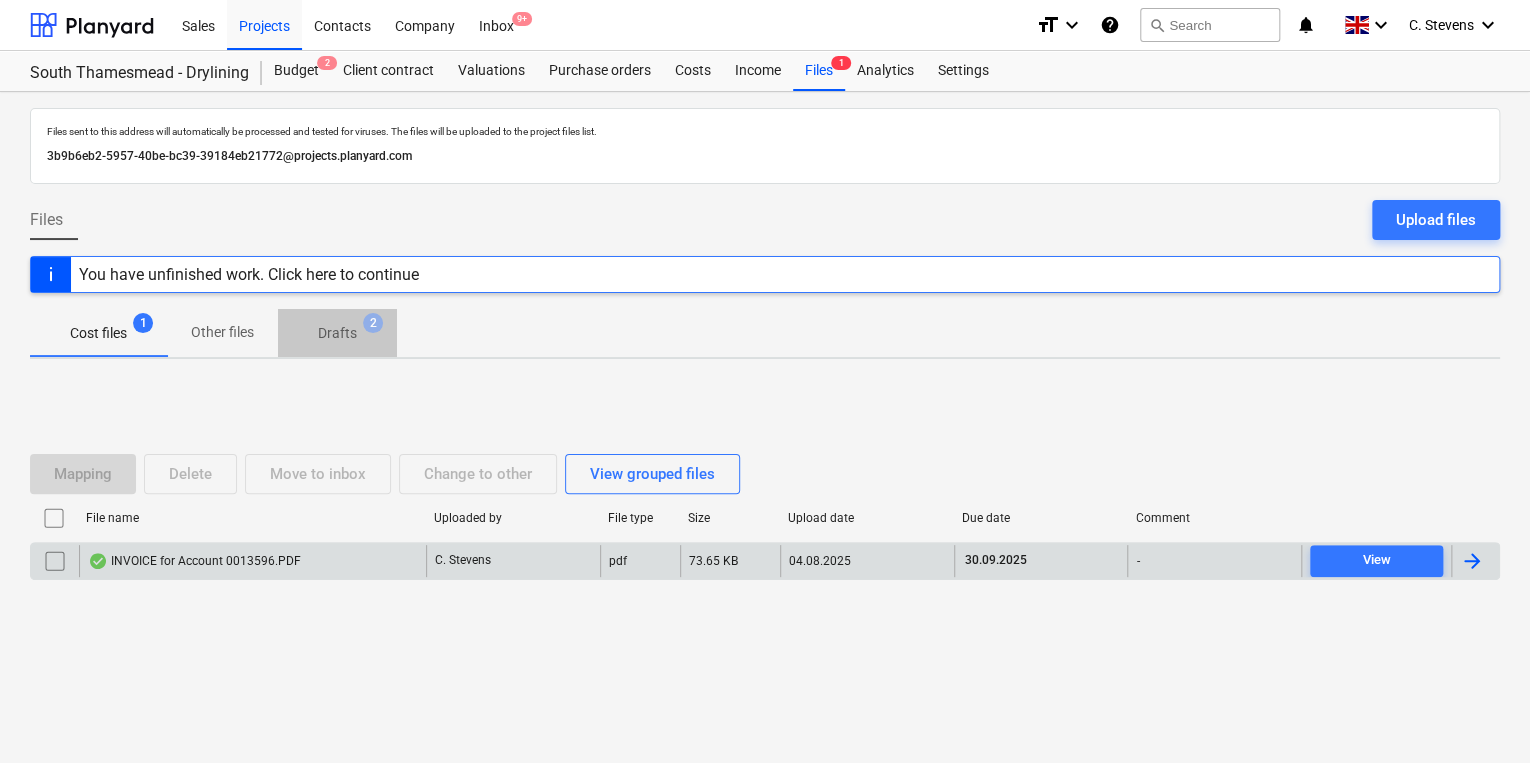 click on "Drafts" at bounding box center [337, 333] 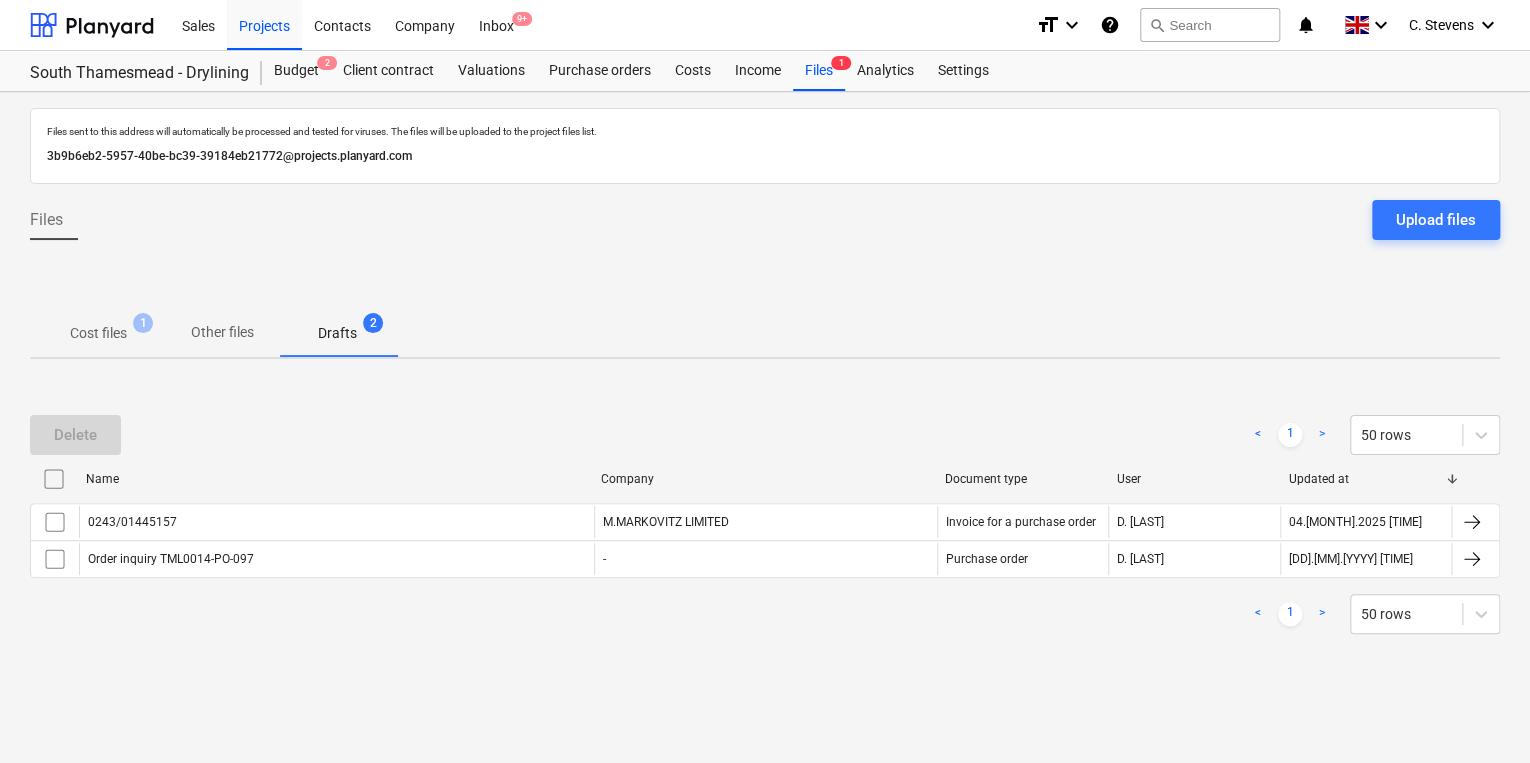 click on "Cost files" at bounding box center [98, 333] 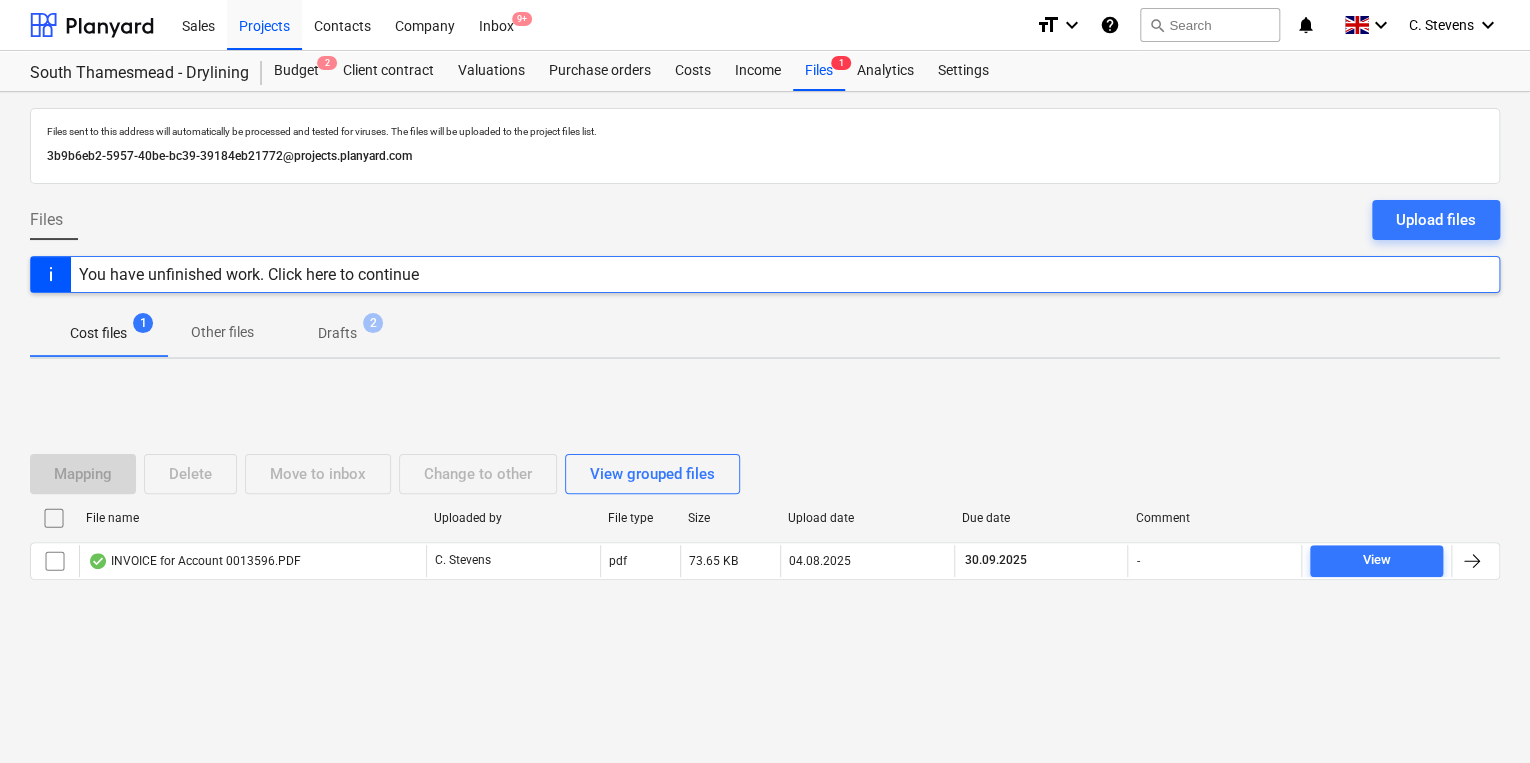 click on "Other files" at bounding box center (222, 332) 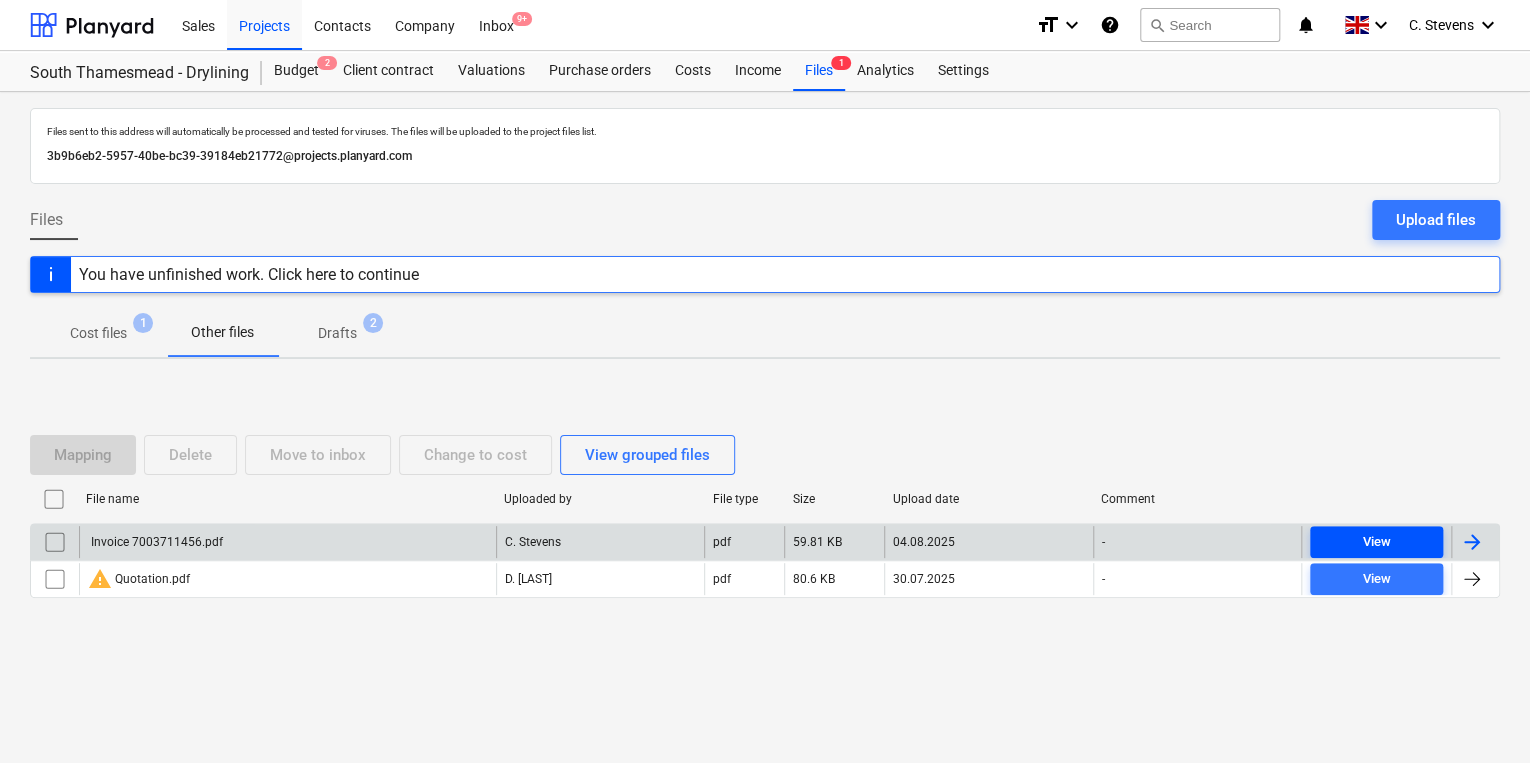 click on "View" at bounding box center [1377, 542] 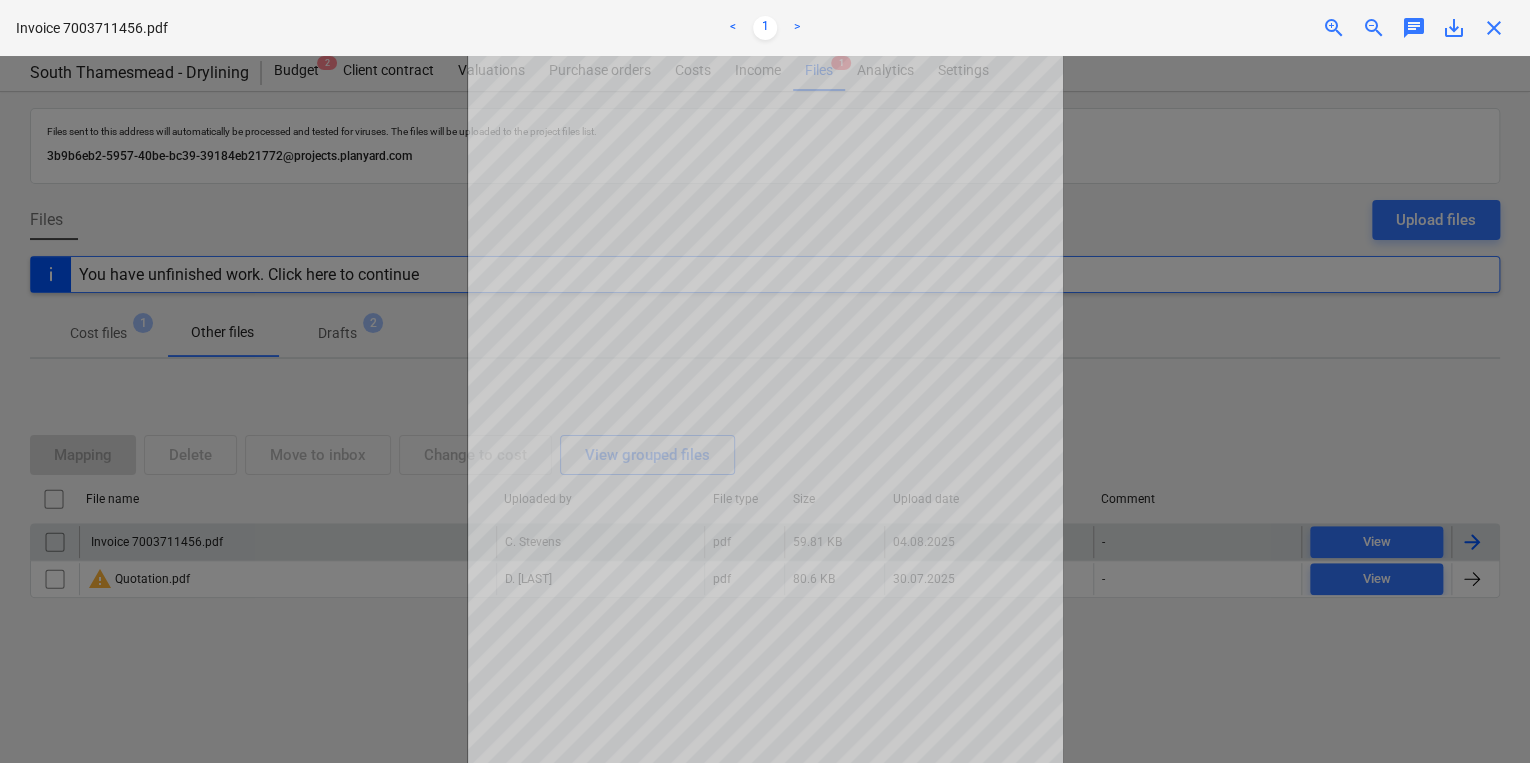 click on "close" at bounding box center [1494, 28] 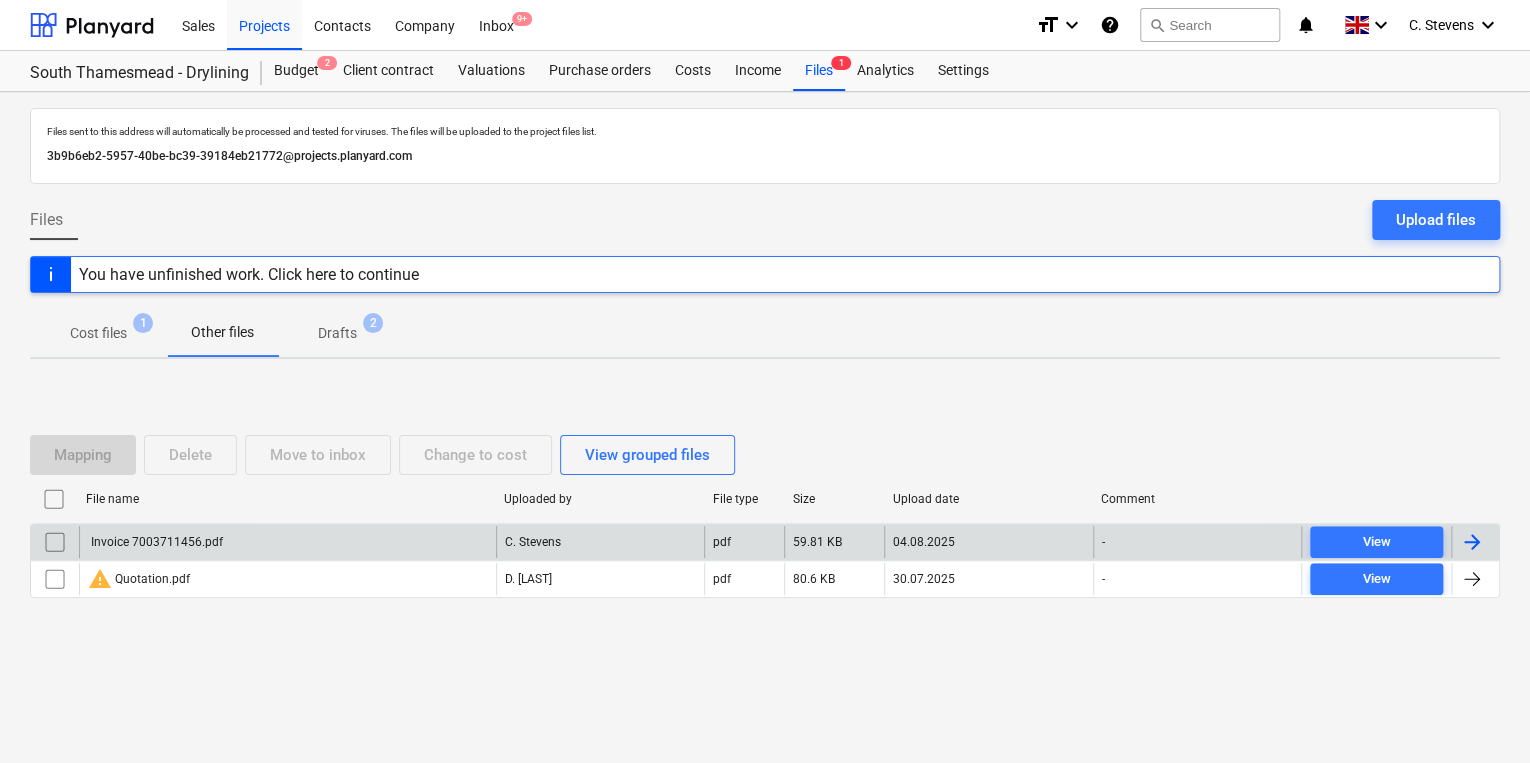 click at bounding box center (55, 542) 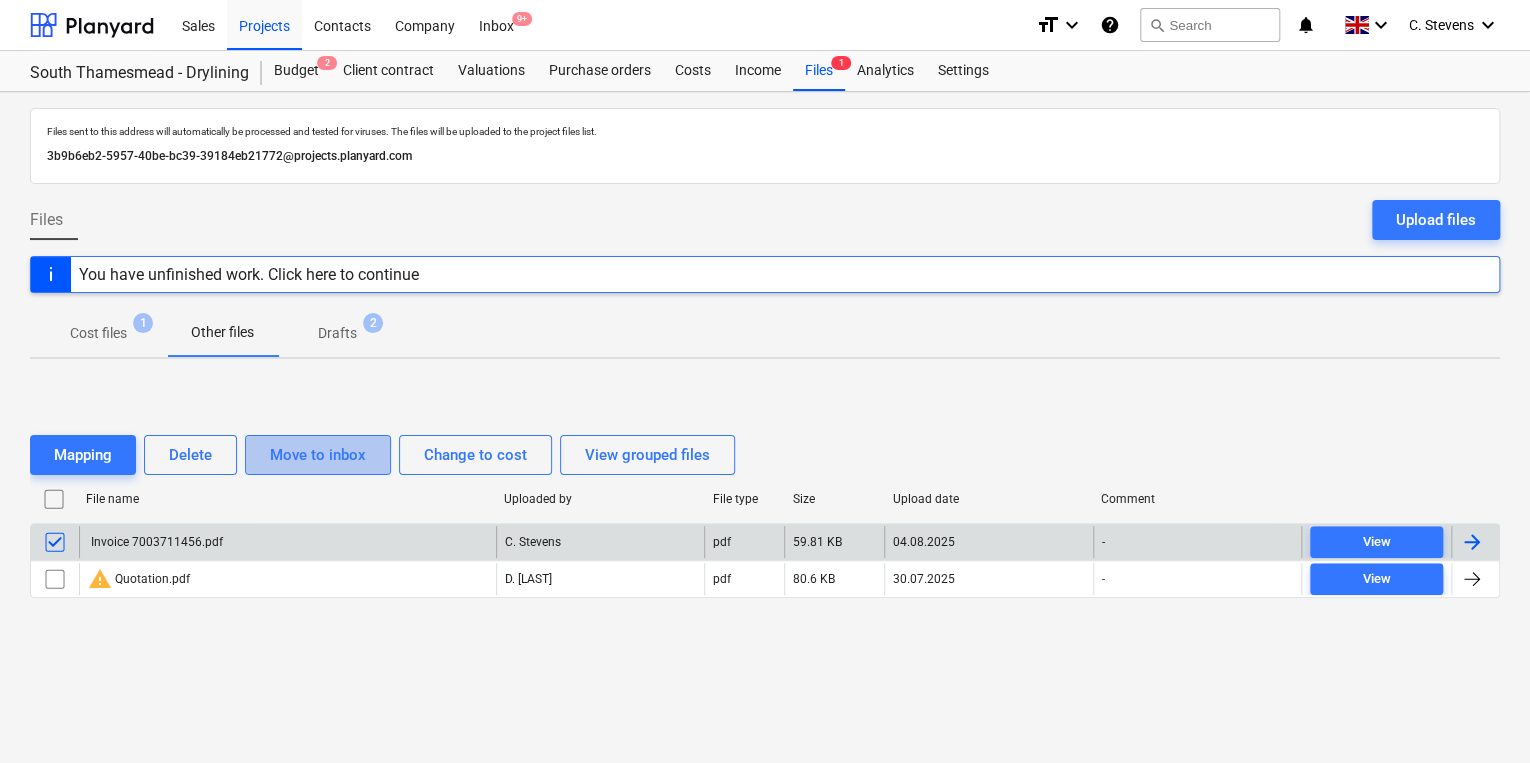 click on "Move to inbox" at bounding box center [318, 455] 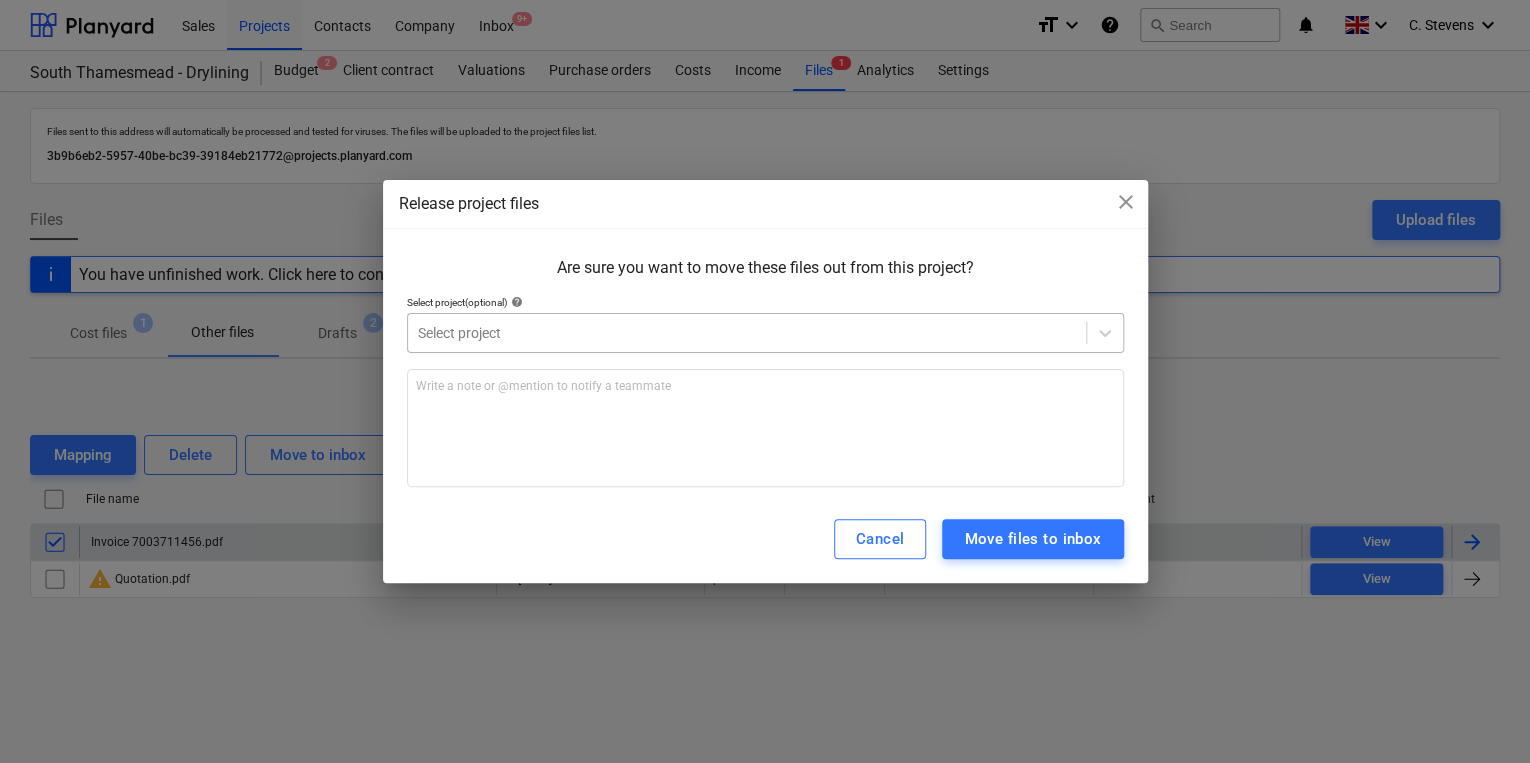 click at bounding box center (747, 333) 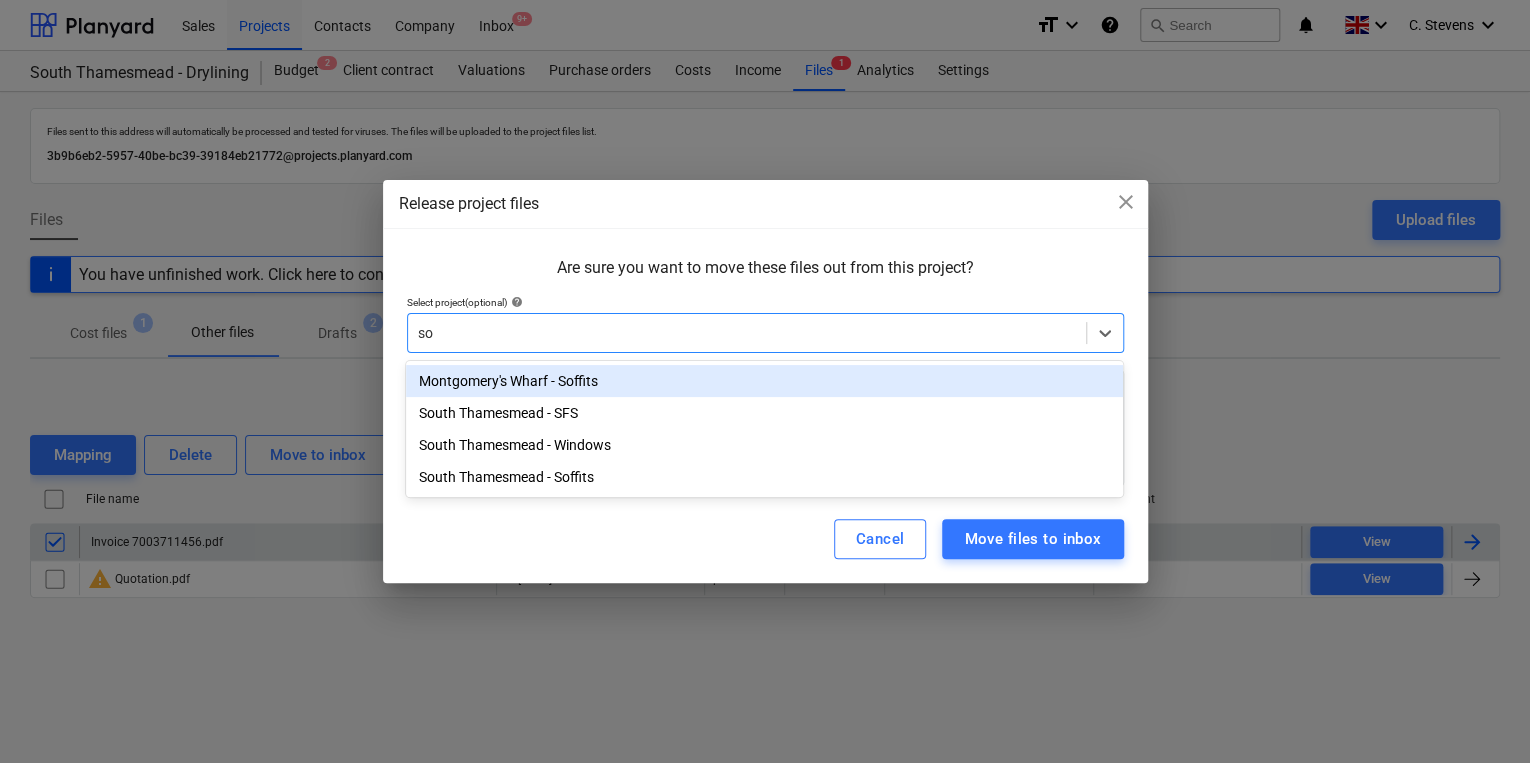 type on "sou" 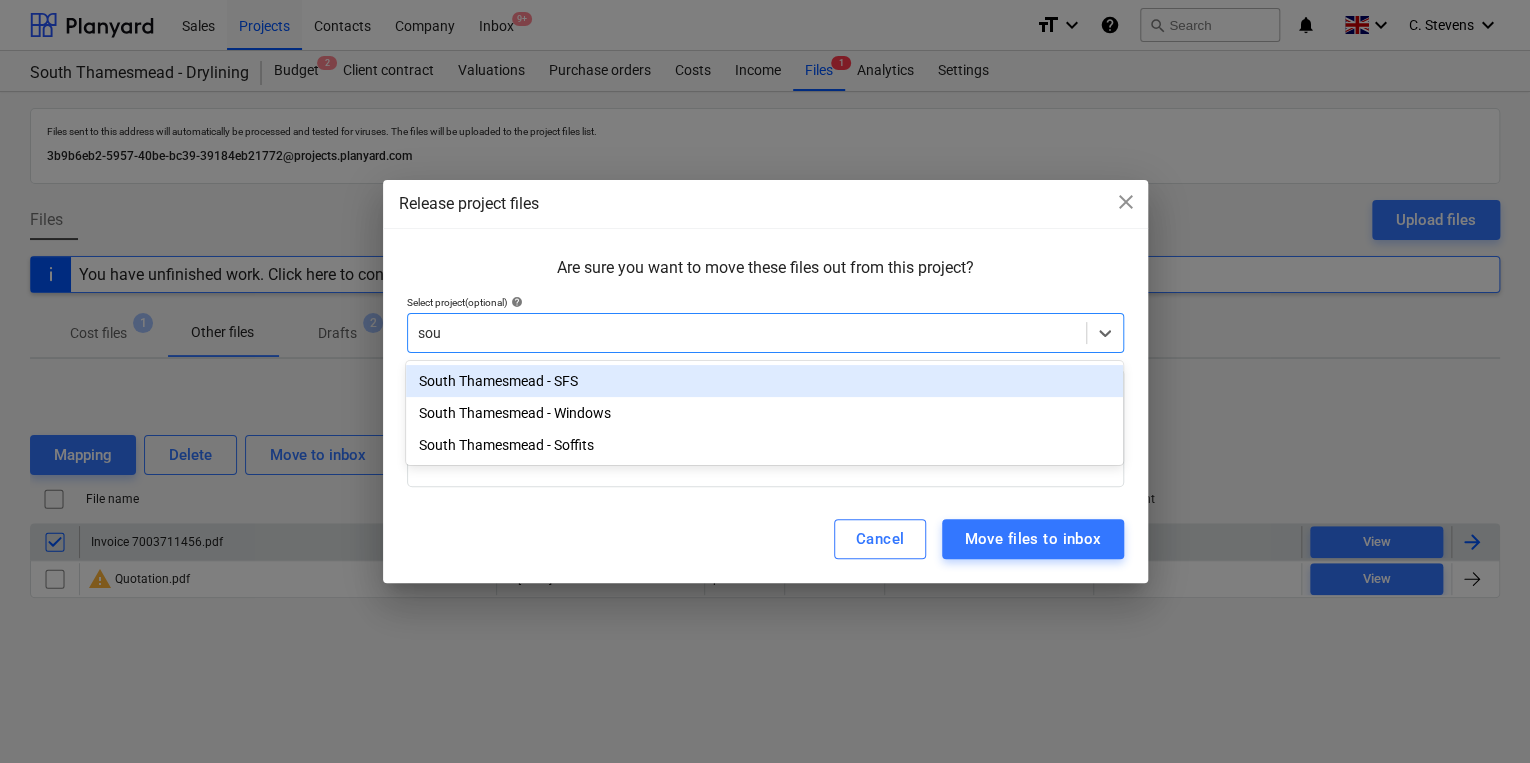 click on "South Thamesmead - SFS" at bounding box center (764, 381) 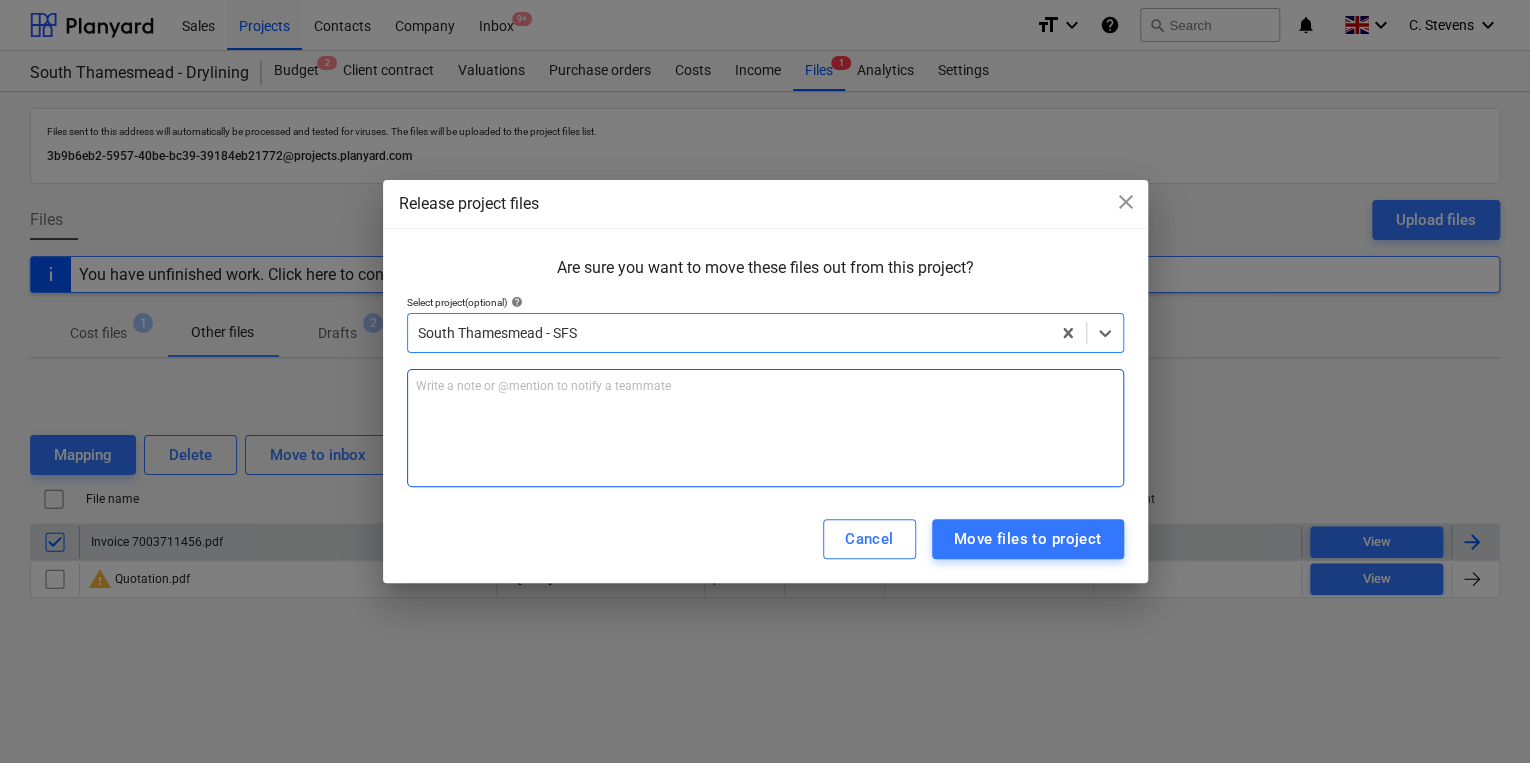 click on "Write a note or @mention to notify a teammate ﻿" at bounding box center [765, 386] 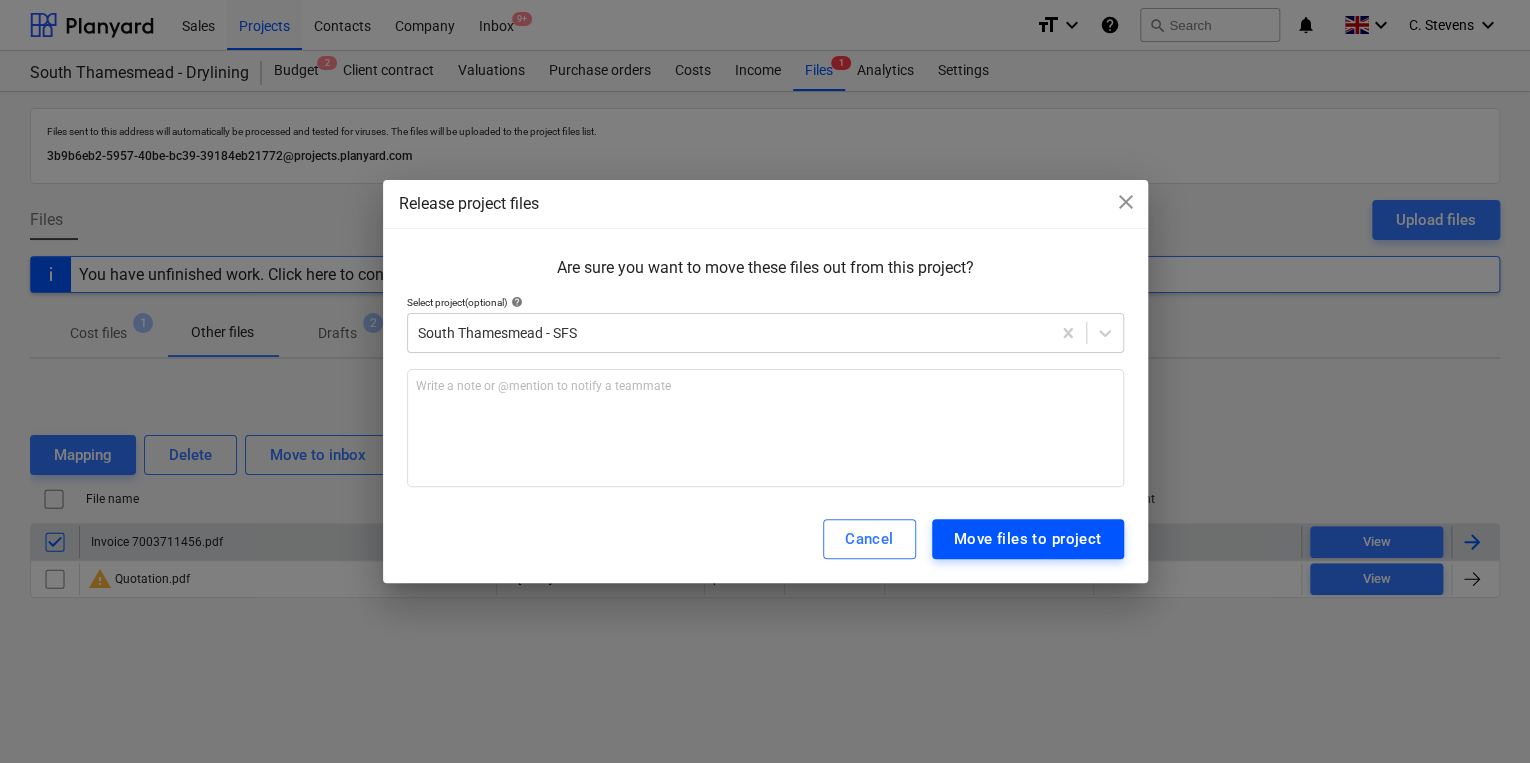 click on "Move files to project" at bounding box center [1028, 539] 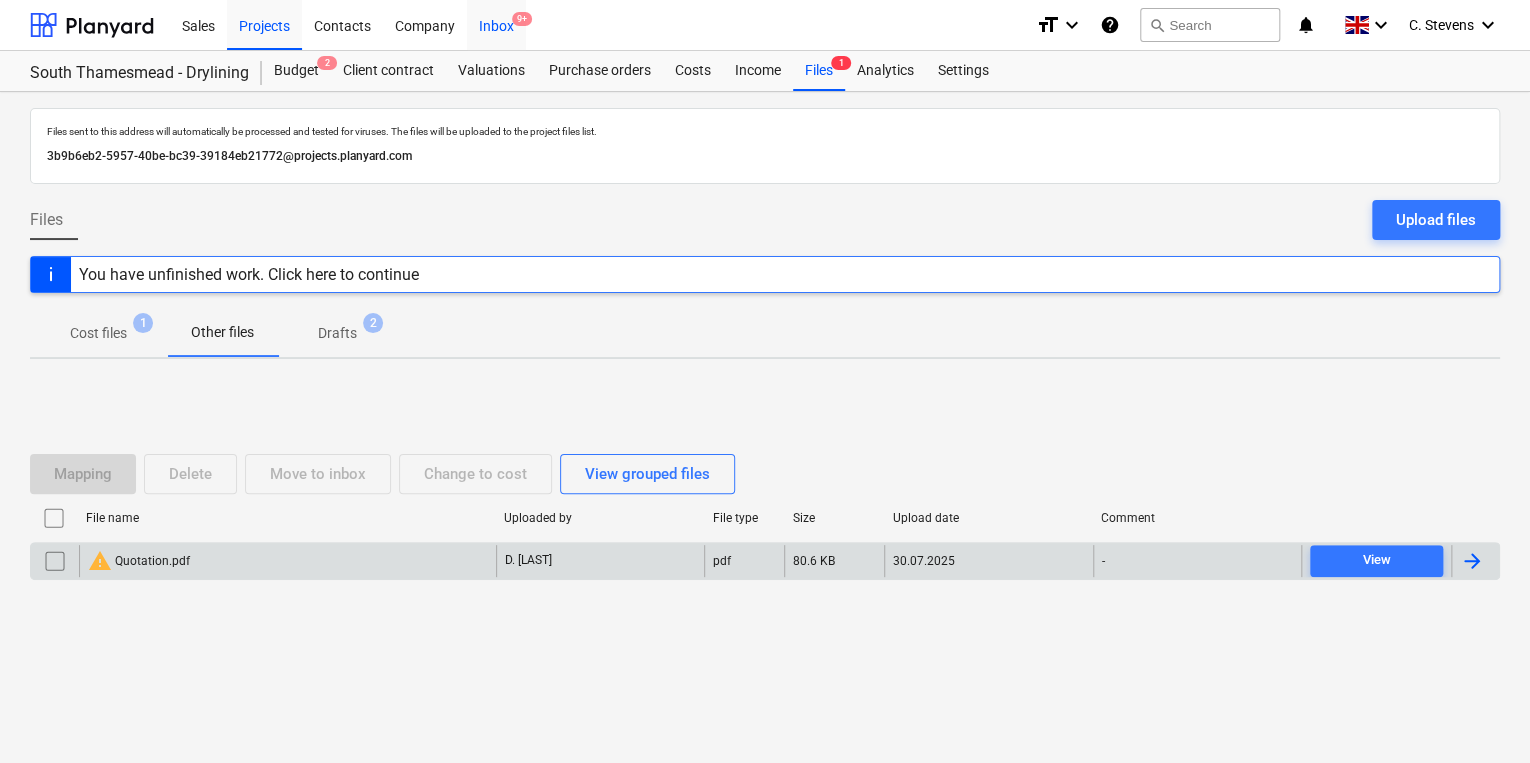 click on "Inbox 9+" at bounding box center (496, 24) 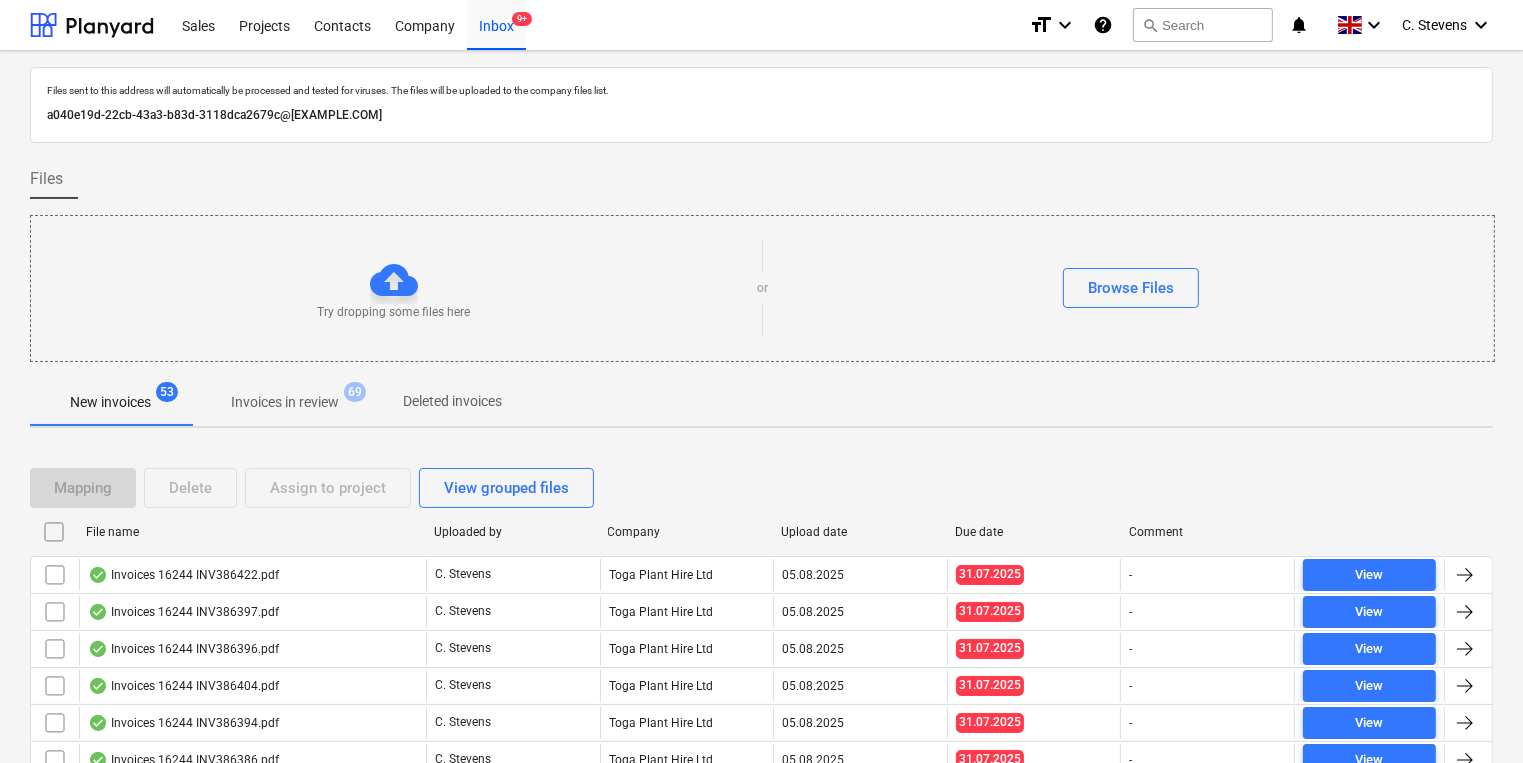 click on "File name" at bounding box center (252, 532) 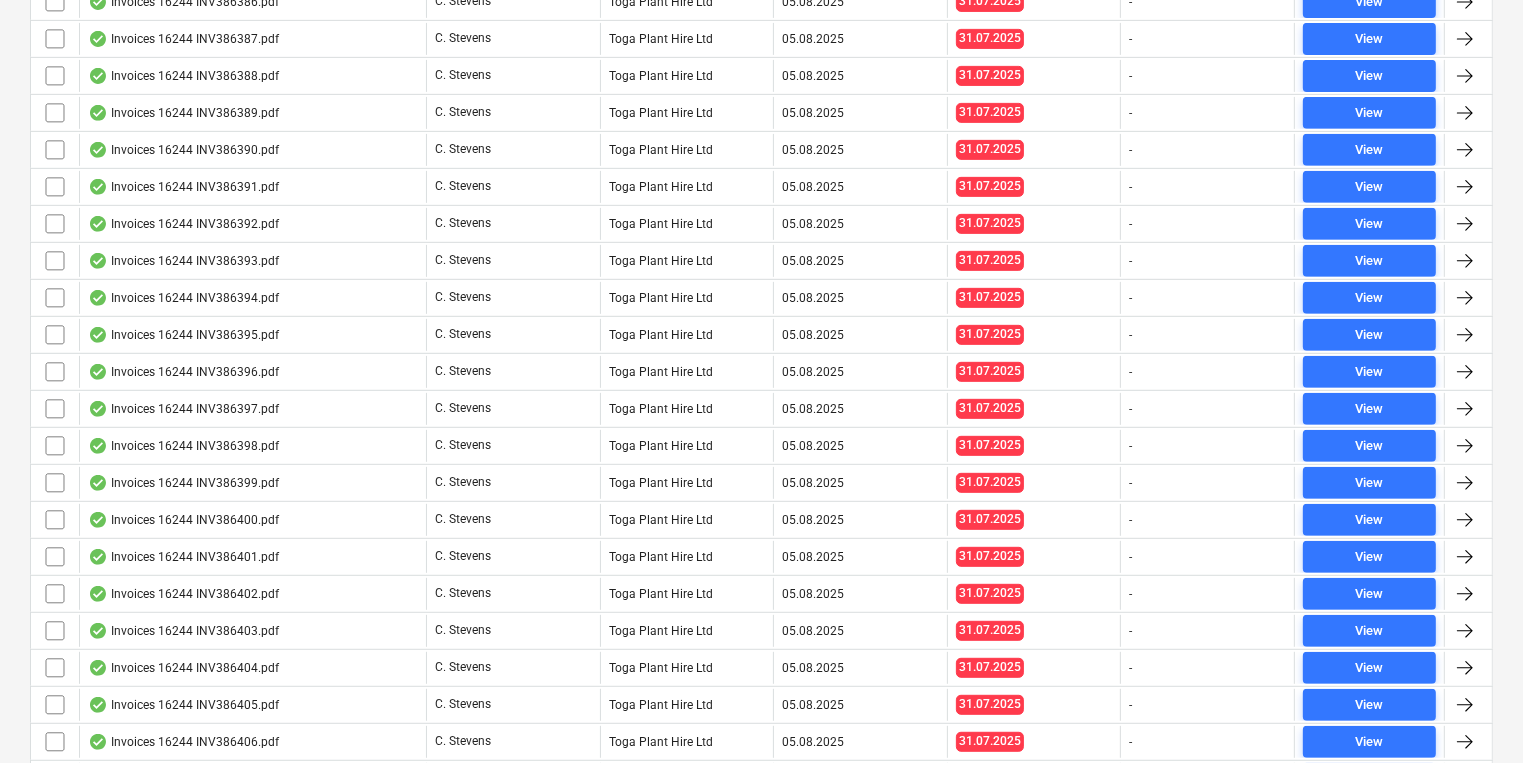 scroll, scrollTop: 214, scrollLeft: 0, axis: vertical 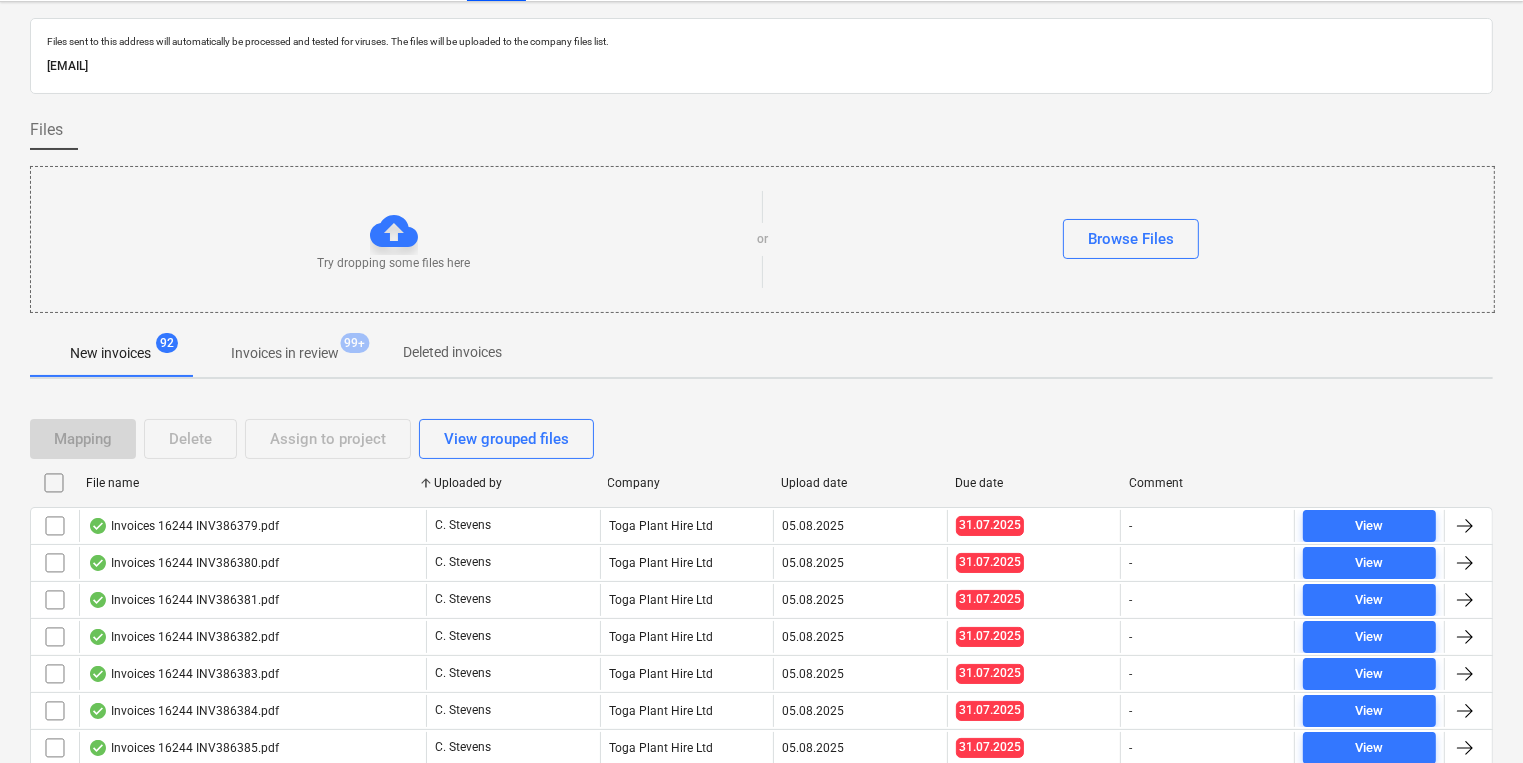 click on "File name" at bounding box center [252, 483] 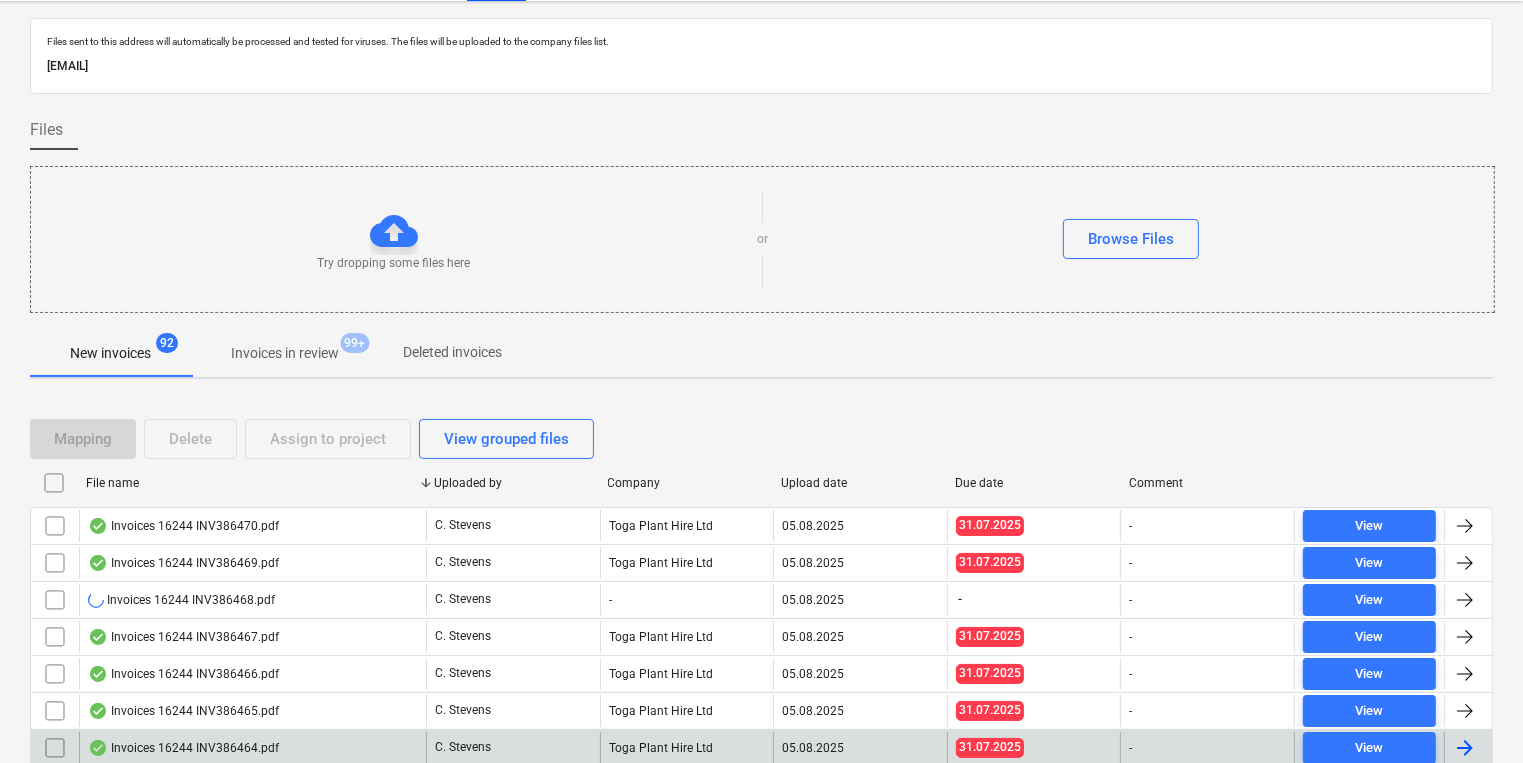 scroll, scrollTop: 449, scrollLeft: 0, axis: vertical 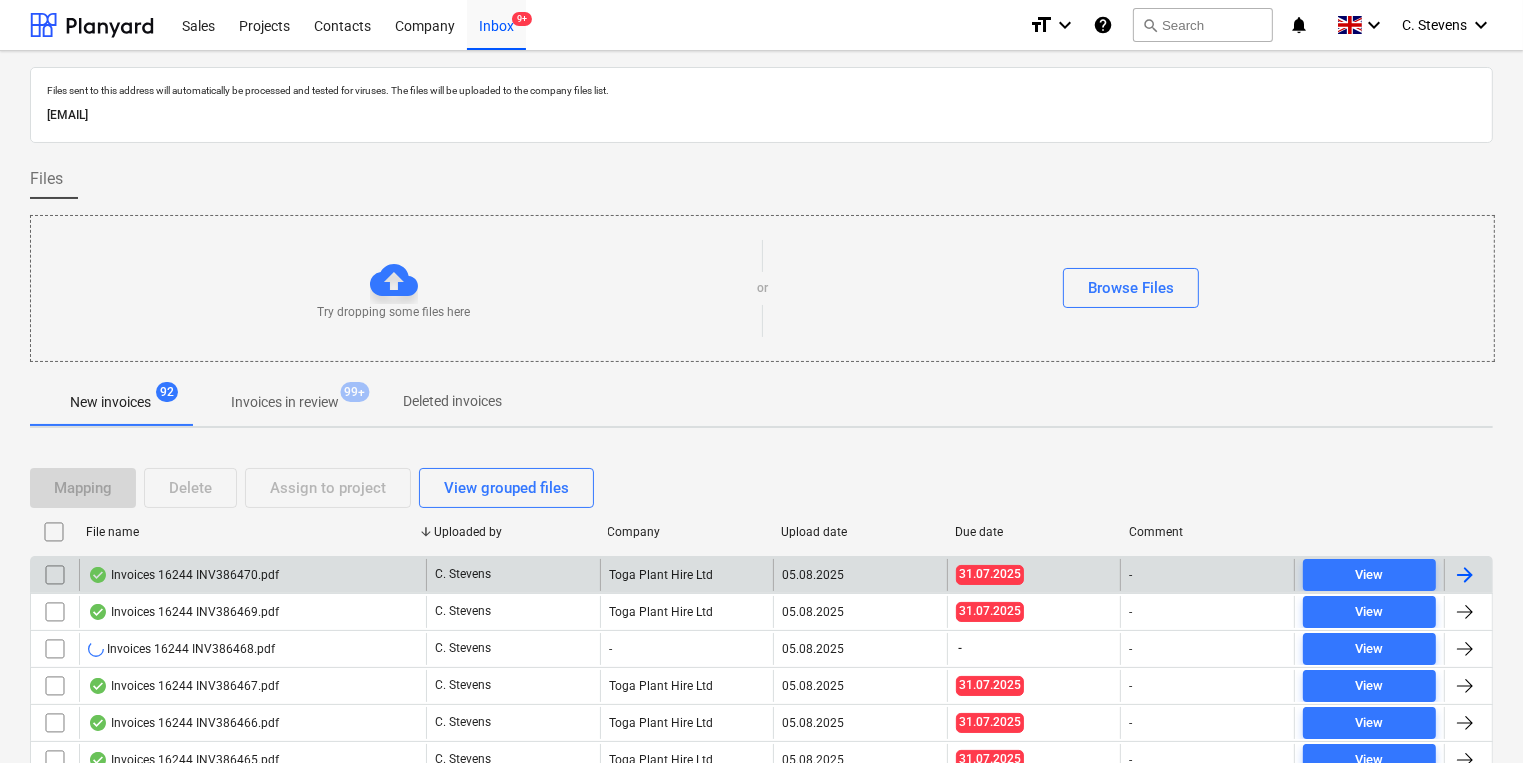click on "Invoices 16244 INV386470.pdf" at bounding box center (252, 575) 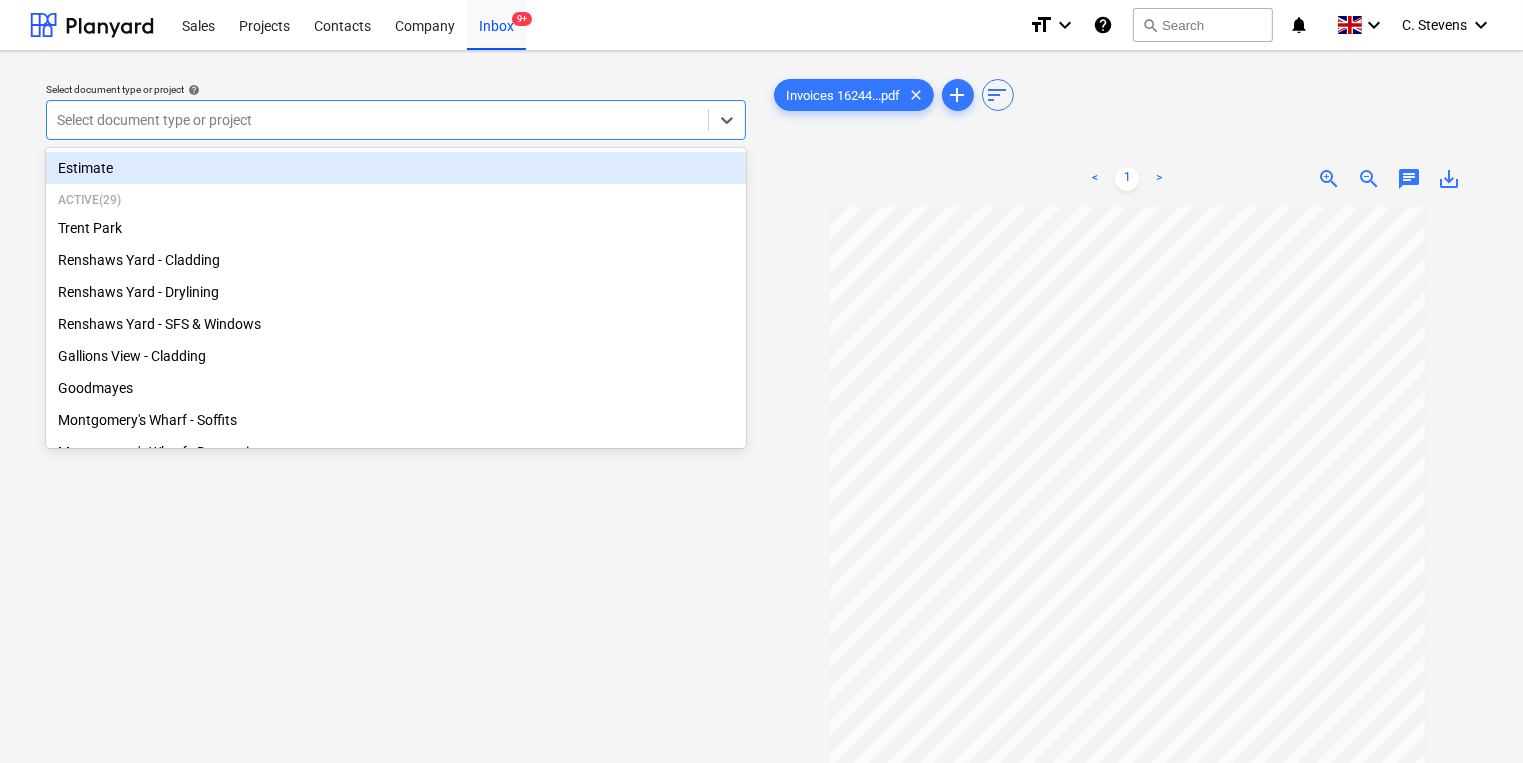 drag, startPoint x: 322, startPoint y: 124, endPoint x: 343, endPoint y: 131, distance: 22.135944 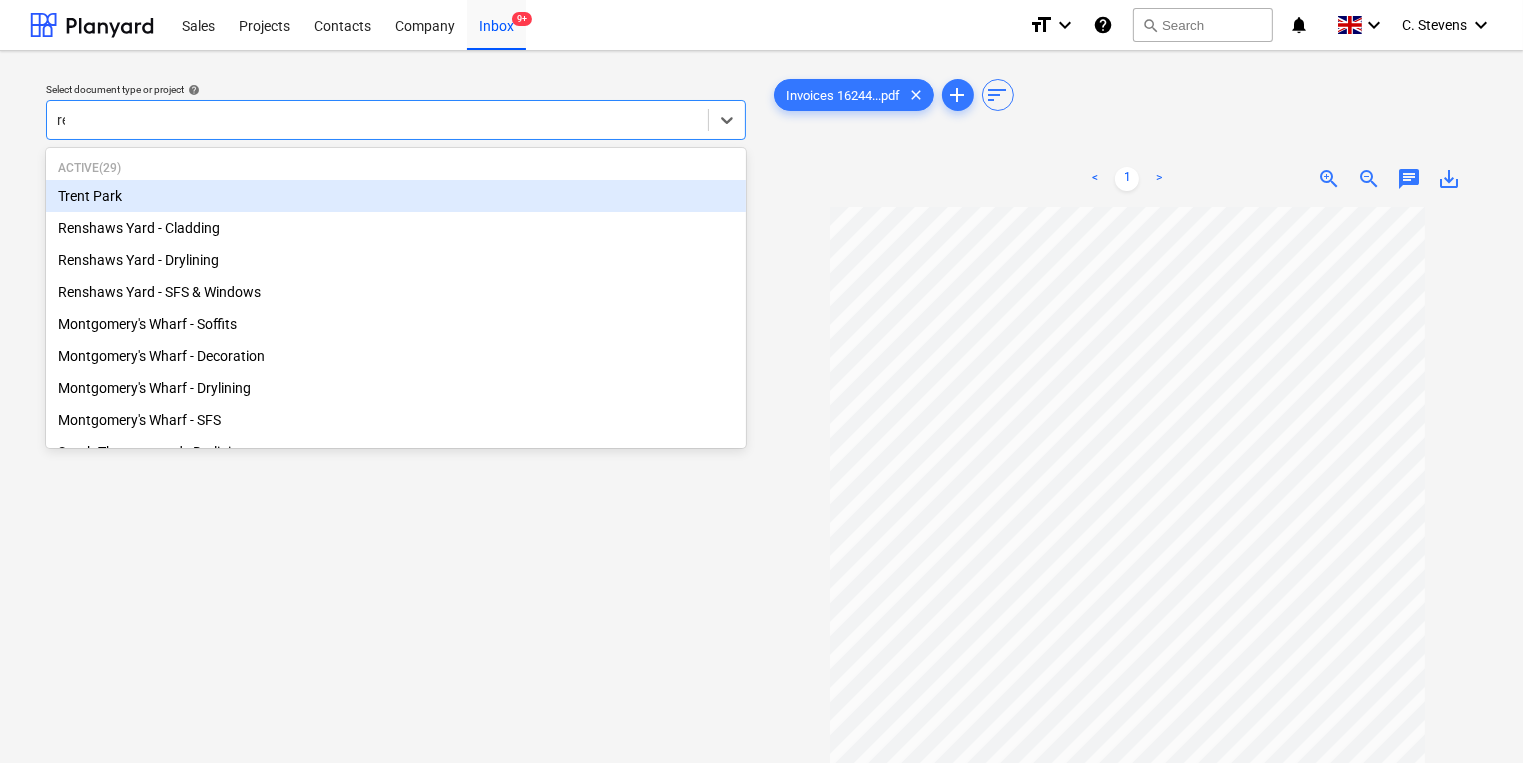 type on "reg" 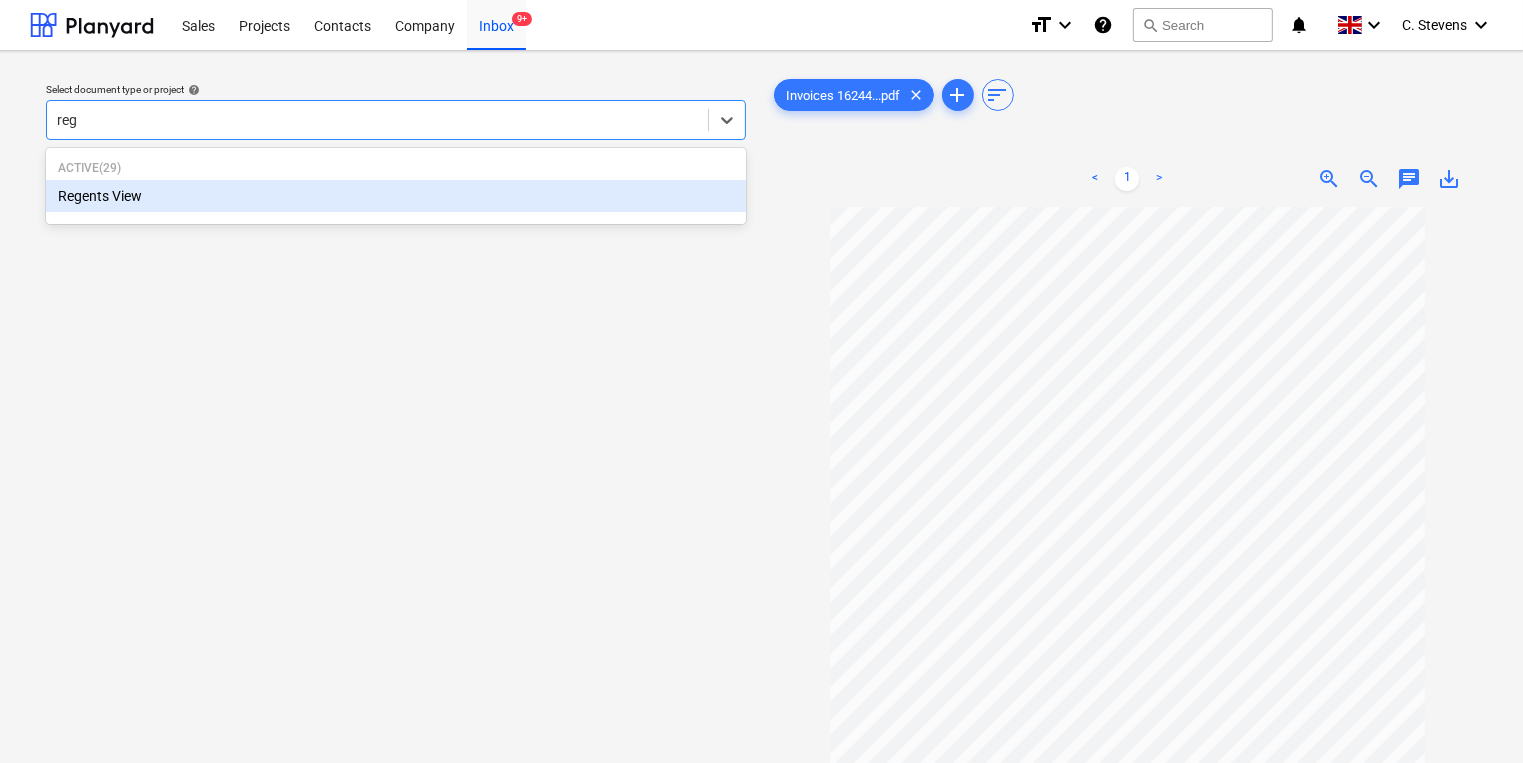 type 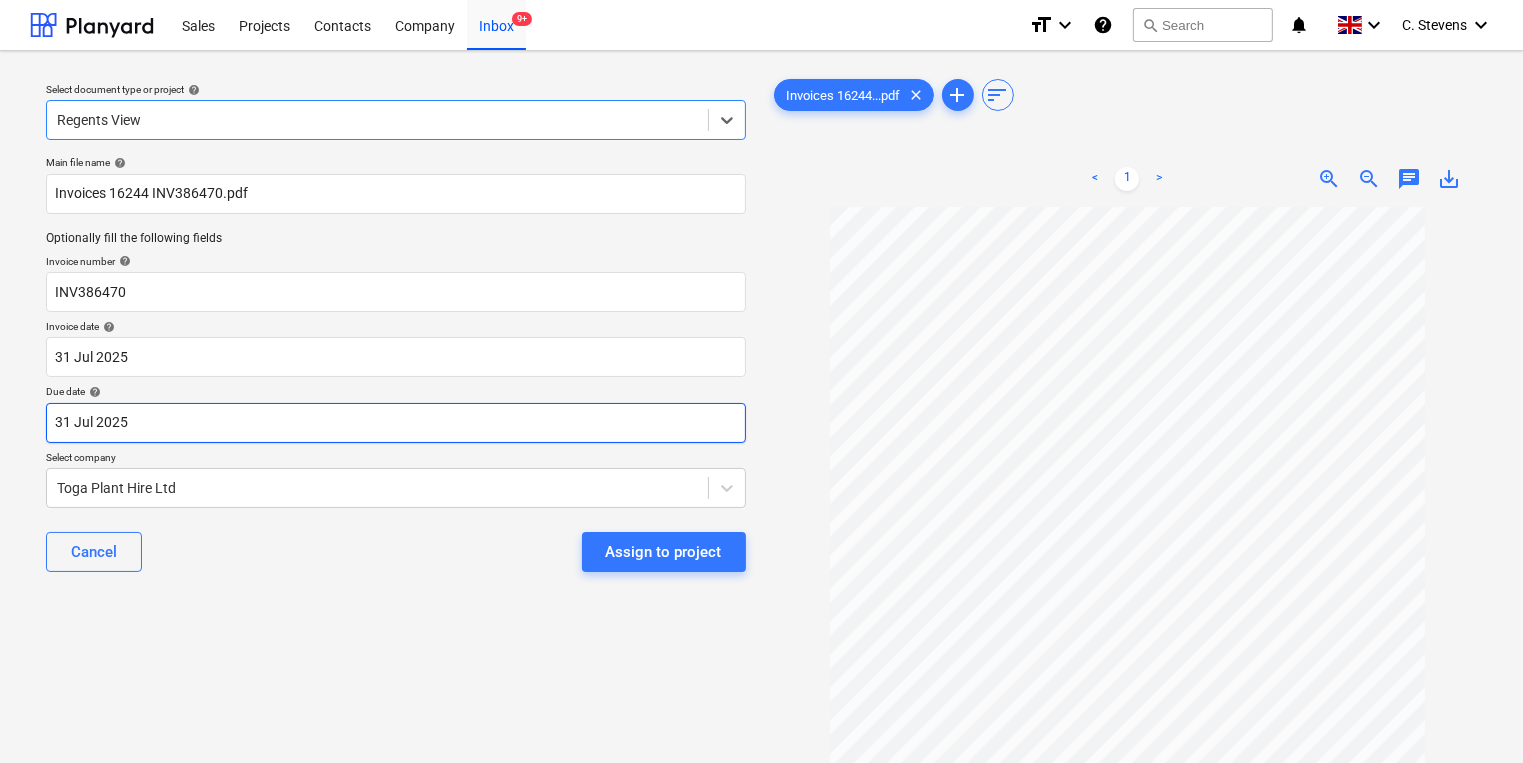 click on "Sales Projects Contacts Company Inbox 9+ format_size keyboard_arrow_down help search Search notifications 0 keyboard_arrow_down C. Stevens keyboard_arrow_down Select document type or project help option Regents View, selected.   Select is focused ,type to refine list, press Down to open the menu,  Regents View Main file name help Invoices 16244 INV386470.pdf Optionally fill the following fields Invoice number help INV386470 Invoice date help 31 Jul 2025 31.07.2025 Press the down arrow key to interact with the calendar and
select a date. Press the question mark key to get the keyboard shortcuts for changing dates. Due date help 31 Jul 2025 31.07.2025 Press the down arrow key to interact with the calendar and
select a date. Press the question mark key to get the keyboard shortcuts for changing dates. Select company Toga Plant Hire Ltd   Cancel Assign to project Invoices 16244...pdf clear add sort < 1 > zoom_in zoom_out chat 0 save_alt Files uploaded successfully Files uploaded successfully" at bounding box center (761, 381) 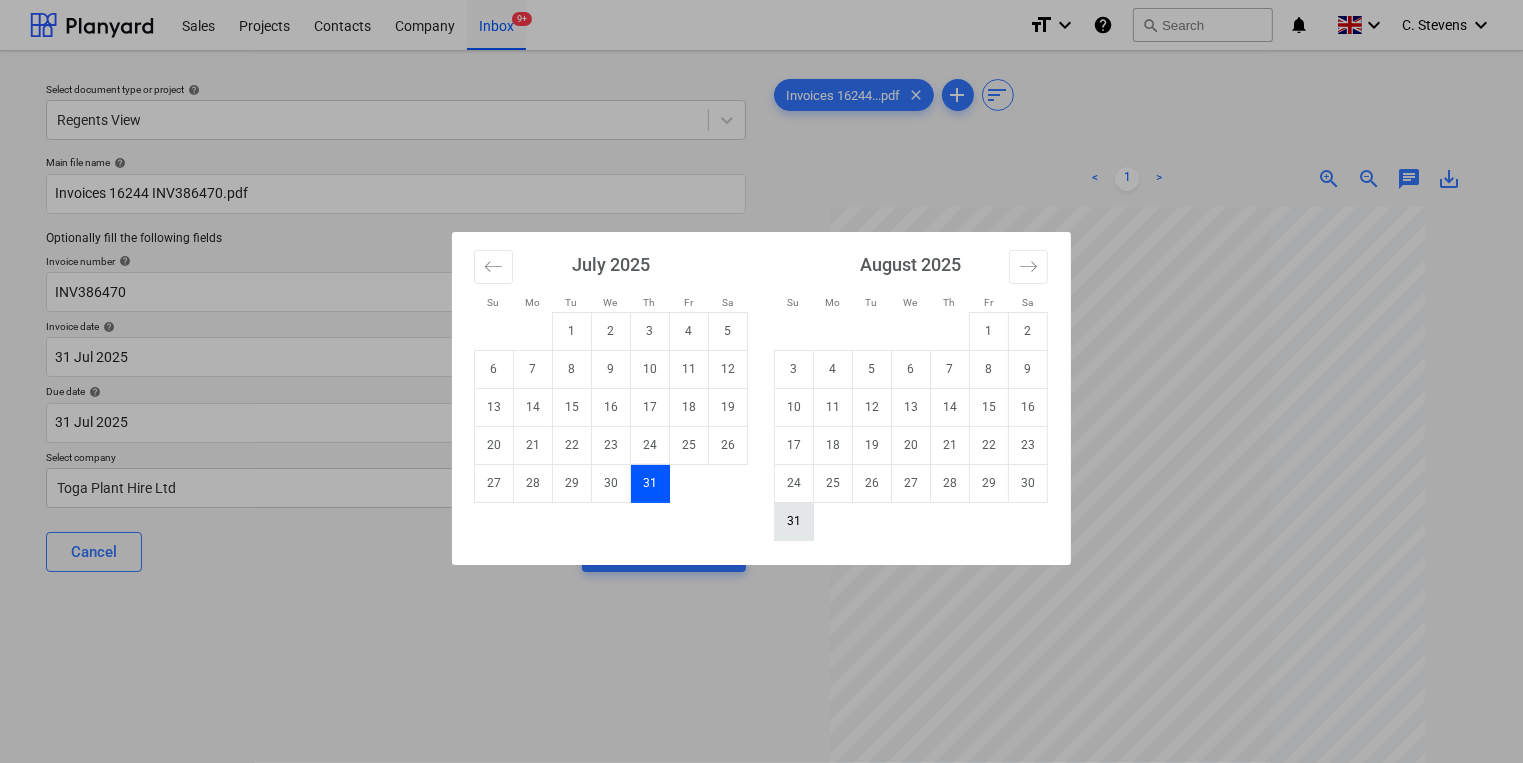 click on "31" at bounding box center (794, 521) 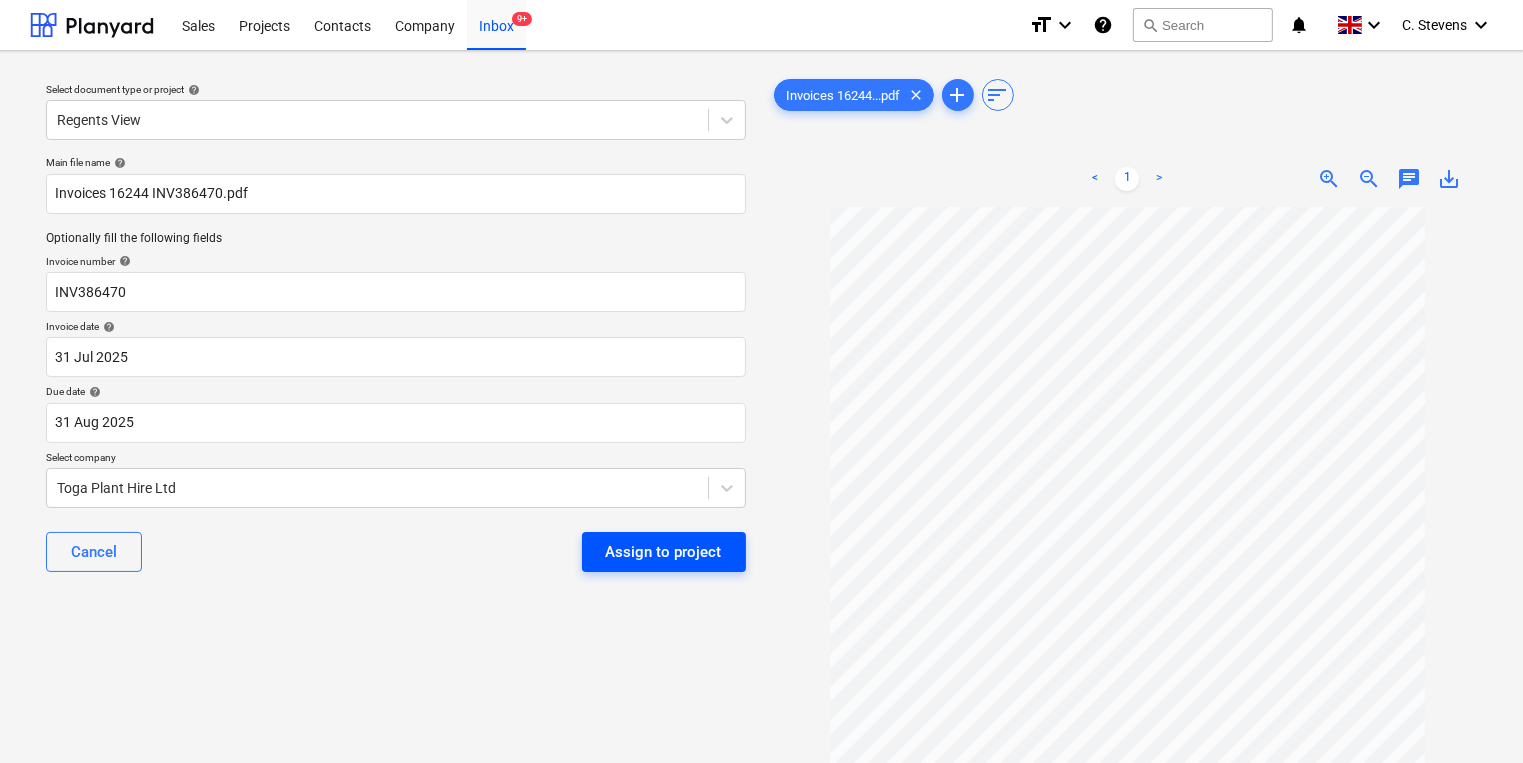 click on "Assign to project" at bounding box center (664, 552) 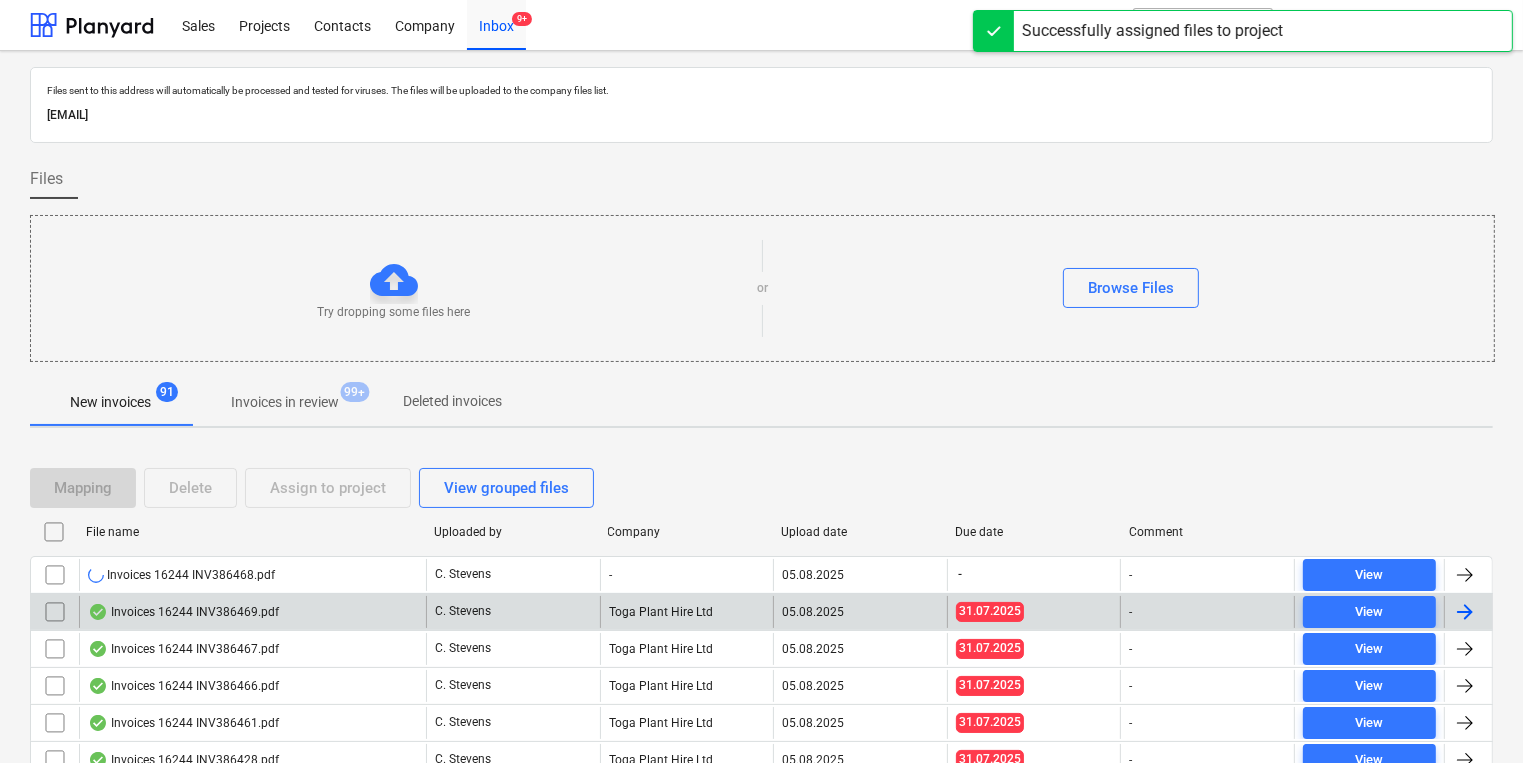 click on "Invoices 16244 INV386469.pdf" at bounding box center (183, 612) 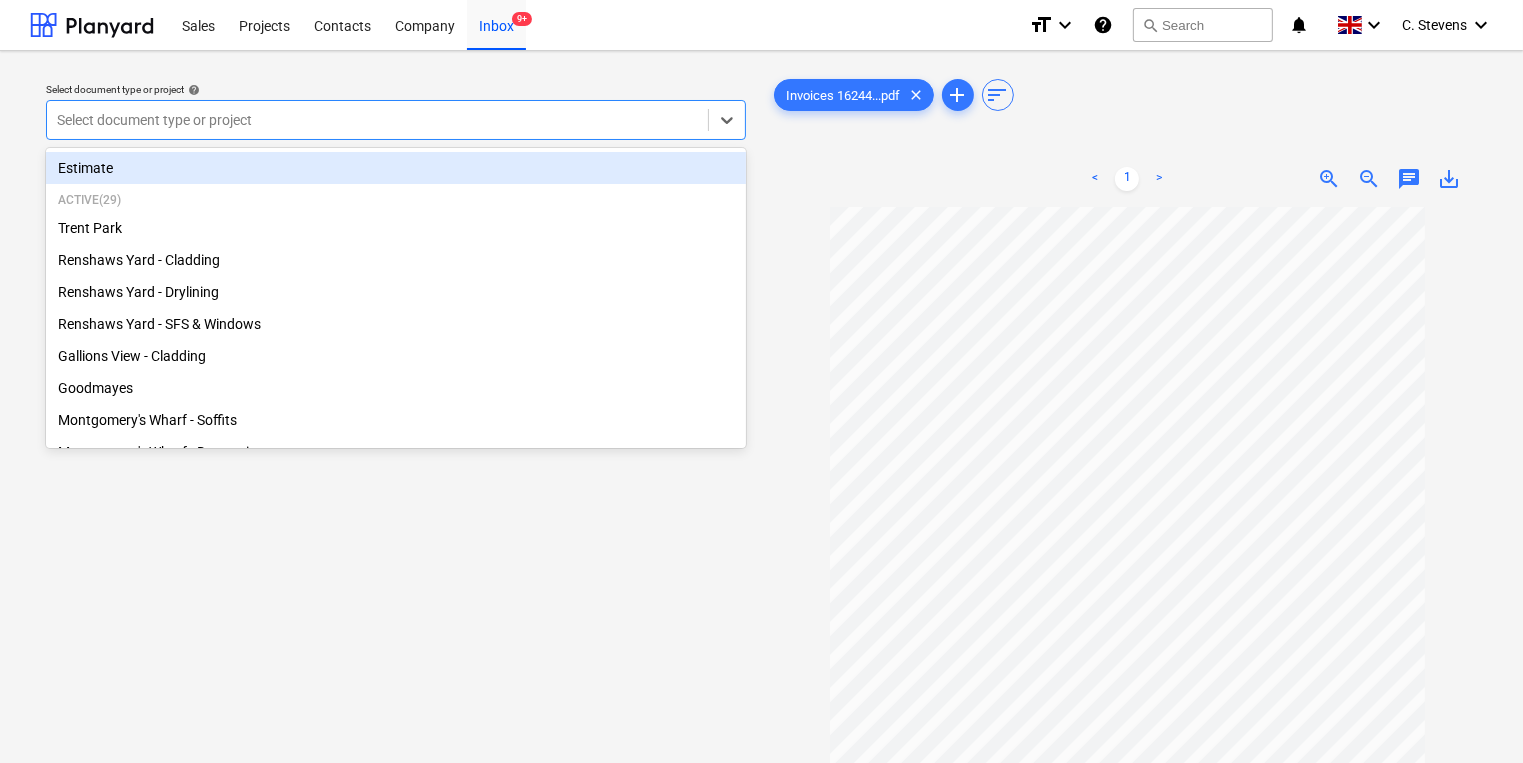 click at bounding box center (377, 120) 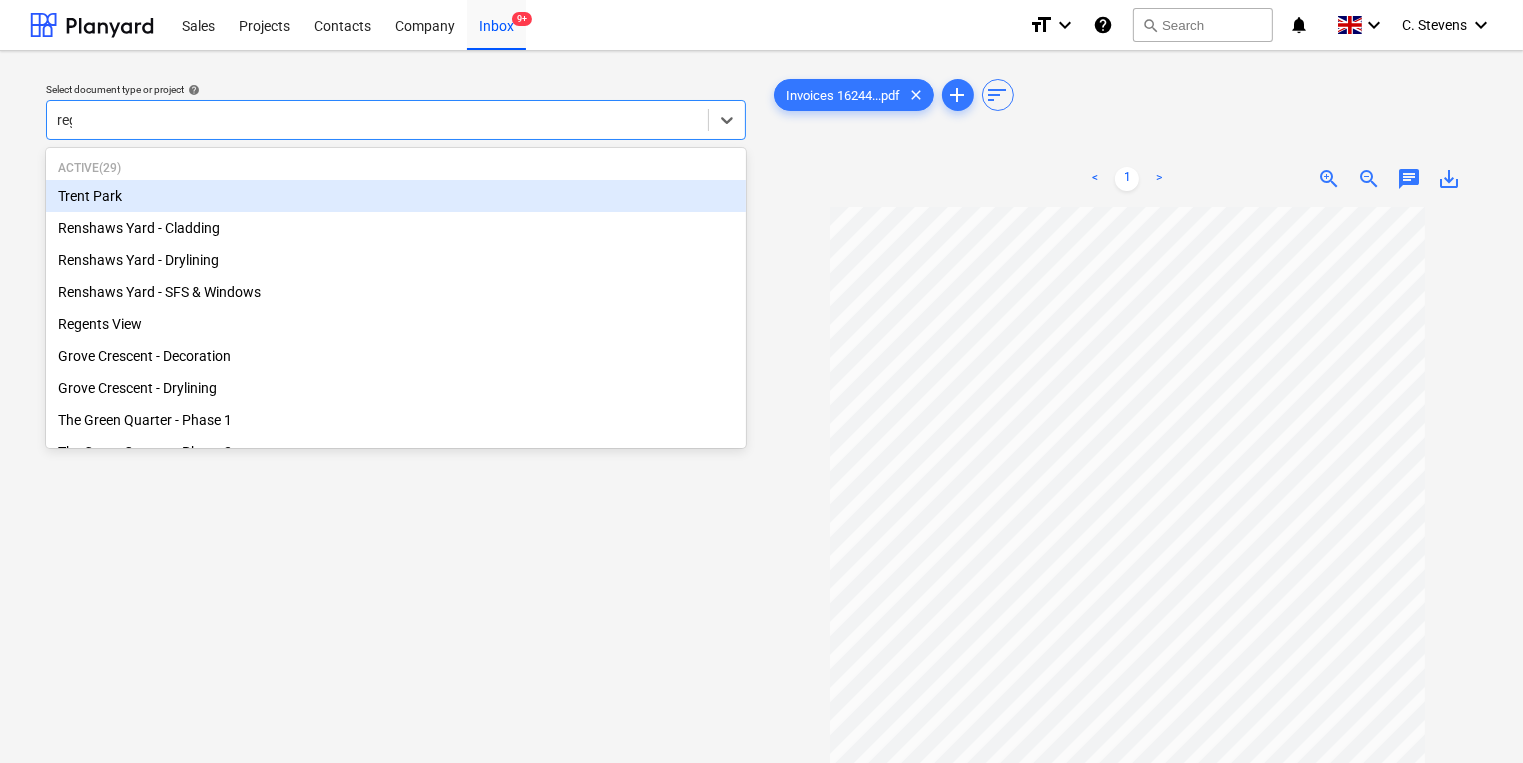type on "rege" 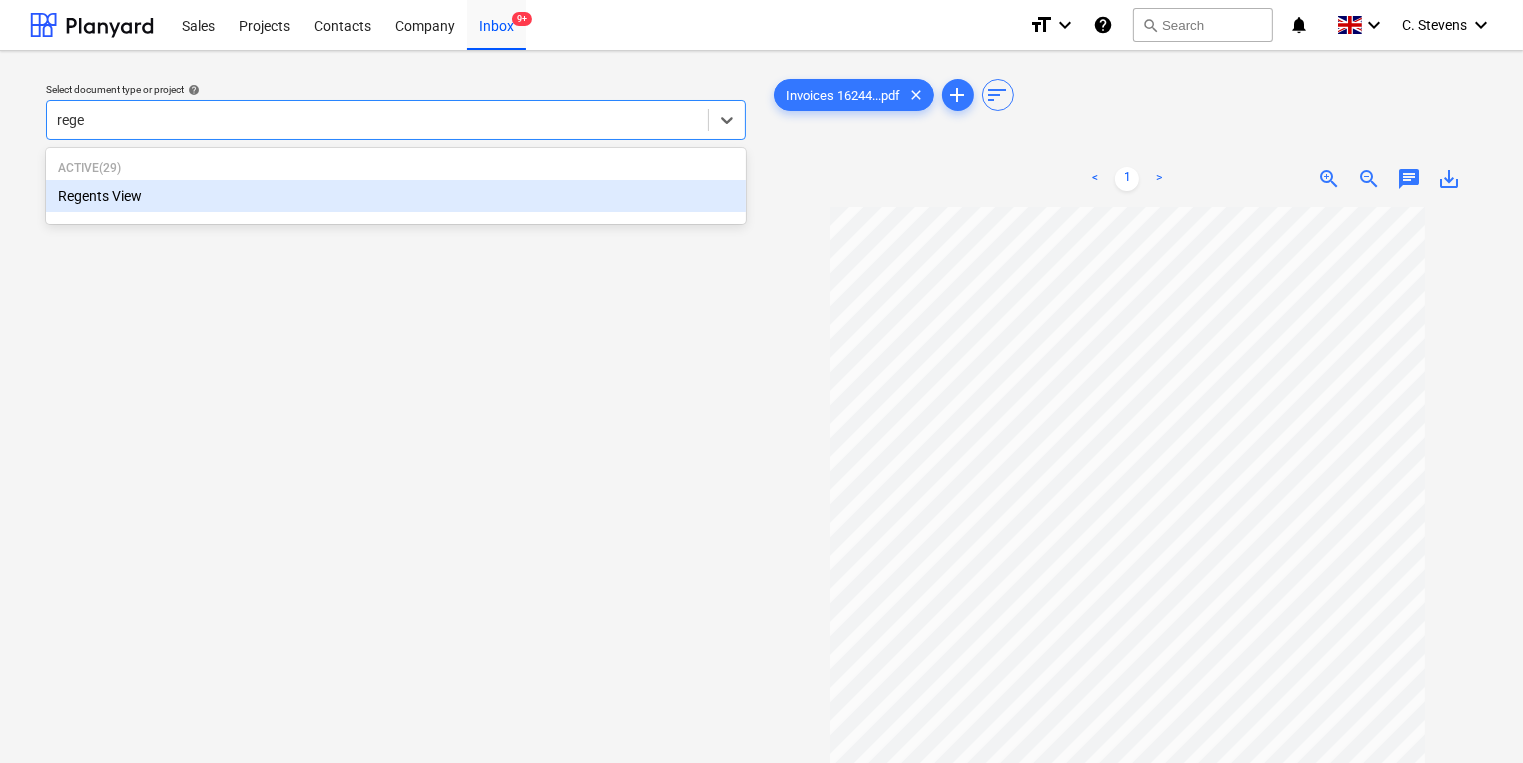 type 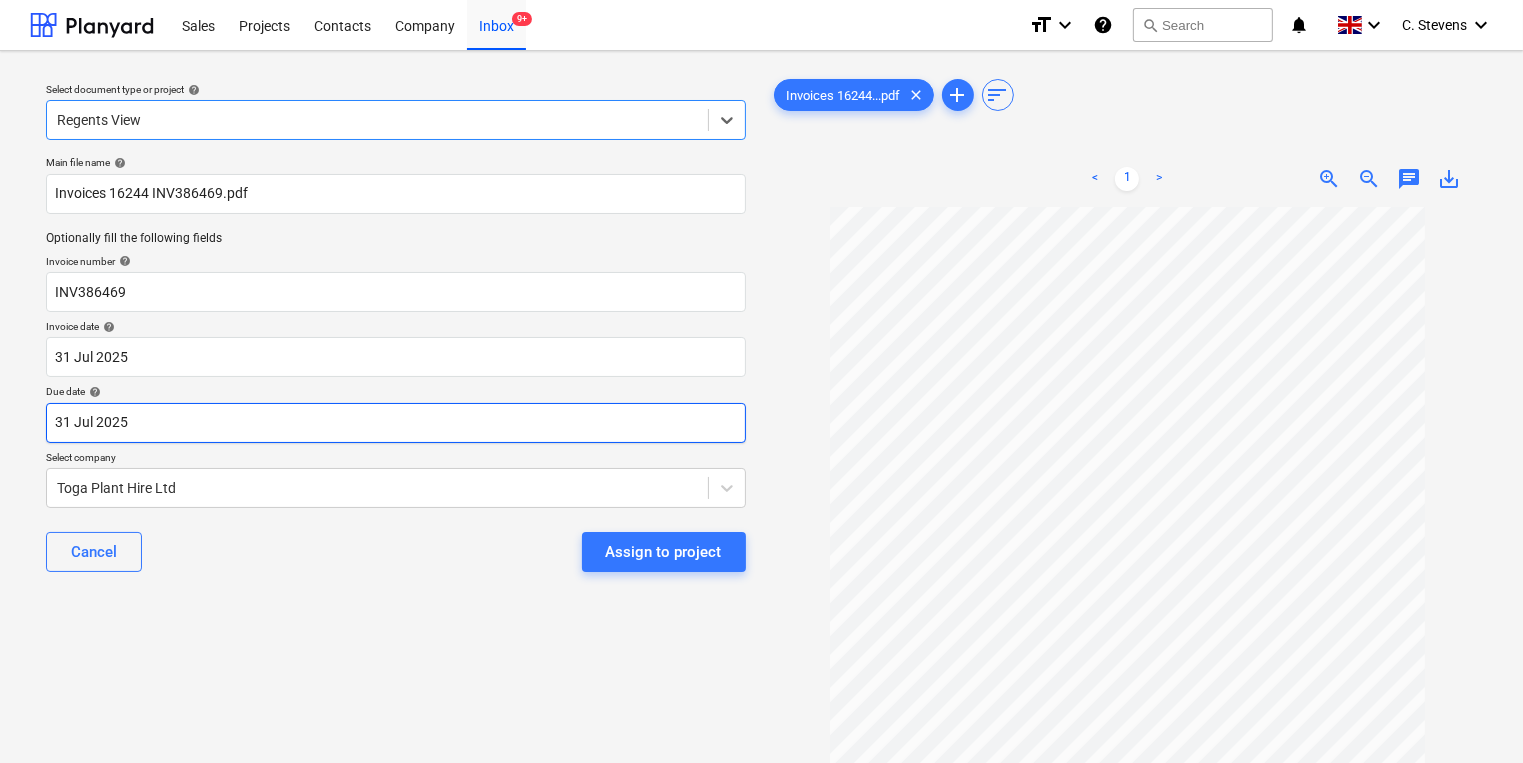 click on "Sales Projects Contacts Company Inbox 9+ format_size keyboard_arrow_down help search Search notifications 0 keyboard_arrow_down C. Stevens keyboard_arrow_down Select document type or project help option Regents View, selected.   Select is focused ,type to refine list, press Down to open the menu,  Regents View Main file name help Invoices 16244 INV386469.pdf Optionally fill the following fields Invoice number help INV386469 Invoice date help 31 Jul 2025 31.07.2025 Press the down arrow key to interact with the calendar and
select a date. Press the question mark key to get the keyboard shortcuts for changing dates. Due date help 31 Jul 2025 31.07.2025 Press the down arrow key to interact with the calendar and
select a date. Press the question mark key to get the keyboard shortcuts for changing dates. Select company Toga Plant Hire Ltd   Cancel Assign to project Invoices 16244...pdf clear add sort < 1 > zoom_in zoom_out chat 0 save_alt Files uploaded successfully Files uploaded successfully" at bounding box center [761, 381] 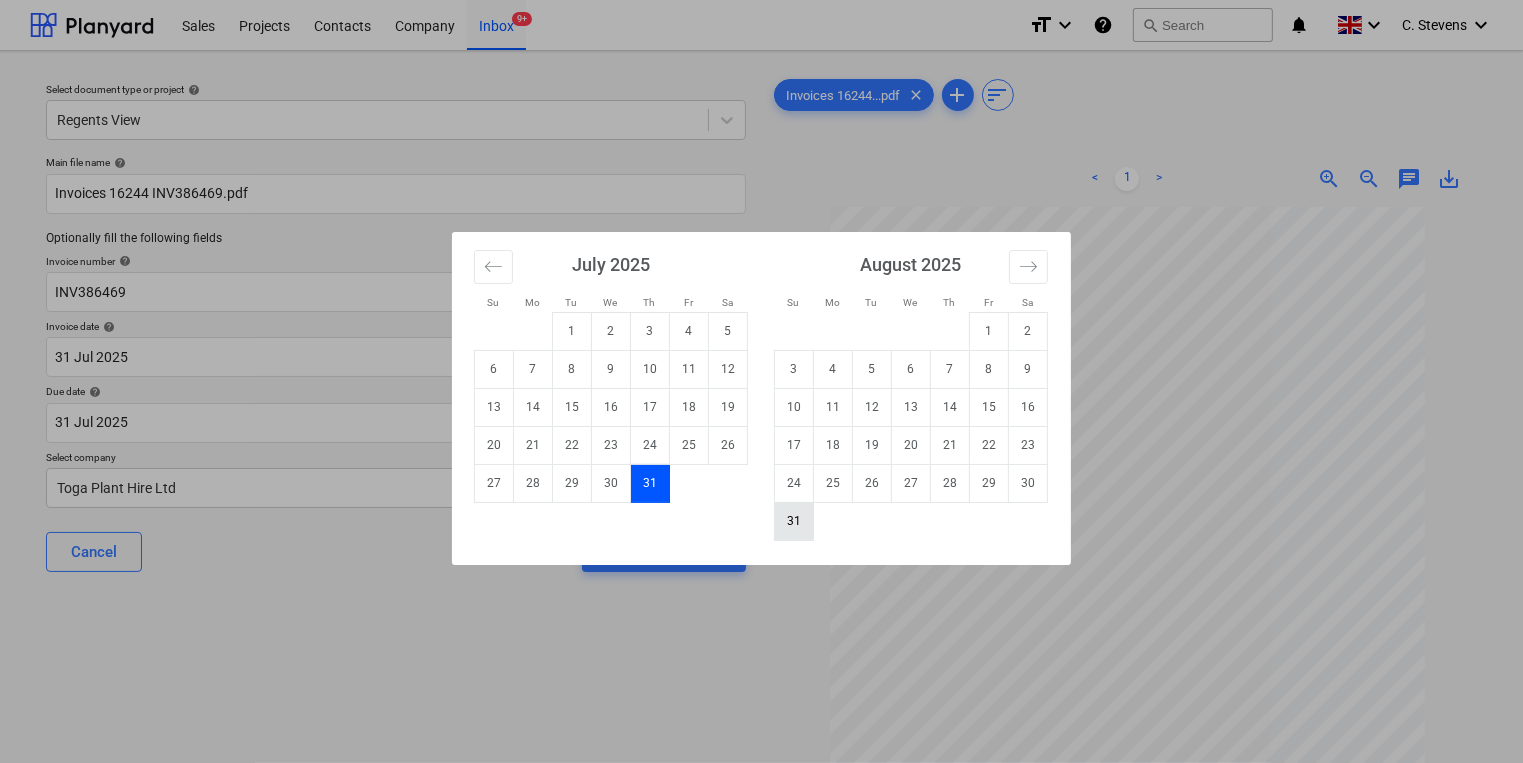 click on "31" at bounding box center [794, 521] 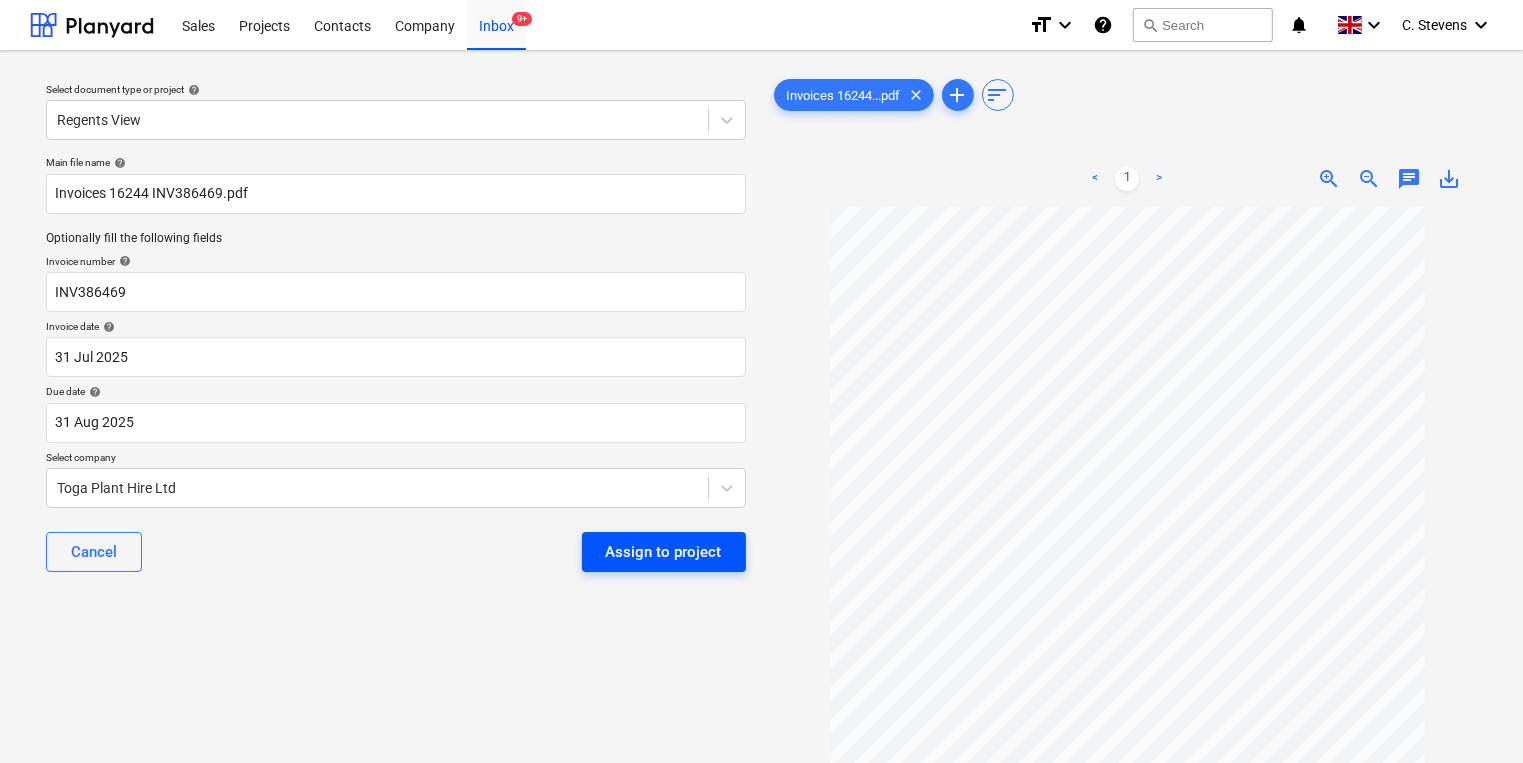 click on "Assign to project" at bounding box center [664, 552] 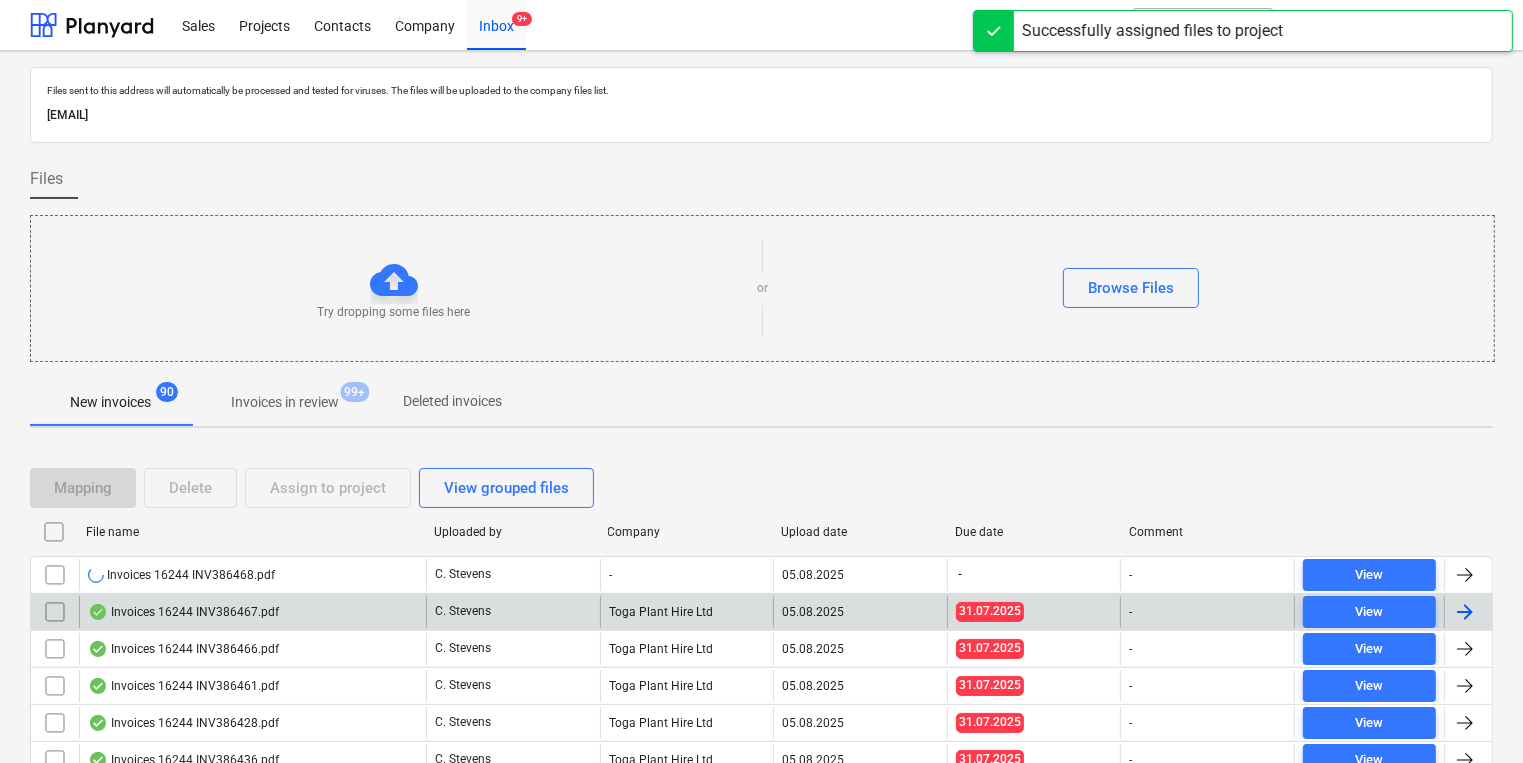 click on "Invoices 16244 INV386467.pdf" at bounding box center [252, 612] 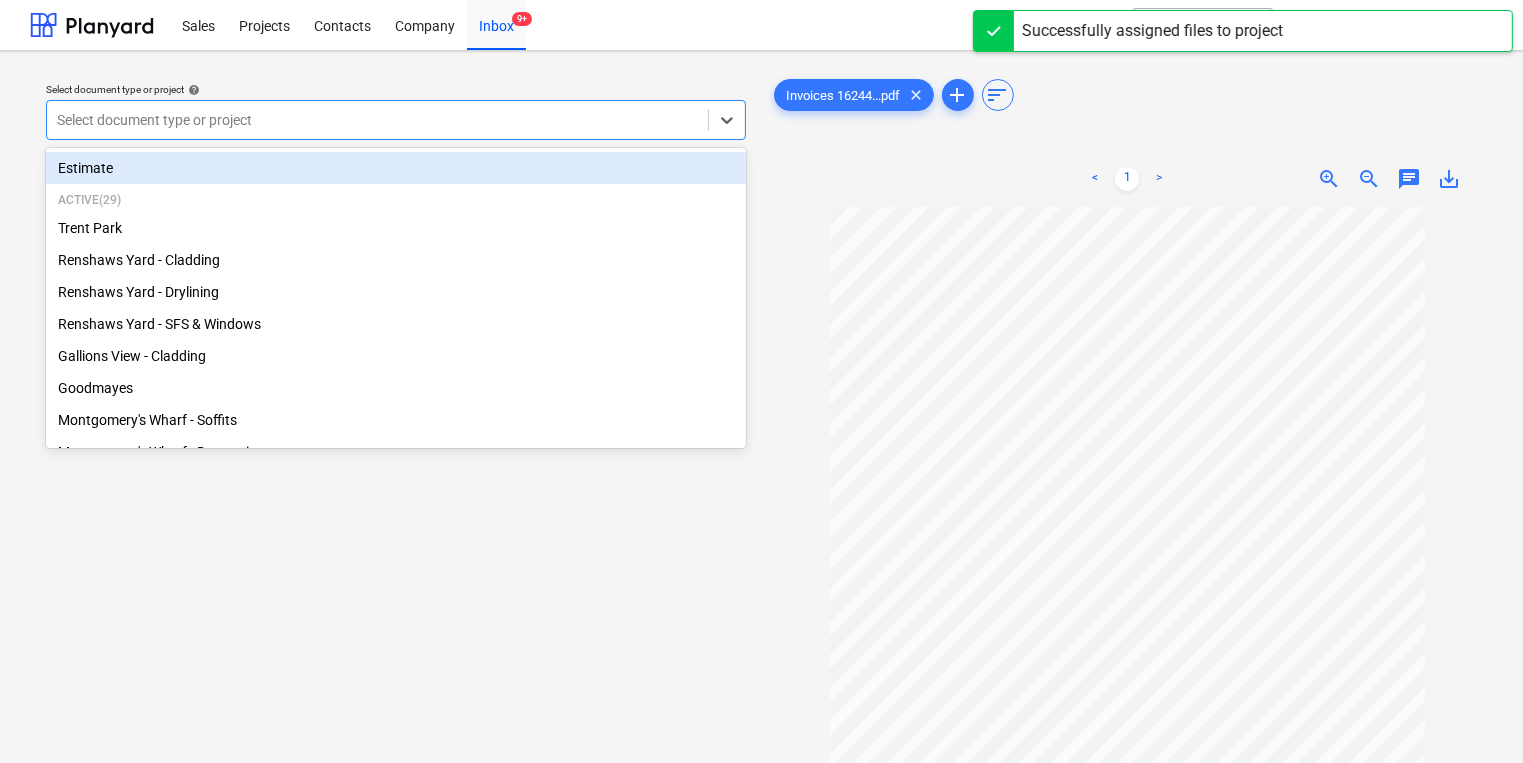 click at bounding box center (377, 120) 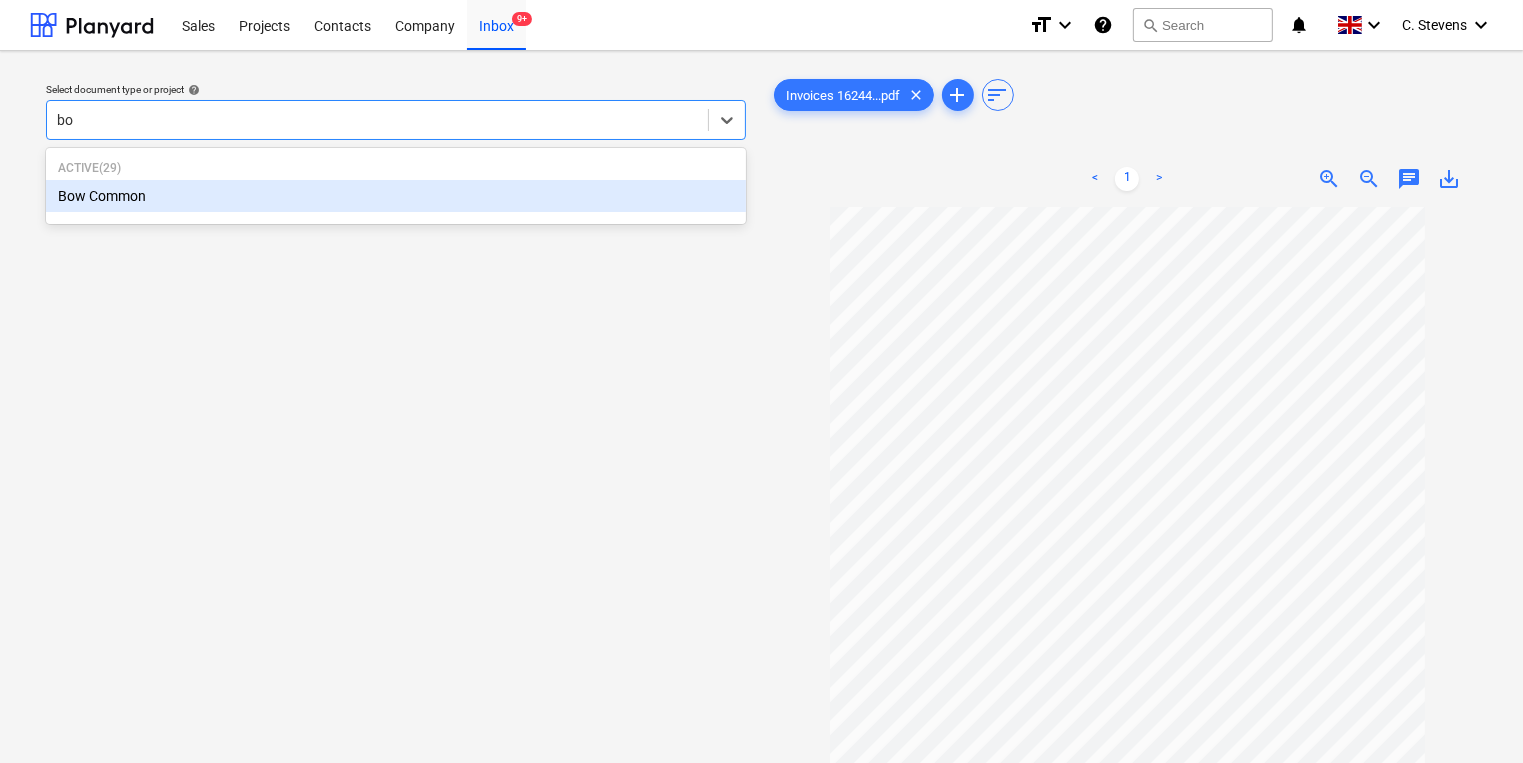 type on "bow" 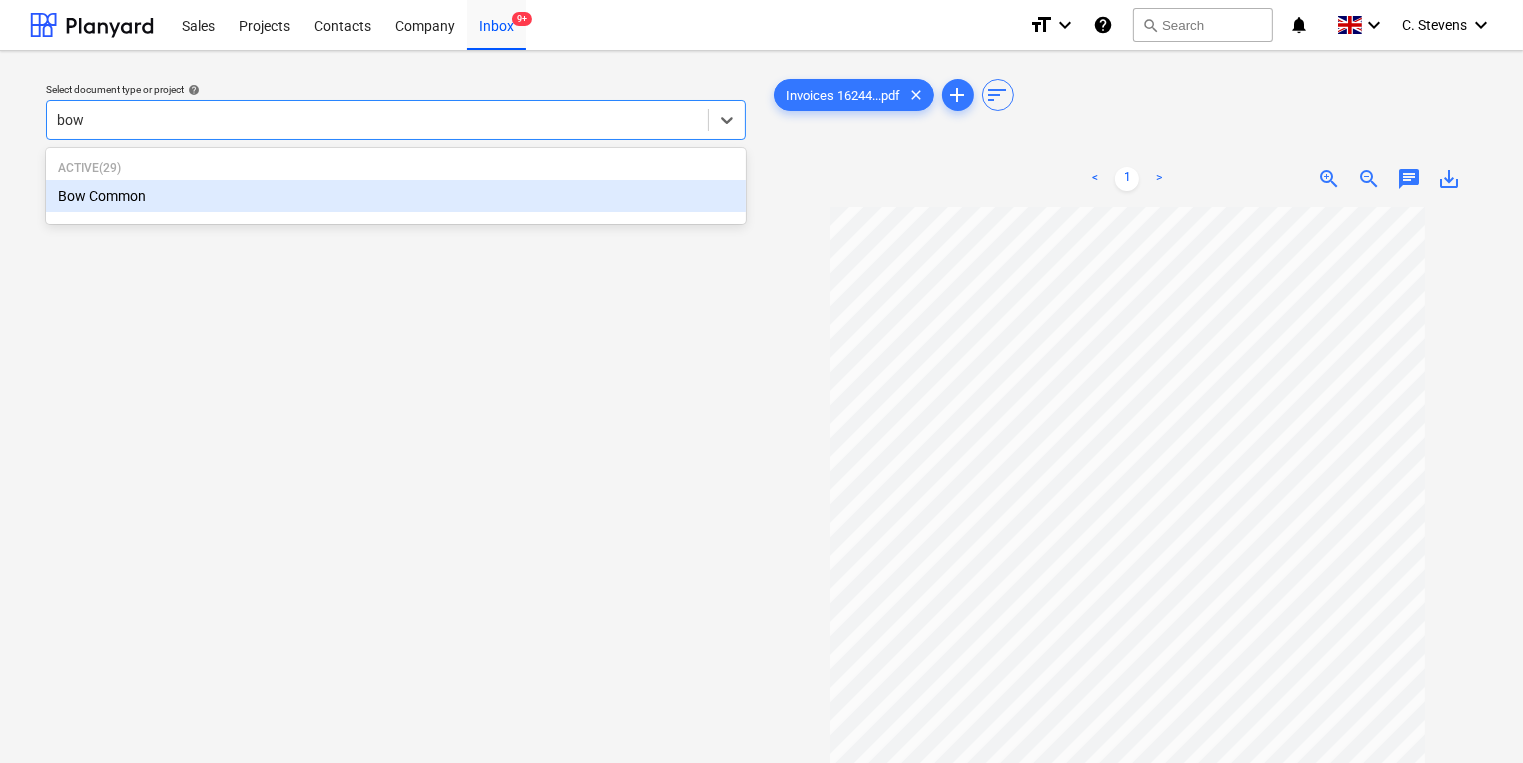 type 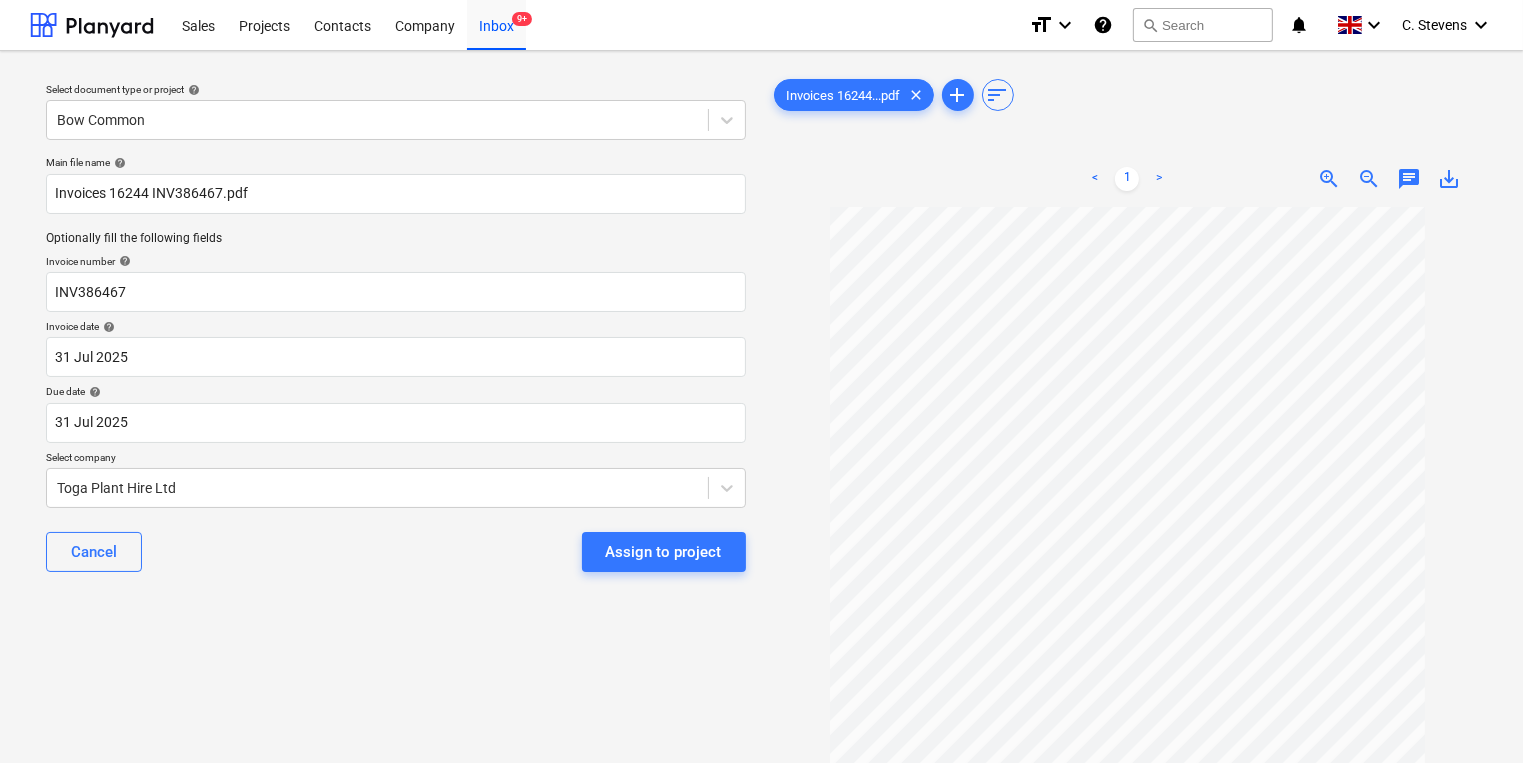 click on "Main file name help Invoices 16244 INV386467.pdf Optionally fill the following fields Invoice number help INV386467 Invoice date help 31 Jul 2025 31.07.2025 Press the down arrow key to interact with the calendar and
select a date. Press the question mark key to get the keyboard shortcuts for changing dates. Due date help 31 Jul 2025 31.07.2025 Press the down arrow key to interact with the calendar and
select a date. Press the question mark key to get the keyboard shortcuts for changing dates. Select company Toga Plant Hire Ltd   Cancel Assign to project" at bounding box center [396, 372] 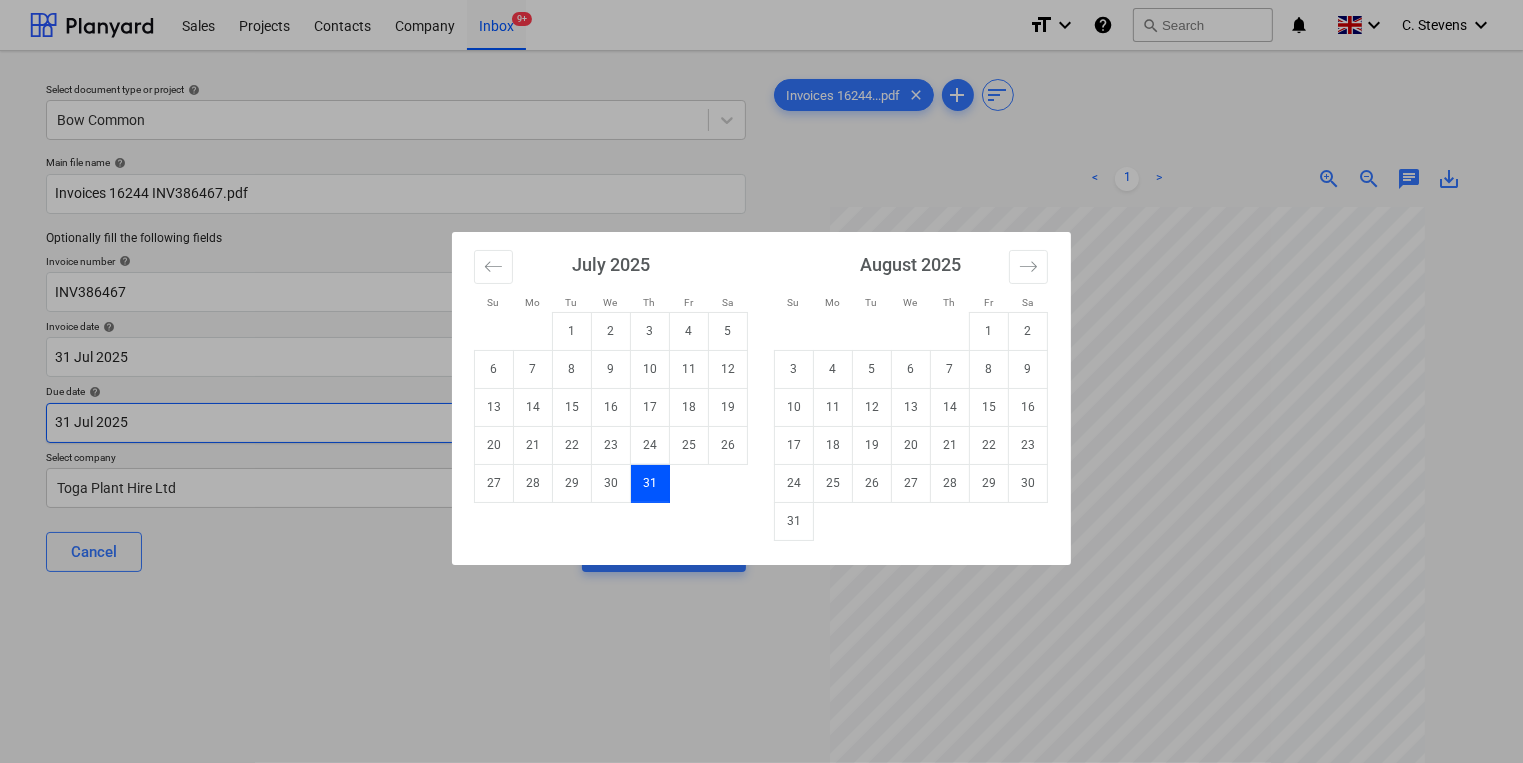 click on "Sales Projects Contacts Company Inbox 9+ format_size keyboard_arrow_down help search Search notifications 0 keyboard_arrow_down C. Stevens keyboard_arrow_down Select document type or project help Bow Common Main file name help Invoices 16244 INV386467.pdf Optionally fill the following fields Invoice number help INV386467 Invoice date help 31 Jul 2025 31.07.2025 Press the down arrow key to interact with the calendar and
select a date. Press the question mark key to get the keyboard shortcuts for changing dates. Due date help 31 Jul 2025 31.07.2025 Press the down arrow key to interact with the calendar and
select a date. Press the question mark key to get the keyboard shortcuts for changing dates. Select company Toga Plant Hire Ltd   Cancel Assign to project Invoices 16244...pdf clear add sort < 1 > zoom_in zoom_out chat 0 save_alt Files uploaded successfully Files uploaded successfully
Su Mo Tu We Th Fr Sa Su Mo Tu We Th Fr Sa June 2025 1 2 3 4 5 6 7 8 9 10 11 12 13 14 15 16 17 18 19 20 1" at bounding box center [761, 381] 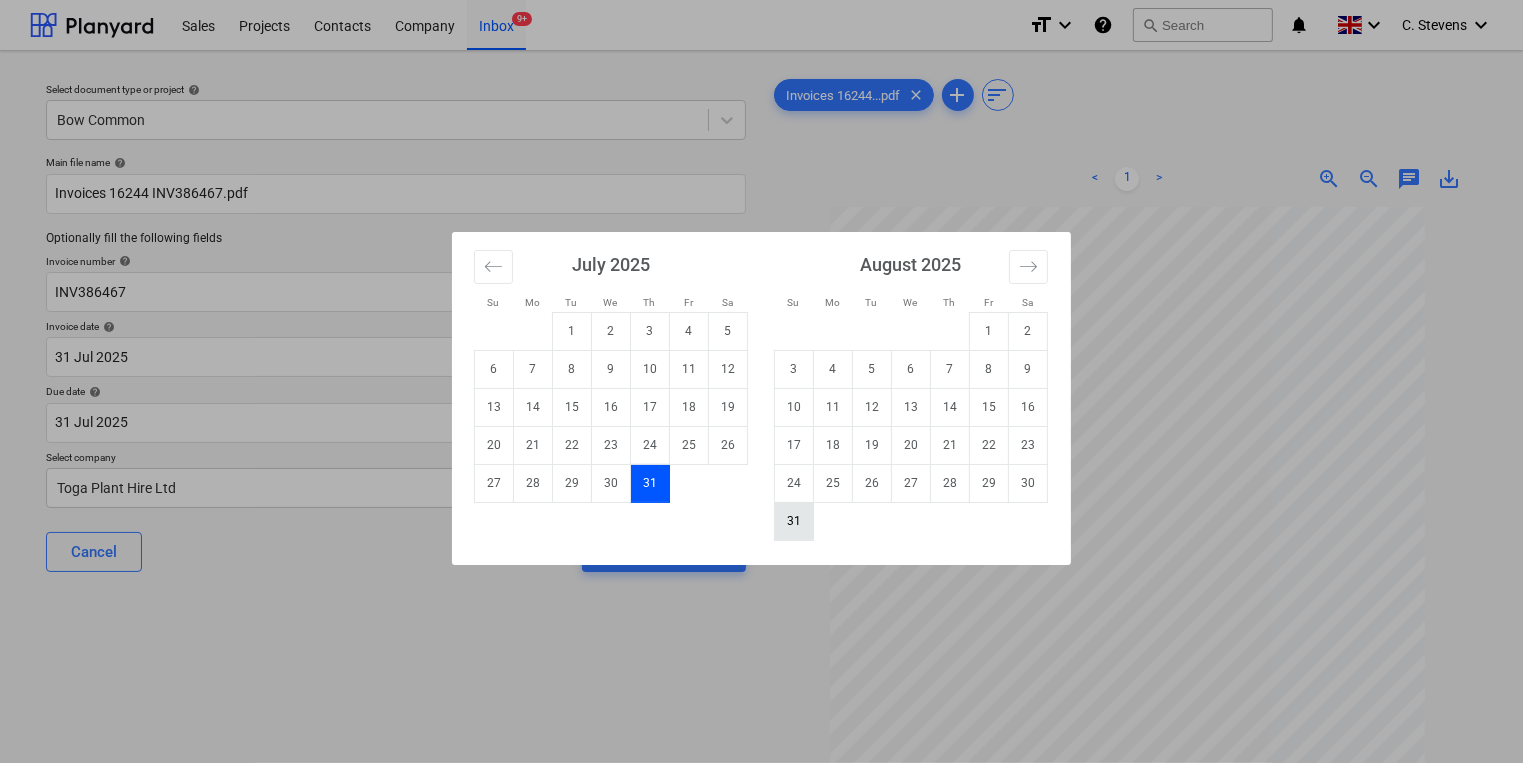 click on "31" at bounding box center (794, 521) 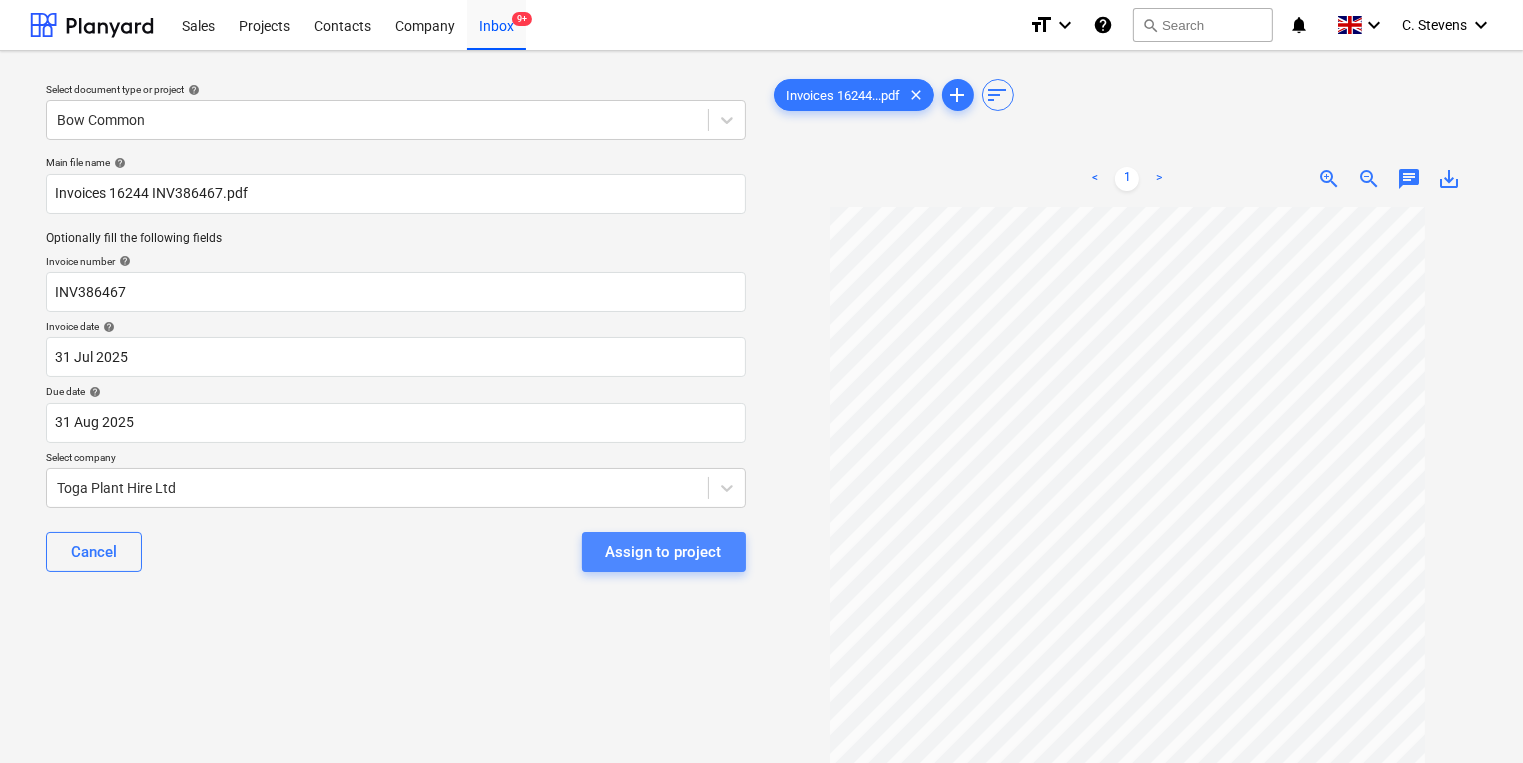click on "Assign to project" at bounding box center [664, 552] 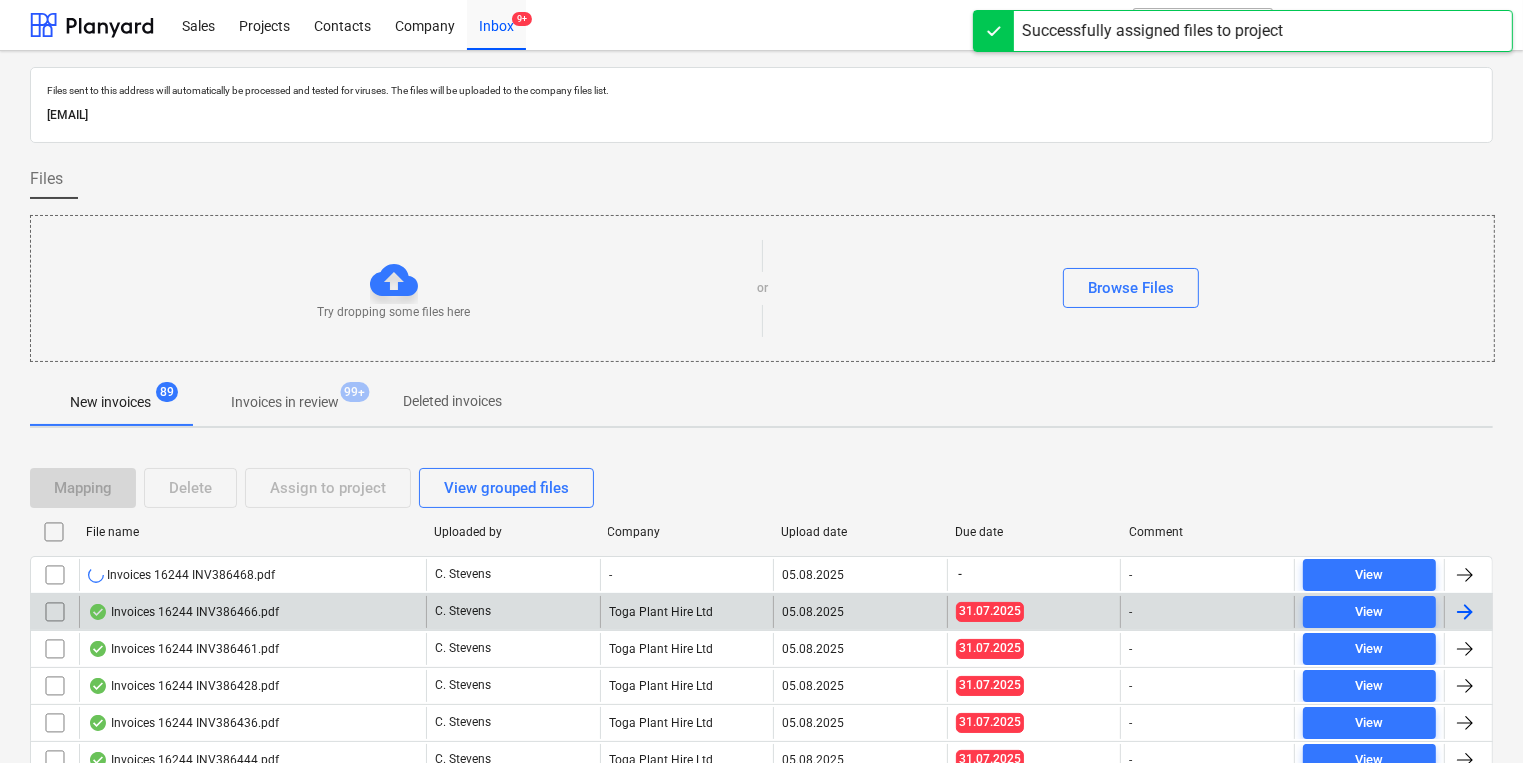 click on "Invoices 16244 INV386466.pdf" at bounding box center [252, 612] 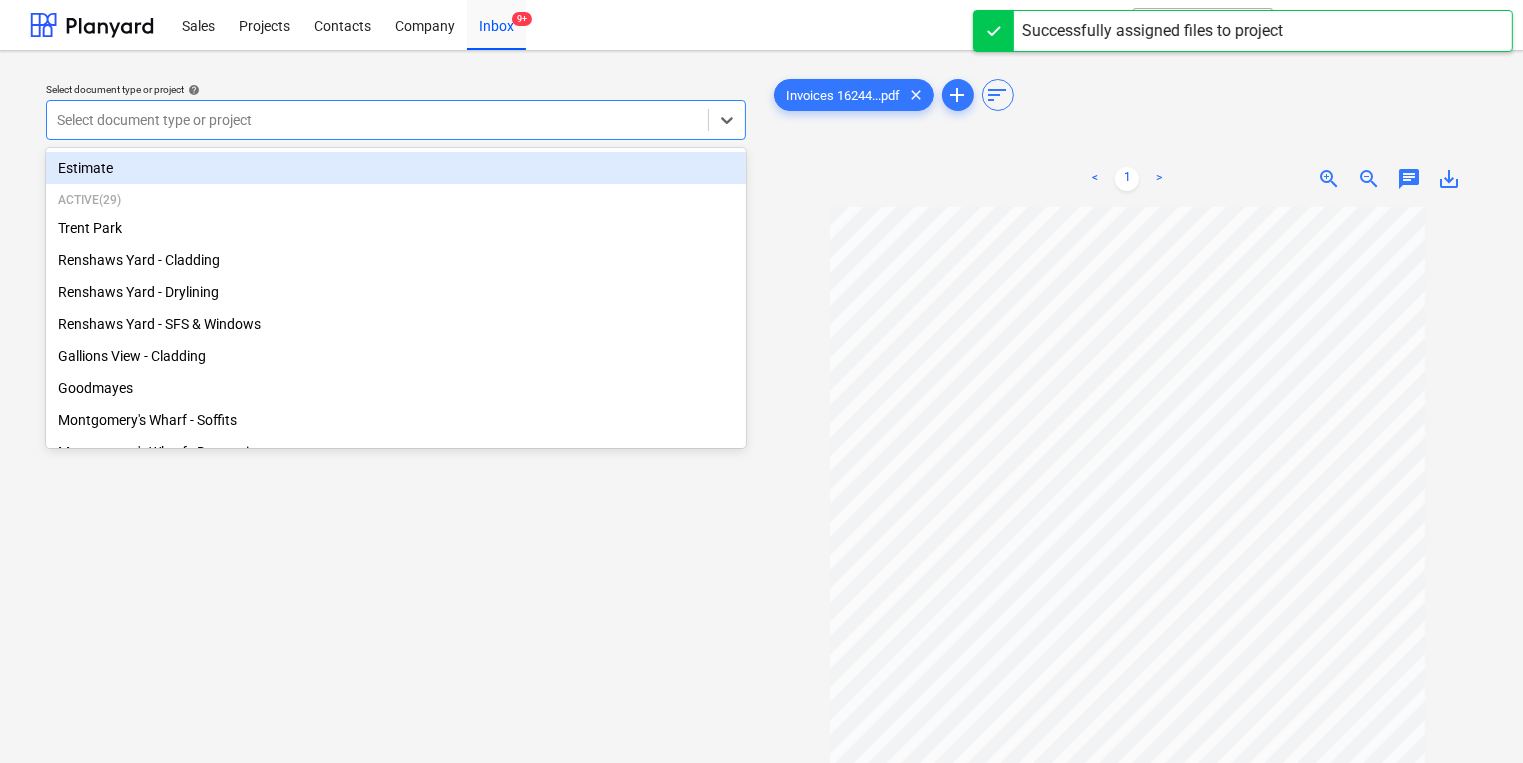 click at bounding box center [377, 120] 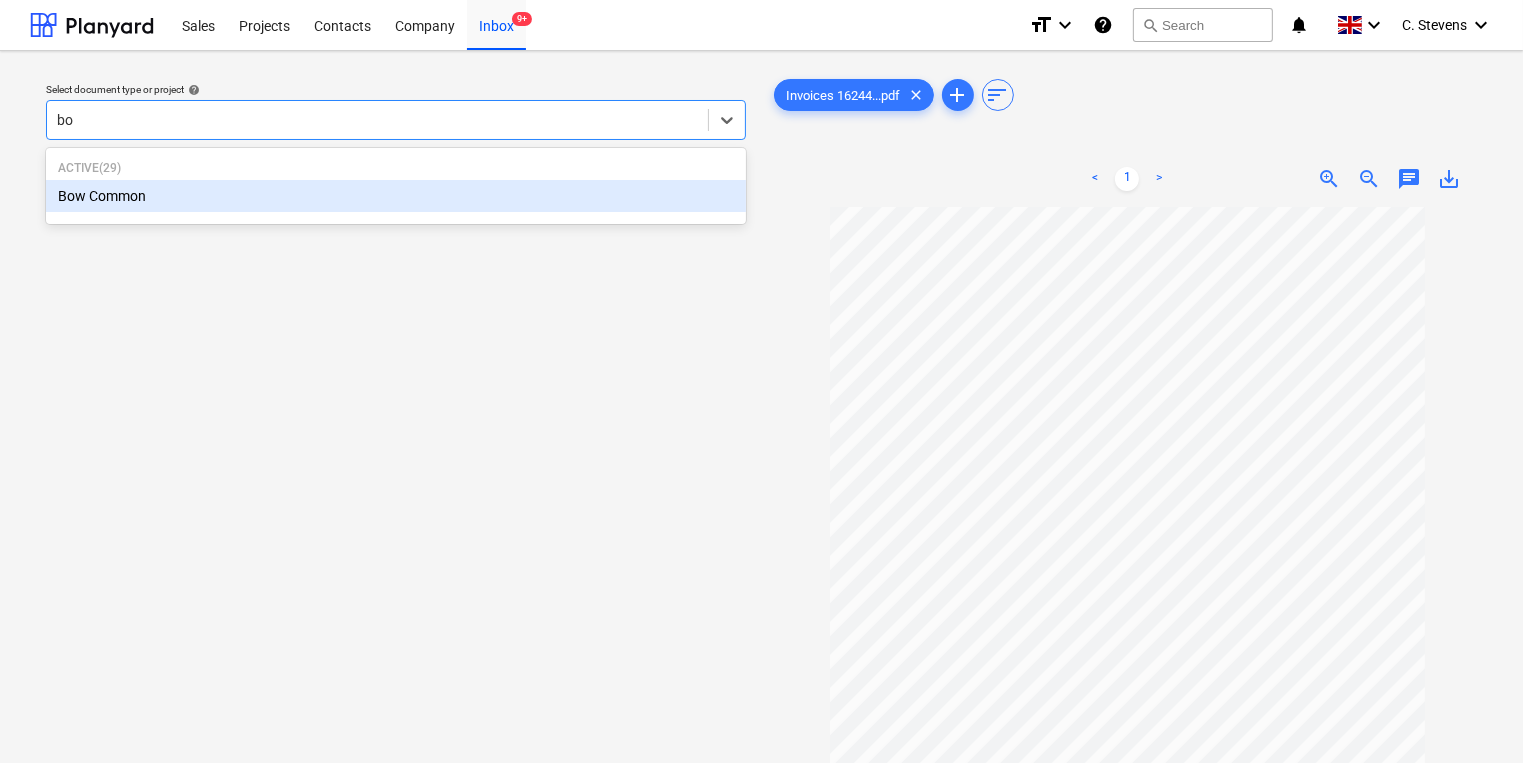 type on "bow" 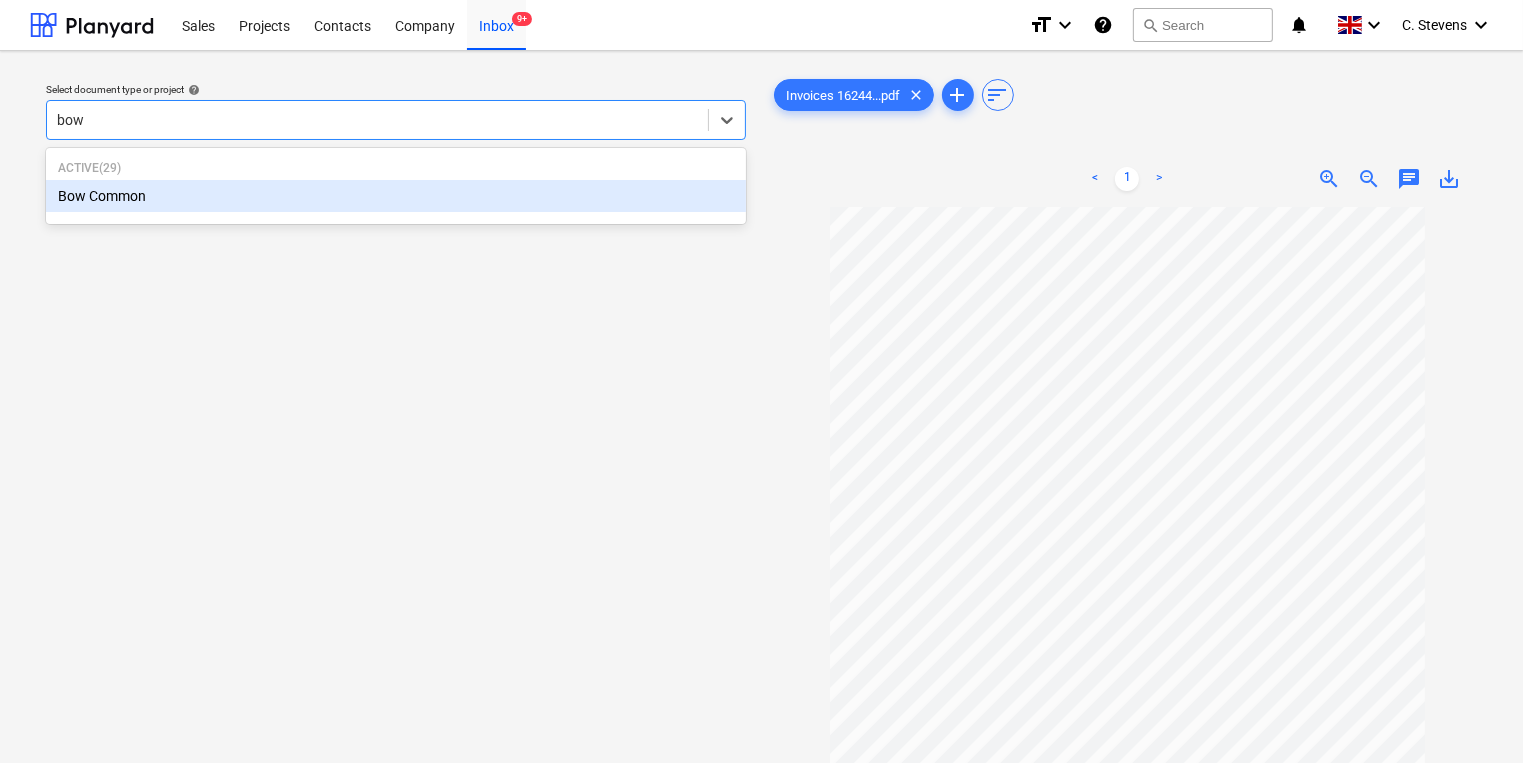 type 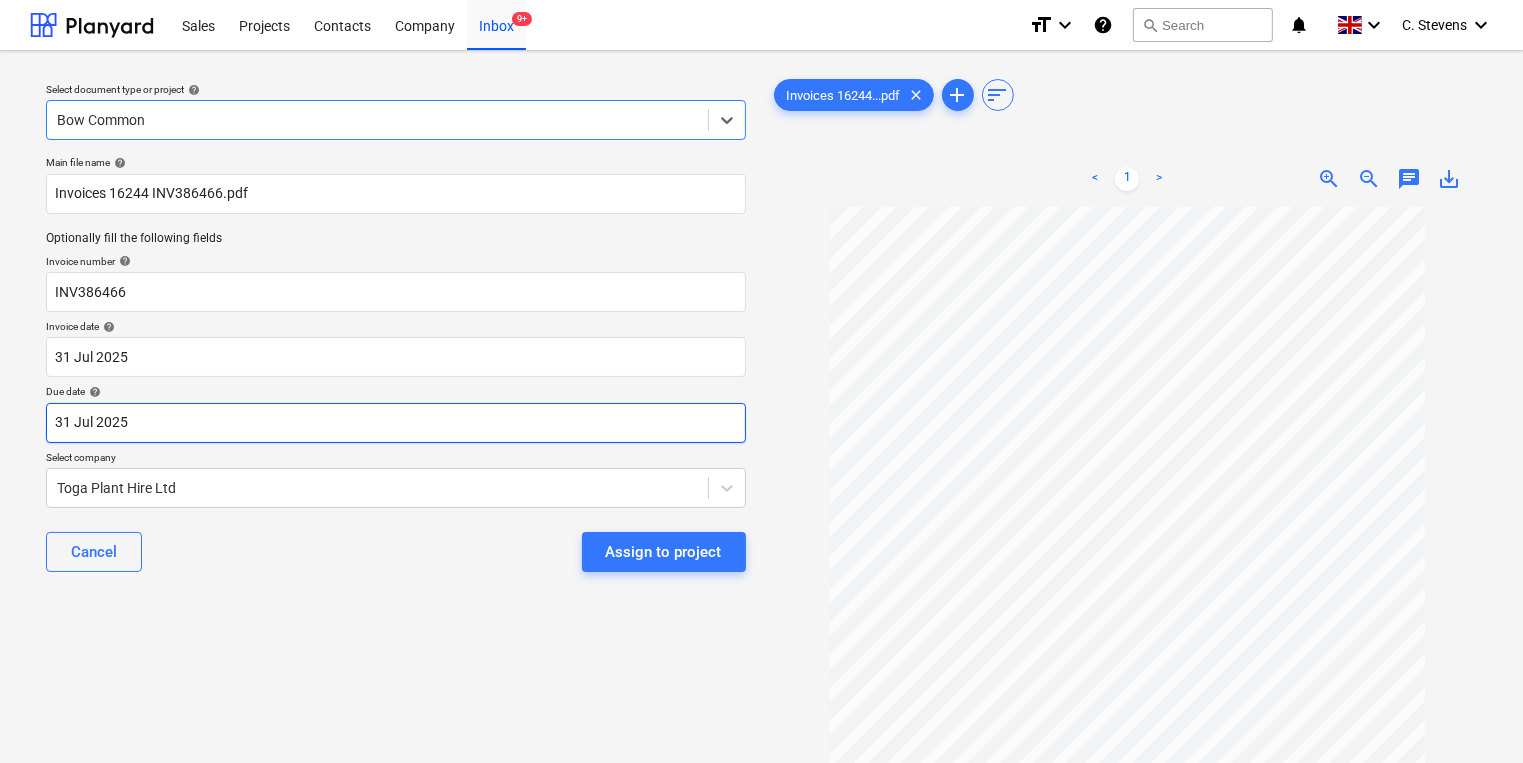click on "Sales Projects Contacts Company Inbox 9+ format_size keyboard_arrow_down help search Search notifications 0 keyboard_arrow_down C. Stevens keyboard_arrow_down Select document type or project help option Bow Common, selected.   Select is focused ,type to refine list, press Down to open the menu,  Bow Common Main file name help Invoices 16244 INV386466.pdf Optionally fill the following fields Invoice number help INV386466 Invoice date help 31 Jul 2025 31.07.2025 Press the down arrow key to interact with the calendar and
select a date. Press the question mark key to get the keyboard shortcuts for changing dates. Due date help 31 Jul 2025 31.07.2025 Press the down arrow key to interact with the calendar and
select a date. Press the question mark key to get the keyboard shortcuts for changing dates. Select company Toga Plant Hire Ltd   Cancel Assign to project Invoices 16244...pdf clear add sort < 1 > zoom_in zoom_out chat 0 save_alt Files uploaded successfully Files uploaded successfully" at bounding box center [761, 381] 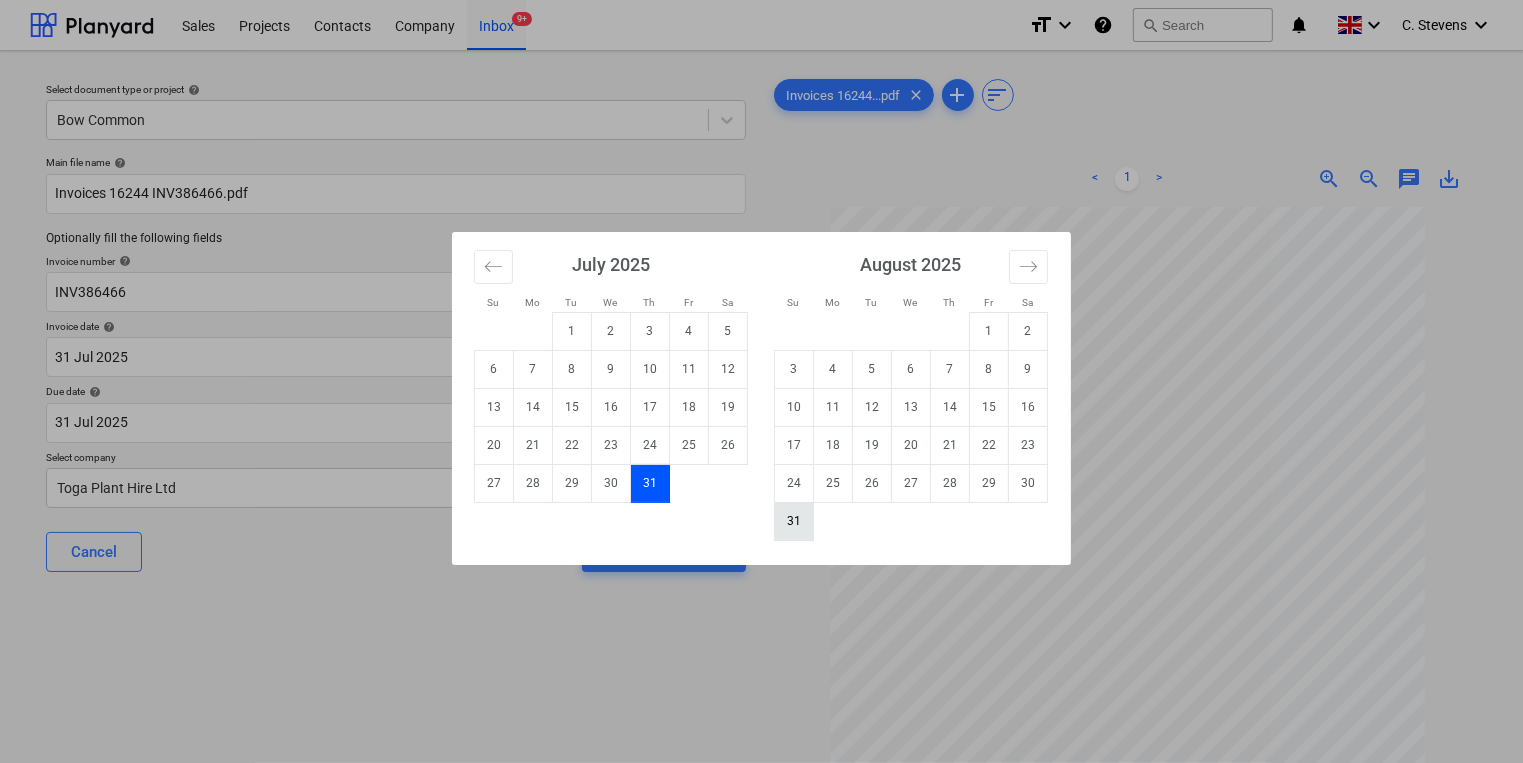 click on "31" at bounding box center [794, 521] 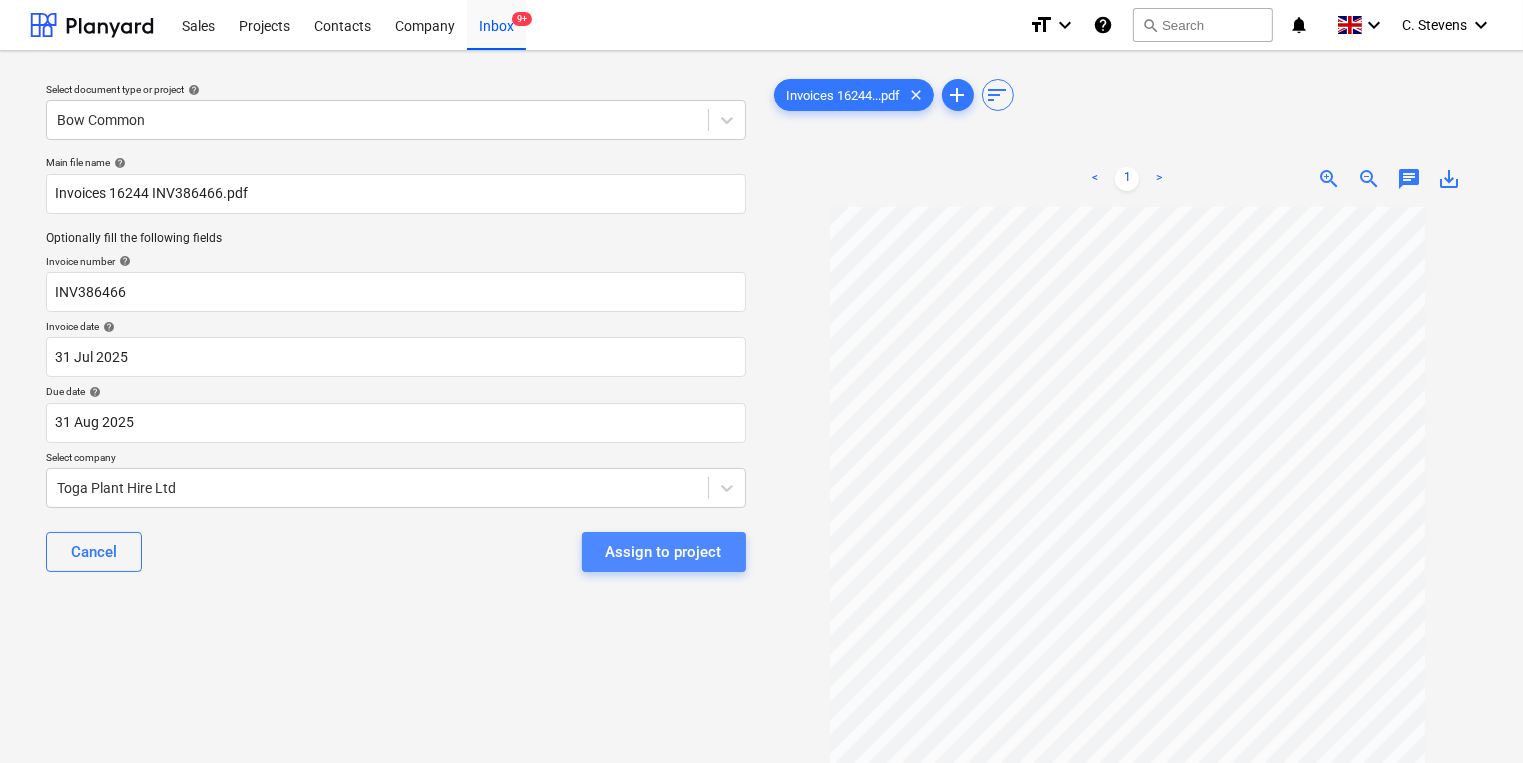 click on "Assign to project" at bounding box center (664, 552) 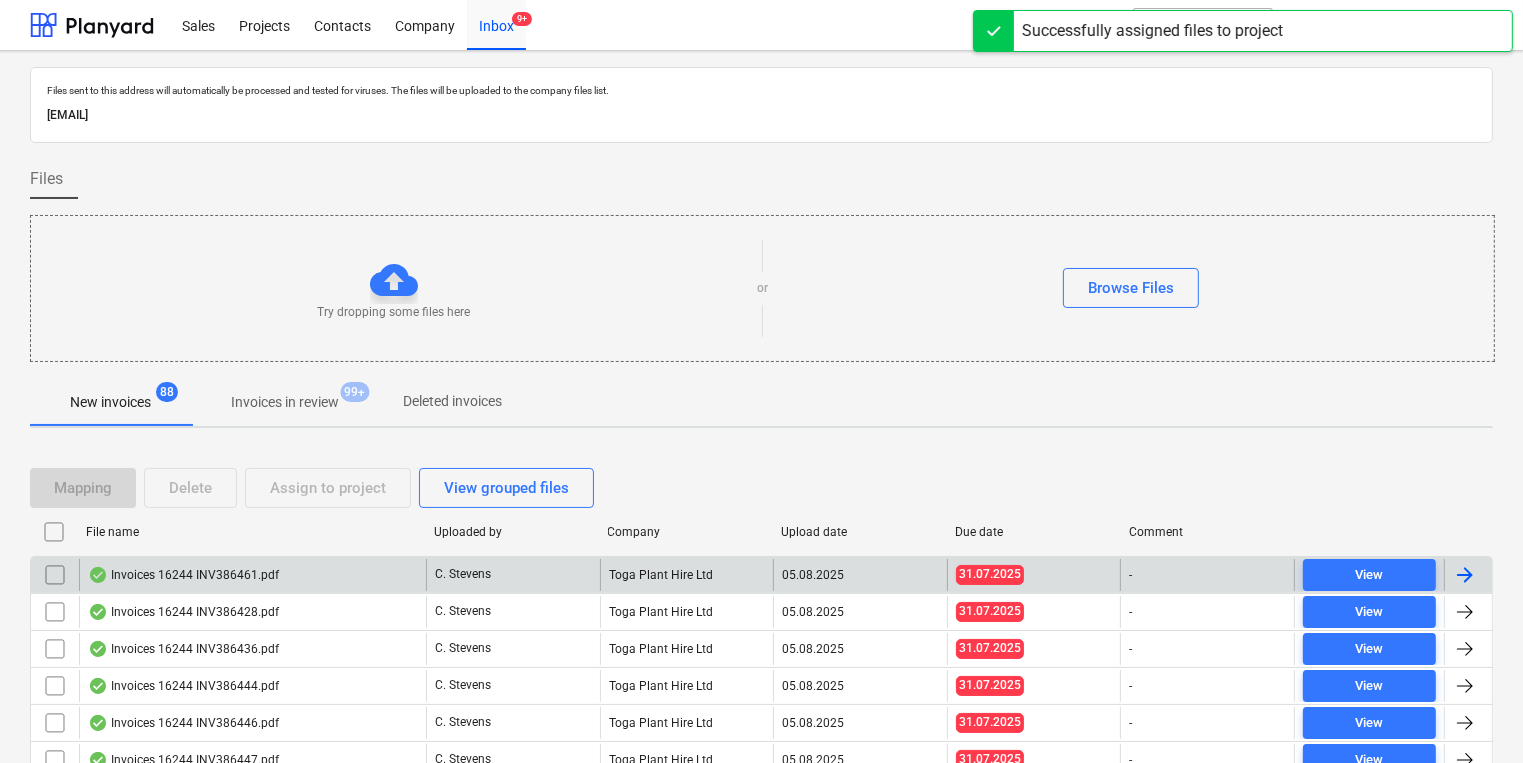 click on "Invoices 16244 INV386461.pdf" at bounding box center [252, 575] 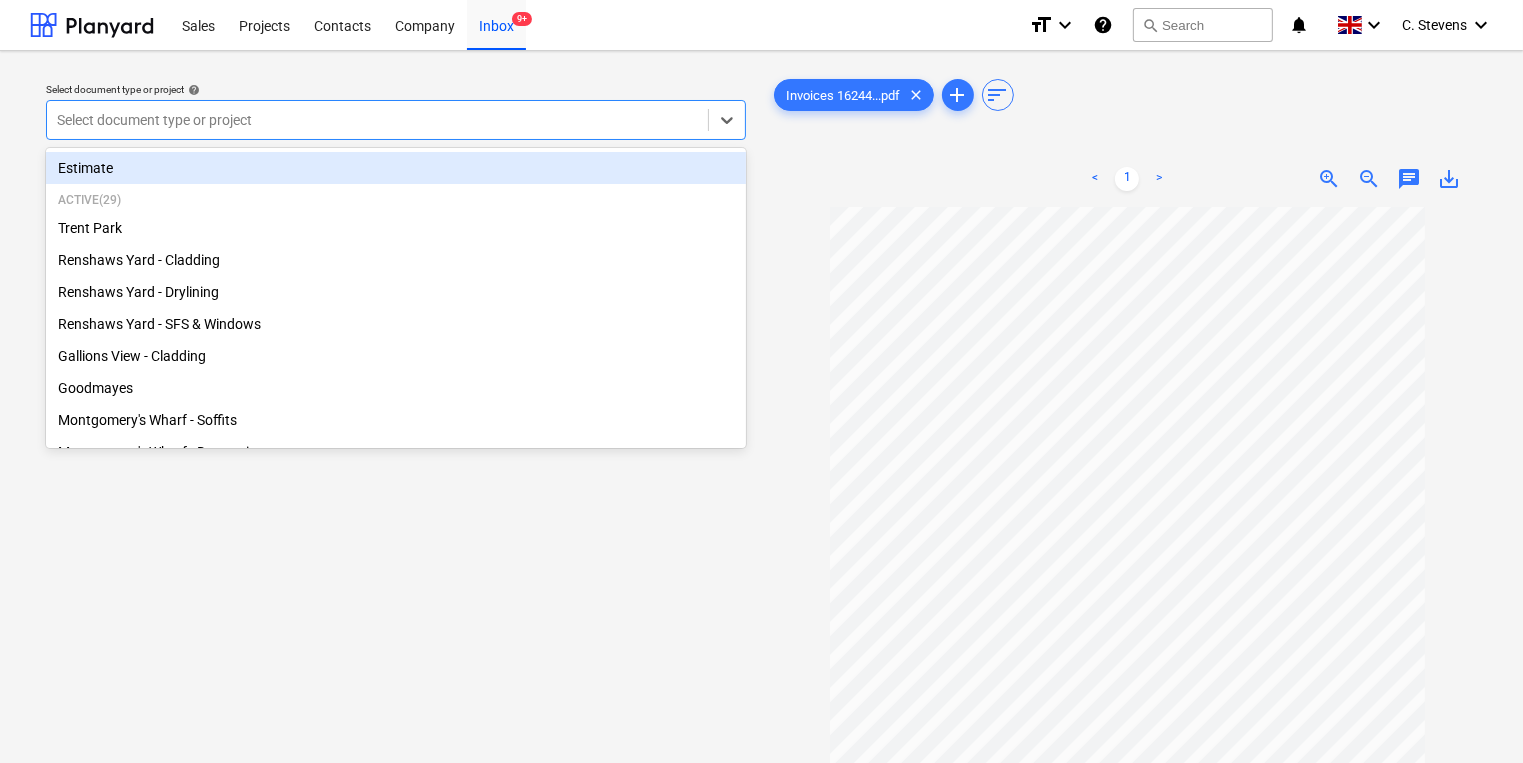 click at bounding box center (377, 120) 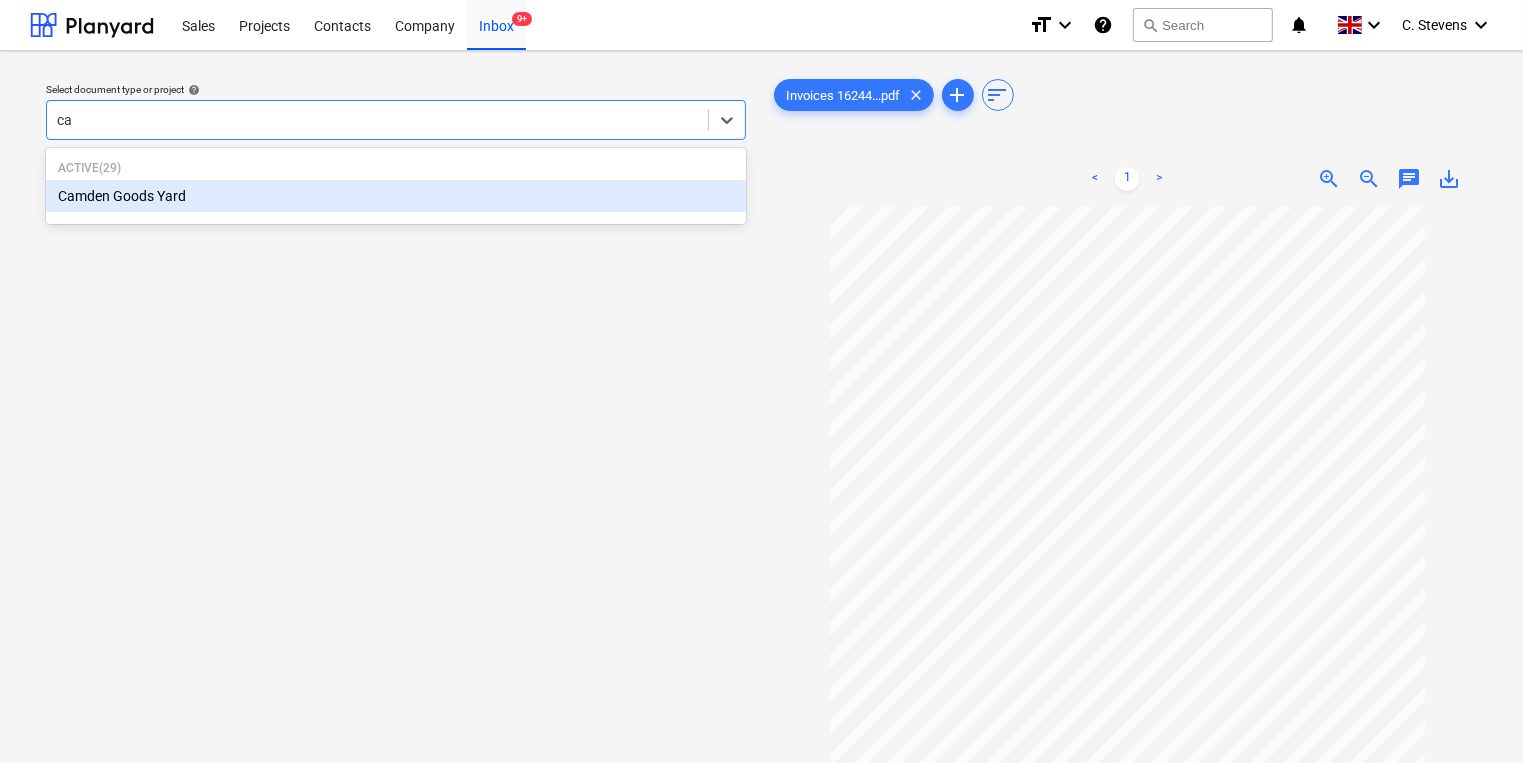 type on "cam" 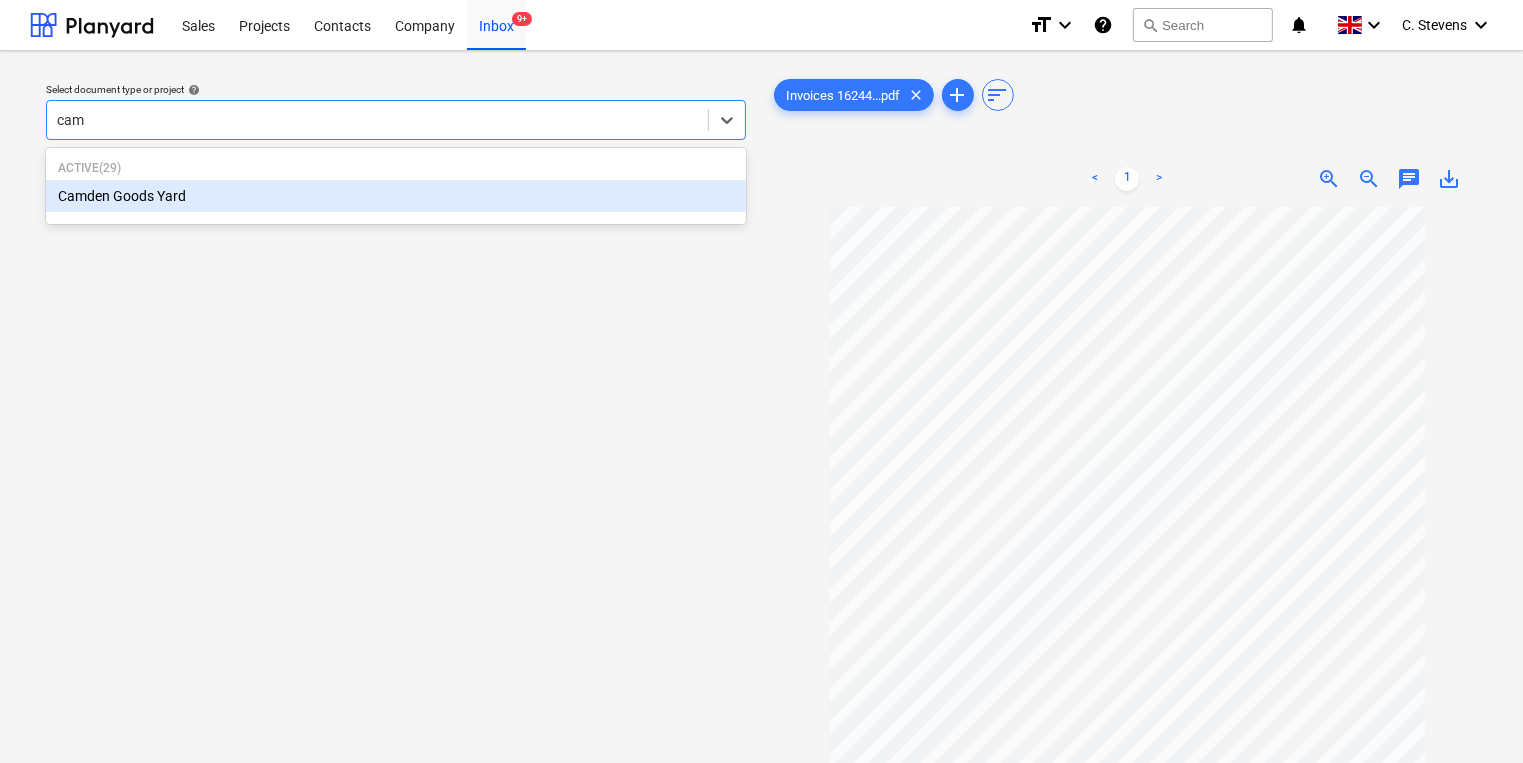 type 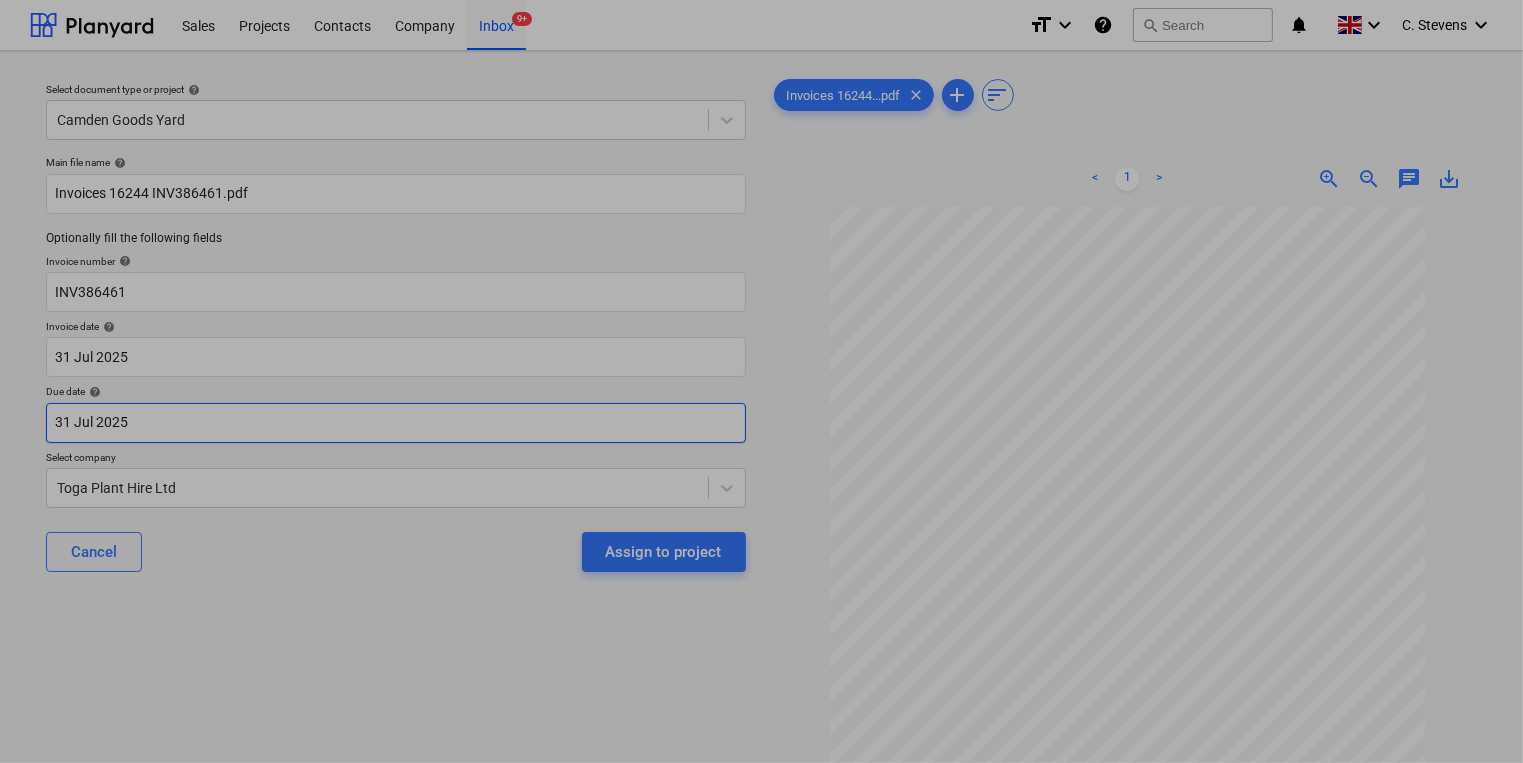 click on "Sales Projects Contacts Company Inbox 9+ format_size keyboard_arrow_down help search Search notifications 0 keyboard_arrow_down C. Stevens keyboard_arrow_down Select document type or project help Camden Goods Yard Main file name help Invoices 16244 INV386461.pdf Optionally fill the following fields Invoice number help INV386461 Invoice date help 31 Jul 2025 31.07.2025 Press the down arrow key to interact with the calendar and
select a date. Press the question mark key to get the keyboard shortcuts for changing dates. Due date help 31 Jul 2025 31.07.2025 Press the down arrow key to interact with the calendar and
select a date. Press the question mark key to get the keyboard shortcuts for changing dates. Select company Toga Plant Hire Ltd   Cancel Assign to project Invoices 16244...pdf clear add sort < 1 > zoom_in zoom_out chat 0 save_alt Files uploaded successfully Files uploaded successfully
Su Mo Tu We Th Fr Sa Su Mo Tu We Th Fr Sa June 2025 1 2 3 4 5 6 7 8 9 10 11 12 13 14 15 16 17 18" at bounding box center [761, 381] 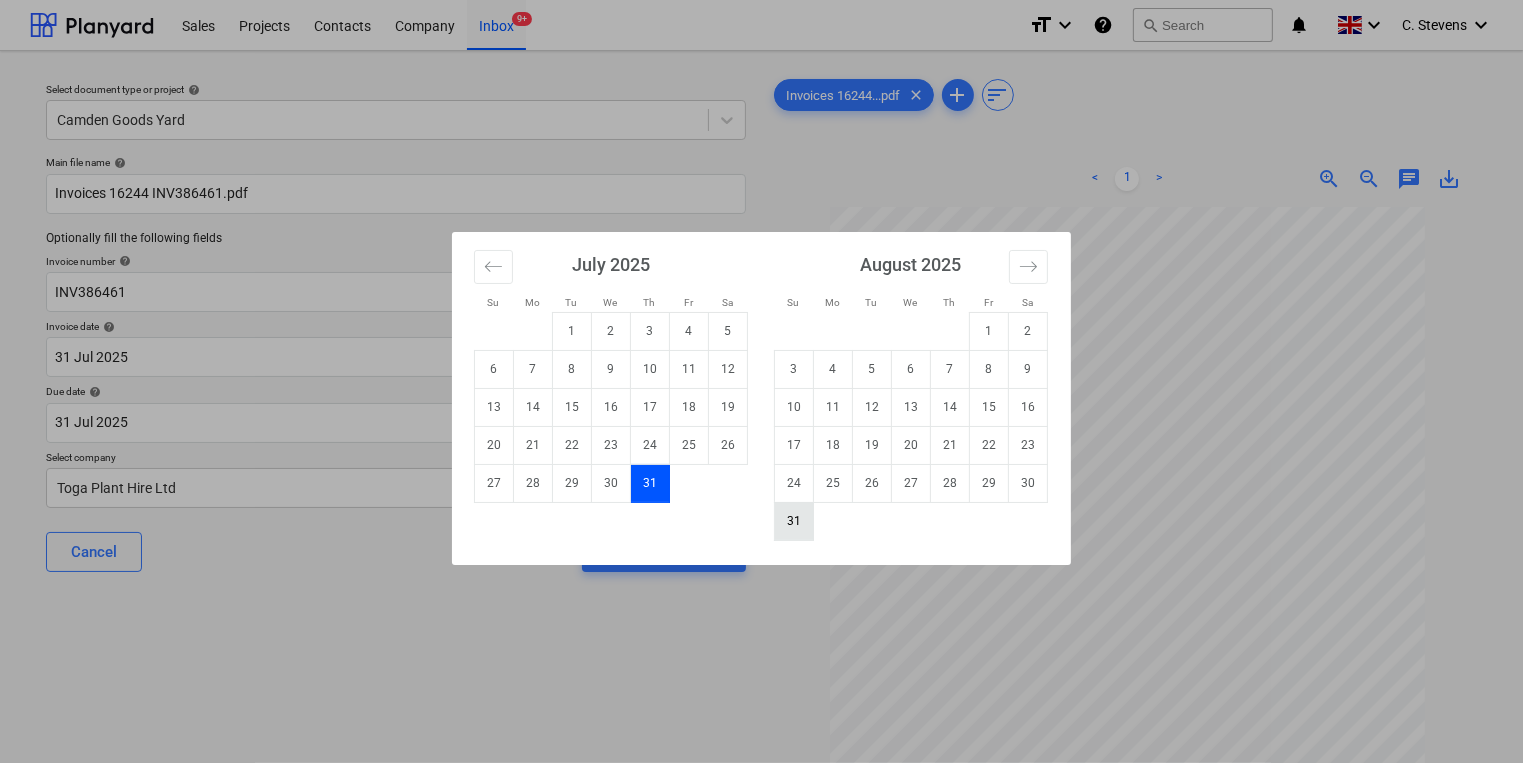 click on "31" at bounding box center (794, 521) 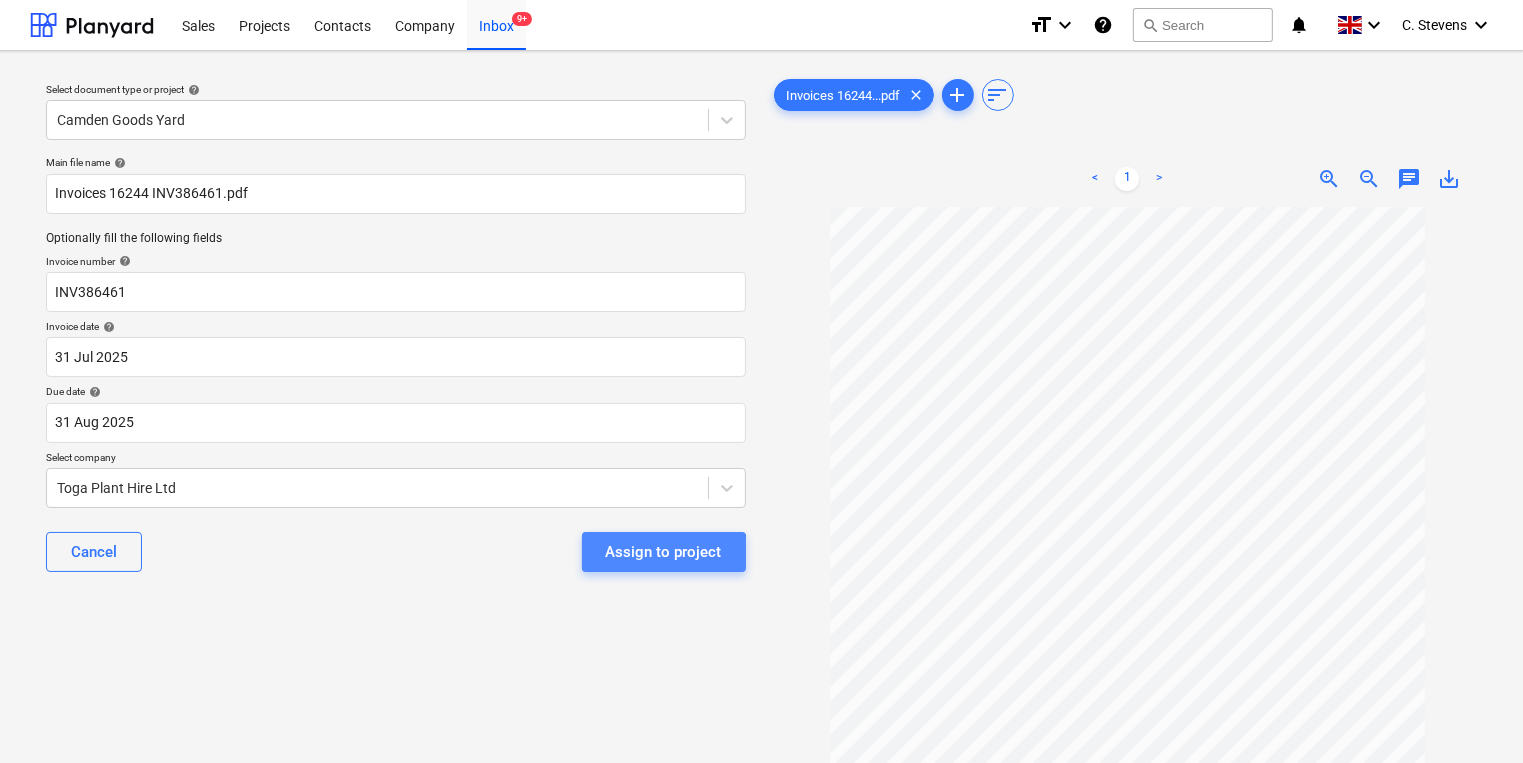 click on "Assign to project" at bounding box center (664, 552) 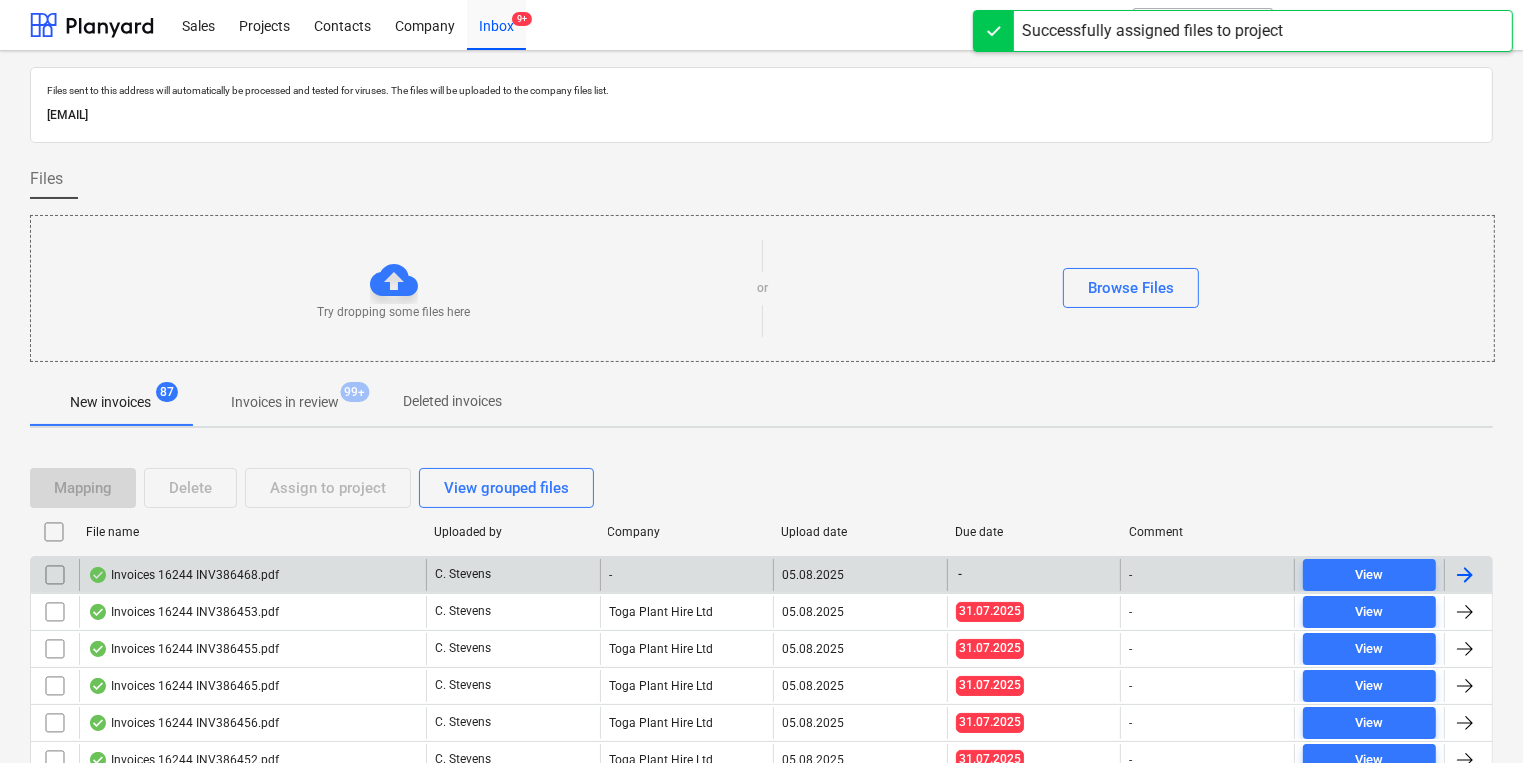 click on "Invoices 16244 INV386468.pdf" at bounding box center [252, 575] 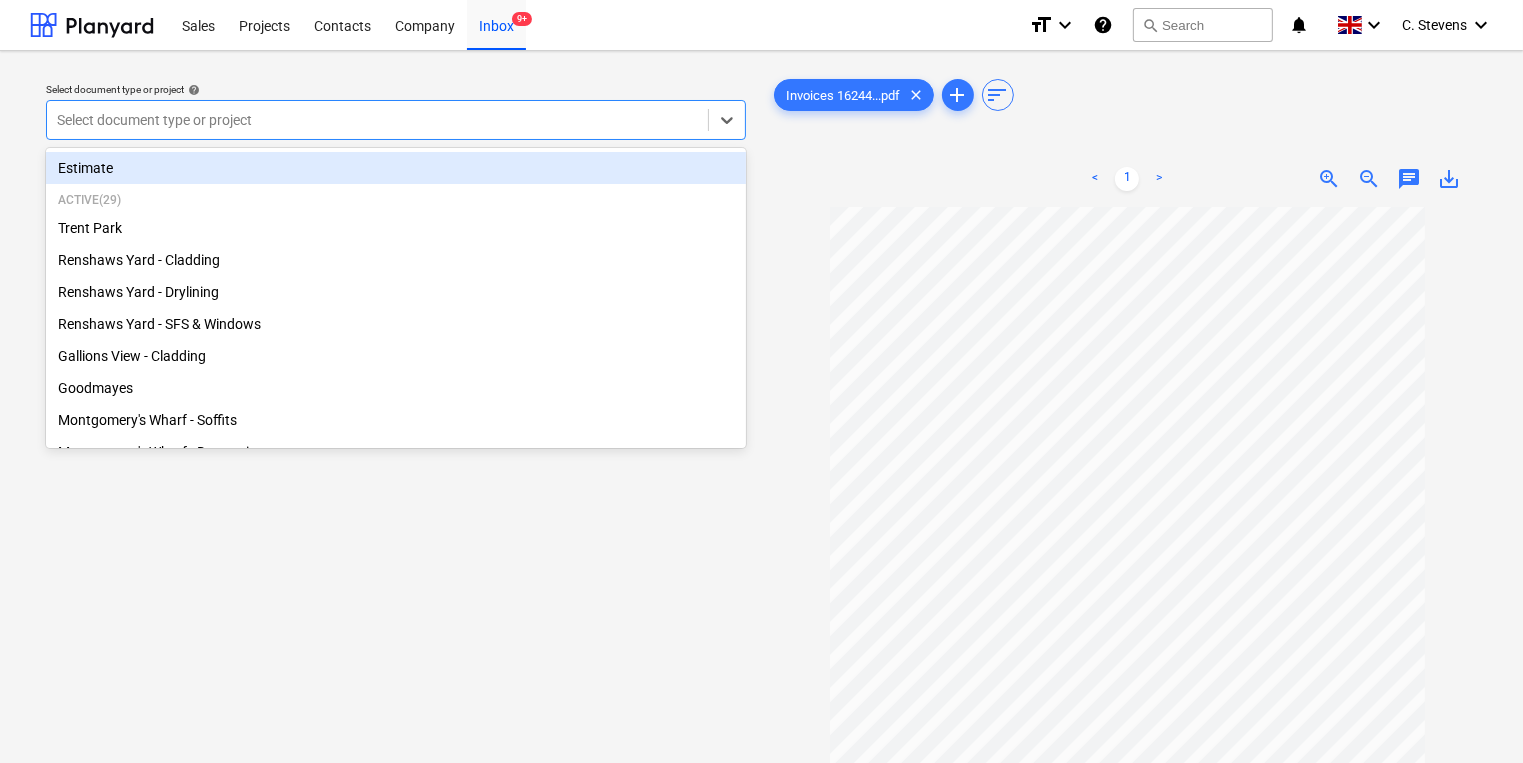 click at bounding box center (377, 120) 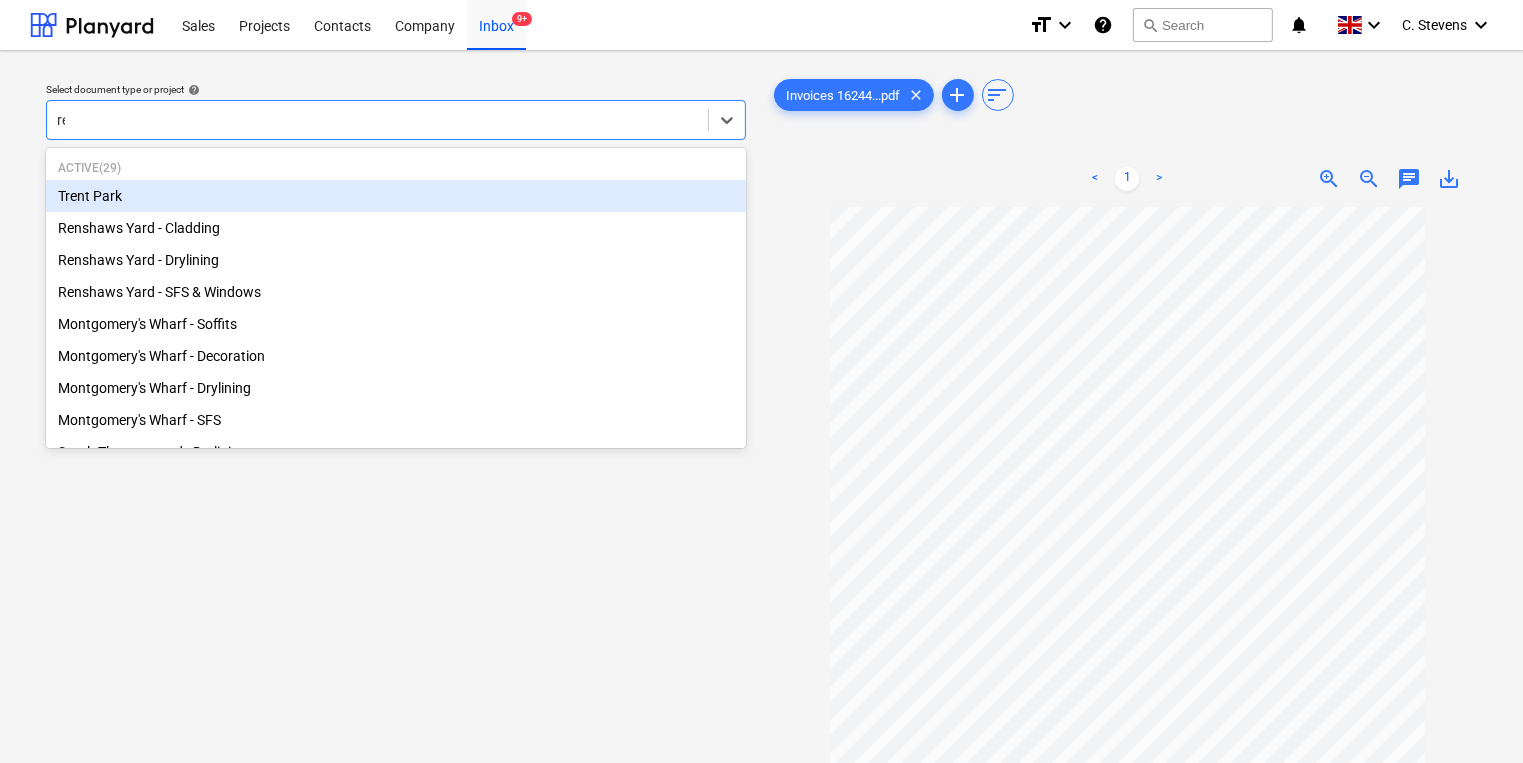 type on "reg" 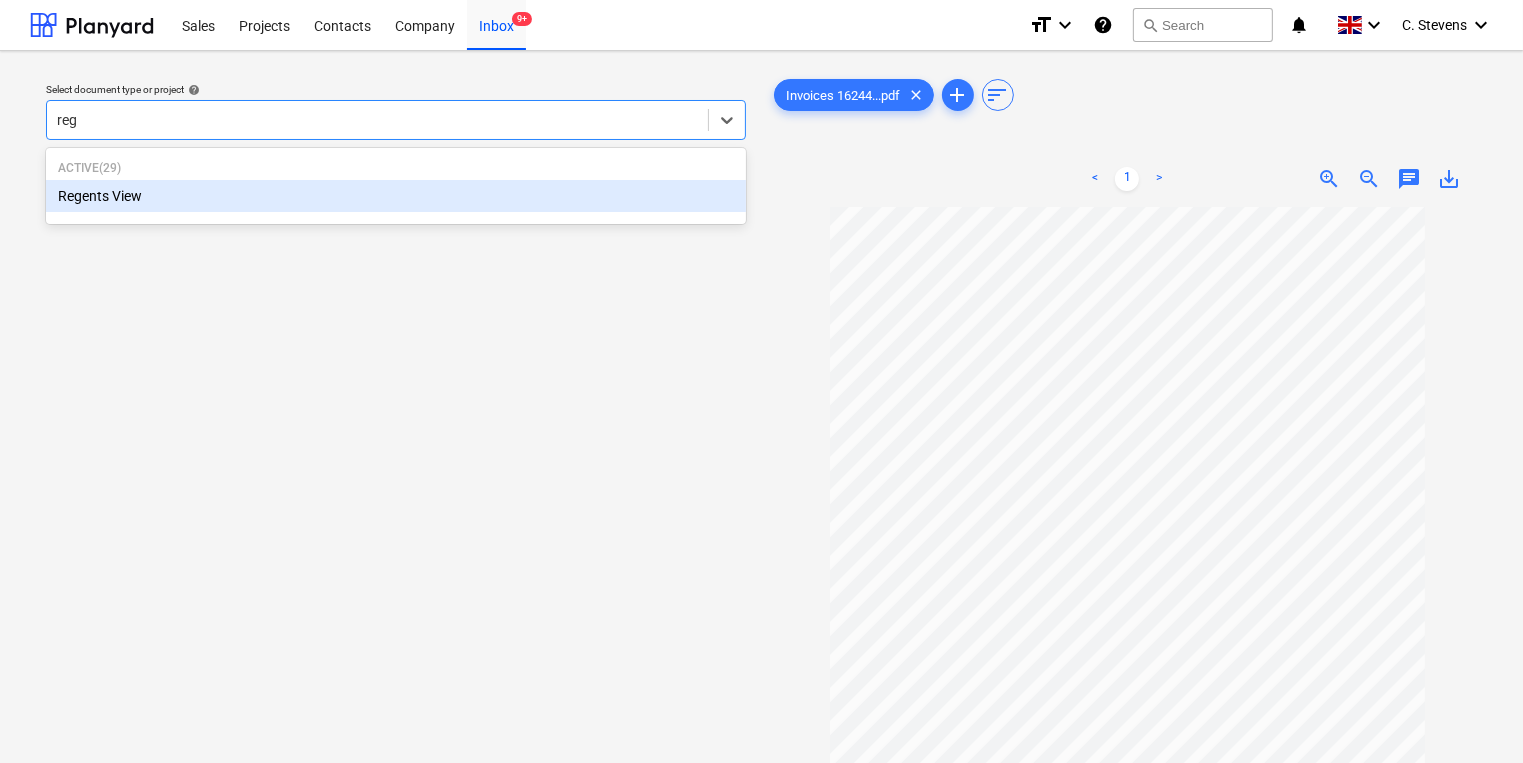 type 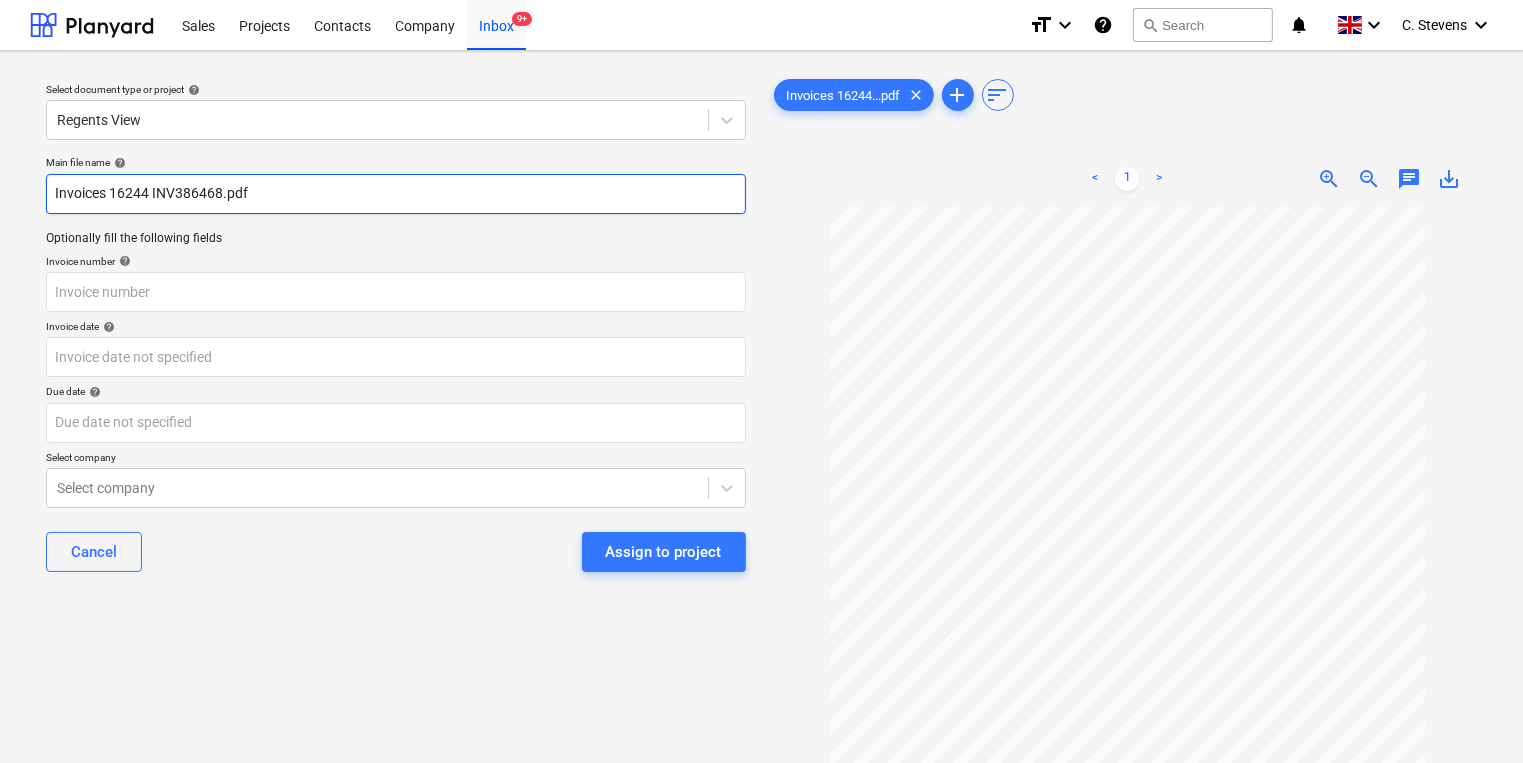 drag, startPoint x: 152, startPoint y: 196, endPoint x: 220, endPoint y: 188, distance: 68.46897 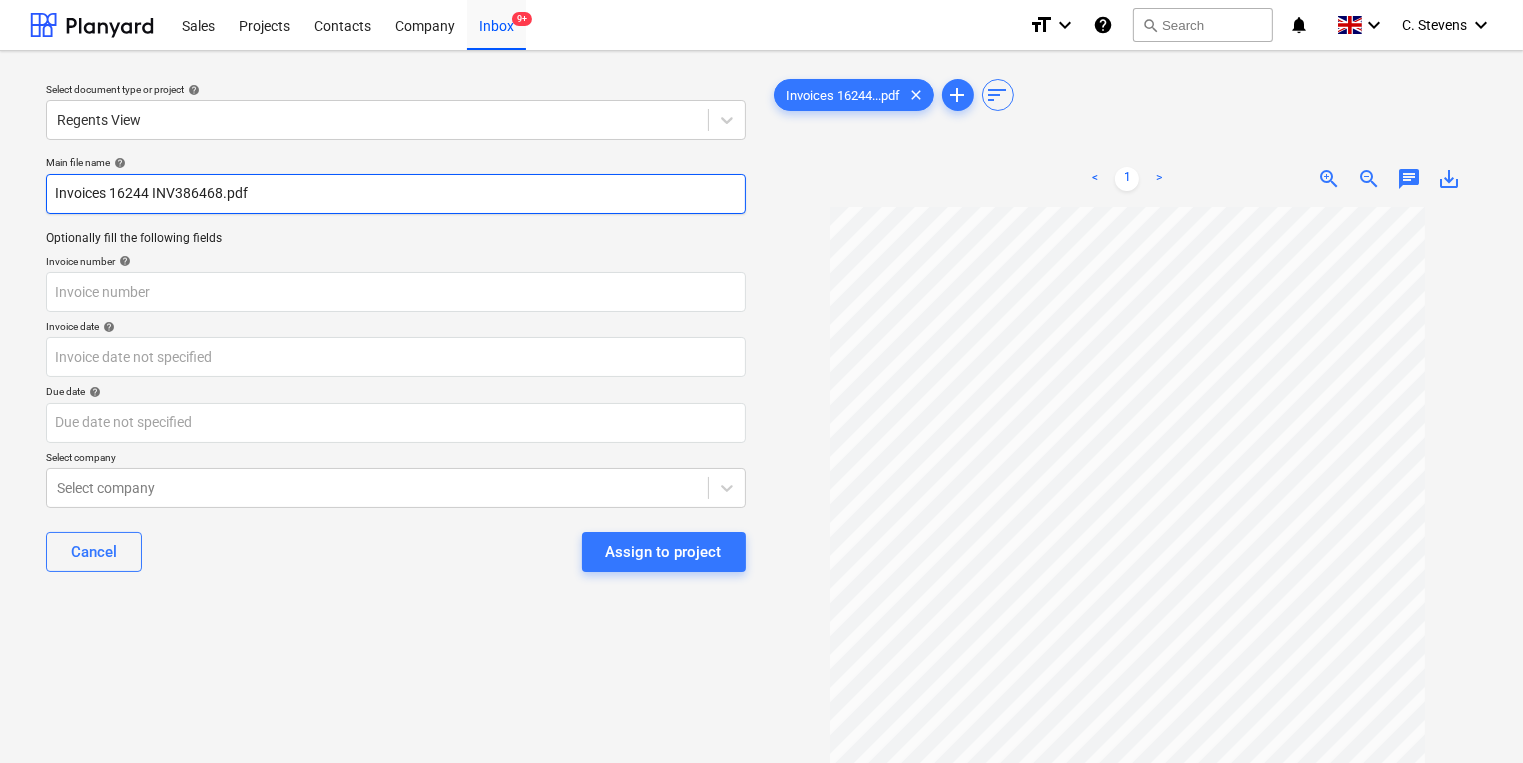 click on "Invoices 16244 INV386468.pdf" at bounding box center (396, 194) 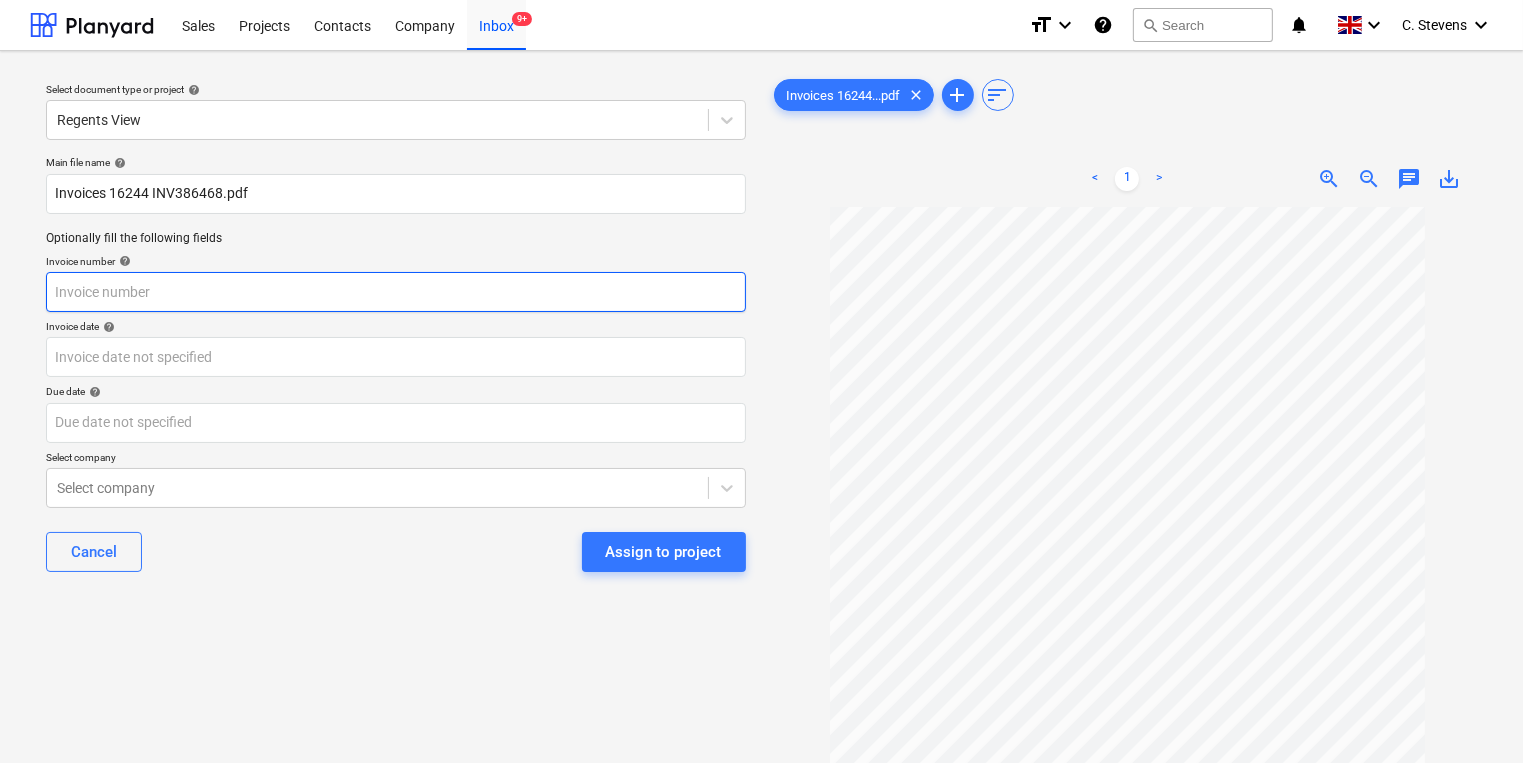 click at bounding box center [396, 292] 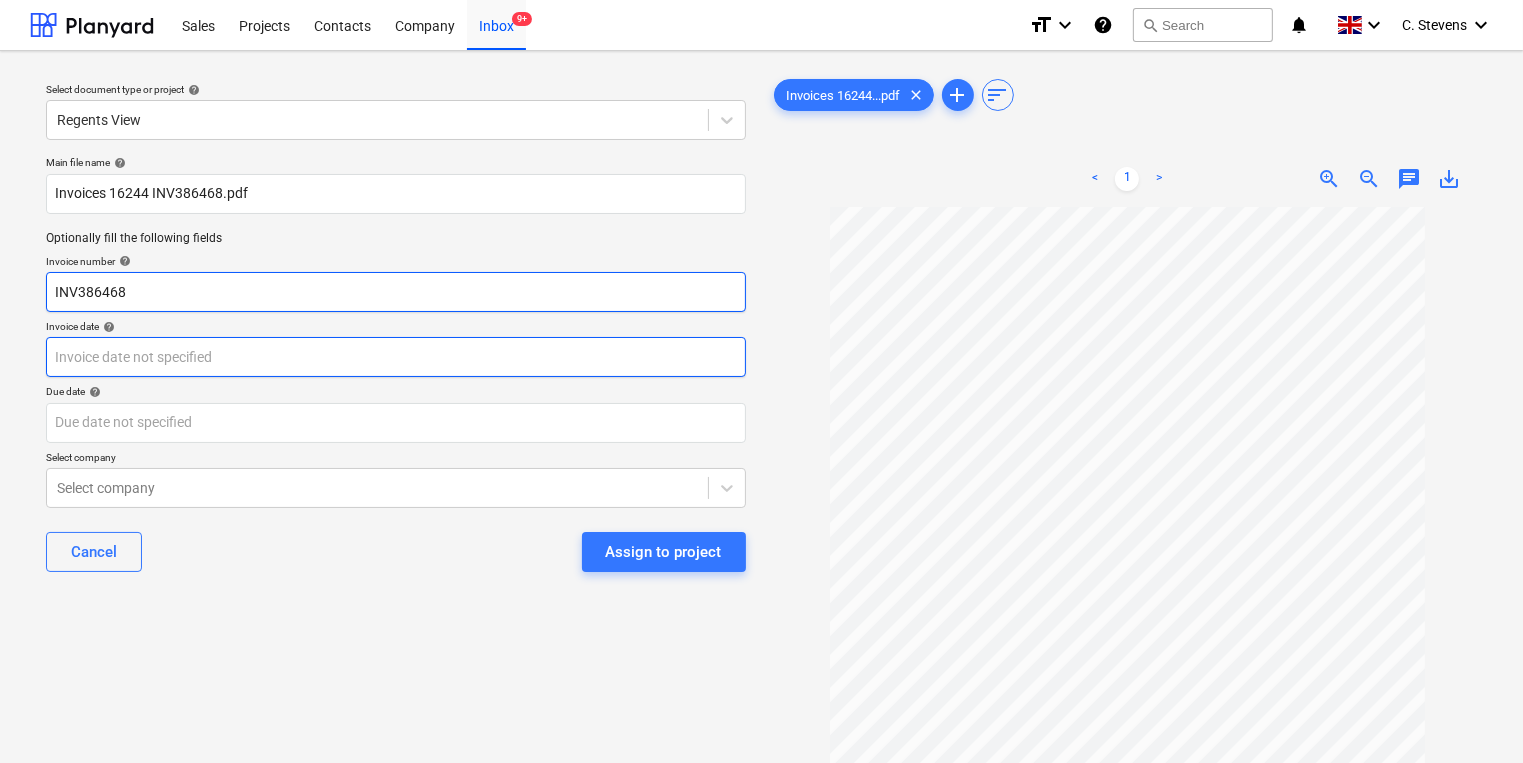 type on "INV386468" 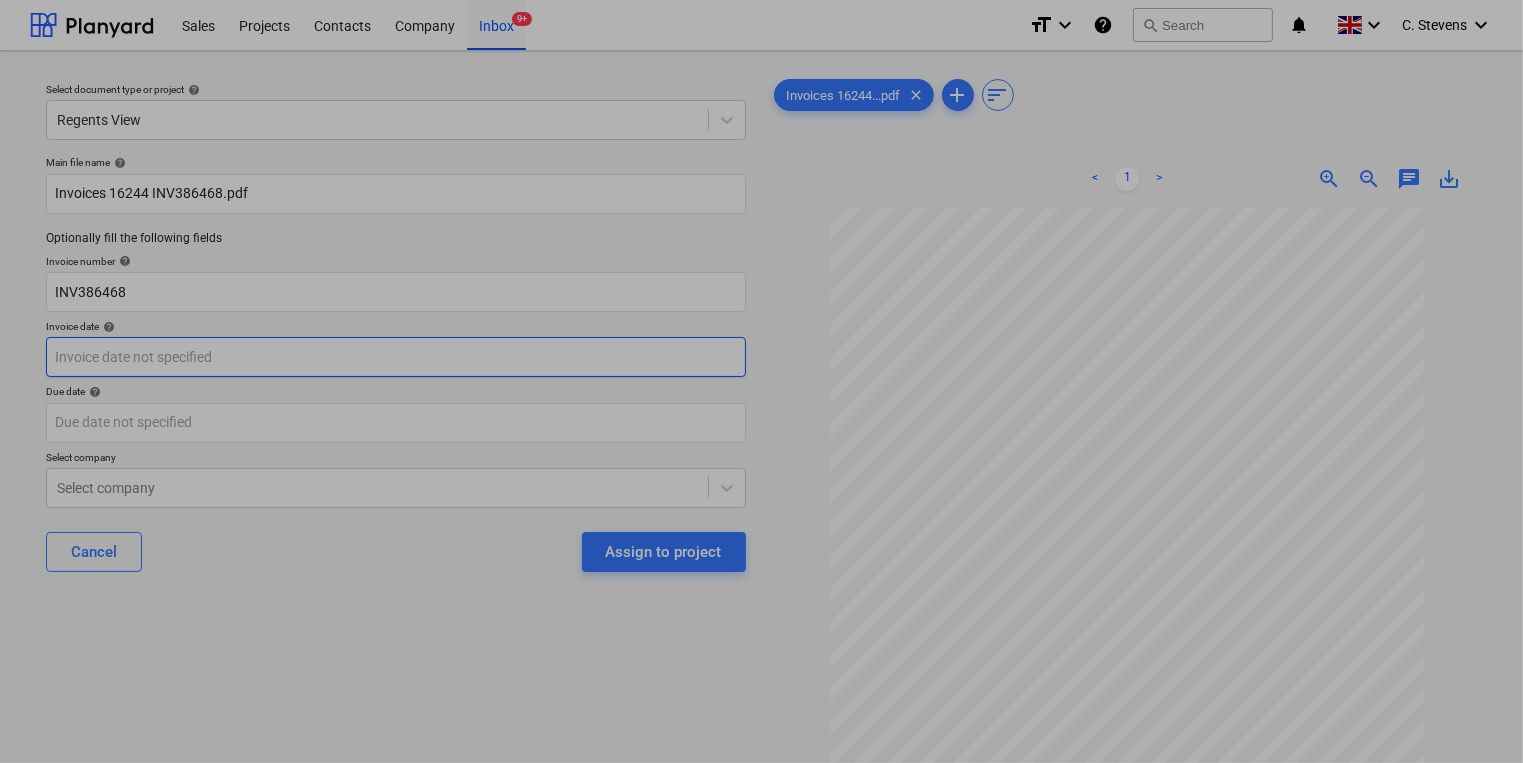 click on "Sales Projects Contacts Company Inbox 9+ format_size keyboard_arrow_down help search Search notifications 0 keyboard_arrow_down C. Stevens keyboard_arrow_down Select document type or project help Regents View Main file name help Invoices 16244 INV386468.pdf Optionally fill the following fields Invoice number help INV386468 Invoice date help Press the down arrow key to interact with the calendar and
select a date. Press the question mark key to get the keyboard shortcuts for changing dates. Due date help Press the down arrow key to interact with the calendar and
select a date. Press the question mark key to get the keyboard shortcuts for changing dates. Select company Select company Cancel Assign to project Invoices 16244...pdf clear add sort < 1 > zoom_in zoom_out chat 0 save_alt Files uploaded successfully Files uploaded successfully
Su Mo Tu We Th Fr Sa Su Mo Tu We Th Fr Sa July 2025 1 2 3 4 5 6 7 8 9 10 11 12 13 14 15 16 17 18 19 20 21 22 23 24 25 26 27 28 29 30 31 August 2025 1 2 3 4" at bounding box center (761, 381) 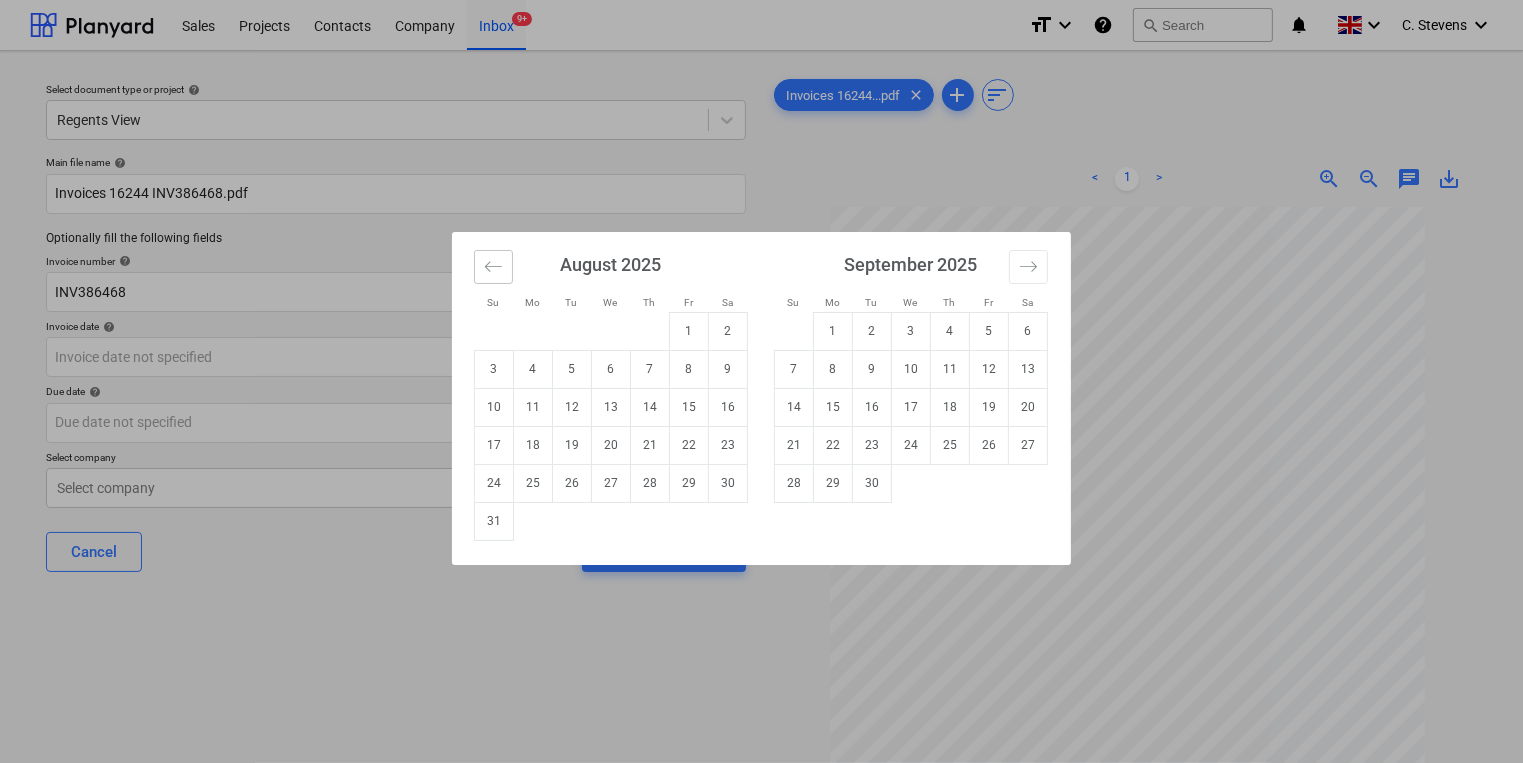 click 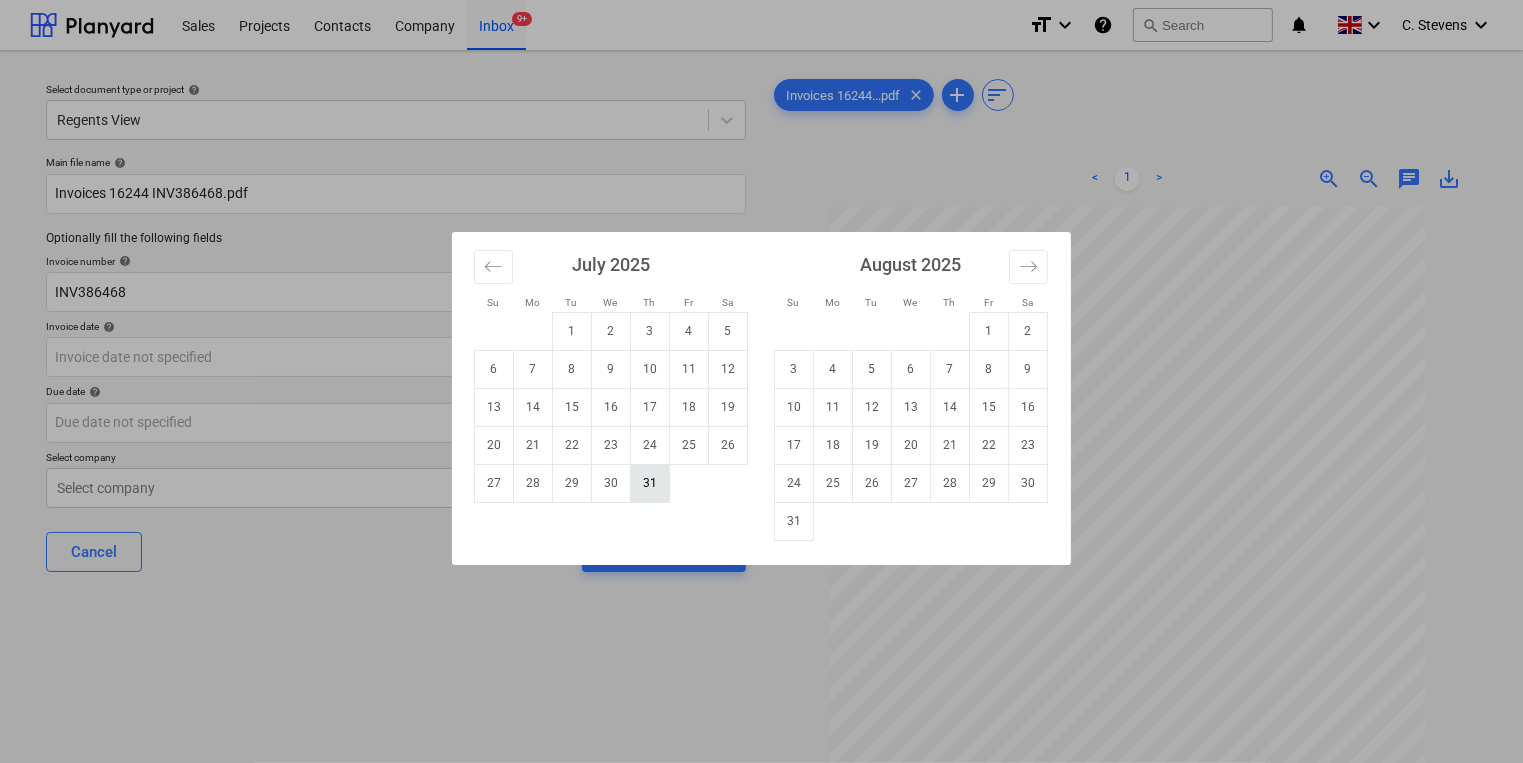 click on "31" at bounding box center [650, 483] 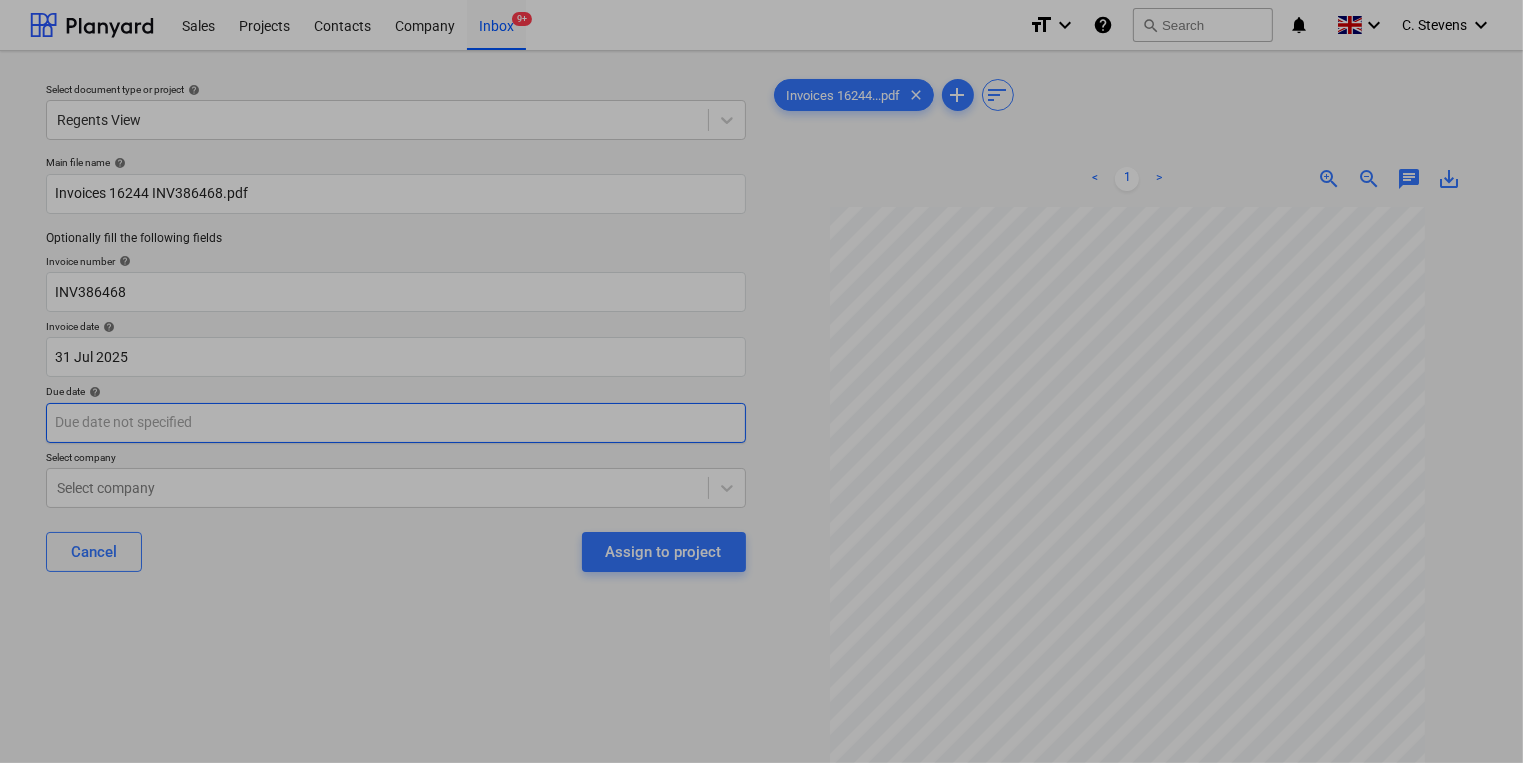 click on "Sales Projects Contacts Company Inbox 9+ format_size keyboard_arrow_down help search Search notifications 0 keyboard_arrow_down C. Stevens keyboard_arrow_down Select document type or project help Regents View Main file name help Invoices 16244 INV386468.pdf Optionally fill the following fields Invoice number help INV386468 Invoice date help 31 Jul 2025 31.07.2025 Press the down arrow key to interact with the calendar and
select a date. Press the question mark key to get the keyboard shortcuts for changing dates. Due date help Press the down arrow key to interact with the calendar and
select a date. Press the question mark key to get the keyboard shortcuts for changing dates. Select company Select company Cancel Assign to project Invoices 16244...pdf clear add sort < 1 > zoom_in zoom_out chat 0 save_alt Files uploaded successfully Files uploaded successfully
Su Mo Tu We Th Fr Sa Su Mo Tu We Th Fr Sa July 2025 1 2 3 4 5 6 7 8 9 10 11 12 13 14 15 16 17 18 19 20 21 22 23 24 25 26 27 28 29 30" at bounding box center [761, 381] 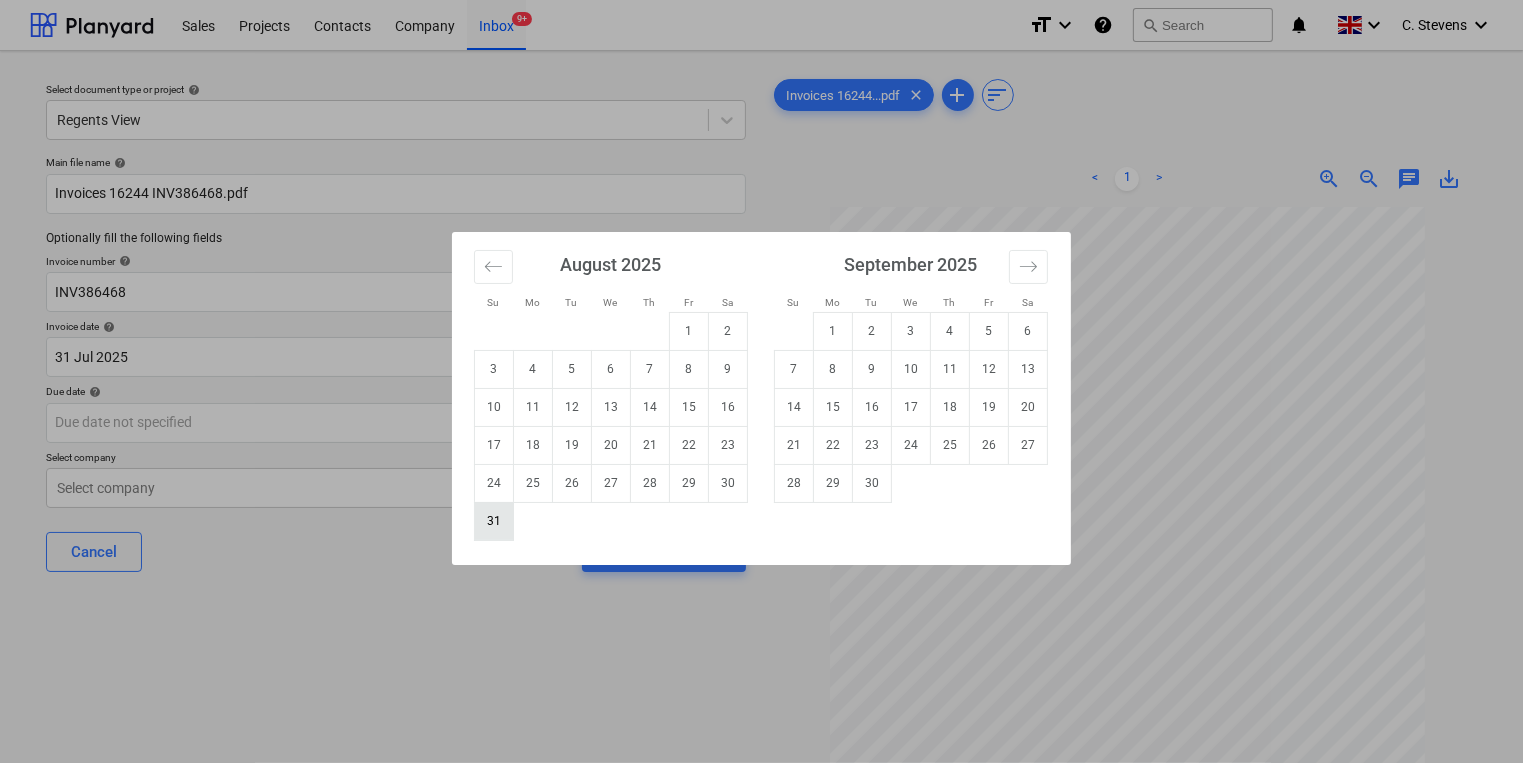 click on "31" at bounding box center [494, 521] 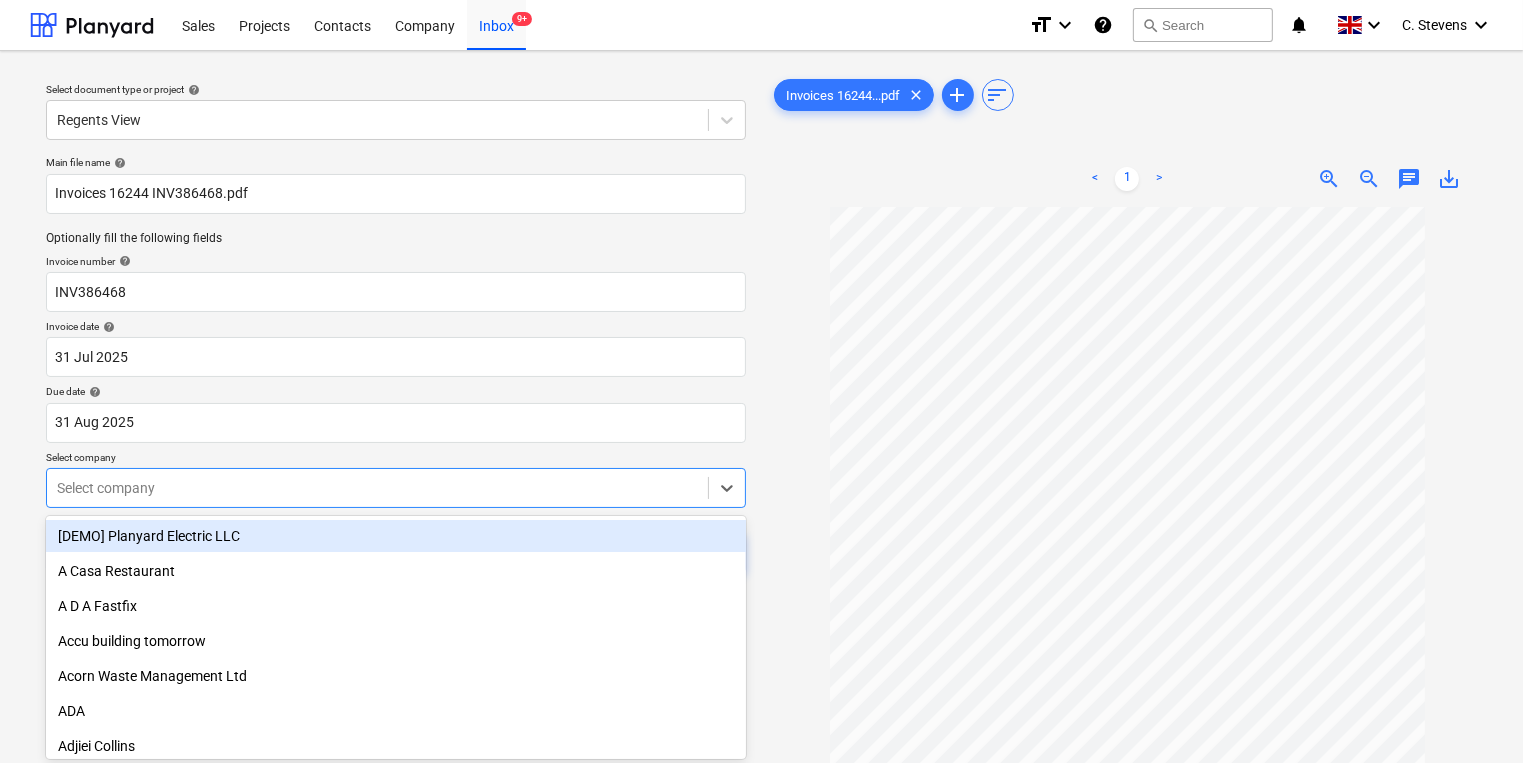 click on "Sales Projects Contacts Company Inbox 9+ format_size keyboard_arrow_down help search Search notifications 0 keyboard_arrow_down C. Stevens keyboard_arrow_down Select document type or project help Regents View Main file name help Invoices 16244 INV386468.pdf Optionally fill the following fields Invoice number help INV386468 Invoice date help 31 Jul 2025 31.07.2025 Press the down arrow key to interact with the calendar and
select a date. Press the question mark key to get the keyboard shortcuts for changing dates. Due date help 31 Aug 2025 31.08.2025 Press the down arrow key to interact with the calendar and
select a date. Press the question mark key to get the keyboard shortcuts for changing dates. Select company option [DEMO] Planyard Electric LLC   focused, 1 of 442. 442 results available. Use Up and Down to choose options, press Enter to select the currently focused option, press Escape to exit the menu, press Tab to select the option and exit the menu. Select company Cancel Assign to project add" at bounding box center (761, 381) 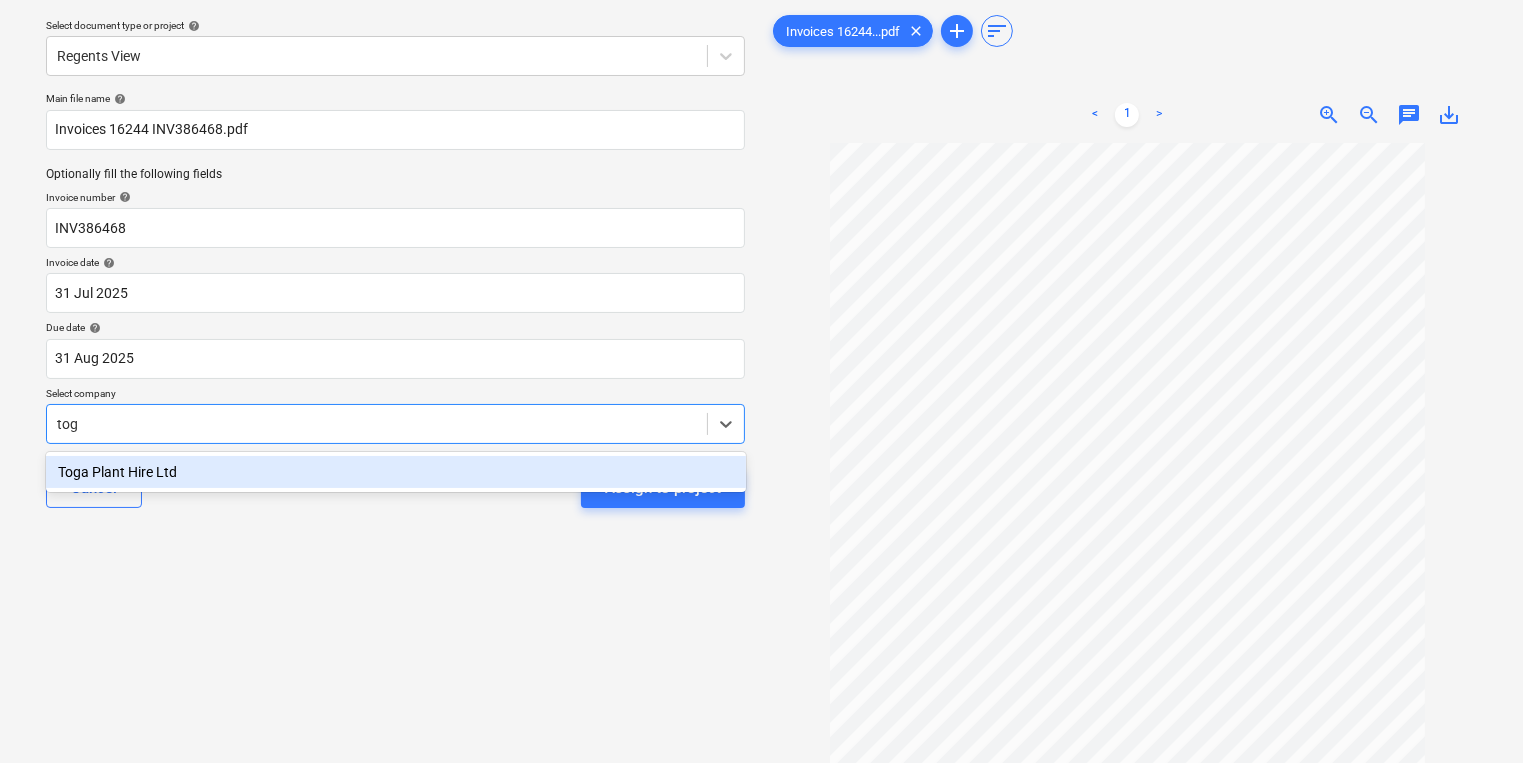 type on "toga" 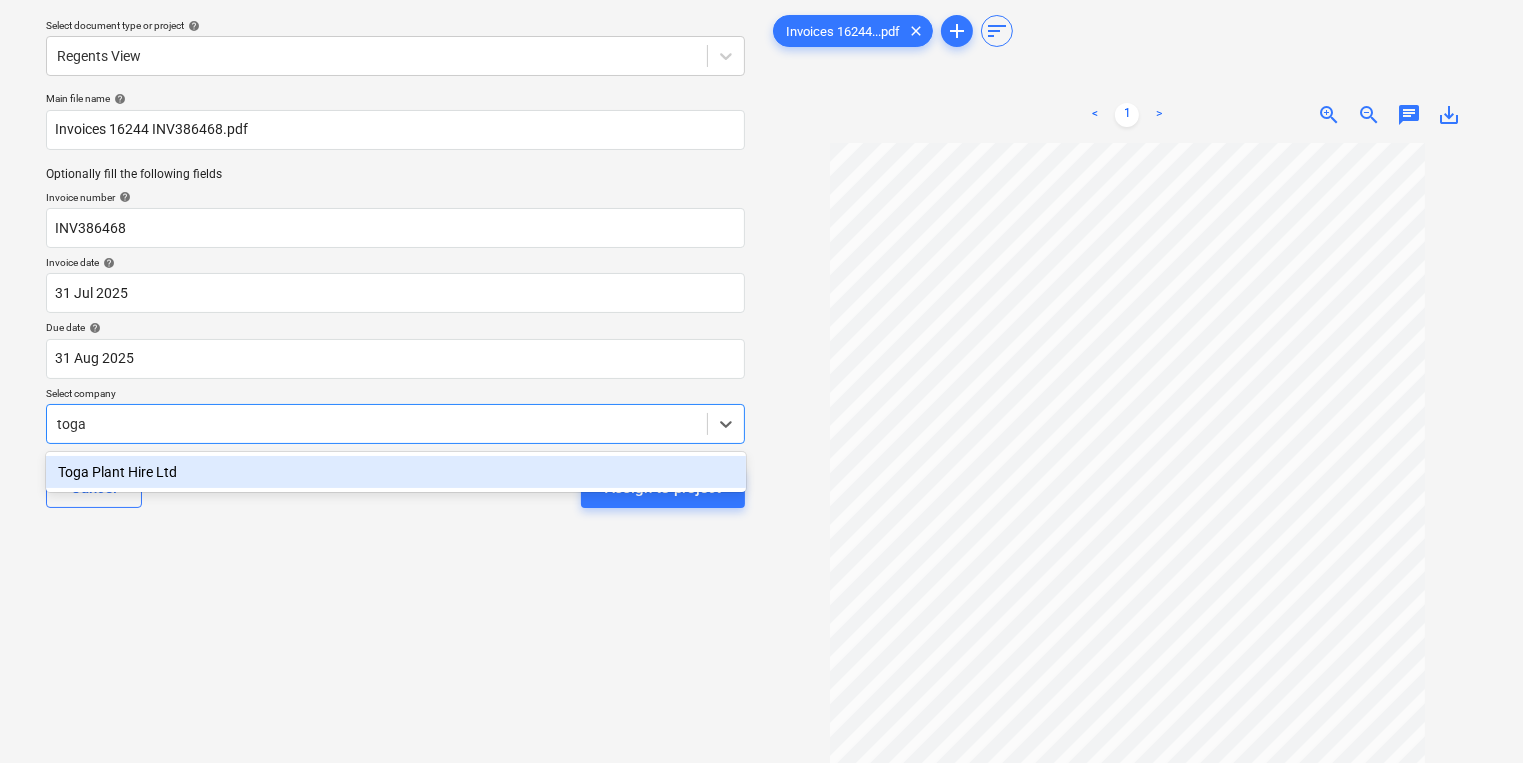 type 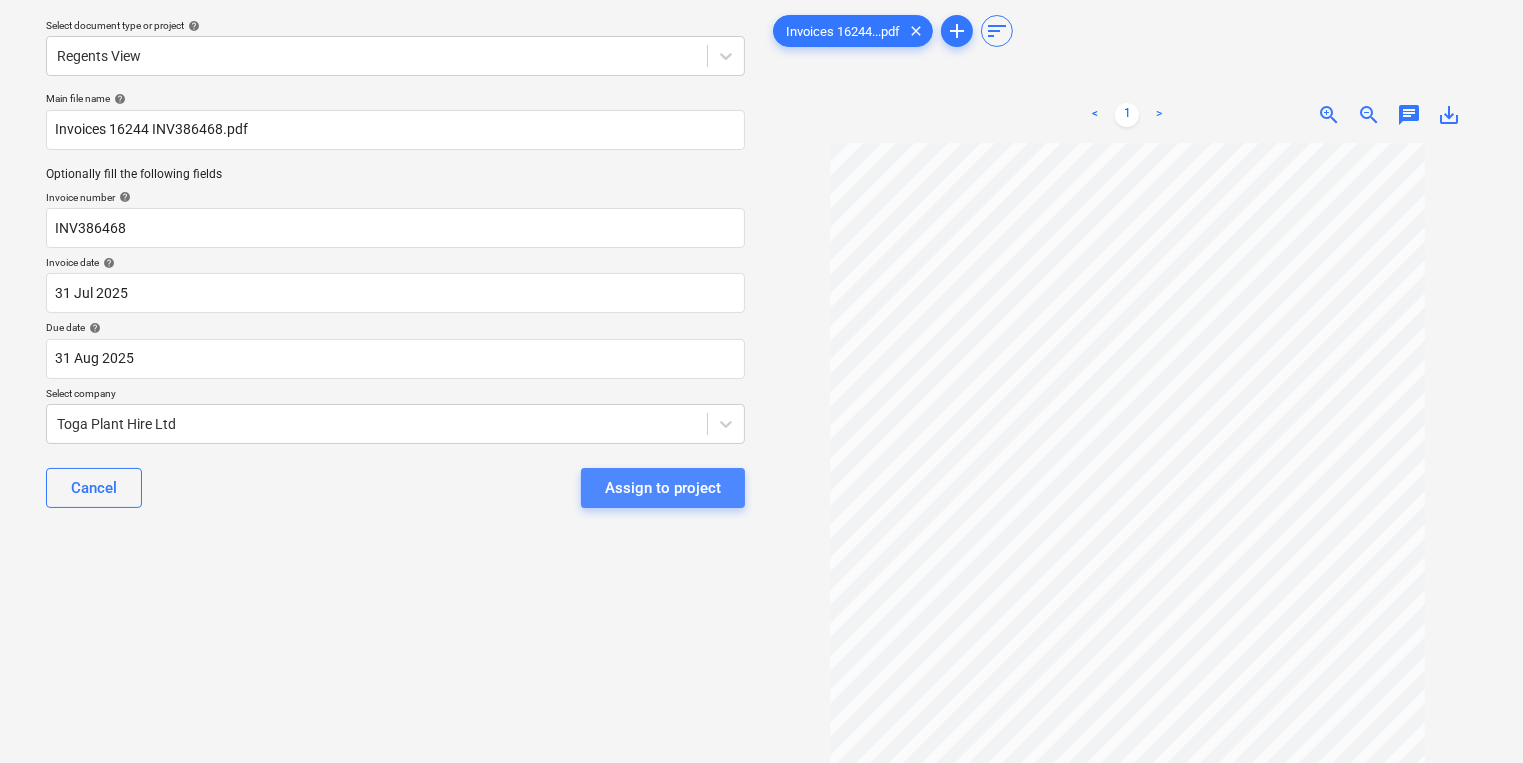 click on "Assign to project" at bounding box center [663, 488] 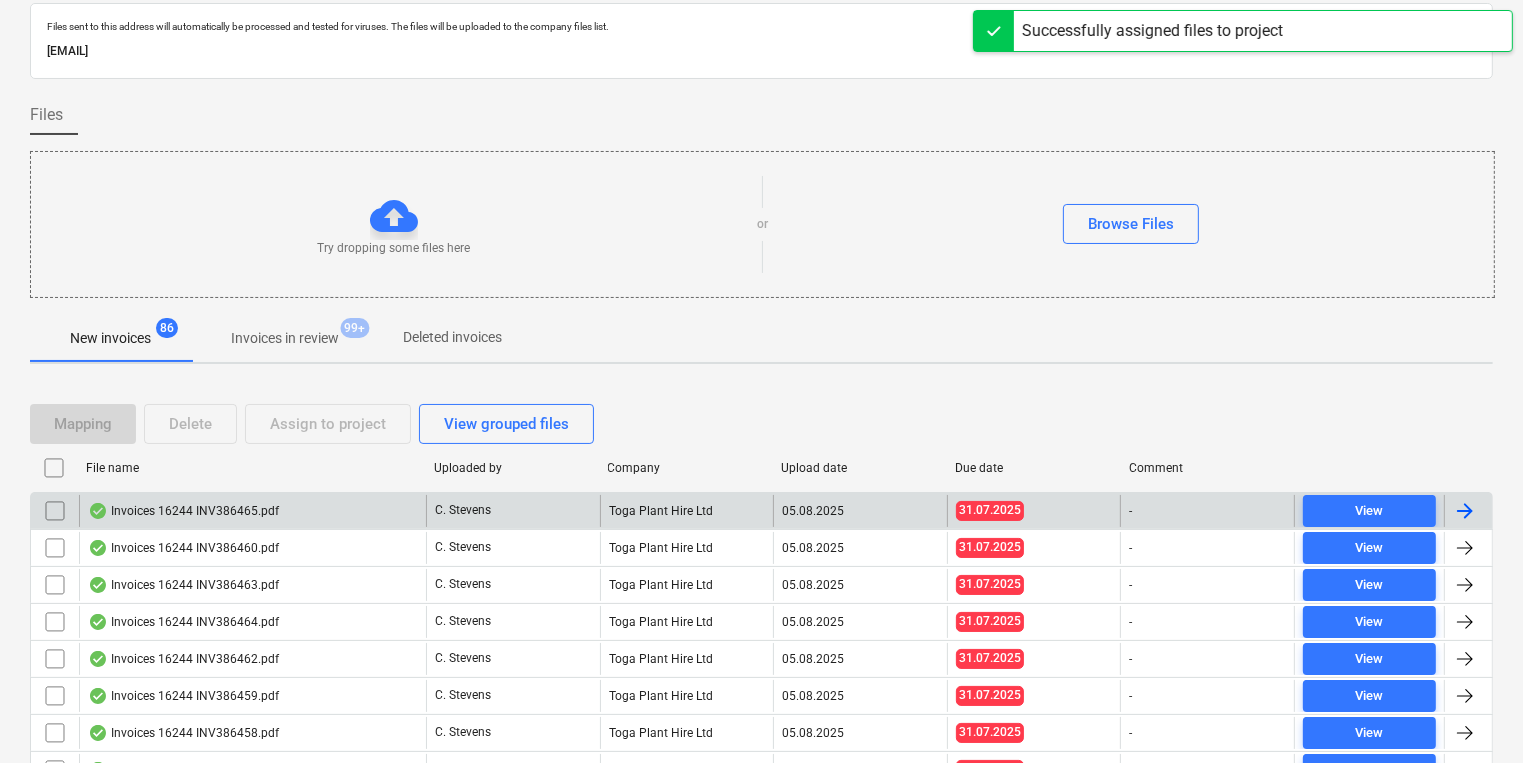 click on "C. Stevens" at bounding box center (513, 511) 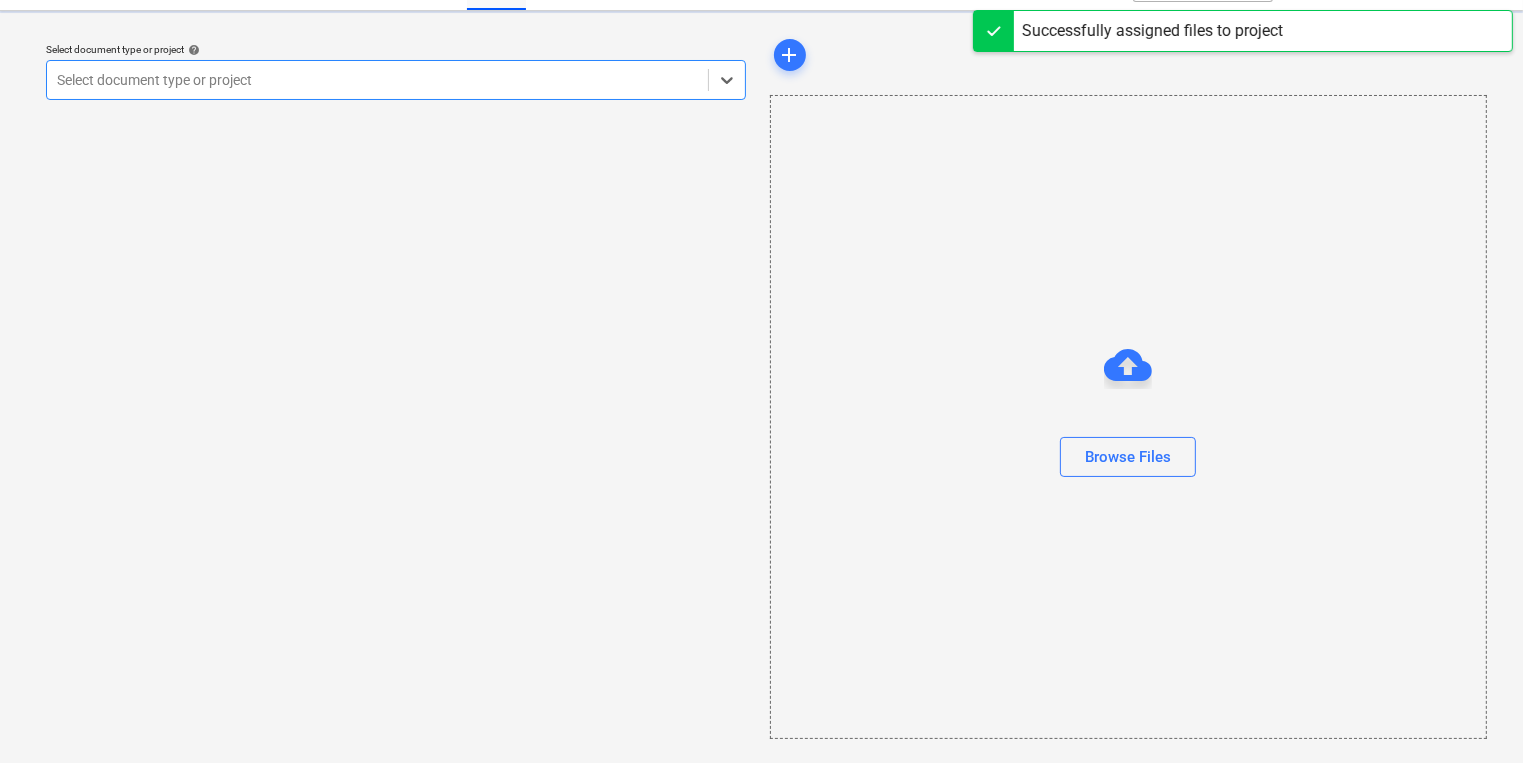scroll, scrollTop: 0, scrollLeft: 0, axis: both 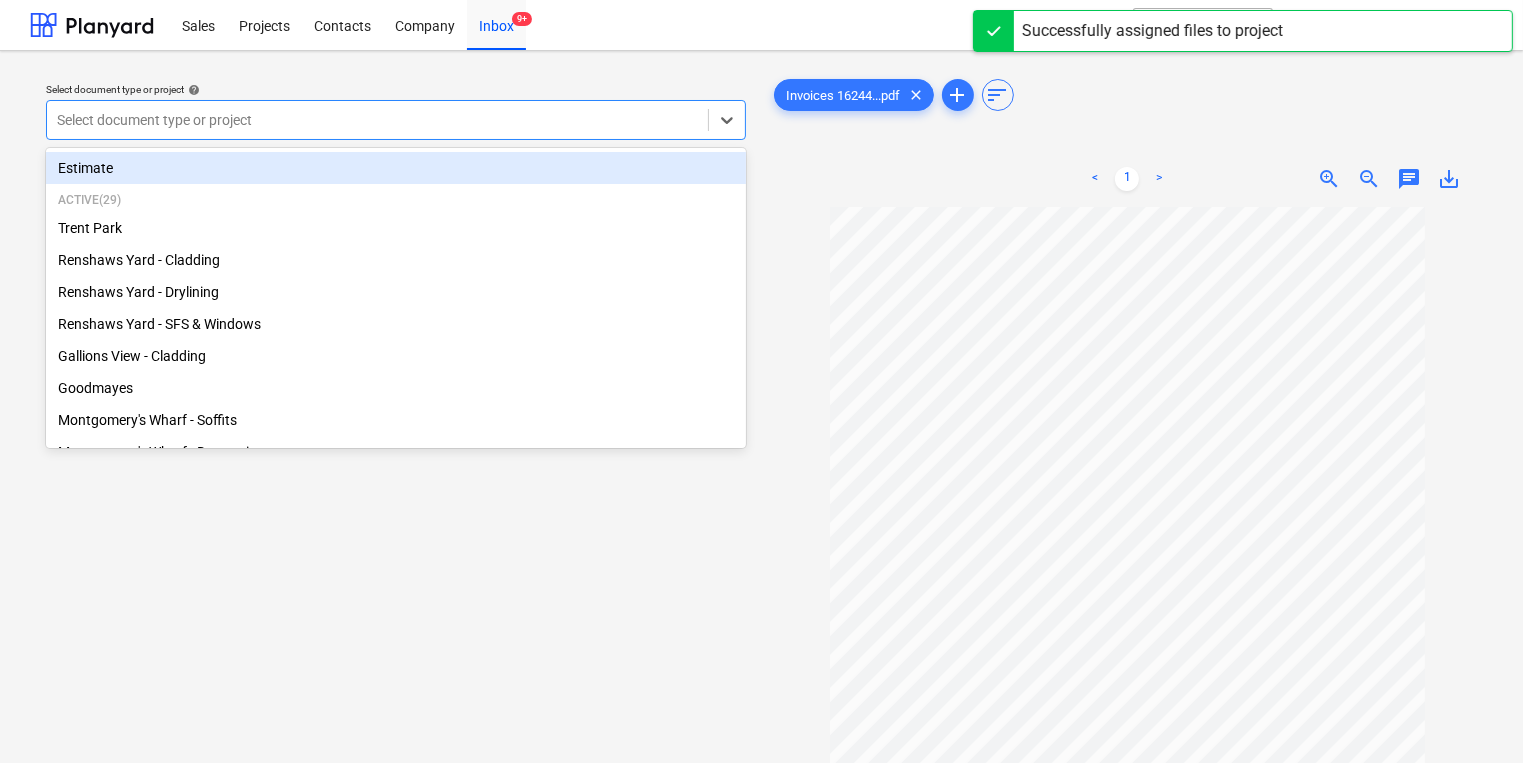 drag, startPoint x: 514, startPoint y: 113, endPoint x: 504, endPoint y: 116, distance: 10.440307 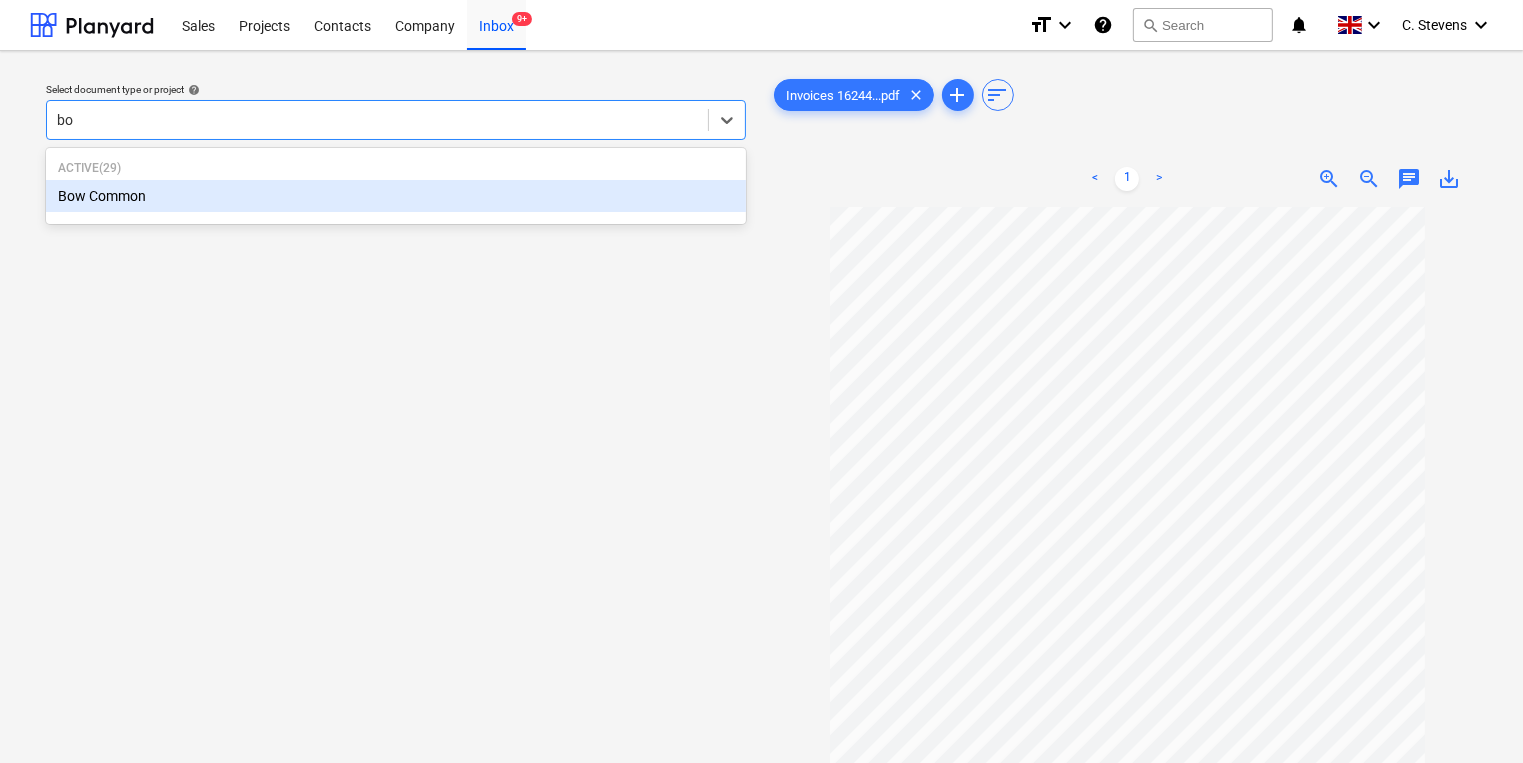 type on "bow" 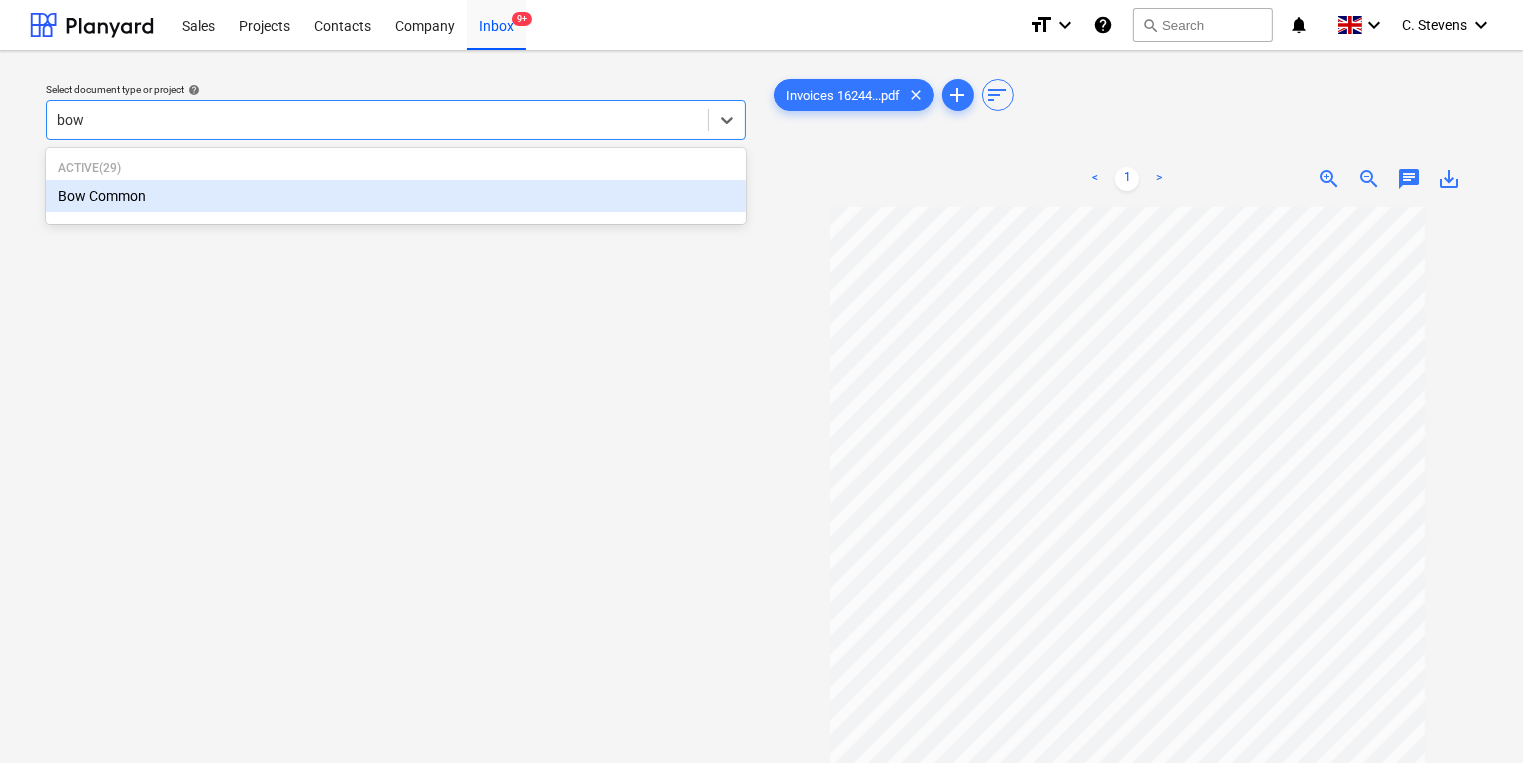 type 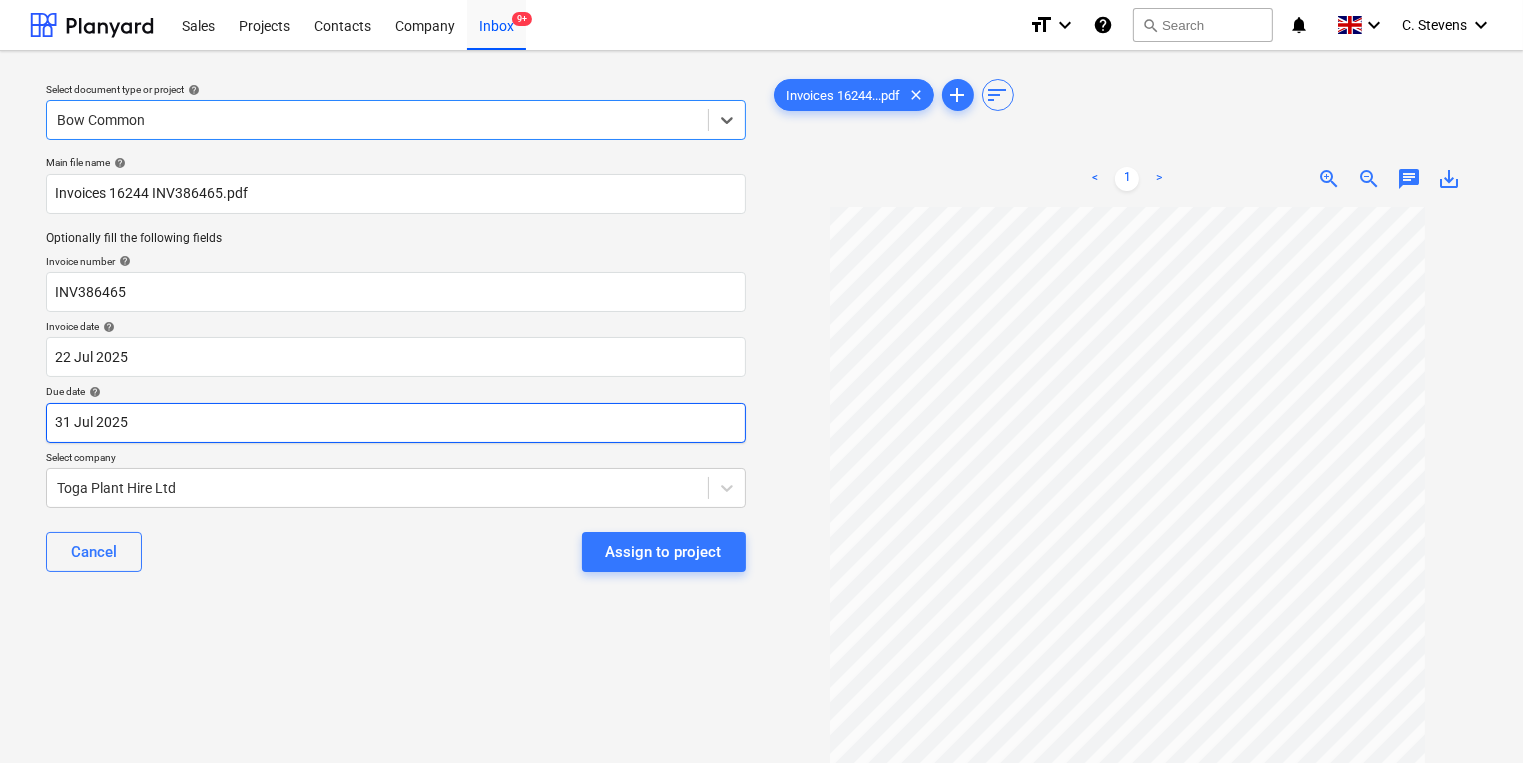 click on "Sales Projects Contacts Company Inbox 9+ format_size keyboard_arrow_down help search Search notifications 0 keyboard_arrow_down C. Stevens keyboard_arrow_down Select document type or project help option Bow Common, selected.   Select is focused ,type to refine list, press Down to open the menu,  Bow Common Main file name help Invoices 16244 INV386465.pdf Optionally fill the following fields Invoice number help INV386465 Invoice date help 22 Jul 2025 22.07.2025 Press the down arrow key to interact with the calendar and
select a date. Press the question mark key to get the keyboard shortcuts for changing dates. Due date help 31 Jul 2025 31.07.2025 Press the down arrow key to interact with the calendar and
select a date. Press the question mark key to get the keyboard shortcuts for changing dates. Select company Toga Plant Hire Ltd   Cancel Assign to project Invoices 16244...pdf clear add sort < 1 > zoom_in zoom_out chat 0 save_alt Files uploaded successfully Files uploaded successfully" at bounding box center [761, 381] 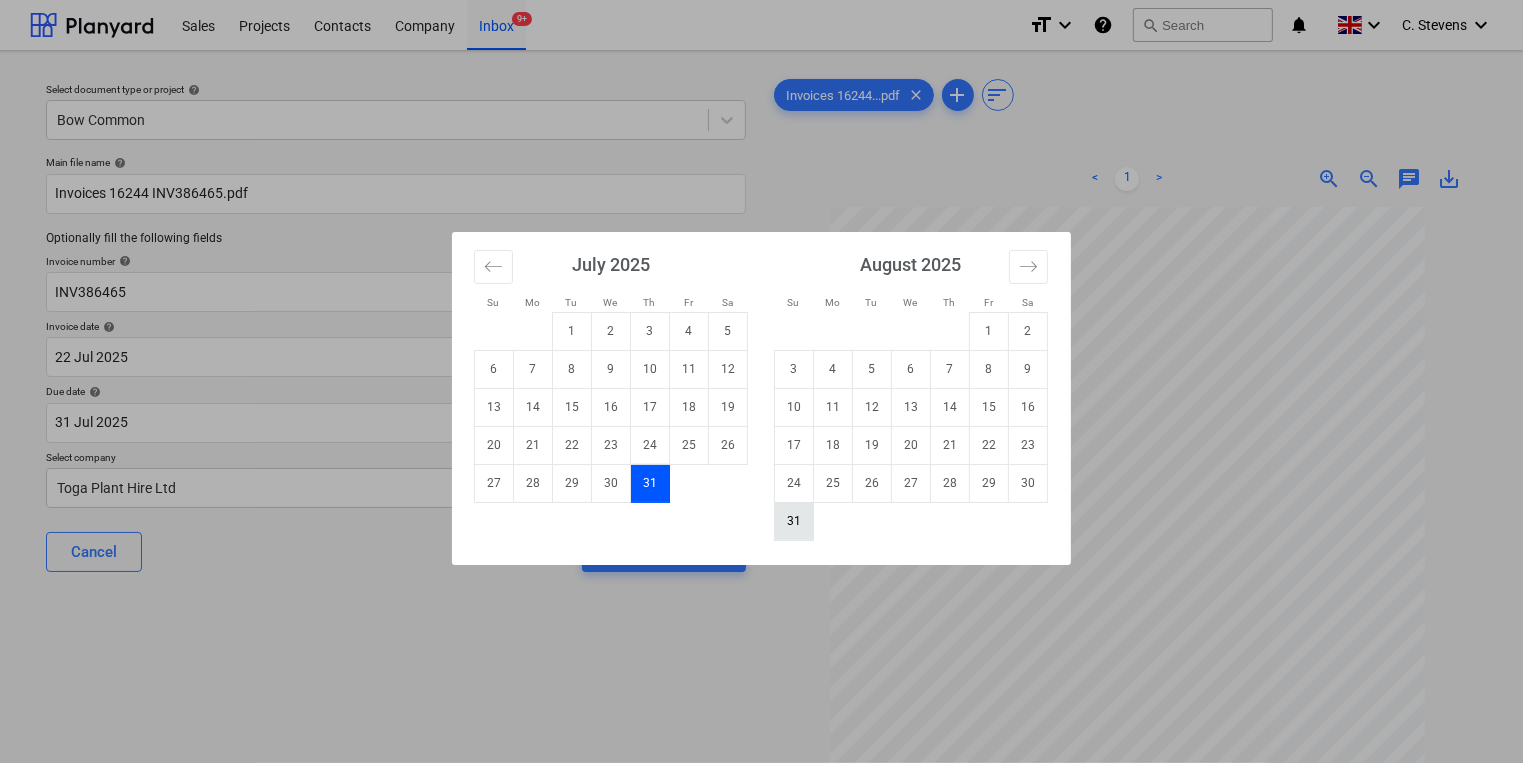 click on "31" at bounding box center (794, 521) 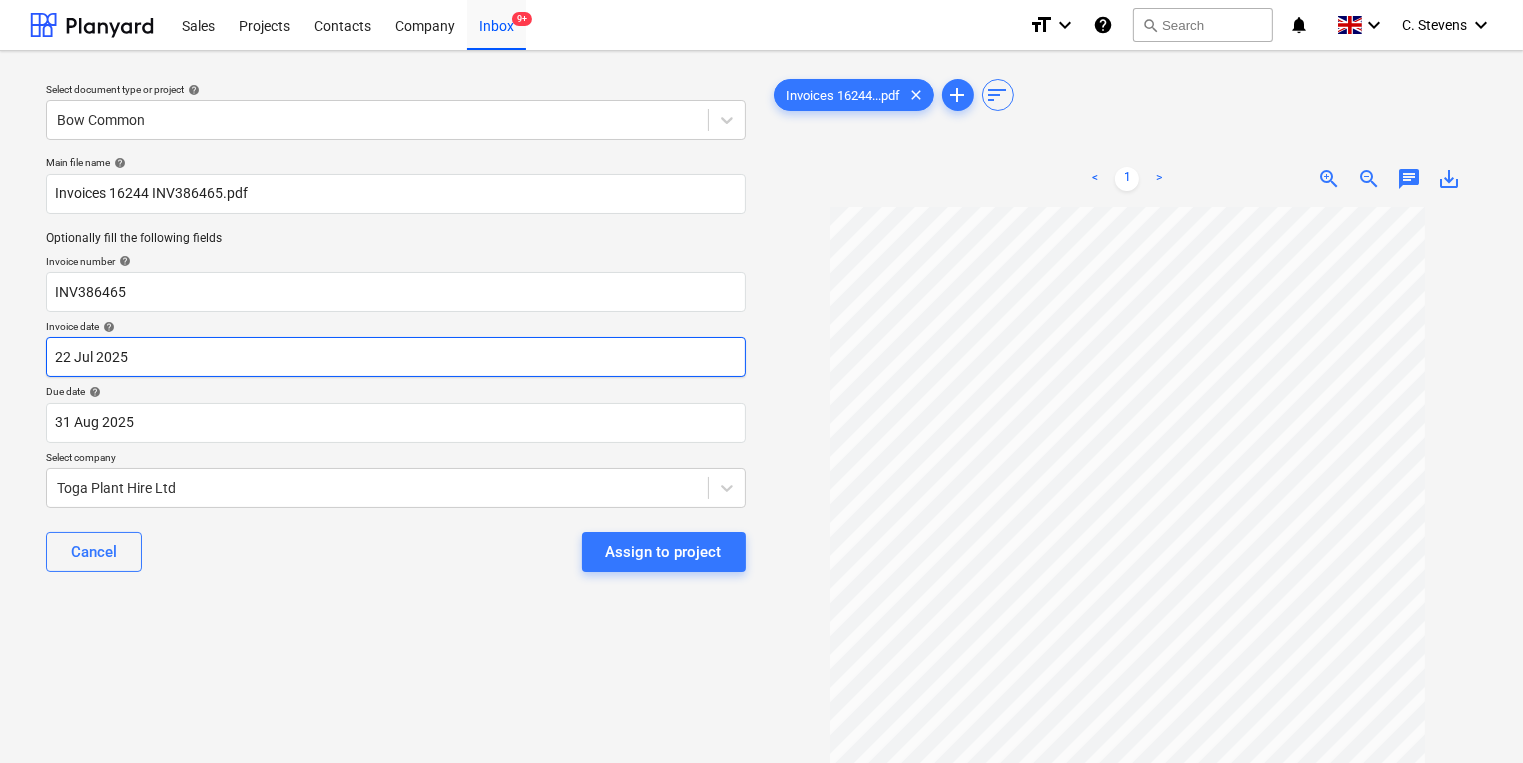 click on "Sales Projects Contacts Company Inbox 9+ format_size keyboard_arrow_down help search Search notifications 0 keyboard_arrow_down C. Stevens keyboard_arrow_down Select document type or project help Bow Common Main file name help Invoices 16244 INV386465.pdf Optionally fill the following fields Invoice number help INV386465 Invoice date help 22 Jul 2025 22.07.2025 Press the down arrow key to interact with the calendar and
select a date. Press the question mark key to get the keyboard shortcuts for changing dates. Due date help 31 Aug 2025 31.08.2025 Press the down arrow key to interact with the calendar and
select a date. Press the question mark key to get the keyboard shortcuts for changing dates. Select company Toga Plant Hire Ltd   Cancel Assign to project Invoices 16244...pdf clear add sort < 1 > zoom_in zoom_out chat 0 save_alt Files uploaded successfully Files uploaded successfully" at bounding box center [761, 381] 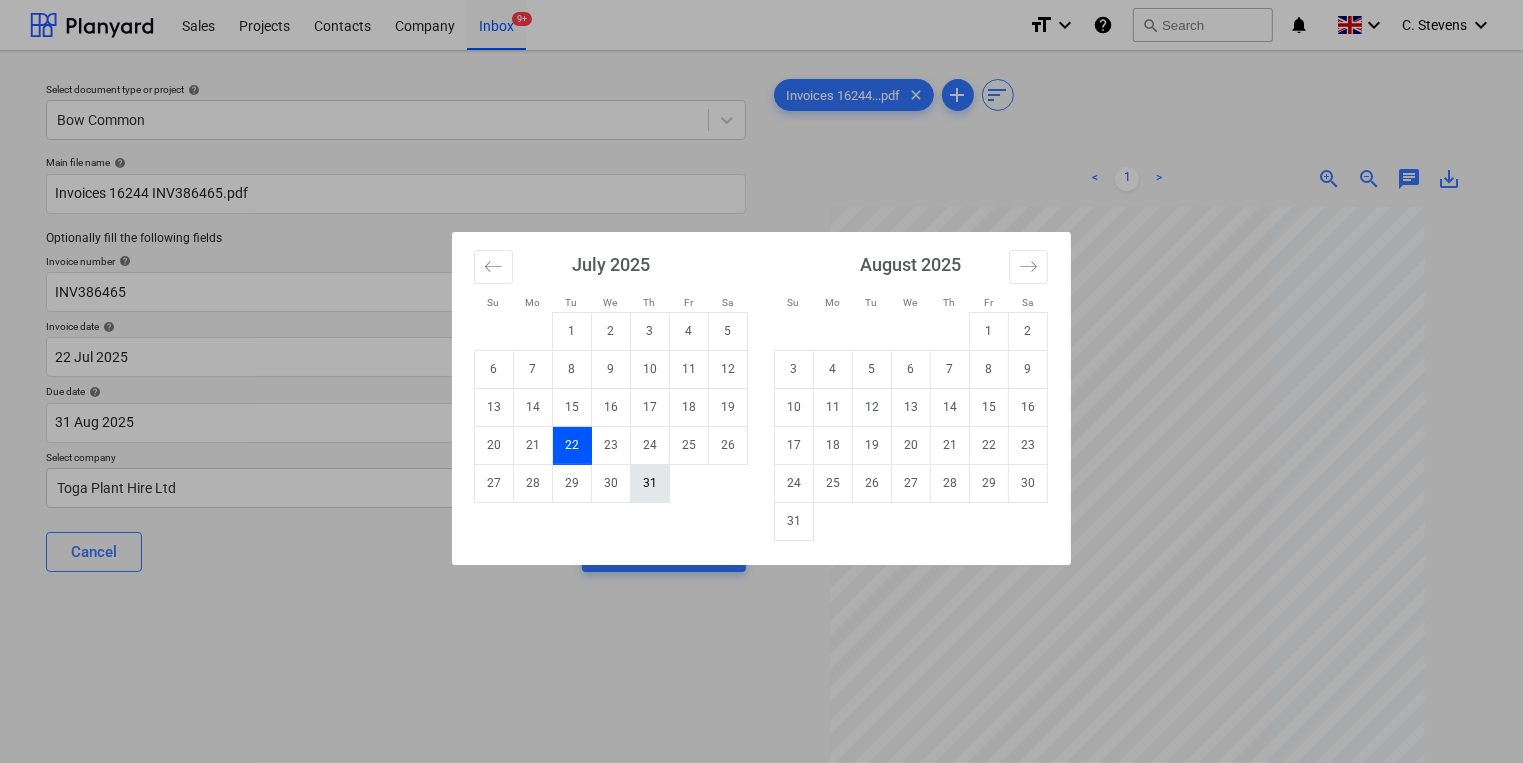 click on "31" at bounding box center (650, 483) 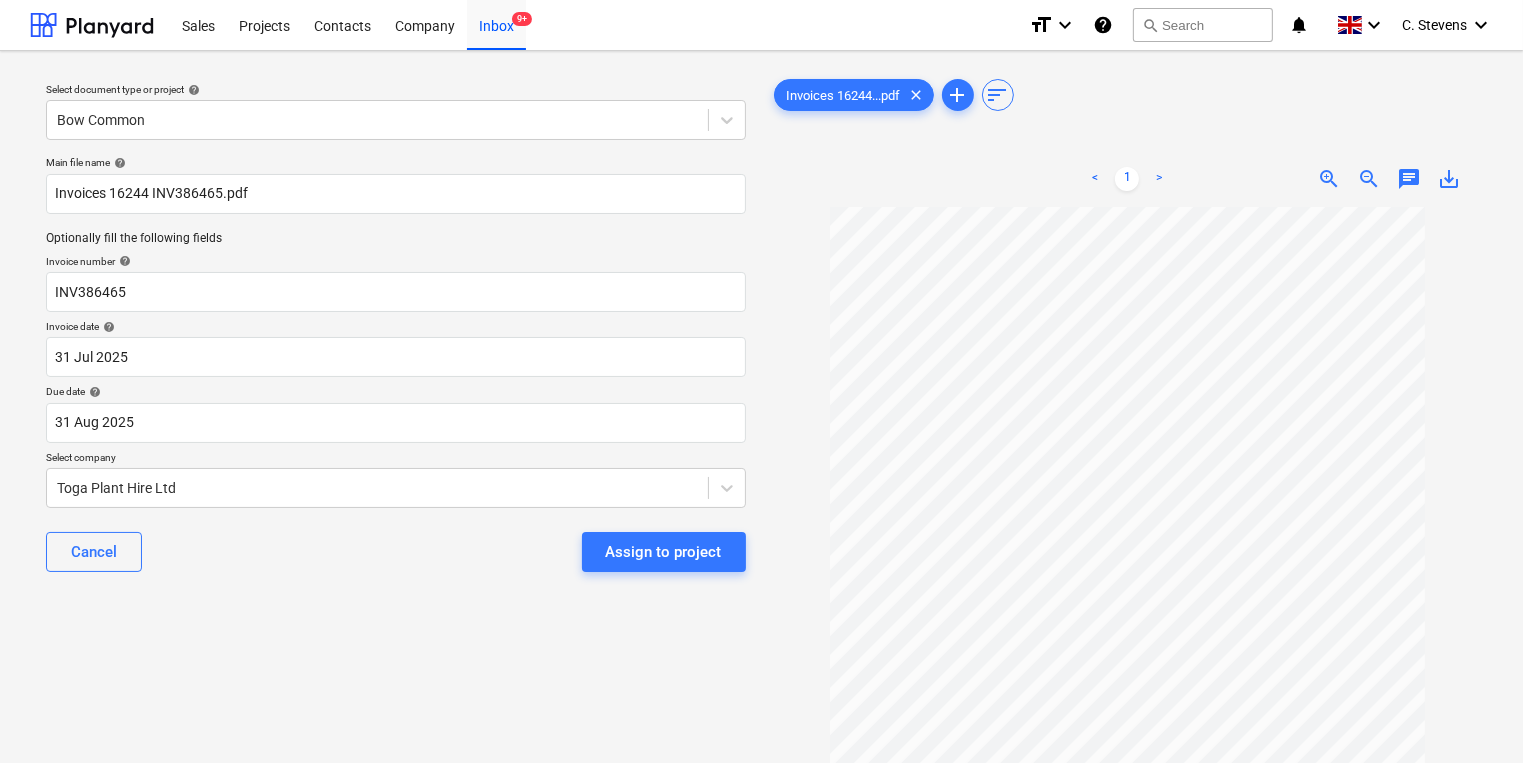 click on "Toga Plant Hire Ltd" at bounding box center [396, 488] 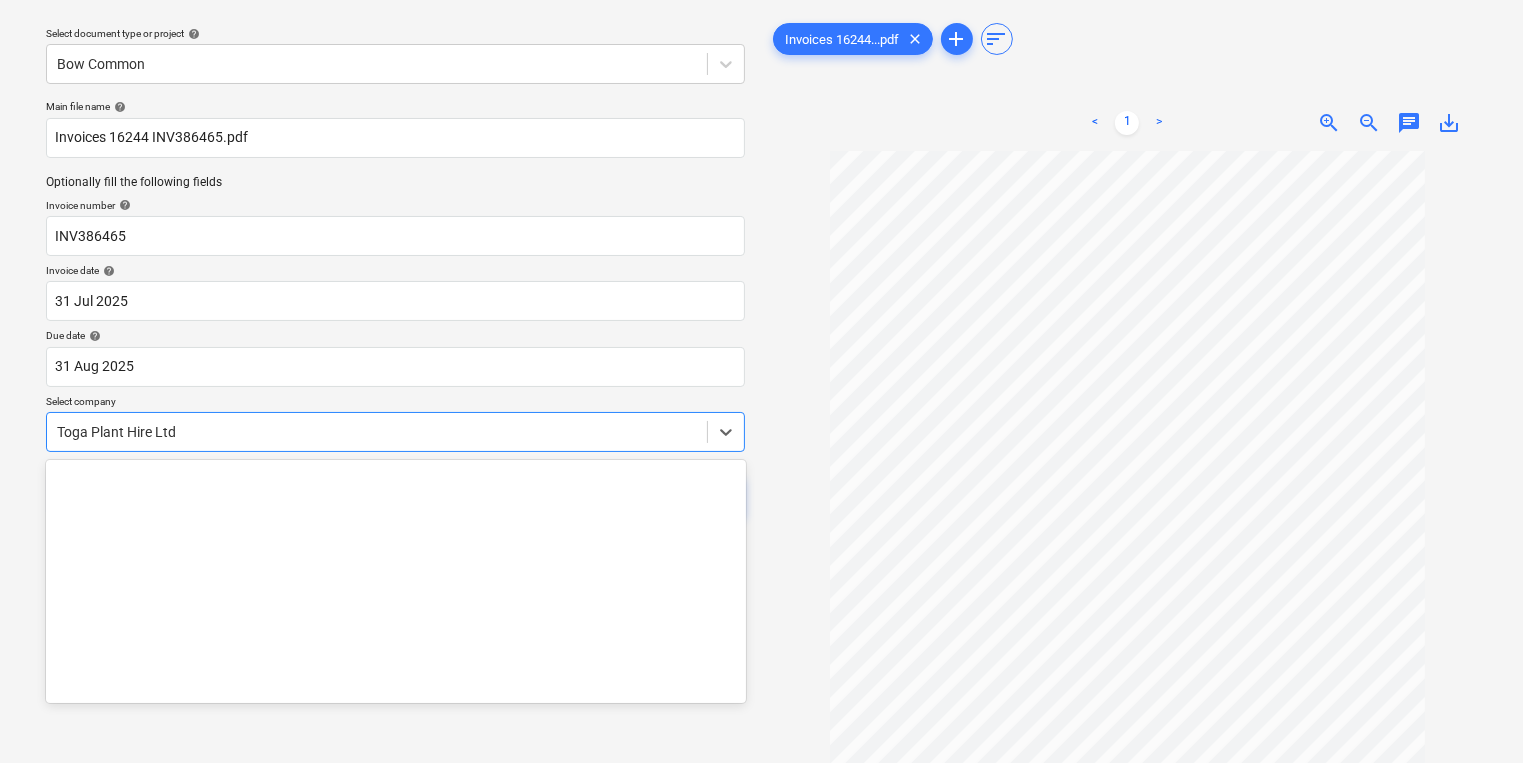 scroll, scrollTop: 64, scrollLeft: 0, axis: vertical 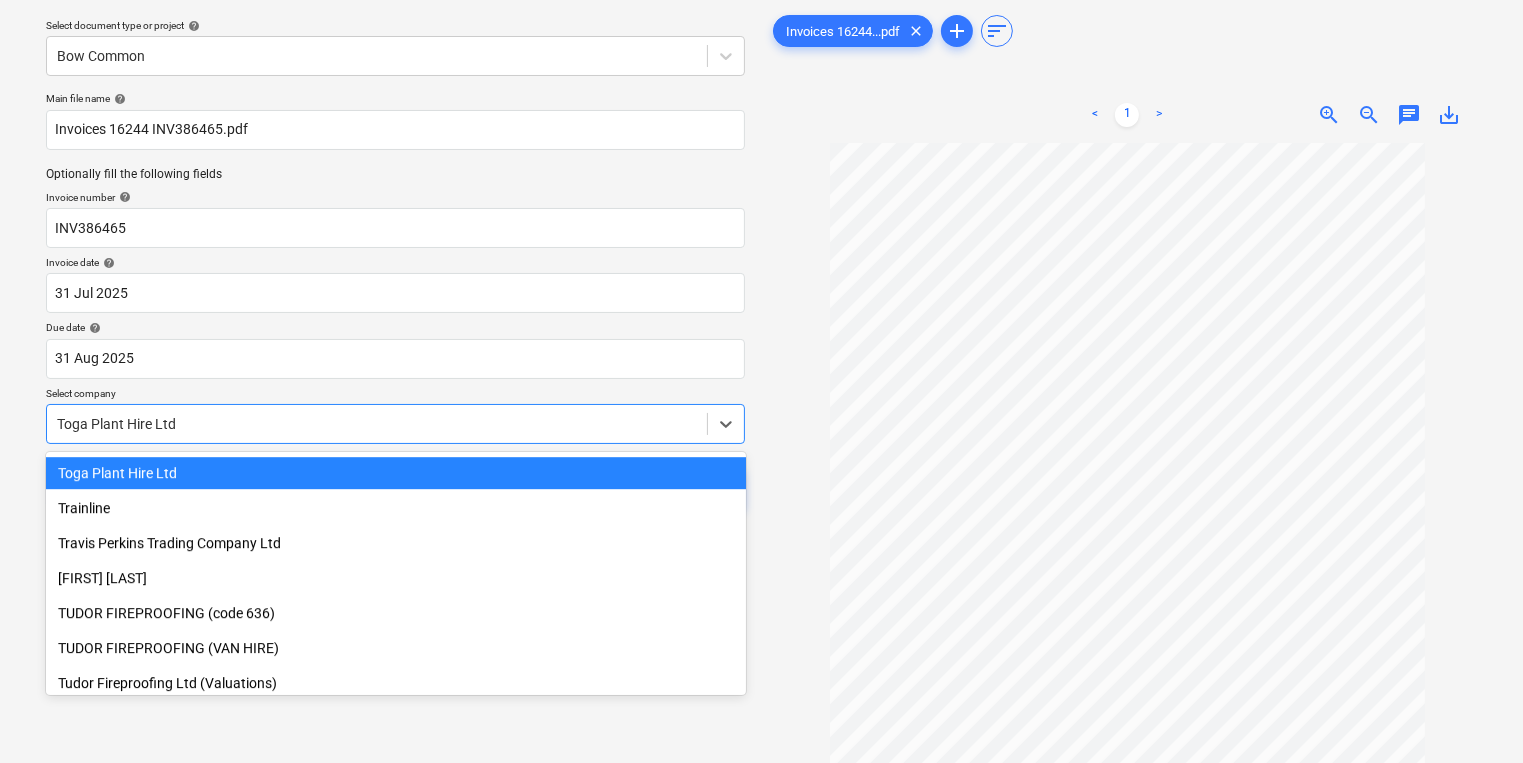 click on "Toga Plant Hire Ltd" at bounding box center [396, 473] 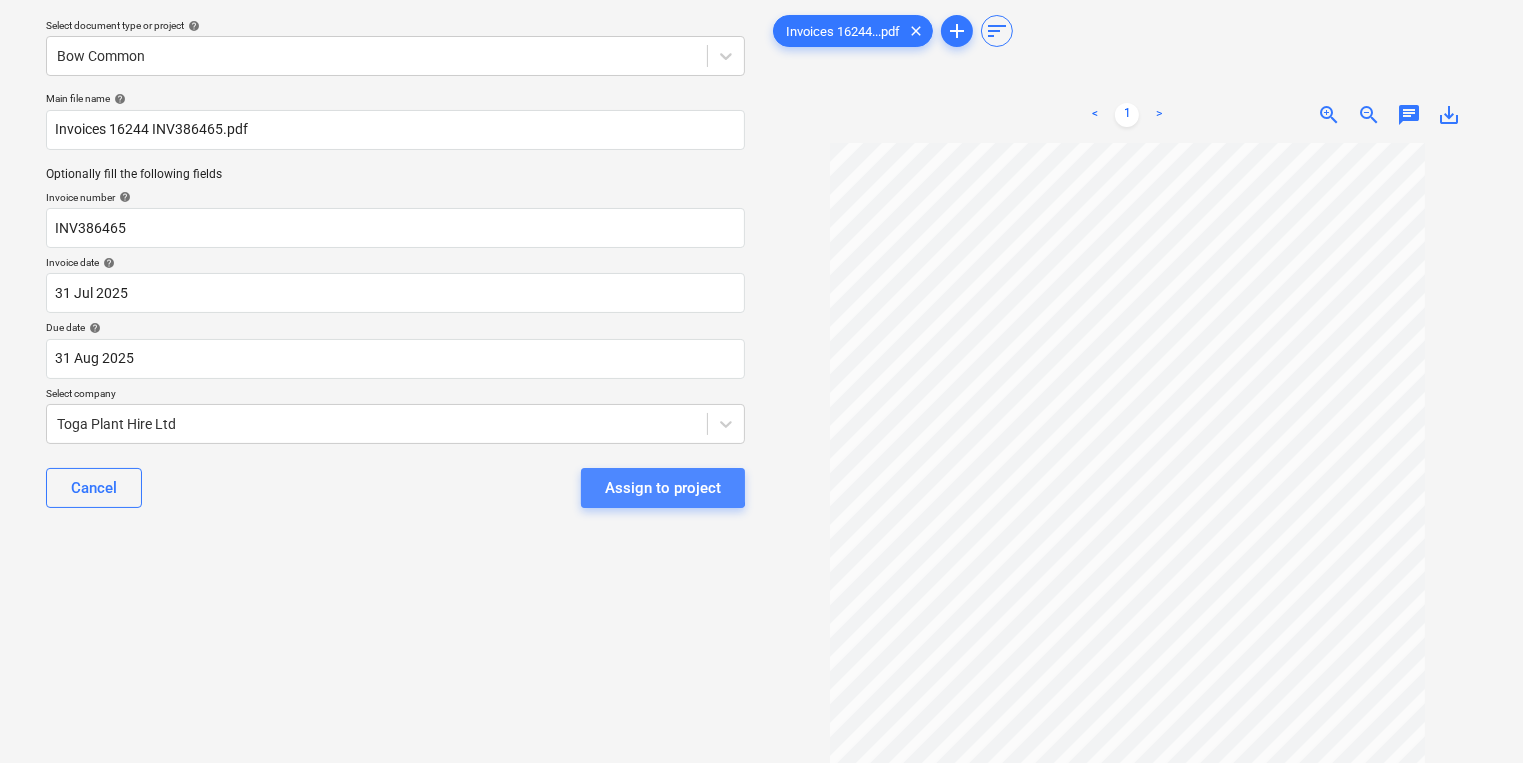 click on "Assign to project" at bounding box center (663, 488) 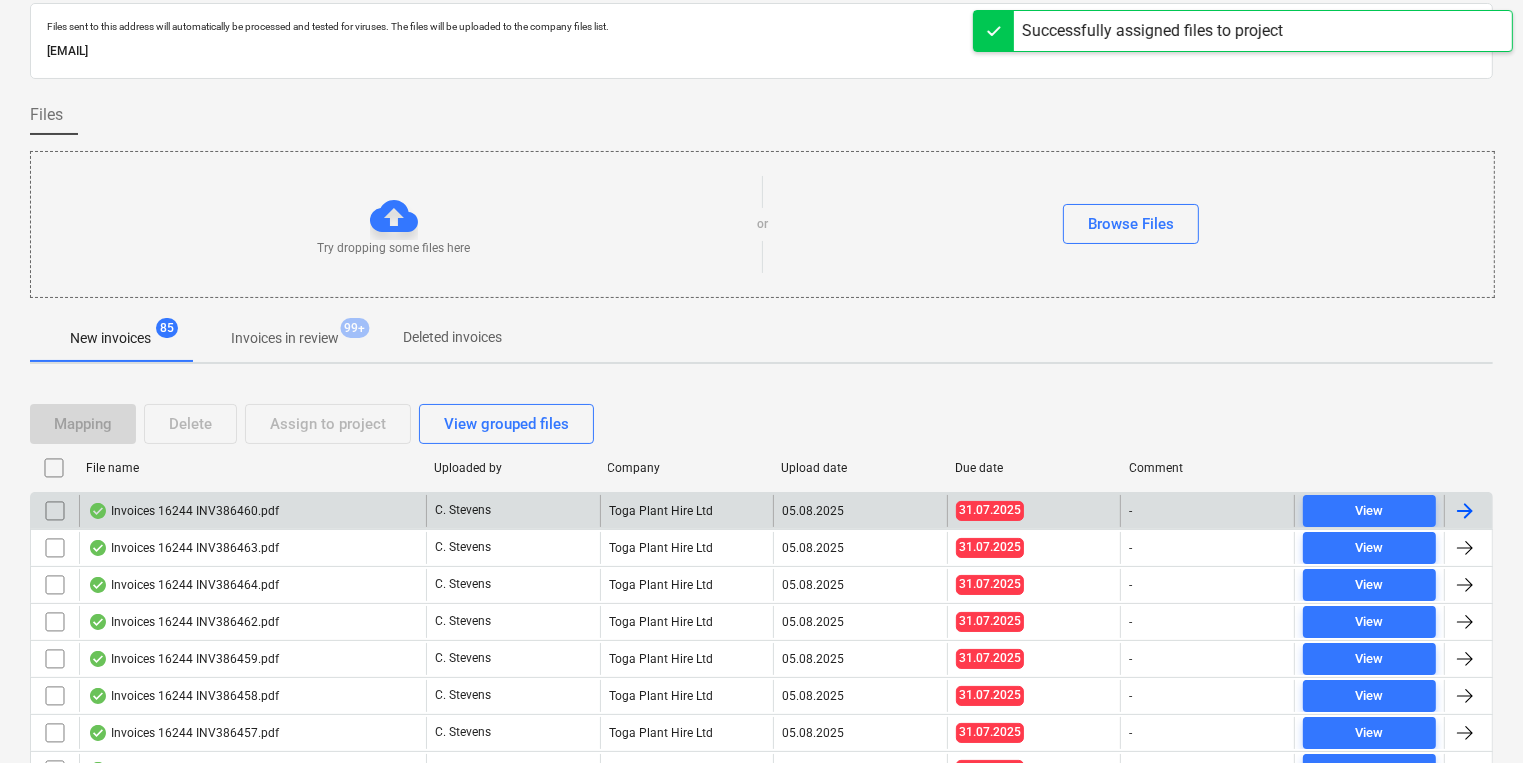 click on "Invoices 16244 INV386460.pdf" at bounding box center [183, 511] 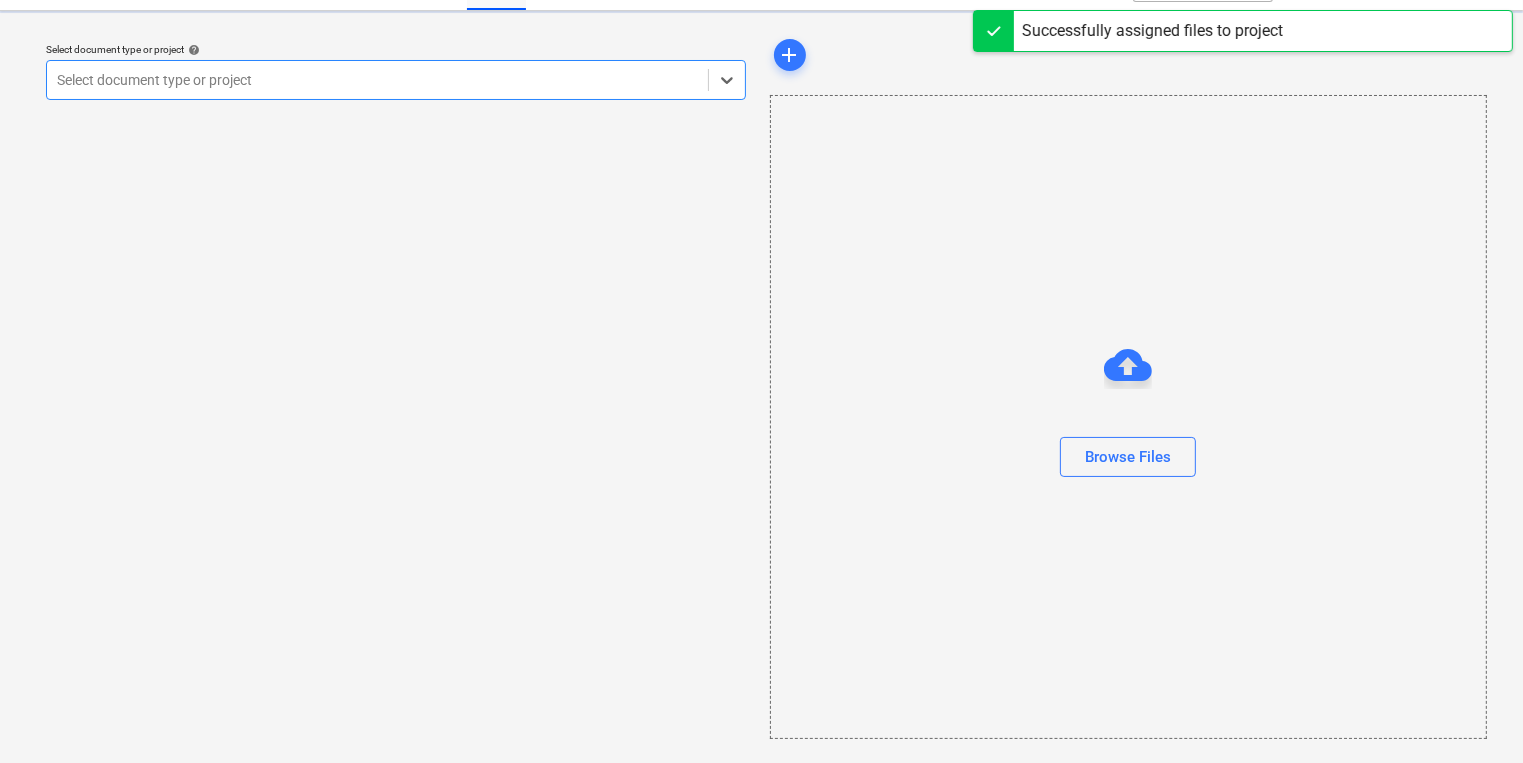scroll, scrollTop: 0, scrollLeft: 0, axis: both 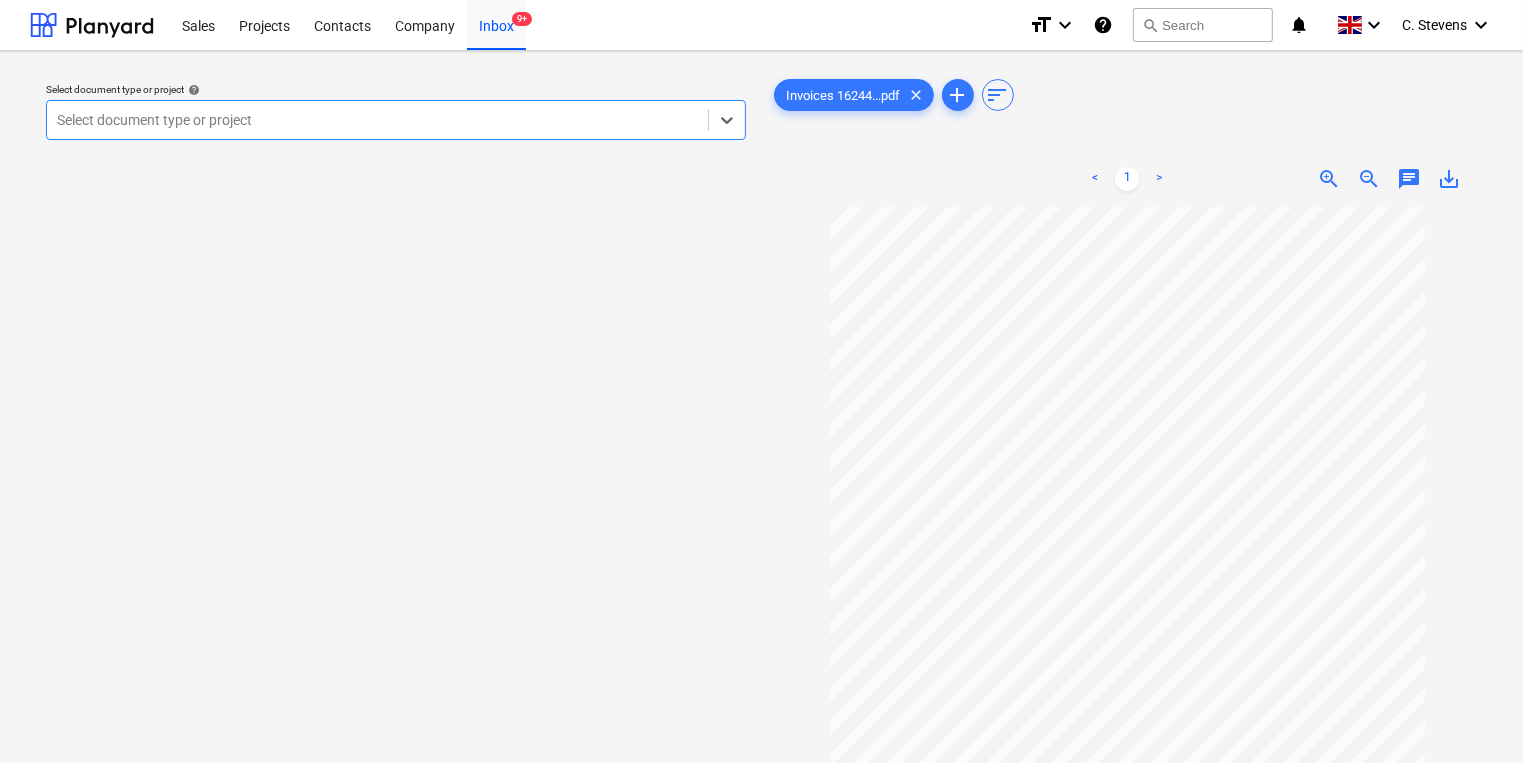 click at bounding box center (377, 120) 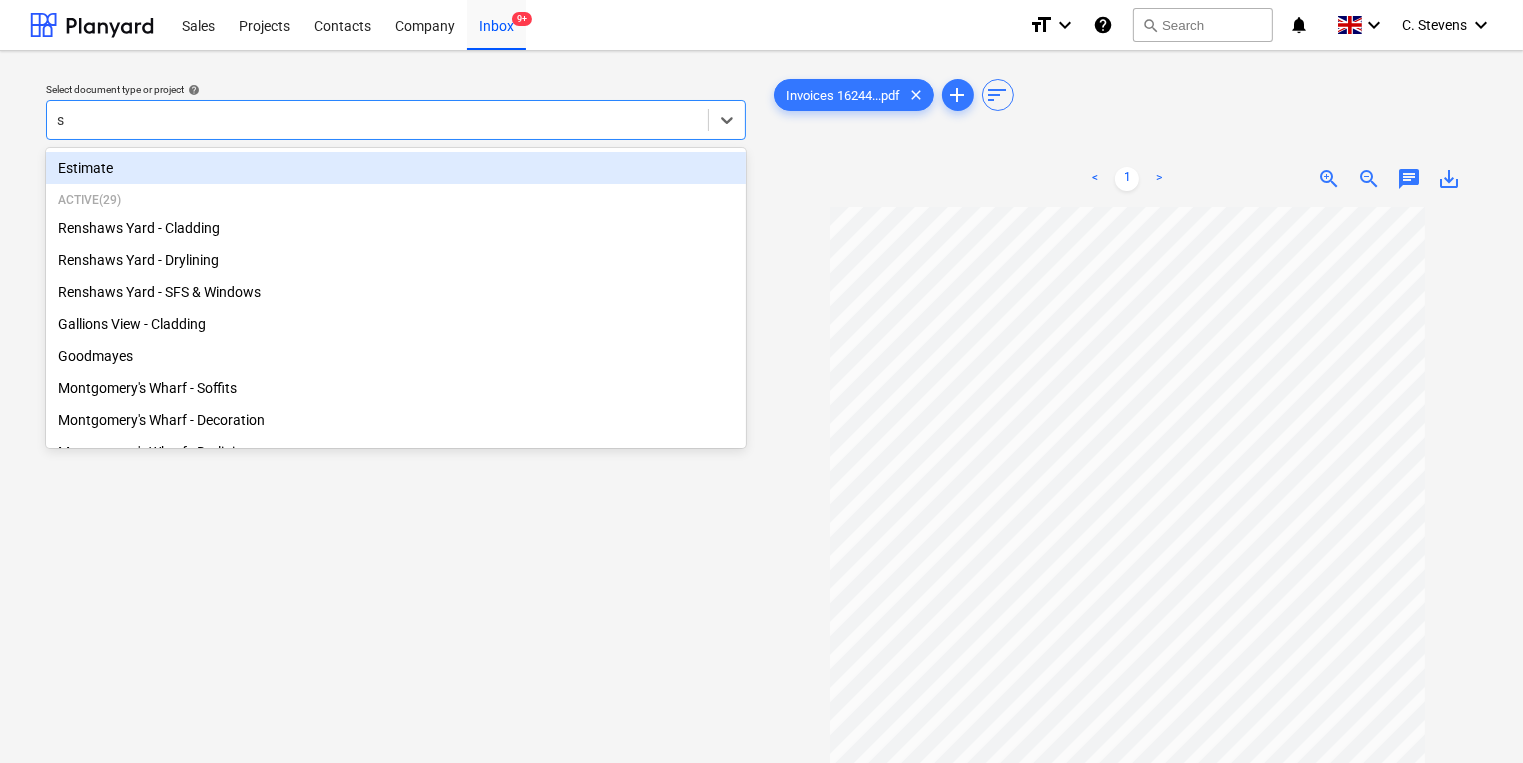 type on "so" 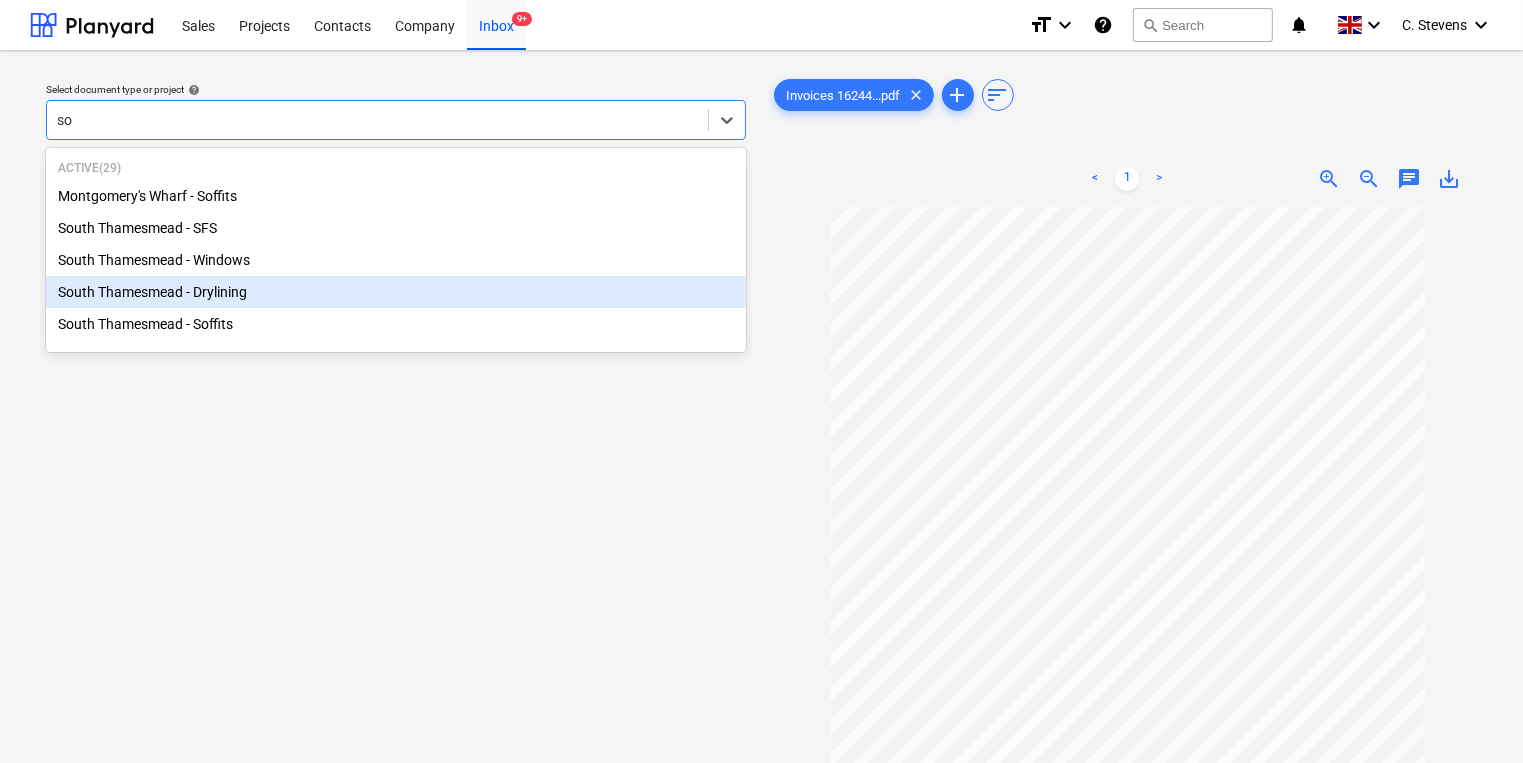 type 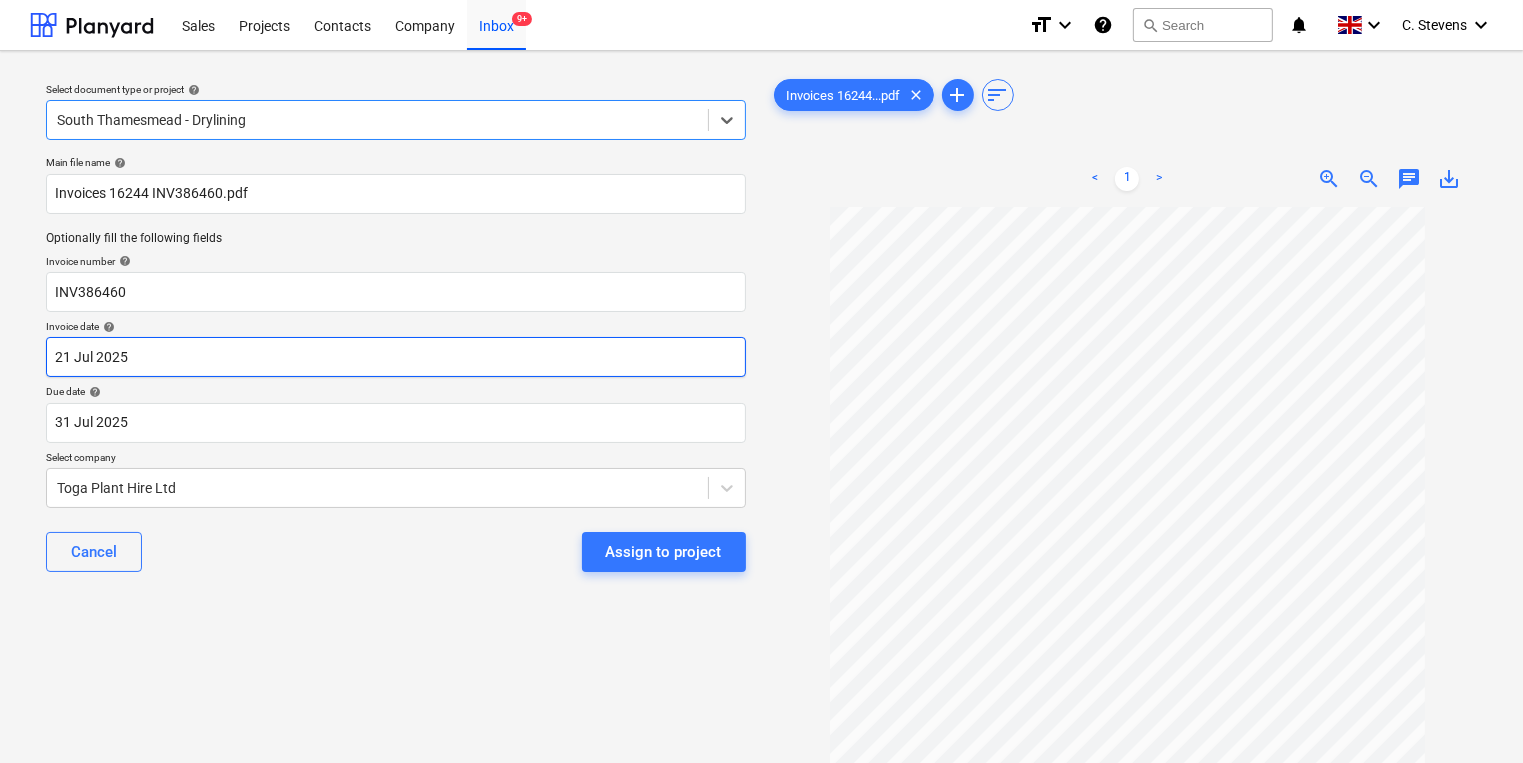 click on "Sales Projects Contacts Company Inbox 9+ format_size keyboard_arrow_down help search Search notifications 0 keyboard_arrow_down C. Stevens keyboard_arrow_down Select document type or project help option South Thamesmead - Drylining, selected.   Select is focused ,type to refine list, press Down to open the menu,  South Thamesmead - Drylining Main file name help Invoices 16244 INV386460.pdf Optionally fill the following fields Invoice number help INV386460 Invoice date help 21 Jul 2025 21.07.2025 Press the down arrow key to interact with the calendar and
select a date. Press the question mark key to get the keyboard shortcuts for changing dates. Due date help 31 Jul 2025 31.07.2025 Press the down arrow key to interact with the calendar and
select a date. Press the question mark key to get the keyboard shortcuts for changing dates. Select company Toga Plant Hire Ltd   Cancel Assign to project Invoices 16244...pdf clear add sort < 1 > zoom_in zoom_out chat 0 save_alt Files uploaded successfully" at bounding box center [761, 381] 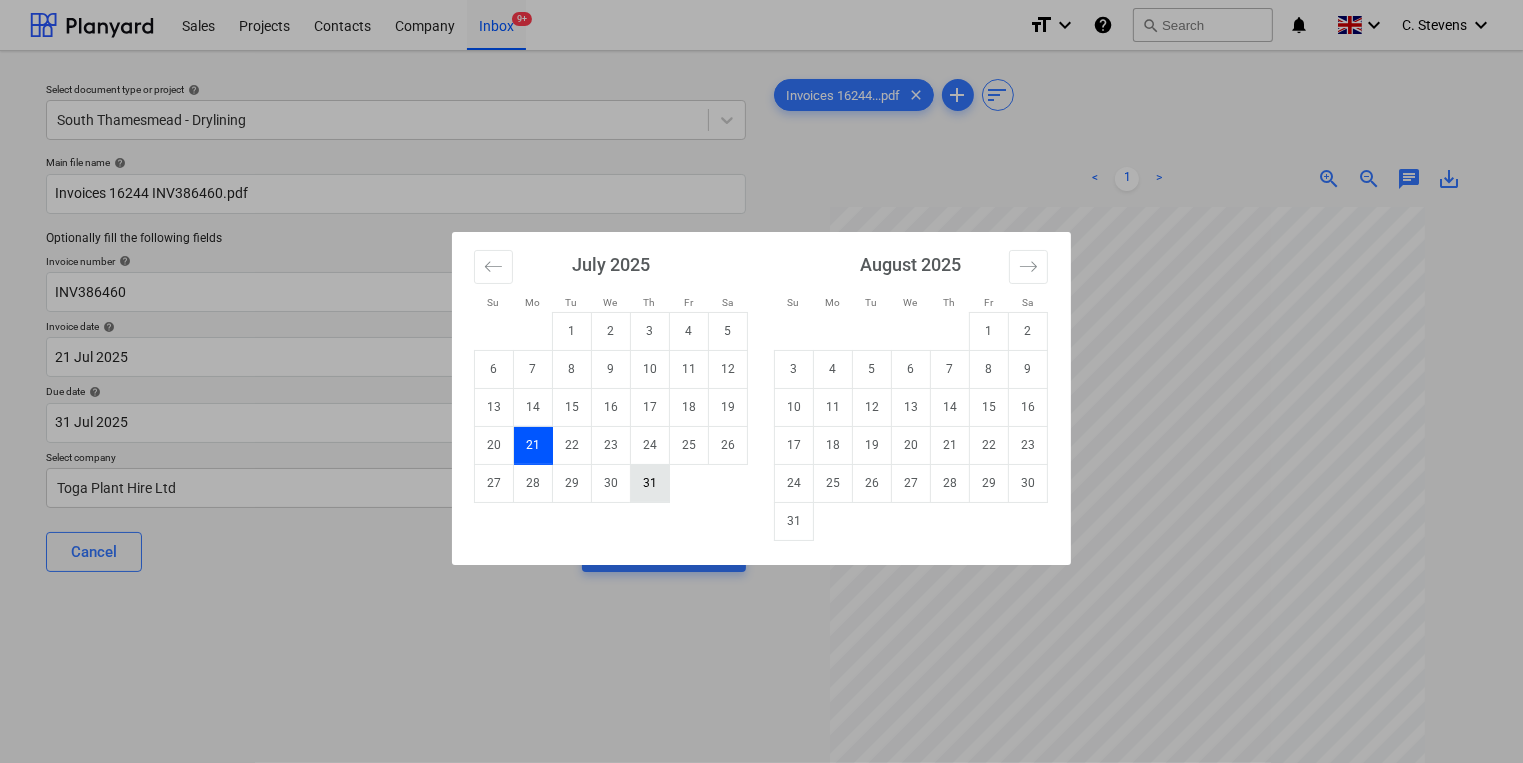 click on "31" at bounding box center (650, 483) 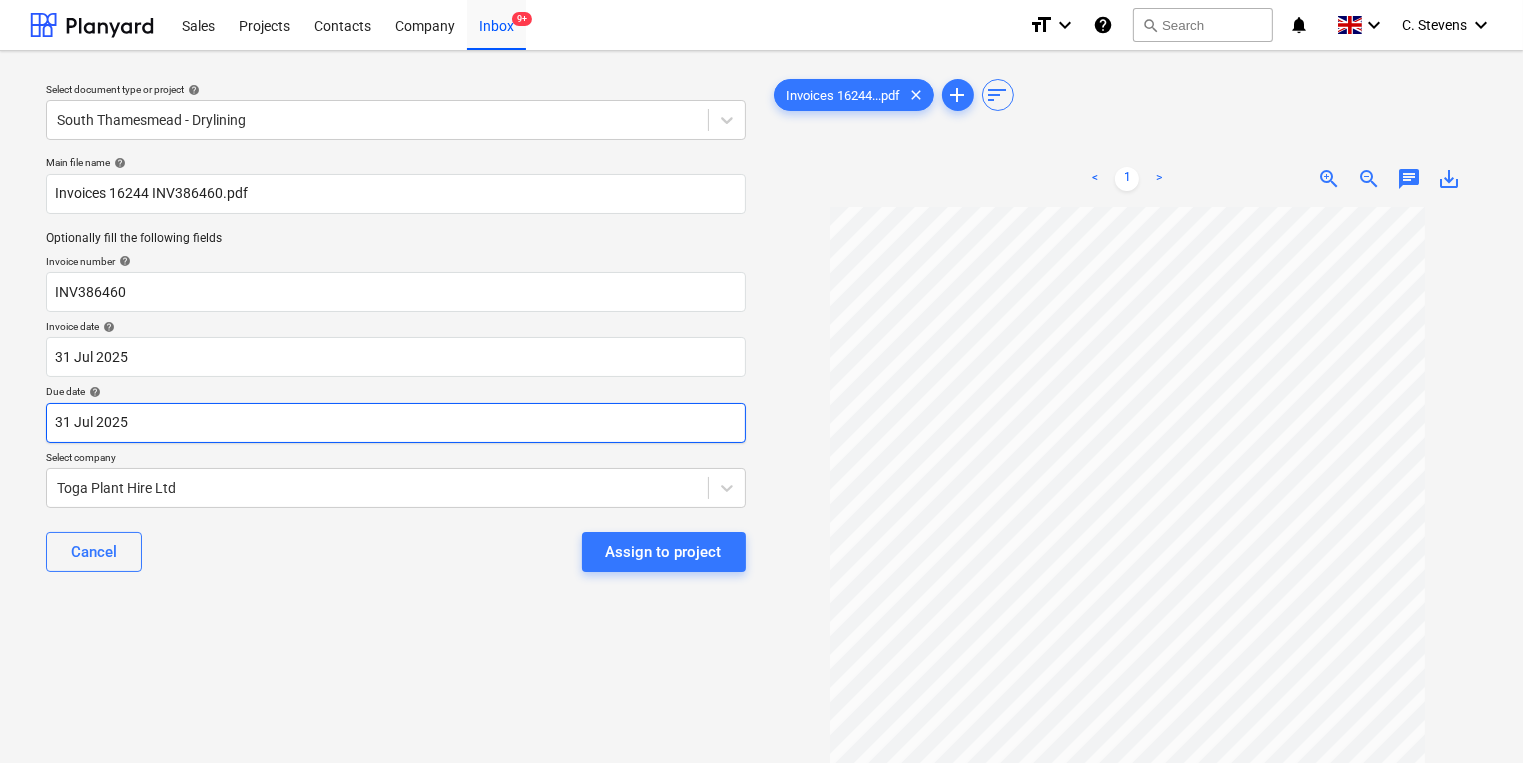 click on "Sales Projects Contacts Company Inbox 9+ format_size keyboard_arrow_down help search Search notifications 0 keyboard_arrow_down C. Stevens keyboard_arrow_down Select document type or project help South Thamesmead - Drylining Main file name help Invoices 16244 INV386460.pdf Optionally fill the following fields Invoice number help INV386460 Invoice date help 31 Jul 2025 31.07.2025 Press the down arrow key to interact with the calendar and
select a date. Press the question mark key to get the keyboard shortcuts for changing dates. Due date help 31 Jul 2025 31.07.2025 Press the down arrow key to interact with the calendar and
select a date. Press the question mark key to get the keyboard shortcuts for changing dates. Select company Toga Plant Hire Ltd   Cancel Assign to project Invoices 16244...pdf clear add sort < 1 > zoom_in zoom_out chat 0 save_alt Files uploaded successfully Files uploaded successfully" at bounding box center [761, 381] 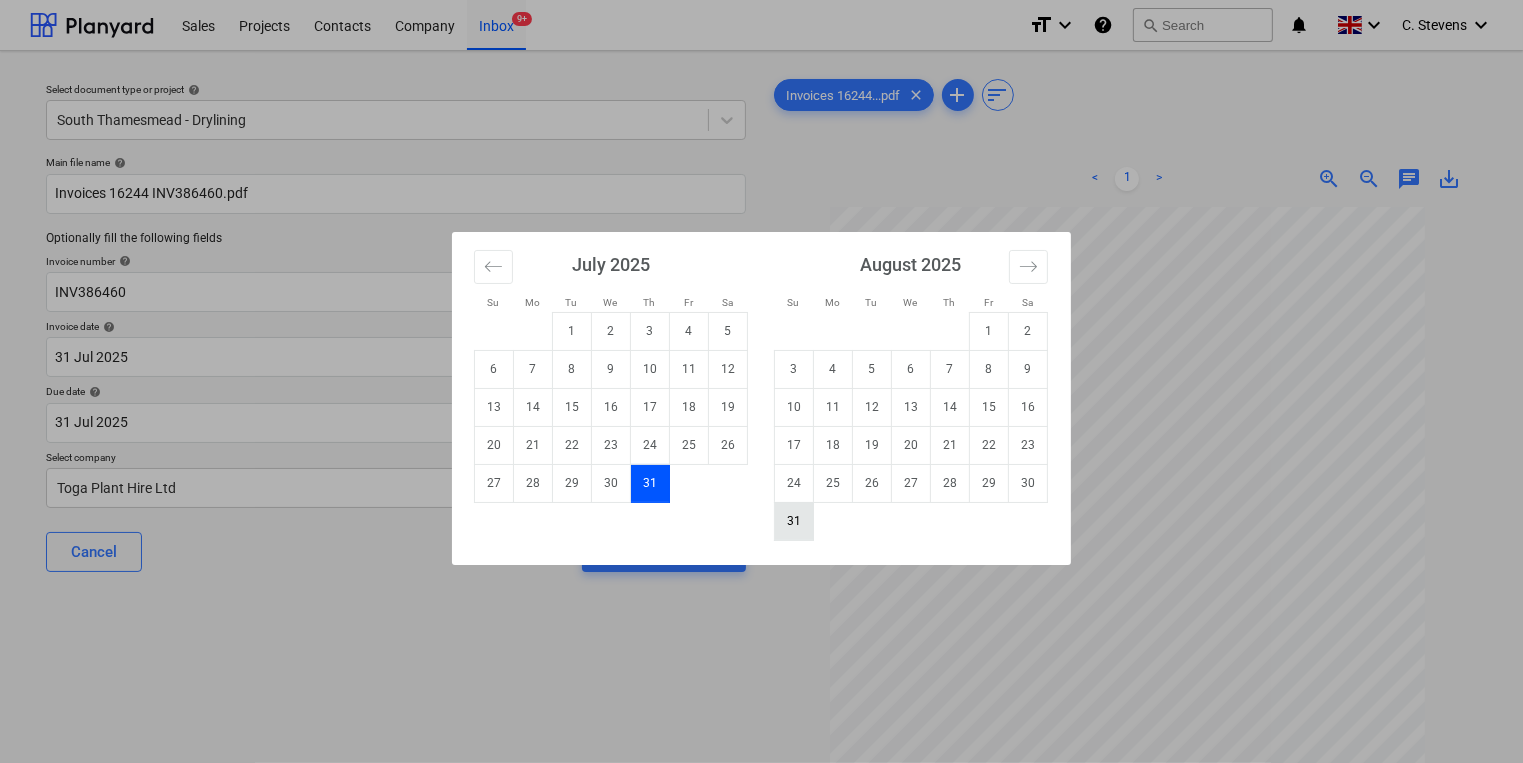 click on "31" at bounding box center (794, 521) 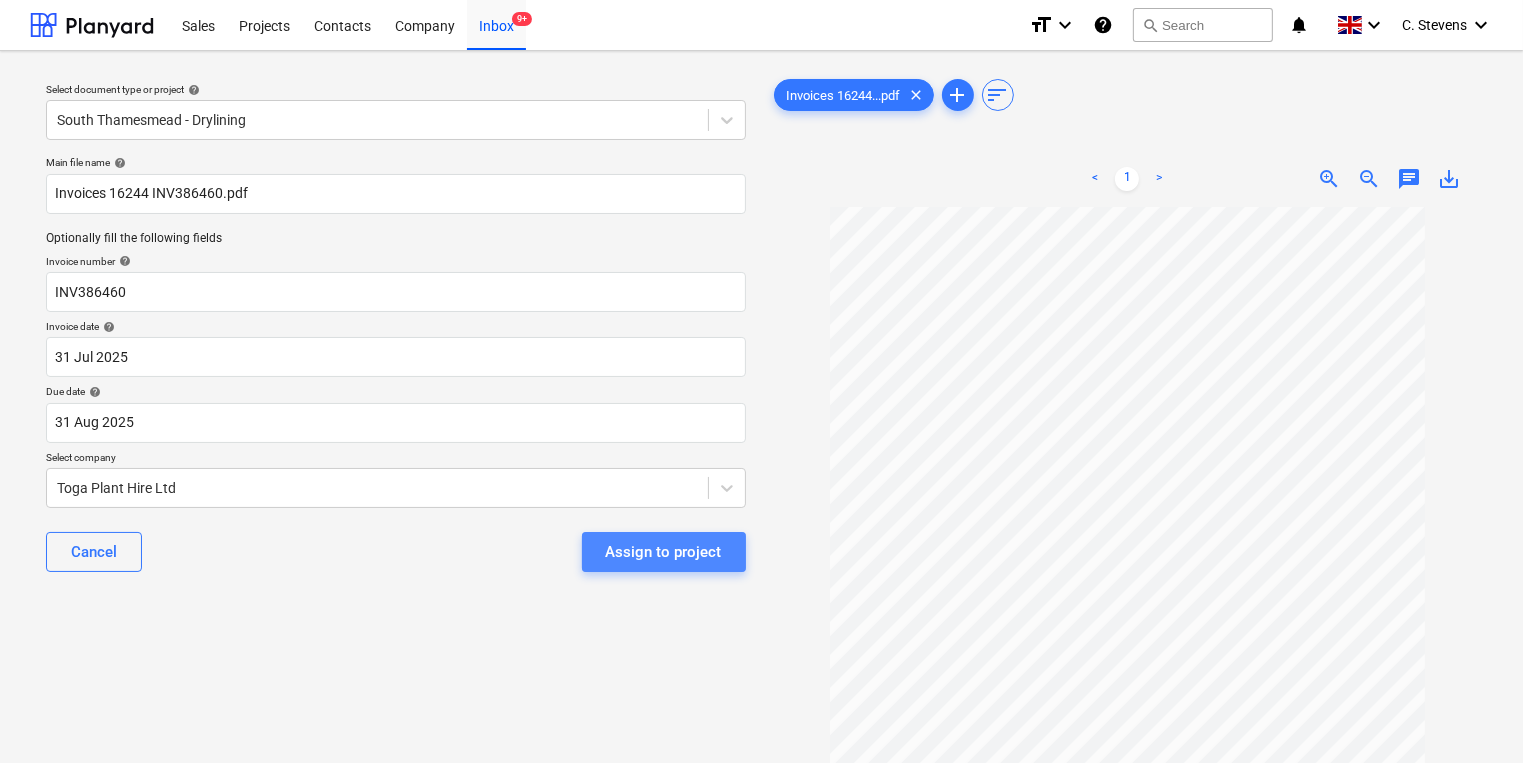 click on "Assign to project" at bounding box center (664, 552) 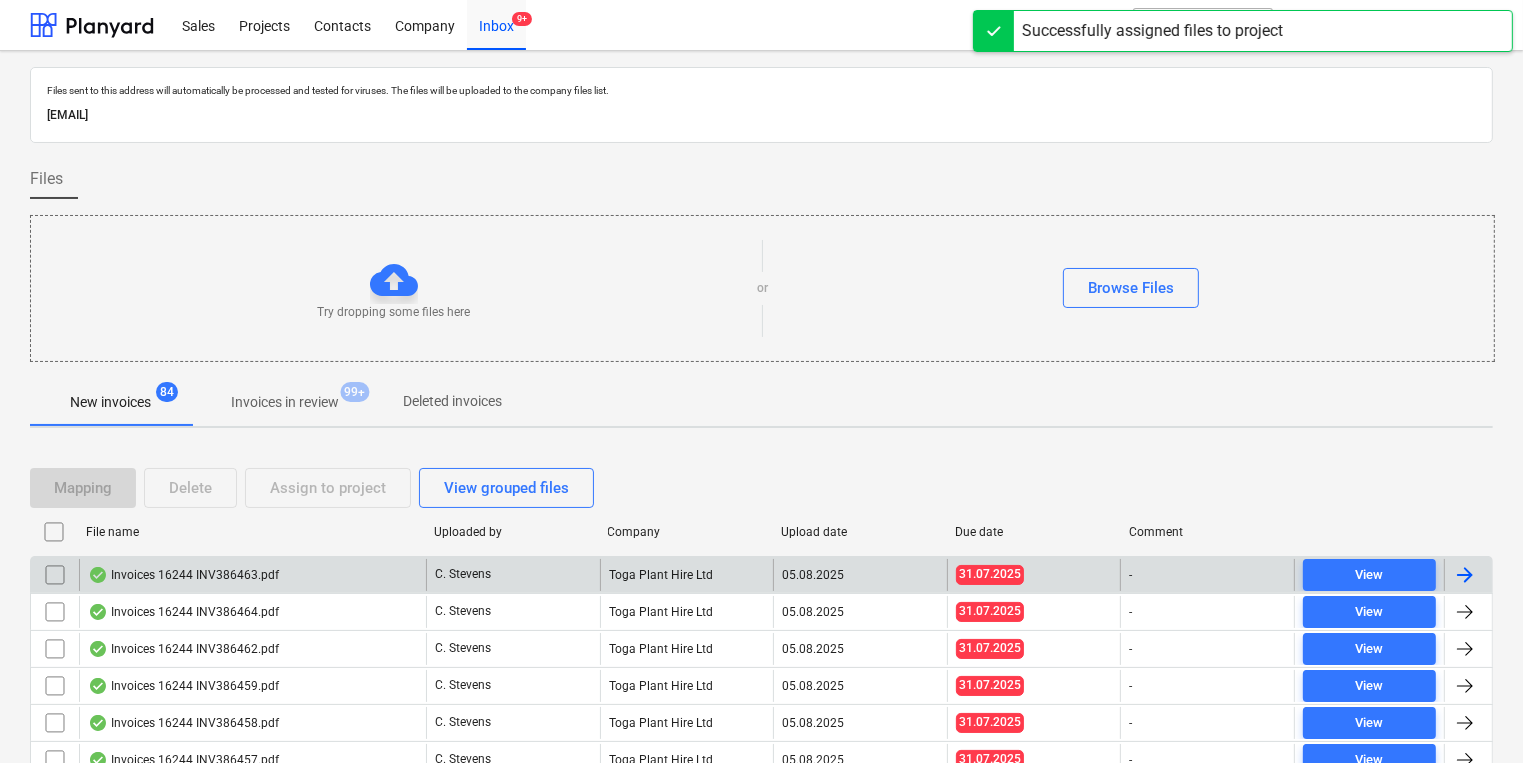 click on "Invoices 16244 INV386463.pdf" at bounding box center [252, 575] 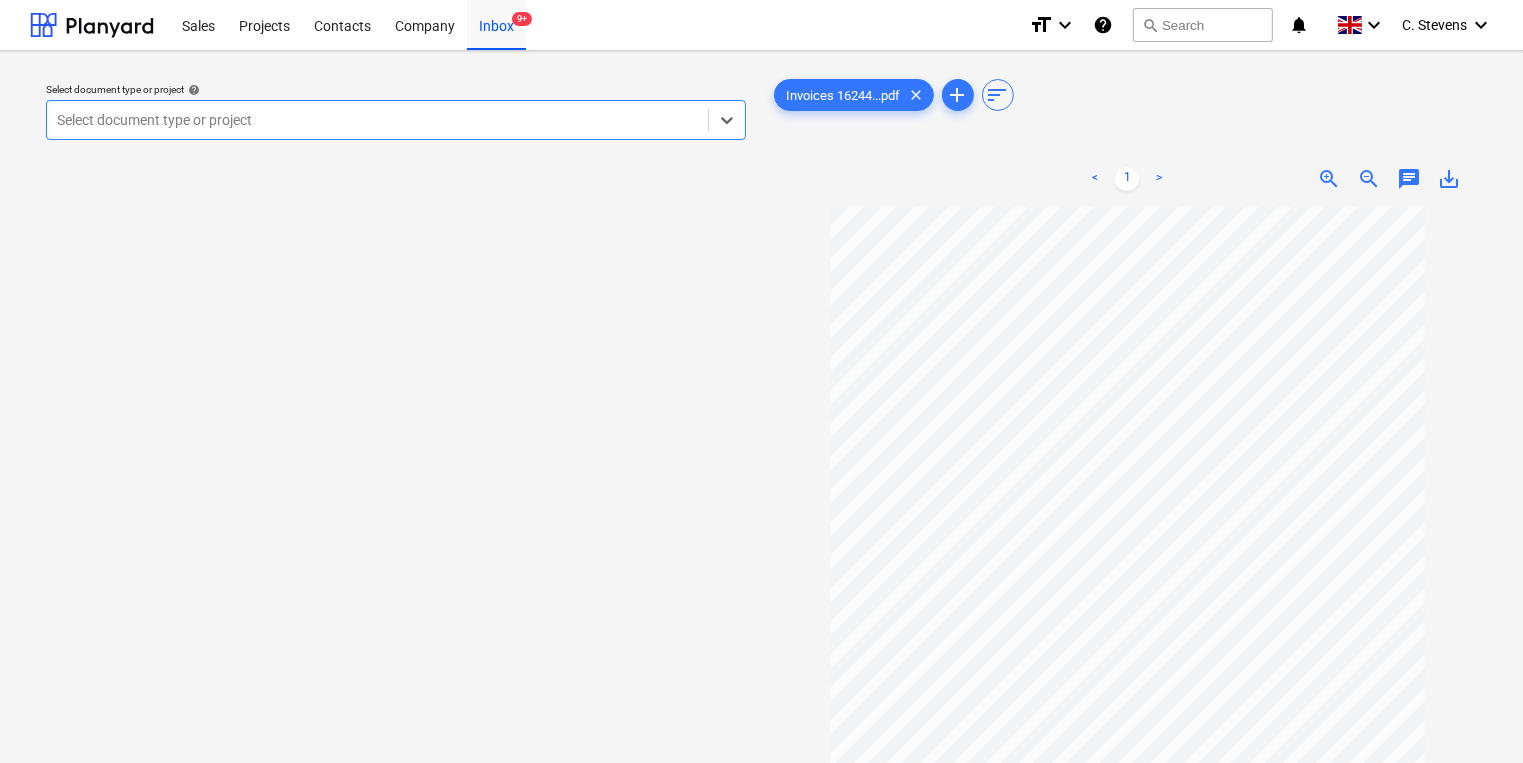 click at bounding box center [377, 120] 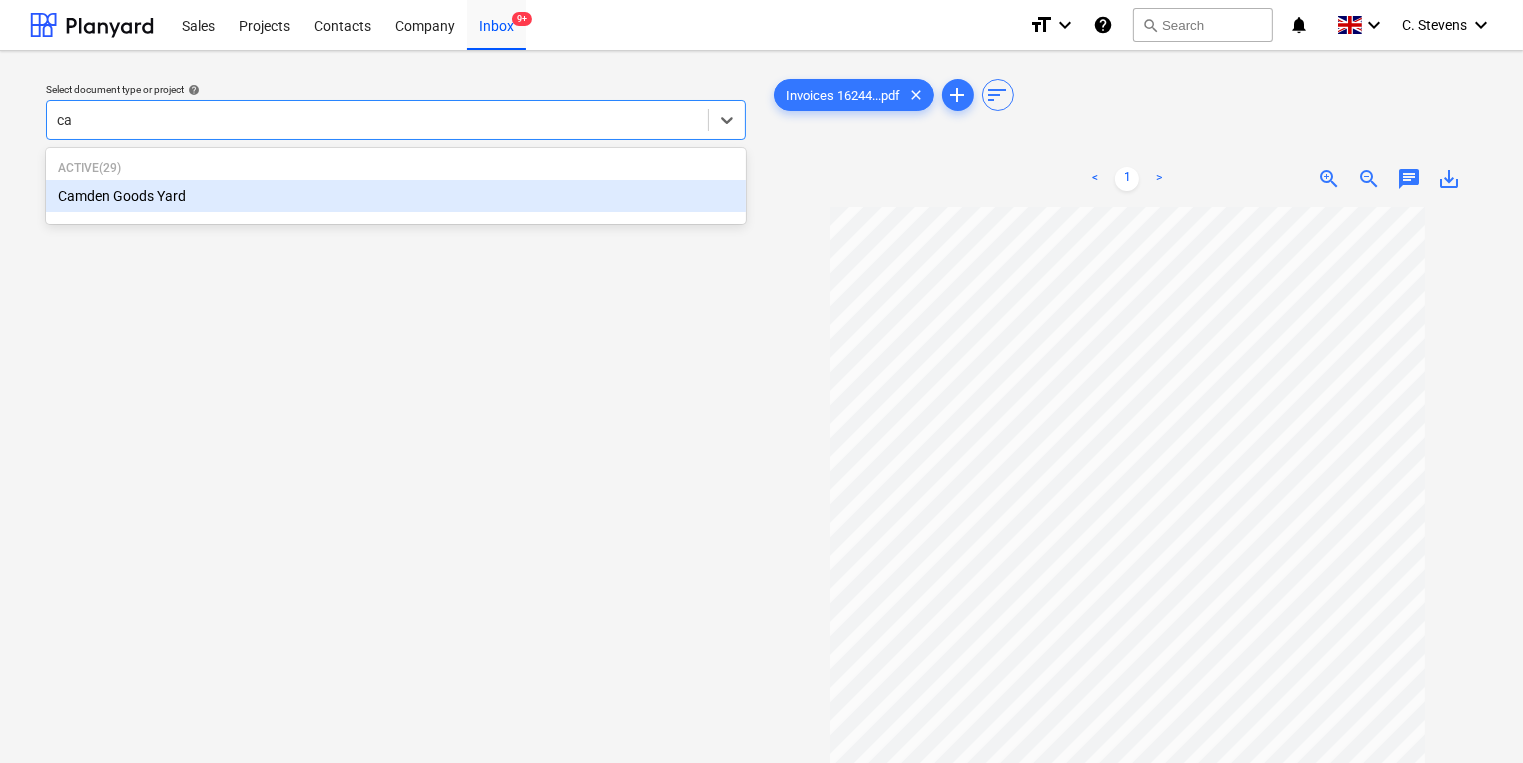 type on "cam" 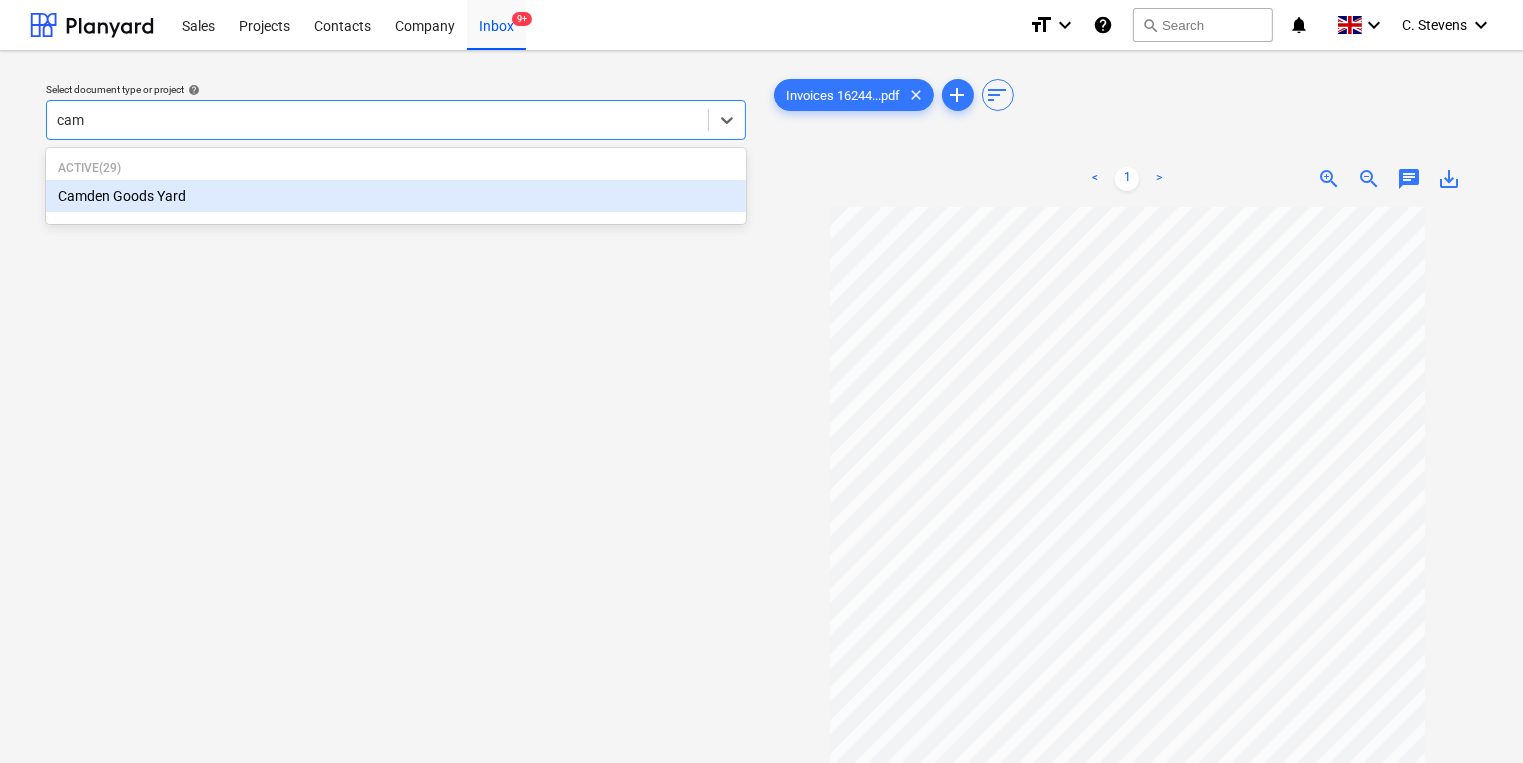 type 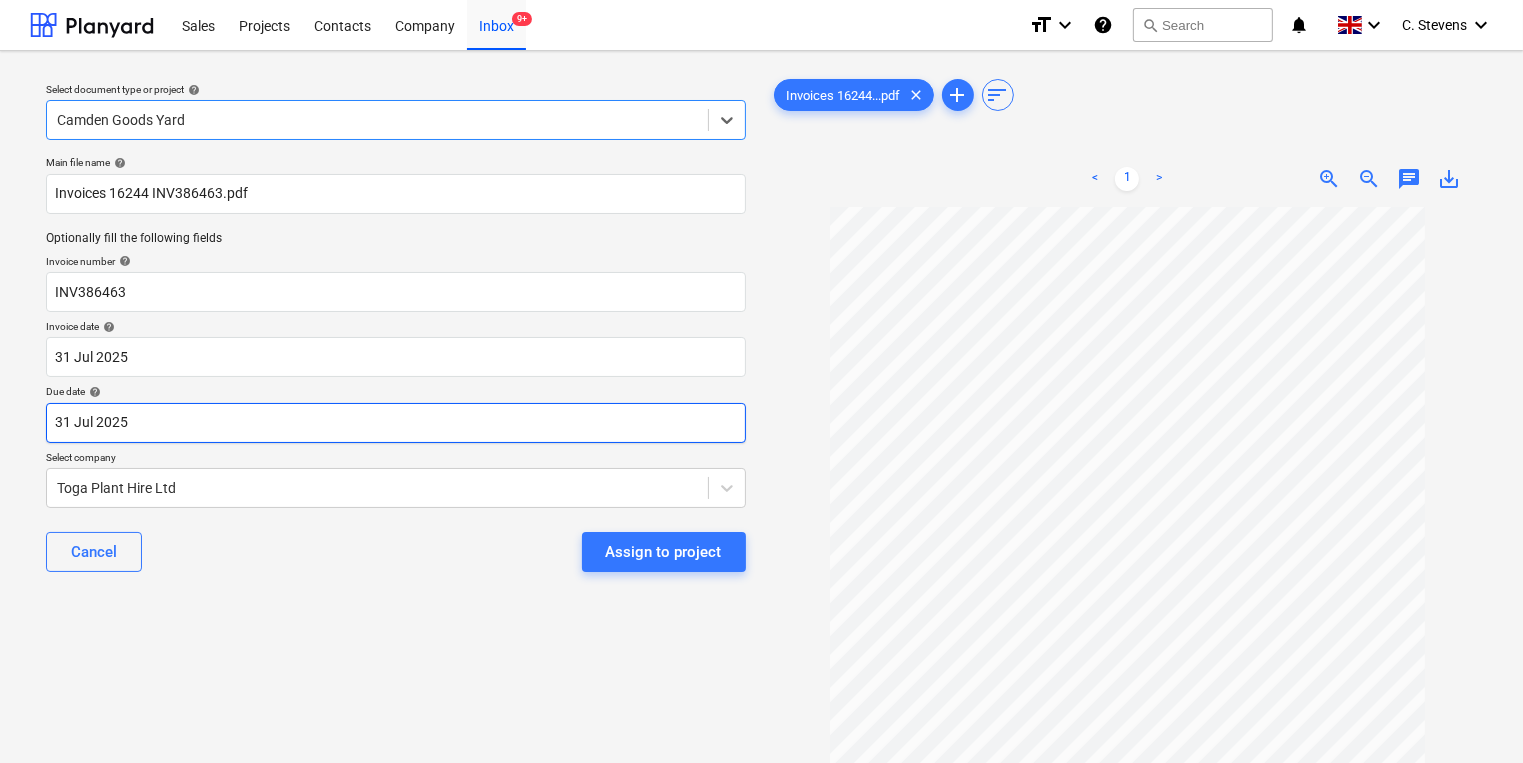 click on "Sales Projects Contacts Company Inbox 9+ format_size keyboard_arrow_down help search Search notifications 0 keyboard_arrow_down C. Stevens keyboard_arrow_down Select document type or project help option Camden Goods Yard, selected.   Select is focused ,type to refine list, press Down to open the menu,  Camden Goods Yard Main file name help Invoices 16244 INV386463.pdf Optionally fill the following fields Invoice number help INV386463 Invoice date help 31 Jul 2025 31.07.2025 Press the down arrow key to interact with the calendar and
select a date. Press the question mark key to get the keyboard shortcuts for changing dates. Due date help 31 Jul 2025 31.07.2025 Press the down arrow key to interact with the calendar and
select a date. Press the question mark key to get the keyboard shortcuts for changing dates. Select company Toga Plant Hire Ltd   Cancel Assign to project Invoices 16244...pdf clear add sort < 1 > zoom_in zoom_out chat 0 save_alt Files uploaded successfully Files uploaded successfully" at bounding box center (761, 381) 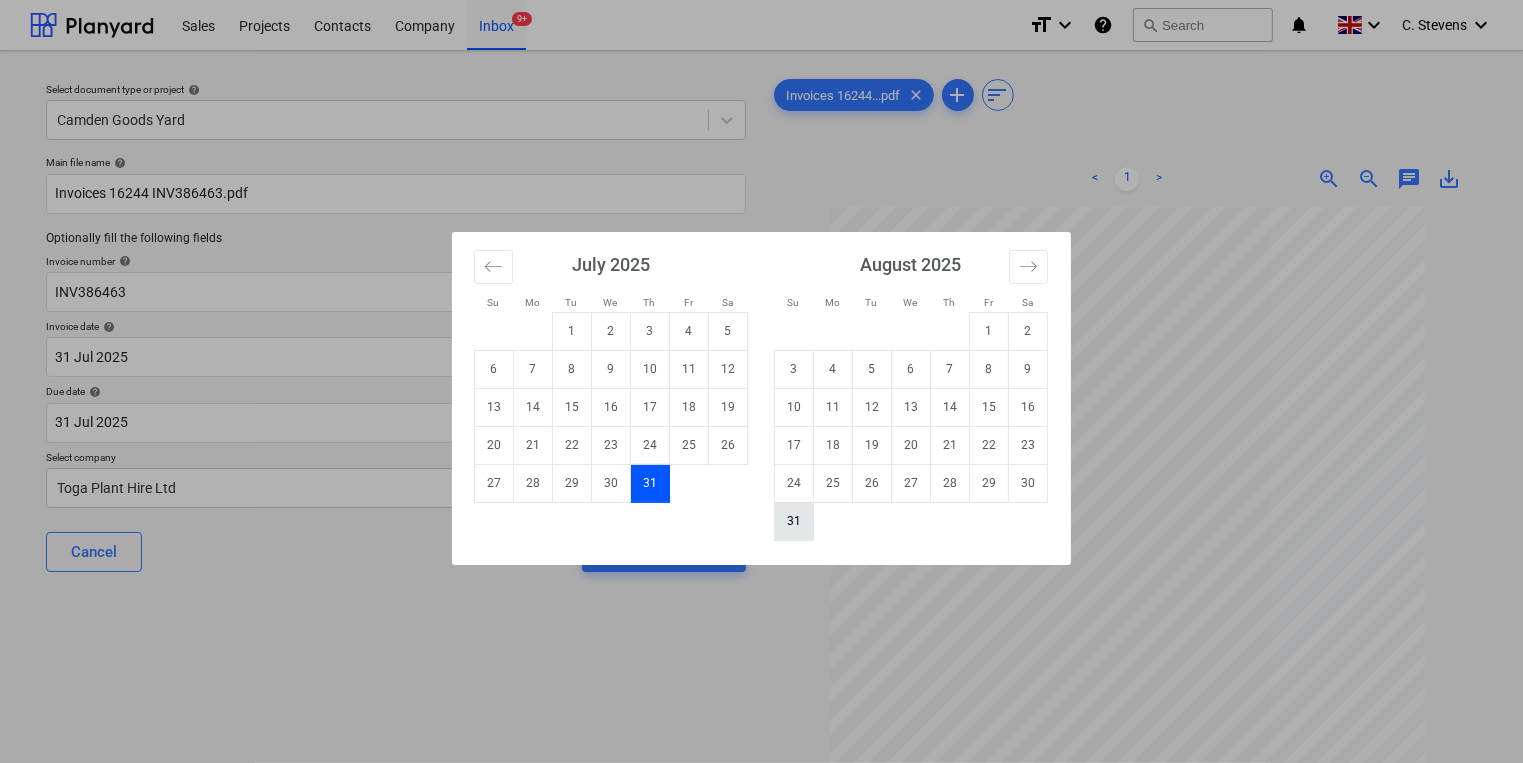 click on "31" at bounding box center [794, 521] 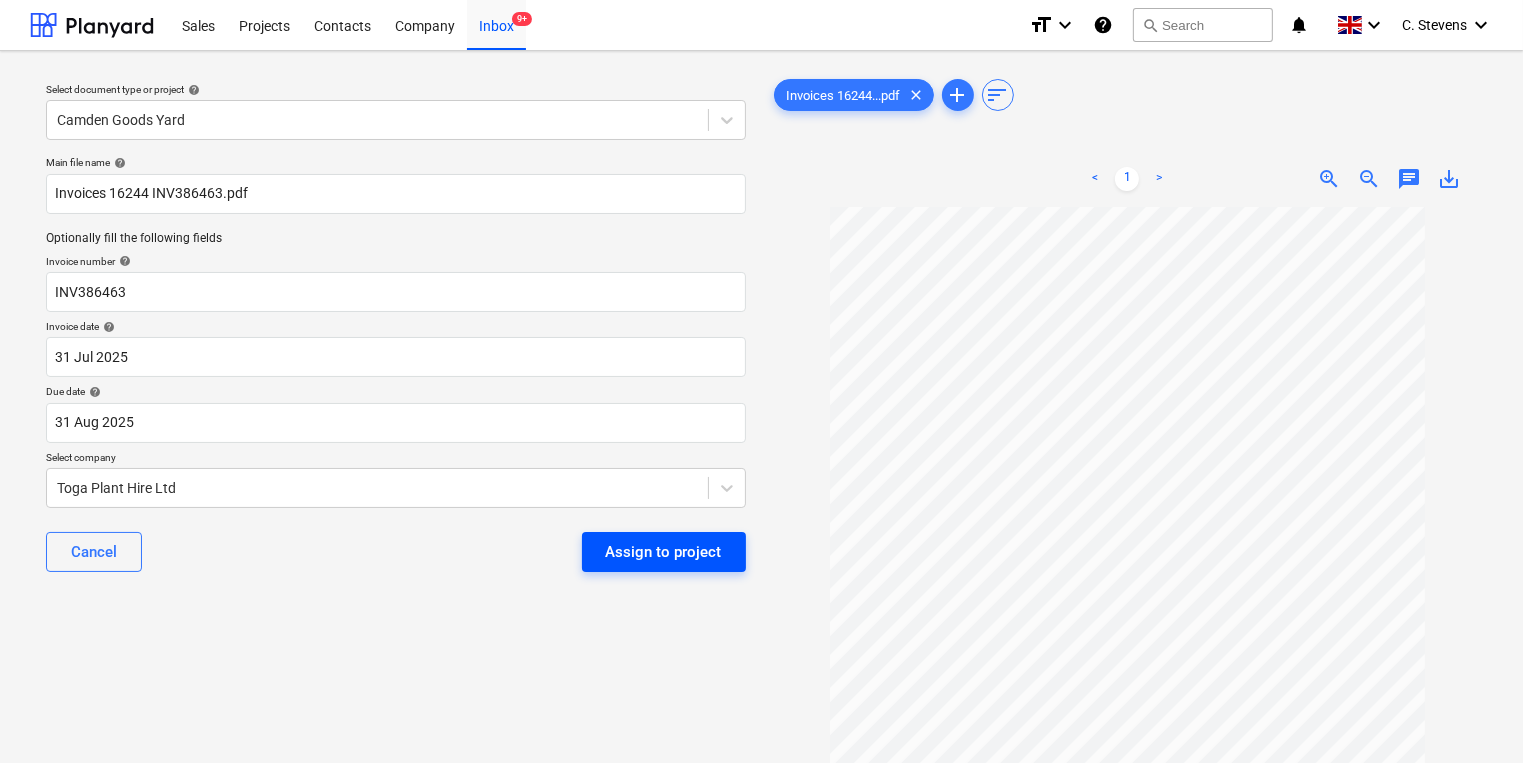 click on "Assign to project" at bounding box center (664, 552) 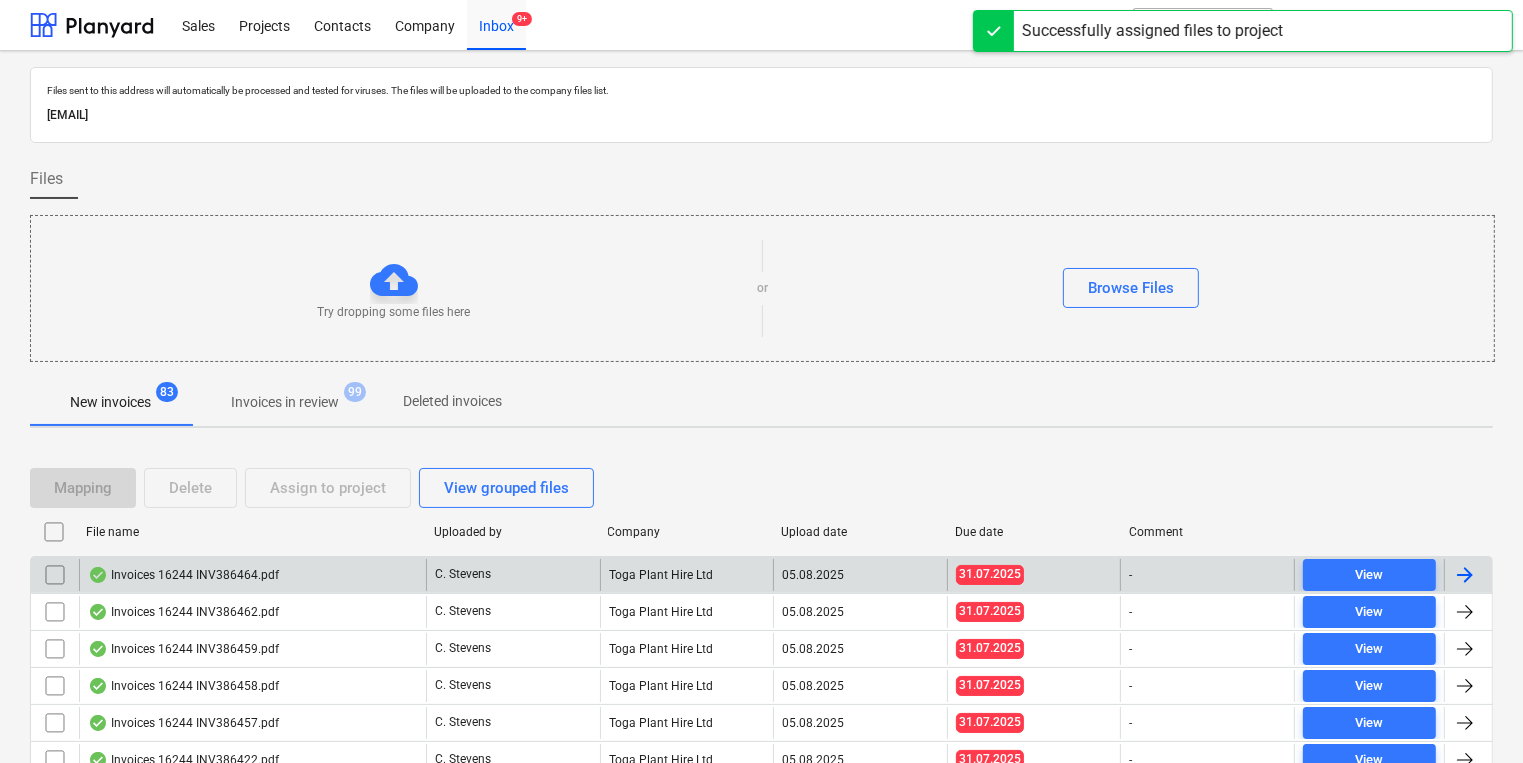 click on "Invoices 16244 INV386464.pdf" at bounding box center [252, 575] 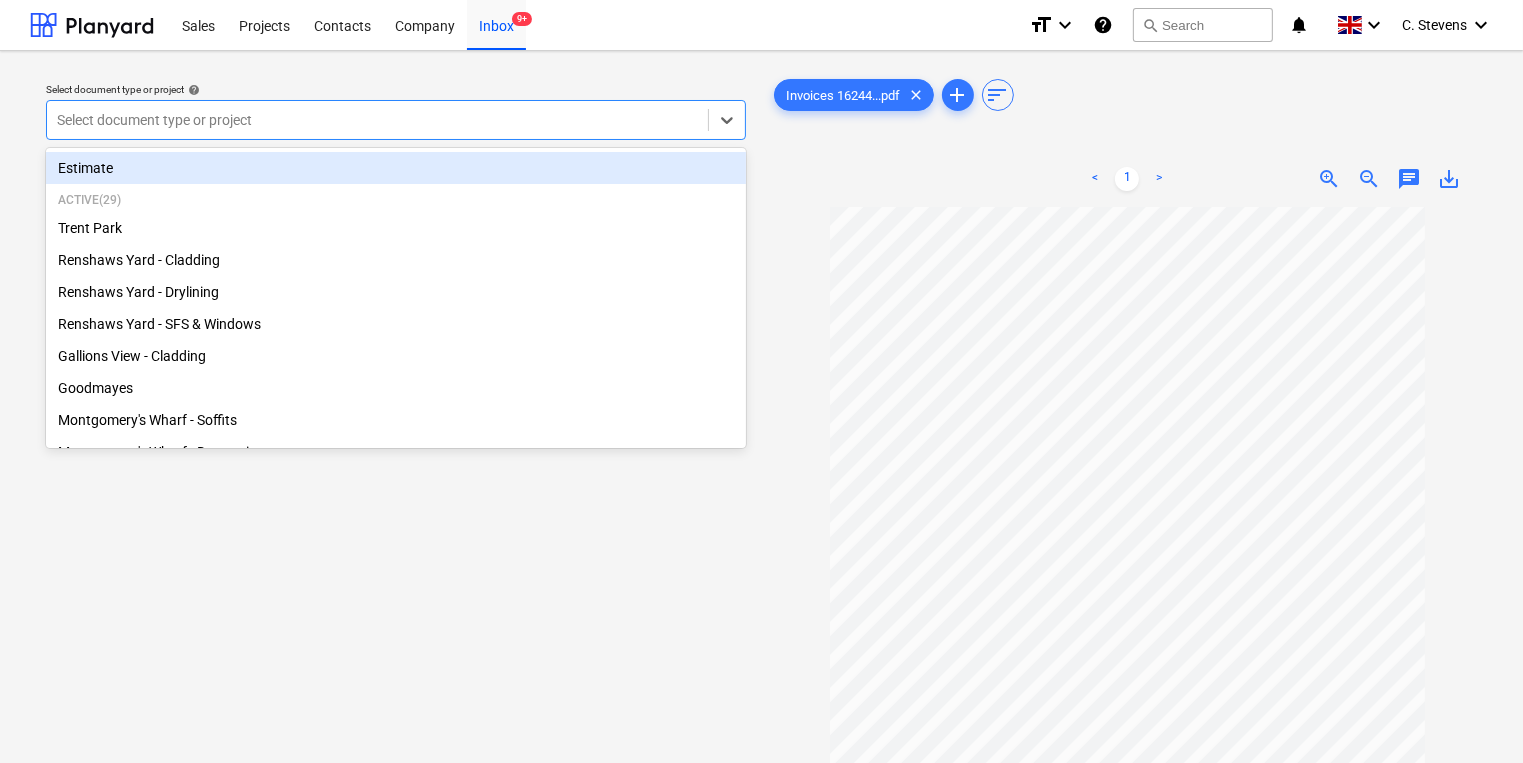 click at bounding box center (377, 120) 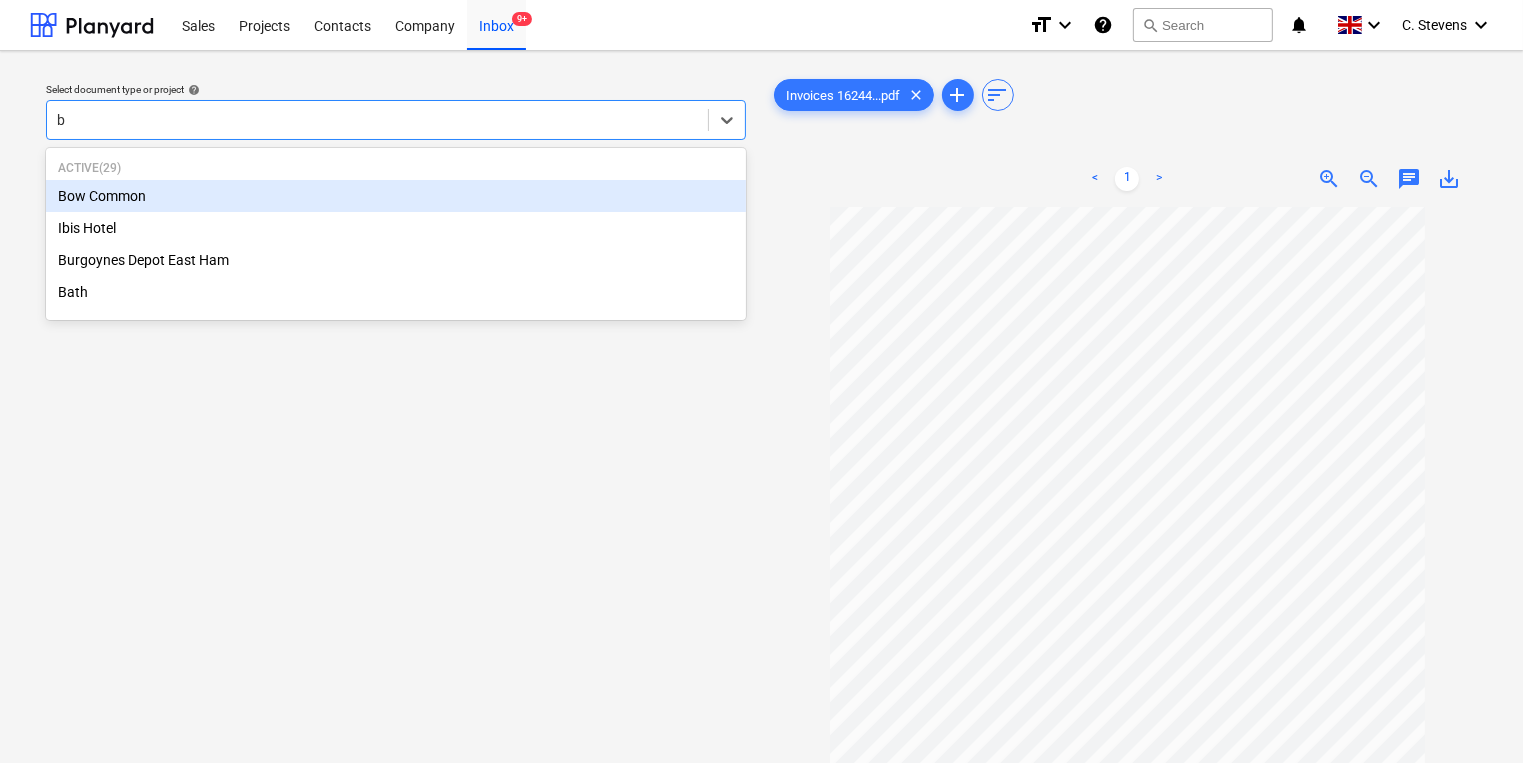 type on "bo" 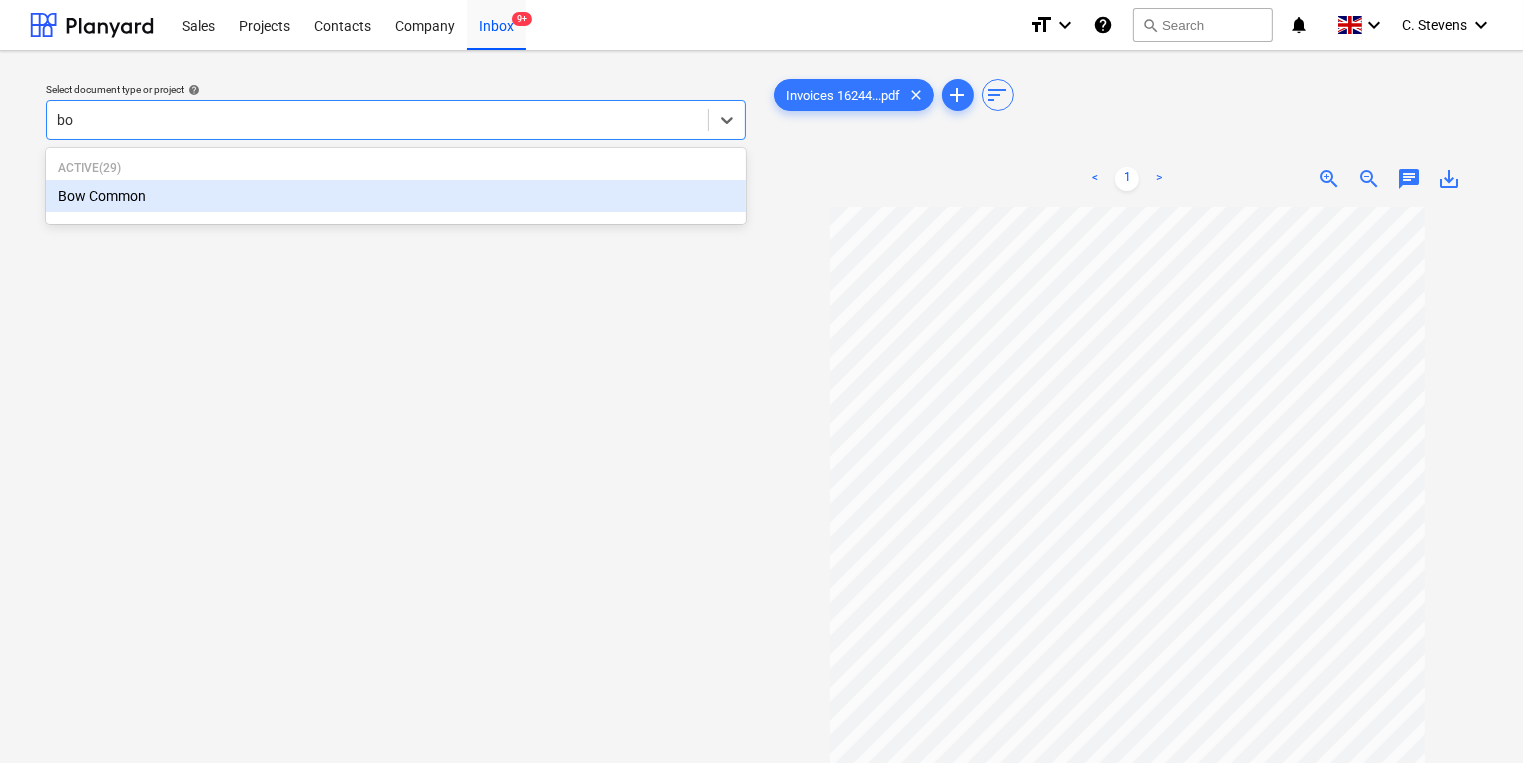 type 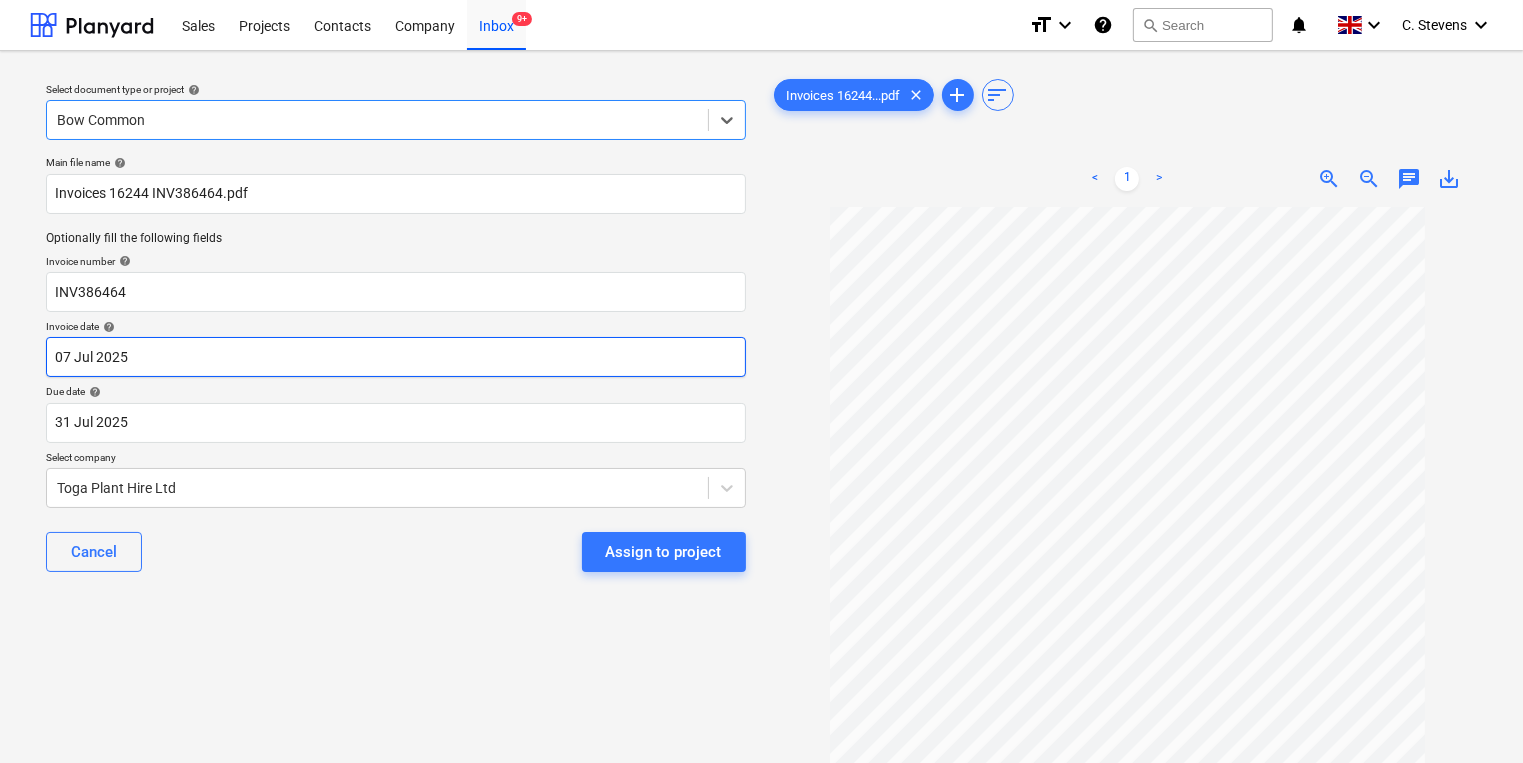 click on "Sales Projects Contacts Company Inbox 9+ format_size keyboard_arrow_down help search Search notifications 0 keyboard_arrow_down C. Stevens keyboard_arrow_down Select document type or project help option Bow Common, selected.   Select is focused ,type to refine list, press Down to open the menu,  Bow Common Main file name help Invoices 16244 INV386464.pdf Optionally fill the following fields Invoice number help INV386464 Invoice date help 07 Jul 2025 07.07.2025 Press the down arrow key to interact with the calendar and
select a date. Press the question mark key to get the keyboard shortcuts for changing dates. Due date help 31 Jul 2025 31.07.2025 Press the down arrow key to interact with the calendar and
select a date. Press the question mark key to get the keyboard shortcuts for changing dates. Select company Toga Plant Hire Ltd   Cancel Assign to project Invoices 16244...pdf clear add sort < 1 > zoom_in zoom_out chat 0 save_alt Files uploaded successfully Files uploaded successfully" at bounding box center (761, 381) 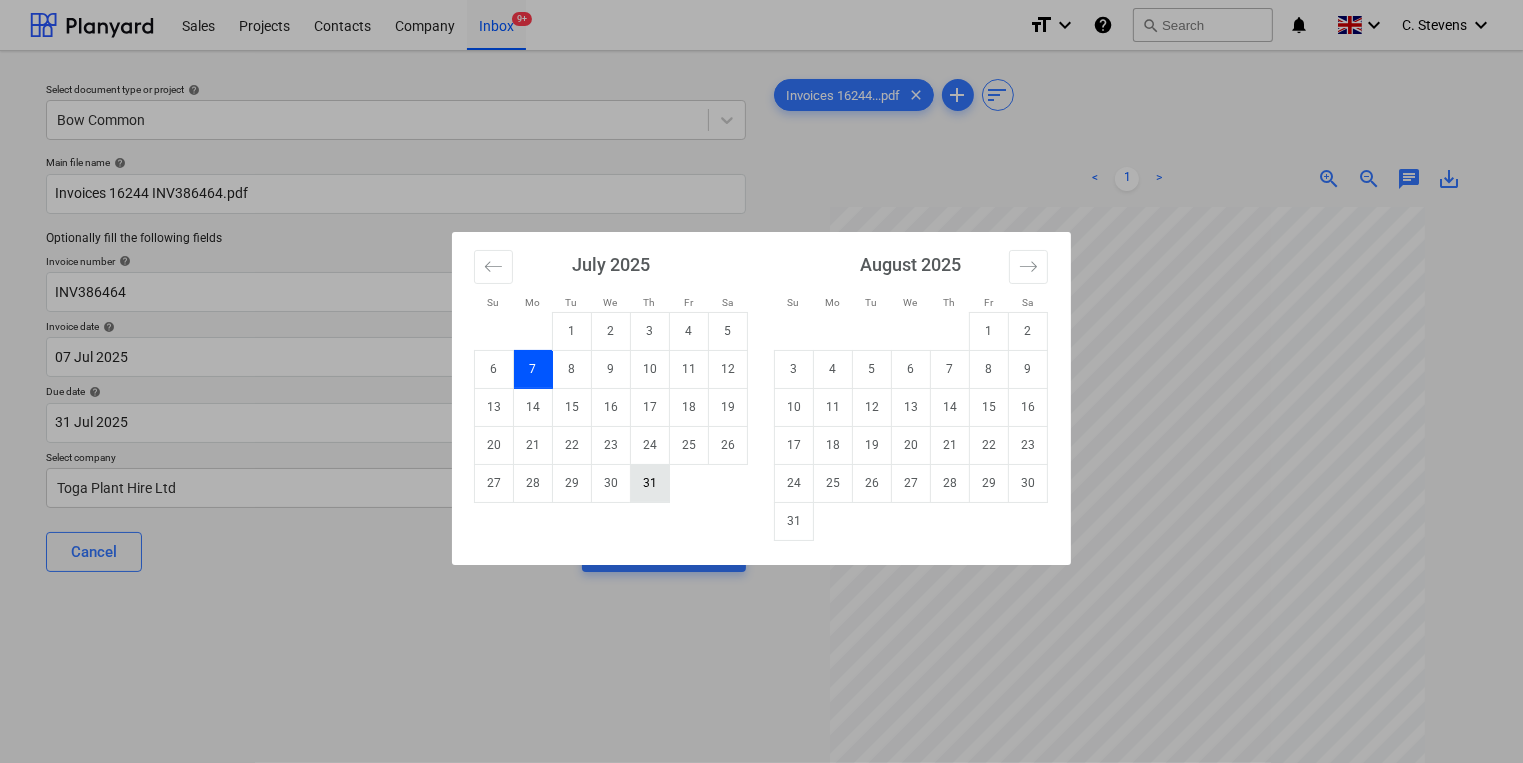 click on "31" at bounding box center [650, 483] 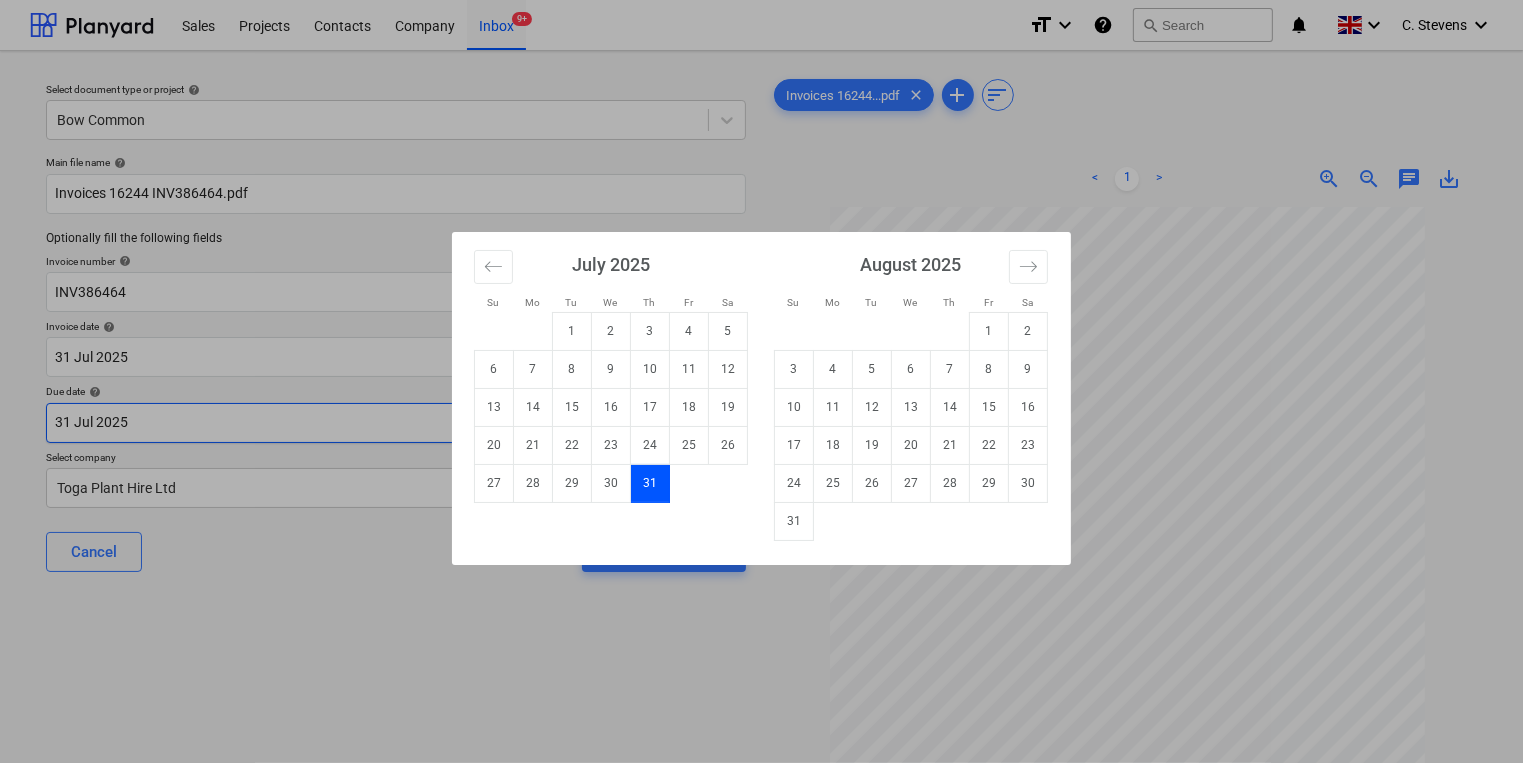 click on "Sales Projects Contacts Company Inbox 9+ format_size keyboard_arrow_down help search Search notifications 0 keyboard_arrow_down C. Stevens keyboard_arrow_down Select document type or project help Bow Common Main file name help Invoices 16244 INV386464.pdf Optionally fill the following fields Invoice number help INV386464 Invoice date help 31 Jul 2025 31.07.2025 Press the down arrow key to interact with the calendar and
select a date. Press the question mark key to get the keyboard shortcuts for changing dates. Due date help 31 Jul 2025 31.07.2025 Press the down arrow key to interact with the calendar and
select a date. Press the question mark key to get the keyboard shortcuts for changing dates. Select company Toga Plant Hire Ltd   Cancel Assign to project Invoices 16244...pdf clear add sort < 1 > zoom_in zoom_out chat 0 save_alt Files uploaded successfully Files uploaded successfully
Su Mo Tu We Th Fr Sa Su Mo Tu We Th Fr Sa June 2025 1 2 3 4 5 6 7 8 9 10 11 12 13 14 15 16 17 18 19 20 1" at bounding box center (761, 381) 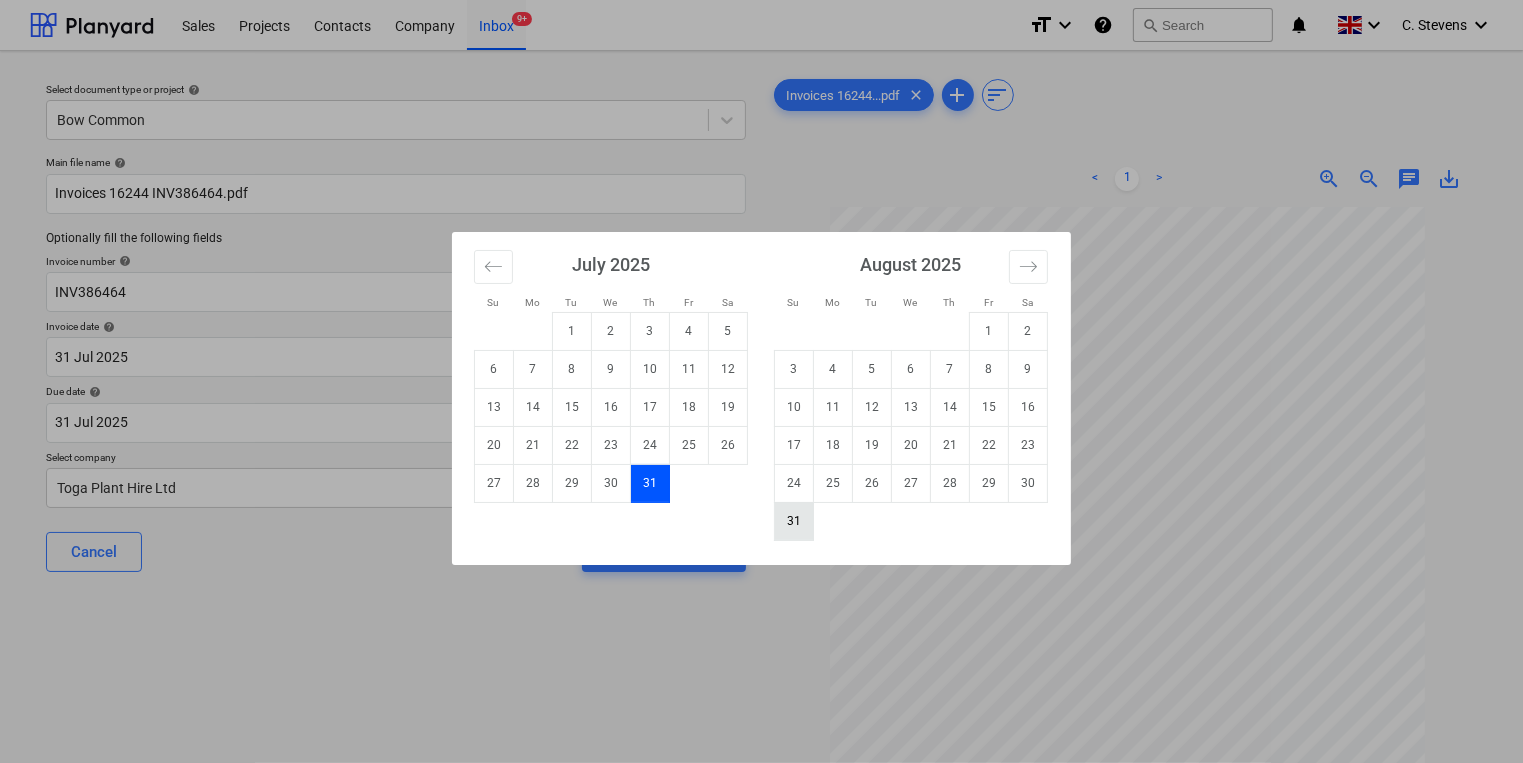 click on "31" at bounding box center [794, 521] 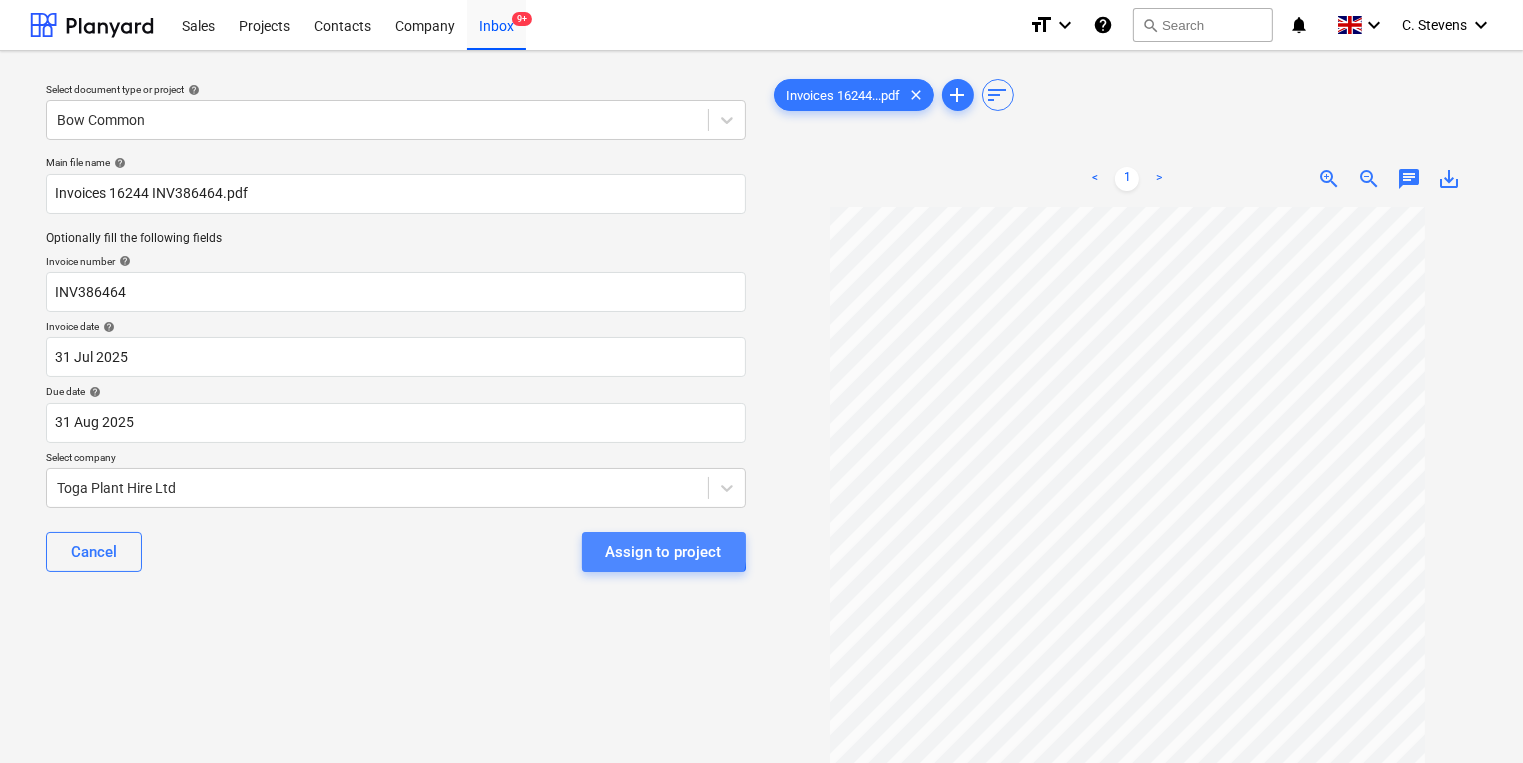 click on "Assign to project" at bounding box center [664, 552] 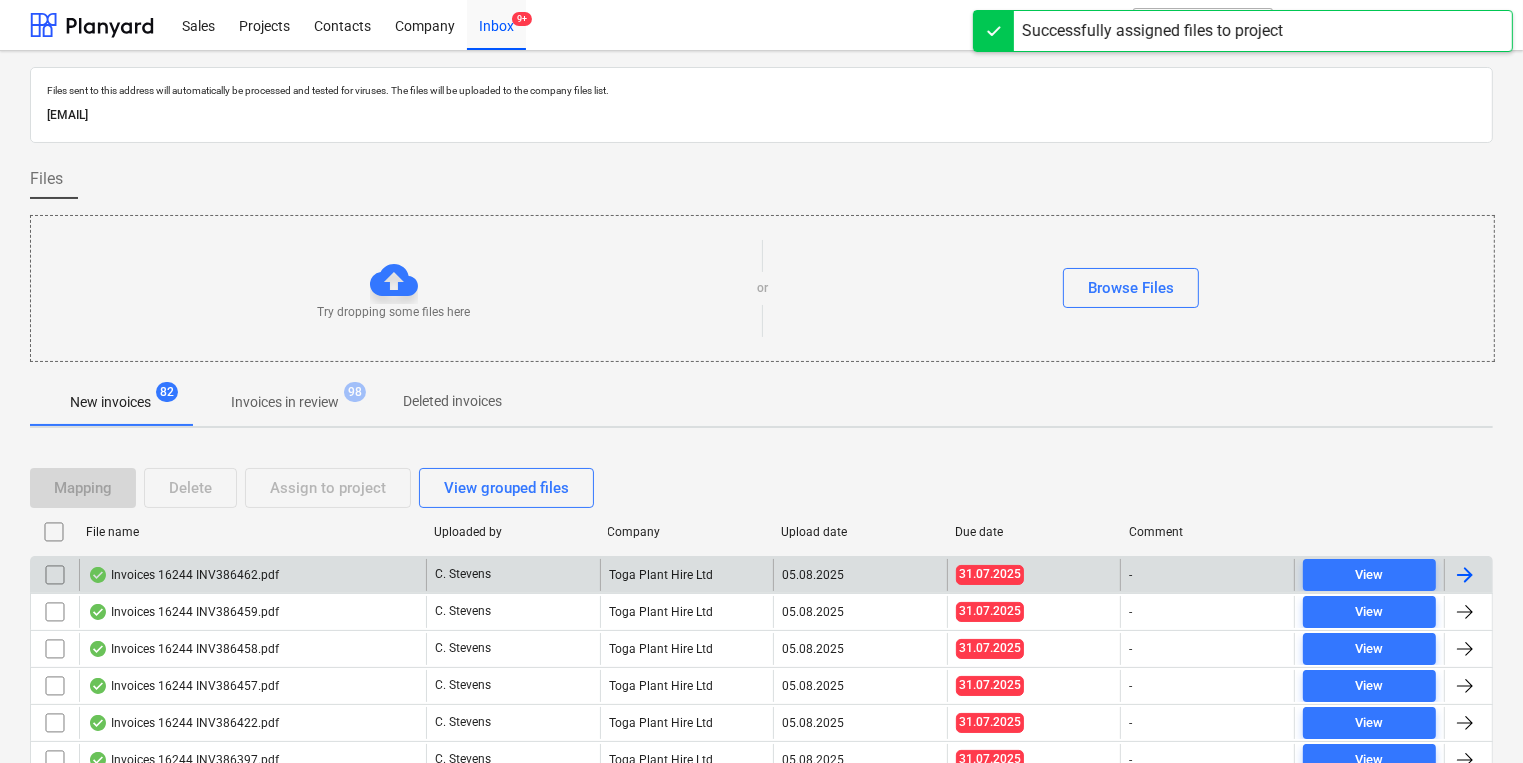 click on "Invoices 16244 INV386462.pdf" at bounding box center (252, 575) 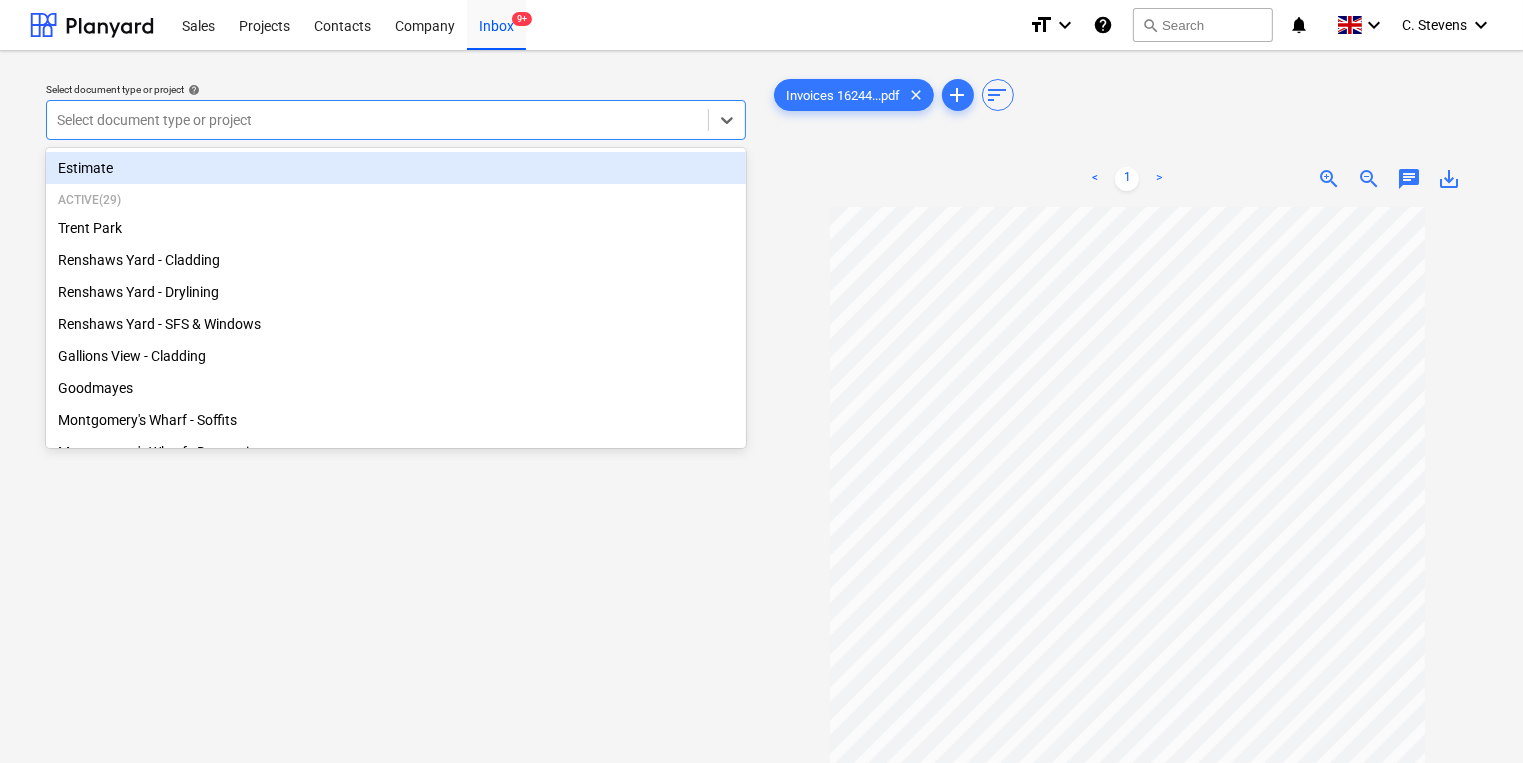 click at bounding box center (377, 120) 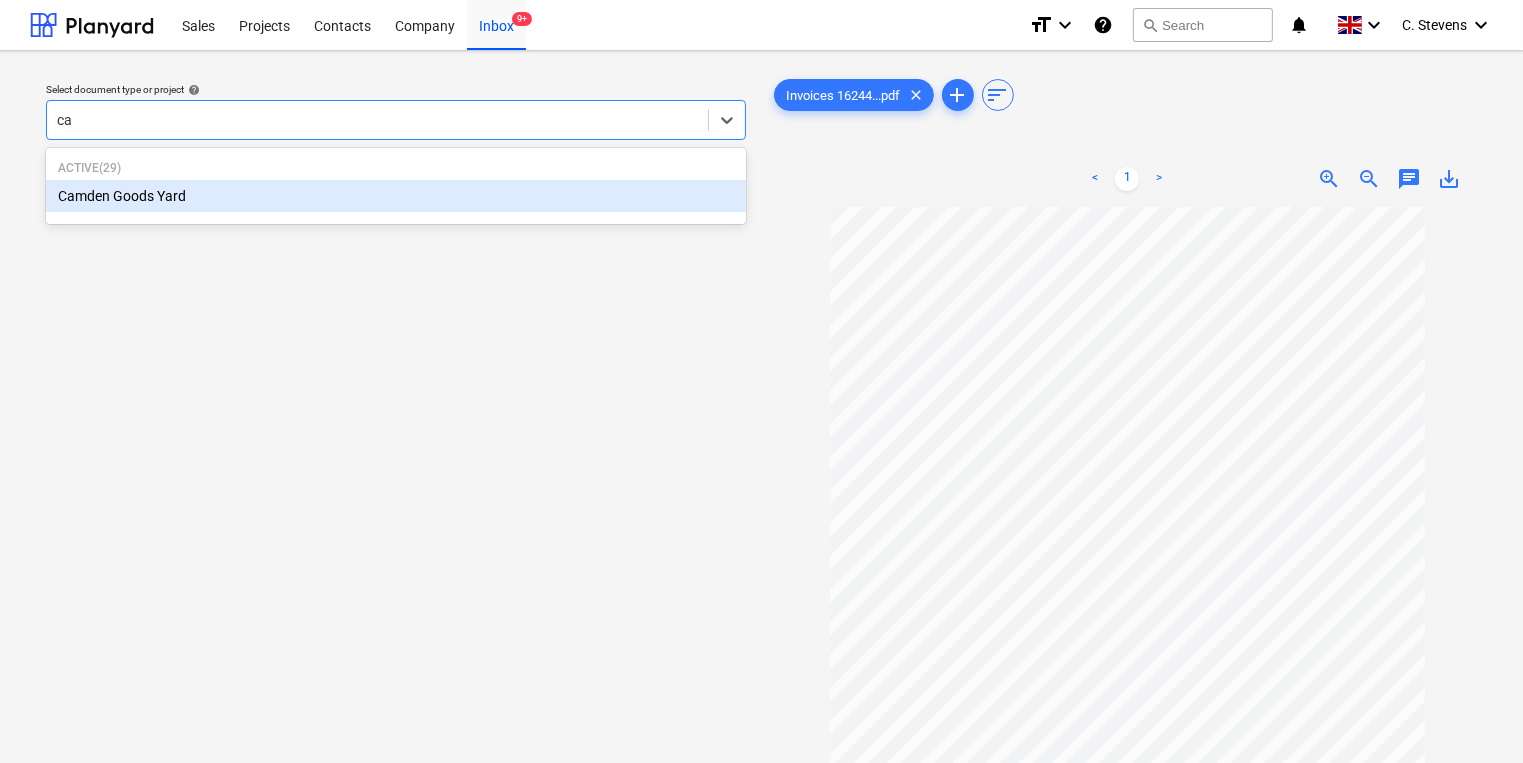type on "cam" 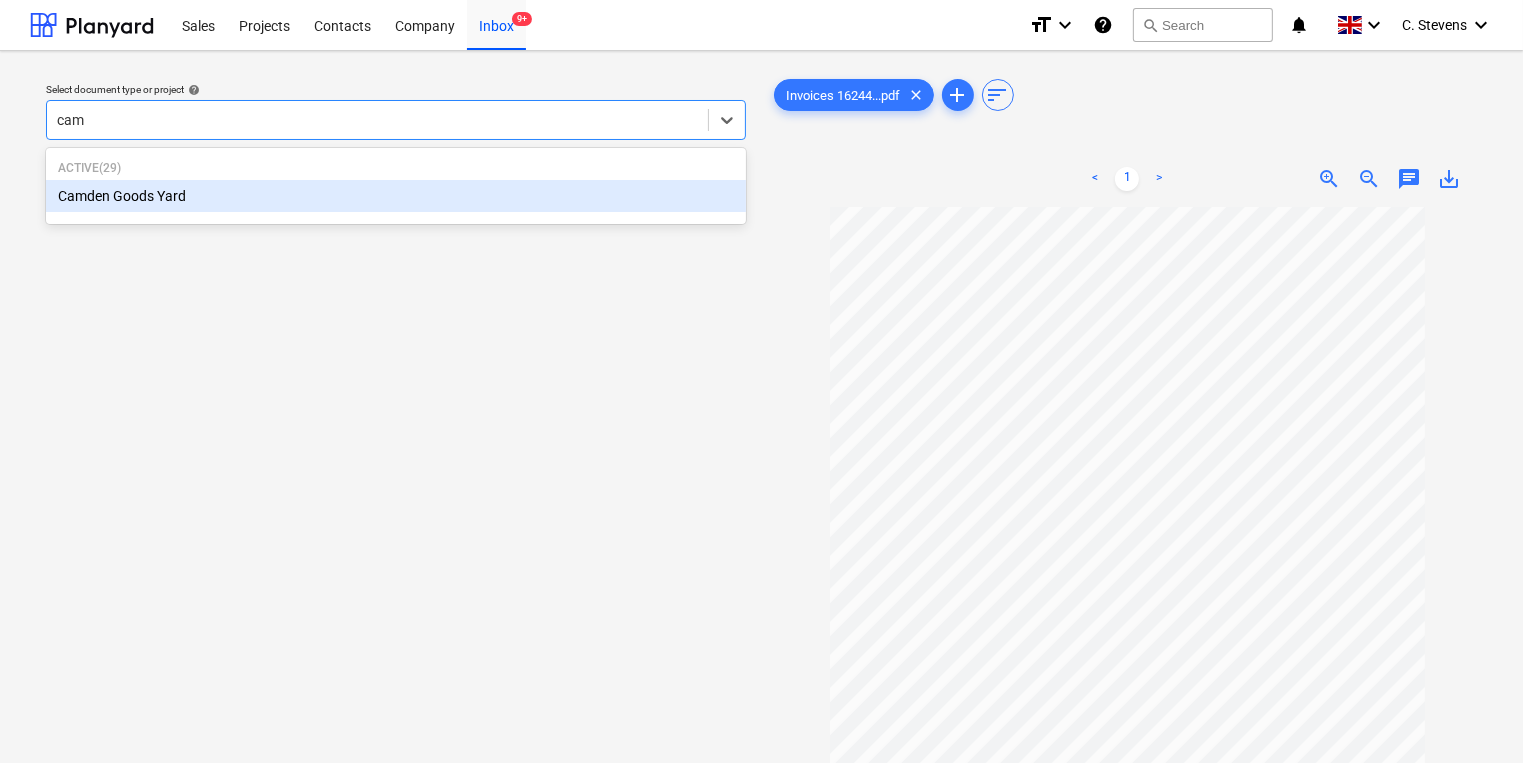 type 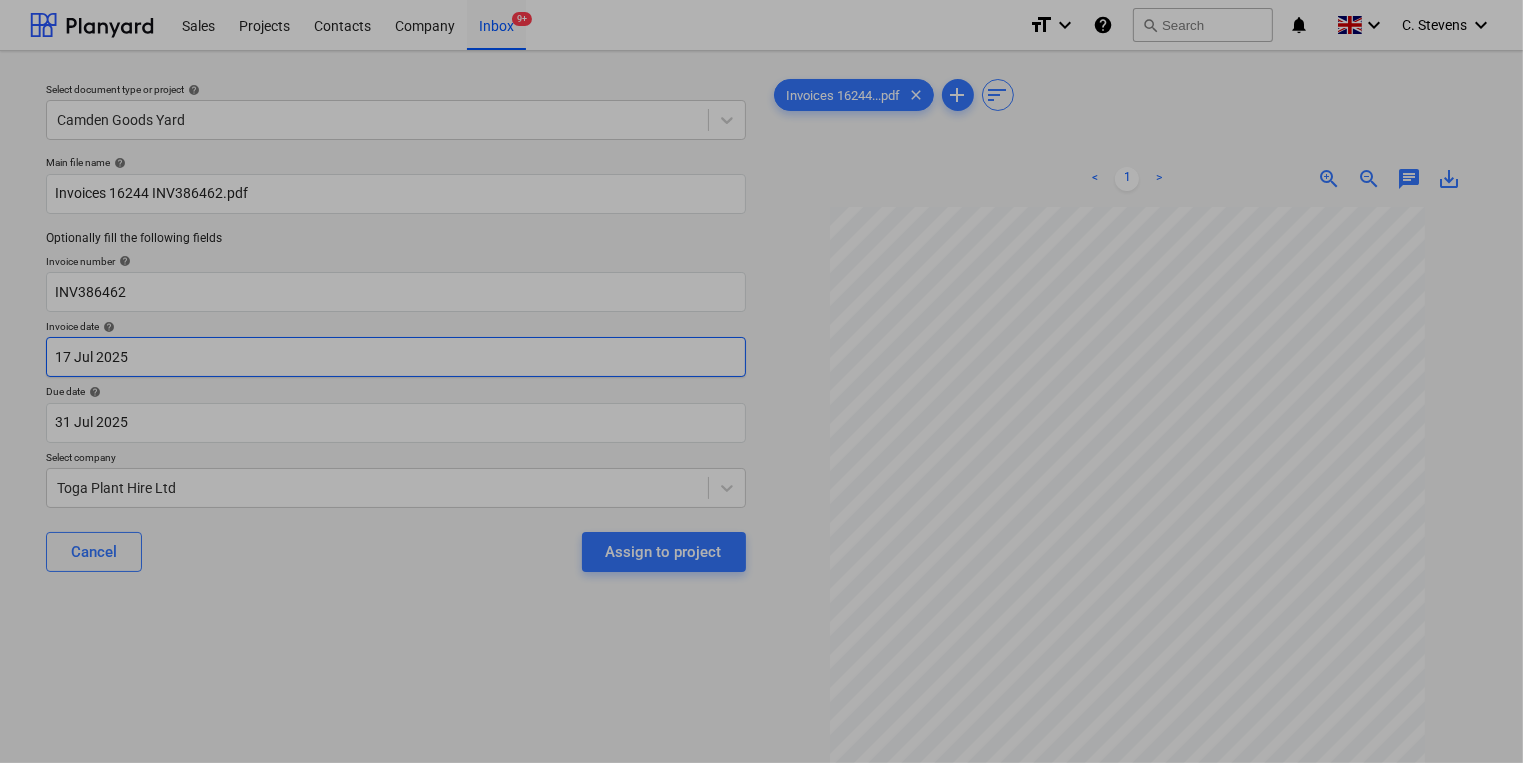 click on "Sales Projects Contacts Company Inbox 9+ format_size keyboard_arrow_down help search Search notifications 0 keyboard_arrow_down C. Stevens keyboard_arrow_down Select document type or project help Camden Goods Yard Main file name help Invoices 16244 INV386462.pdf Optionally fill the following fields Invoice number help INV386462 Invoice date help 17 Jul 2025 17.07.2025 Press the down arrow key to interact with the calendar and
select a date. Press the question mark key to get the keyboard shortcuts for changing dates. Due date help 31 Jul 2025 31.07.2025 Press the down arrow key to interact with the calendar and
select a date. Press the question mark key to get the keyboard shortcuts for changing dates. Select company Toga Plant Hire Ltd   Cancel Assign to project Invoices 16244...pdf clear add sort < 1 > zoom_in zoom_out chat 0 save_alt Files uploaded successfully Files uploaded successfully
Su Mo Tu We Th Fr Sa Su Mo Tu We Th Fr Sa June 2025 1 2 3 4 5 6 7 8 9 10 11 12 13 14 15 16 17 18" at bounding box center (761, 381) 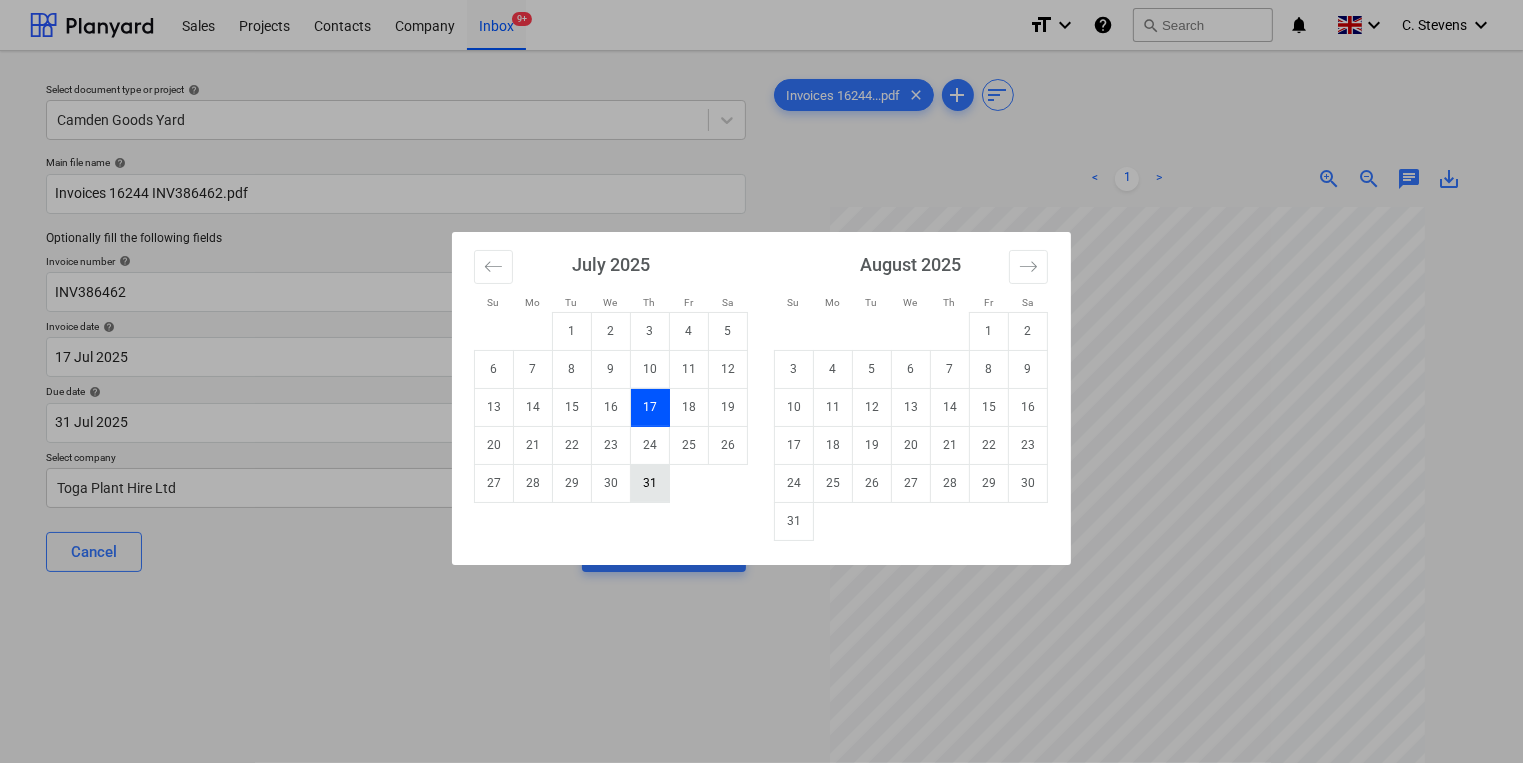 click on "31" at bounding box center (650, 483) 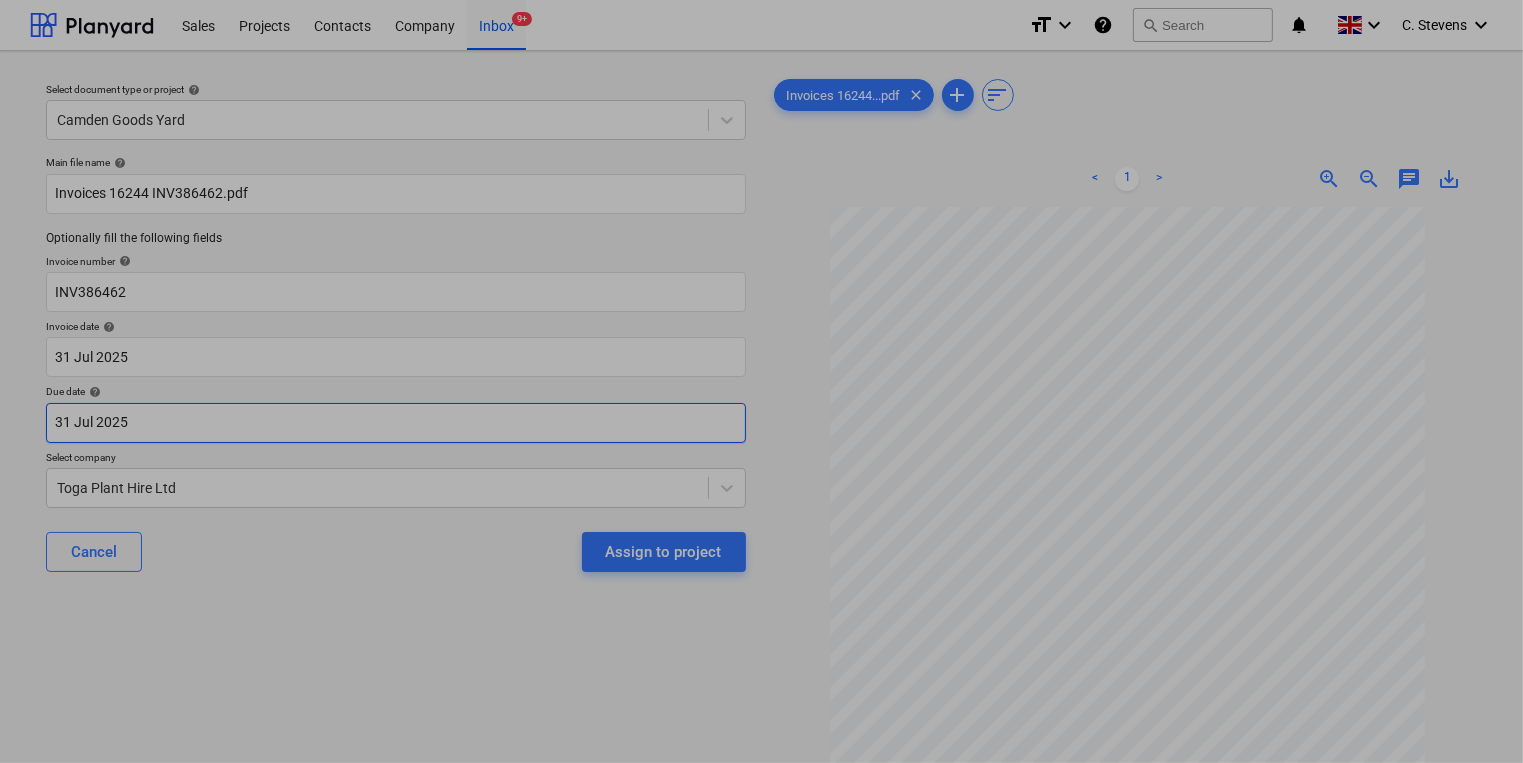 click on "Sales Projects Contacts Company Inbox 9+ format_size keyboard_arrow_down help search Search notifications 0 keyboard_arrow_down C. Stevens keyboard_arrow_down Select document type or project help Camden Goods Yard Main file name help Invoices 16244 INV386462.pdf Optionally fill the following fields Invoice number help INV386462 Invoice date help 31 Jul 2025 31.07.2025 Press the down arrow key to interact with the calendar and
select a date. Press the question mark key to get the keyboard shortcuts for changing dates. Due date help 31 Jul 2025 31.07.2025 Press the down arrow key to interact with the calendar and
select a date. Press the question mark key to get the keyboard shortcuts for changing dates. Select company Toga Plant Hire Ltd   Cancel Assign to project Invoices 16244...pdf clear add sort < 1 > zoom_in zoom_out chat 0 save_alt Files uploaded successfully Files uploaded successfully
Su Mo Tu We Th Fr Sa Su Mo Tu We Th Fr Sa June 2025 1 2 3 4 5 6 7 8 9 10 11 12 13 14 15 16 17 18" at bounding box center (761, 381) 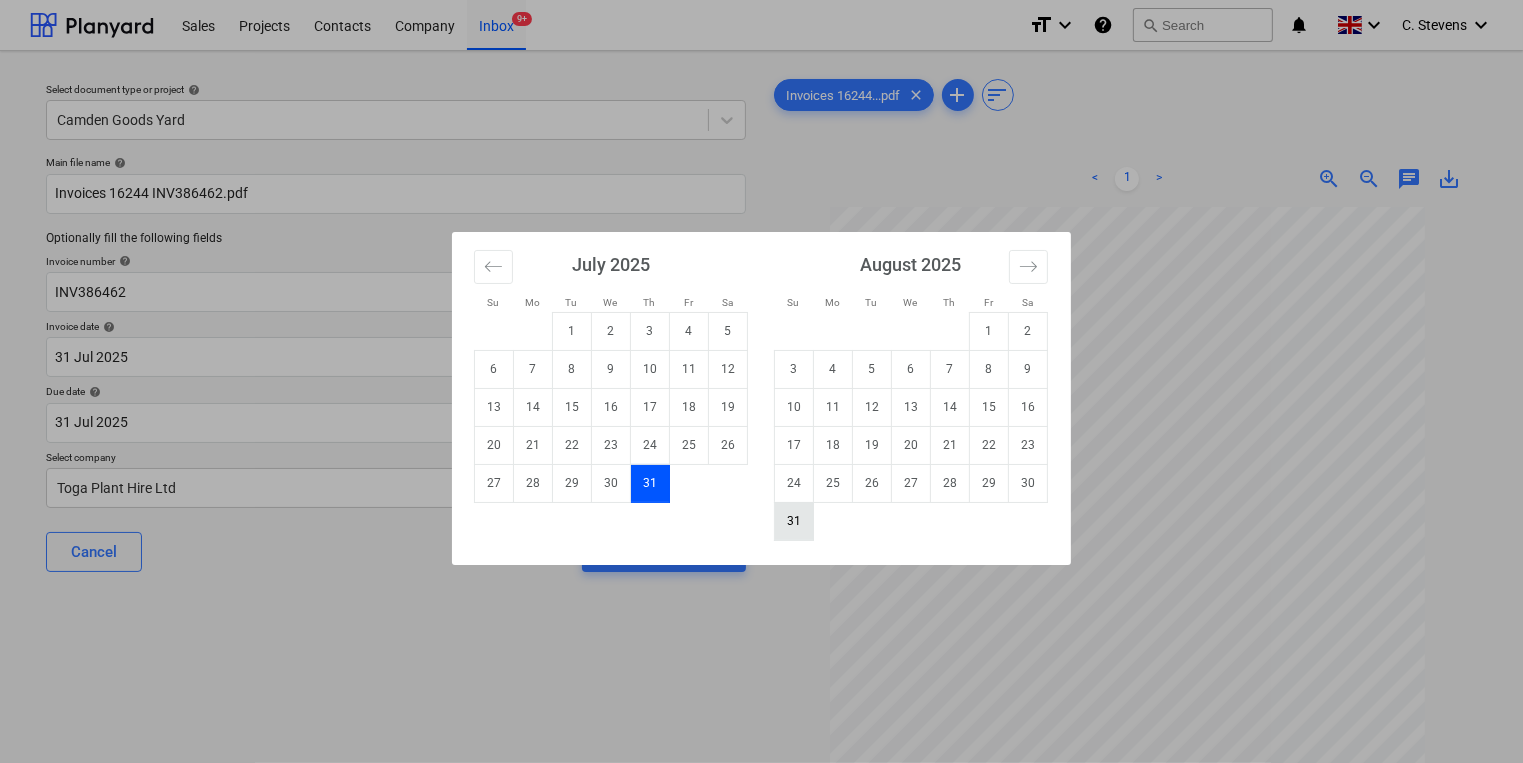 click on "31" at bounding box center [794, 521] 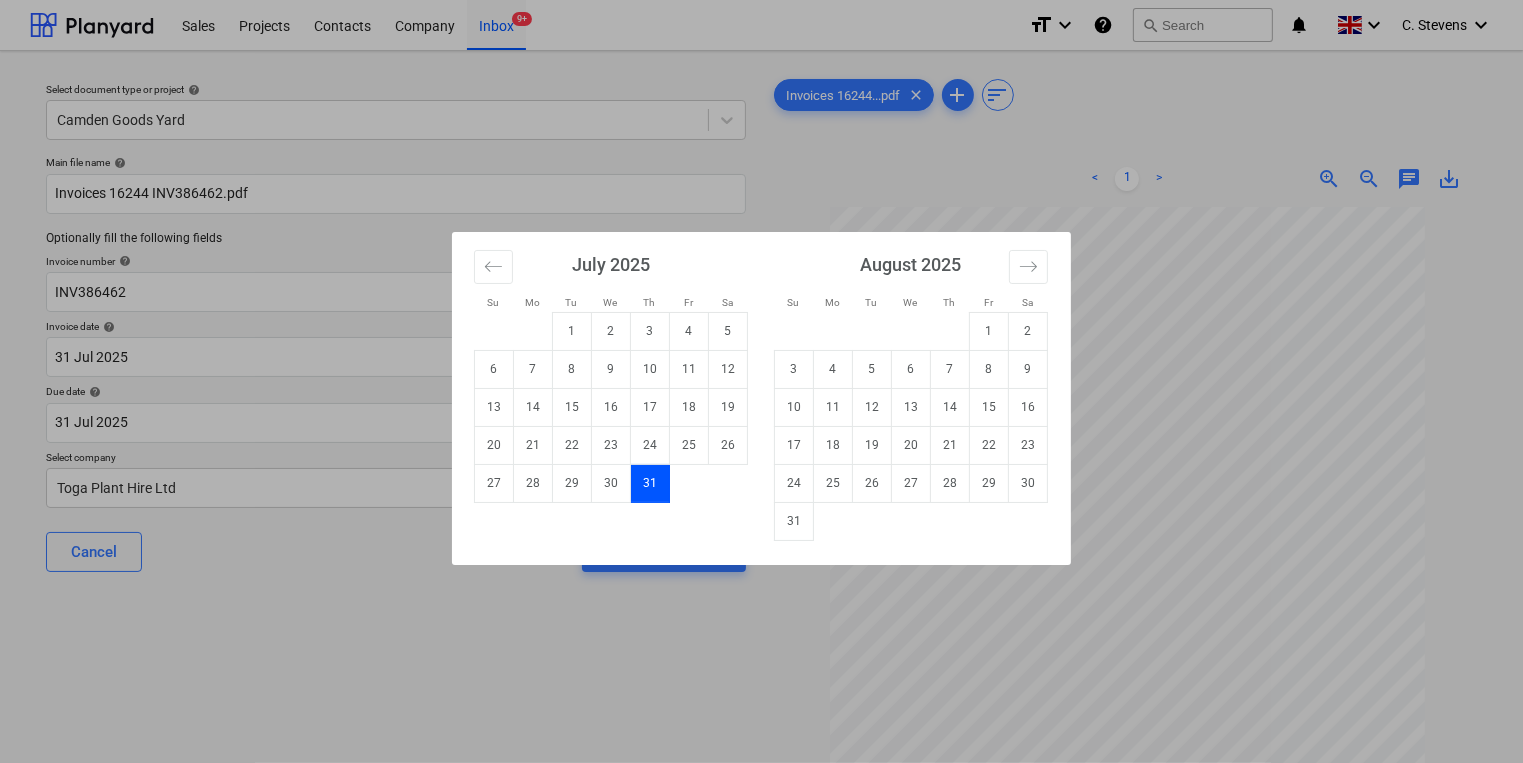 type on "31 Aug 2025" 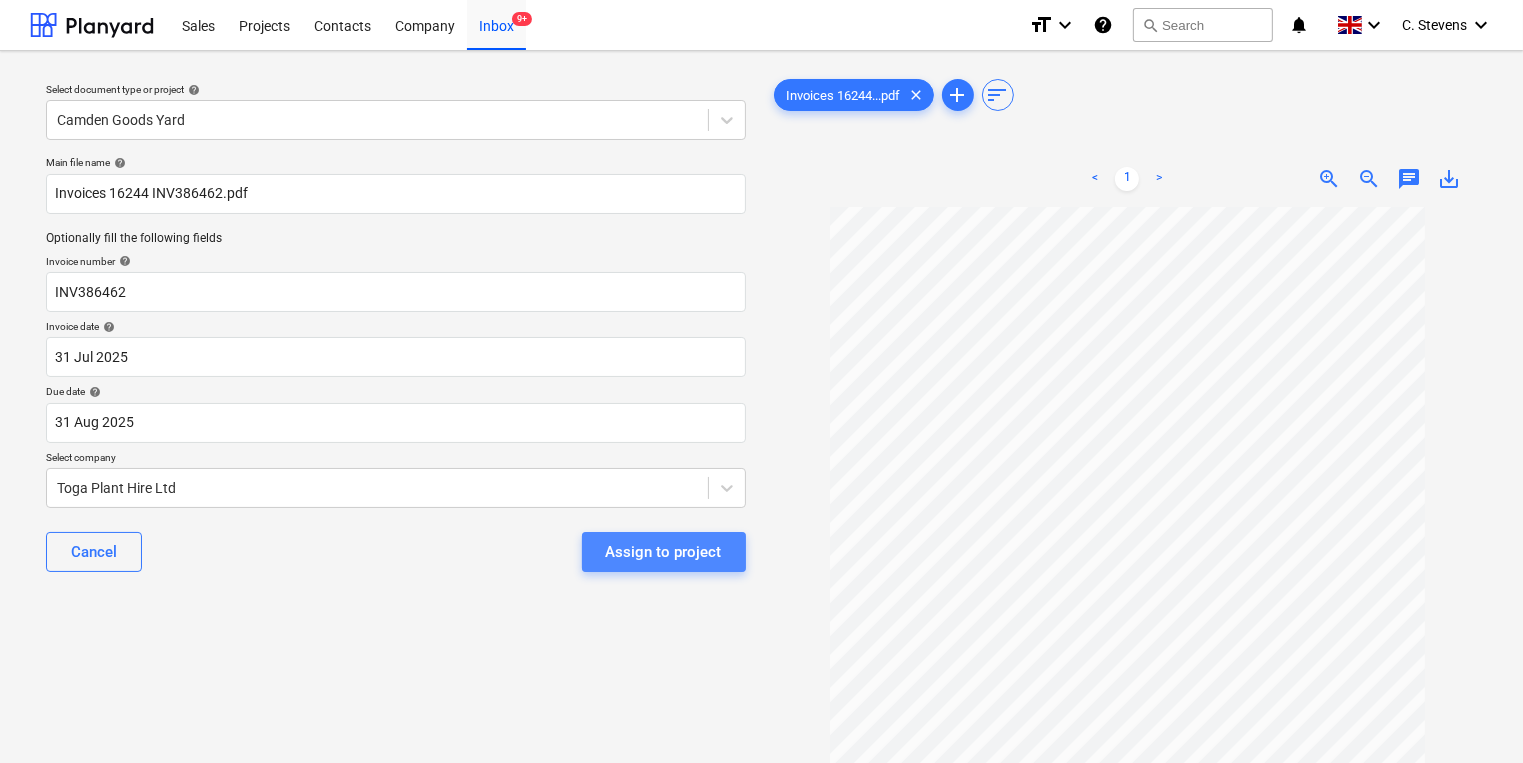 click on "Assign to project" at bounding box center (664, 552) 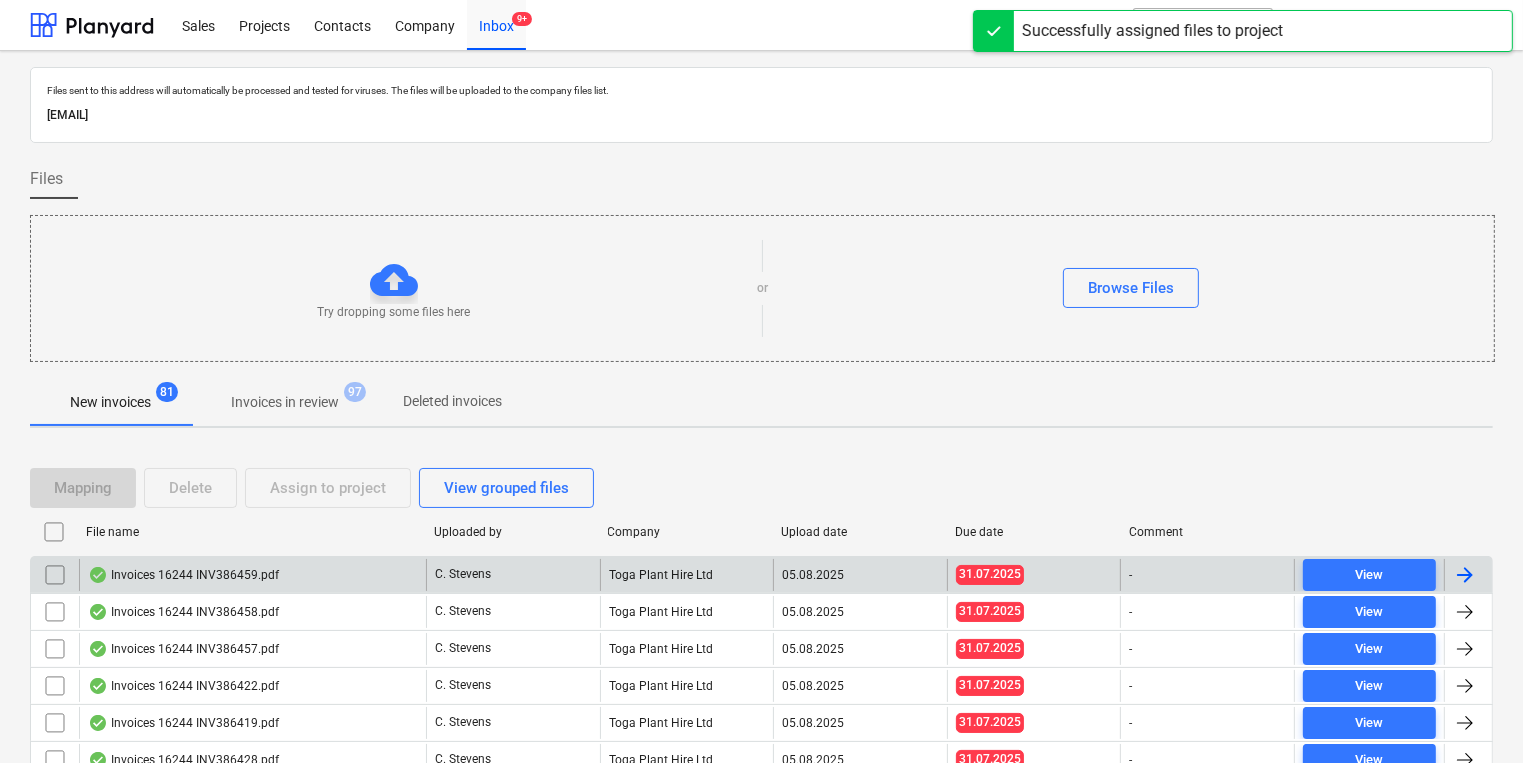 click on "Invoices 16244 INV386459.pdf" at bounding box center (252, 575) 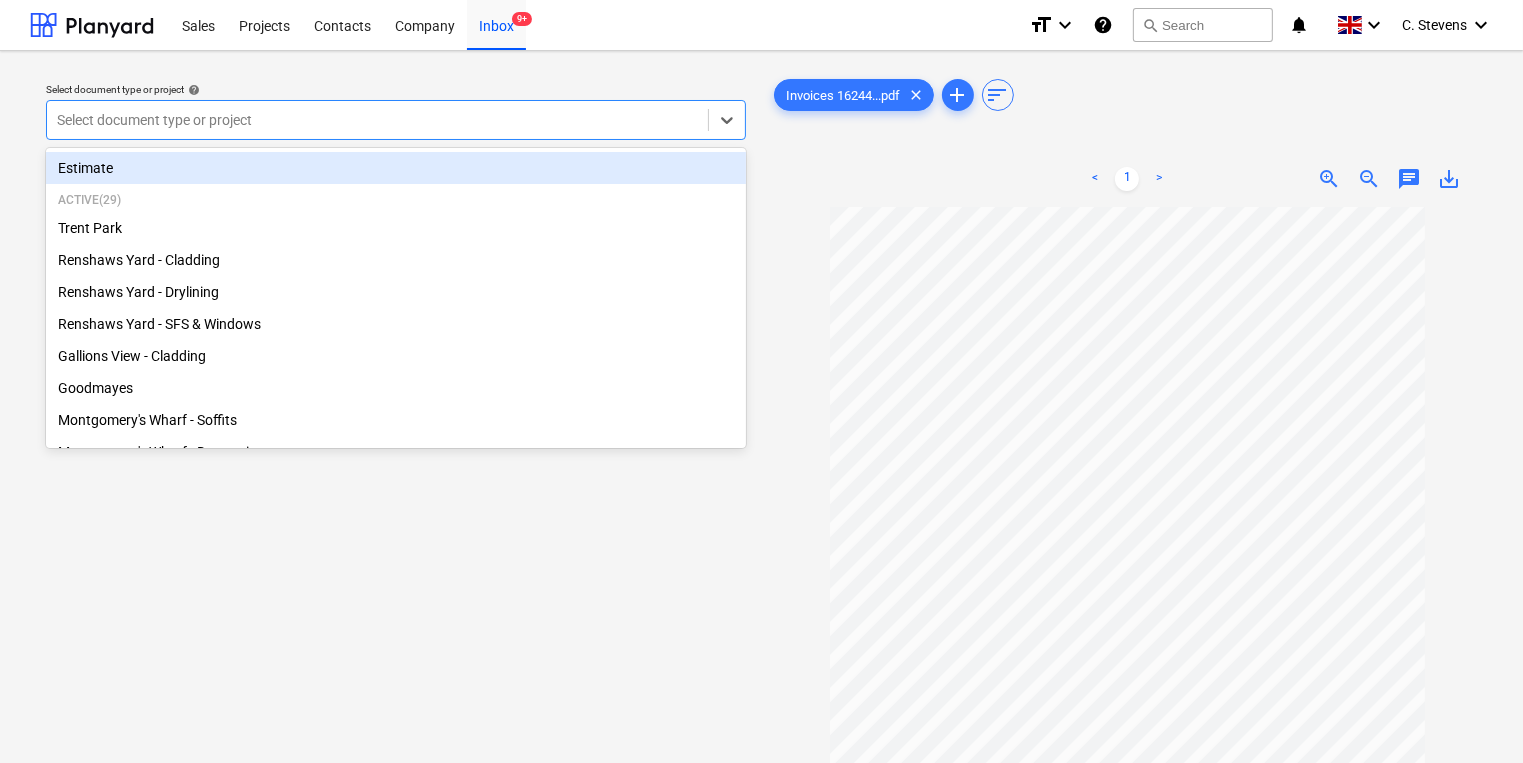 click at bounding box center [377, 120] 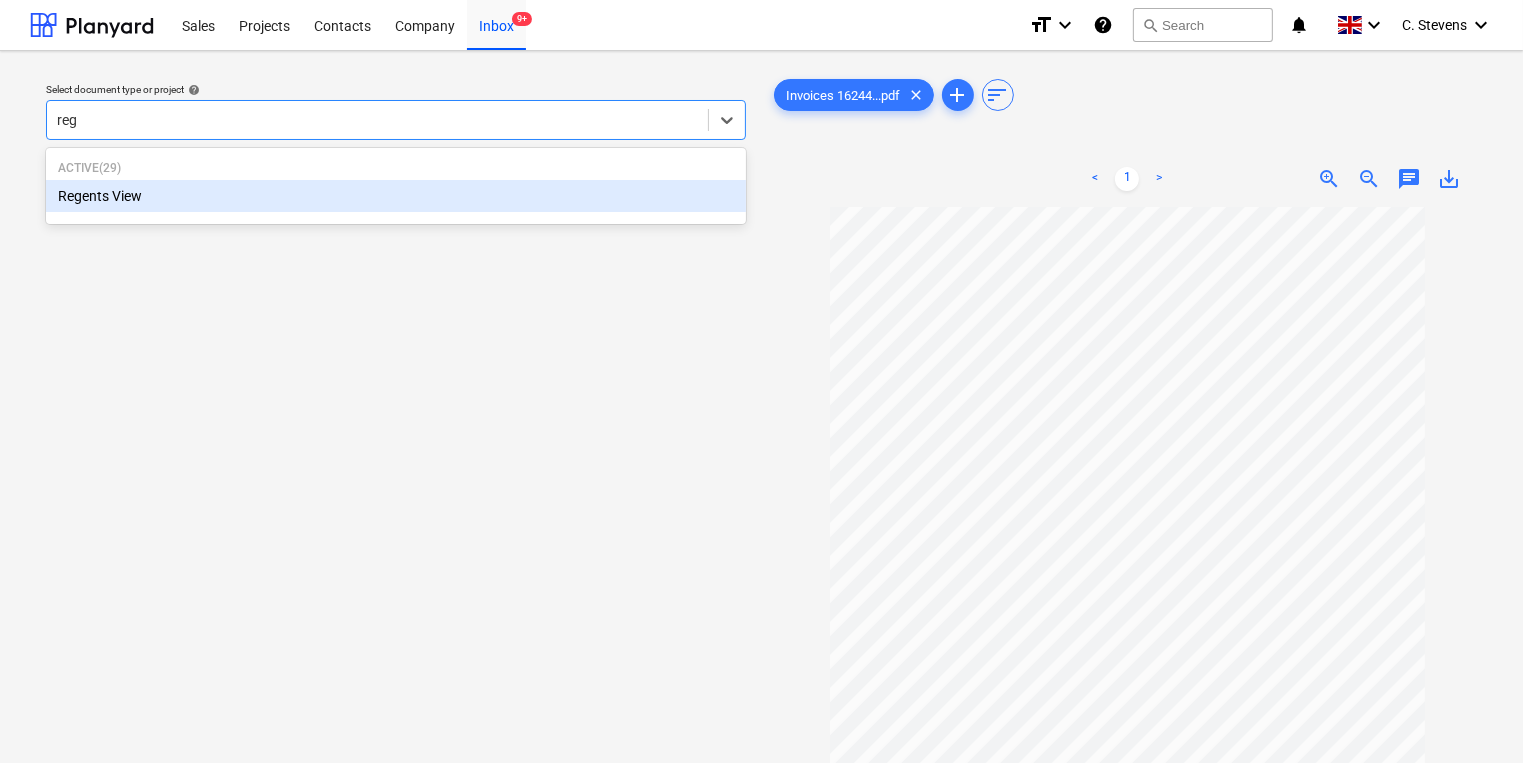 type on "rege" 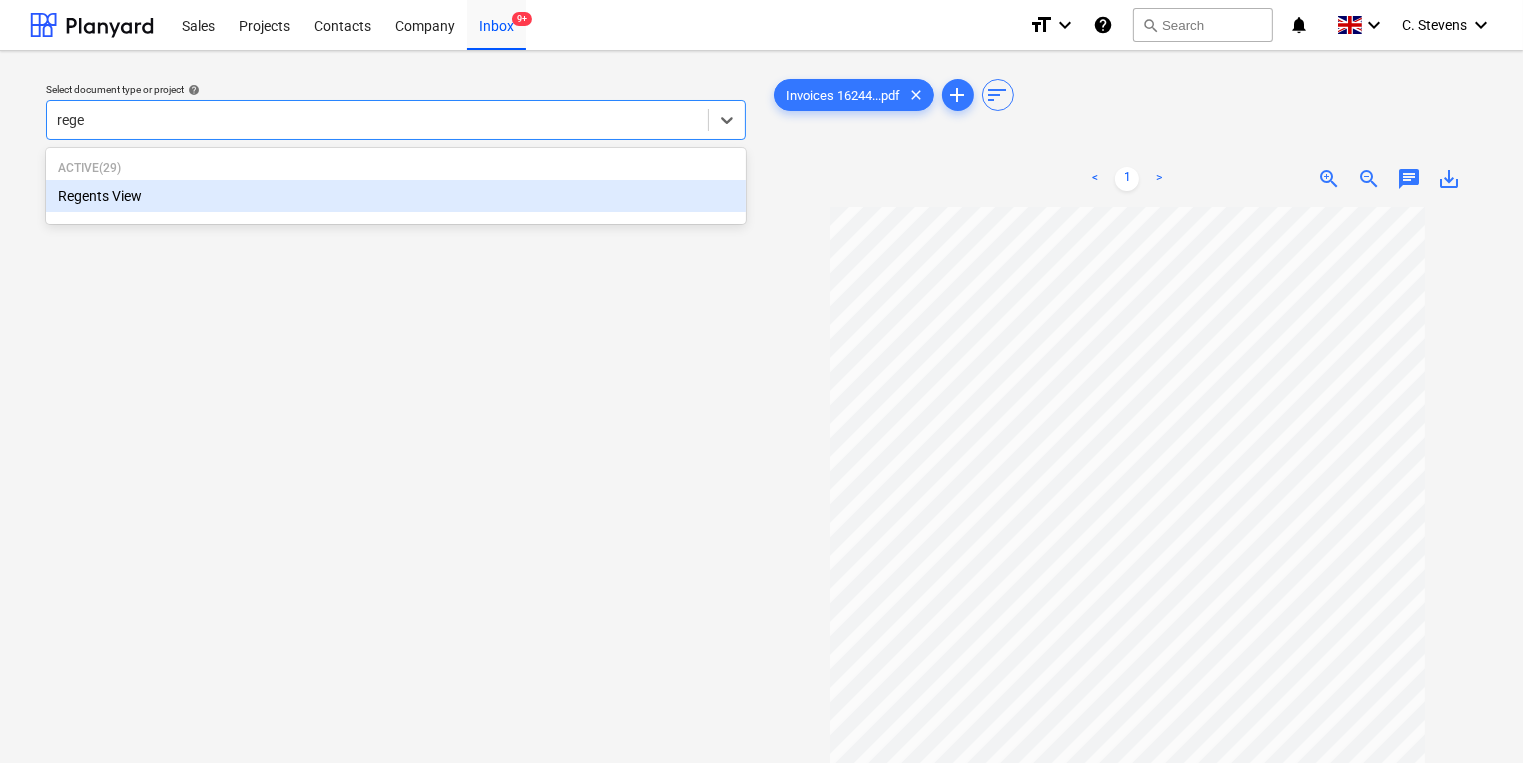 type 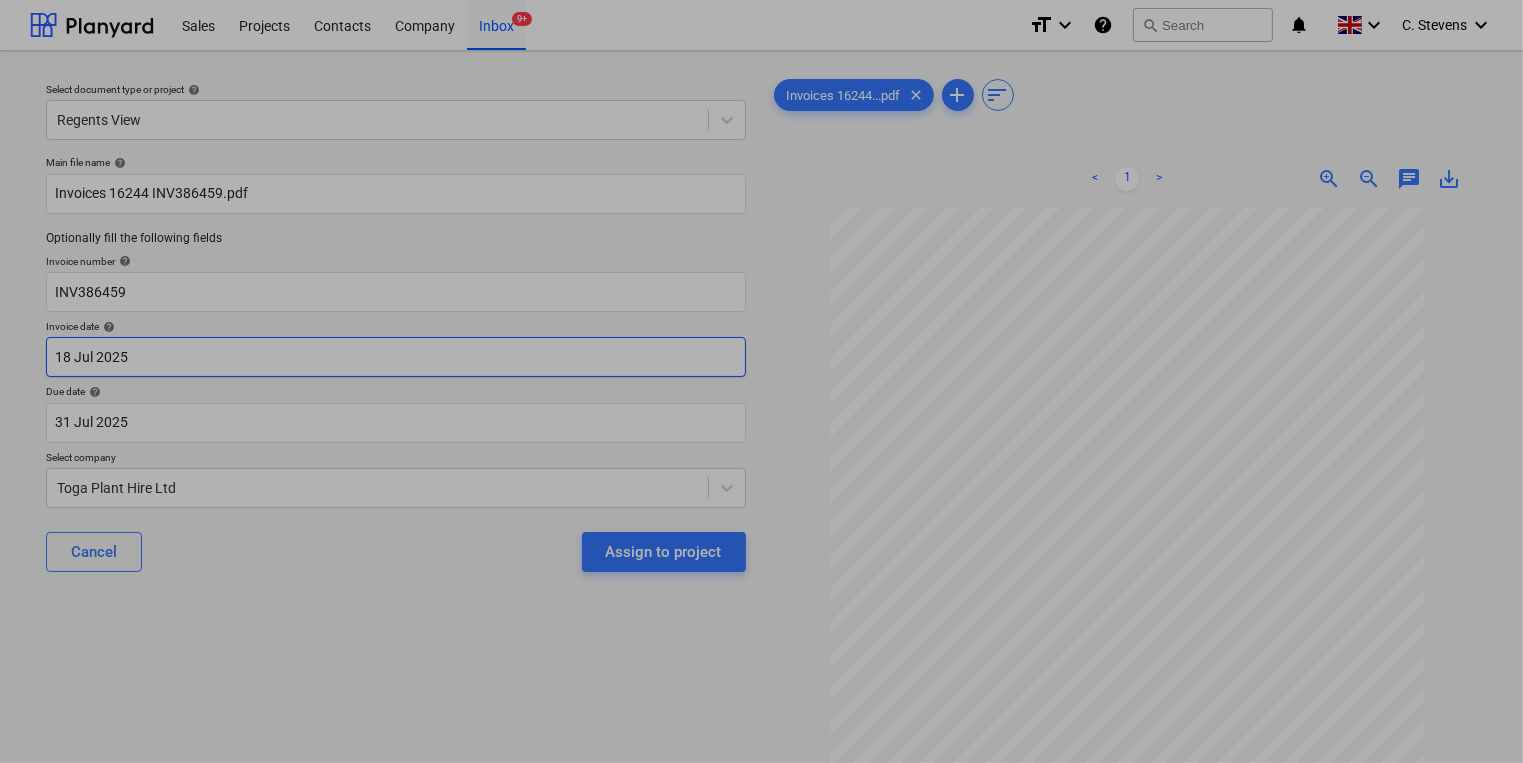click on "Sales Projects Contacts Company Inbox 9+ format_size keyboard_arrow_down help search Search notifications 0 keyboard_arrow_down C. Stevens keyboard_arrow_down Select document type or project help Regents View Main file name help Invoices 16244 INV386459.pdf Optionally fill the following fields Invoice number help INV386459 Invoice date help 18 Jul 2025 18.07.2025 Press the down arrow key to interact with the calendar and
select a date. Press the question mark key to get the keyboard shortcuts for changing dates. Due date help 31 Jul 2025 31.07.2025 Press the down arrow key to interact with the calendar and
select a date. Press the question mark key to get the keyboard shortcuts for changing dates. Select company Toga Plant Hire Ltd   Cancel Assign to project Invoices 16244...pdf clear add sort < 1 > zoom_in zoom_out chat 0 save_alt Files uploaded successfully Files uploaded successfully
Su Mo Tu We Th Fr Sa Su Mo Tu We Th Fr Sa June 2025 1 2 3 4 5 6 7 8 9 10 11 12 13 14 15 16 17 18 19 20" at bounding box center (761, 381) 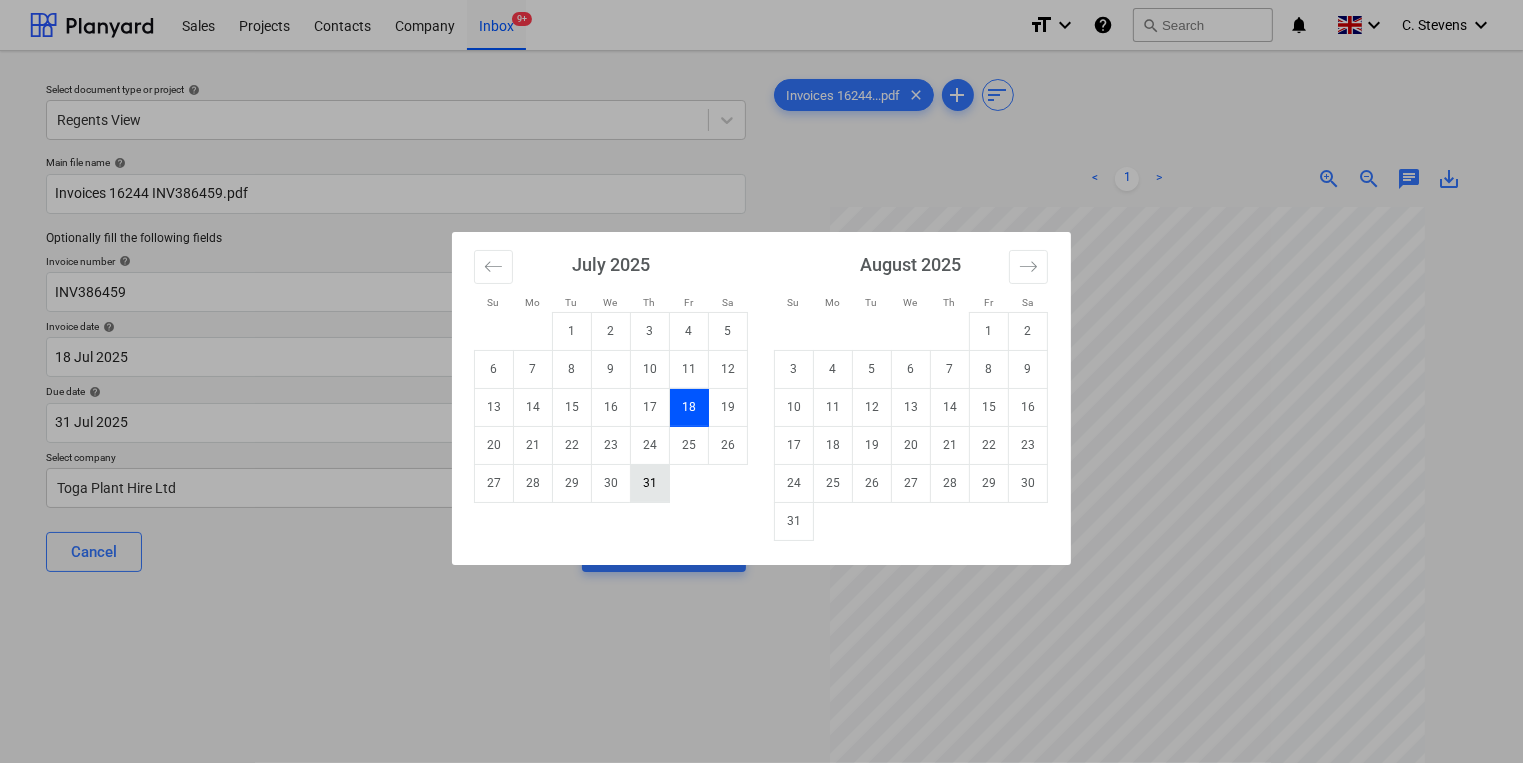 click on "31" at bounding box center [650, 483] 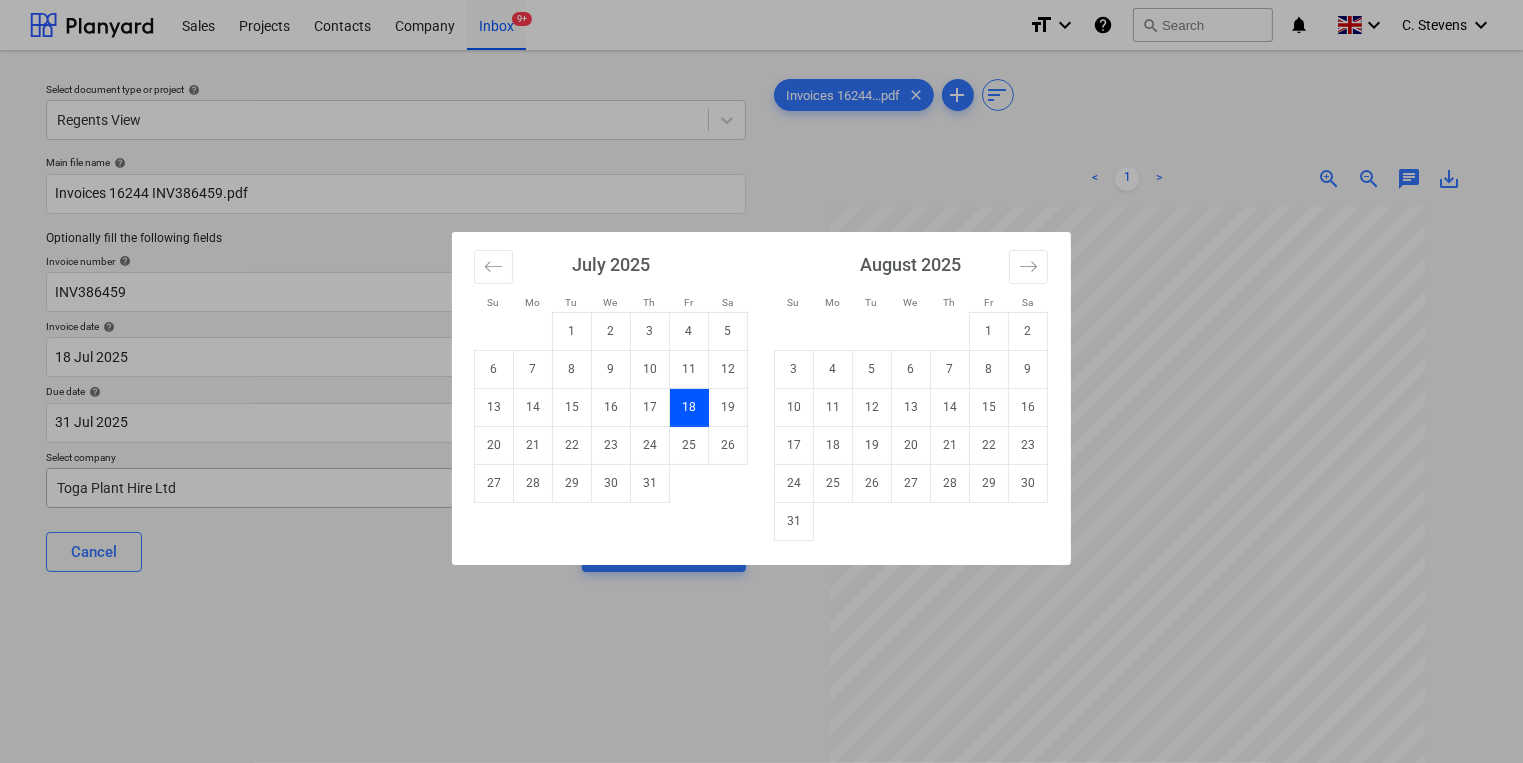 type on "31 Jul 2025" 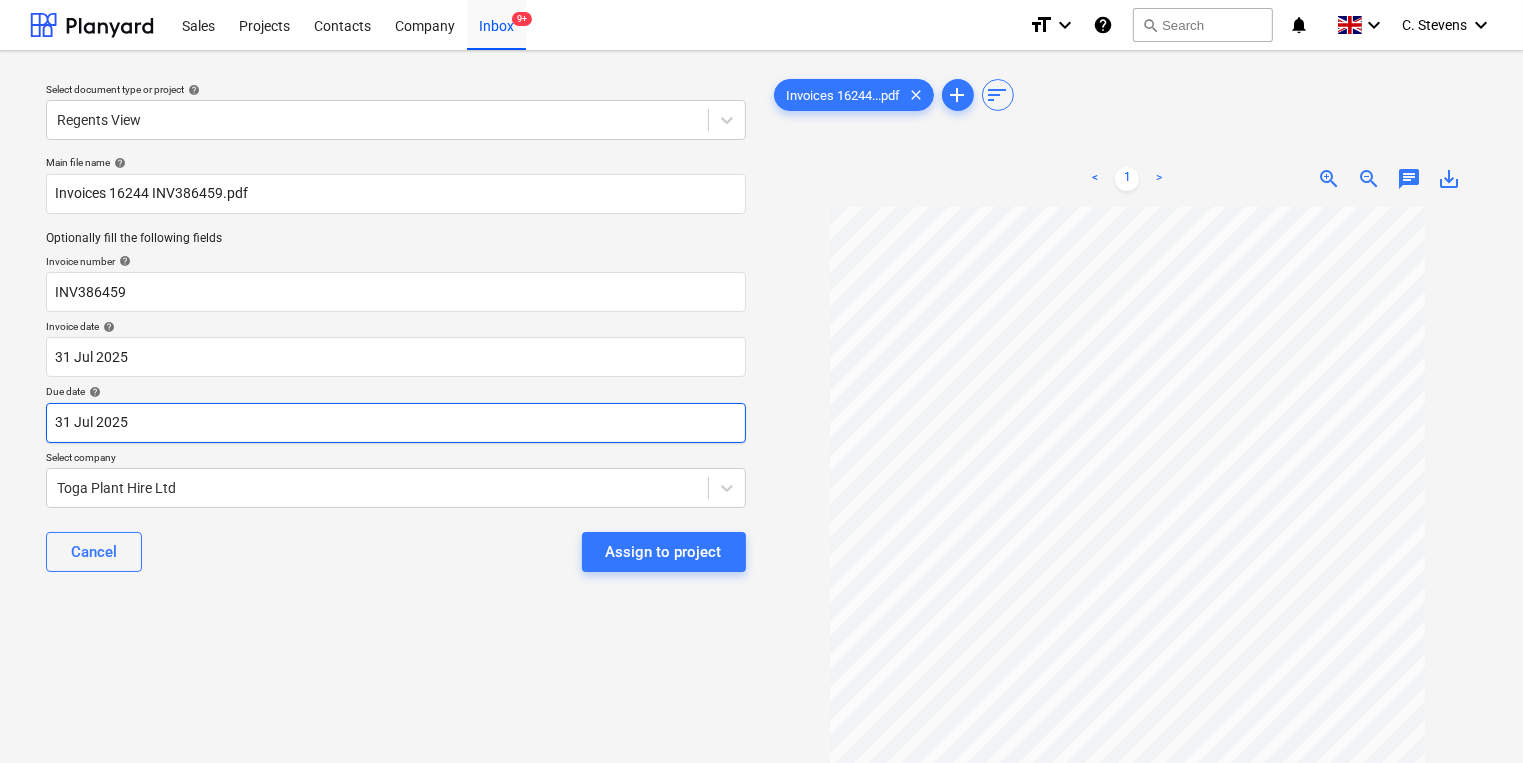click on "Sales Projects Contacts Company Inbox 9+ format_size keyboard_arrow_down help search Search notifications 0 keyboard_arrow_down C. Stevens keyboard_arrow_down Select document type or project help Regents View Main file name help Invoices 16244 INV386459.pdf Optionally fill the following fields Invoice number help INV386459 Invoice date help 31 Jul 2025 31.07.2025 Press the down arrow key to interact with the calendar and
select a date. Press the question mark key to get the keyboard shortcuts for changing dates. Due date help 31 Jul 2025 31.07.2025 Press the down arrow key to interact with the calendar and
select a date. Press the question mark key to get the keyboard shortcuts for changing dates. Select company Toga Plant Hire Ltd   Cancel Assign to project Invoices 16244...pdf clear add sort < 1 > zoom_in zoom_out chat 0 save_alt Files uploaded successfully Files uploaded successfully" at bounding box center [761, 381] 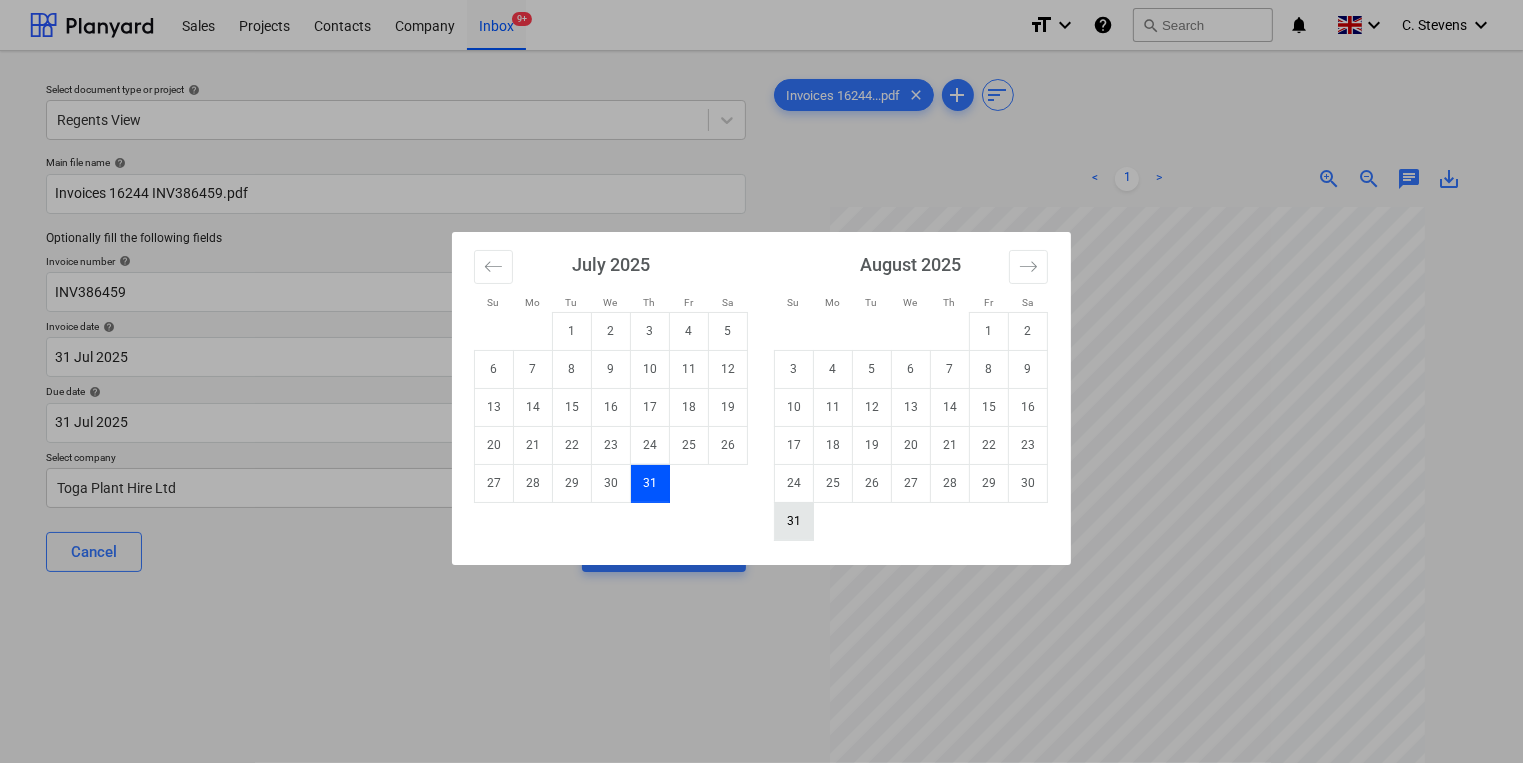 click on "31" at bounding box center [794, 521] 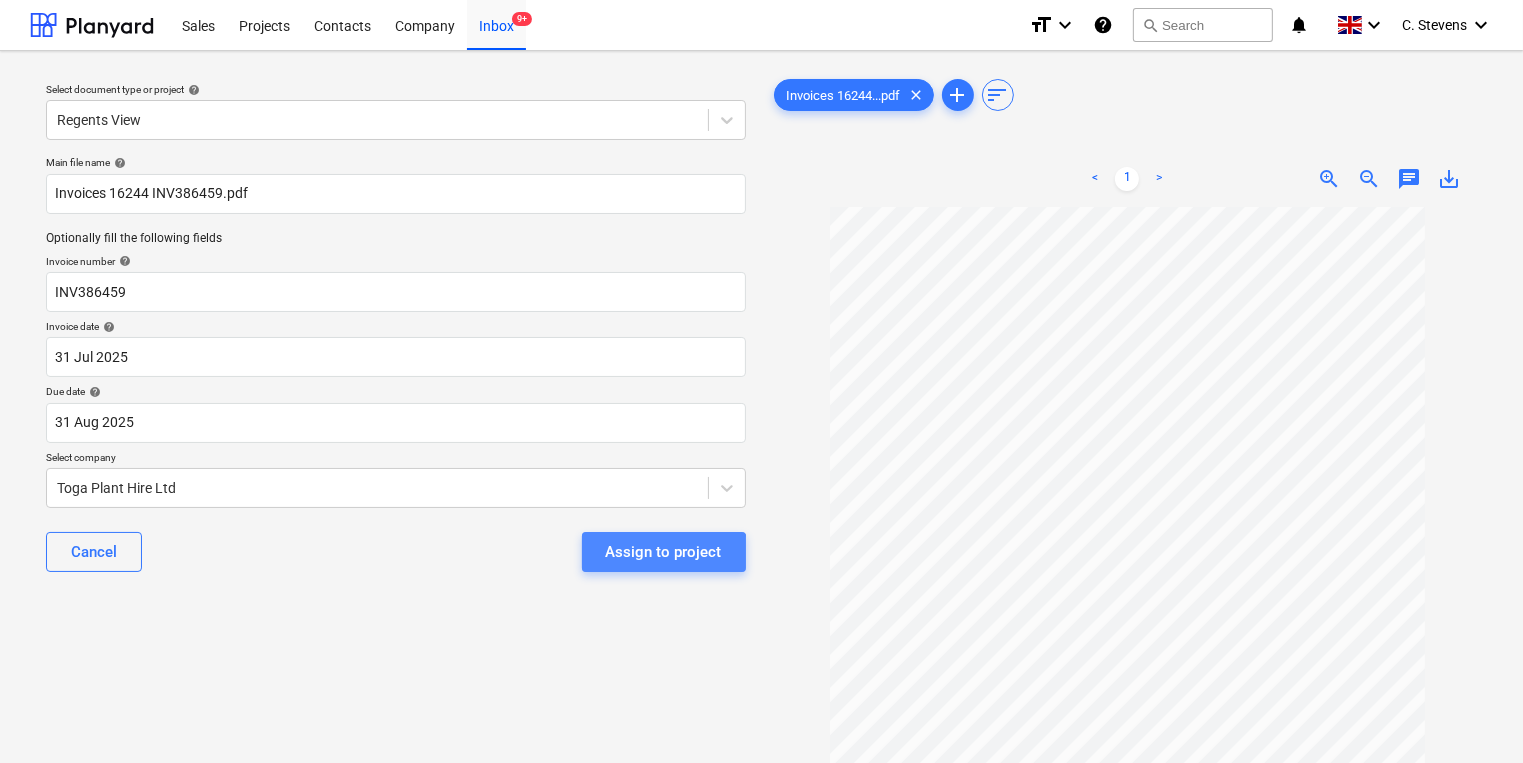 click on "Assign to project" at bounding box center [664, 552] 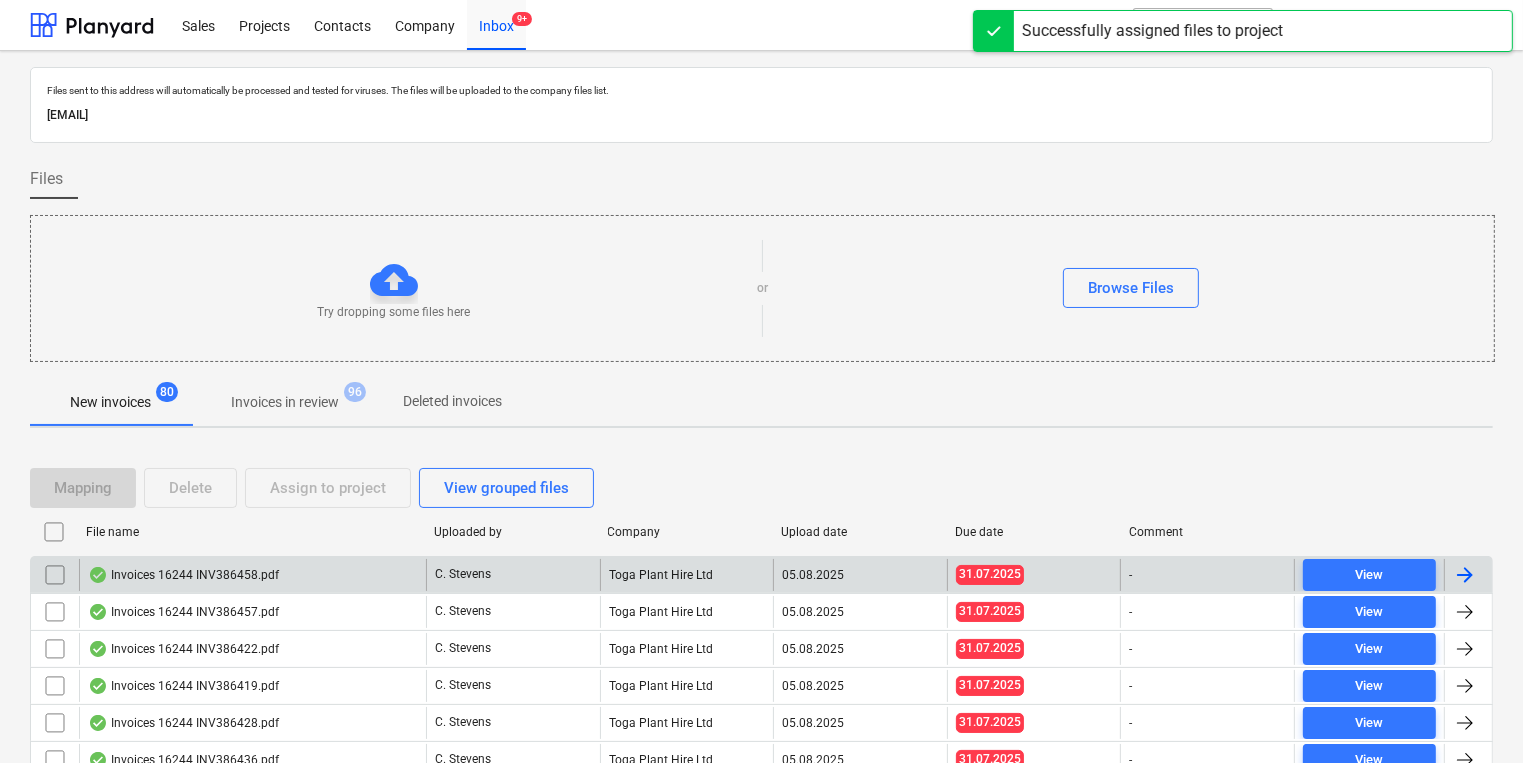 click on "Invoices 16244 INV386458.pdf" at bounding box center [252, 575] 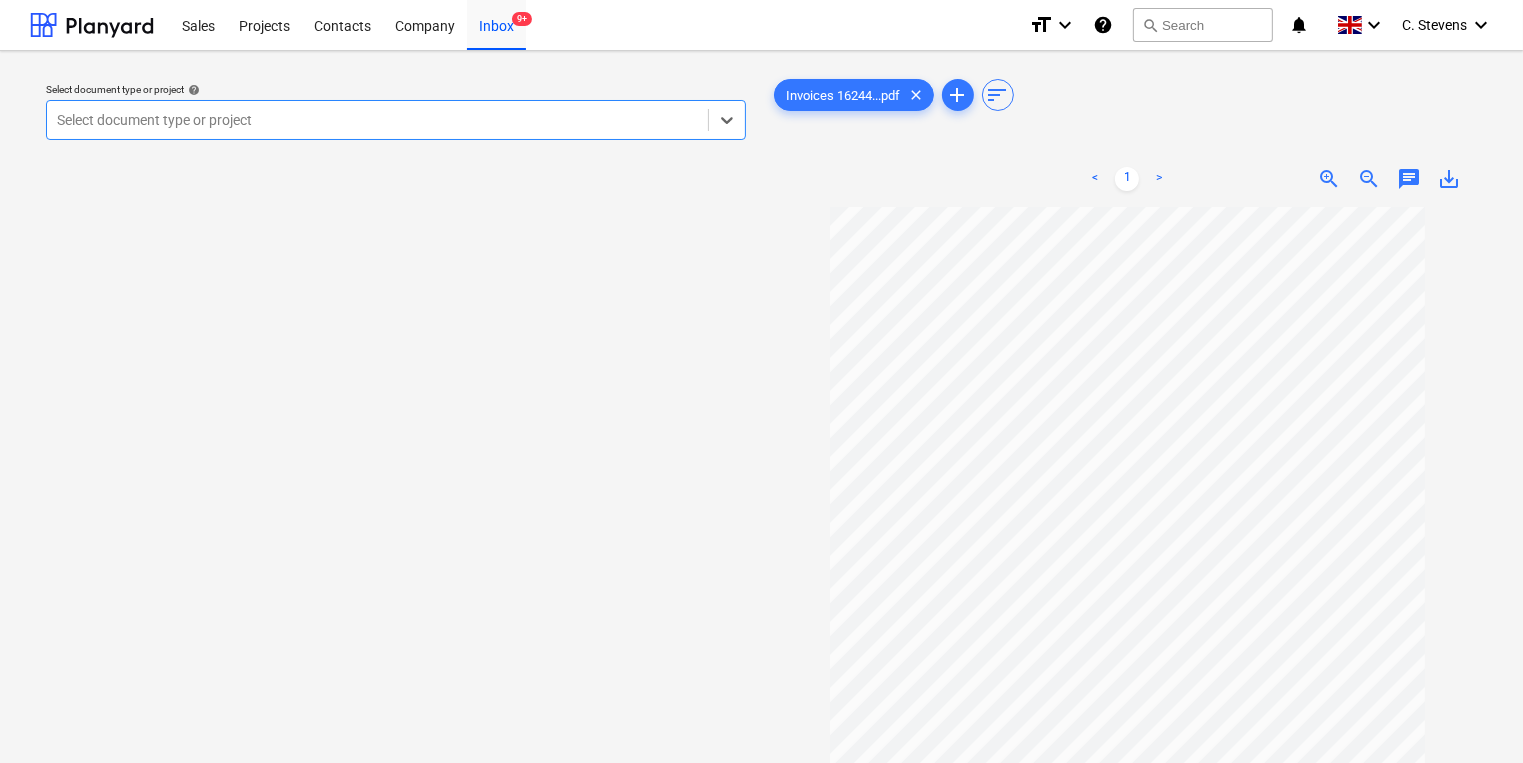 click at bounding box center [377, 120] 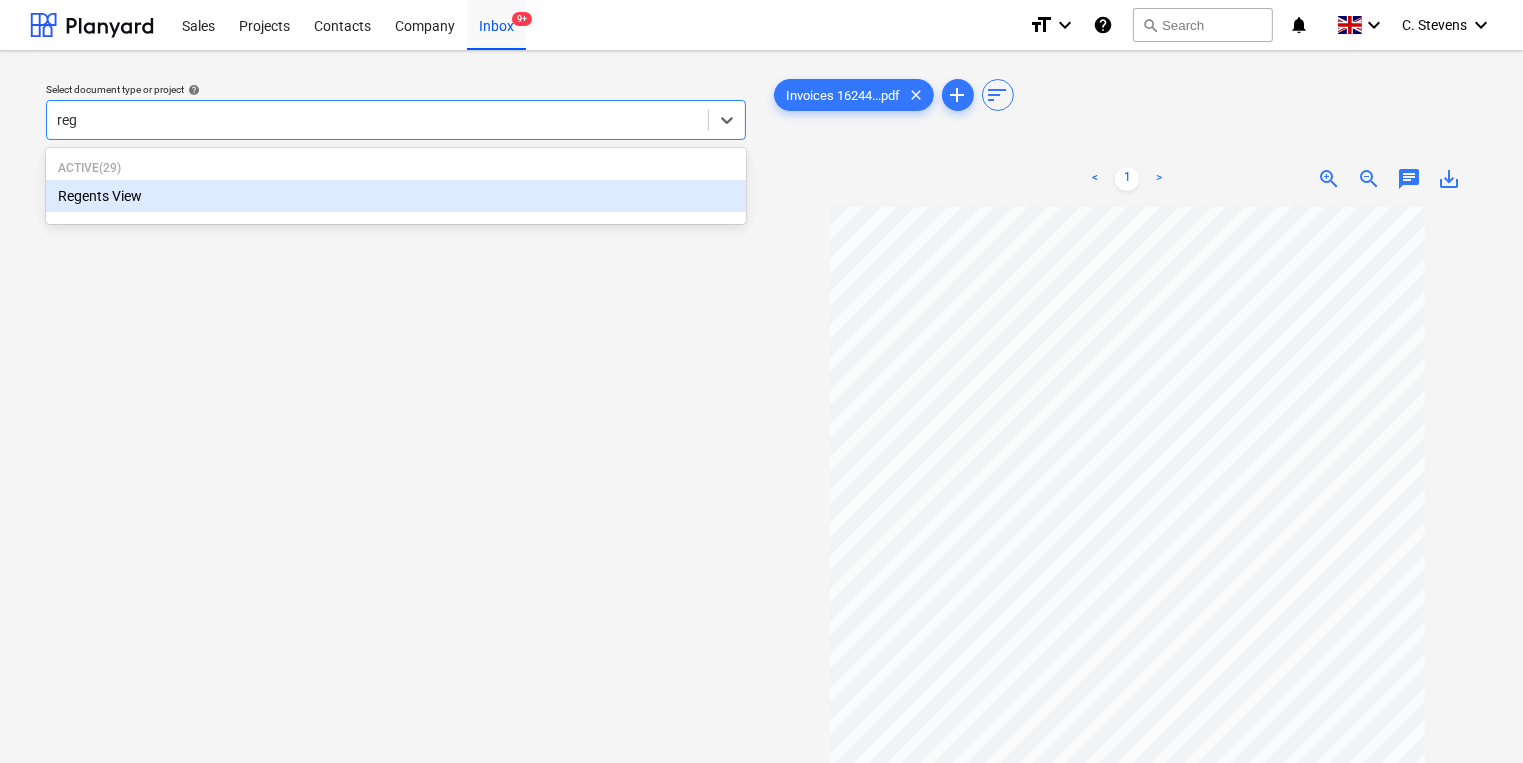 type on "rege" 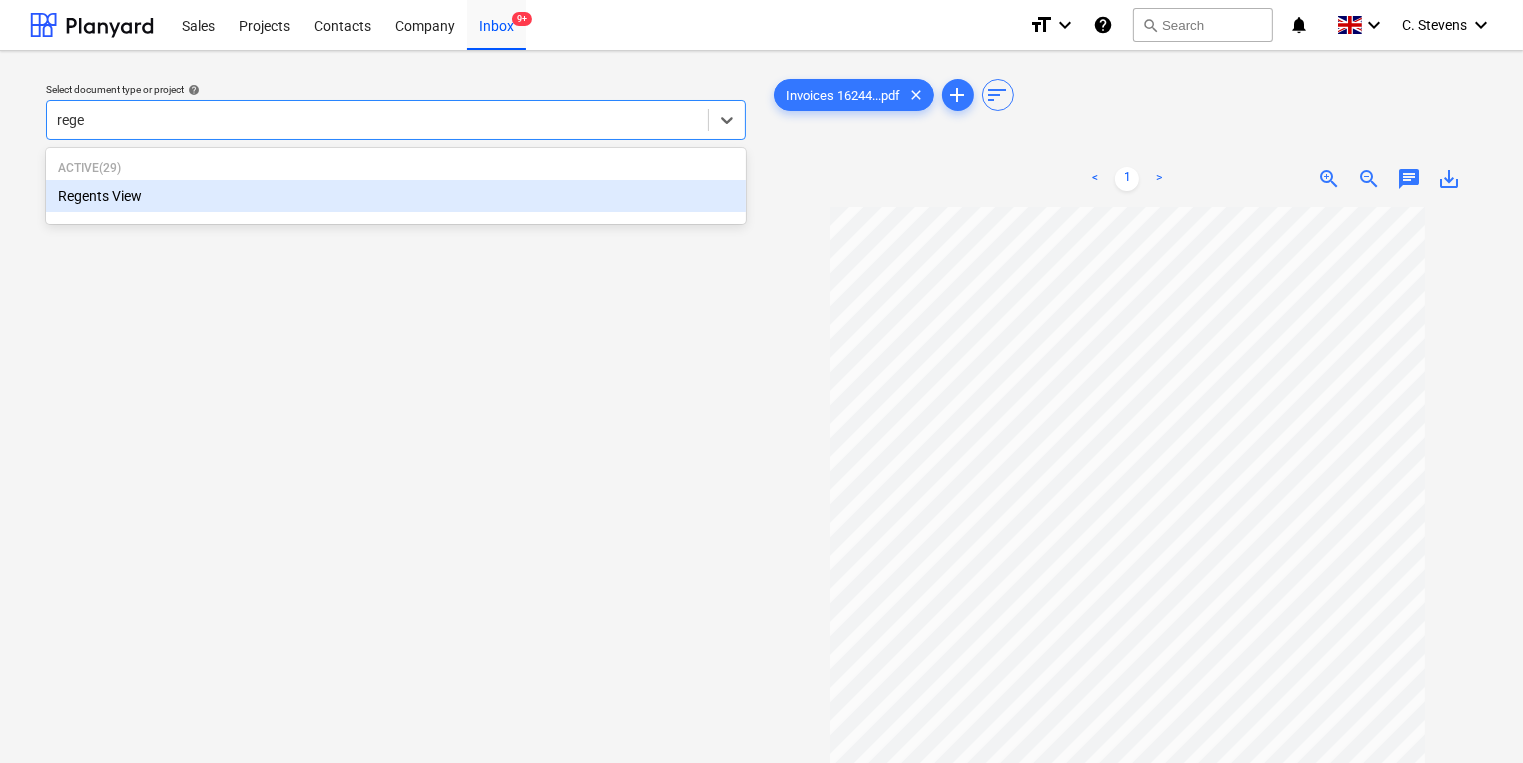 type 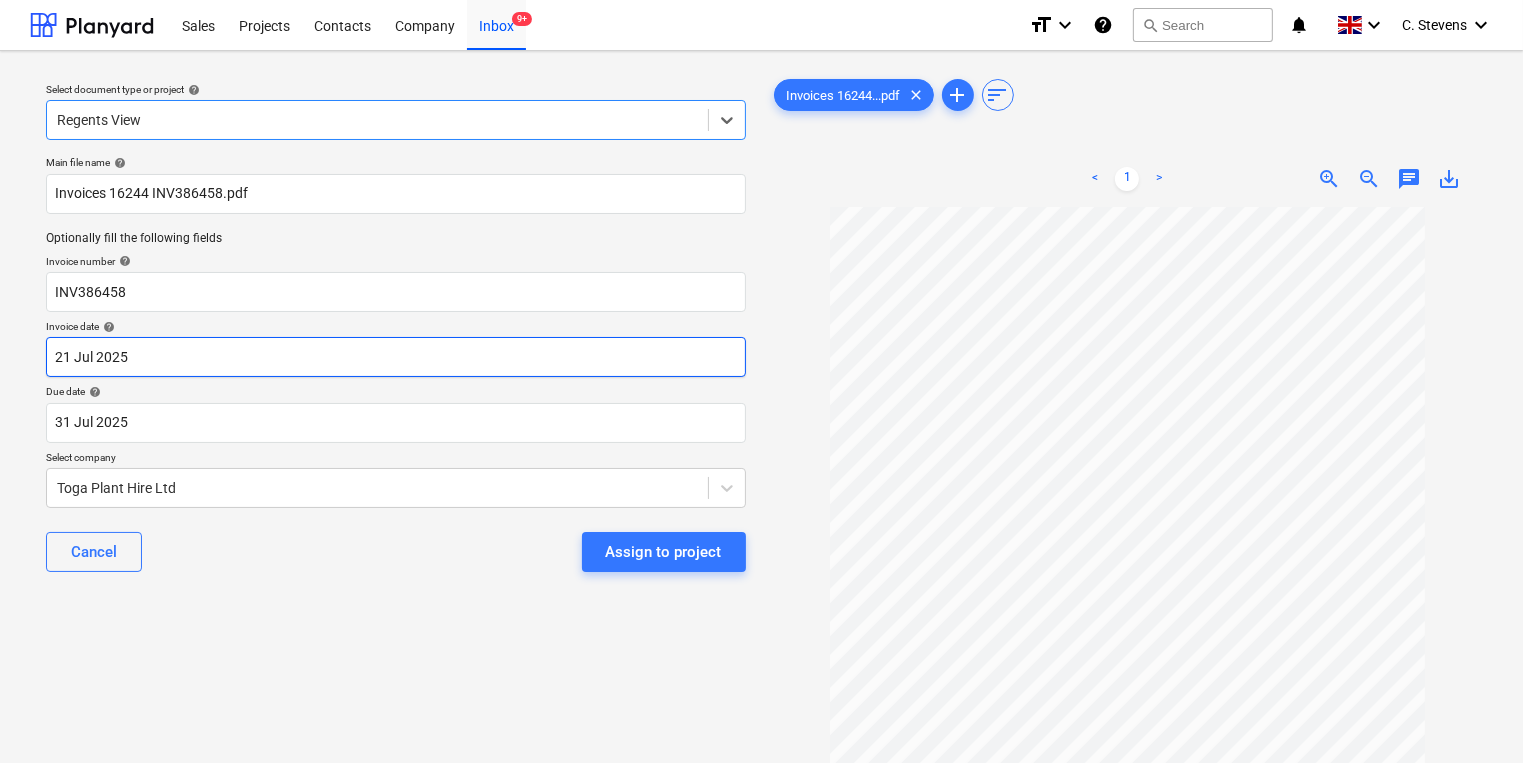 click on "Sales Projects Contacts Company Inbox 9+ format_size keyboard_arrow_down help search Search notifications 0 keyboard_arrow_down C. Stevens keyboard_arrow_down Select document type or project help option Regents View, selected.   Select is focused ,type to refine list, press Down to open the menu,  Regents View Main file name help Invoices 16244 INV386458.pdf Optionally fill the following fields Invoice number help INV386458 Invoice date help 21 Jul 2025 21.07.2025 Press the down arrow key to interact with the calendar and
select a date. Press the question mark key to get the keyboard shortcuts for changing dates. Due date help 31 Jul 2025 31.07.2025 Press the down arrow key to interact with the calendar and
select a date. Press the question mark key to get the keyboard shortcuts for changing dates. Select company Toga Plant Hire Ltd   Cancel Assign to project Invoices 16244...pdf clear add sort < 1 > zoom_in zoom_out chat 0 save_alt Files uploaded successfully Files uploaded successfully" at bounding box center [761, 381] 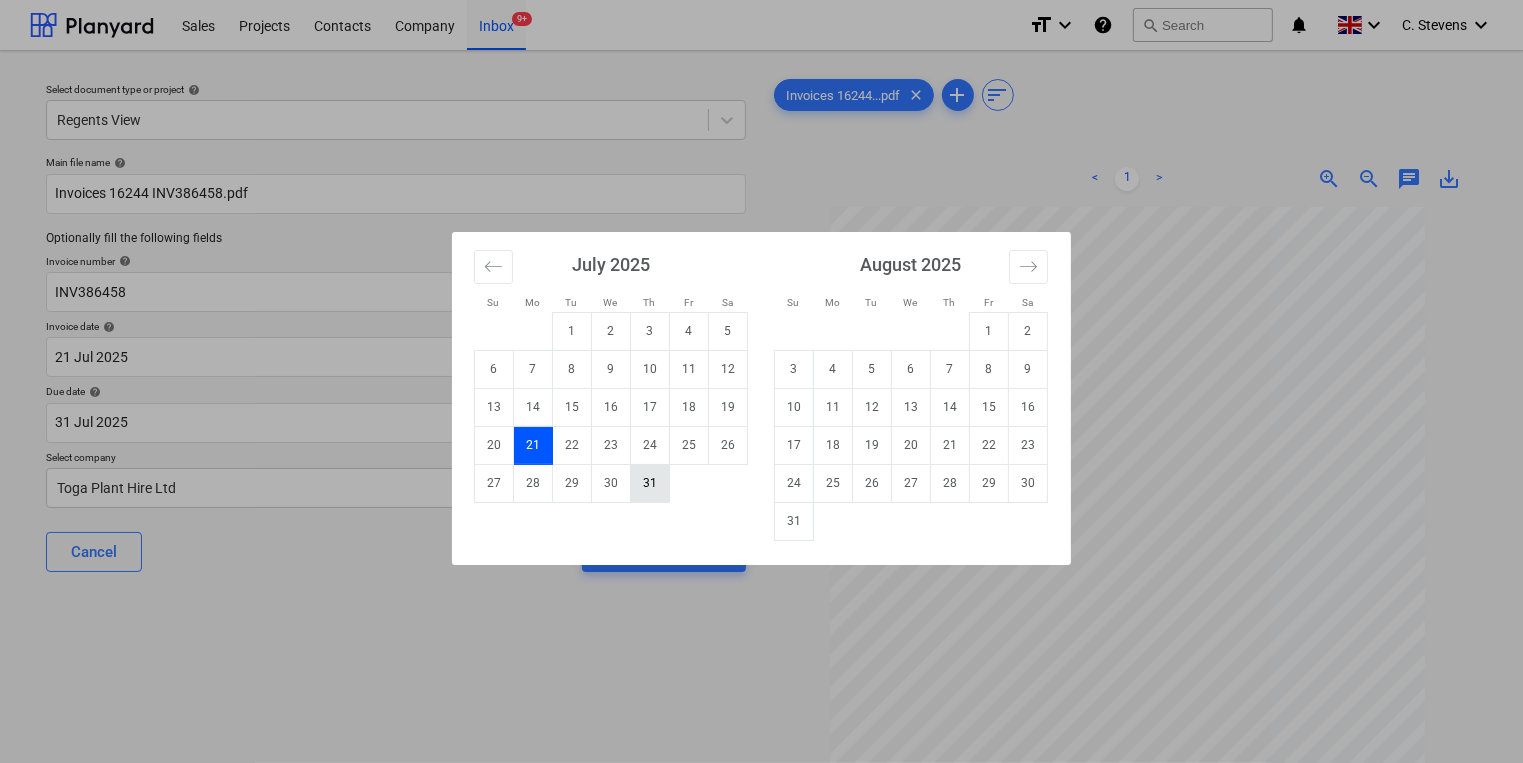 click on "31" at bounding box center (650, 483) 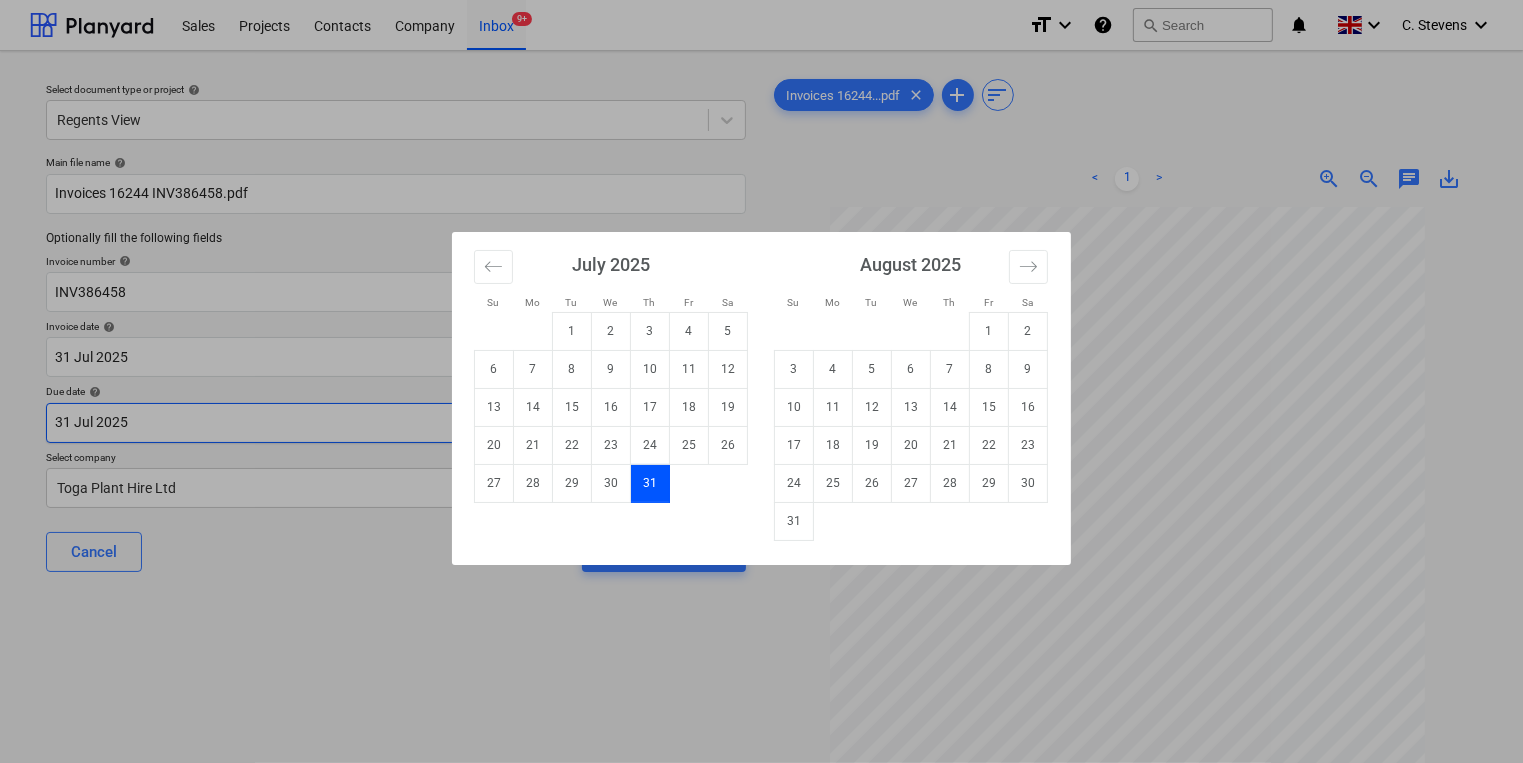click on "Sales Projects Contacts Company Inbox 9+ format_size keyboard_arrow_down help search Search notifications 0 keyboard_arrow_down C. Stevens keyboard_arrow_down Select document type or project help Regents View Main file name help Invoices 16244 INV386458.pdf Optionally fill the following fields Invoice number help INV386458 Invoice date help 31 Jul 2025 31.07.2025 Press the down arrow key to interact with the calendar and
select a date. Press the question mark key to get the keyboard shortcuts for changing dates. Due date help 31 Jul 2025 31.07.2025 Press the down arrow key to interact with the calendar and
select a date. Press the question mark key to get the keyboard shortcuts for changing dates. Select company Toga Plant Hire Ltd   Cancel Assign to project Invoices 16244...pdf clear add sort < 1 > zoom_in zoom_out chat 0 save_alt Files uploaded successfully Files uploaded successfully
Su Mo Tu We Th Fr Sa Su Mo Tu We Th Fr Sa June 2025 1 2 3 4 5 6 7 8 9 10 11 12 13 14 15 16 17 18 19 20" at bounding box center [761, 381] 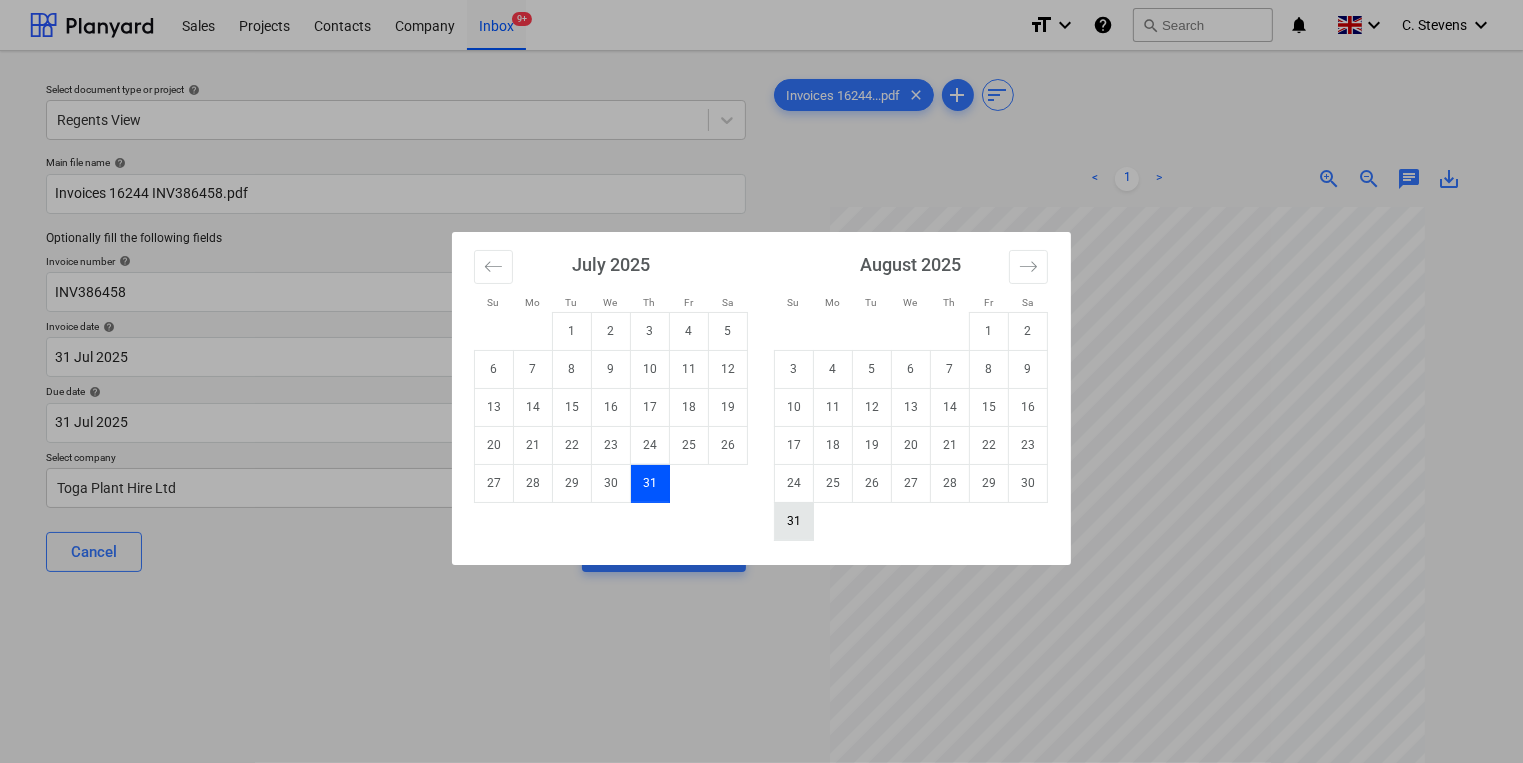 click on "31" at bounding box center [794, 521] 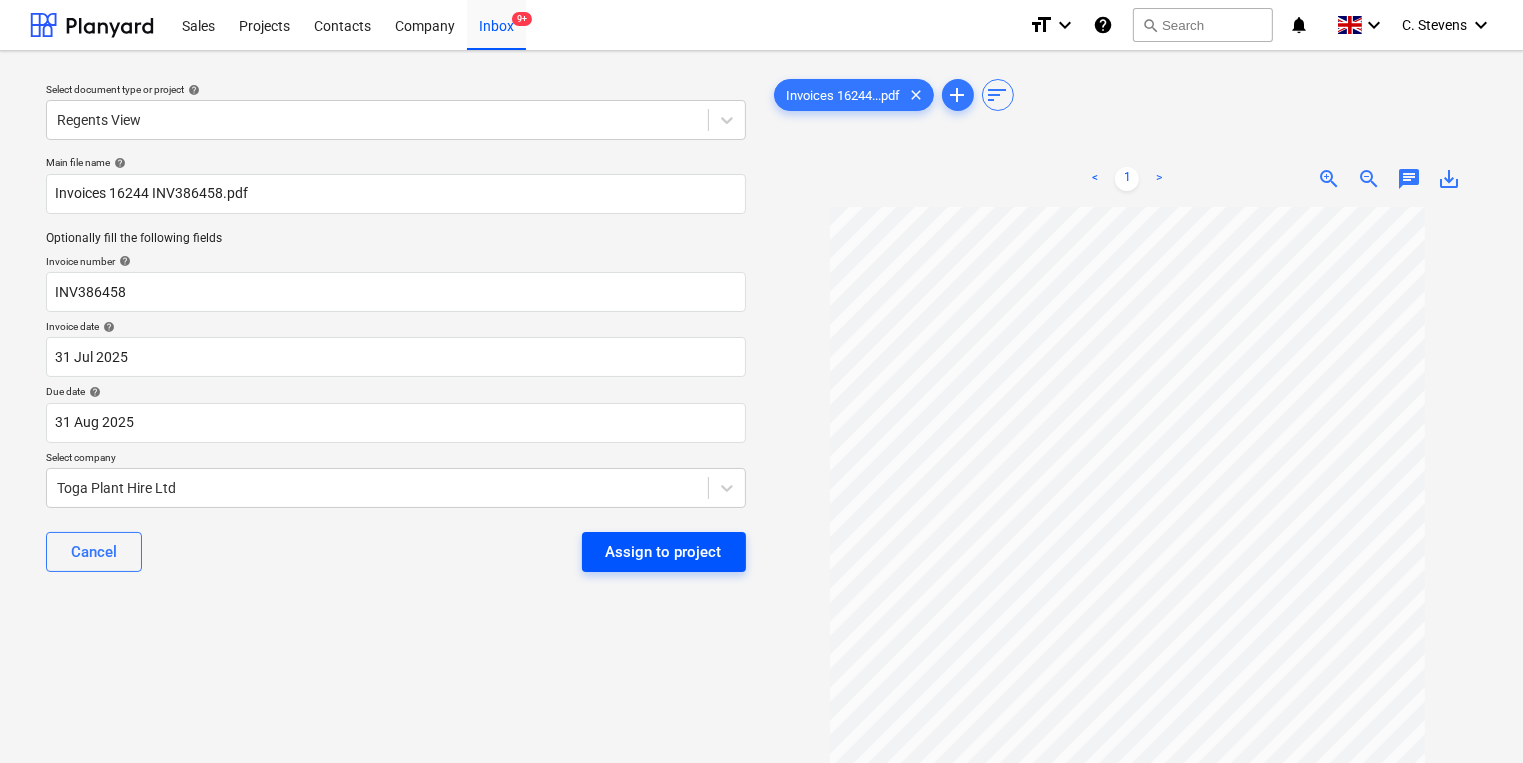 click on "Assign to project" at bounding box center (664, 552) 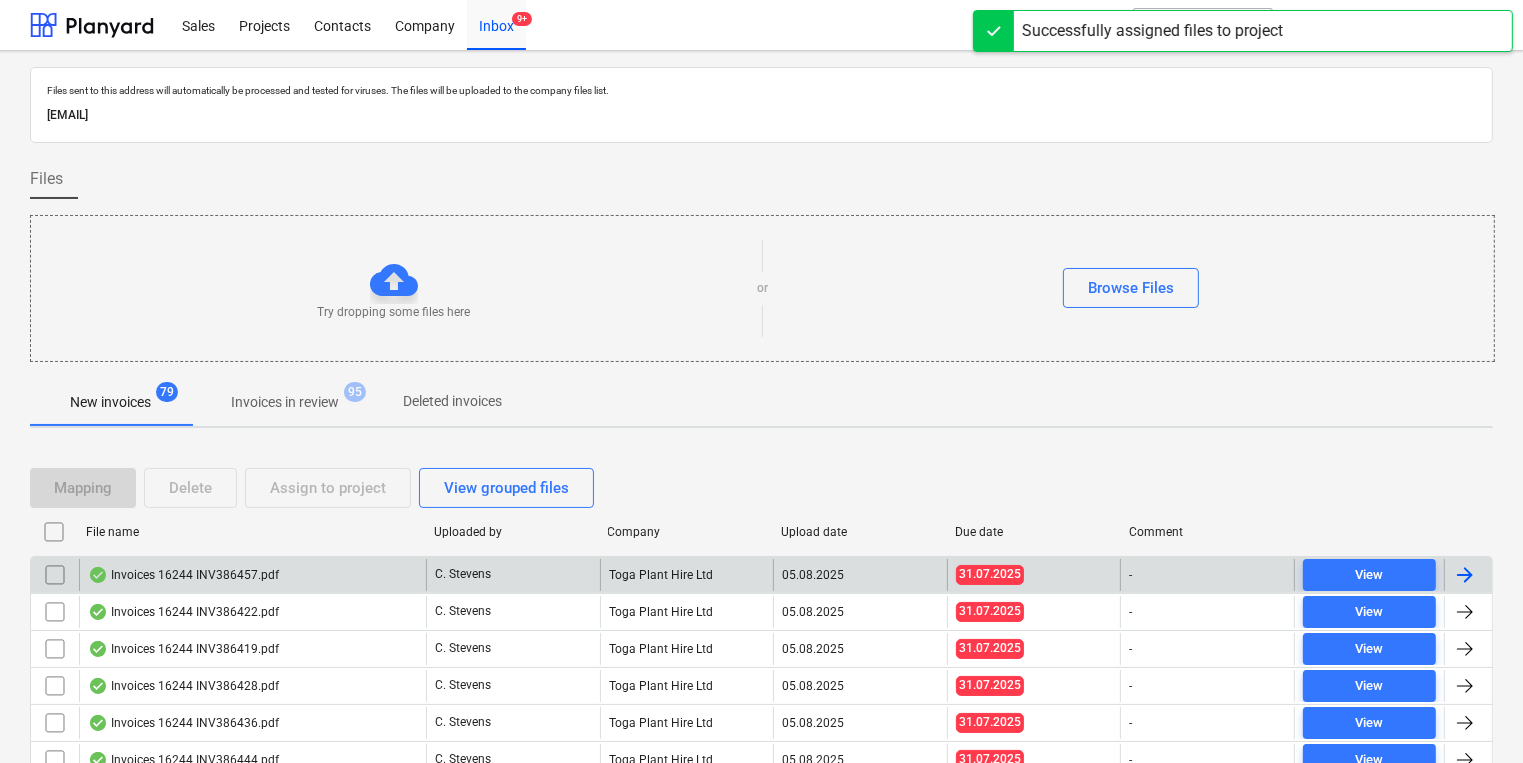 click on "Invoices 16244 INV386457.pdf" at bounding box center (183, 575) 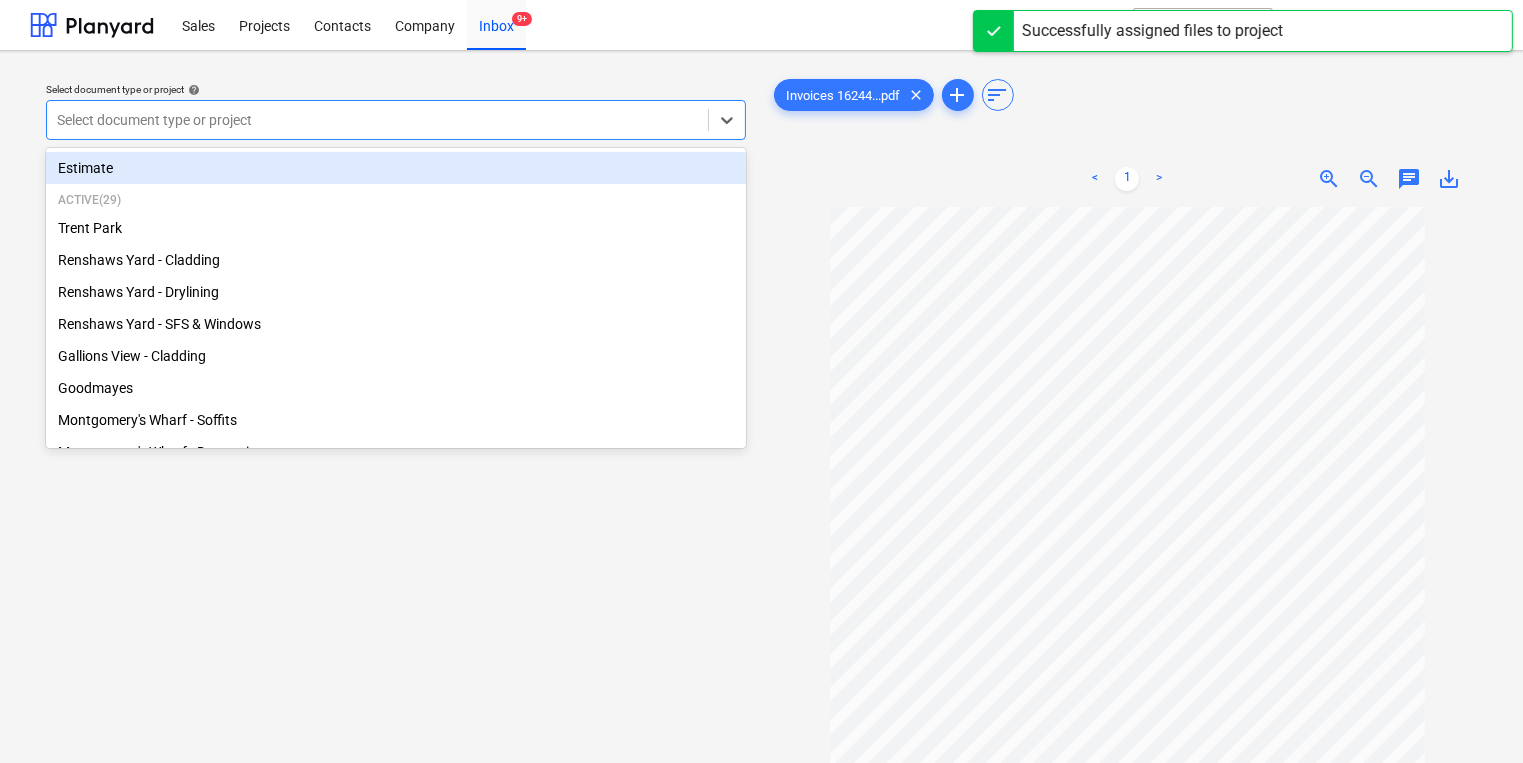 click at bounding box center [377, 120] 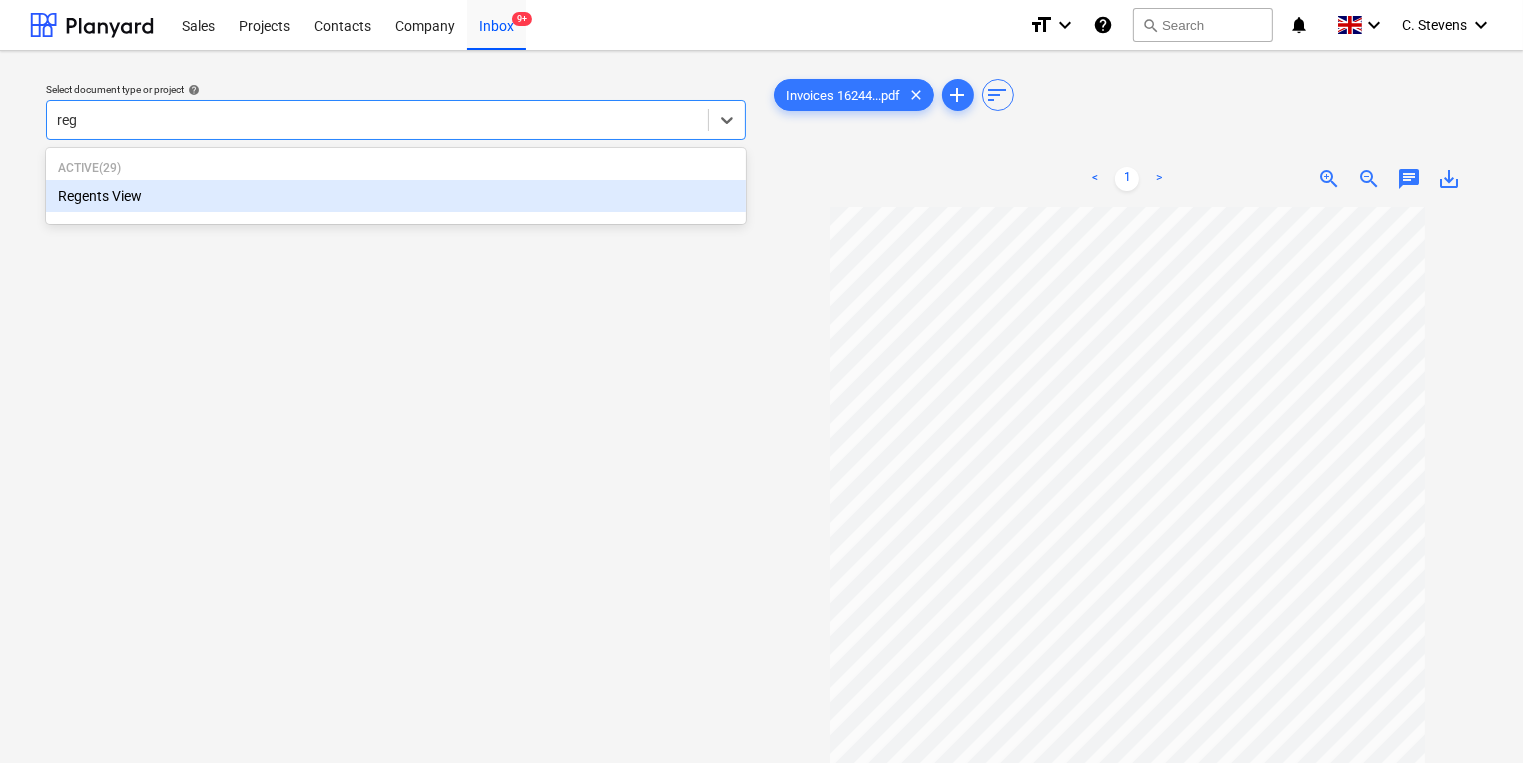 type on "rege" 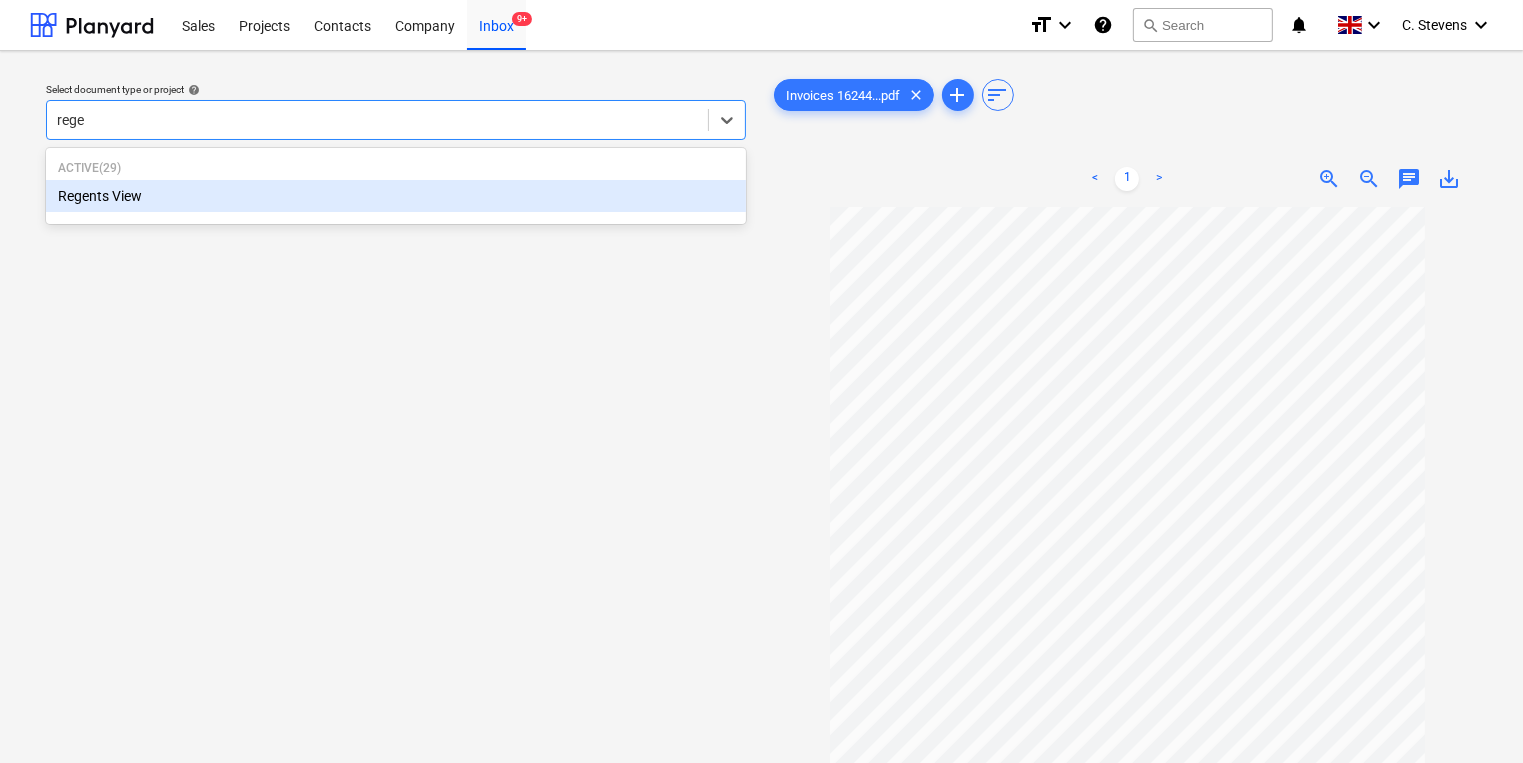 type 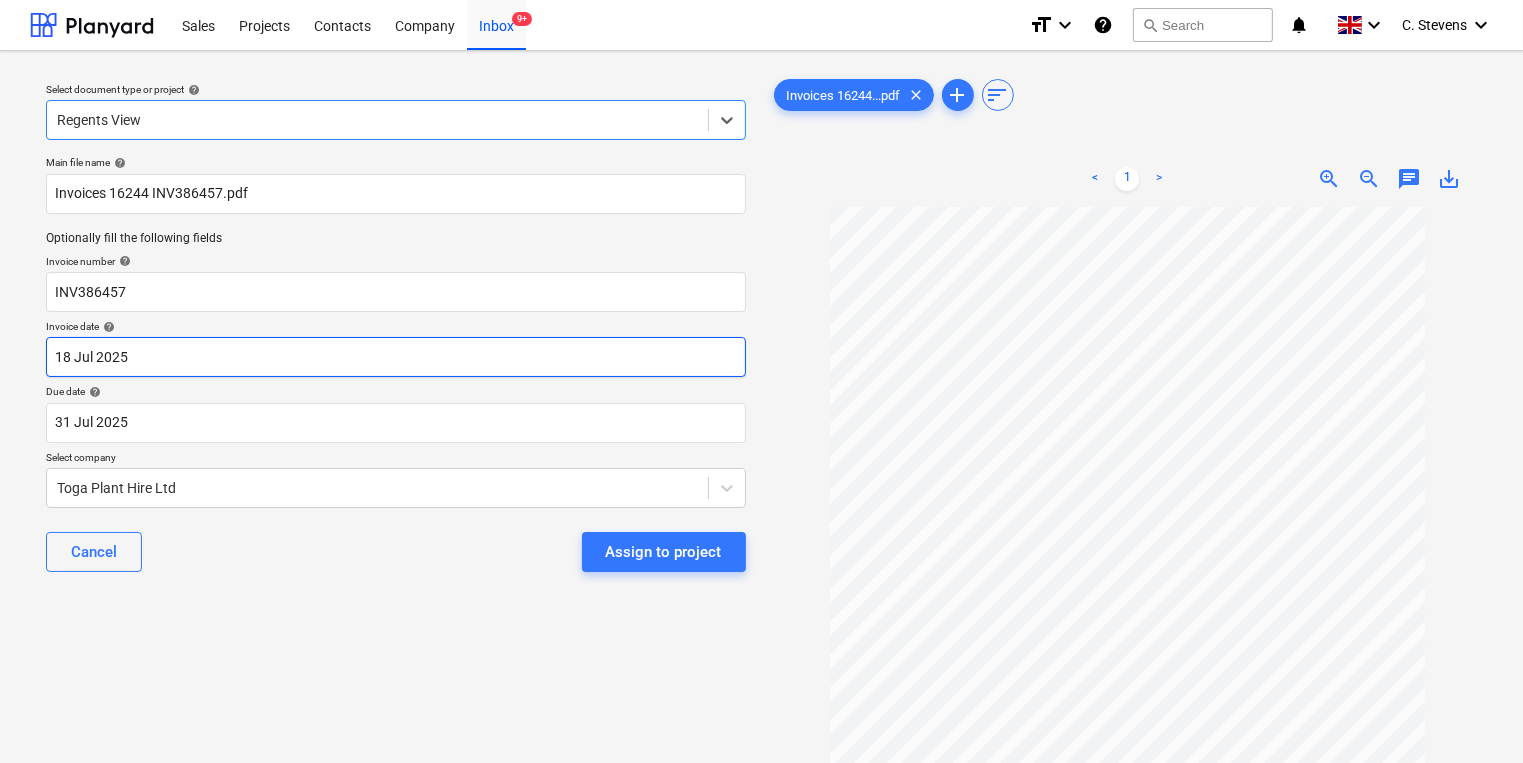 click on "Sales Projects Contacts Company Inbox 9+ format_size keyboard_arrow_down help search Search notifications 0 keyboard_arrow_down C. Stevens keyboard_arrow_down Select document type or project help option Regents View, selected.   Select is focused ,type to refine list, press Down to open the menu,  Regents View Main file name help Invoices 16244 INV386457.pdf Optionally fill the following fields Invoice number help INV386457 Invoice date help 18 Jul 2025 18.07.2025 Press the down arrow key to interact with the calendar and
select a date. Press the question mark key to get the keyboard shortcuts for changing dates. Due date help 31 Jul 2025 31.07.2025 Press the down arrow key to interact with the calendar and
select a date. Press the question mark key to get the keyboard shortcuts for changing dates. Select company Toga Plant Hire Ltd   Cancel Assign to project Invoices 16244...pdf clear add sort < 1 > zoom_in zoom_out chat 0 save_alt Files uploaded successfully Files uploaded successfully" at bounding box center [761, 381] 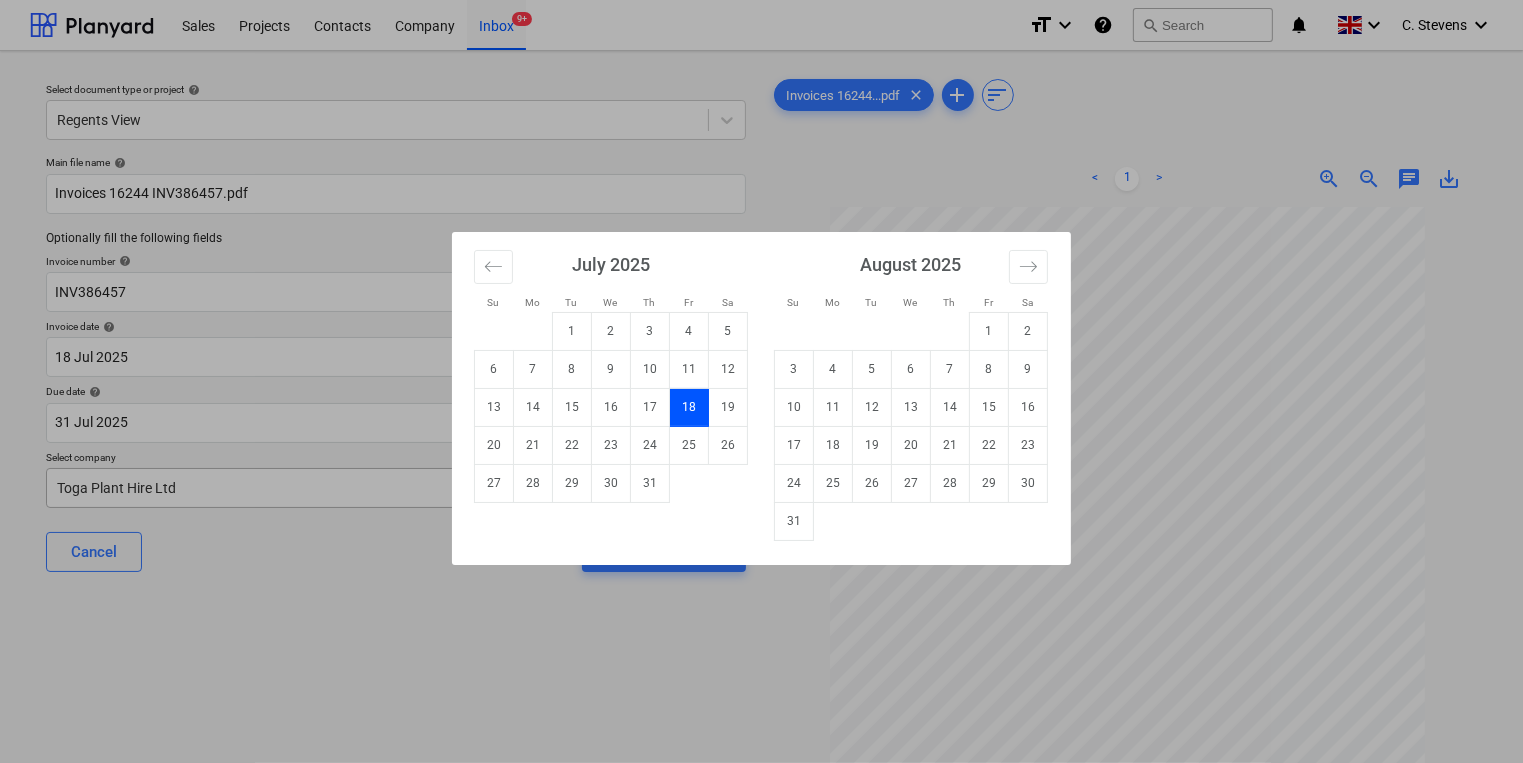 click on "31" at bounding box center (650, 483) 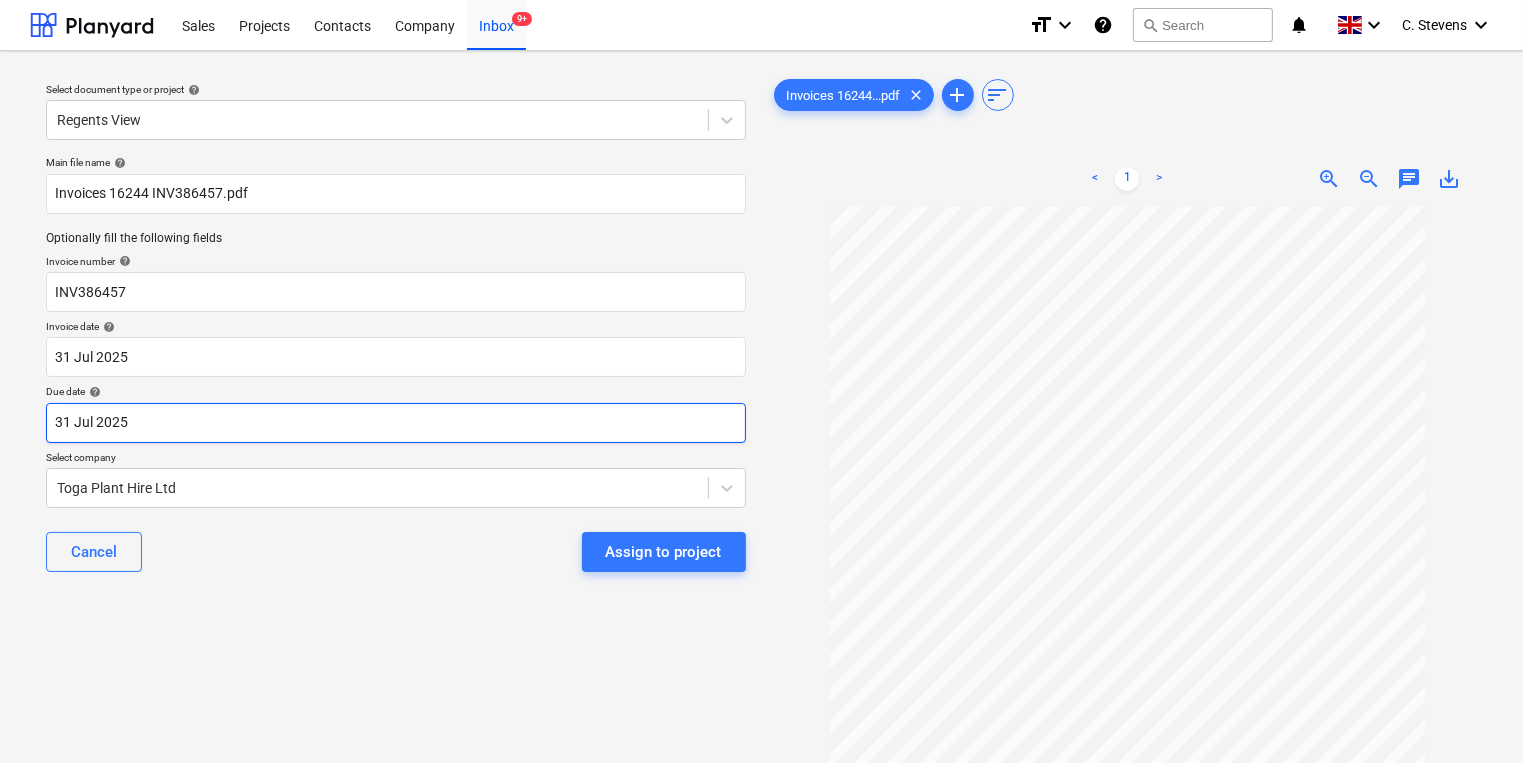 click on "Sales Projects Contacts Company Inbox 9+ format_size keyboard_arrow_down help search Search notifications 0 keyboard_arrow_down C. Stevens keyboard_arrow_down Select document type or project help Regents View Main file name help Invoices 16244 INV386457.pdf Optionally fill the following fields Invoice number help INV386457 Invoice date help 31 Jul 2025 31.07.2025 Press the down arrow key to interact with the calendar and
select a date. Press the question mark key to get the keyboard shortcuts for changing dates. Due date help 31 Jul 2025 31.07.2025 Press the down arrow key to interact with the calendar and
select a date. Press the question mark key to get the keyboard shortcuts for changing dates. Select company Toga Plant Hire Ltd   Cancel Assign to project Invoices 16244...pdf clear add sort < 1 > zoom_in zoom_out chat 0 save_alt Files uploaded successfully Files uploaded successfully" at bounding box center [761, 381] 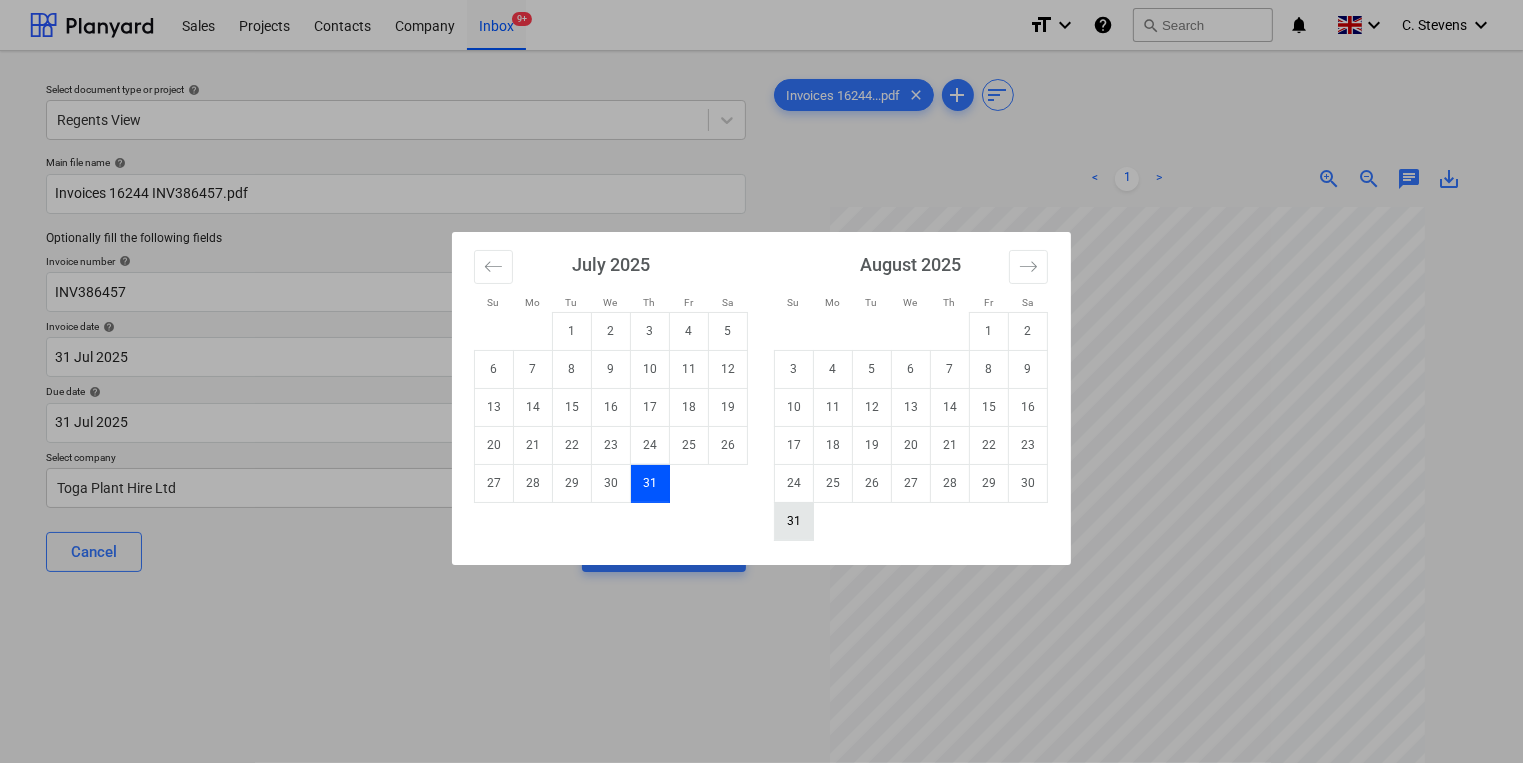click on "31" at bounding box center [794, 521] 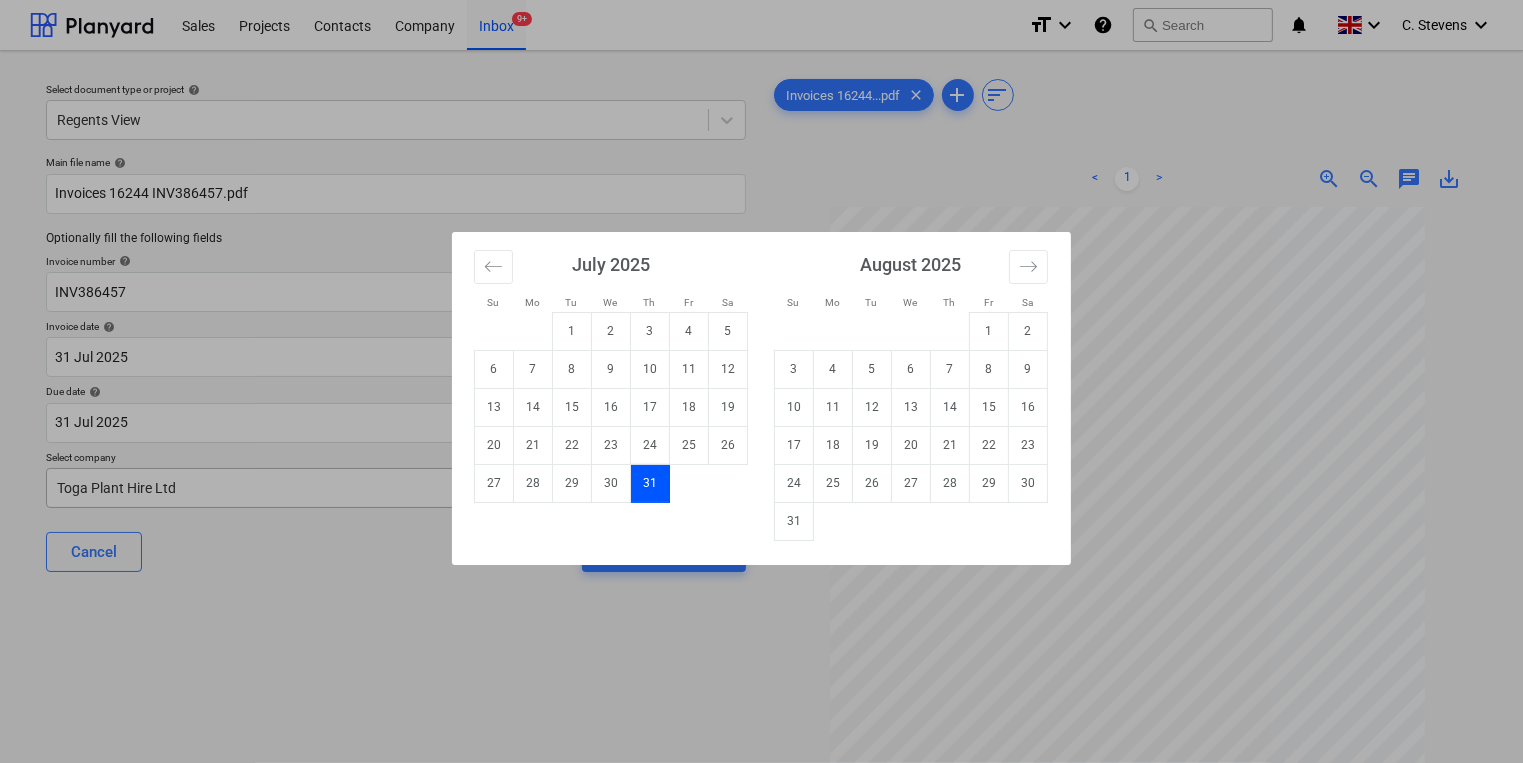 type on "31 Aug 2025" 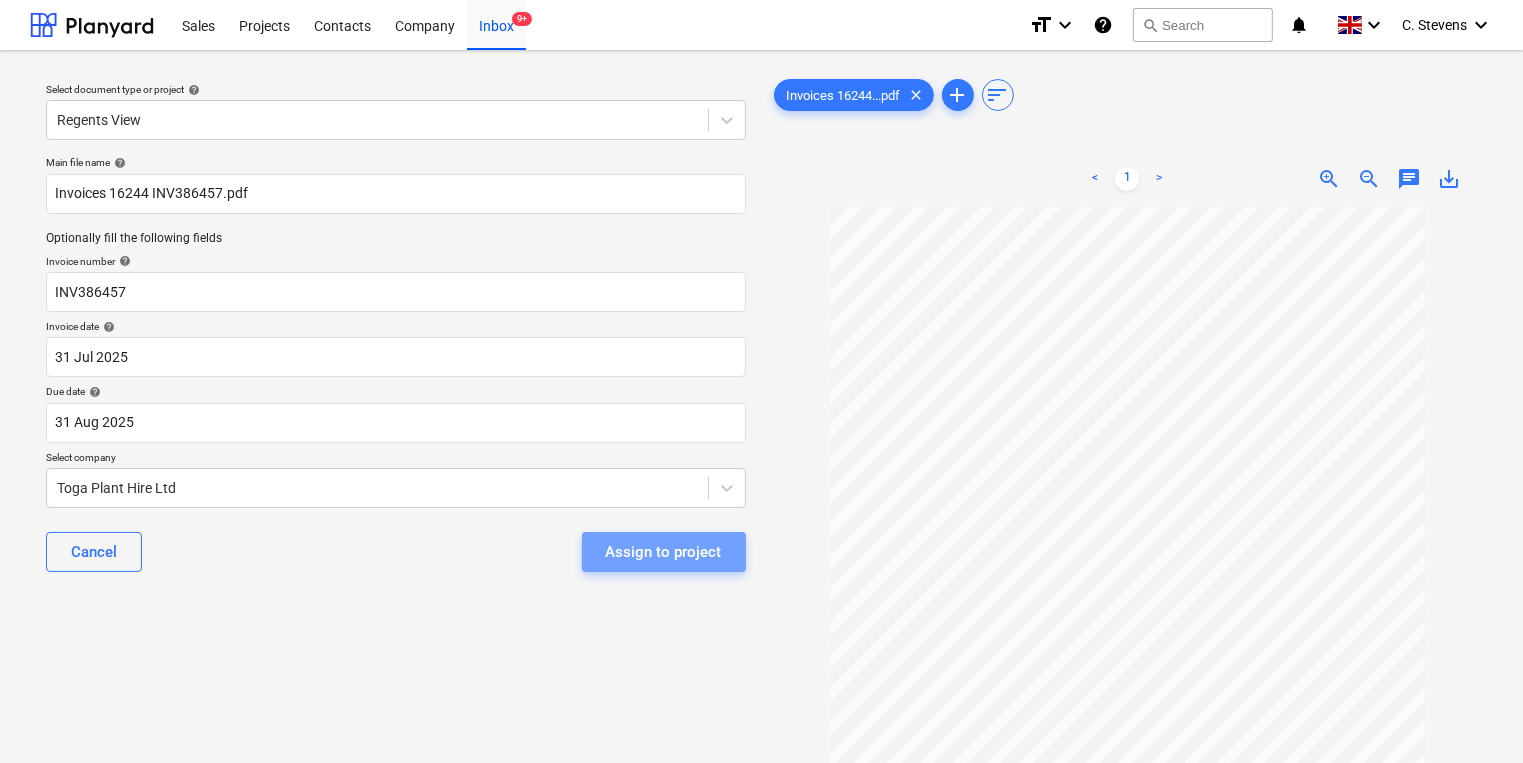 click on "Assign to project" at bounding box center [664, 552] 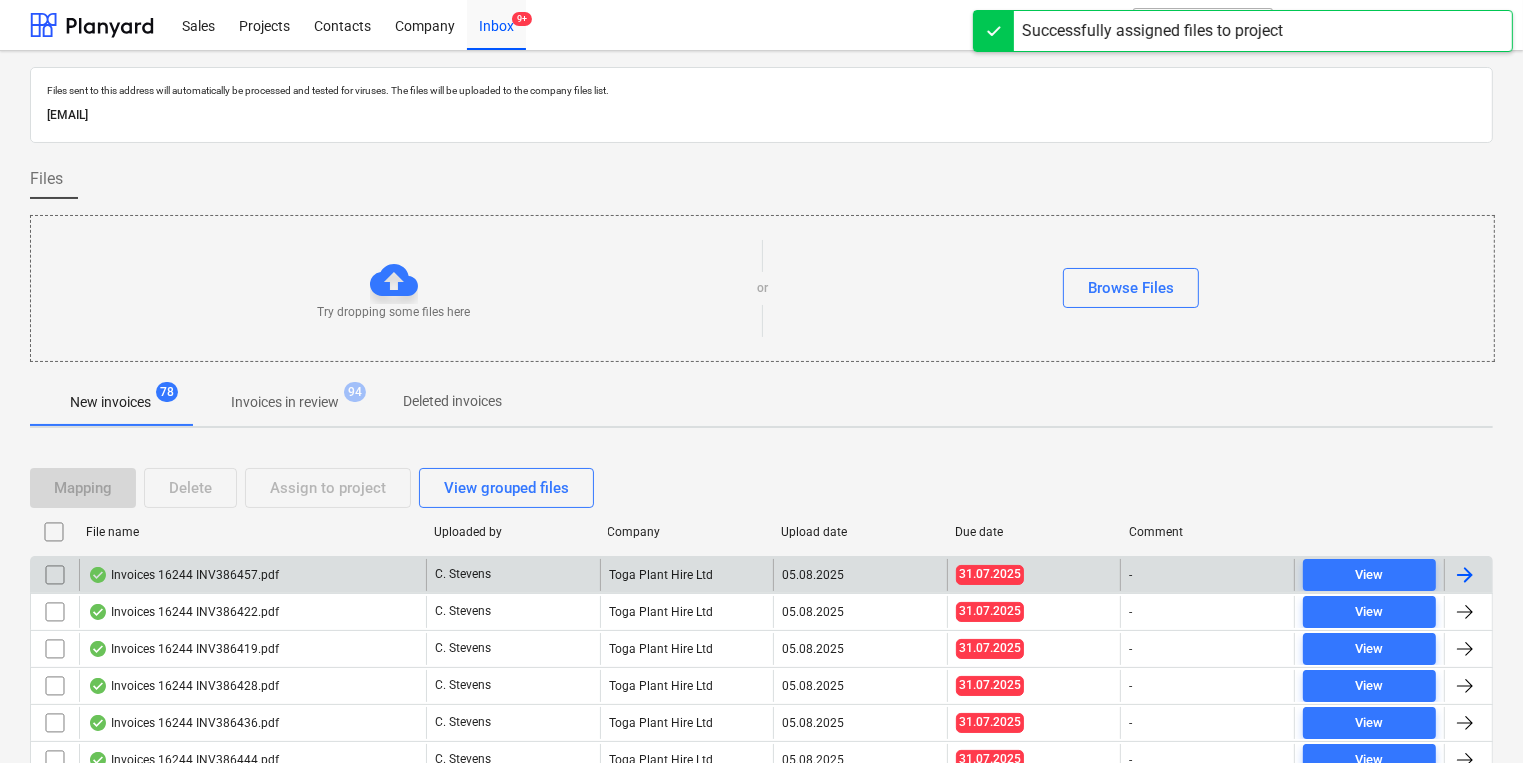 click on "Invoices 16244 INV386457.pdf" at bounding box center [252, 575] 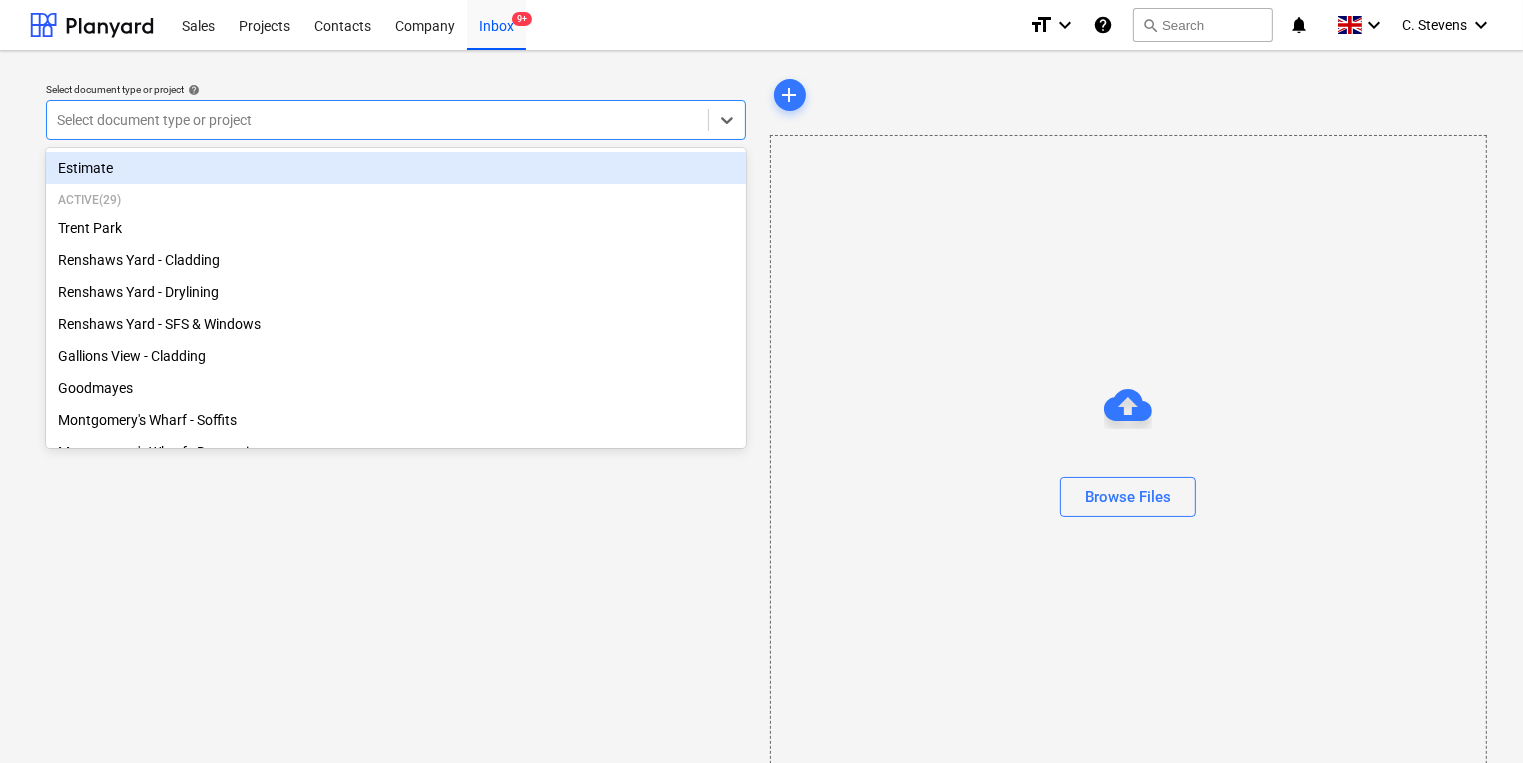 click at bounding box center [377, 120] 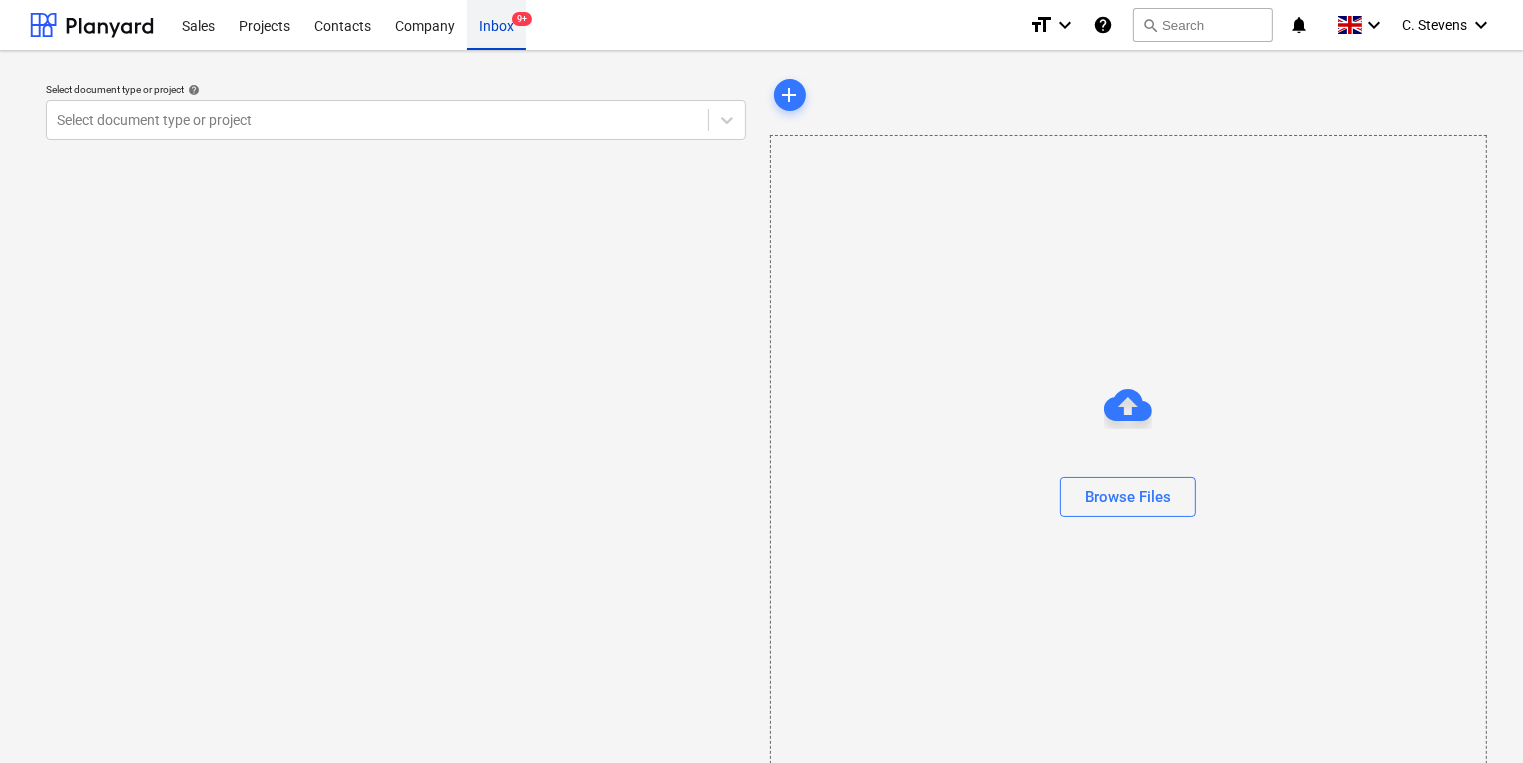 drag, startPoint x: 488, startPoint y: 24, endPoint x: 485, endPoint y: 44, distance: 20.22375 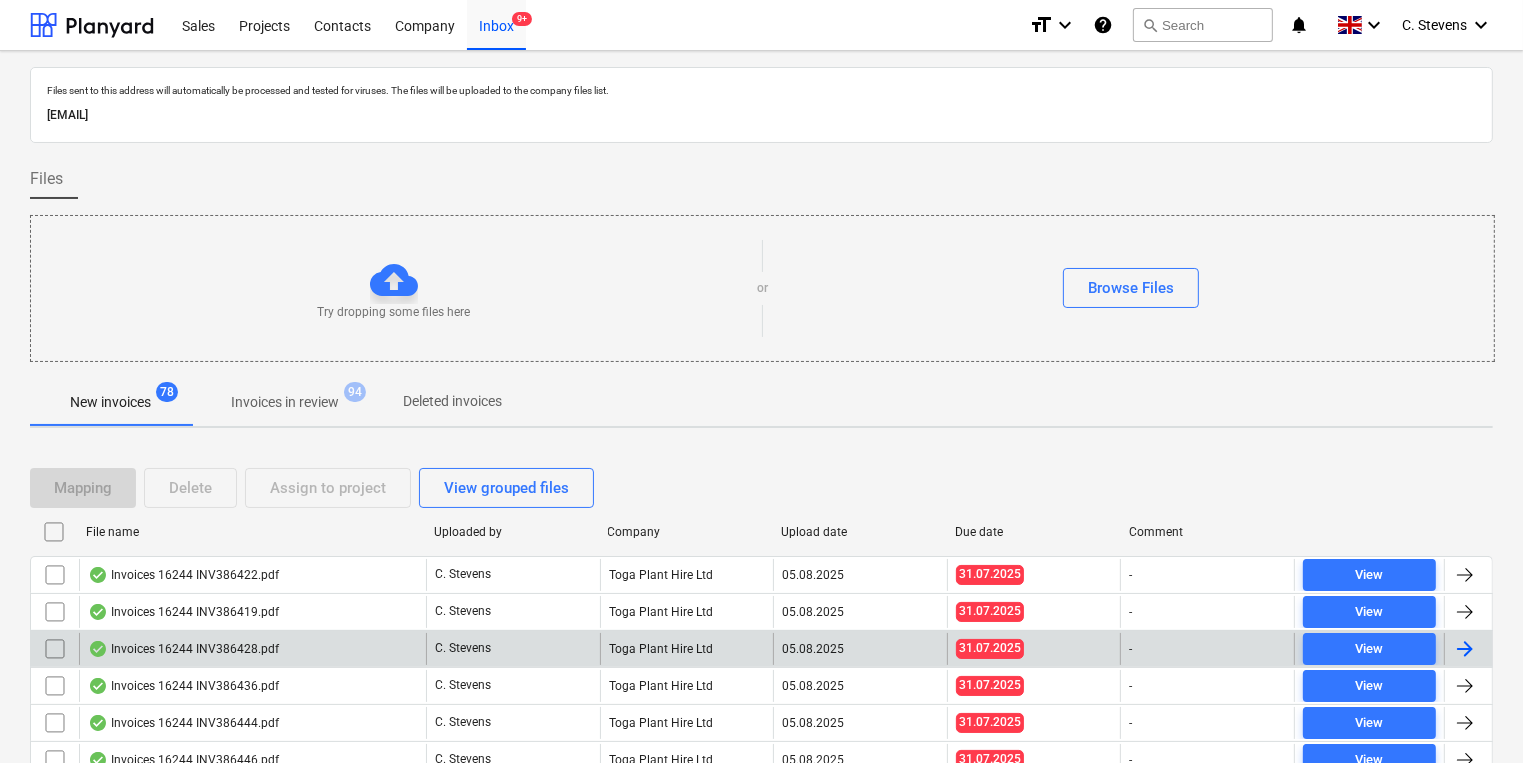 click on "Invoices 16244 INV386428.pdf" at bounding box center [252, 649] 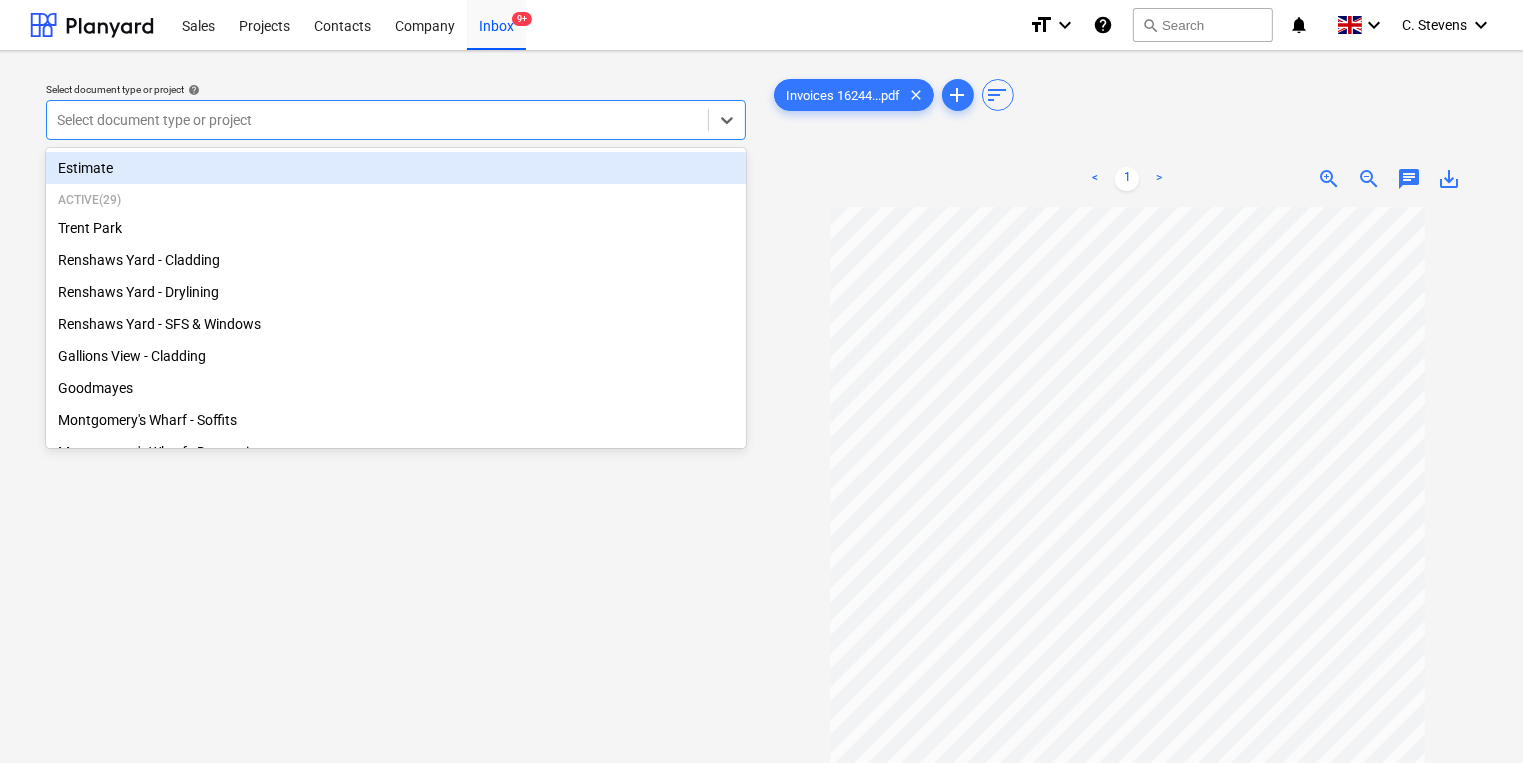 click at bounding box center (377, 120) 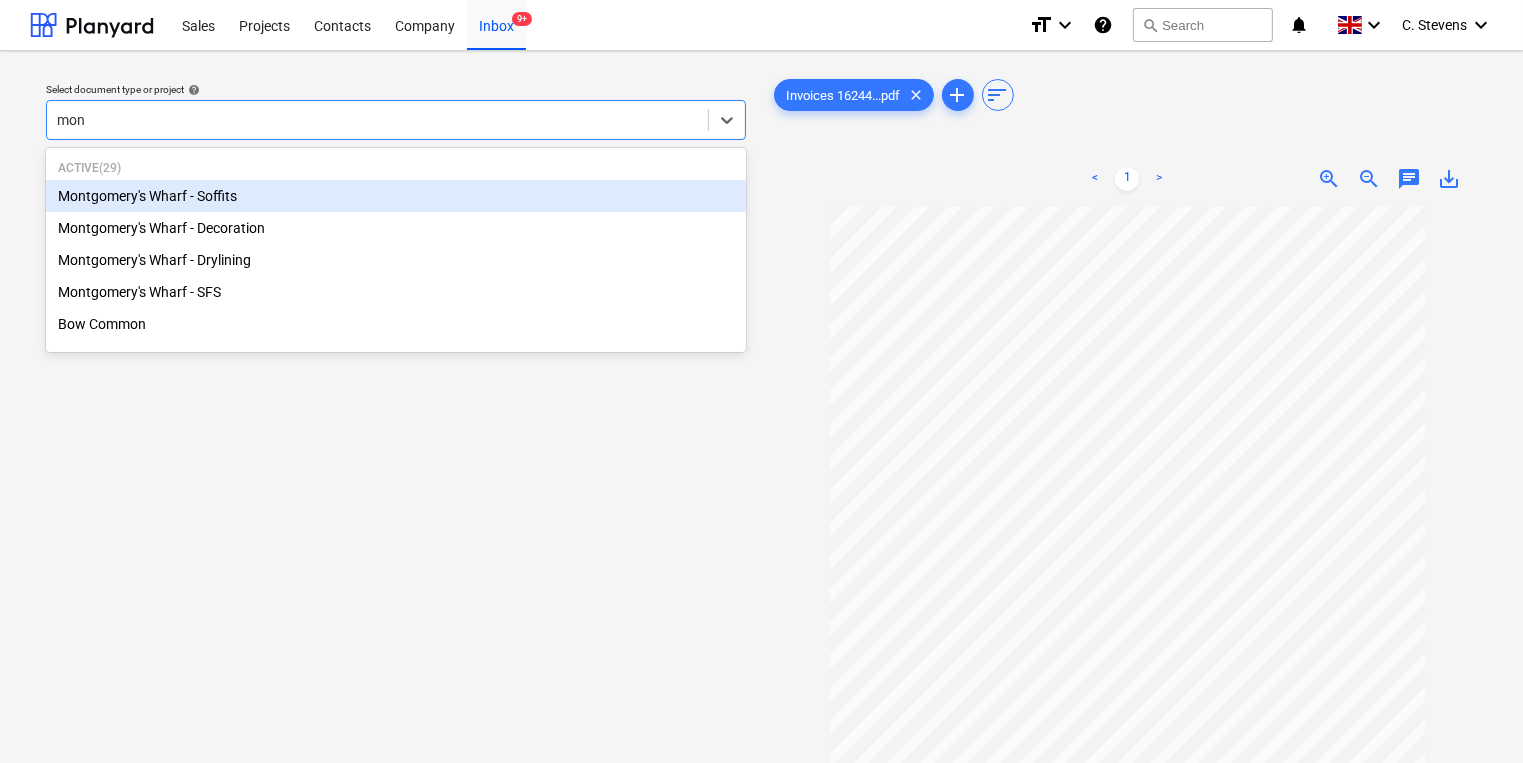 type on "mont" 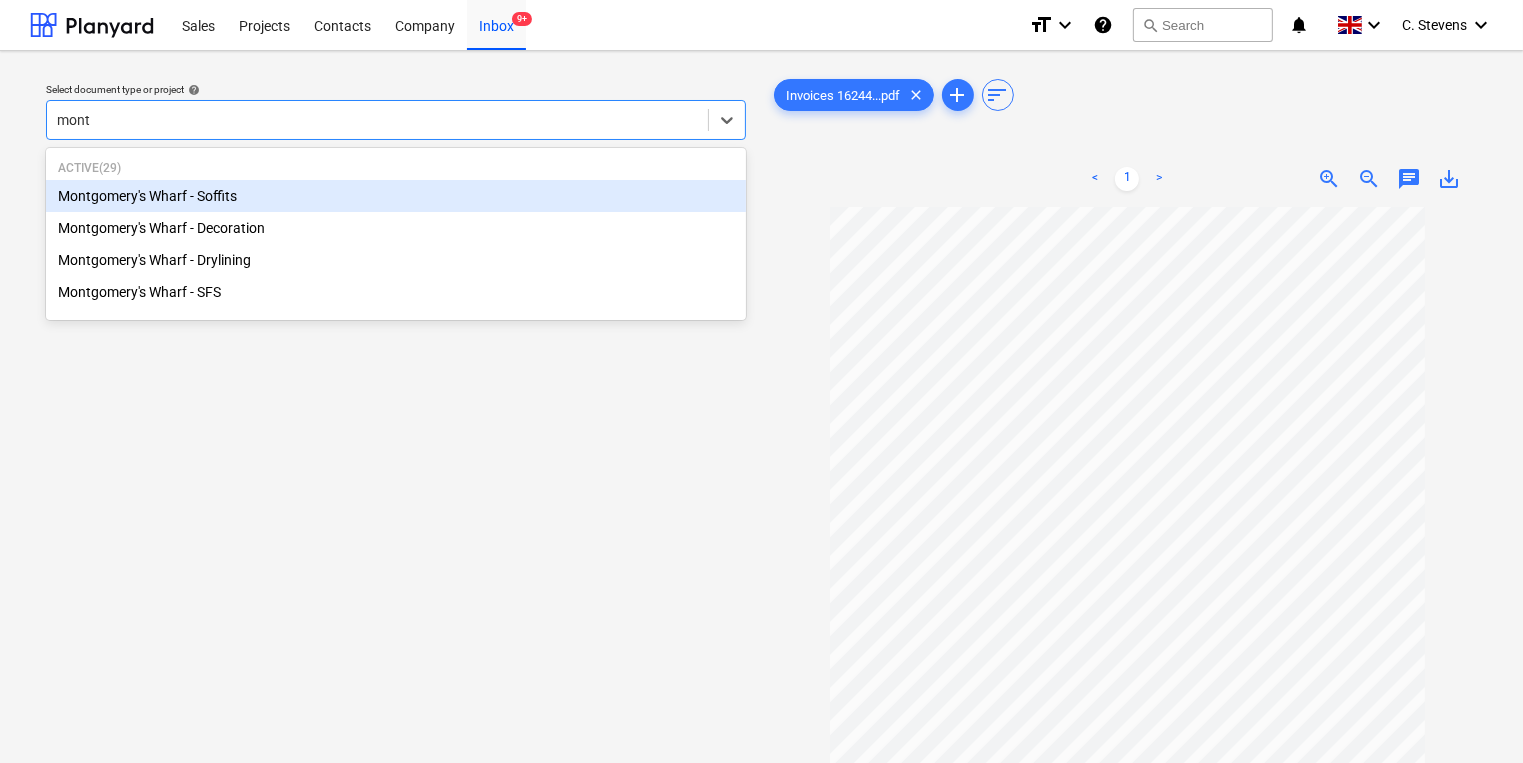 type 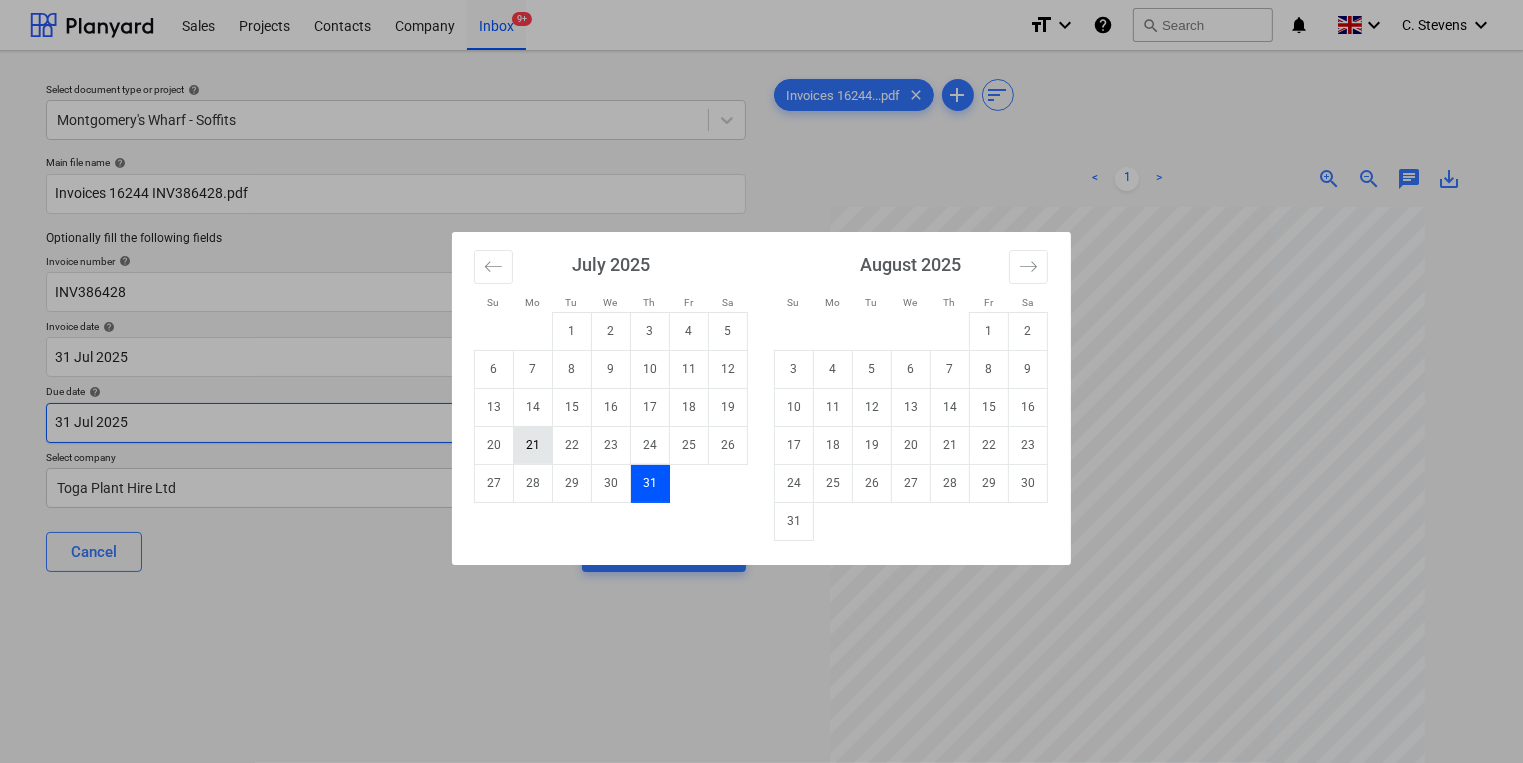click on "Sales Projects Contacts Company Inbox 9+ format_size keyboard_arrow_down help search Search notifications 0 keyboard_arrow_down C. Stevens keyboard_arrow_down Select document type or project help Montgomery's Wharf - Soffits Main file name help Invoices 16244 INV386428.pdf Optionally fill the following fields Invoice number help INV386428 Invoice date help 31 Jul 2025 31.07.2025 Press the down arrow key to interact with the calendar and
select a date. Press the question mark key to get the keyboard shortcuts for changing dates. Due date help 31 Jul 2025 31.07.2025 Press the down arrow key to interact with the calendar and
select a date. Press the question mark key to get the keyboard shortcuts for changing dates. Select company Toga Plant Hire Ltd   Cancel Assign to project Invoices 16244...pdf clear add sort < 1 > zoom_in zoom_out chat 0 save_alt Files uploaded successfully Files uploaded successfully
Su Mo Tu We Th Fr Sa Su Mo Tu We Th Fr Sa June 2025 1 2 3 4 5 6 7 8 9 10 11 12 13 14 1" at bounding box center (761, 381) 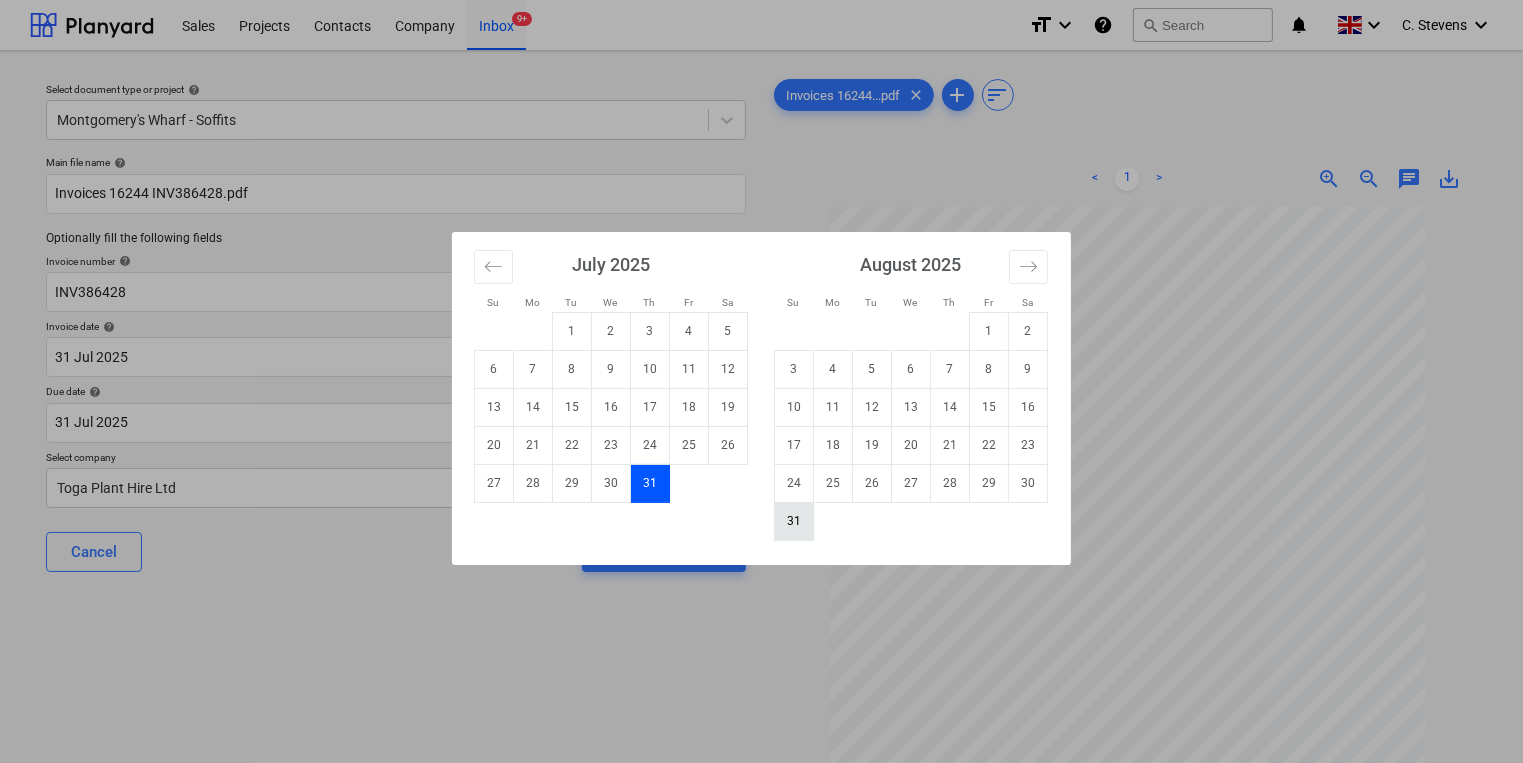 click on "31" at bounding box center (794, 521) 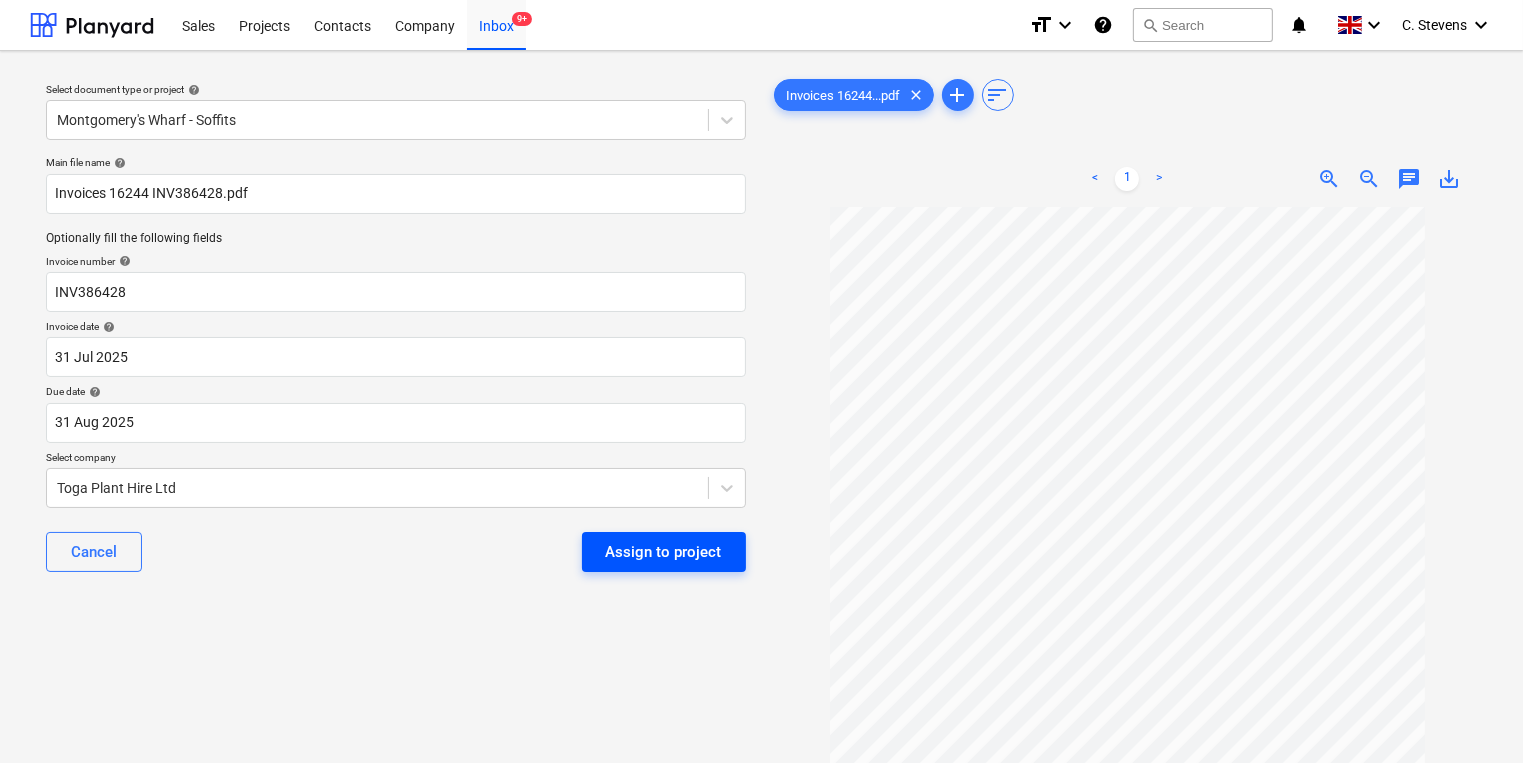 click on "Assign to project" at bounding box center (664, 552) 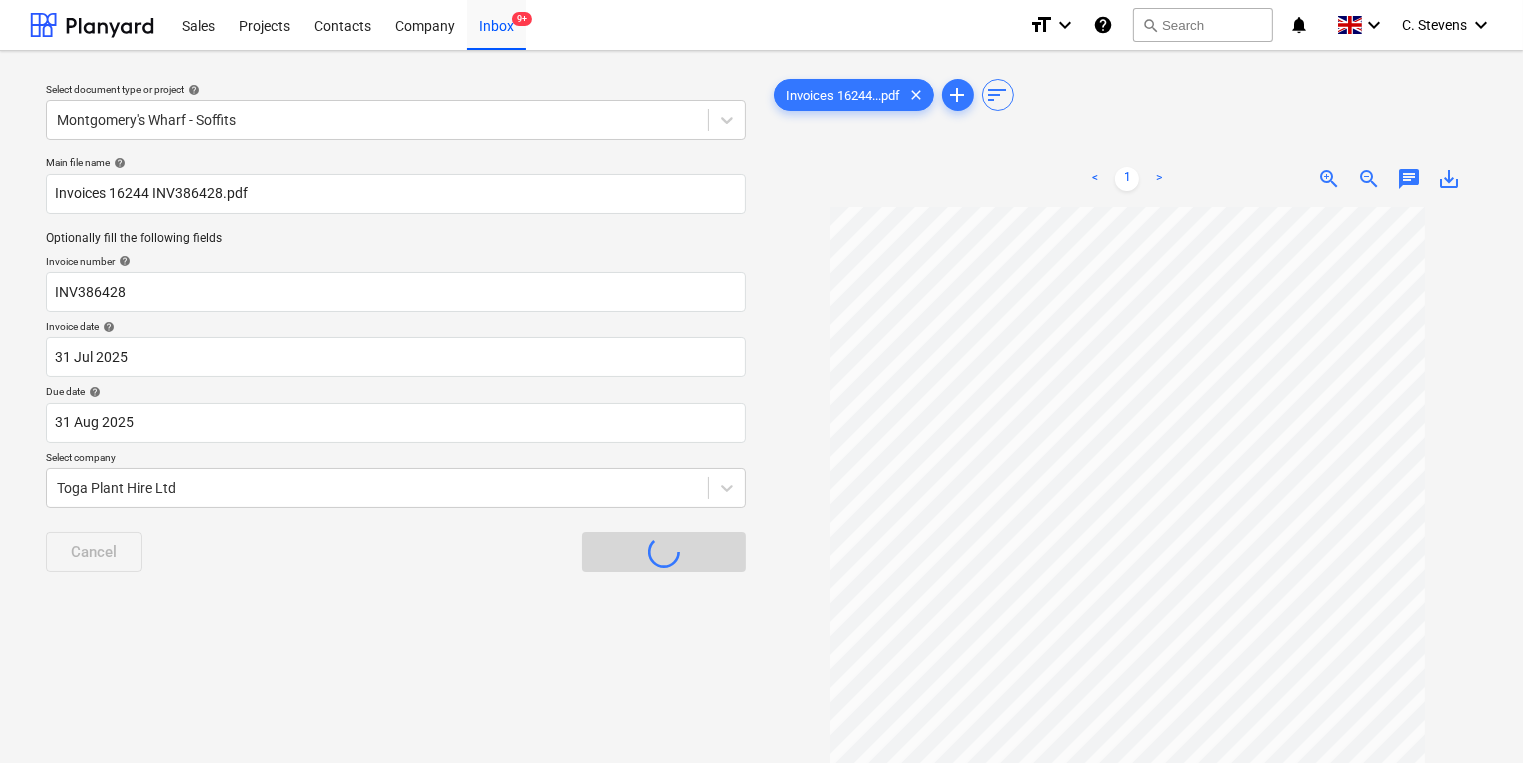 click on "Assign to project" at bounding box center [664, 552] 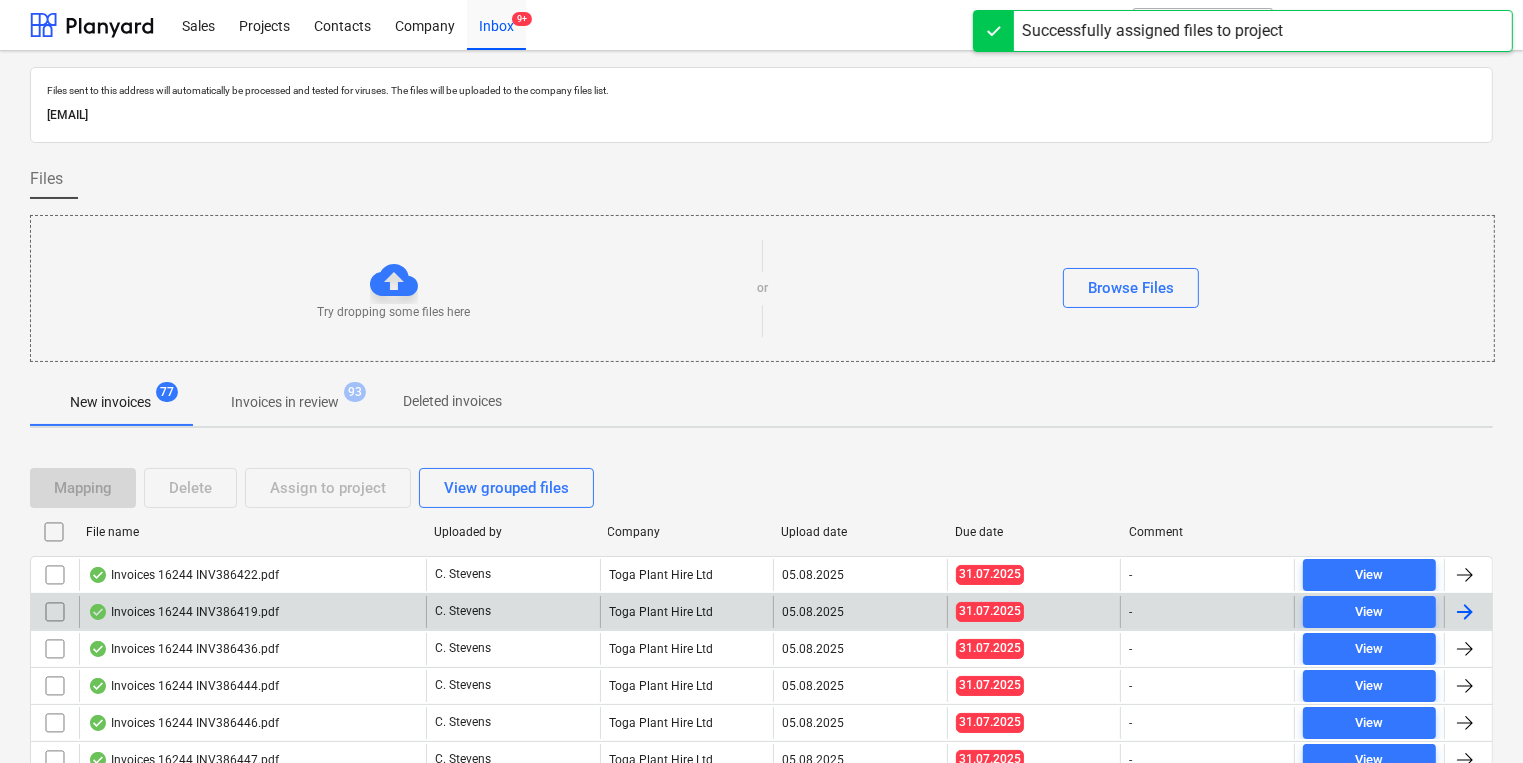 click on "Invoices 16244 INV386419.pdf" at bounding box center (252, 612) 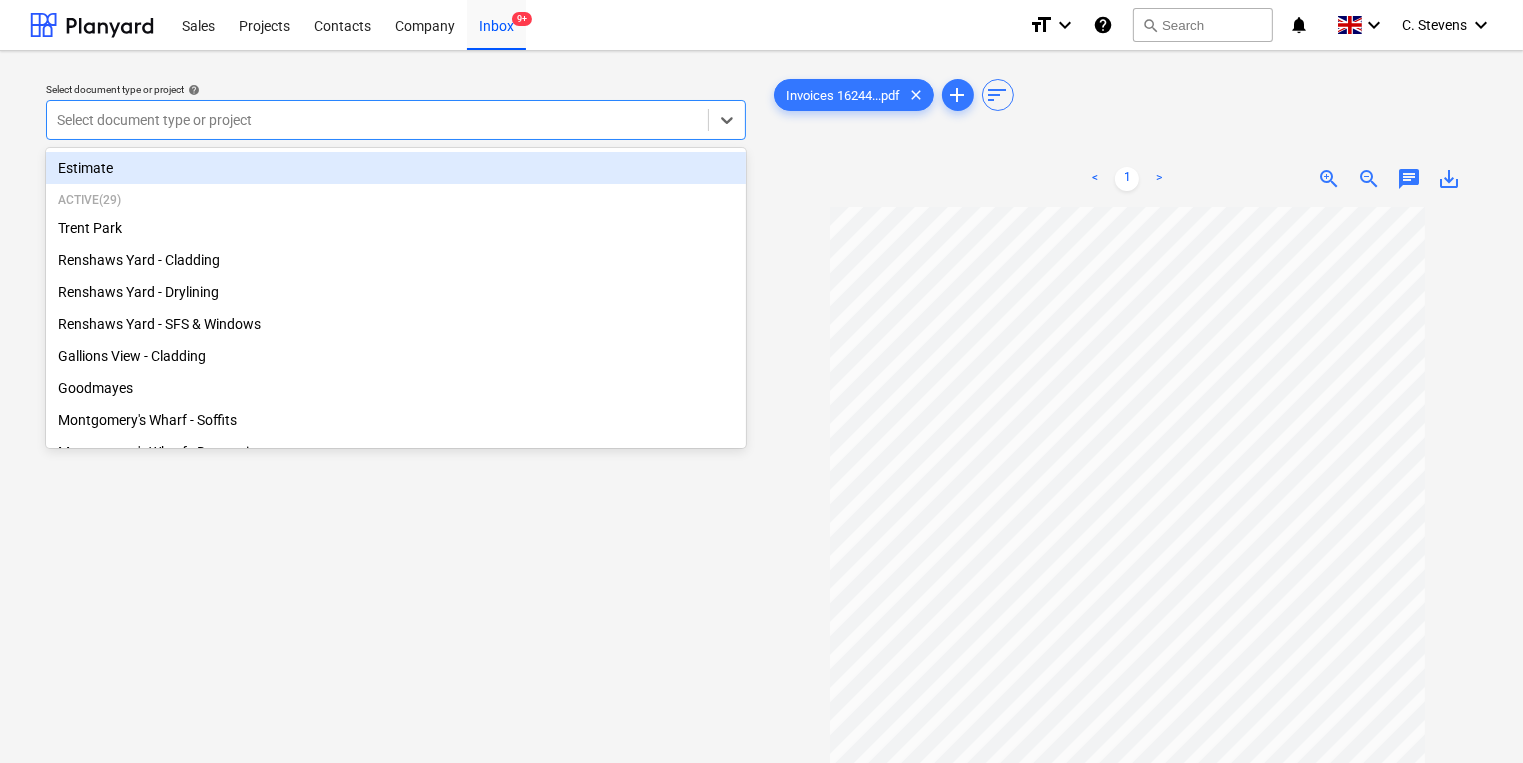 click at bounding box center [377, 120] 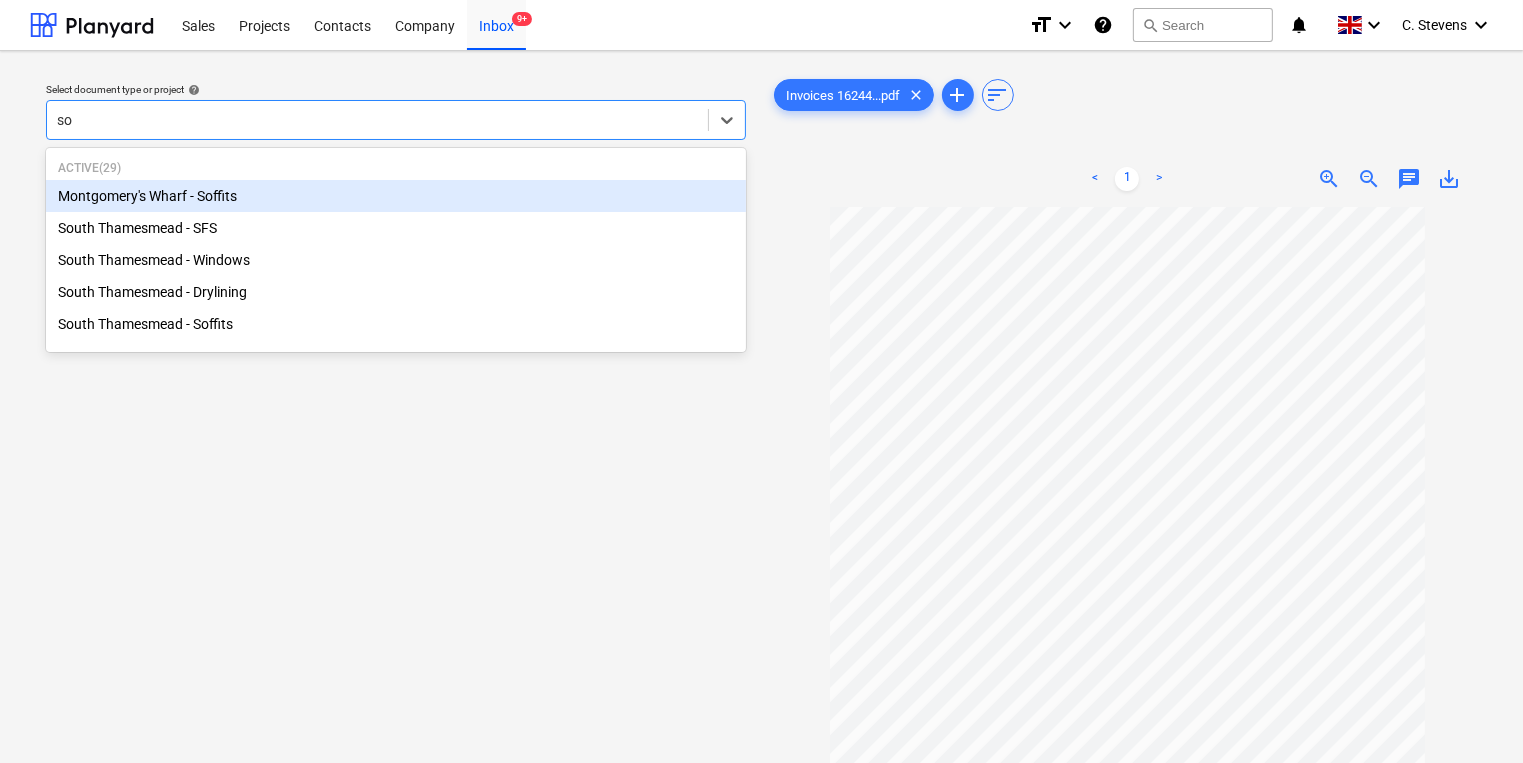 type on "sou" 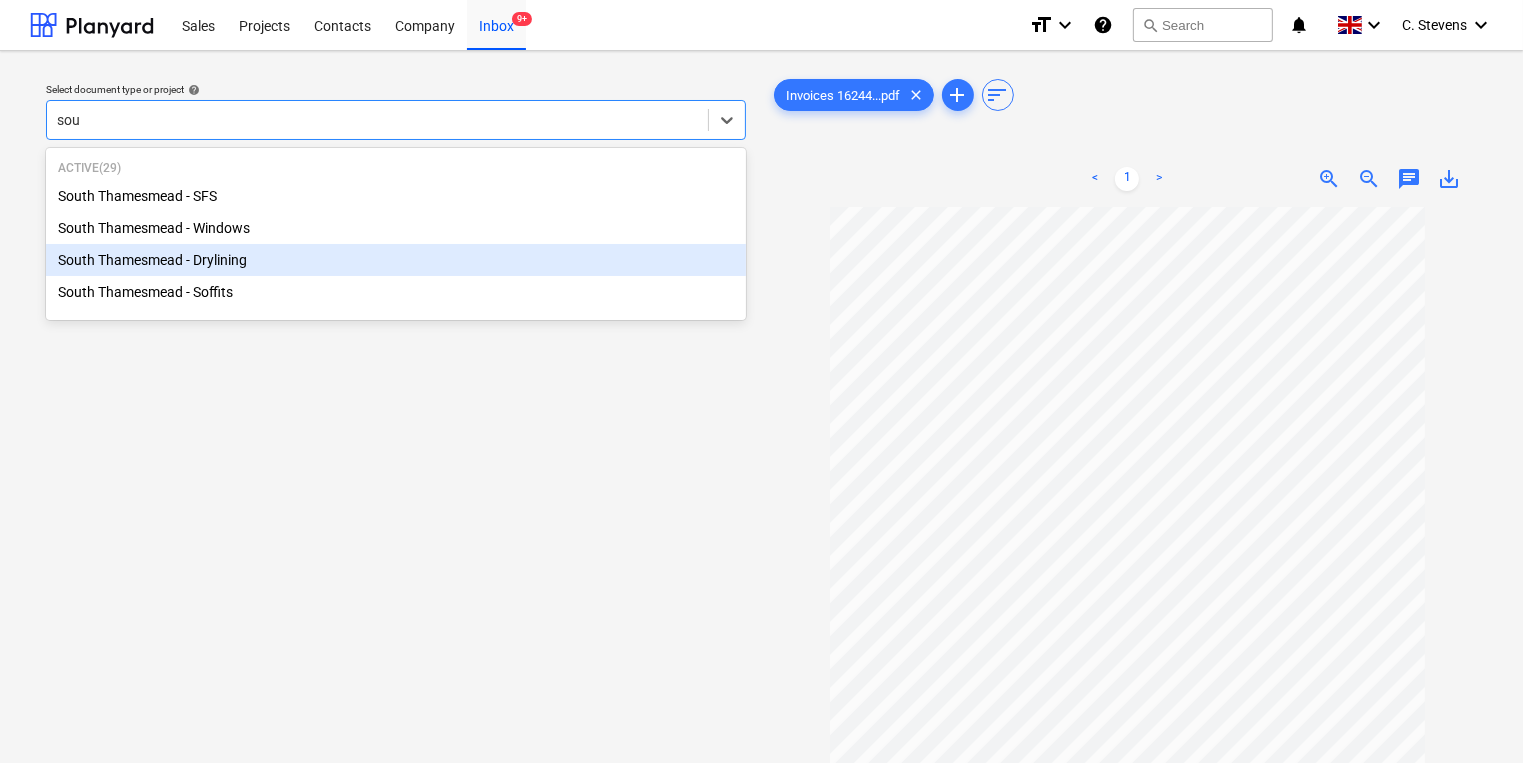 type 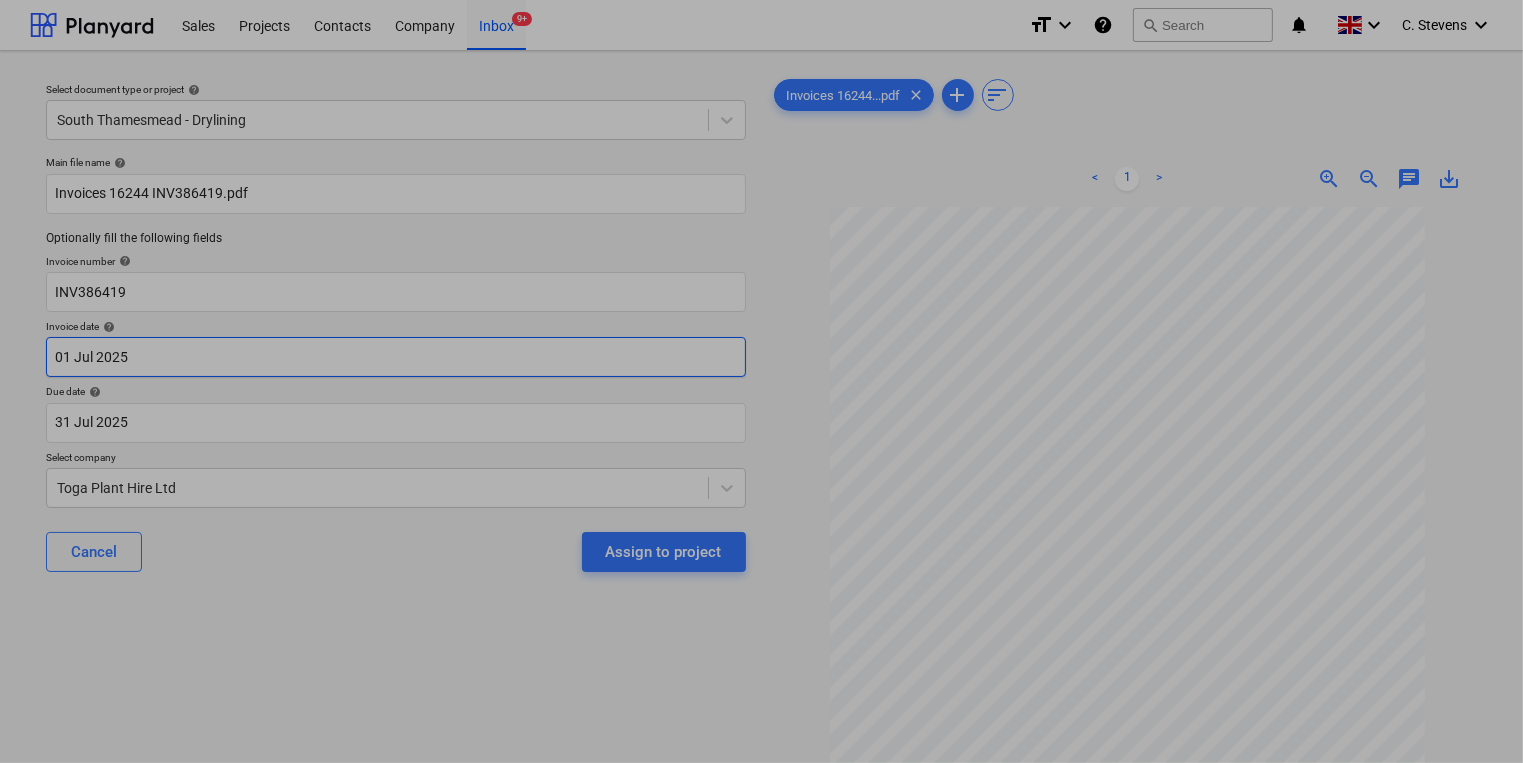 click on "Sales Projects Contacts Company Inbox 9+ format_size keyboard_arrow_down help search Search notifications 0 keyboard_arrow_down C. Stevens keyboard_arrow_down Select document type or project help South Thamesmead - Drylining Main file name help Invoices 16244 INV386419.pdf Optionally fill the following fields Invoice number help INV386419 Invoice date help 01 Jul 2025 01.07.2025 Press the down arrow key to interact with the calendar and
select a date. Press the question mark key to get the keyboard shortcuts for changing dates. Due date help 31 Jul 2025 31.07.2025 Press the down arrow key to interact with the calendar and
select a date. Press the question mark key to get the keyboard shortcuts for changing dates. Select company Toga Plant Hire Ltd   Cancel Assign to project Invoices 16244...pdf clear add sort < 1 > zoom_in zoom_out chat 0 save_alt Files uploaded successfully Files uploaded successfully
Su Mo Tu We Th Fr Sa Su Mo Tu We Th Fr Sa June 2025 1 2 3 4 5 6 7 8 9 10 11 12 13 14 1" at bounding box center (761, 381) 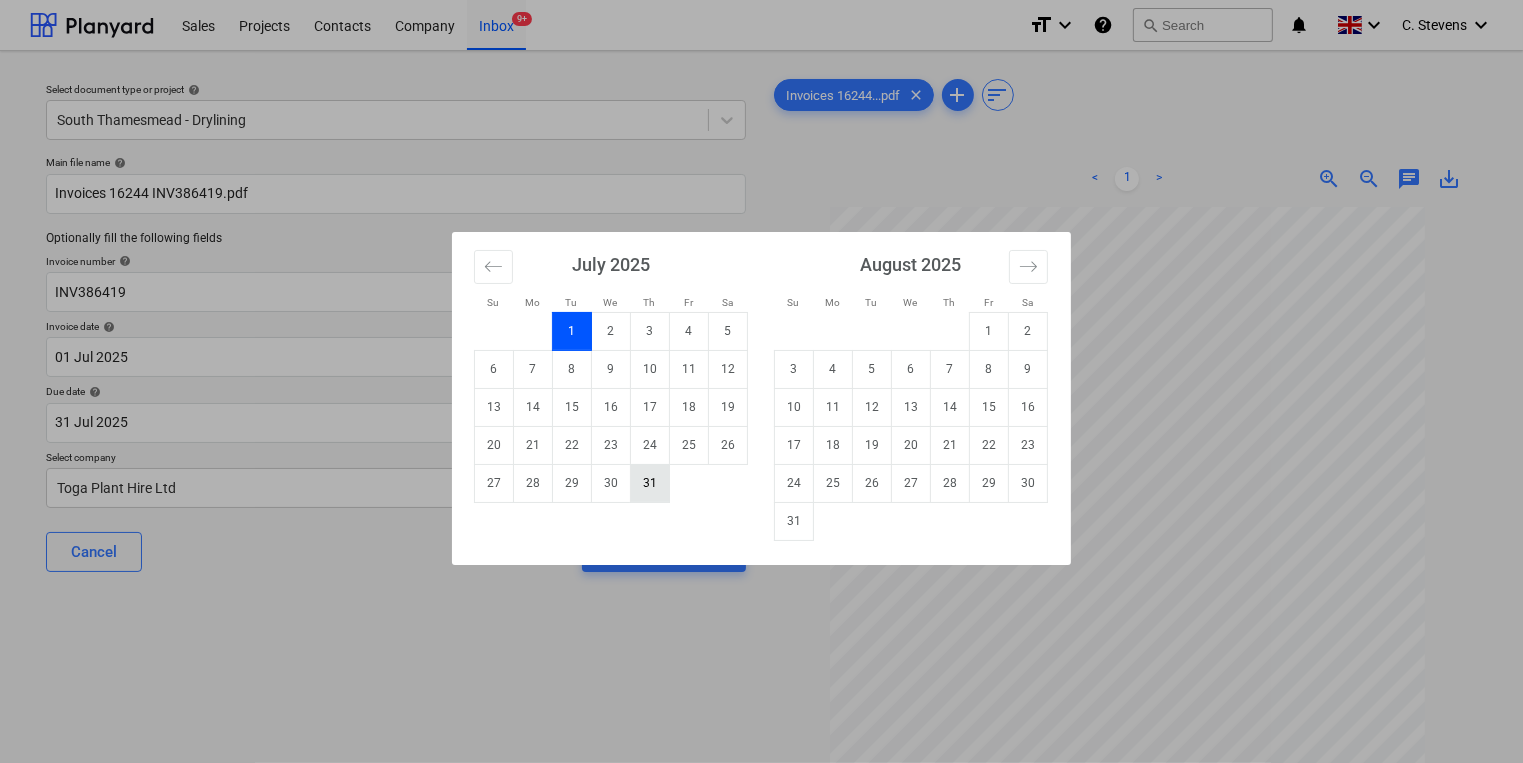 click on "31" at bounding box center [650, 483] 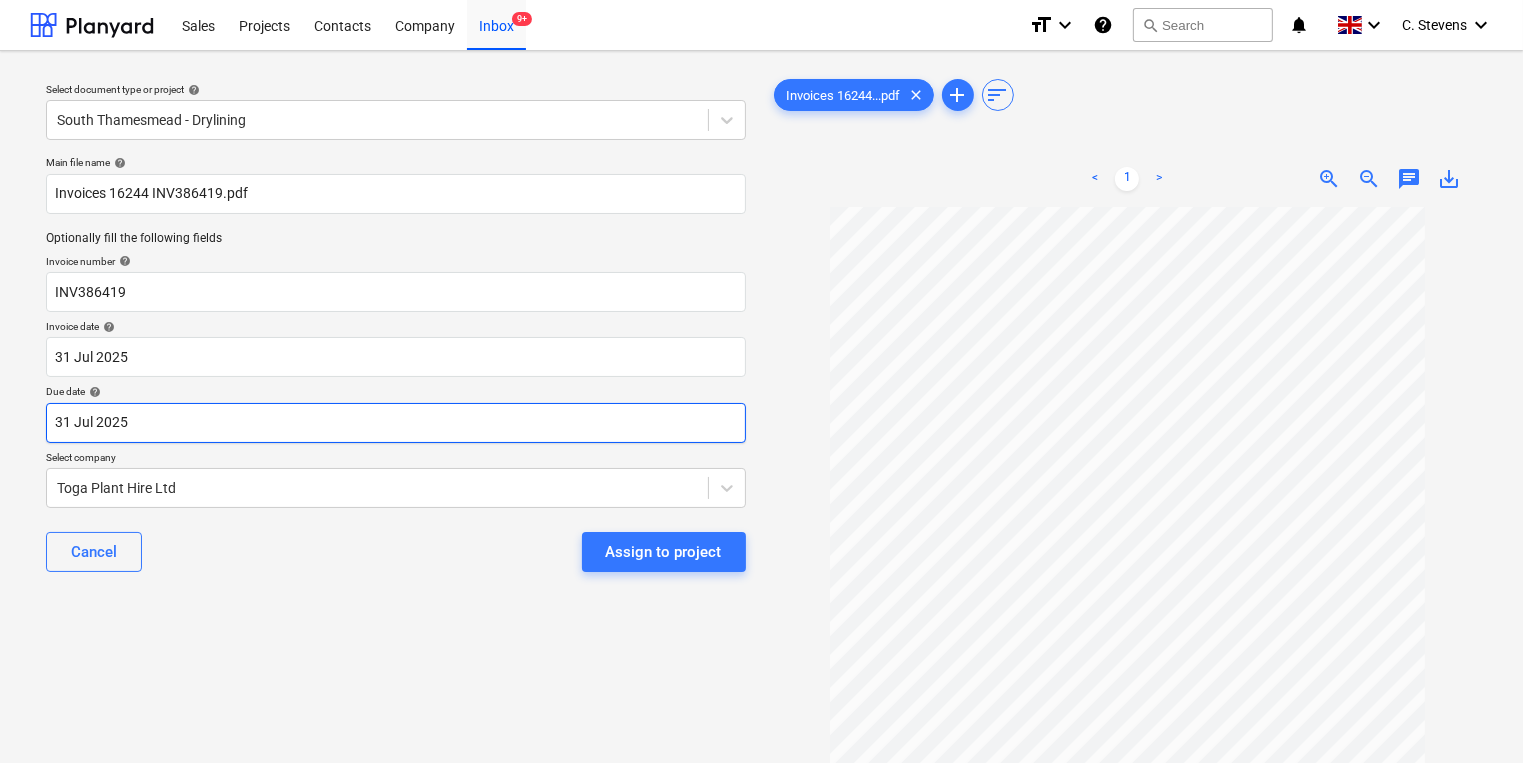 click on "Sales Projects Contacts Company Inbox 9+ format_size keyboard_arrow_down help search Search notifications 0 keyboard_arrow_down C. Stevens keyboard_arrow_down Select document type or project help South Thamesmead - Drylining Main file name help Invoices 16244 INV386419.pdf Optionally fill the following fields Invoice number help INV386419 Invoice date help 31 Jul 2025 31.07.2025 Press the down arrow key to interact with the calendar and
select a date. Press the question mark key to get the keyboard shortcuts for changing dates. Due date help 31 Jul 2025 31.07.2025 Press the down arrow key to interact with the calendar and
select a date. Press the question mark key to get the keyboard shortcuts for changing dates. Select company Toga Plant Hire Ltd   Cancel Assign to project Invoices 16244...pdf clear add sort < 1 > zoom_in zoom_out chat 0 save_alt Files uploaded successfully Files uploaded successfully" at bounding box center (761, 381) 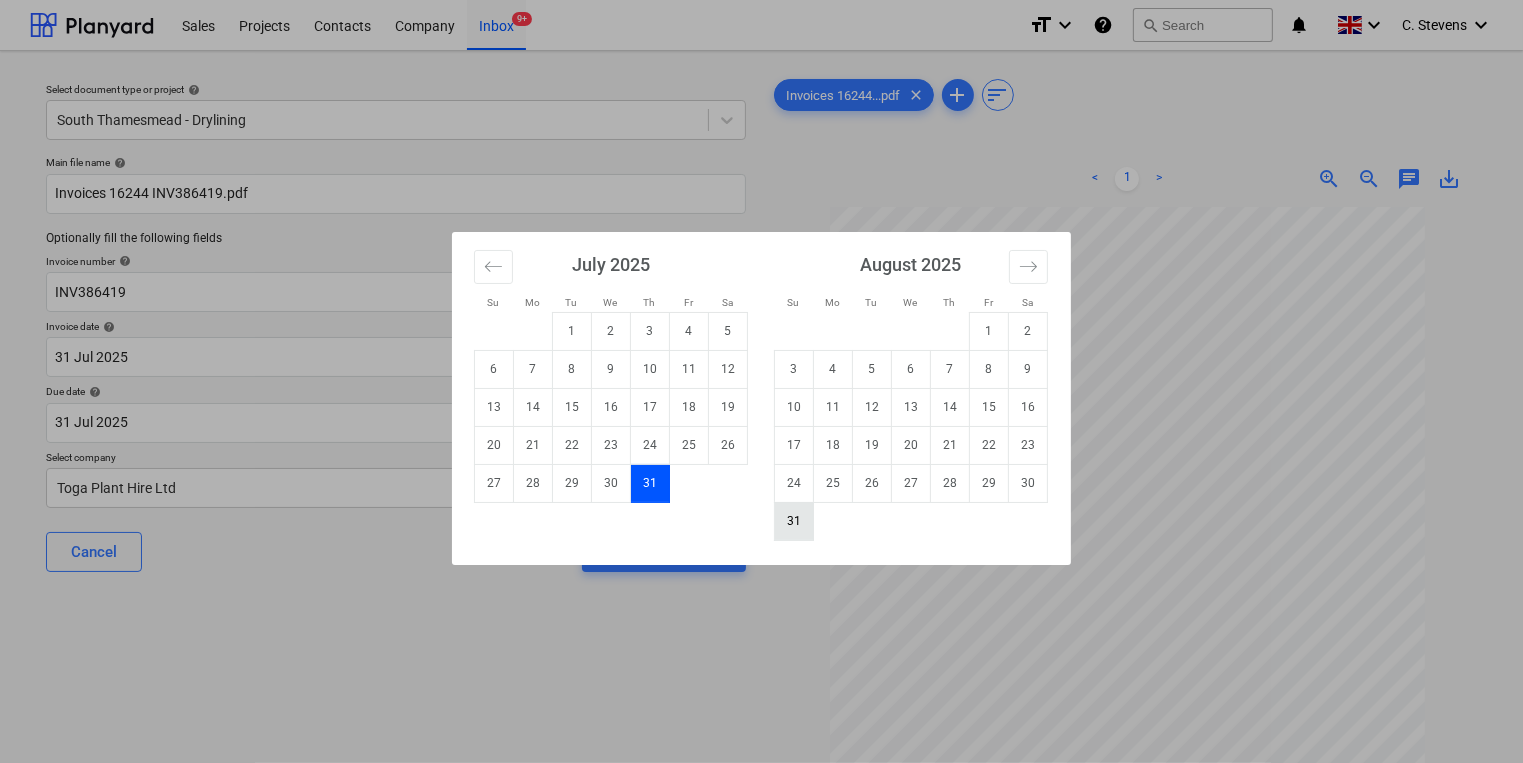 click on "31" at bounding box center [794, 521] 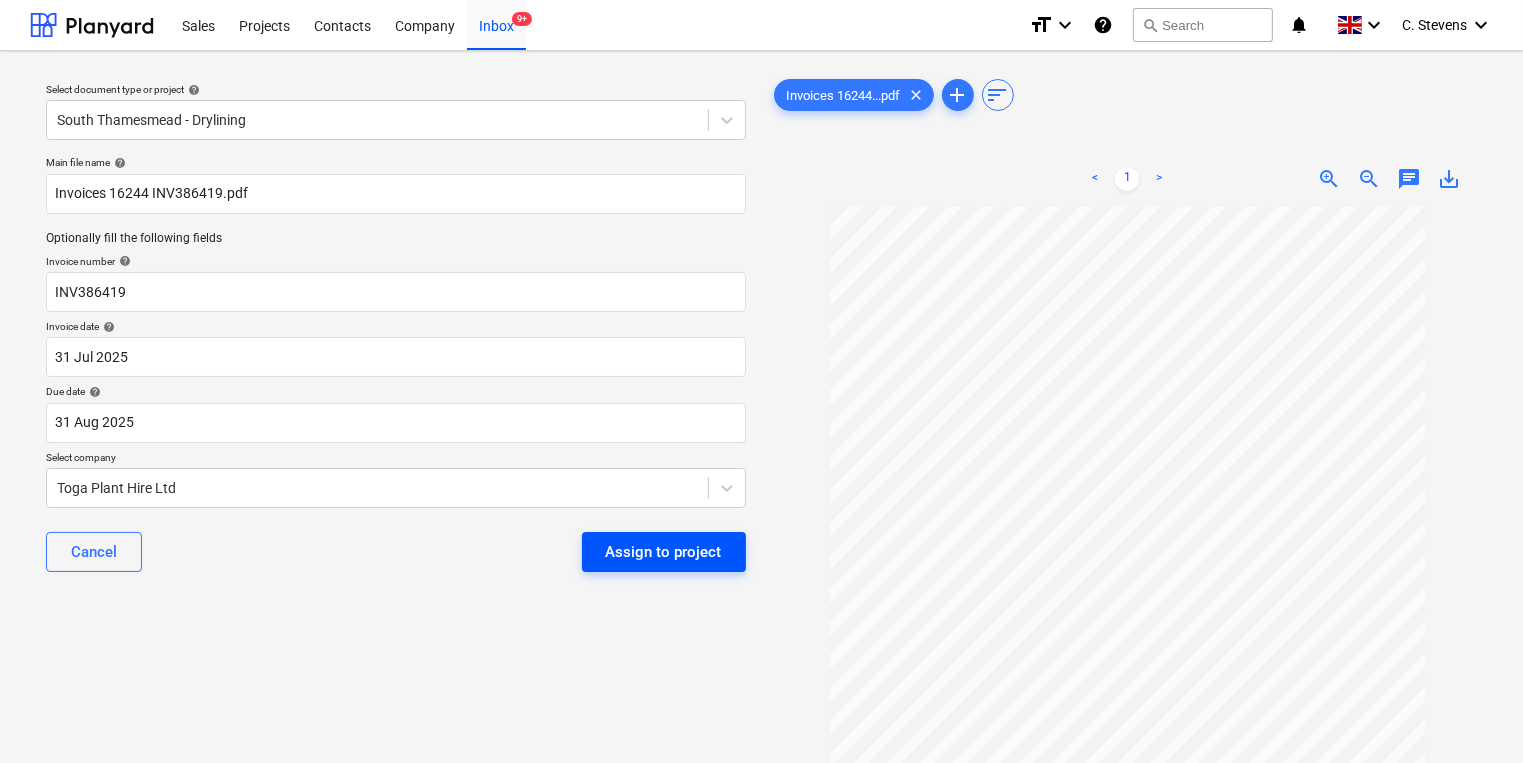 click on "Assign to project" at bounding box center [664, 552] 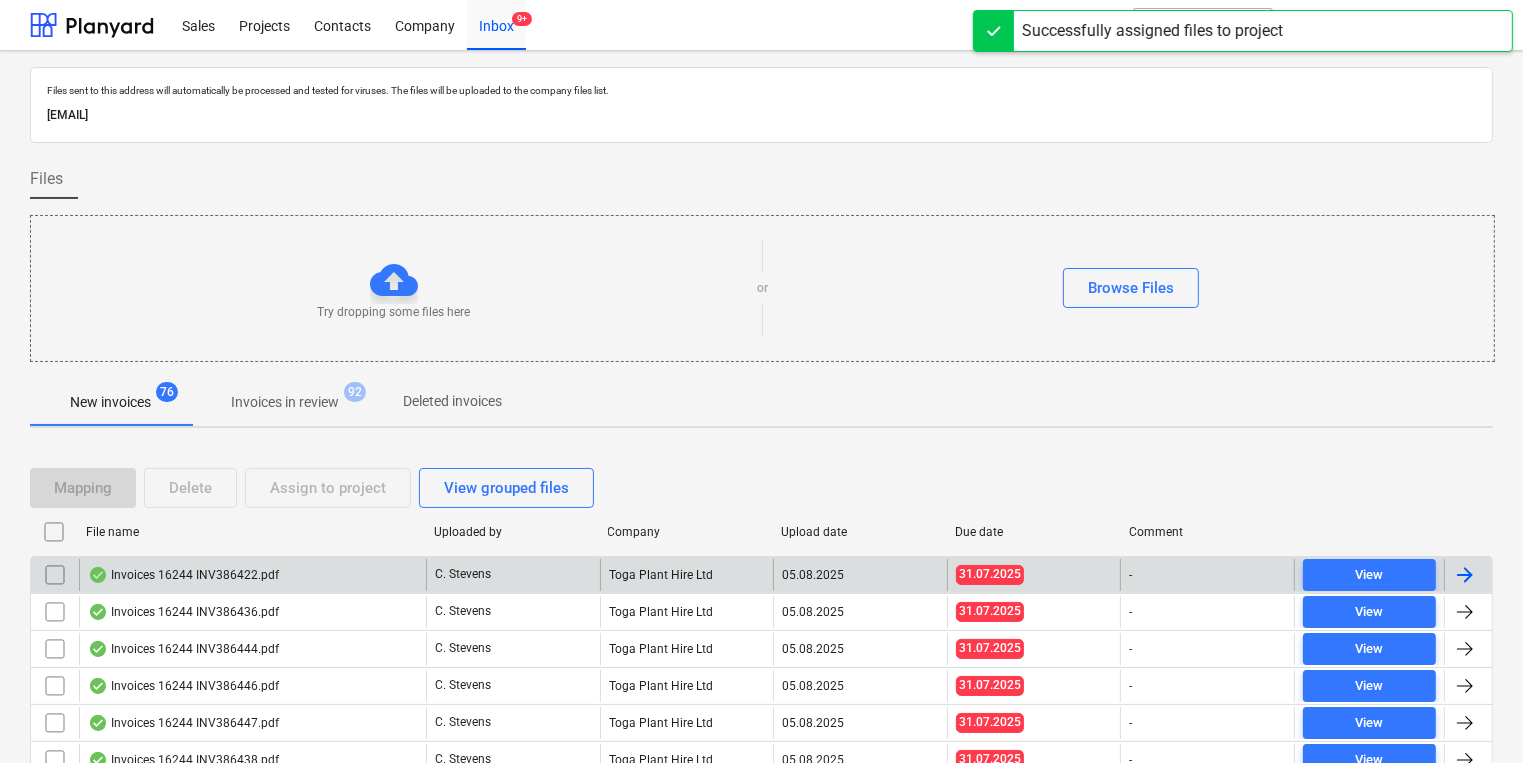 click on "Invoices 16244 INV386422.pdf" at bounding box center [252, 575] 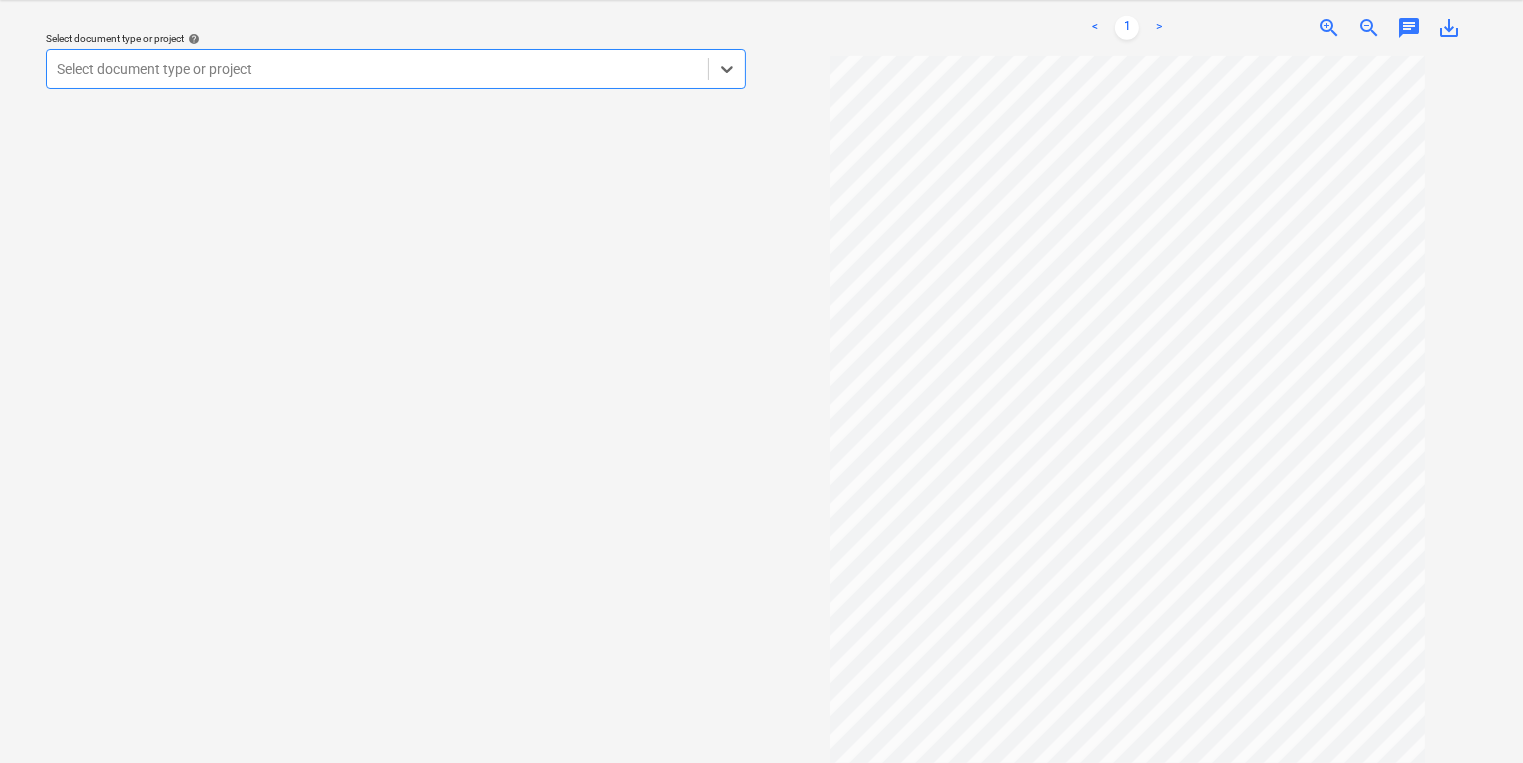 scroll, scrollTop: 0, scrollLeft: 0, axis: both 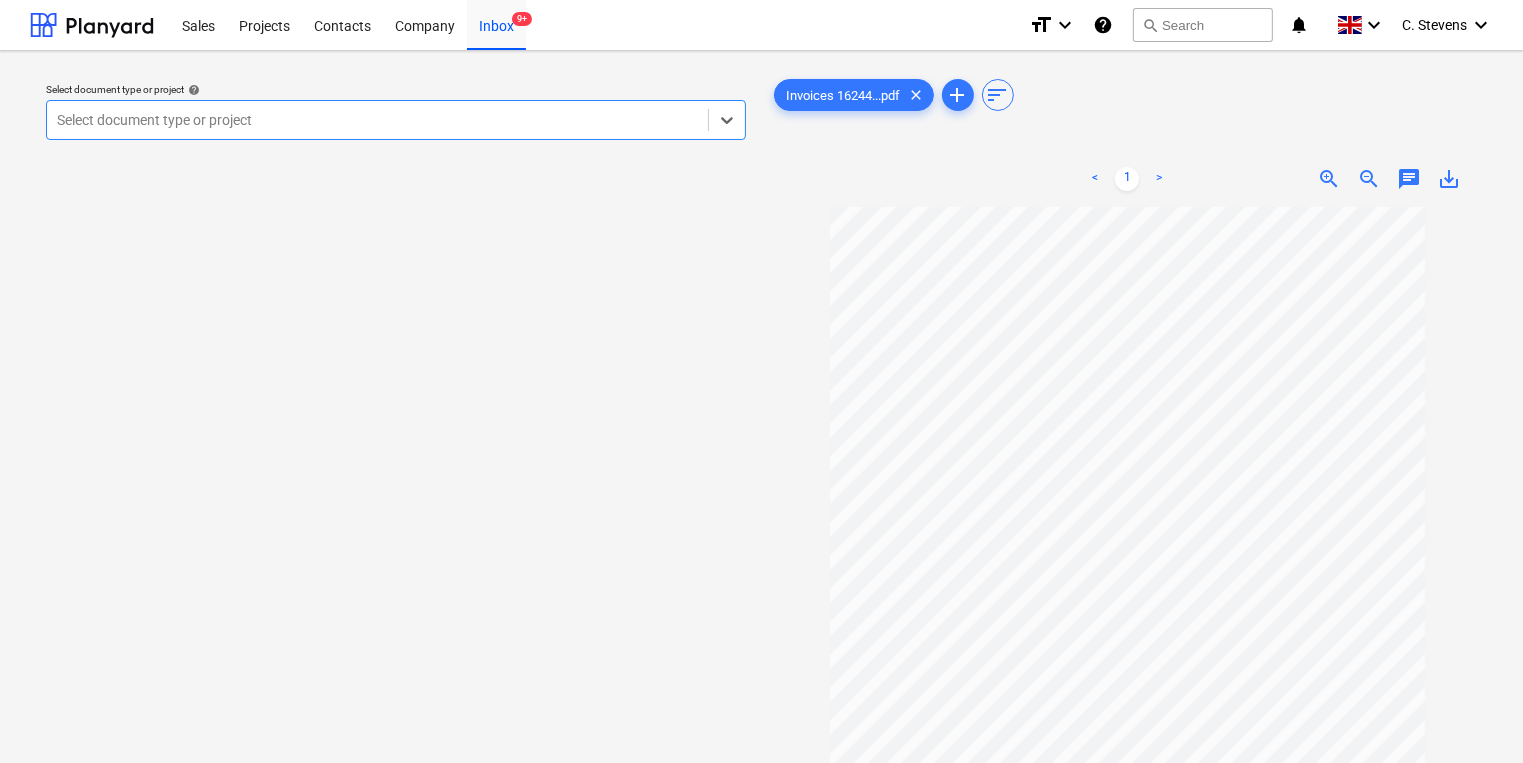 click at bounding box center [377, 120] 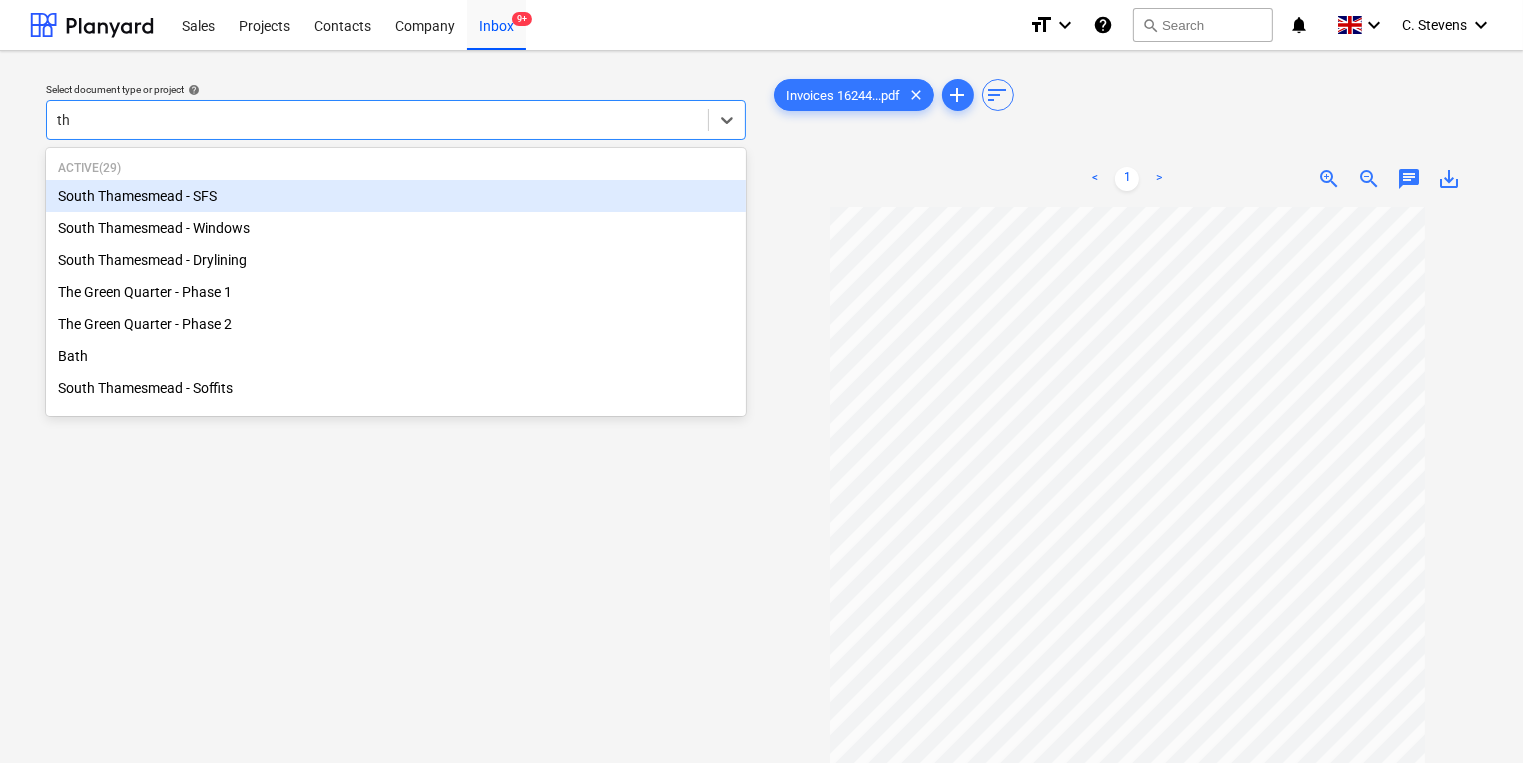 type on "the" 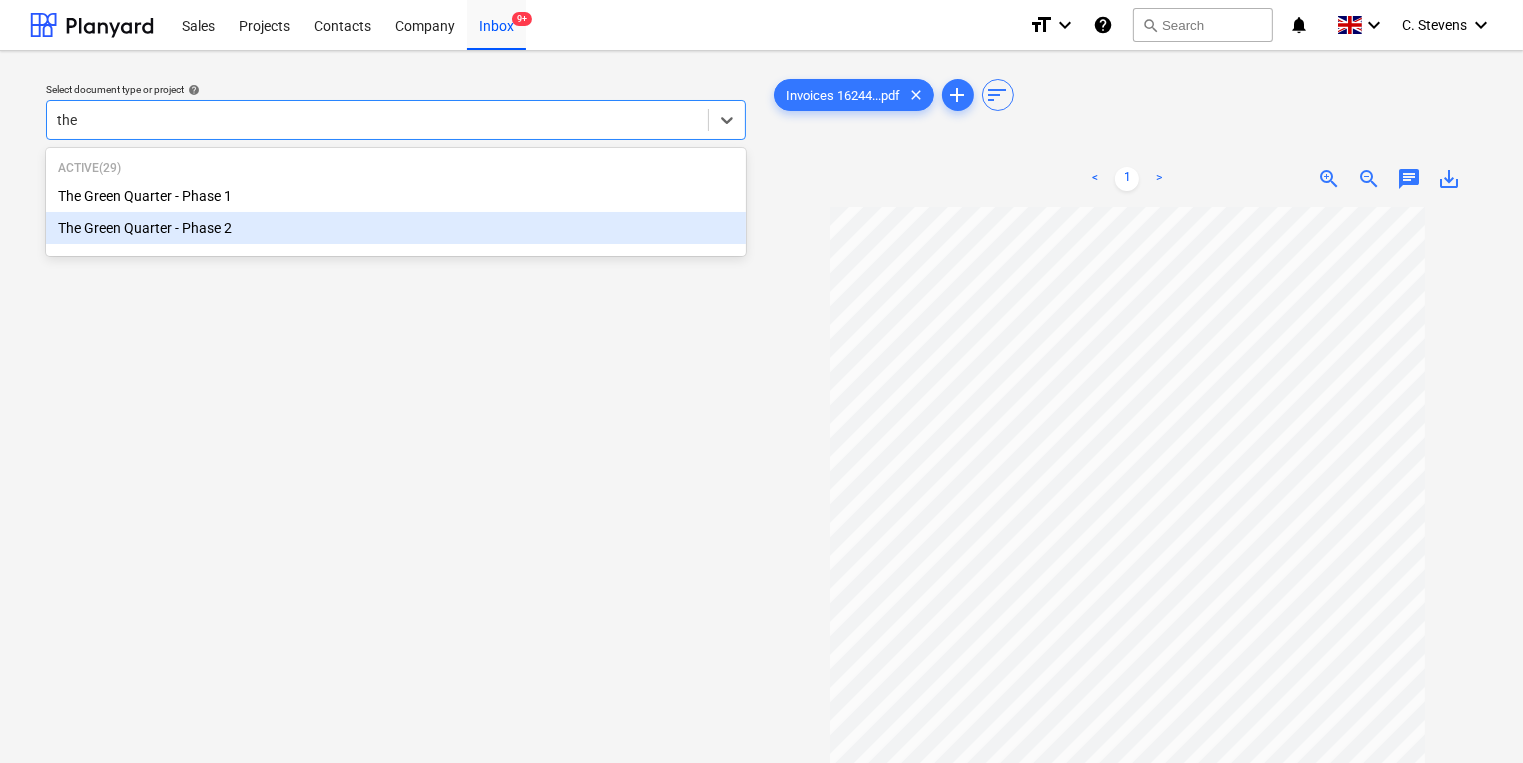 type 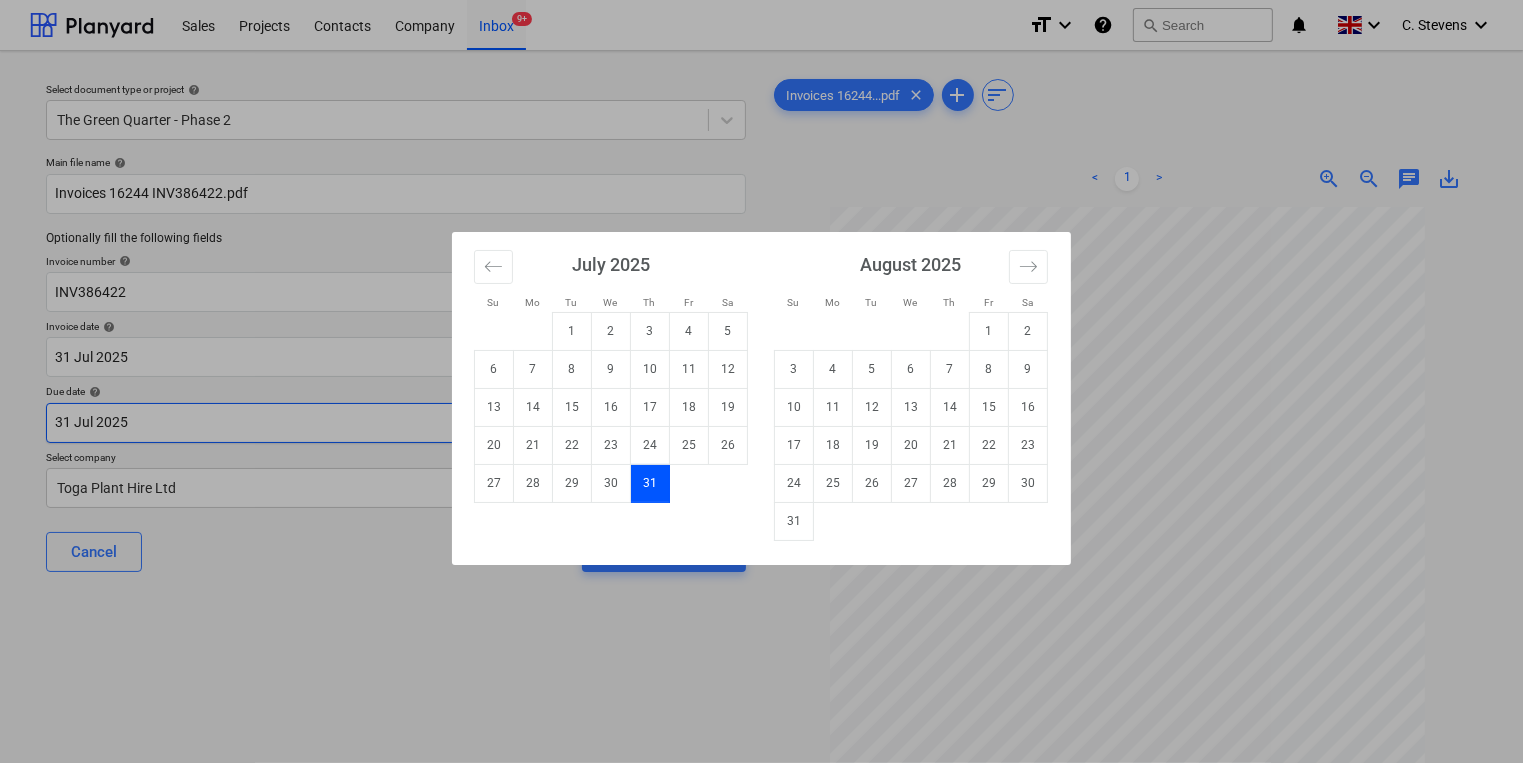 click on "Sales Projects Contacts Company Inbox 9+ format_size keyboard_arrow_down help search Search notifications 0 keyboard_arrow_down C. Stevens keyboard_arrow_down Select document type or project help The Green Quarter - Phase 2 Main file name help Invoices 16244 INV386422.pdf Optionally fill the following fields Invoice number help INV386422 Invoice date help 31 Jul 2025 31.07.2025 Press the down arrow key to interact with the calendar and
select a date. Press the question mark key to get the keyboard shortcuts for changing dates. Due date help 31 Jul 2025 31.07.2025 Press the down arrow key to interact with the calendar and
select a date. Press the question mark key to get the keyboard shortcuts for changing dates. Select company Toga Plant Hire Ltd   Cancel Assign to project Invoices 16244...pdf clear add sort < 1 > zoom_in zoom_out chat 0 save_alt Files uploaded successfully Files uploaded successfully
Su Mo Tu We Th Fr Sa Su Mo Tu We Th Fr Sa June 2025 1 2 3 4 5 6 7 8 9 10 11 12 13 14 15" at bounding box center [761, 381] 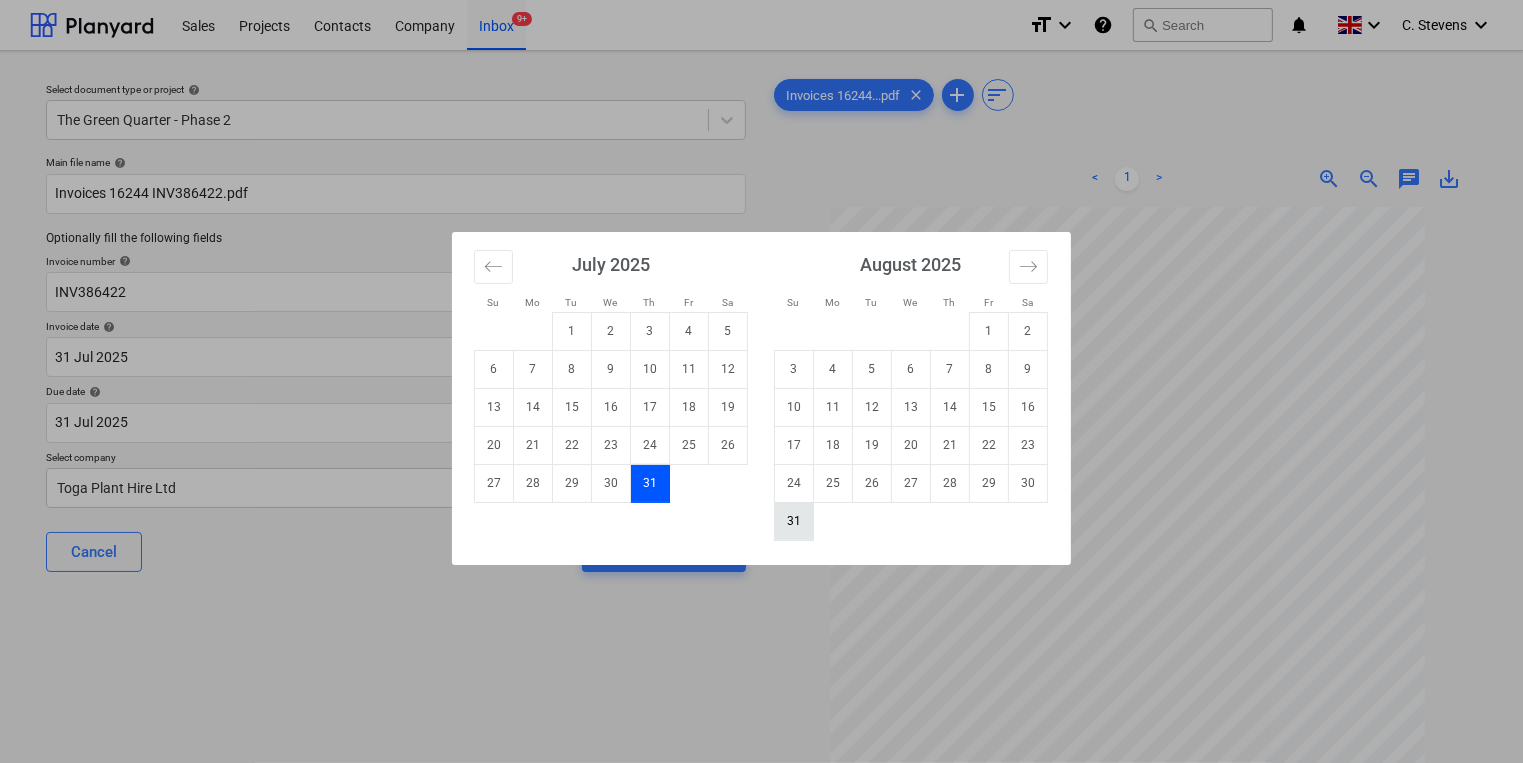 click on "31" at bounding box center (794, 521) 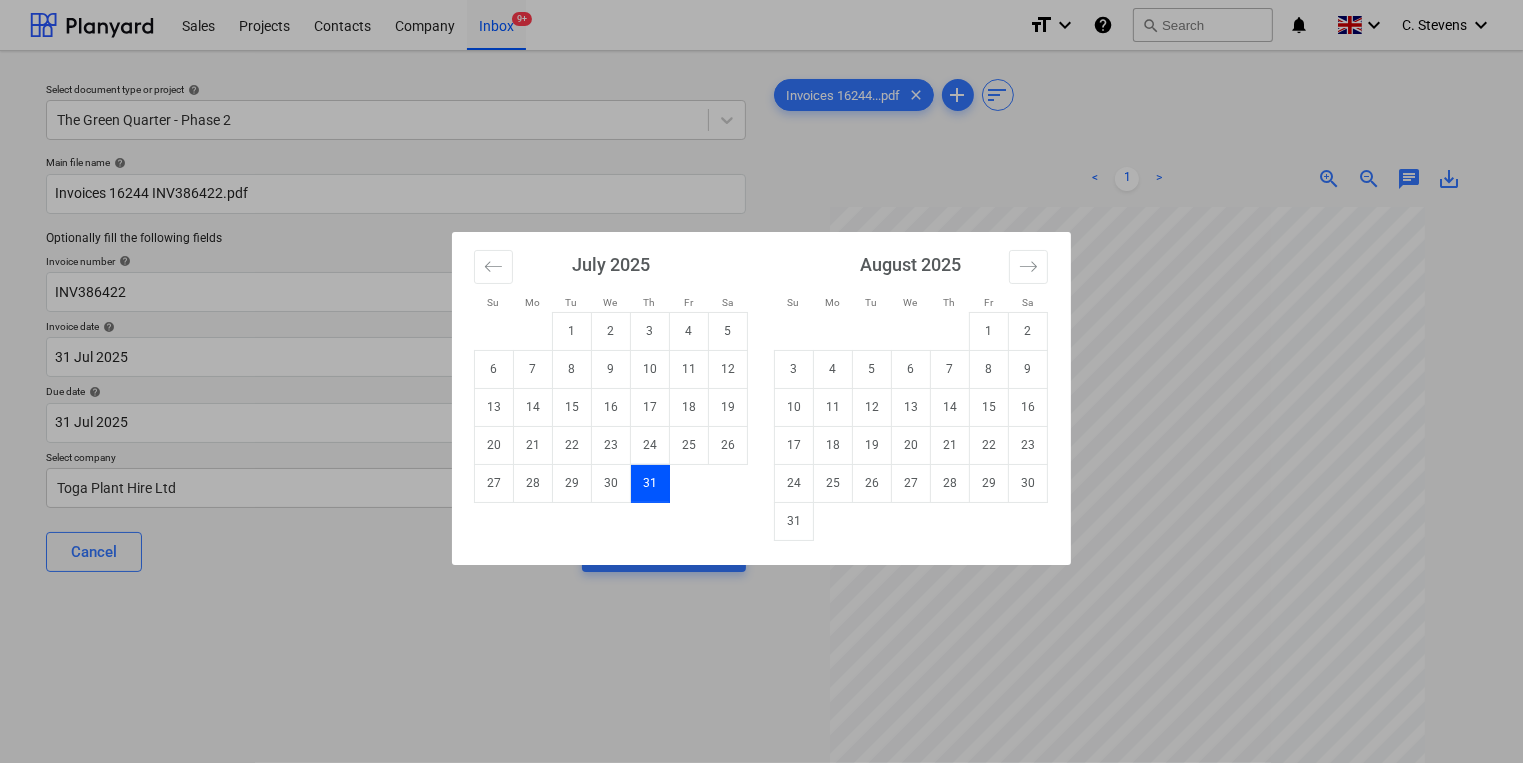 type on "31 Aug 2025" 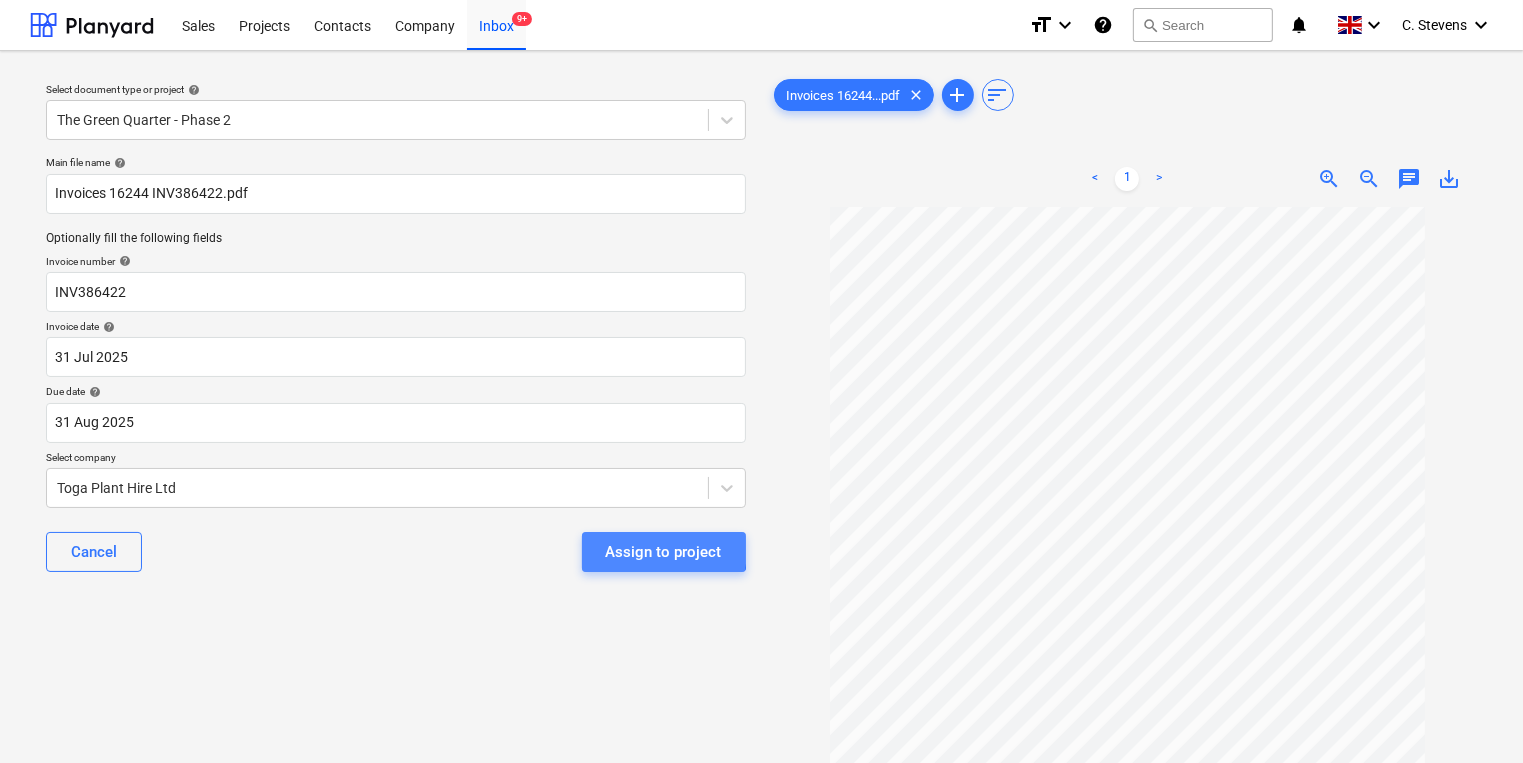 click on "Assign to project" at bounding box center (664, 552) 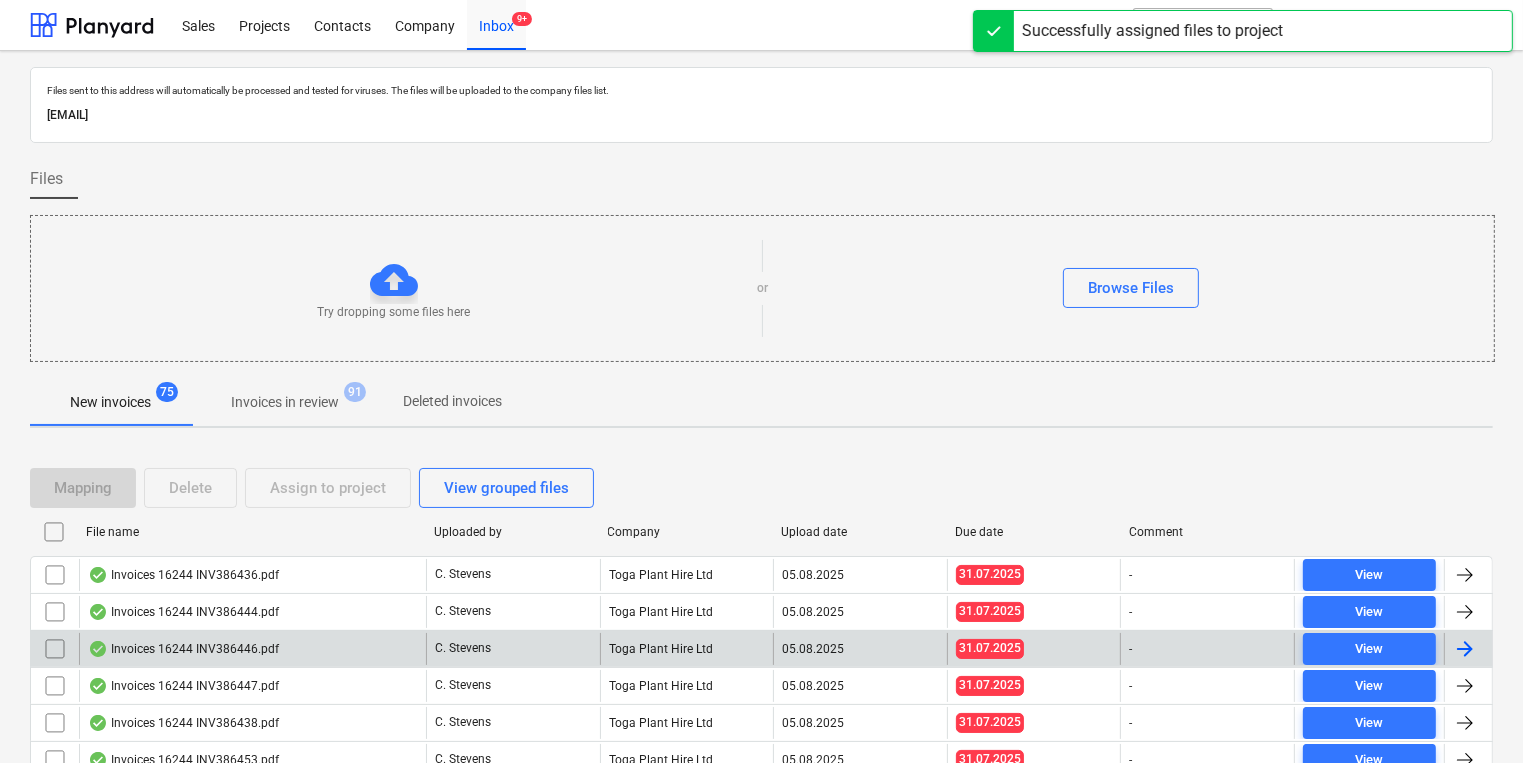click on "Invoices 16244 INV386446.pdf" at bounding box center (252, 649) 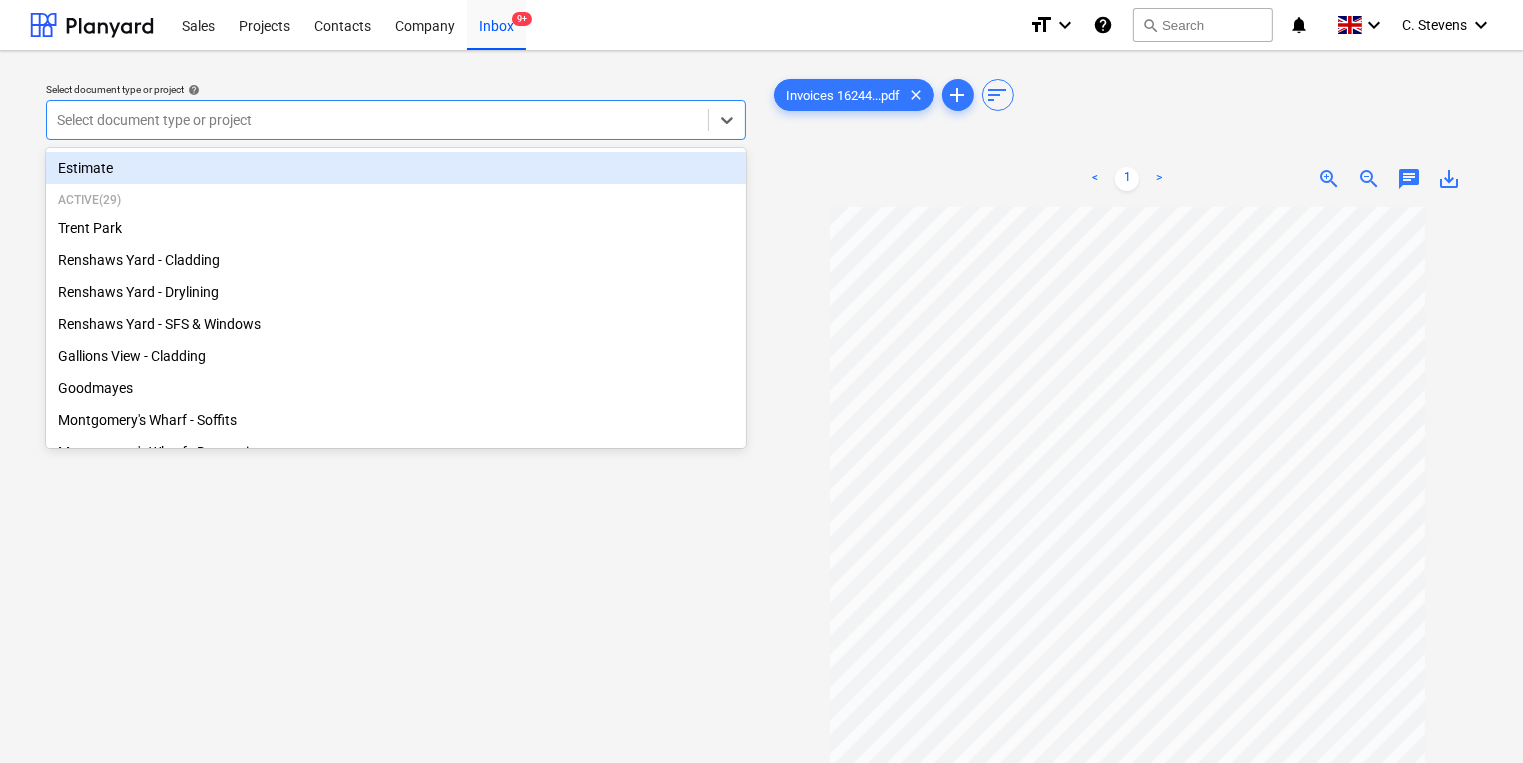 click at bounding box center [377, 120] 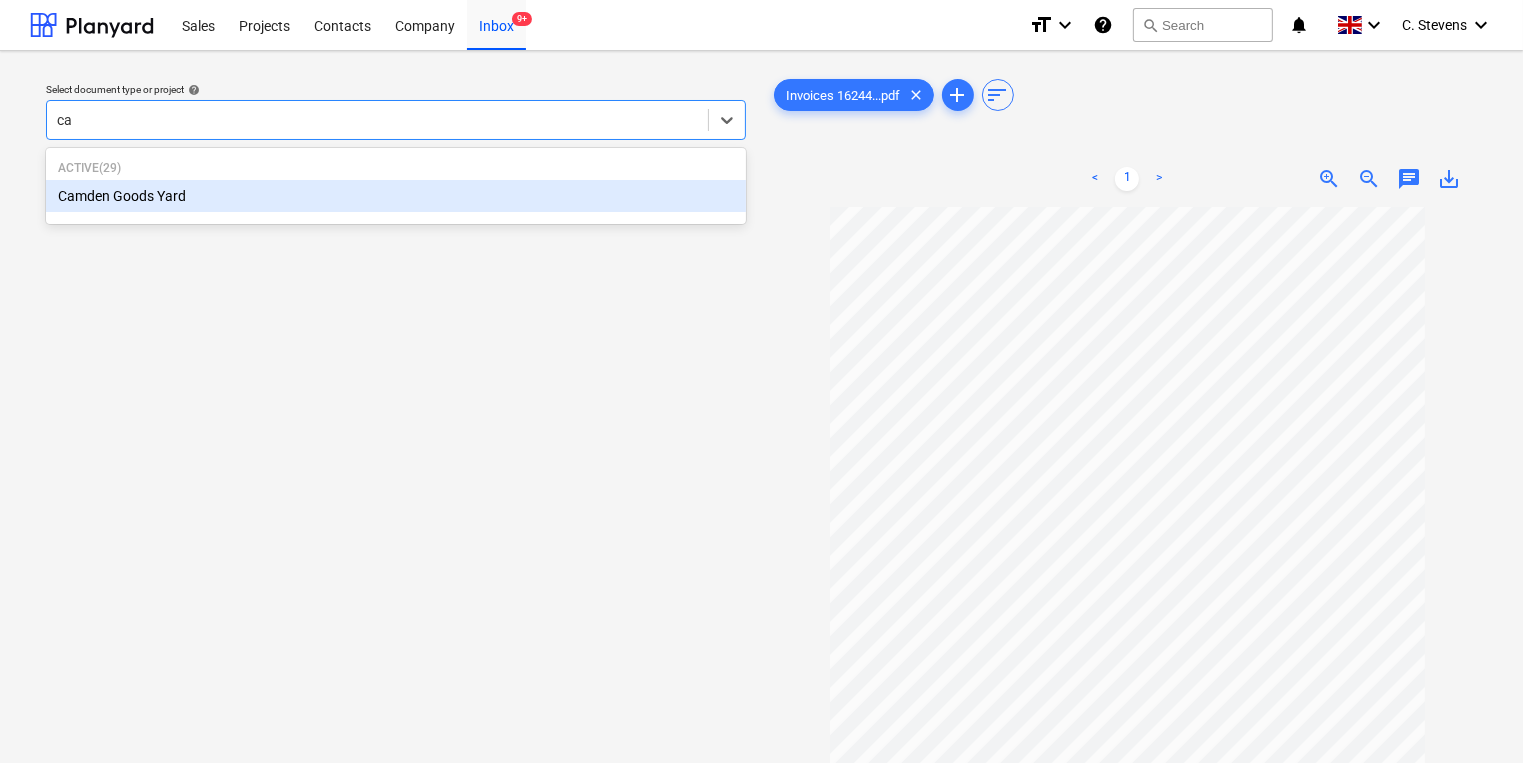 type on "cam" 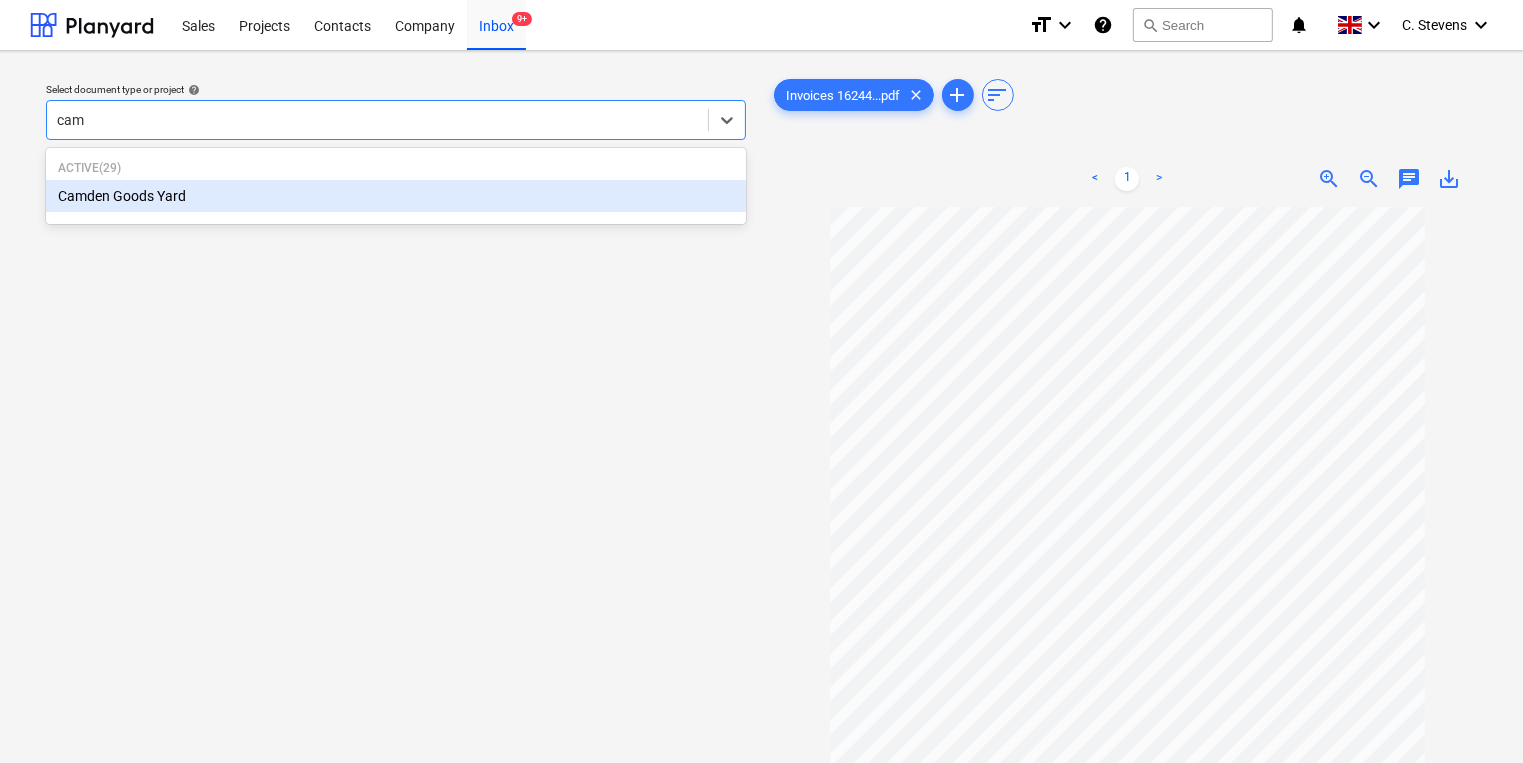 type 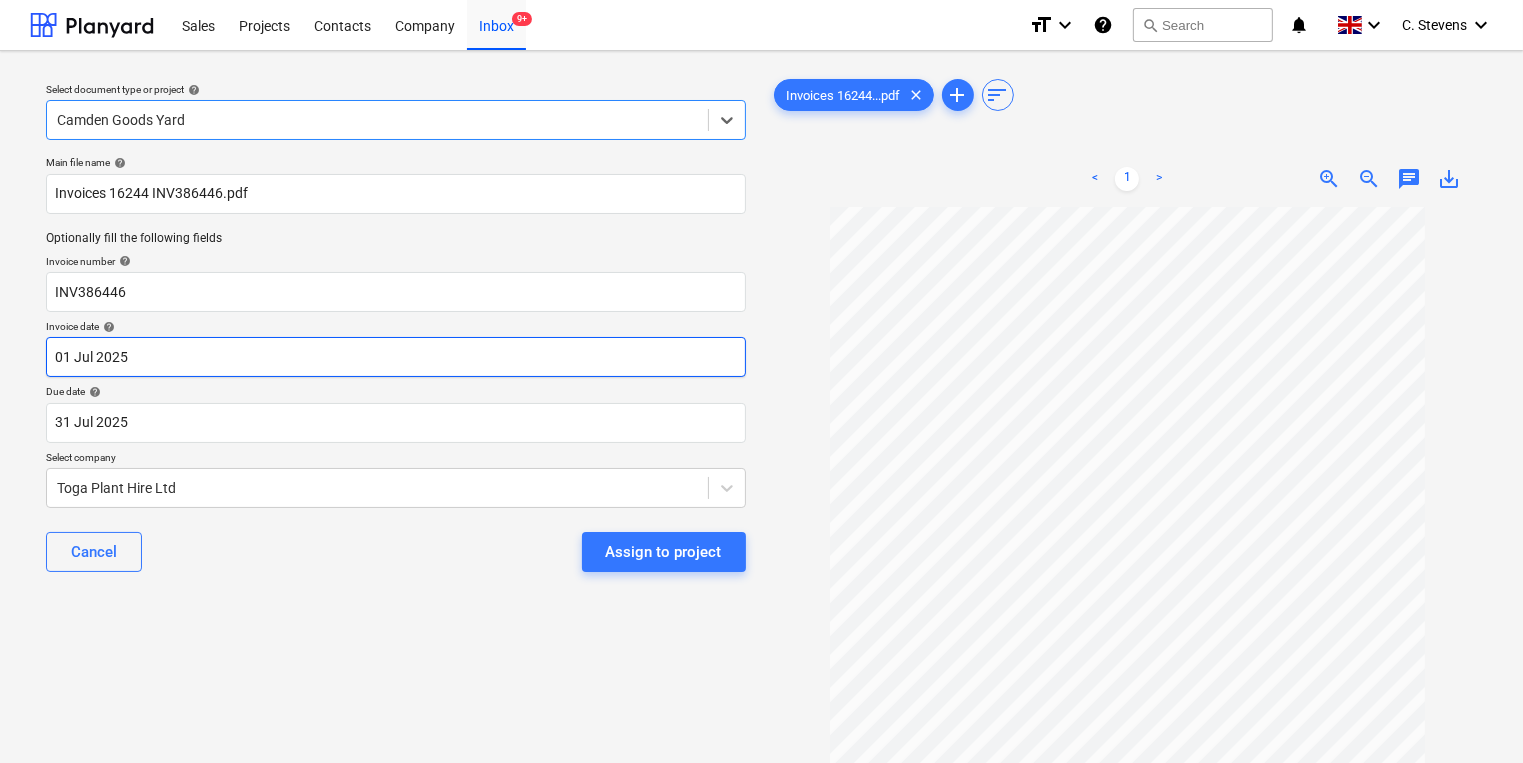 click on "Sales Projects Contacts Company Inbox 9+ format_size keyboard_arrow_down help search Search notifications 0 keyboard_arrow_down C. Stevens keyboard_arrow_down Select document type or project help option Camden Goods Yard, selected.   Select is focused ,type to refine list, press Down to open the menu,  Camden Goods Yard Main file name help Invoices 16244 INV386446.pdf Optionally fill the following fields Invoice number help INV386446 Invoice date help 01 Jul 2025 01.07.2025 Press the down arrow key to interact with the calendar and
select a date. Press the question mark key to get the keyboard shortcuts for changing dates. Due date help 31 Jul 2025 31.07.2025 Press the down arrow key to interact with the calendar and
select a date. Press the question mark key to get the keyboard shortcuts for changing dates. Select company Toga Plant Hire Ltd   Cancel Assign to project Invoices 16244...pdf clear add sort < 1 > zoom_in zoom_out chat 0 save_alt Files uploaded successfully Files uploaded successfully" at bounding box center [761, 381] 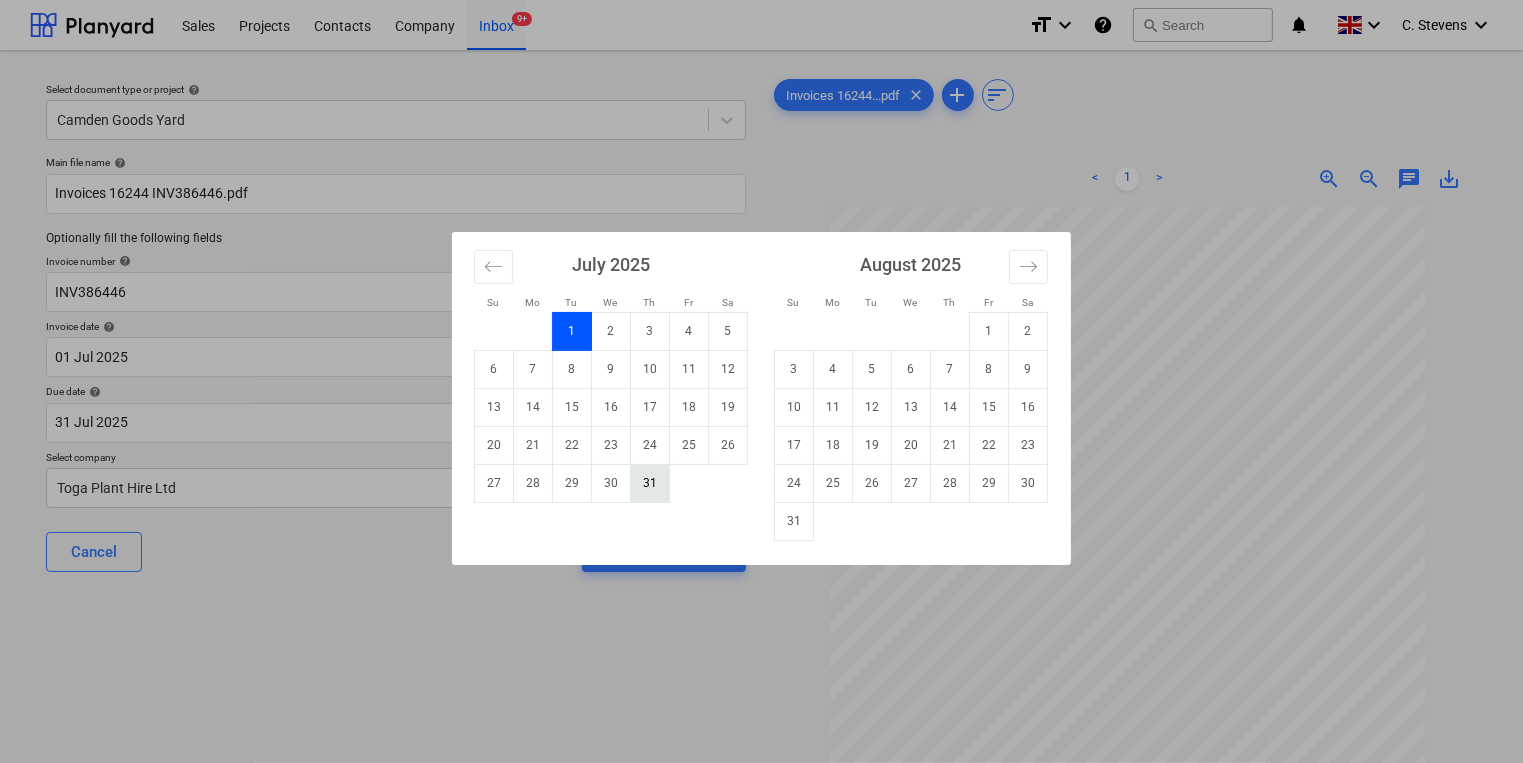 click on "31" at bounding box center (650, 483) 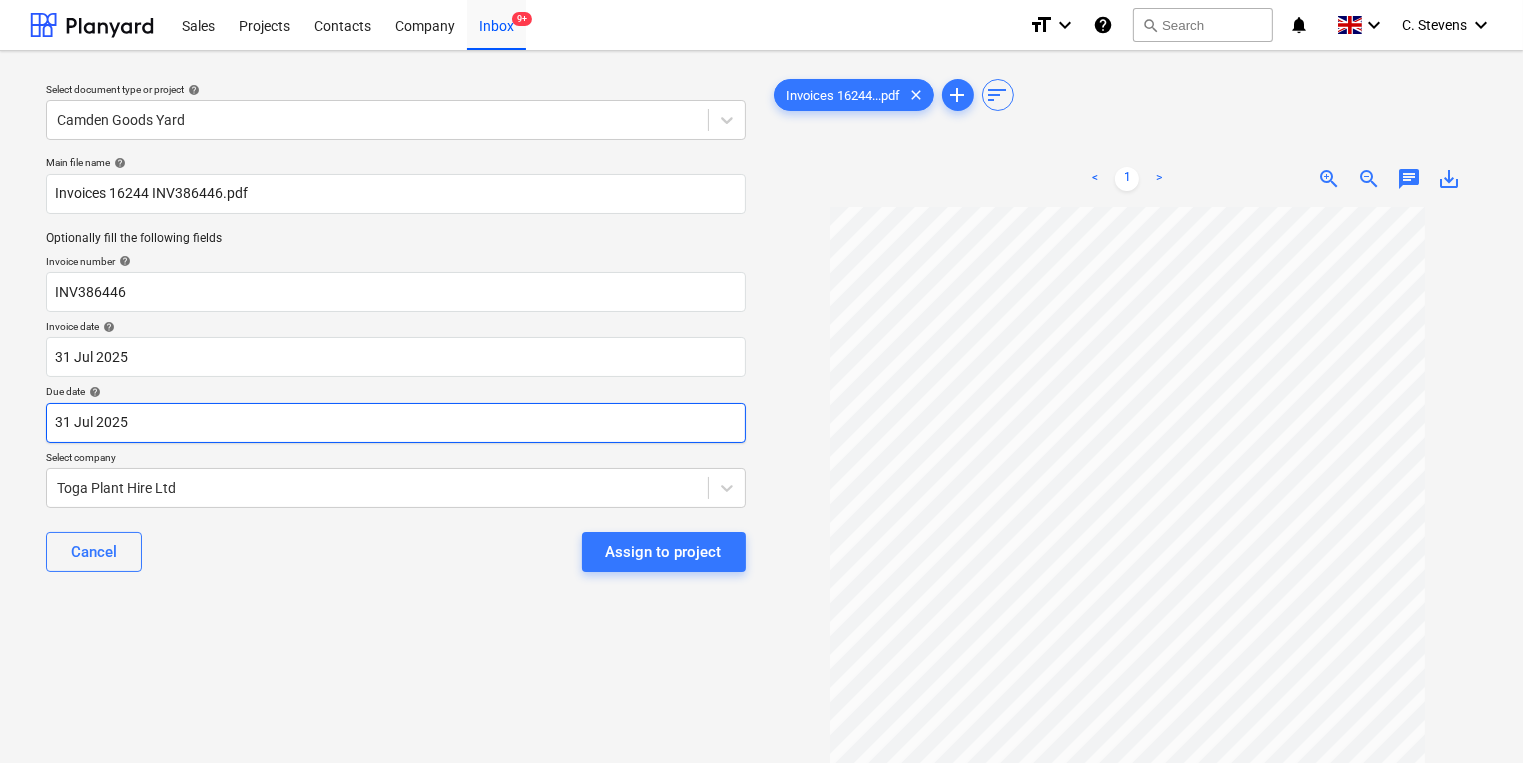 click on "Sales Projects Contacts Company Inbox 9+ format_size keyboard_arrow_down help search Search notifications 0 keyboard_arrow_down C. Stevens keyboard_arrow_down Select document type or project help Camden Goods Yard Main file name help Invoices 16244 INV386446.pdf Optionally fill the following fields Invoice number help INV386446 Invoice date help 31 Jul 2025 31.07.2025 Press the down arrow key to interact with the calendar and
select a date. Press the question mark key to get the keyboard shortcuts for changing dates. Due date help 31 Jul 2025 31.07.2025 Press the down arrow key to interact with the calendar and
select a date. Press the question mark key to get the keyboard shortcuts for changing dates. Select company Toga Plant Hire Ltd   Cancel Assign to project Invoices 16244...pdf clear add sort < 1 > zoom_in zoom_out chat 0 save_alt Files uploaded successfully Files uploaded successfully" at bounding box center (761, 381) 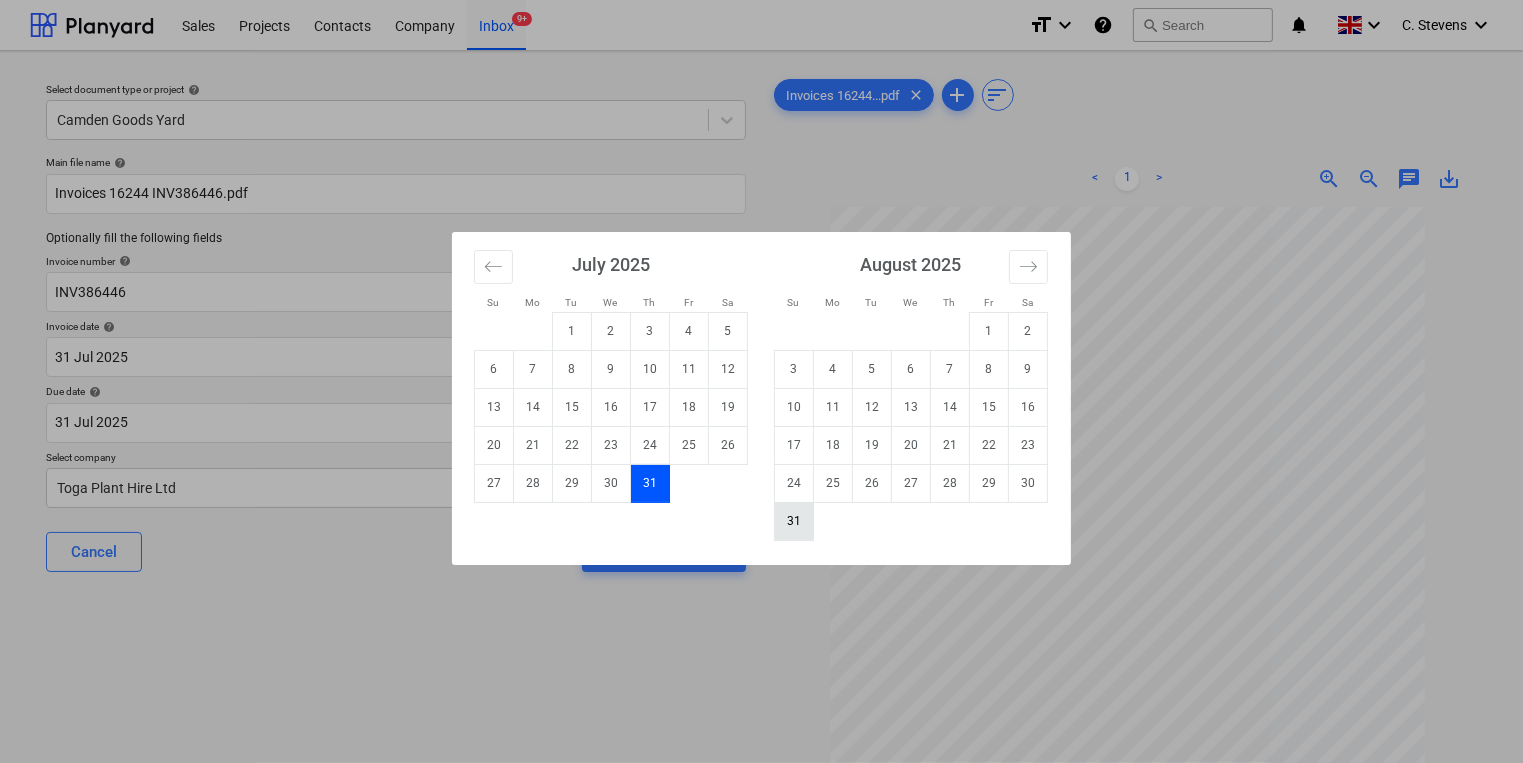 click on "31" at bounding box center (794, 521) 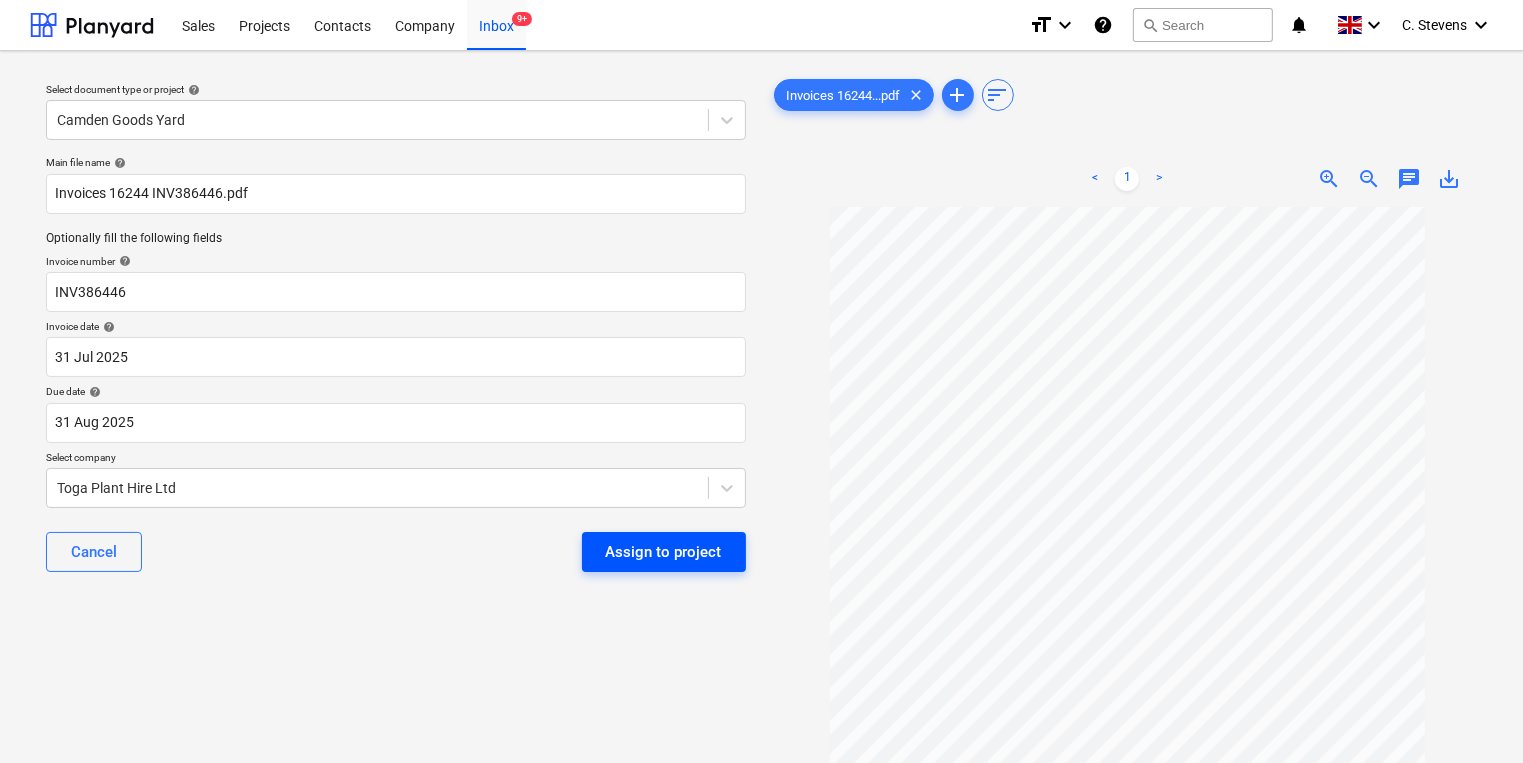 click on "Assign to project" at bounding box center [664, 552] 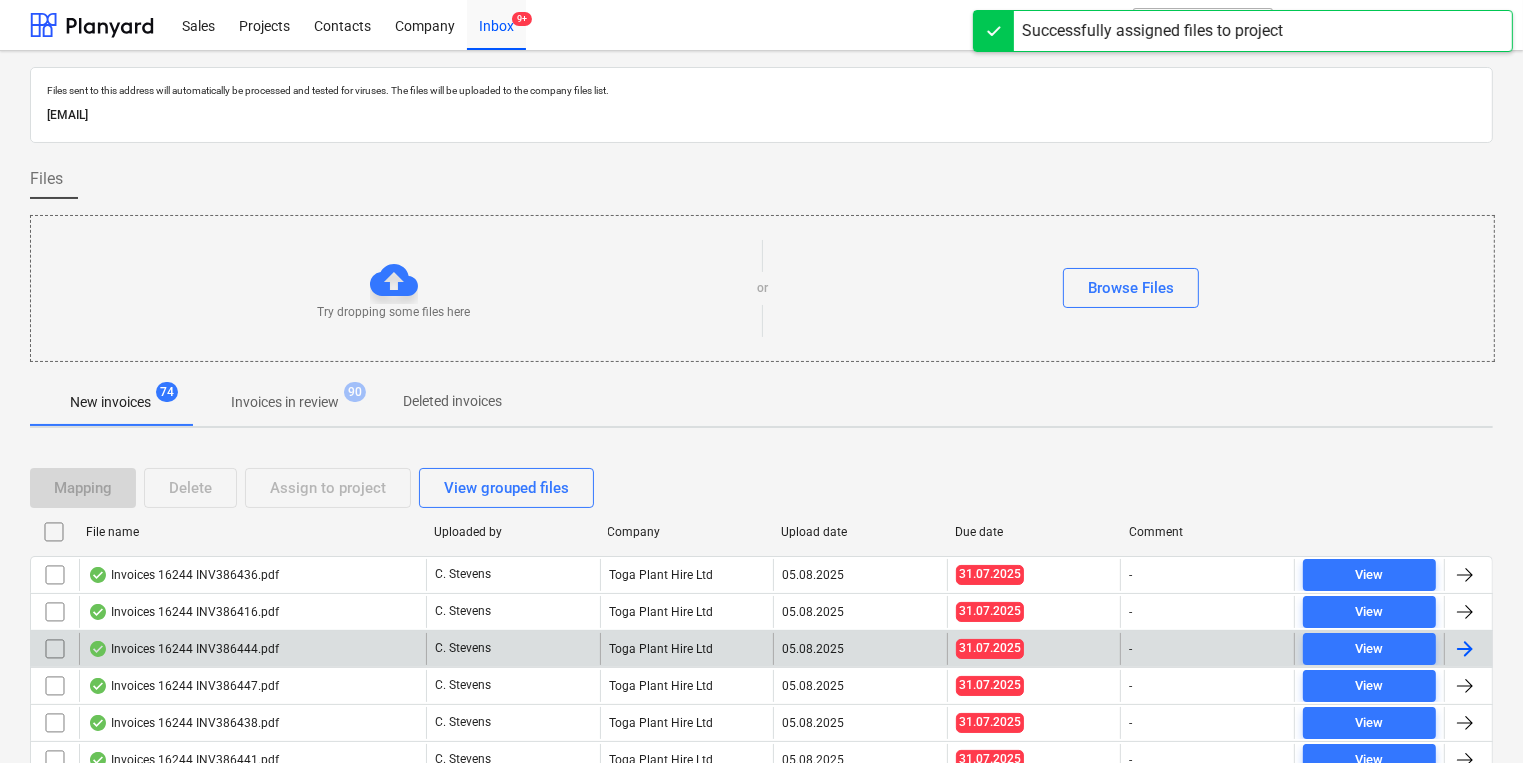 click on "Invoices 16244 INV386444.pdf" at bounding box center [252, 649] 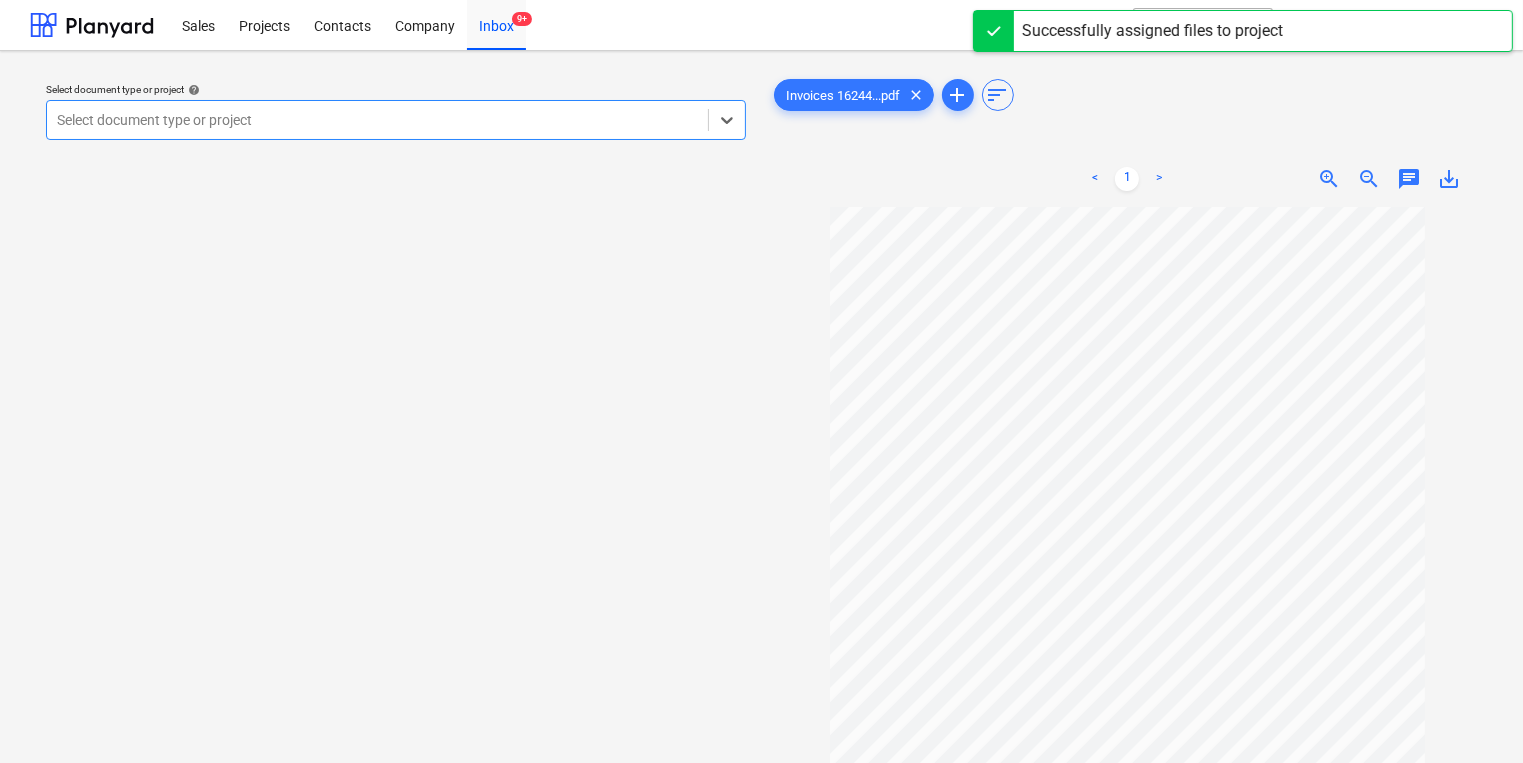 click at bounding box center [377, 120] 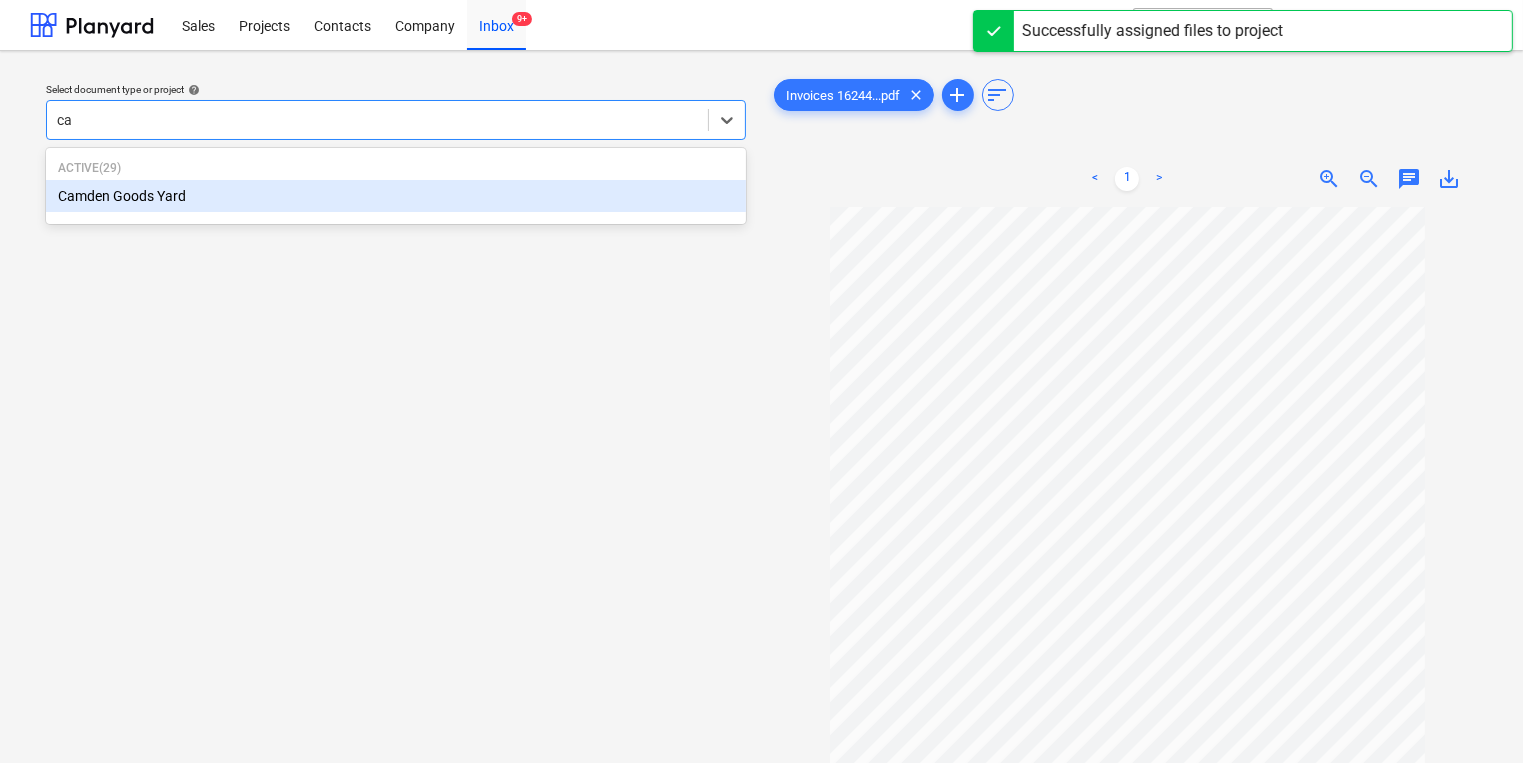 type on "cam" 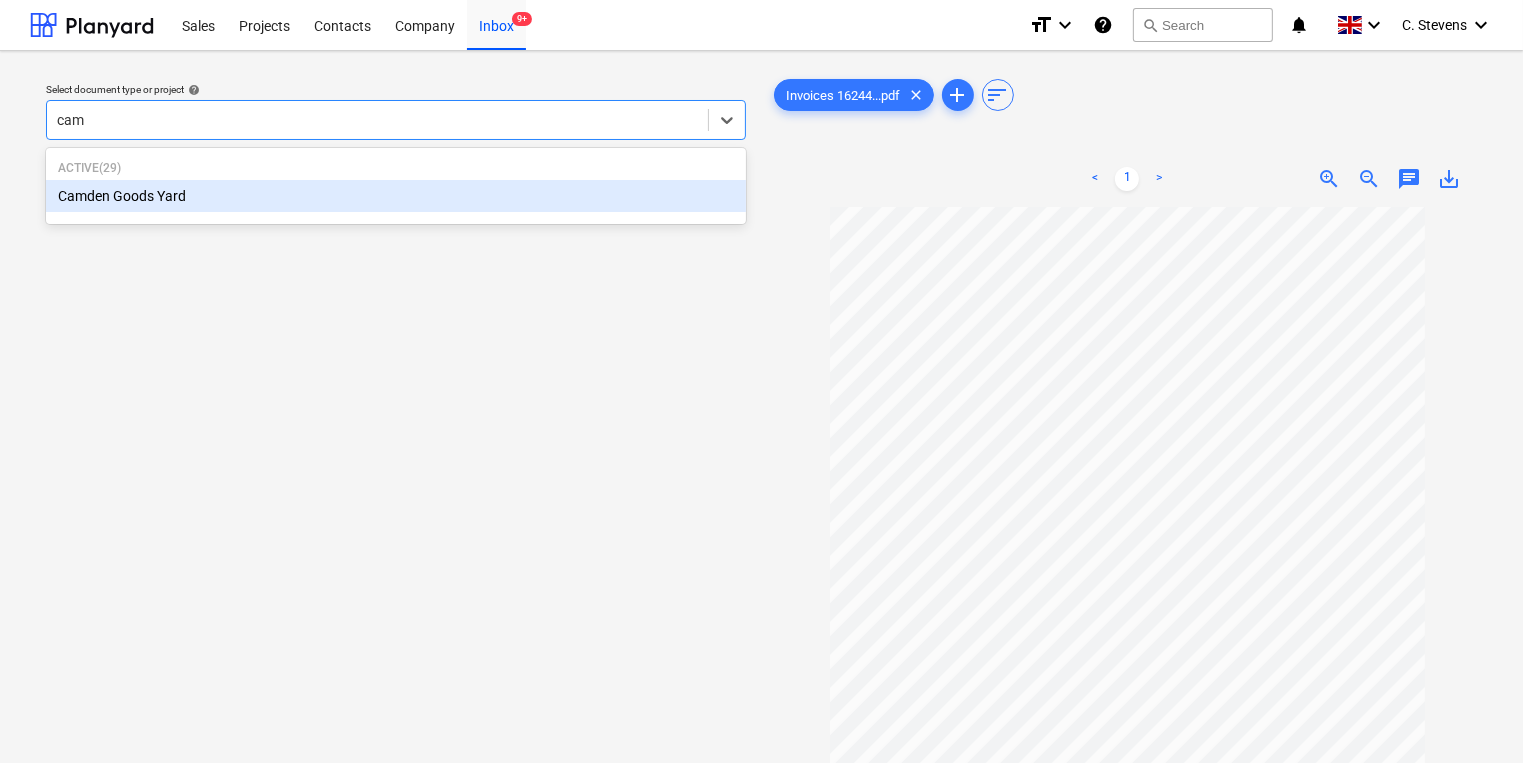 type 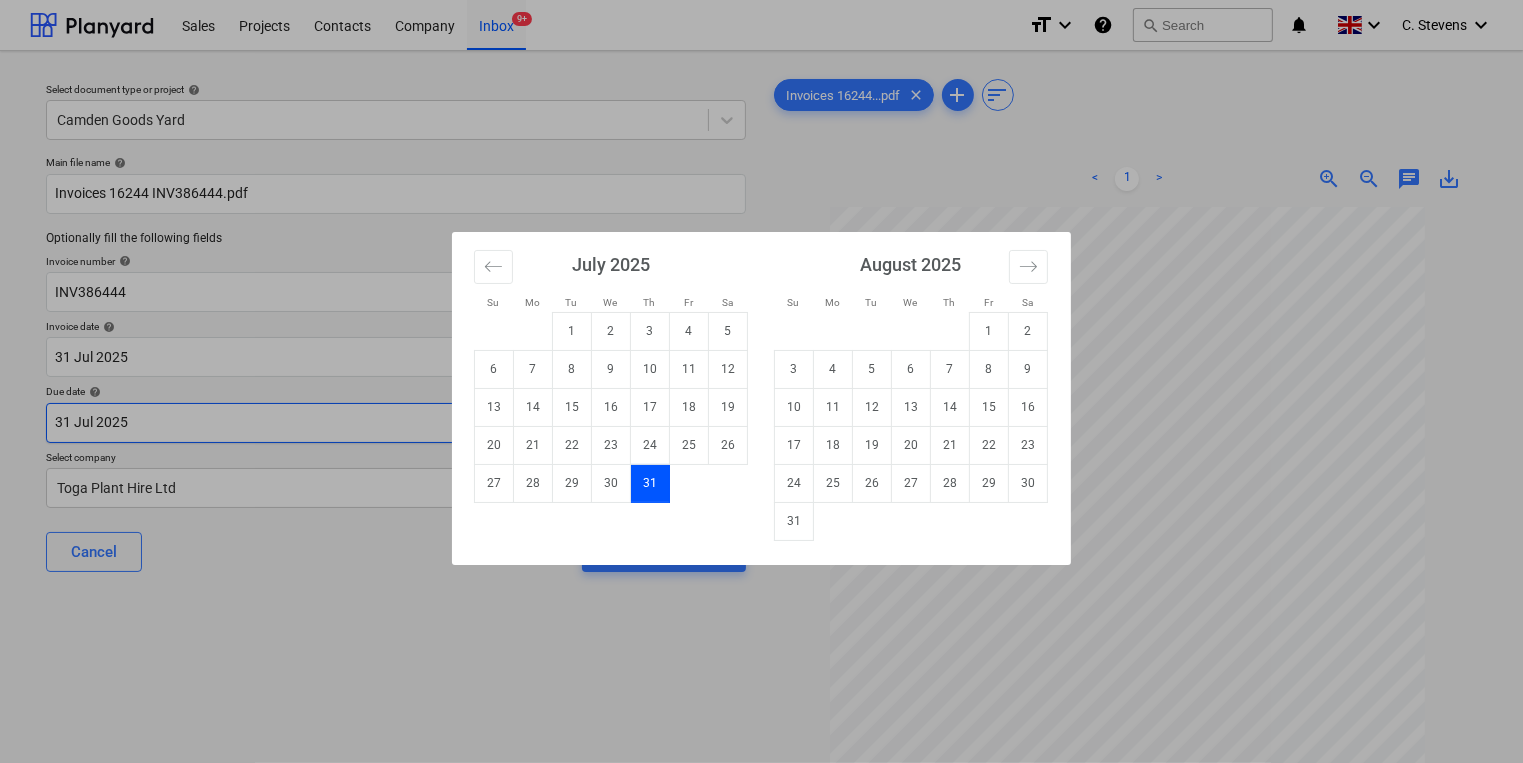 click on "Sales Projects Contacts Company Inbox 9+ format_size keyboard_arrow_down help search Search notifications 0 keyboard_arrow_down C. Stevens keyboard_arrow_down Select document type or project help Camden Goods Yard Main file name help Invoices 16244 INV386444.pdf Optionally fill the following fields Invoice number help INV386444 Invoice date help 31 Jul 2025 31.07.2025 Press the down arrow key to interact with the calendar and
select a date. Press the question mark key to get the keyboard shortcuts for changing dates. Due date help 31 Jul 2025 31.07.2025 Press the down arrow key to interact with the calendar and
select a date. Press the question mark key to get the keyboard shortcuts for changing dates. Select company Toga Plant Hire Ltd   Cancel Assign to project Invoices 16244...pdf clear add sort < 1 > zoom_in zoom_out chat 0 save_alt Files uploaded successfully Files uploaded successfully
Su Mo Tu We Th Fr Sa Su Mo Tu We Th Fr Sa June 2025 1 2 3 4 5 6 7 8 9 10 11 12 13 14 15 16 17 18" at bounding box center [761, 381] 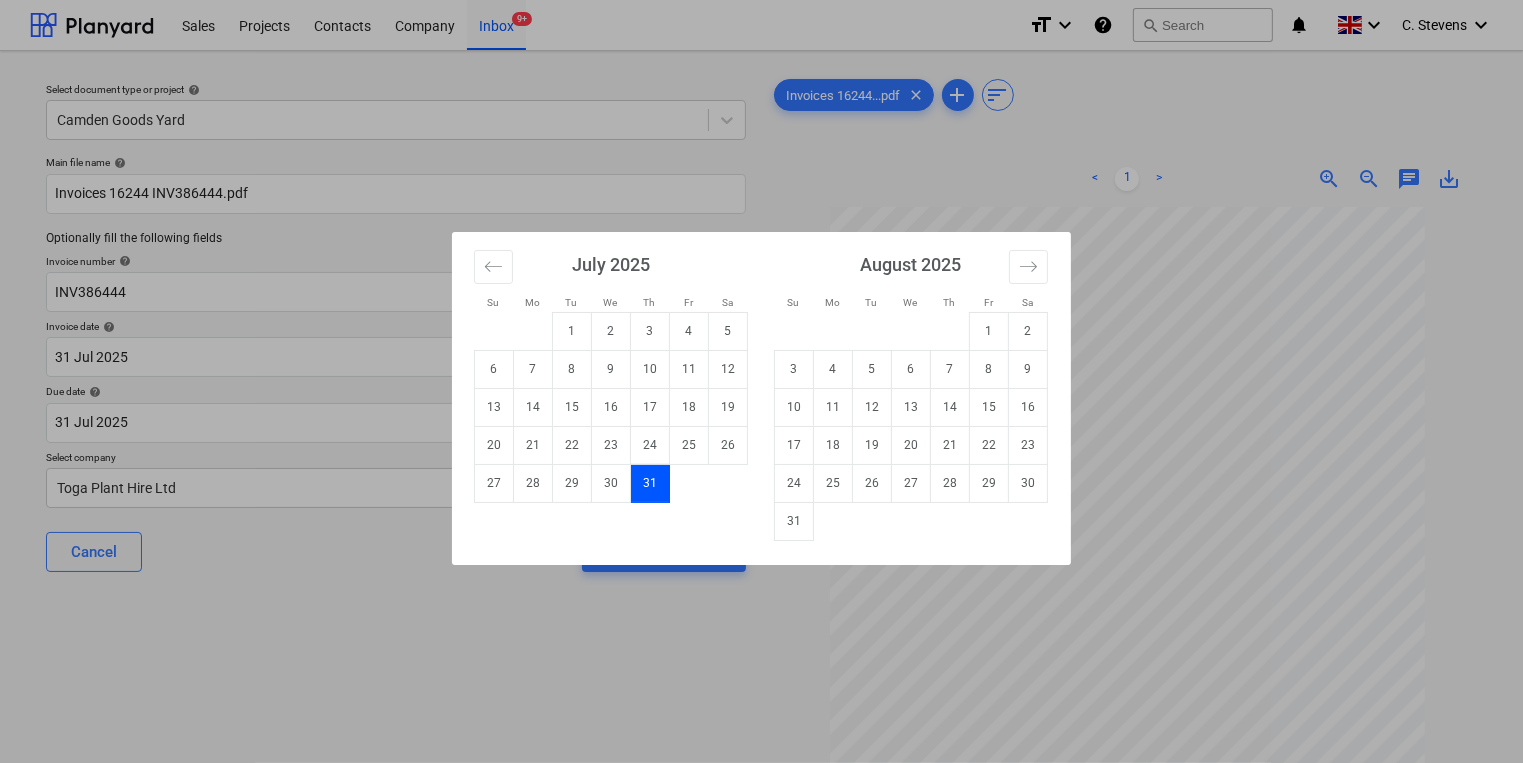 click on "31" at bounding box center (794, 521) 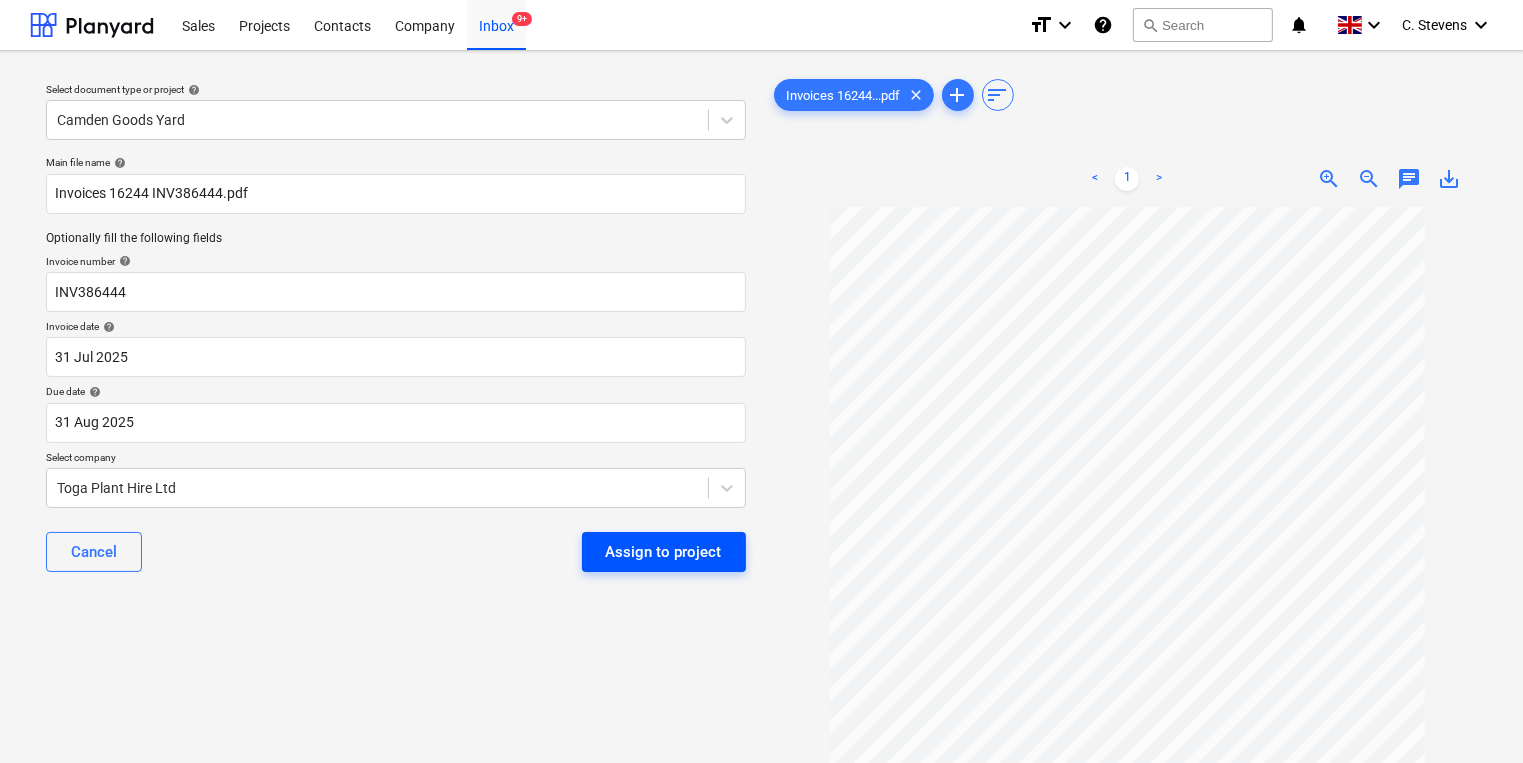 click on "Assign to project" at bounding box center (664, 552) 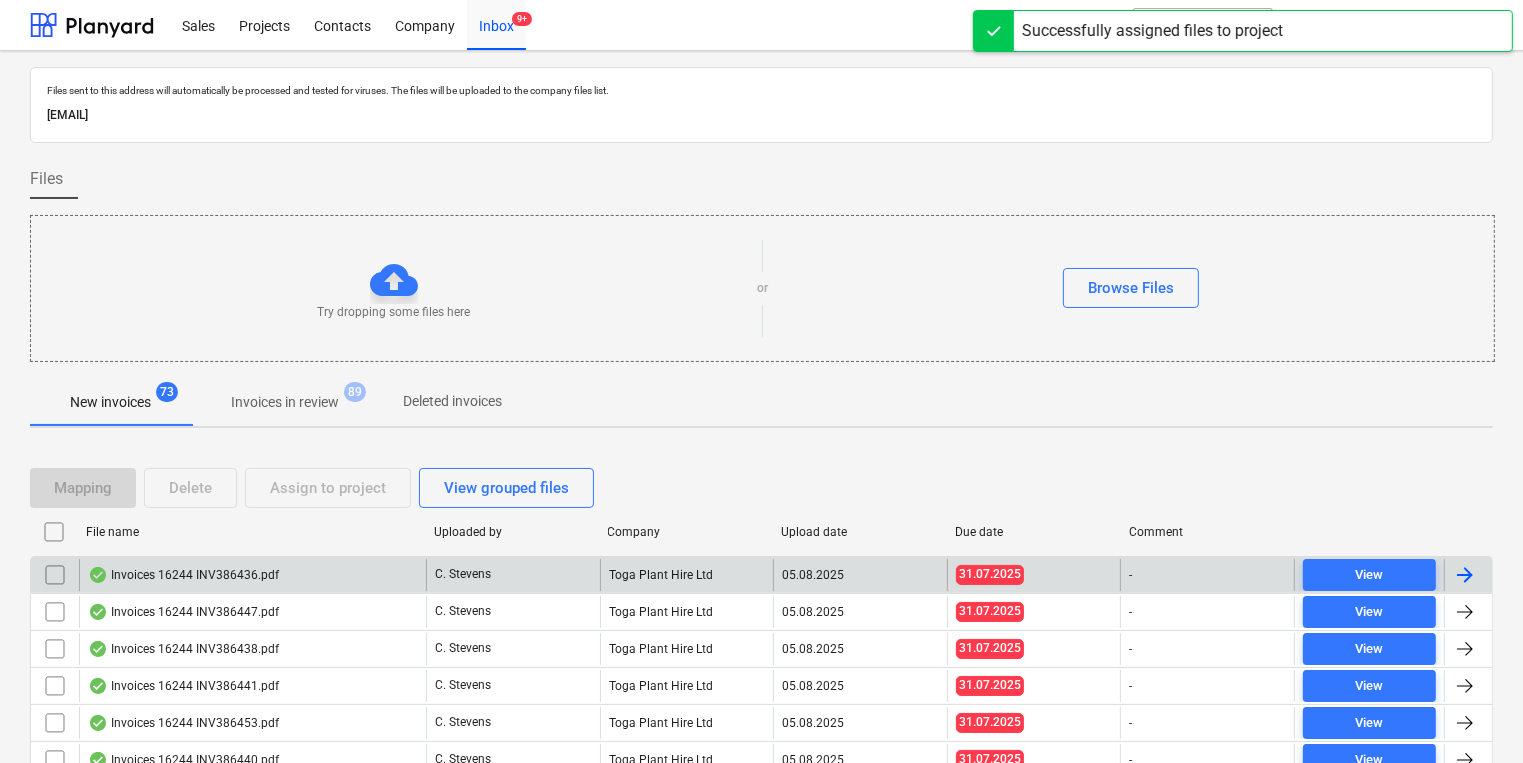 click on "Invoices 16244 INV386436.pdf" at bounding box center [252, 575] 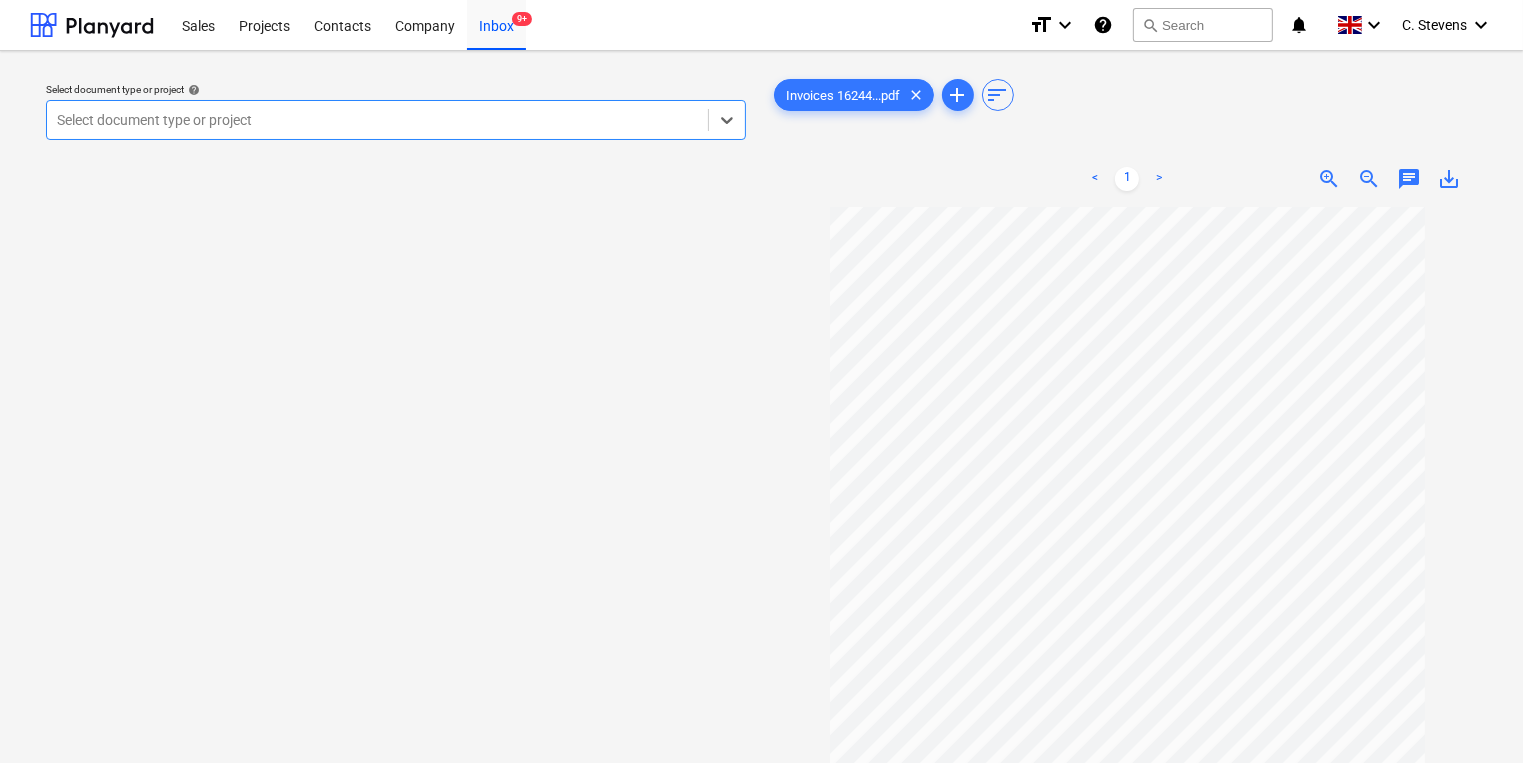 click at bounding box center (377, 120) 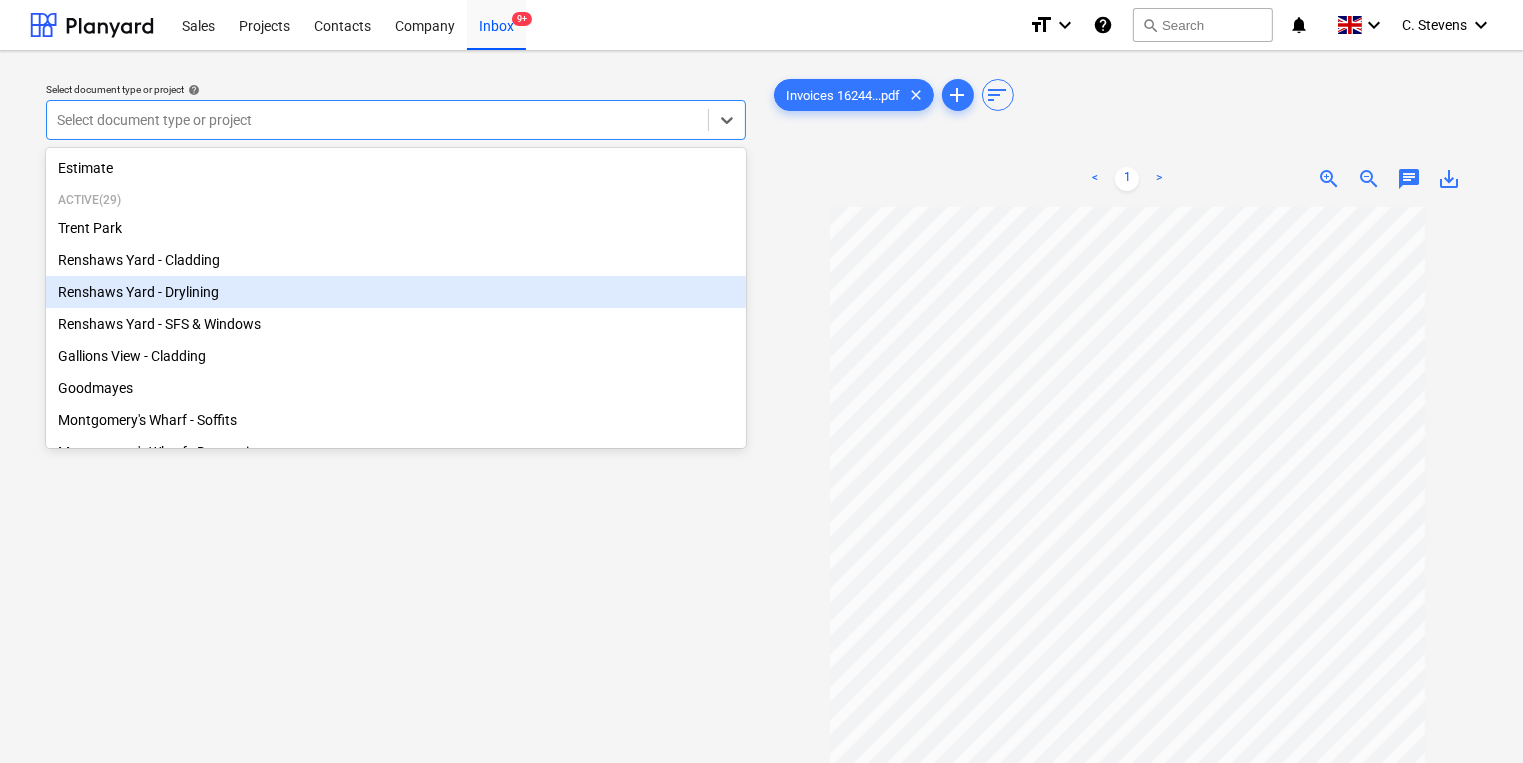 click on "Renshaws Yard -  Drylining" at bounding box center (396, 292) 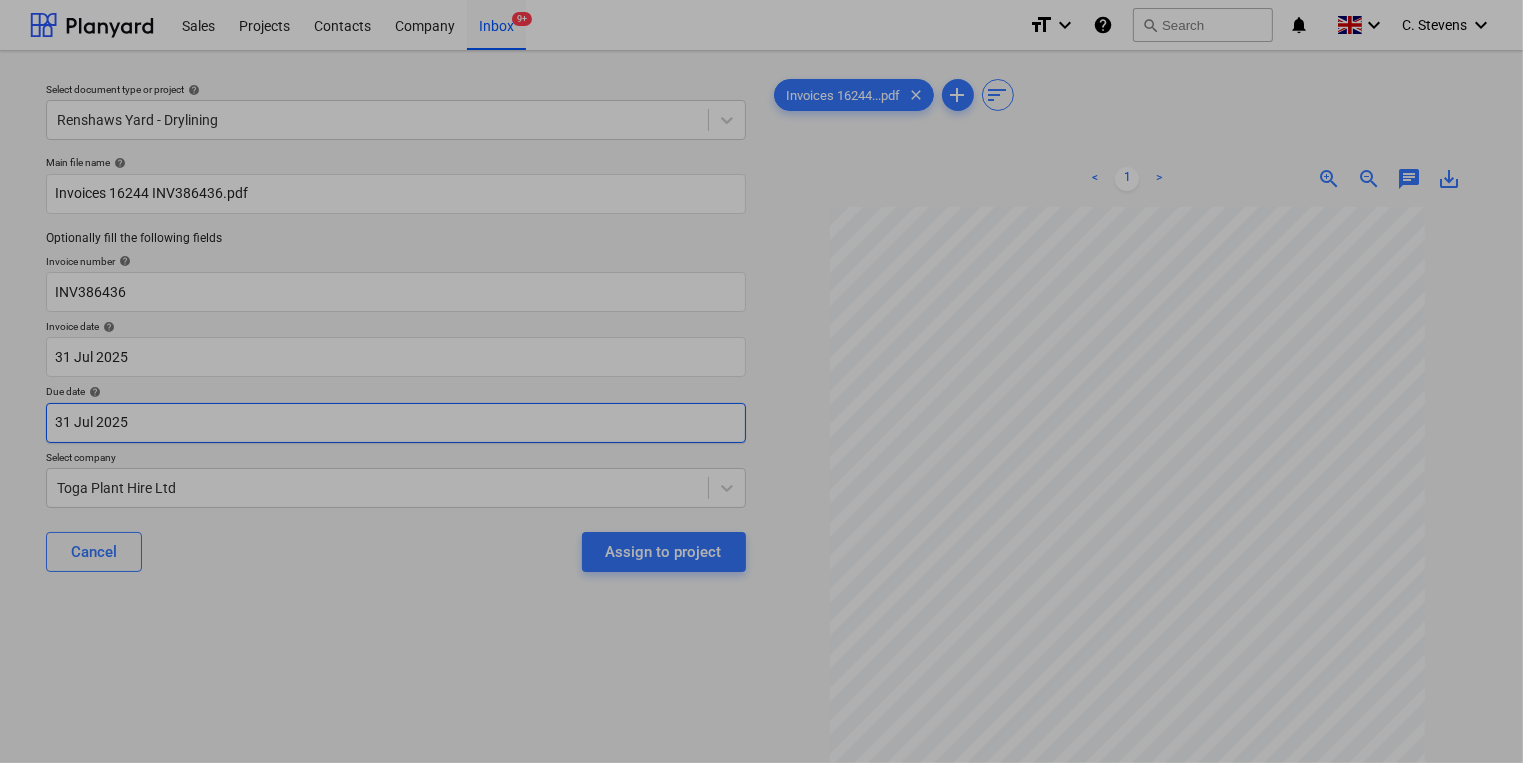 click on "Sales Projects Contacts Company Inbox 9+ format_size keyboard_arrow_down help search Search notifications 0 keyboard_arrow_down C. Stevens keyboard_arrow_down Select document type or project help Renshaws Yard -  Drylining Main file name help Invoices 16244 INV386436.pdf Optionally fill the following fields Invoice number help INV386436 Invoice date help 31 Jul 2025 31.07.2025 Press the down arrow key to interact with the calendar and
select a date. Press the question mark key to get the keyboard shortcuts for changing dates. Due date help 31 Jul 2025 31.07.2025 Press the down arrow key to interact with the calendar and
select a date. Press the question mark key to get the keyboard shortcuts for changing dates. Select company Toga Plant Hire Ltd   Cancel Assign to project Invoices 16244...pdf clear add sort < 1 > zoom_in zoom_out chat 0 save_alt Files uploaded successfully Files uploaded successfully
Su Mo Tu We Th Fr Sa Su Mo Tu We Th Fr Sa June 2025 1 2 3 4 5 6 7 8 9 10 11 12 13 14 15" at bounding box center [761, 381] 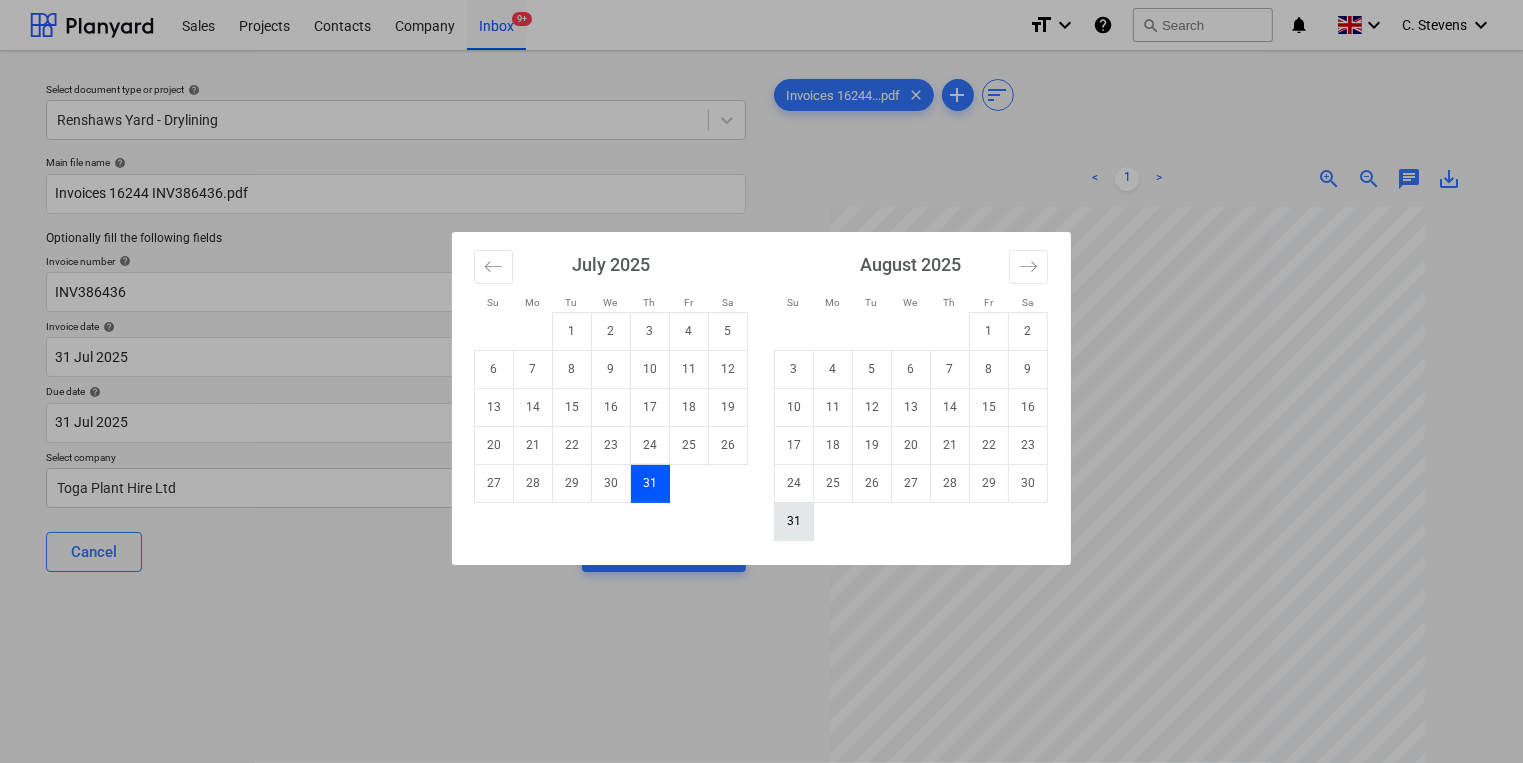 click on "31" at bounding box center [794, 521] 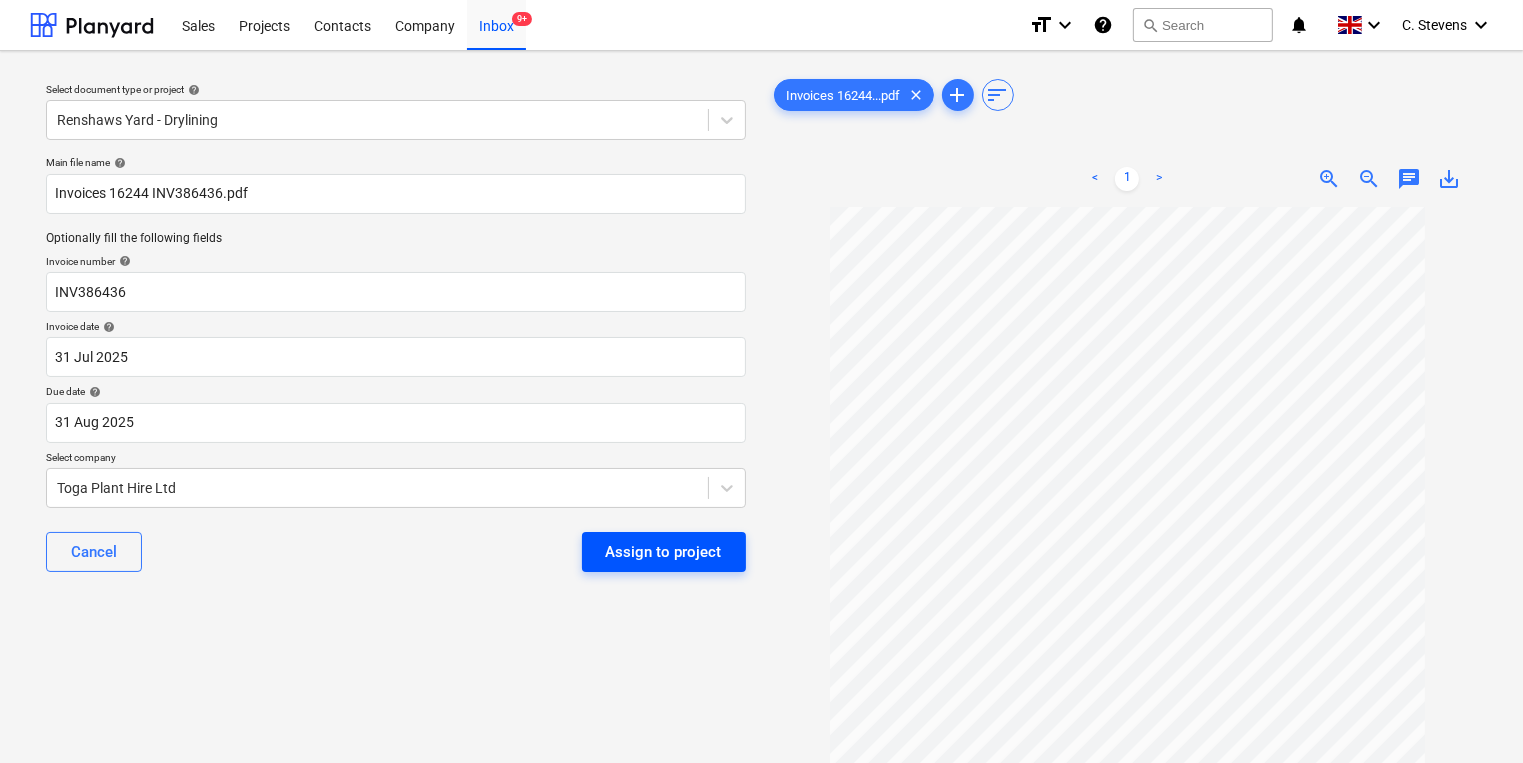 click on "Assign to project" at bounding box center [664, 552] 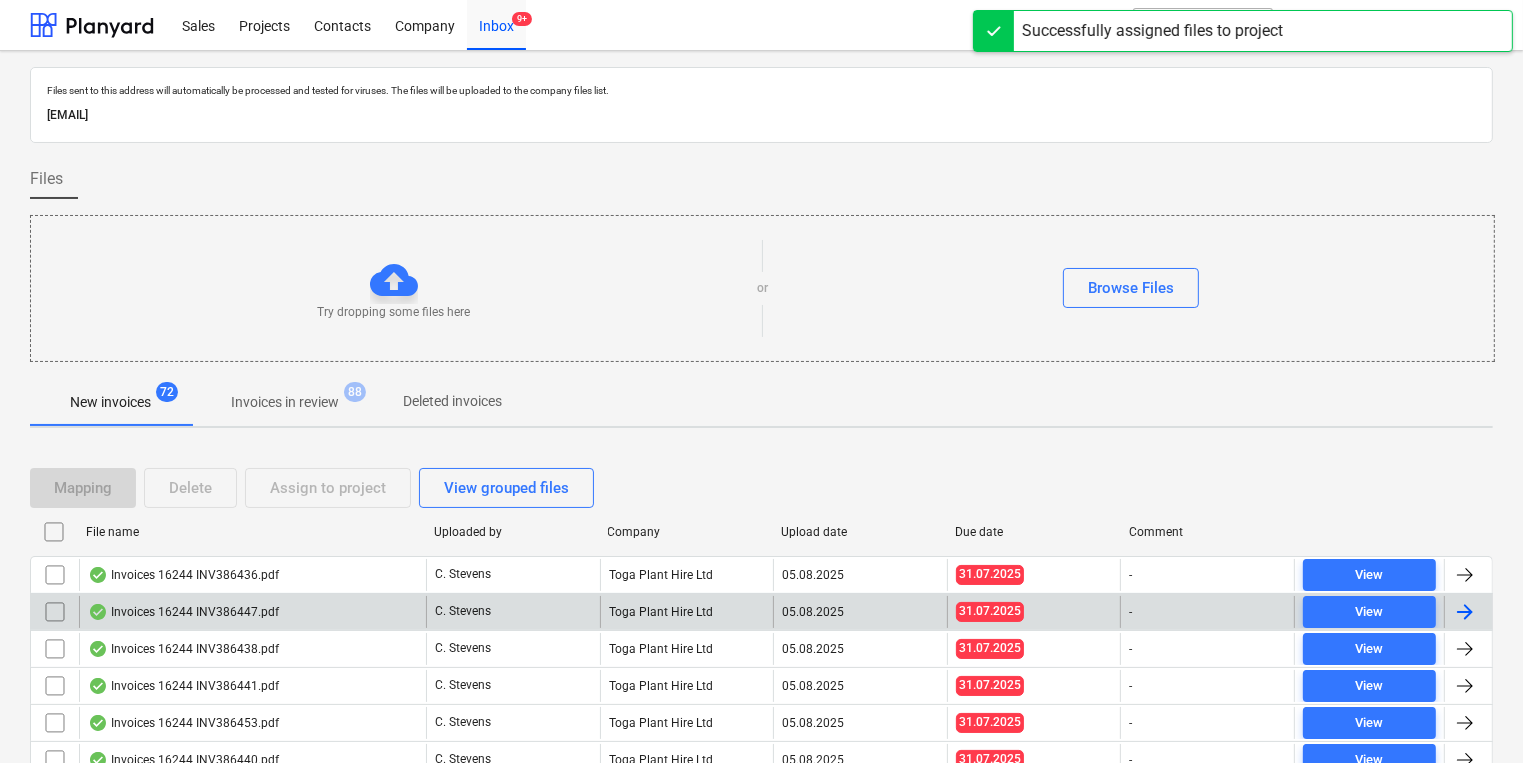 click on "Invoices 16244 INV386447.pdf" at bounding box center [252, 612] 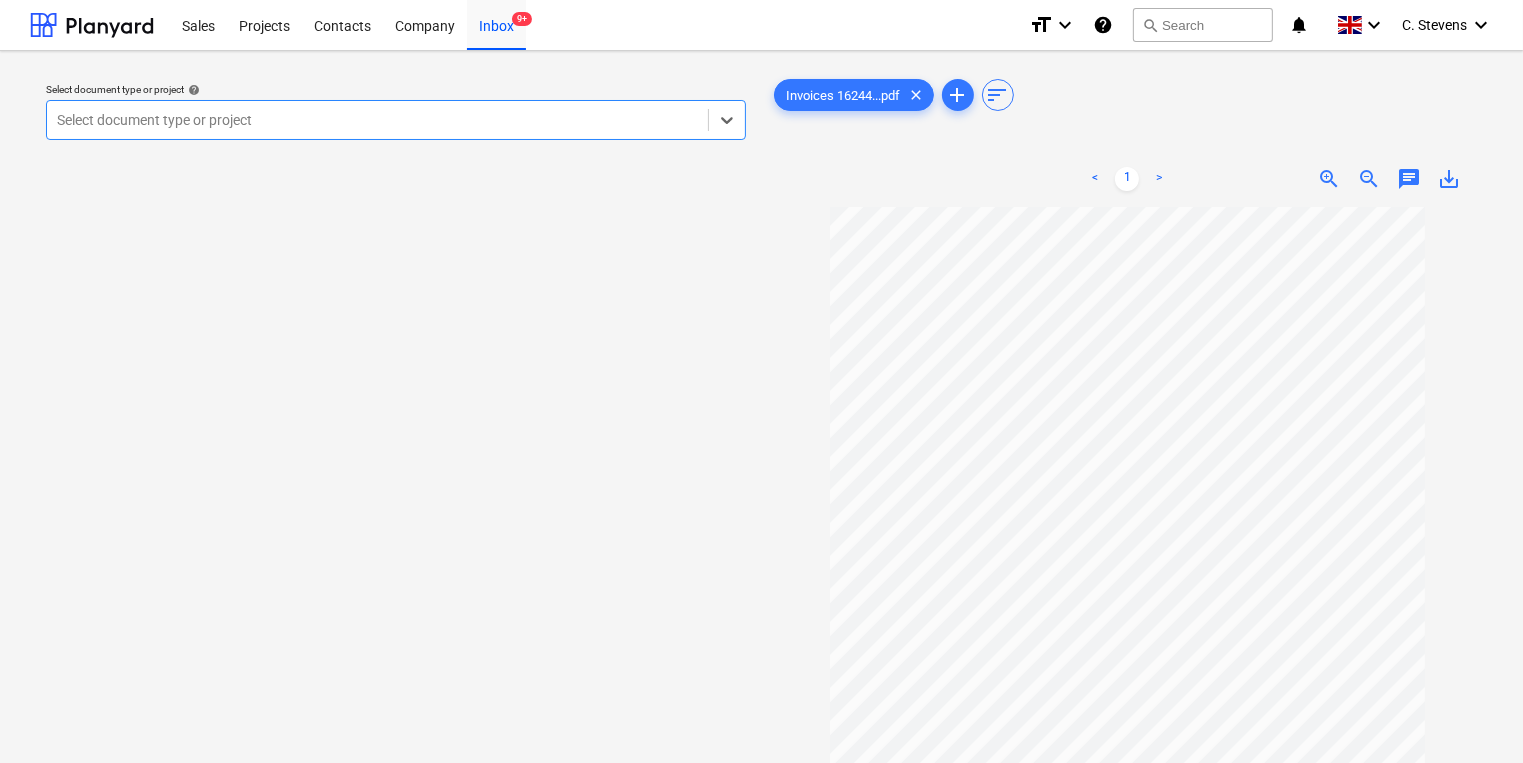 click at bounding box center (377, 120) 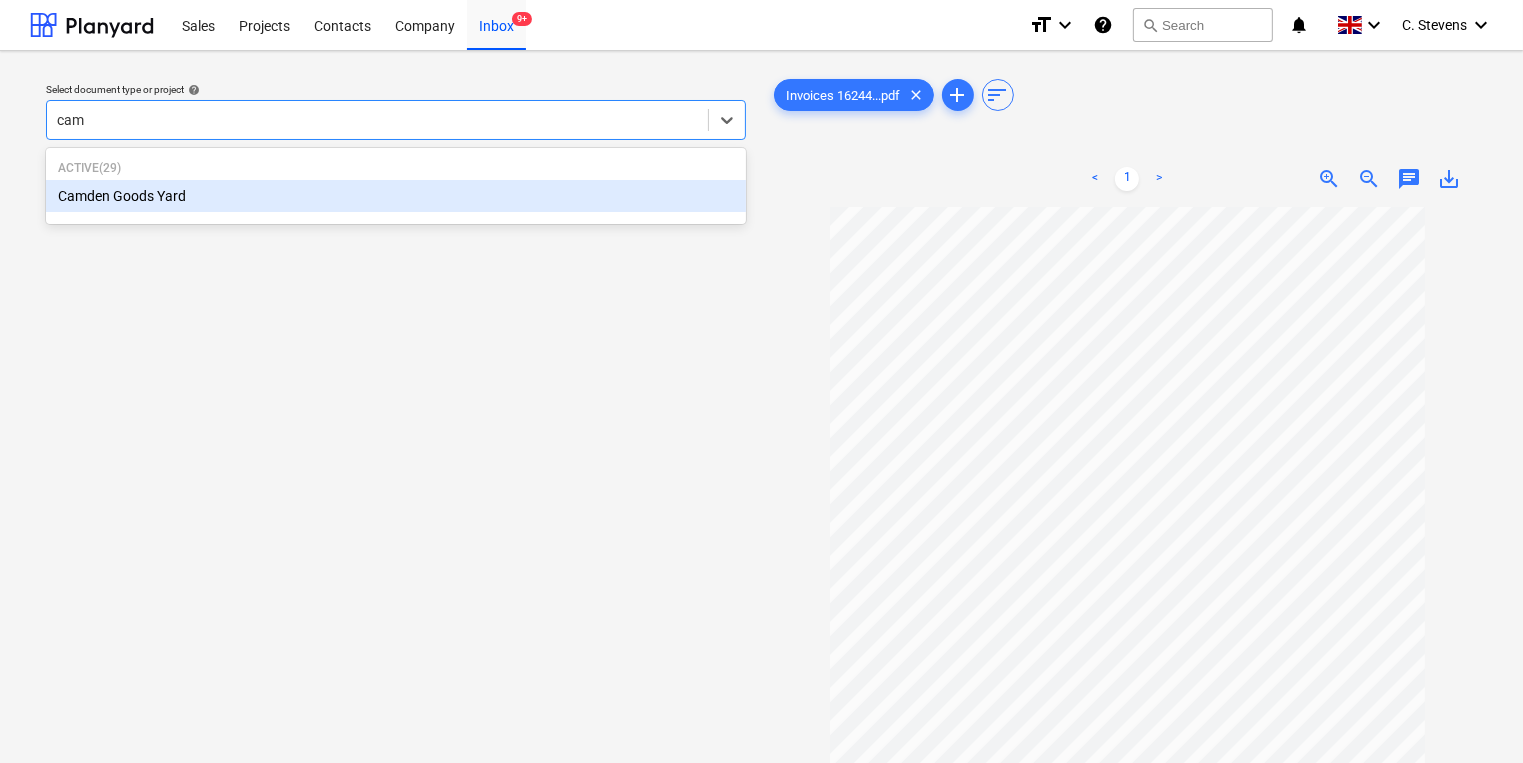 type on "camd" 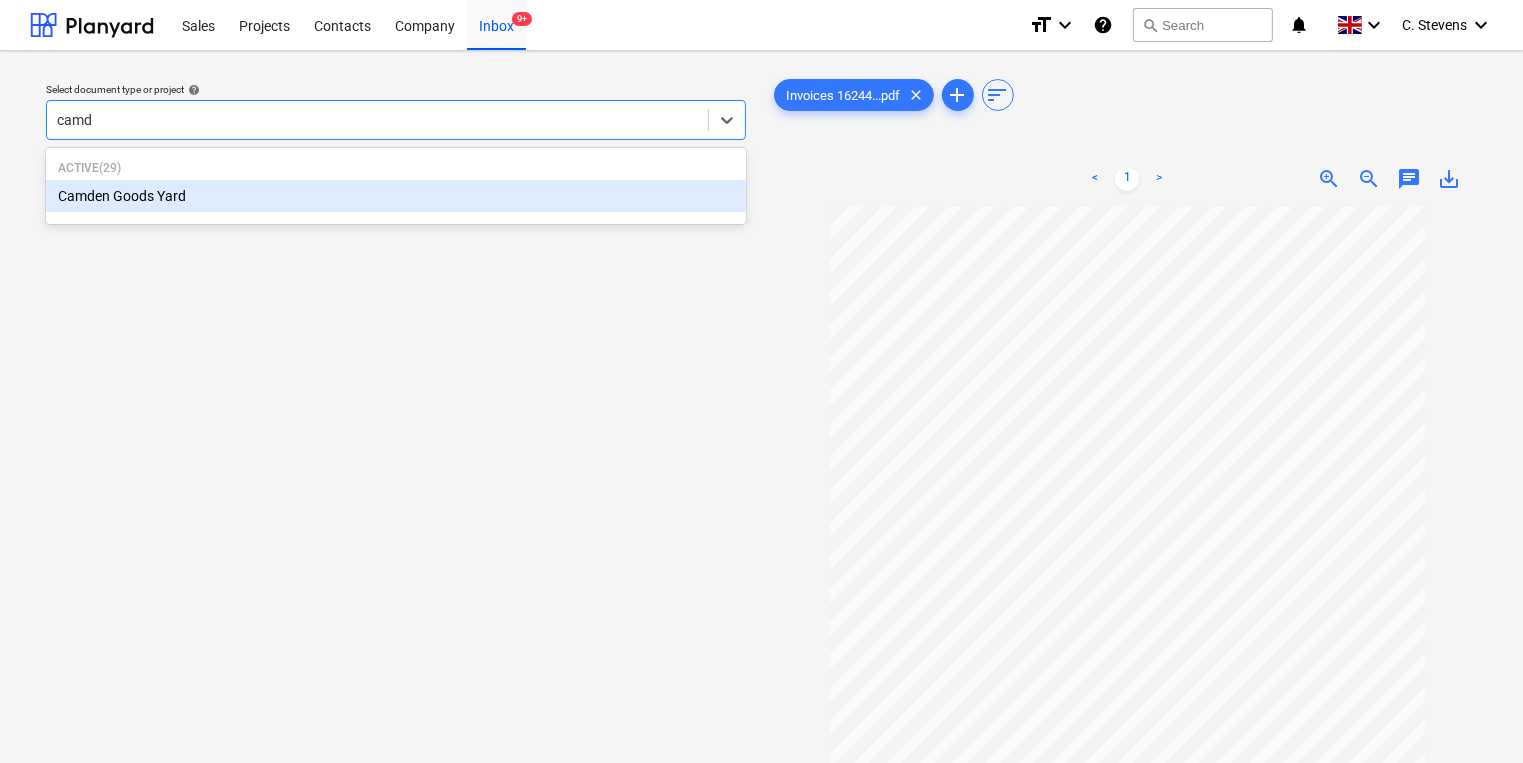 type 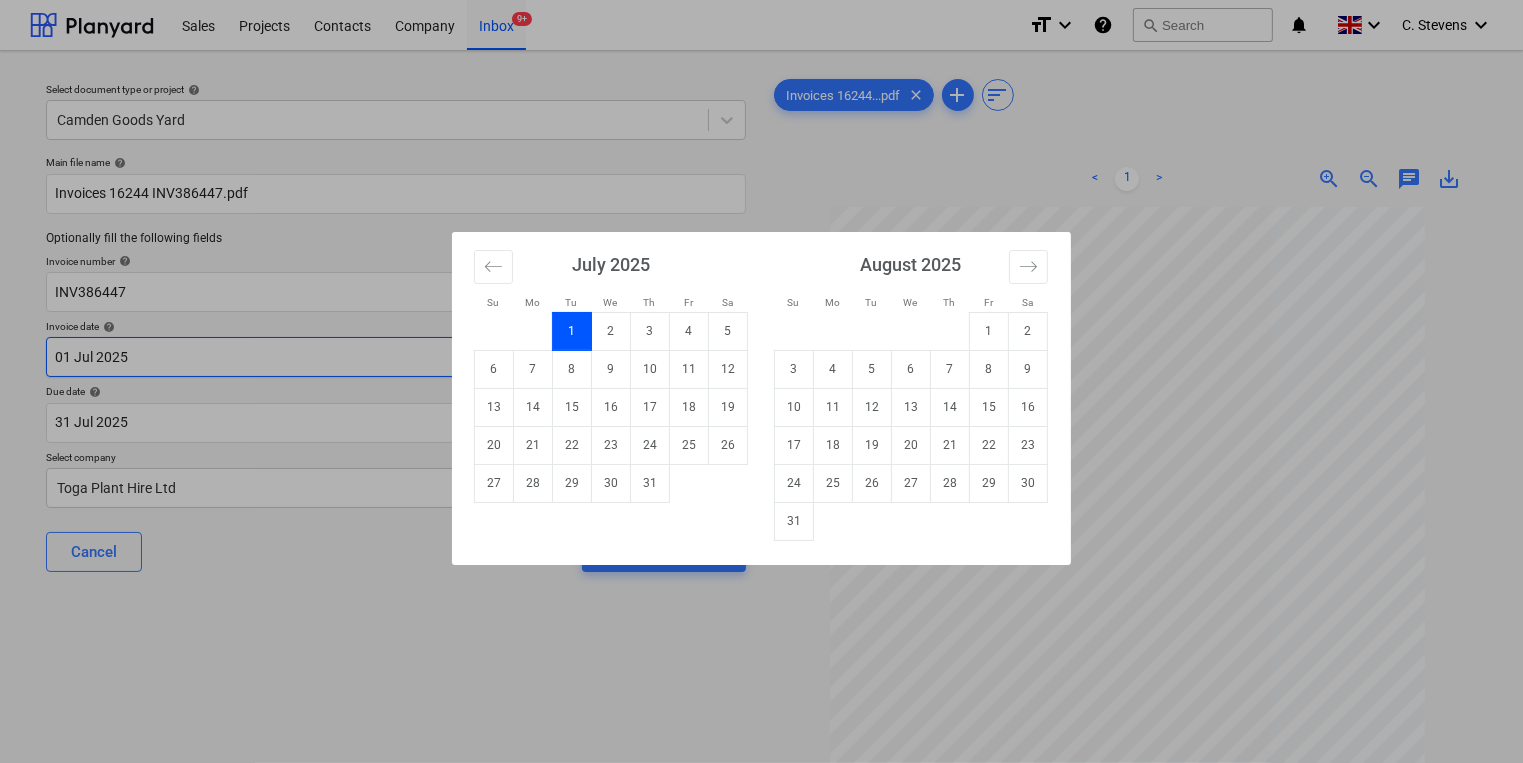 click on "Sales Projects Contacts Company Inbox 9+ format_size keyboard_arrow_down help search Search notifications 0 keyboard_arrow_down C. Stevens keyboard_arrow_down Select document type or project help Camden Goods Yard Main file name help Invoices 16244 INV386447.pdf Optionally fill the following fields Invoice number help INV386447 Invoice date help 01 Jul 2025 01.07.2025 Press the down arrow key to interact with the calendar and
select a date. Press the question mark key to get the keyboard shortcuts for changing dates. Due date help 31 Jul 2025 31.07.2025 Press the down arrow key to interact with the calendar and
select a date. Press the question mark key to get the keyboard shortcuts for changing dates. Select company Toga Plant Hire Ltd   Cancel Assign to project Invoices 16244...pdf clear add sort < 1 > zoom_in zoom_out chat 0 save_alt Files uploaded successfully Files uploaded successfully
Su Mo Tu We Th Fr Sa Su Mo Tu We Th Fr Sa June 2025 1 2 3 4 5 6 7 8 9 10 11 12 13 14 15 16 17 18" at bounding box center (761, 381) 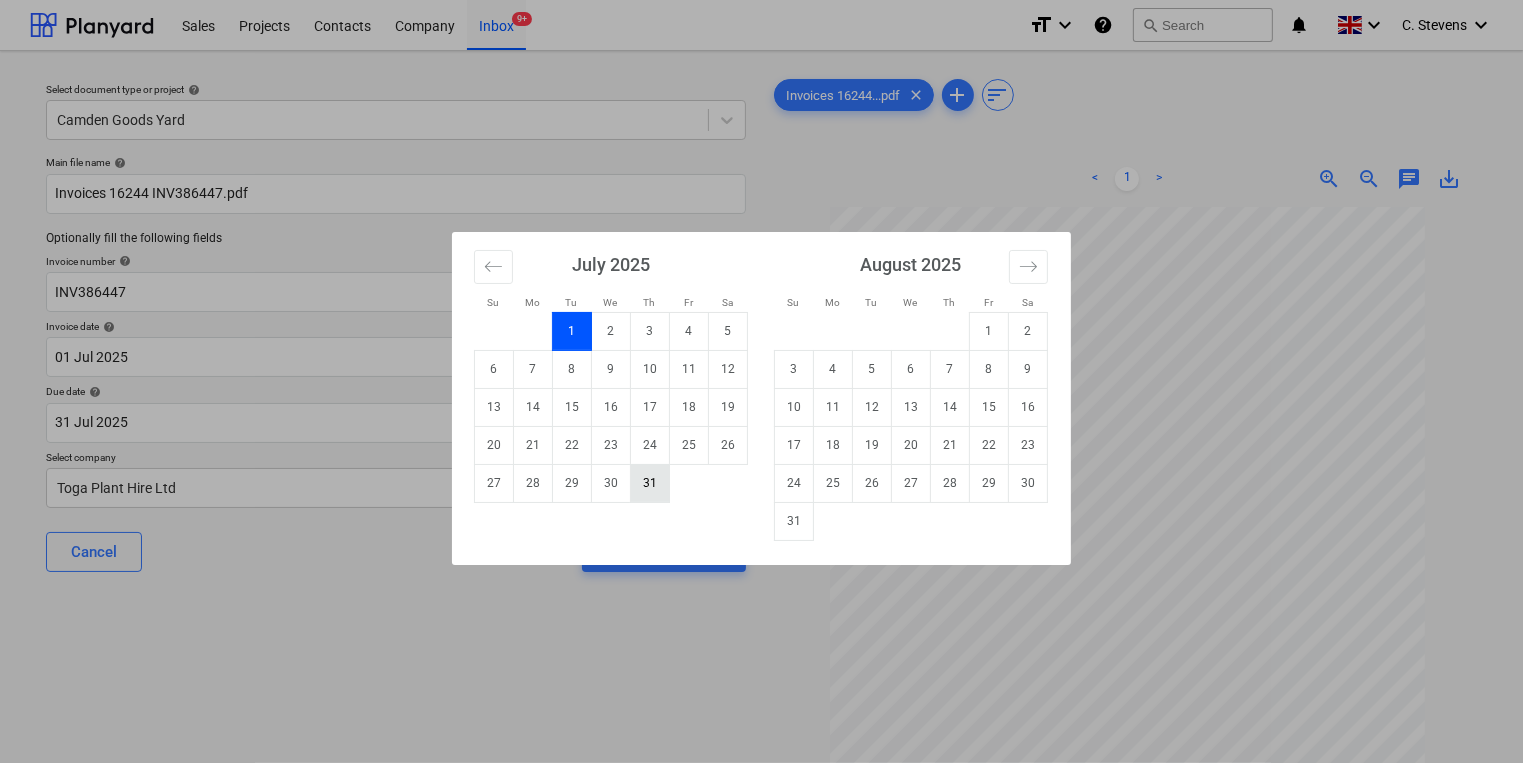 click on "31" at bounding box center [650, 483] 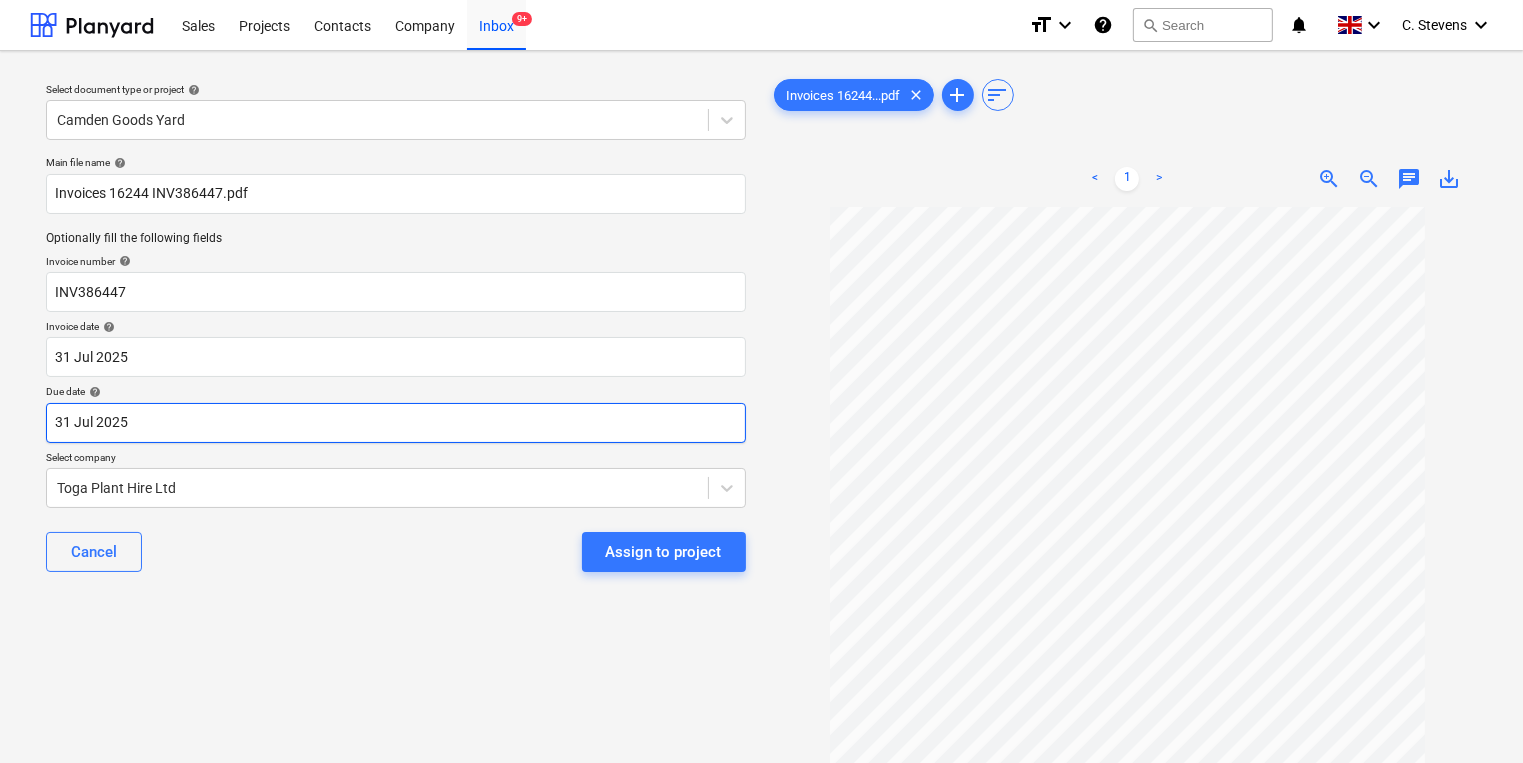 click on "Sales Projects Contacts Company Inbox 9+ format_size keyboard_arrow_down help search Search notifications 0 keyboard_arrow_down C. Stevens keyboard_arrow_down Select document type or project help Camden Goods Yard Main file name help Invoices 16244 INV386447.pdf Optionally fill the following fields Invoice number help INV386447 Invoice date help 31 Jul 2025 31.07.2025 Press the down arrow key to interact with the calendar and
select a date. Press the question mark key to get the keyboard shortcuts for changing dates. Due date help 31 Jul 2025 31.07.2025 Press the down arrow key to interact with the calendar and
select a date. Press the question mark key to get the keyboard shortcuts for changing dates. Select company Toga Plant Hire Ltd   Cancel Assign to project Invoices 16244...pdf clear add sort < 1 > zoom_in zoom_out chat 0 save_alt Files uploaded successfully Files uploaded successfully" at bounding box center [761, 381] 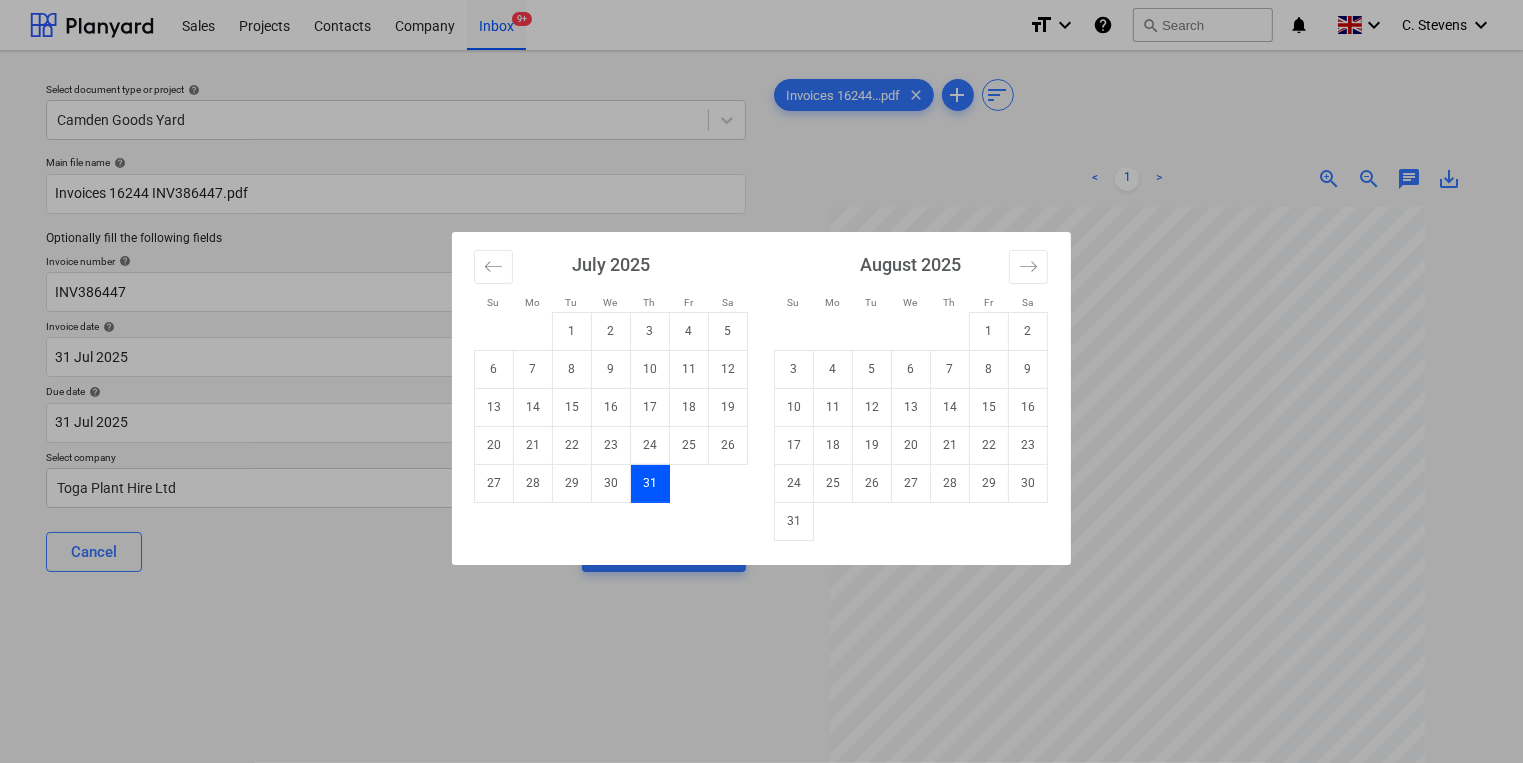click on "31" at bounding box center [794, 521] 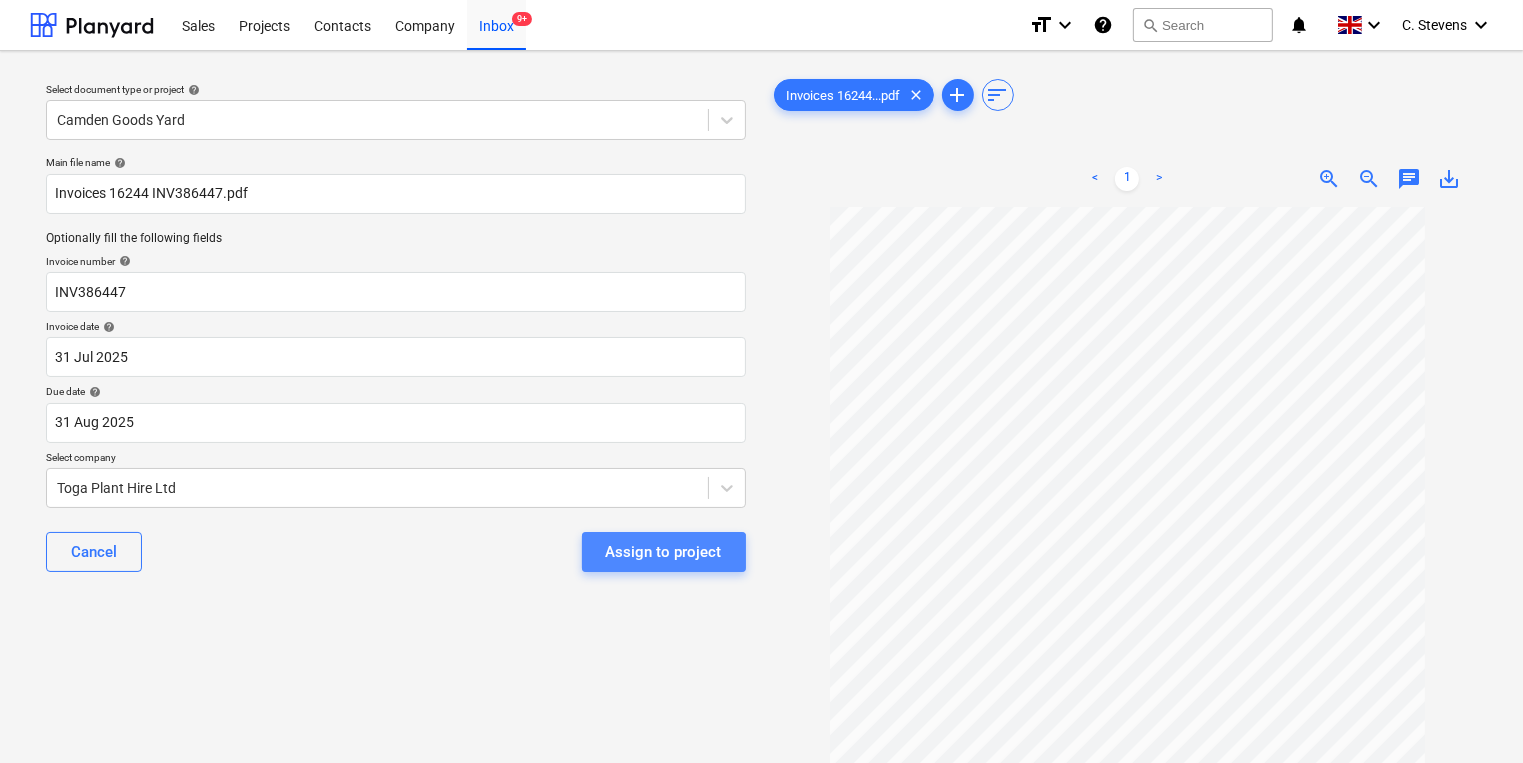 click on "Assign to project" at bounding box center (664, 552) 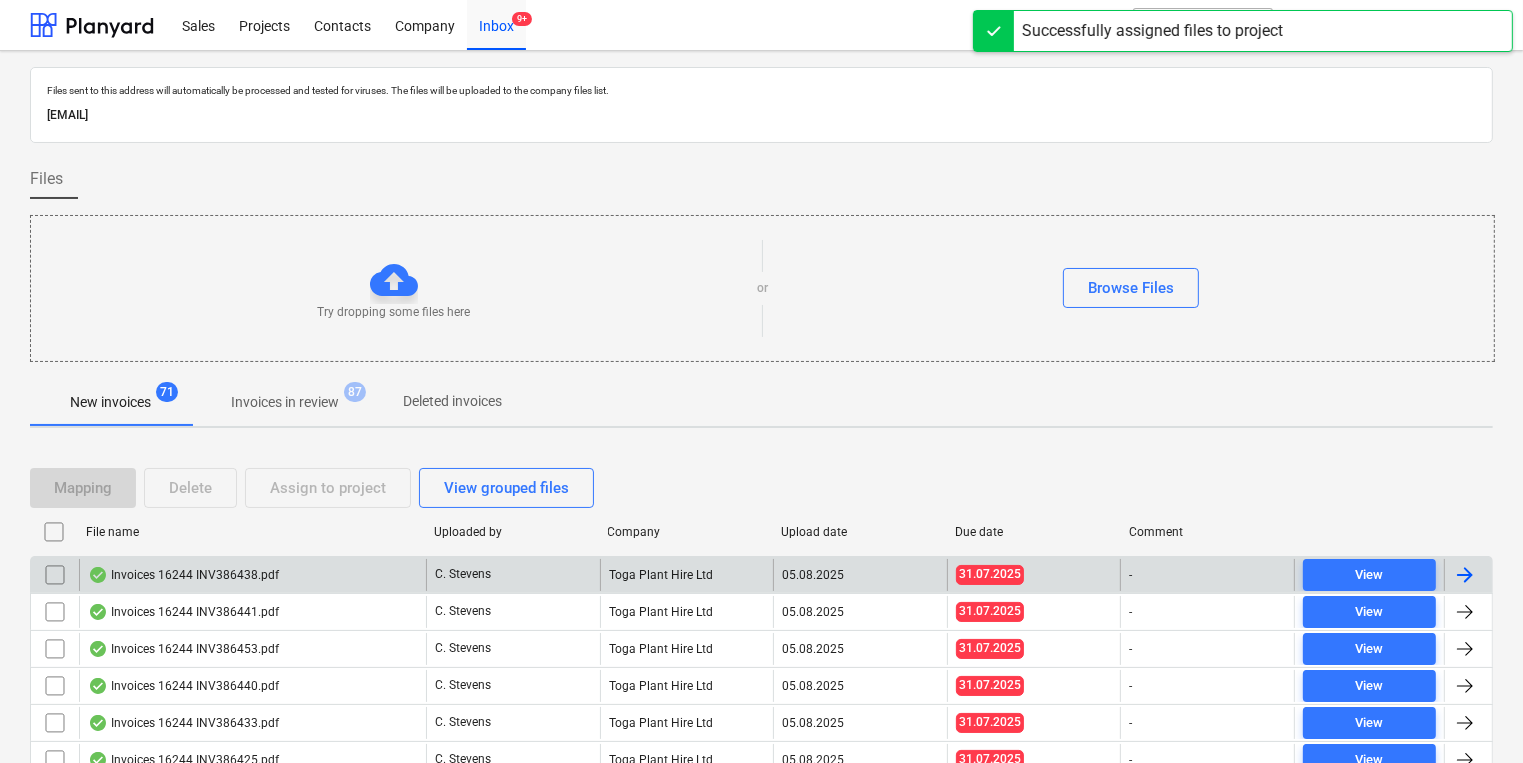 click on "Invoices 16244 INV386438.pdf" at bounding box center [183, 575] 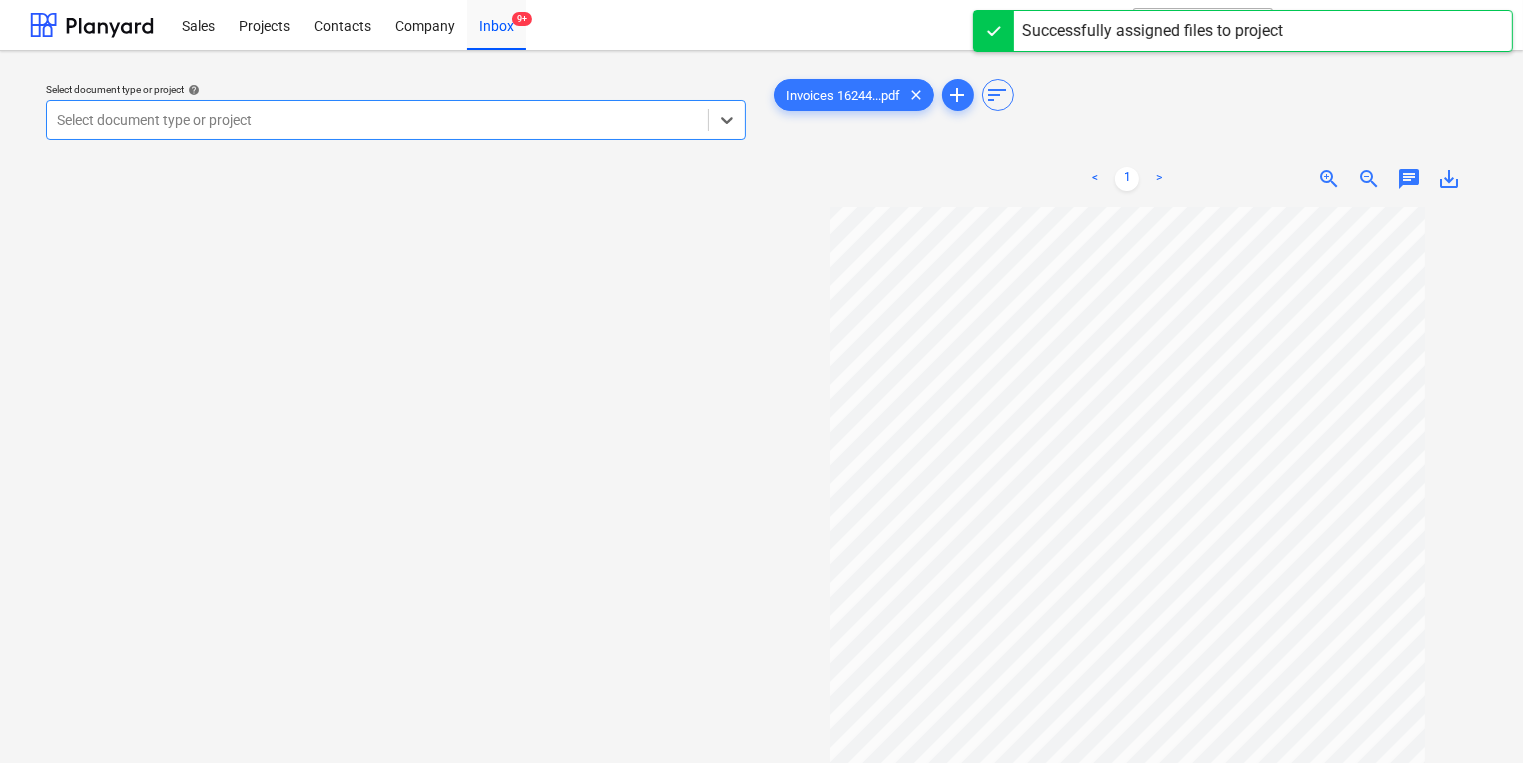 scroll, scrollTop: 0, scrollLeft: 0, axis: both 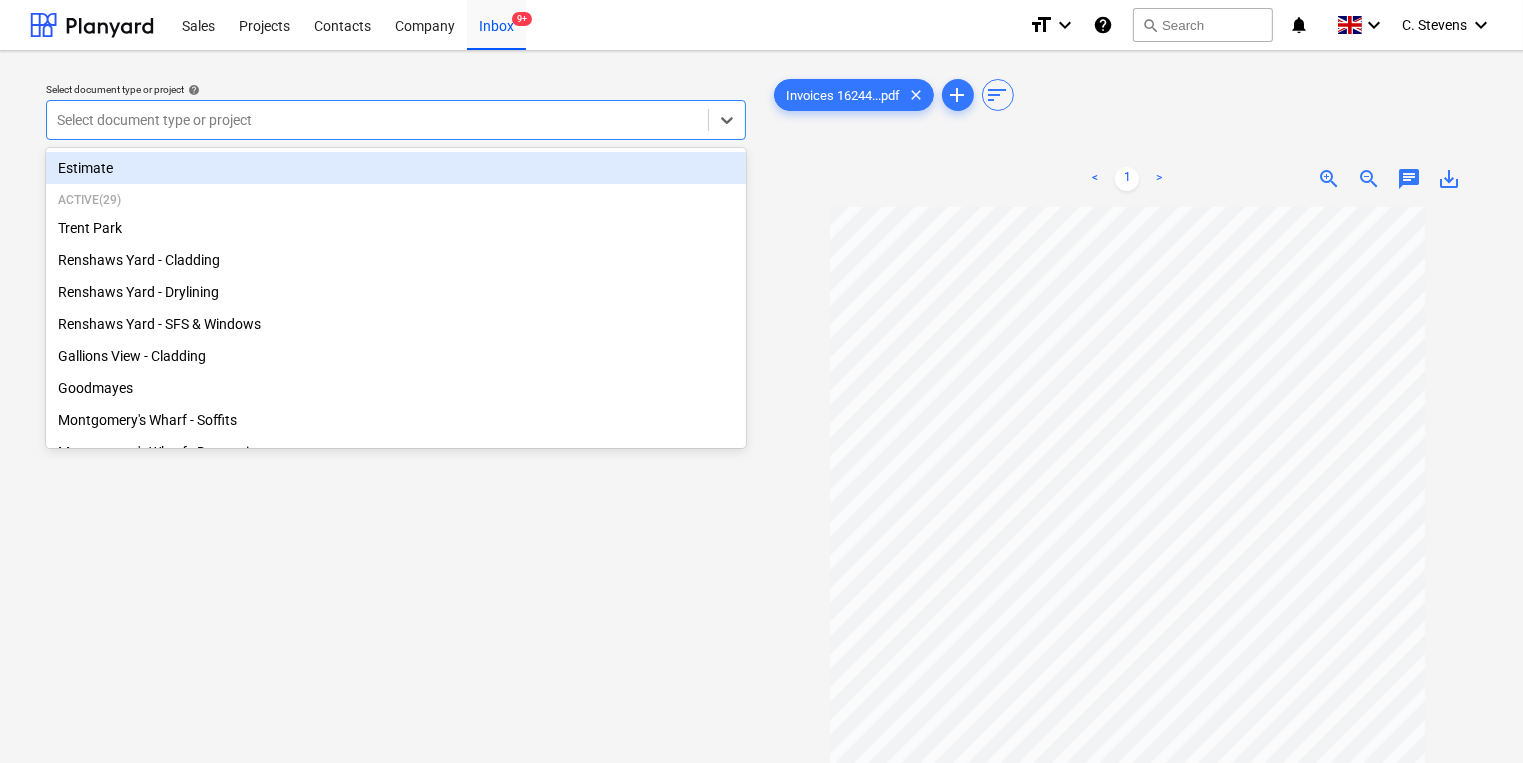 click at bounding box center (377, 120) 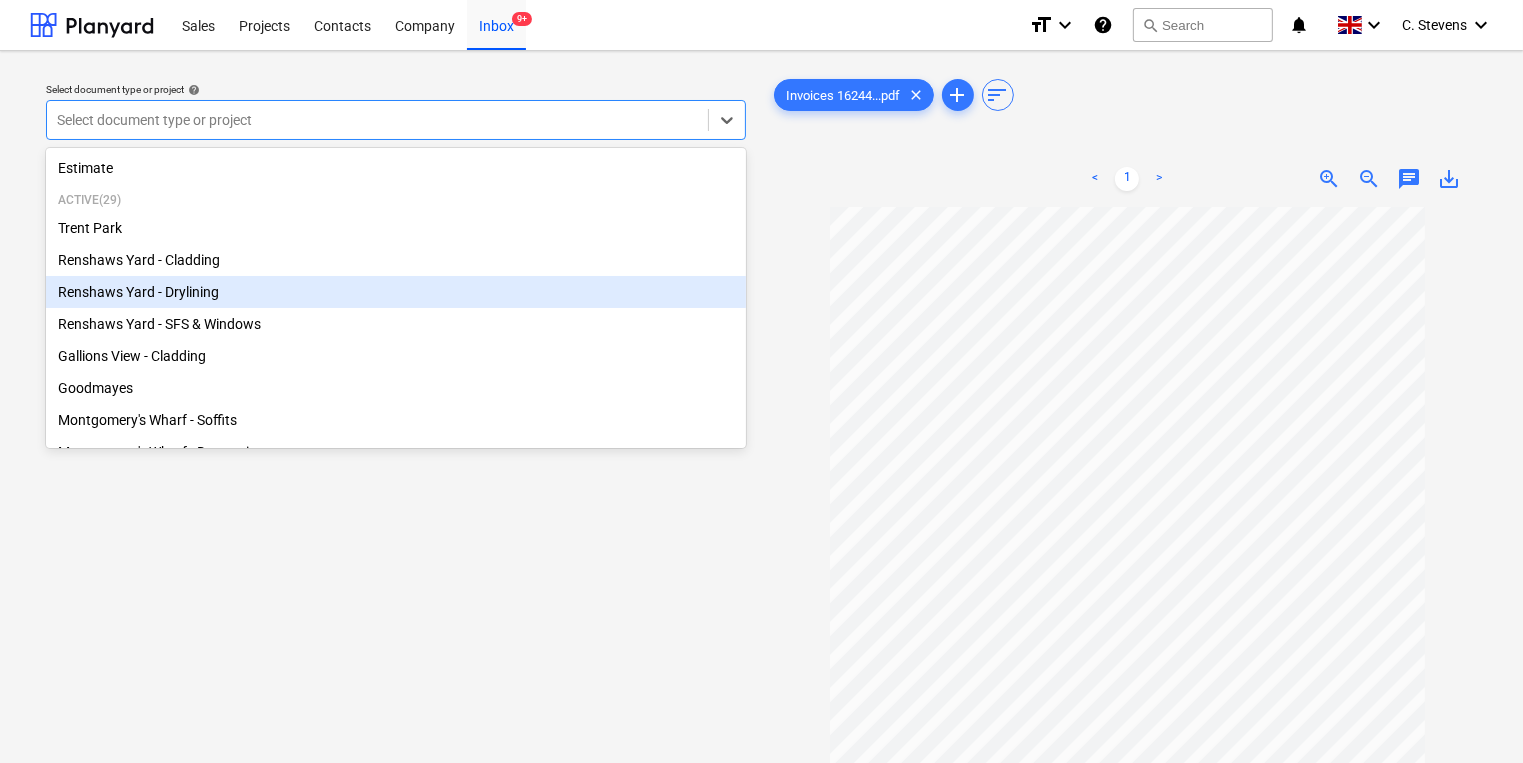 click on "Renshaws Yard -  Drylining" at bounding box center (396, 292) 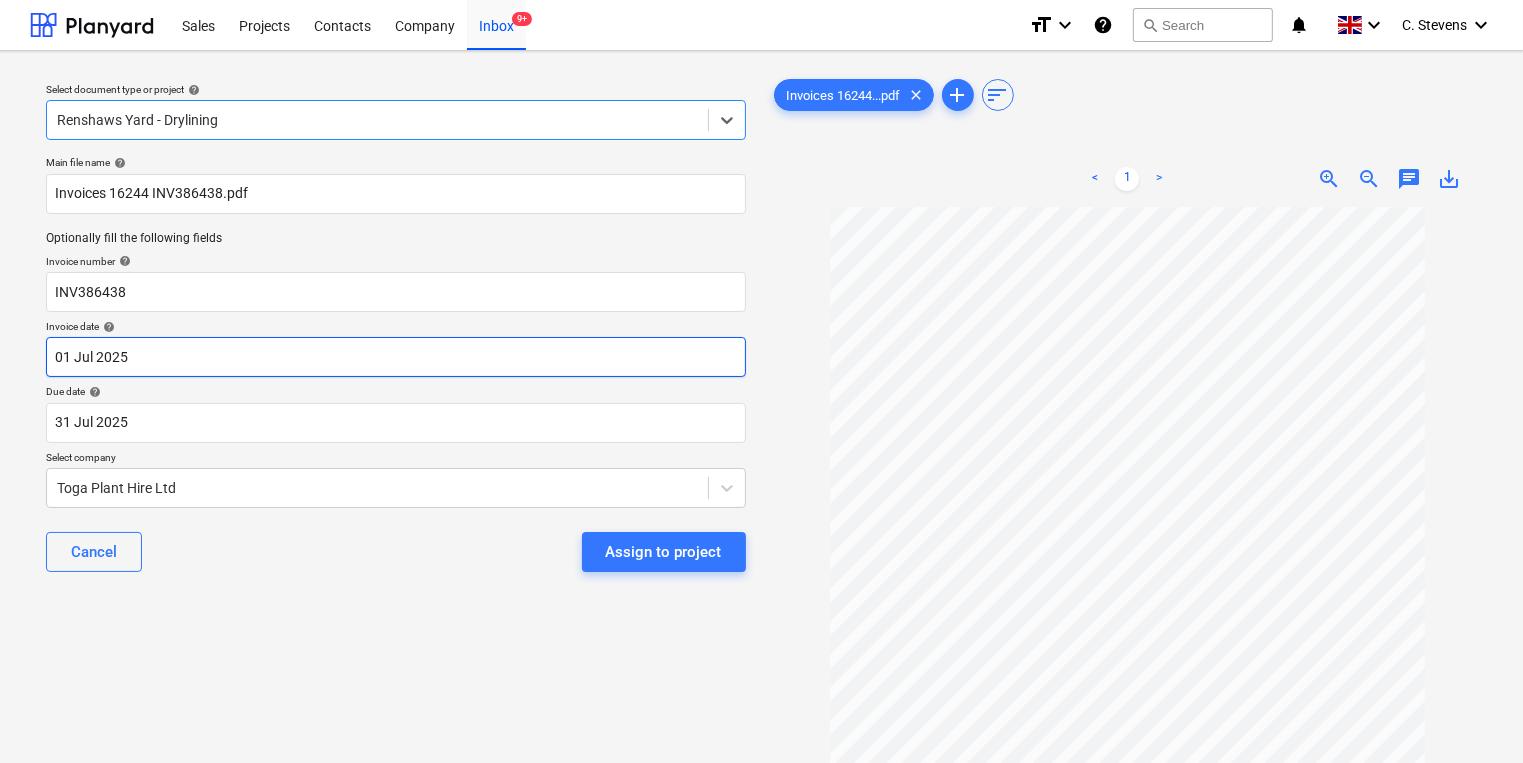 click on "Sales Projects Contacts Company Inbox 9+ format_size keyboard_arrow_down help search Search notifications 0 keyboard_arrow_down C. Stevens keyboard_arrow_down Select document type or project help option Renshaws Yard -  Drylining, selected.   Select is focused ,type to refine list, press Down to open the menu,  Renshaws Yard -  Drylining Main file name help Invoices 16244 INV386438.pdf Optionally fill the following fields Invoice number help INV386438 Invoice date help 01 Jul 2025 01.07.2025 Press the down arrow key to interact with the calendar and
select a date. Press the question mark key to get the keyboard shortcuts for changing dates. Due date help 31 Jul 2025 31.07.2025 Press the down arrow key to interact with the calendar and
select a date. Press the question mark key to get the keyboard shortcuts for changing dates. Select company Toga Plant Hire Ltd   Cancel Assign to project Invoices 16244...pdf clear add sort < 1 > zoom_in zoom_out chat 0 save_alt Files uploaded successfully" at bounding box center [761, 381] 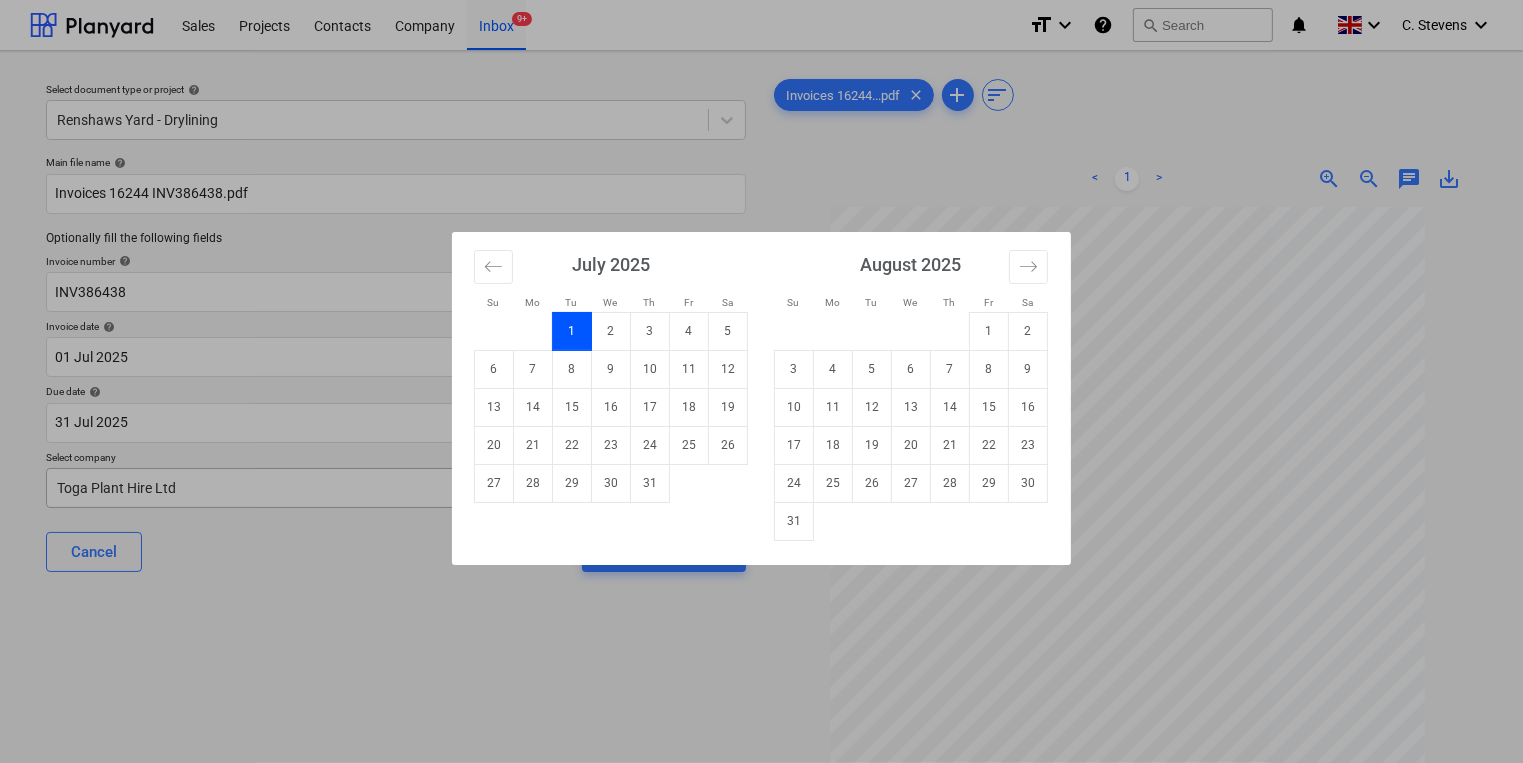 click on "31" at bounding box center [650, 483] 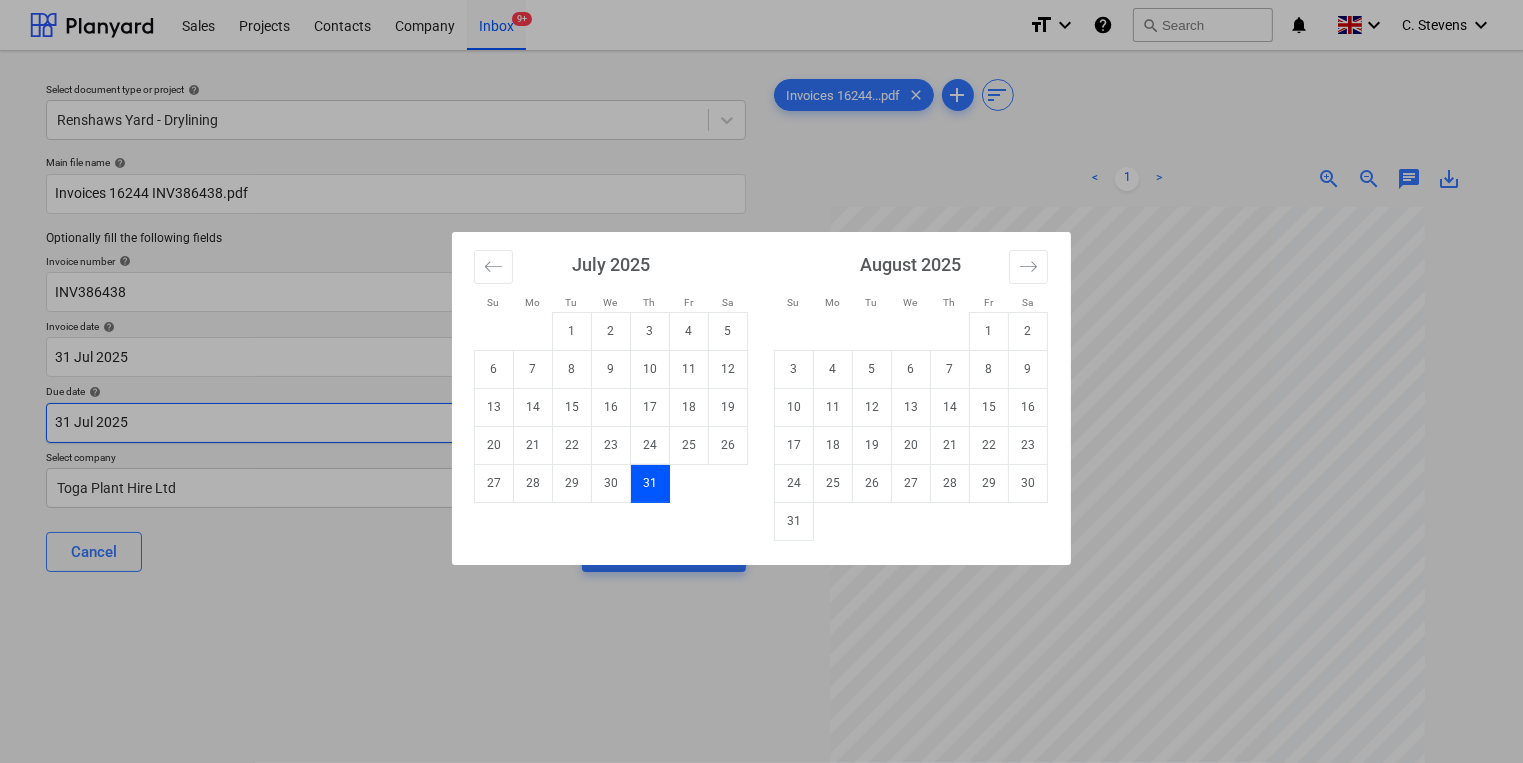 click on "Sales Projects Contacts Company Inbox 9+ format_size keyboard_arrow_down help search Search notifications 0 keyboard_arrow_down C. Stevens keyboard_arrow_down Select document type or project help Renshaws Yard -  Drylining Main file name help Invoices 16244 INV386438.pdf Optionally fill the following fields Invoice number help INV386438 Invoice date help 31 Jul 2025 31.07.2025 Press the down arrow key to interact with the calendar and
select a date. Press the question mark key to get the keyboard shortcuts for changing dates. Due date help 31 Jul 2025 31.07.2025 Press the down arrow key to interact with the calendar and
select a date. Press the question mark key to get the keyboard shortcuts for changing dates. Select company Toga Plant Hire Ltd   Cancel Assign to project Invoices 16244...pdf clear add sort < 1 > zoom_in zoom_out chat 0 save_alt Files uploaded successfully Files uploaded successfully
Su Mo Tu We Th Fr Sa Su Mo Tu We Th Fr Sa June 2025 1 2 3 4 5 6 7 8 9 10 11 12 13 14 15" at bounding box center (761, 381) 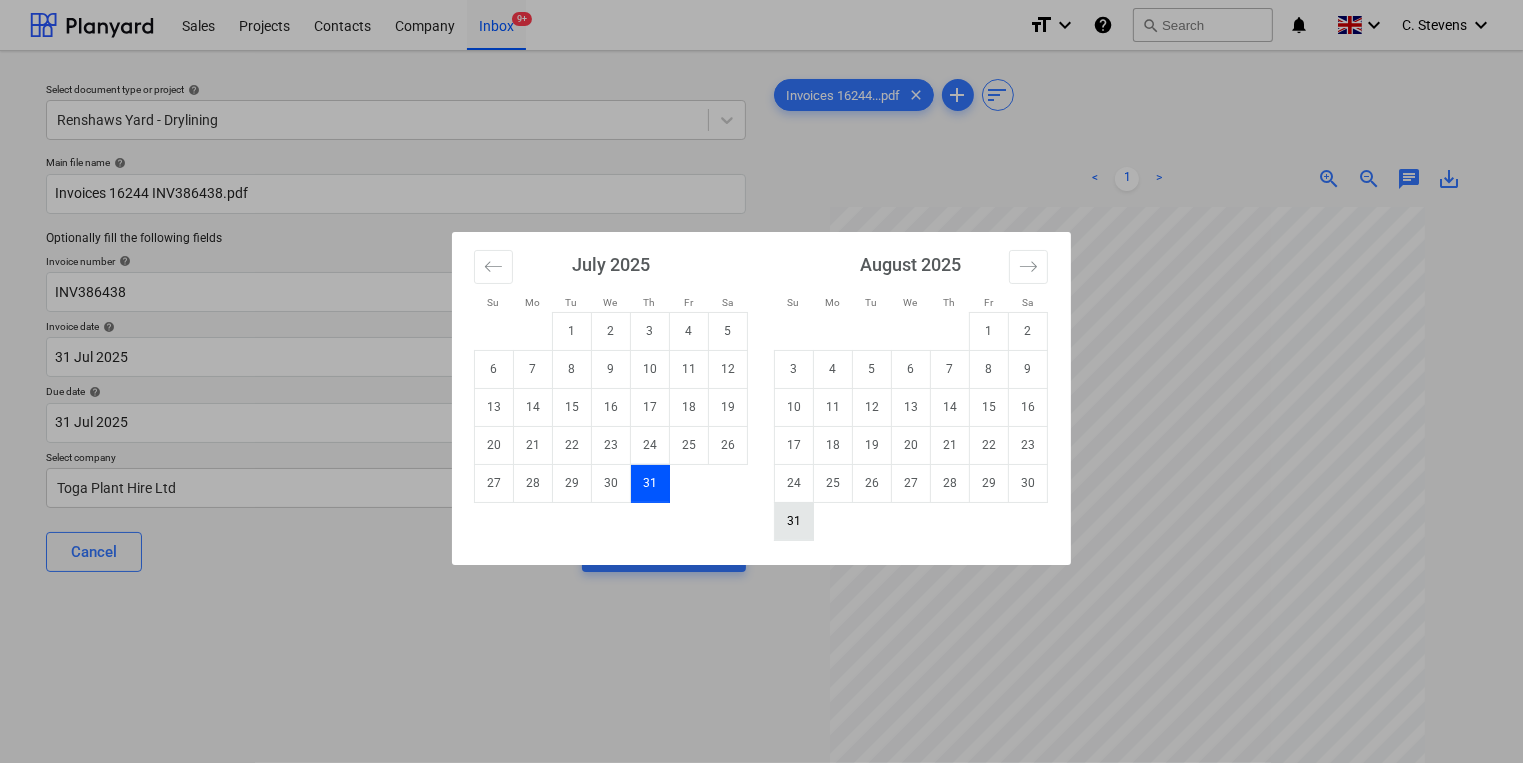click on "31" at bounding box center [794, 521] 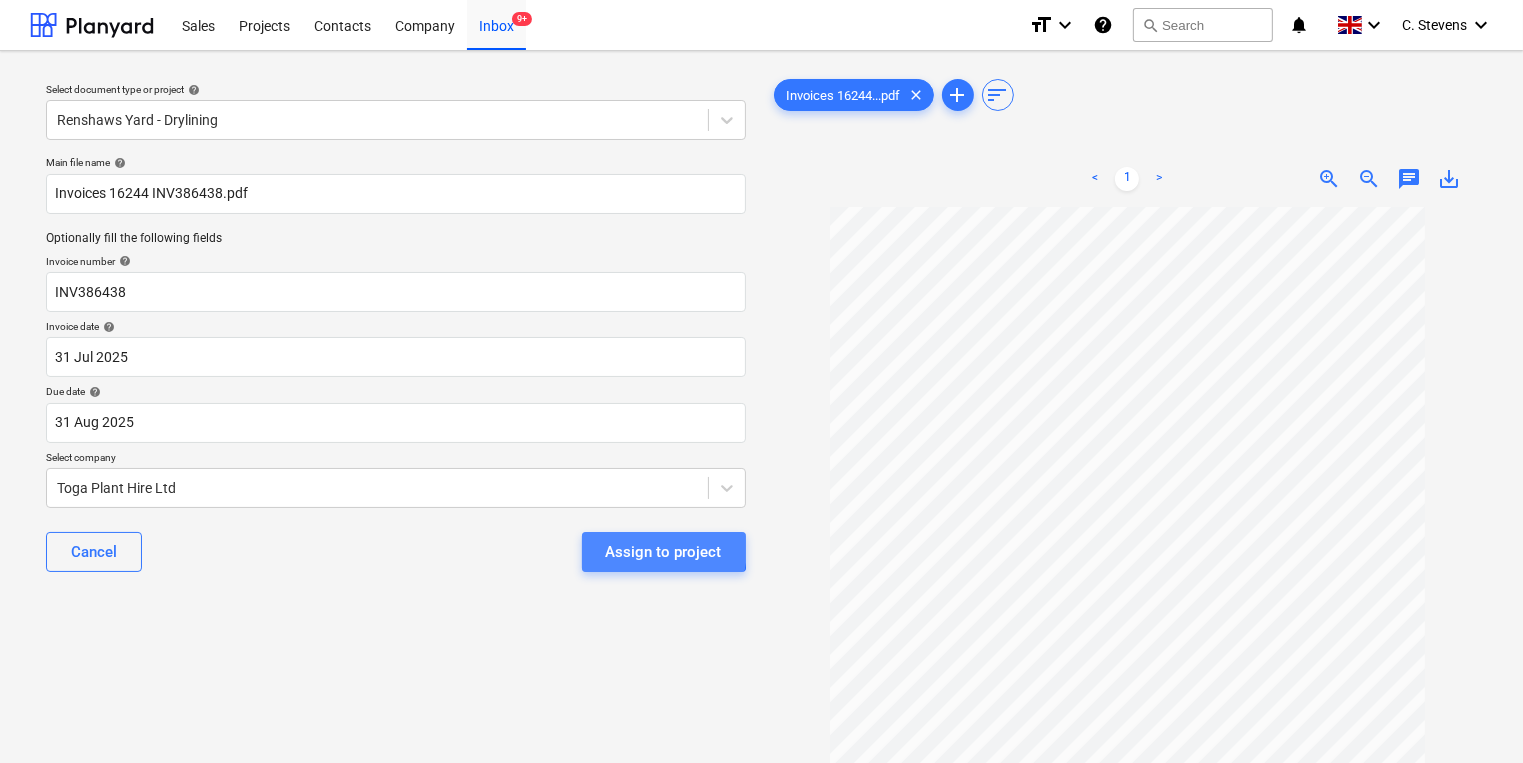 click on "Assign to project" at bounding box center (664, 552) 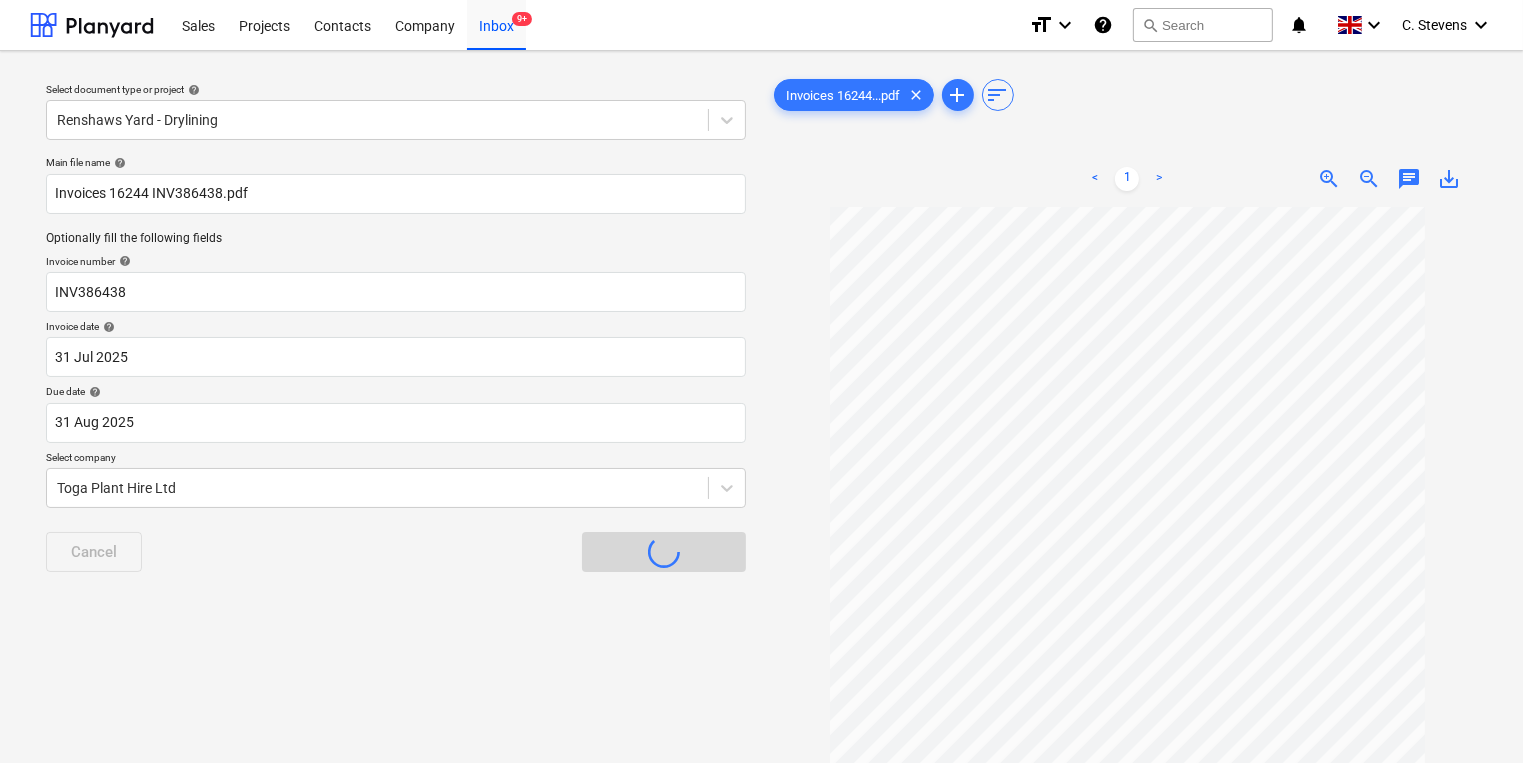 click on "Assign to project" at bounding box center (664, 552) 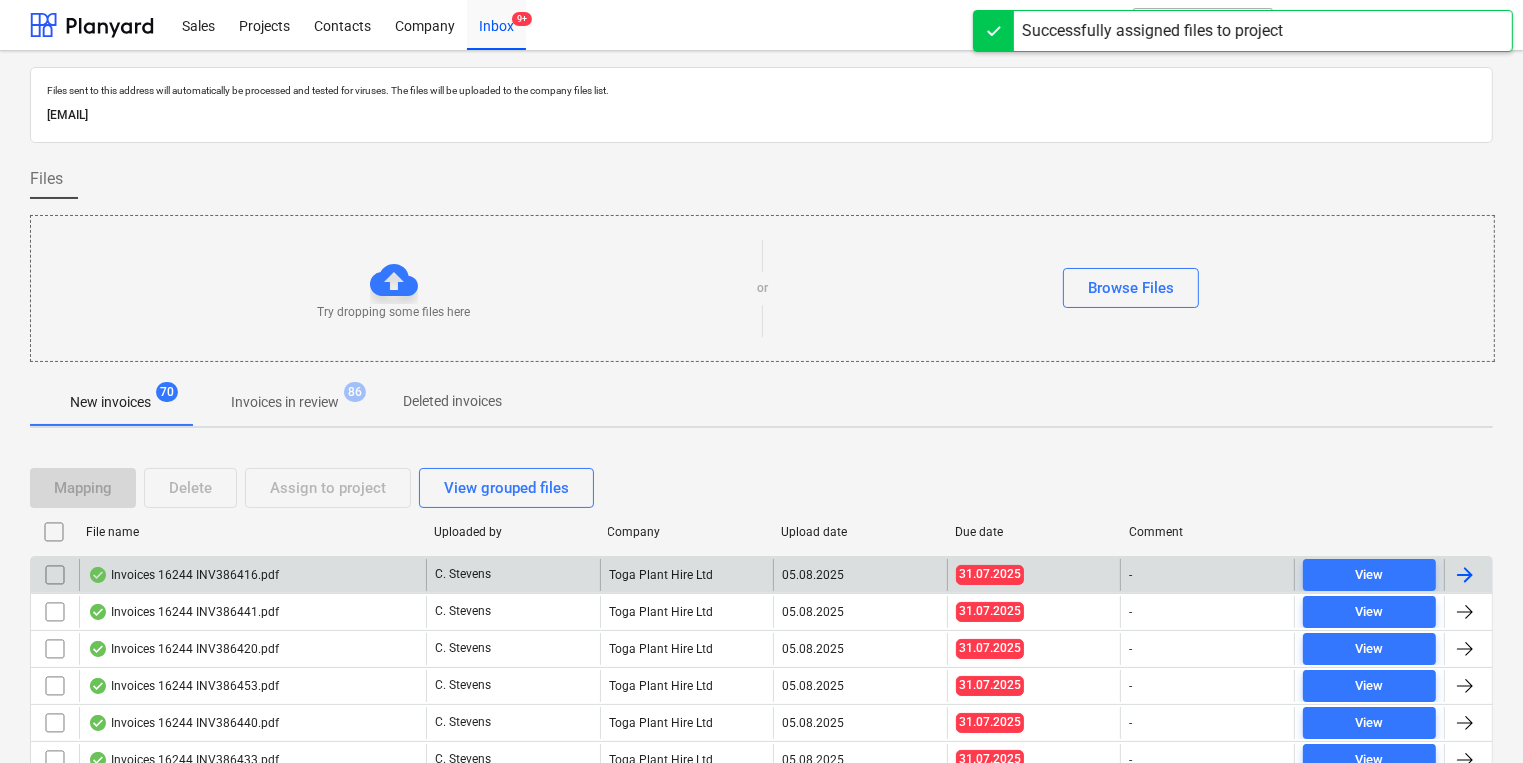 click on "Invoices 16244 INV386416.pdf" at bounding box center [252, 575] 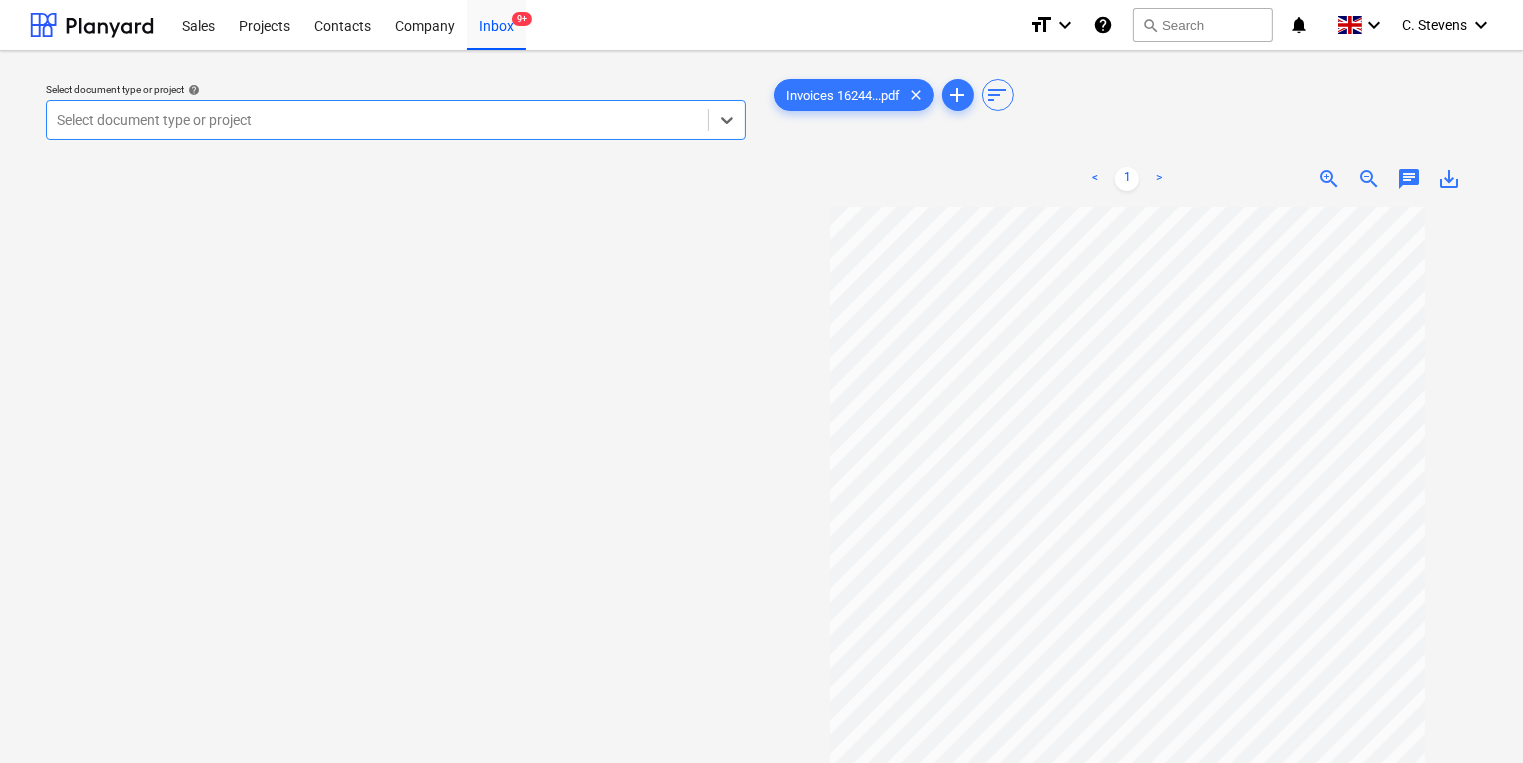 click at bounding box center [377, 120] 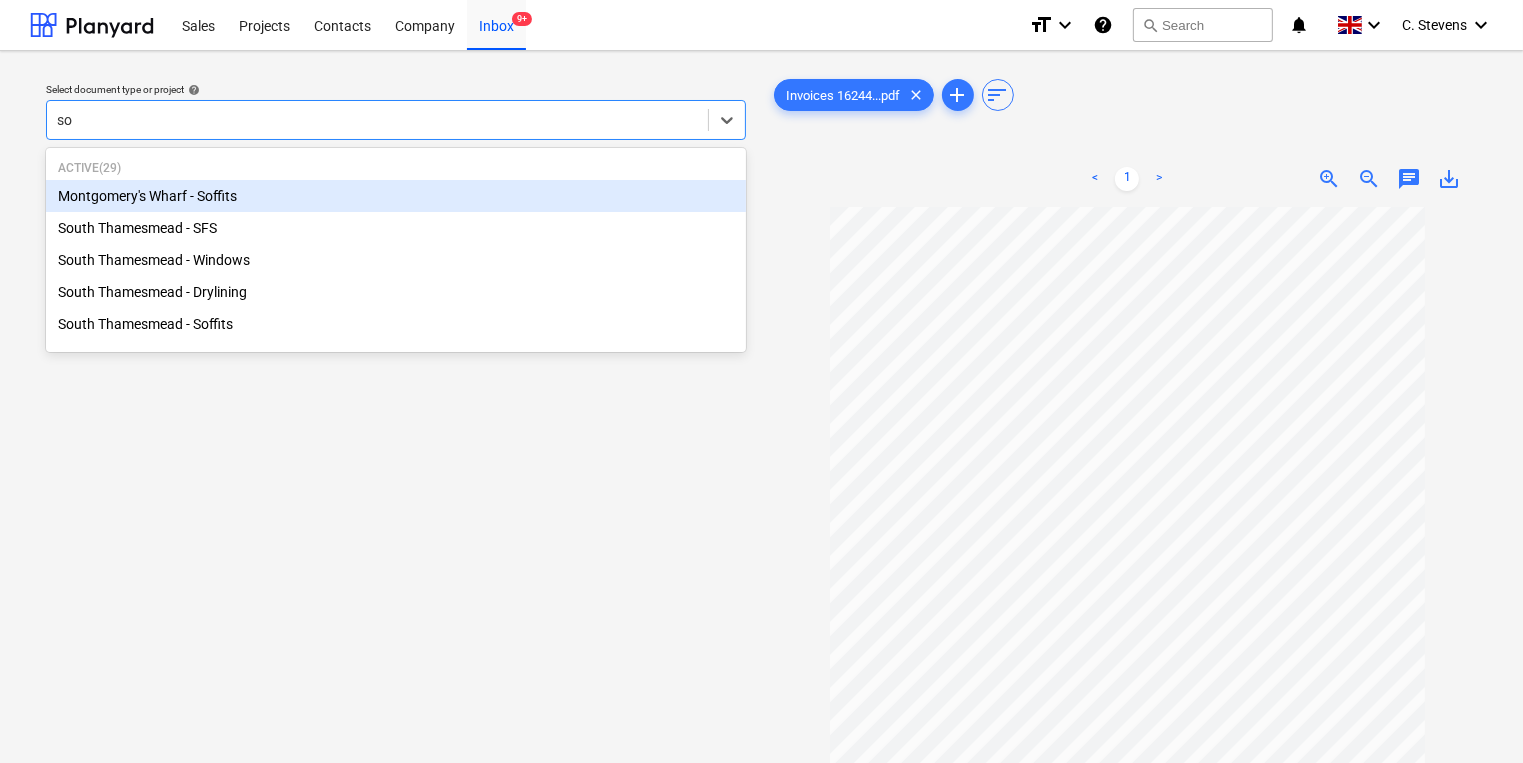 type on "sou" 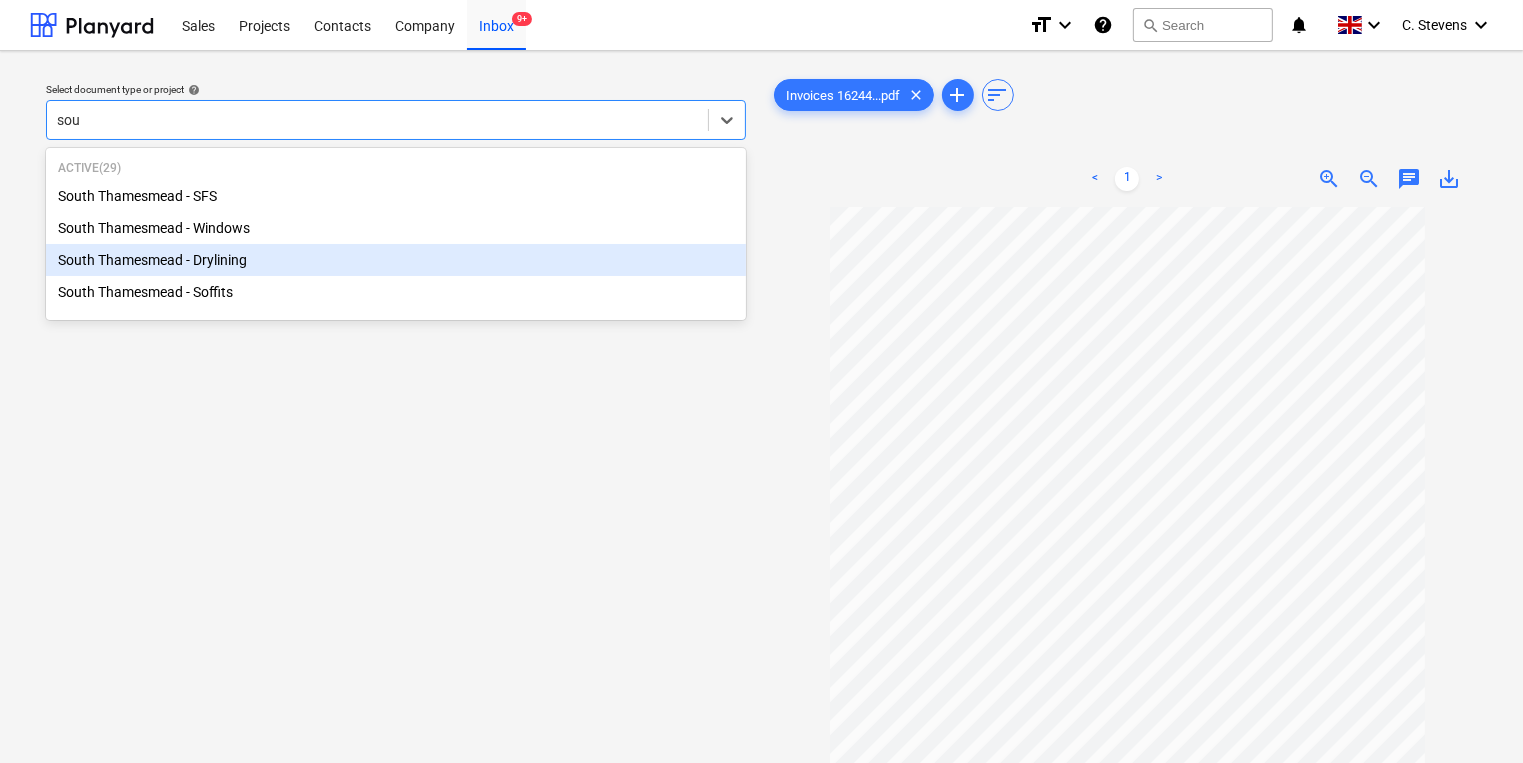 click on "South Thamesmead - Drylining" at bounding box center [396, 260] 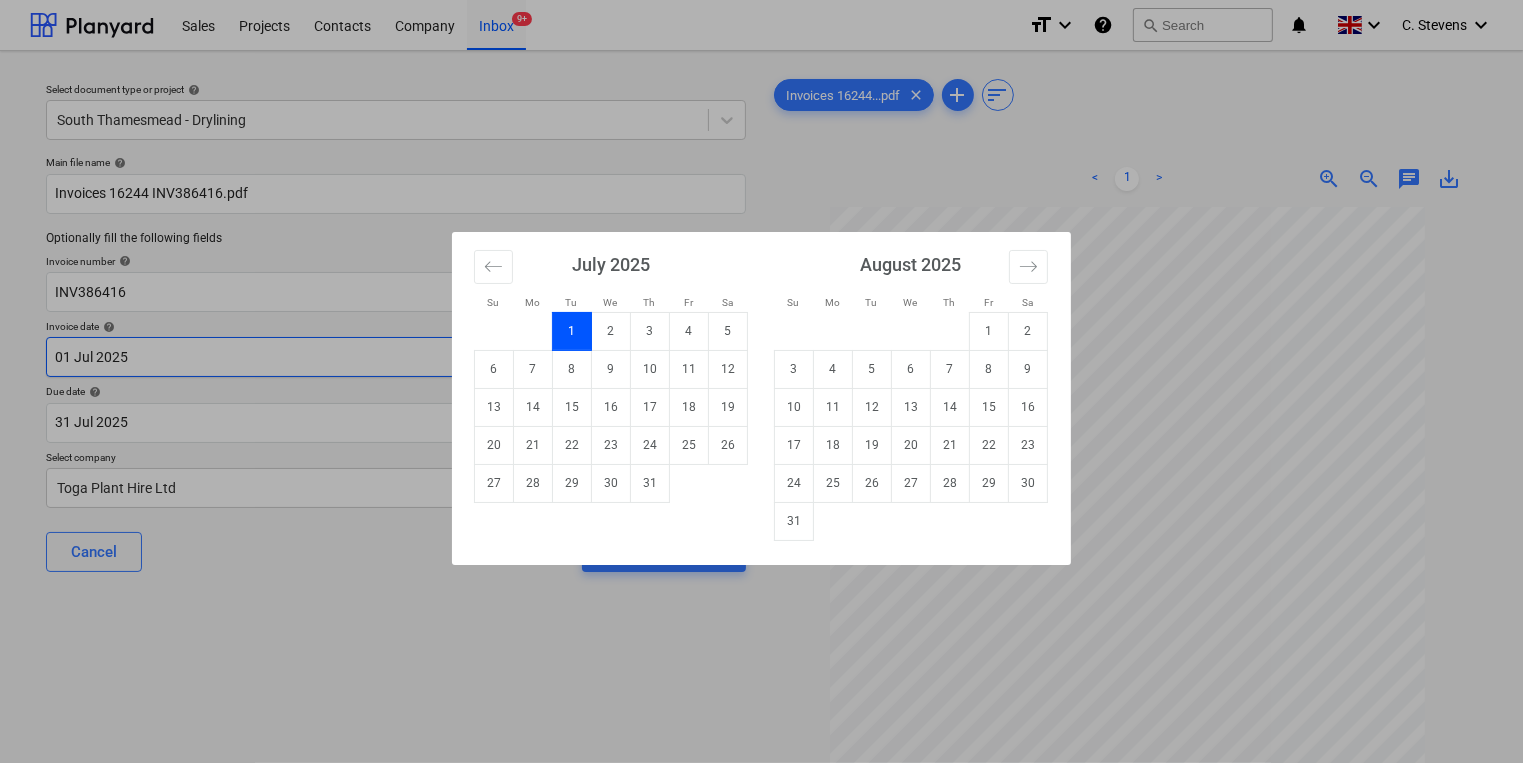 click on "Sales Projects Contacts Company Inbox 9+ format_size keyboard_arrow_down help search Search notifications 0 keyboard_arrow_down C. Stevens keyboard_arrow_down Select document type or project help South Thamesmead - Drylining Main file name help Invoices 16244 INV386416.pdf Optionally fill the following fields Invoice number help INV386416 Invoice date help 01 Jul 2025 01.07.2025 Press the down arrow key to interact with the calendar and
select a date. Press the question mark key to get the keyboard shortcuts for changing dates. Due date help 31 Jul 2025 31.07.2025 Press the down arrow key to interact with the calendar and
select a date. Press the question mark key to get the keyboard shortcuts for changing dates. Select company Toga Plant Hire Ltd   Cancel Assign to project Invoices 16244...pdf clear add sort < 1 > zoom_in zoom_out chat 0 save_alt Files uploaded successfully Files uploaded successfully
Su Mo Tu We Th Fr Sa Su Mo Tu We Th Fr Sa June 2025 1 2 3 4 5 6 7 8 9 10 11 12 13 14 1" at bounding box center [761, 381] 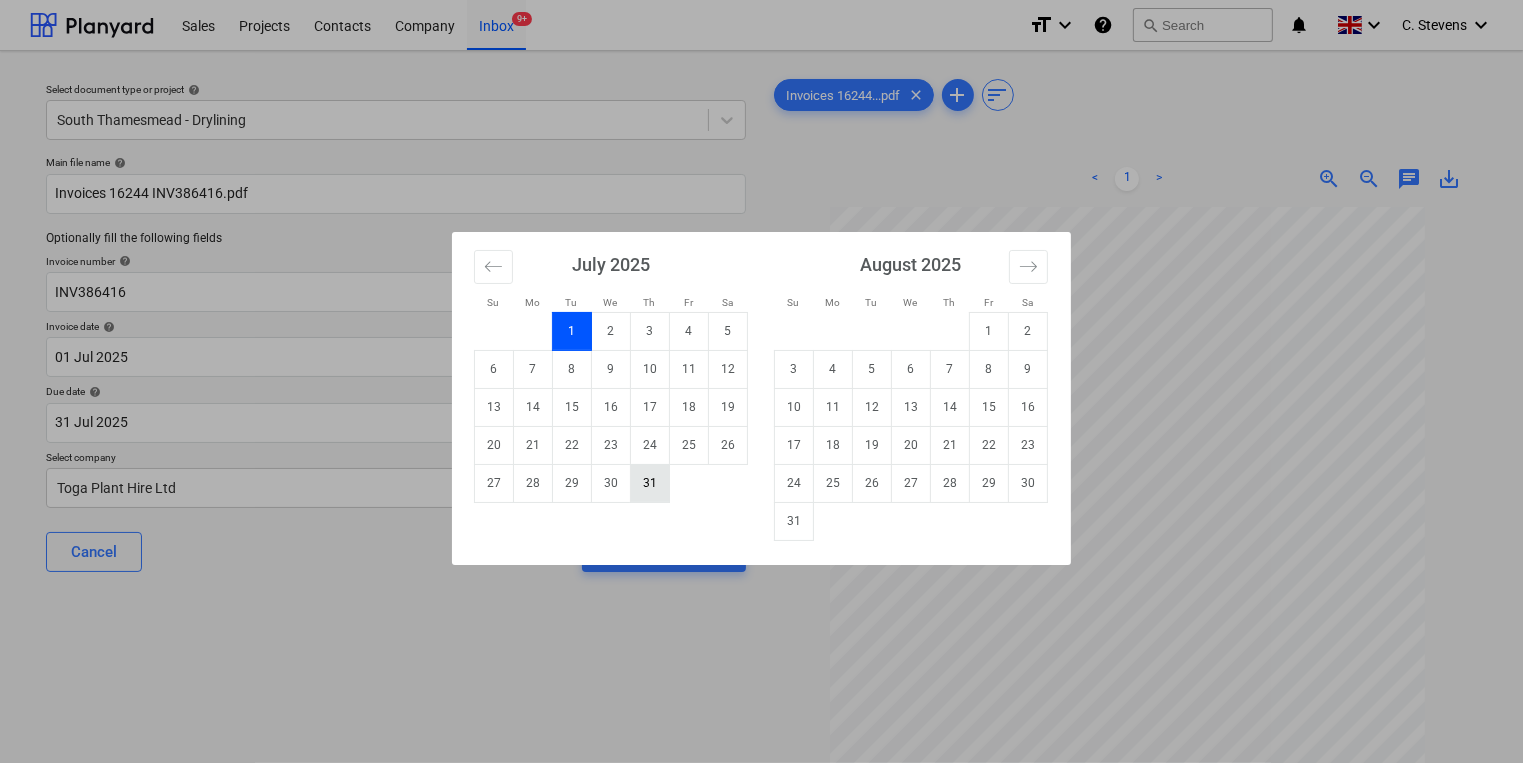 click on "31" at bounding box center (650, 483) 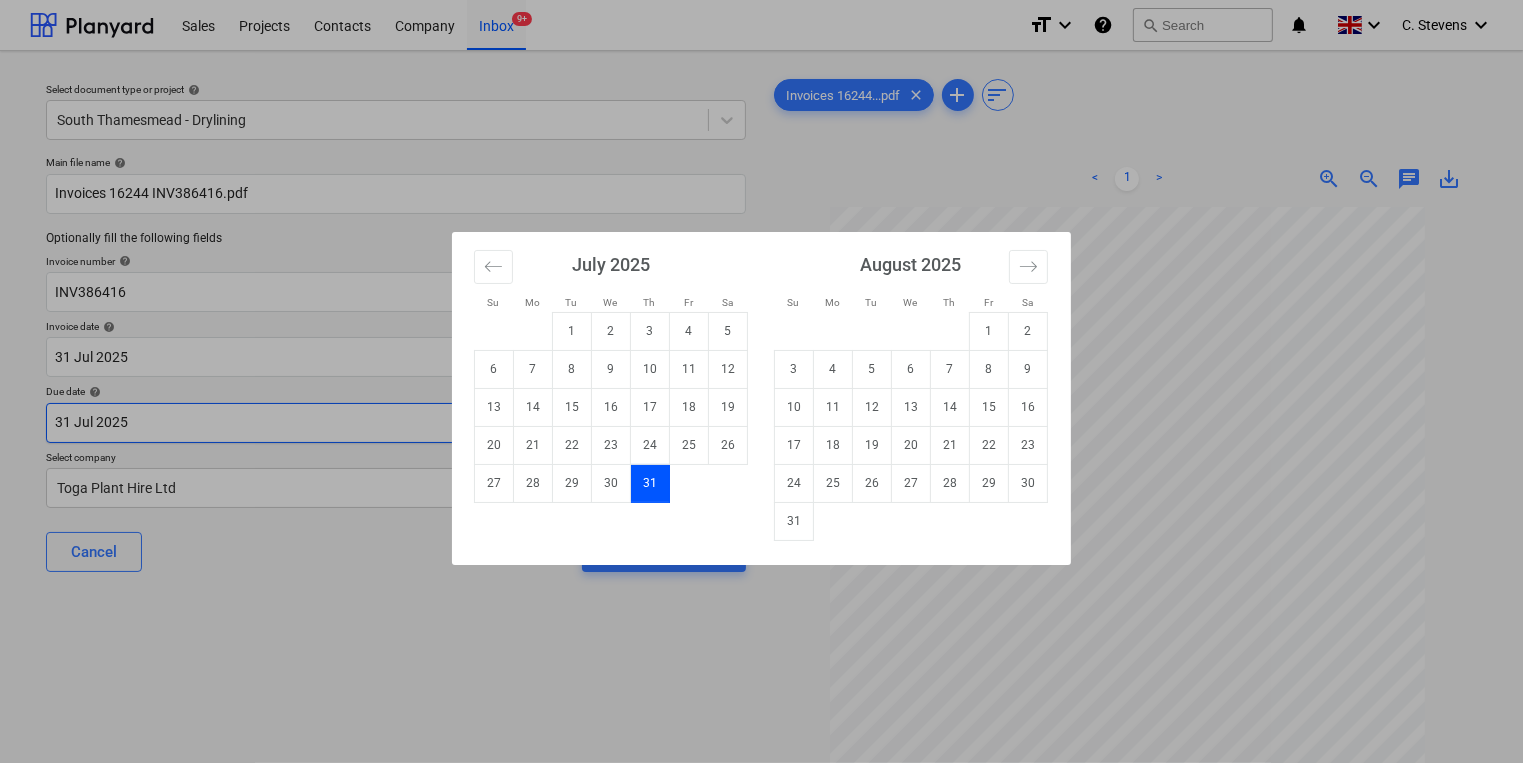 click on "Sales Projects Contacts Company Inbox 9+ format_size keyboard_arrow_down help search Search notifications 0 keyboard_arrow_down C. Stevens keyboard_arrow_down Select document type or project help South Thamesmead - Drylining Main file name help Invoices 16244 INV386416.pdf Optionally fill the following fields Invoice number help INV386416 Invoice date help 31 Jul 2025 31.07.2025 Press the down arrow key to interact with the calendar and
select a date. Press the question mark key to get the keyboard shortcuts for changing dates. Due date help 31 Jul 2025 31.07.2025 Press the down arrow key to interact with the calendar and
select a date. Press the question mark key to get the keyboard shortcuts for changing dates. Select company Toga Plant Hire Ltd   Cancel Assign to project Invoices 16244...pdf clear add sort < 1 > zoom_in zoom_out chat 0 save_alt Files uploaded successfully Files uploaded successfully
Su Mo Tu We Th Fr Sa Su Mo Tu We Th Fr Sa June 2025 1 2 3 4 5 6 7 8 9 10 11 12 13 14 1" at bounding box center (761, 381) 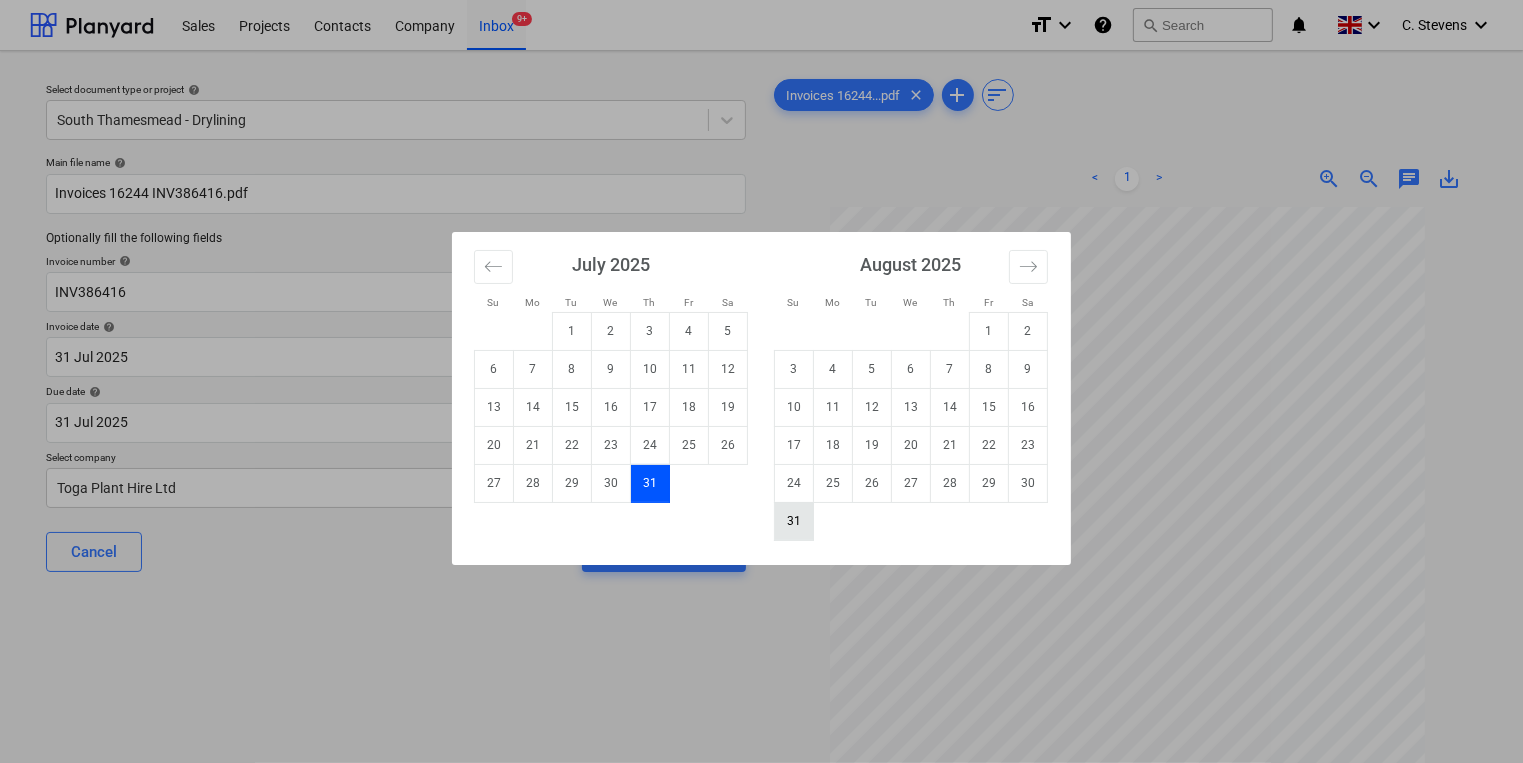 click on "31" at bounding box center [794, 521] 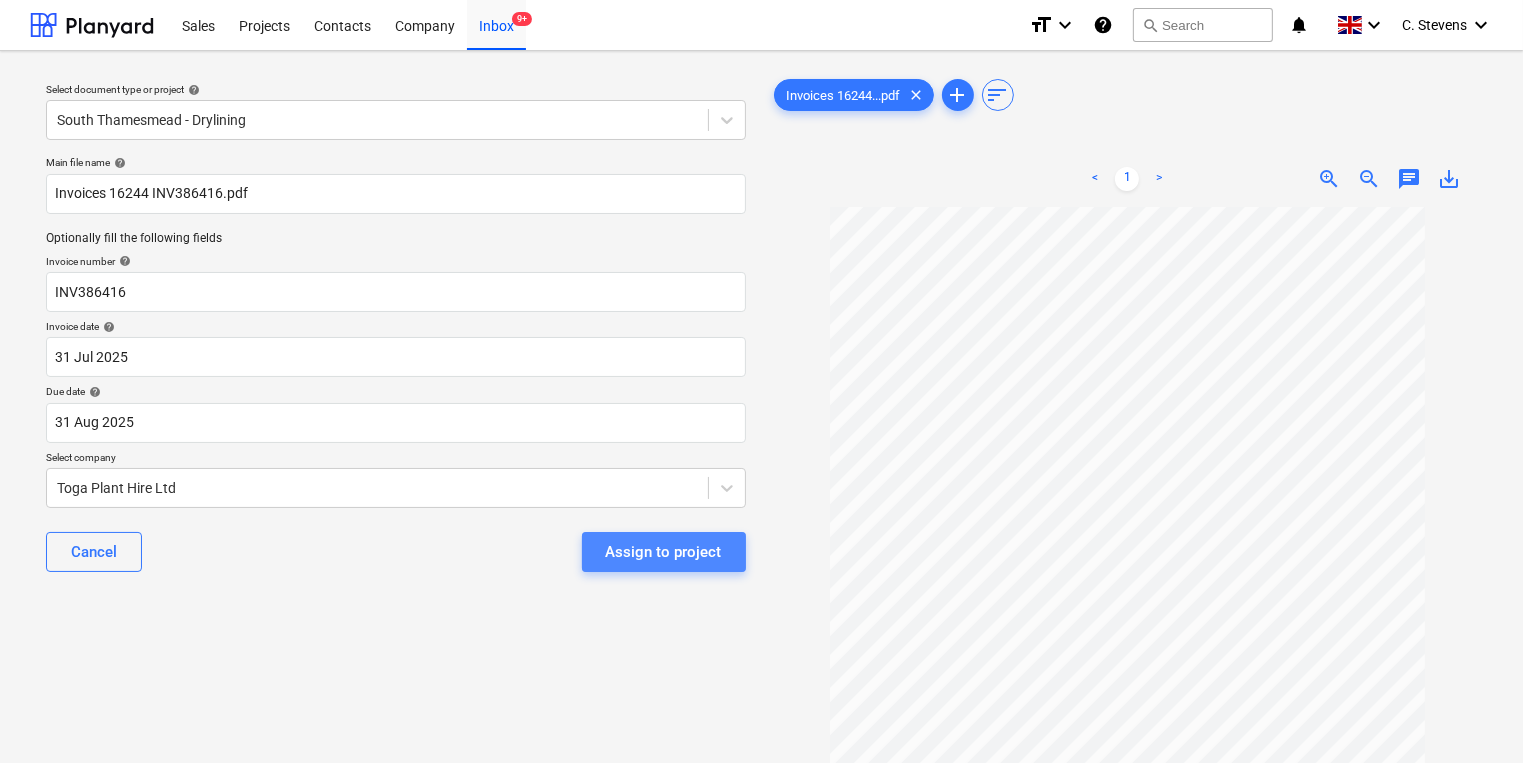 click on "Assign to project" at bounding box center (664, 552) 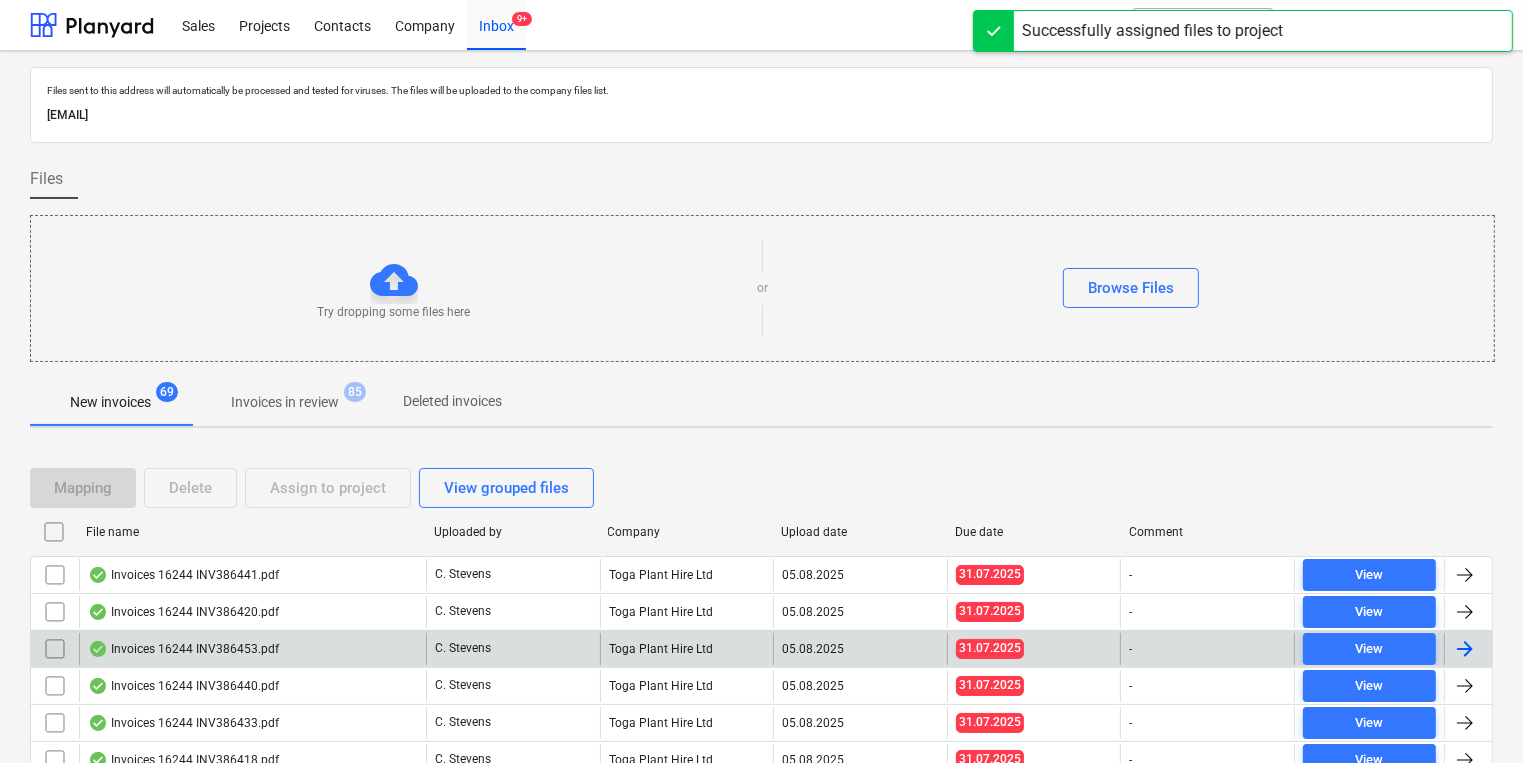 click on "Invoices 16244 INV386453.pdf" at bounding box center (183, 649) 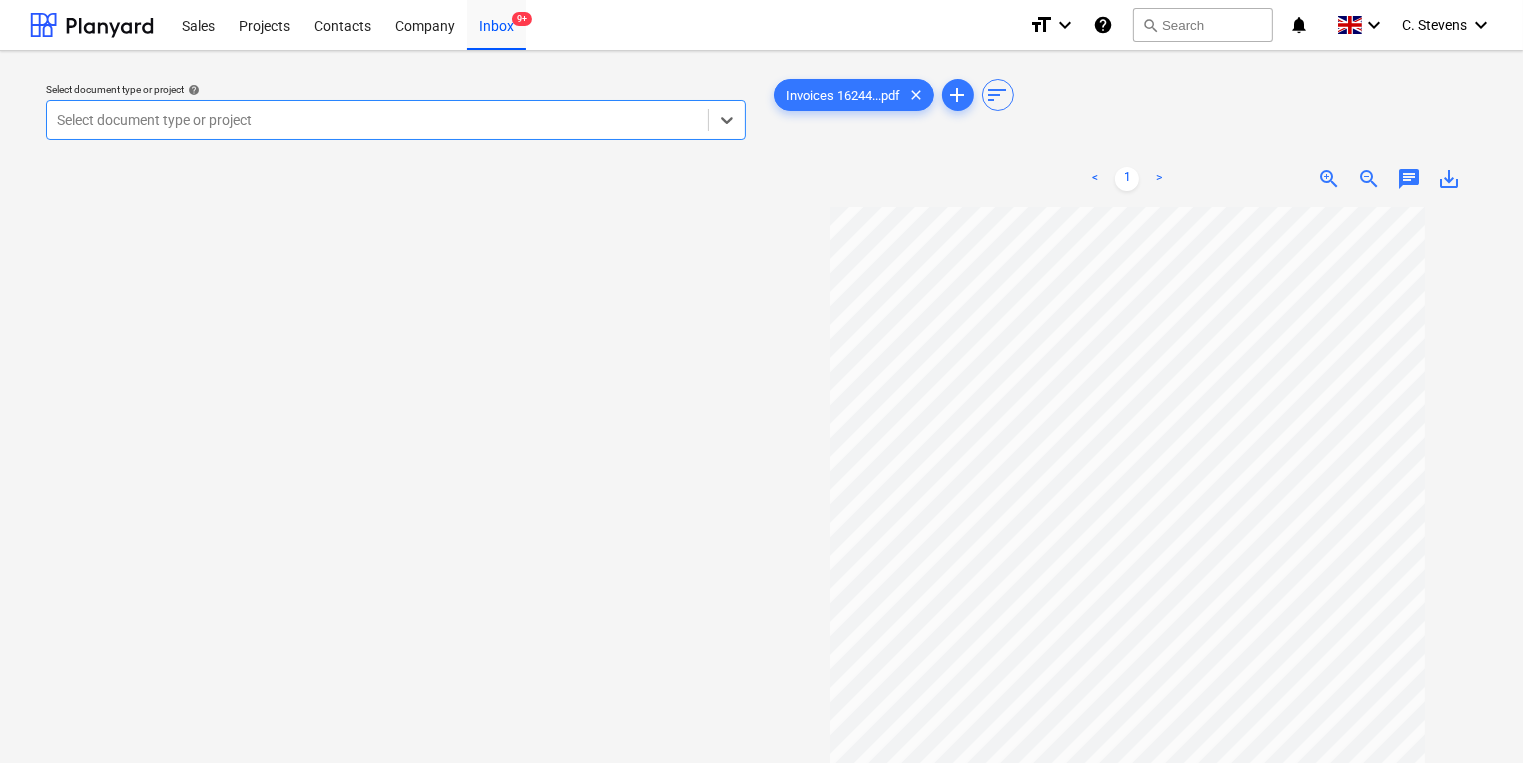 click at bounding box center [377, 120] 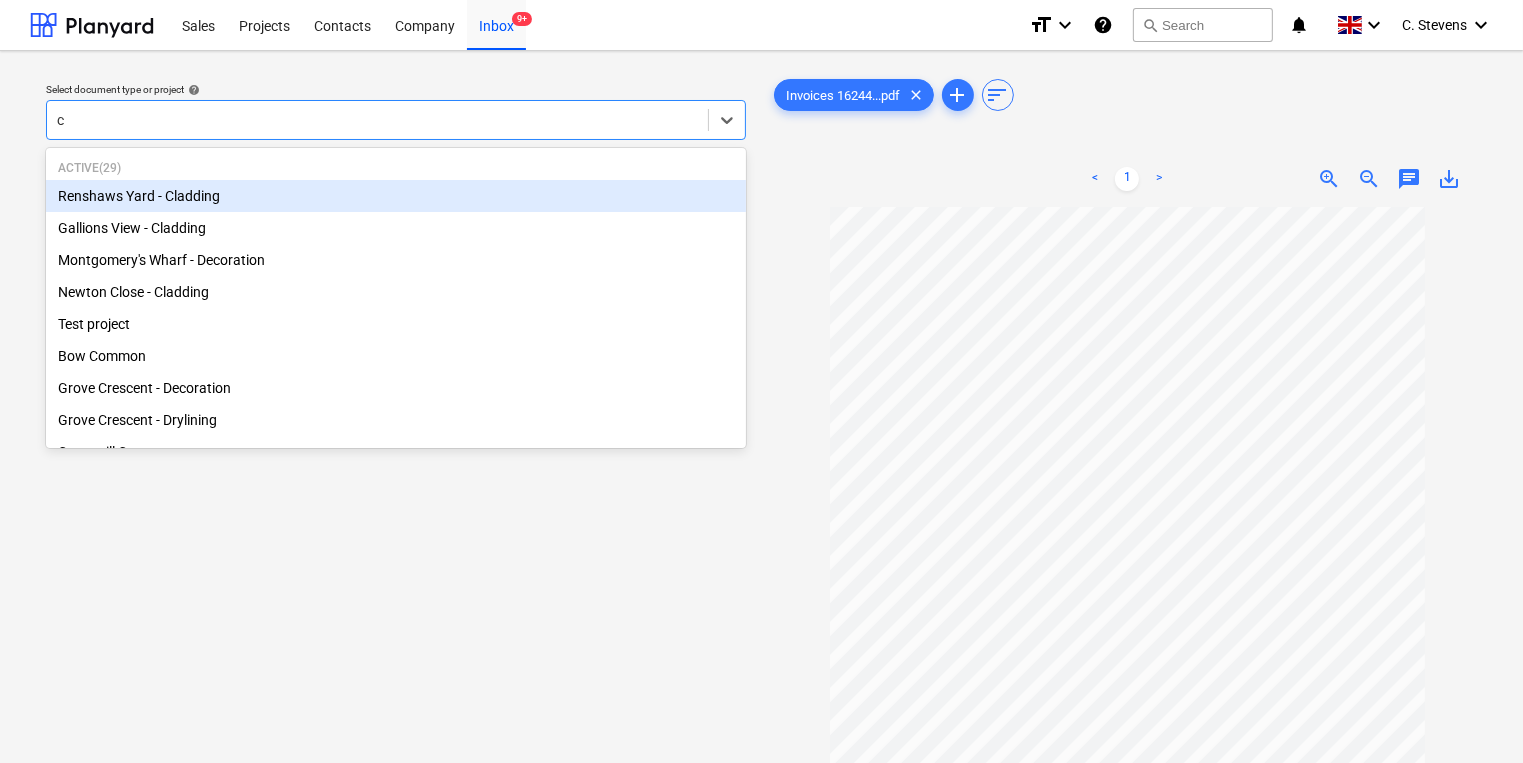 type on "ca" 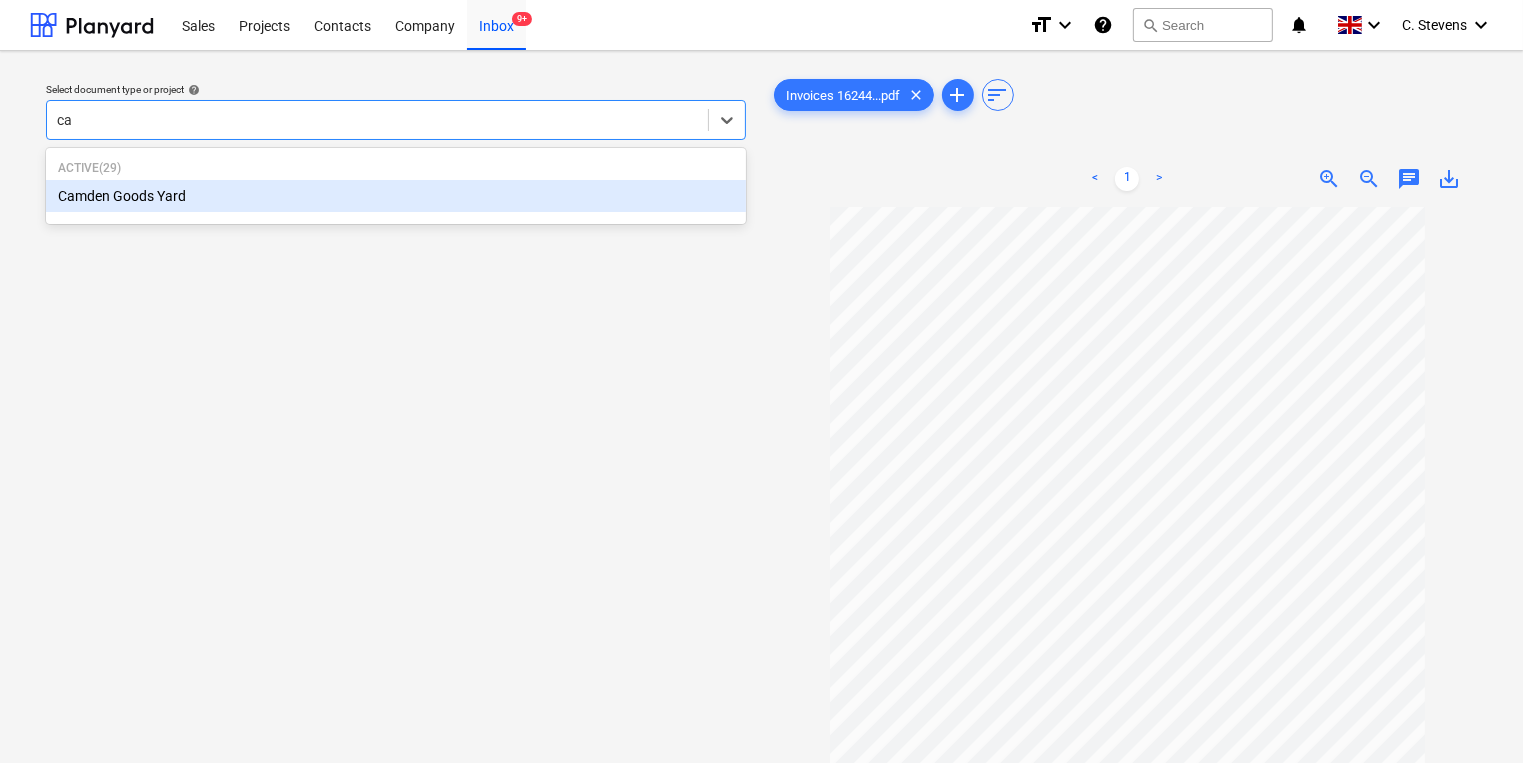 type 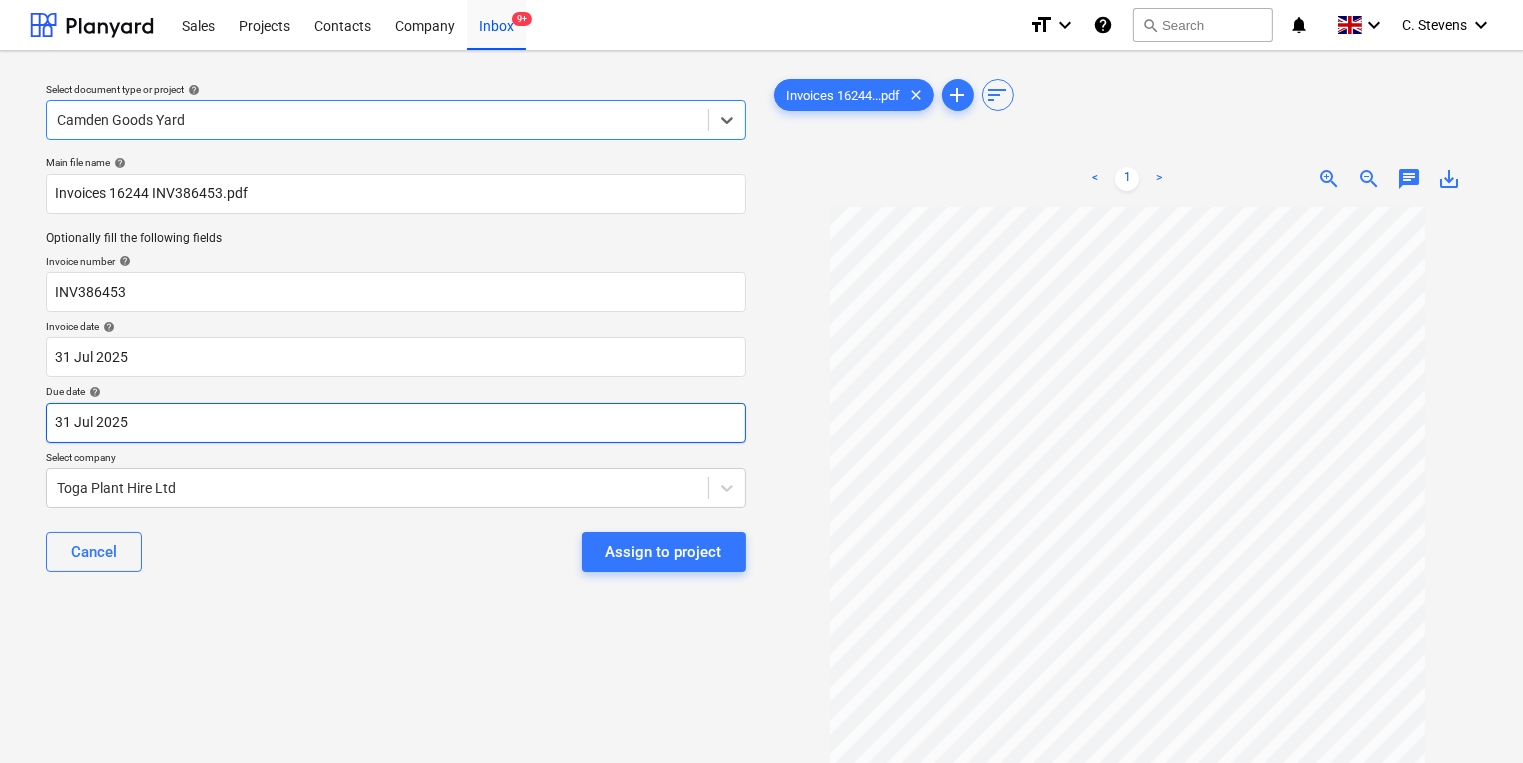 click on "Sales Projects Contacts Company Inbox 9+ format_size keyboard_arrow_down help search Search notifications 0 keyboard_arrow_down C. Stevens keyboard_arrow_down Select document type or project help option Camden Goods Yard, selected.   Select is focused ,type to refine list, press Down to open the menu,  Camden Goods Yard Main file name help Invoices 16244 INV386453.pdf Optionally fill the following fields Invoice number help INV386453 Invoice date help 31 Jul 2025 31.07.2025 Press the down arrow key to interact with the calendar and
select a date. Press the question mark key to get the keyboard shortcuts for changing dates. Due date help 31 Jul 2025 31.07.2025 Press the down arrow key to interact with the calendar and
select a date. Press the question mark key to get the keyboard shortcuts for changing dates. Select company Toga Plant Hire Ltd   Cancel Assign to project Invoices 16244...pdf clear add sort < 1 > zoom_in zoom_out chat 0 save_alt Files uploaded successfully Files uploaded successfully" at bounding box center (761, 381) 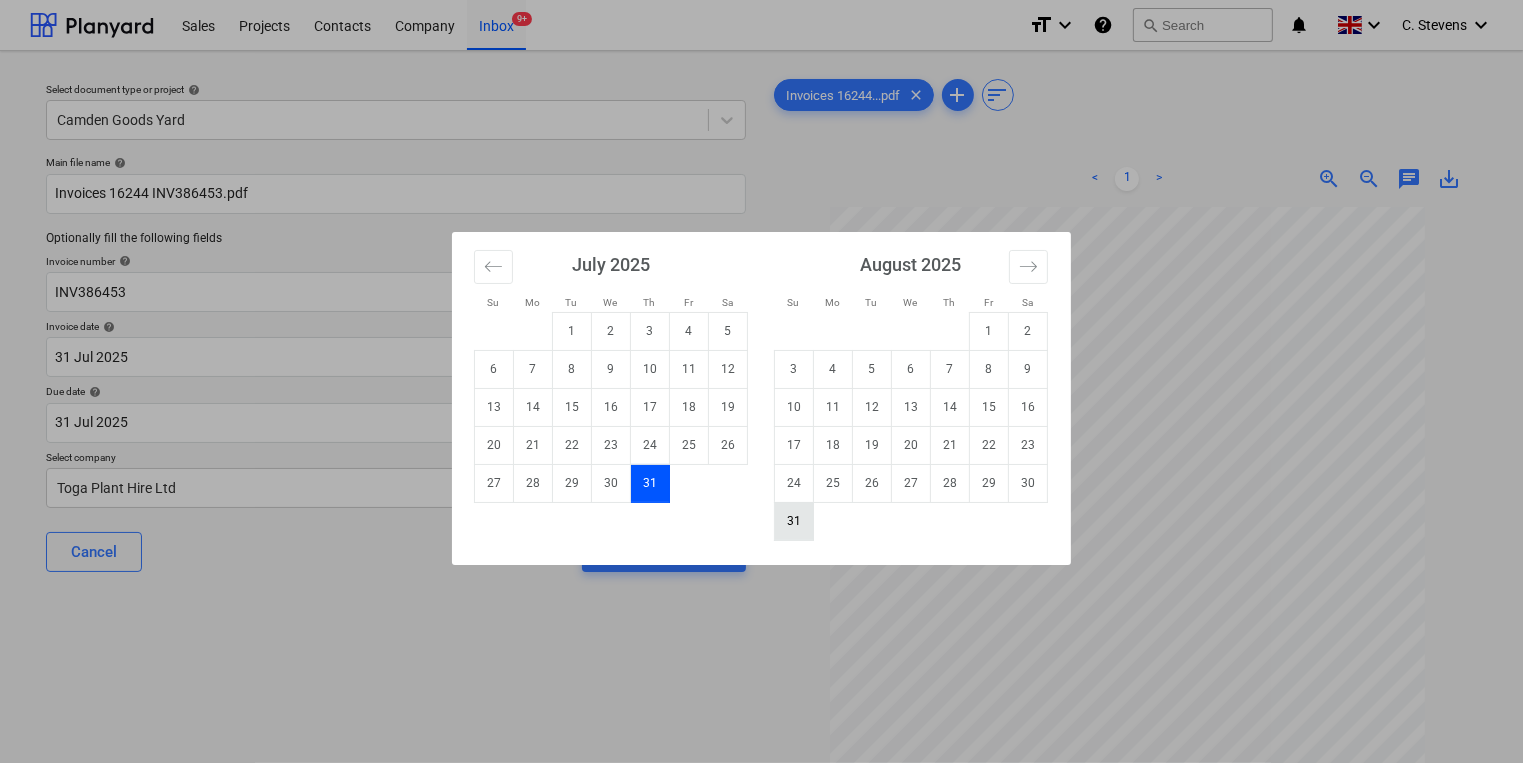 click on "31" at bounding box center [794, 521] 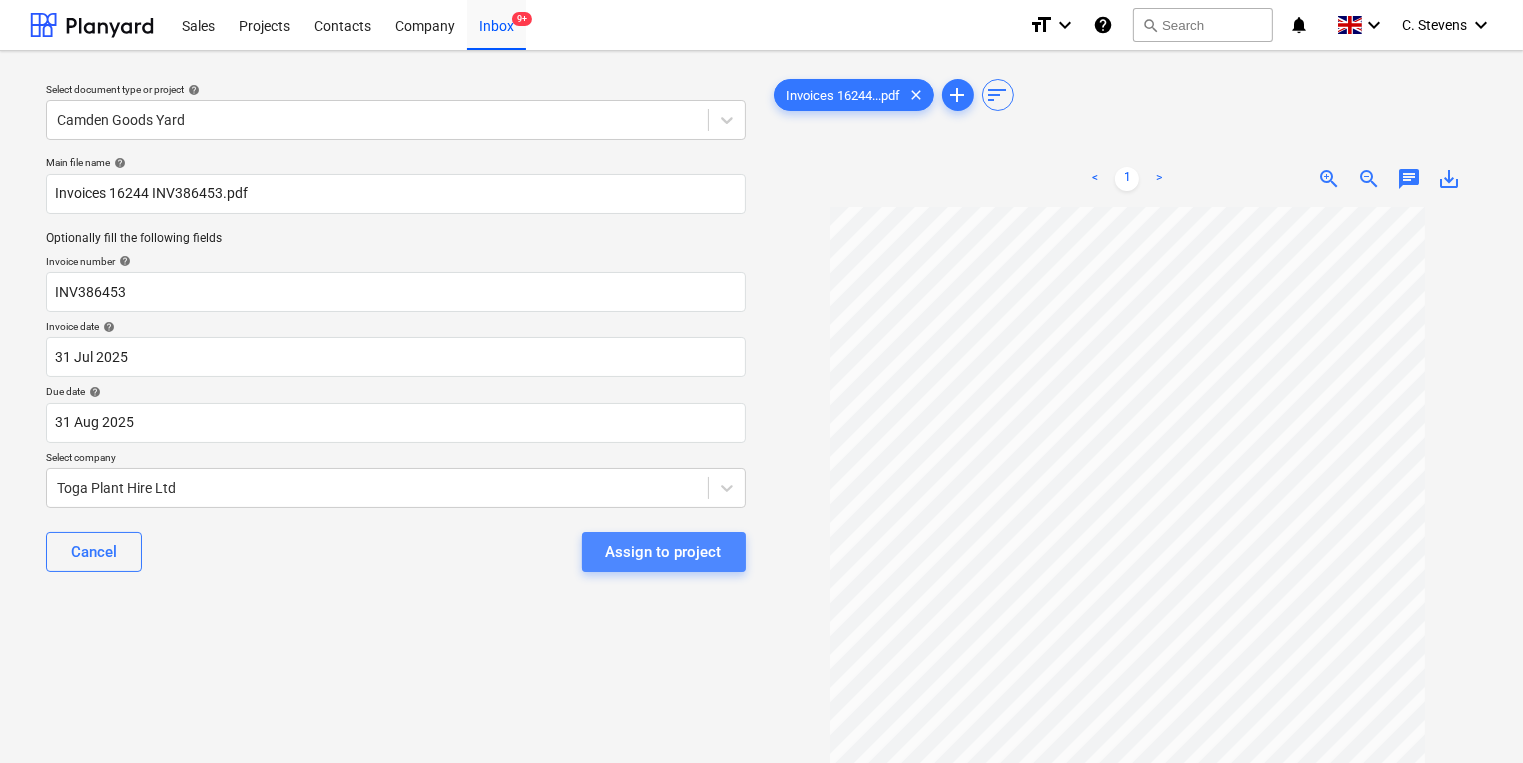 click on "Assign to project" at bounding box center (664, 552) 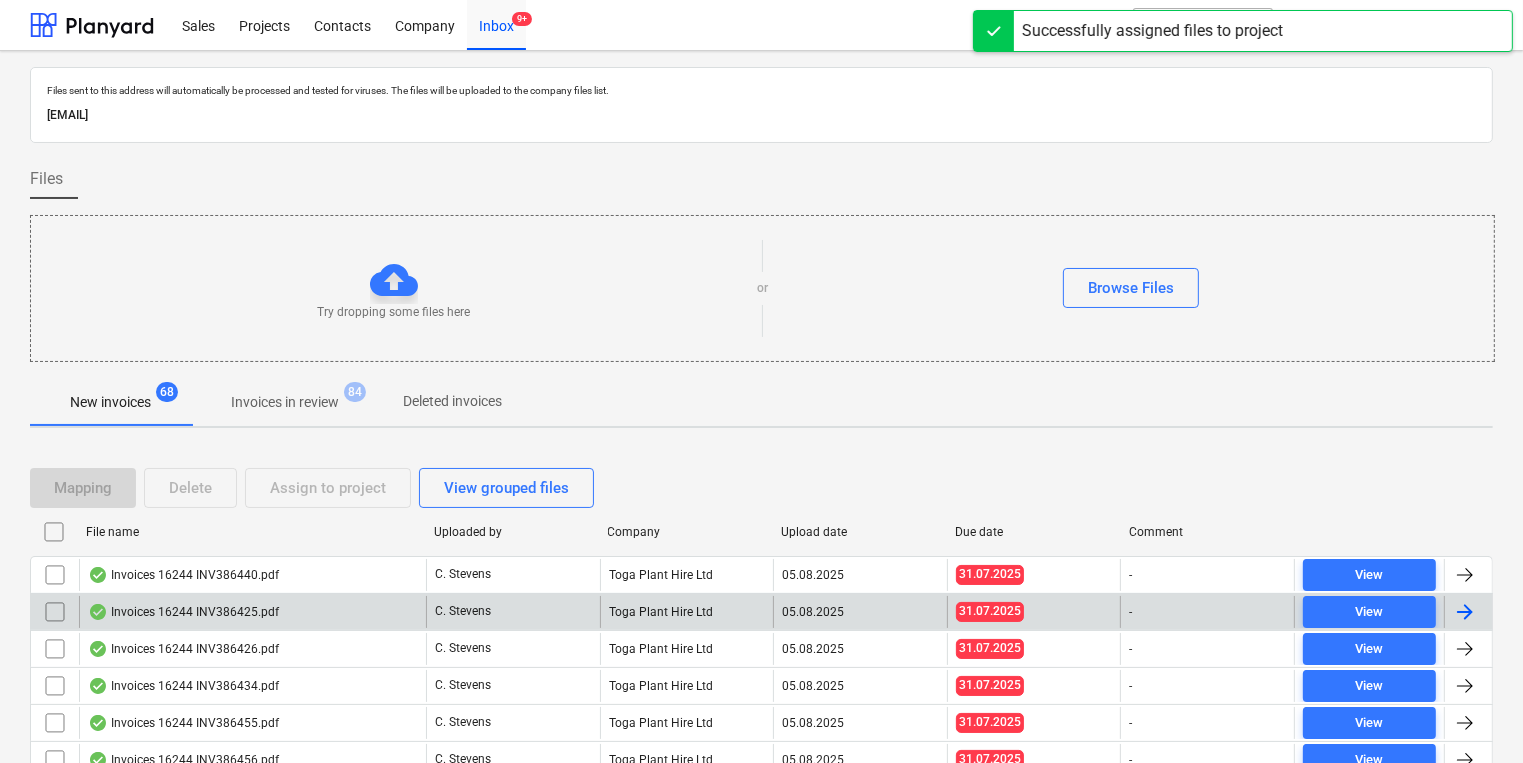 click on "Invoices 16244 INV386425.pdf" at bounding box center (252, 612) 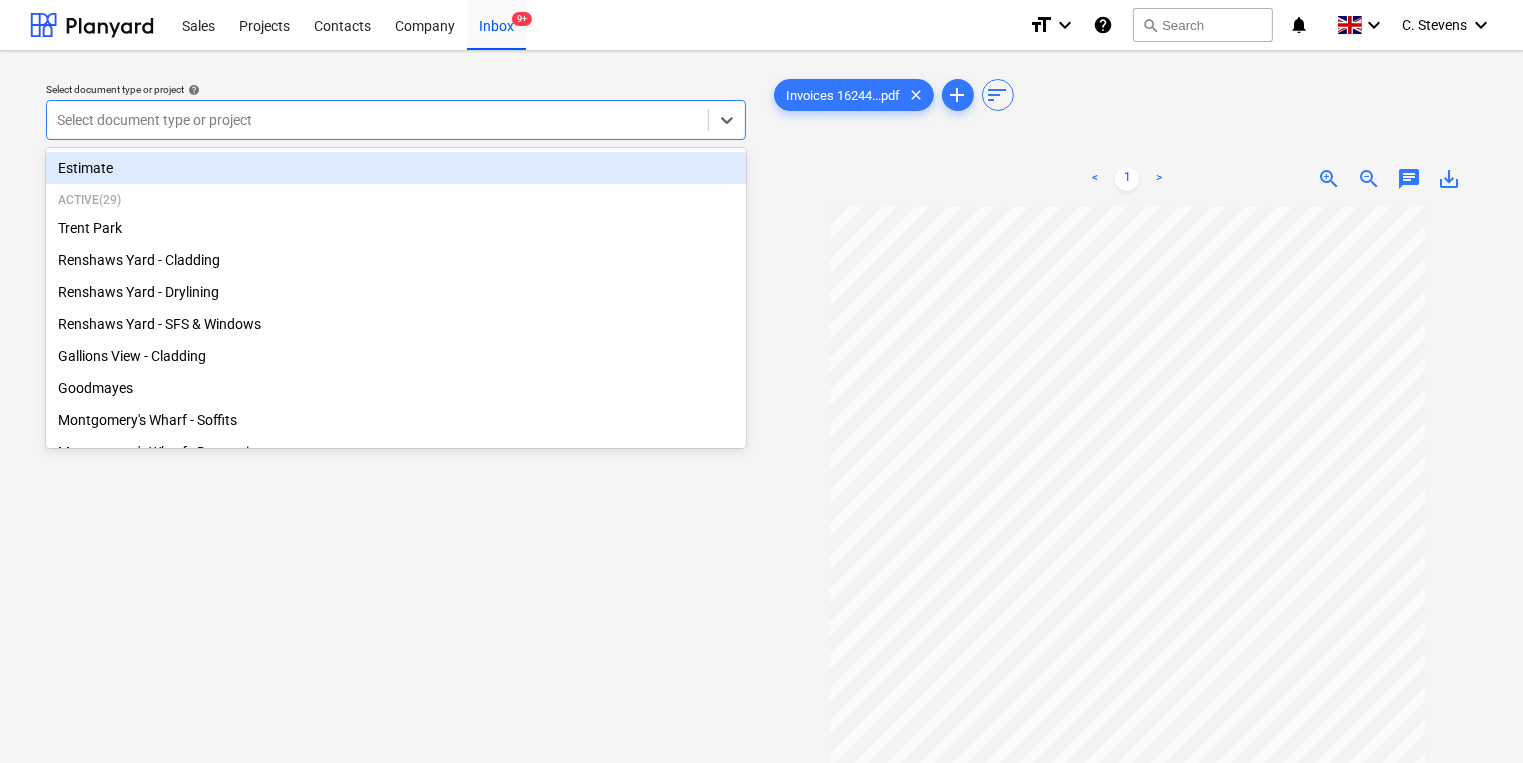 click on "Select document type or project" at bounding box center [396, 120] 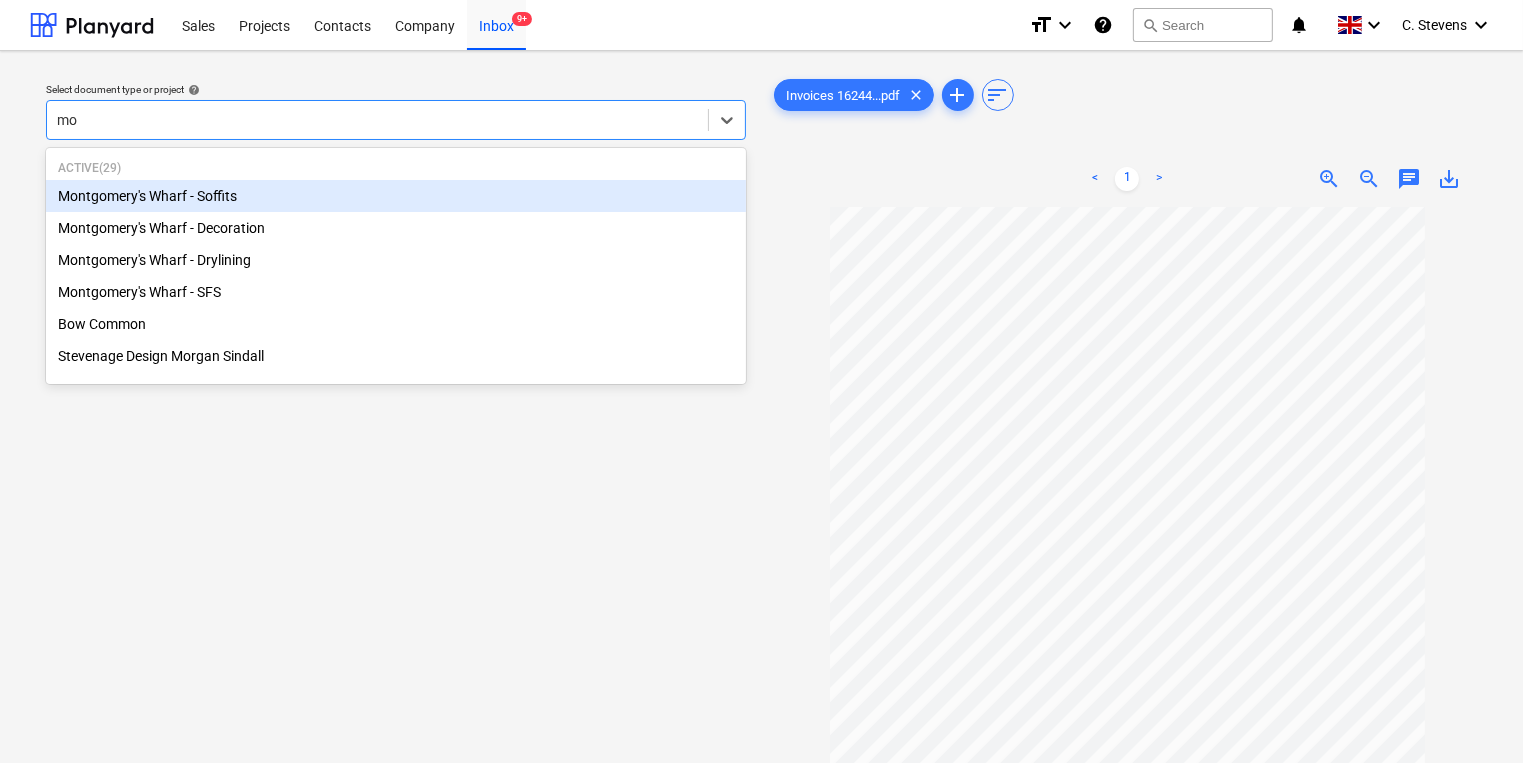 type on "mon" 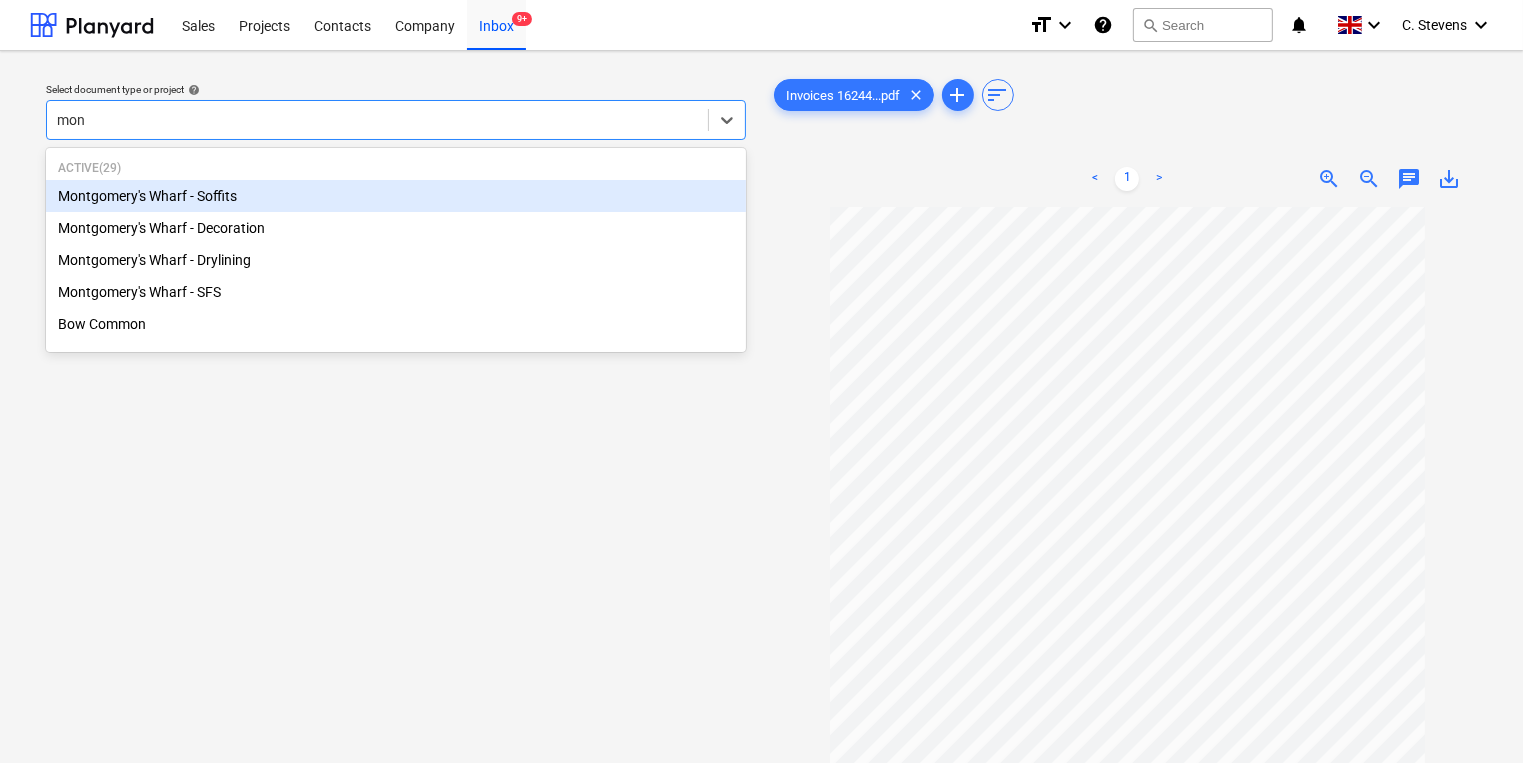 click on "Montgomery's Wharf - Soffits" at bounding box center [396, 196] 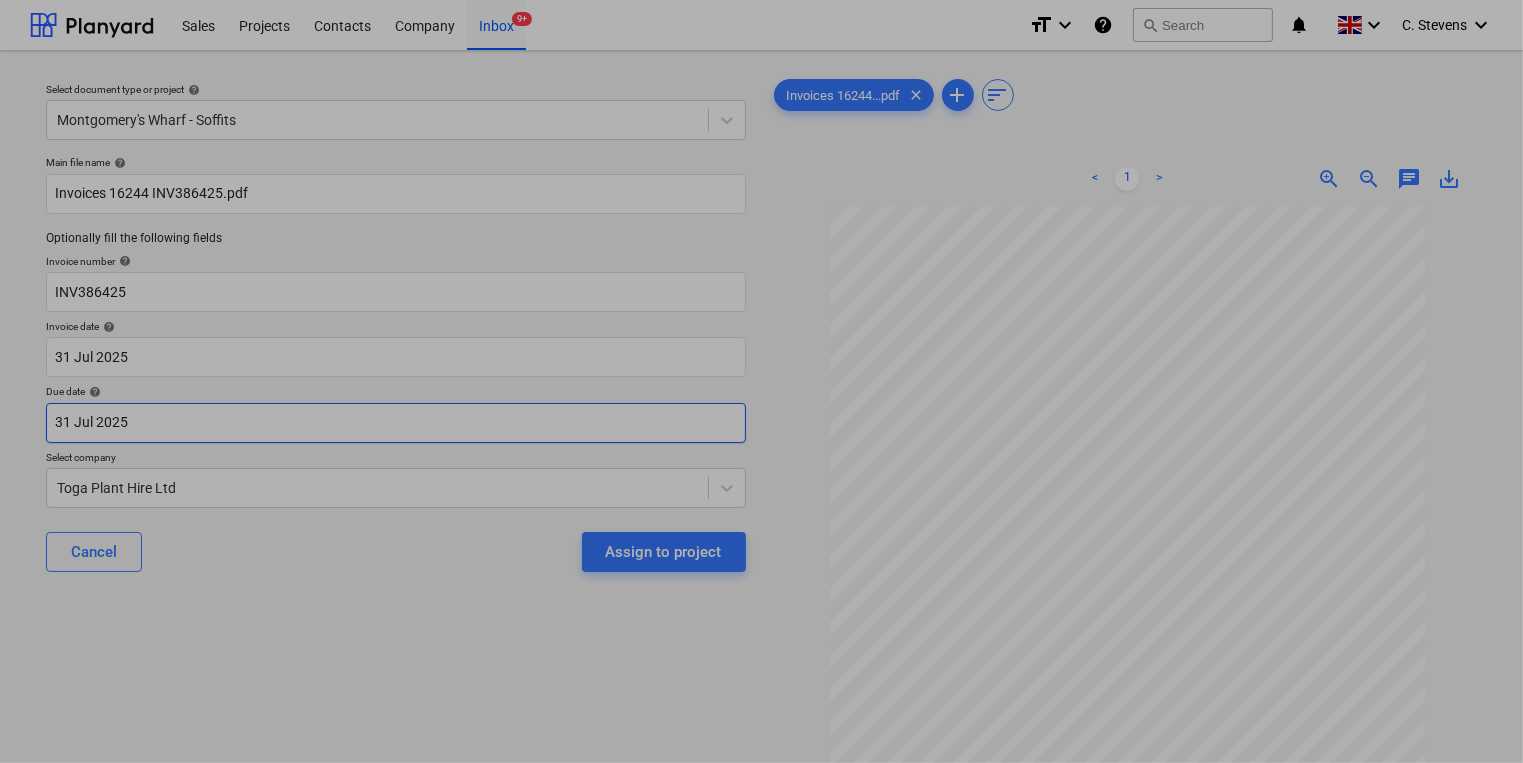 click on "Sales Projects Contacts Company Inbox 9+ format_size keyboard_arrow_down help search Search notifications 0 keyboard_arrow_down C. Stevens keyboard_arrow_down Select document type or project help Montgomery's Wharf - Soffits Main file name help Invoices 16244 INV386425.pdf Optionally fill the following fields Invoice number help INV386425 Invoice date help 31 Jul 2025 31.07.2025 Press the down arrow key to interact with the calendar and
select a date. Press the question mark key to get the keyboard shortcuts for changing dates. Due date help 31 Jul 2025 31.07.2025 Press the down arrow key to interact with the calendar and
select a date. Press the question mark key to get the keyboard shortcuts for changing dates. Select company Toga Plant Hire Ltd   Cancel Assign to project Invoices 16244...pdf clear add sort < 1 > zoom_in zoom_out chat 0 save_alt Files uploaded successfully Files uploaded successfully
Su Mo Tu We Th Fr Sa Su Mo Tu We Th Fr Sa June 2025 1 2 3 4 5 6 7 8 9 10 11 12 13 14 1" at bounding box center [761, 381] 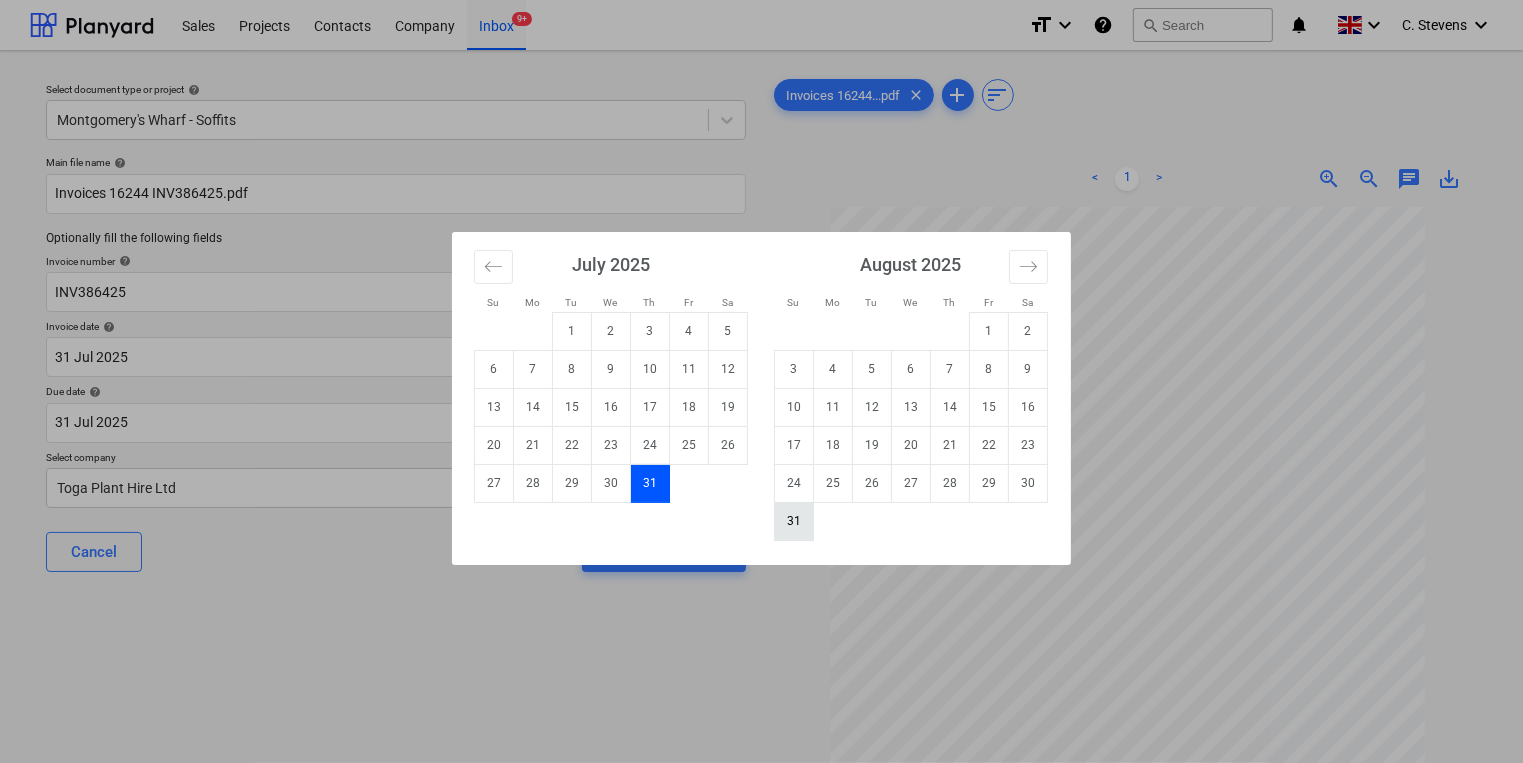 click on "31" at bounding box center (794, 521) 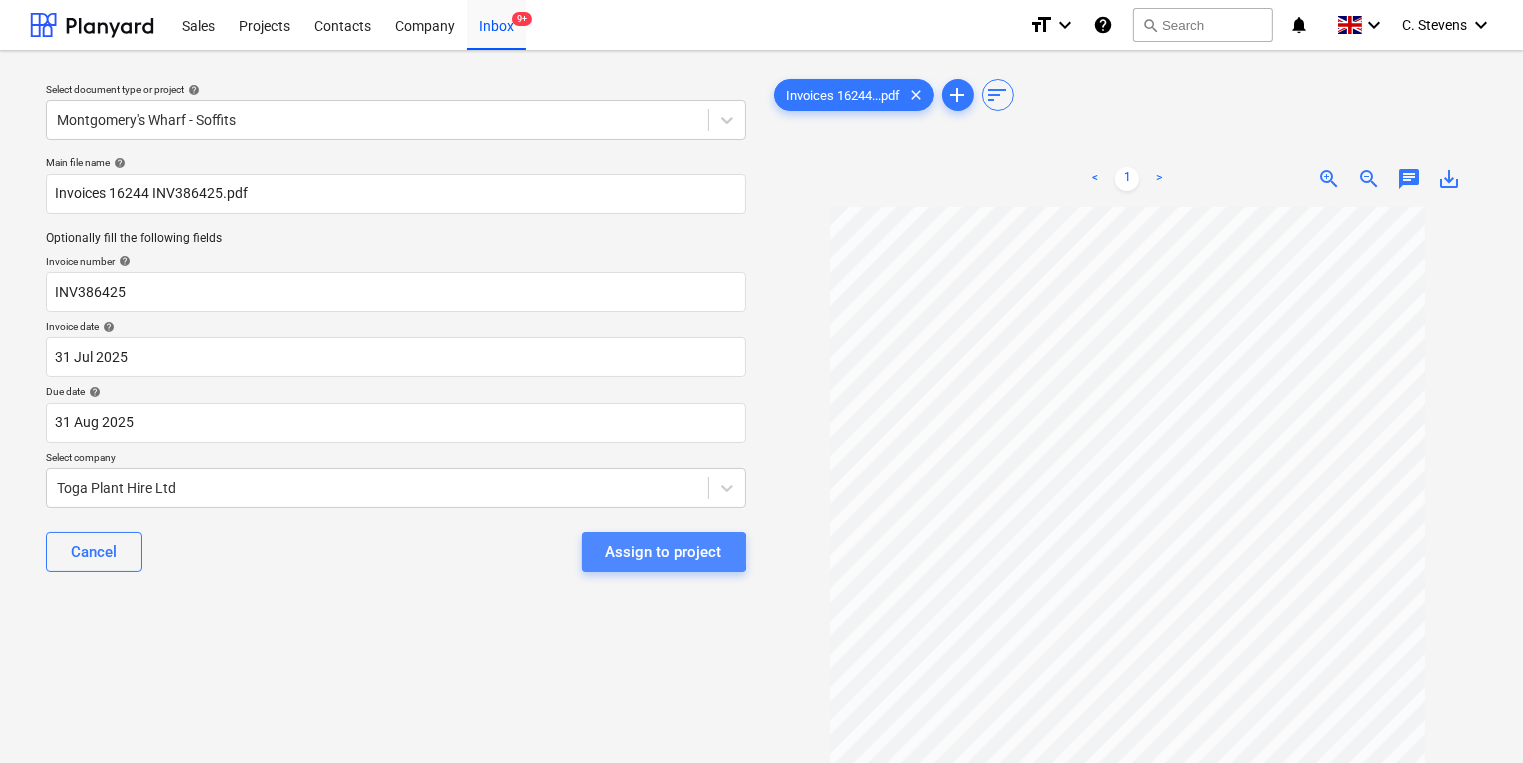 click on "Assign to project" at bounding box center [664, 552] 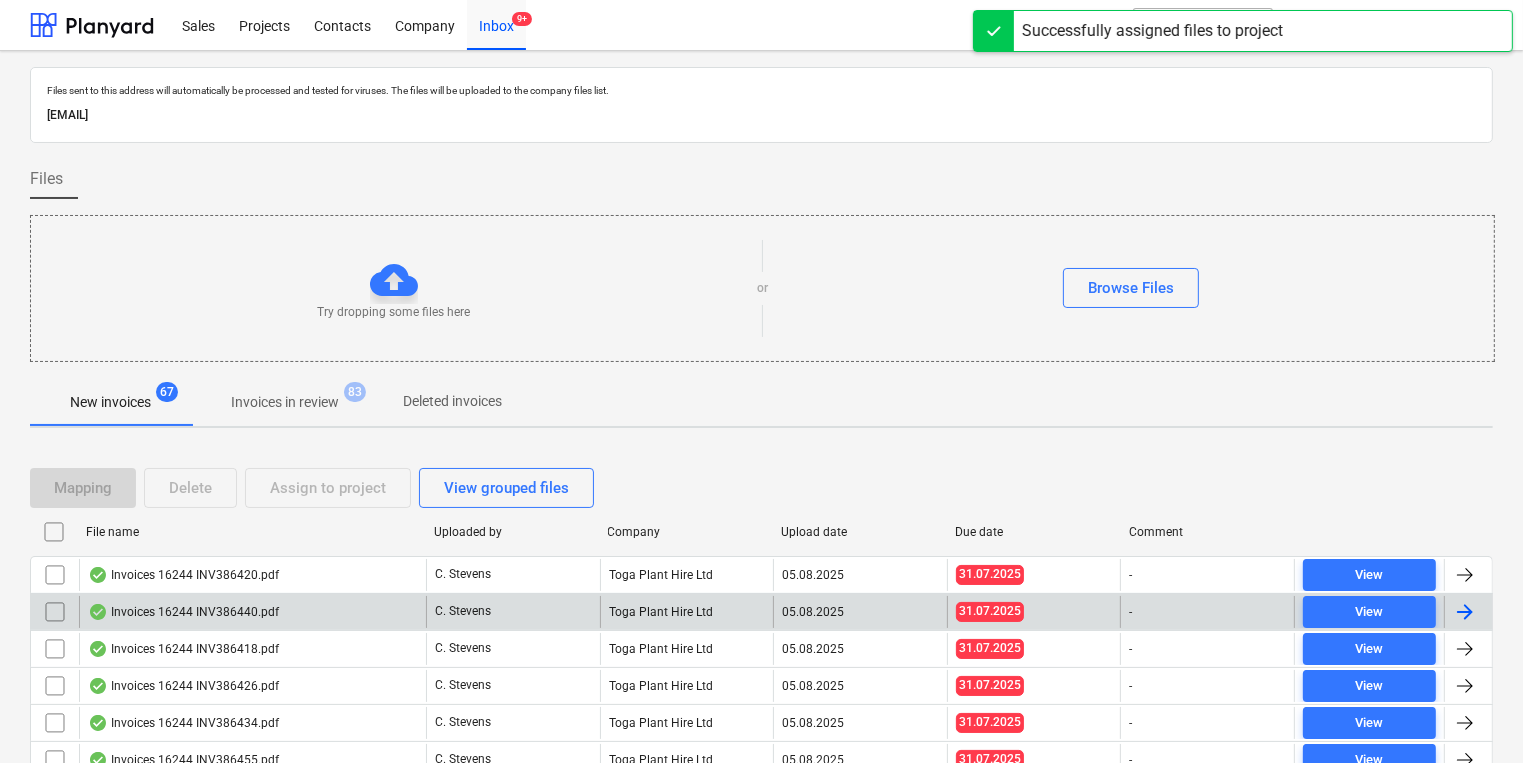 click on "Invoices 16244 INV386440.pdf" at bounding box center [183, 612] 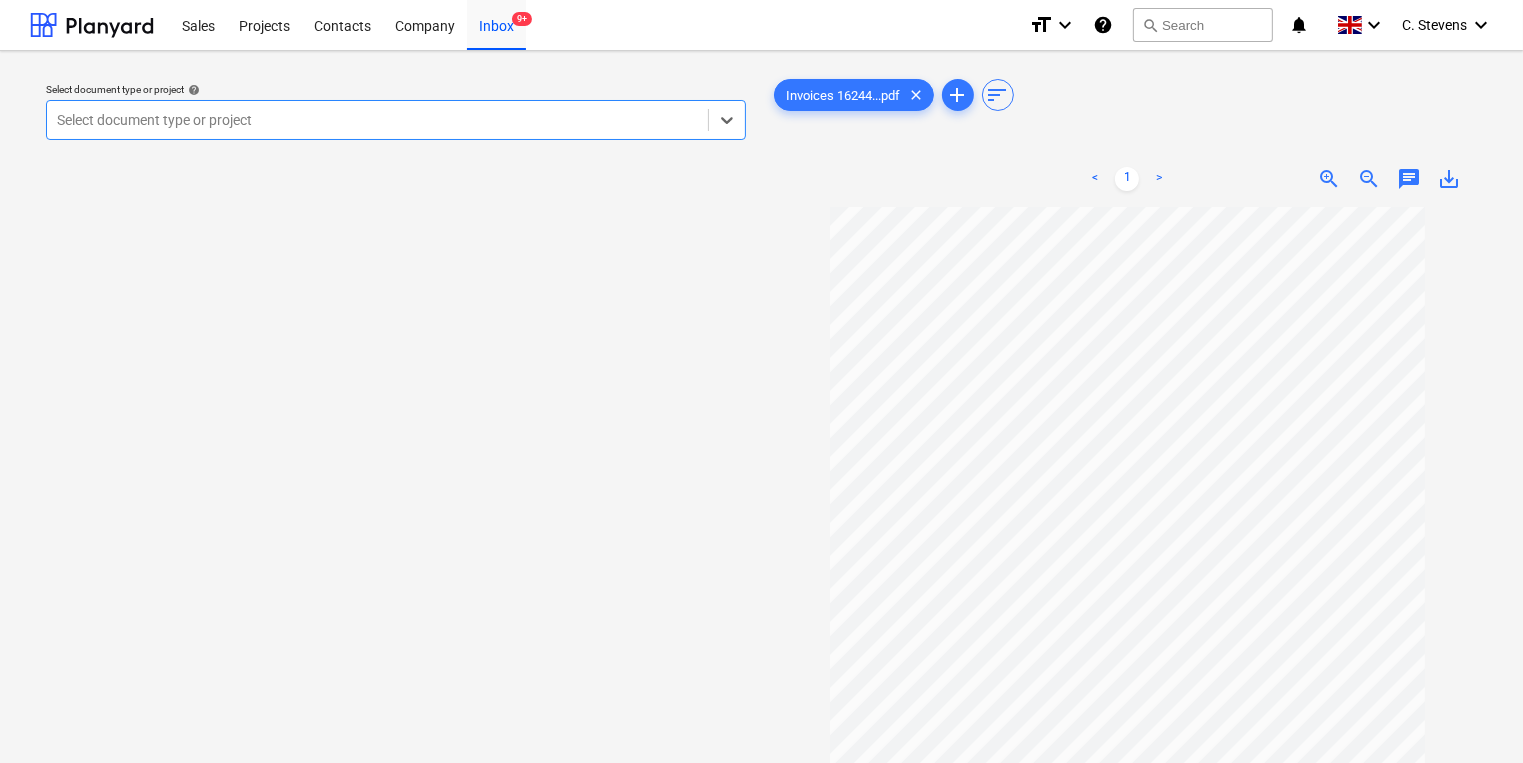 click on "Select document type or project" at bounding box center (396, 120) 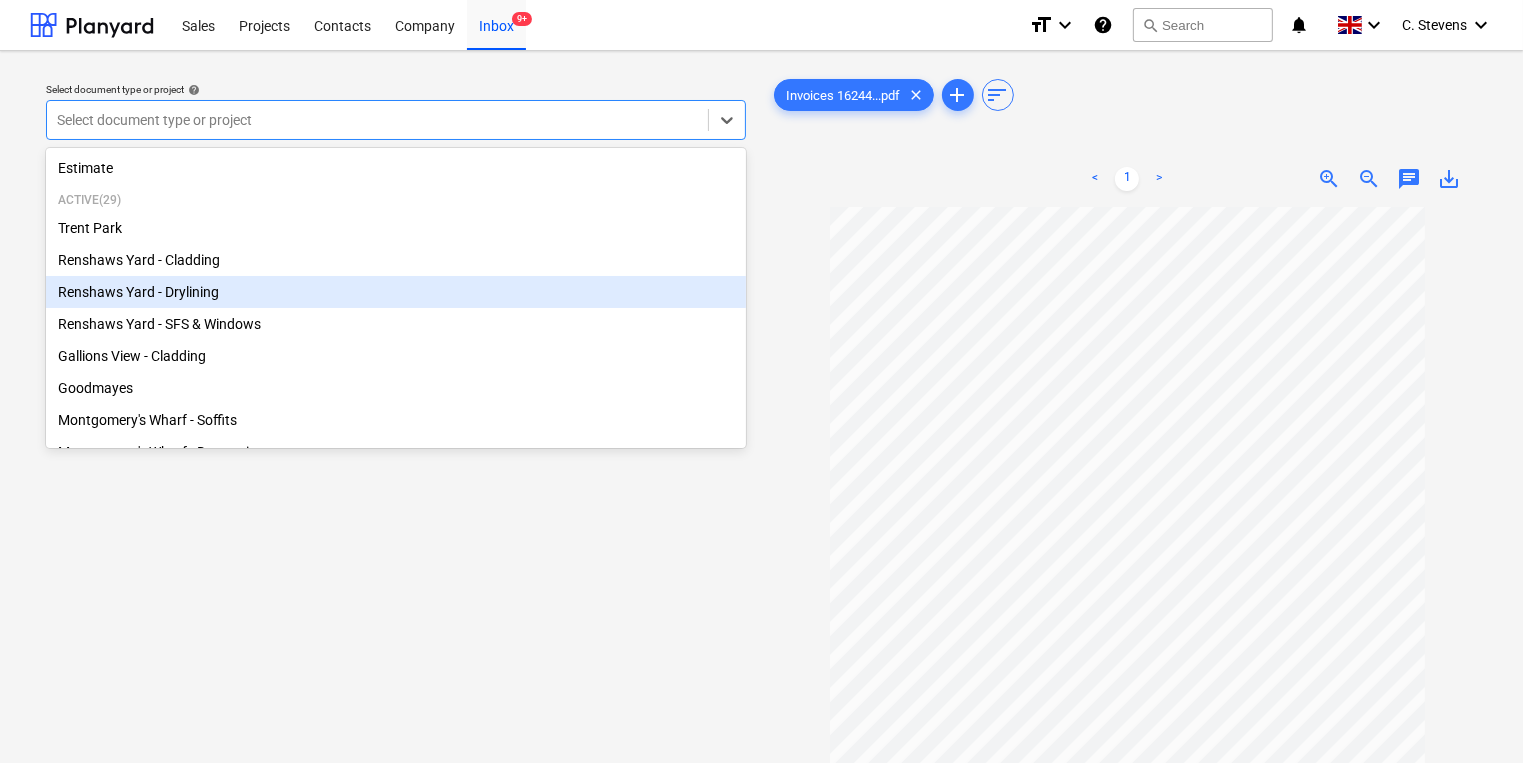 click on "Renshaws Yard -  Drylining" at bounding box center (396, 292) 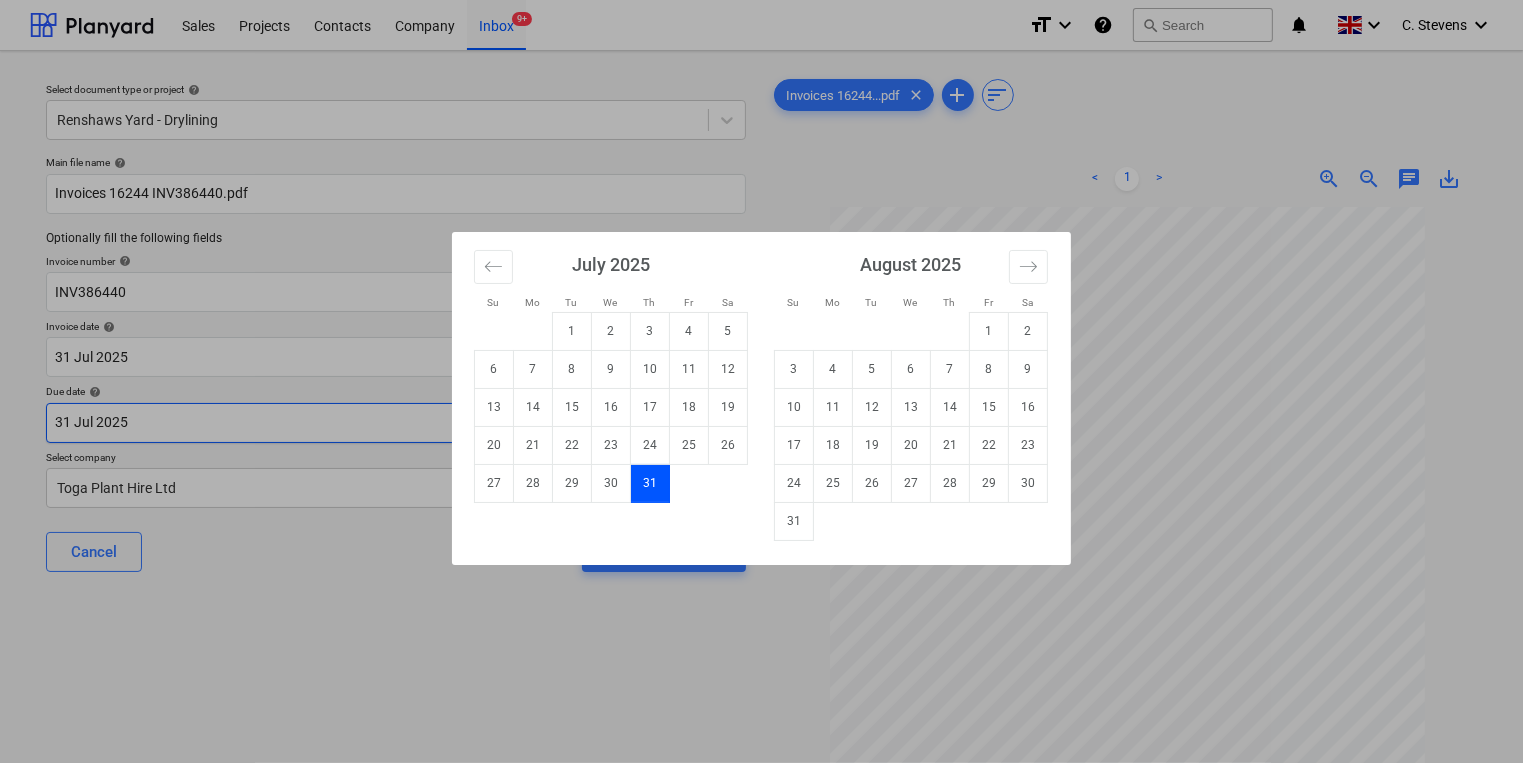 click on "Sales Projects Contacts Company Inbox 9+ format_size keyboard_arrow_down help search Search notifications 0 keyboard_arrow_down C. Stevens keyboard_arrow_down Select document type or project help Renshaws Yard -  Drylining Main file name help Invoices 16244 INV386440.pdf Optionally fill the following fields Invoice number help INV386440 Invoice date help 31 Jul 2025 31.07.2025 Press the down arrow key to interact with the calendar and
select a date. Press the question mark key to get the keyboard shortcuts for changing dates. Due date help 31 Jul 2025 31.07.2025 Press the down arrow key to interact with the calendar and
select a date. Press the question mark key to get the keyboard shortcuts for changing dates. Select company Toga Plant Hire Ltd   Cancel Assign to project Invoices 16244...pdf clear add sort < 1 > zoom_in zoom_out chat 0 save_alt Files uploaded successfully Files uploaded successfully
Su Mo Tu We Th Fr Sa Su Mo Tu We Th Fr Sa June 2025 1 2 3 4 5 6 7 8 9 10 11 12 13 14 15" at bounding box center [761, 381] 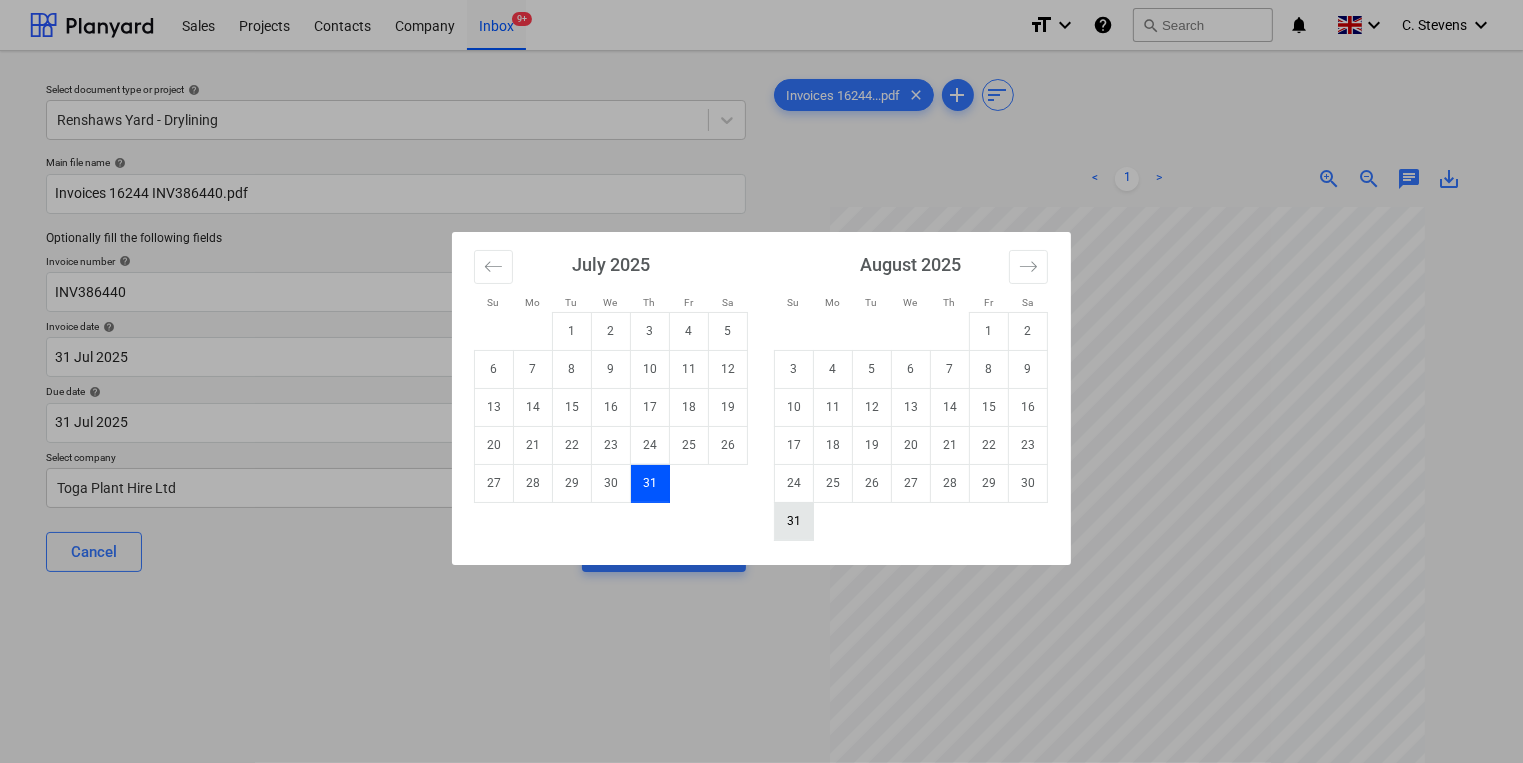 click on "31" at bounding box center (794, 521) 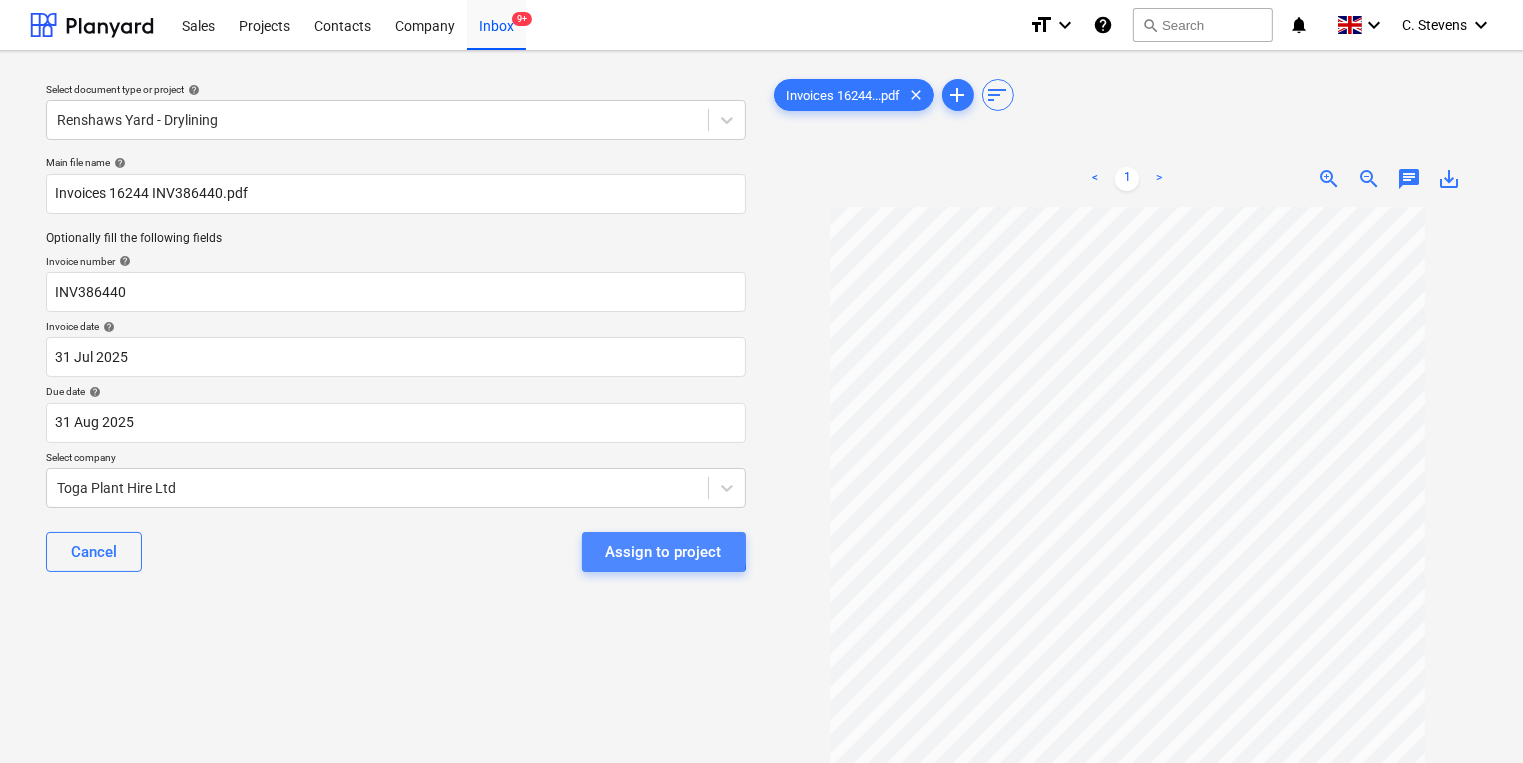 click on "Assign to project" at bounding box center [664, 552] 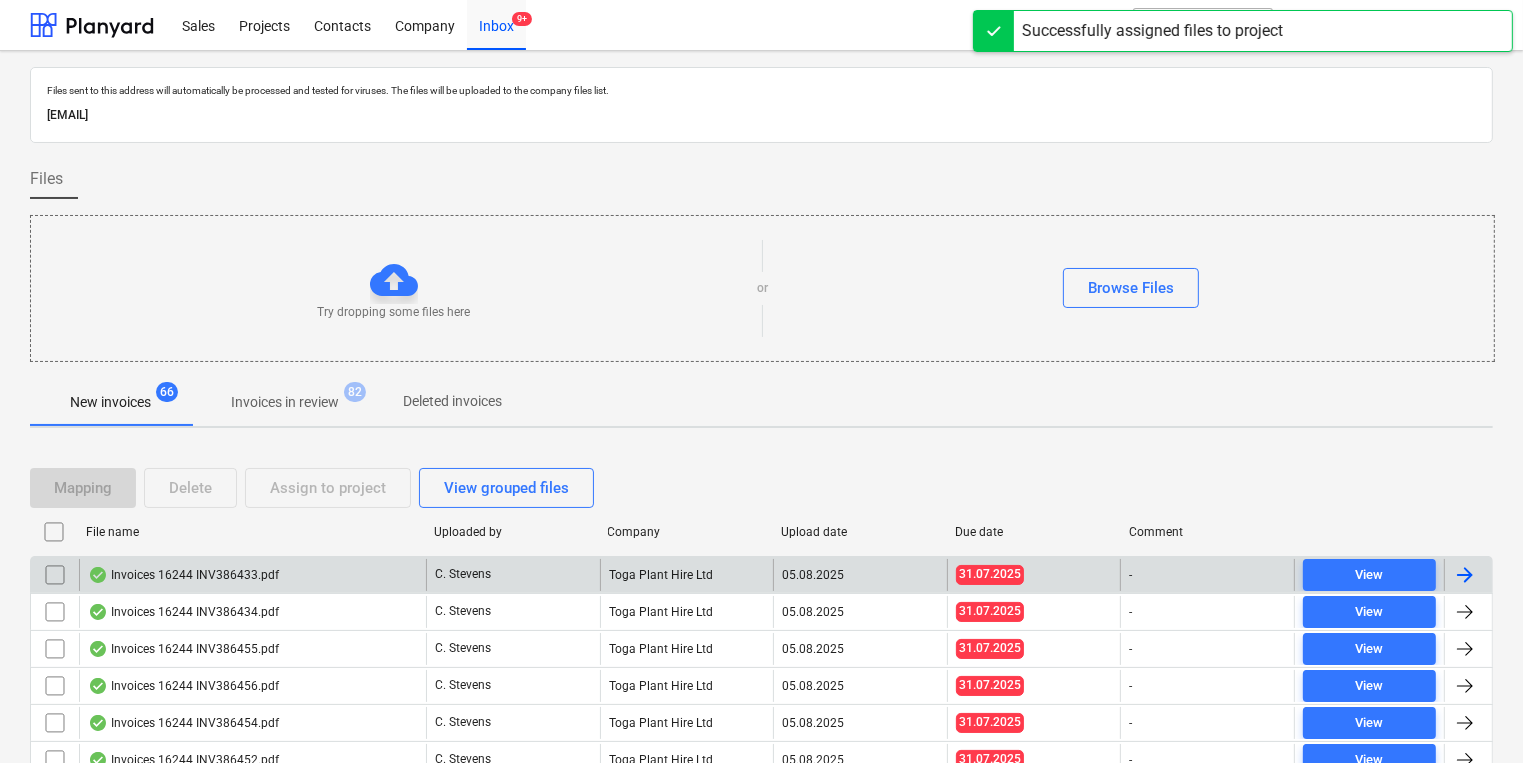 click on "C. Stevens" at bounding box center [463, 574] 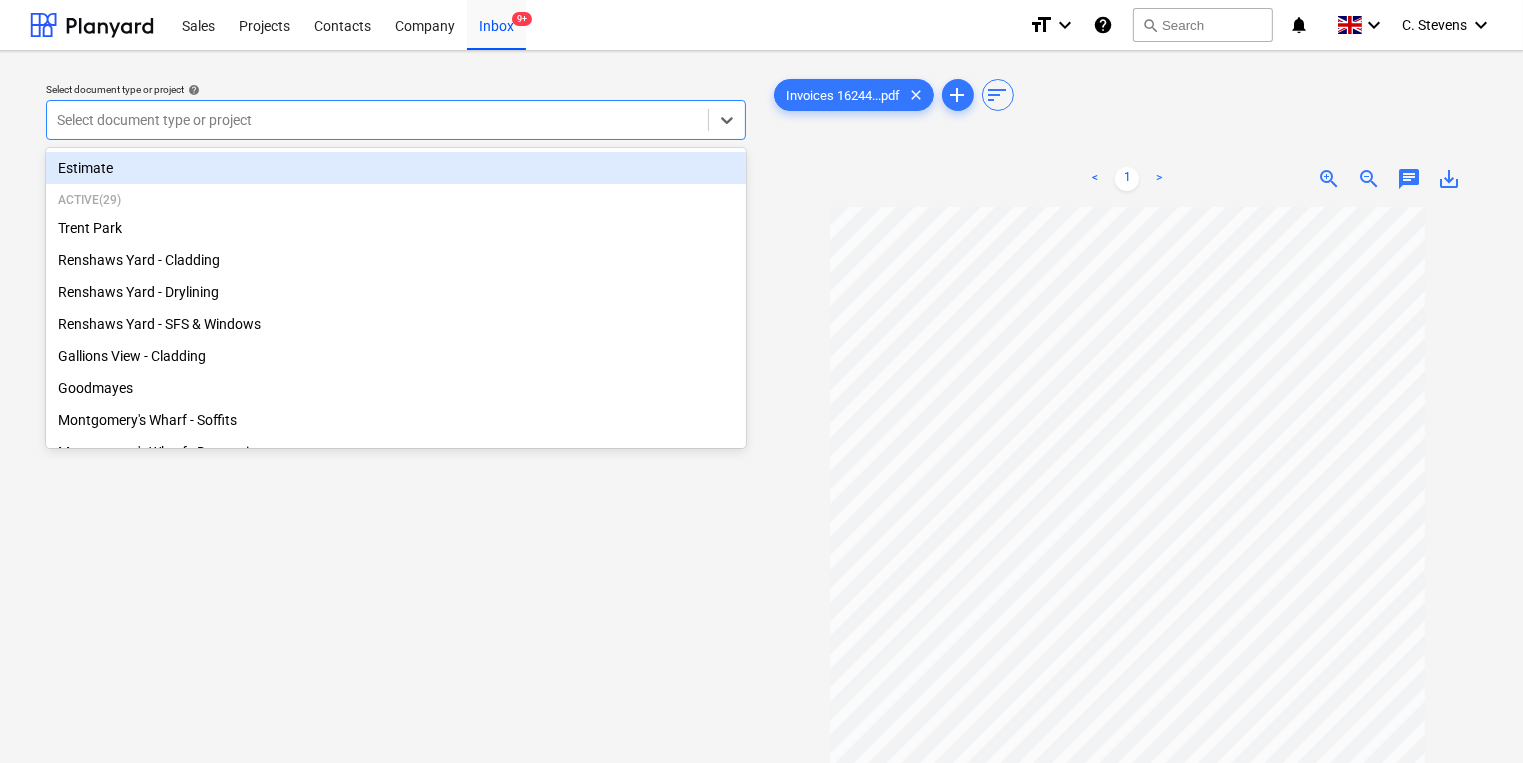 click at bounding box center [377, 120] 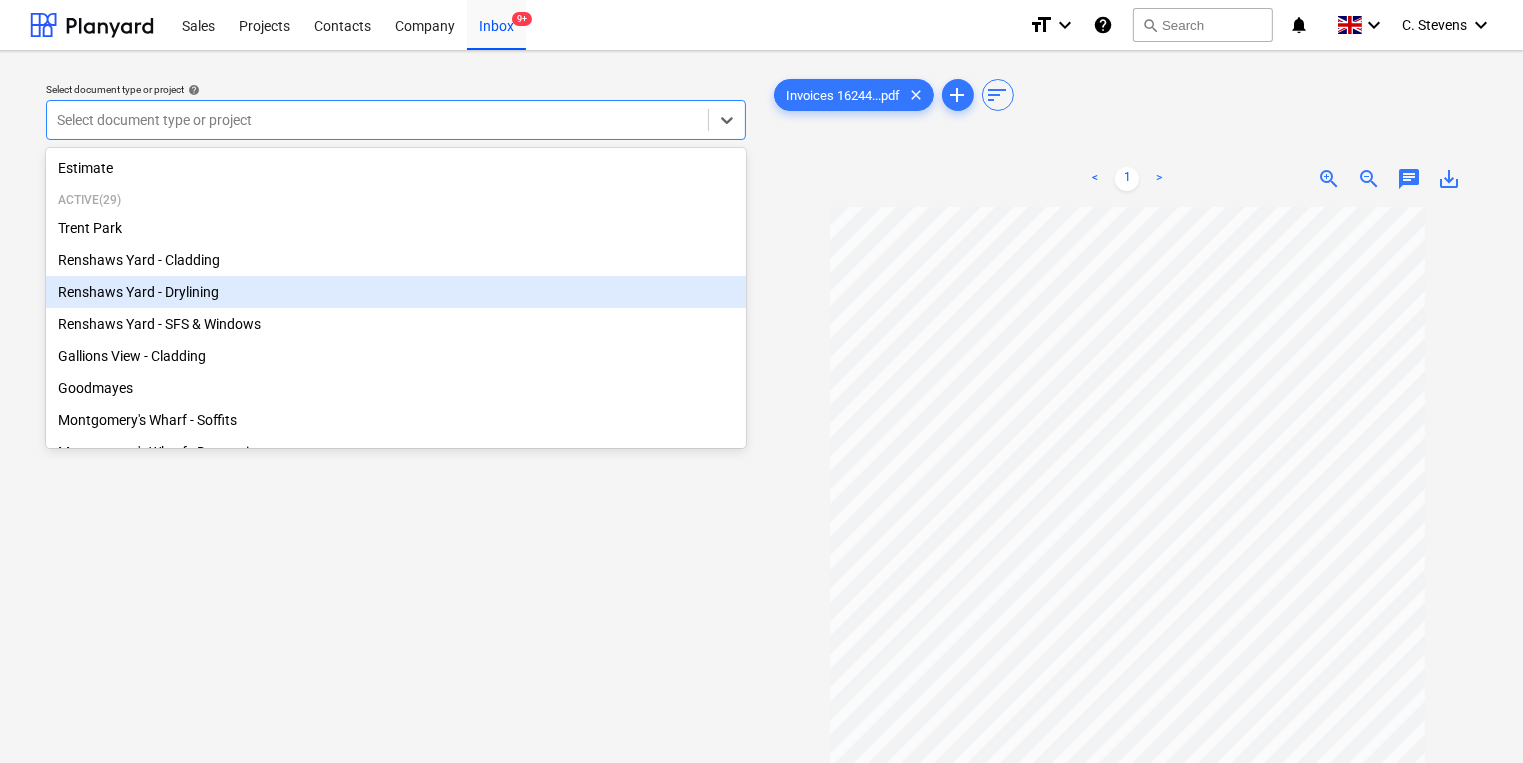 click on "Renshaws Yard -  Drylining" at bounding box center [396, 292] 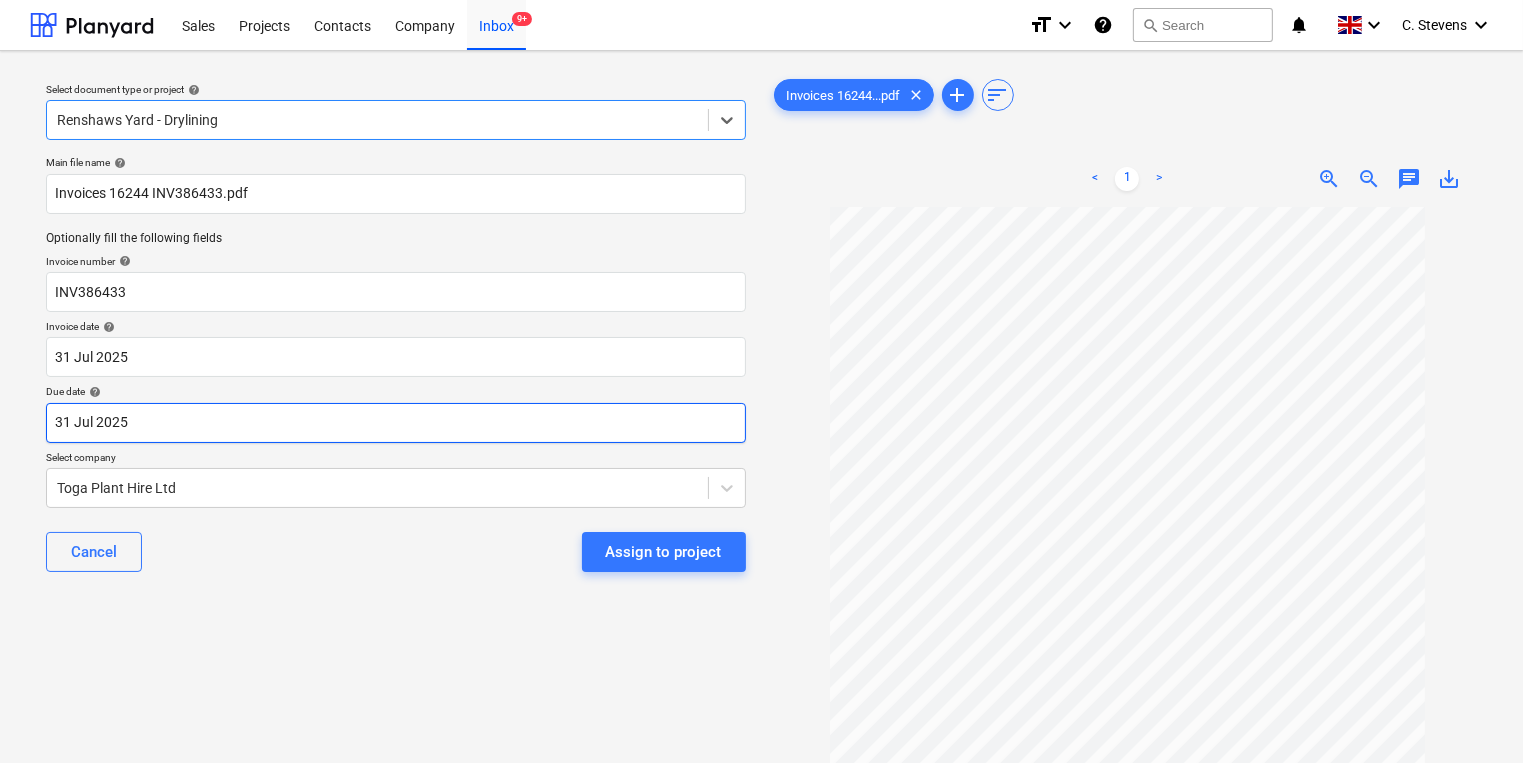 click on "Sales Projects Contacts Company Inbox 9+ format_size keyboard_arrow_down help search Search notifications 0 keyboard_arrow_down C. Stevens keyboard_arrow_down Select document type or project help option Renshaws Yard -  Drylining, selected.   Select is focused ,type to refine list, press Down to open the menu,  Renshaws Yard -  Drylining Main file name help Invoices 16244 INV386433.pdf Optionally fill the following fields Invoice number help INV386433 Invoice date help 31 Jul 2025 31.07.2025 Press the down arrow key to interact with the calendar and
select a date. Press the question mark key to get the keyboard shortcuts for changing dates. Due date help 31 Jul 2025 31.07.2025 Press the down arrow key to interact with the calendar and
select a date. Press the question mark key to get the keyboard shortcuts for changing dates. Select company Toga Plant Hire Ltd   Cancel Assign to project Invoices 16244...pdf clear add sort < 1 > zoom_in zoom_out chat 0 save_alt Files uploaded successfully" at bounding box center [761, 381] 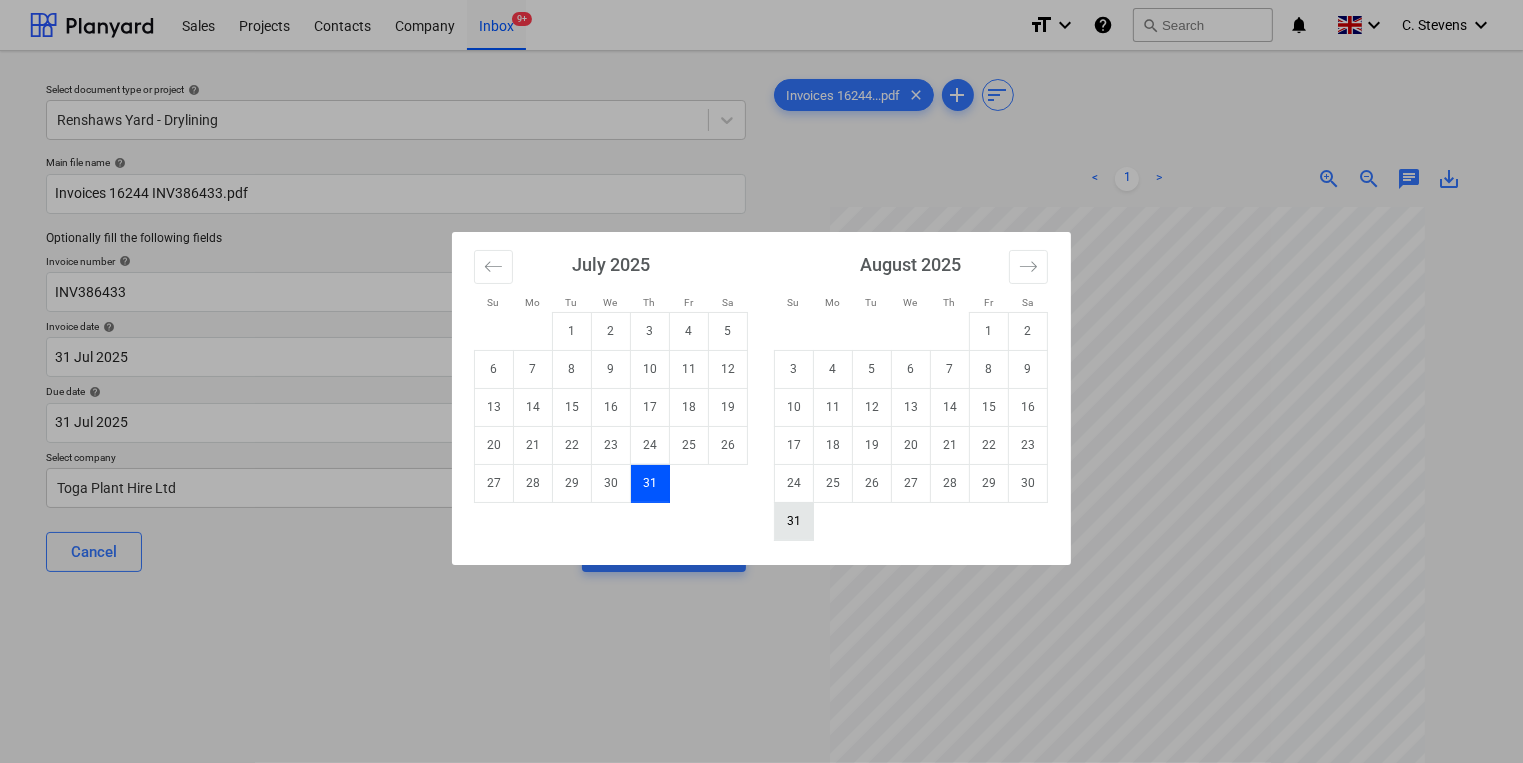 click on "31" at bounding box center (794, 521) 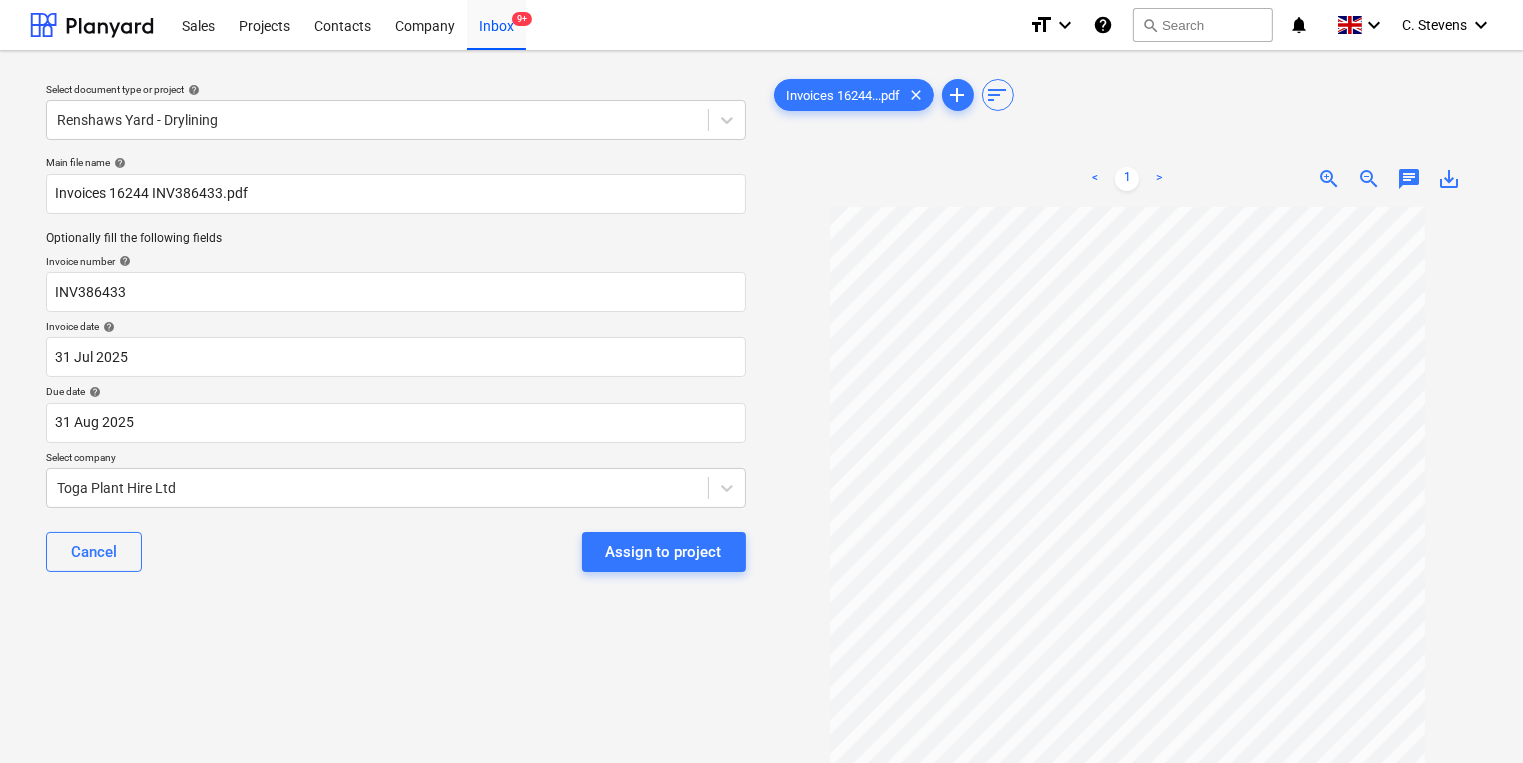 drag, startPoint x: 656, startPoint y: 548, endPoint x: 683, endPoint y: 650, distance: 105.51303 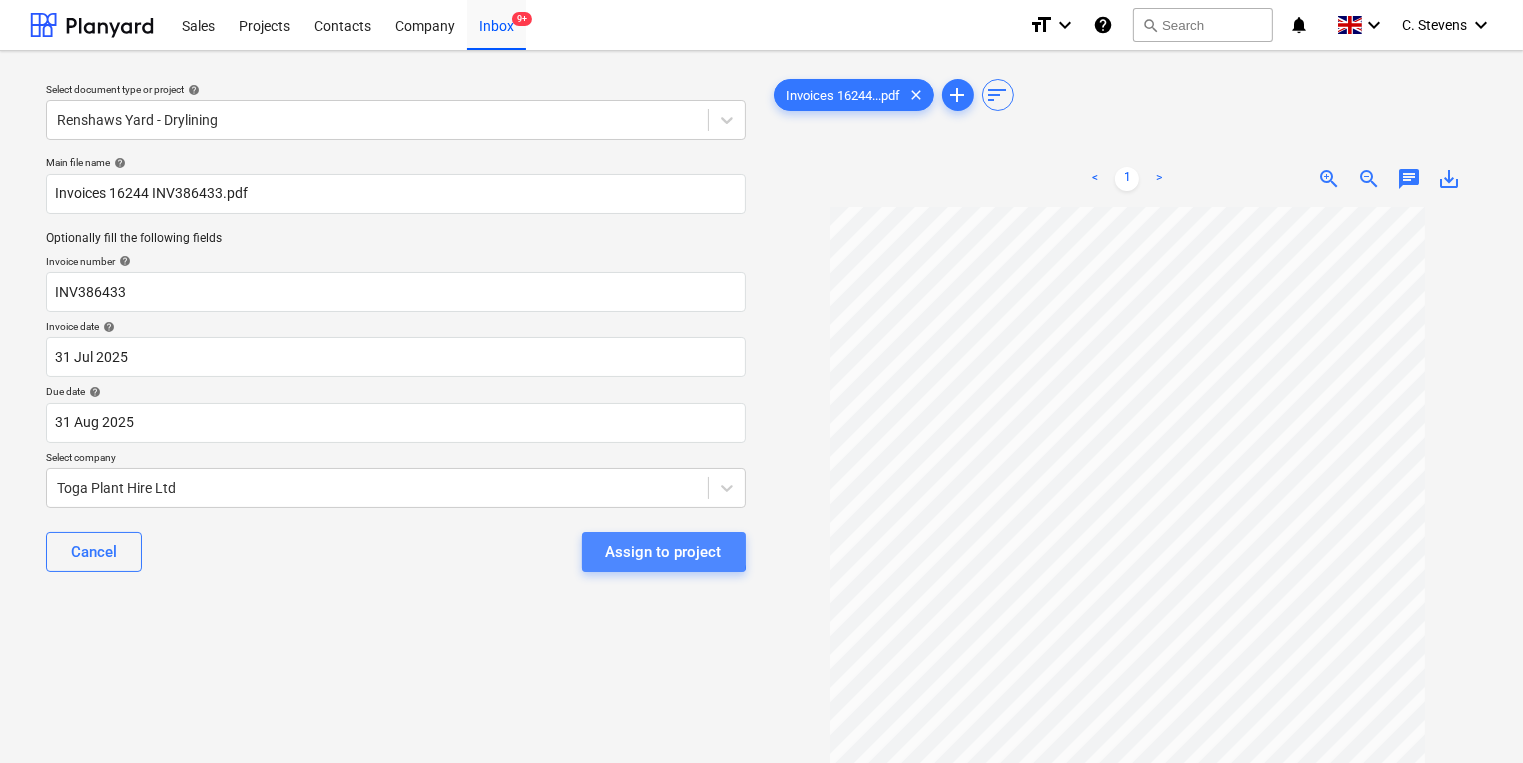 click on "Assign to project" at bounding box center (664, 552) 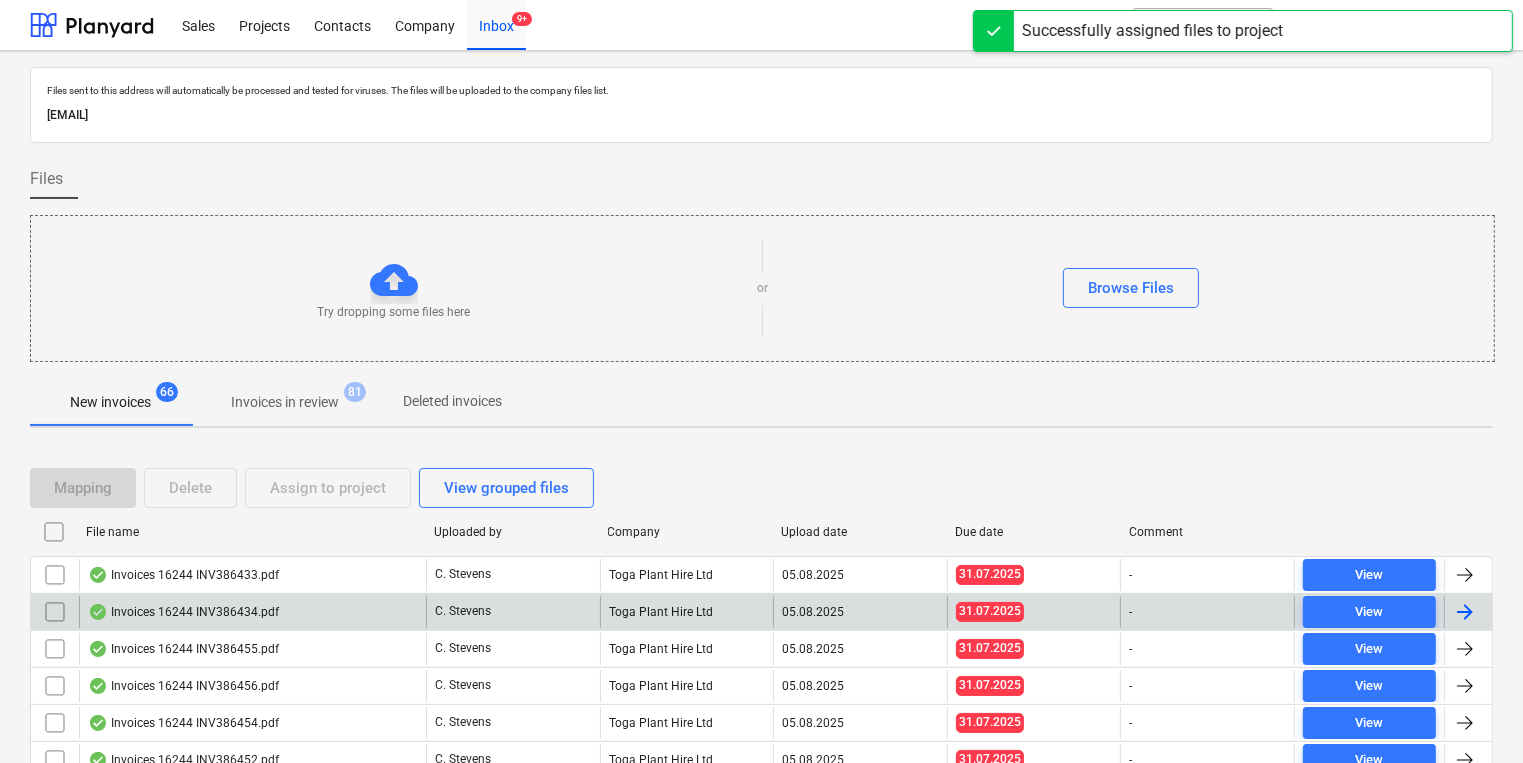 click on "Invoices 16244 INV386434.pdf" at bounding box center [252, 612] 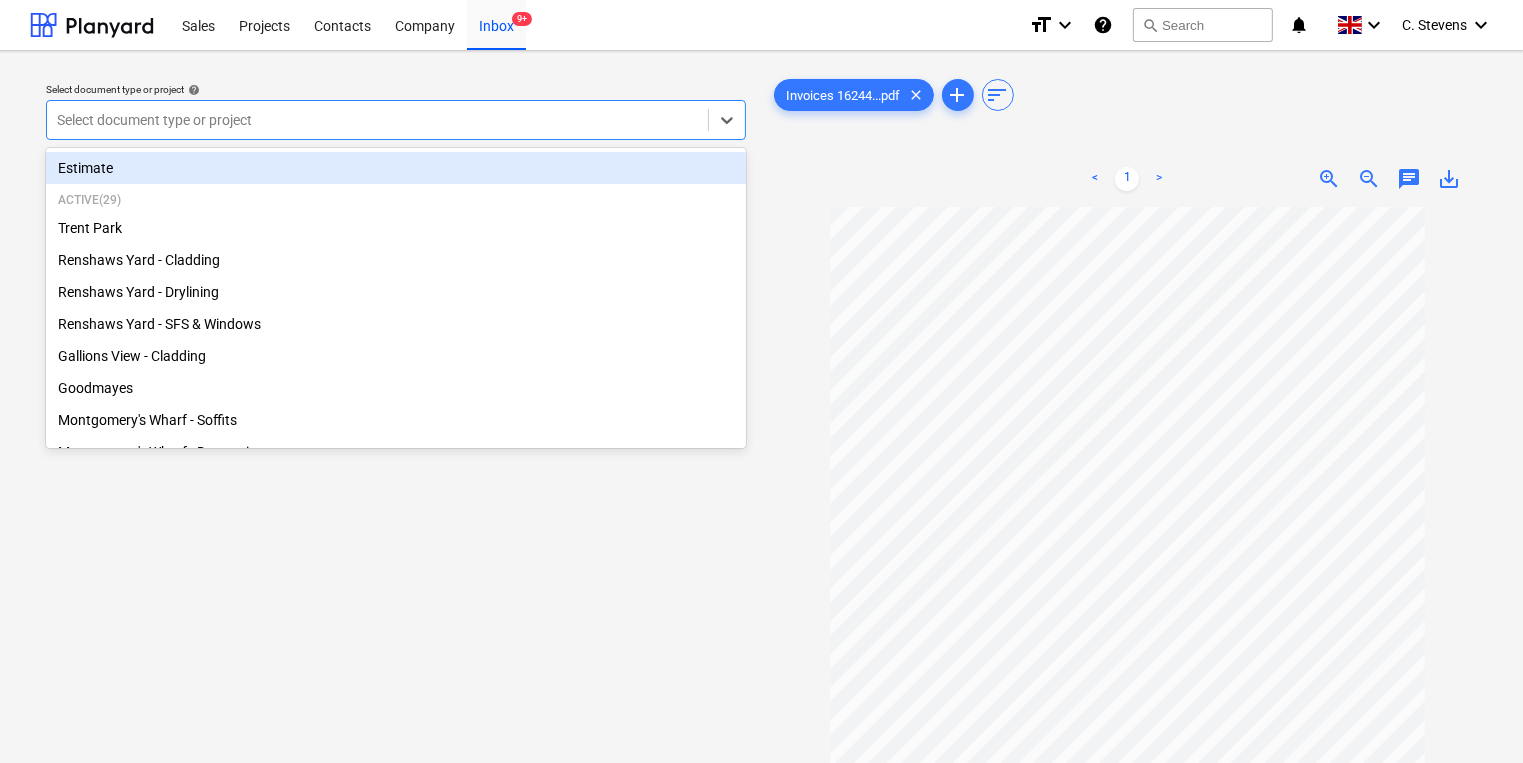 click at bounding box center (377, 120) 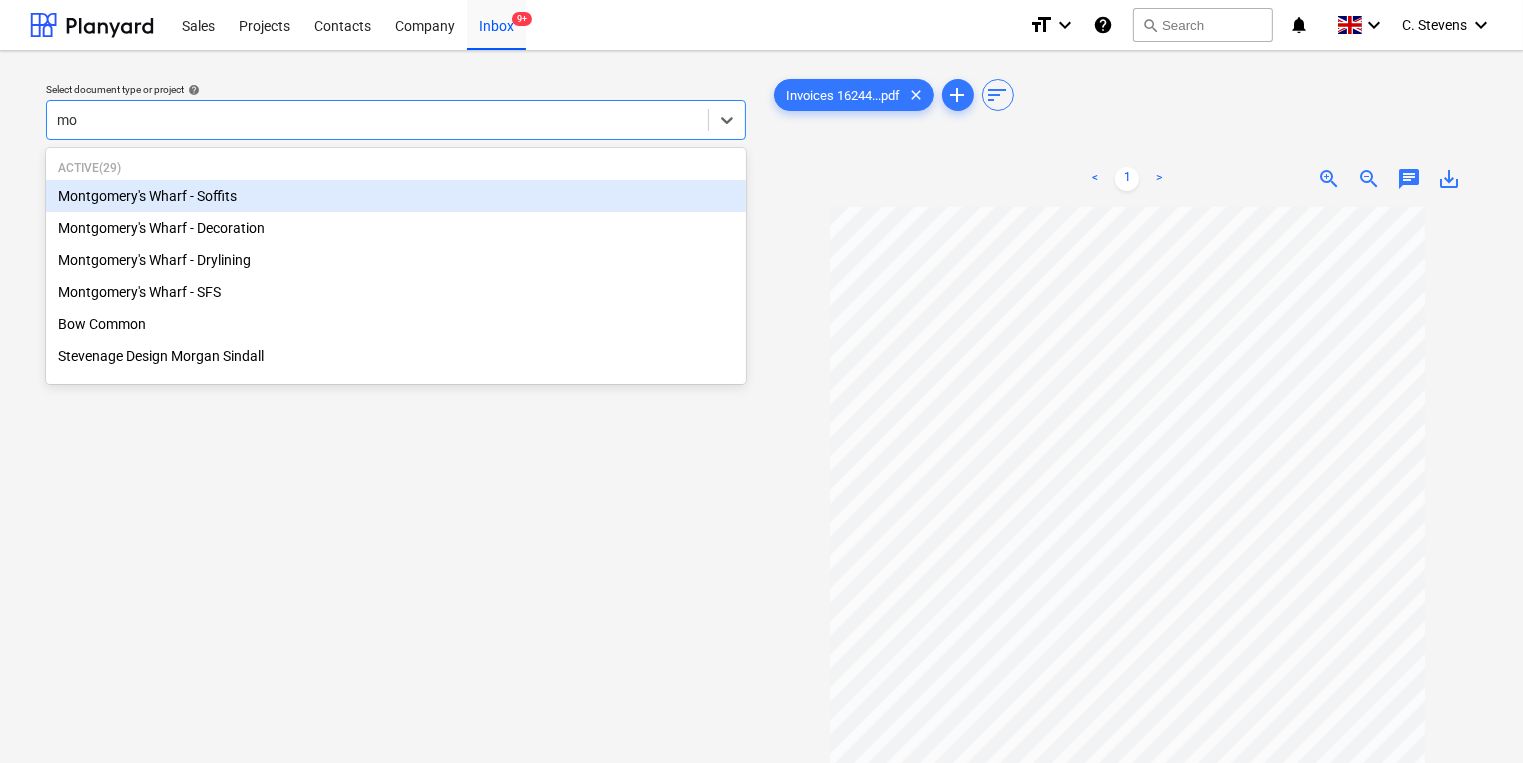 type on "mon" 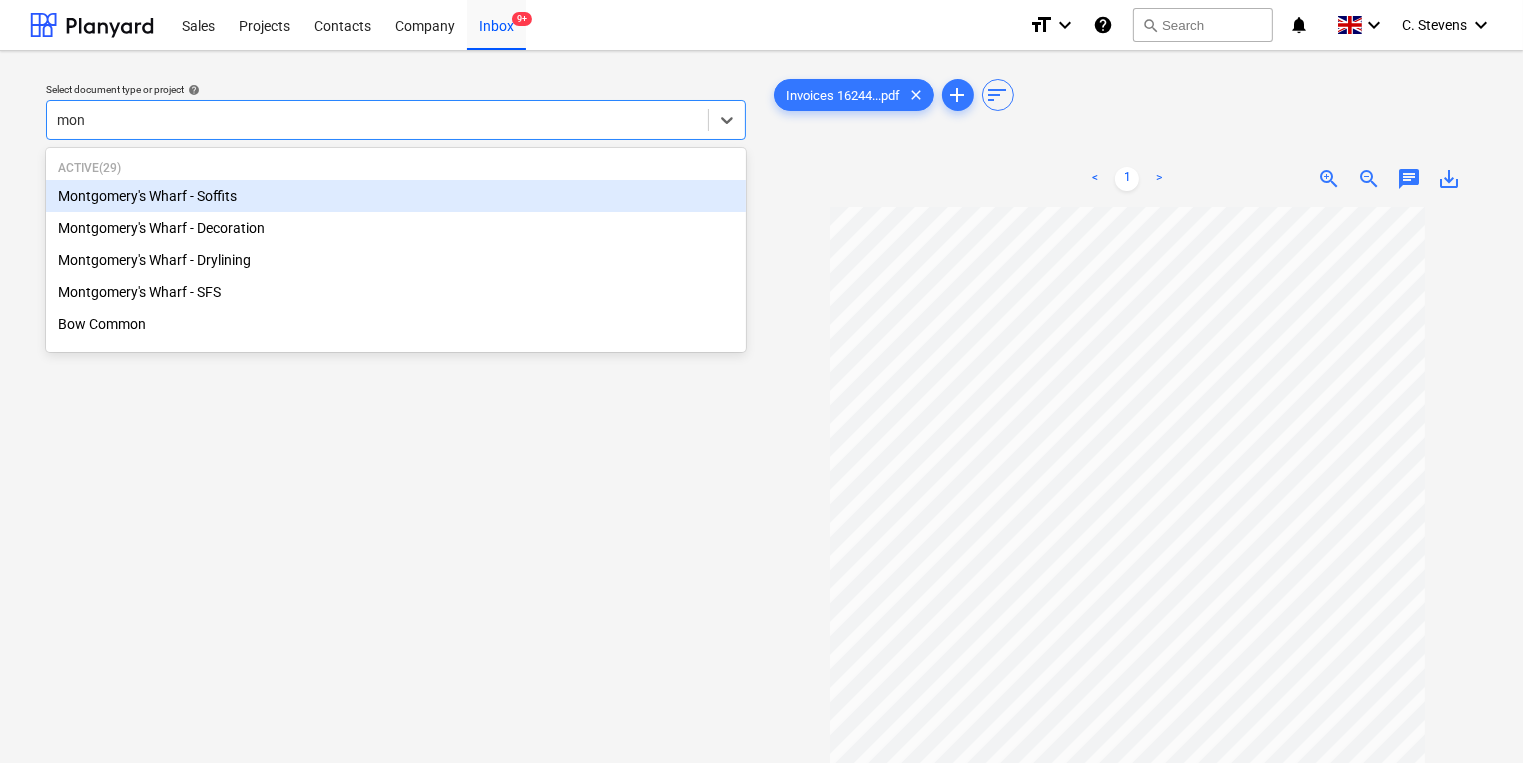 click on "Montgomery's Wharf - Soffits" at bounding box center [396, 196] 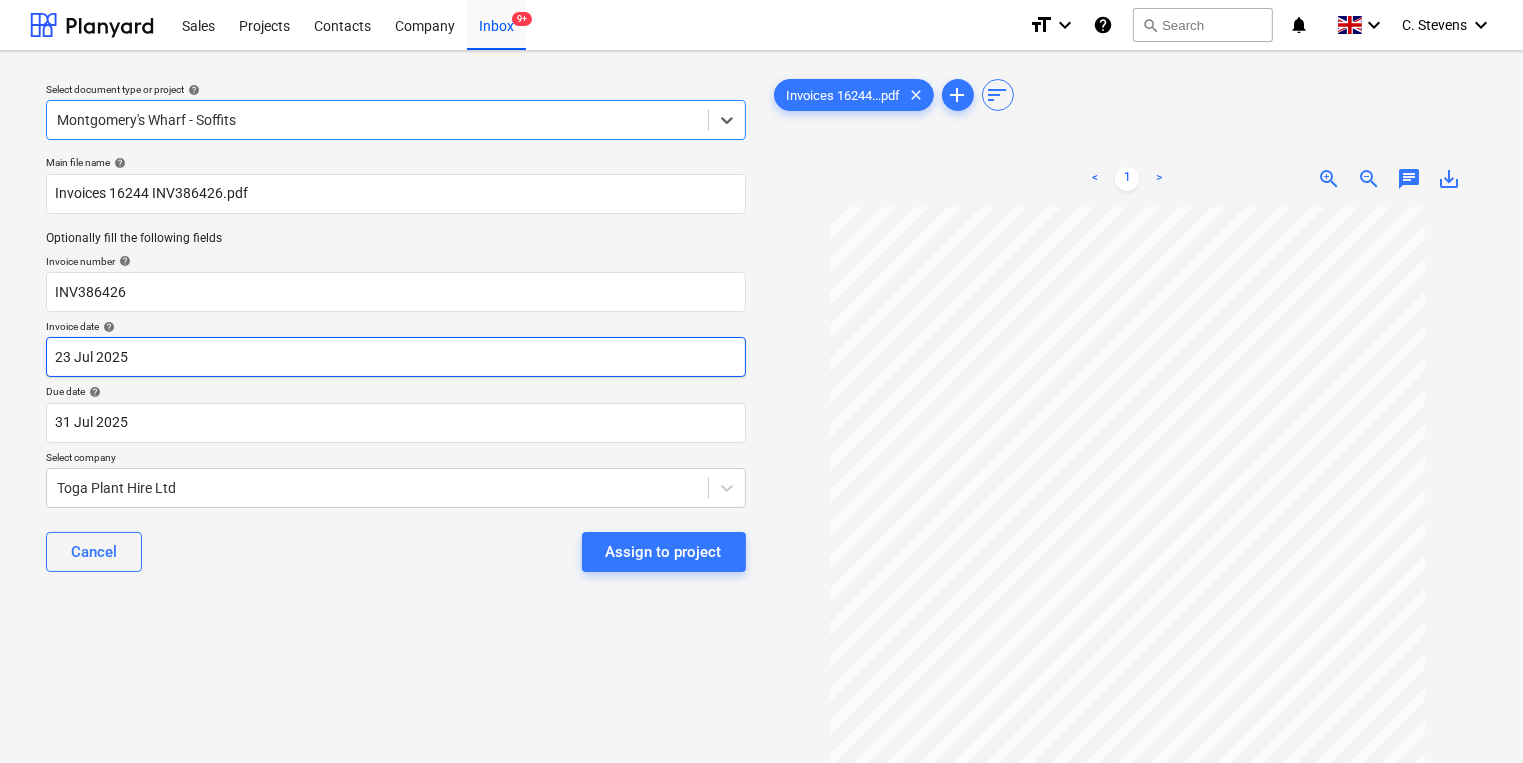 click on "Sales Projects Contacts Company Inbox 9+ format_size keyboard_arrow_down help search Search notifications 0 keyboard_arrow_down C. Stevens keyboard_arrow_down Select document type or project help option Montgomery's Wharf - Soffits, selected.   Select is focused ,type to refine list, press Down to open the menu,  Montgomery's Wharf - Soffits Main file name help Invoices 16244 INV386426.pdf Optionally fill the following fields Invoice number help INV386426 Invoice date help 23 Jul 2025 23.07.2025 Press the down arrow key to interact with the calendar and
select a date. Press the question mark key to get the keyboard shortcuts for changing dates. Due date help 31 Jul 2025 31.07.2025 Press the down arrow key to interact with the calendar and
select a date. Press the question mark key to get the keyboard shortcuts for changing dates. Select company Toga Plant Hire Ltd   Cancel Assign to project Invoices 16244...pdf clear add sort < 1 > zoom_in zoom_out chat 0 save_alt Files uploaded successfully" at bounding box center [761, 381] 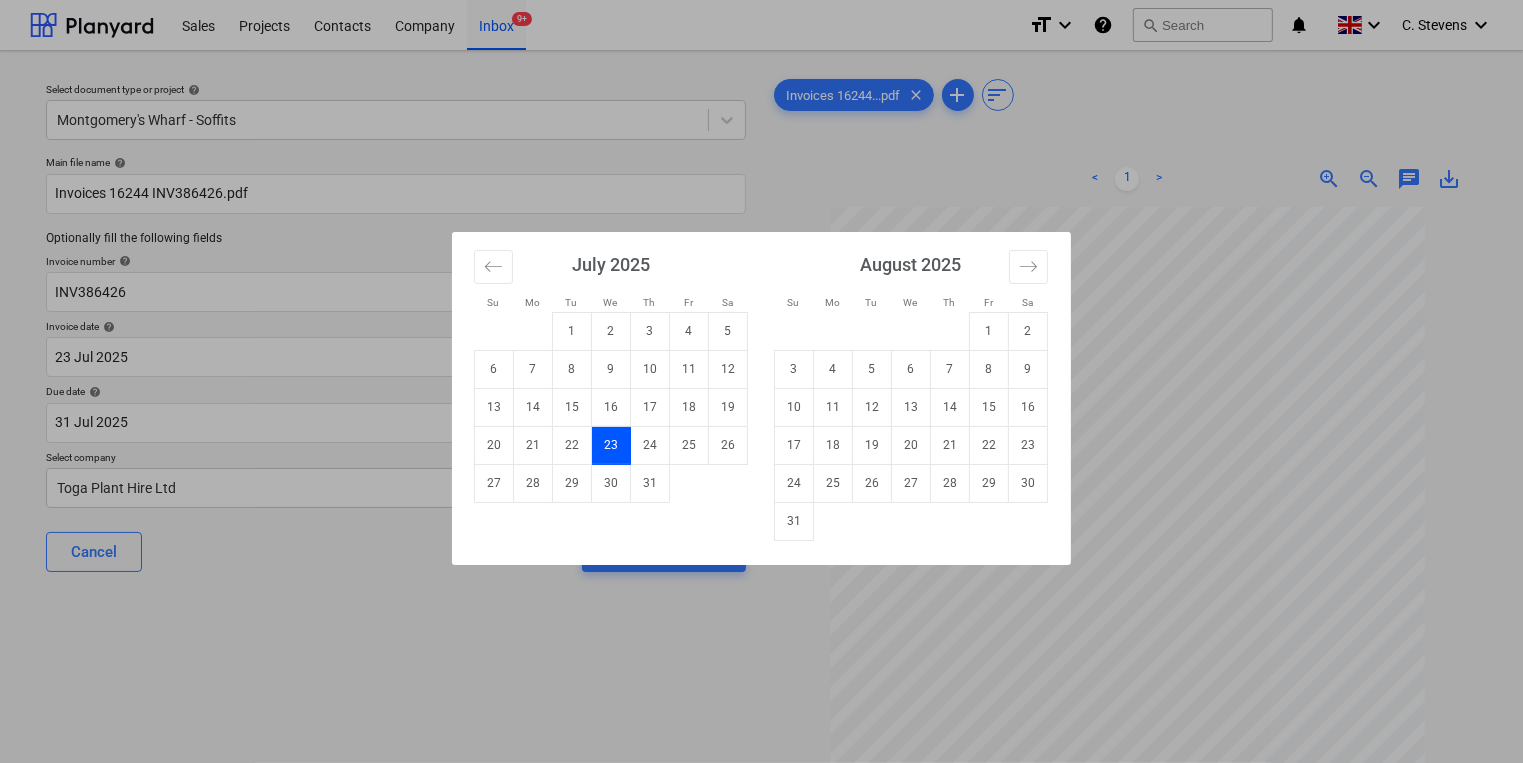 drag, startPoint x: 648, startPoint y: 484, endPoint x: 569, endPoint y: 466, distance: 81.02469 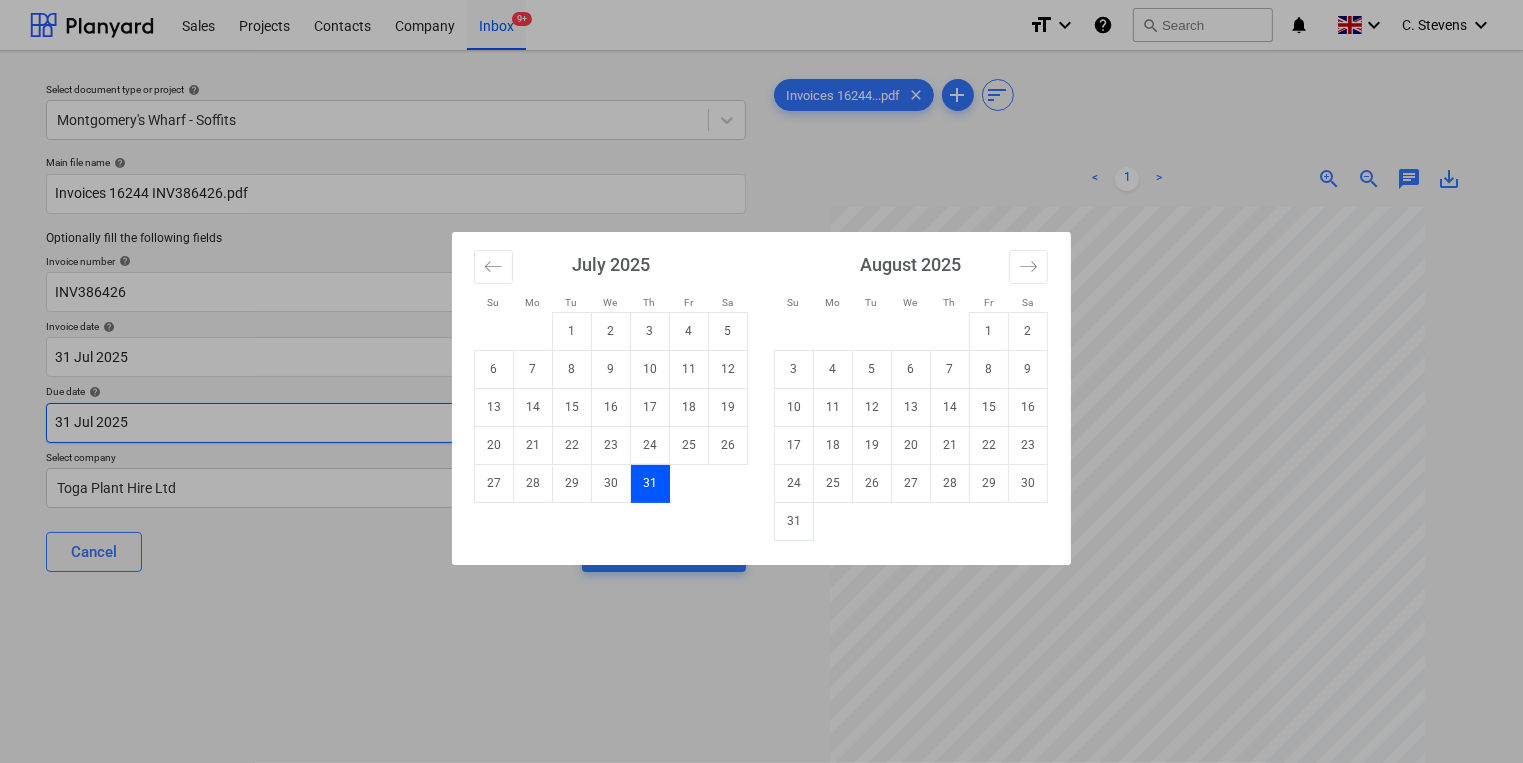 click on "Sales Projects Contacts Company Inbox 9+ format_size keyboard_arrow_down help search Search notifications 0 keyboard_arrow_down C. Stevens keyboard_arrow_down Select document type or project help Montgomery's Wharf - Soffits Main file name help Invoices 16244 INV386426.pdf Optionally fill the following fields Invoice number help INV386426 Invoice date help 31 Jul 2025 31.07.2025 Press the down arrow key to interact with the calendar and
select a date. Press the question mark key to get the keyboard shortcuts for changing dates. Due date help 31 Jul 2025 31.07.2025 Press the down arrow key to interact with the calendar and
select a date. Press the question mark key to get the keyboard shortcuts for changing dates. Select company Toga Plant Hire Ltd   Cancel Assign to project Invoices 16244...pdf clear add sort < 1 > zoom_in zoom_out chat 0 save_alt Files uploaded successfully Files uploaded successfully
Su Mo Tu We Th Fr Sa Su Mo Tu We Th Fr Sa June 2025 1 2 3 4 5 6 7 8 9 10 11 12 13 14 1" at bounding box center [761, 381] 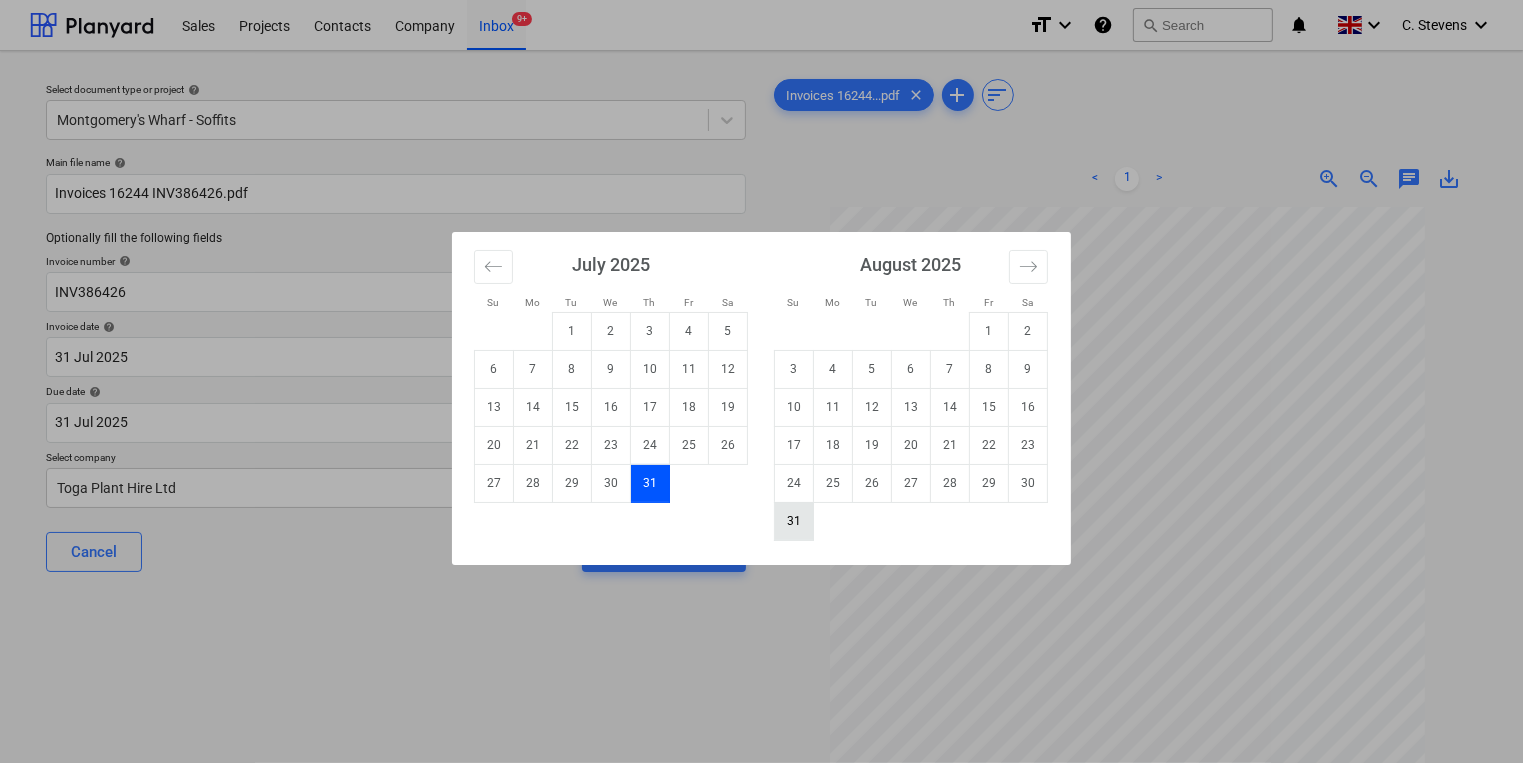 click on "31" at bounding box center (794, 521) 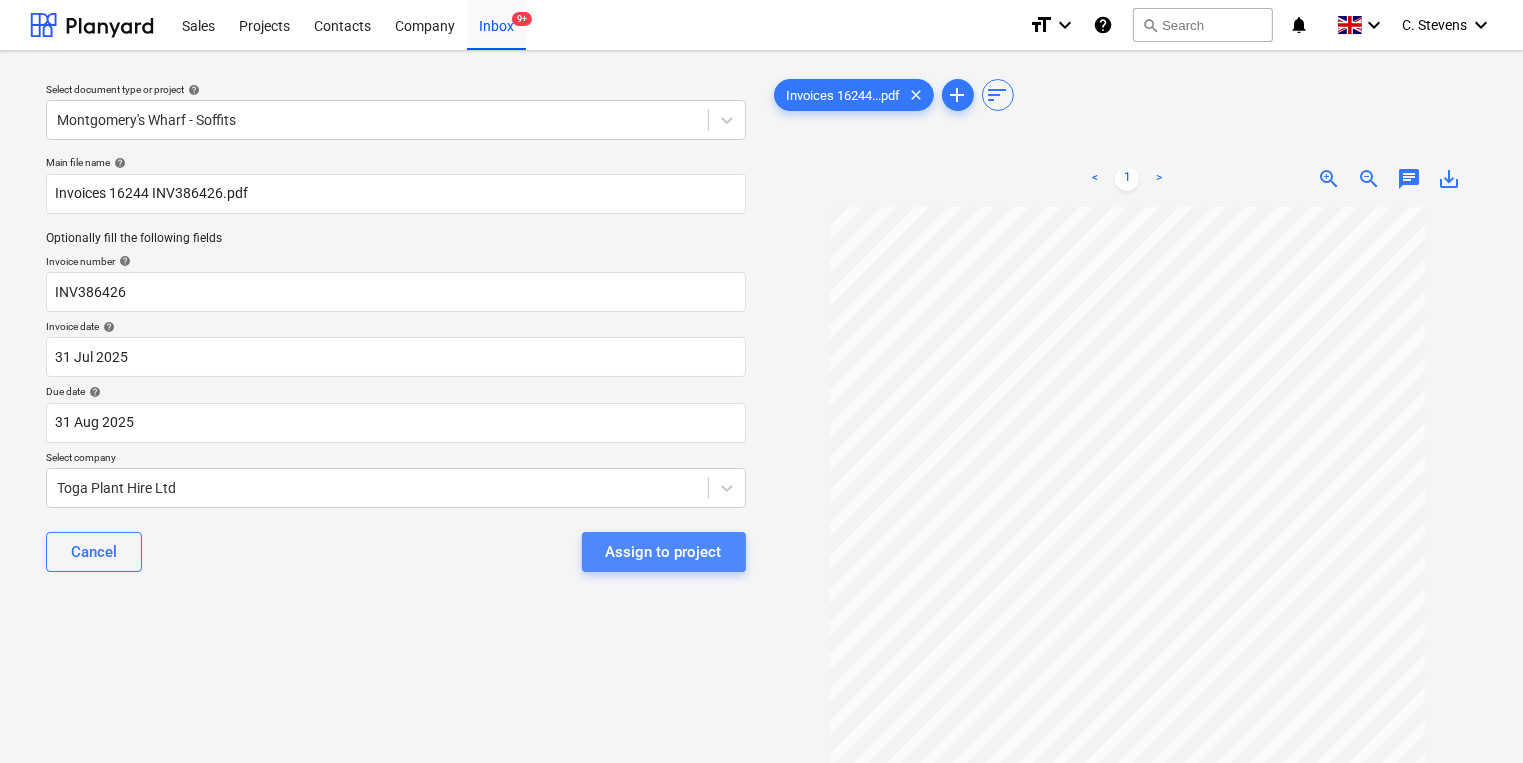 click on "Assign to project" at bounding box center (664, 552) 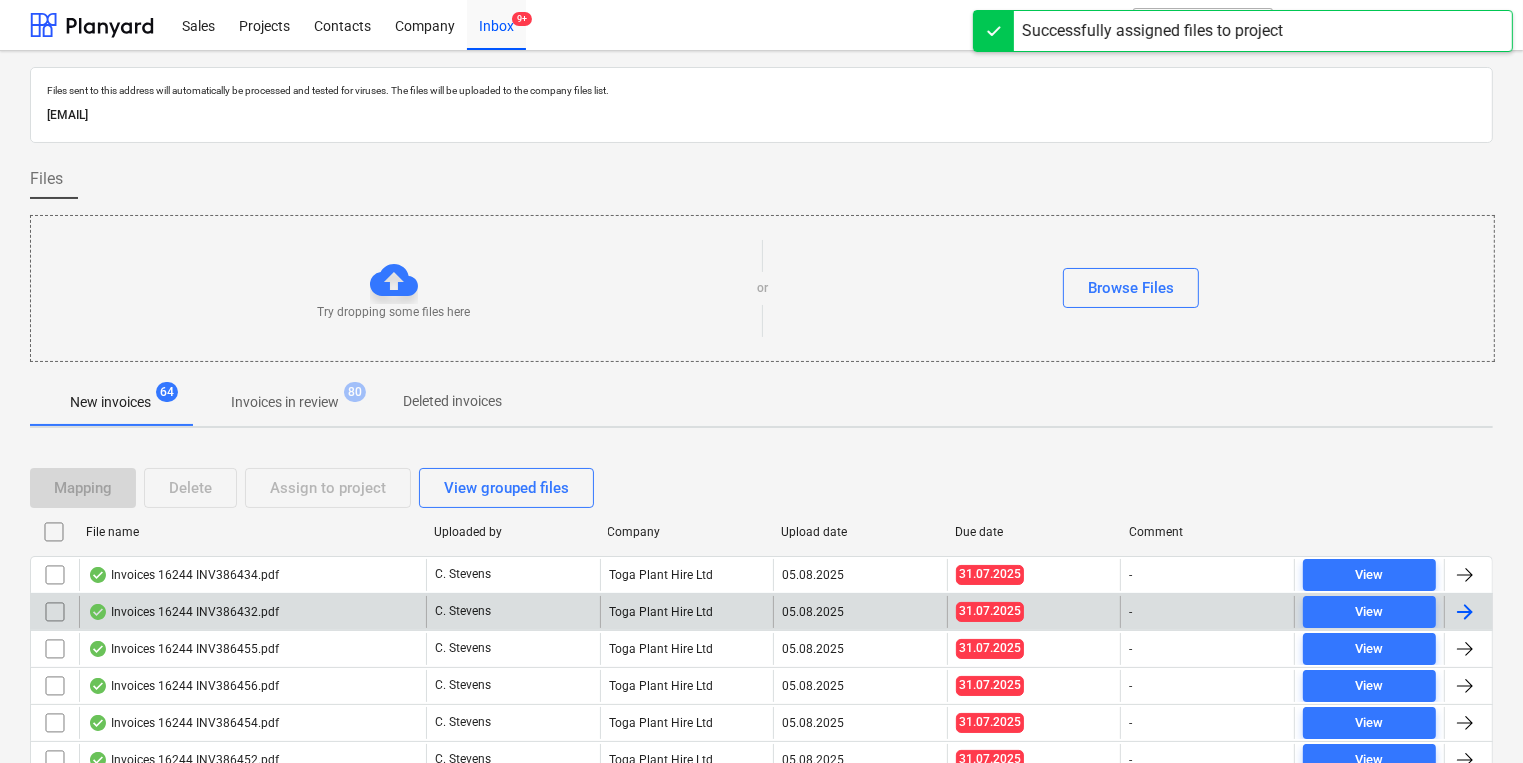 click on "Invoices 16244 INV386432.pdf" at bounding box center [252, 612] 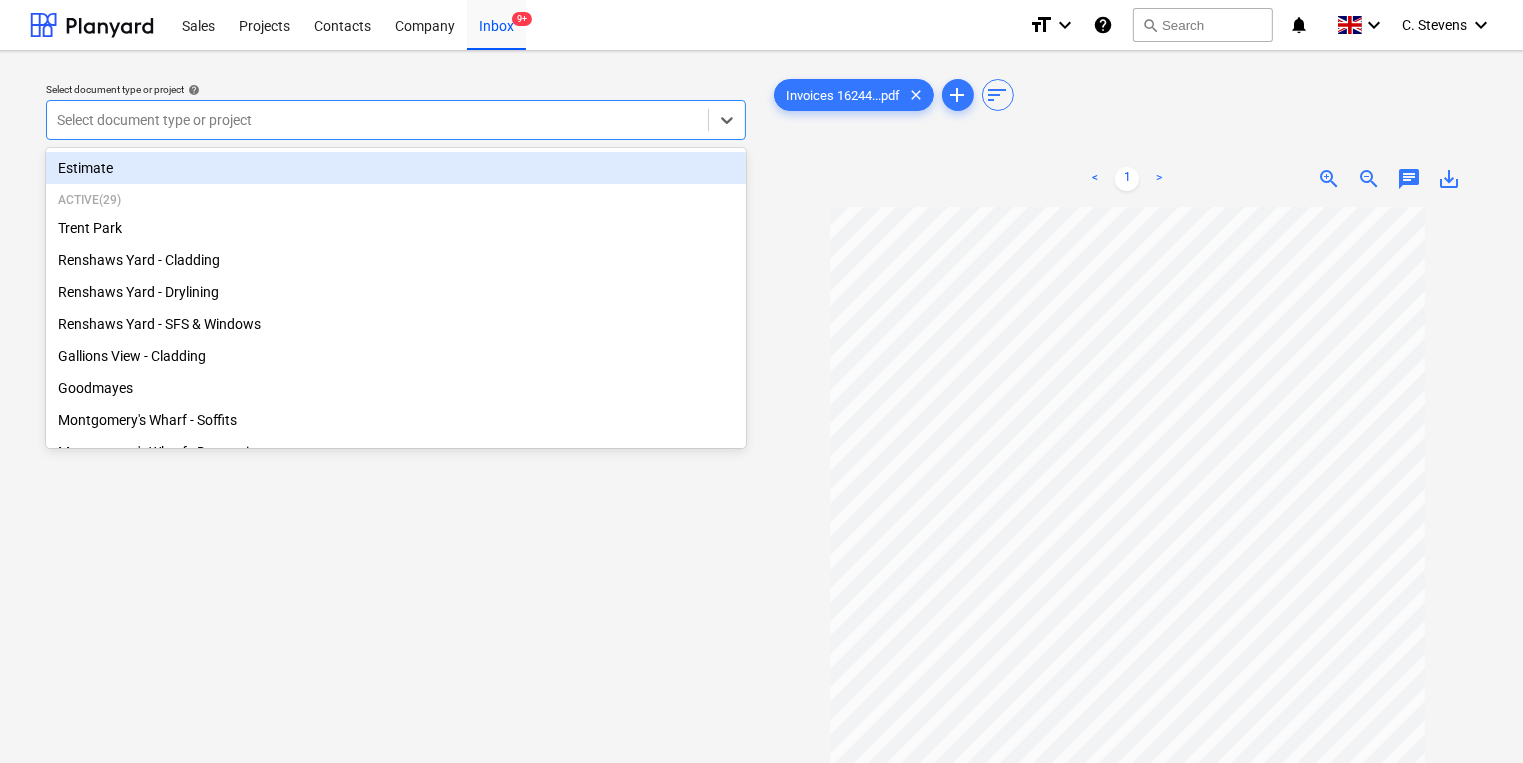 click at bounding box center [377, 120] 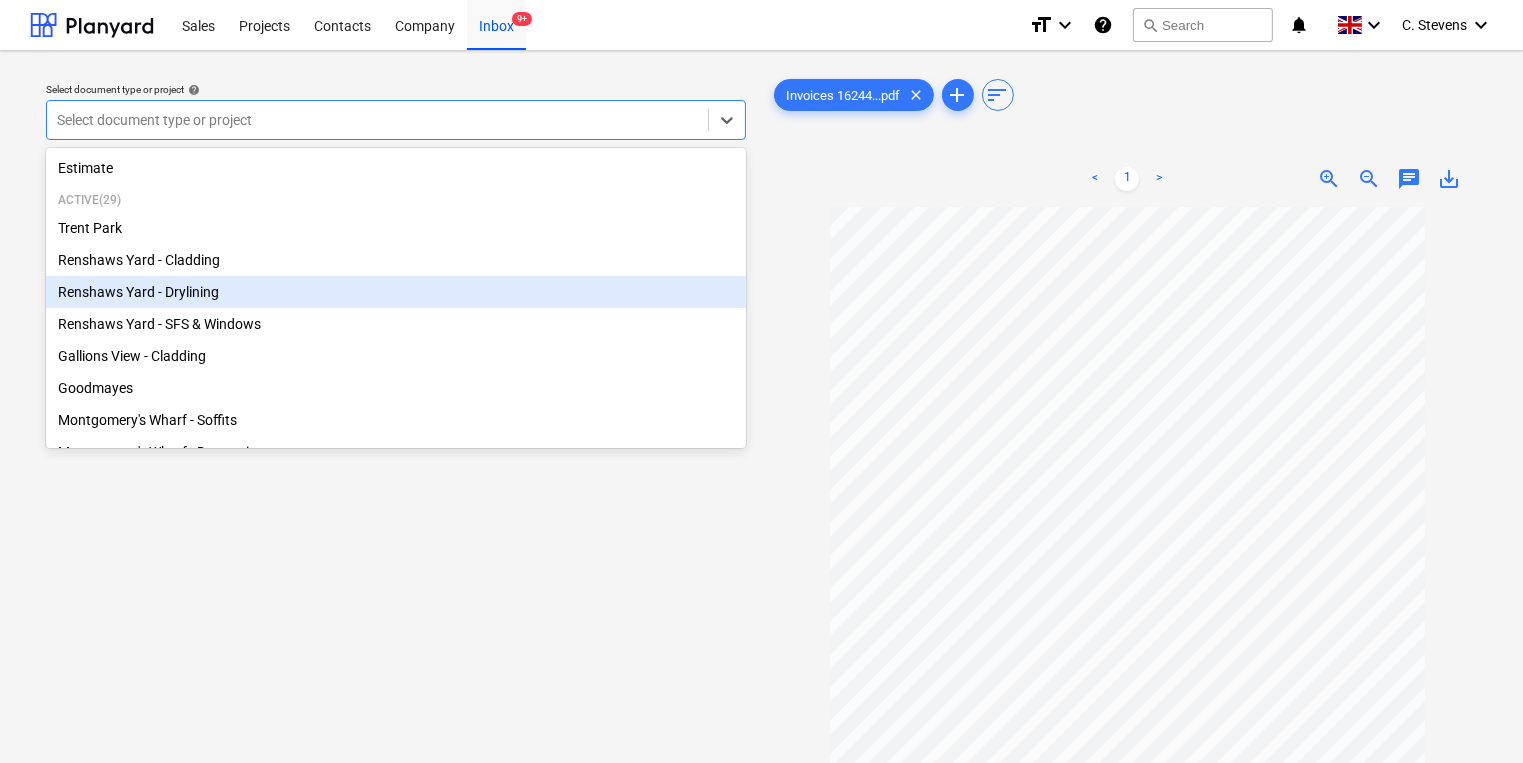 click on "Renshaws Yard -  Drylining" at bounding box center (396, 292) 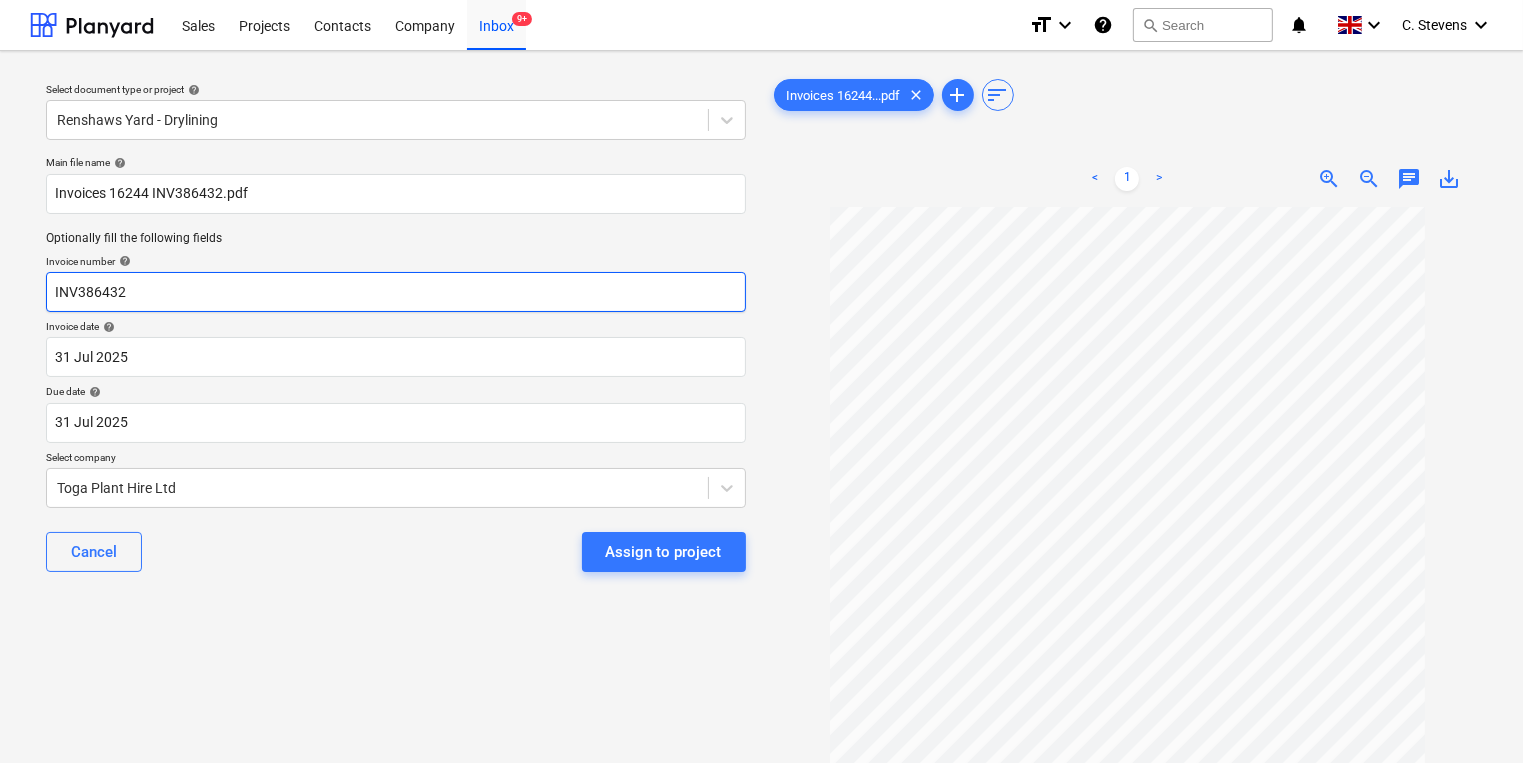 click on "INV386432" at bounding box center [396, 292] 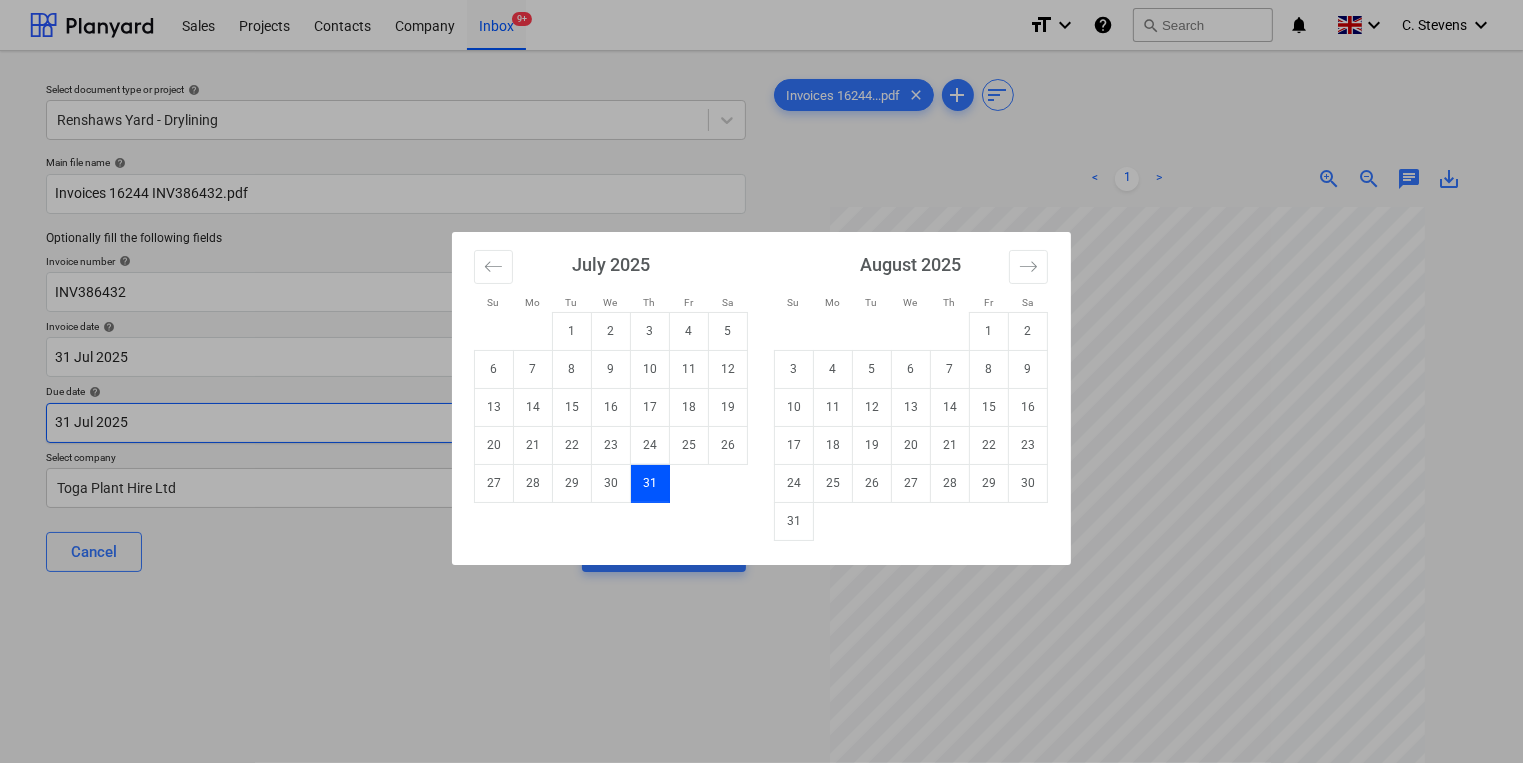 click on "Sales Projects Contacts Company Inbox 9+ format_size keyboard_arrow_down help search Search notifications 0 keyboard_arrow_down C. Stevens keyboard_arrow_down Select document type or project help Renshaws Yard -  Drylining Main file name help Invoices 16244 INV386432.pdf Optionally fill the following fields Invoice number help INV386432 Invoice date help 31 Jul 2025 31.07.2025 Press the down arrow key to interact with the calendar and
select a date. Press the question mark key to get the keyboard shortcuts for changing dates. Due date help 31 Jul 2025 31.07.2025 Press the down arrow key to interact with the calendar and
select a date. Press the question mark key to get the keyboard shortcuts for changing dates. Select company Toga Plant Hire Ltd   Cancel Assign to project Invoices 16244...pdf clear add sort < 1 > zoom_in zoom_out chat 0 save_alt Files uploaded successfully Files uploaded successfully
Su Mo Tu We Th Fr Sa Su Mo Tu We Th Fr Sa June 2025 1 2 3 4 5 6 7 8 9 10 11 12 13 14 15" at bounding box center [761, 381] 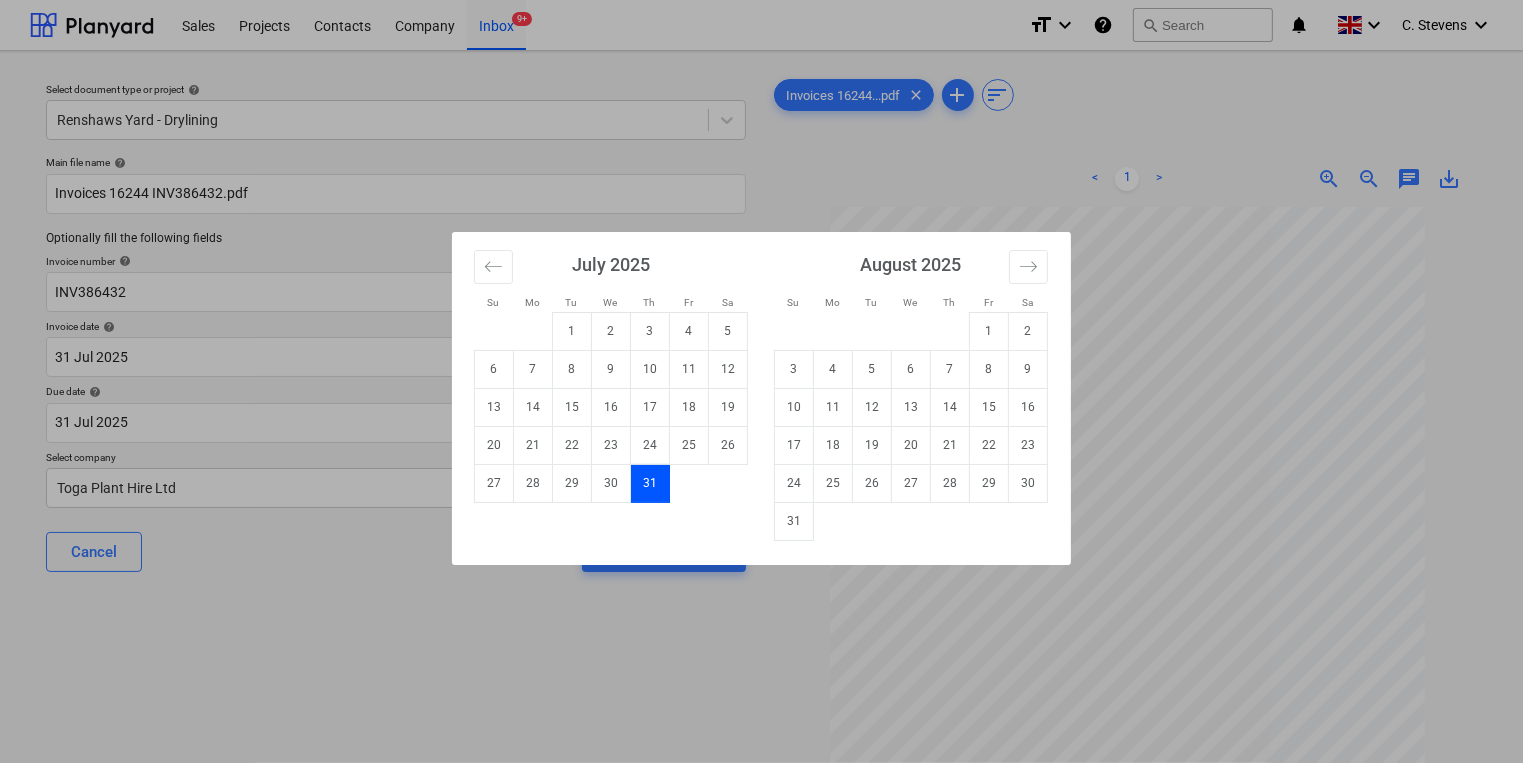 click on "31" at bounding box center [794, 521] 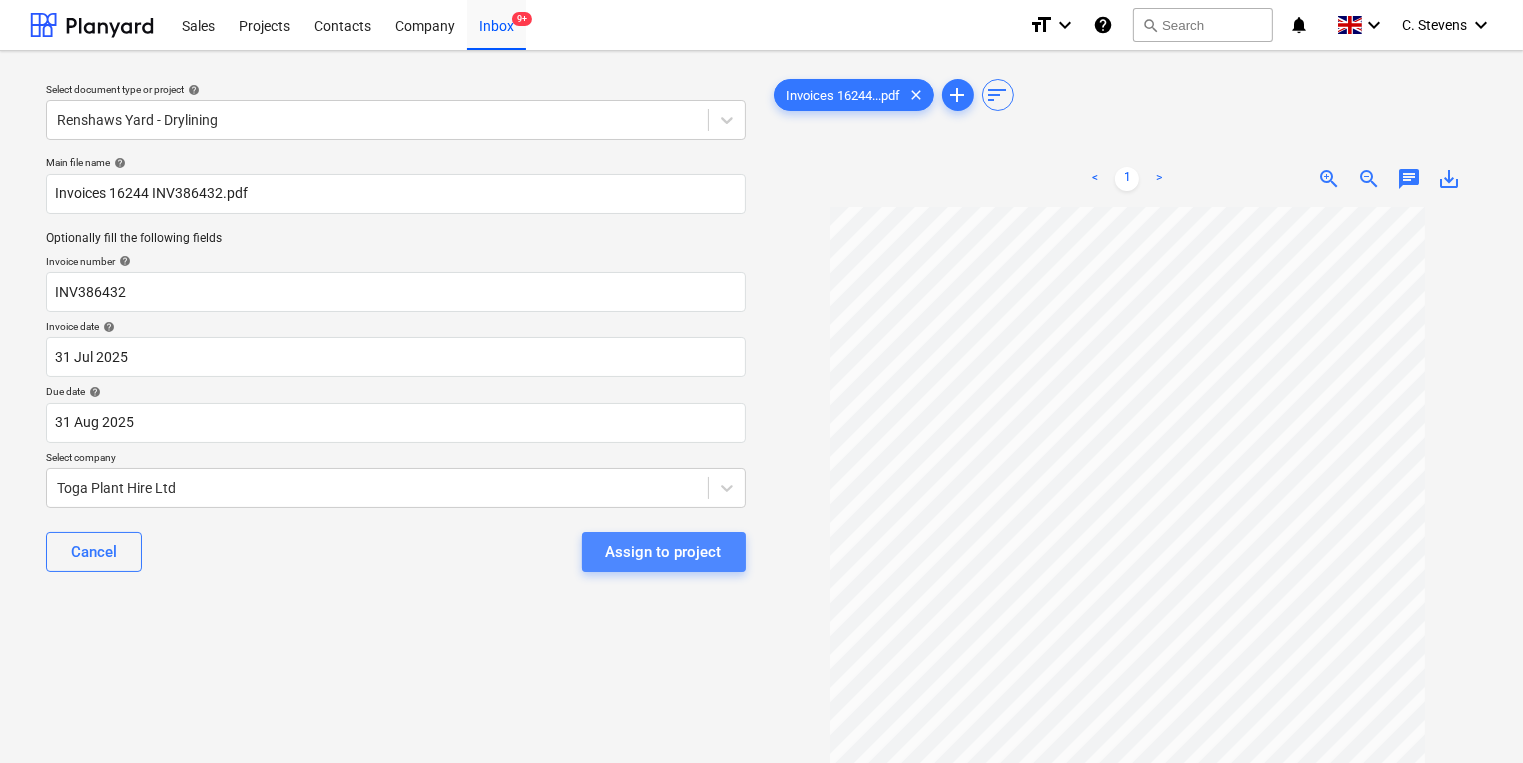 click on "Assign to project" at bounding box center [664, 552] 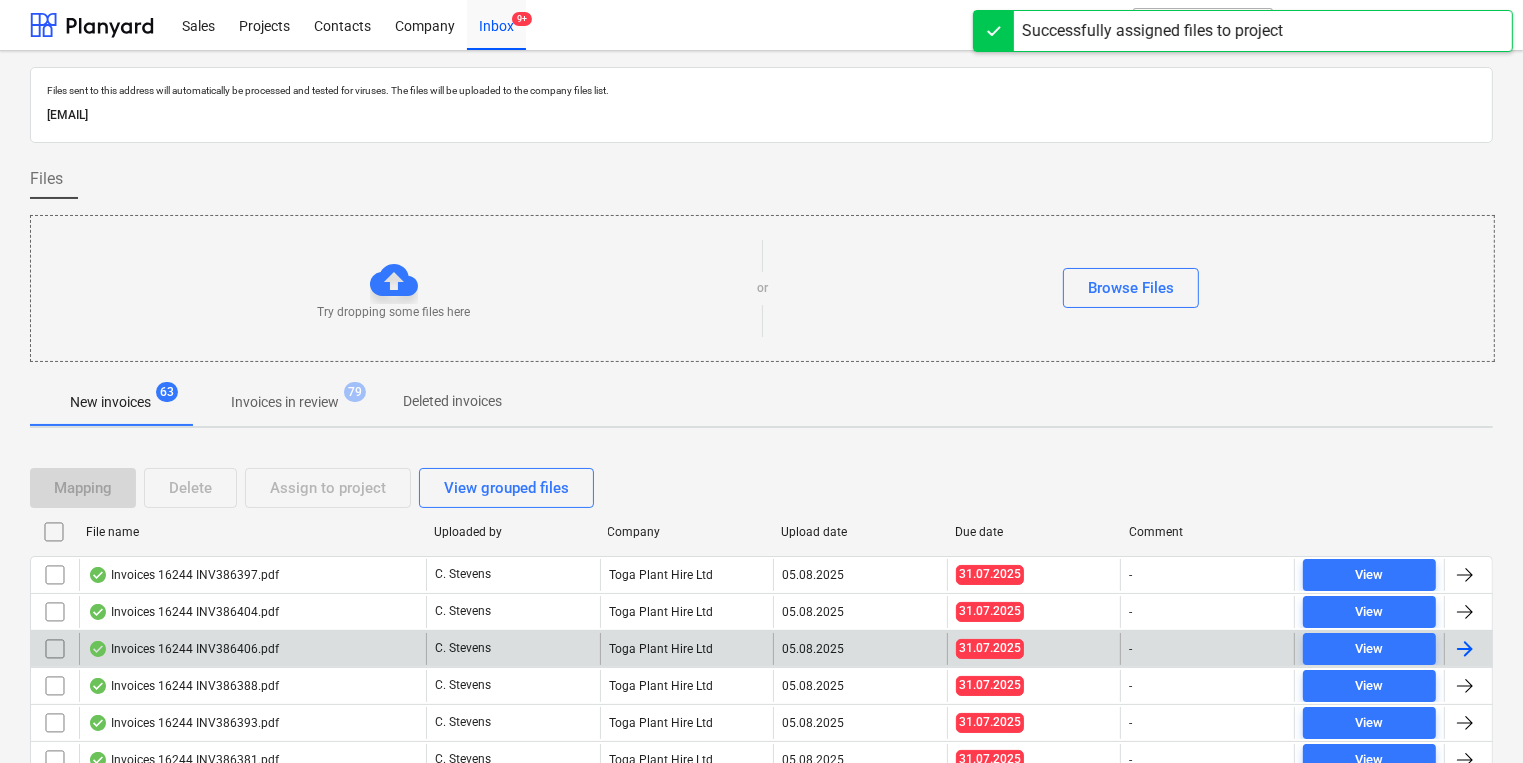 click on "C. Stevens" at bounding box center [513, 649] 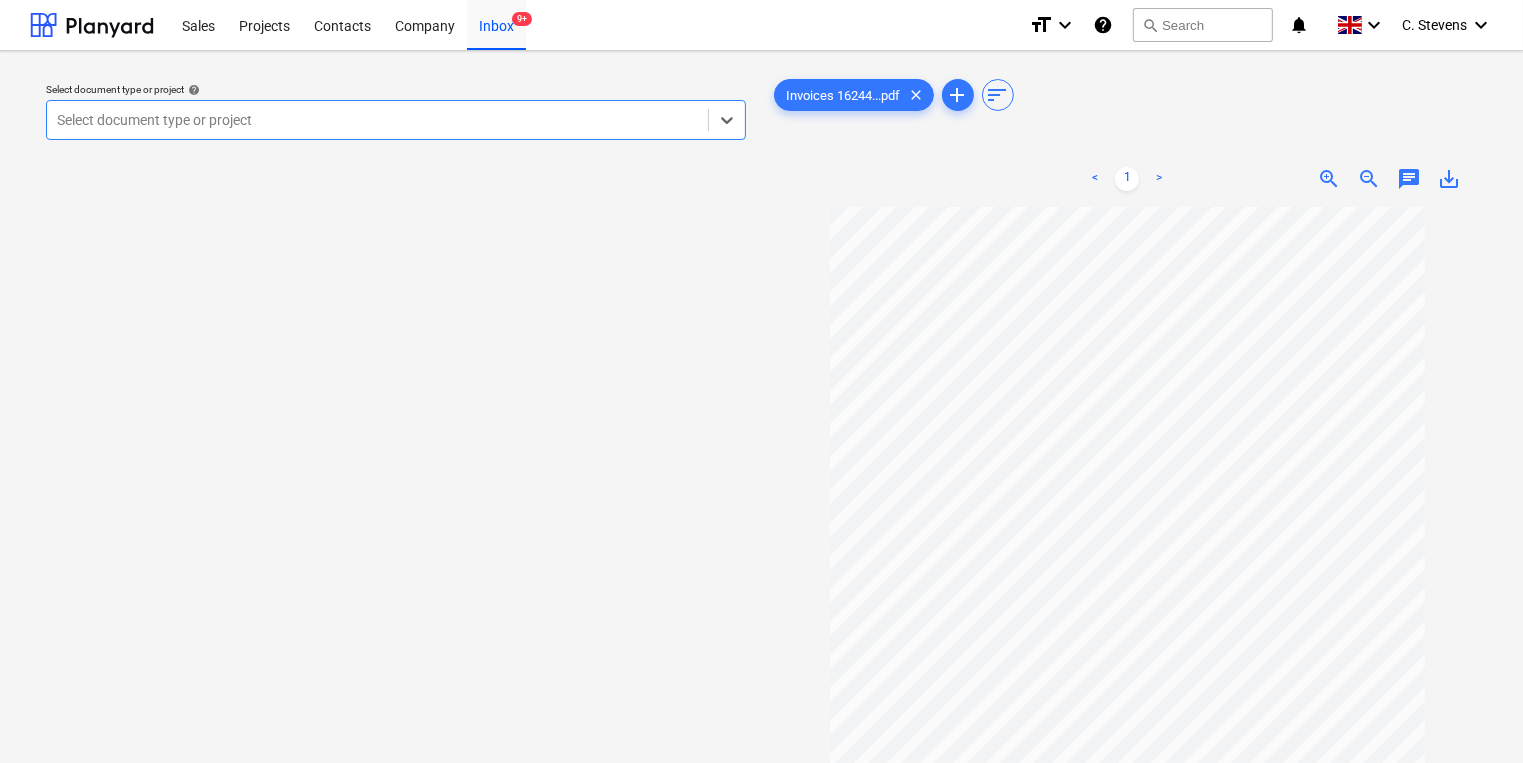 click at bounding box center [377, 120] 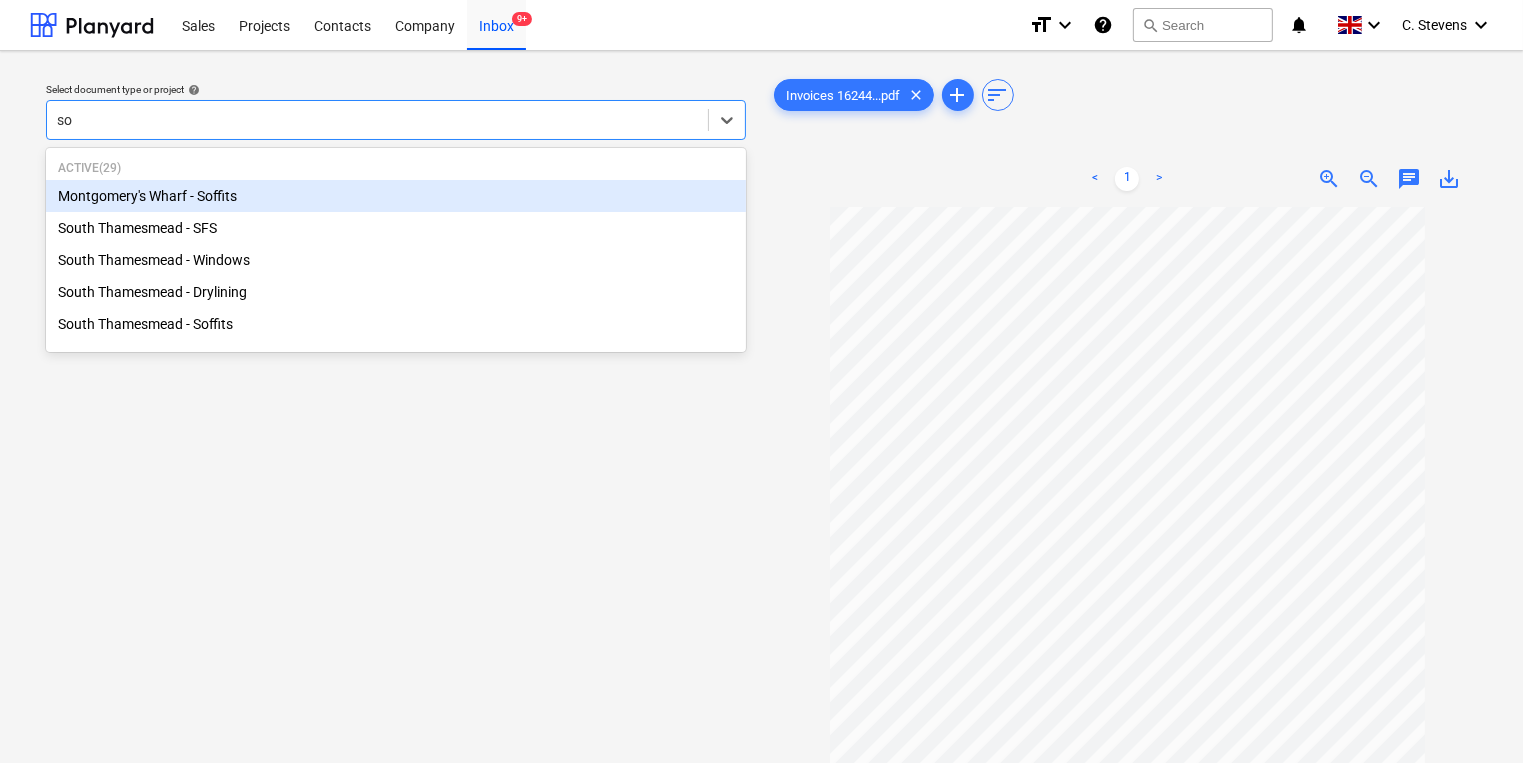 type on "sou" 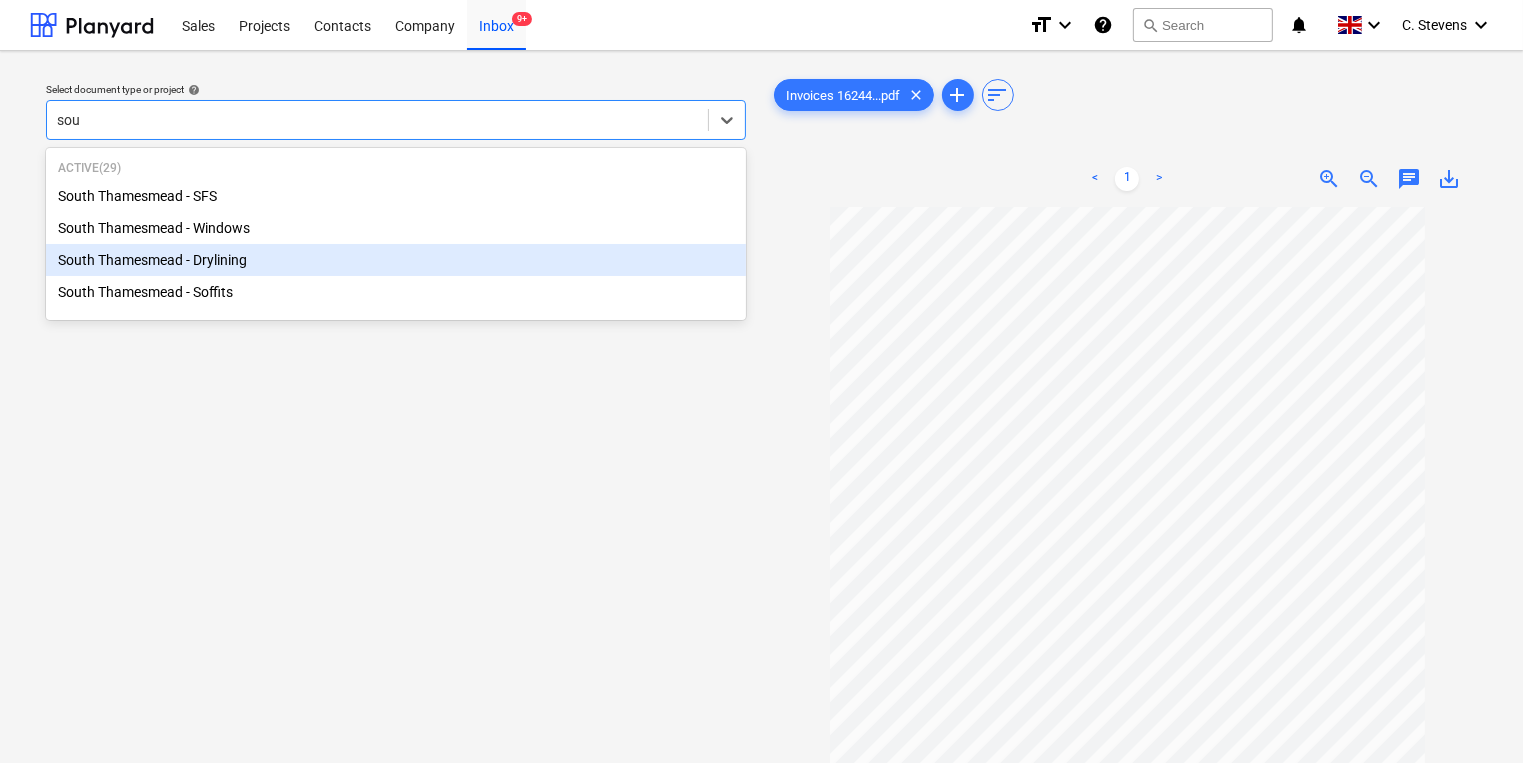 type 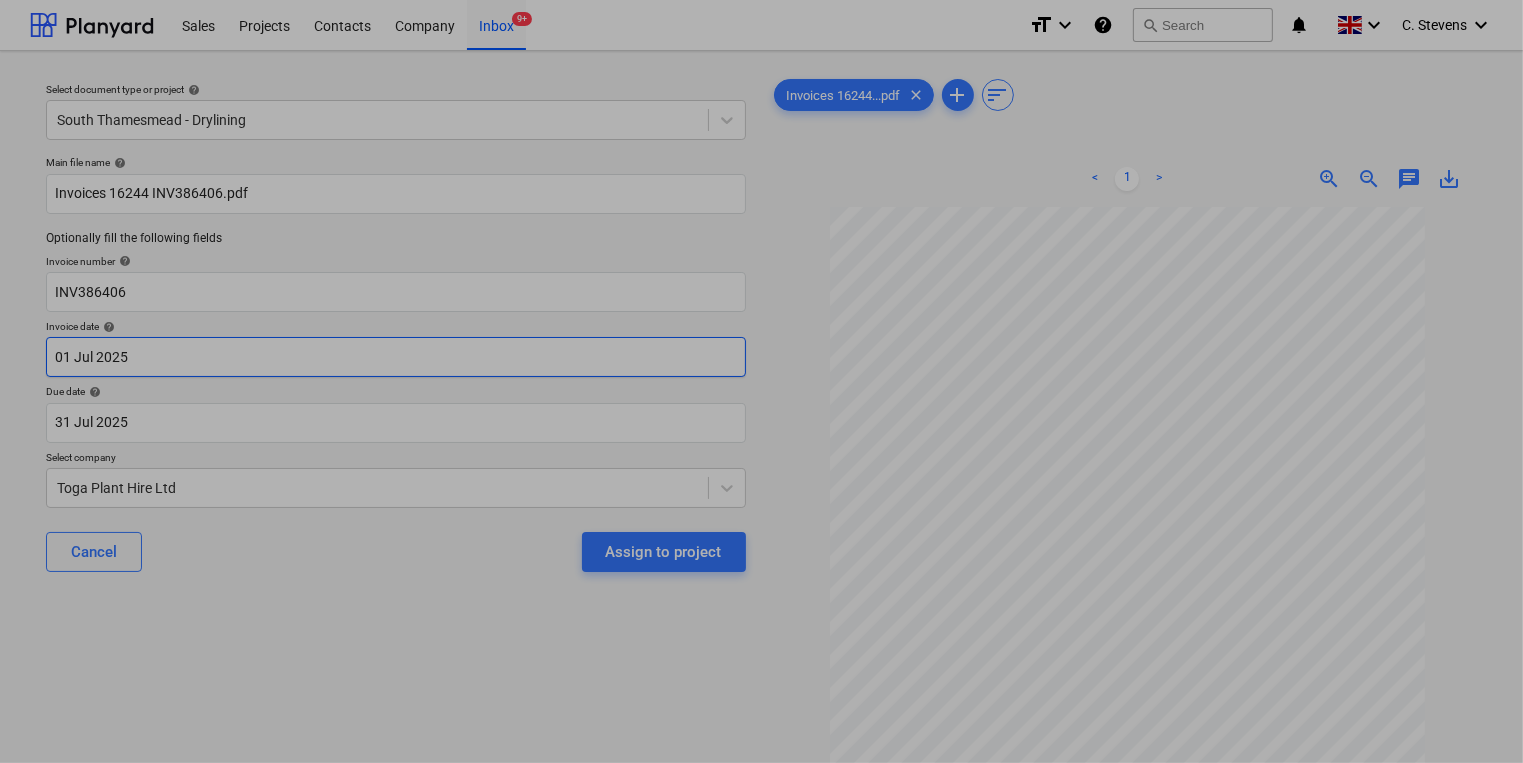 click on "Sales Projects Contacts Company Inbox 9+ format_size keyboard_arrow_down help search Search notifications 0 keyboard_arrow_down C. Stevens keyboard_arrow_down Select document type or project help South Thamesmead - Drylining Main file name help Invoices 16244 INV386406.pdf Optionally fill the following fields Invoice number help INV386406 Invoice date help 01 Jul 2025 01.07.2025 Press the down arrow key to interact with the calendar and
select a date. Press the question mark key to get the keyboard shortcuts for changing dates. Due date help 31 Jul 2025 31.07.2025 Press the down arrow key to interact with the calendar and
select a date. Press the question mark key to get the keyboard shortcuts for changing dates. Select company Toga Plant Hire Ltd   Cancel Assign to project Invoices 16244...pdf clear add sort < 1 > zoom_in zoom_out chat 0 save_alt Files uploaded successfully Files uploaded successfully
Su Mo Tu We Th Fr Sa Su Mo Tu We Th Fr Sa June 2025 1 2 3 4 5 6 7 8 9 10 11 12 13 14 1" at bounding box center (761, 381) 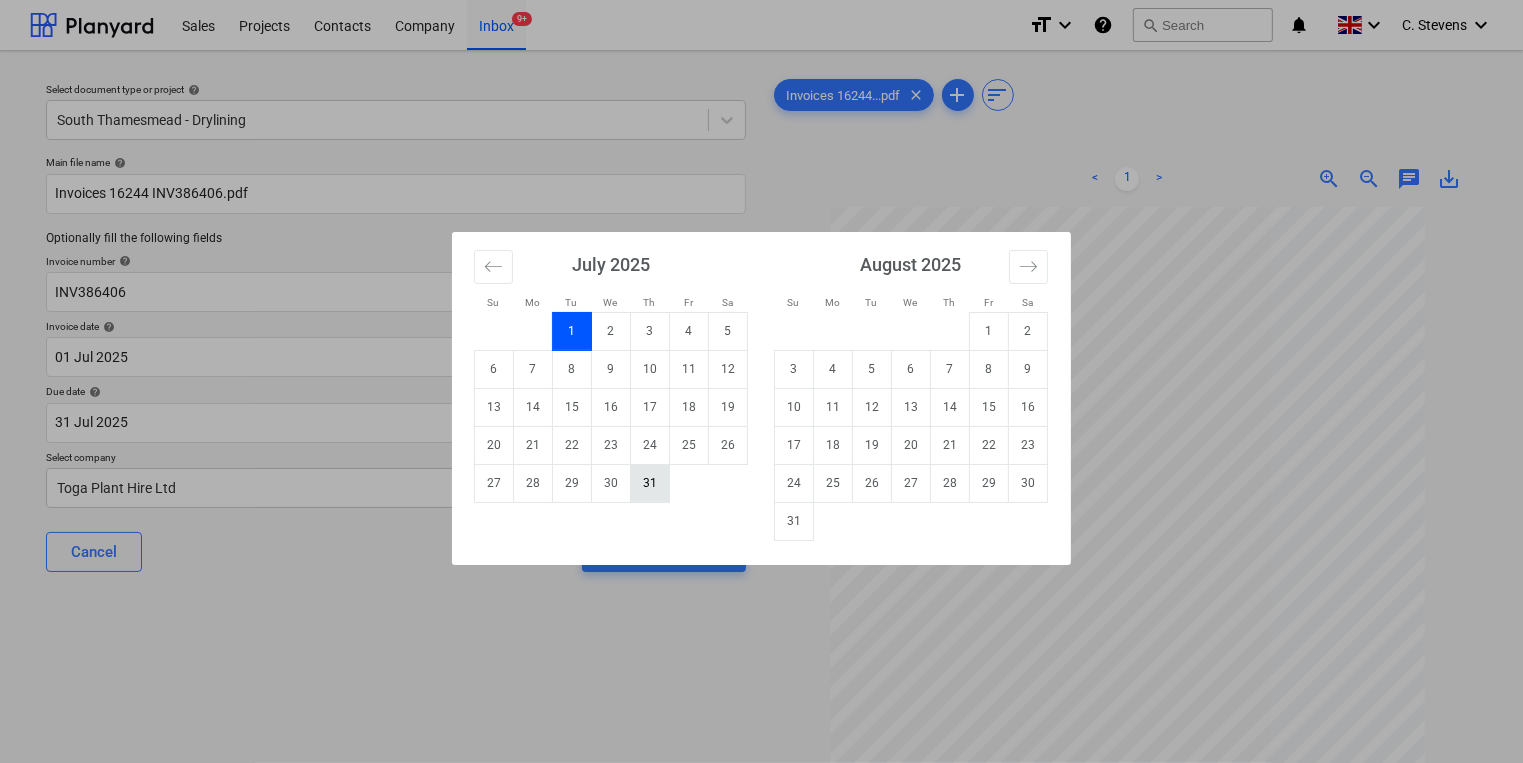 click on "31" at bounding box center [650, 483] 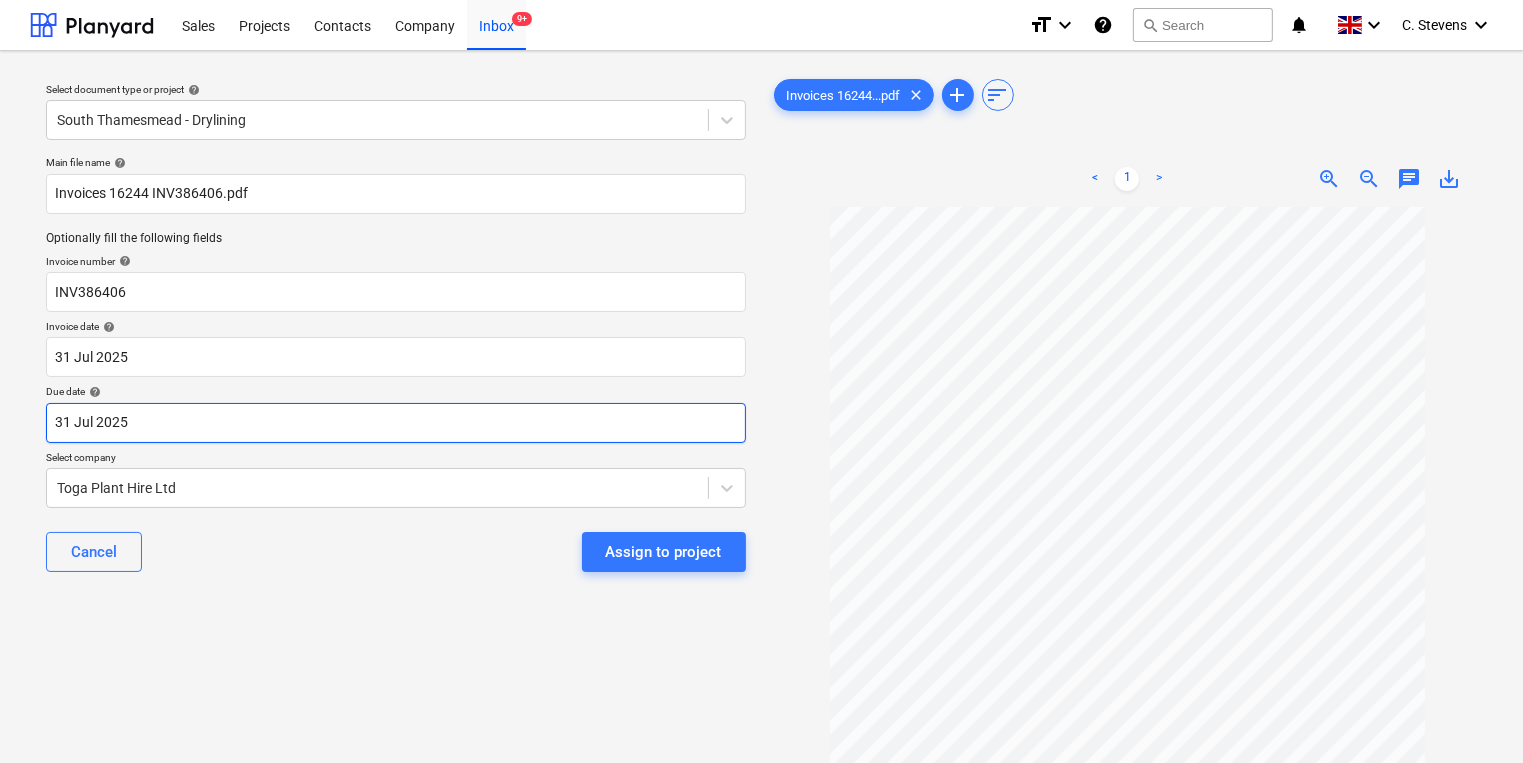click on "Sales Projects Contacts Company Inbox 9+ format_size keyboard_arrow_down help search Search notifications 0 keyboard_arrow_down C. Stevens keyboard_arrow_down Select document type or project help South Thamesmead - Drylining Main file name help Invoices 16244 INV386406.pdf Optionally fill the following fields Invoice number help INV386406 Invoice date help 31 Jul 2025 31.07.2025 Press the down arrow key to interact with the calendar and
select a date. Press the question mark key to get the keyboard shortcuts for changing dates. Due date help 31 Jul 2025 31.07.2025 Press the down arrow key to interact with the calendar and
select a date. Press the question mark key to get the keyboard shortcuts for changing dates. Select company Toga Plant Hire Ltd   Cancel Assign to project Invoices 16244...pdf clear add sort < 1 > zoom_in zoom_out chat 0 save_alt Files uploaded successfully Files uploaded successfully" at bounding box center (761, 381) 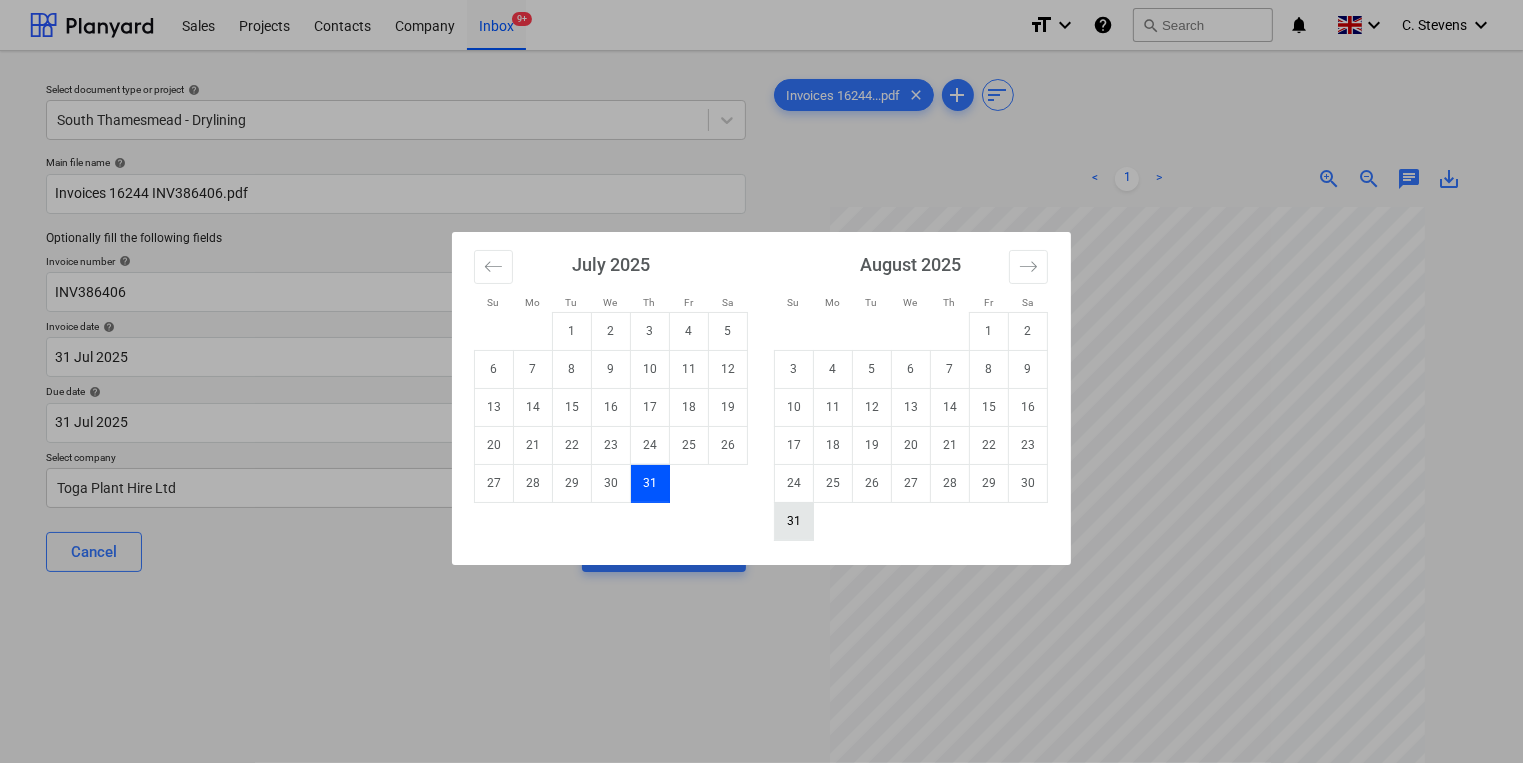 click on "31" at bounding box center (794, 521) 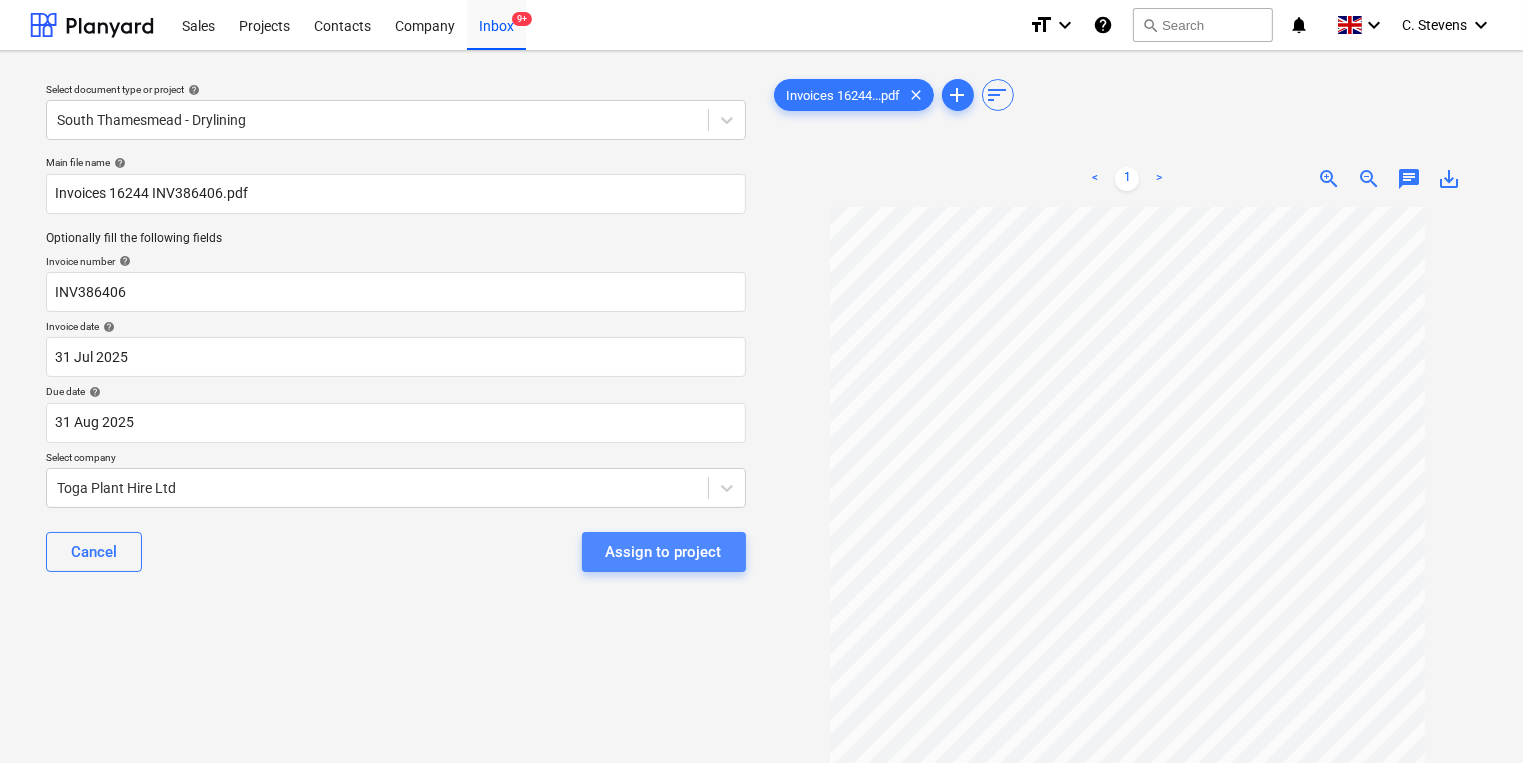 click on "Assign to project" at bounding box center [664, 552] 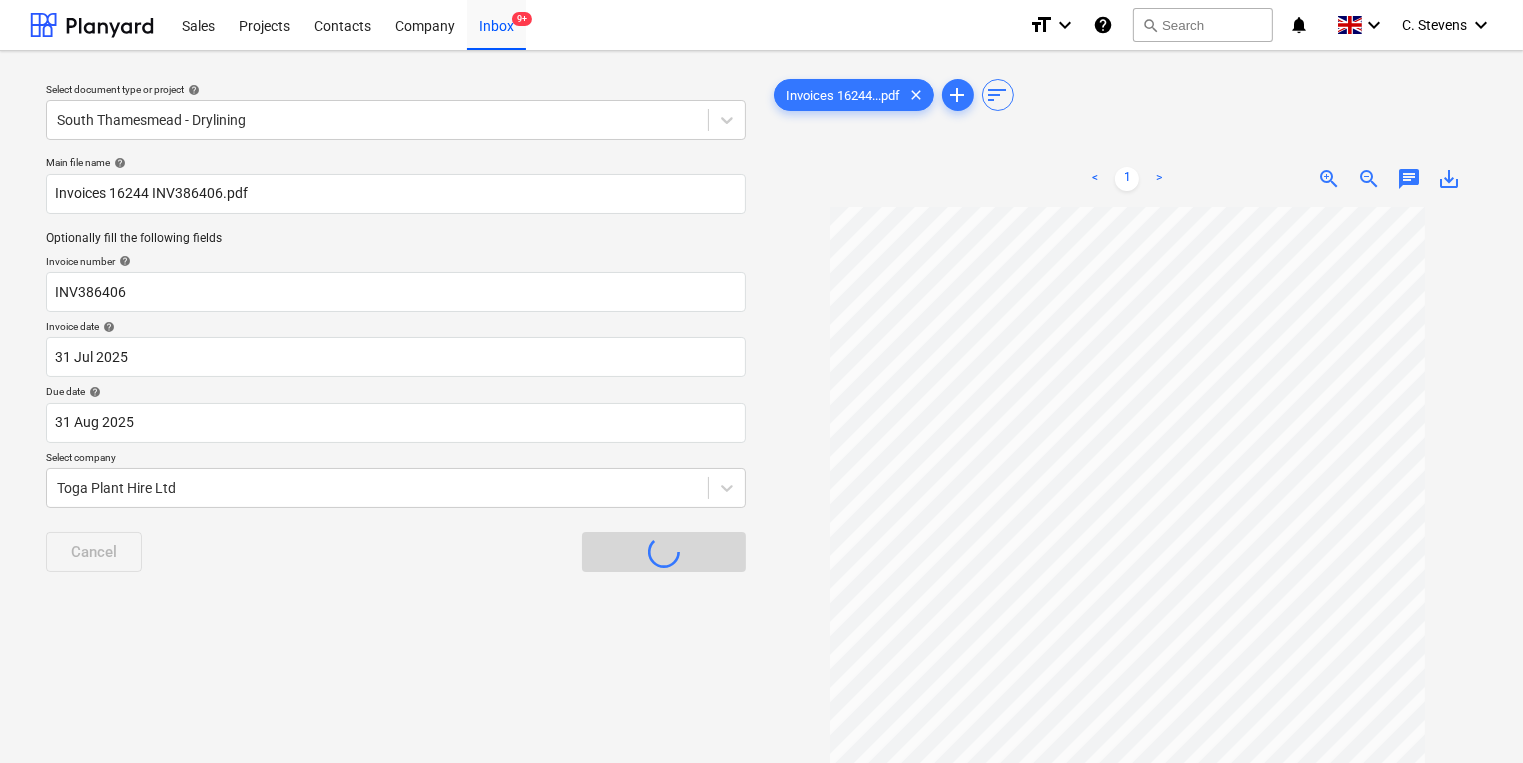 click on "Assign to project" at bounding box center [664, 552] 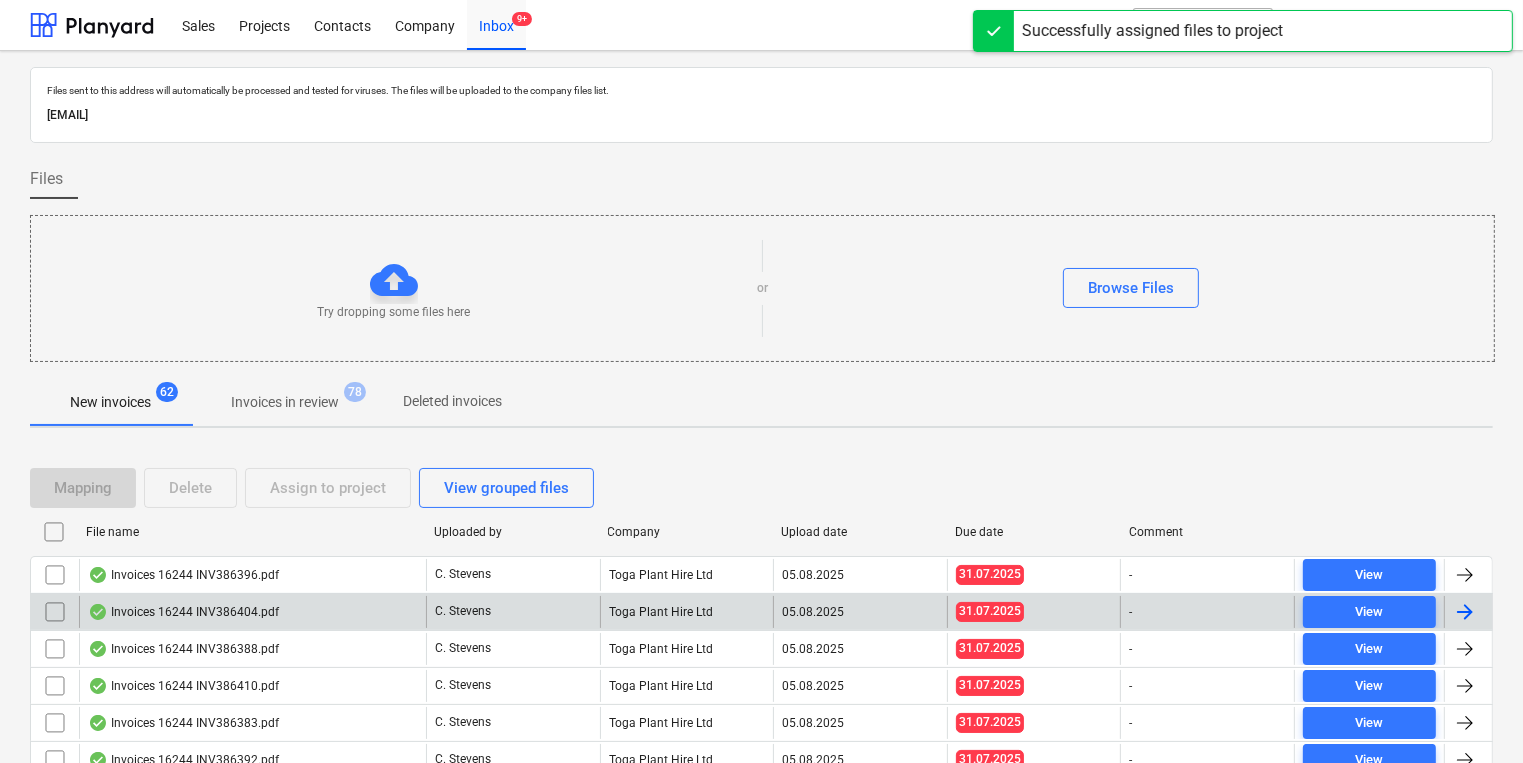 click on "C. Stevens" at bounding box center (513, 612) 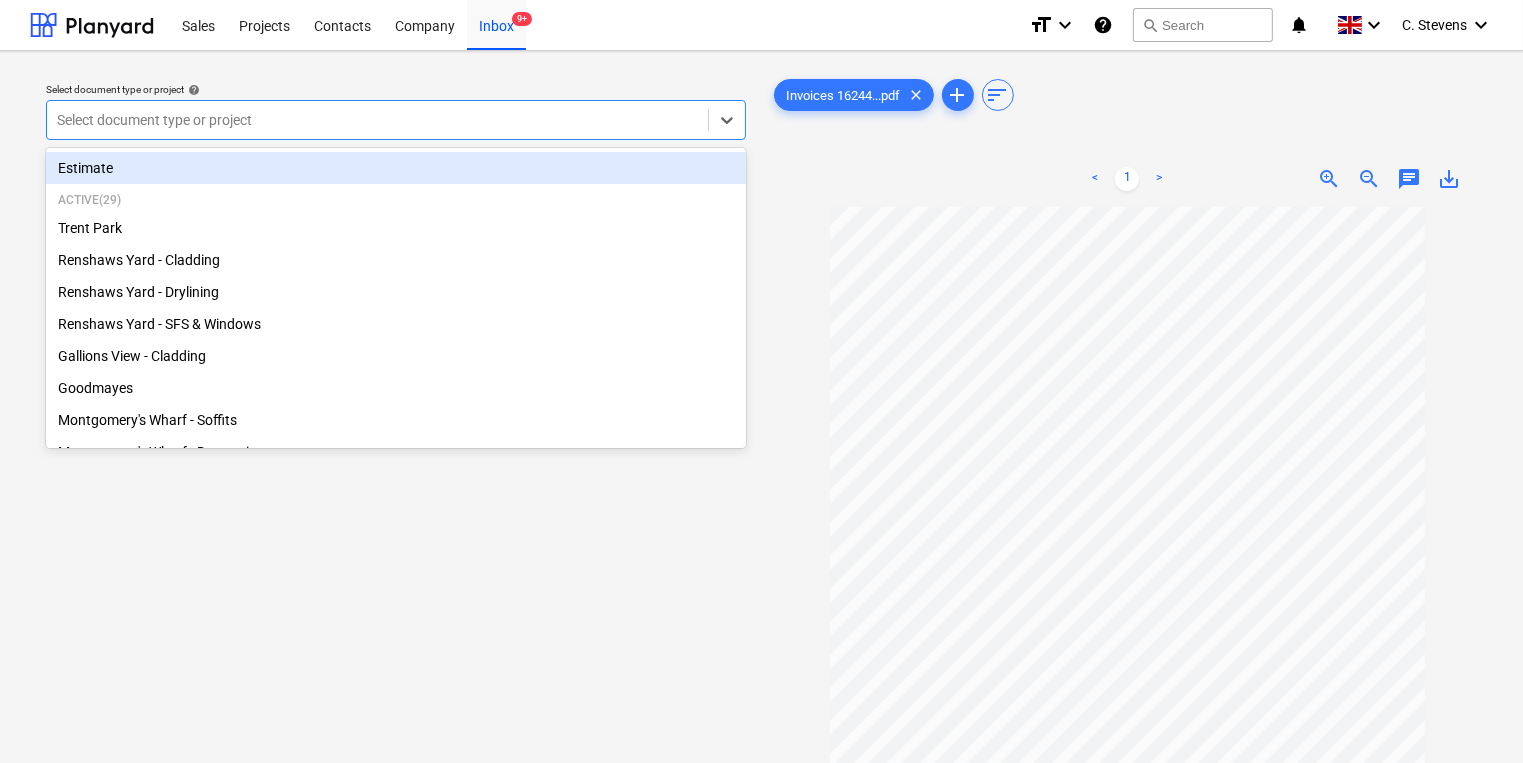 click at bounding box center (377, 120) 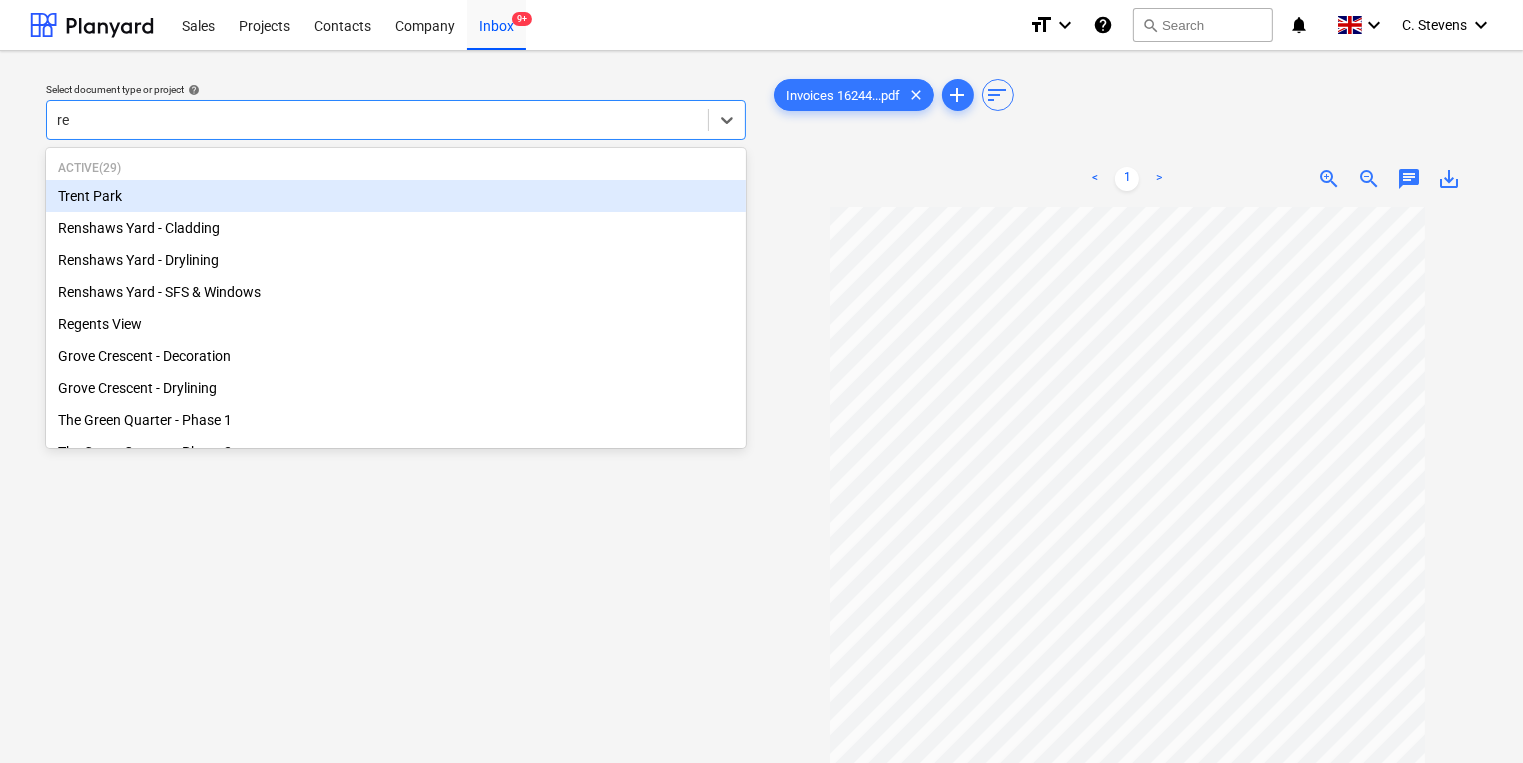 type on "reg" 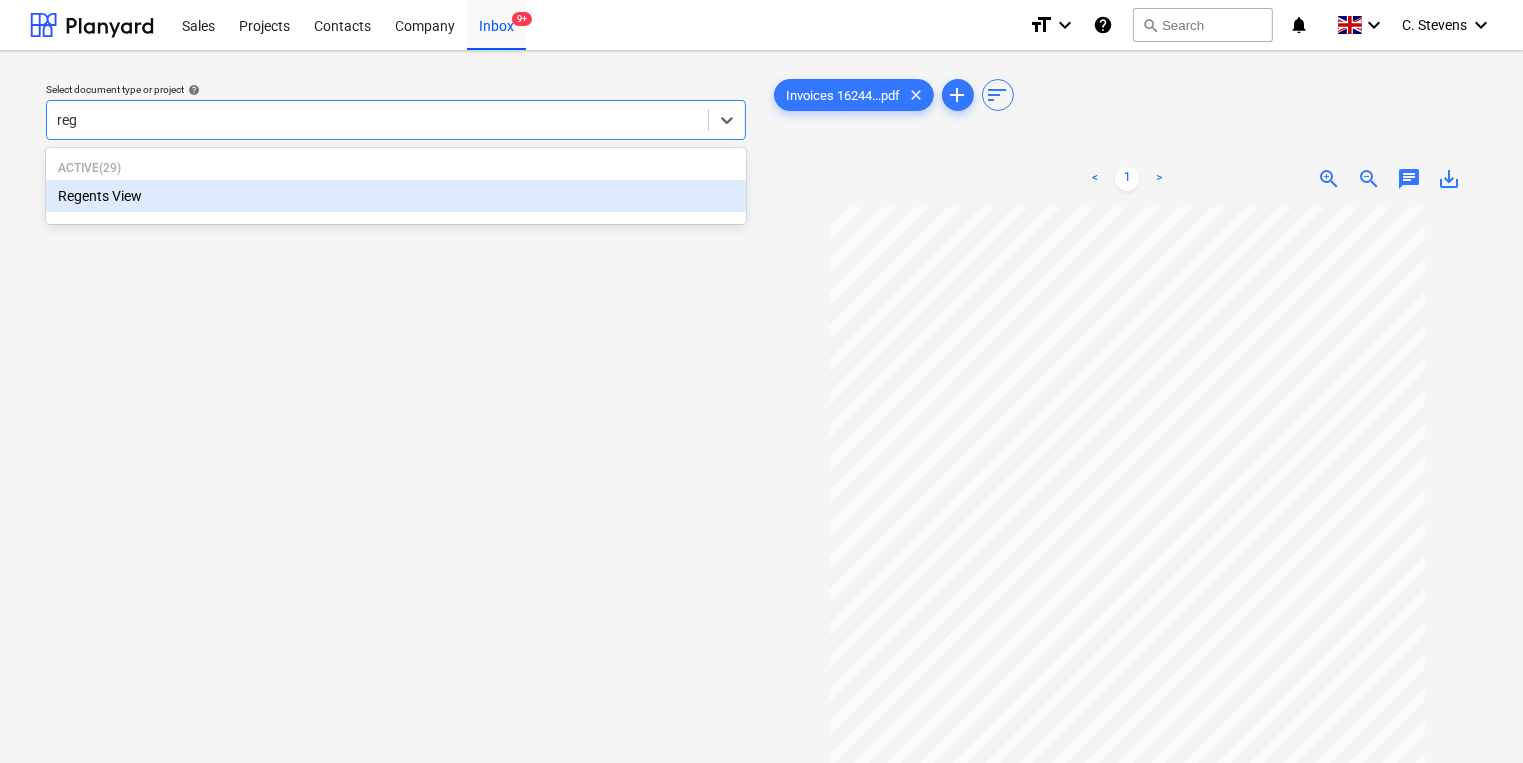 type 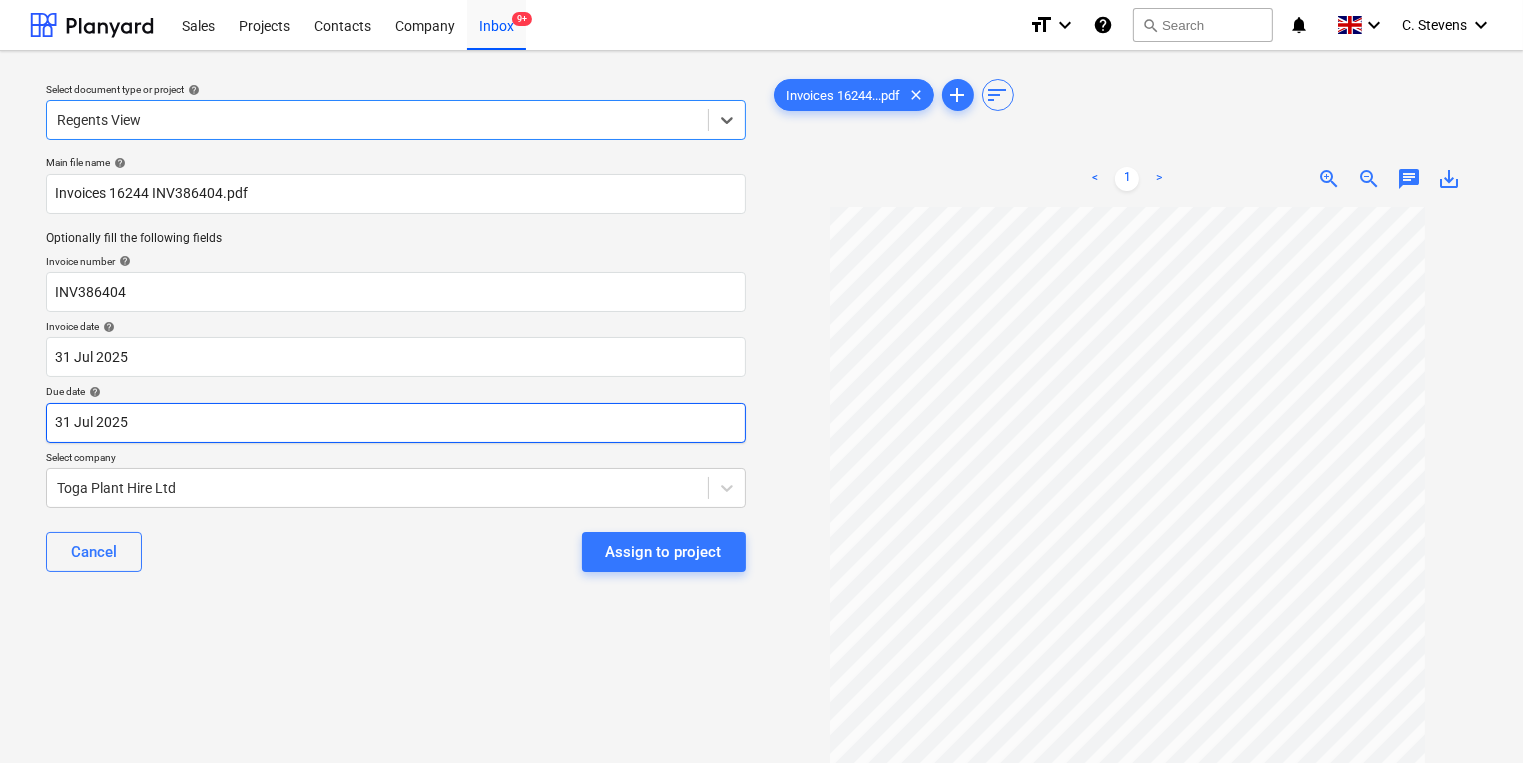click on "Sales Projects Contacts Company Inbox 9+ format_size keyboard_arrow_down help search Search notifications 0 keyboard_arrow_down C. Stevens keyboard_arrow_down Select document type or project help option Regents View, selected.   Select is focused ,type to refine list, press Down to open the menu,  Regents View Main file name help Invoices 16244 INV386404.pdf Optionally fill the following fields Invoice number help INV386404 Invoice date help 31 Jul 2025 31.07.2025 Press the down arrow key to interact with the calendar and
select a date. Press the question mark key to get the keyboard shortcuts for changing dates. Due date help 31 Jul 2025 31.07.2025 Press the down arrow key to interact with the calendar and
select a date. Press the question mark key to get the keyboard shortcuts for changing dates. Select company Toga Plant Hire Ltd   Cancel Assign to project Invoices 16244...pdf clear add sort < 1 > zoom_in zoom_out chat 0 save_alt Files uploaded successfully Files uploaded successfully" at bounding box center [761, 381] 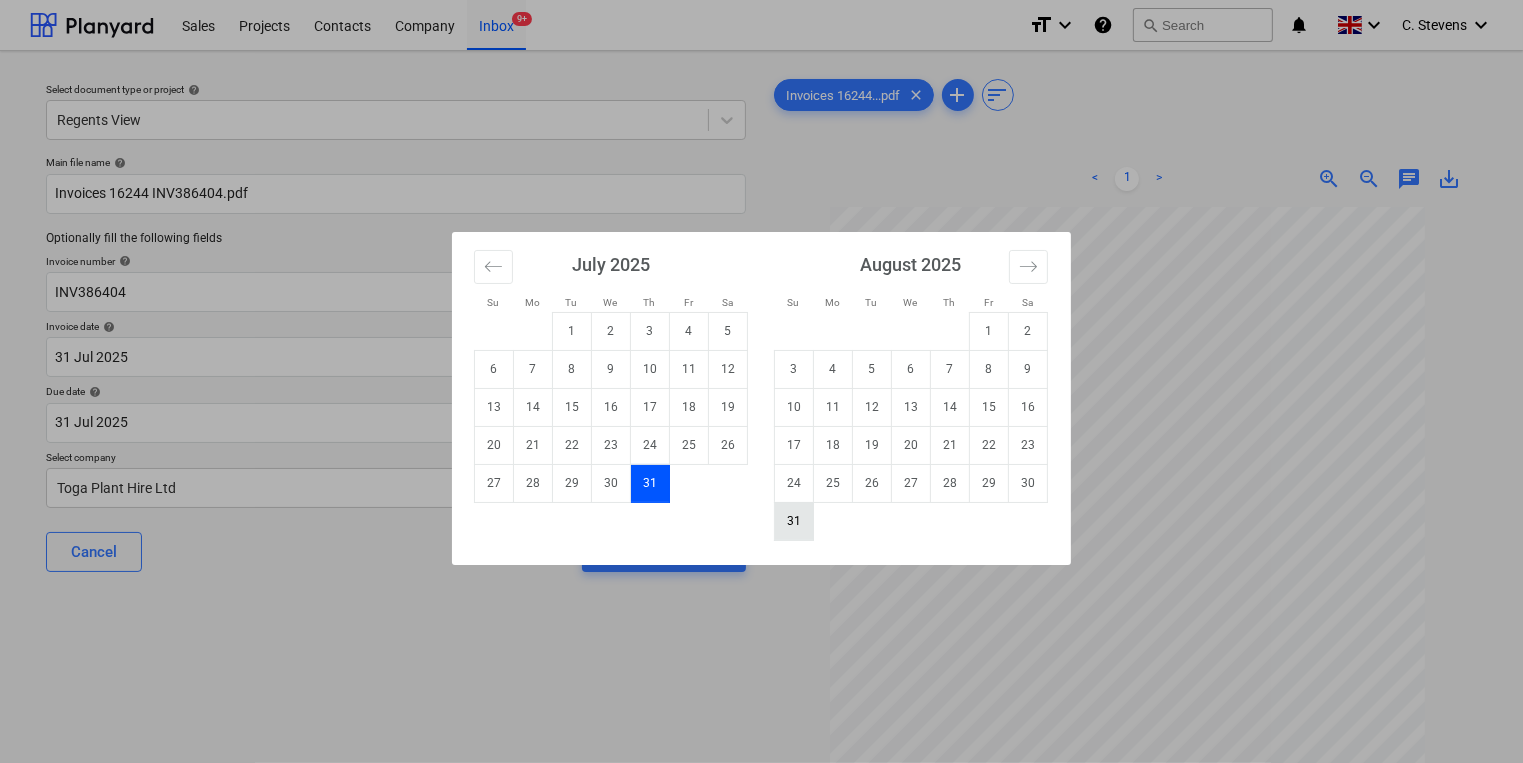 click on "31" at bounding box center (794, 521) 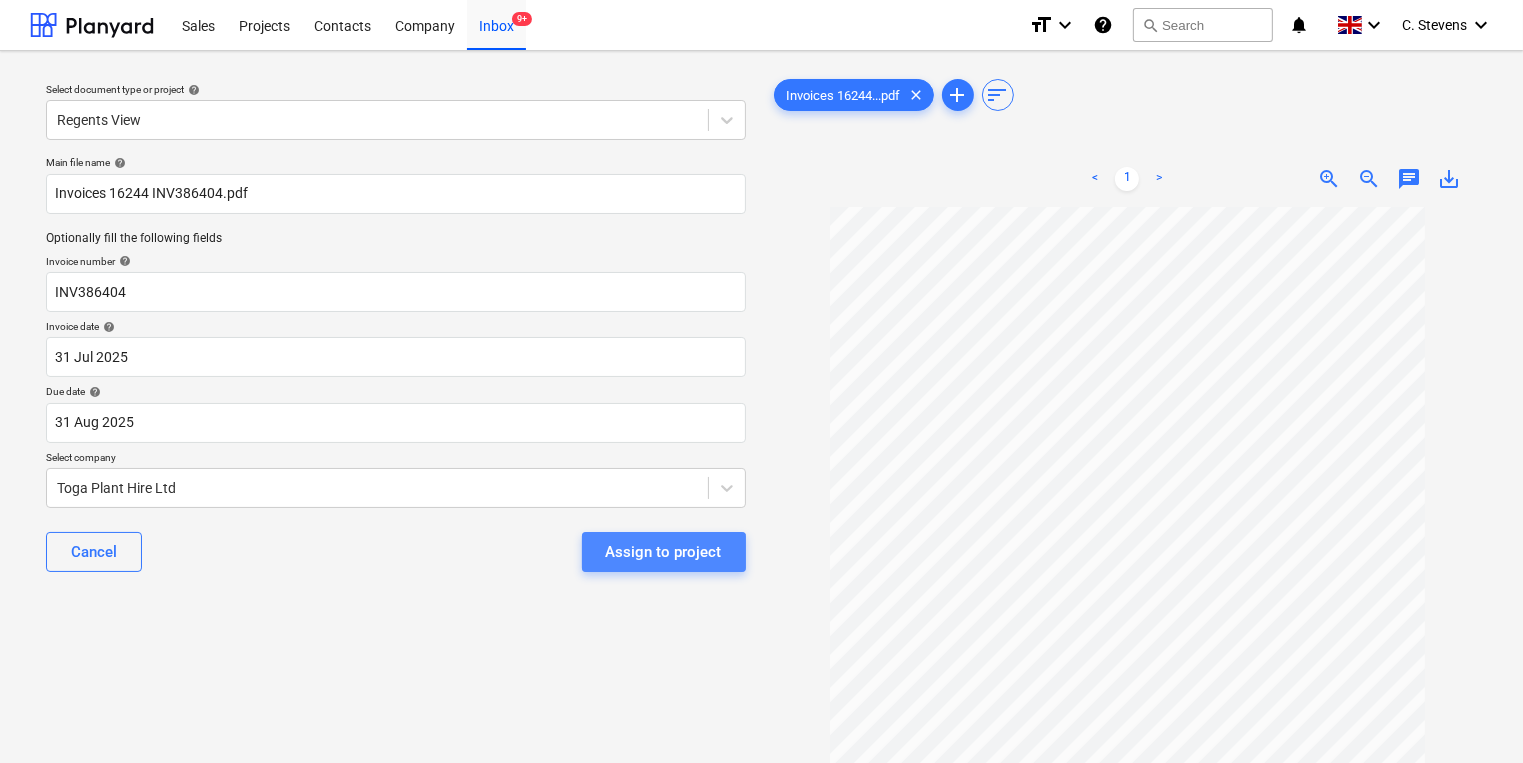 click on "Assign to project" at bounding box center [664, 552] 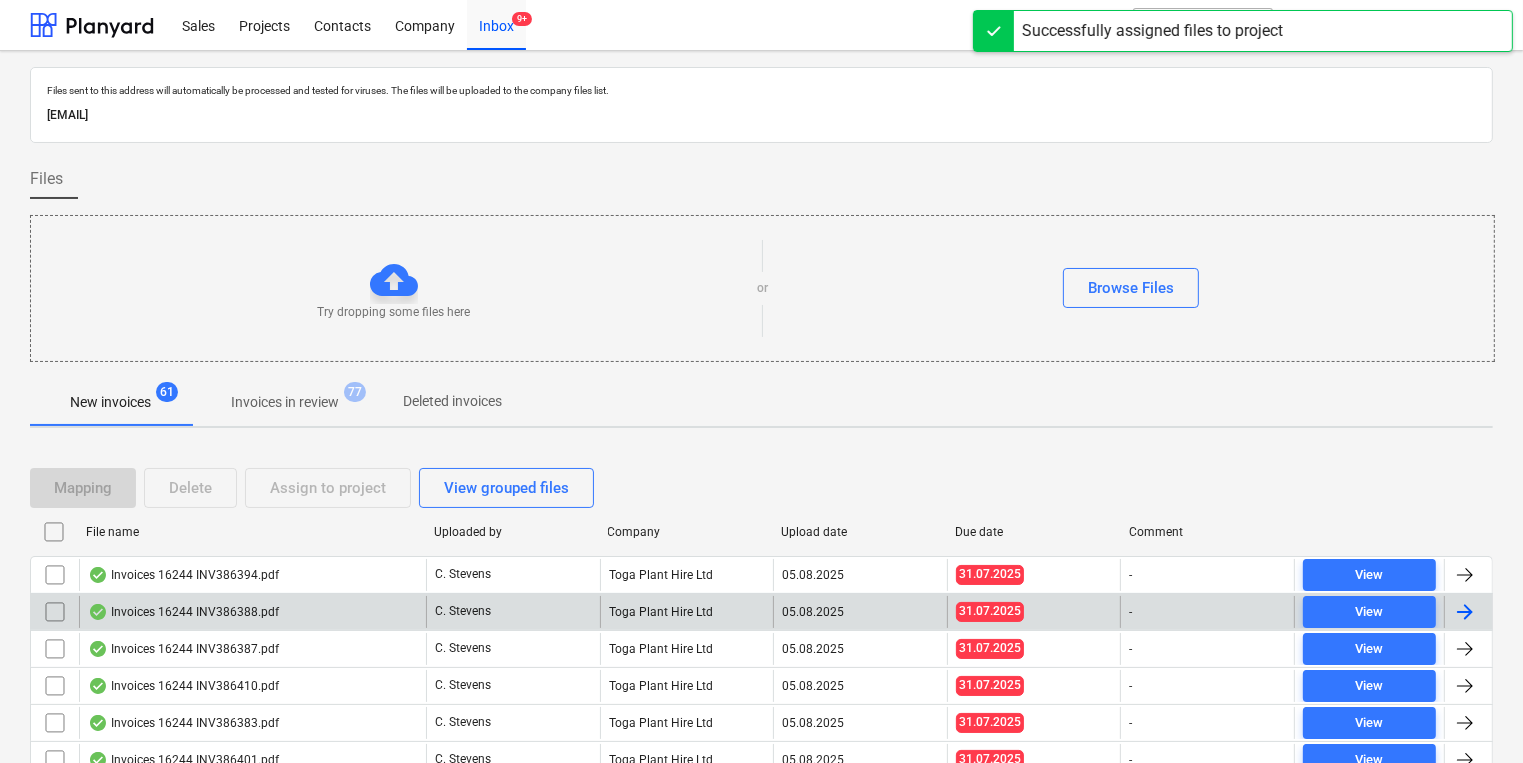 click on "Invoices 16244 INV386388.pdf" at bounding box center [252, 612] 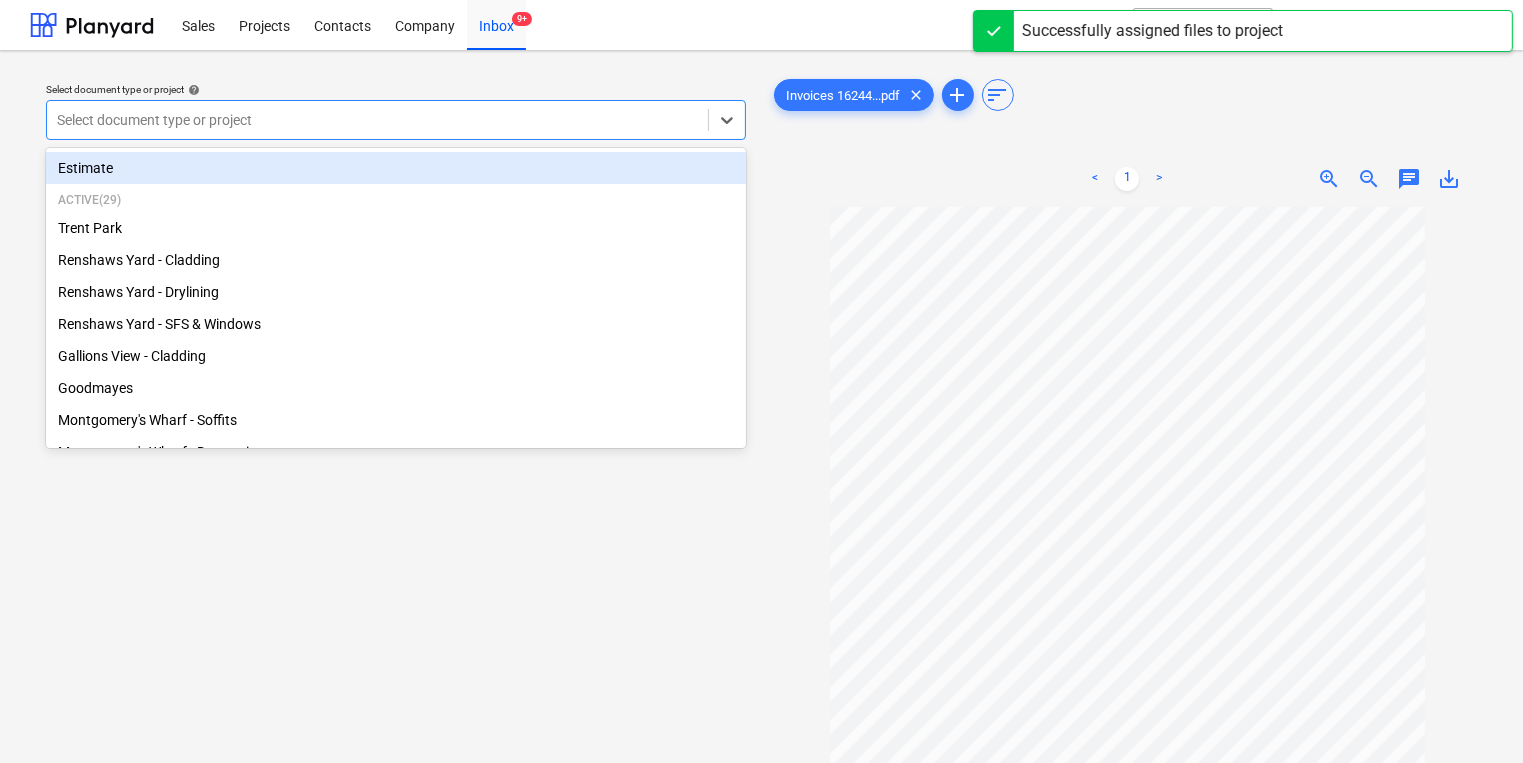 click at bounding box center [377, 120] 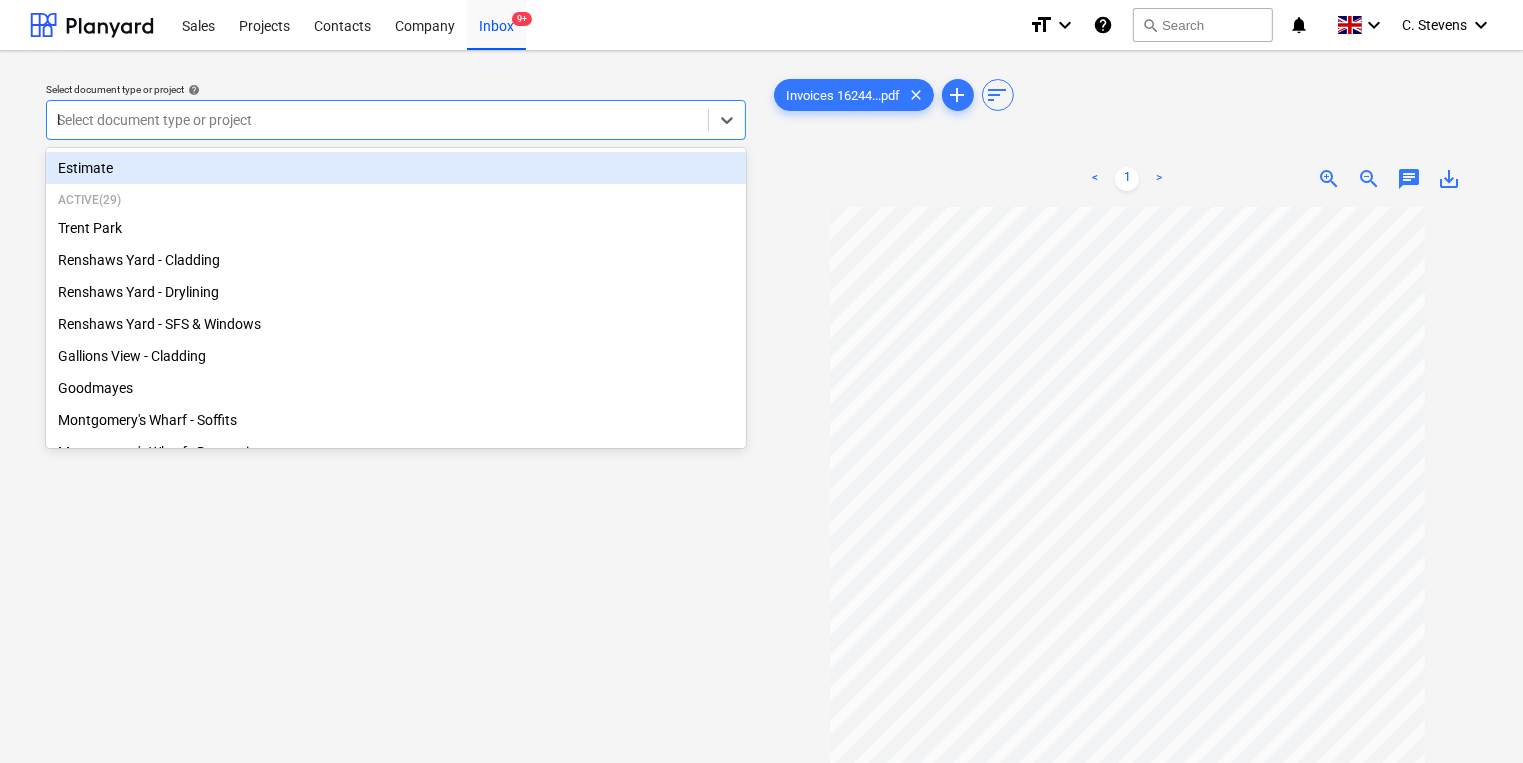type on "bo" 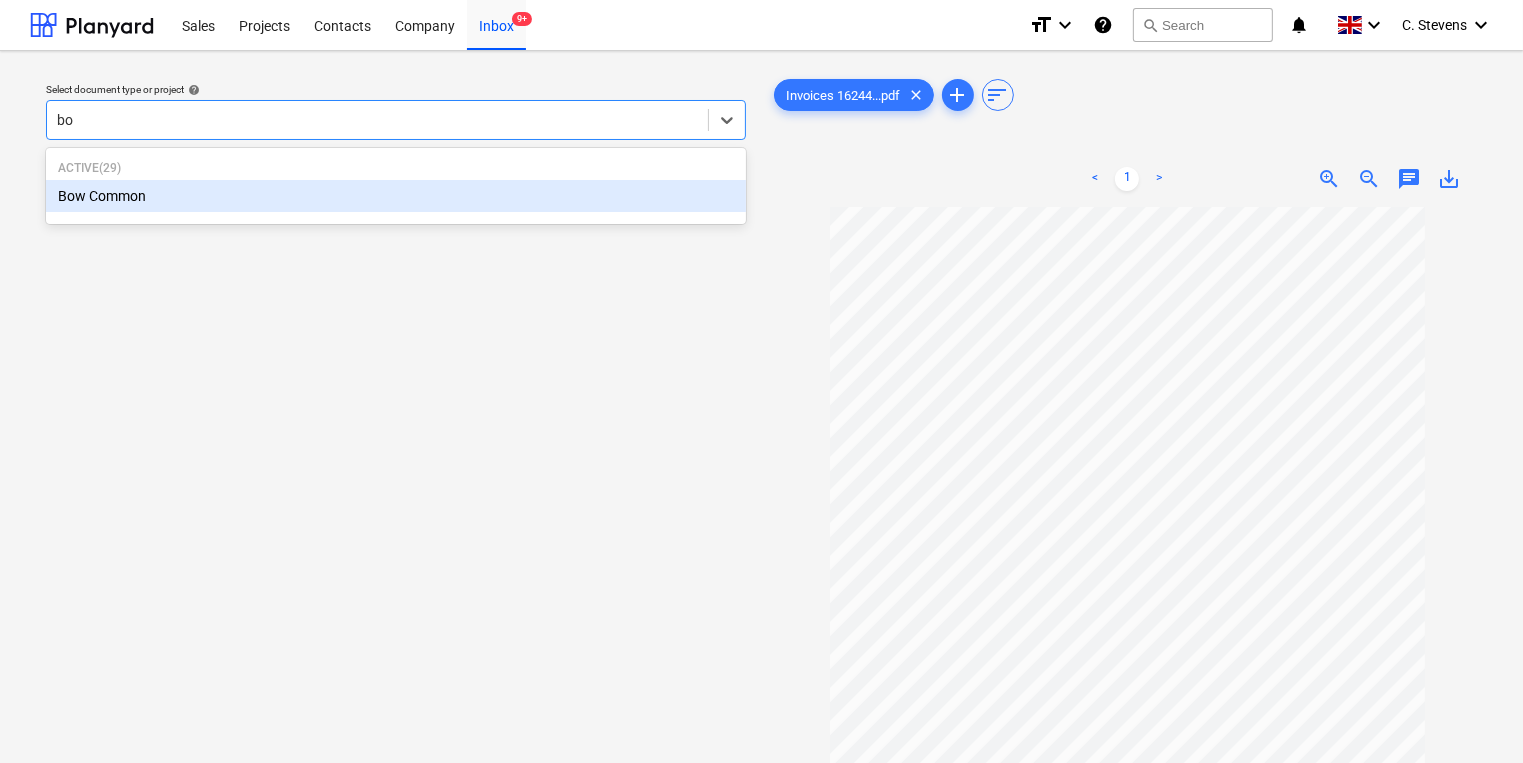 type 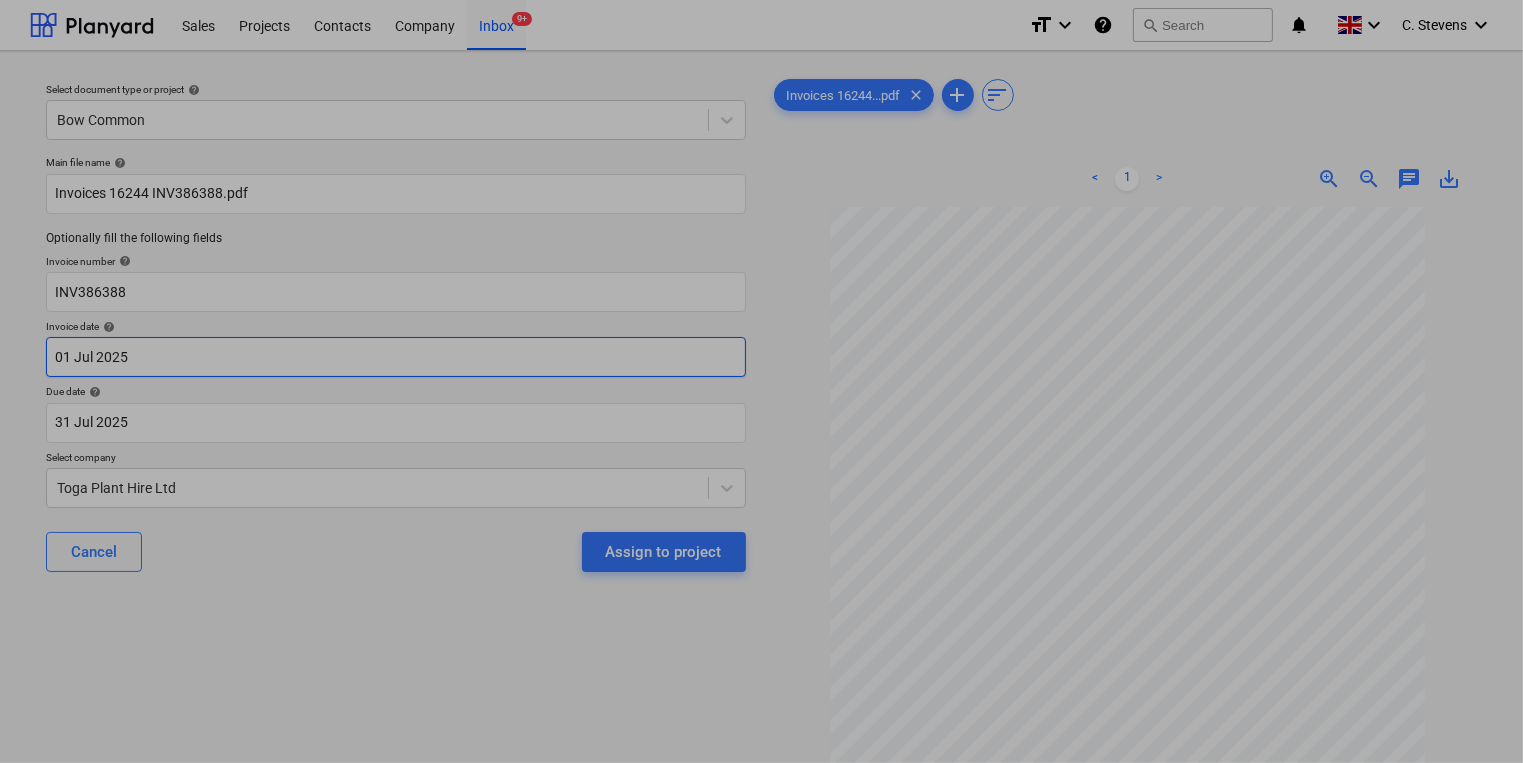 click on "Sales Projects Contacts Company Inbox 9+ format_size keyboard_arrow_down help search Search notifications 0 keyboard_arrow_down C. Stevens keyboard_arrow_down Select document type or project help Bow Common Main file name help Invoices 16244 INV386388.pdf Optionally fill the following fields Invoice number help INV386388 Invoice date help 01 Jul 2025 01.07.2025 Press the down arrow key to interact with the calendar and
select a date. Press the question mark key to get the keyboard shortcuts for changing dates. Due date help 31 Jul 2025 31.07.2025 Press the down arrow key to interact with the calendar and
select a date. Press the question mark key to get the keyboard shortcuts for changing dates. Select company Toga Plant Hire Ltd   Cancel Assign to project Invoices 16244...pdf clear add sort < 1 > zoom_in zoom_out chat 0 save_alt Files uploaded successfully Files uploaded successfully
Su Mo Tu We Th Fr Sa Su Mo Tu We Th Fr Sa June 2025 1 2 3 4 5 6 7 8 9 10 11 12 13 14 15 16 17 18 19 20 1" at bounding box center (761, 381) 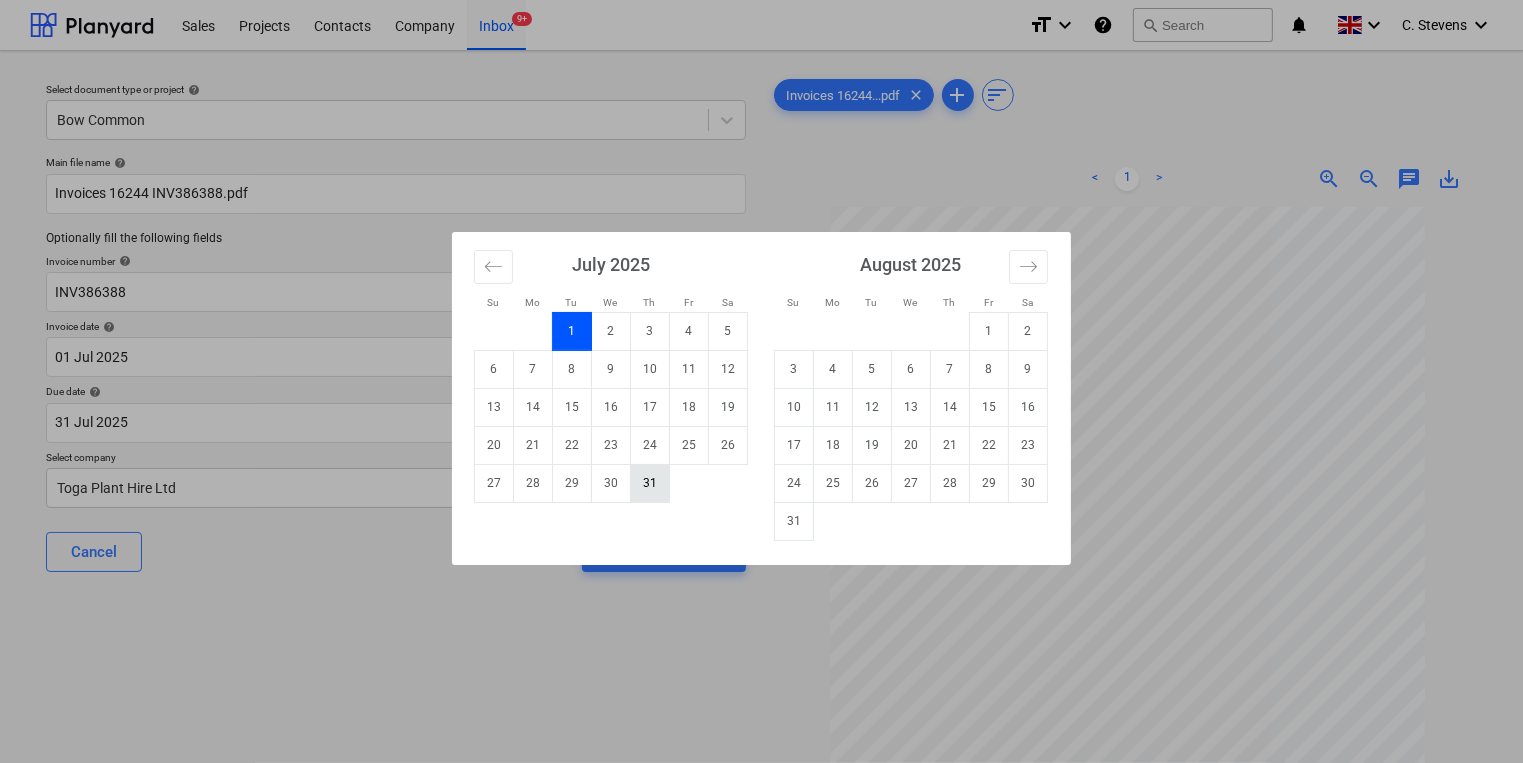 click on "31" at bounding box center [650, 483] 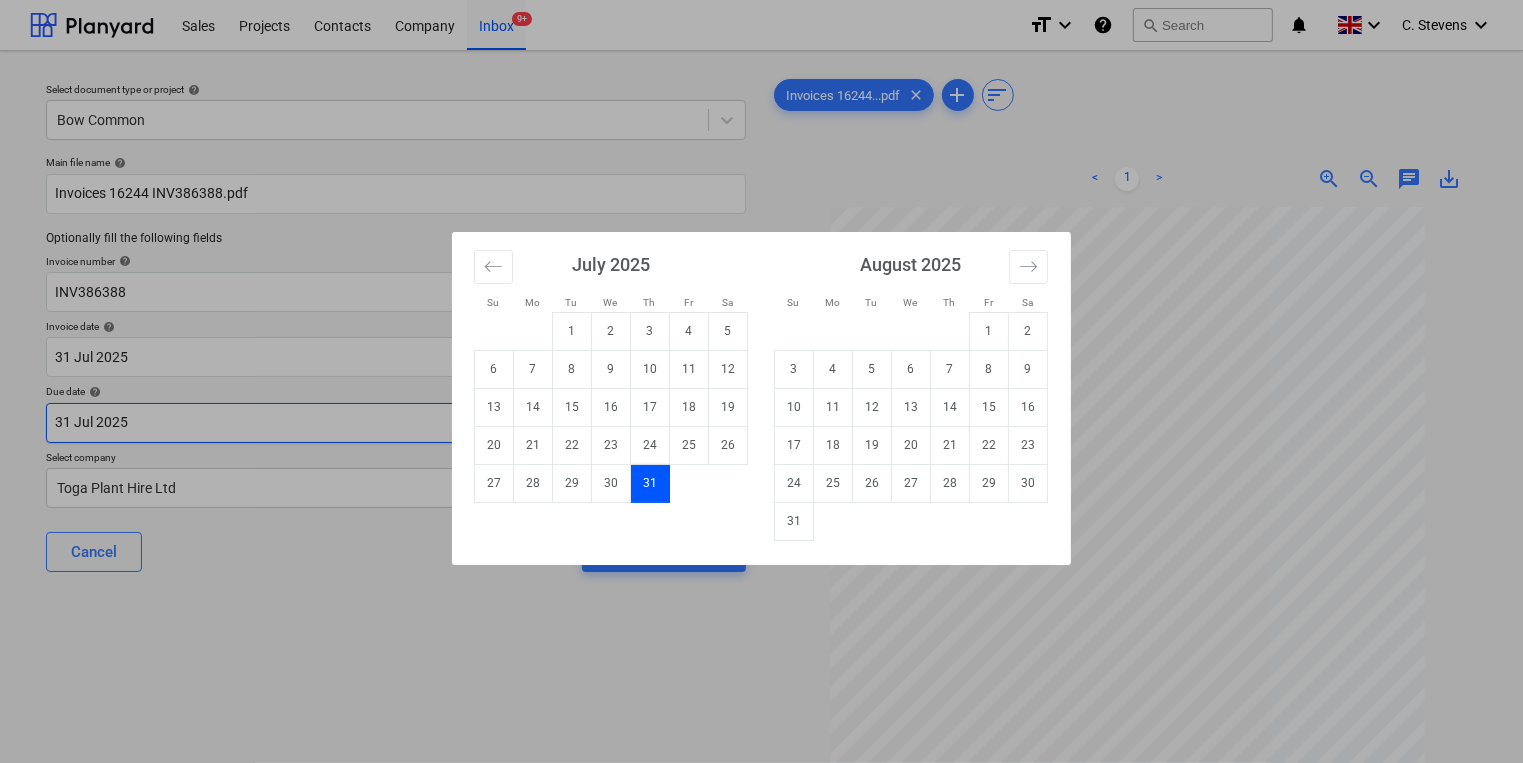 click on "Sales Projects Contacts Company Inbox 9+ format_size keyboard_arrow_down help search Search notifications 0 keyboard_arrow_down C. Stevens keyboard_arrow_down Select document type or project help Bow Common Main file name help Invoices 16244 INV386388.pdf Optionally fill the following fields Invoice number help INV386388 Invoice date help 31 Jul 2025 31.07.2025 Press the down arrow key to interact with the calendar and
select a date. Press the question mark key to get the keyboard shortcuts for changing dates. Due date help 31 Jul 2025 31.07.2025 Press the down arrow key to interact with the calendar and
select a date. Press the question mark key to get the keyboard shortcuts for changing dates. Select company Toga Plant Hire Ltd   Cancel Assign to project Invoices 16244...pdf clear add sort < 1 > zoom_in zoom_out chat 0 save_alt Files uploaded successfully Files uploaded successfully
Su Mo Tu We Th Fr Sa Su Mo Tu We Th Fr Sa June 2025 1 2 3 4 5 6 7 8 9 10 11 12 13 14 15 16 17 18 19 20 1" at bounding box center [761, 381] 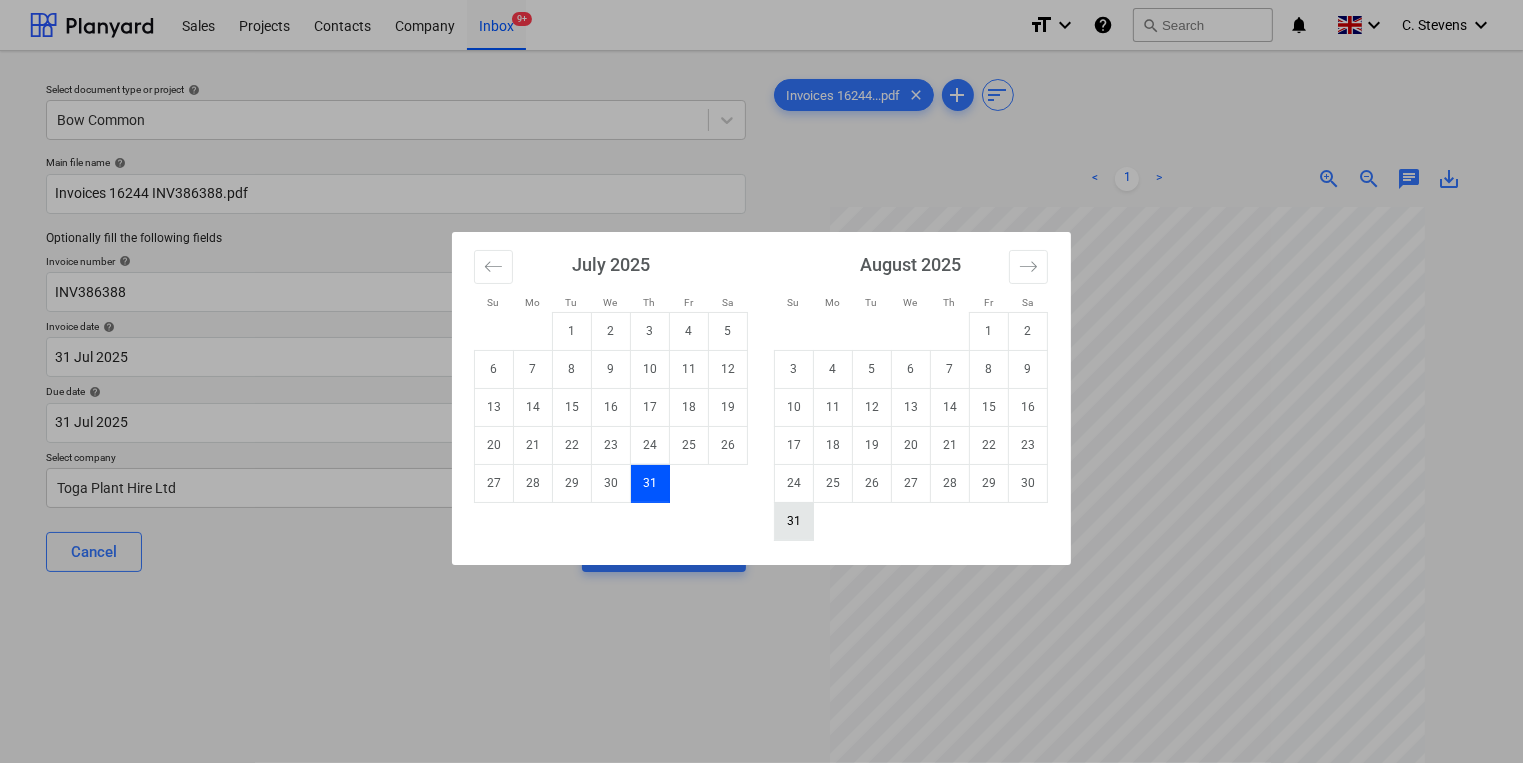 click on "31" at bounding box center [794, 521] 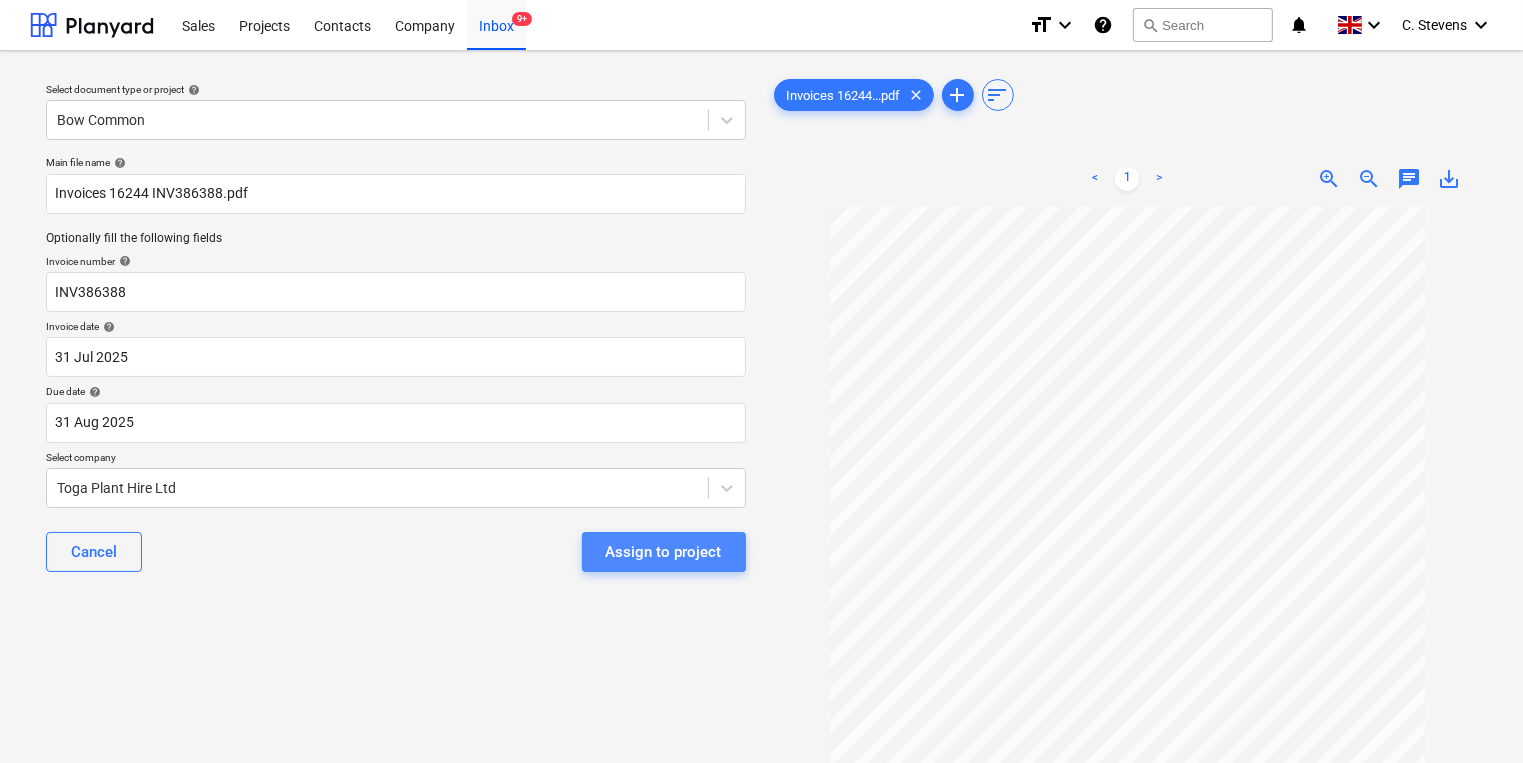 click on "Assign to project" at bounding box center (664, 552) 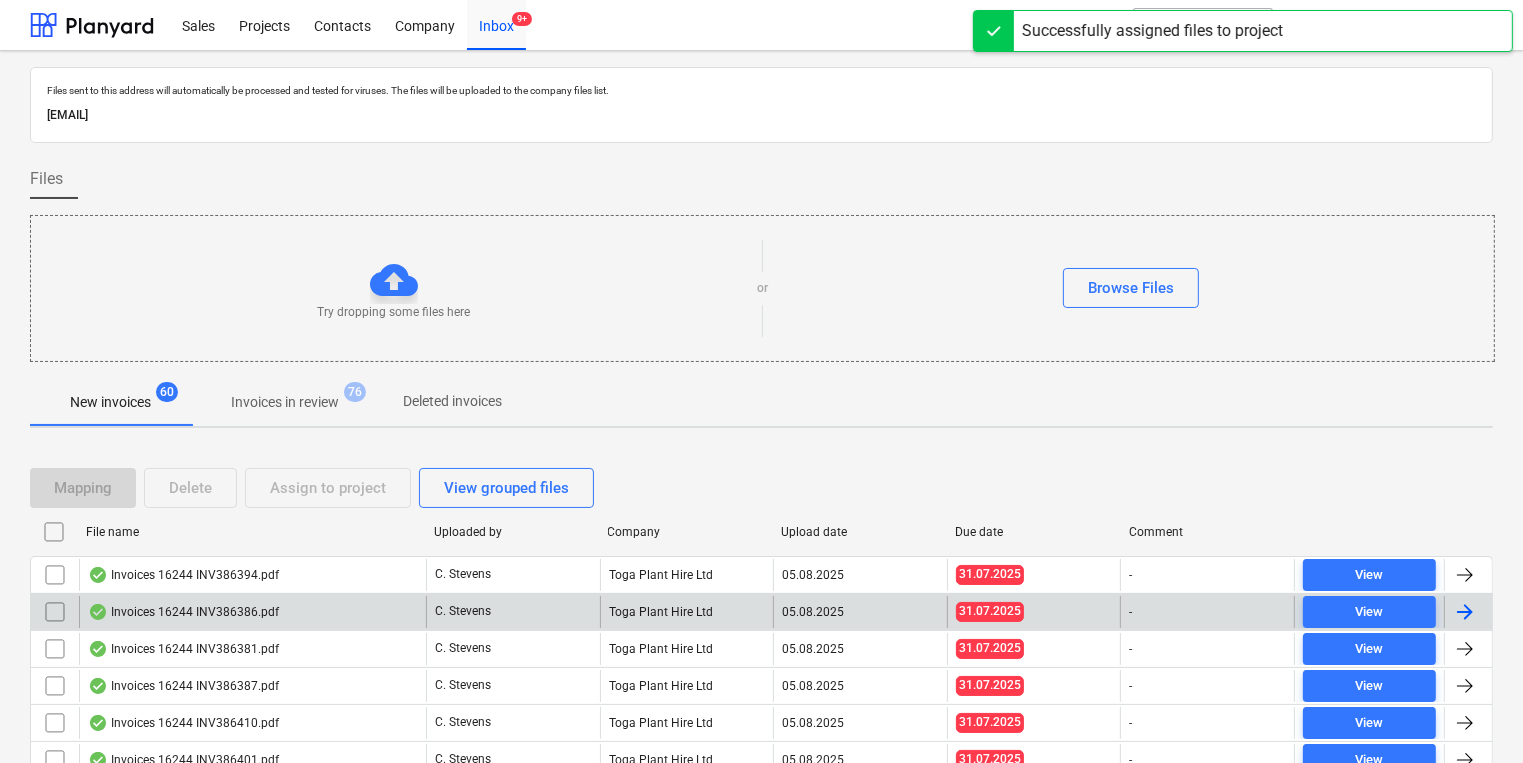 click on "Invoices 16244 INV386386.pdf" at bounding box center [252, 612] 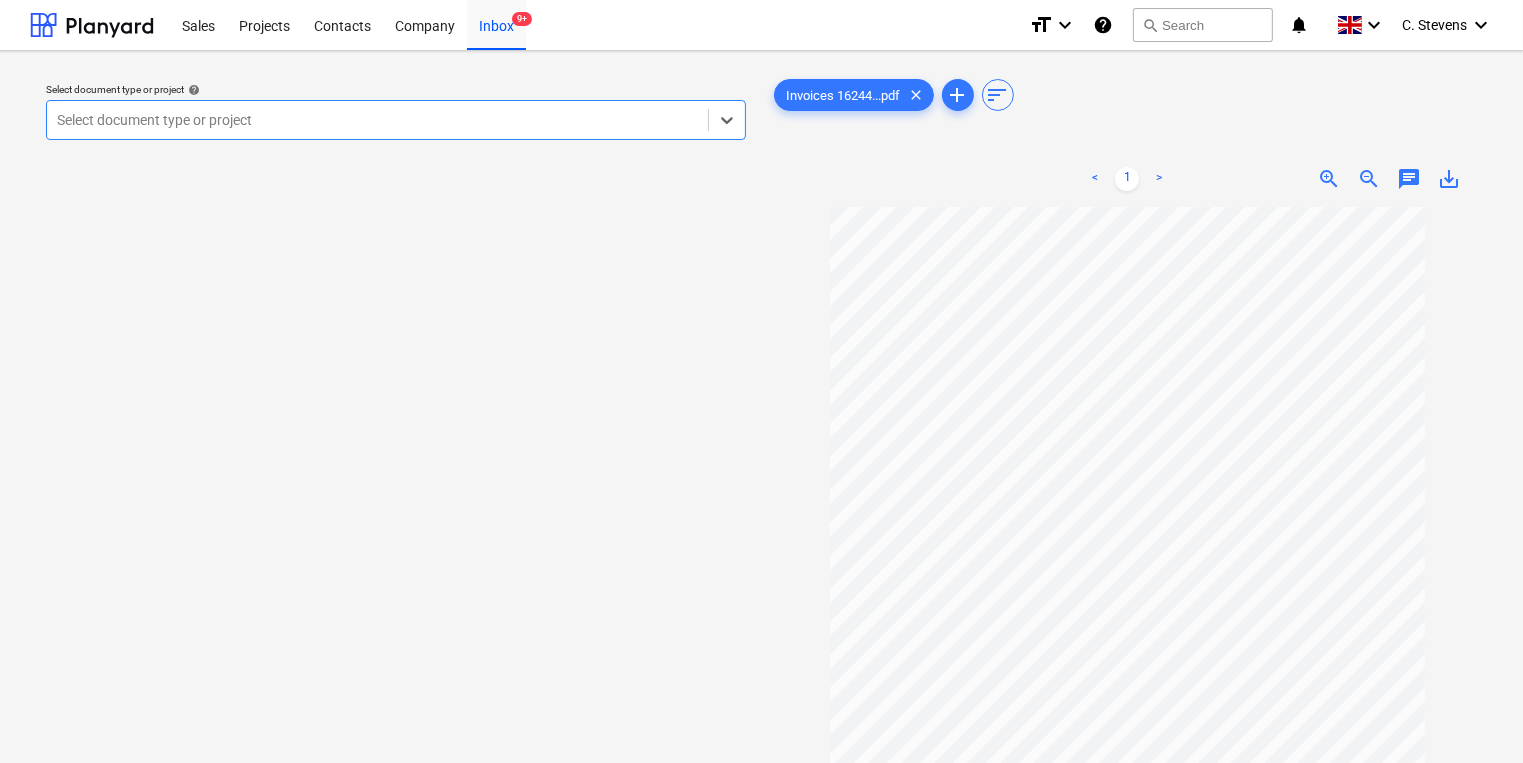 click at bounding box center [377, 120] 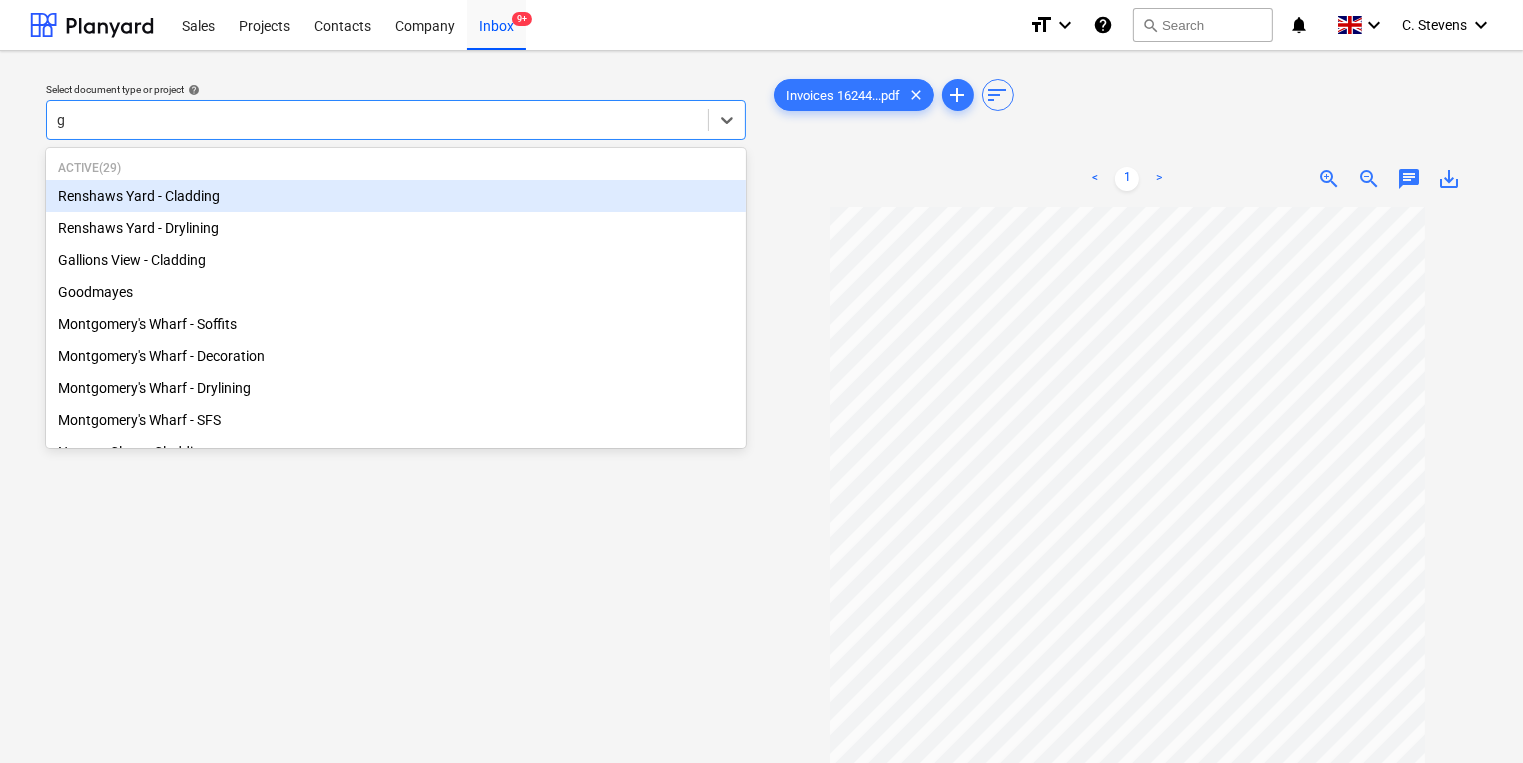 type on "go" 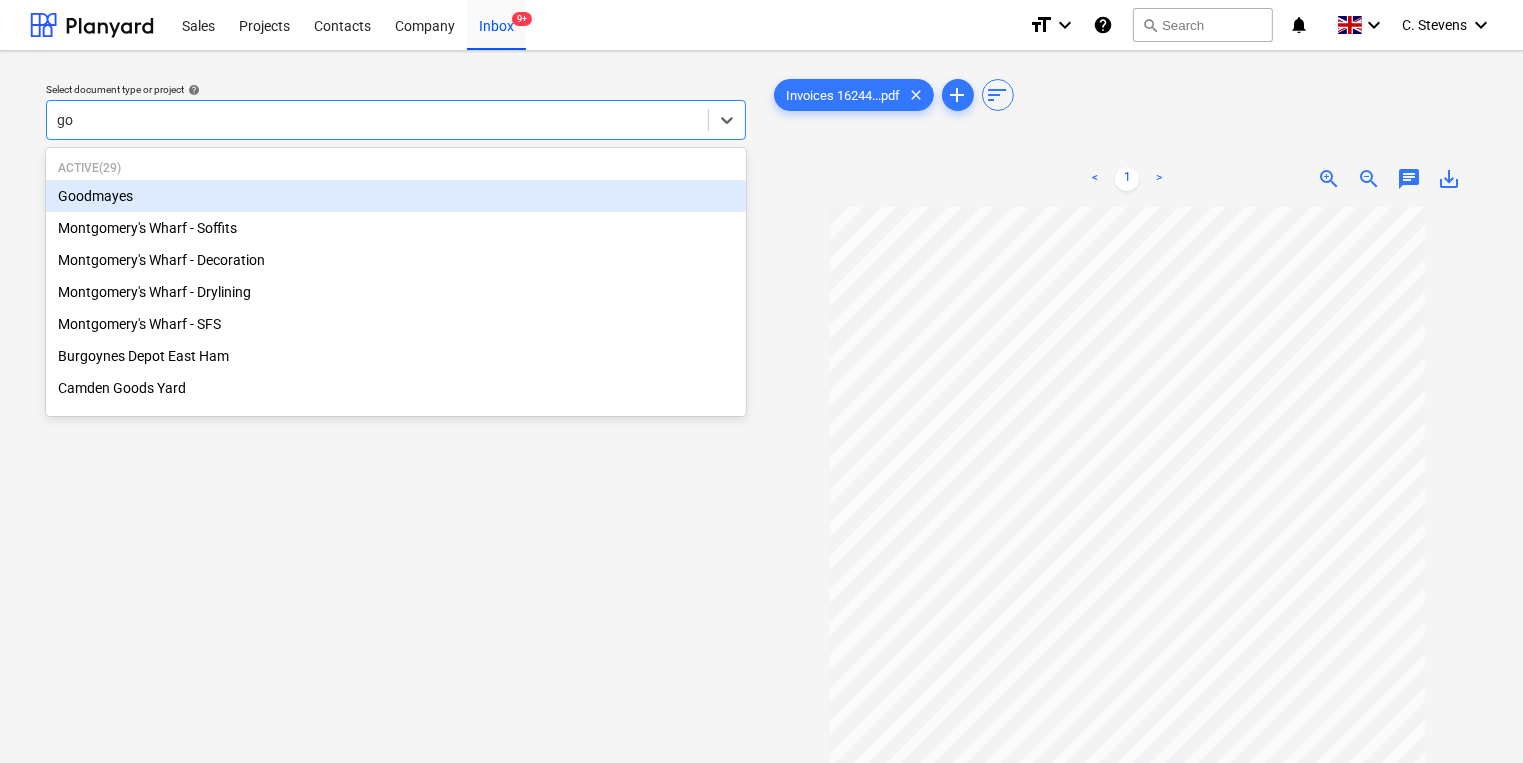 type 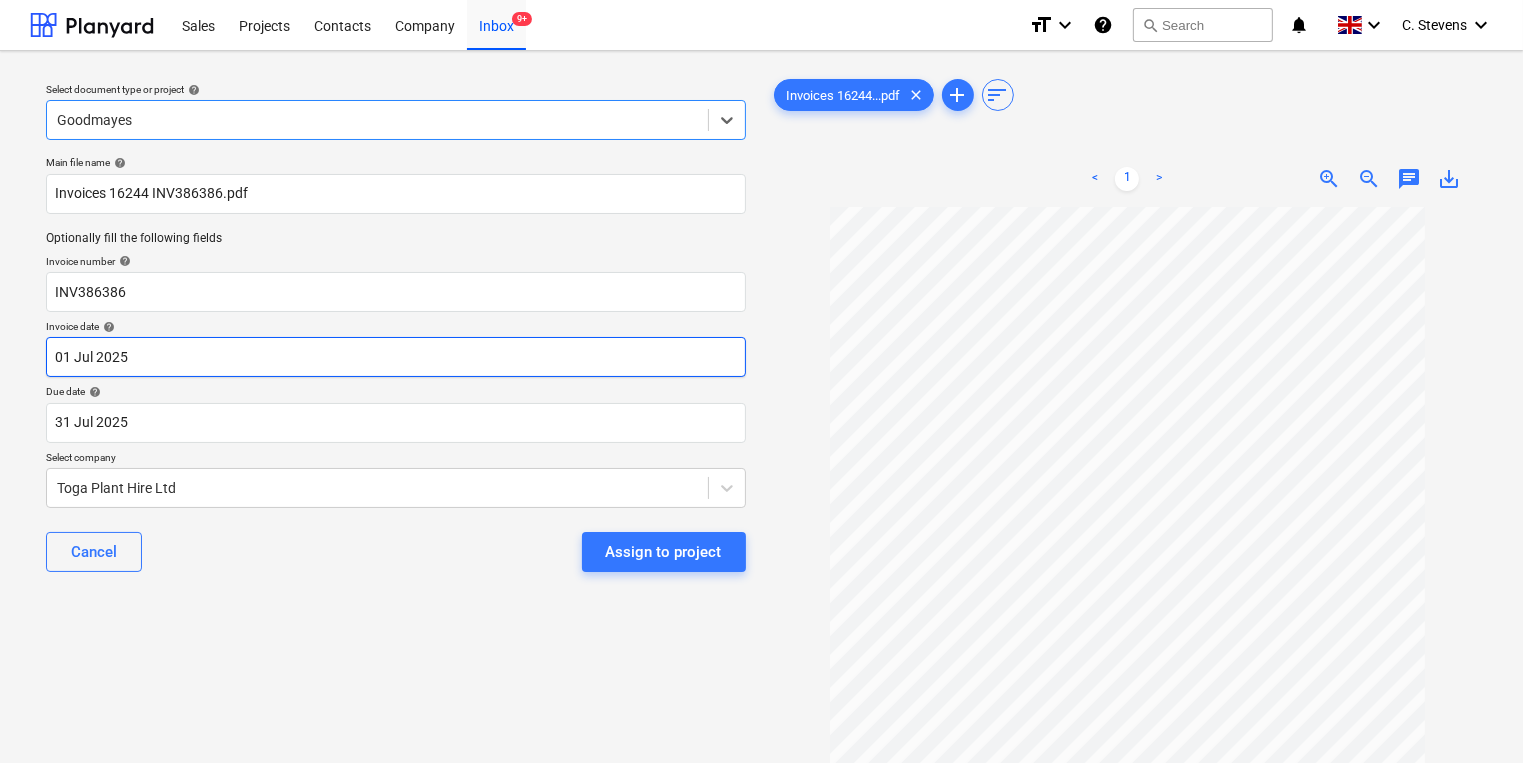 click on "Sales Projects Contacts Company Inbox 9+ format_size keyboard_arrow_down help search Search notifications 0 keyboard_arrow_down C. Stevens keyboard_arrow_down Select document type or project help option Goodmayes, selected.   Select is focused ,type to refine list, press Down to open the menu,  Goodmayes Main file name help Invoices 16244 INV386386.pdf Optionally fill the following fields Invoice number help INV386386 Invoice date help 01 Jul 2025 01.07.2025 Press the down arrow key to interact with the calendar and
select a date. Press the question mark key to get the keyboard shortcuts for changing dates. Due date help 31 Jul 2025 31.07.2025 Press the down arrow key to interact with the calendar and
select a date. Press the question mark key to get the keyboard shortcuts for changing dates. Select company Toga Plant Hire Ltd   Cancel Assign to project Invoices 16244...pdf clear add sort < 1 > zoom_in zoom_out chat 0 save_alt Files uploaded successfully Files uploaded successfully" at bounding box center (761, 381) 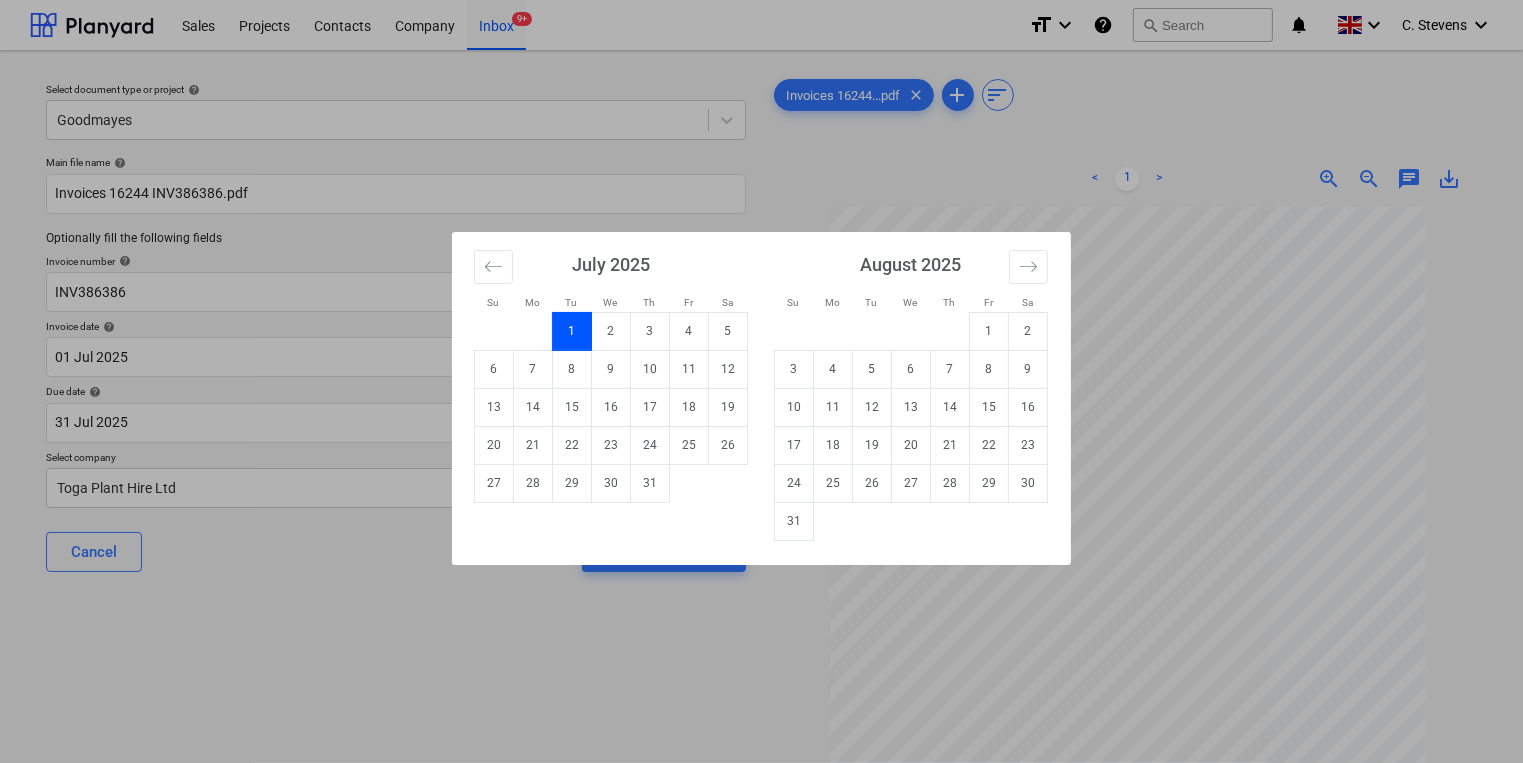 drag, startPoint x: 644, startPoint y: 484, endPoint x: 609, endPoint y: 465, distance: 39.824615 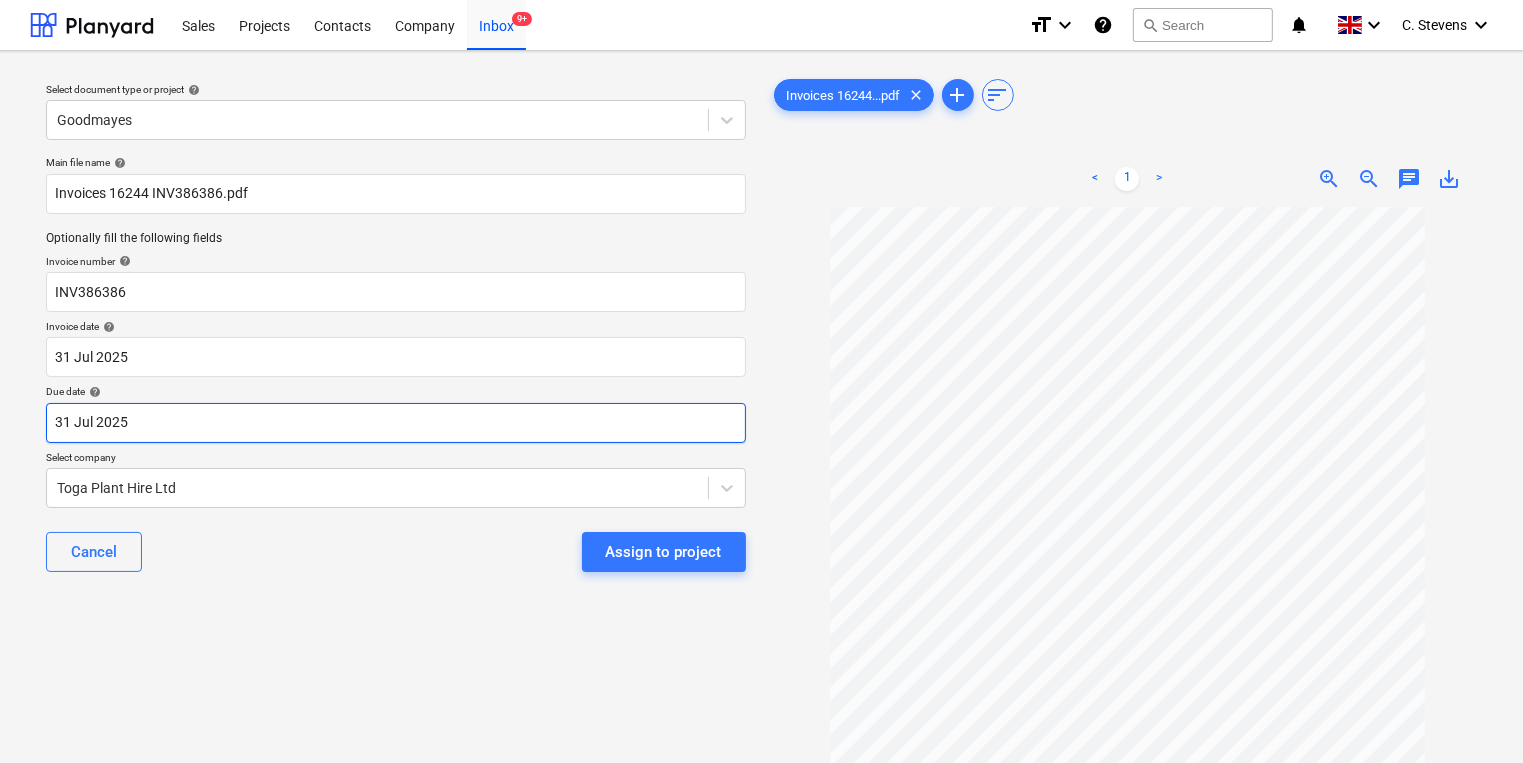 click on "Sales Projects Contacts Company Inbox 9+ format_size keyboard_arrow_down help search Search notifications 0 keyboard_arrow_down C. Stevens keyboard_arrow_down Select document type or project help Goodmayes Main file name help Invoices 16244 INV386386.pdf Optionally fill the following fields Invoice number help INV386386 Invoice date help 31 Jul 2025 31.07.2025 Press the down arrow key to interact with the calendar and
select a date. Press the question mark key to get the keyboard shortcuts for changing dates. Due date help 31 Jul 2025 31.07.2025 Press the down arrow key to interact with the calendar and
select a date. Press the question mark key to get the keyboard shortcuts for changing dates. Select company Toga Plant Hire Ltd   Cancel Assign to project Invoices 16244...pdf clear add sort < 1 > zoom_in zoom_out chat 0 save_alt Files uploaded successfully Files uploaded successfully" at bounding box center [761, 381] 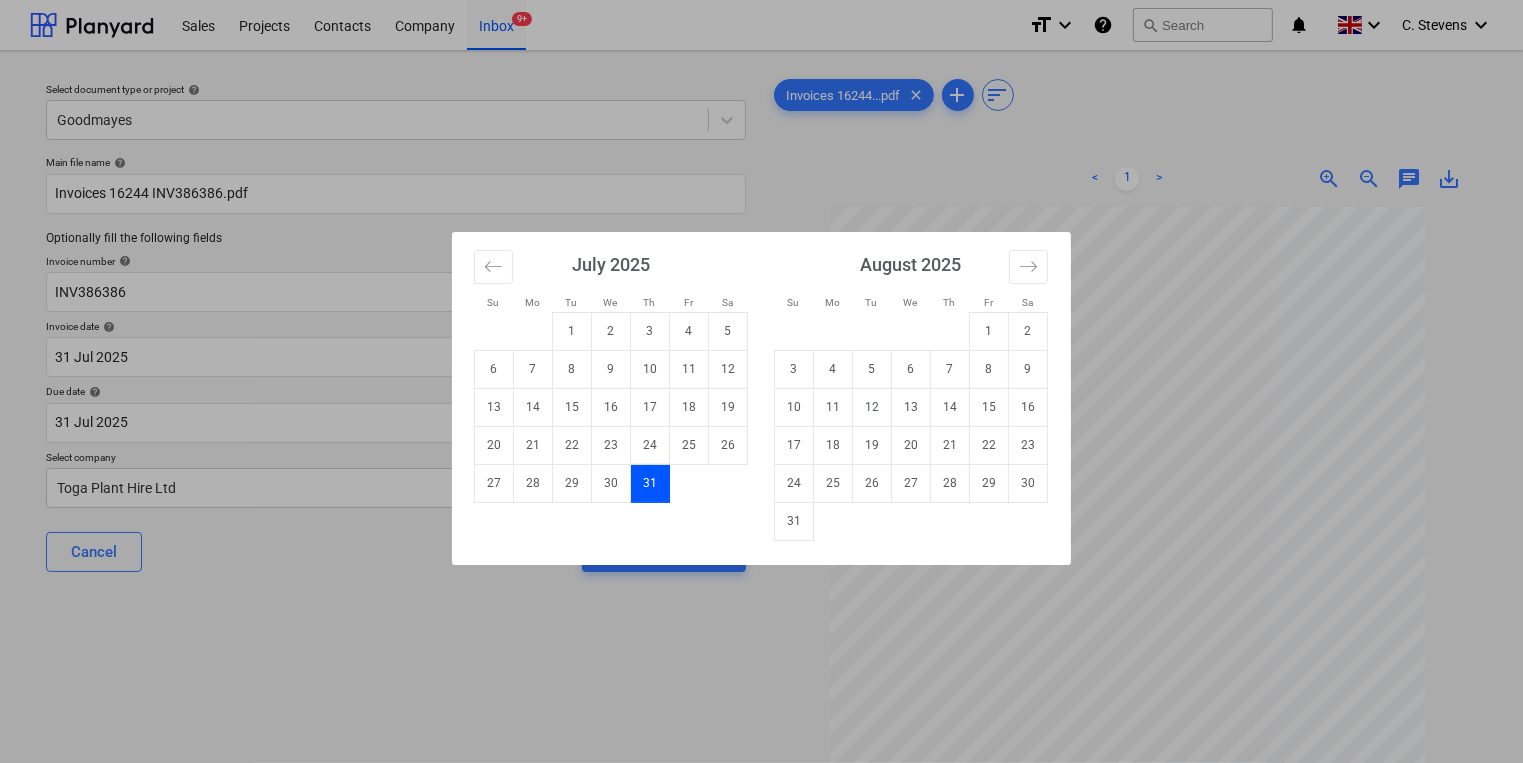drag, startPoint x: 800, startPoint y: 512, endPoint x: 771, endPoint y: 507, distance: 29.427877 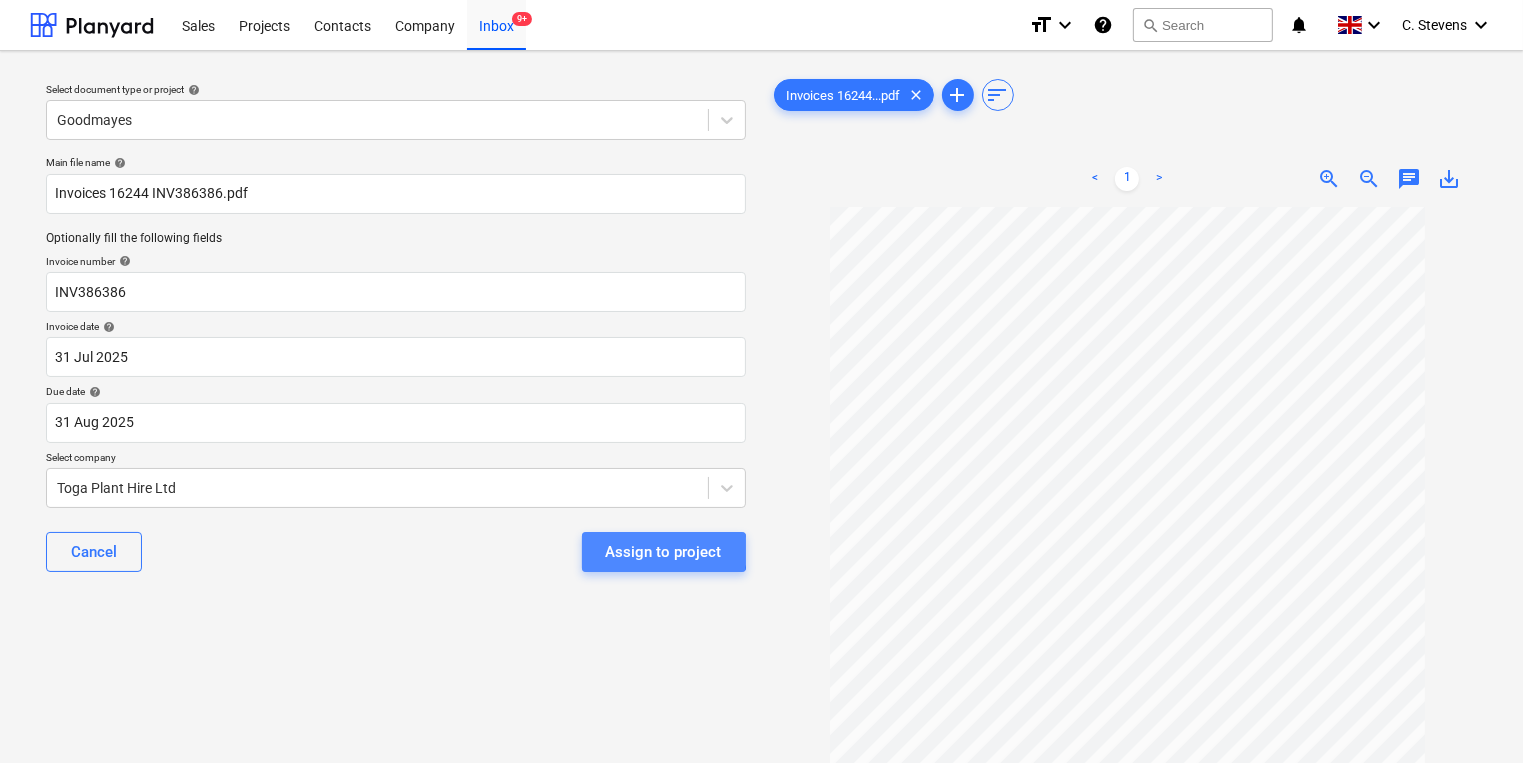 click on "Assign to project" at bounding box center [664, 552] 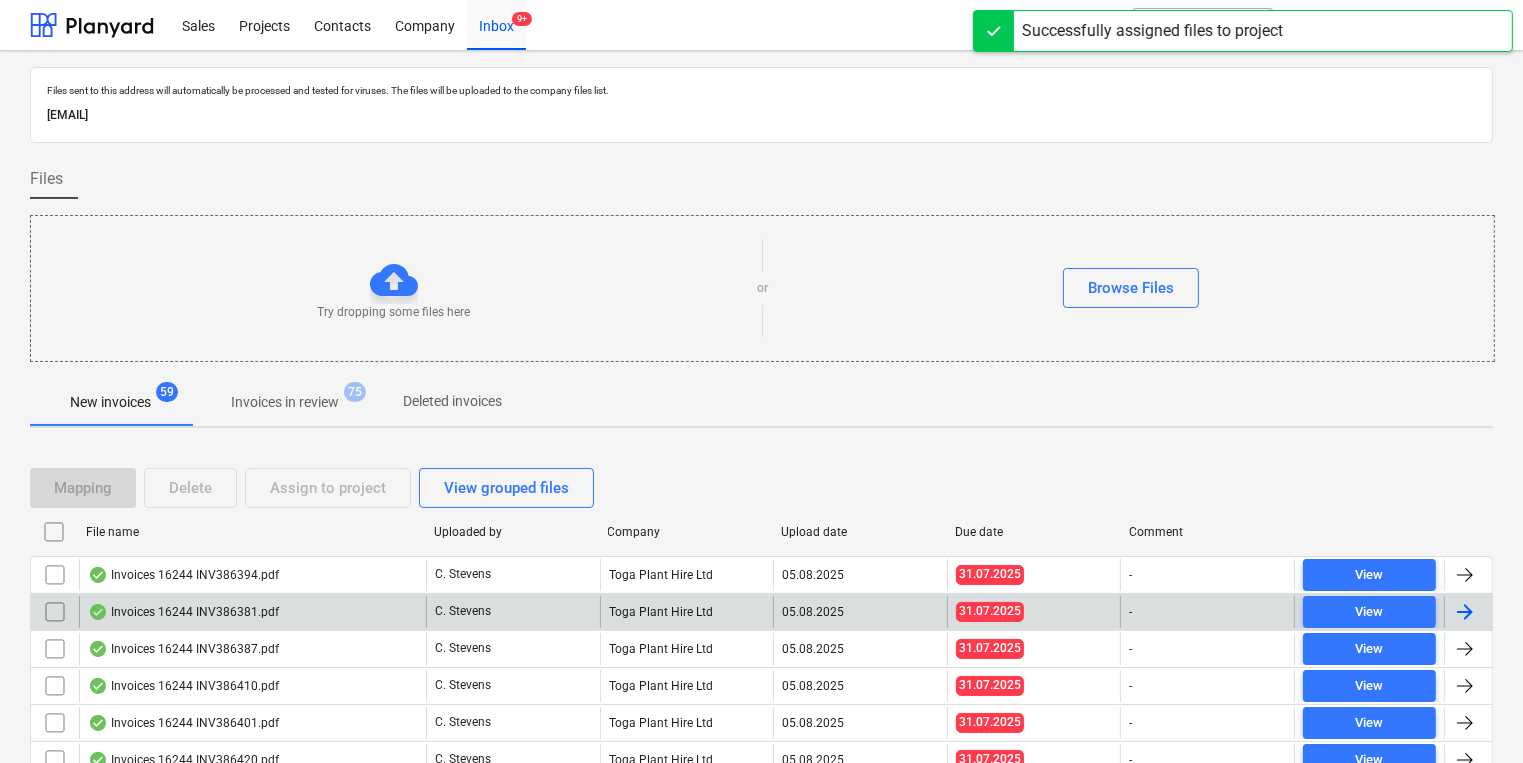 click on "Invoices 16244 INV386381.pdf" at bounding box center (252, 612) 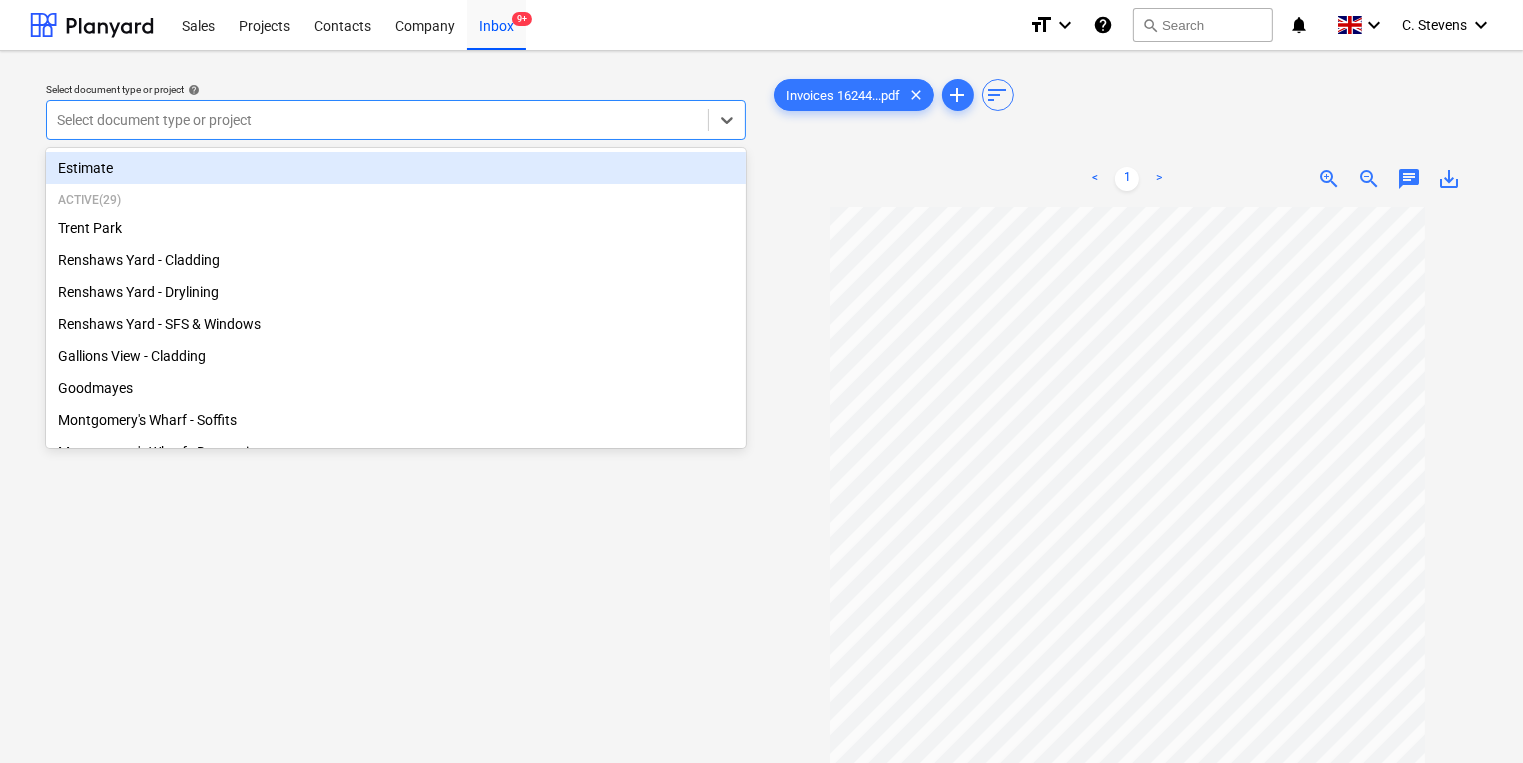 click at bounding box center (377, 120) 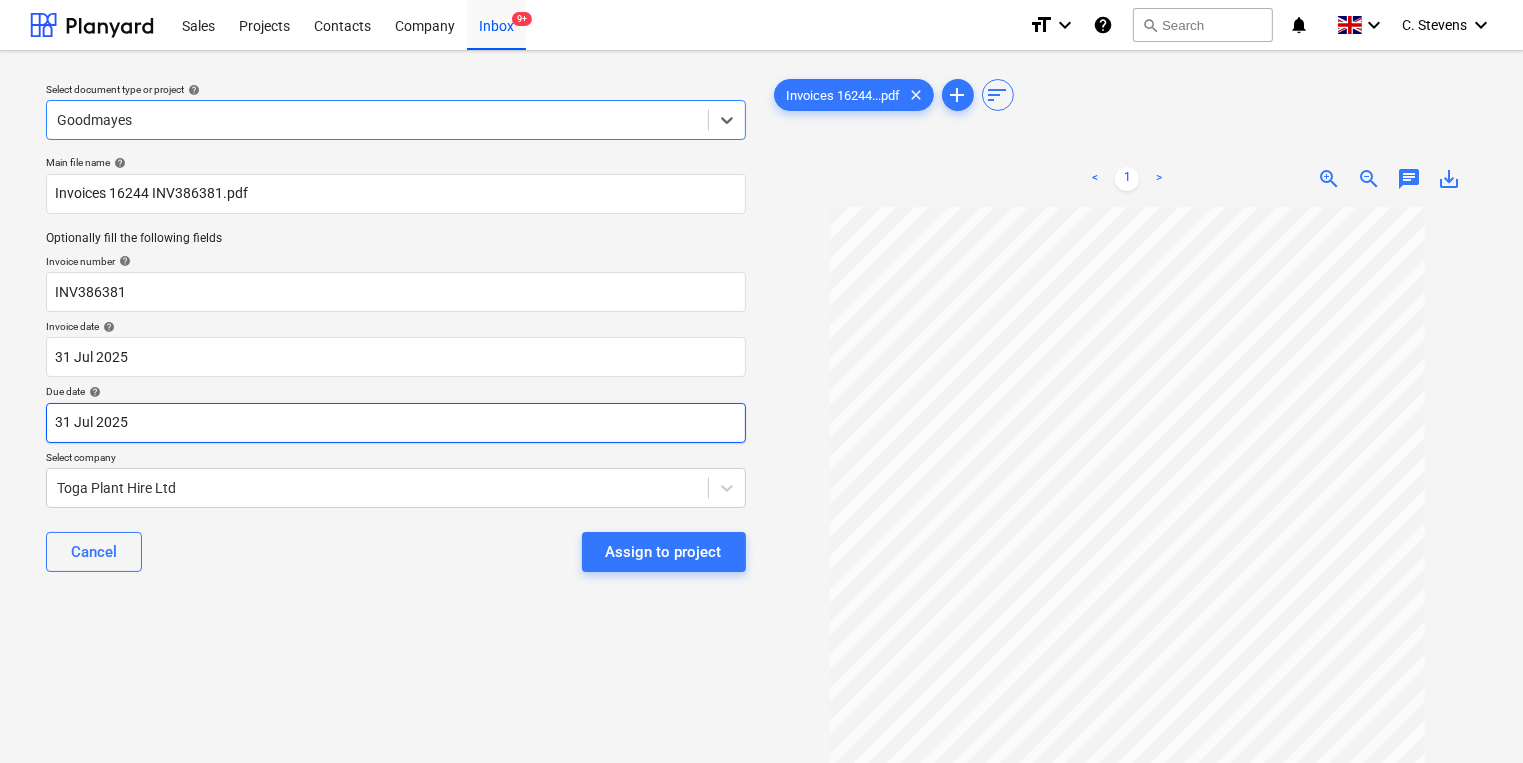 click on "Sales Projects Contacts Company Inbox 9+ format_size keyboard_arrow_down help search Search notifications 0 keyboard_arrow_down C. Stevens keyboard_arrow_down Select document type or project help option Goodmayes, selected.   Select is focused ,type to refine list, press Down to open the menu,  Goodmayes Main file name help Invoices 16244 INV386381.pdf Optionally fill the following fields Invoice number help INV386381 Invoice date help 31 Jul 2025 31.07.2025 Press the down arrow key to interact with the calendar and
select a date. Press the question mark key to get the keyboard shortcuts for changing dates. Due date help 31 Jul 2025 31.07.2025 Press the down arrow key to interact with the calendar and
select a date. Press the question mark key to get the keyboard shortcuts for changing dates. Select company Toga Plant Hire Ltd   Cancel Assign to project Invoices 16244...pdf clear add sort < 1 > zoom_in zoom_out chat 0 save_alt Files uploaded successfully Files uploaded successfully" at bounding box center (761, 381) 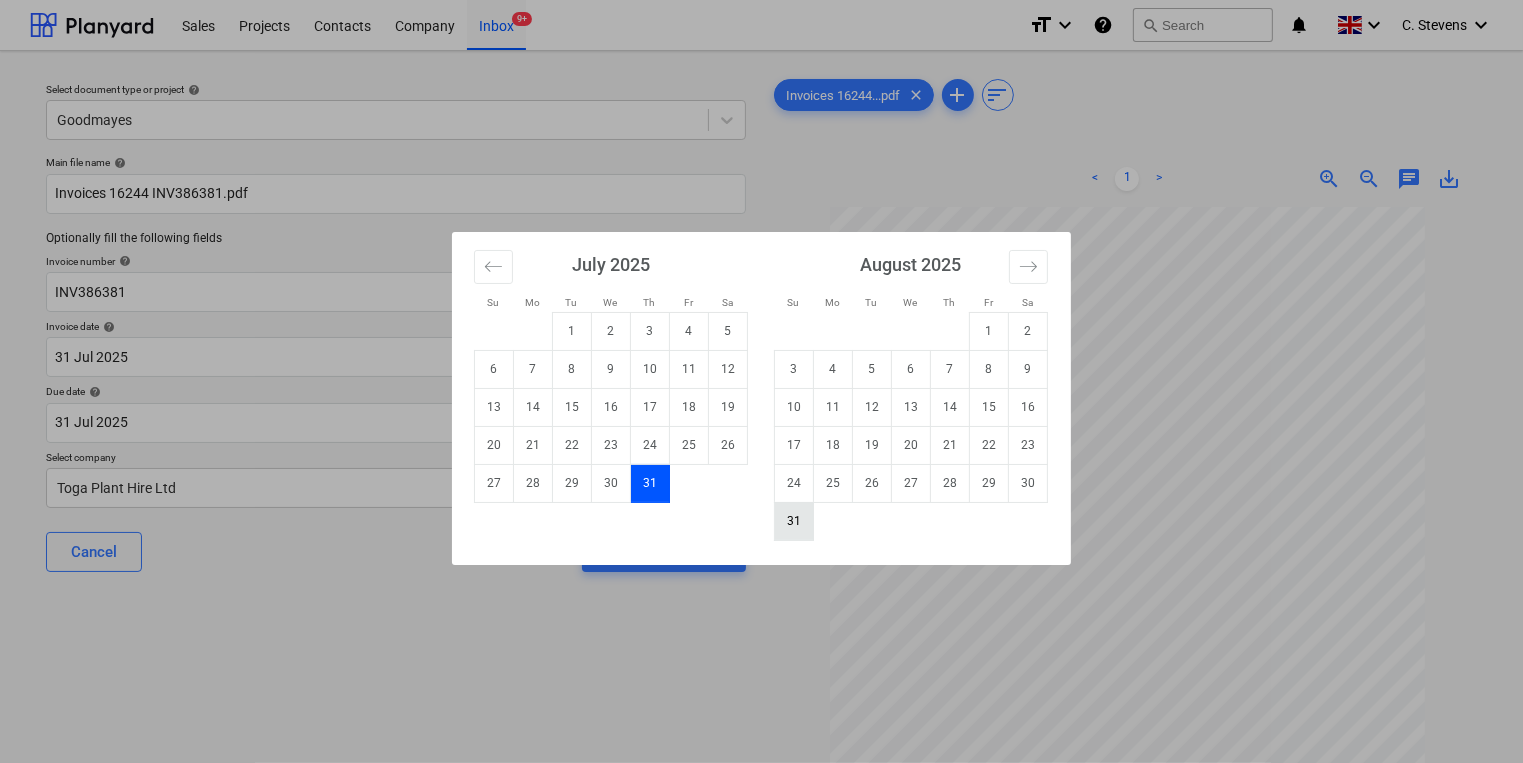 click on "31" at bounding box center [794, 521] 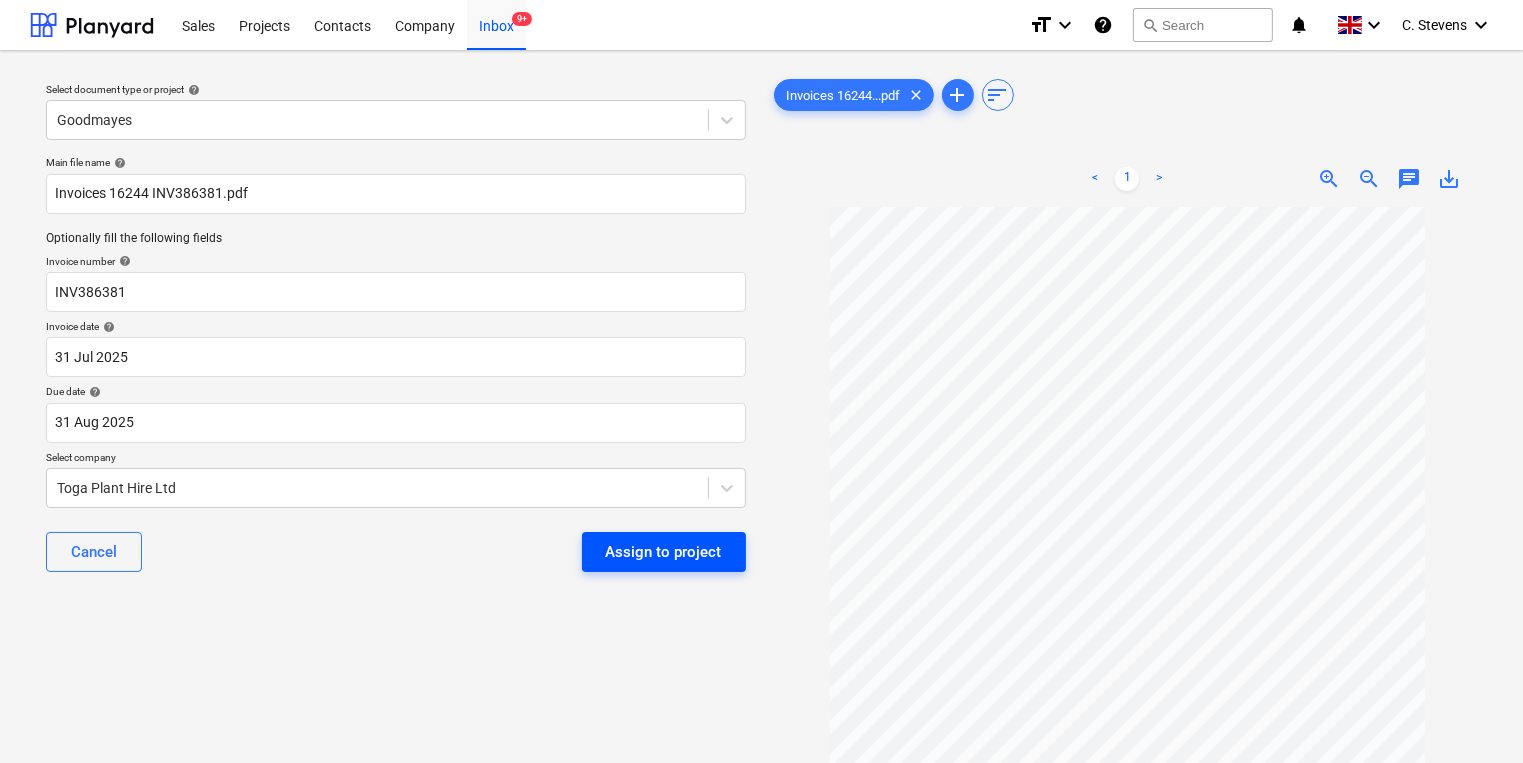 click on "Assign to project" at bounding box center (664, 552) 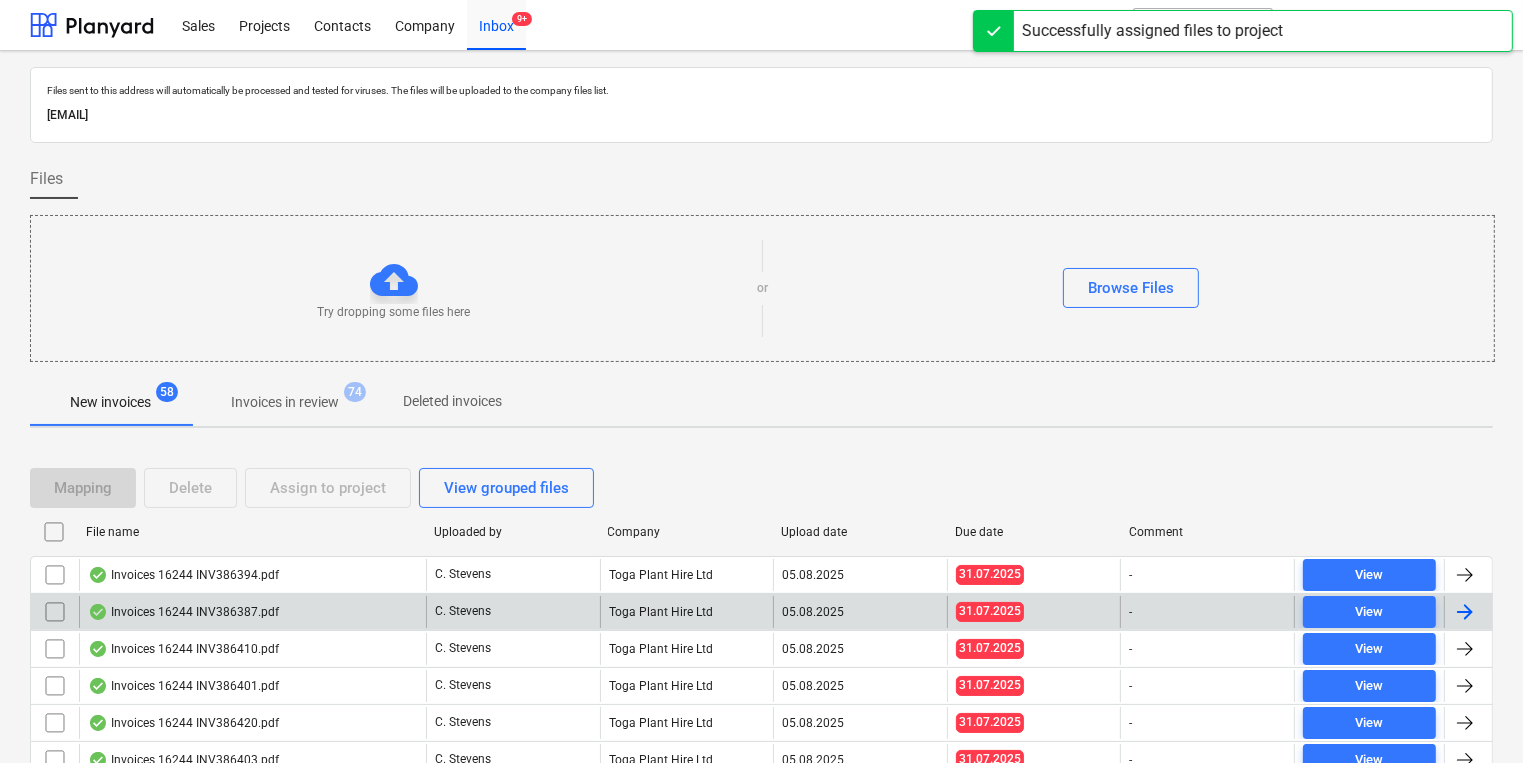 click on "Invoices 16244 INV386387.pdf" at bounding box center (252, 612) 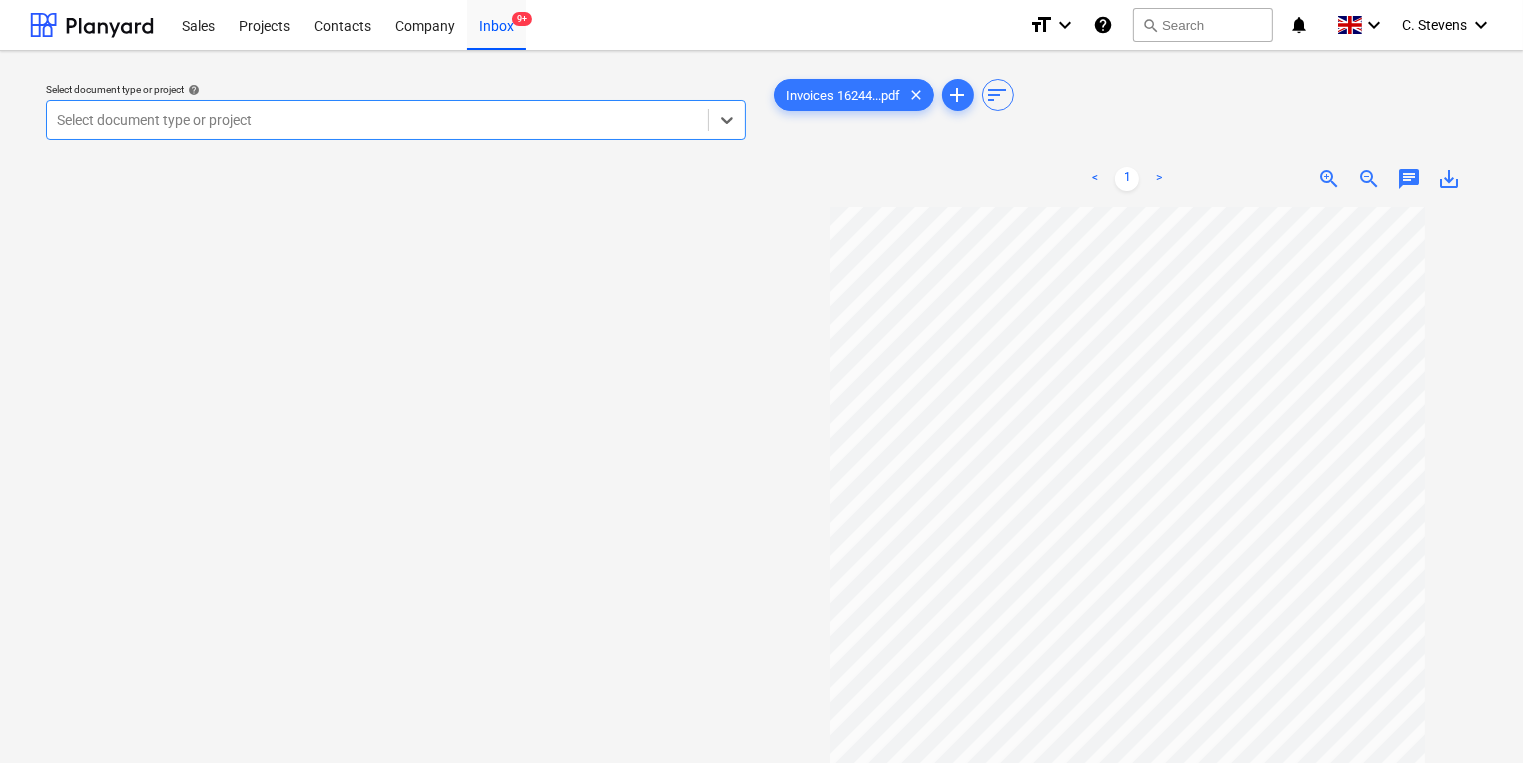 click at bounding box center [377, 120] 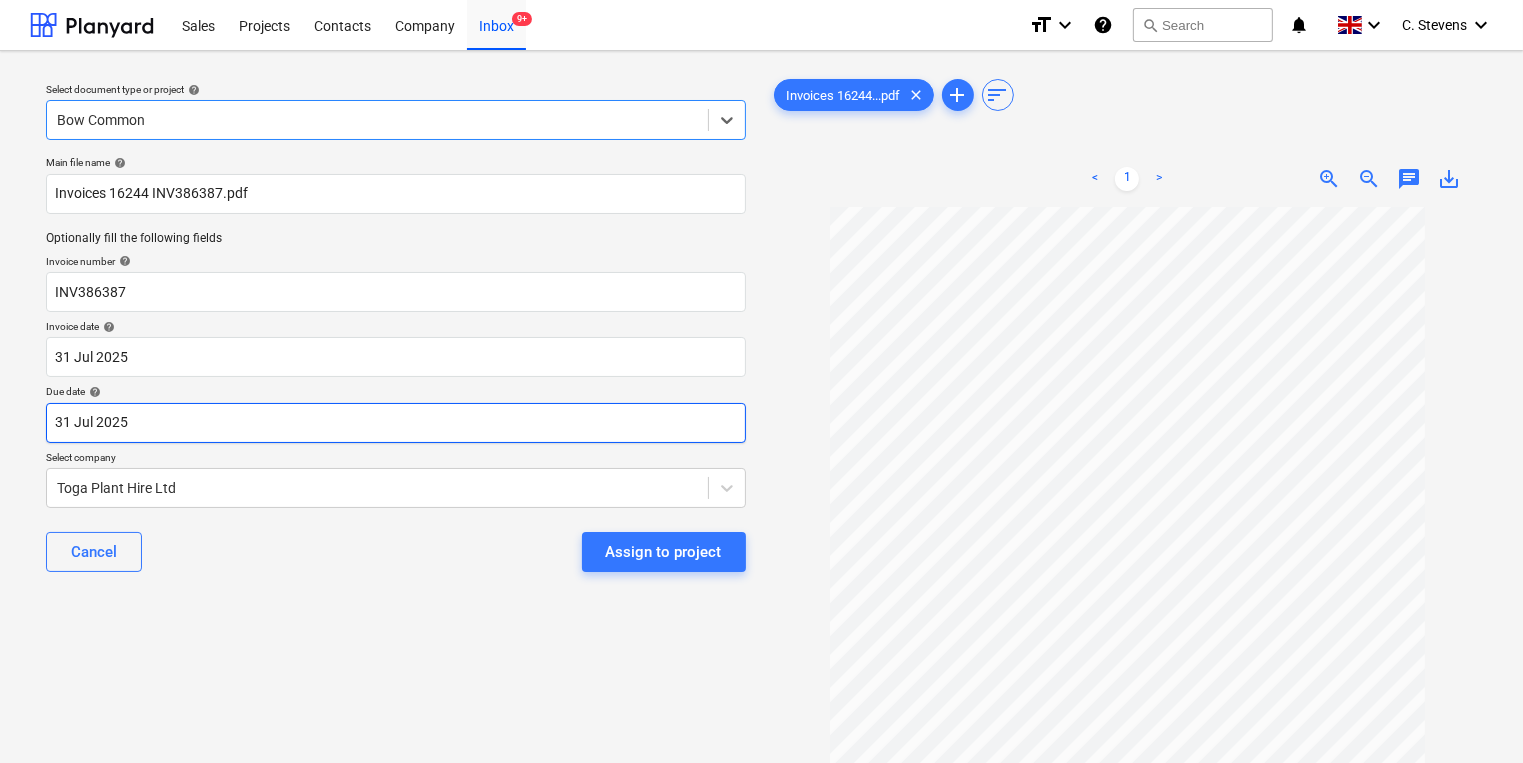 click on "Sales Projects Contacts Company Inbox 9+ format_size keyboard_arrow_down help search Search notifications 0 keyboard_arrow_down C. Stevens keyboard_arrow_down Select document type or project help option Bow Common, selected.   Select is focused ,type to refine list, press Down to open the menu,  Bow Common Main file name help Invoices 16244 INV386387.pdf Optionally fill the following fields Invoice number help INV386387 Invoice date help 31 Jul 2025 31.07.2025 Press the down arrow key to interact with the calendar and
select a date. Press the question mark key to get the keyboard shortcuts for changing dates. Due date help 31 Jul 2025 31.07.2025 Press the down arrow key to interact with the calendar and
select a date. Press the question mark key to get the keyboard shortcuts for changing dates. Select company Toga Plant Hire Ltd   Cancel Assign to project Invoices 16244...pdf clear add sort < 1 > zoom_in zoom_out chat 0 save_alt Files uploaded successfully Files uploaded successfully" at bounding box center (761, 381) 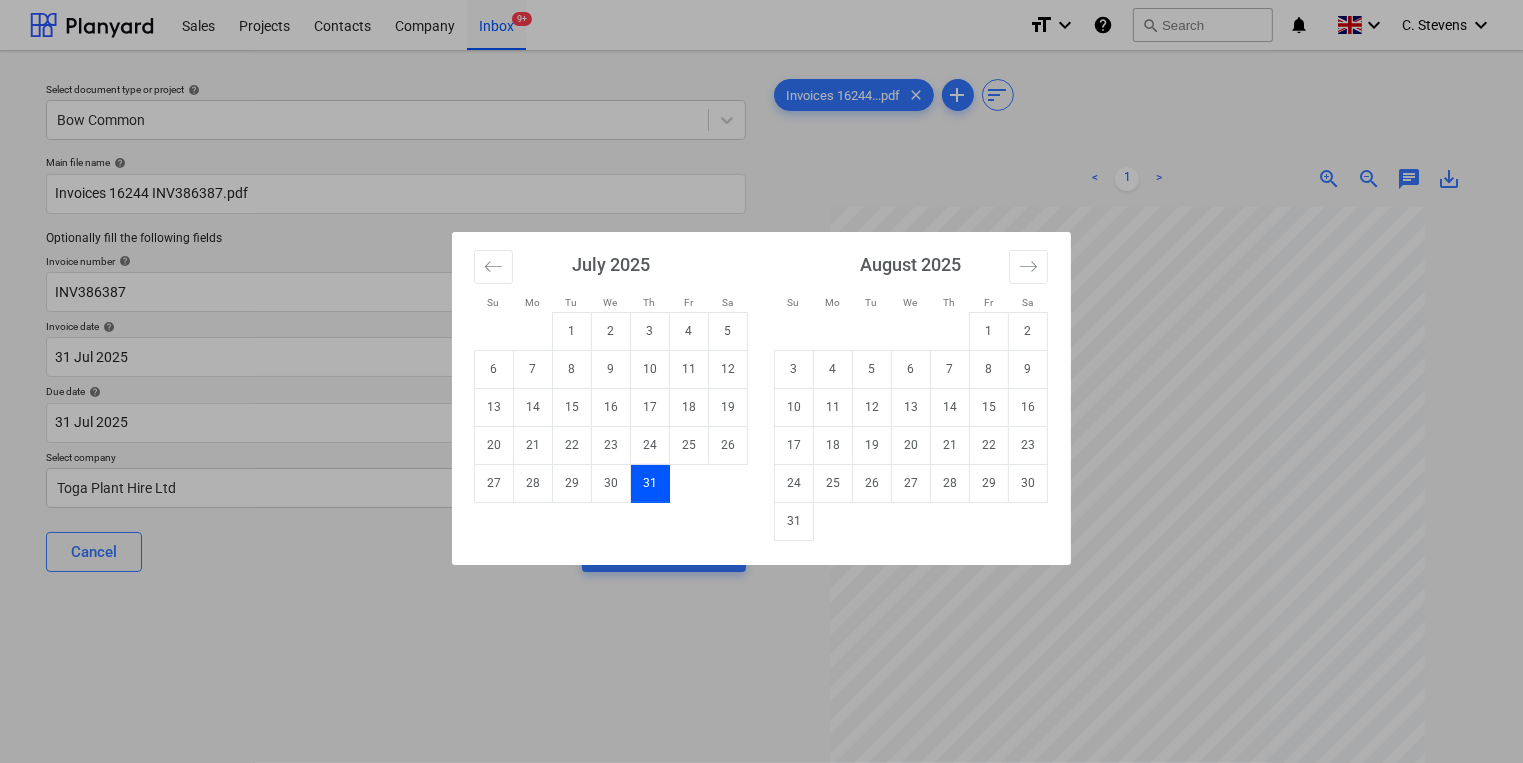 click on "31" at bounding box center [794, 521] 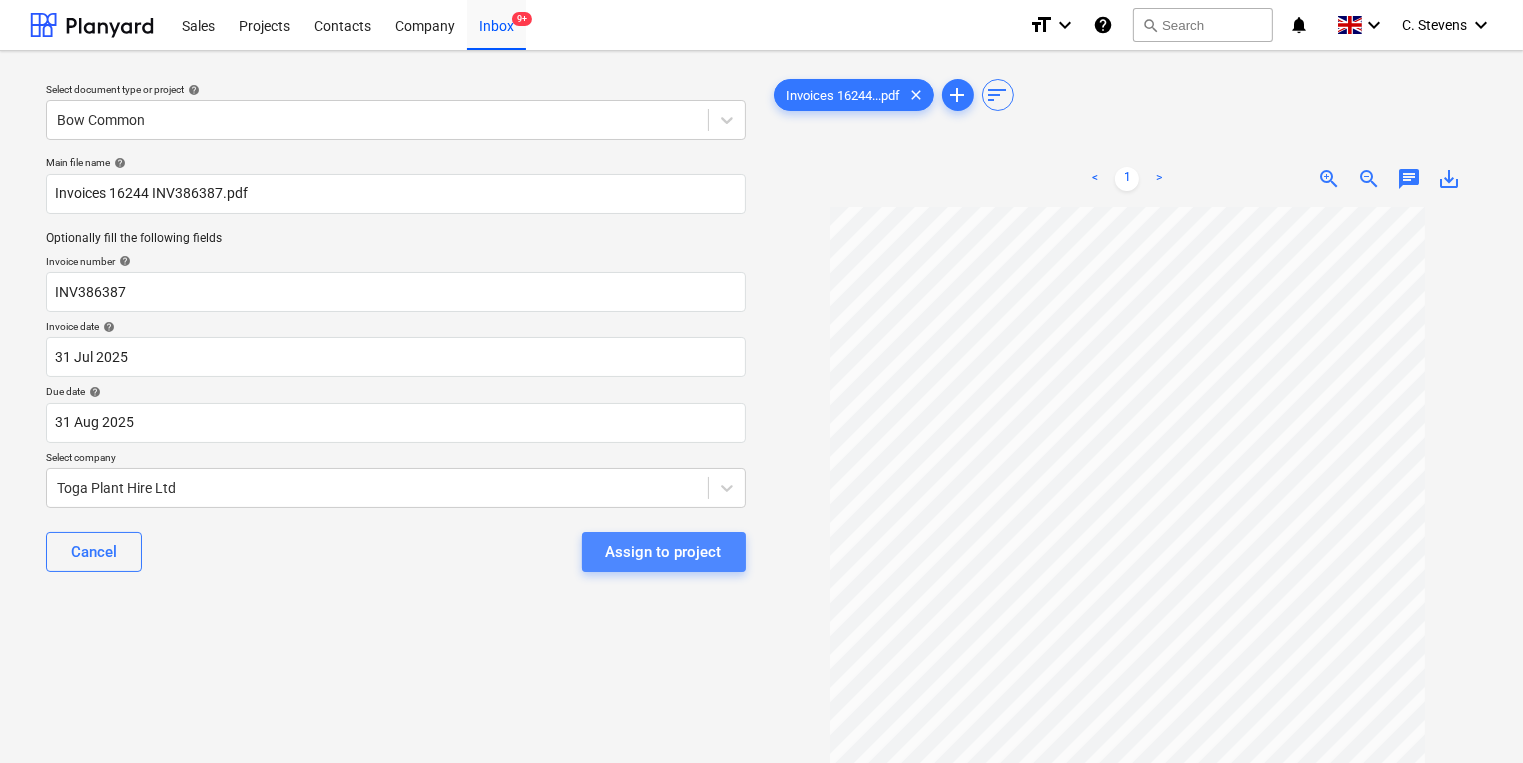 click on "Assign to project" at bounding box center (664, 552) 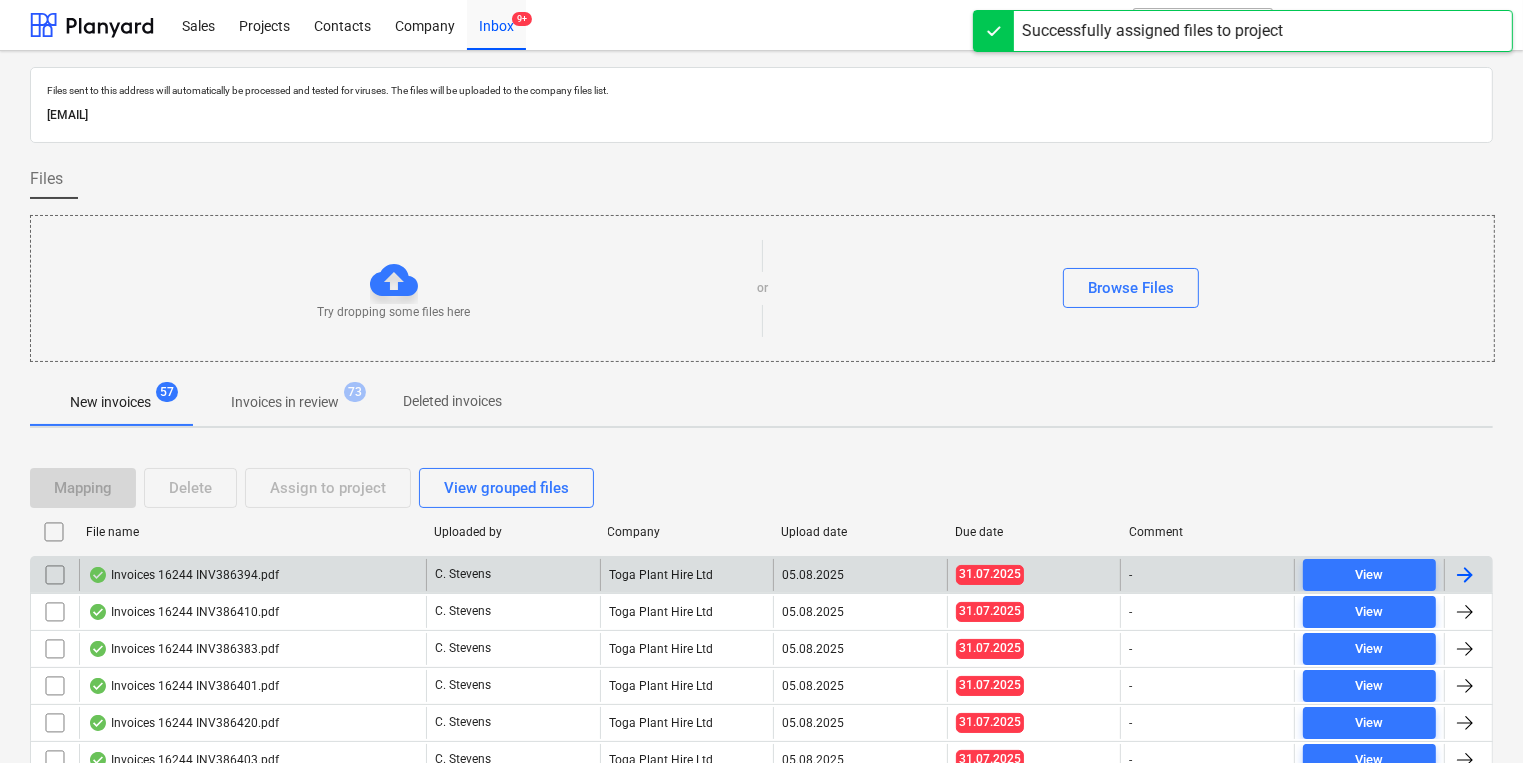 click on "Invoices 16244 INV386394.pdf" at bounding box center [183, 575] 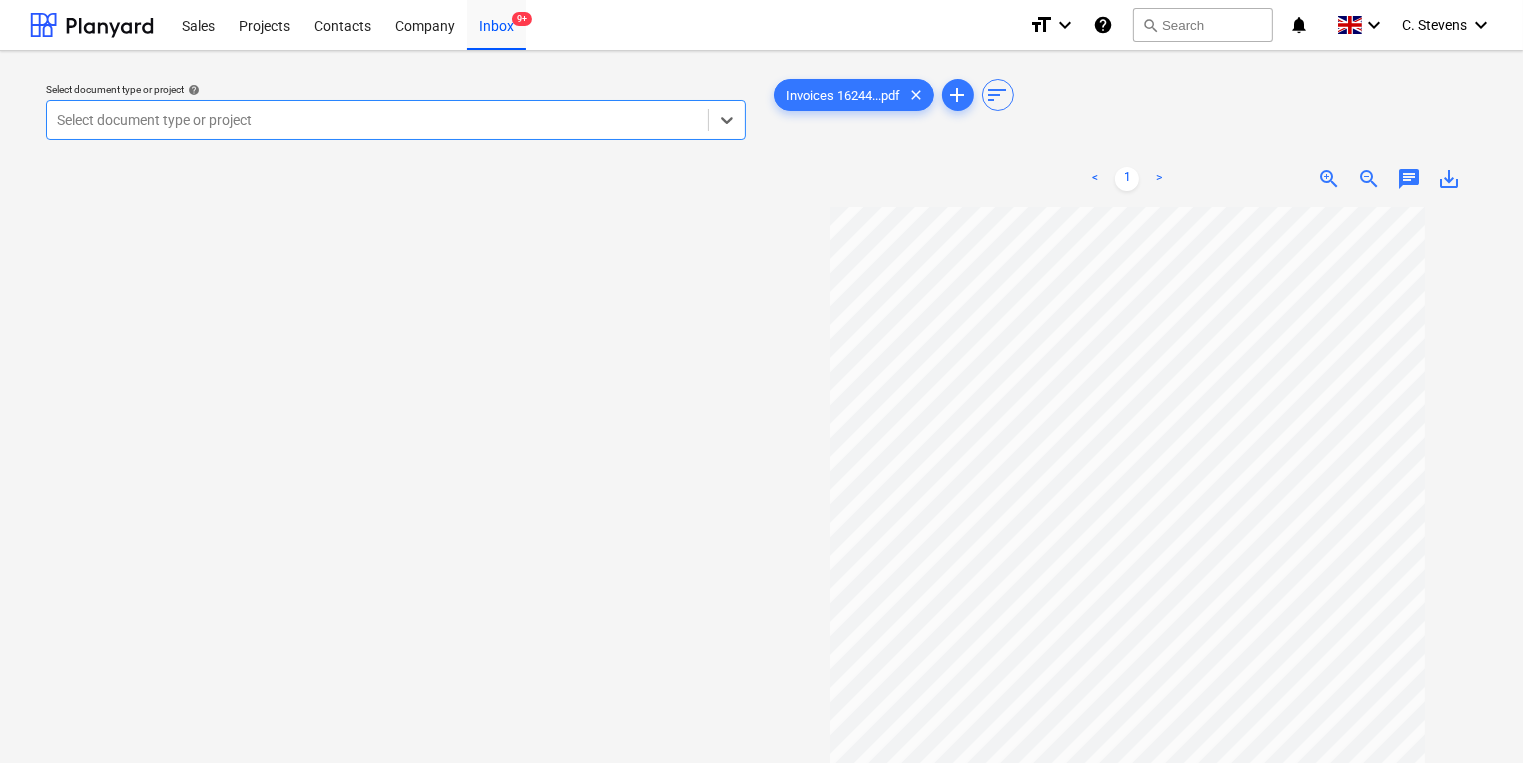 click on "Select document type or project" at bounding box center (377, 120) 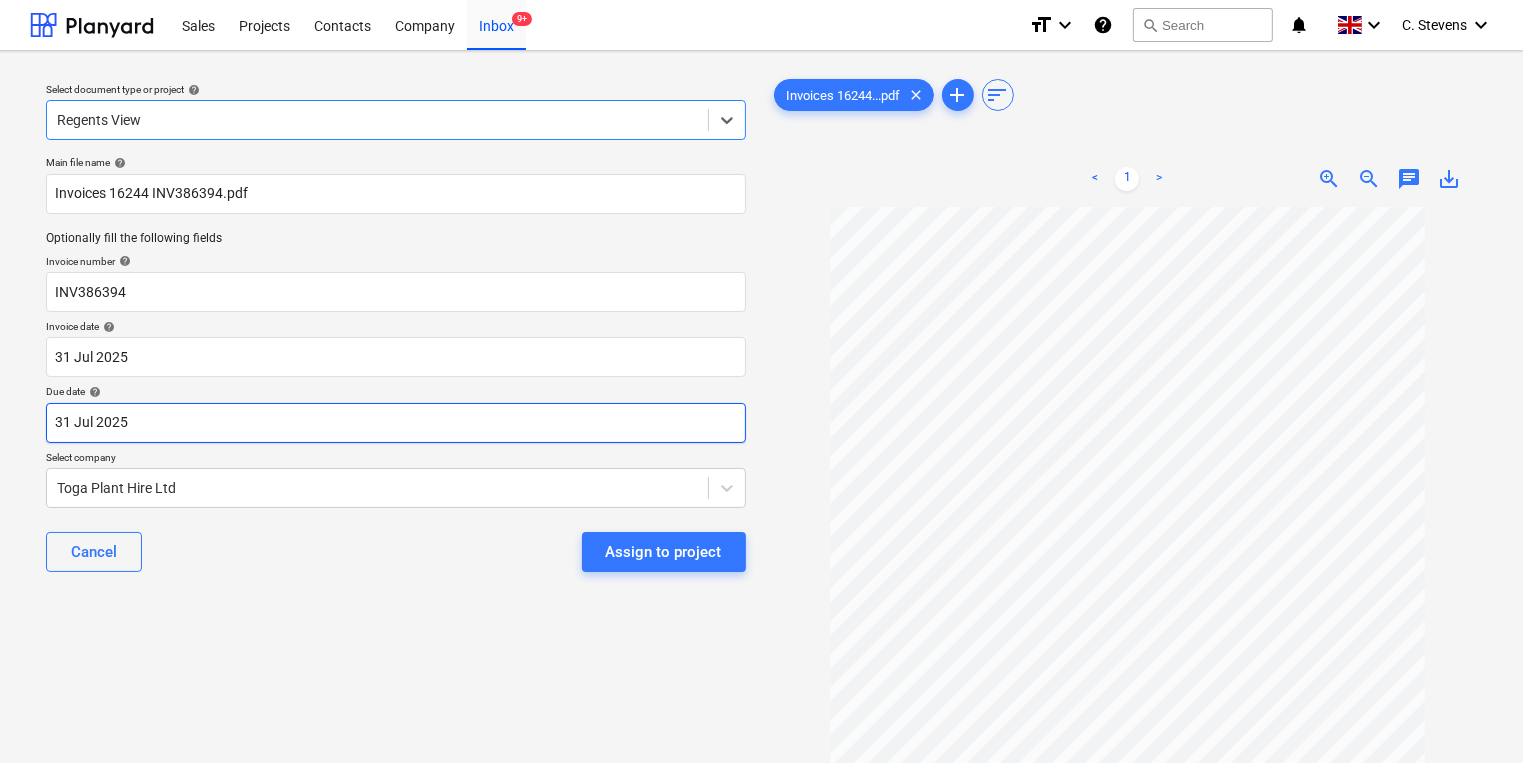 click on "Sales Projects Contacts Company Inbox 9+ format_size keyboard_arrow_down help search Search notifications 0 keyboard_arrow_down C. Stevens keyboard_arrow_down Select document type or project help option Regents View, selected.   Select is focused ,type to refine list, press Down to open the menu,  Regents View Main file name help Invoices 16244 INV386394.pdf Optionally fill the following fields Invoice number help INV386394 Invoice date help 31 Jul 2025 31.07.2025 Press the down arrow key to interact with the calendar and
select a date. Press the question mark key to get the keyboard shortcuts for changing dates. Due date help 31 Jul 2025 31.07.2025 Press the down arrow key to interact with the calendar and
select a date. Press the question mark key to get the keyboard shortcuts for changing dates. Select company Toga Plant Hire Ltd   Cancel Assign to project Invoices 16244...pdf clear add sort < 1 > zoom_in zoom_out chat 0 save_alt Files uploaded successfully Files uploaded successfully" at bounding box center (761, 381) 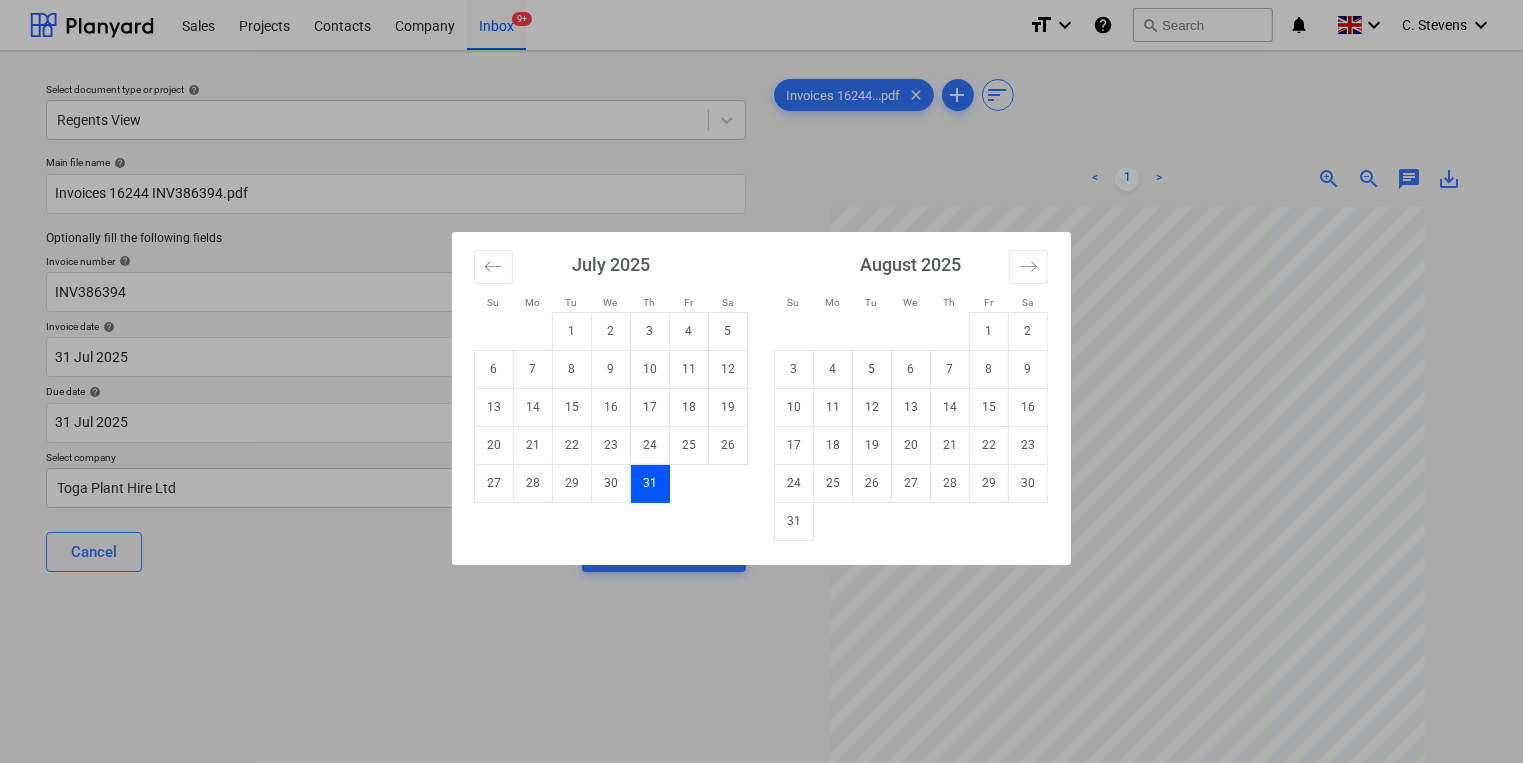 click on "31" at bounding box center (794, 521) 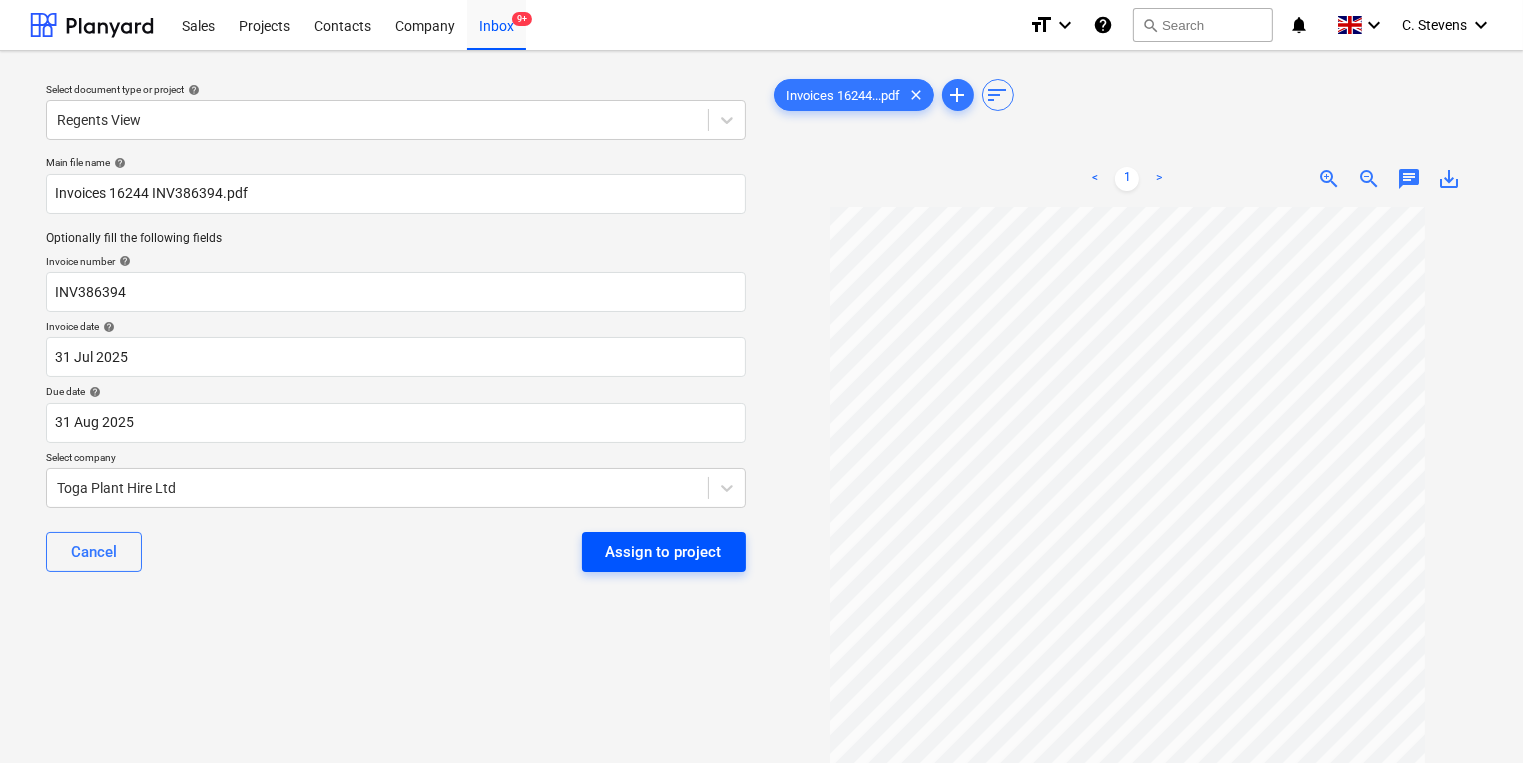 click on "Assign to project" at bounding box center [664, 552] 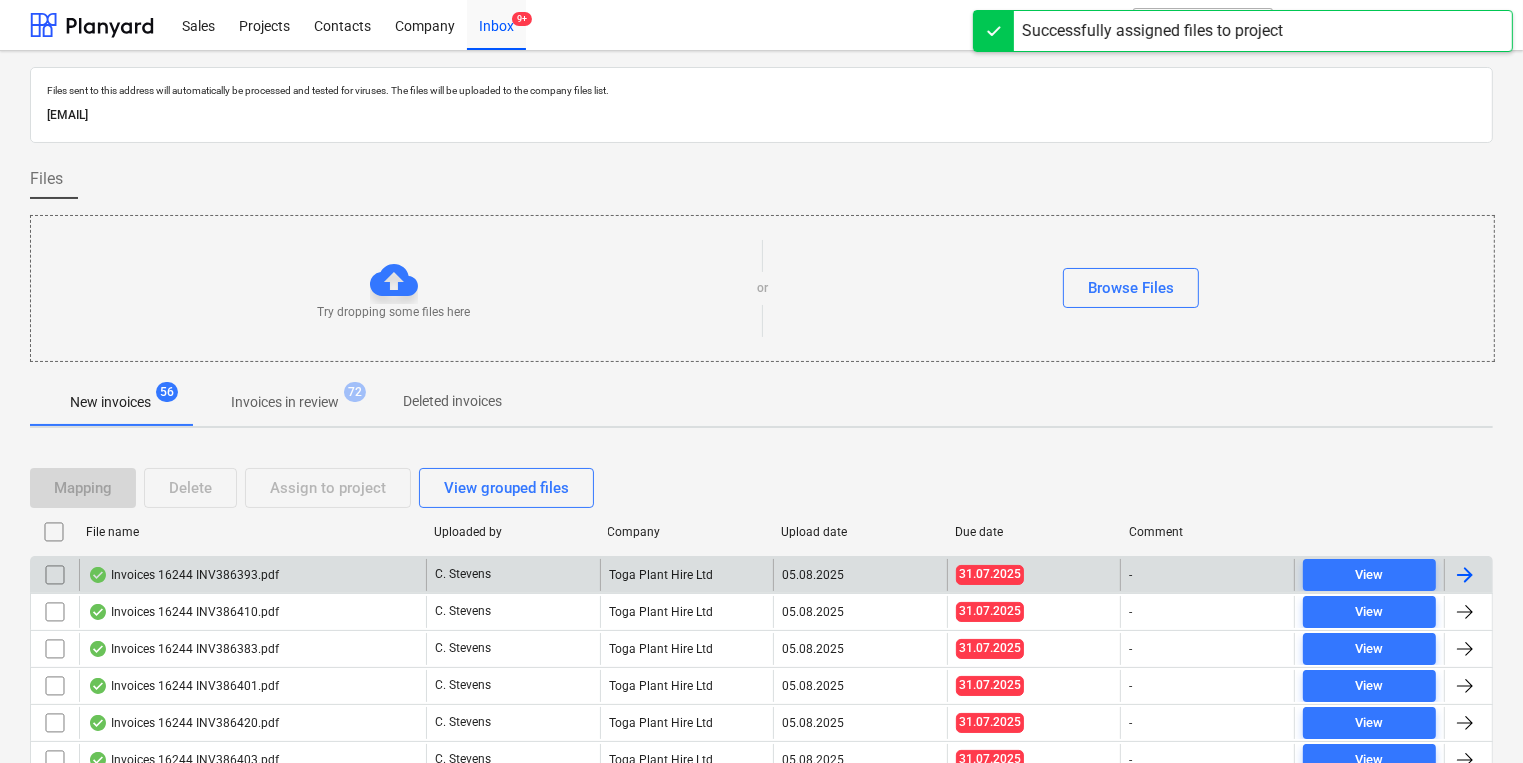 click on "Invoices 16244 INV386393.pdf" at bounding box center (252, 575) 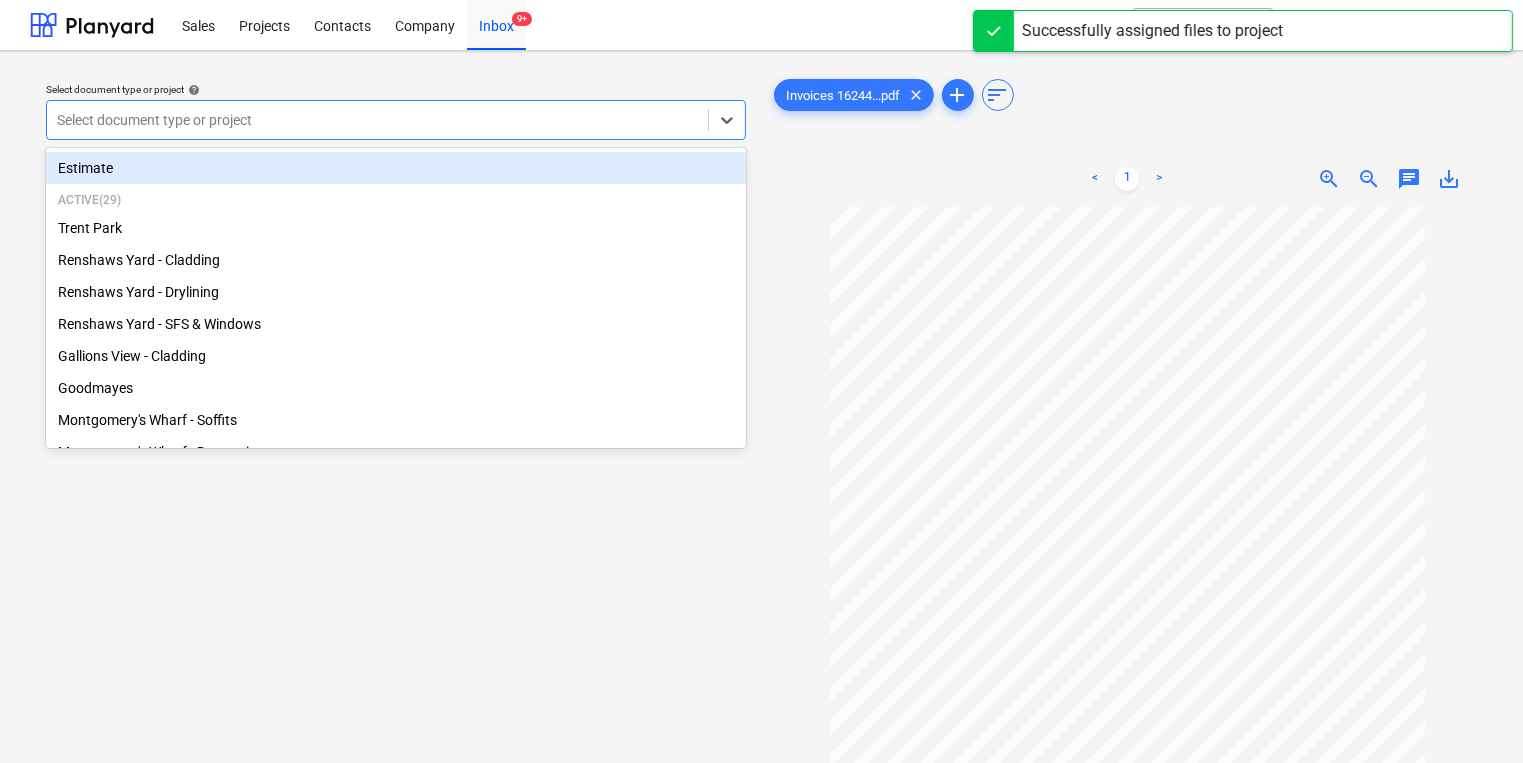 click at bounding box center (377, 120) 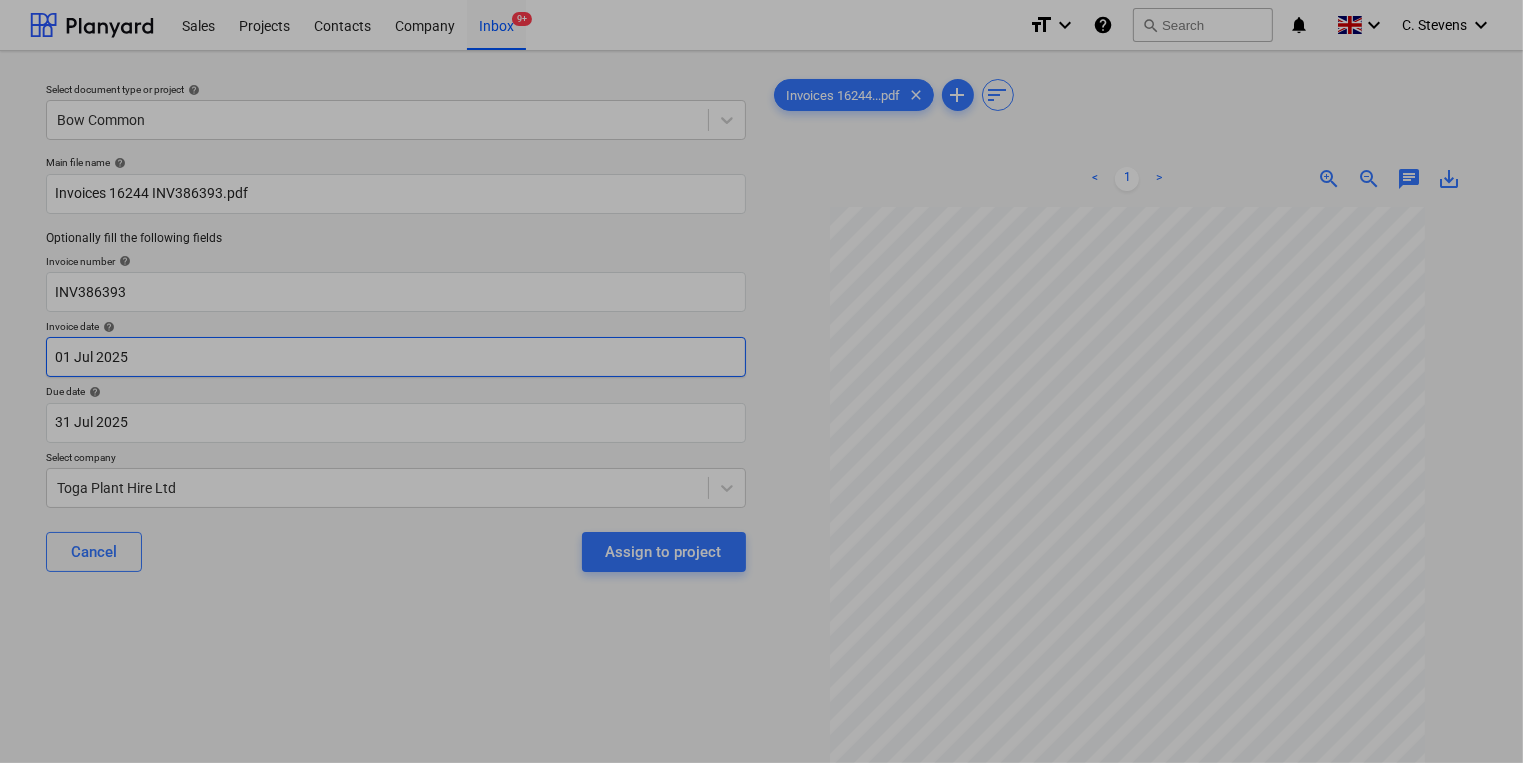 click on "Sales Projects Contacts Company Inbox 9+ format_size keyboard_arrow_down help search Search notifications 0 keyboard_arrow_down C. Stevens keyboard_arrow_down Select document type or project help Bow Common Main file name help Invoices 16244 INV386393.pdf Optionally fill the following fields Invoice number help INV386393 Invoice date help 01 Jul 2025 01.07.2025 Press the down arrow key to interact with the calendar and
select a date. Press the question mark key to get the keyboard shortcuts for changing dates. Due date help 31 Jul 2025 31.07.2025 Press the down arrow key to interact with the calendar and
select a date. Press the question mark key to get the keyboard shortcuts for changing dates. Select company Toga Plant Hire Ltd   Cancel Assign to project Invoices 16244...pdf clear add sort < 1 > zoom_in zoom_out chat 0 save_alt Files uploaded successfully Files uploaded successfully
Su Mo Tu We Th Fr Sa Su Mo Tu We Th Fr Sa June 2025 1 2 3 4 5 6 7 8 9 10 11 12 13 14 15 16 17 18 19 20 1" at bounding box center [761, 381] 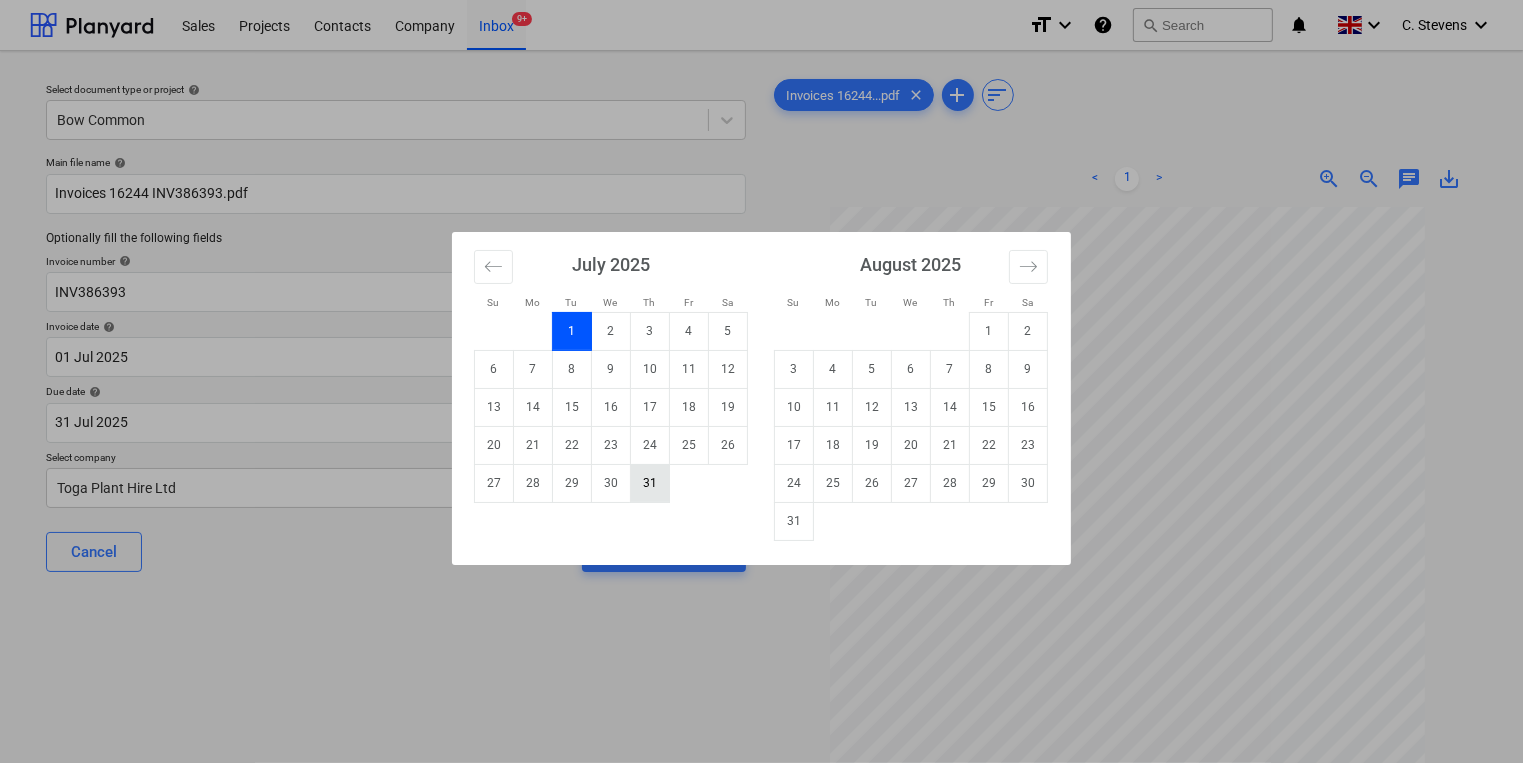 click on "31" at bounding box center [650, 483] 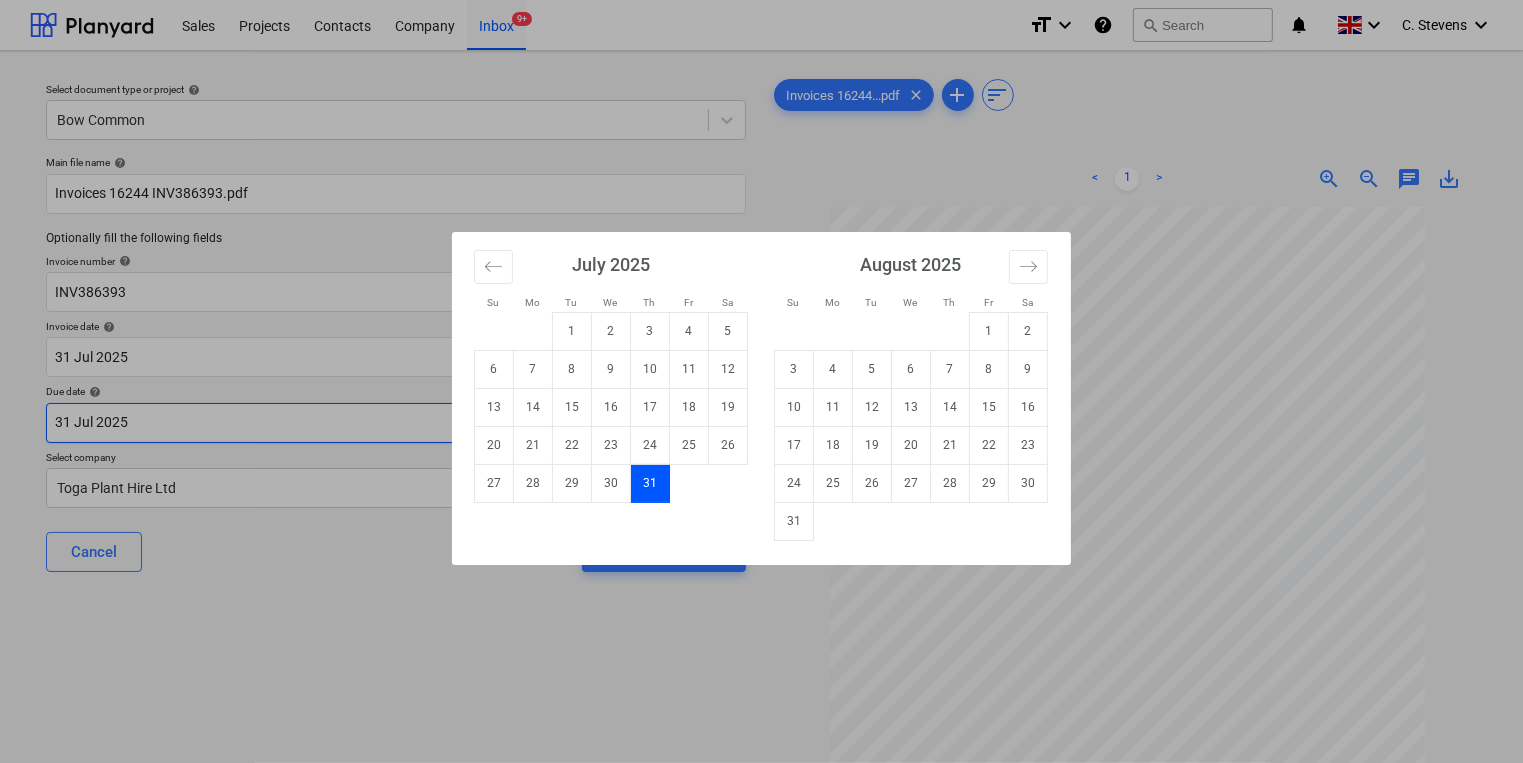 click on "Sales Projects Contacts Company Inbox 9+ format_size keyboard_arrow_down help search Search notifications 0 keyboard_arrow_down C. Stevens keyboard_arrow_down Select document type or project help Bow Common Main file name help Invoices 16244 INV386393.pdf Optionally fill the following fields Invoice number help INV386393 Invoice date help 31 Jul 2025 31.07.2025 Press the down arrow key to interact with the calendar and
select a date. Press the question mark key to get the keyboard shortcuts for changing dates. Due date help 31 Jul 2025 31.07.2025 Press the down arrow key to interact with the calendar and
select a date. Press the question mark key to get the keyboard shortcuts for changing dates. Select company Toga Plant Hire Ltd   Cancel Assign to project Invoices 16244...pdf clear add sort < 1 > zoom_in zoom_out chat 0 save_alt Files uploaded successfully Files uploaded successfully
Su Mo Tu We Th Fr Sa Su Mo Tu We Th Fr Sa June 2025 1 2 3 4 5 6 7 8 9 10 11 12 13 14 15 16 17 18 19 20 1" at bounding box center [761, 381] 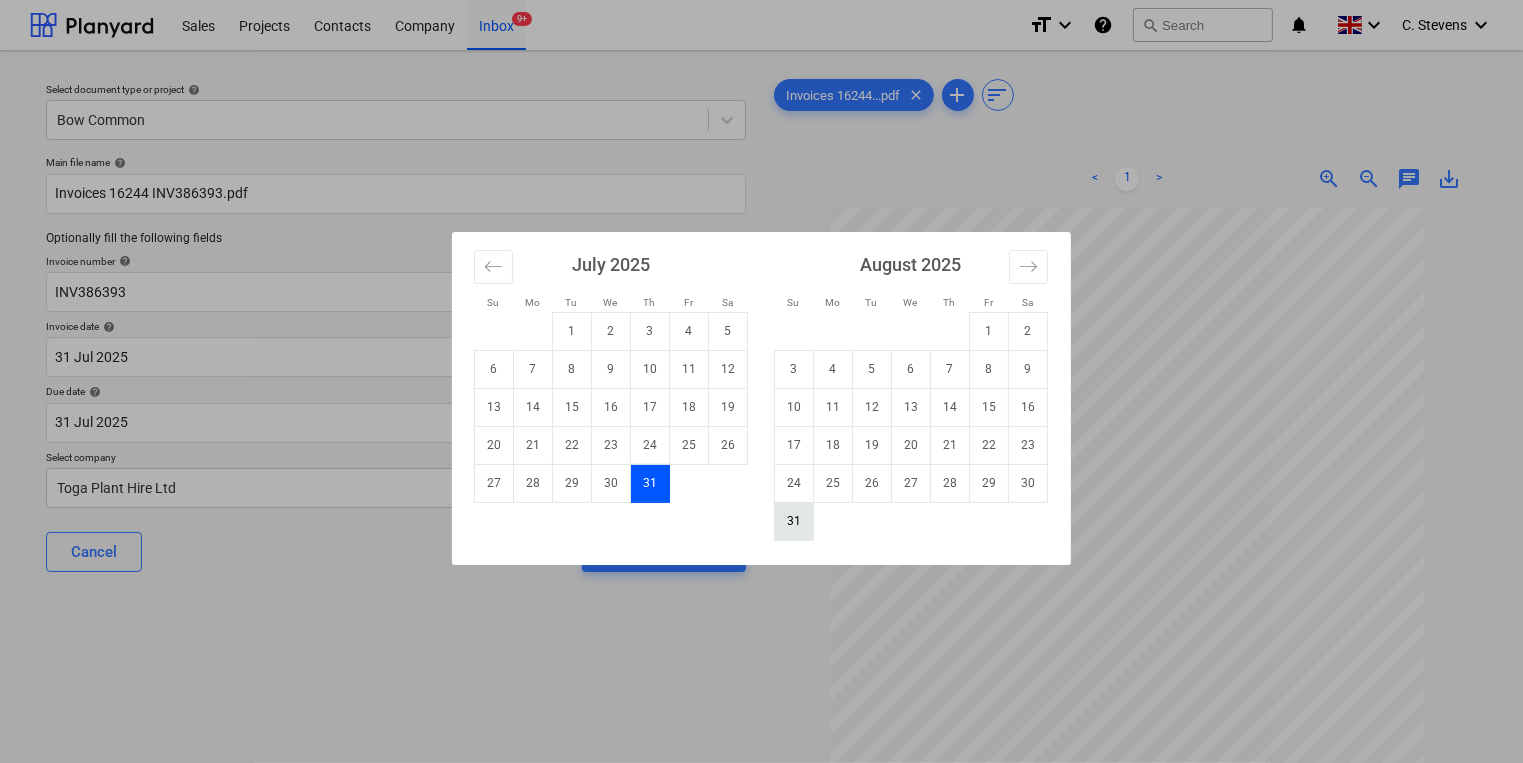 click on "31" at bounding box center (794, 521) 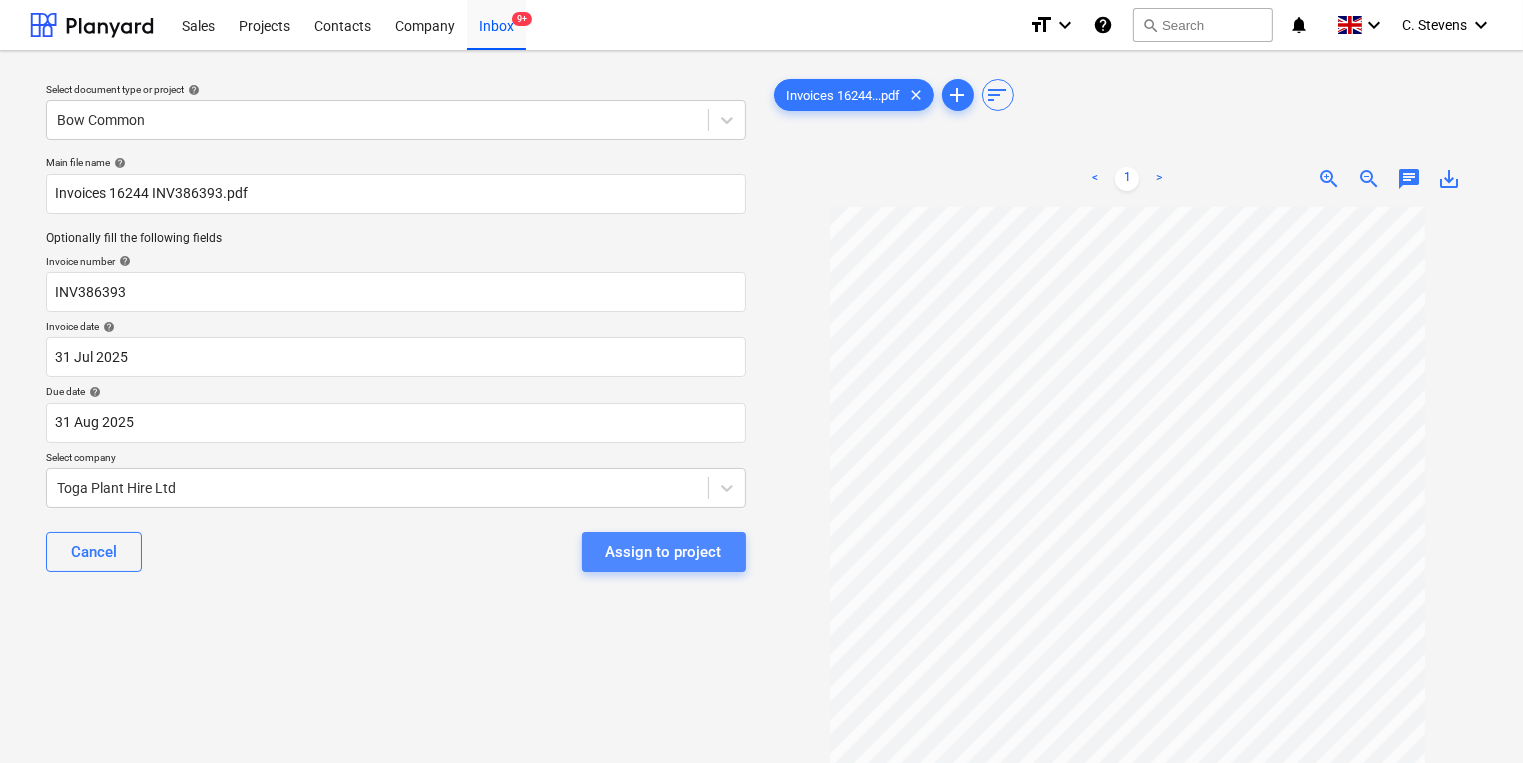 click on "Assign to project" at bounding box center (664, 552) 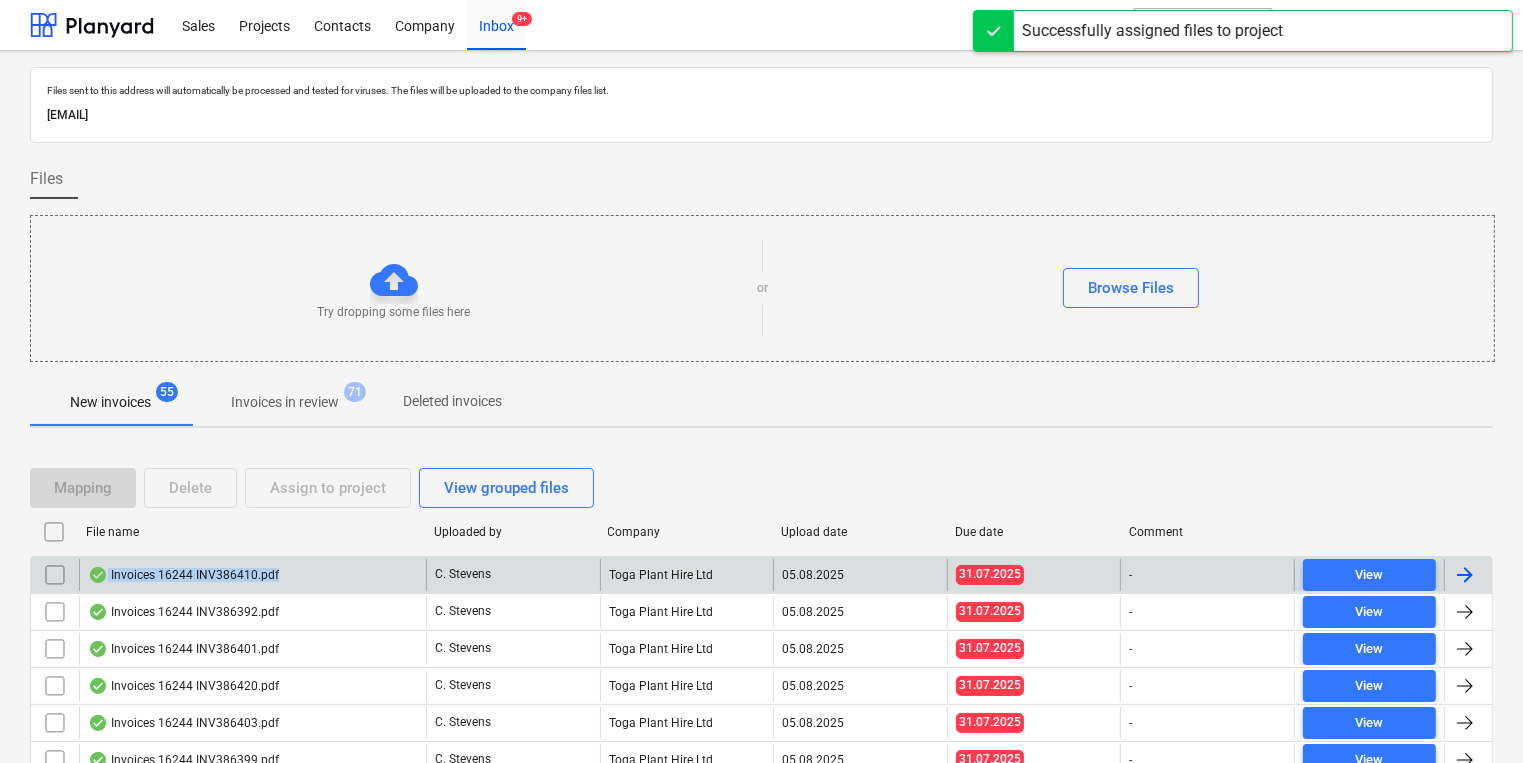 click on "Invoices 16244 INV386410.pdf" at bounding box center [252, 575] 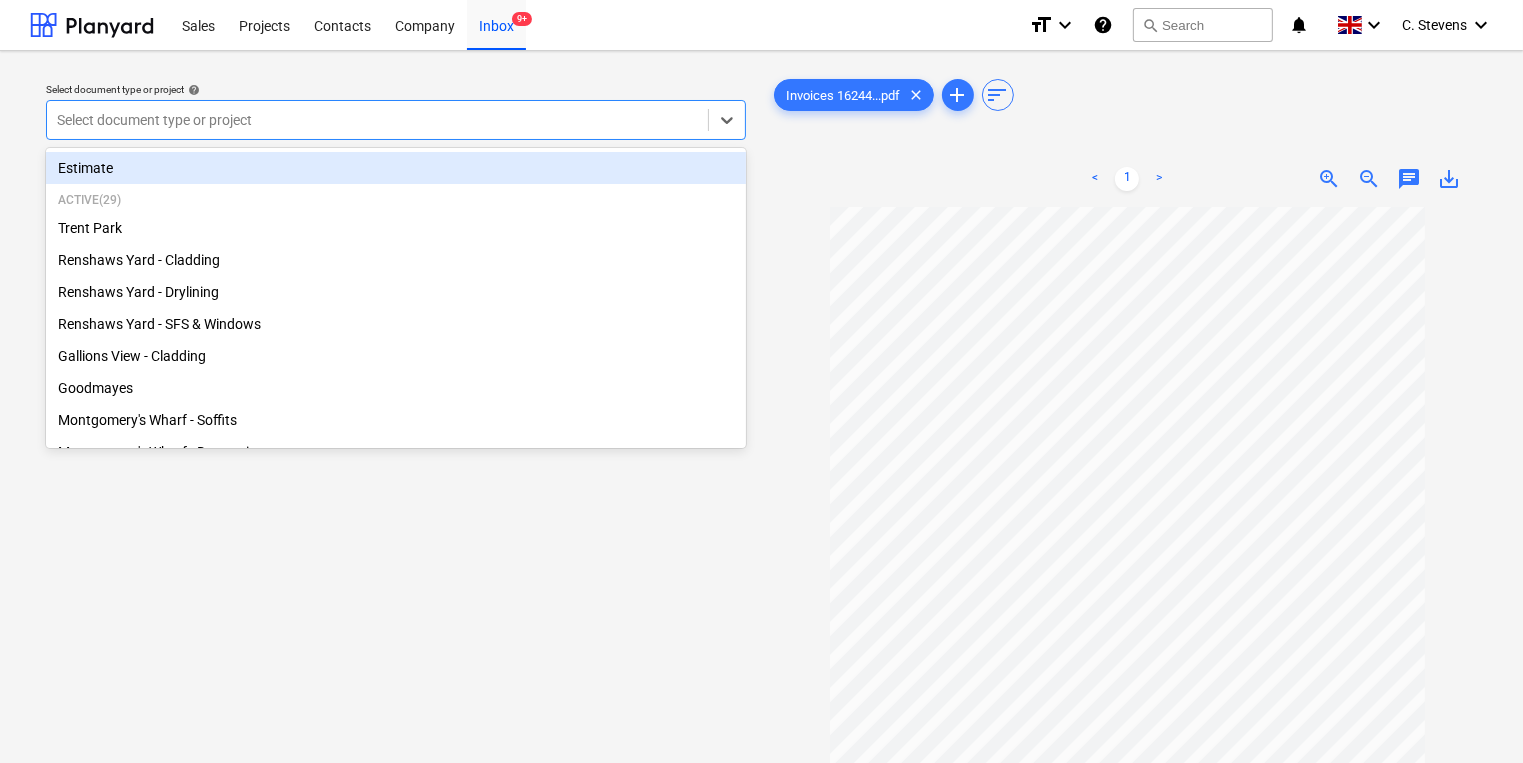 click at bounding box center (377, 120) 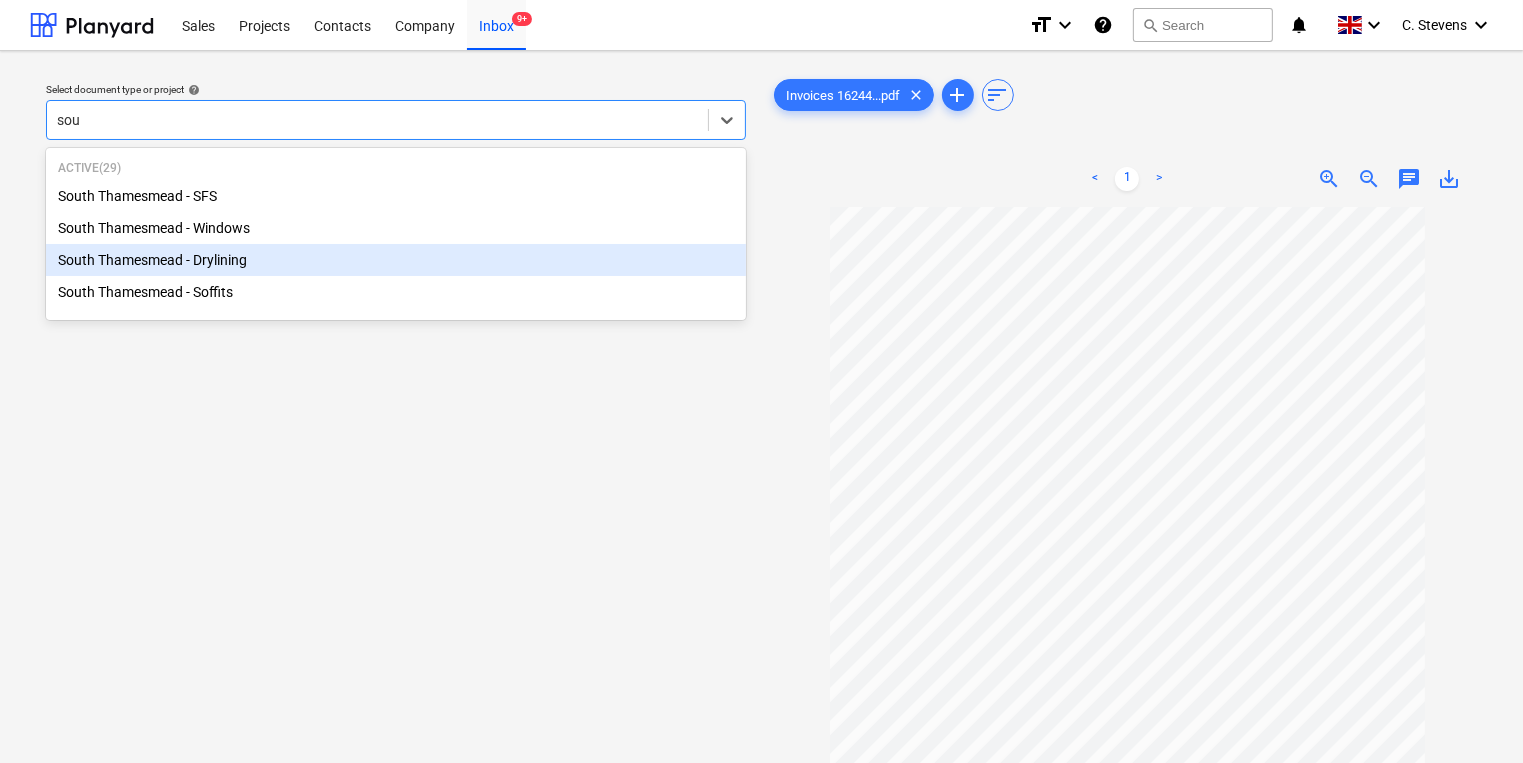 click on "South Thamesmead - Drylining" at bounding box center (396, 260) 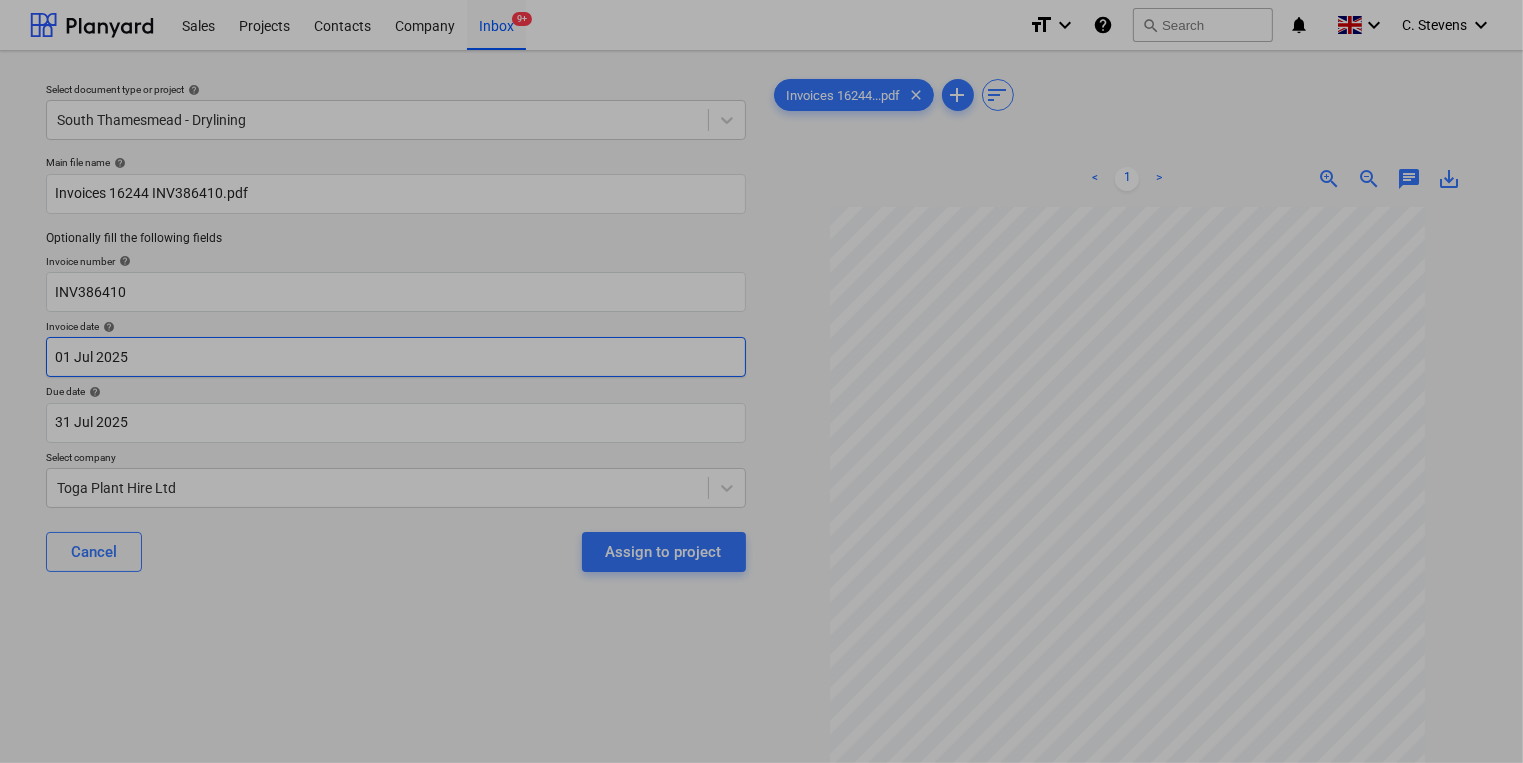 click on "Sales Projects Contacts Company Inbox 9+ format_size keyboard_arrow_down help search Search notifications 0 keyboard_arrow_down C. Stevens keyboard_arrow_down Select document type or project help South Thamesmead - Drylining Main file name help Invoices 16244 INV386410.pdf Optionally fill the following fields Invoice number help INV386410 Invoice date help 01 Jul 2025 01.07.2025 Press the down arrow key to interact with the calendar and
select a date. Press the question mark key to get the keyboard shortcuts for changing dates. Due date help 31 Jul 2025 31.07.2025 Press the down arrow key to interact with the calendar and
select a date. Press the question mark key to get the keyboard shortcuts for changing dates. Select company Toga Plant Hire Ltd   Cancel Assign to project Invoices 16244...pdf clear add sort < 1 > zoom_in zoom_out chat 0 save_alt Files uploaded successfully Files uploaded successfully
Su Mo Tu We Th Fr Sa Su Mo Tu We Th Fr Sa June 2025 1 2 3 4 5 6 7 8 9 10 11 12 13 14 1" at bounding box center [761, 381] 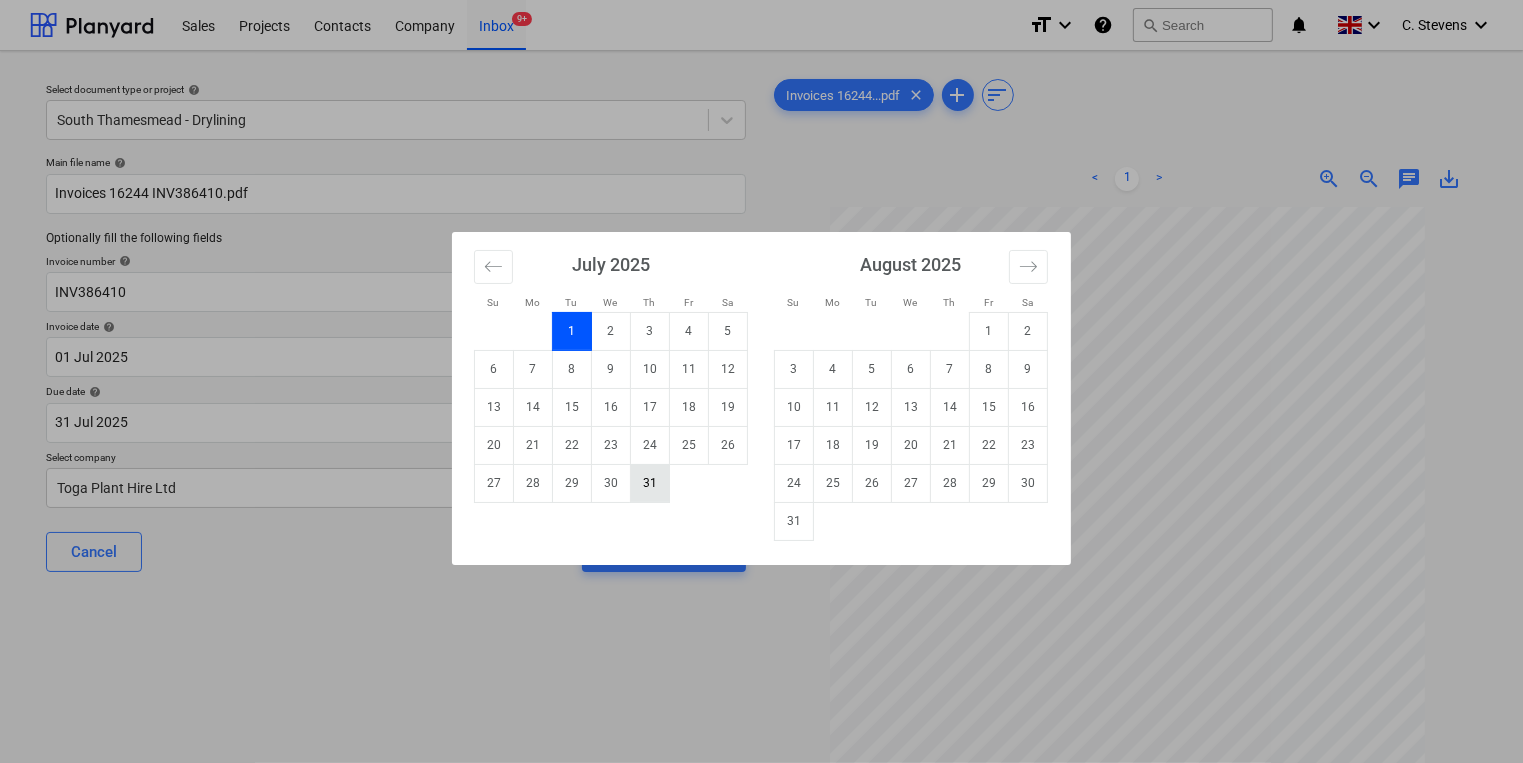 click on "31" at bounding box center [650, 483] 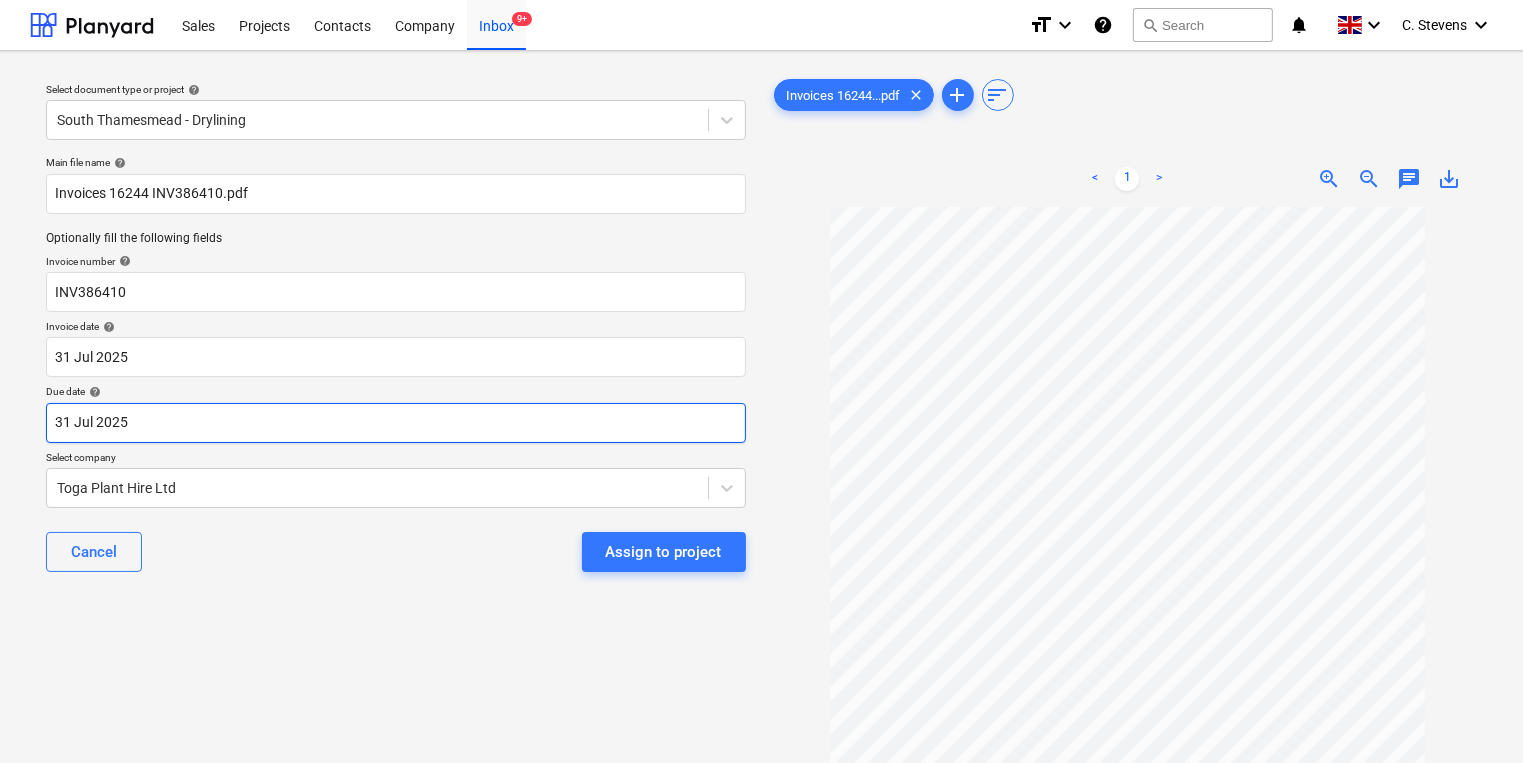 click on "Sales Projects Contacts Company Inbox 9+ format_size keyboard_arrow_down help search Search notifications 0 keyboard_arrow_down C. Stevens keyboard_arrow_down Select document type or project help South Thamesmead - Drylining Main file name help Invoices 16244 INV386410.pdf Optionally fill the following fields Invoice number help INV386410 Invoice date help 31 Jul 2025 31.07.2025 Press the down arrow key to interact with the calendar and
select a date. Press the question mark key to get the keyboard shortcuts for changing dates. Due date help 31 Jul 2025 31.07.2025 Press the down arrow key to interact with the calendar and
select a date. Press the question mark key to get the keyboard shortcuts for changing dates. Select company Toga Plant Hire Ltd   Cancel Assign to project Invoices 16244...pdf clear add sort < 1 > zoom_in zoom_out chat 0 save_alt Files uploaded successfully Files uploaded successfully" at bounding box center (761, 381) 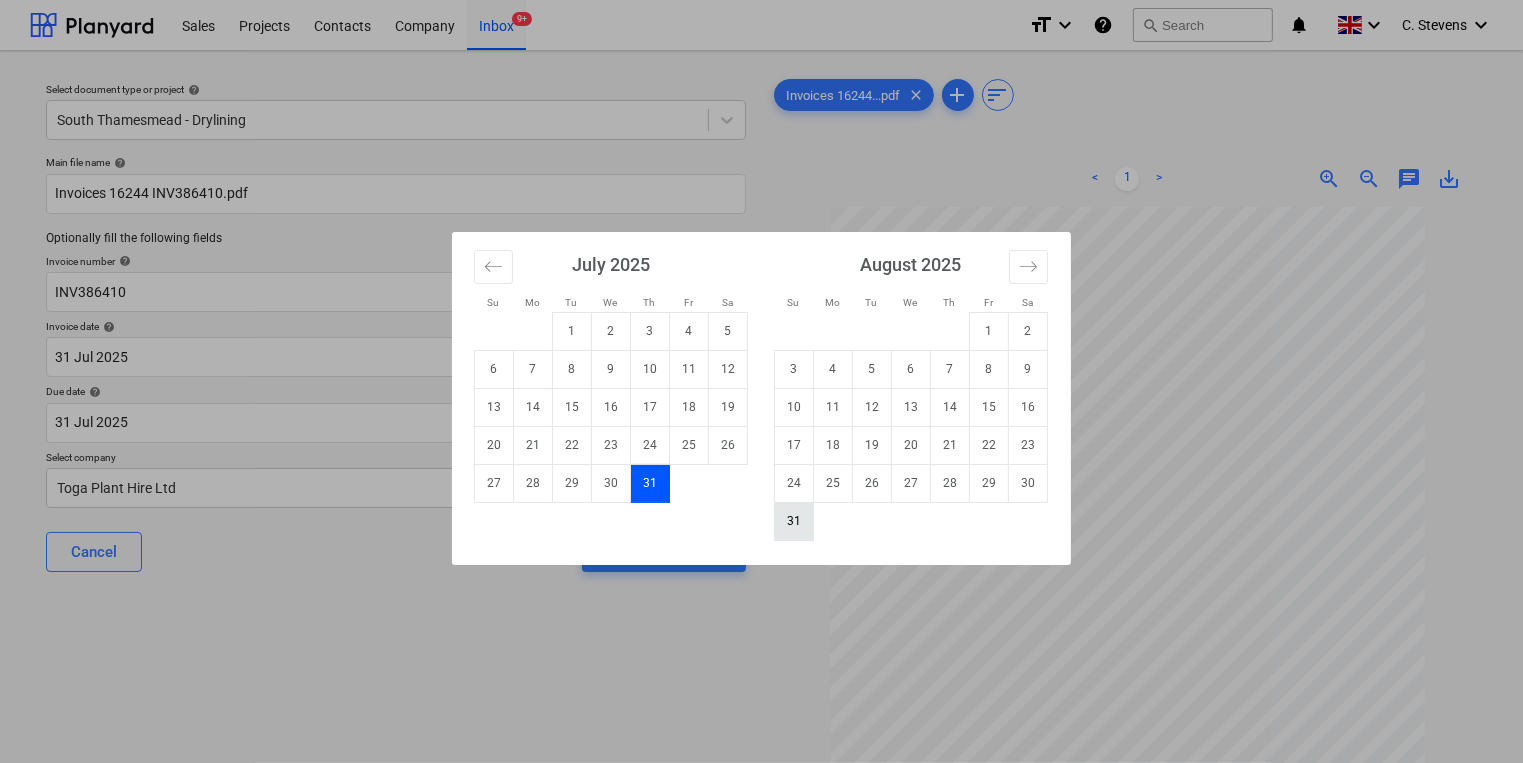 click on "31" at bounding box center [794, 521] 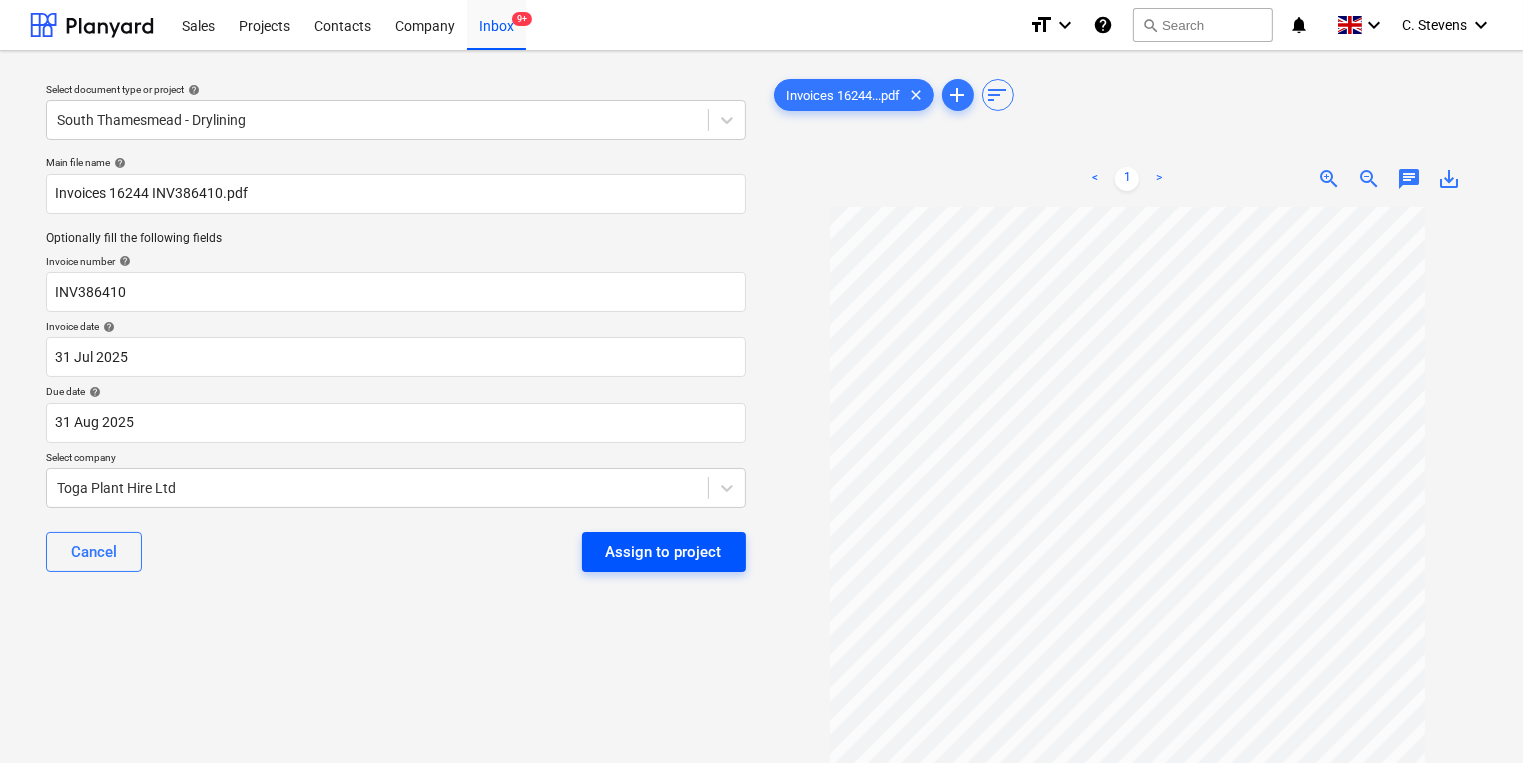 click on "Assign to project" at bounding box center [664, 552] 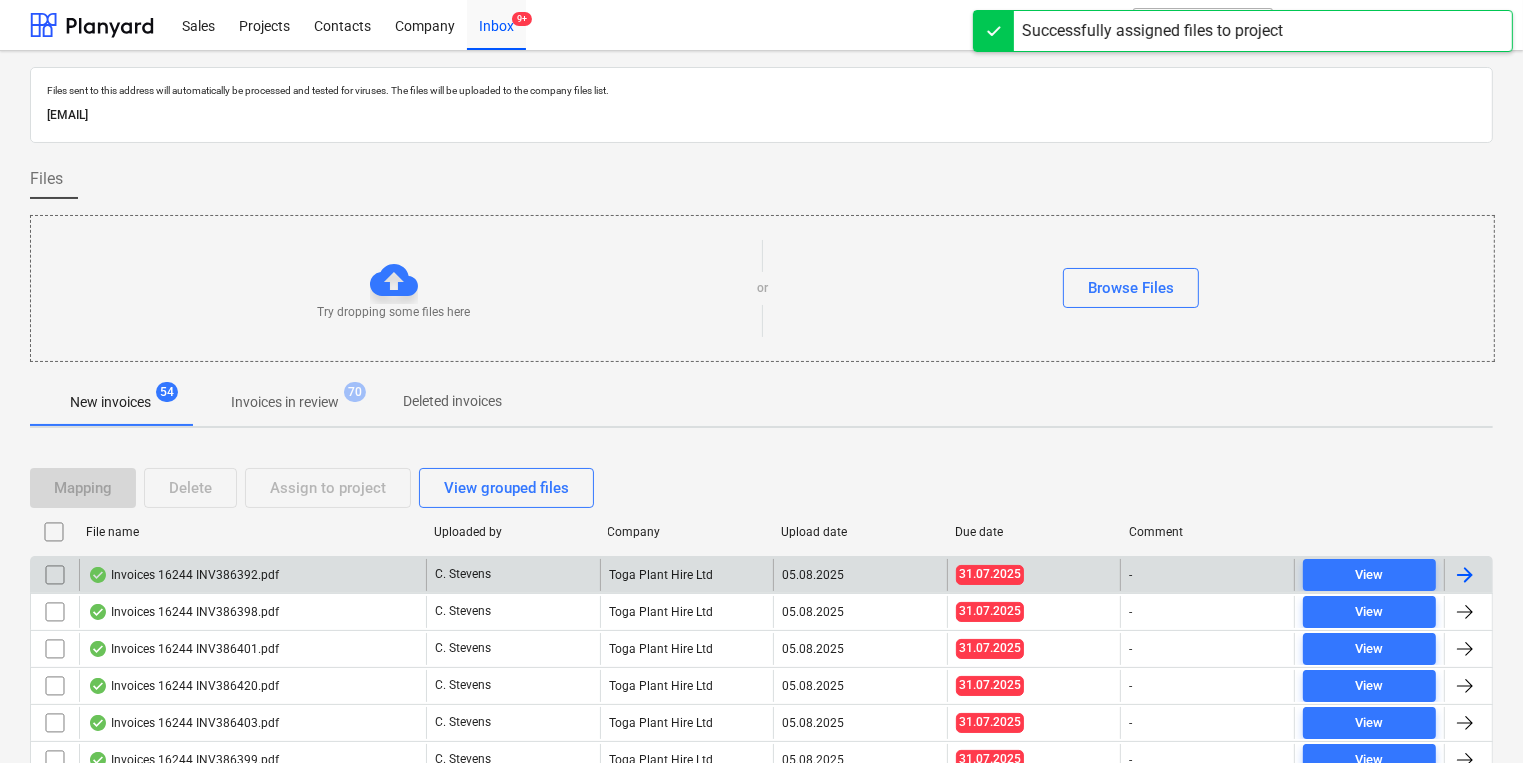 click on "Invoices 16244 INV386392.pdf" at bounding box center (252, 575) 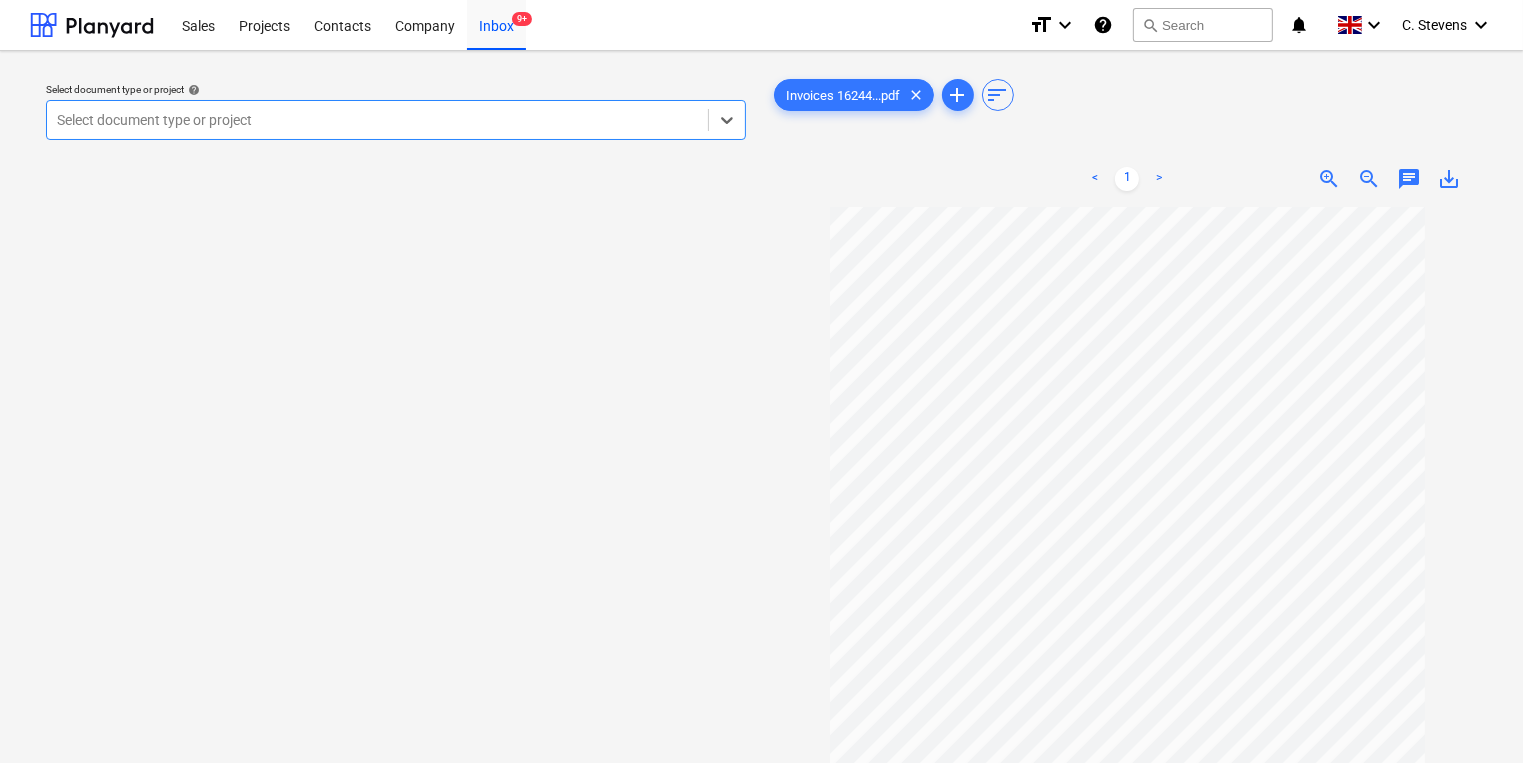 click at bounding box center [377, 120] 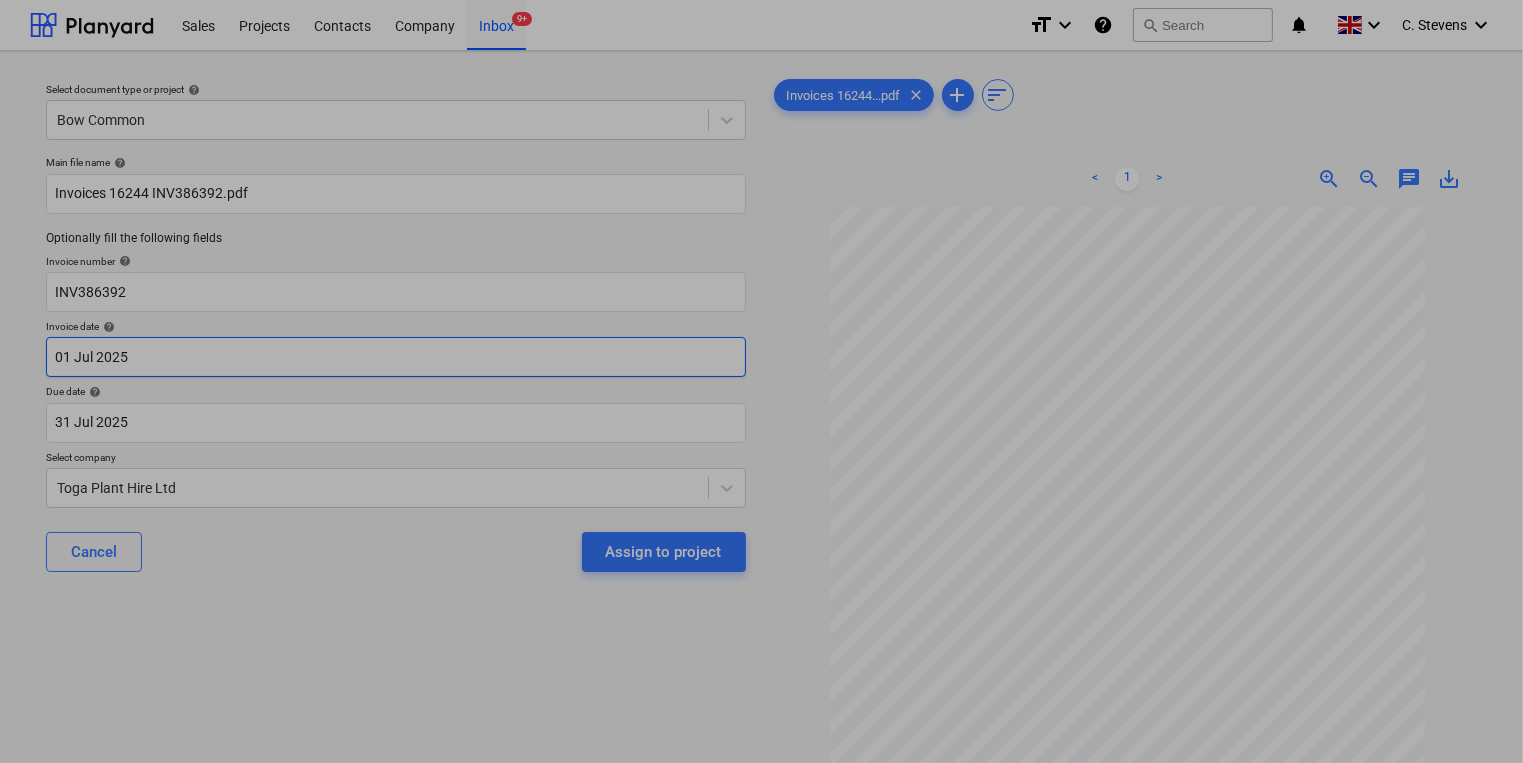 click on "Sales Projects Contacts Company Inbox 9+ format_size keyboard_arrow_down help search Search notifications 0 keyboard_arrow_down C. Stevens keyboard_arrow_down Select document type or project help Bow Common Main file name help Invoices 16244 INV386392.pdf Optionally fill the following fields Invoice number help INV386392 Invoice date help 01 Jul 2025 01.07.2025 Press the down arrow key to interact with the calendar and
select a date. Press the question mark key to get the keyboard shortcuts for changing dates. Due date help 31 Jul 2025 31.07.2025 Press the down arrow key to interact with the calendar and
select a date. Press the question mark key to get the keyboard shortcuts for changing dates. Select company Toga Plant Hire Ltd   Cancel Assign to project Invoices 16244...pdf clear add sort < 1 > zoom_in zoom_out chat 0 save_alt Files uploaded successfully Files uploaded successfully
Su Mo Tu We Th Fr Sa Su Mo Tu We Th Fr Sa June 2025 1 2 3 4 5 6 7 8 9 10 11 12 13 14 15 16 17 18 19 20 1" at bounding box center (761, 381) 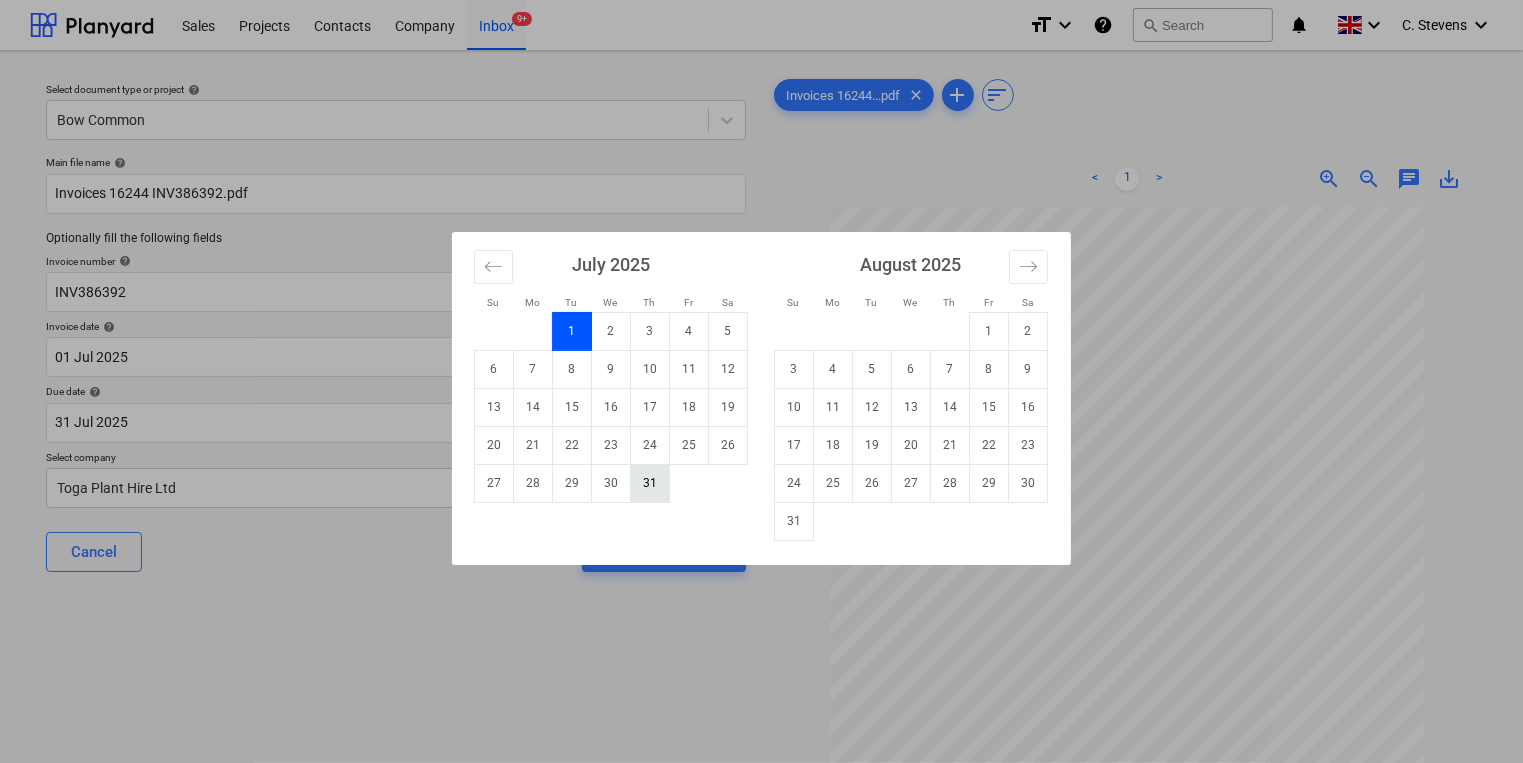 click on "31" at bounding box center [650, 483] 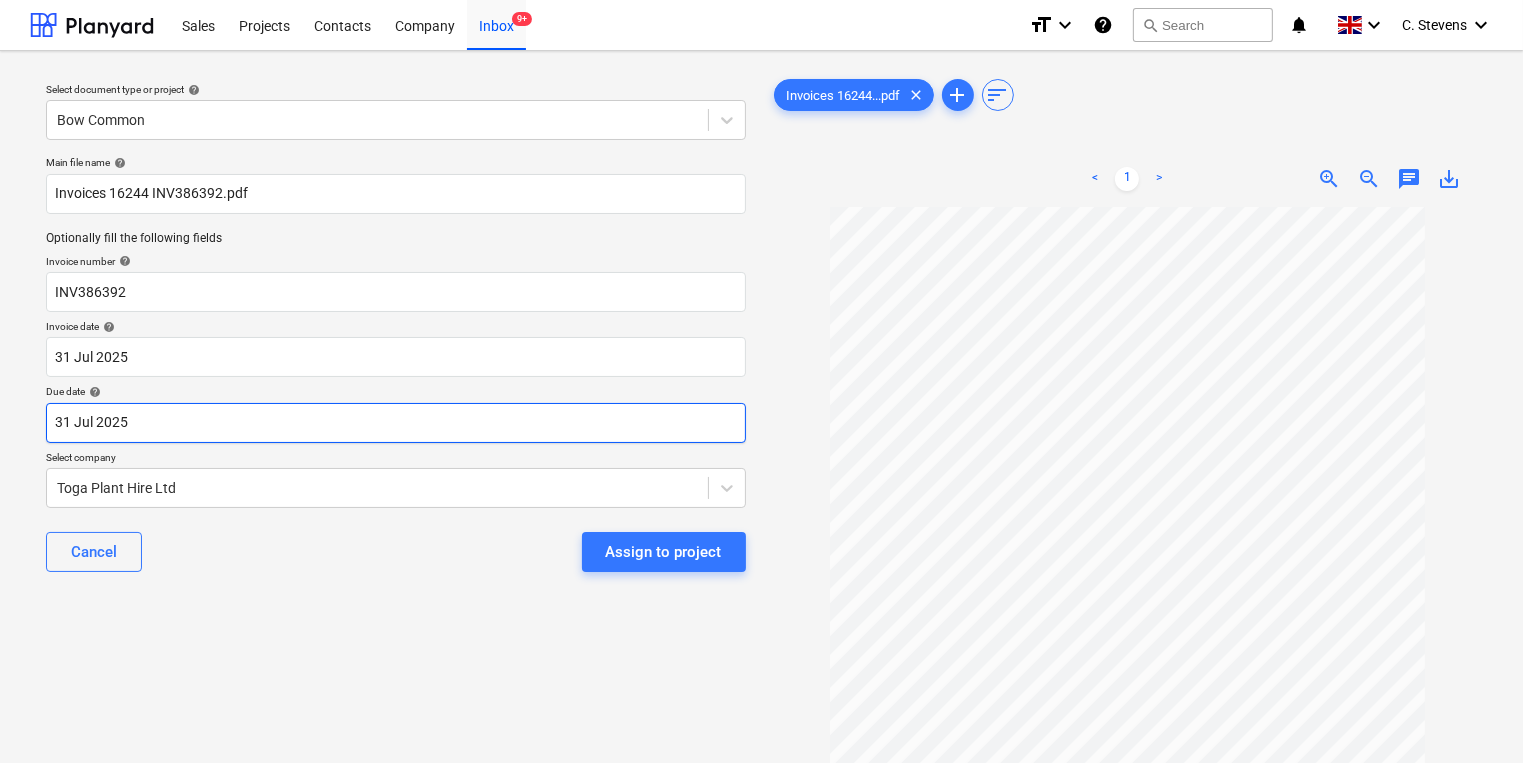 click on "Sales Projects Contacts Company Inbox 9+ format_size keyboard_arrow_down help search Search notifications 0 keyboard_arrow_down C. Stevens keyboard_arrow_down Select document type or project help Bow Common Main file name help Invoices 16244 INV386392.pdf Optionally fill the following fields Invoice number help INV386392 Invoice date help 31 Jul 2025 31.07.2025 Press the down arrow key to interact with the calendar and
select a date. Press the question mark key to get the keyboard shortcuts for changing dates. Due date help 31 Jul 2025 31.07.2025 Press the down arrow key to interact with the calendar and
select a date. Press the question mark key to get the keyboard shortcuts for changing dates. Select company Toga Plant Hire Ltd   Cancel Assign to project Invoices 16244...pdf clear add sort < 1 > zoom_in zoom_out chat 0 save_alt Files uploaded successfully Files uploaded successfully" at bounding box center [761, 381] 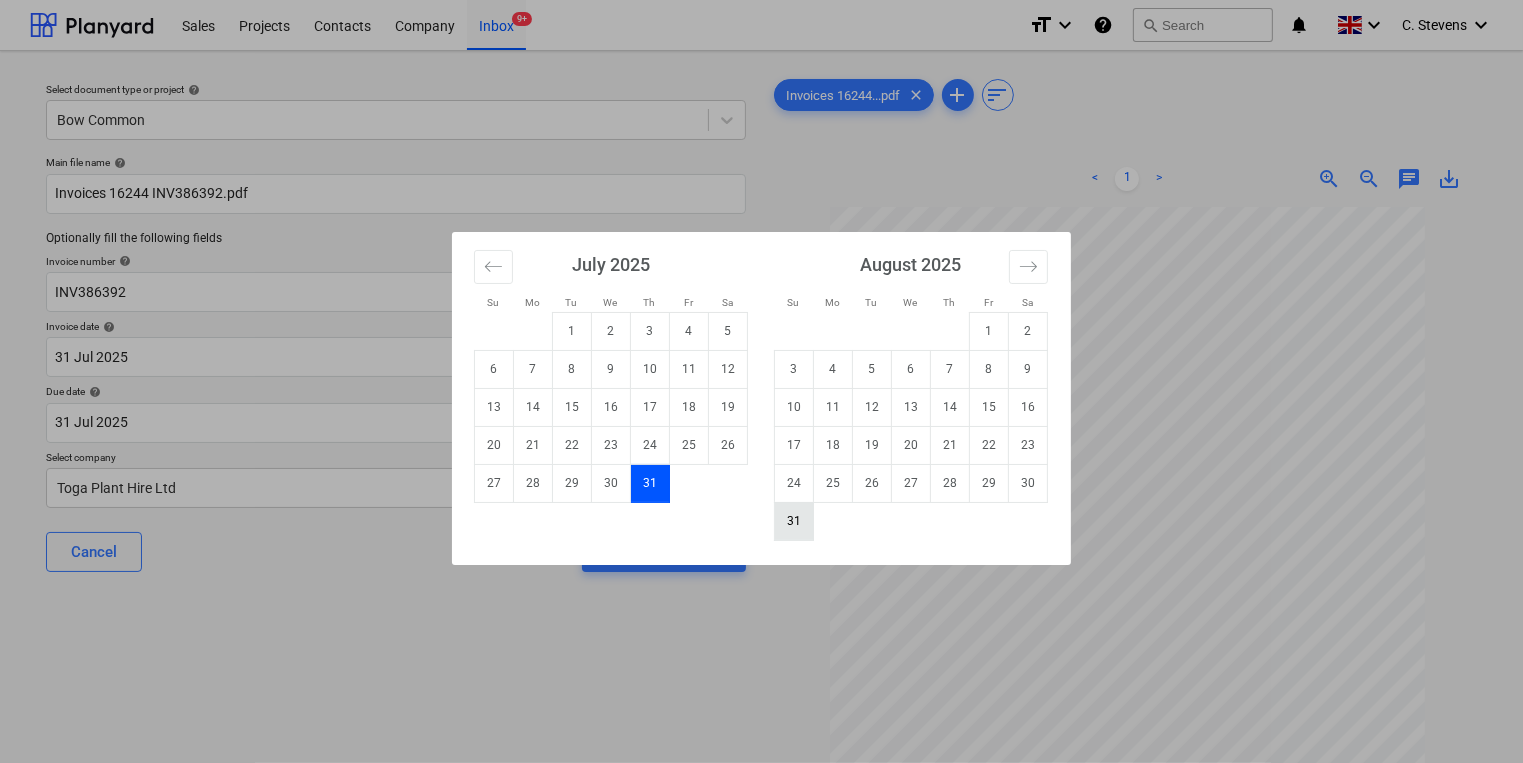 click on "31" at bounding box center [794, 521] 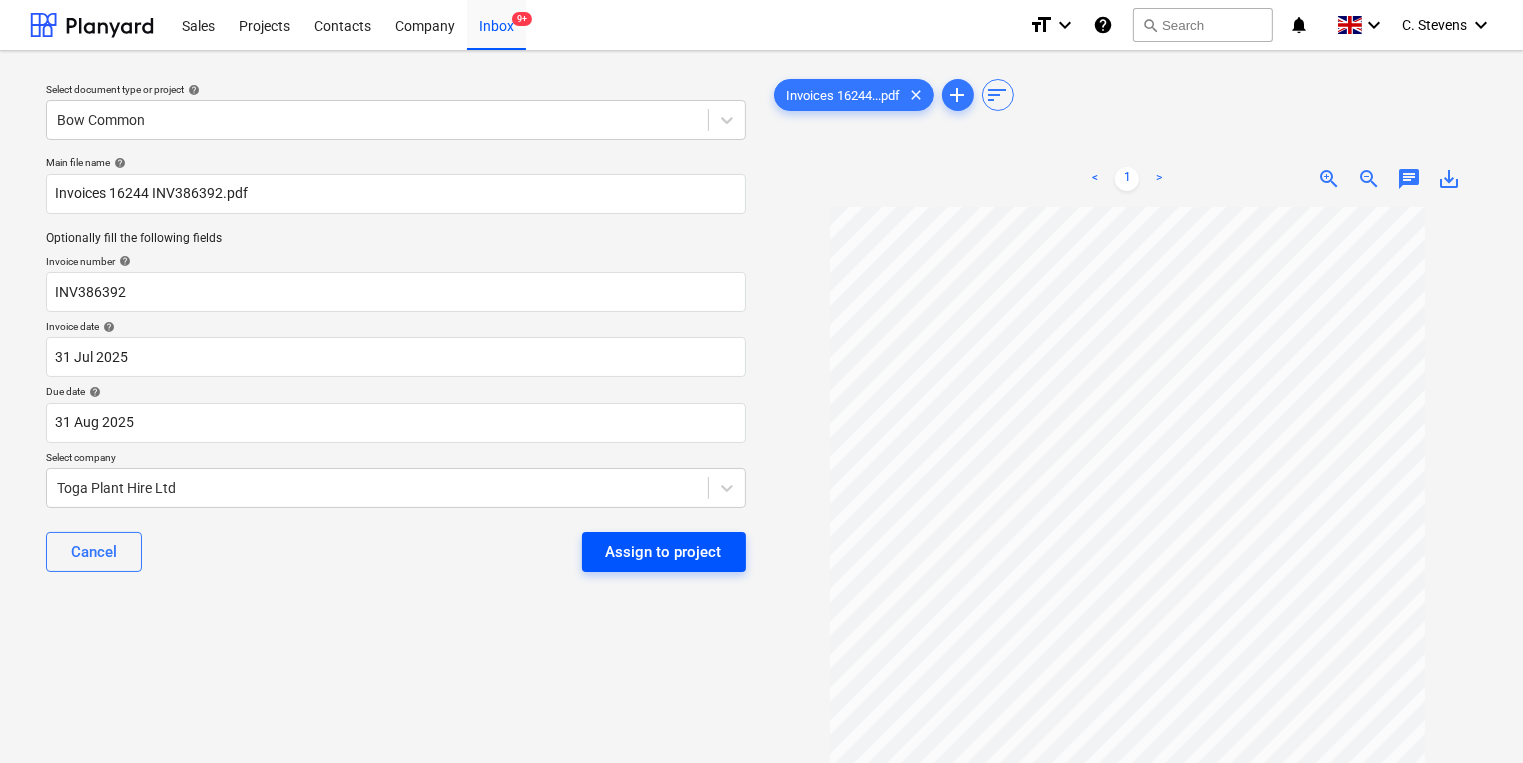 click on "Assign to project" at bounding box center [664, 552] 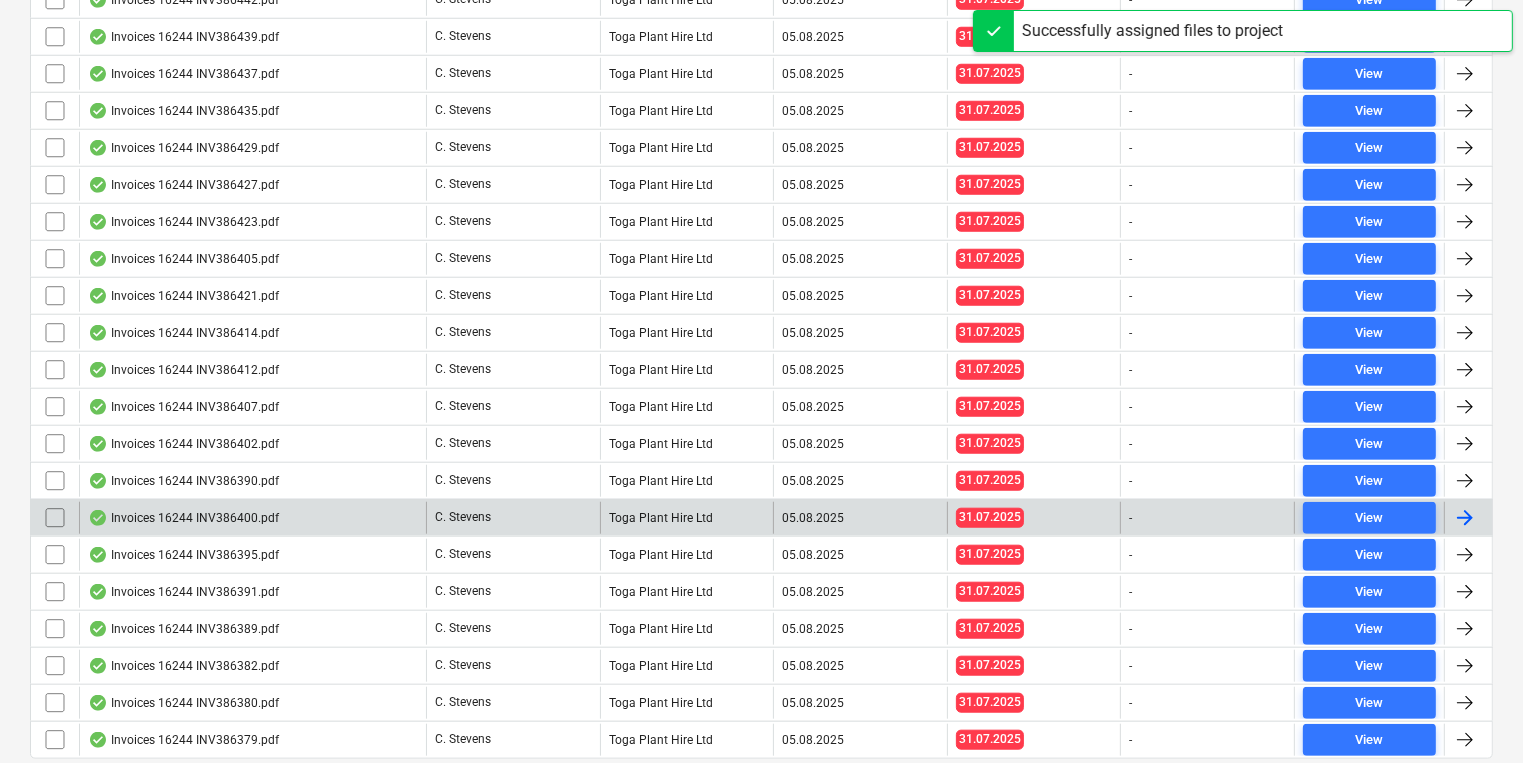 scroll, scrollTop: 1814, scrollLeft: 0, axis: vertical 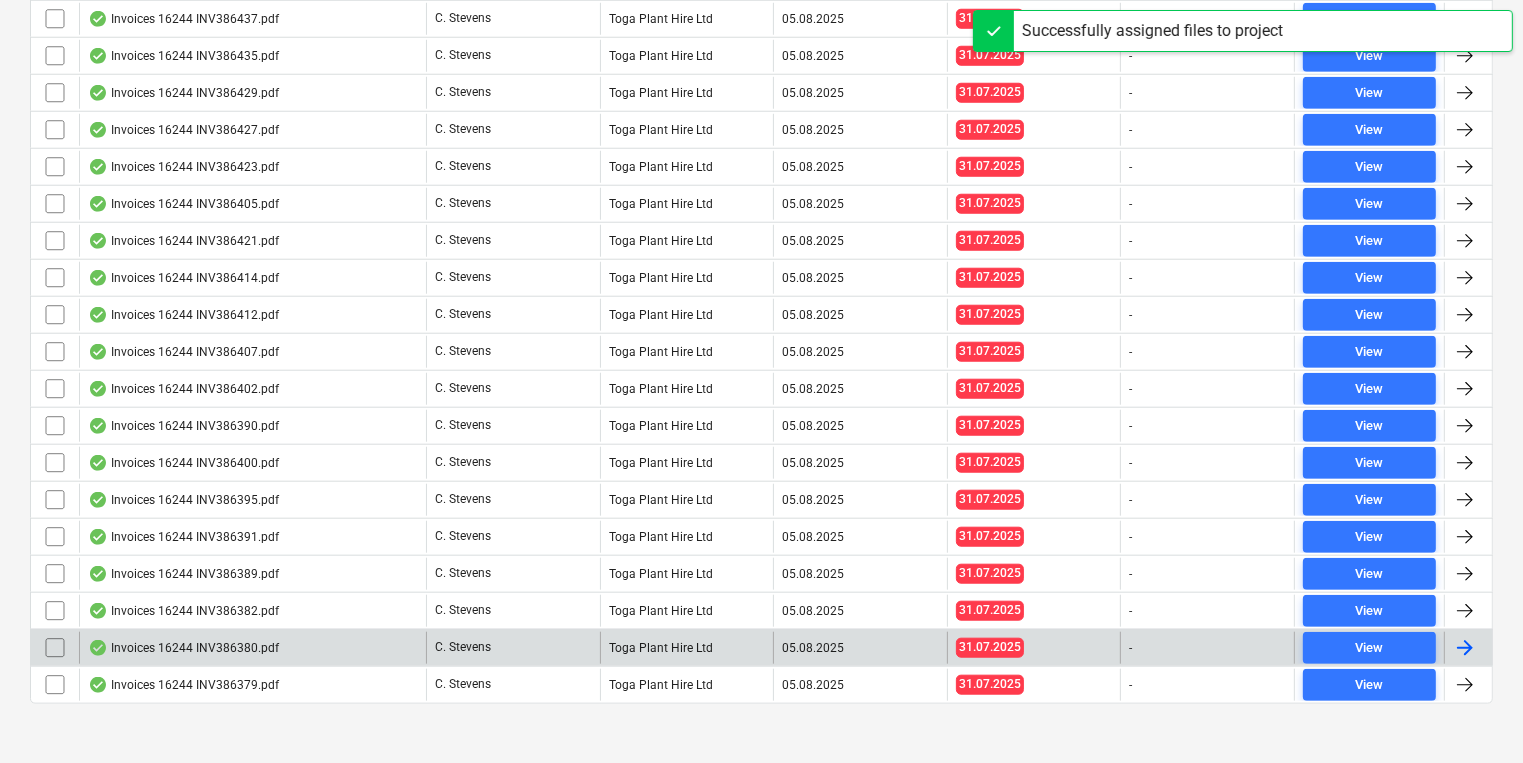 click on "C. Stevens" at bounding box center (513, 648) 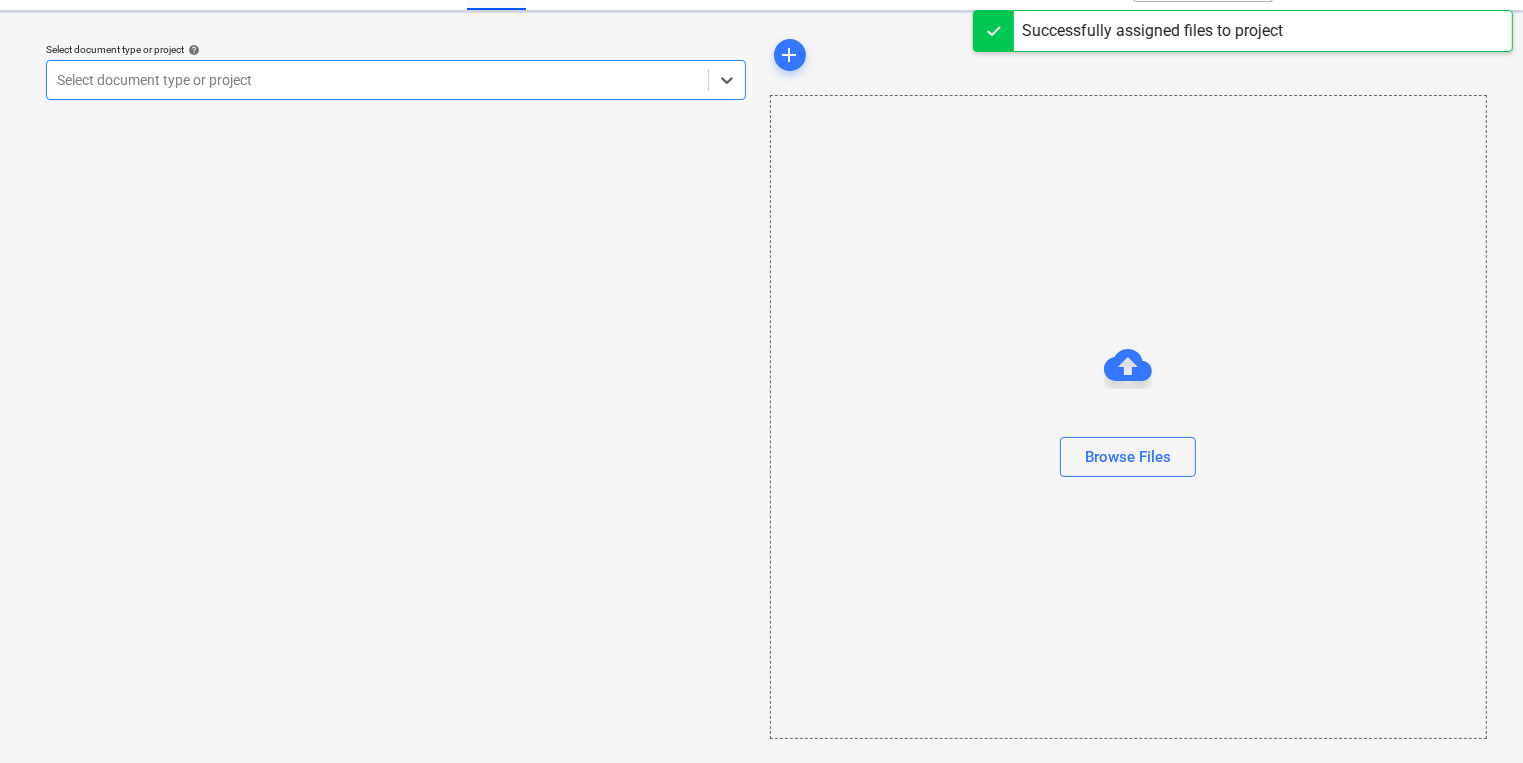 scroll, scrollTop: 0, scrollLeft: 0, axis: both 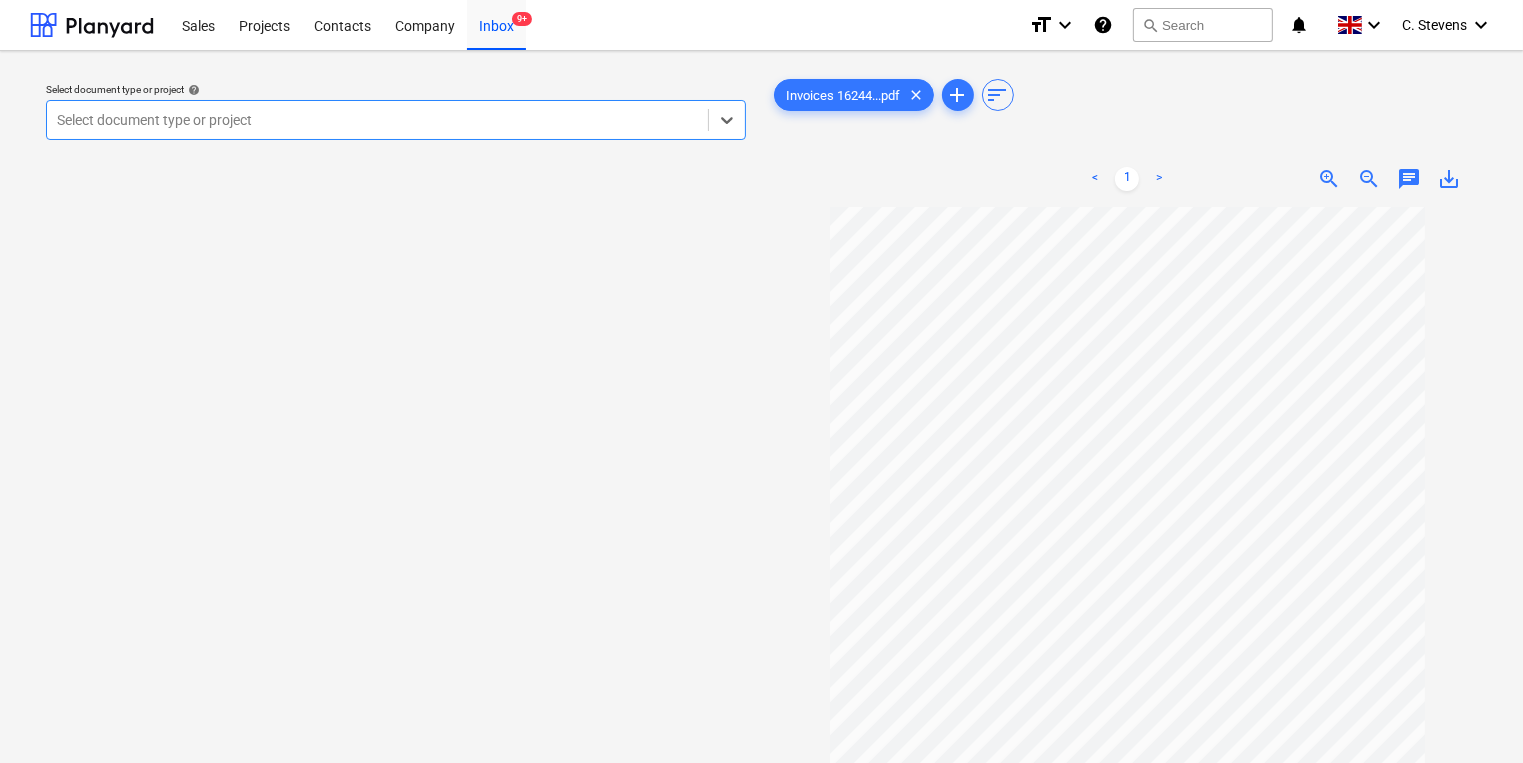 click at bounding box center [377, 120] 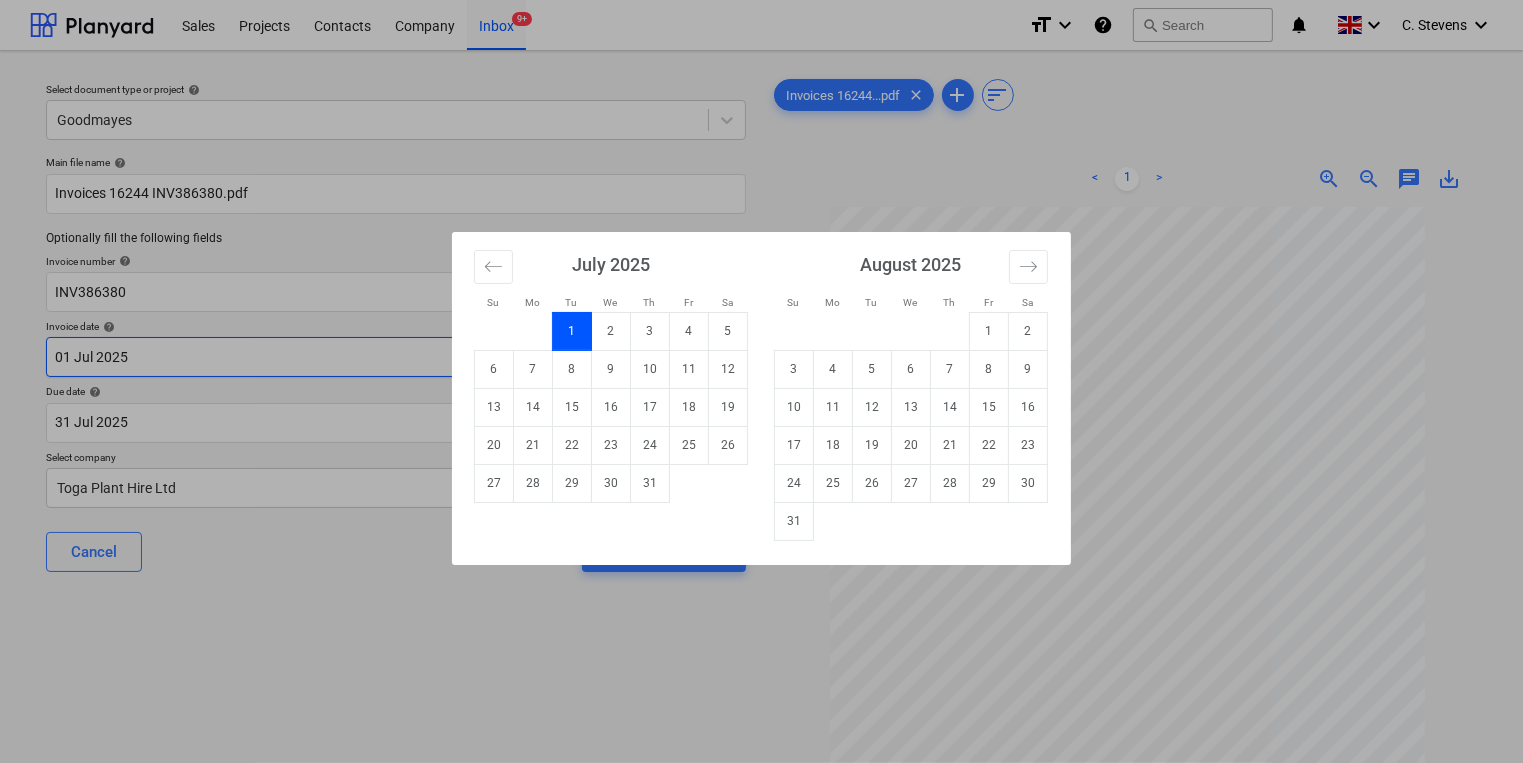 drag, startPoint x: 382, startPoint y: 352, endPoint x: 401, endPoint y: 404, distance: 55.362442 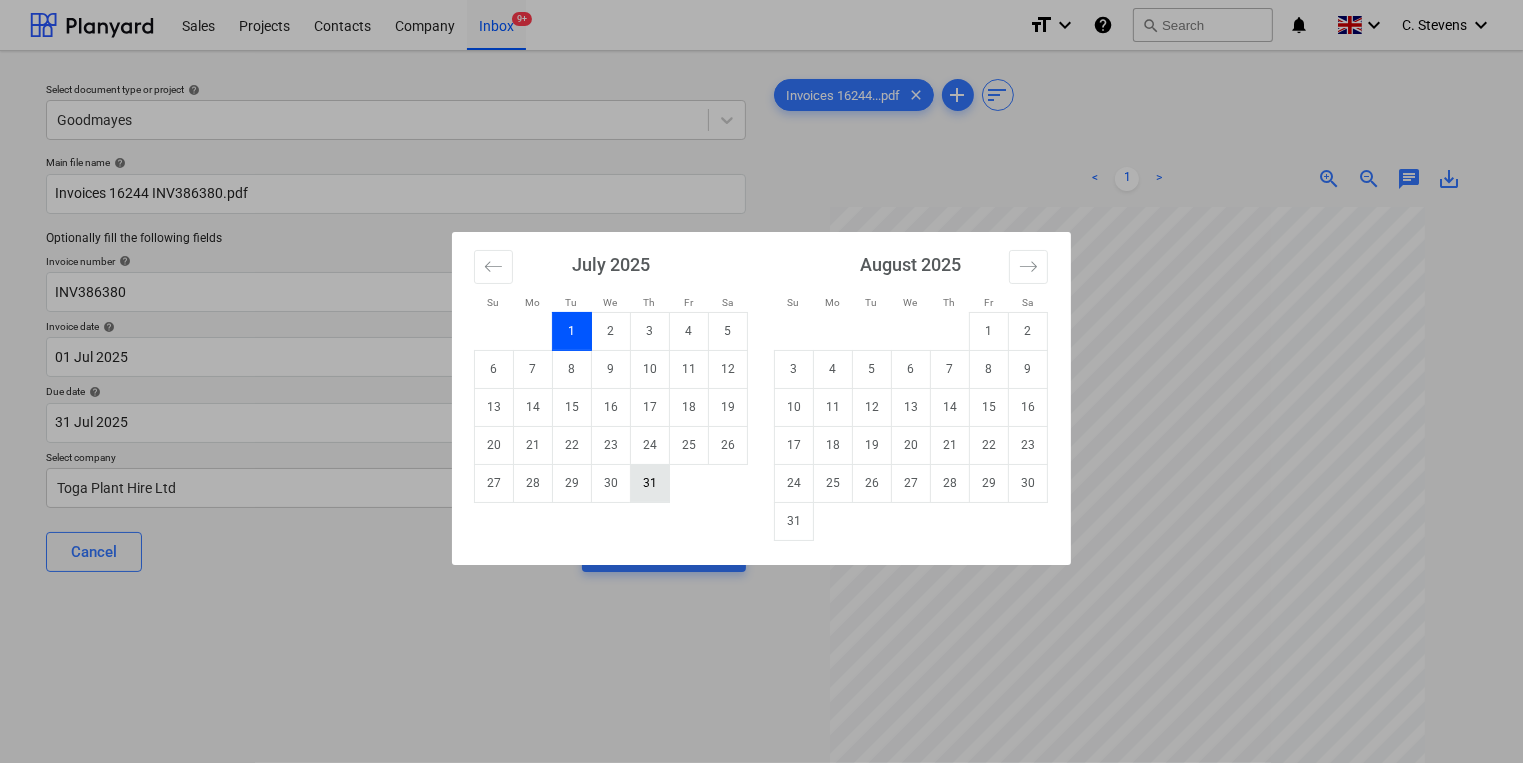 click on "31" at bounding box center (650, 483) 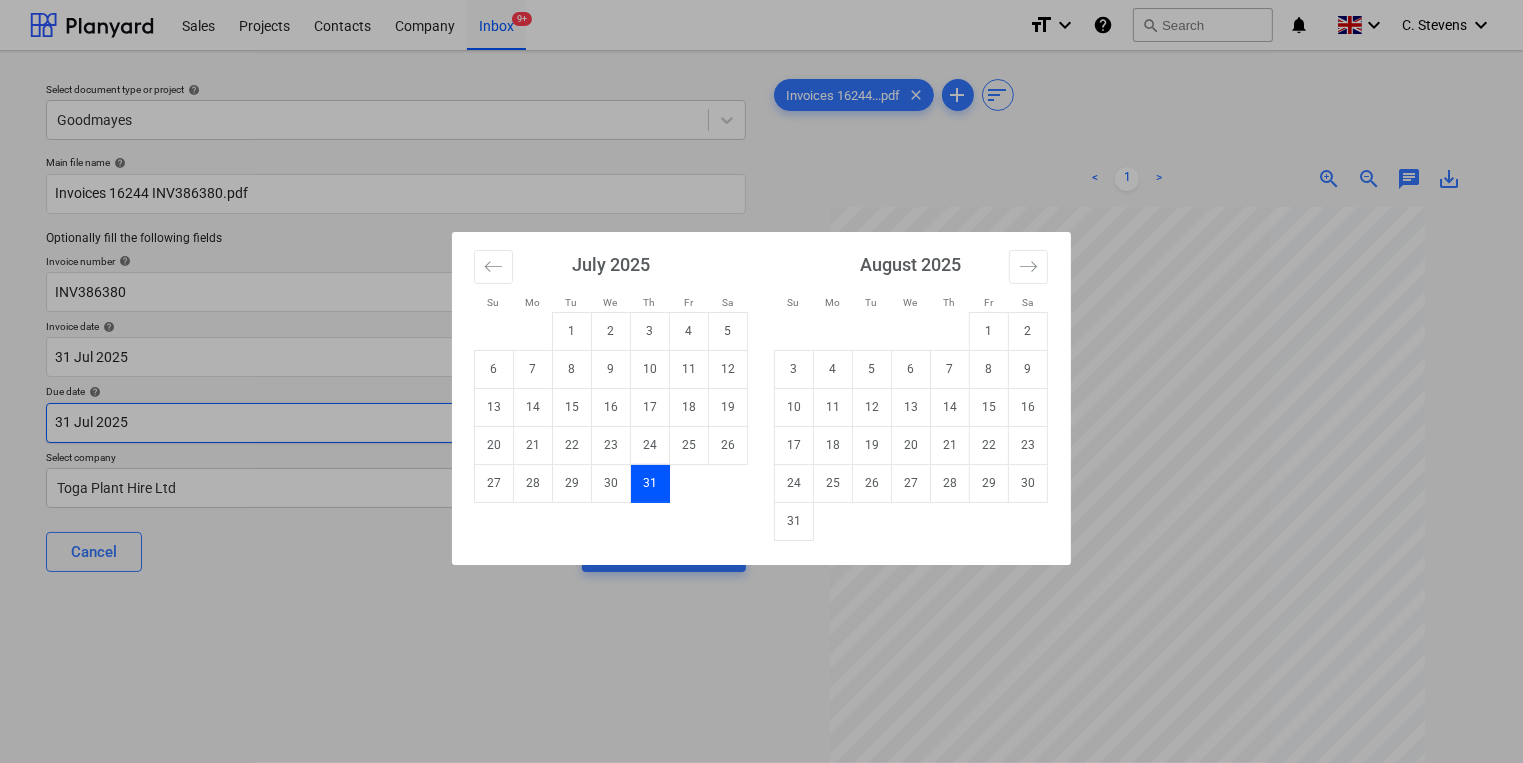 click on "Sales Projects Contacts Company Inbox 9+ format_size keyboard_arrow_down help search Search notifications 0 keyboard_arrow_down C. Stevens keyboard_arrow_down Select document type or project help Goodmayes Main file name help Invoices 16244 INV386380.pdf Optionally fill the following fields Invoice number help INV386380 Invoice date help 31 Jul 2025 31.07.2025 Press the down arrow key to interact with the calendar and
select a date. Press the question mark key to get the keyboard shortcuts for changing dates. Due date help 31 Jul 2025 31.07.2025 Press the down arrow key to interact with the calendar and
select a date. Press the question mark key to get the keyboard shortcuts for changing dates. Select company Toga Plant Hire Ltd   Cancel Assign to project Invoices 16244...pdf clear add sort < 1 > zoom_in zoom_out chat 0 save_alt Files uploaded successfully Files uploaded successfully
Su Mo Tu We Th Fr Sa Su Mo Tu We Th Fr Sa June 2025 1 2 3 4 5 6 7 8 9 10 11 12 13 14 15 16 17 18 19 20 21" at bounding box center (761, 381) 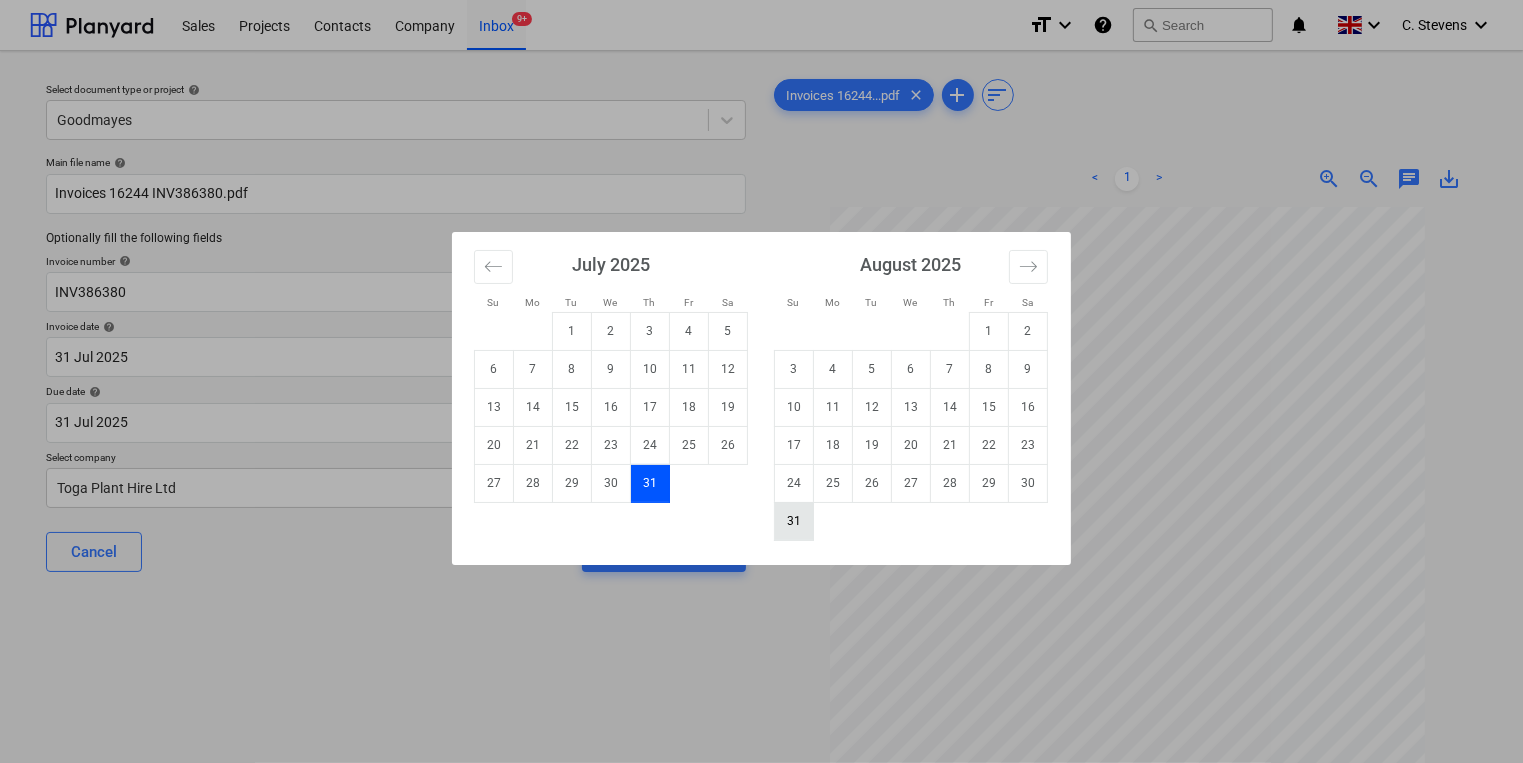 click on "31" at bounding box center (794, 521) 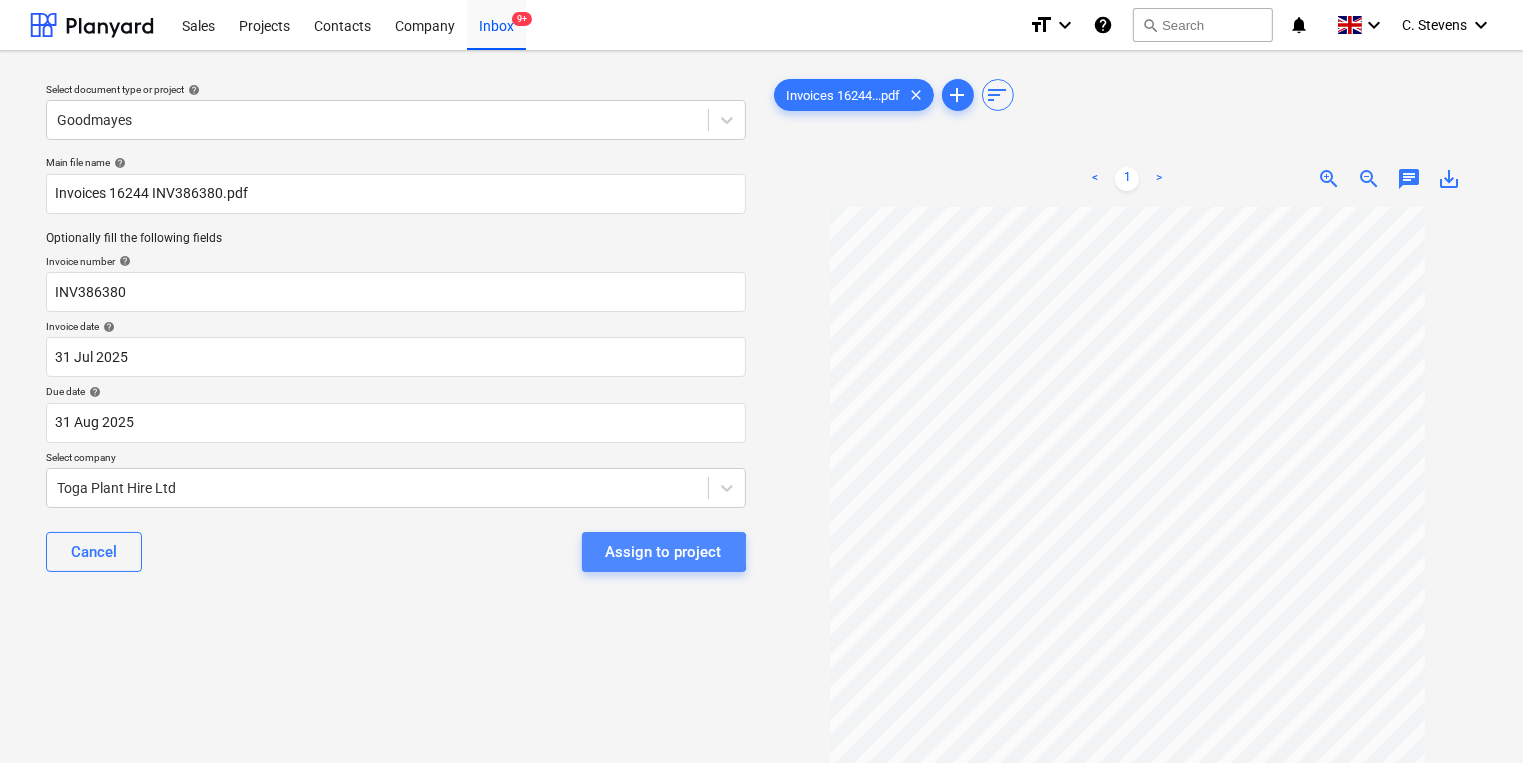 click on "Assign to project" at bounding box center [664, 552] 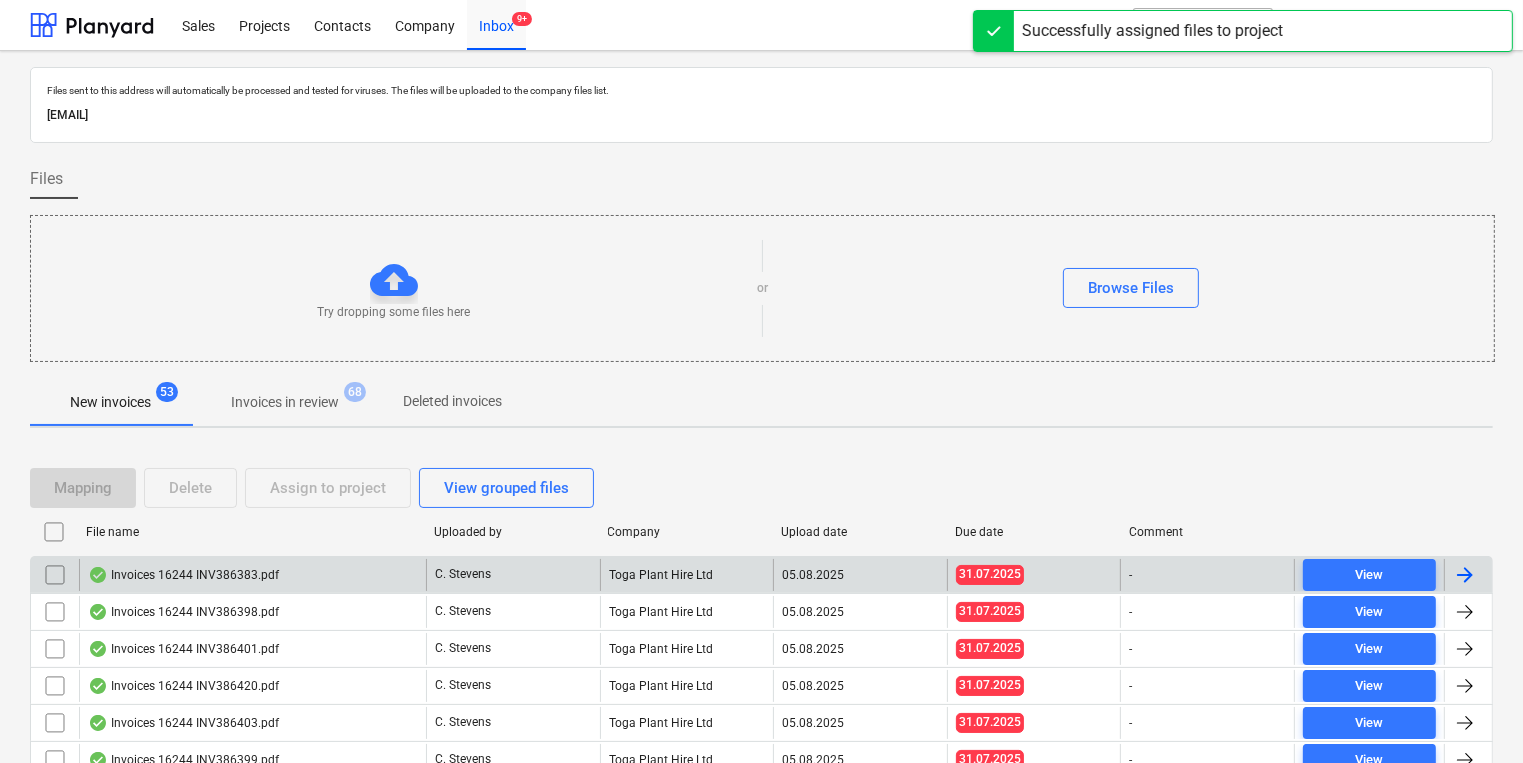 click on "Invoices 16244 INV386383.pdf" at bounding box center (252, 575) 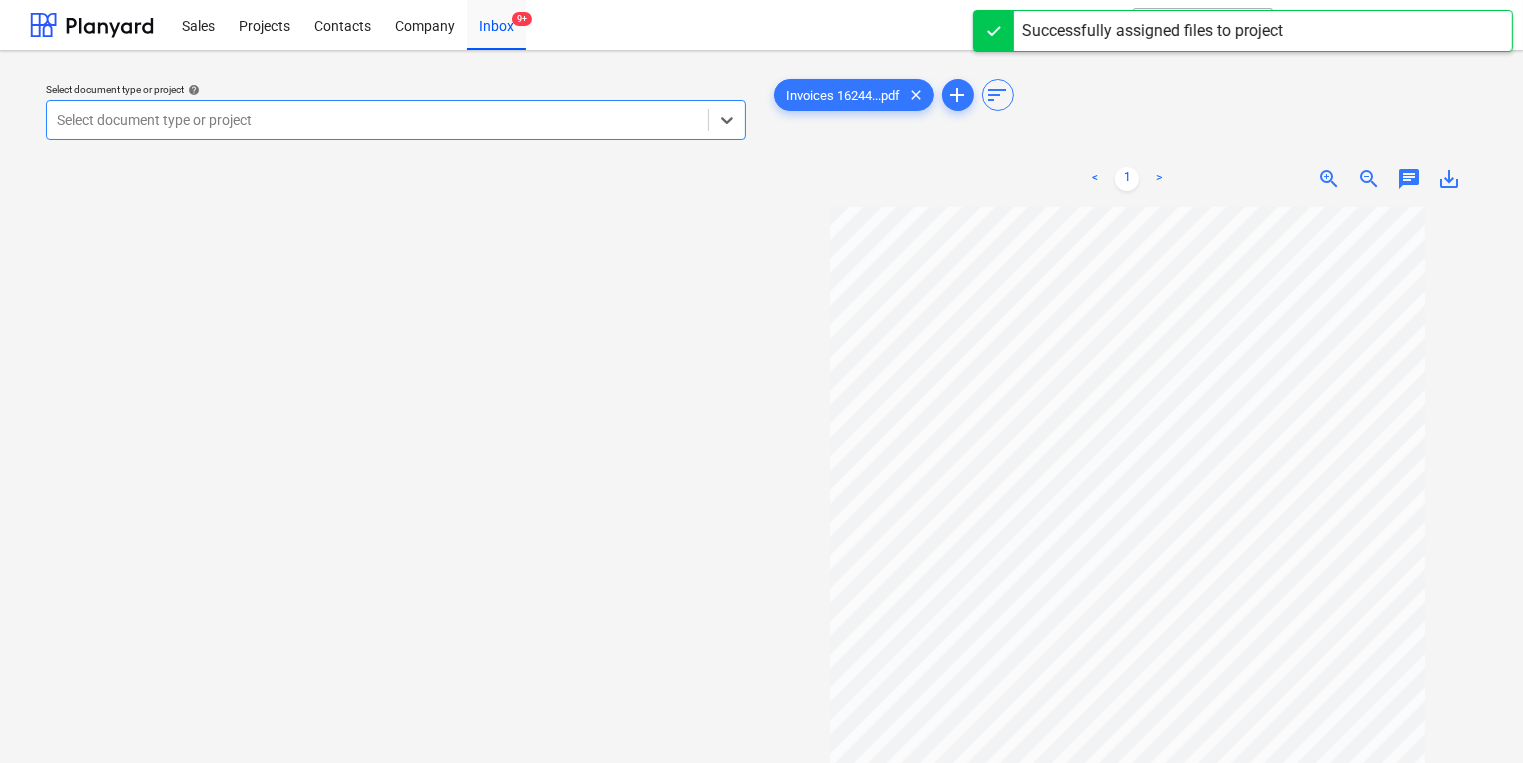 click on "Select document type or project" at bounding box center [377, 120] 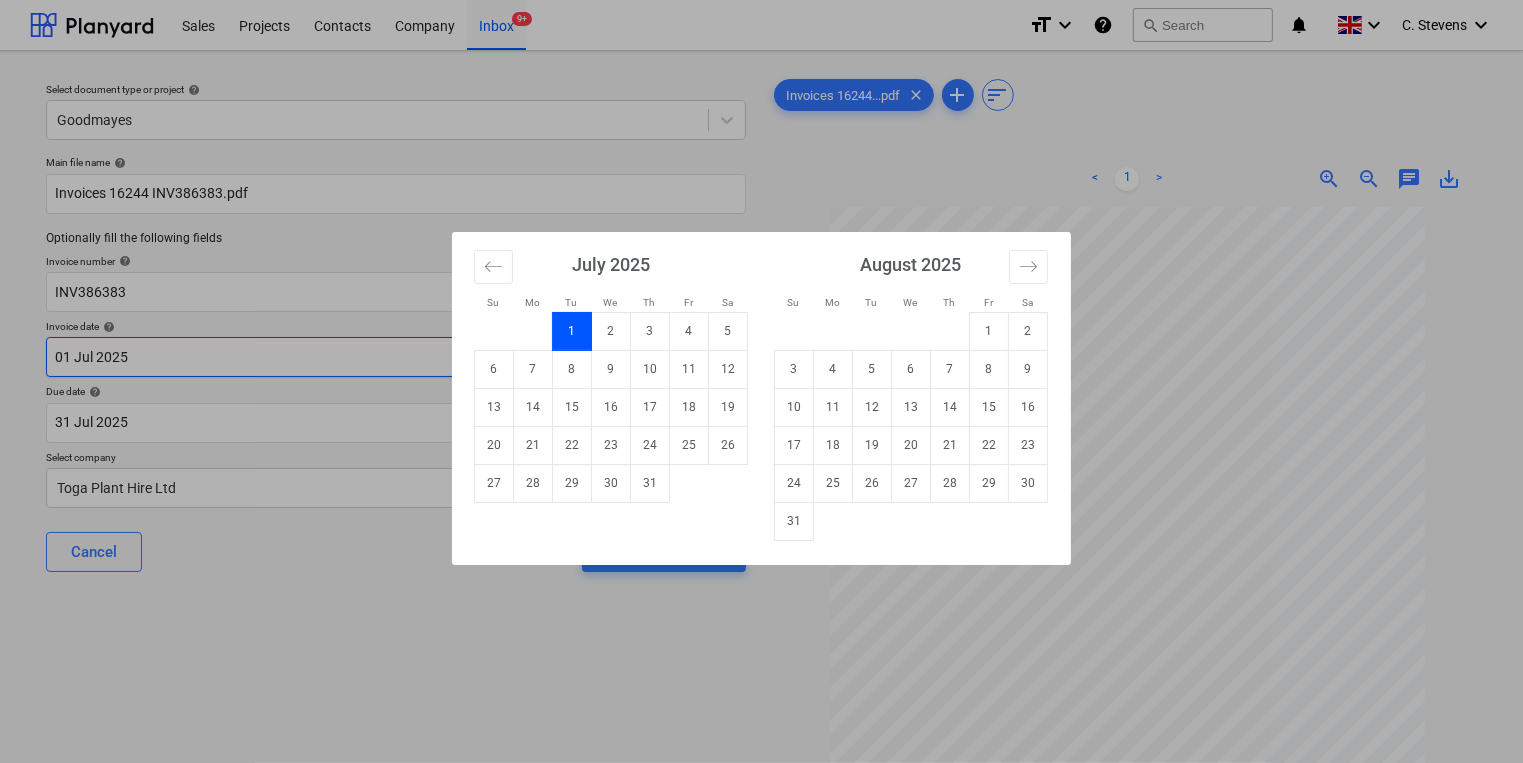 click on "Sales Projects Contacts Company Inbox 9+ format_size keyboard_arrow_down help search Search notifications 0 keyboard_arrow_down C. Stevens keyboard_arrow_down Select document type or project help Goodmayes Main file name help Invoices 16244 INV386383.pdf Optionally fill the following fields Invoice number help INV386383 Invoice date help 01 Jul 2025 01.07.2025 Press the down arrow key to interact with the calendar and
select a date. Press the question mark key to get the keyboard shortcuts for changing dates. Due date help 31 Jul 2025 31.07.2025 Press the down arrow key to interact with the calendar and
select a date. Press the question mark key to get the keyboard shortcuts for changing dates. Select company Toga Plant Hire Ltd   Cancel Assign to project Invoices 16244...pdf clear add sort < 1 > zoom_in zoom_out chat 0 save_alt Files uploaded successfully Files uploaded successfully
Su Mo Tu We Th Fr Sa Su Mo Tu We Th Fr Sa June 2025 1 2 3 4 5 6 7 8 9 10 11 12 13 14 15 16 17 18 19 20 21" at bounding box center [761, 381] 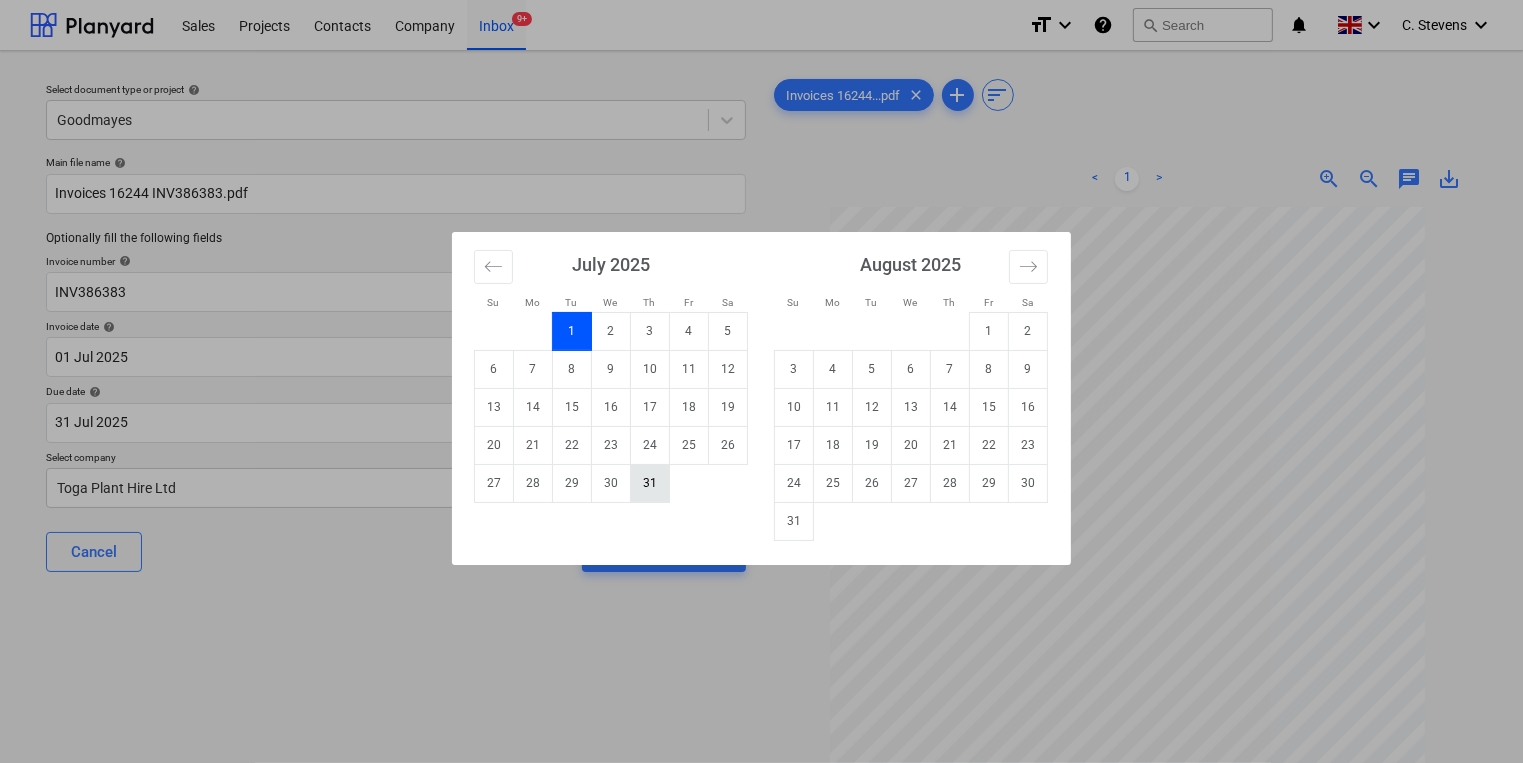click on "31" at bounding box center (650, 483) 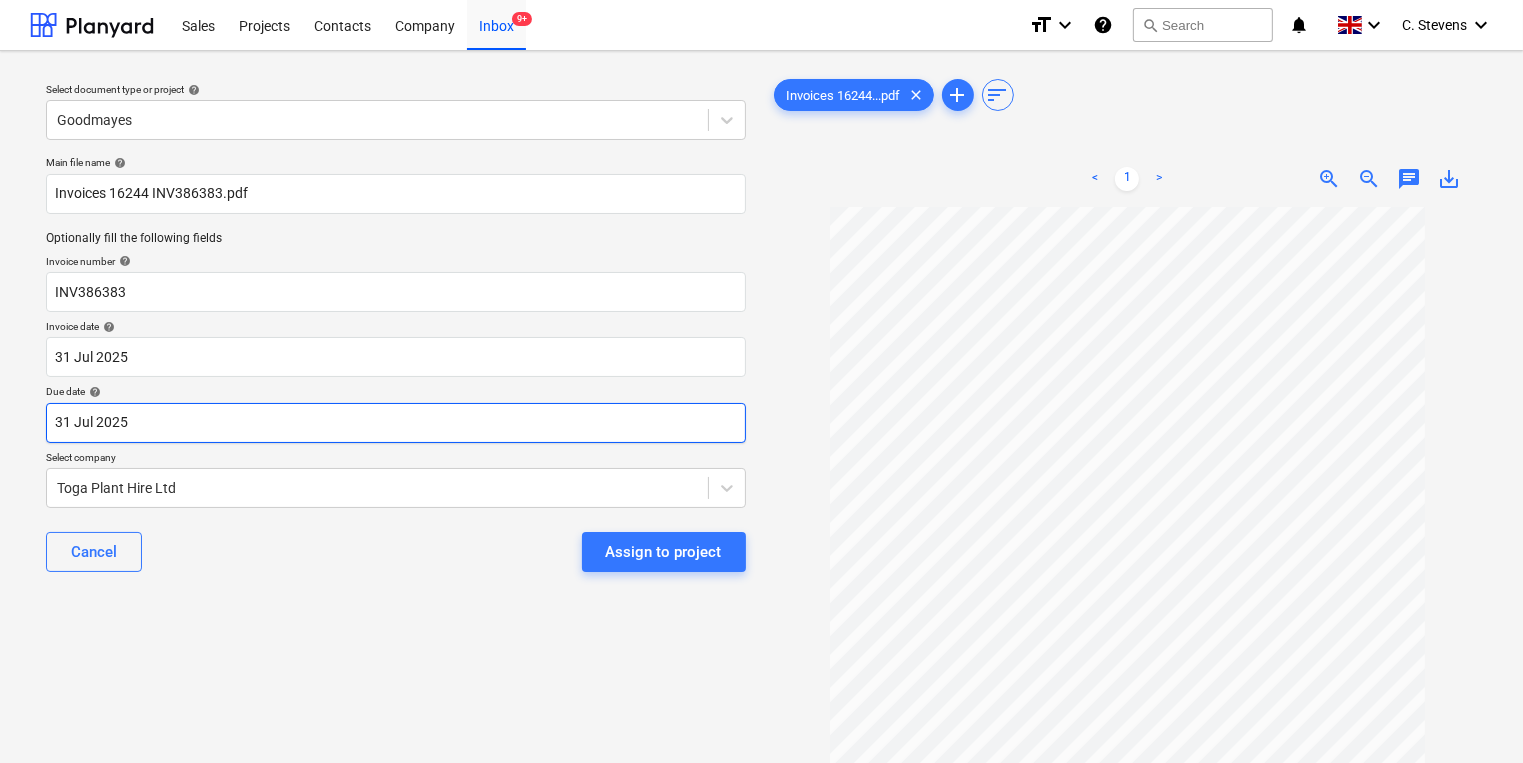 click on "Sales Projects Contacts Company Inbox 9+ format_size keyboard_arrow_down help search Search notifications 0 keyboard_arrow_down C. Stevens keyboard_arrow_down Select document type or project help Goodmayes Main file name help Invoices 16244 INV386383.pdf Optionally fill the following fields Invoice number help INV386383 Invoice date help 31 Jul 2025 31.07.2025 Press the down arrow key to interact with the calendar and
select a date. Press the question mark key to get the keyboard shortcuts for changing dates. Due date help 31 Jul 2025 31.07.2025 Press the down arrow key to interact with the calendar and
select a date. Press the question mark key to get the keyboard shortcuts for changing dates. Select company Toga Plant Hire Ltd   Cancel Assign to project Invoices 16244...pdf clear add sort < 1 > zoom_in zoom_out chat 0 save_alt Files uploaded successfully Files uploaded successfully" at bounding box center [761, 381] 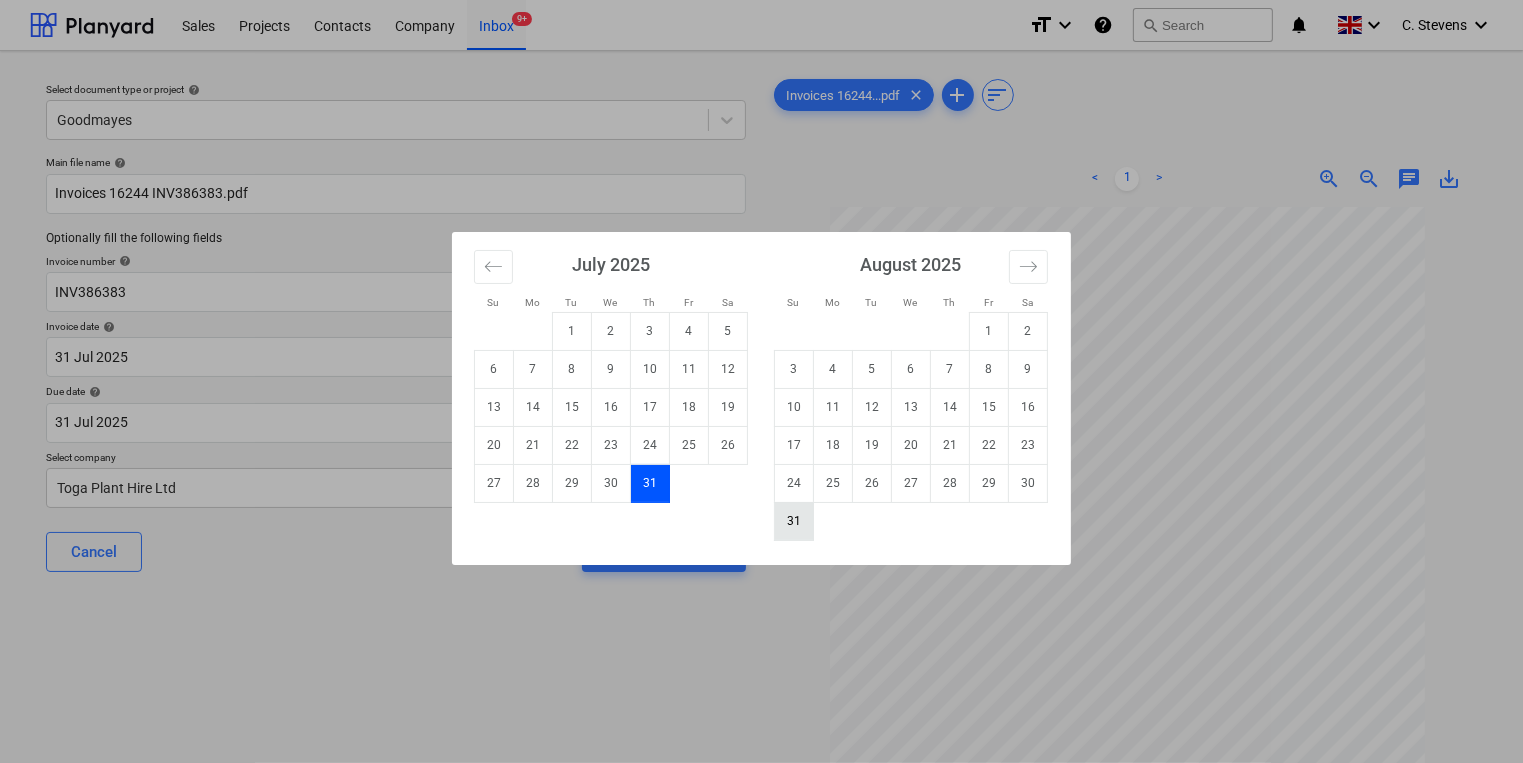 click on "31" at bounding box center (794, 521) 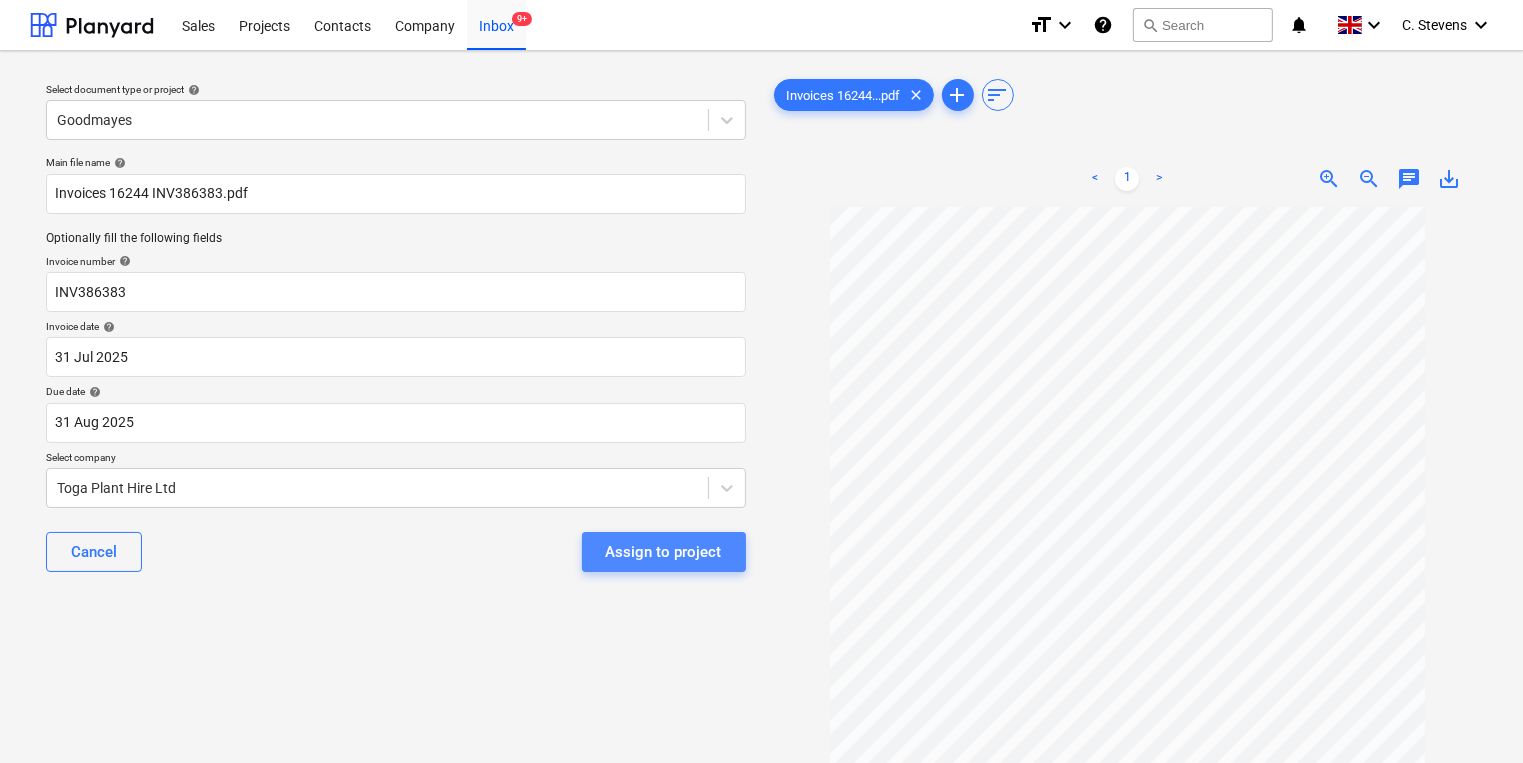 click on "Assign to project" at bounding box center [664, 552] 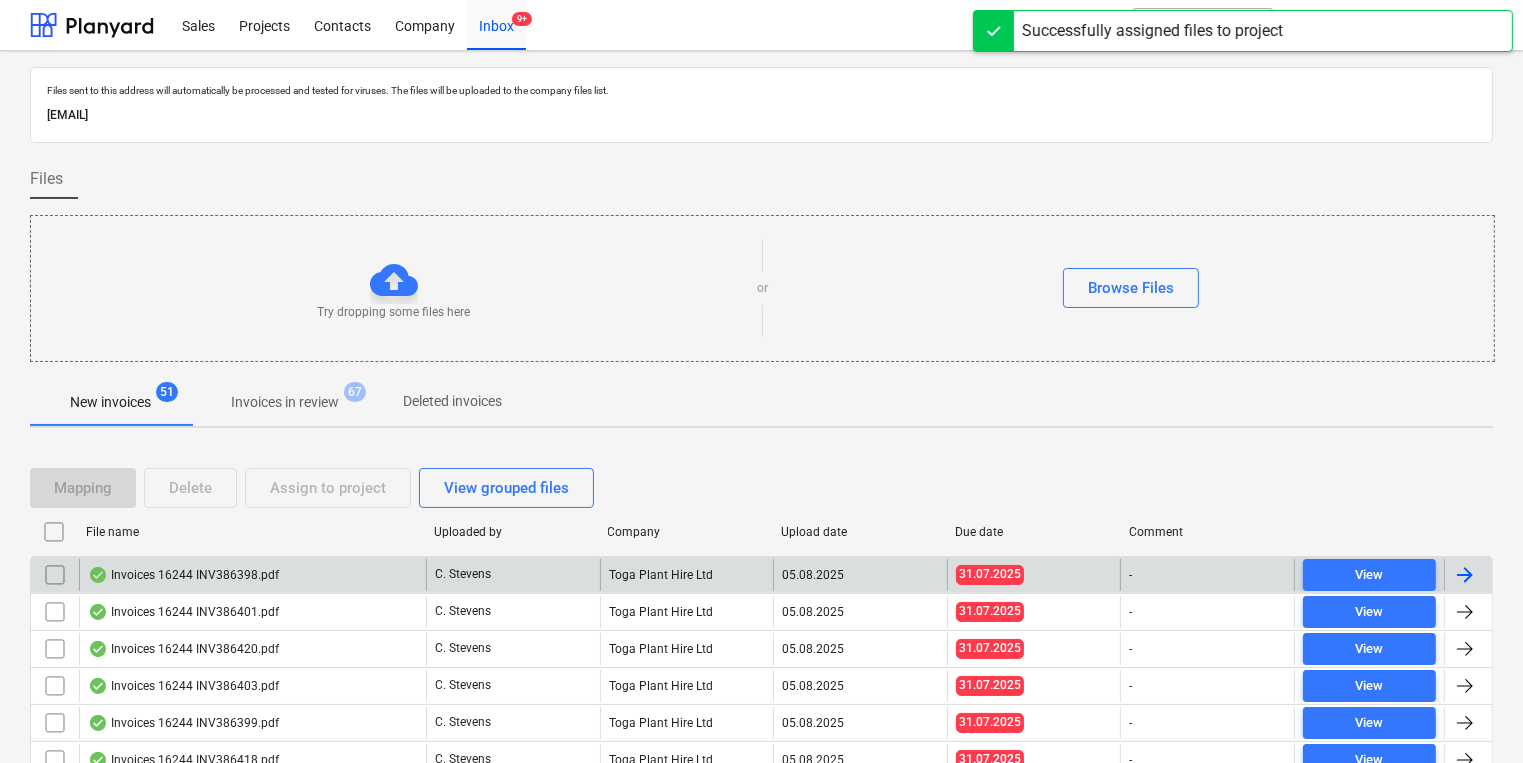 click on "Invoices 16244 INV386398.pdf" at bounding box center [252, 575] 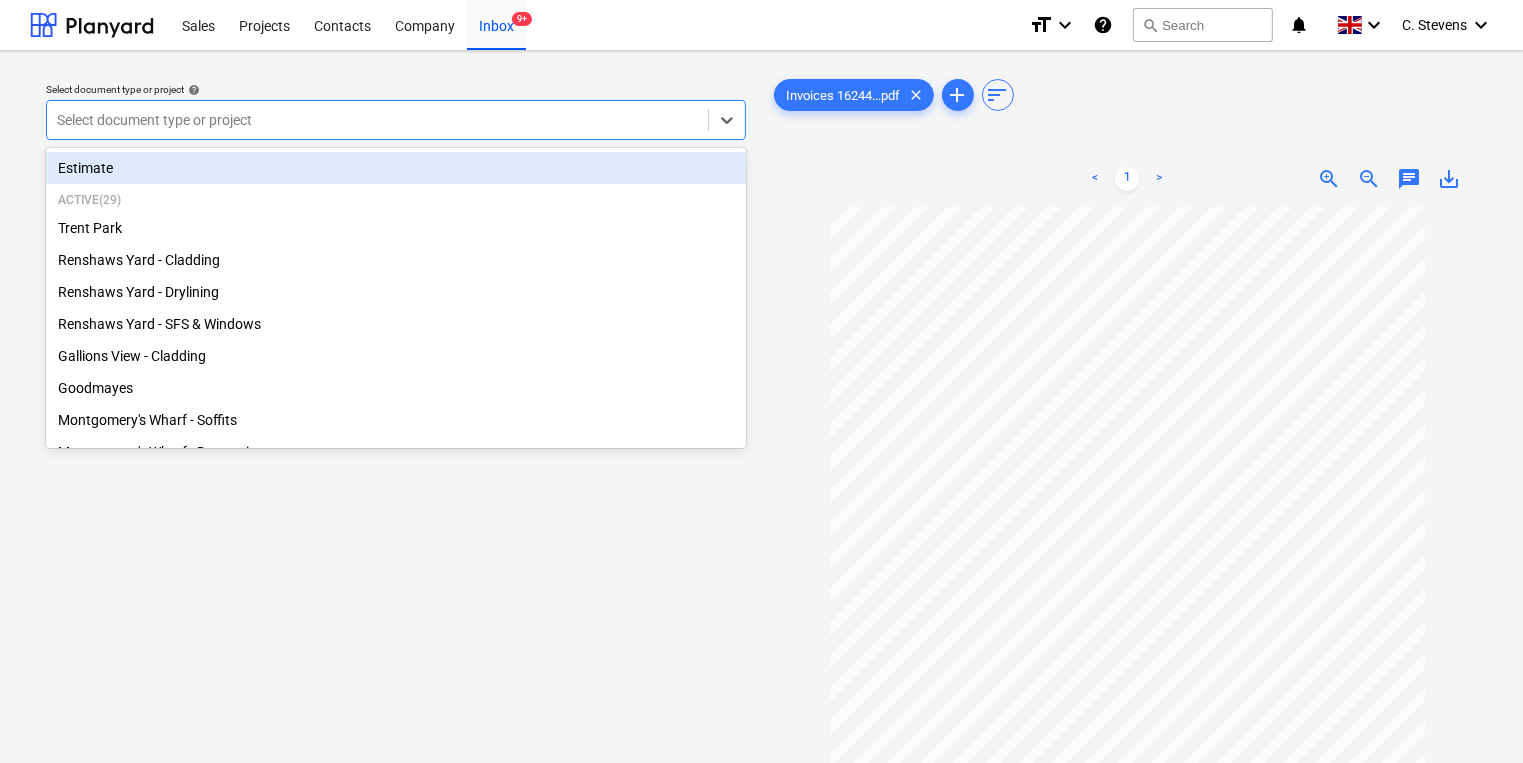 click at bounding box center [377, 120] 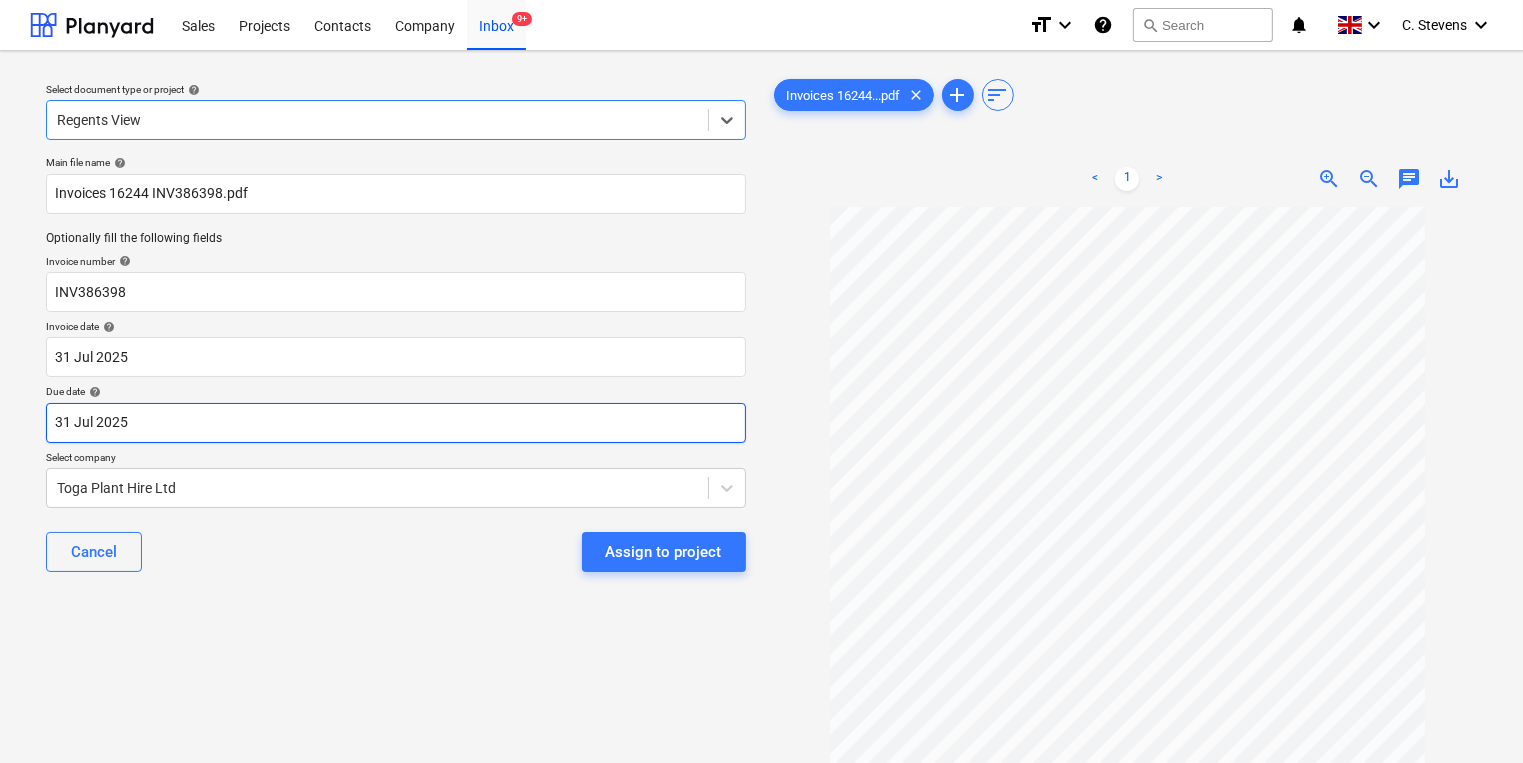 click on "Sales Projects Contacts Company Inbox 9+ format_size keyboard_arrow_down help search Search notifications 0 keyboard_arrow_down C. Stevens keyboard_arrow_down Select document type or project help option Regents View, selected.   Select is focused ,type to refine list, press Down to open the menu,  Regents View Main file name help Invoices 16244 INV386398.pdf Optionally fill the following fields Invoice number help INV386398 Invoice date help 31 Jul 2025 31.07.2025 Press the down arrow key to interact with the calendar and
select a date. Press the question mark key to get the keyboard shortcuts for changing dates. Due date help 31 Jul 2025 31.07.2025 Press the down arrow key to interact with the calendar and
select a date. Press the question mark key to get the keyboard shortcuts for changing dates. Select company Toga Plant Hire Ltd   Cancel Assign to project Invoices 16244...pdf clear add sort < 1 > zoom_in zoom_out chat 0 save_alt Files uploaded successfully Files uploaded successfully" at bounding box center (761, 381) 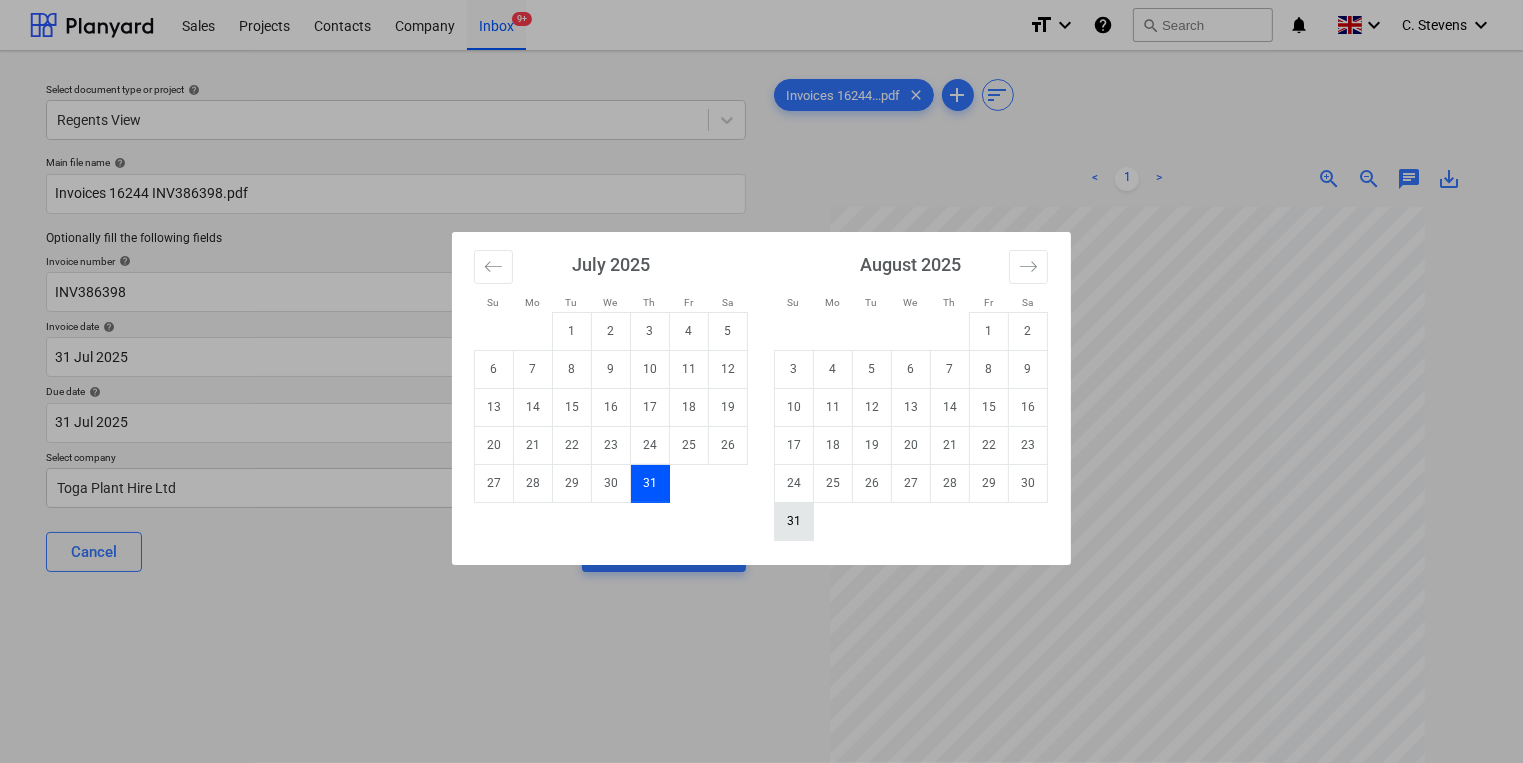 click on "31" at bounding box center (794, 521) 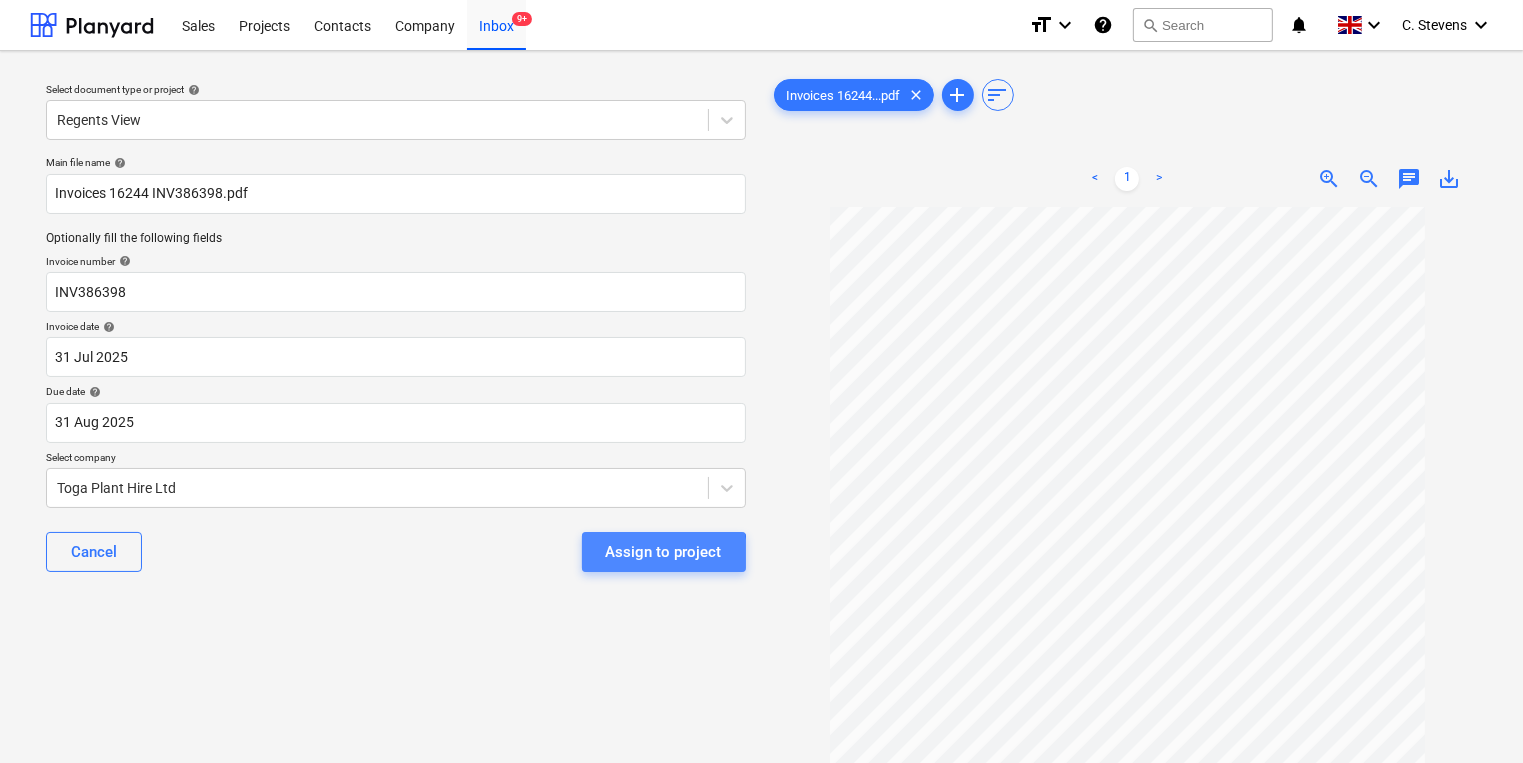 click on "Assign to project" at bounding box center (664, 552) 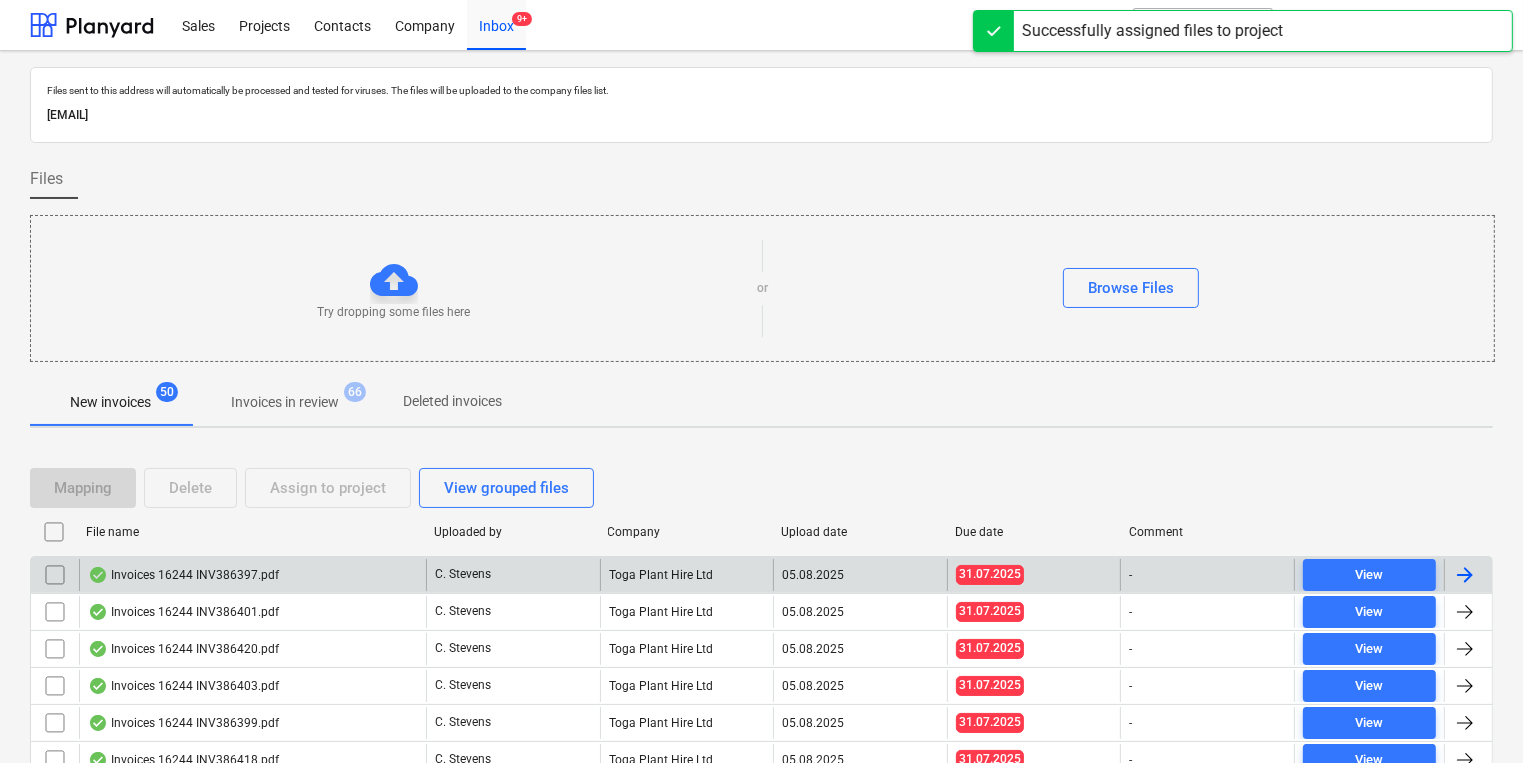 click on "C. Stevens" at bounding box center [463, 574] 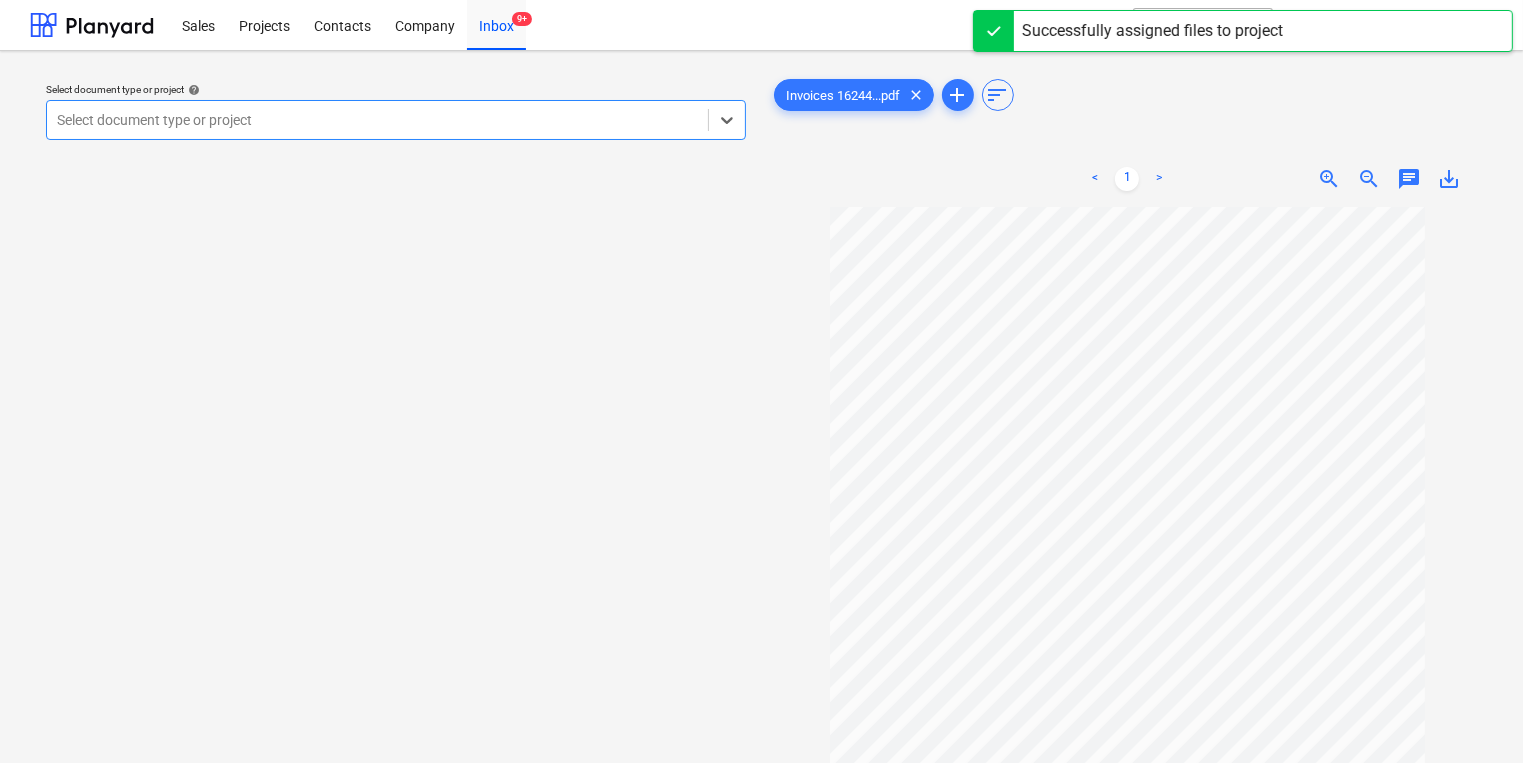 click at bounding box center (377, 120) 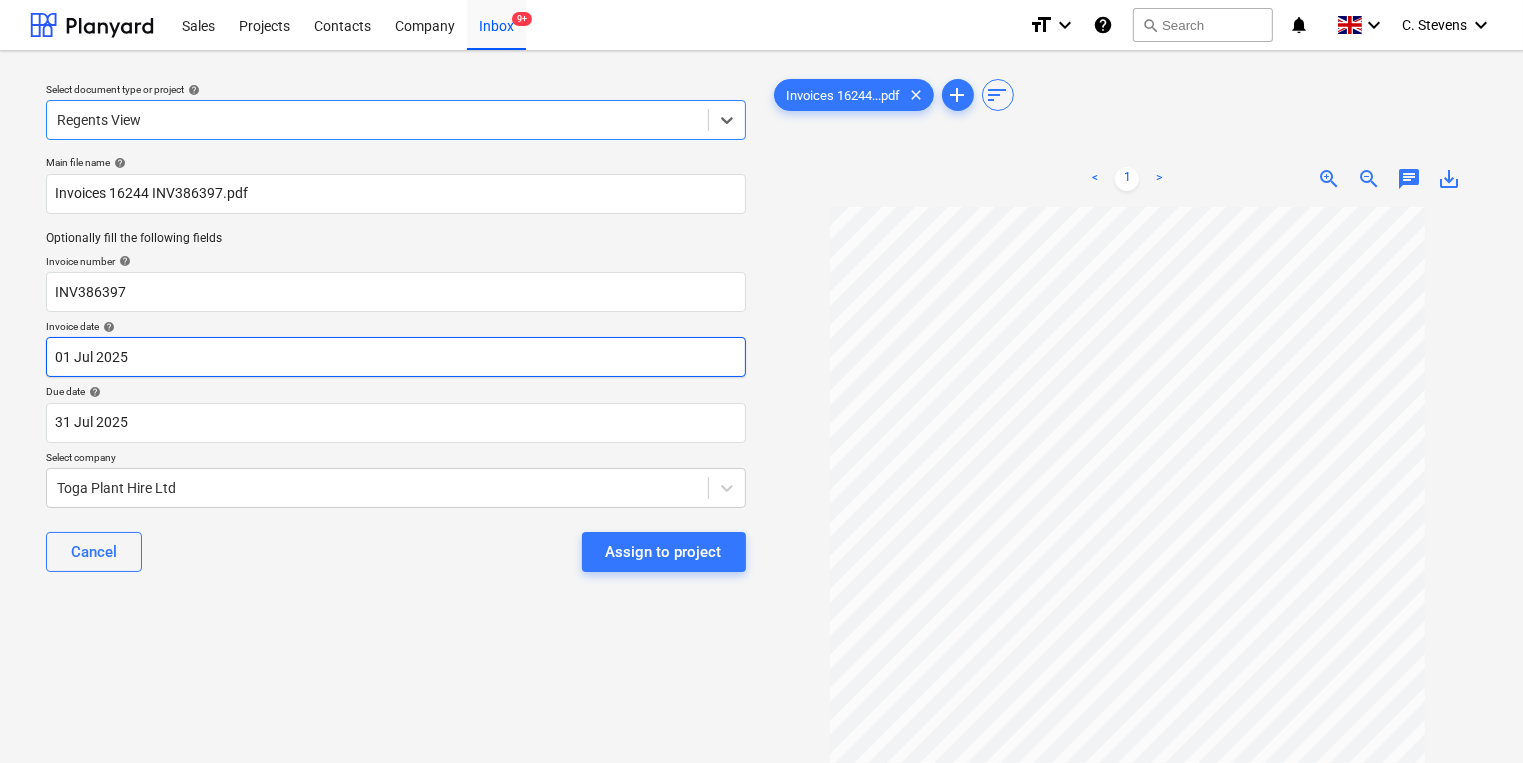 click on "Sales Projects Contacts Company Inbox 9+ format_size keyboard_arrow_down help search Search notifications 0 keyboard_arrow_down C. Stevens keyboard_arrow_down Select document type or project help option Regents View, selected.   Select is focused ,type to refine list, press Down to open the menu,  Regents View Main file name help Invoices 16244 INV386397.pdf Optionally fill the following fields Invoice number help INV386397 Invoice date help 01 Jul 2025 01.07.2025 Press the down arrow key to interact with the calendar and
select a date. Press the question mark key to get the keyboard shortcuts for changing dates. Due date help 31 Jul 2025 31.07.2025 Press the down arrow key to interact with the calendar and
select a date. Press the question mark key to get the keyboard shortcuts for changing dates. Select company Toga Plant Hire Ltd   Cancel Assign to project Invoices 16244...pdf clear add sort < 1 > zoom_in zoom_out chat 0 save_alt Files uploaded successfully Files uploaded successfully" at bounding box center (761, 381) 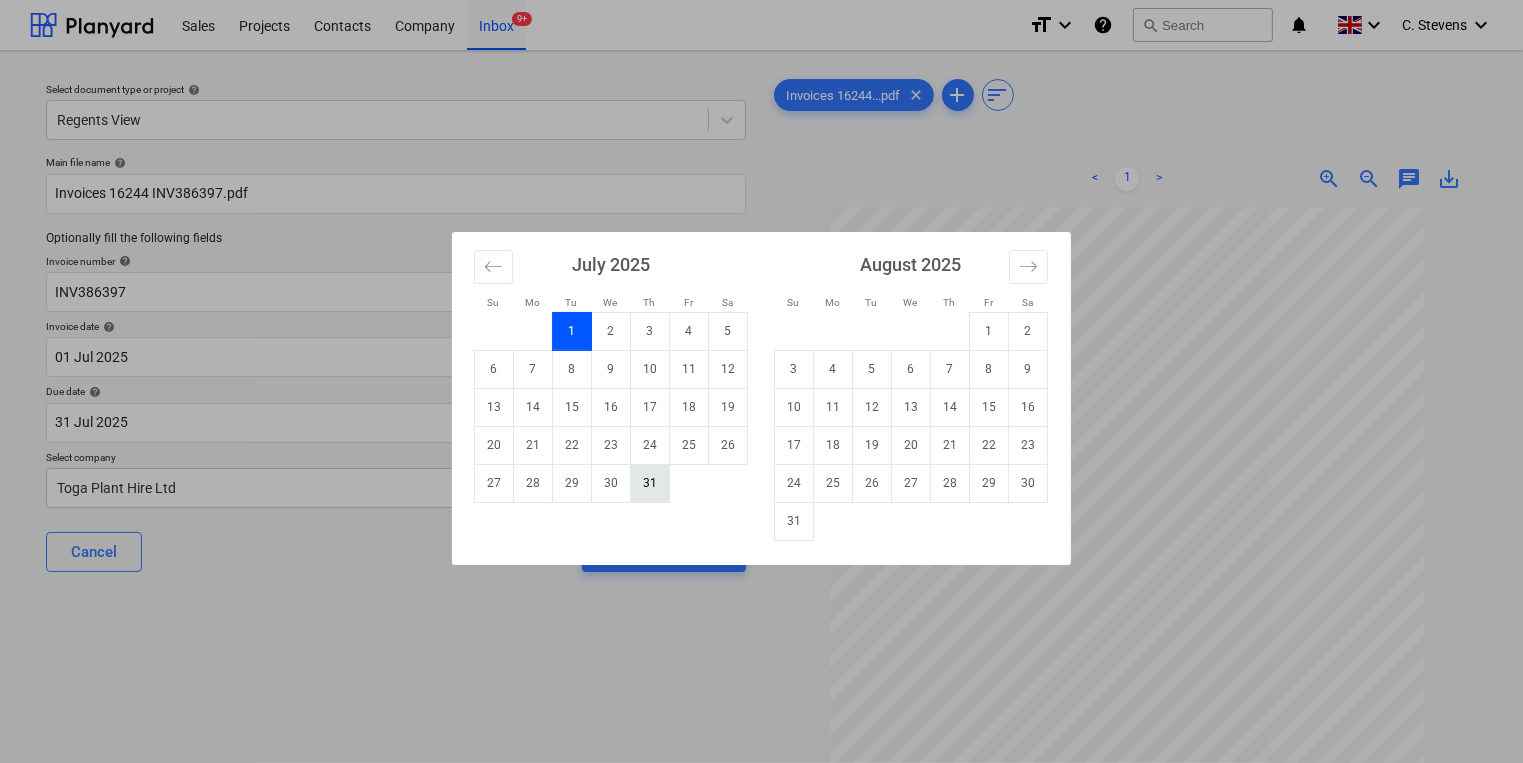 click on "31" at bounding box center [650, 483] 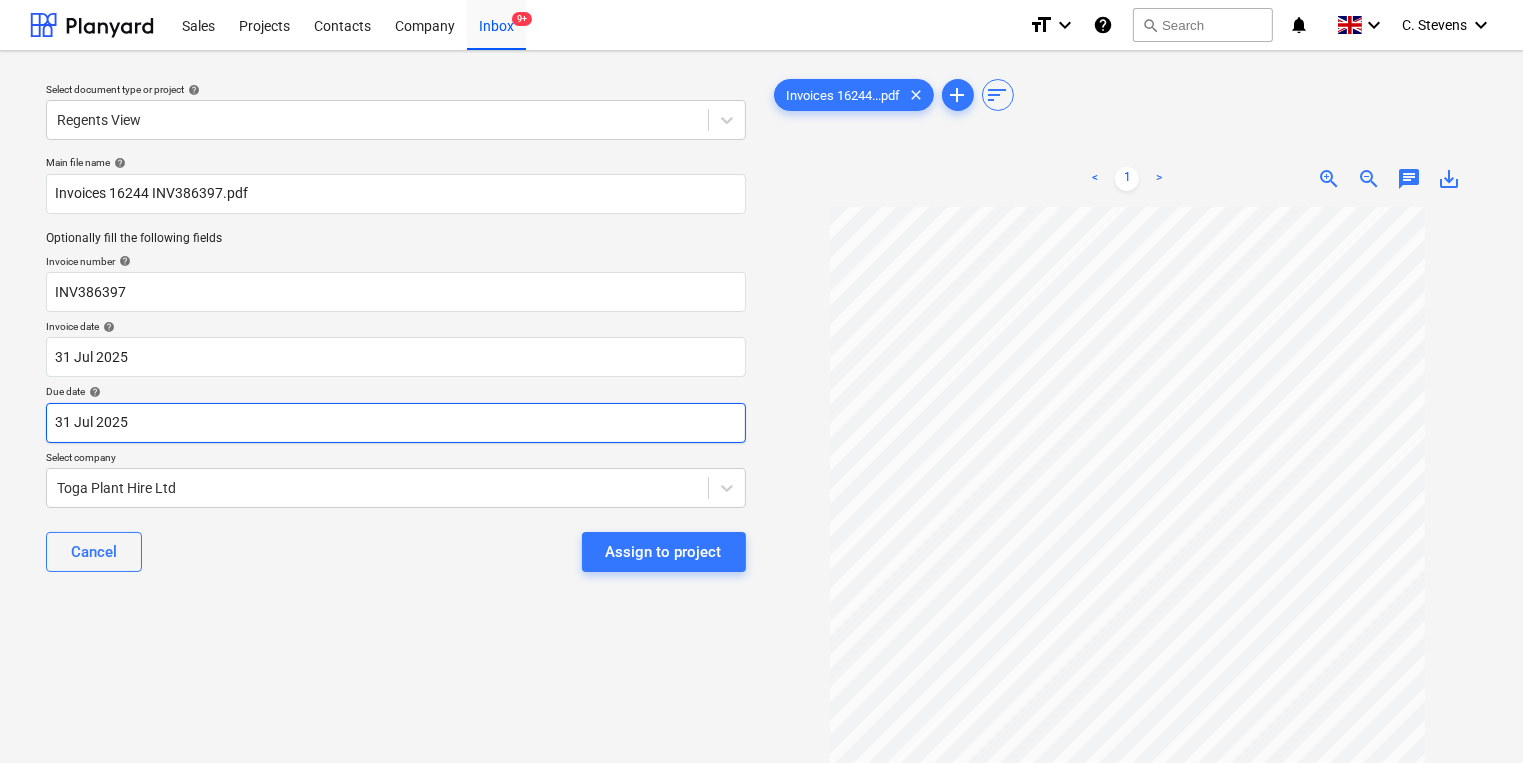 click on "Sales Projects Contacts Company Inbox 9+ format_size keyboard_arrow_down help search Search notifications 0 keyboard_arrow_down C. Stevens keyboard_arrow_down Select document type or project help Regents View Main file name help Invoices 16244 INV386397.pdf Optionally fill the following fields Invoice number help INV386397 Invoice date help 31 Jul 2025 31.07.2025 Press the down arrow key to interact with the calendar and
select a date. Press the question mark key to get the keyboard shortcuts for changing dates. Due date help 31 Jul 2025 31.07.2025 Press the down arrow key to interact with the calendar and
select a date. Press the question mark key to get the keyboard shortcuts for changing dates. Select company Toga Plant Hire Ltd   Cancel Assign to project Invoices 16244...pdf clear add sort < 1 > zoom_in zoom_out chat 0 save_alt Files uploaded successfully Files uploaded successfully" at bounding box center [761, 381] 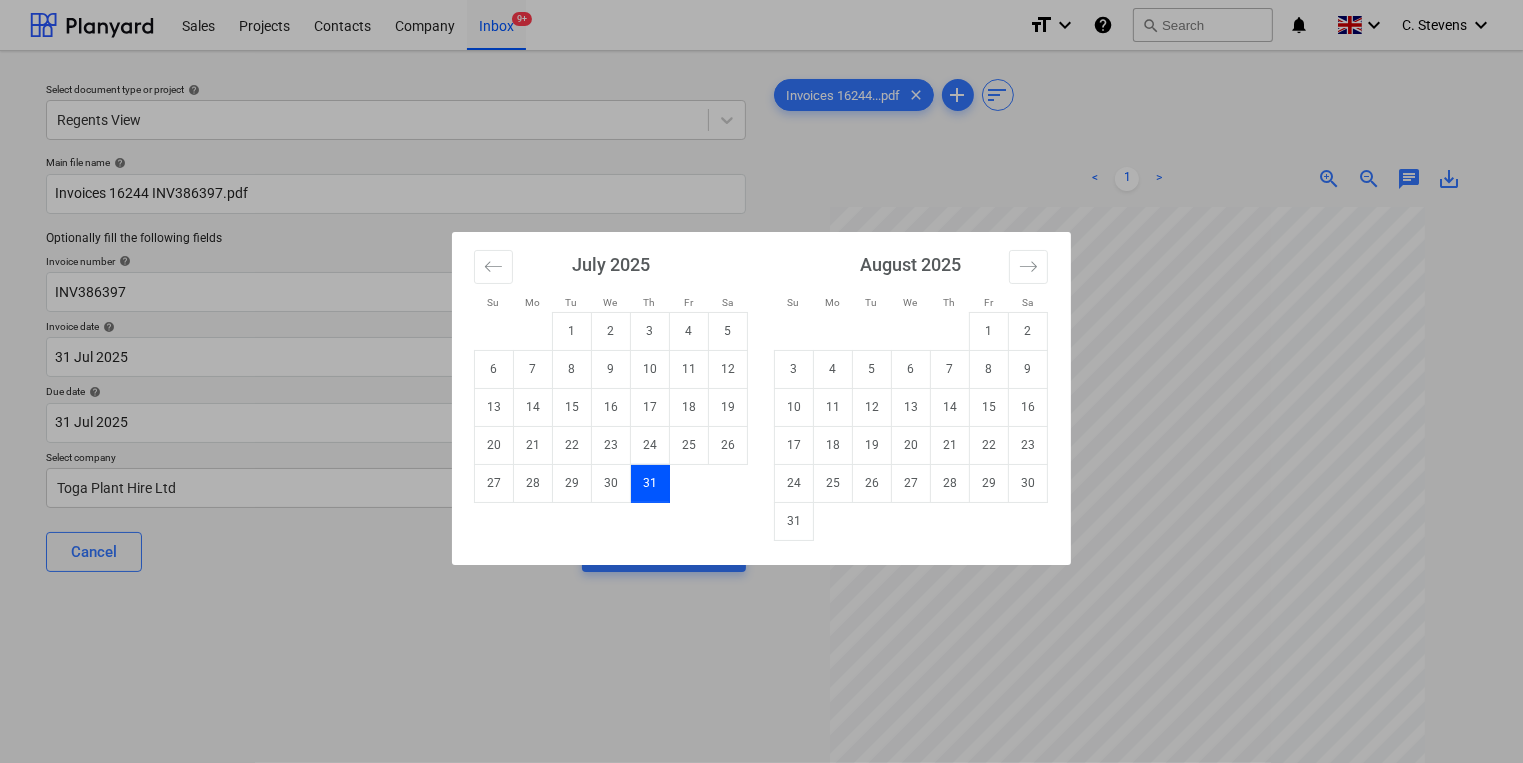 drag, startPoint x: 795, startPoint y: 518, endPoint x: 745, endPoint y: 518, distance: 50 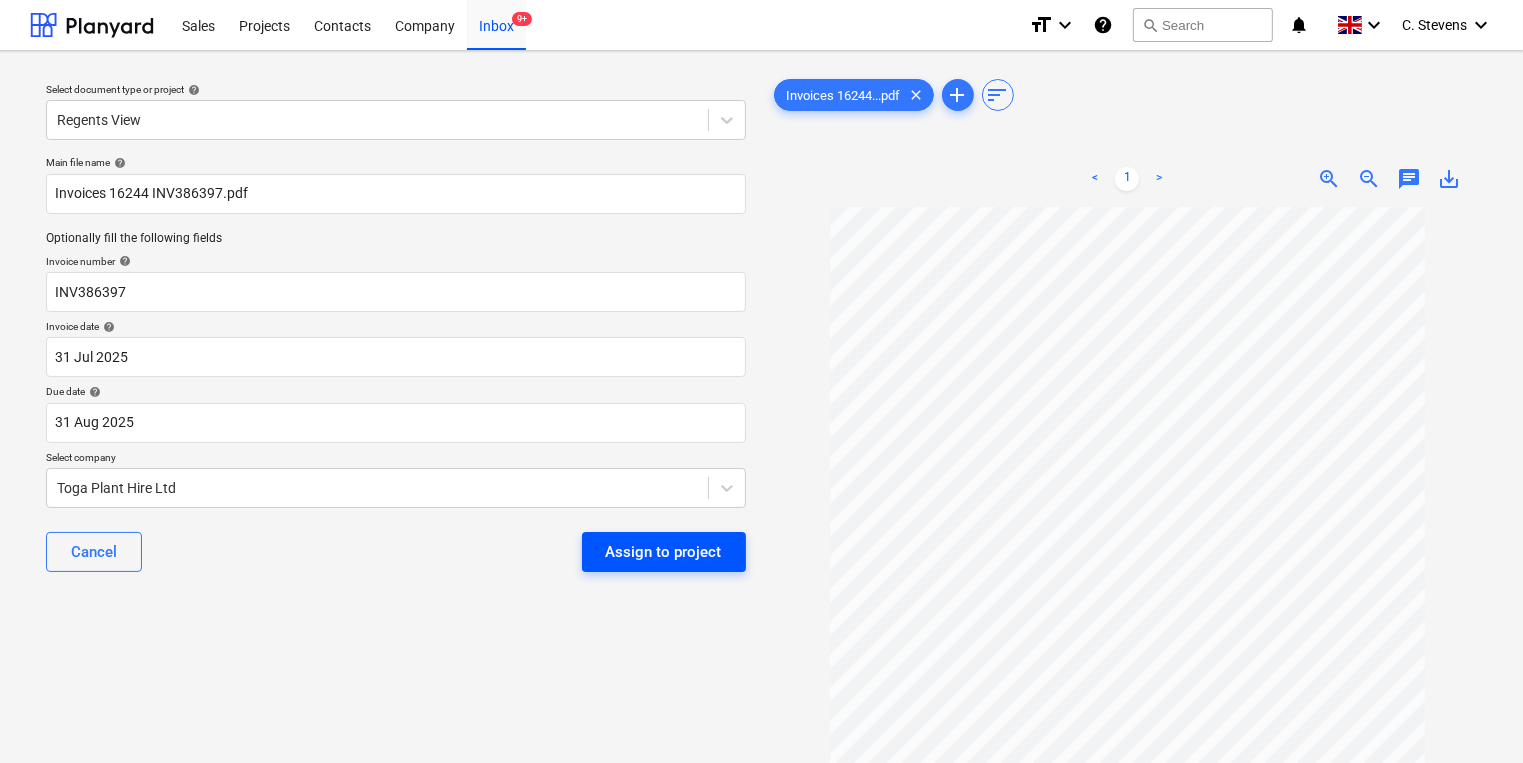 click on "Assign to project" at bounding box center (664, 552) 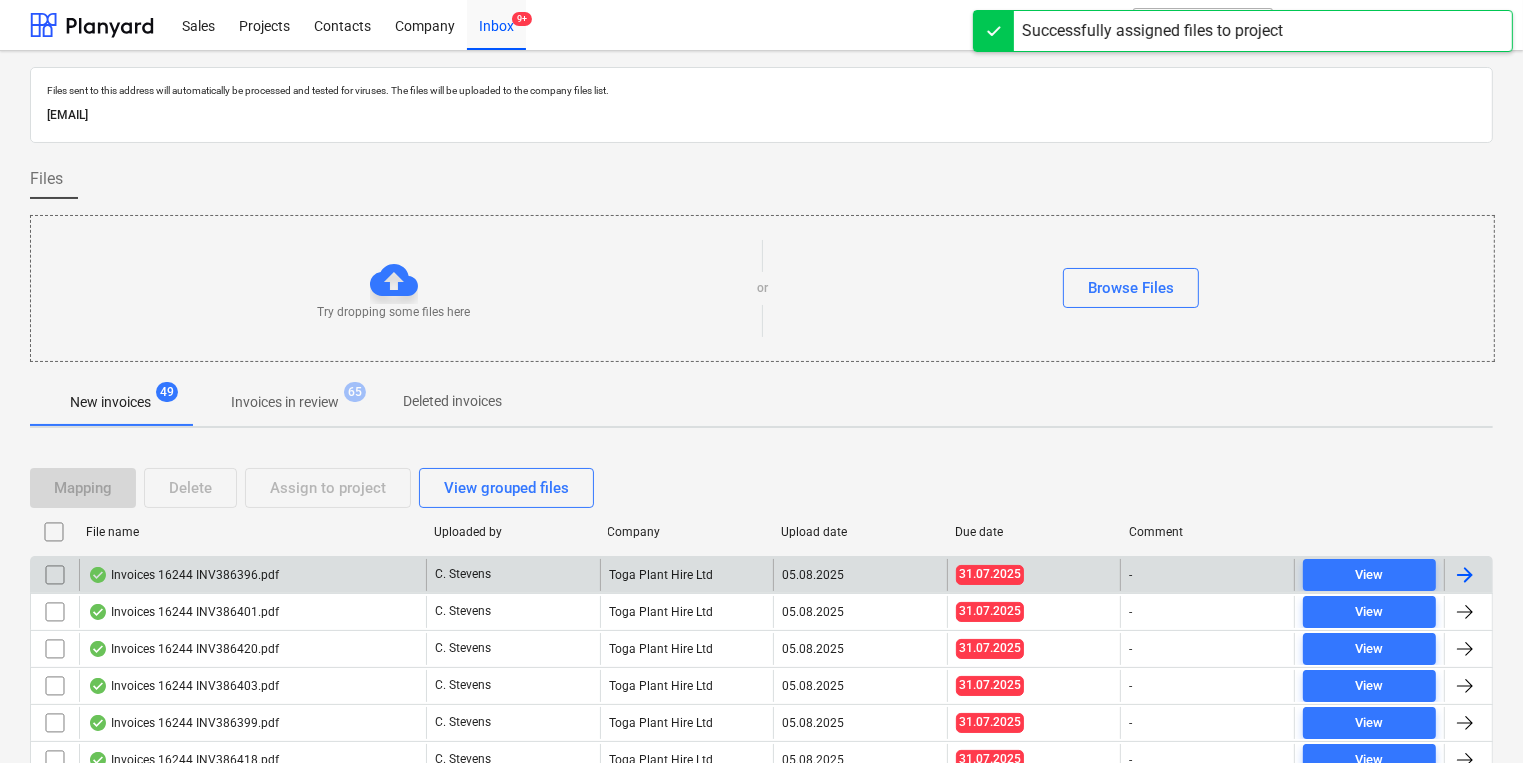 click on "Invoices 16244 INV386396.pdf" at bounding box center [183, 575] 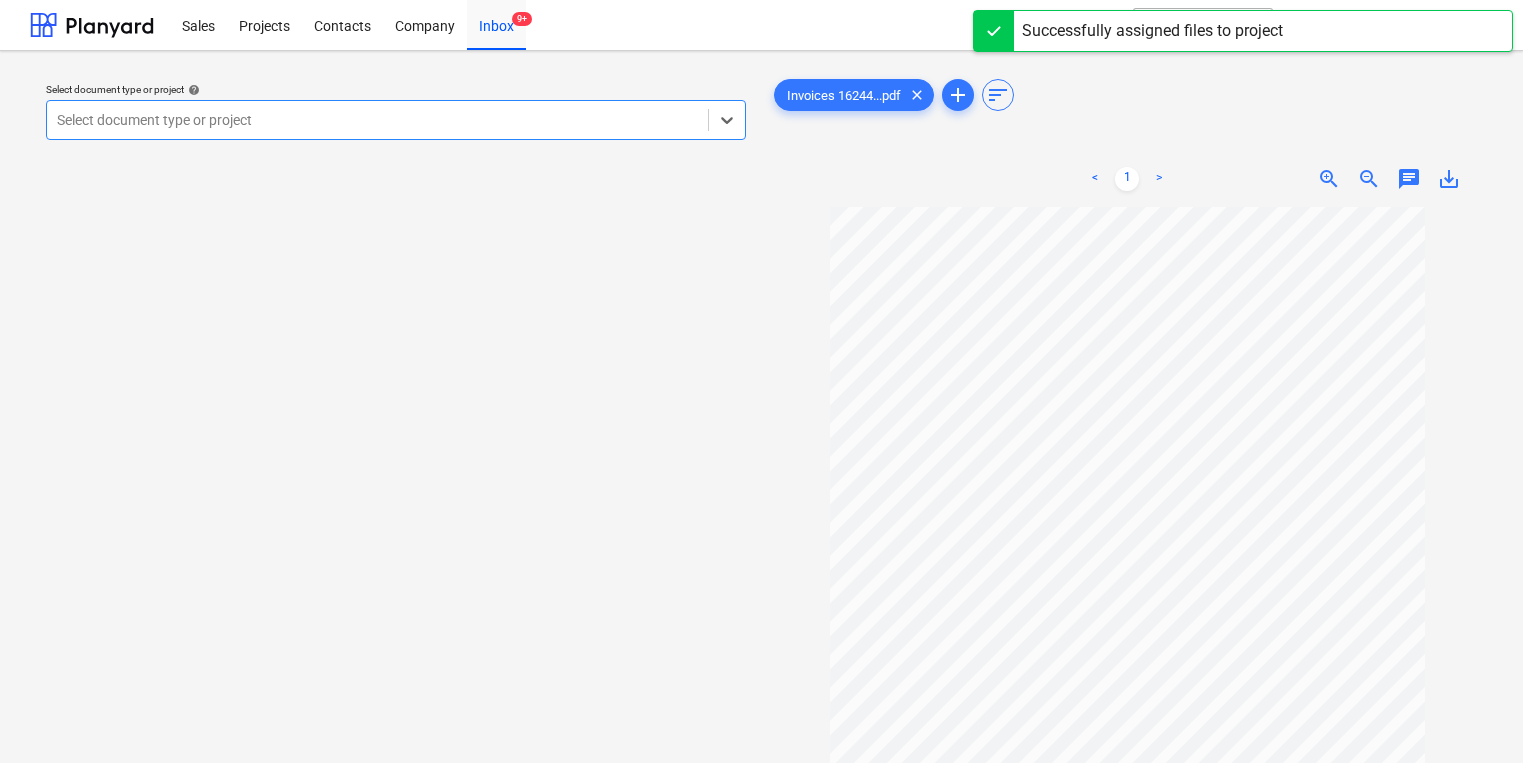 scroll, scrollTop: 0, scrollLeft: 0, axis: both 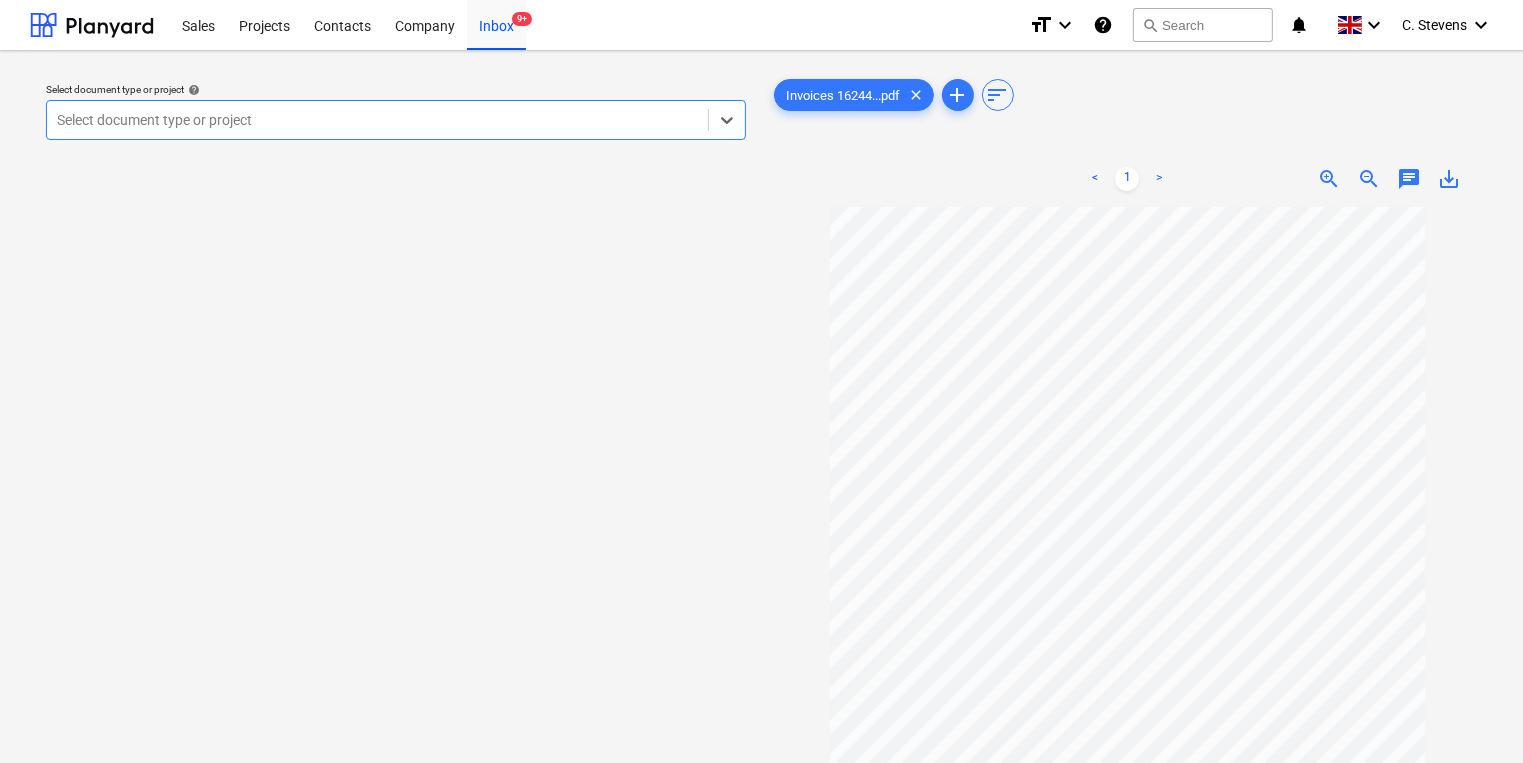 click at bounding box center [377, 120] 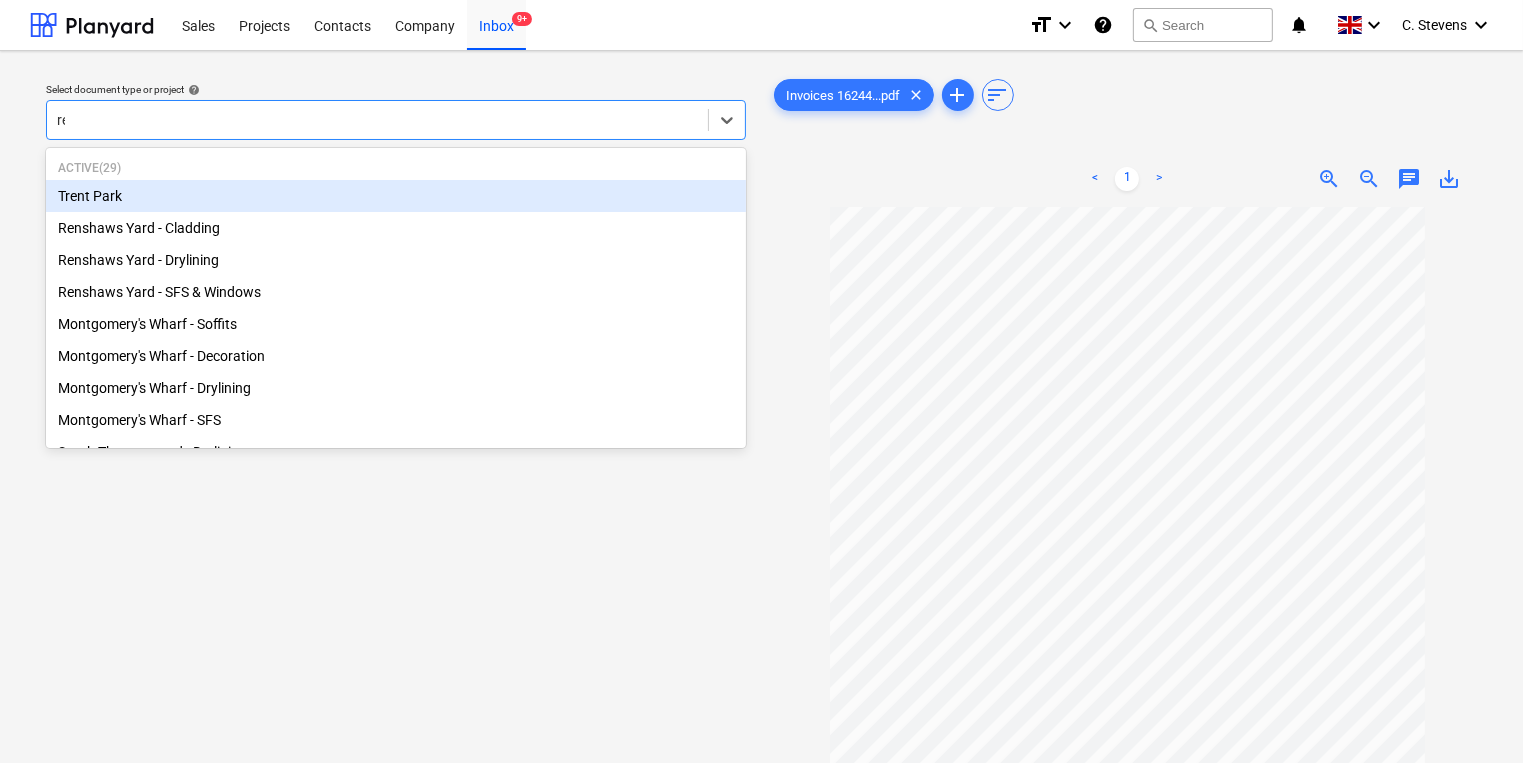 type on "reg" 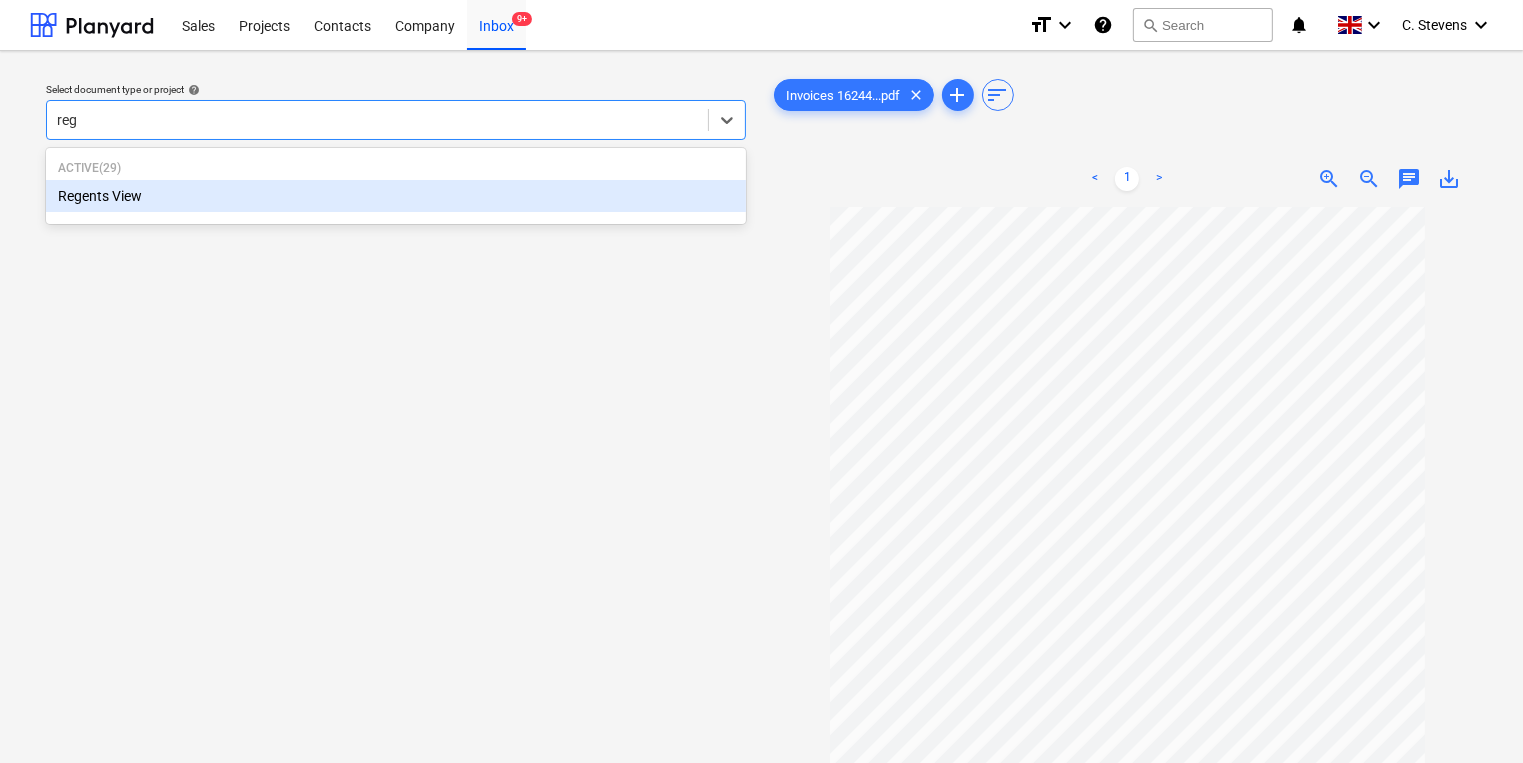 type 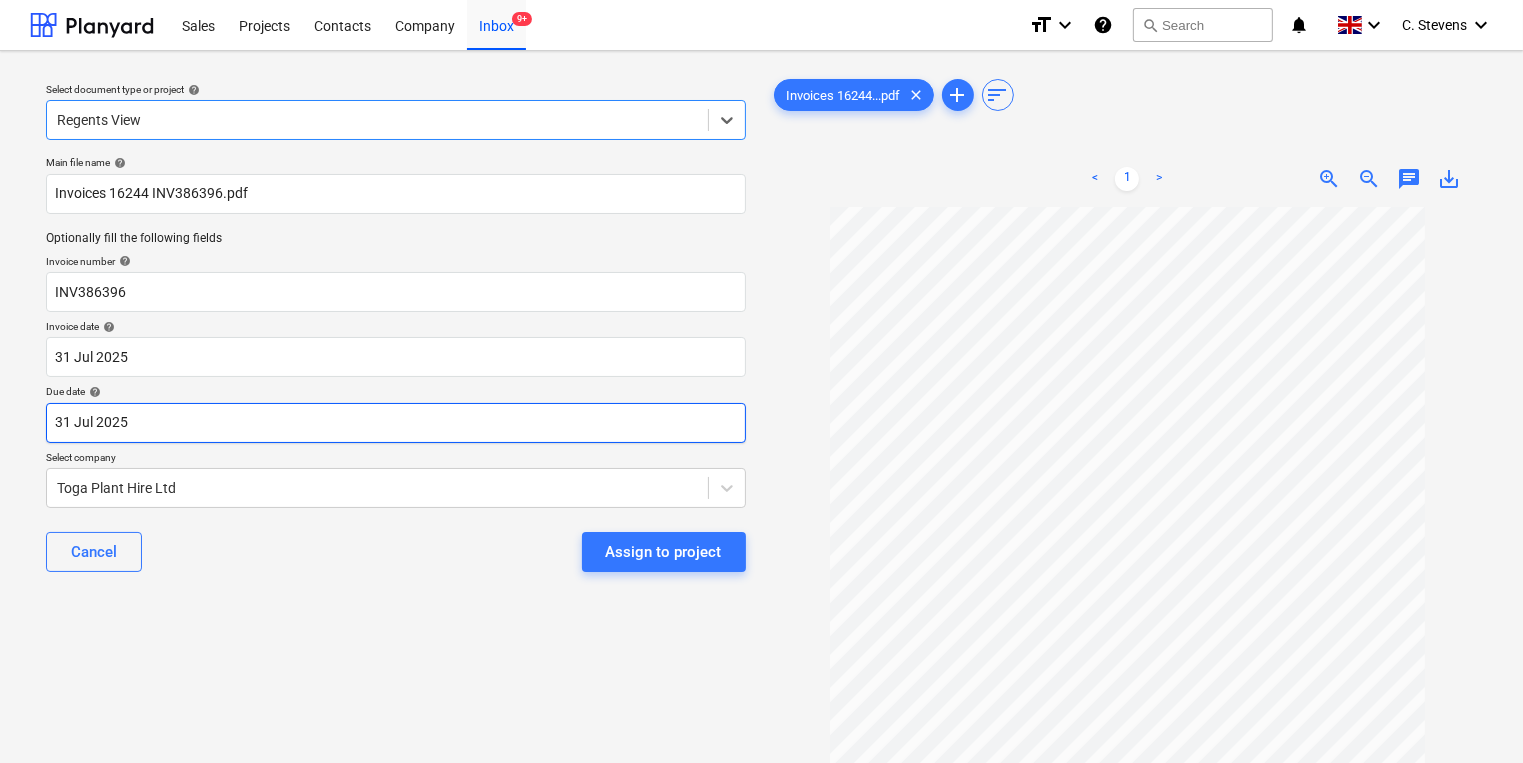 click on "Sales Projects Contacts Company Inbox 9+ format_size keyboard_arrow_down help search Search notifications 0 keyboard_arrow_down [FIRST] [LAST] keyboard_arrow_down Select document type or project help Regents View, selected.   Select is focused ,type to refine list, press Down to open the menu,  Regents View Main file name help Invoices 16244 INV386396.pdf Optionally fill the following fields Invoice number help INV386396 Invoice date help 31 [MONTH] 2025 31.07.2025 Press the down arrow key to interact with the calendar and
select a date. Press the question mark key to get the keyboard shortcuts for changing dates. Due date help 31 [MONTH] 2025 31.07.2025 Press the down arrow key to interact with the calendar and
select a date. Press the question mark key to get the keyboard shortcuts for changing dates. Select company Toga Plant Hire Ltd   Cancel Assign to project Invoices 16244...pdf clear add sort < 1 > zoom_in zoom_out chat 0 save_alt Files uploaded successfully Files uploaded successfully" at bounding box center (761, 381) 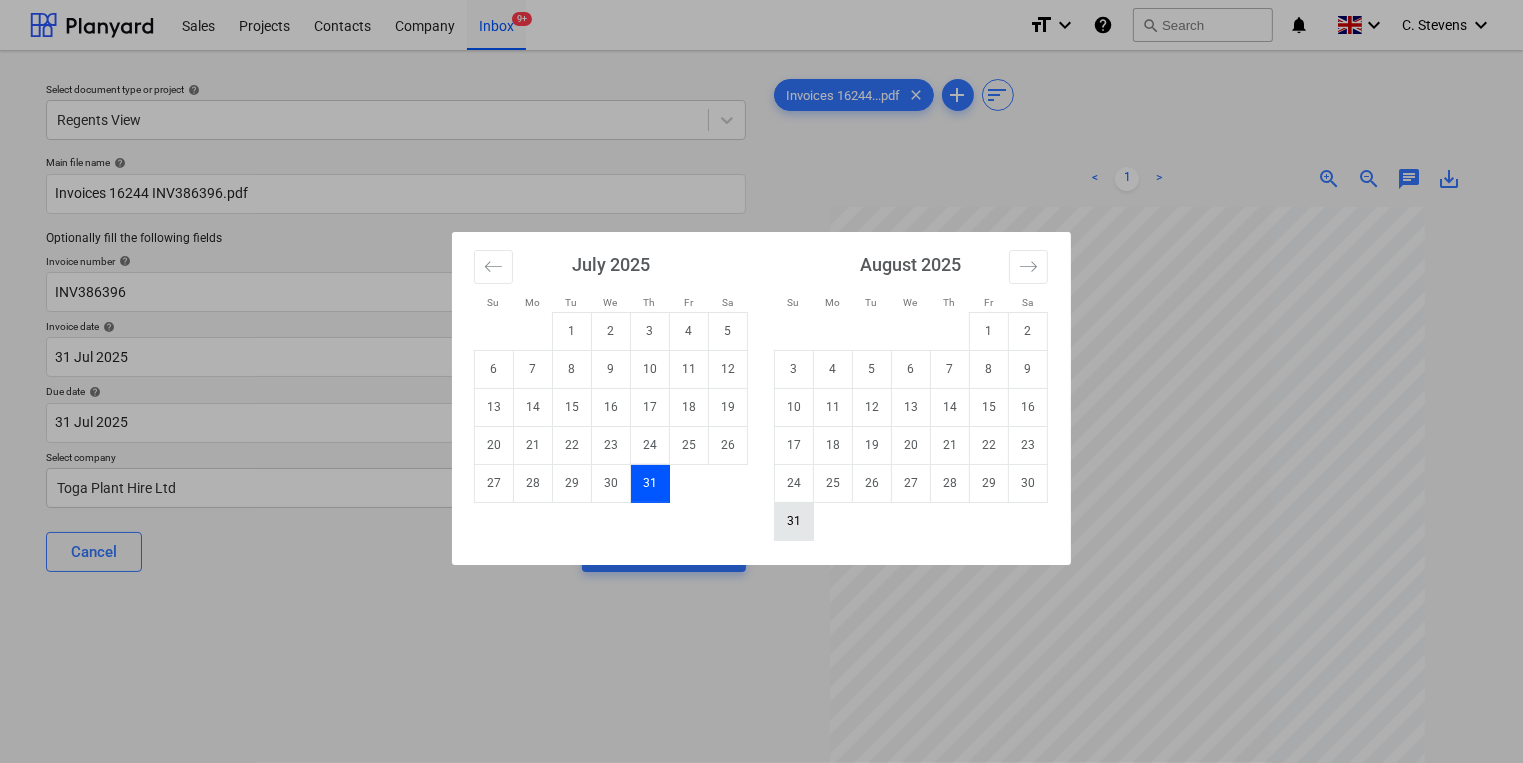 click on "31" at bounding box center (794, 521) 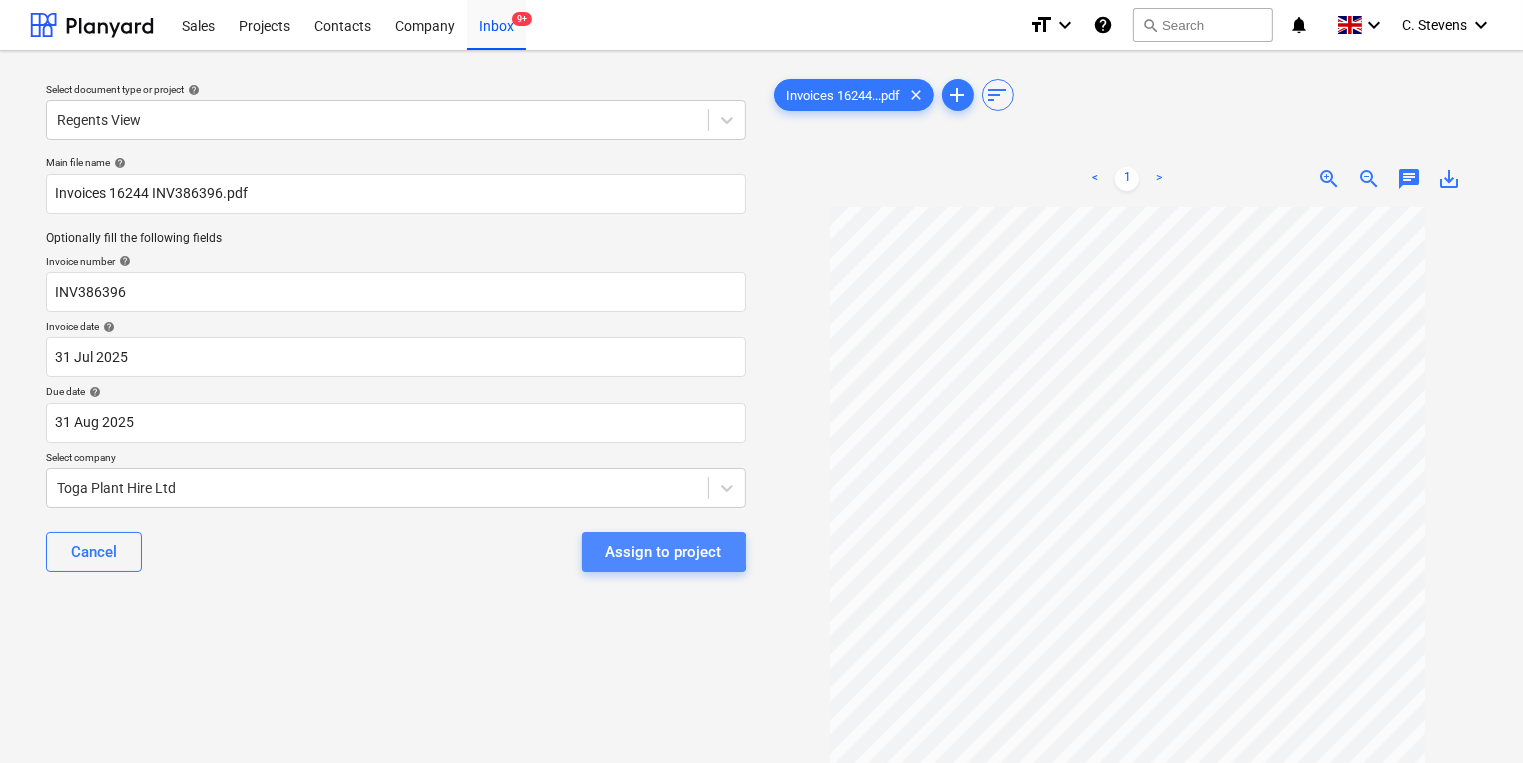 click on "Assign to project" at bounding box center [664, 552] 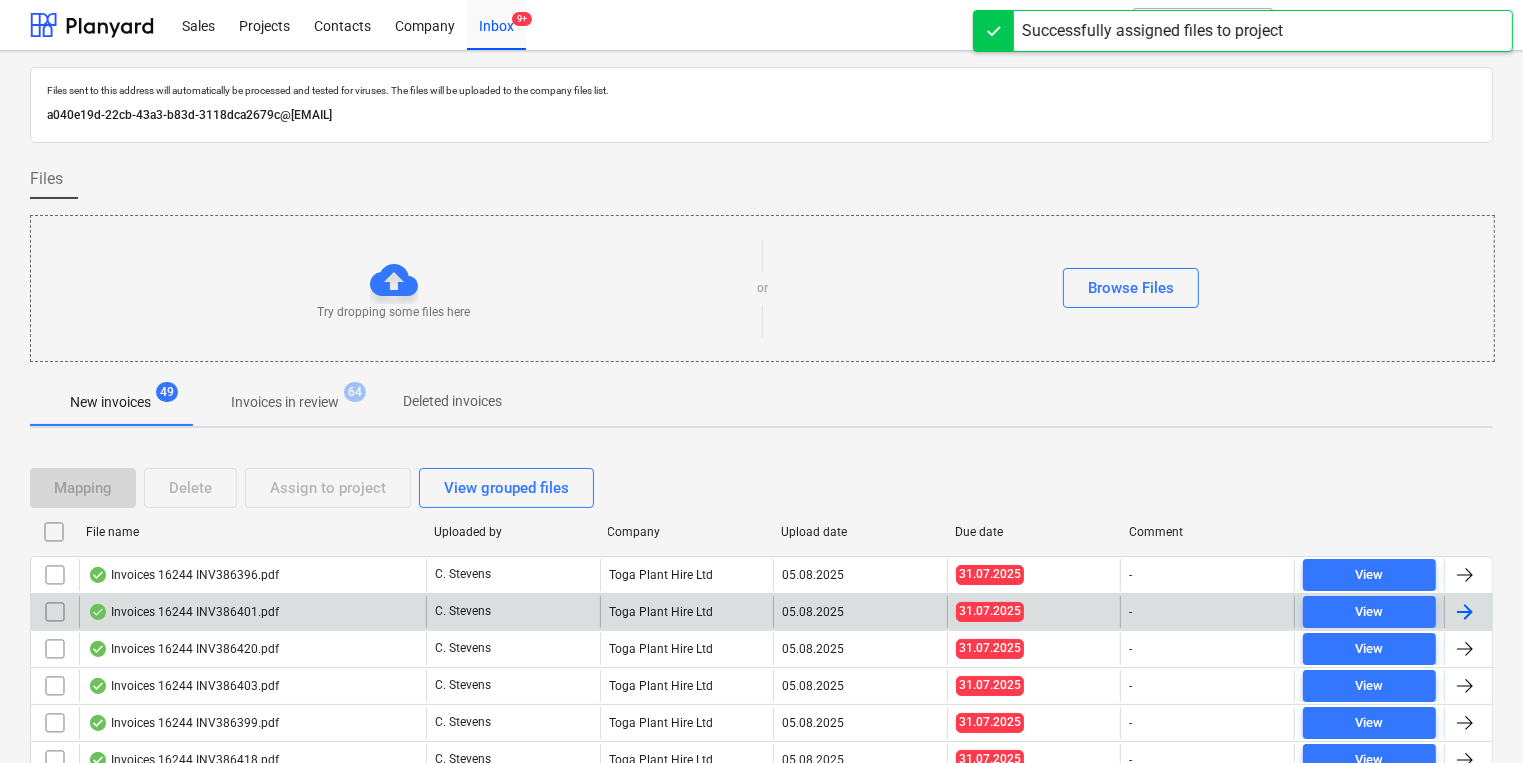 click on "Invoices 16244 INV386401.pdf" at bounding box center [252, 612] 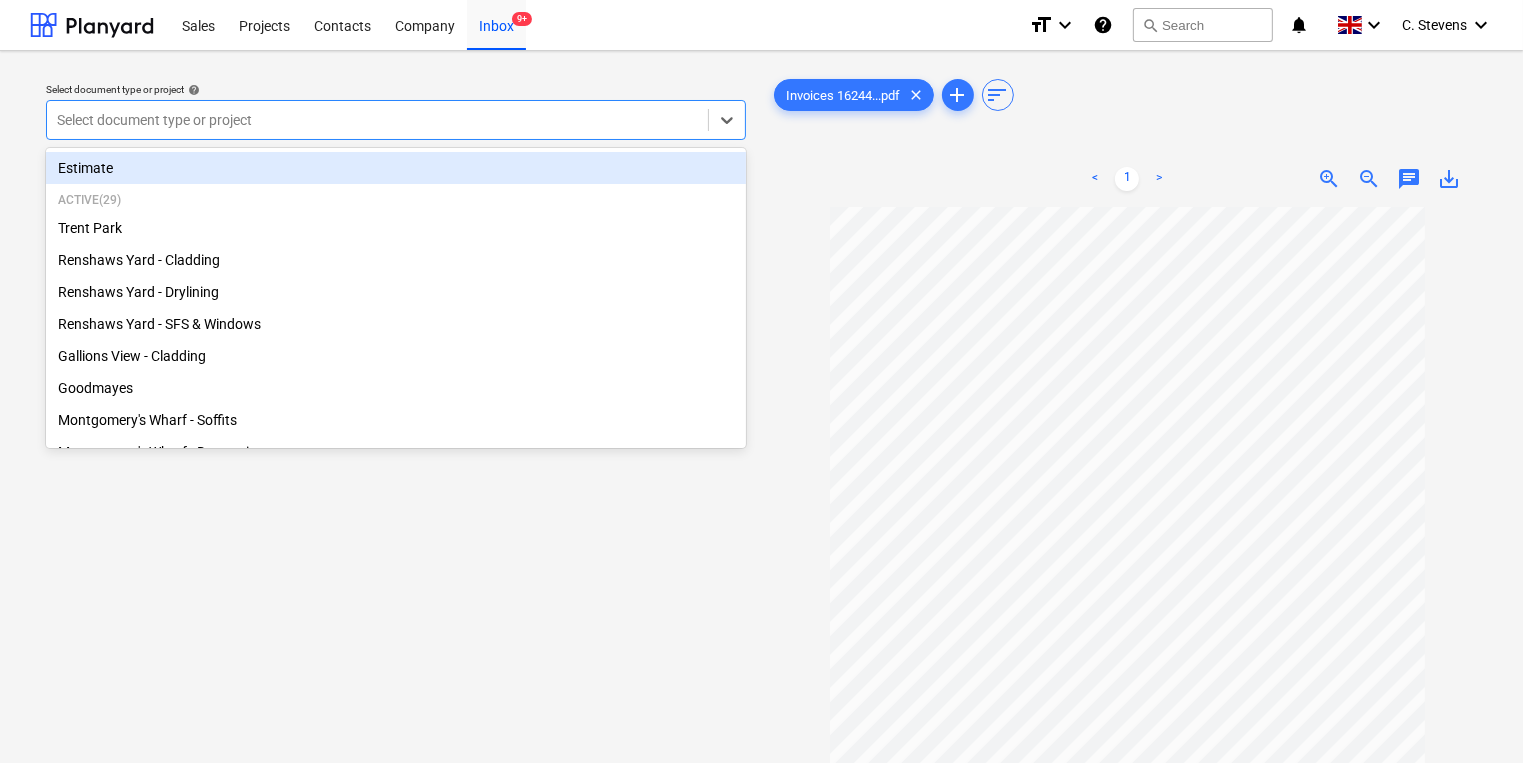click at bounding box center [377, 120] 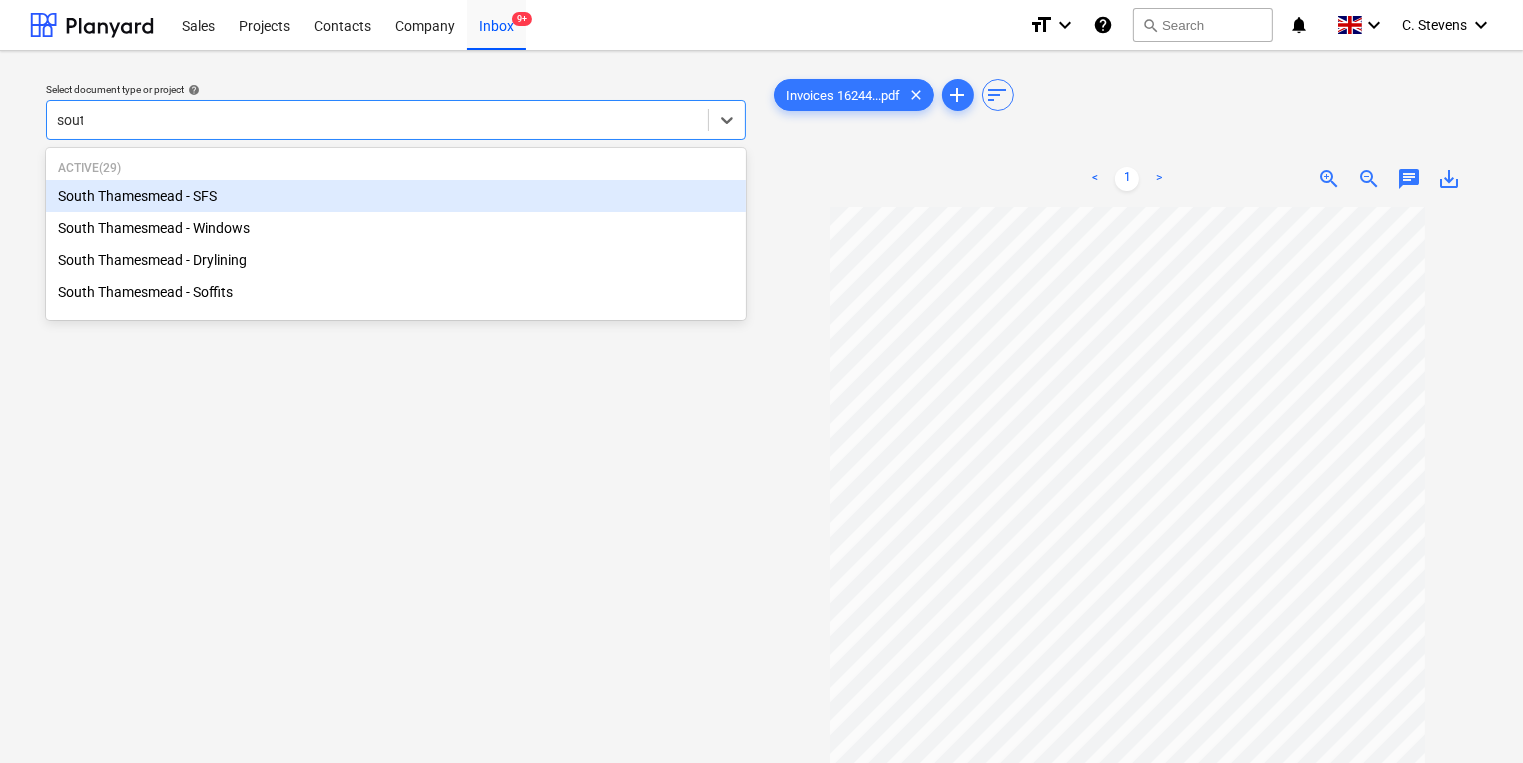 type on "south" 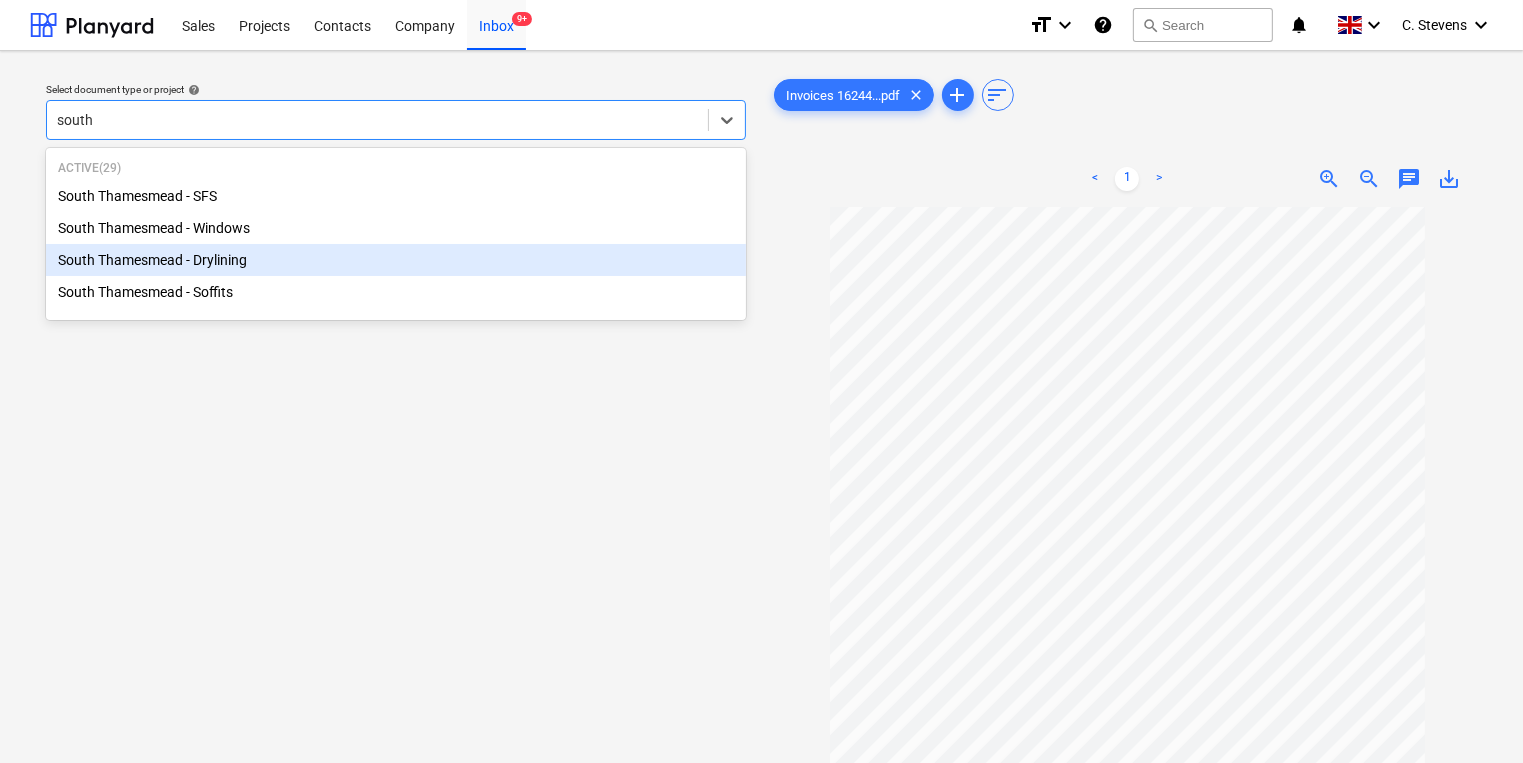 type 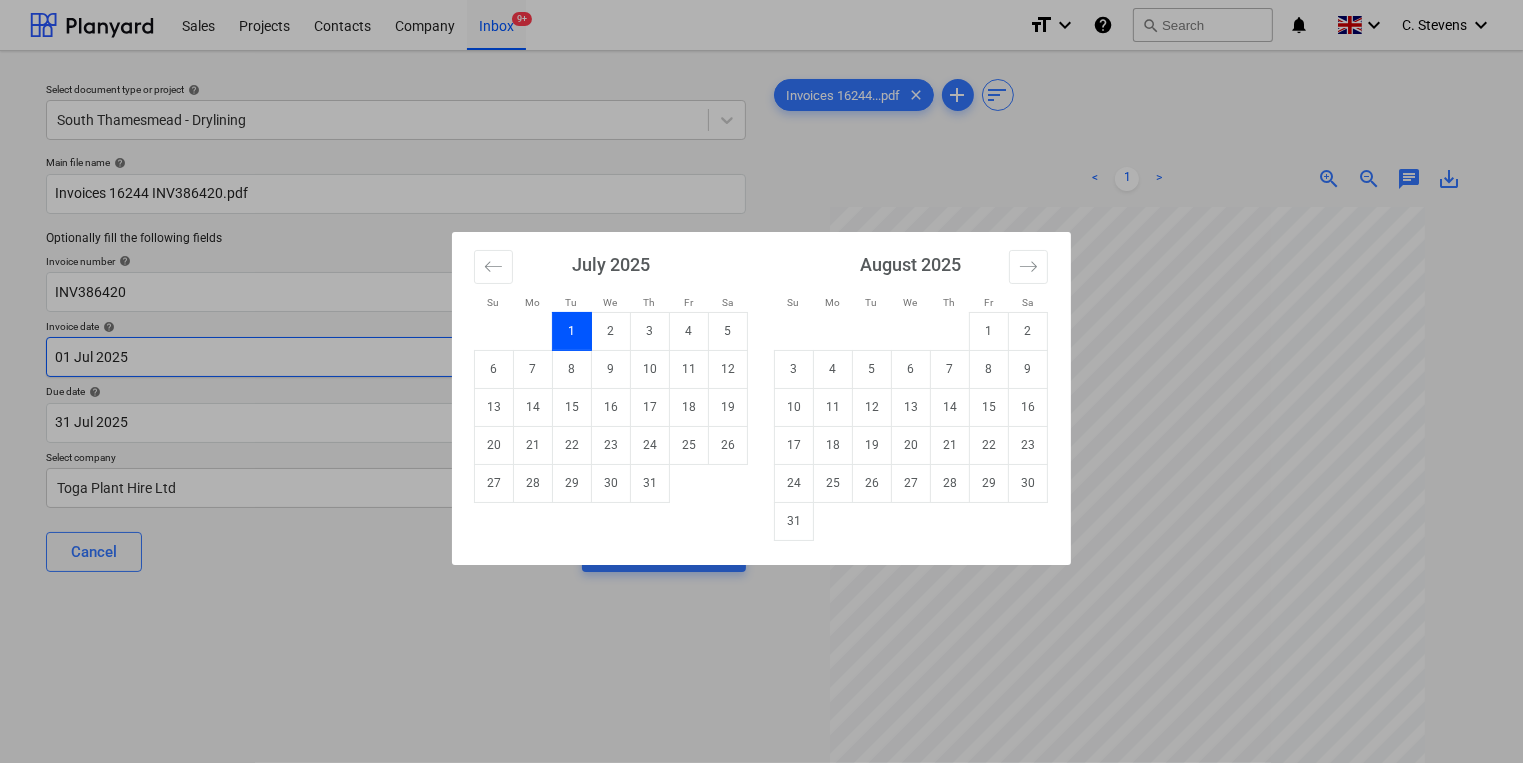 click on "Sales Projects Contacts Company Inbox 9+ format_size keyboard_arrow_down help search Search notifications 0 keyboard_arrow_down [FIRST] [LAST] keyboard_arrow_down Select document type or project help South Thamesmead - Drylining Main file name help Invoices 16244 INV386420.pdf Optionally fill the following fields Invoice number help INV386420 Invoice date help 01 Jul [YEAR] 01.07.[YEAR] Press the down arrow key to interact with the calendar and
select a date. Press the question mark key to get the keyboard shortcuts for changing dates. Due date help 31 Jul [YEAR] 31.07.[YEAR] Press the down arrow key to interact with the calendar and
select a date. Press the question mark key to get the keyboard shortcuts for changing dates. Select company Toga Plant Hire Ltd   Cancel Assign to project Invoices 16244...pdf clear add sort < 1 > zoom_in zoom_out chat 0 save_alt Files uploaded successfully Files uploaded successfully
Su Mo Tu We Th Fr Sa Su Mo Tu We Th Fr Sa June 2025 1 2 3 4 5 6 7 8 9 10 11 12 13 14 1" at bounding box center (761, 381) 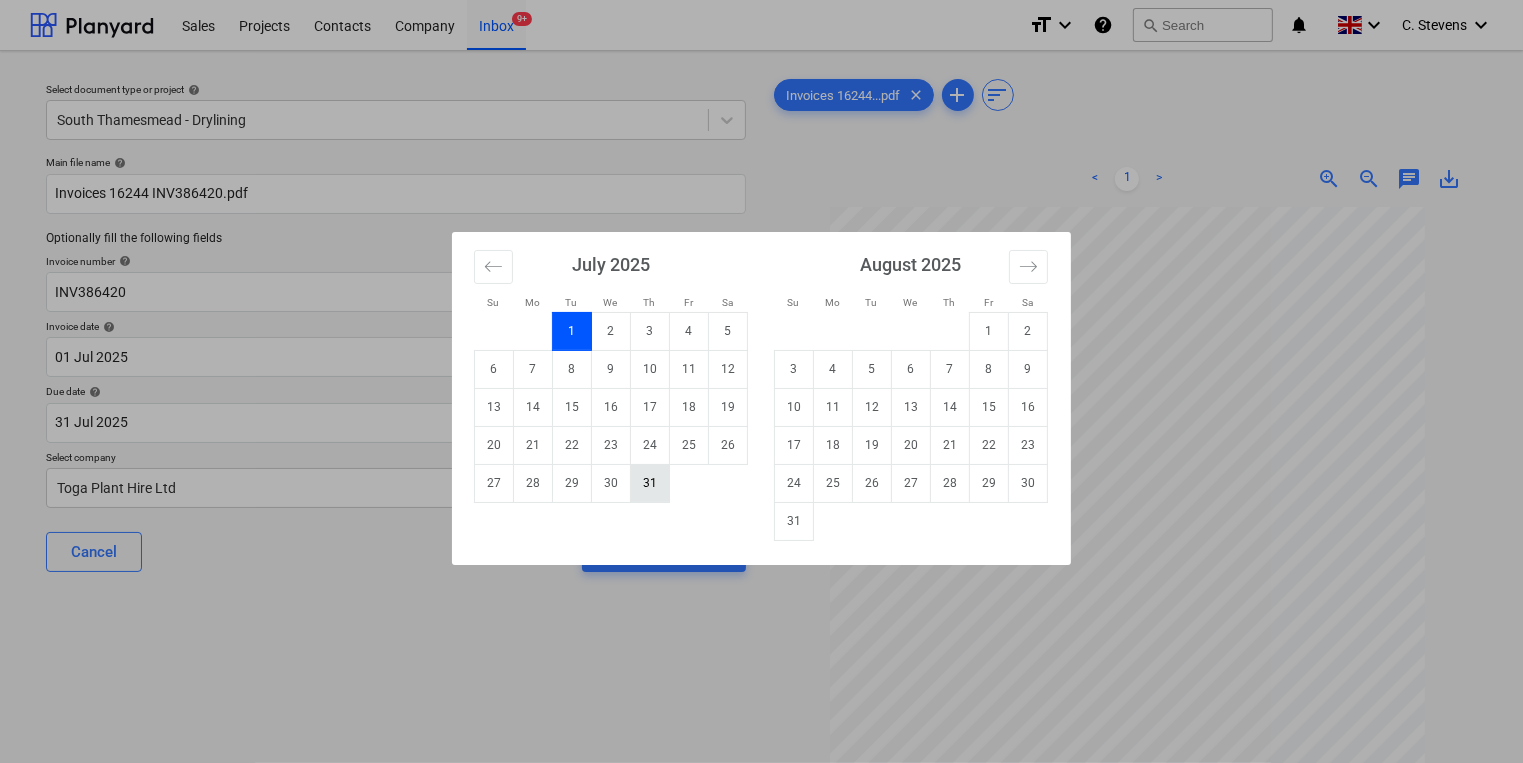 click on "31" at bounding box center (650, 483) 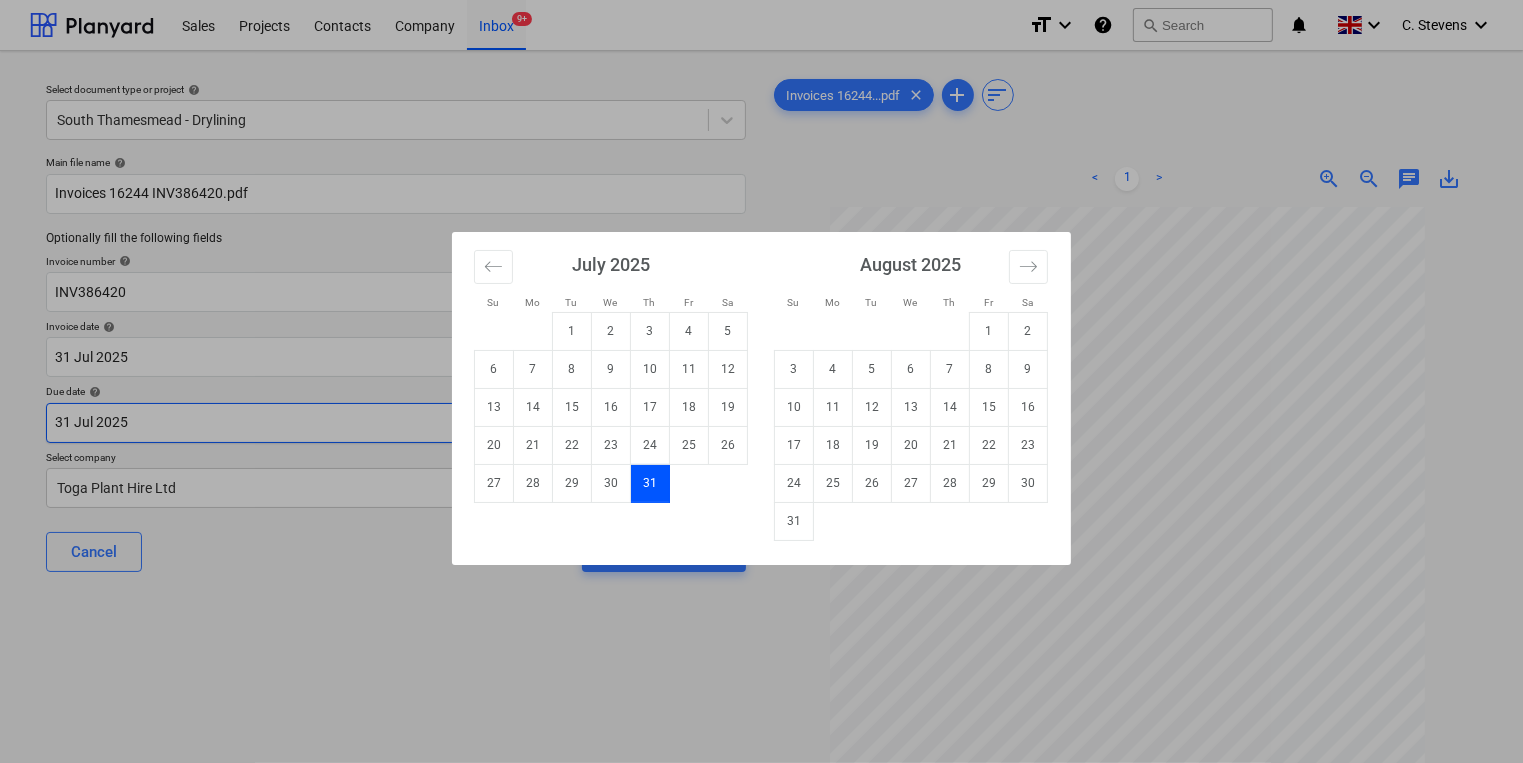 click on "Sales Projects Contacts Company Inbox 9+ format_size keyboard_arrow_down help search Search notifications 0 keyboard_arrow_down C. Stevens keyboard_arrow_down Select document type or project help South Thamesmead - Drylining Main file name help Invoices 16244 INV386420.pdf Optionally fill the following fields Invoice number help INV386420 Invoice date help 31 Jul 2025 31.07.2025 Press the down arrow key to interact with the calendar and
select a date. Press the question mark key to get the keyboard shortcuts for changing dates. Due date help 31 Jul 2025 31.07.2025 Press the down arrow key to interact with the calendar and
select a date. Press the question mark key to get the keyboard shortcuts for changing dates. Select company Toga Plant Hire Ltd   Cancel Assign to project Invoices 16244...pdf clear add sort < 1 > zoom_in zoom_out chat 0 save_alt Files uploaded successfully Files uploaded successfully
Su Mo Tu We Th Fr Sa Su Mo Tu We Th Fr Sa June 2025 1 2 3 4 5 6 7 8 9 10 11 12 13 14 1" at bounding box center [761, 381] 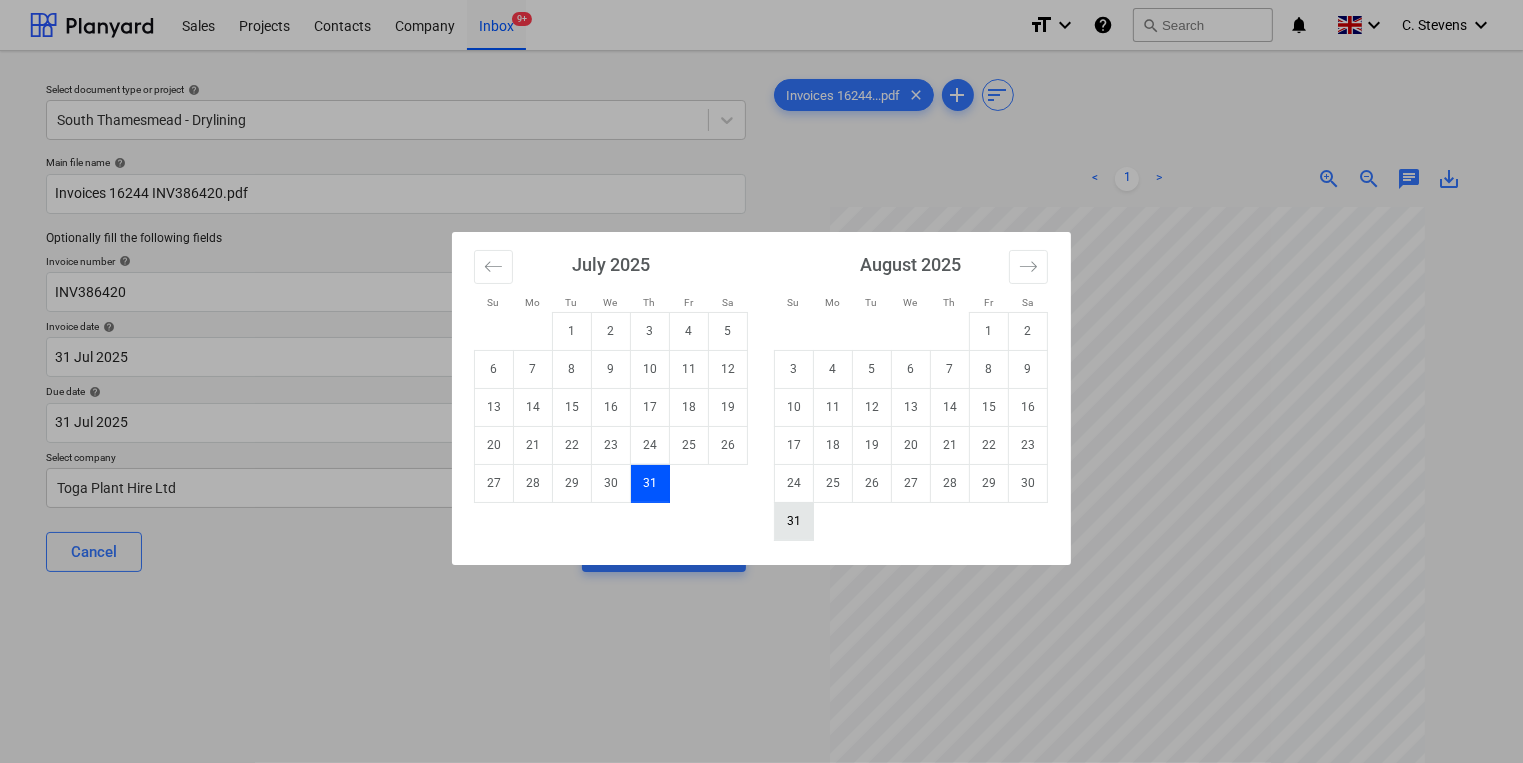 click on "31" at bounding box center (794, 521) 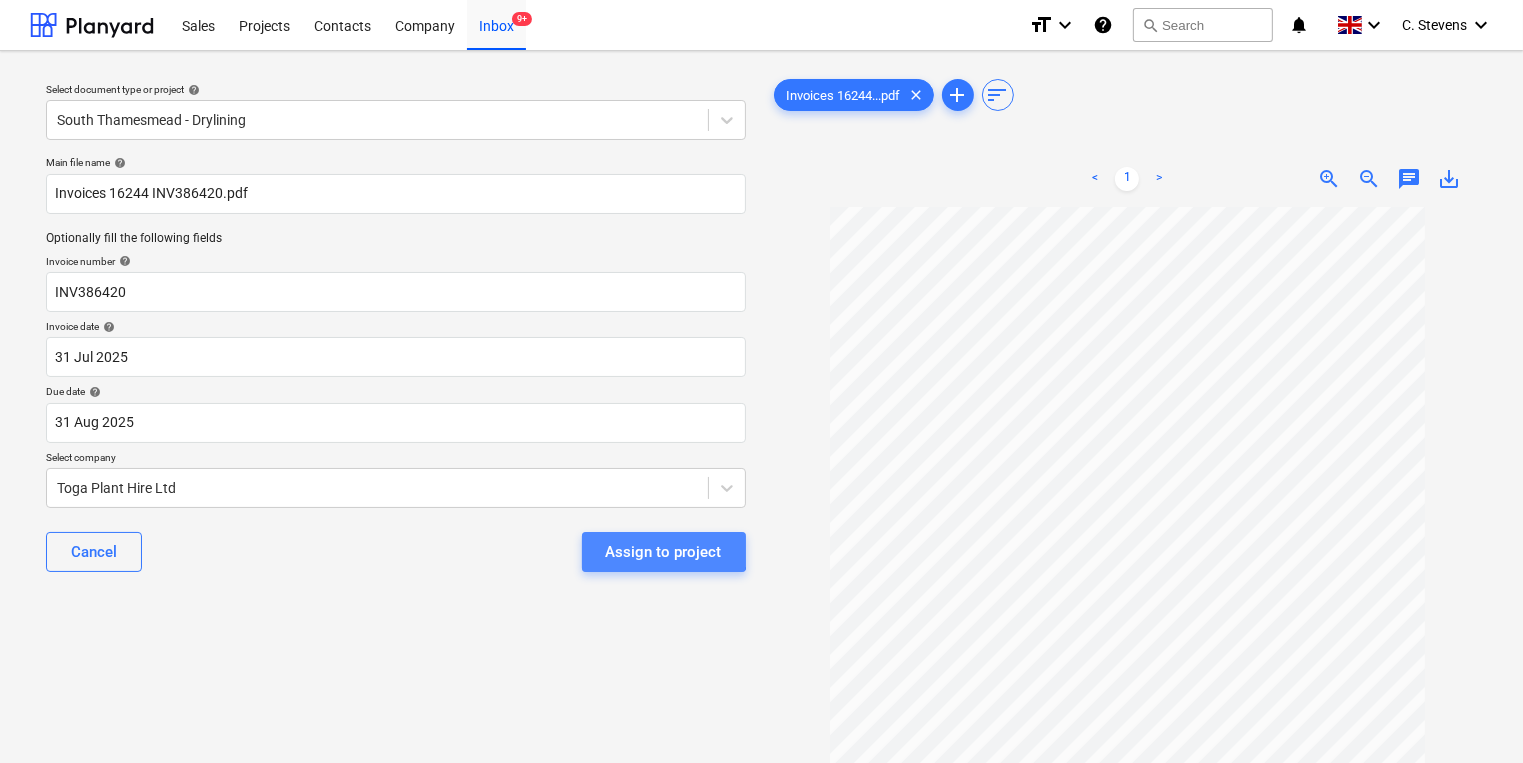 click on "Assign to project" at bounding box center (664, 552) 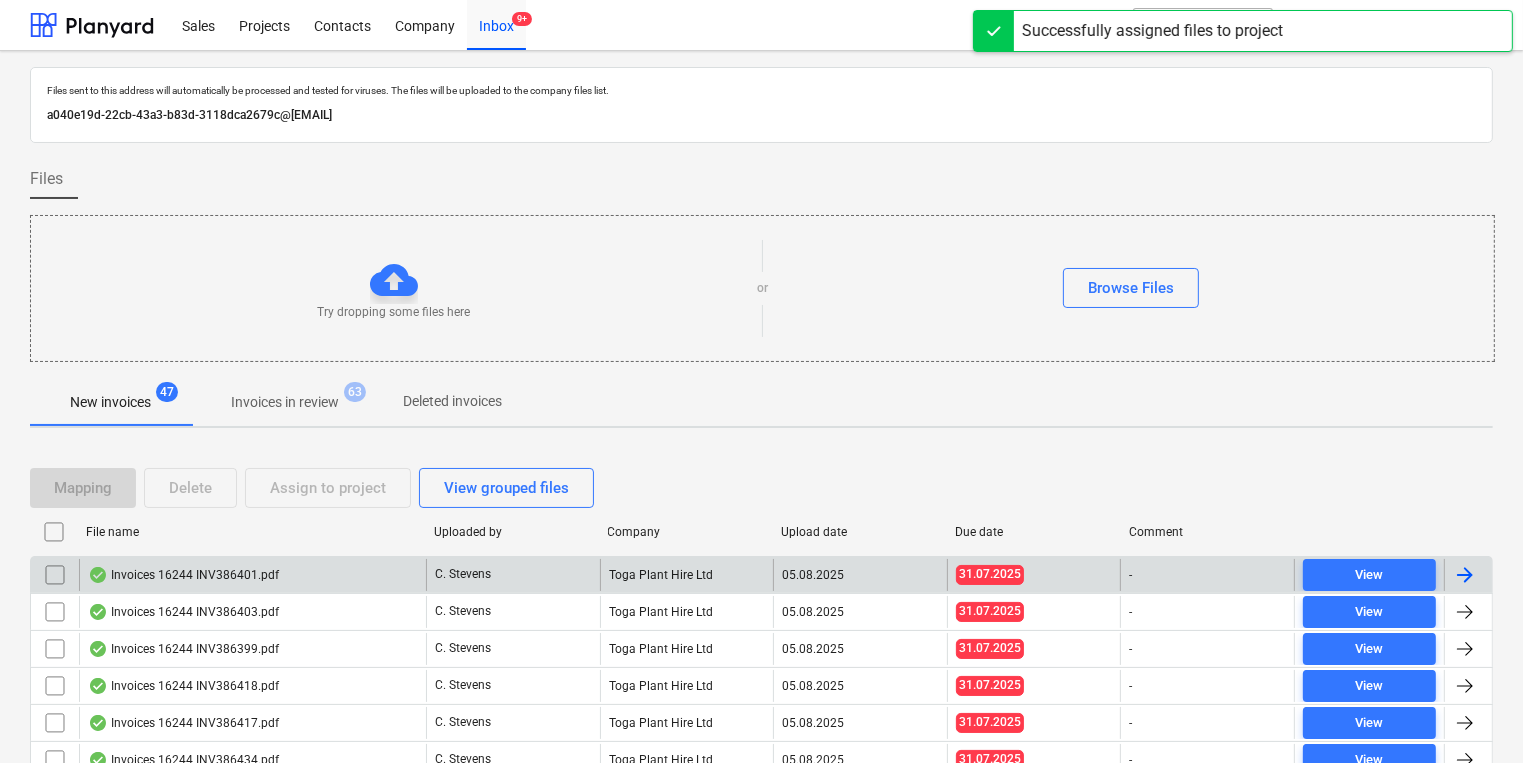 click on "Toga Plant Hire Ltd" at bounding box center (687, 575) 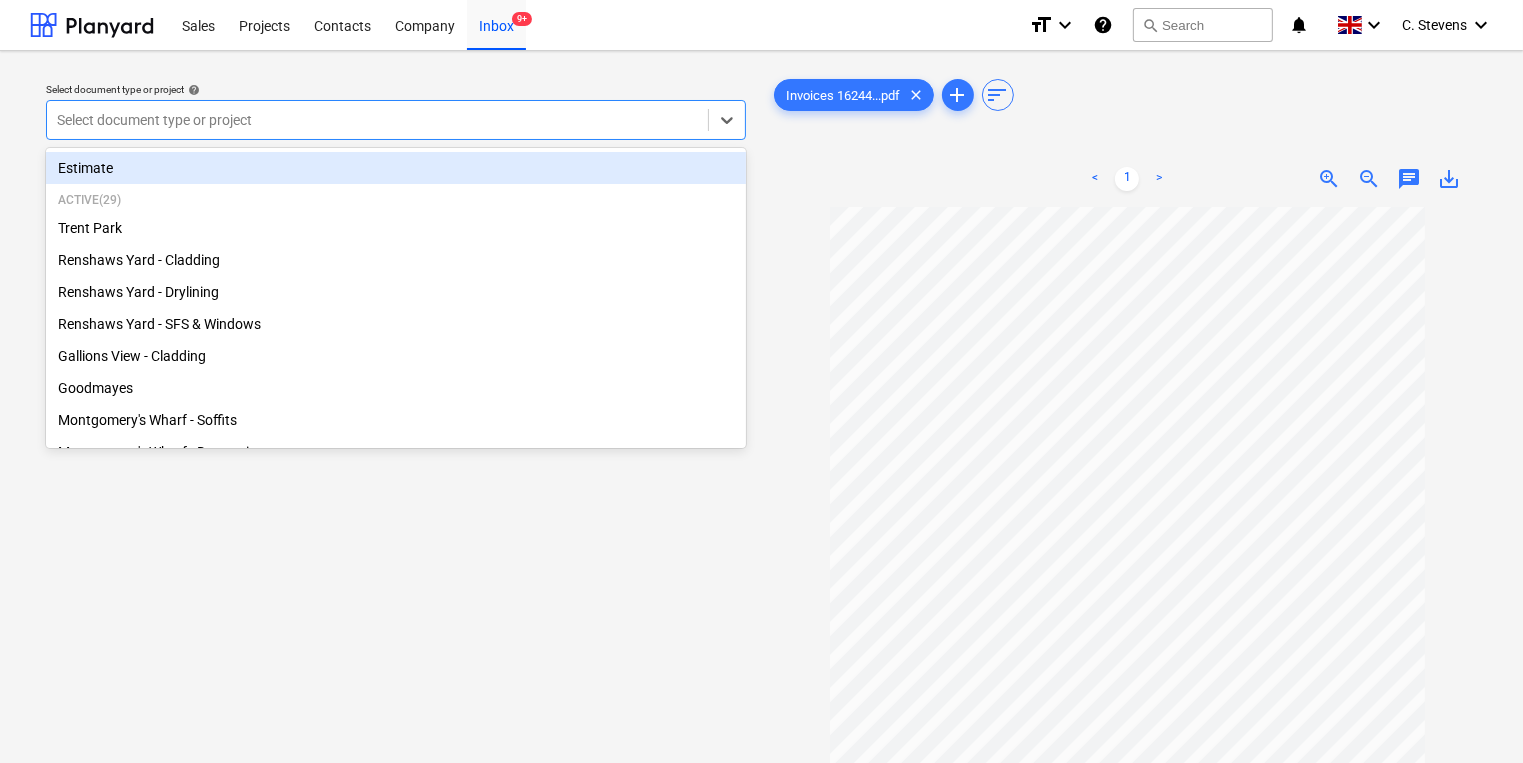 click at bounding box center (377, 120) 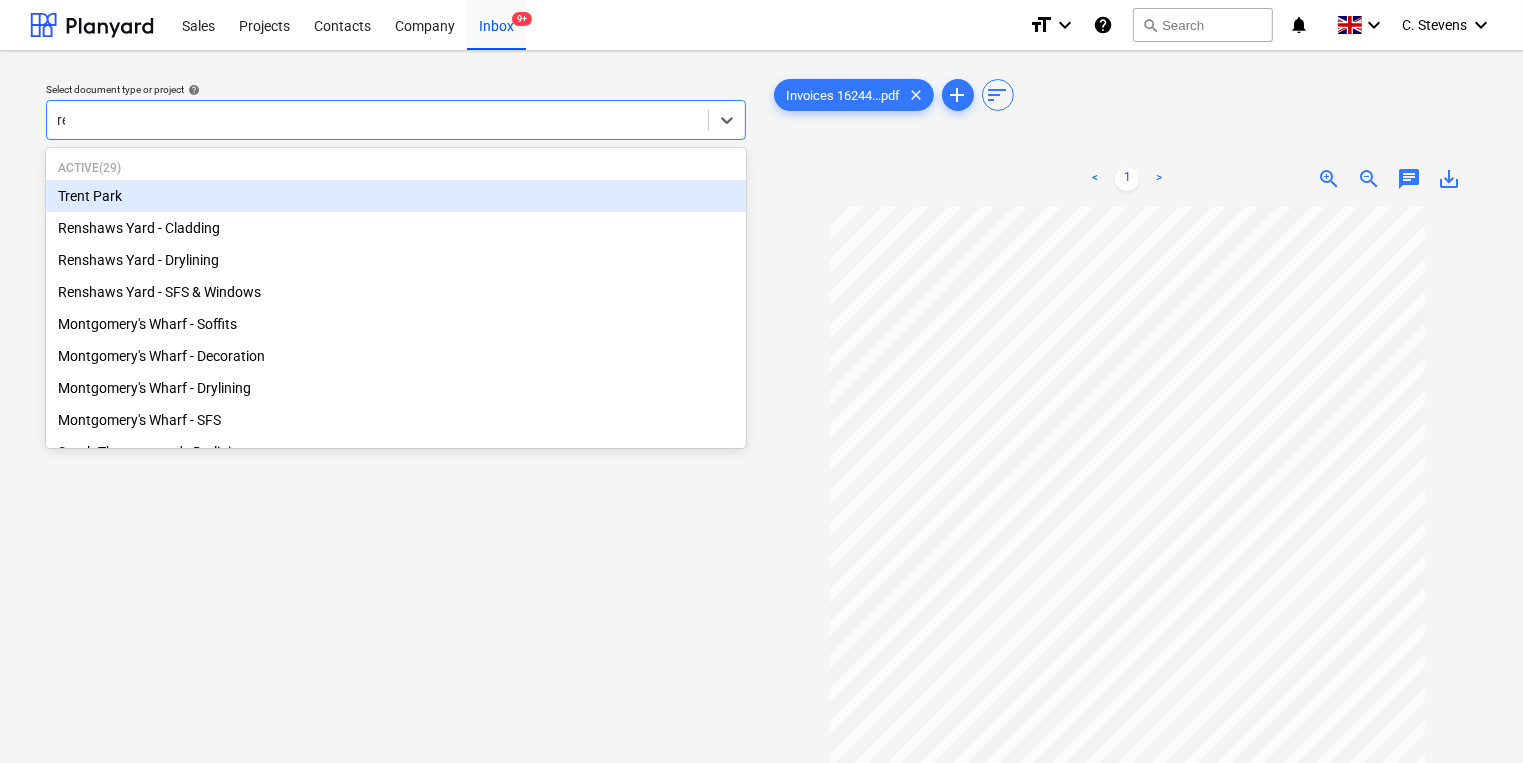 type on "reg" 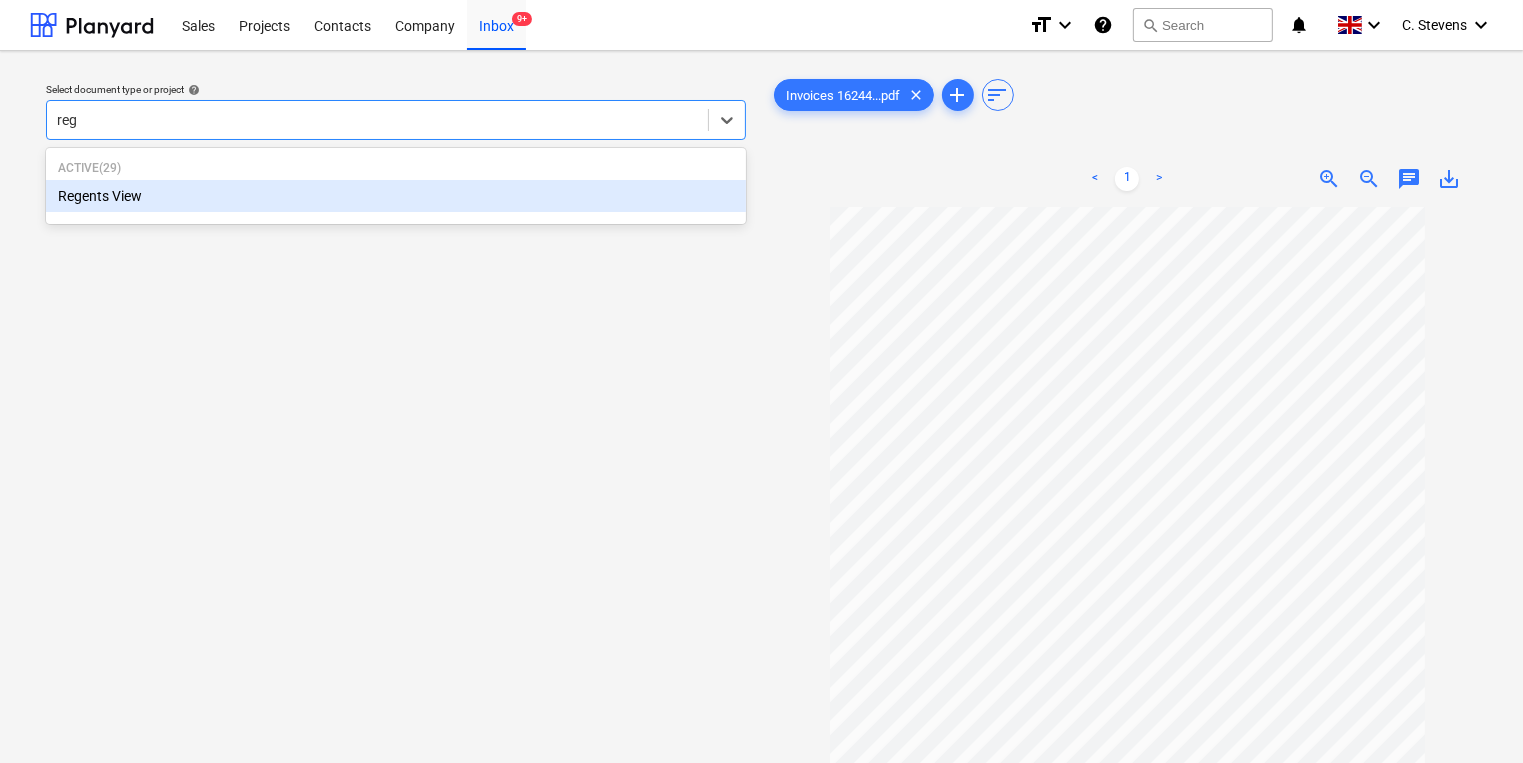 type 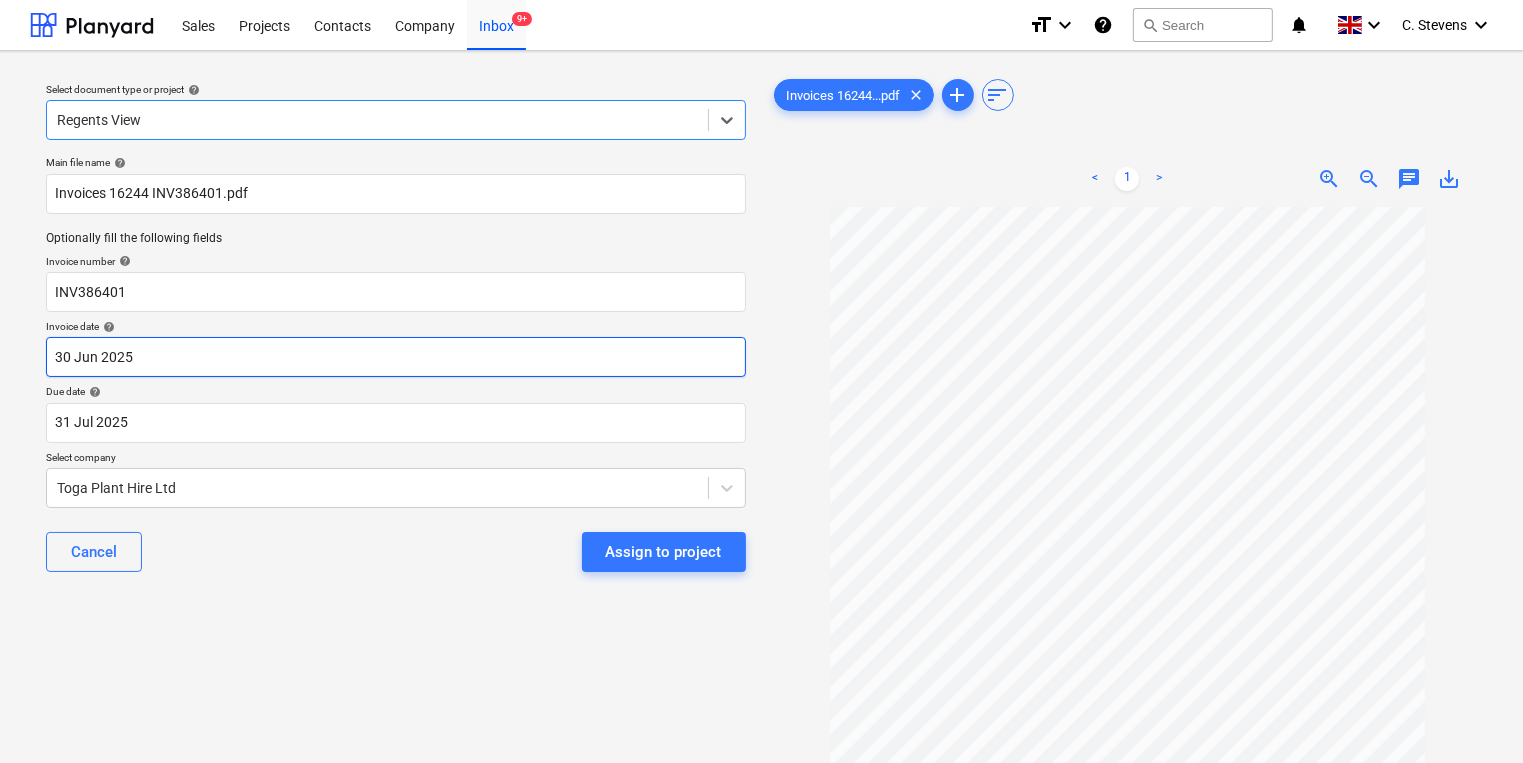 click on "Sales Projects Contacts Company Inbox 9+ format_size keyboard_arrow_down help search Search notifications 0 keyboard_arrow_down [FIRST] [LAST] keyboard_arrow_down Select document type or project help option Regents View, selected.   Select is focused ,type to refine list, press Down to open the menu,  Regents View Main file name help Invoices 16244 INV386401.pdf Optionally fill the following fields Invoice number help INV386401 Invoice date help 30 Jun [YEAR] 30.06.[YEAR] Press the down arrow key to interact with the calendar and
select a date. Press the question mark key to get the keyboard shortcuts for changing dates. Due date help 31 Jul [YEAR] 31.07.[YEAR] Press the down arrow key to interact with the calendar and
select a date. Press the question mark key to get the keyboard shortcuts for changing dates. Select company Toga Plant Hire Ltd   Cancel Assign to project Invoices 16244...pdf clear add sort < 1 > zoom_in zoom_out chat 0 save_alt Files uploaded successfully Files uploaded successfully" at bounding box center (761, 381) 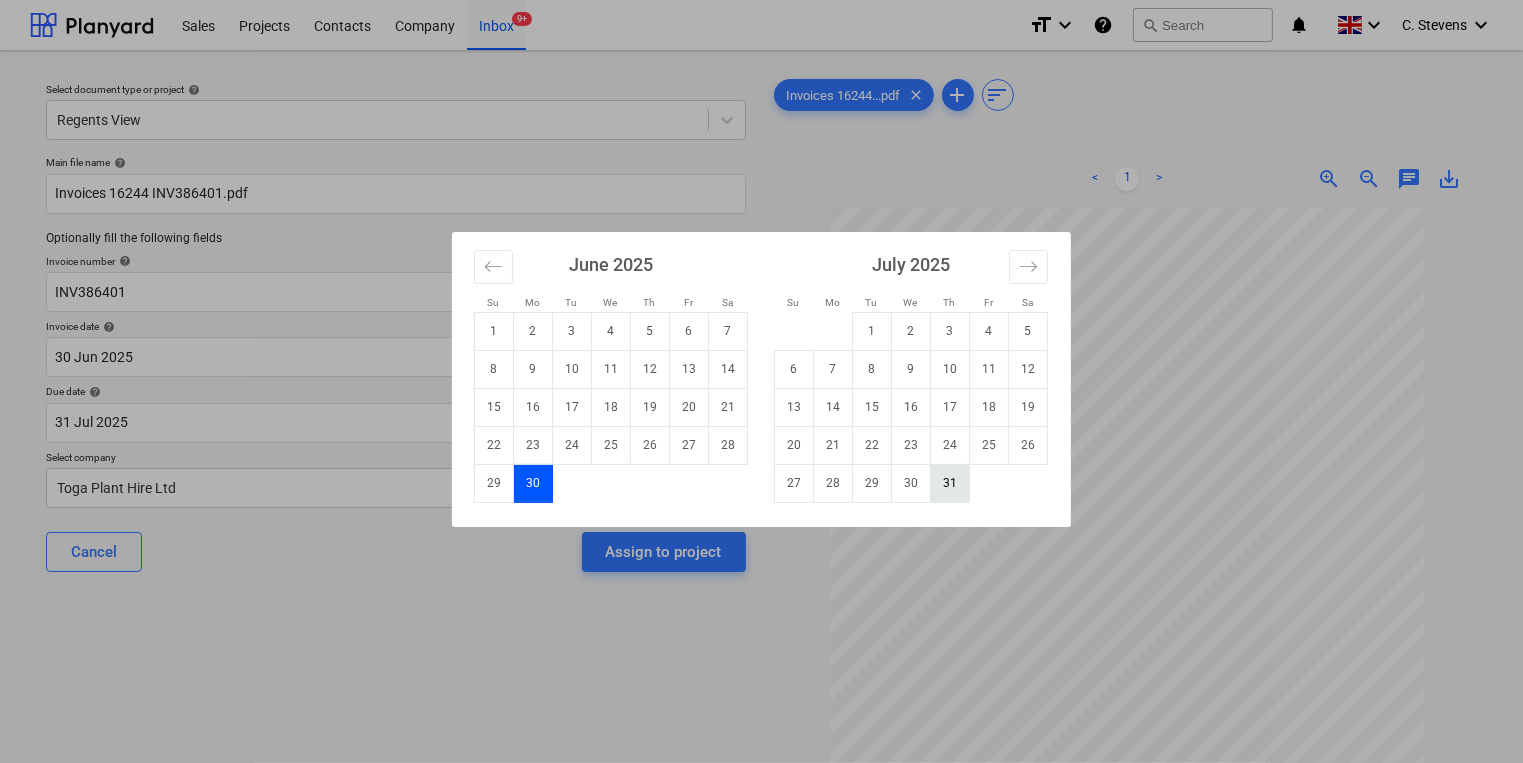 click on "31" at bounding box center [950, 483] 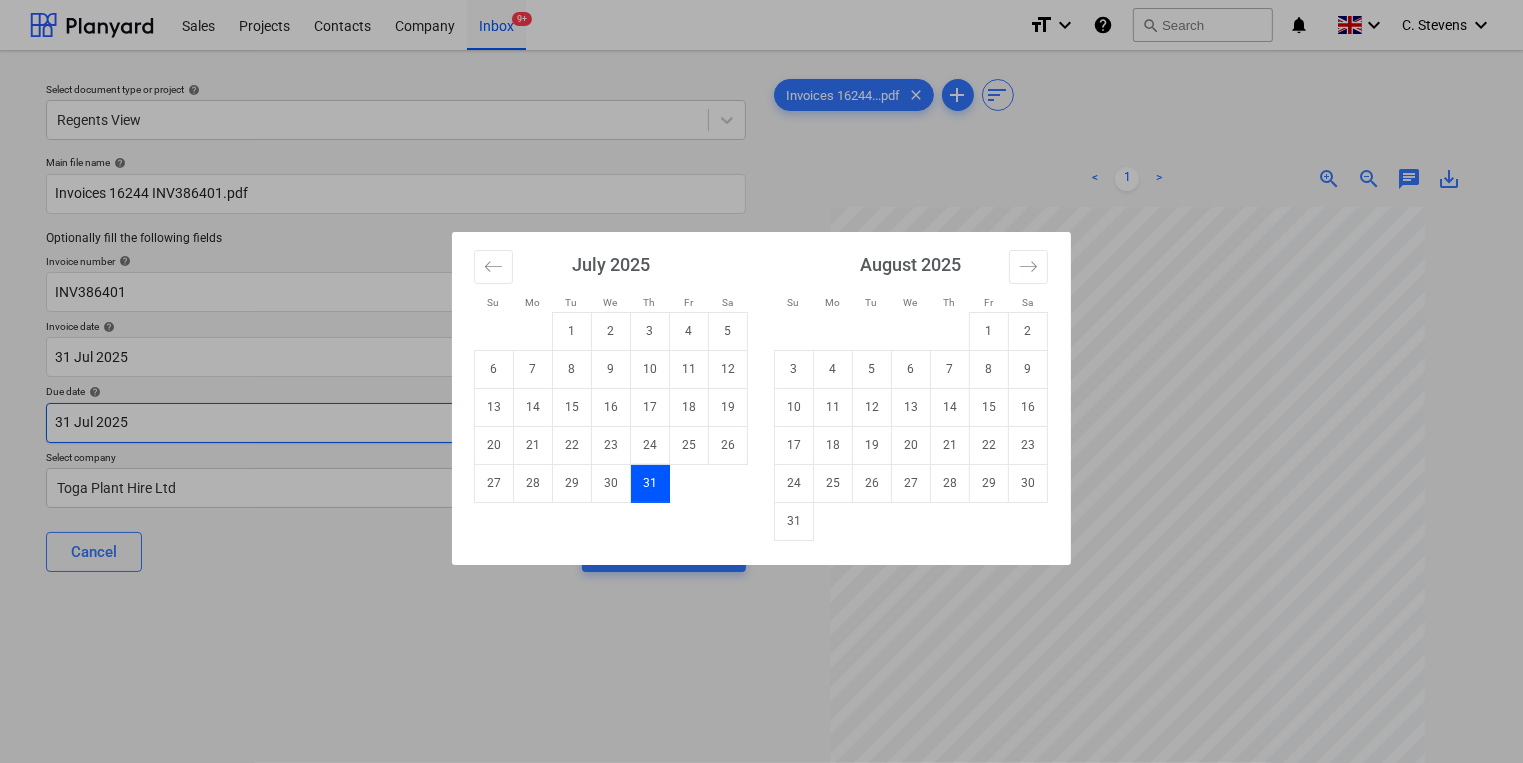 click on "Sales Projects Contacts Company Inbox 9+ format_size keyboard_arrow_down help search Search notifications 0 keyboard_arrow_down [FIRST] [LAST] keyboard_arrow_down Select document type or project help Regents View Main file name help Invoices 16244 INV386401.pdf Optionally fill the following fields Invoice number help INV386401 Invoice date help 31 Jul [YEAR] 31.07.[YEAR] Press the down arrow key to interact with the calendar and
select a date. Press the question mark key to get the keyboard shortcuts for changing dates. Due date help 31 Jul [YEAR] 31.07.[YEAR] Press the down arrow key to interact with the calendar and
select a date. Press the question mark key to get the keyboard shortcuts for changing dates. Select company Toga Plant Hire Ltd   Cancel Assign to project Invoices 16244...pdf clear add sort < 1 > zoom_in zoom_out chat 0 save_alt Files uploaded successfully Files uploaded successfully
Su Mo Tu We Th Fr Sa Su Mo Tu We Th Fr Sa June [YEAR] 1 2 3 4 5 6 7 8 9 10 11 12 13 14 15 16 17 18 19 20" at bounding box center [761, 381] 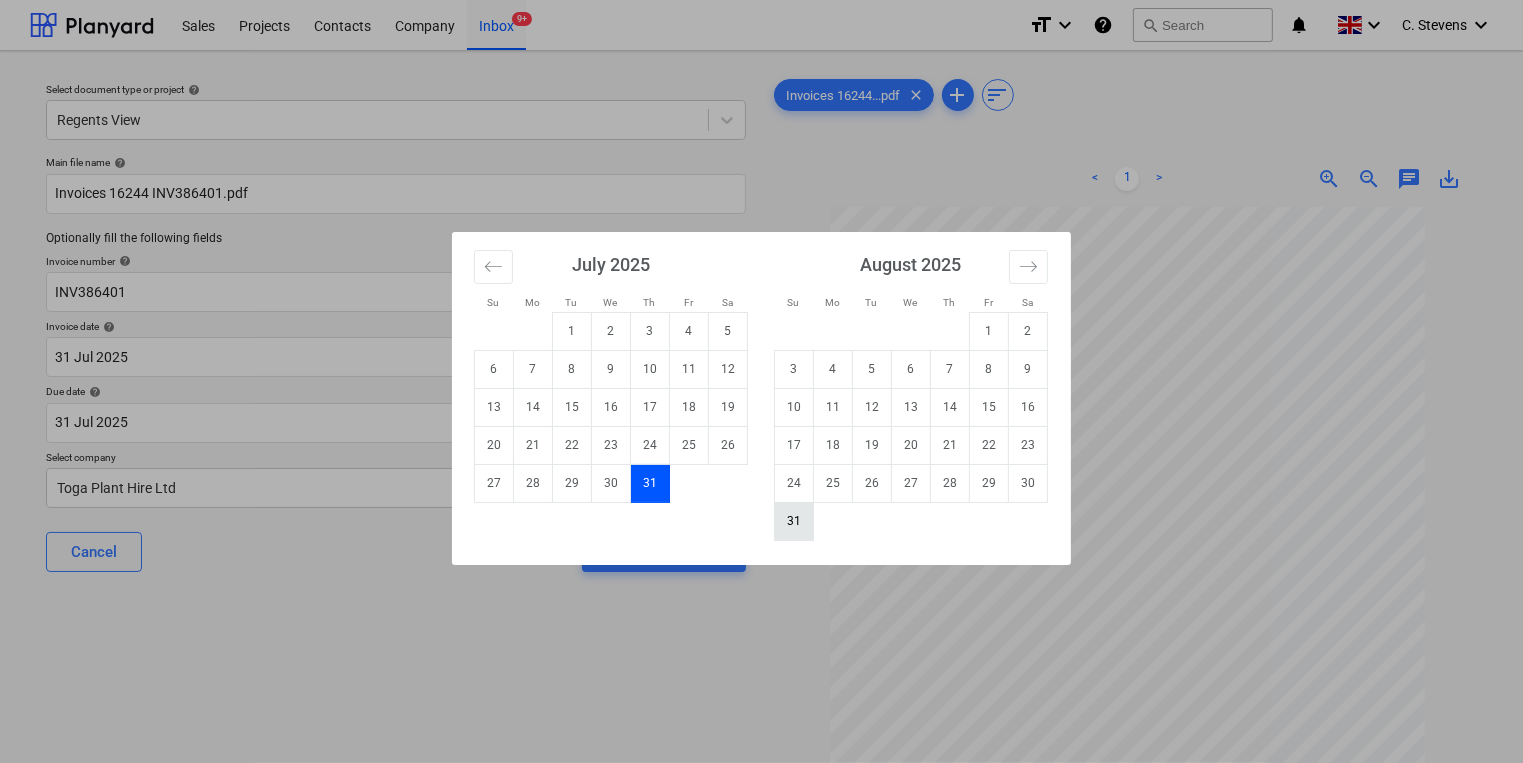click on "31" at bounding box center (794, 521) 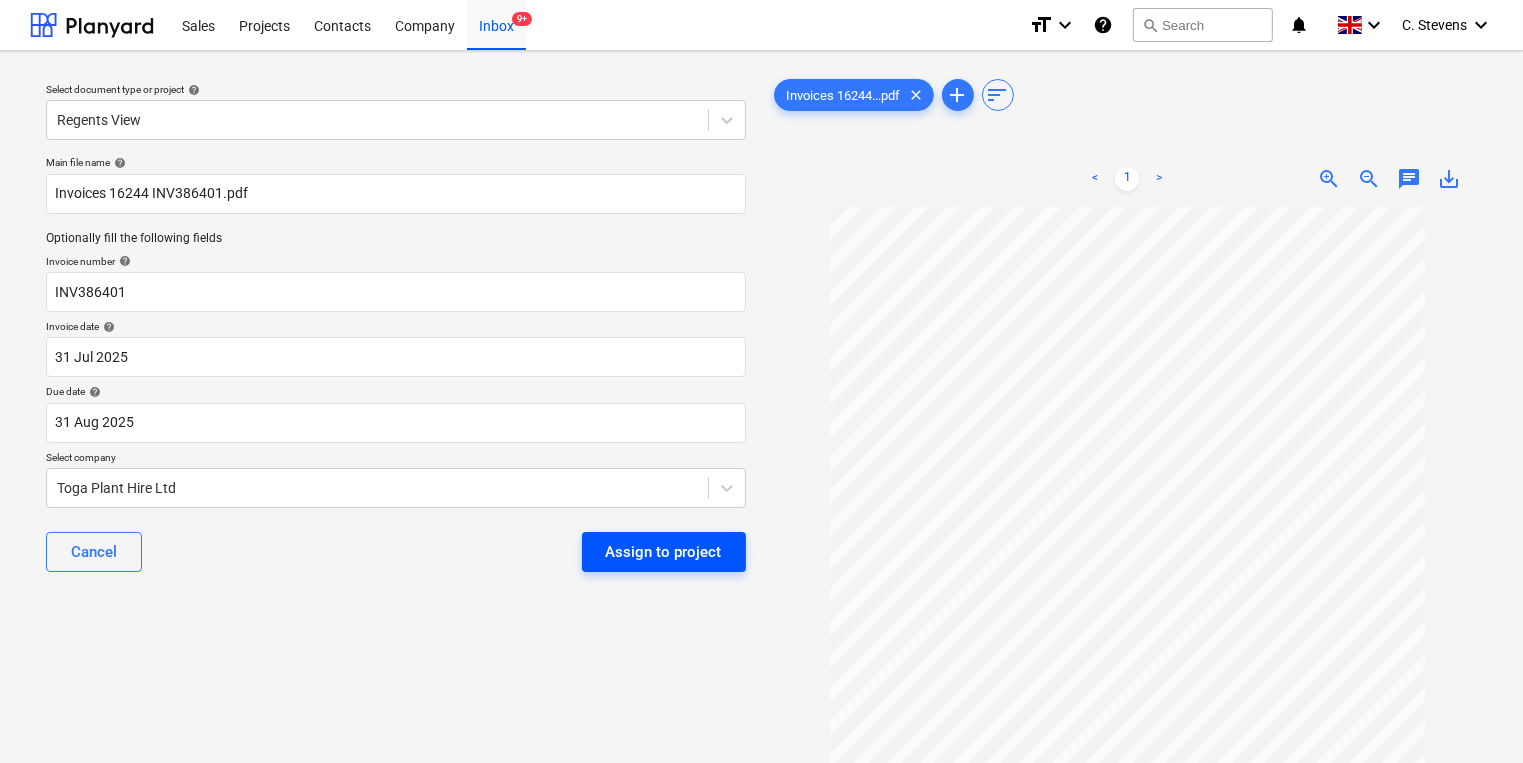 click on "Assign to project" at bounding box center (664, 552) 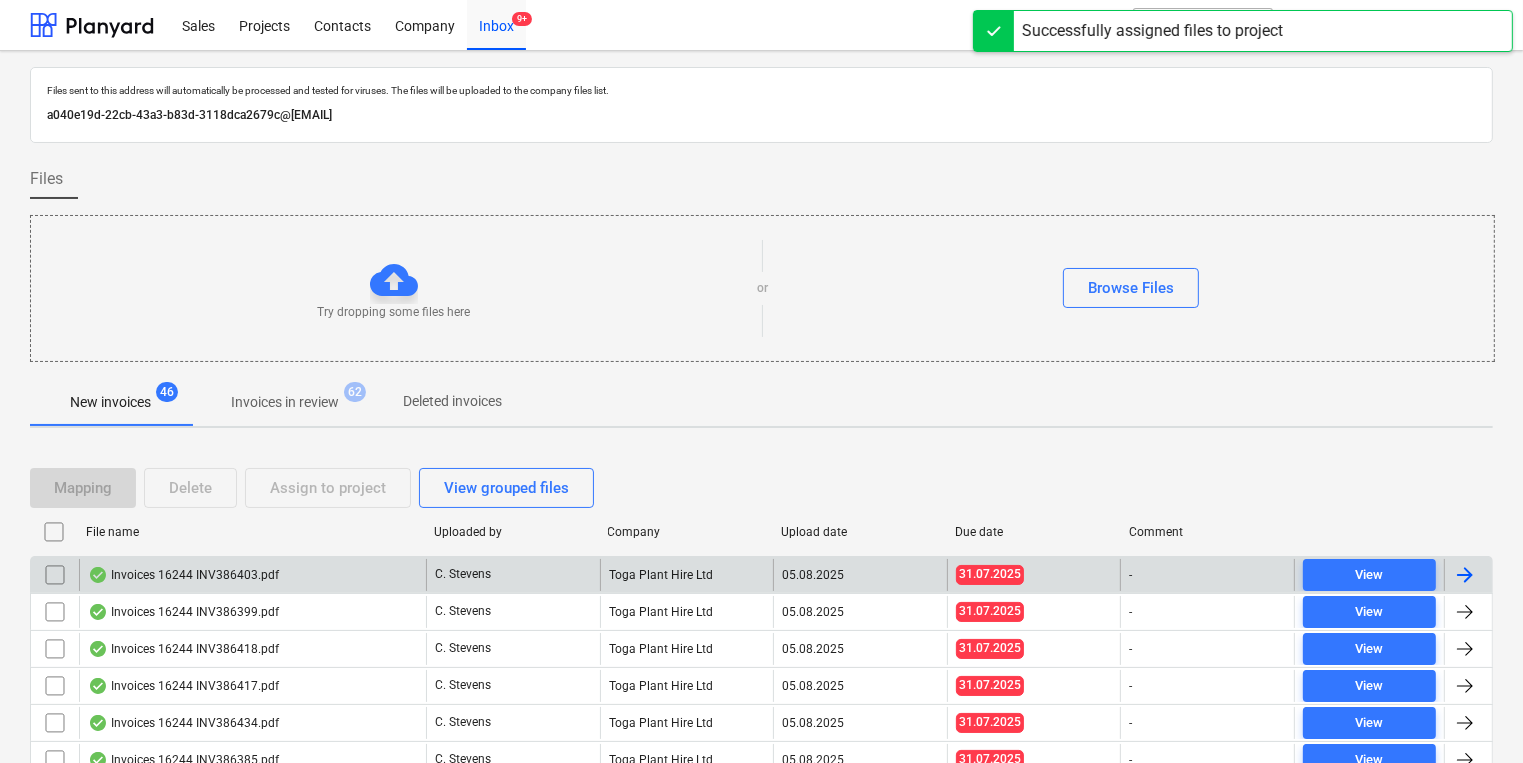 click on "Invoices 16244 INV386403.pdf" at bounding box center (252, 575) 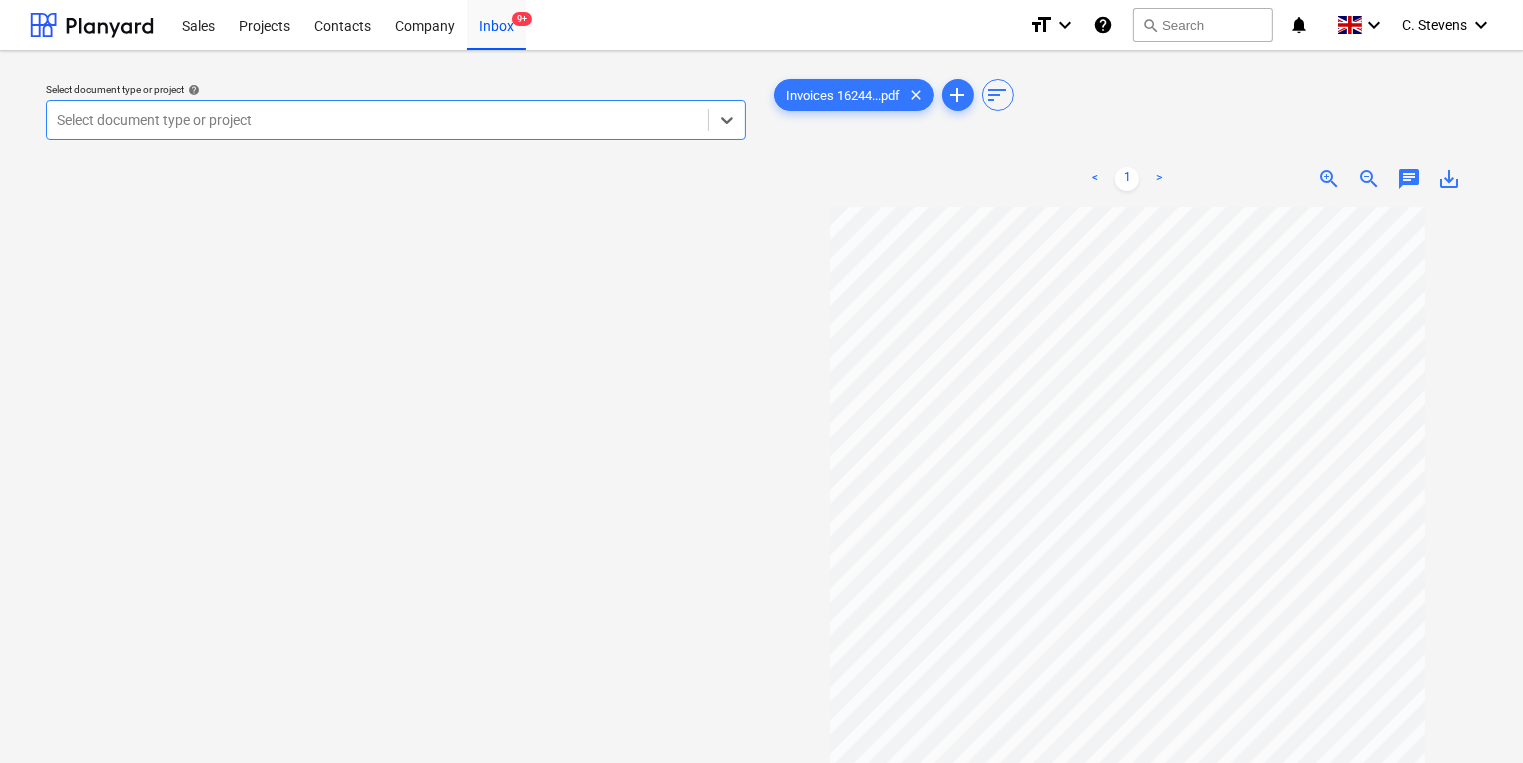 click on "Select document type or project" at bounding box center [377, 120] 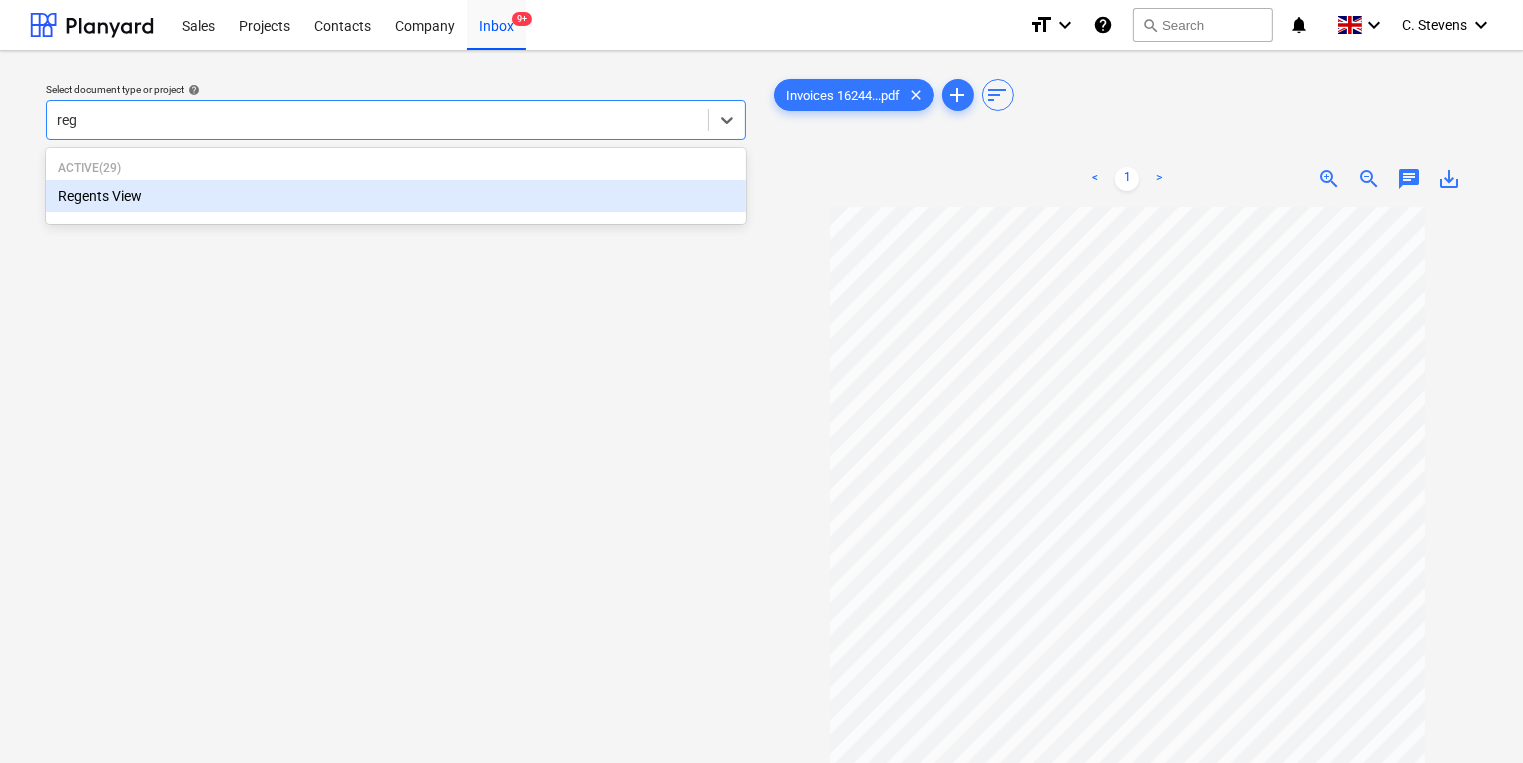 type on "rege" 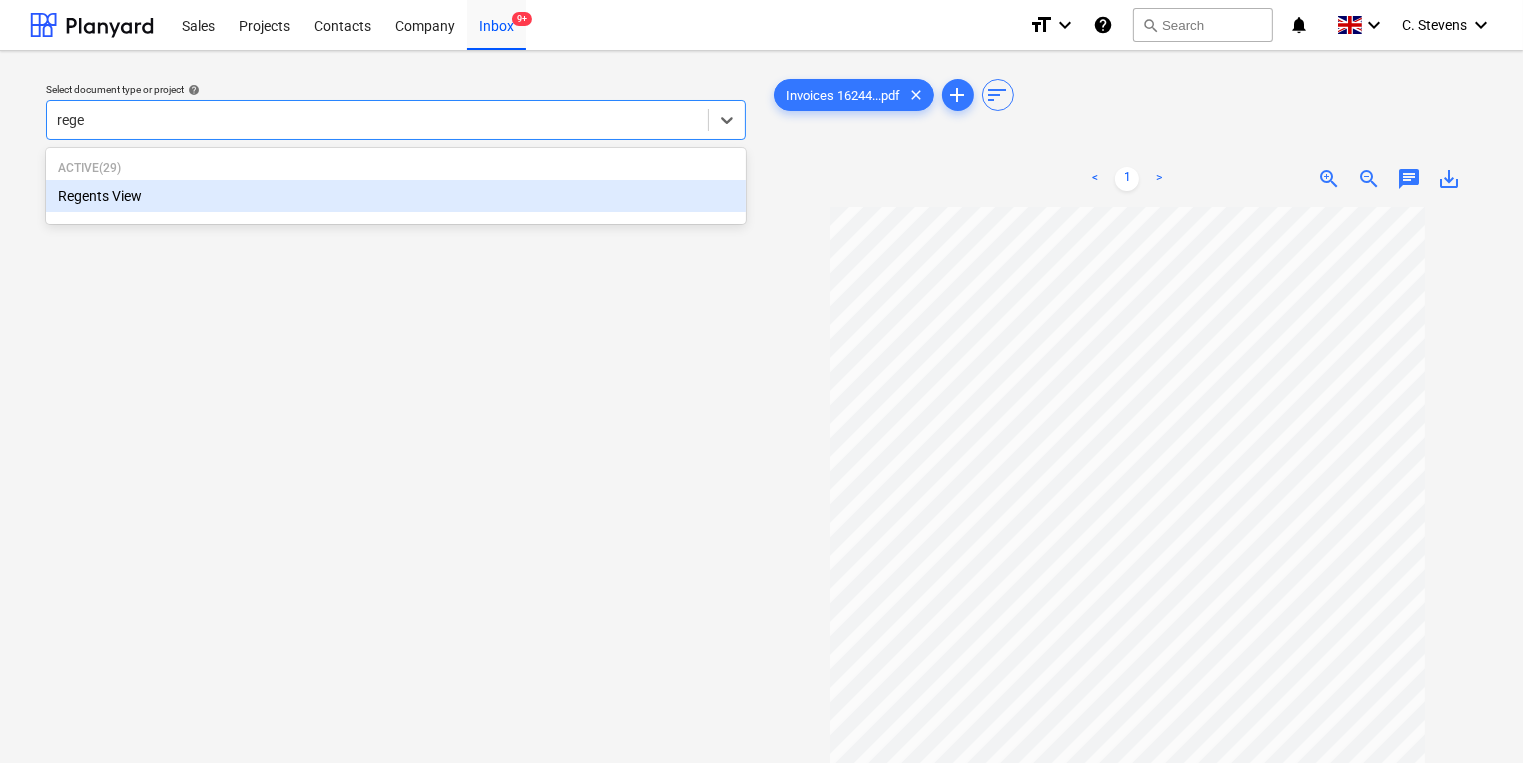type 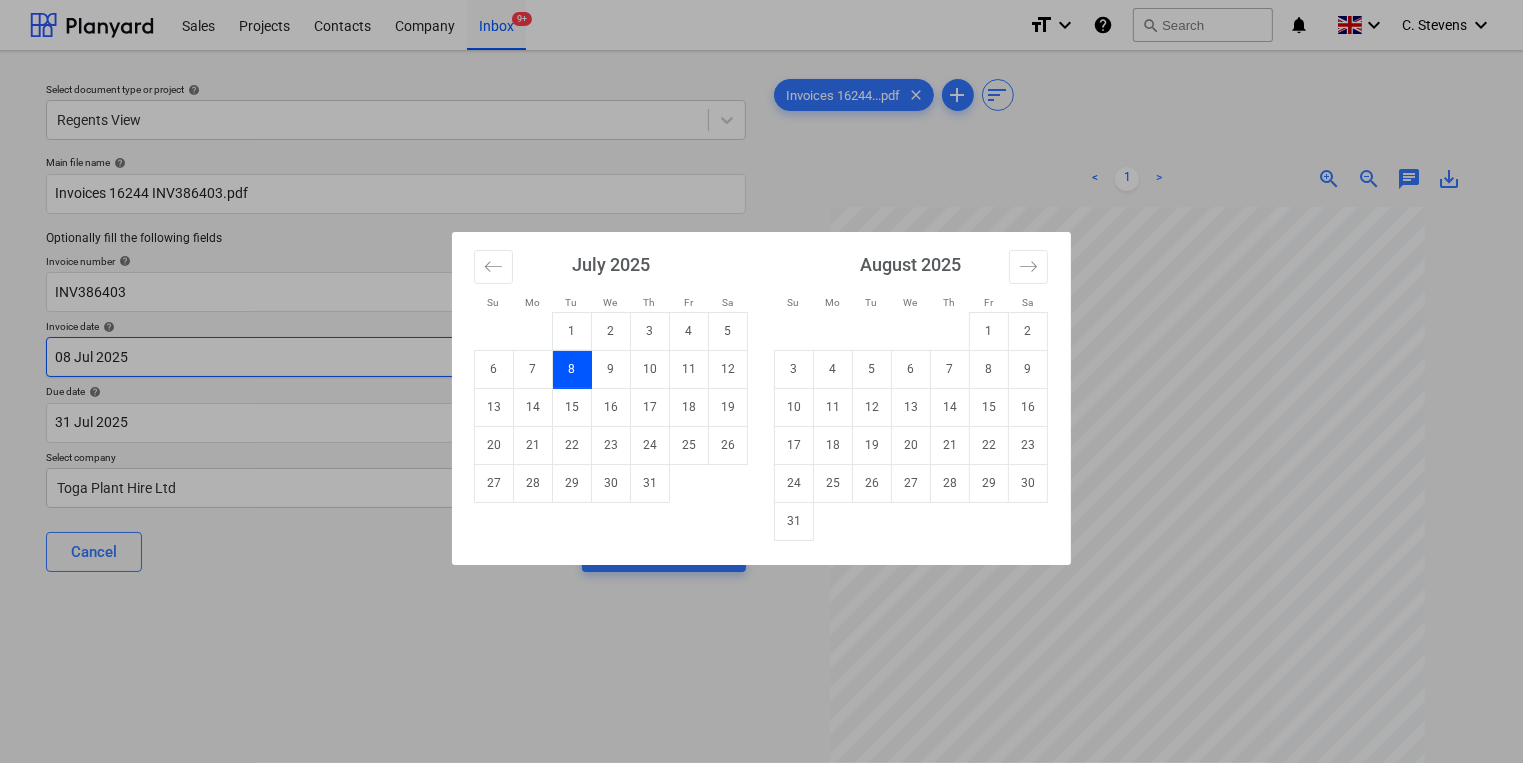 click on "Sales Projects Contacts Company Inbox 9+ format_size keyboard_arrow_down help search Search notifications 0 keyboard_arrow_down [FIRST] [LAST] keyboard_arrow_down Select document type or project help Regents View Main file name help Invoices 16244 INV386403.pdf Optionally fill the following fields Invoice number help INV386403 Invoice date help 08 [MONTH] 2025 08.07.2025 Press the down arrow key to interact with the calendar and
select a date. Press the question mark key to get the keyboard shortcuts for changing dates. Due date help 31 [MONTH] 2025 31.07.2025 Press the down arrow key to interact with the calendar and
select a date. Press the question mark key to get the keyboard shortcuts for changing dates. Select company Toga Plant Hire Ltd   Cancel Assign to project Invoices 16244...pdf clear add sort < 1 > zoom_in zoom_out chat 0 save_alt Files uploaded successfully Files uploaded successfully
Su Mo Tu We Th Fr Sa Su Mo Tu We Th Fr Sa June 2025 1 2 3 4 5 6 7 8 9 10 11 12 13 14 15 16 17 18 19 20" at bounding box center [761, 381] 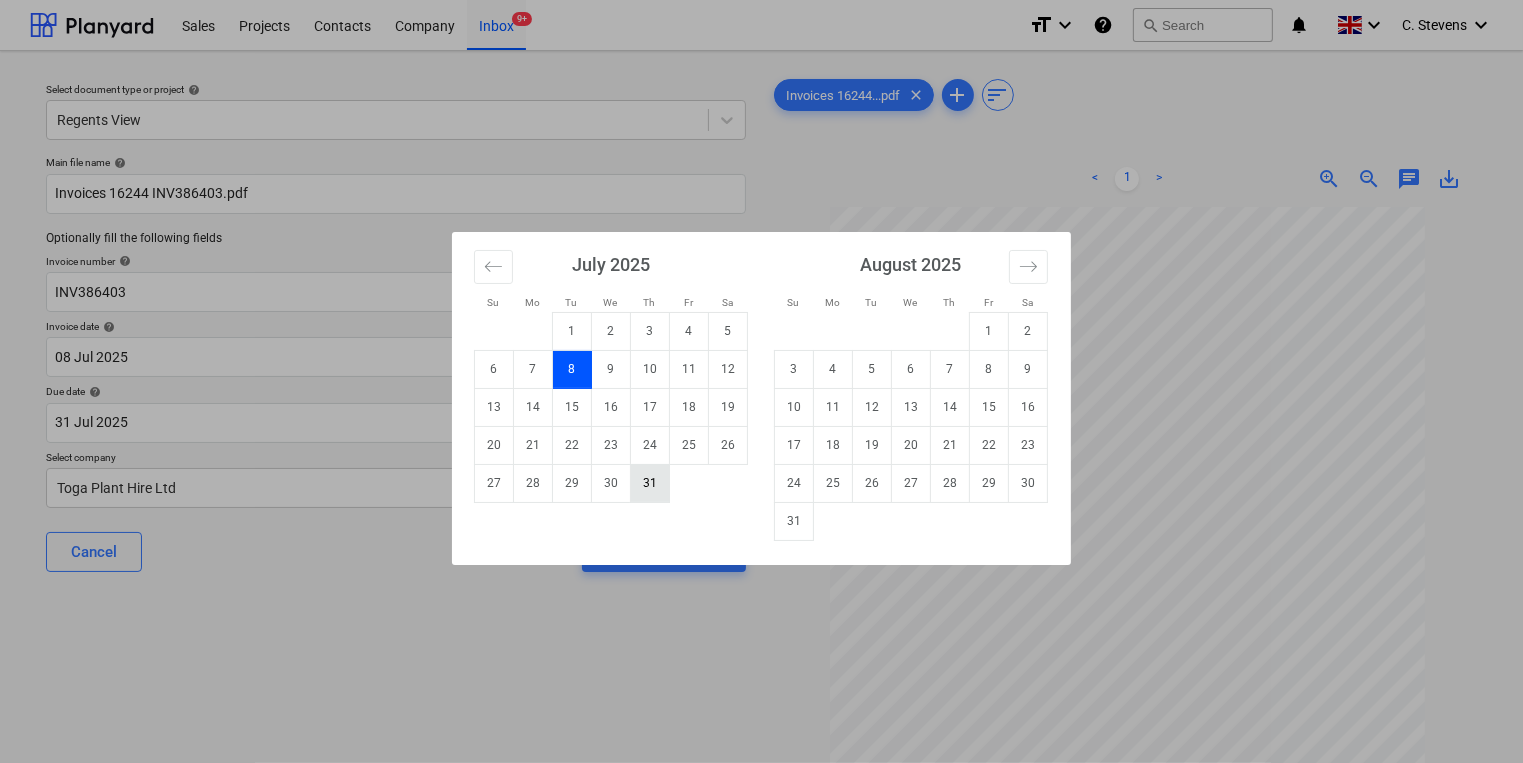 click on "31" at bounding box center [650, 483] 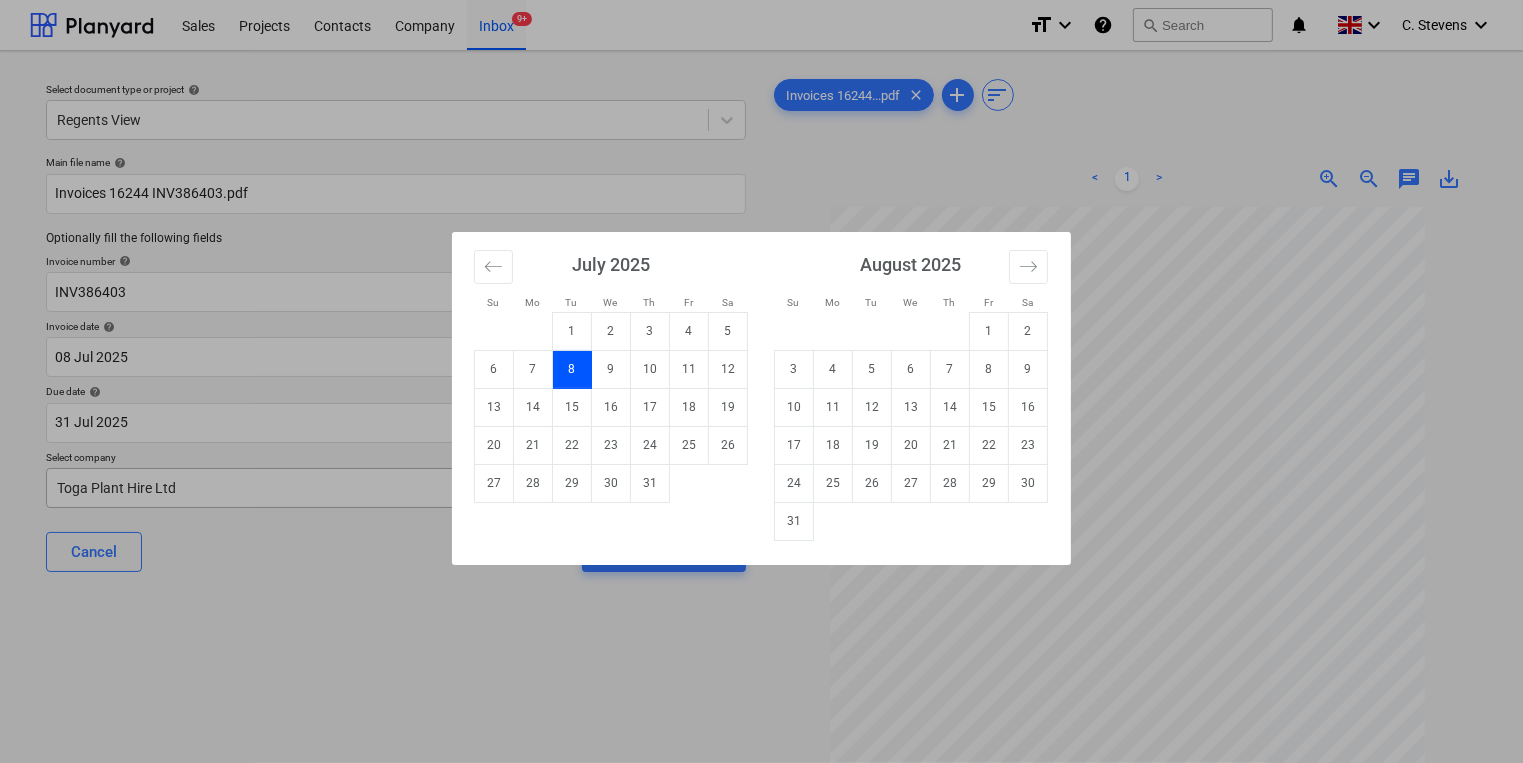 type on "31 Jul 2025" 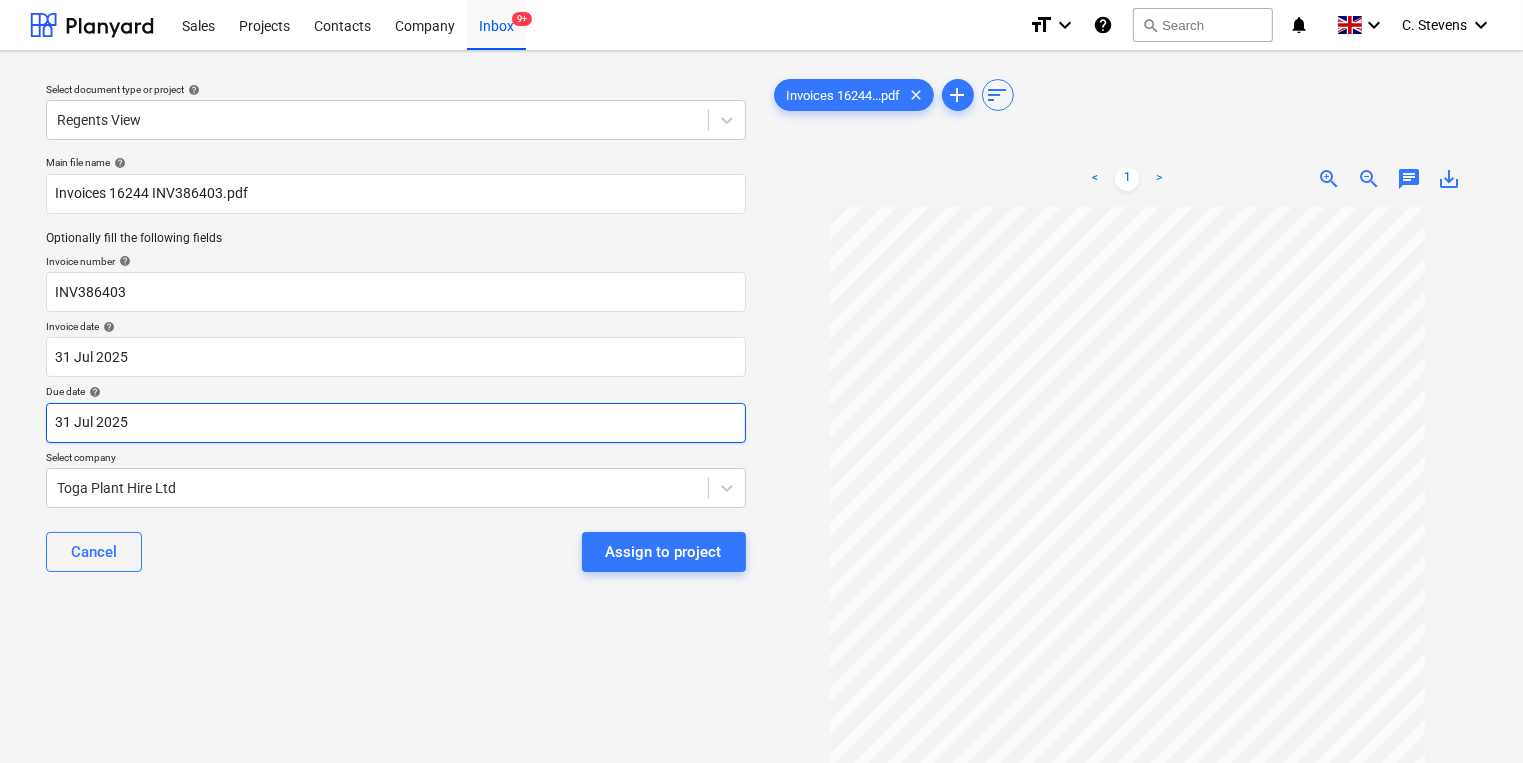 click on "Sales Projects Contacts Company Inbox 9+ format_size keyboard_arrow_down help search Search notifications 0 keyboard_arrow_down C. Stevens keyboard_arrow_down Select document type or project help Regents View Main file name help Invoices 16244 INV386403.pdf Optionally fill the following fields Invoice number help INV386403 Invoice date help 31 Jul 2025 31.07.2025 Press the down arrow key to interact with the calendar and
select a date. Press the question mark key to get the keyboard shortcuts for changing dates. Due date help 31 Jul 2025 31.07.2025 Press the down arrow key to interact with the calendar and
select a date. Press the question mark key to get the keyboard shortcuts for changing dates. Select company Toga Plant Hire Ltd   Cancel Assign to project Invoices 16244...pdf clear add sort < 1 > zoom_in zoom_out chat 0 save_alt Files uploaded successfully Files uploaded successfully" at bounding box center [761, 381] 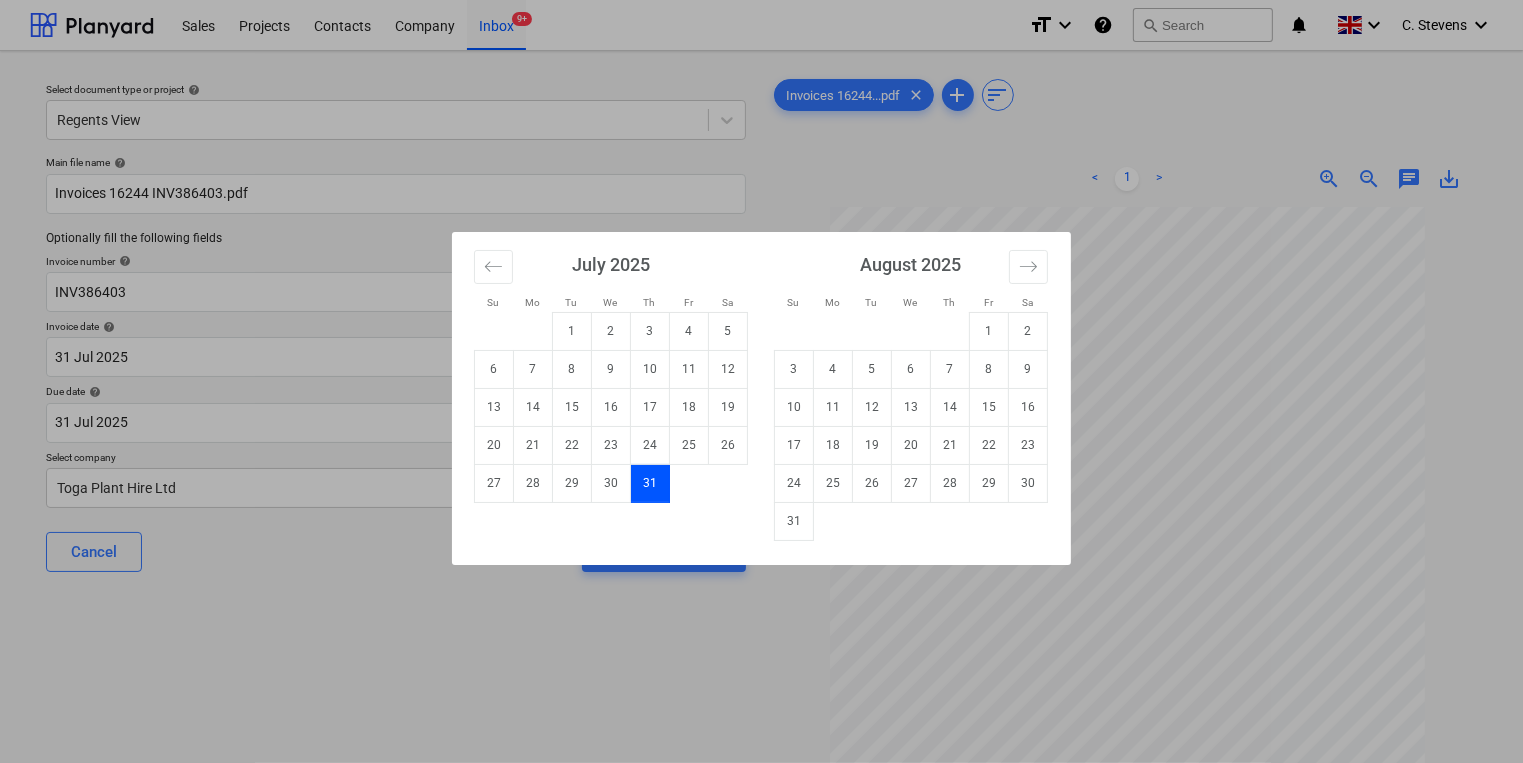click on "31" at bounding box center (794, 521) 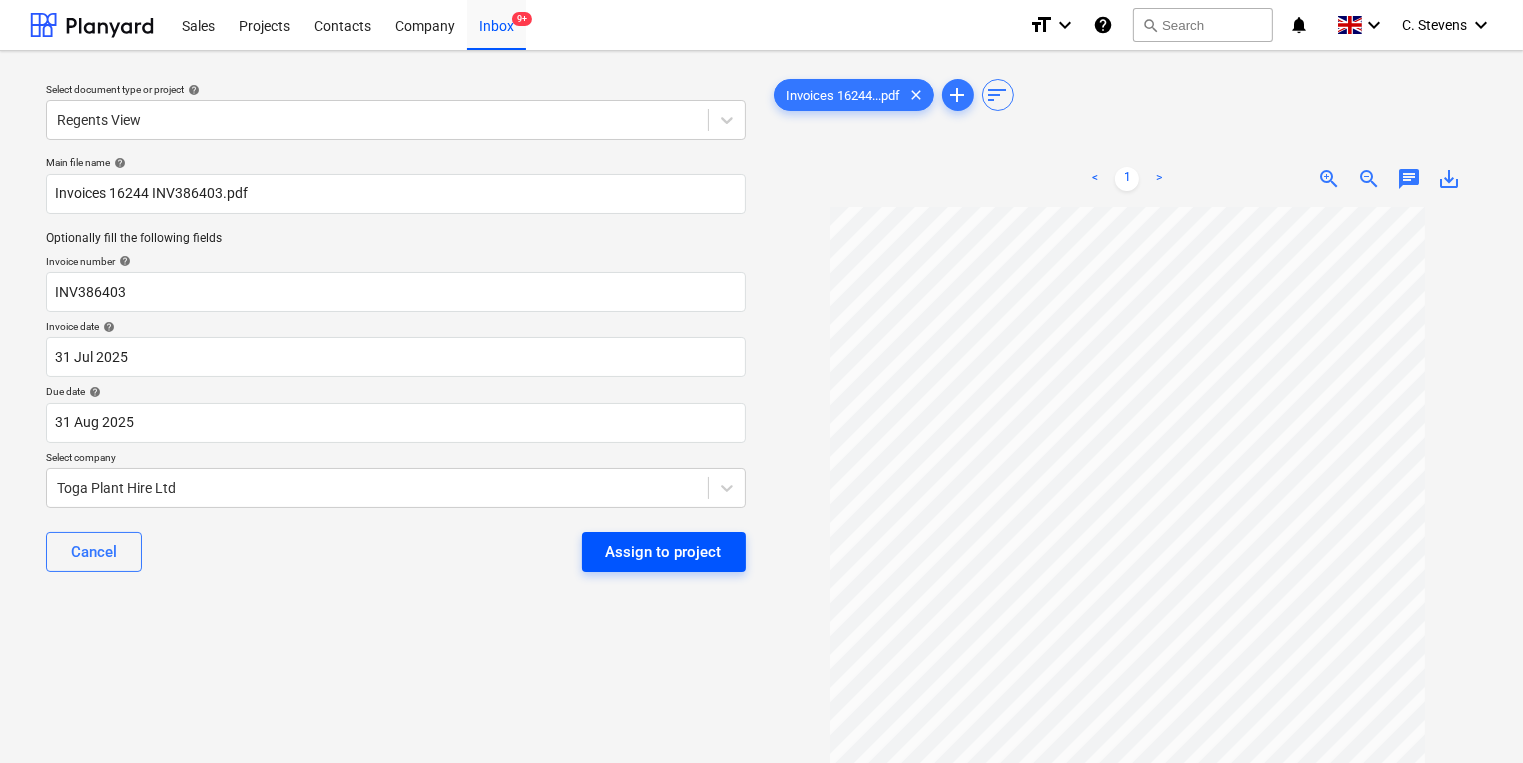 click on "Assign to project" at bounding box center (664, 552) 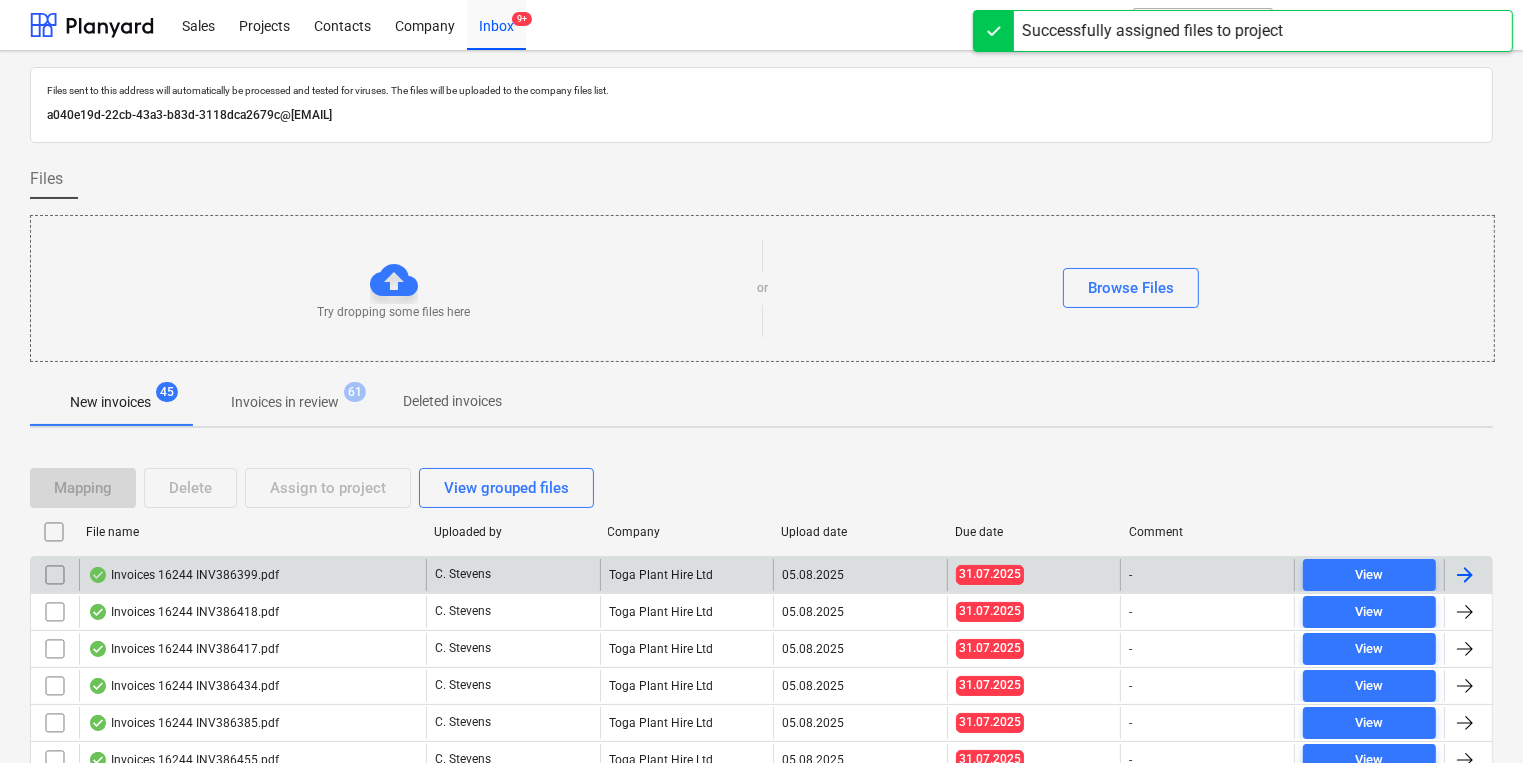 click on "Invoices 16244 INV386399.pdf" at bounding box center (252, 575) 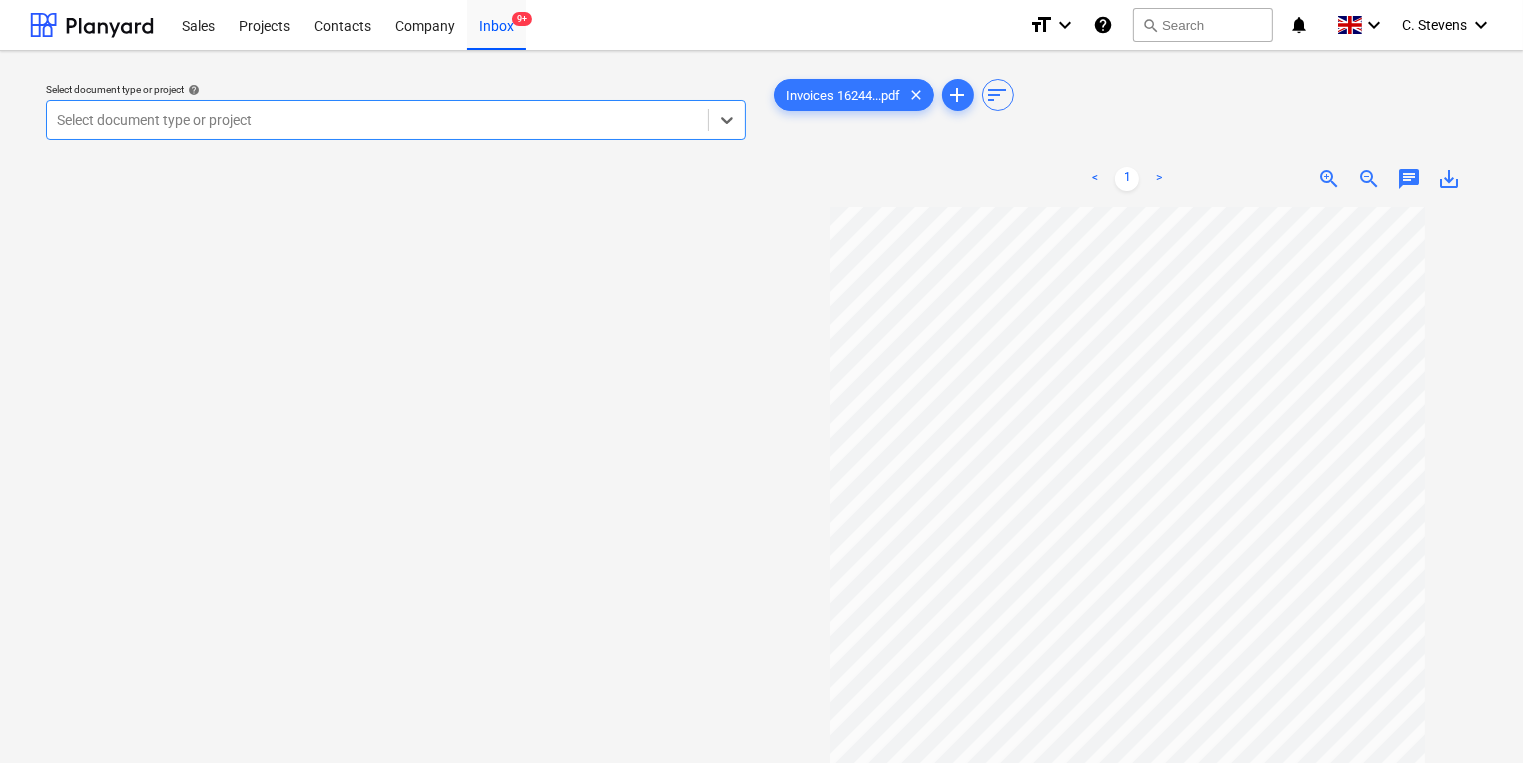 click at bounding box center [377, 120] 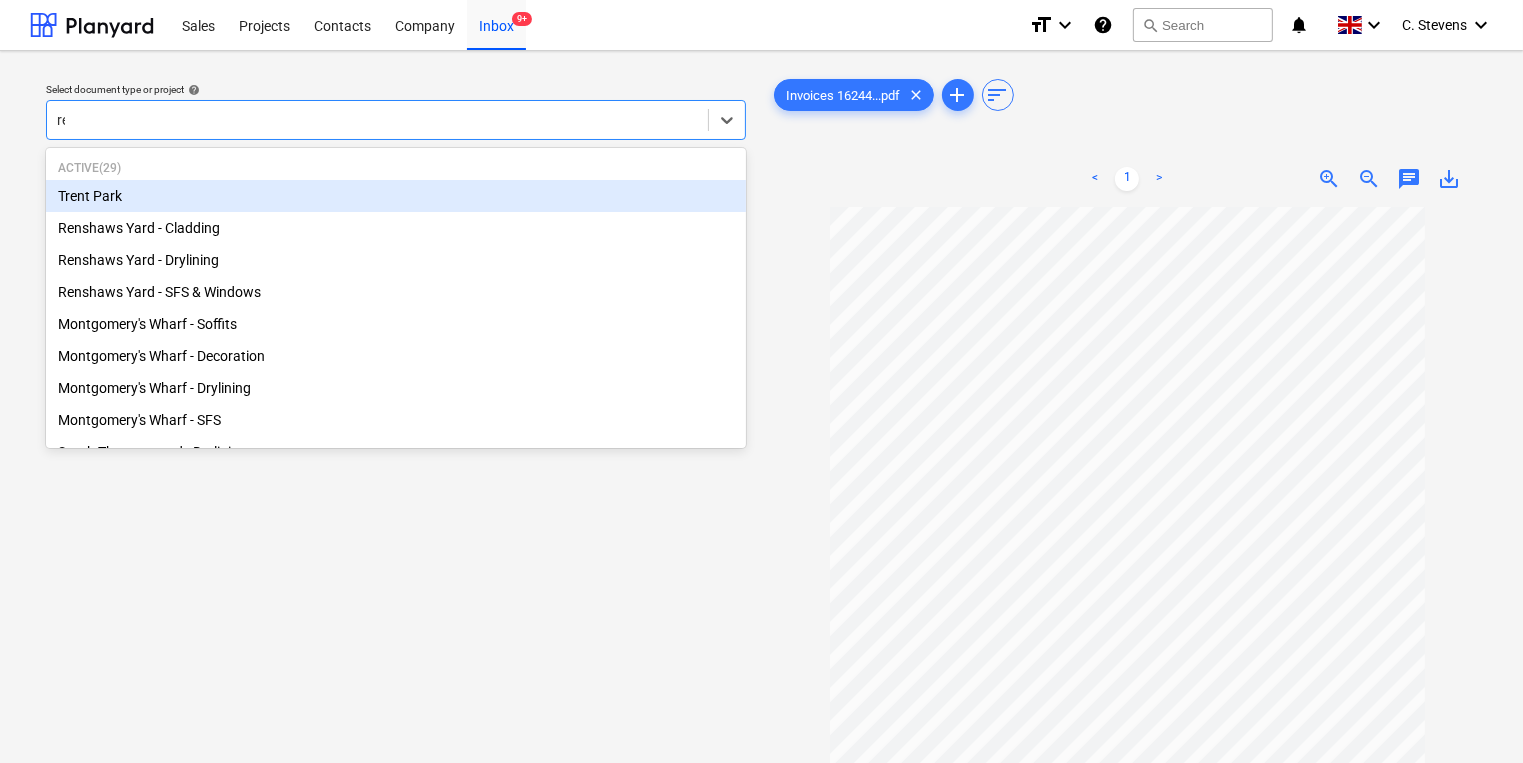 type on "reg" 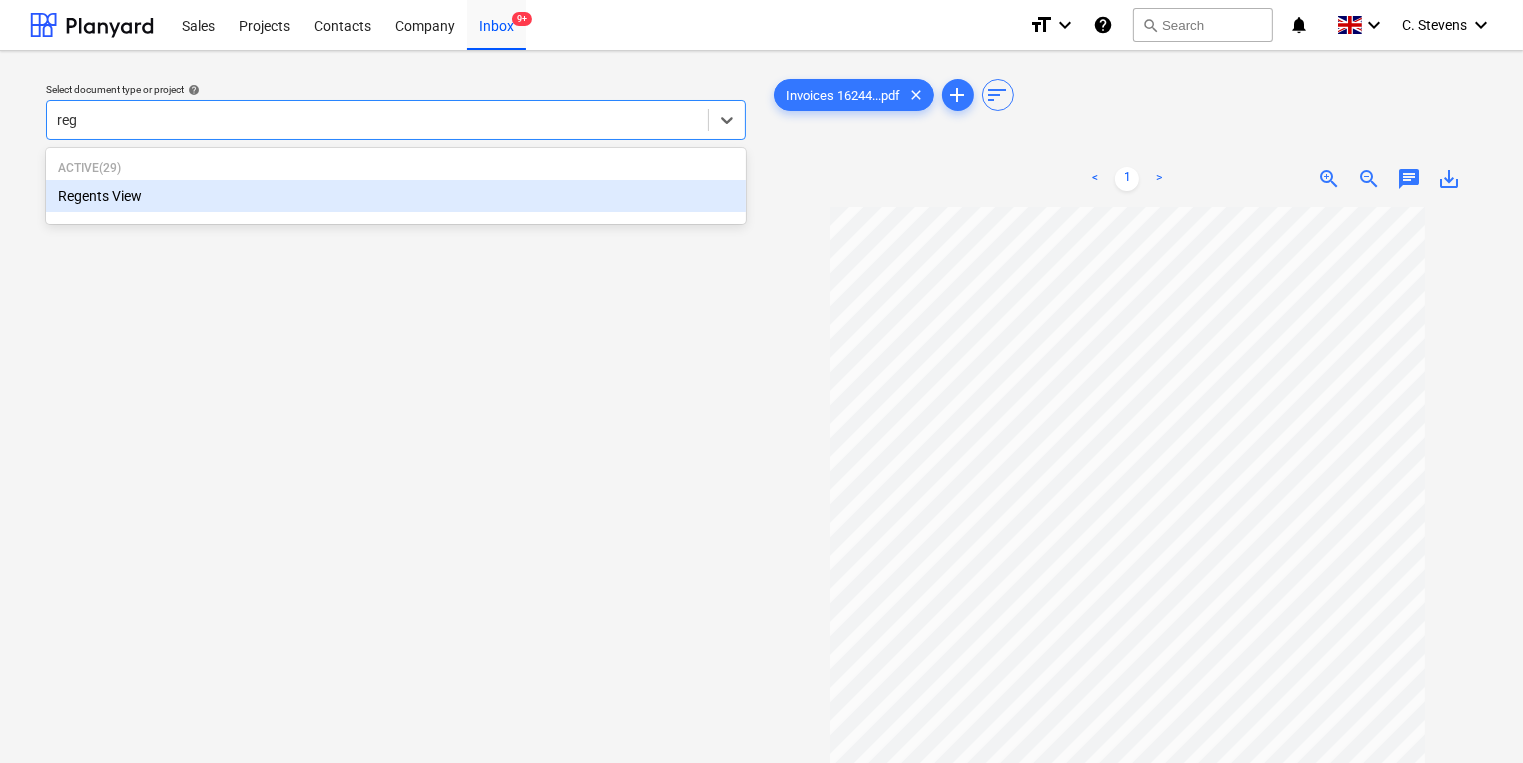 type 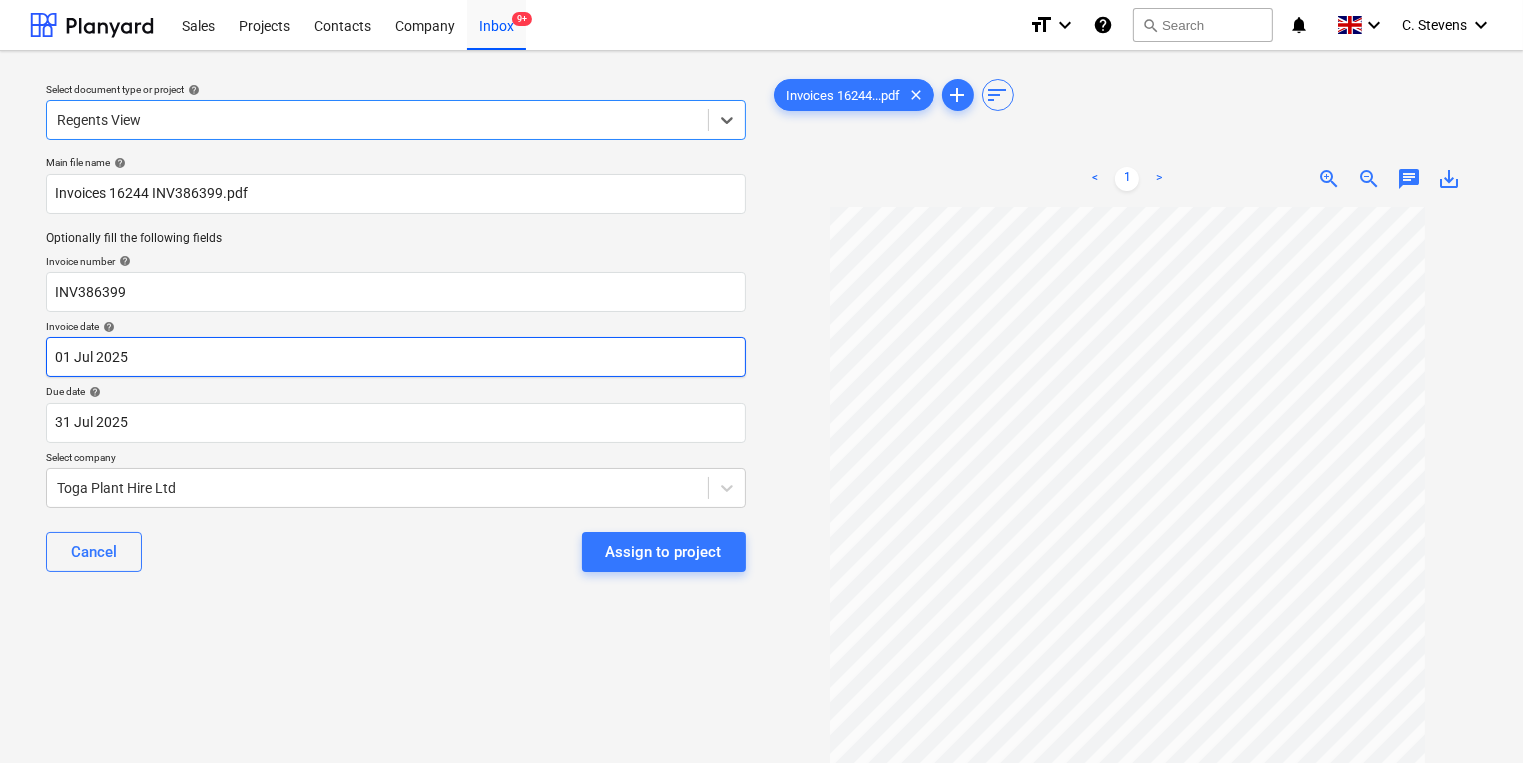 click on "Sales Projects Contacts Company Inbox 9+ format_size keyboard_arrow_down help search Search notifications 0 keyboard_arrow_down C. Stevens keyboard_arrow_down Select document type or project help option Regents View, selected.   Select is focused ,type to refine list, press Down to open the menu,  Regents View Main file name help Invoices 16244 INV386399.pdf Optionally fill the following fields Invoice number help INV386399 Invoice date help 01 Jul 2025 01.07.2025 Press the down arrow key to interact with the calendar and
select a date. Press the question mark key to get the keyboard shortcuts for changing dates. Due date help 31 Jul 2025 31.07.2025 Press the down arrow key to interact with the calendar and
select a date. Press the question mark key to get the keyboard shortcuts for changing dates. Select company Toga Plant Hire Ltd   Cancel Assign to project Invoices 16244...pdf clear add sort < 1 > zoom_in zoom_out chat 0 save_alt Files uploaded successfully Files uploaded successfully" at bounding box center (761, 381) 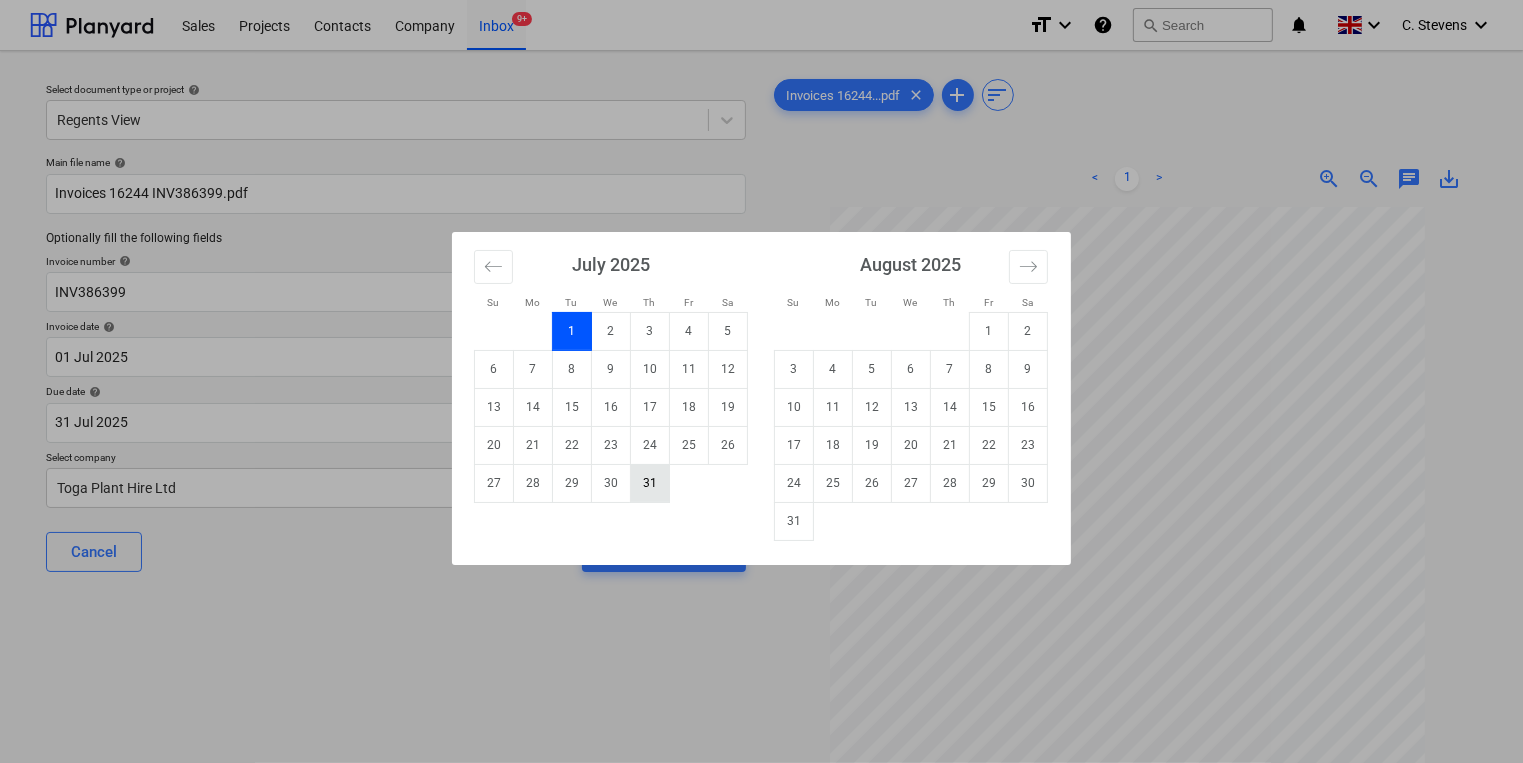 click on "31" at bounding box center [650, 483] 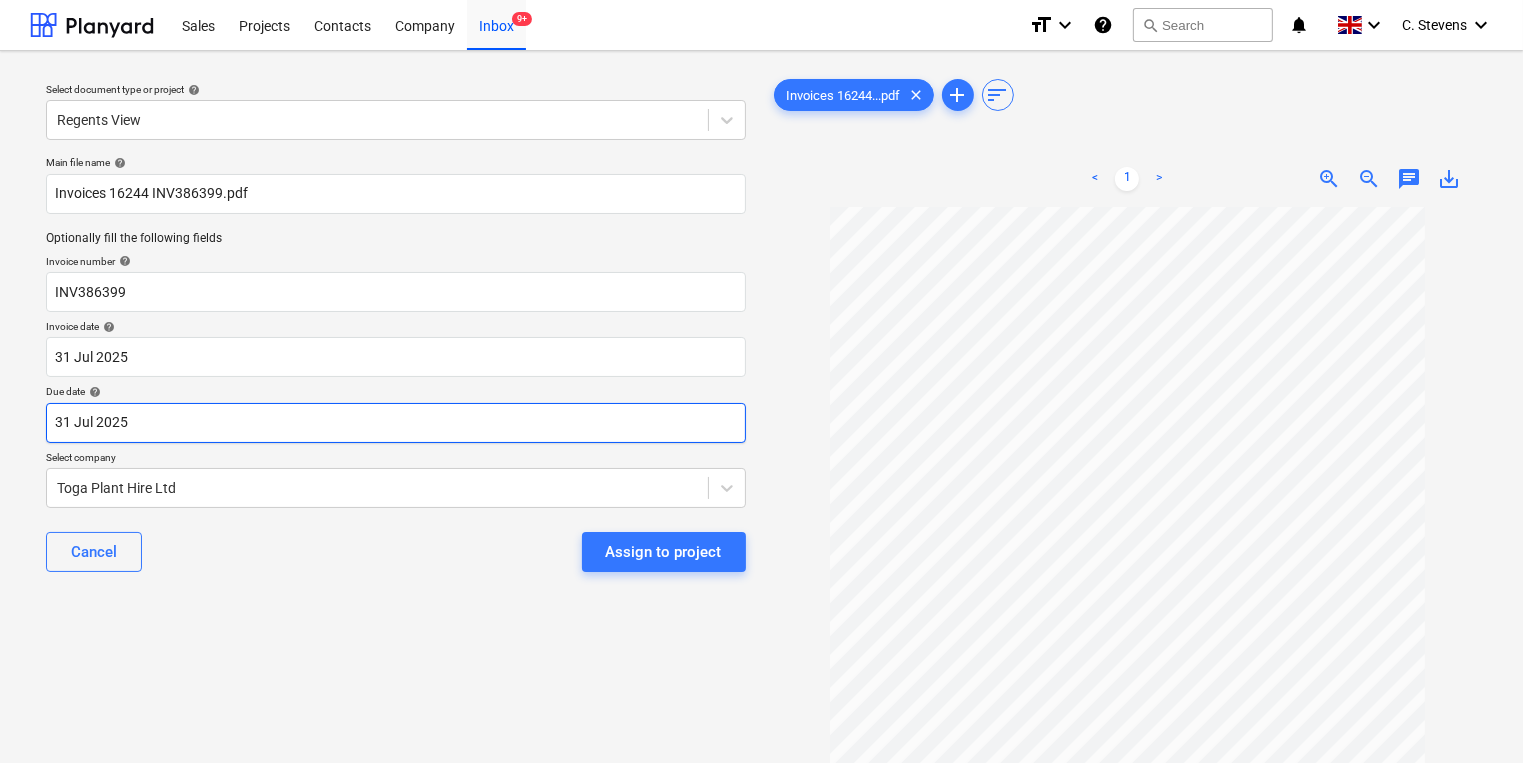 click on "Sales Projects Contacts Company Inbox 9+ format_size keyboard_arrow_down help search Search notifications 0 keyboard_arrow_down [NAME] keyboard_arrow_down Select document type or project help [LOCATION] Main file name help Invoices 16244 INV386399.pdf Optionally fill the following fields Invoice number help INV386399 Invoice date help 31 Jul 2025 31.07.2025 Press the down arrow key to interact with the calendar and
select a date. Press the question mark key to get the keyboard shortcuts for changing dates. Due date help 31 Jul 2025 31.07.2025 Press the down arrow key to interact with the calendar and
select a date. Press the question mark key to get the keyboard shortcuts for changing dates. Select company Toga Plant Hire Ltd   Cancel Assign to project Invoices 16244...pdf clear add sort < 1 > zoom_in zoom_out chat 0 save_alt Files uploaded successfully Files uploaded successfully" at bounding box center [761, 381] 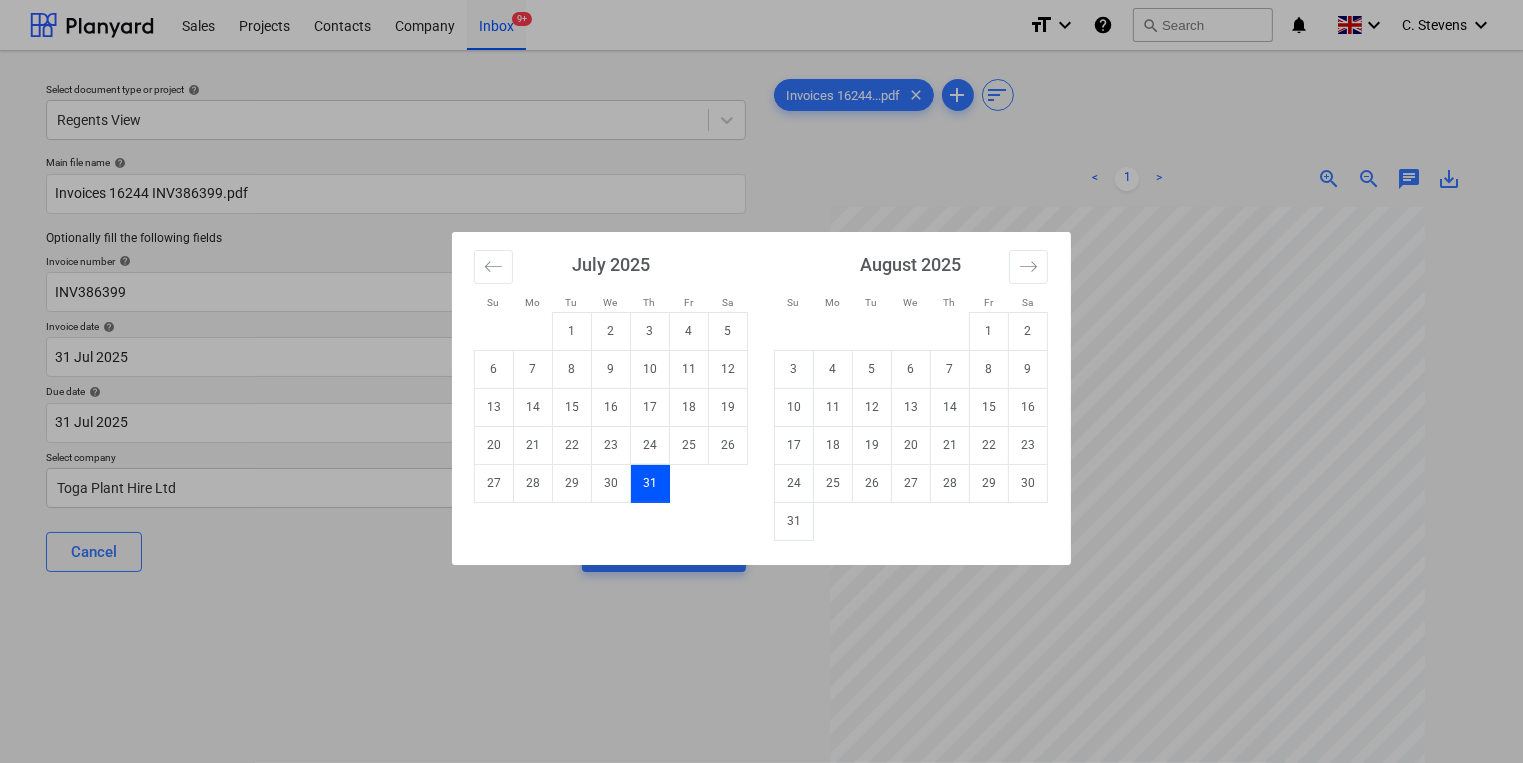 click on "31" at bounding box center [794, 521] 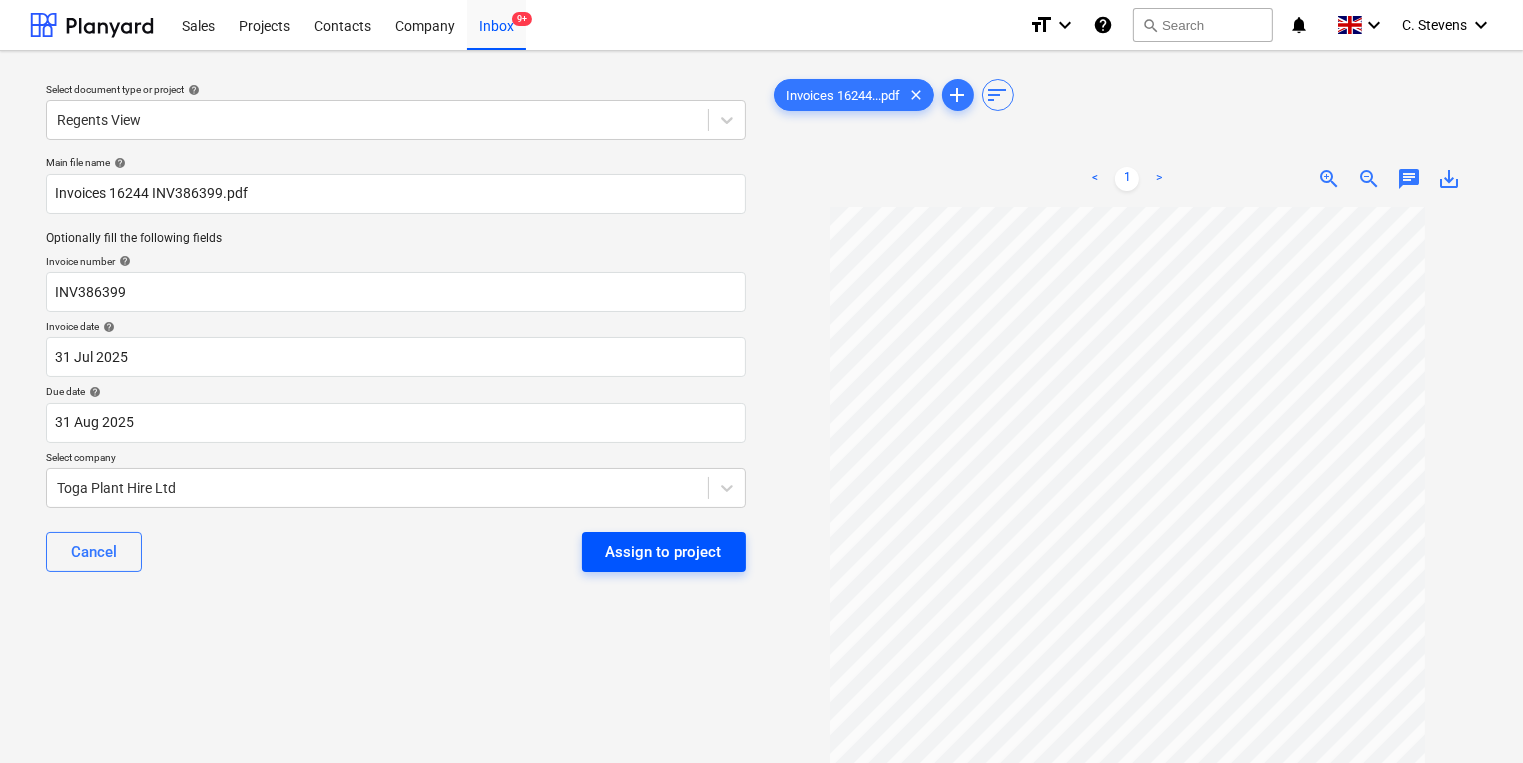 click on "Assign to project" at bounding box center [664, 552] 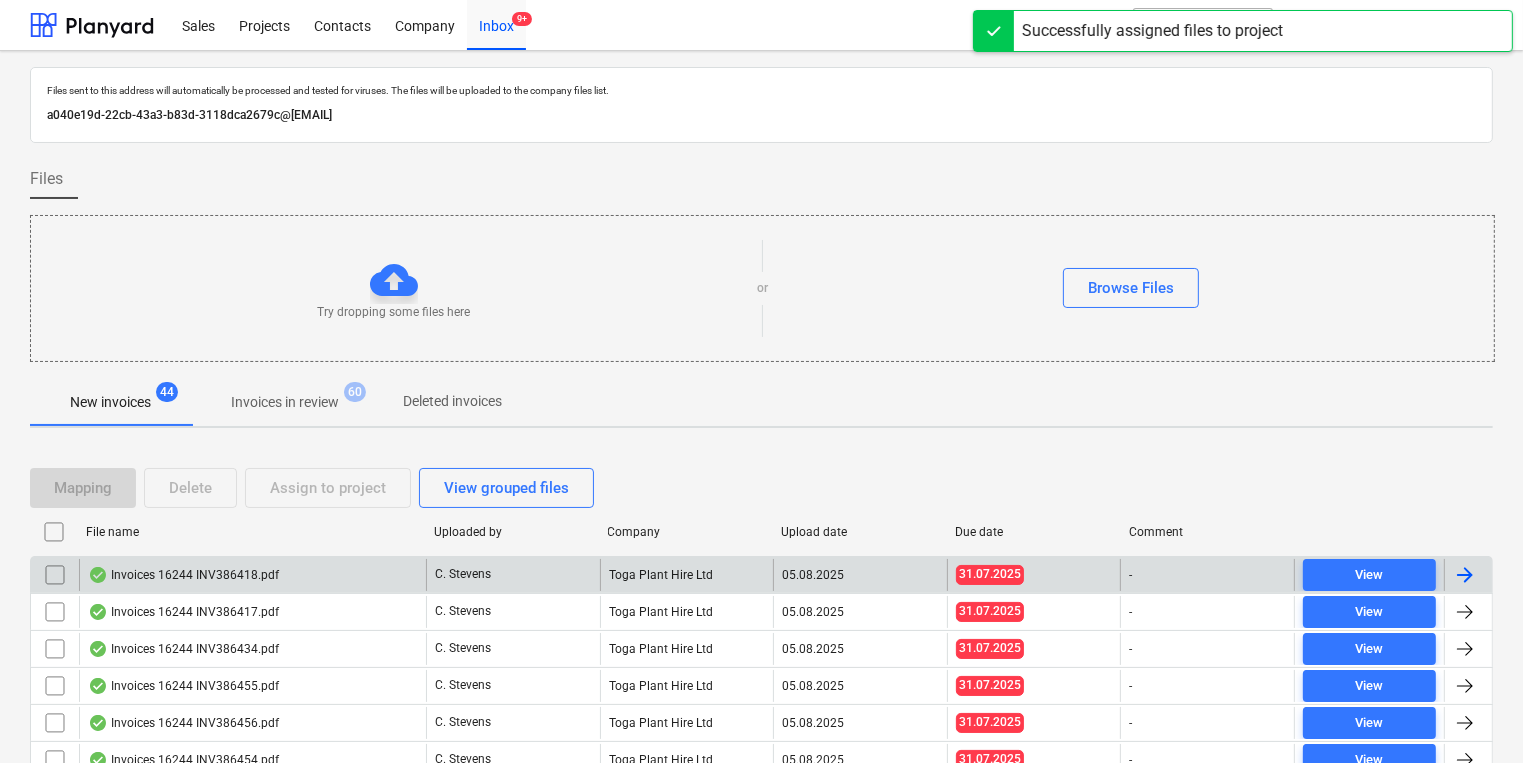 click on "Invoices 16244 INV386418.pdf" at bounding box center [252, 575] 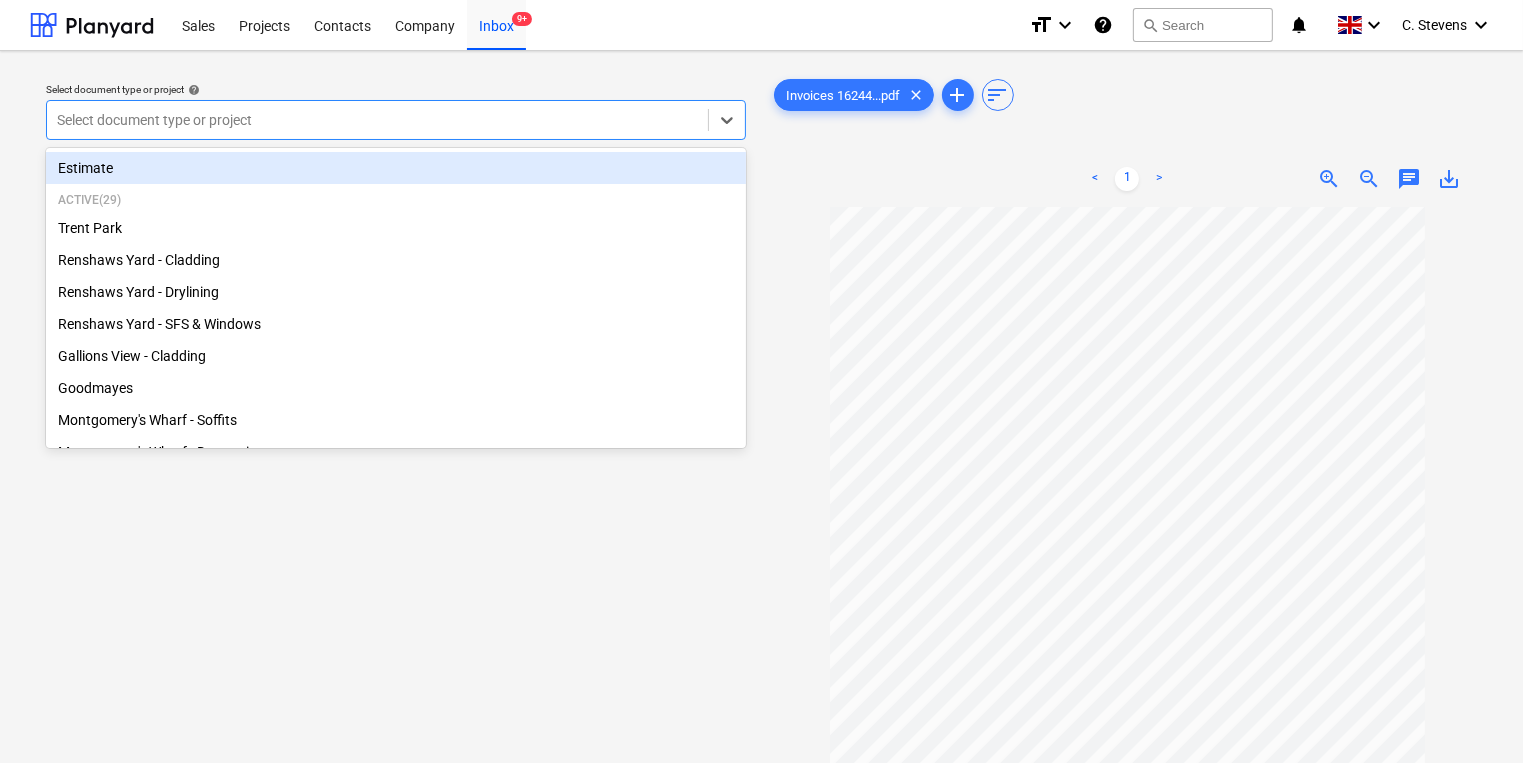 click at bounding box center [377, 120] 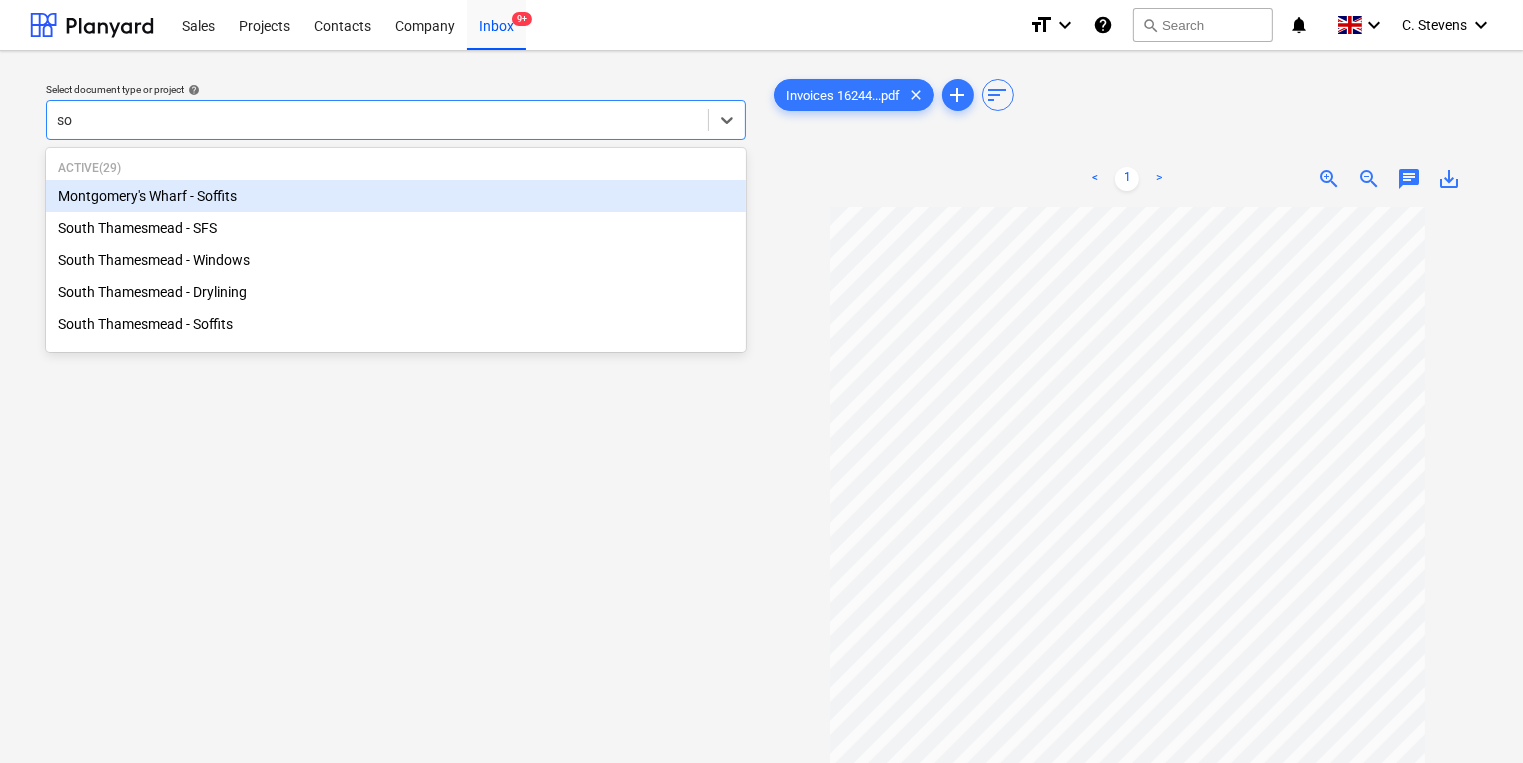 type on "sou" 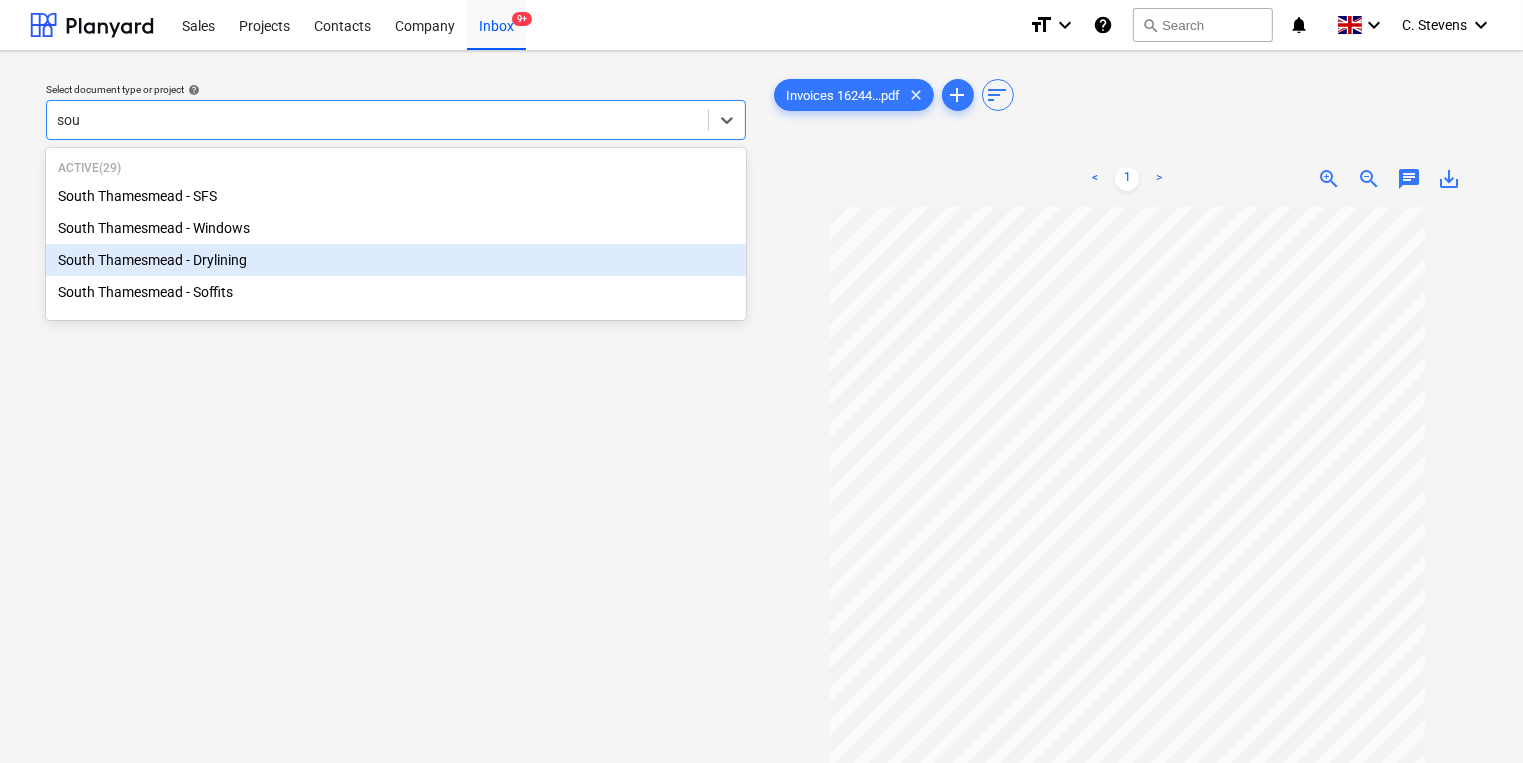 type 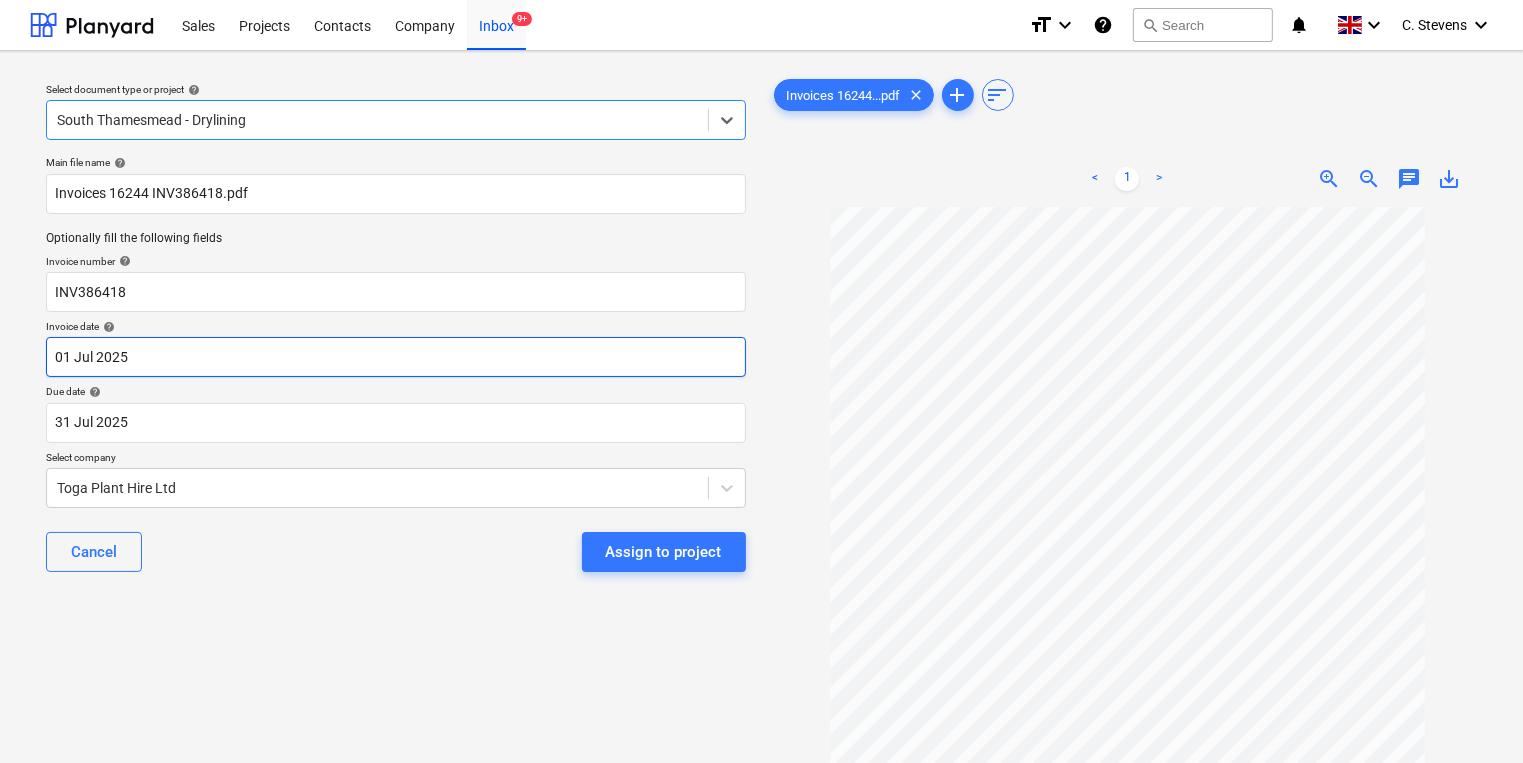 click on "Sales Projects Contacts Company Inbox 9+ format_size keyboard_arrow_down help search Search notifications 0 keyboard_arrow_down C. Stevens keyboard_arrow_down Select document type or project help option South Thamesmead - Drylining, selected.   Select is focused ,type to refine list, press Down to open the menu,  South Thamesmead - Drylining Main file name help Invoices 16244 INV386418.pdf Optionally fill the following fields Invoice number help INV386418 Invoice date help 01 Jul 2025 01.07.2025 Press the down arrow key to interact with the calendar and
select a date. Press the question mark key to get the keyboard shortcuts for changing dates. Due date help 31 Jul 2025 31.07.2025 Press the down arrow key to interact with the calendar and
select a date. Press the question mark key to get the keyboard shortcuts for changing dates. Select company Toga Plant Hire Ltd   Cancel Assign to project Invoices 16244...pdf clear add sort < 1 > zoom_in zoom_out chat 0 save_alt Files uploaded successfully" at bounding box center (761, 381) 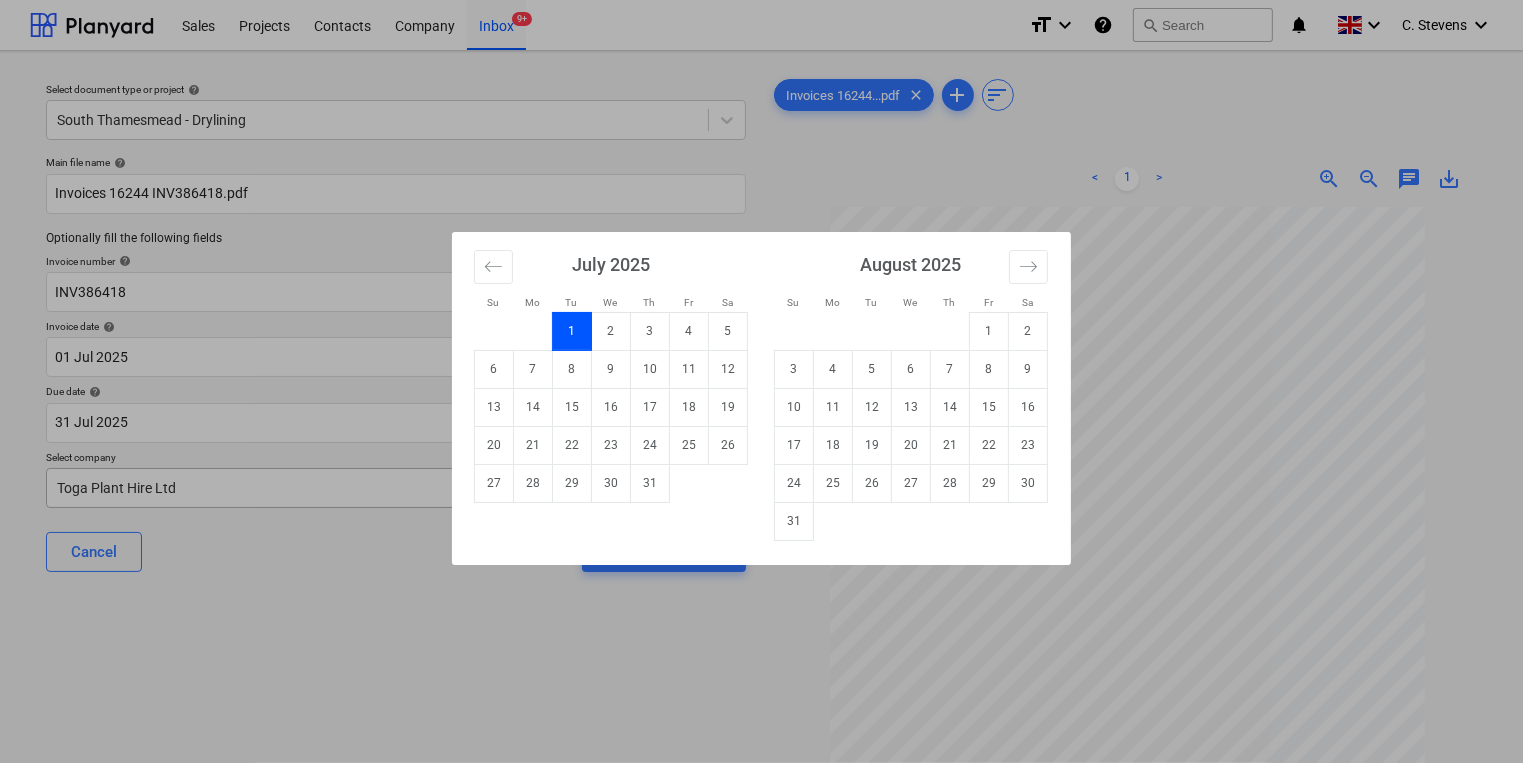 click on "31" at bounding box center [650, 483] 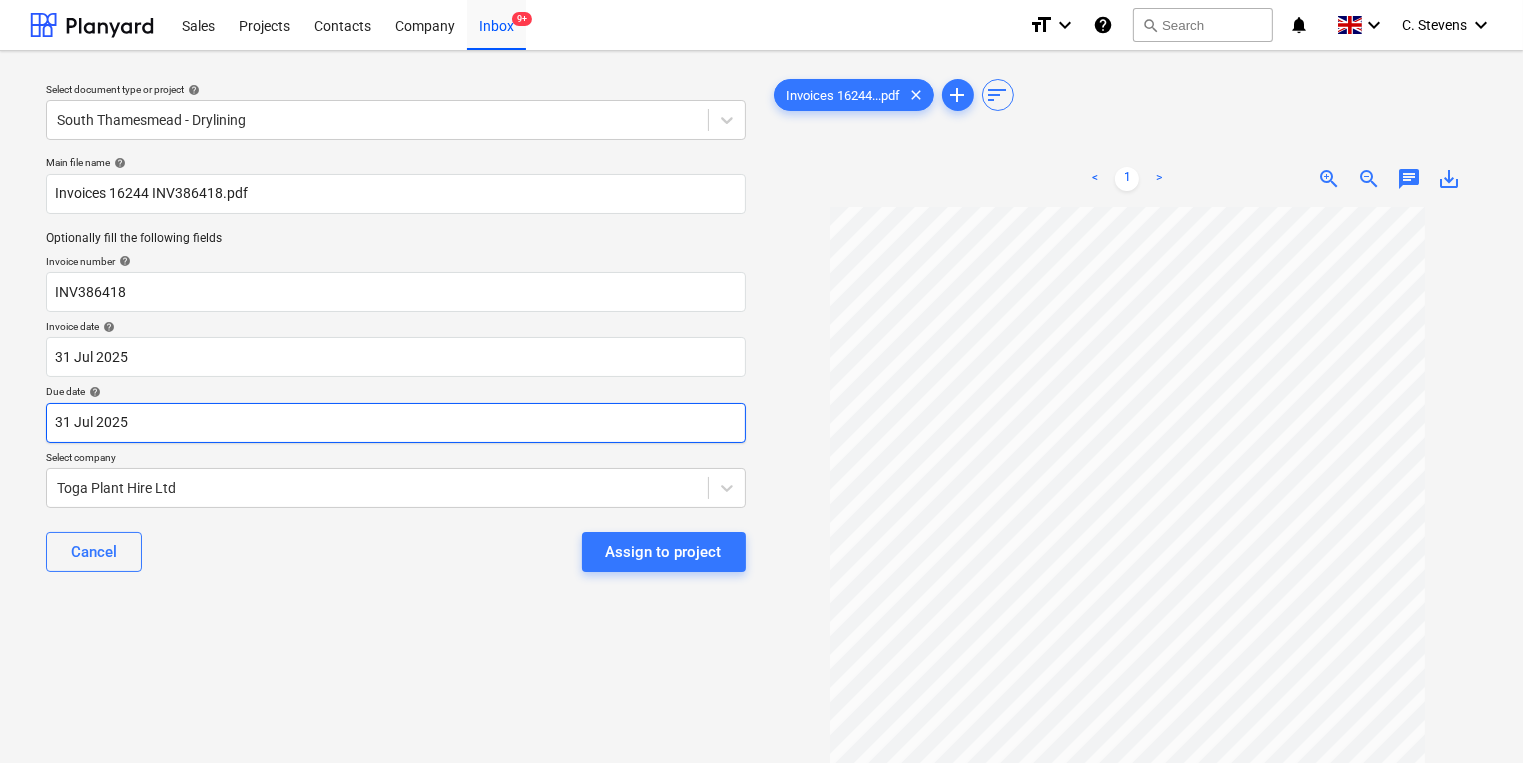click on "Sales Projects Contacts Company Inbox 9+ format_size keyboard_arrow_down help search Search notifications 0 keyboard_arrow_down [FIRST] [LAST] keyboard_arrow_down Select document type or project help South Thamesmead - Drylining Main file name help Invoices 16244 INV386418.pdf Optionally fill the following fields Invoice number help INV386418 Invoice date help 31 [MONTH] 2025 31.07.2025 Press the down arrow key to interact with the calendar and
select a date. Press the question mark key to get the keyboard shortcuts for changing dates. Due date help 31 [MONTH] 2025 31.07.2025 Press the down arrow key to interact with the calendar and
select a date. Press the question mark key to get the keyboard shortcuts for changing dates. Select company Toga Plant Hire Ltd   Cancel Assign to project Invoices 16244...pdf clear add sort < 1 > zoom_in zoom_out chat 0 save_alt Files uploaded successfully Files uploaded successfully" at bounding box center [761, 381] 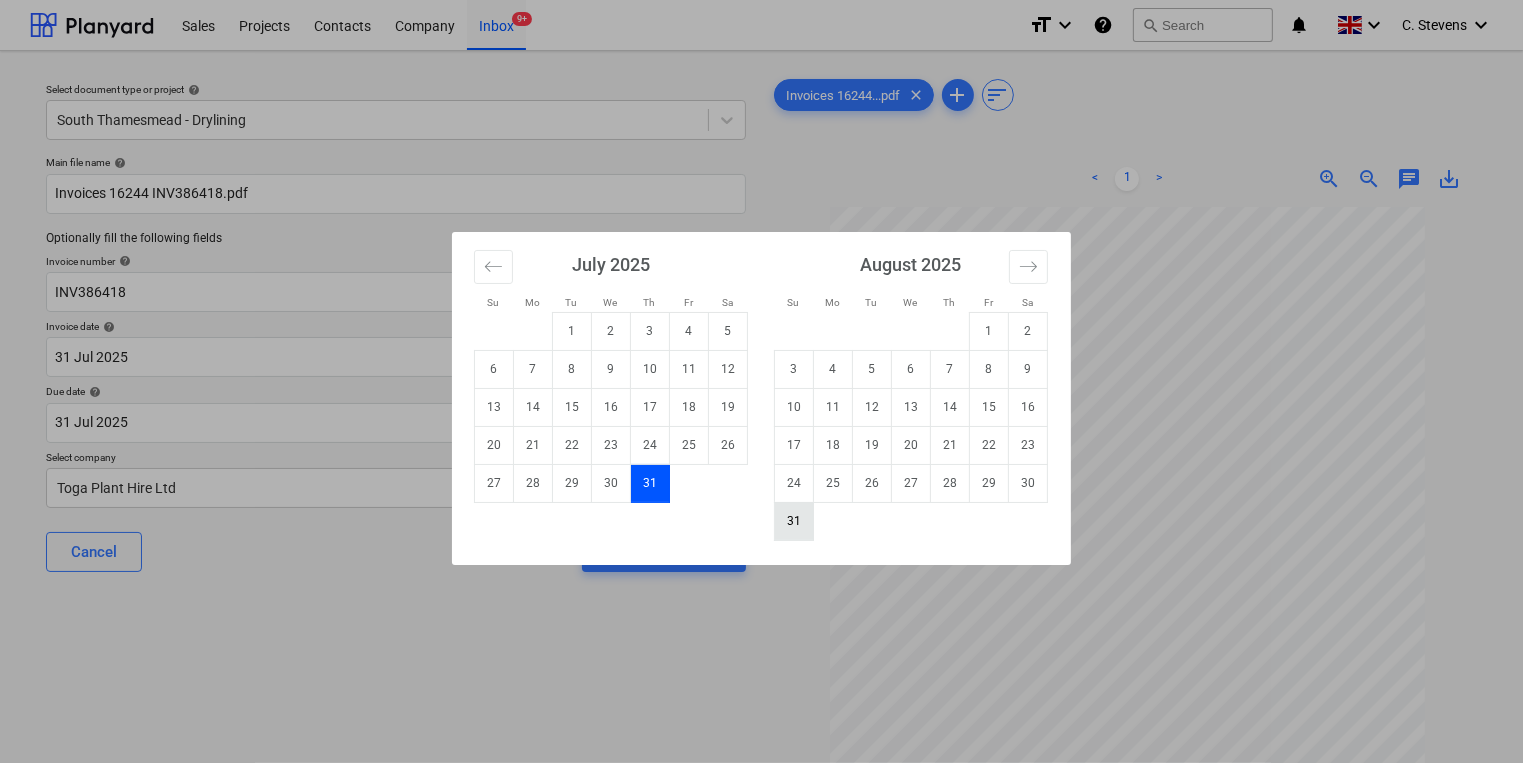 click on "31" at bounding box center (794, 521) 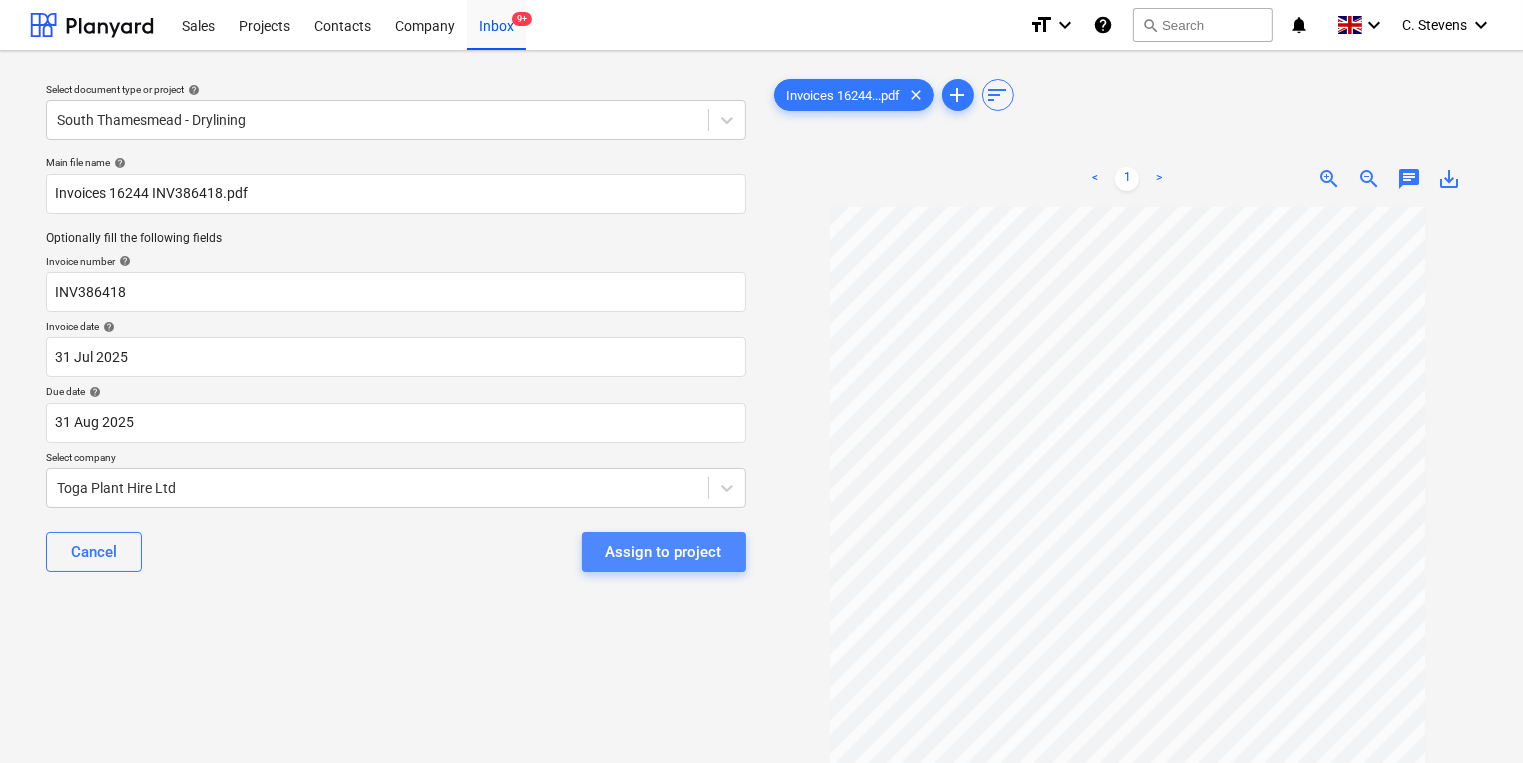 click on "Assign to project" at bounding box center [664, 552] 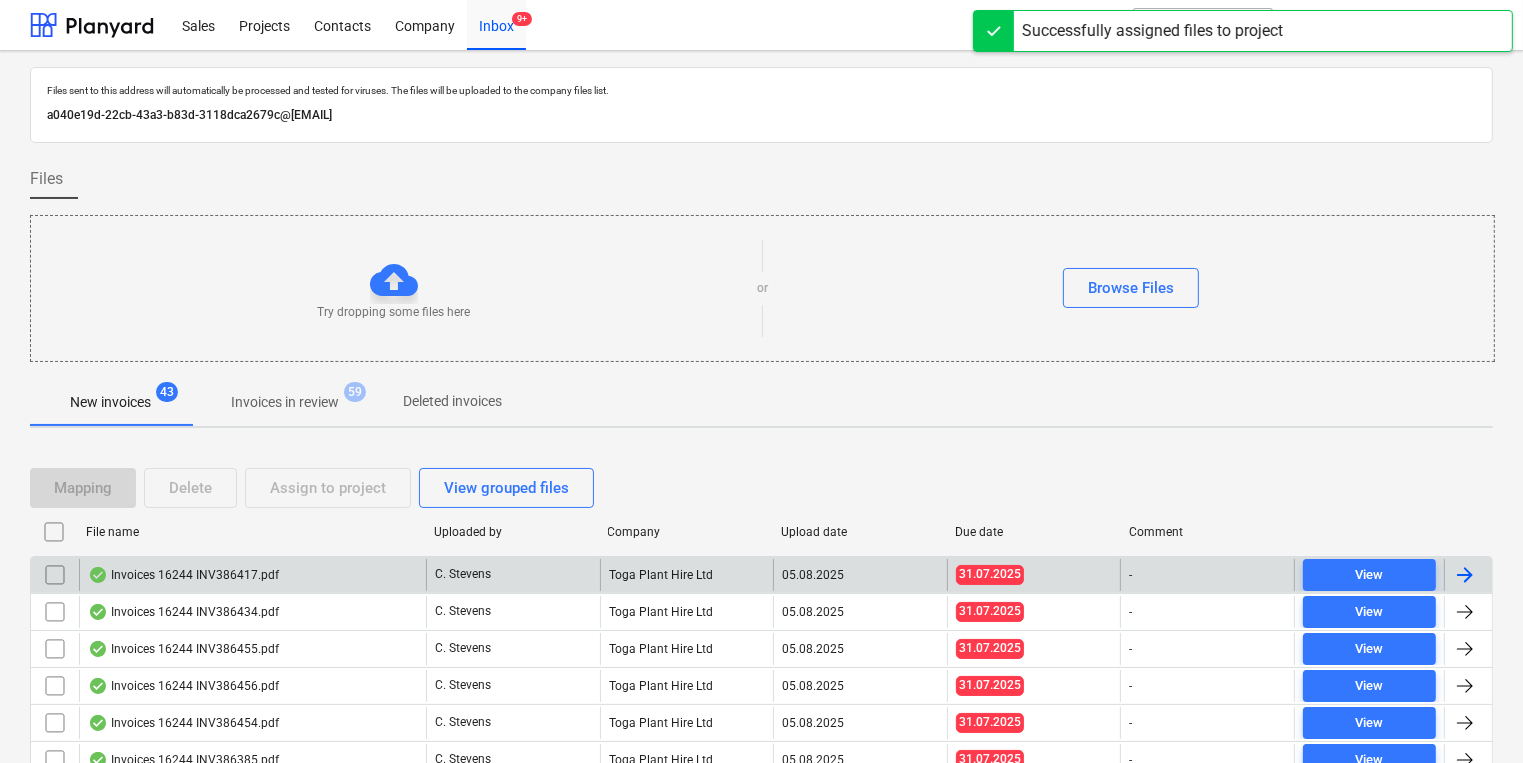 click on "Invoices 16244 INV386417.pdf" at bounding box center [252, 575] 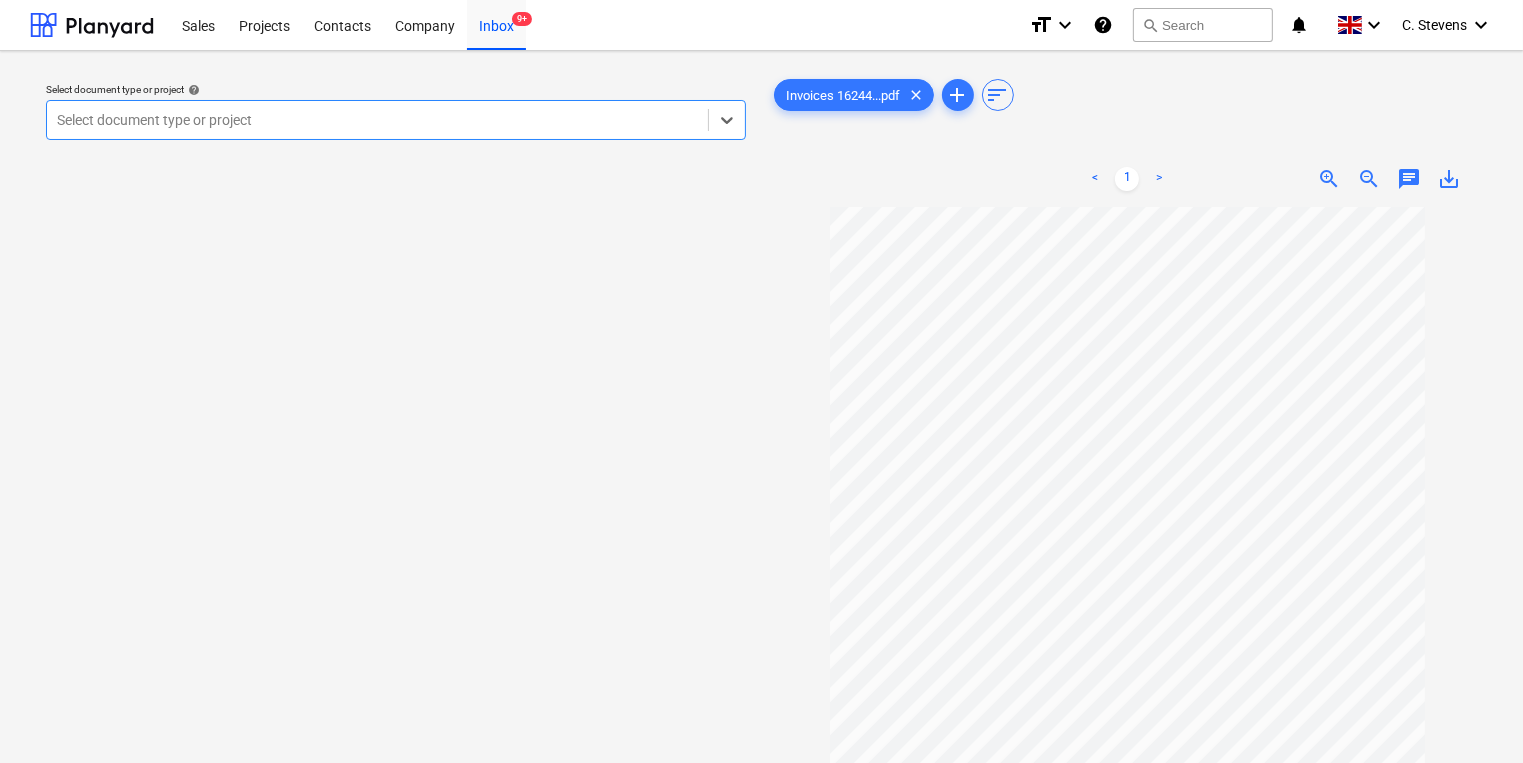 click at bounding box center [377, 120] 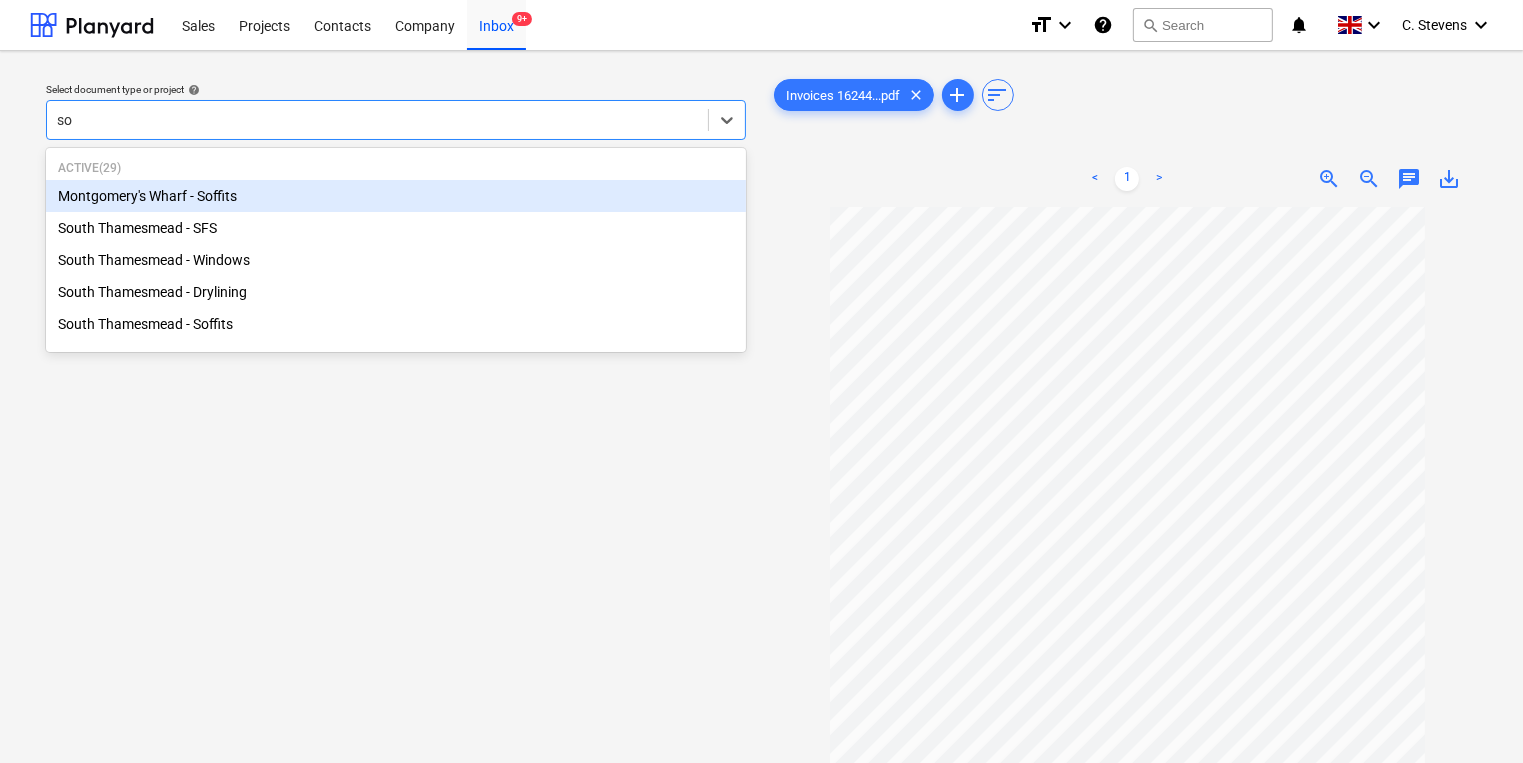 type on "sou" 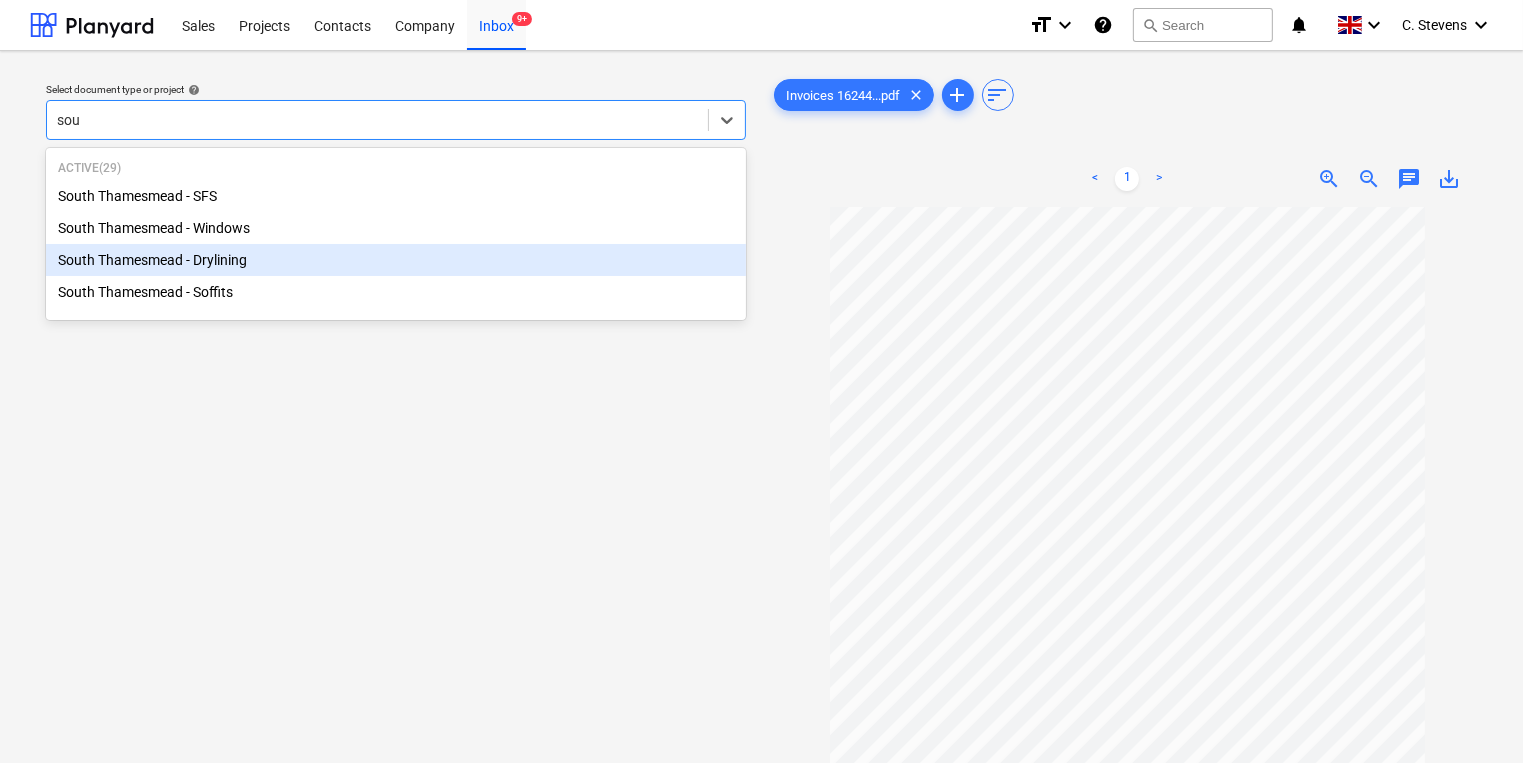 type 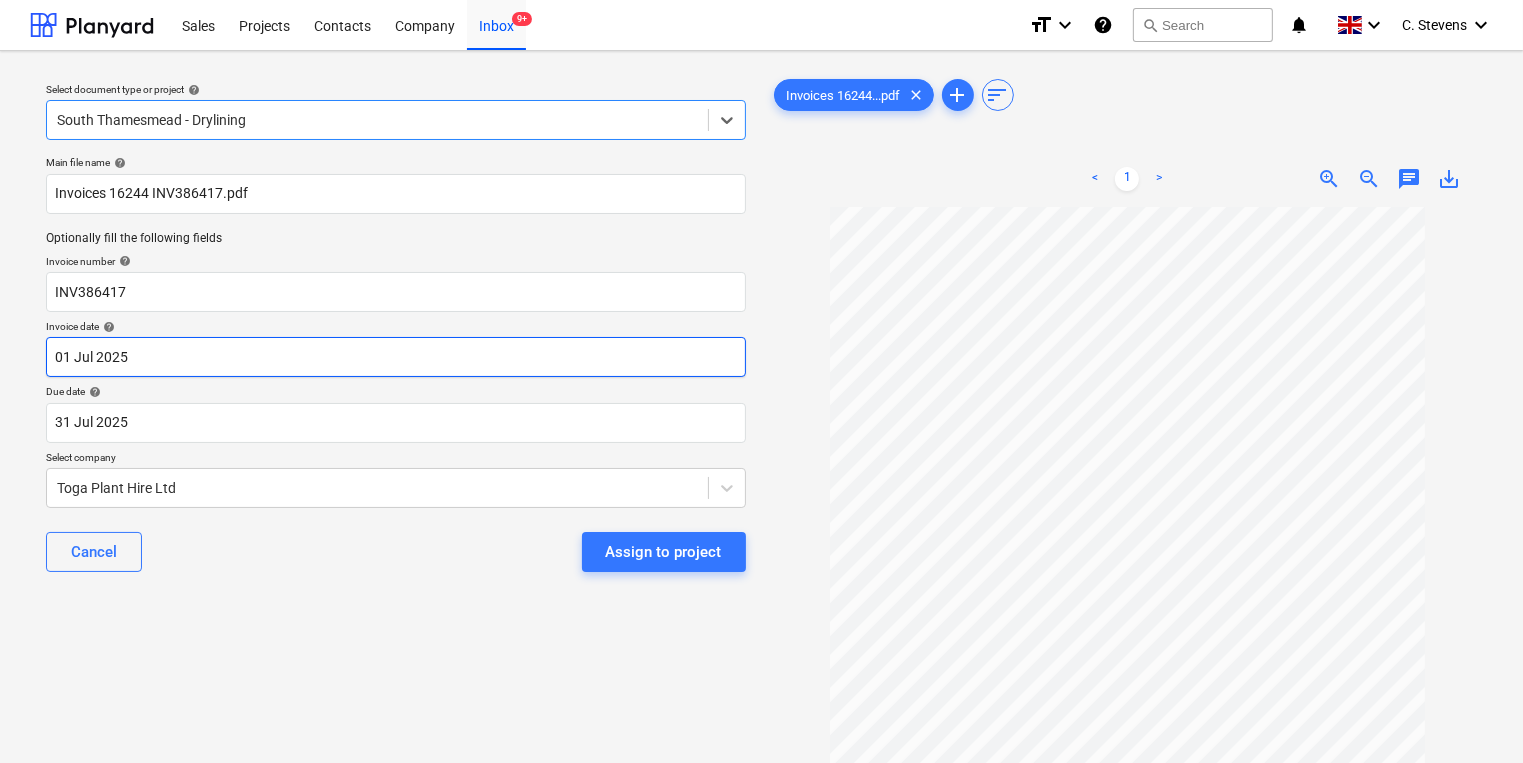 click on "Sales Projects Contacts Company Inbox 9+ format_size keyboard_arrow_down help search Search notifications 0 keyboard_arrow_down [FIRST] [LAST] keyboard_arrow_down Select document type or project help option South Thamesmead - Drylining, selected.   Select is focused ,type to refine list, press Down to open the menu,  South Thamesmead - Drylining Main file name help Invoices 16244 INV386417.pdf Optionally fill the following fields Invoice number help INV386417 Invoice date help 01 [MONTH] 2025 01.07.2025 Press the down arrow key to interact with the calendar and
select a date. Press the question mark key to get the keyboard shortcuts for changing dates. Due date help 31 [MONTH] 2025 31.07.2025 Press the down arrow key to interact with the calendar and
select a date. Press the question mark key to get the keyboard shortcuts for changing dates. Select company Toga Plant Hire Ltd   Cancel Assign to project Invoices 16244...pdf clear add sort < 1 > zoom_in zoom_out chat 0 save_alt Files uploaded successfully" at bounding box center (761, 381) 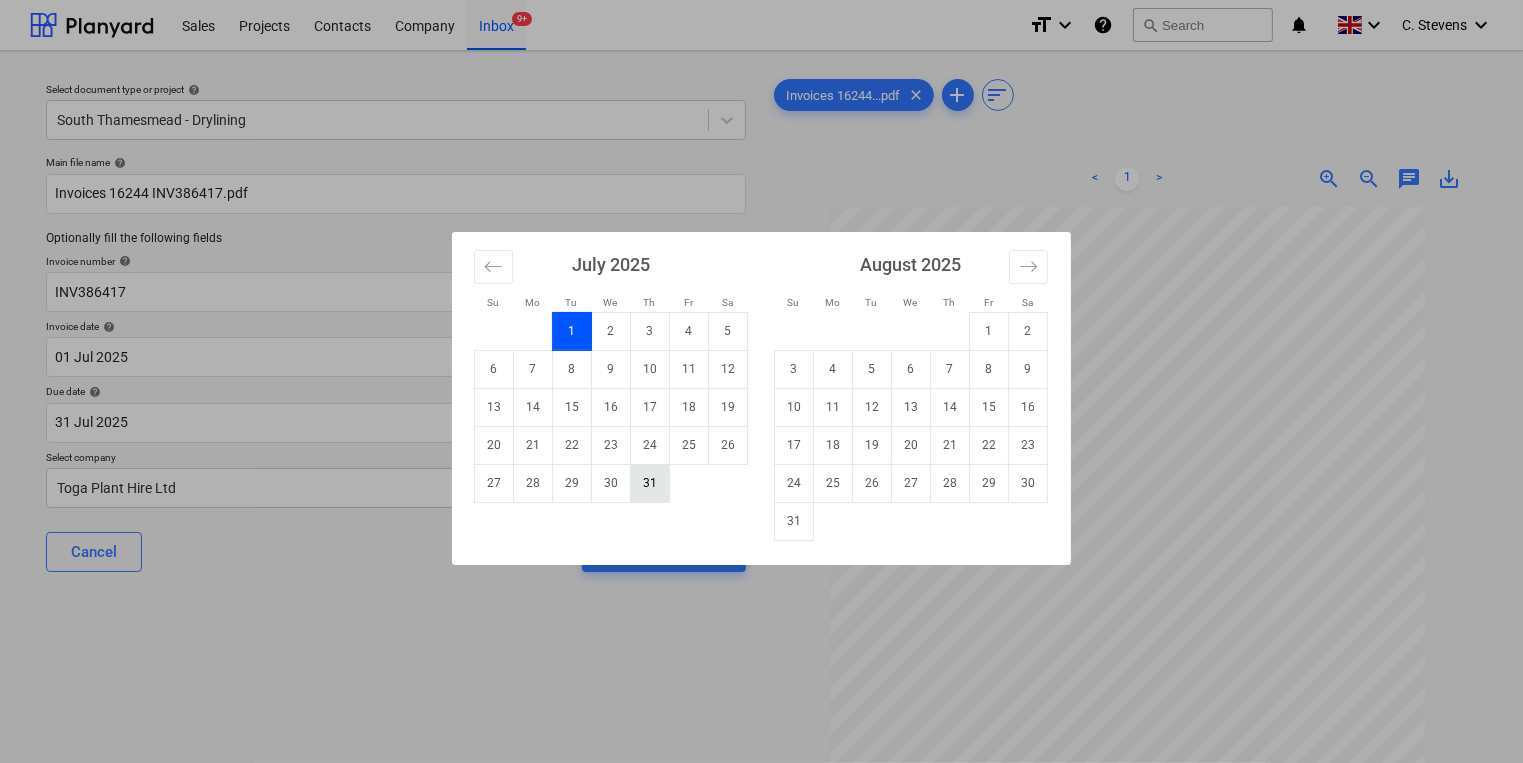 click on "31" at bounding box center (650, 483) 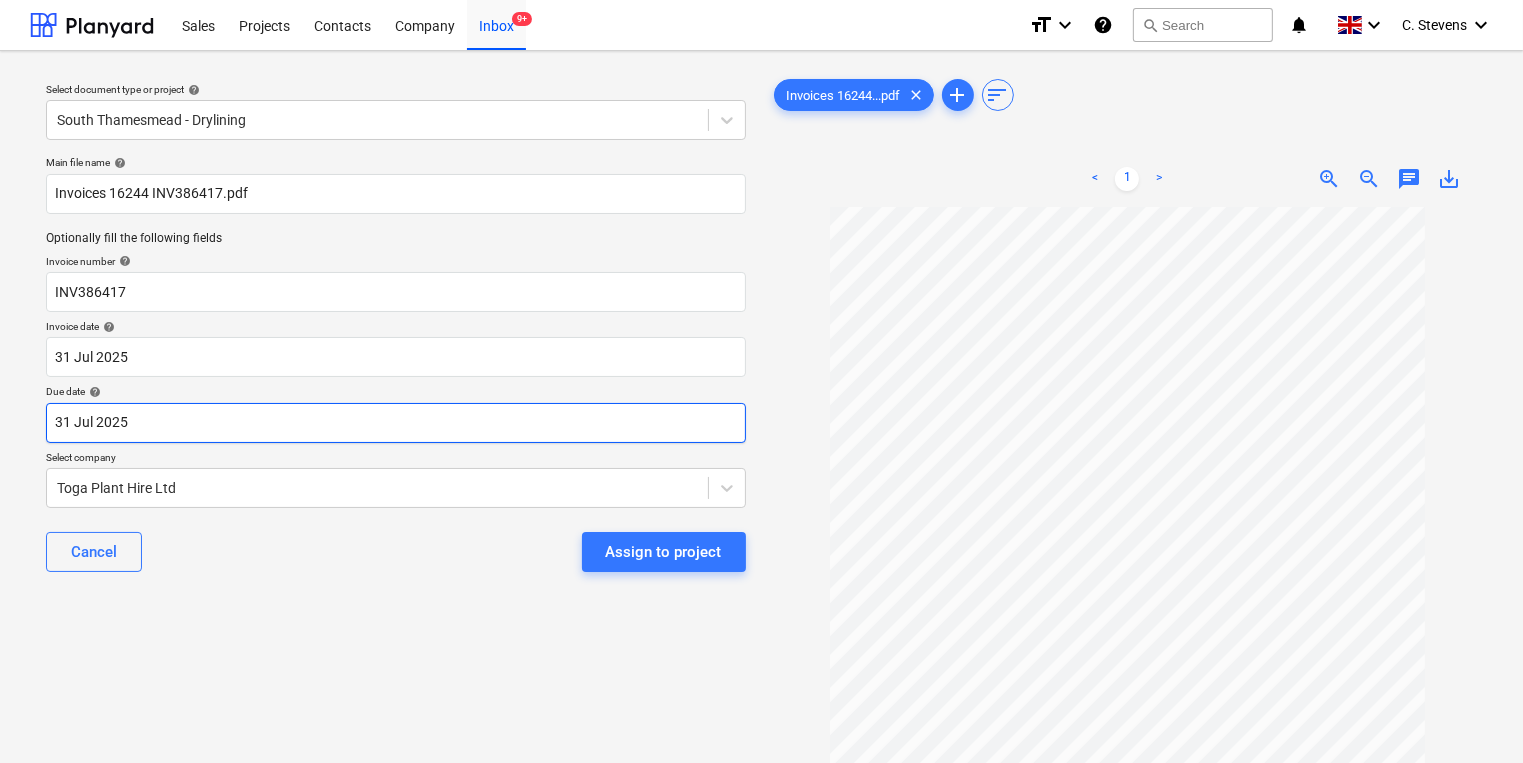 click on "Sales Projects Contacts Company Inbox 9+ format_size keyboard_arrow_down help search Search notifications 0 keyboard_arrow_down [FIRST] [LAST] keyboard_arrow_down Select document type or project help South Thamesmead - Drylining Main file name help Invoices 16244 INV386417.pdf Optionally fill the following fields Invoice number help INV386417 Invoice date help 31 [MONTH] 2025 31.07.2025 Press the down arrow key to interact with the calendar and
select a date. Press the question mark key to get the keyboard shortcuts for changing dates. Due date help 31 [MONTH] 2025 31.07.2025 Press the down arrow key to interact with the calendar and
select a date. Press the question mark key to get the keyboard shortcuts for changing dates. Select company Toga Plant Hire Ltd   Cancel Assign to project Invoices 16244...pdf clear add sort < 1 > zoom_in zoom_out chat 0 save_alt Files uploaded successfully Files uploaded successfully" at bounding box center [761, 381] 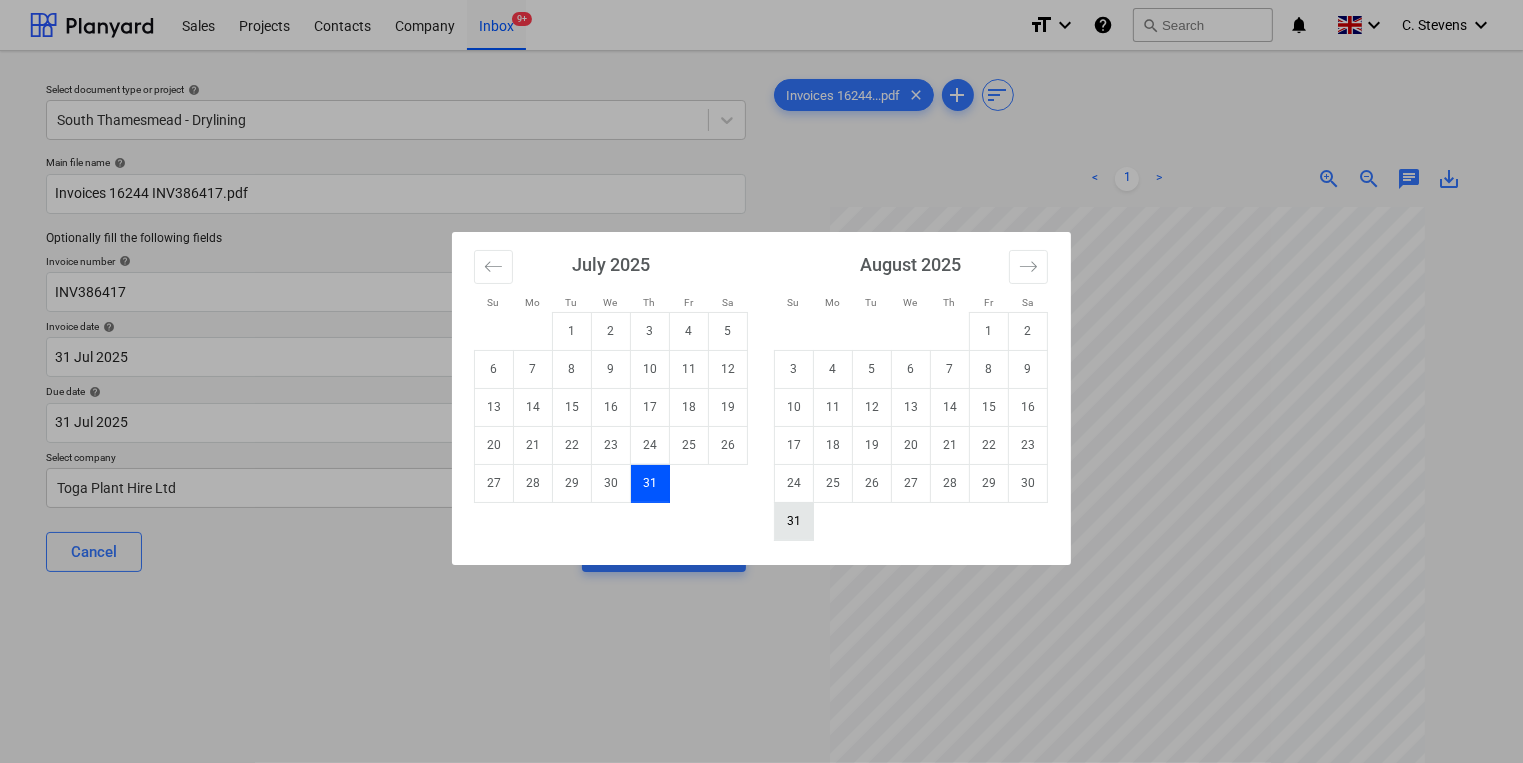 click on "31" at bounding box center [794, 521] 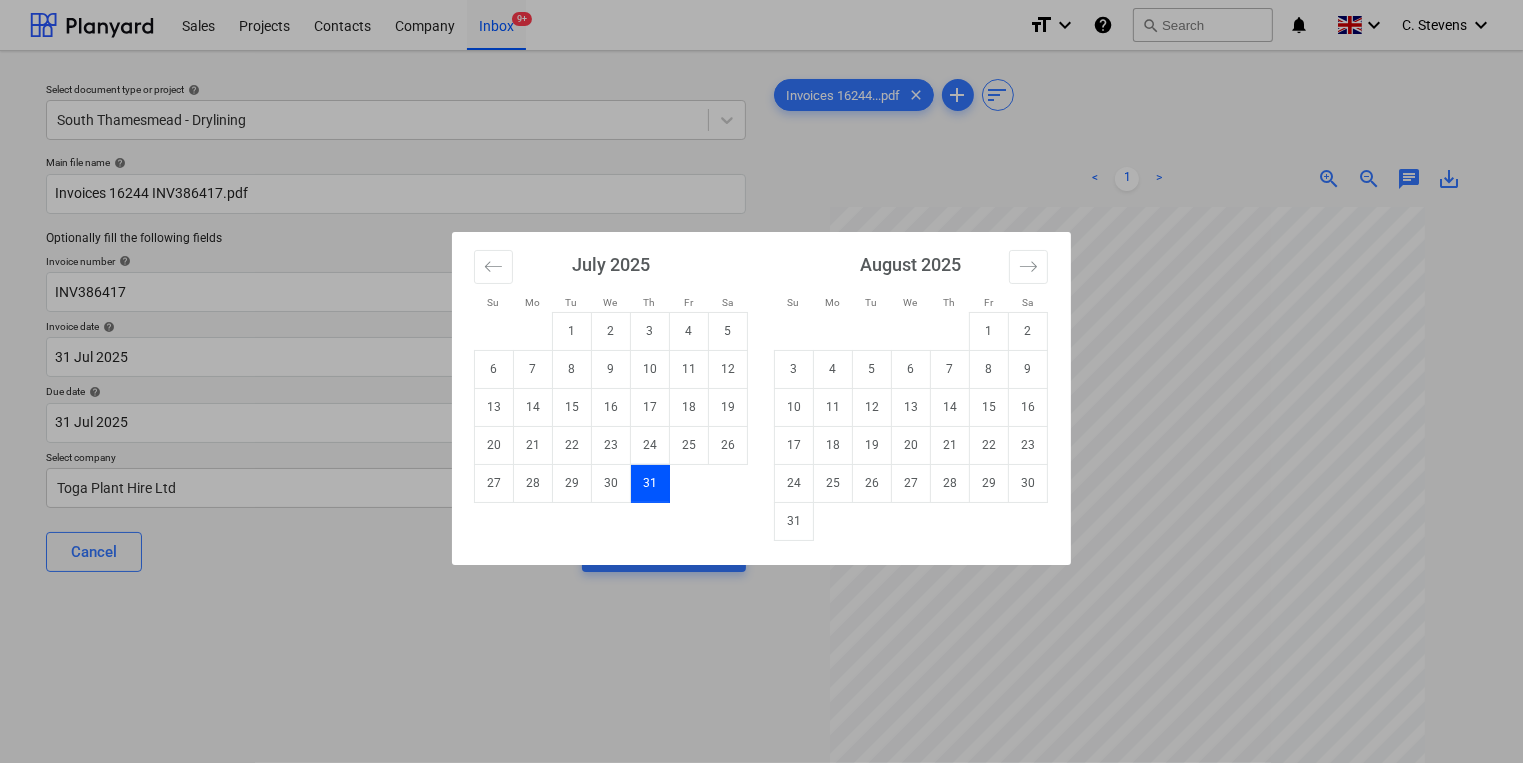 type on "31 Aug 2025" 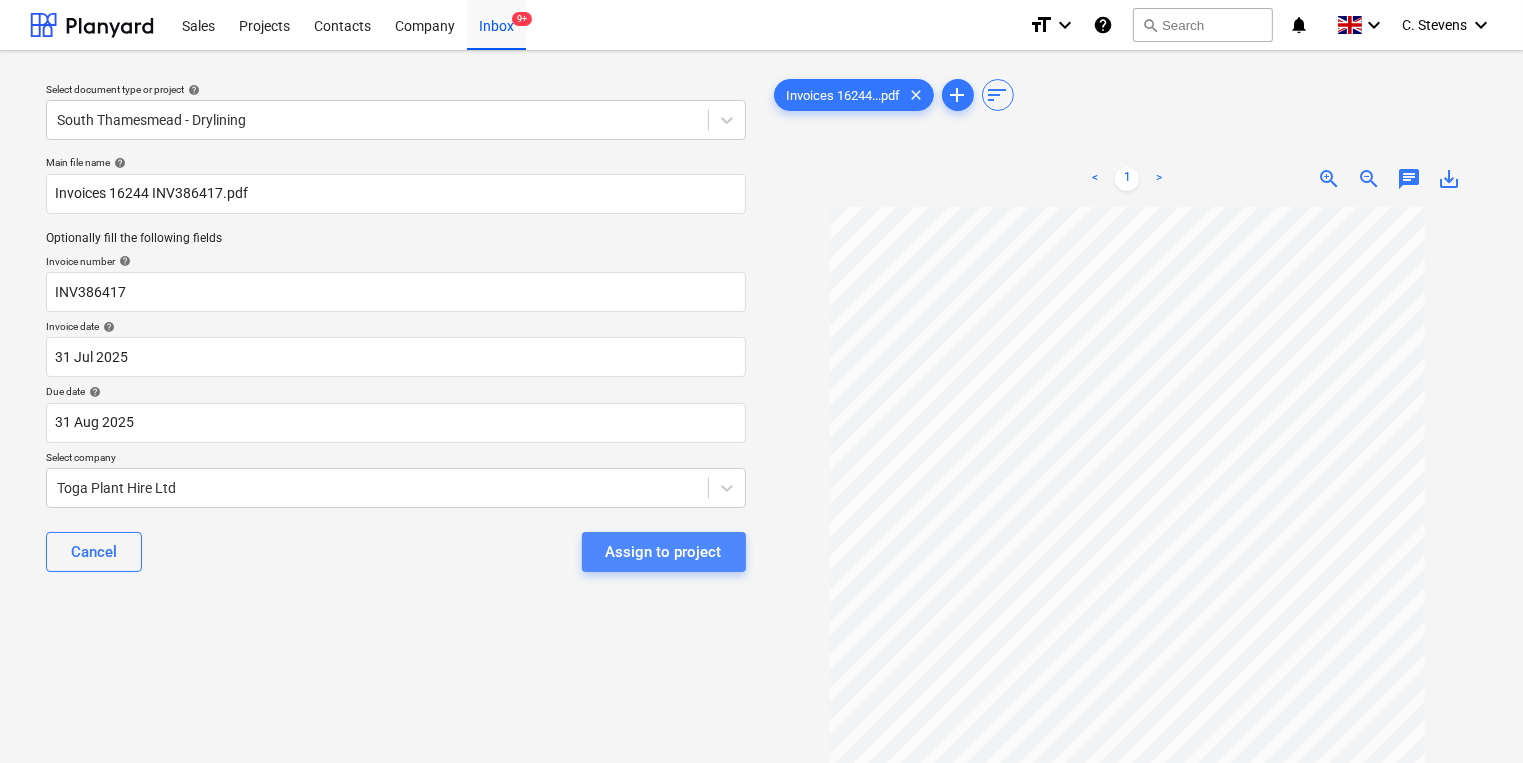 click on "Assign to project" at bounding box center (664, 552) 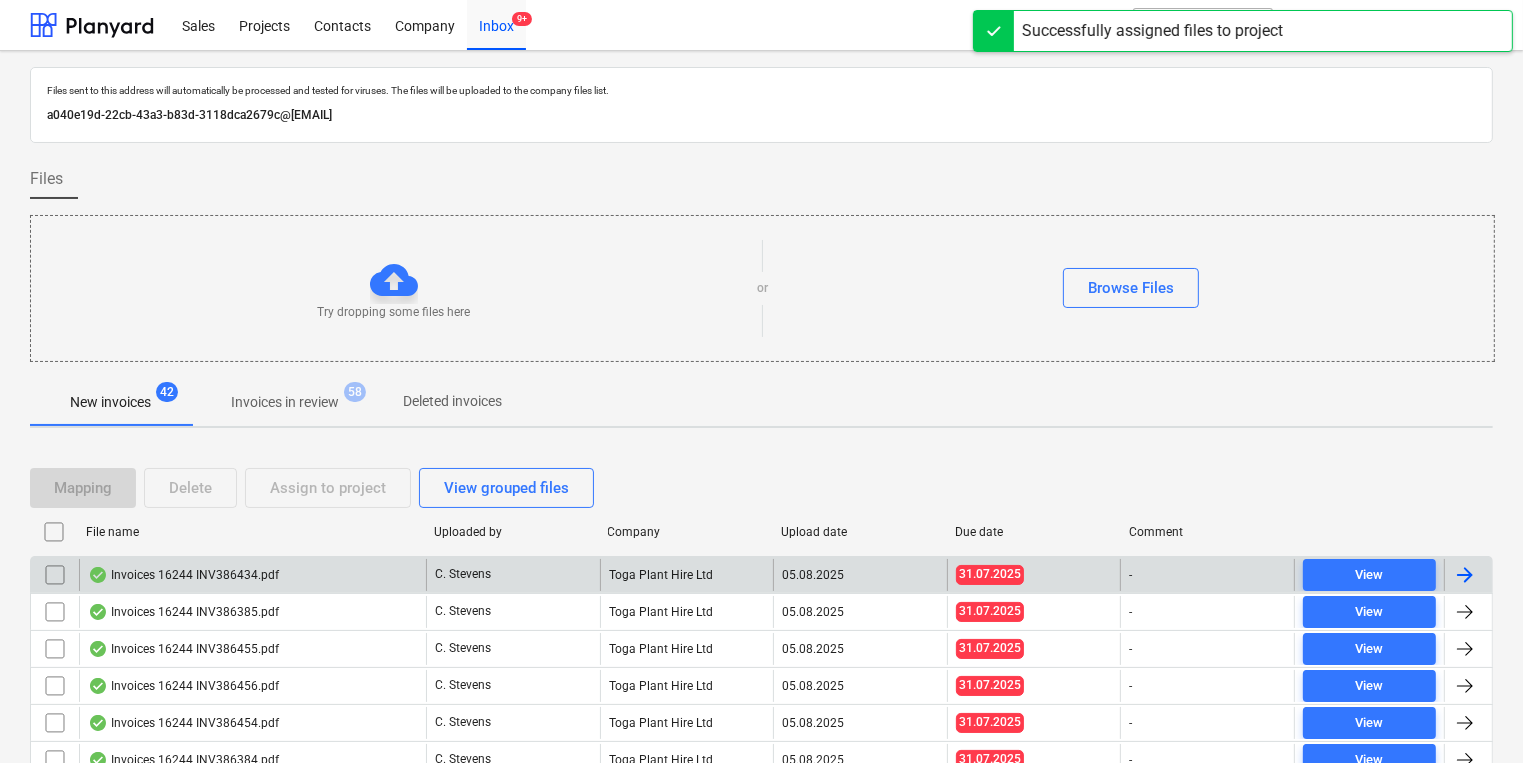 click on "Invoices 16244 INV386434.pdf" at bounding box center (252, 575) 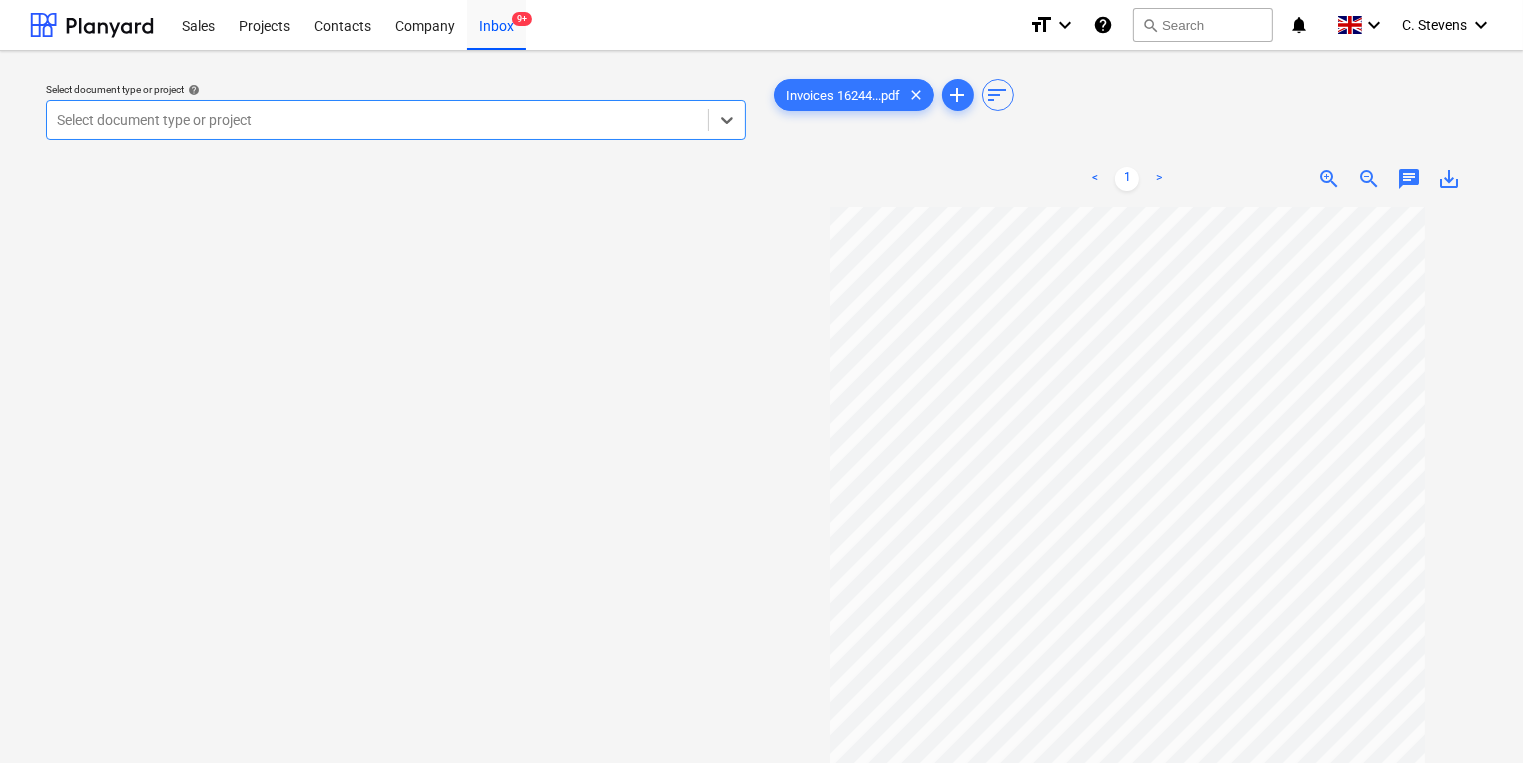 click at bounding box center [377, 120] 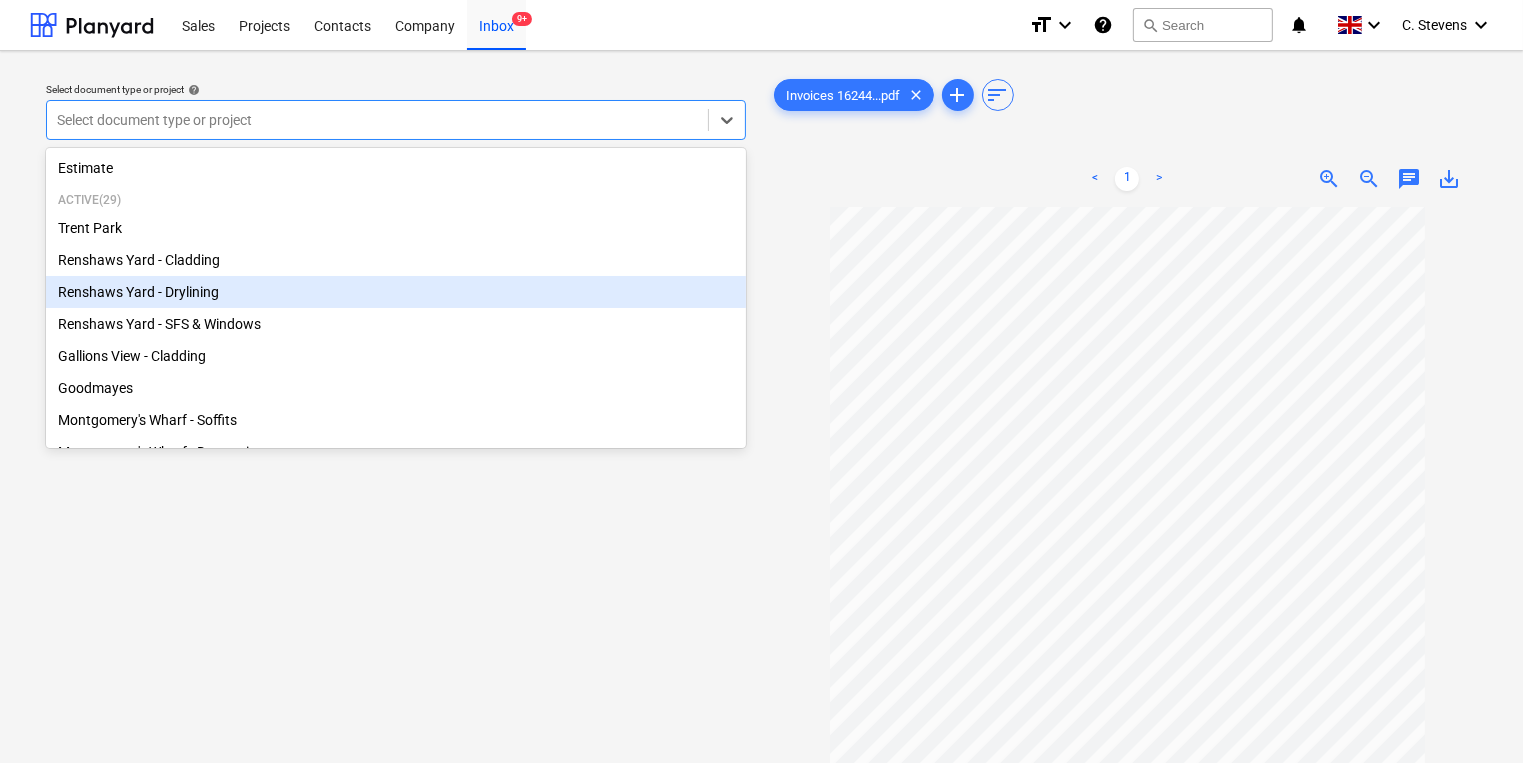 click on "Renshaws Yard -  Drylining" at bounding box center (396, 292) 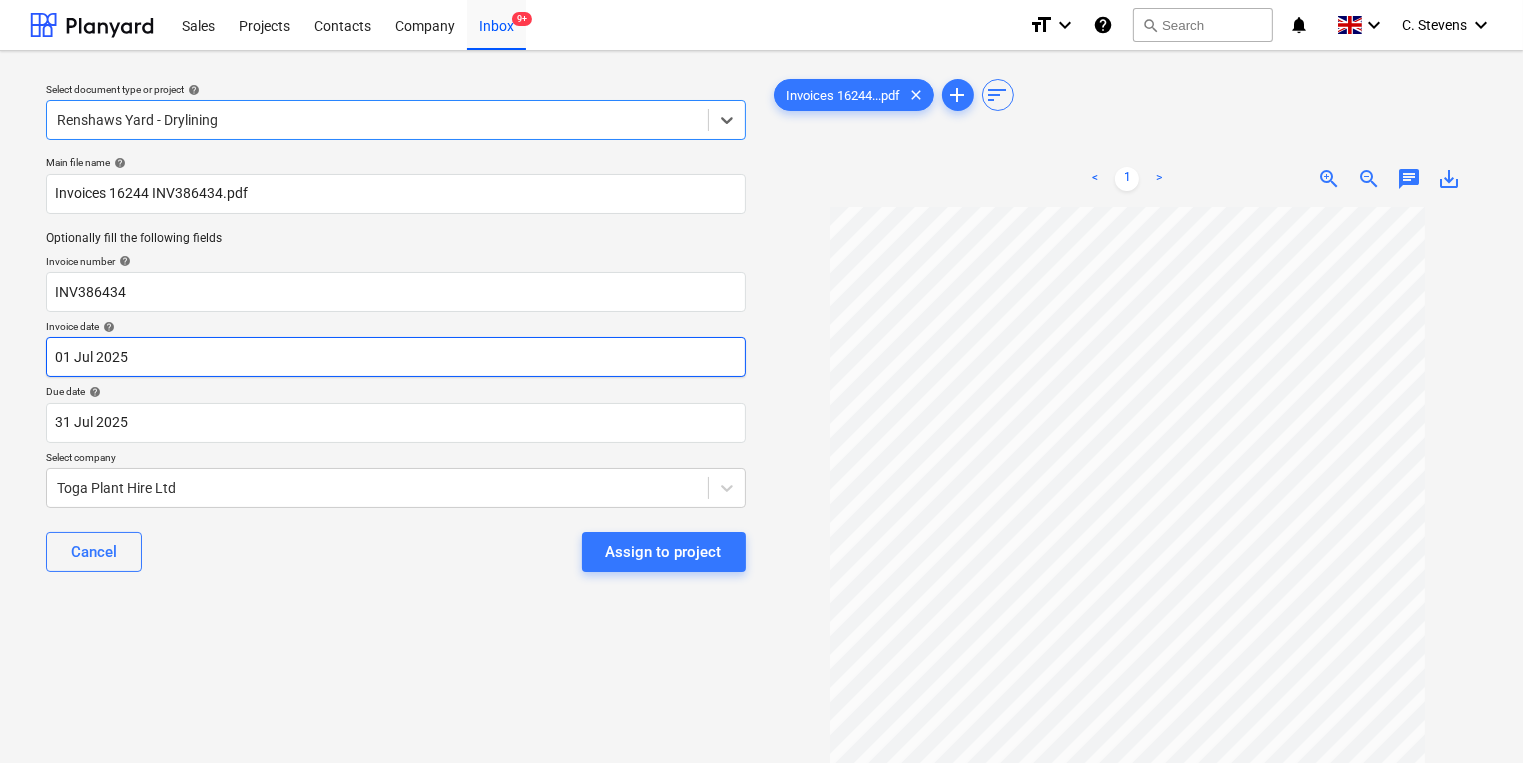 click on "Sales Projects Contacts Company Inbox 9+ format_size keyboard_arrow_down help search Search notifications 0 keyboard_arrow_down [NAME] keyboard_arrow_down Select document type or project help option [LOCATION] -  Drylining, selected.   Select is focused ,type to refine list, press Down to open the menu,  [LOCATION] -  Drylining Main file name help Invoices 16244 INV386434.pdf Optionally fill the following fields Invoice number help INV386434 Invoice date help 01 Jul 2025 01.07.2025 Press the down arrow key to interact with the calendar and
select a date. Press the question mark key to get the keyboard shortcuts for changing dates. Due date help 31 Jul 2025 31.07.2025 Press the down arrow key to interact with the calendar and
select a date. Press the question mark key to get the keyboard shortcuts for changing dates. Select company Toga Plant Hire Ltd   Cancel Assign to project Invoices 16244...pdf clear add sort < 1 > zoom_in zoom_out chat 0 save_alt Files uploaded successfully" at bounding box center (761, 381) 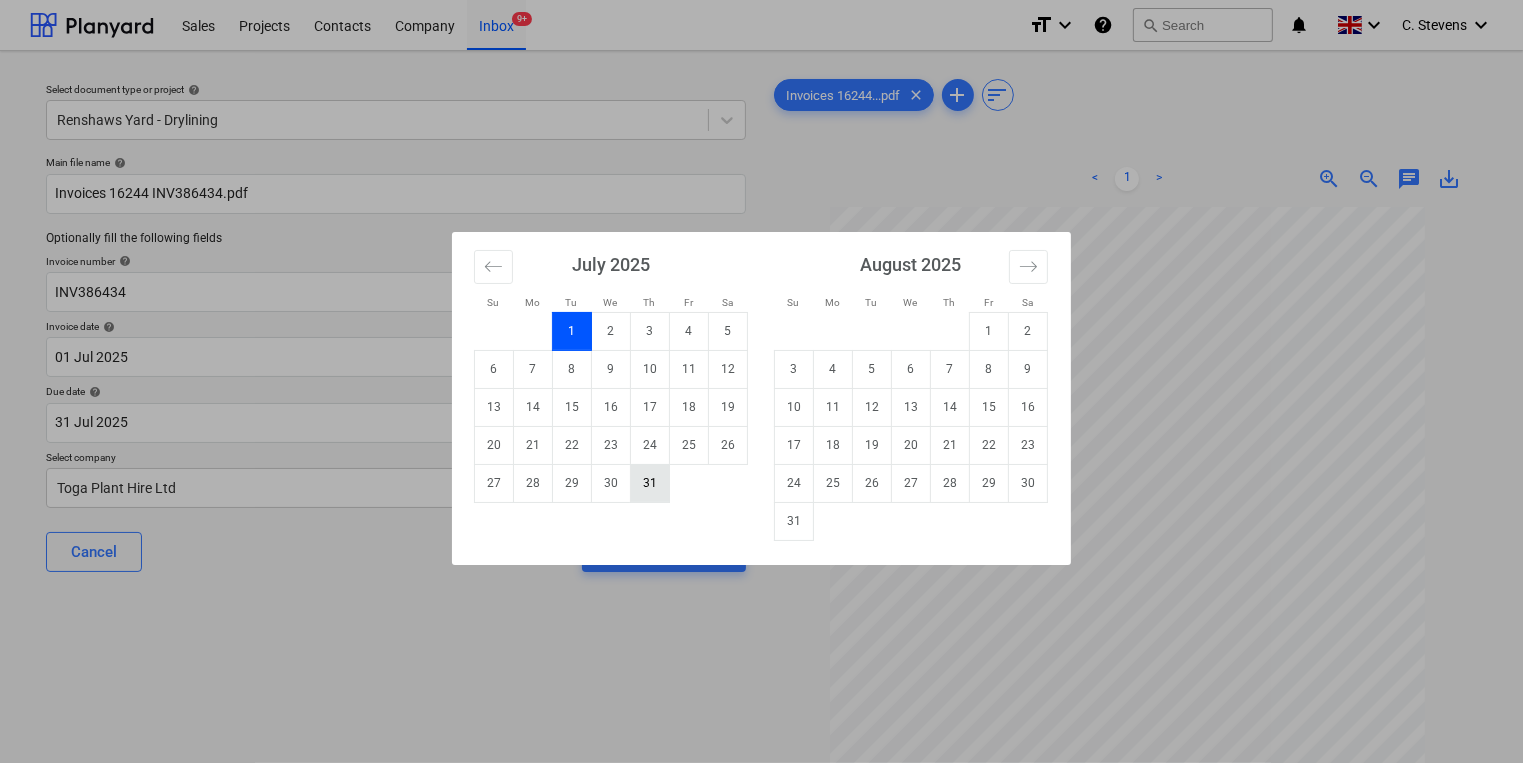 click on "31" at bounding box center [650, 483] 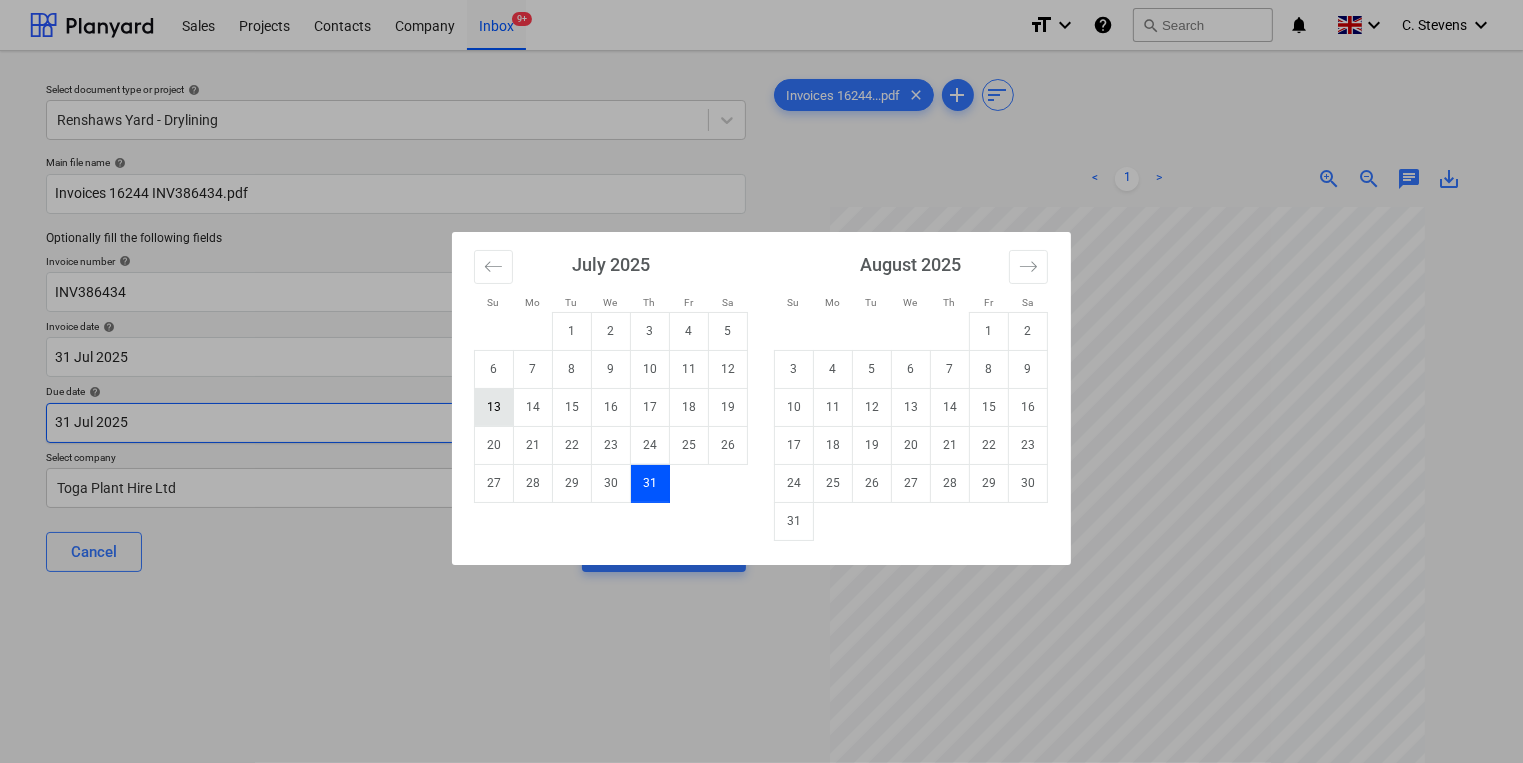 click on "Sales Projects Contacts Company Inbox 9+ format_size keyboard_arrow_down help search Search notifications 0 keyboard_arrow_down [FIRST] [LAST] keyboard_arrow_down Select document type or project help Renshaws Yard -  Drylining Main file name help Invoices 16244 INV386434.pdf Optionally fill the following fields Invoice number help INV386434 Invoice date help 31 Jul [YEAR] 31.07.[YEAR] Press the down arrow key to interact with the calendar and
select a date. Press the question mark key to get the keyboard shortcuts for changing dates. Due date help 31 Jul [YEAR] 31.07.[YEAR] Press the down arrow key to interact with the calendar and
select a date. Press the question mark key to get the keyboard shortcuts for changing dates. Select company Toga Plant Hire Ltd   Cancel Assign to project Invoices 16244...pdf clear add sort < 1 > zoom_in zoom_out chat 0 save_alt Files uploaded successfully Files uploaded successfully
Su Mo Tu We Th Fr Sa Su Mo Tu We Th Fr Sa June 2025 1 2 3 4 5 6 7 8 9 10 11 12 13 14 15" at bounding box center (761, 381) 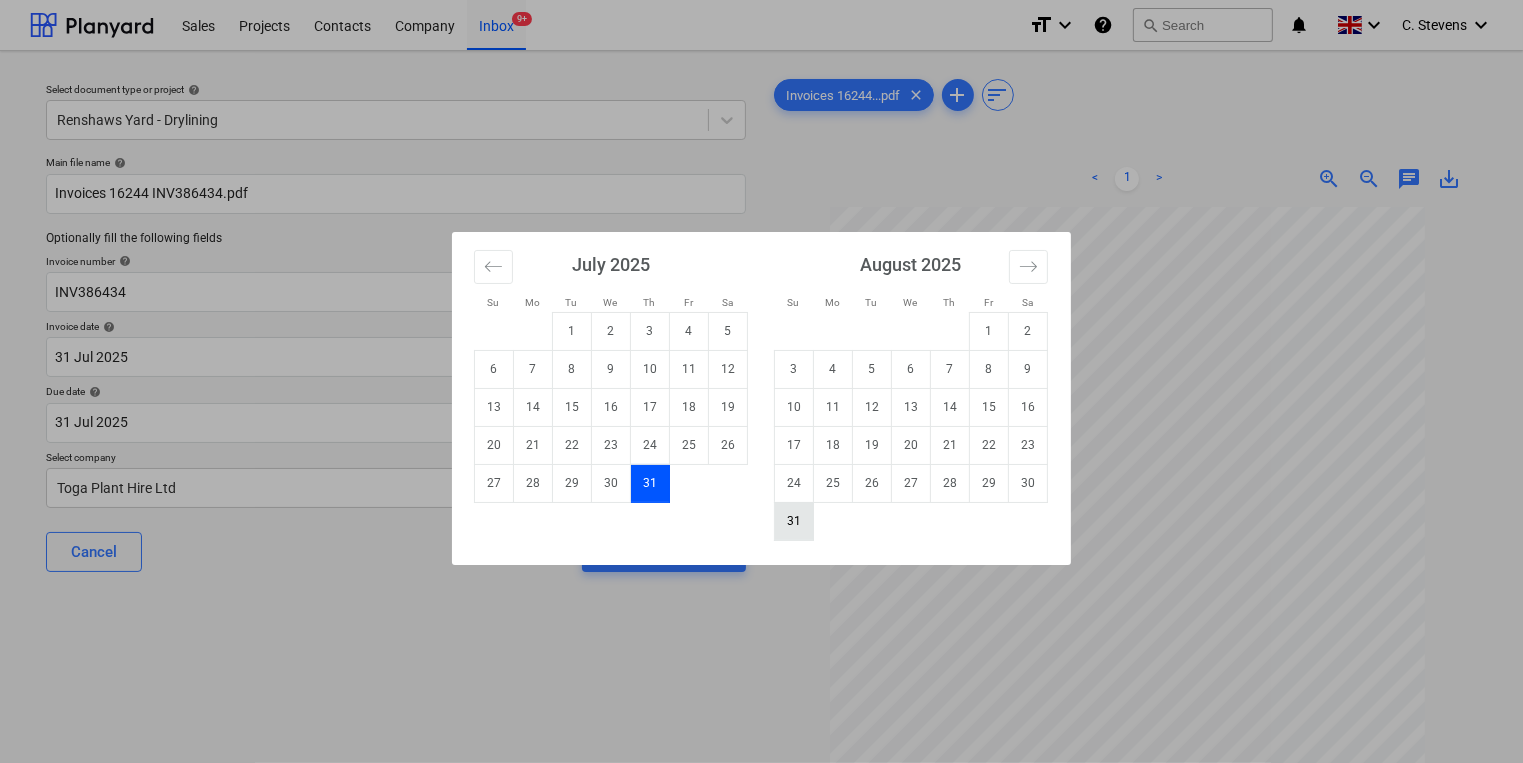 click on "31" at bounding box center [794, 521] 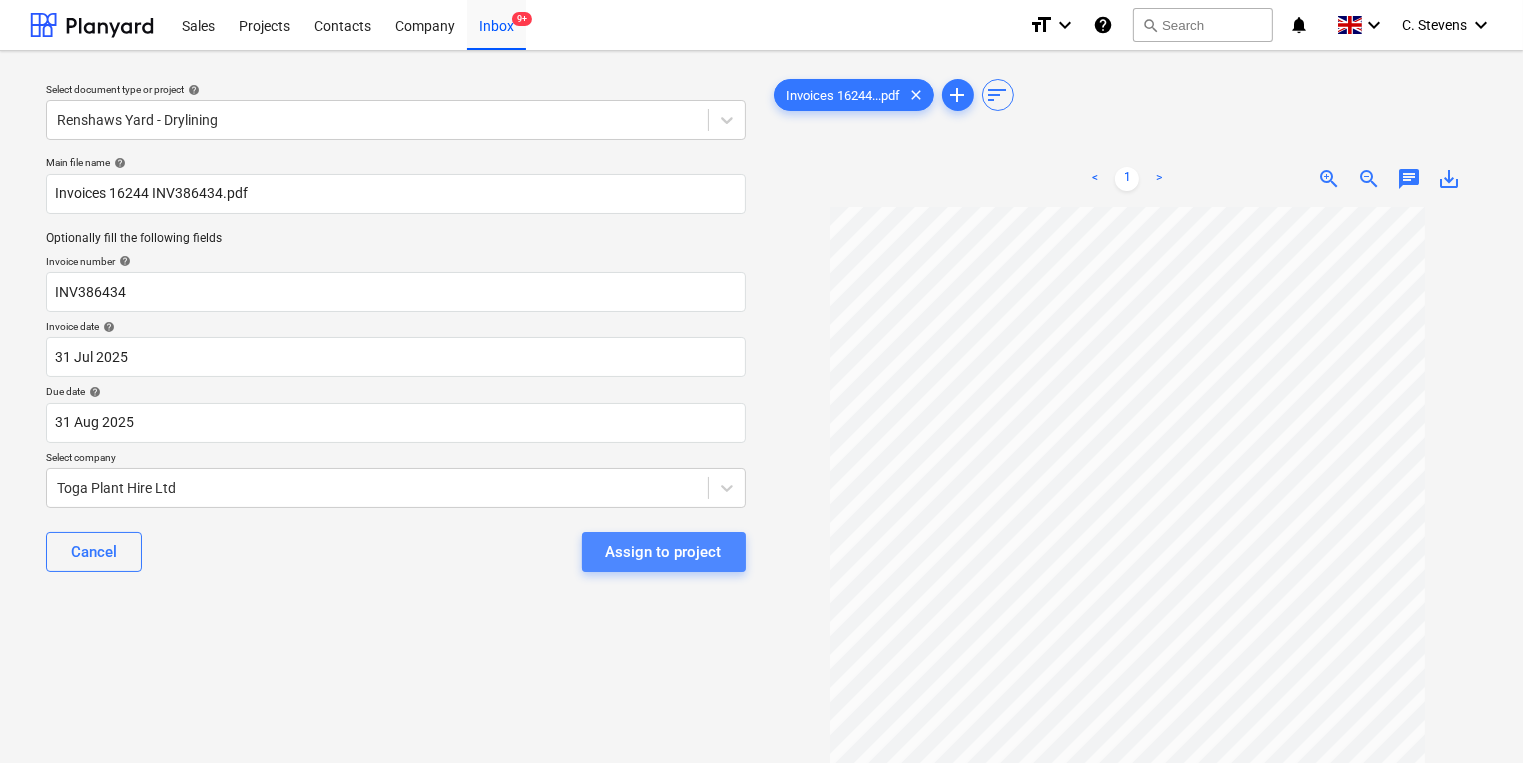 click on "Assign to project" at bounding box center [664, 552] 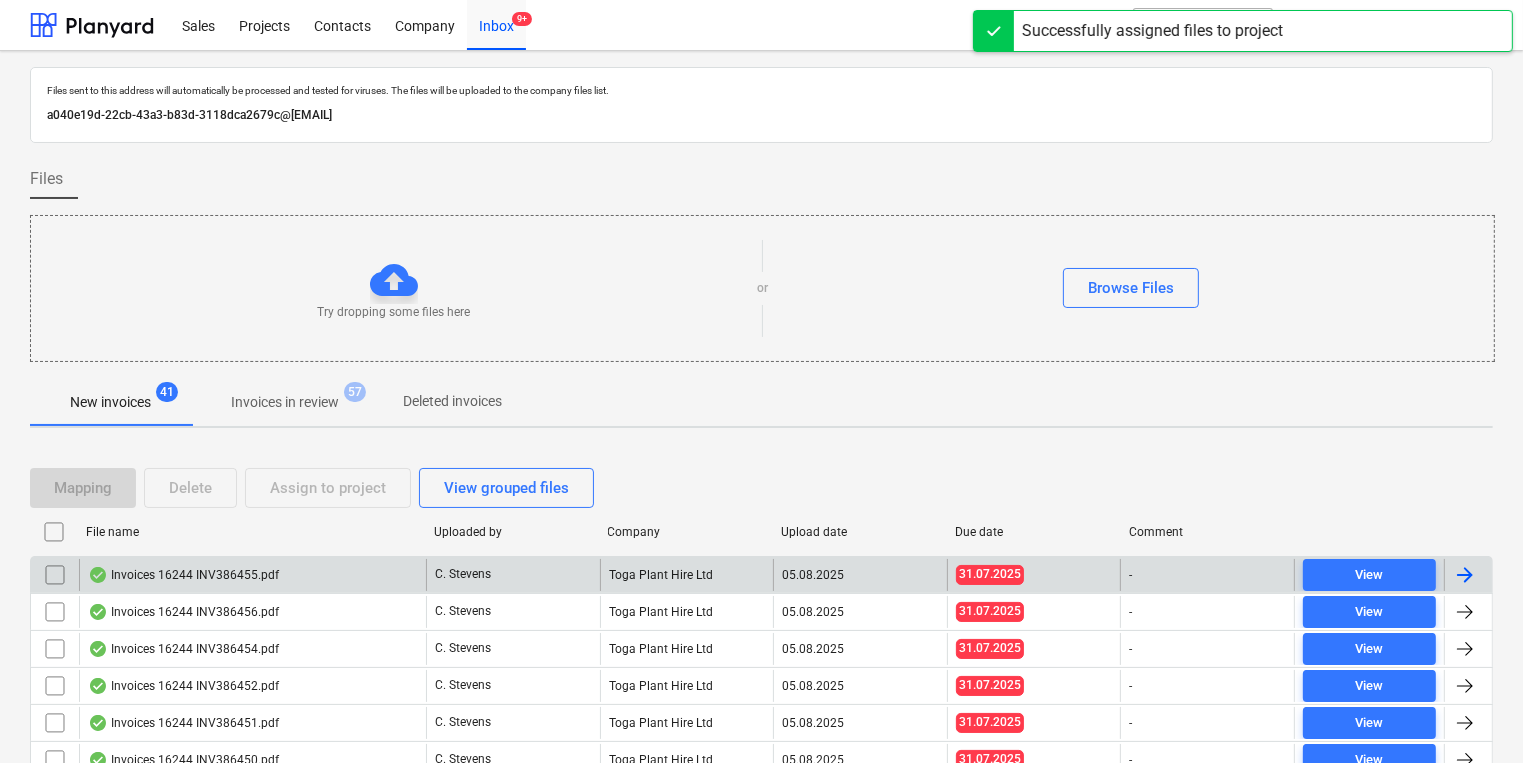click on "Invoices 16244 INV386455.pdf" at bounding box center [252, 575] 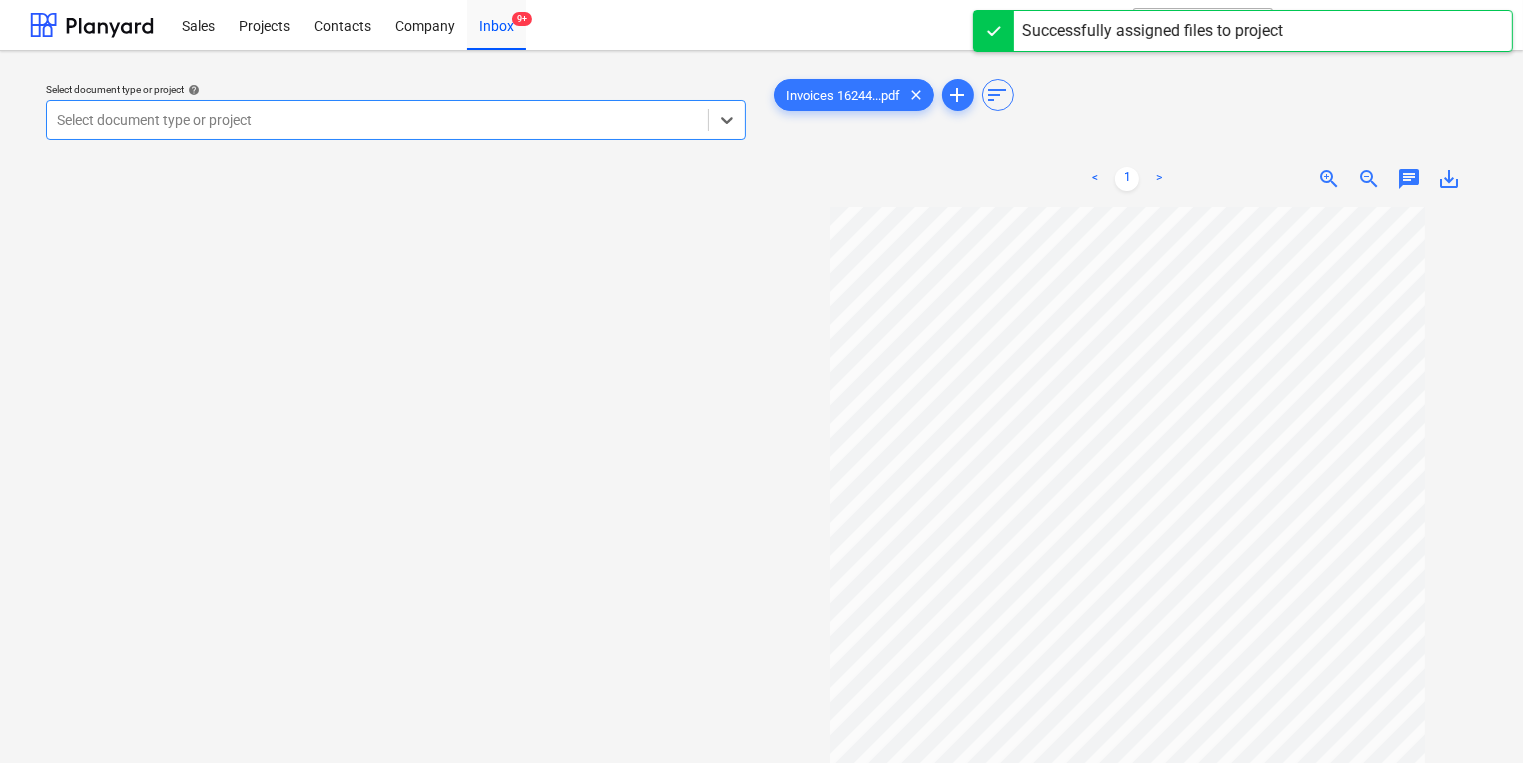 click at bounding box center (377, 120) 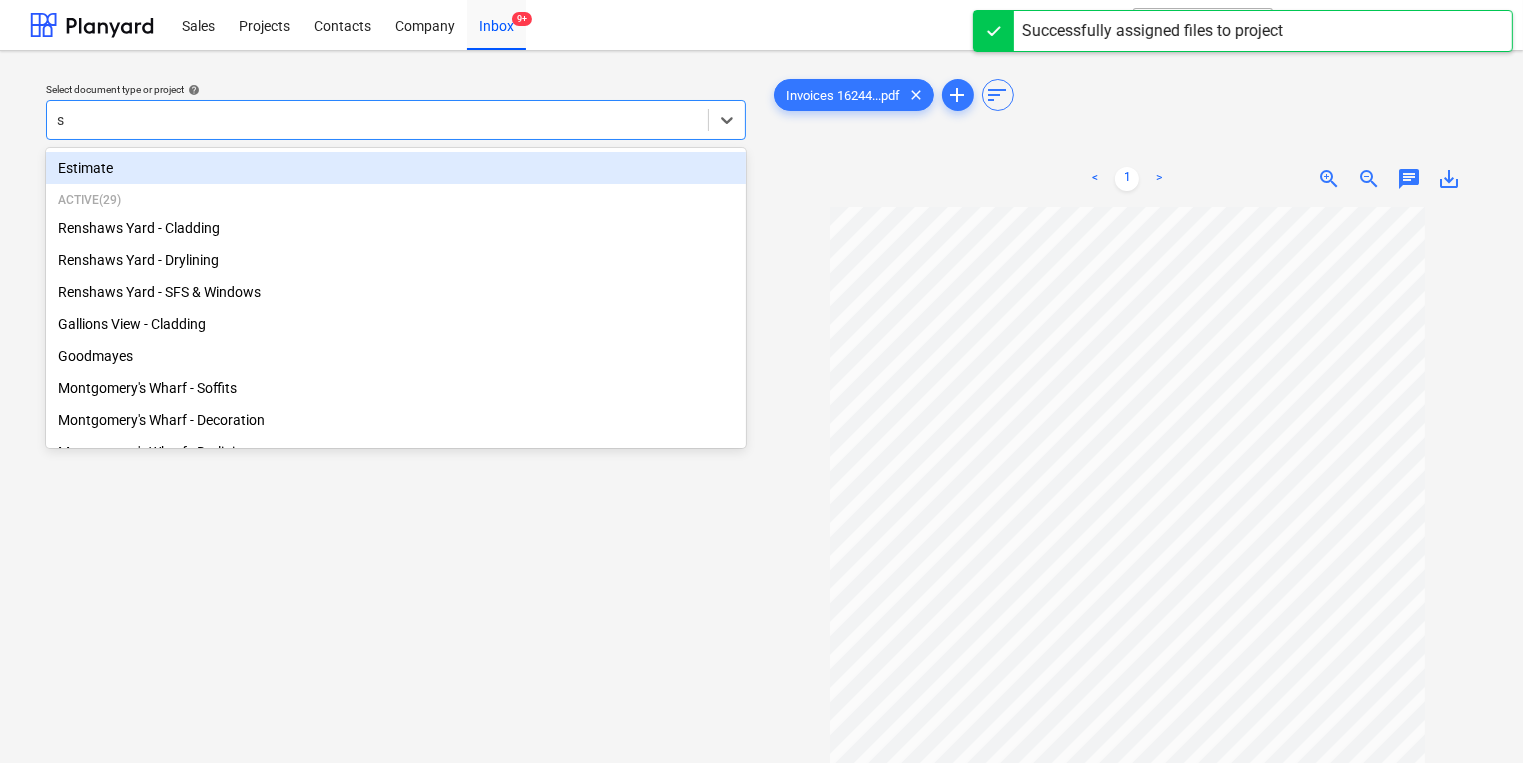 type on "so" 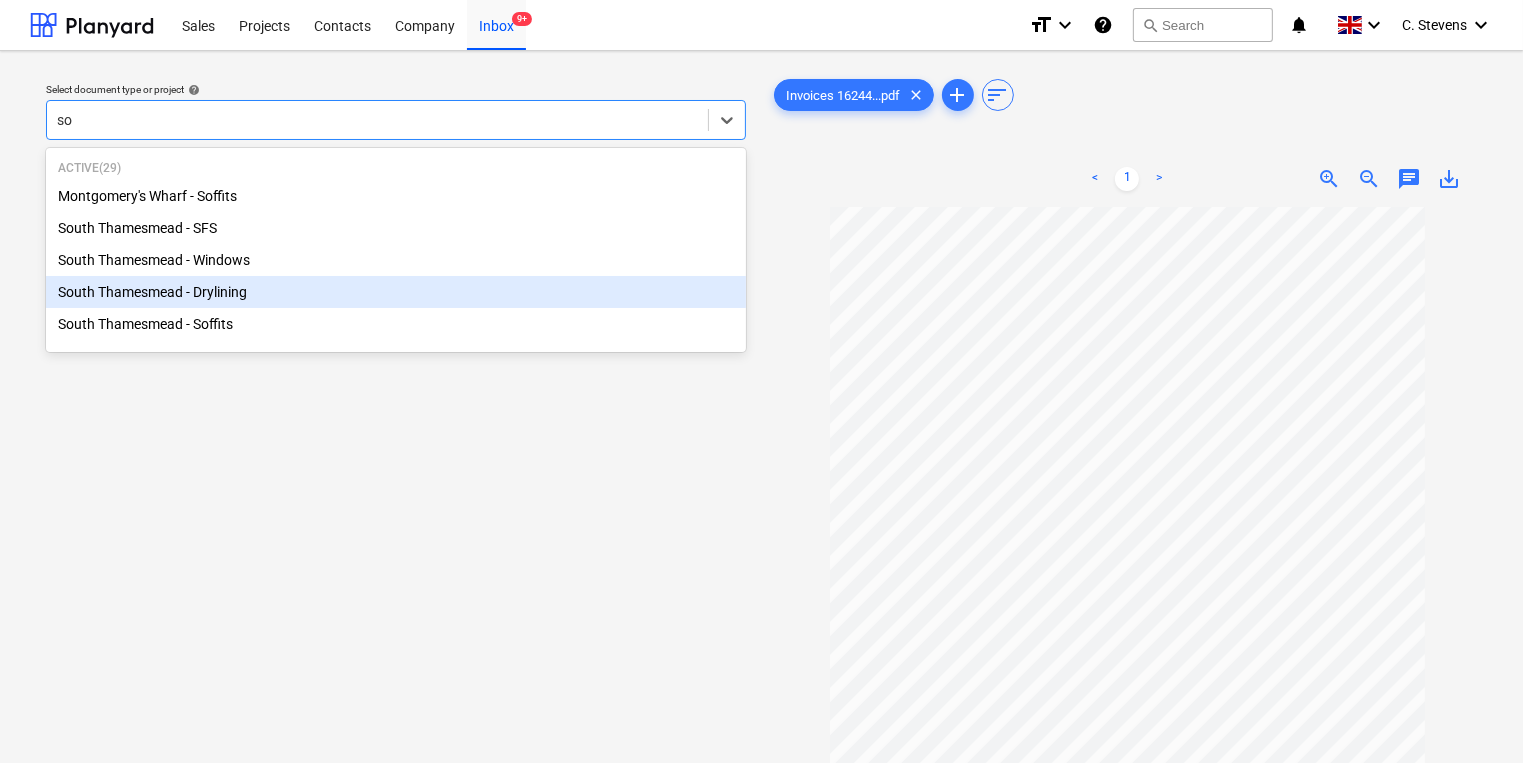 type 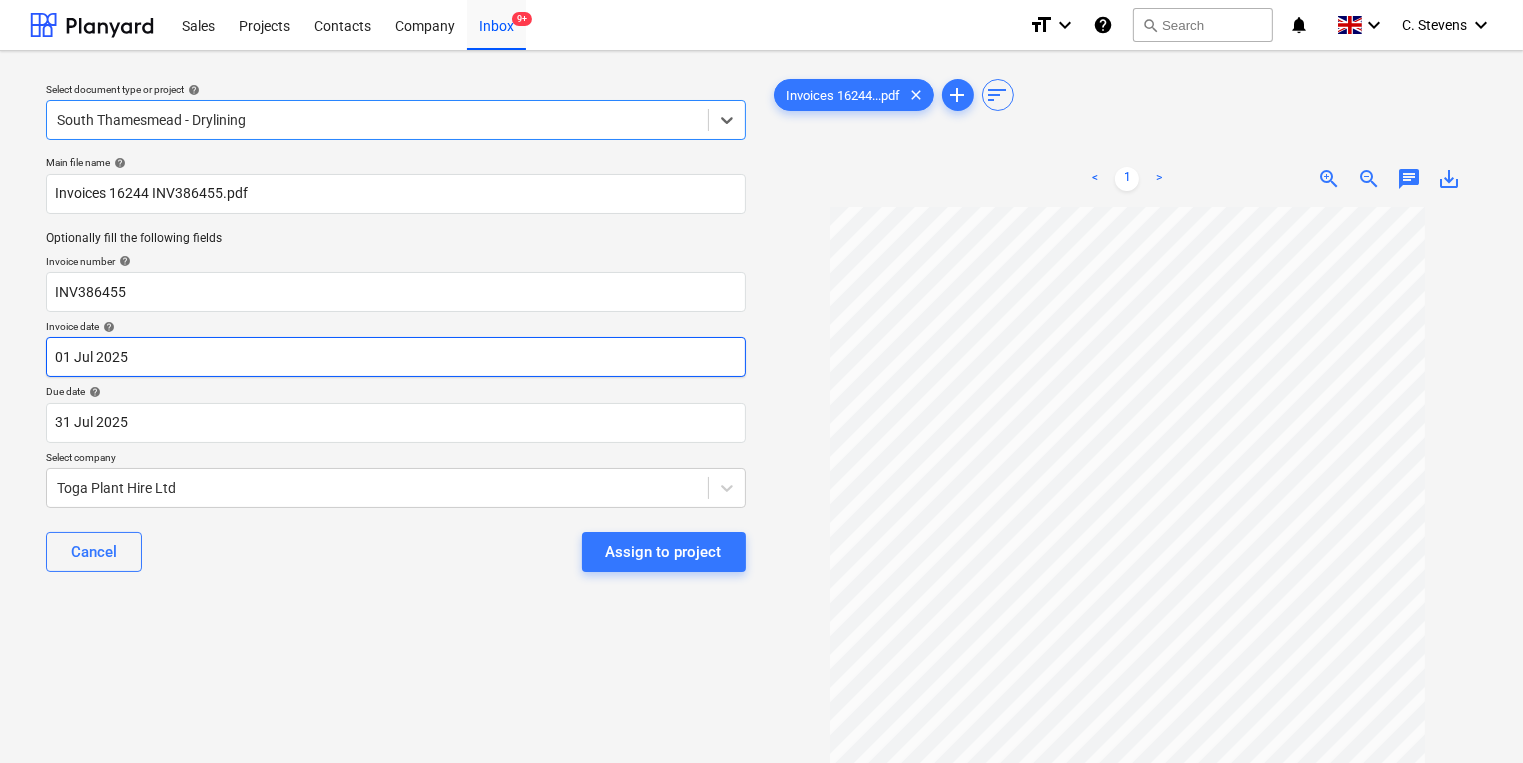 click on "Sales Projects Contacts Company Inbox 9+ format_size keyboard_arrow_down help search Search notifications 0 keyboard_arrow_down [FIRST] [LAST] keyboard_arrow_down Select document type or project help option South Thamesmead - Drylining, selected.   Select is focused ,type to refine list, press Down to open the menu,  South Thamesmead - Drylining Main file name help Invoices 16244 INV386455.pdf Optionally fill the following fields Invoice number help INV386455 Invoice date help 01 Jul [YEAR] 01.07.[YEAR] Press the down arrow key to interact with the calendar and
select a date. Press the question mark key to get the keyboard shortcuts for changing dates. Due date help 31 Jul [YEAR] 31.07.[YEAR] Press the down arrow key to interact with the calendar and
select a date. Press the question mark key to get the keyboard shortcuts for changing dates. Select company Toga Plant Hire Ltd   Cancel Assign to project Invoices 16244...pdf clear add sort < 1 > zoom_in zoom_out chat 0 save_alt Files uploaded successfully" at bounding box center [761, 381] 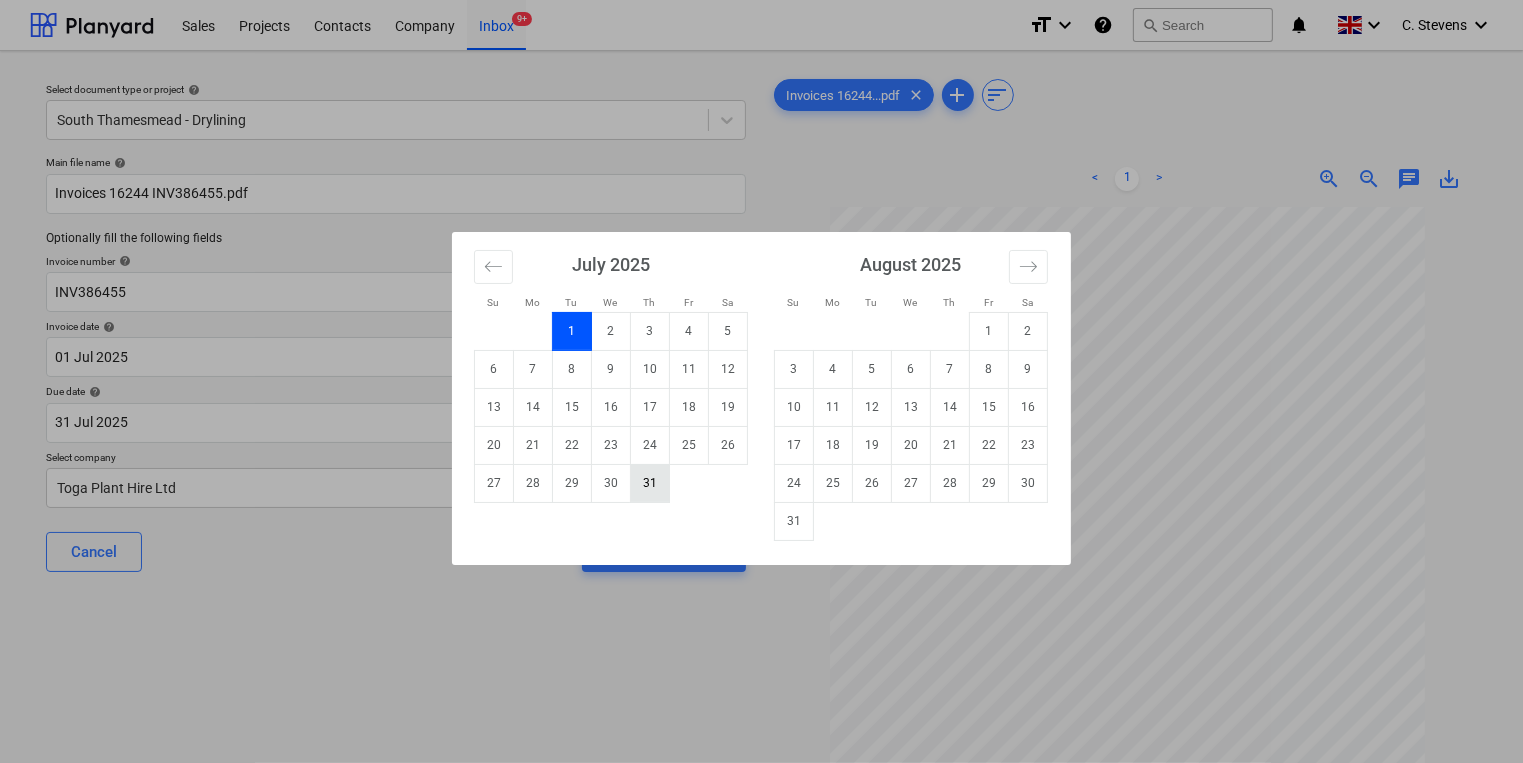 click on "31" at bounding box center (650, 483) 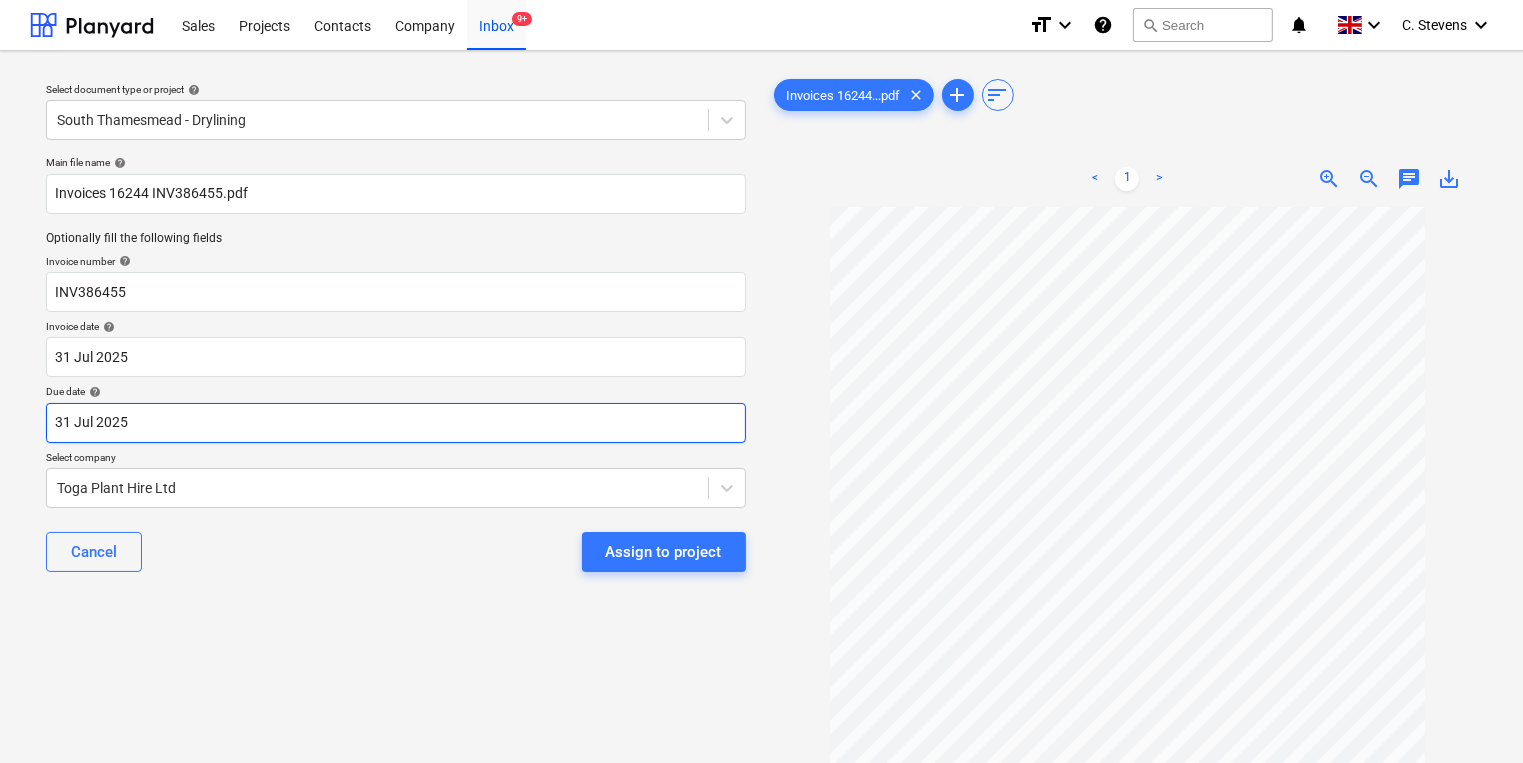 click on "Sales Projects Contacts Company Inbox 9+ format_size keyboard_arrow_down help search Search notifications 0 keyboard_arrow_down [NAME] keyboard_arrow_down Select document type or project help [LOCATION] - Drylining Main file name help Invoices 16244 INV386455.pdf Optionally fill the following fields Invoice number help INV386455 Invoice date help 31 Jul 2025 31.07.2025 Press the down arrow key to interact with the calendar and
select a date. Press the question mark key to get the keyboard shortcuts for changing dates. Due date help 31 Jul 2025 31.07.2025 Press the down arrow key to interact with the calendar and
select a date. Press the question mark key to get the keyboard shortcuts for changing dates. Select company Toga Plant Hire Ltd   Cancel Assign to project Invoices 16244...pdf clear add sort < 1 > zoom_in zoom_out chat 0 save_alt Files uploaded successfully Files uploaded successfully" at bounding box center (761, 381) 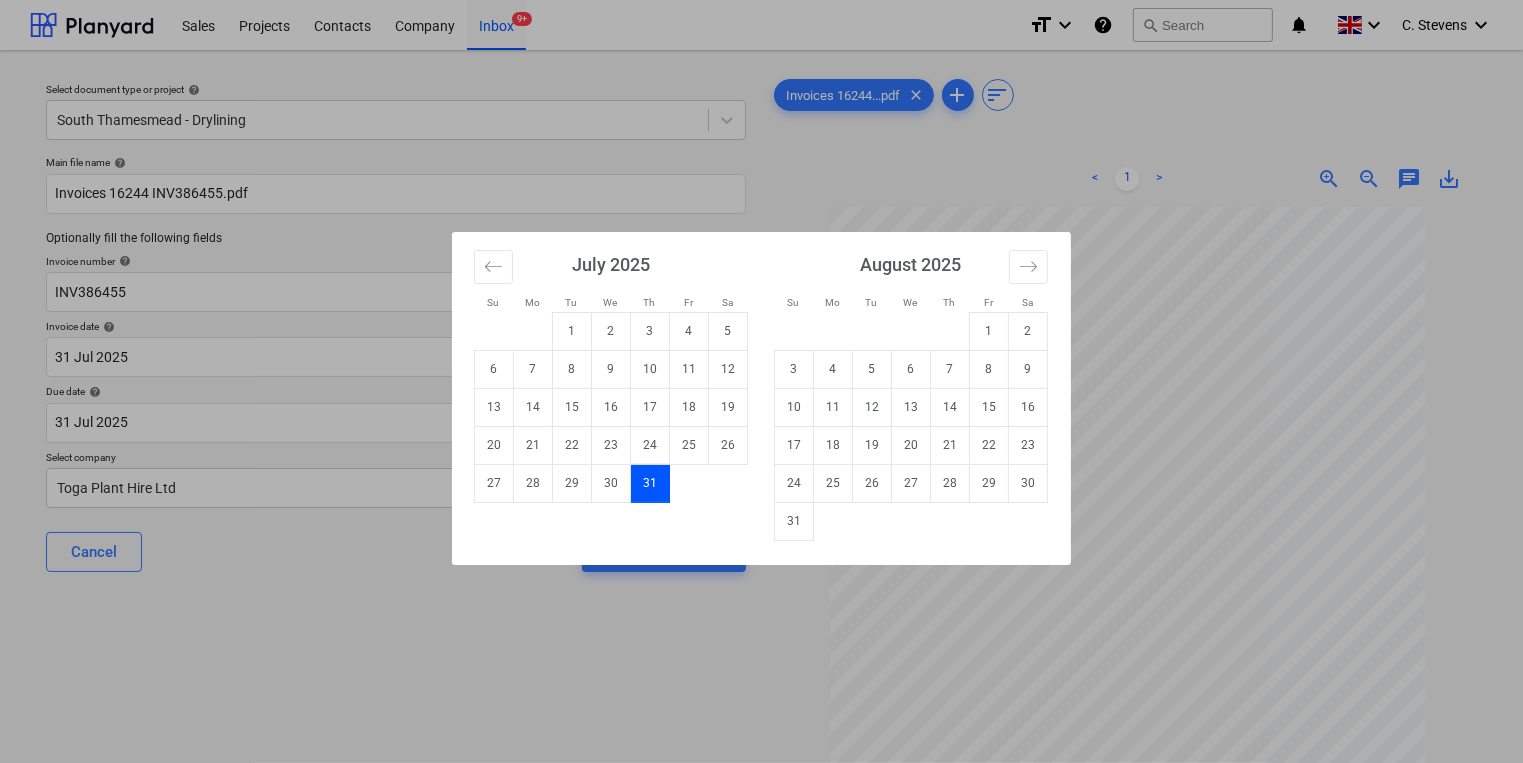 click on "31" at bounding box center (794, 521) 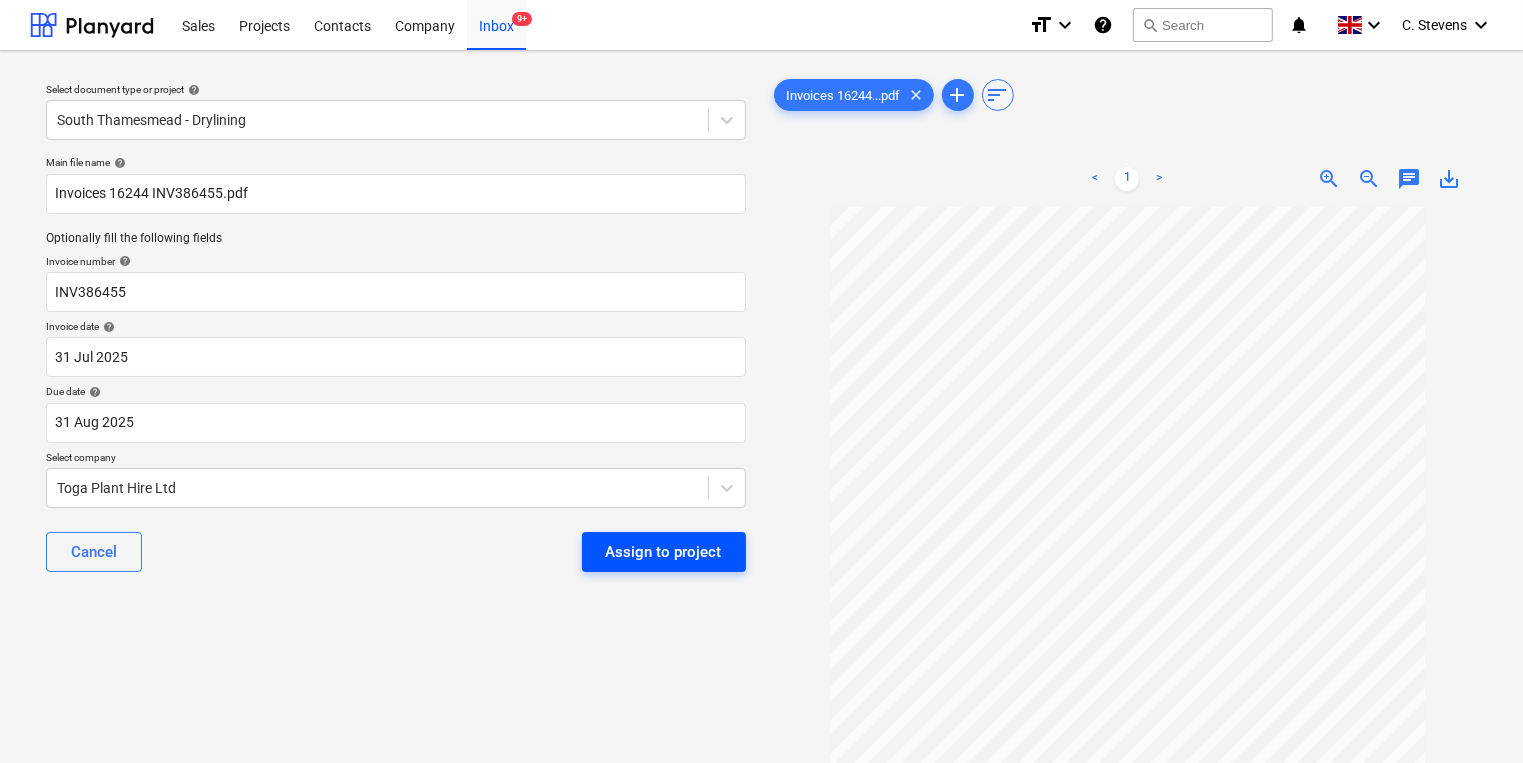 click on "Assign to project" at bounding box center (664, 552) 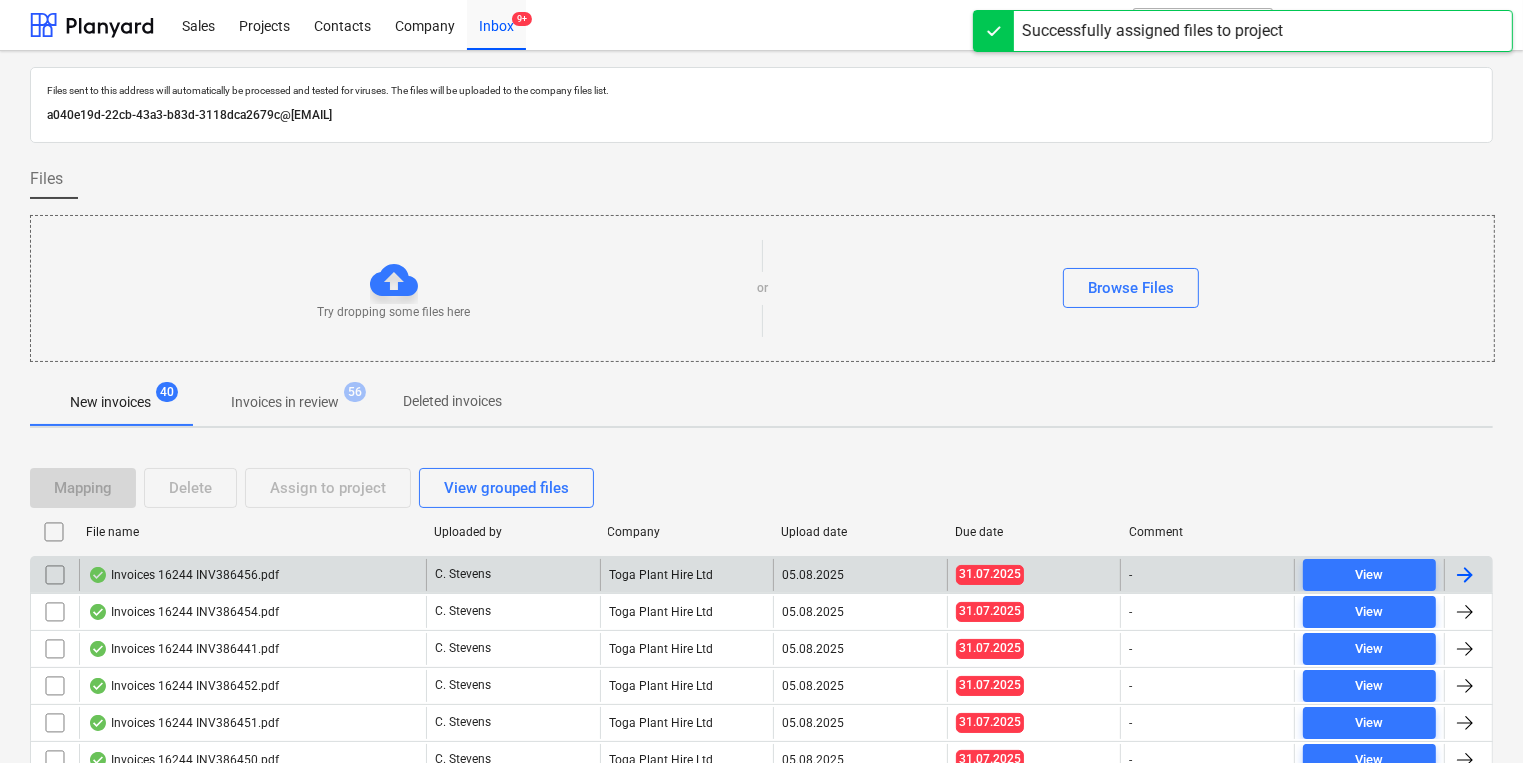 click on "Invoices 16244 INV386456.pdf" at bounding box center (183, 575) 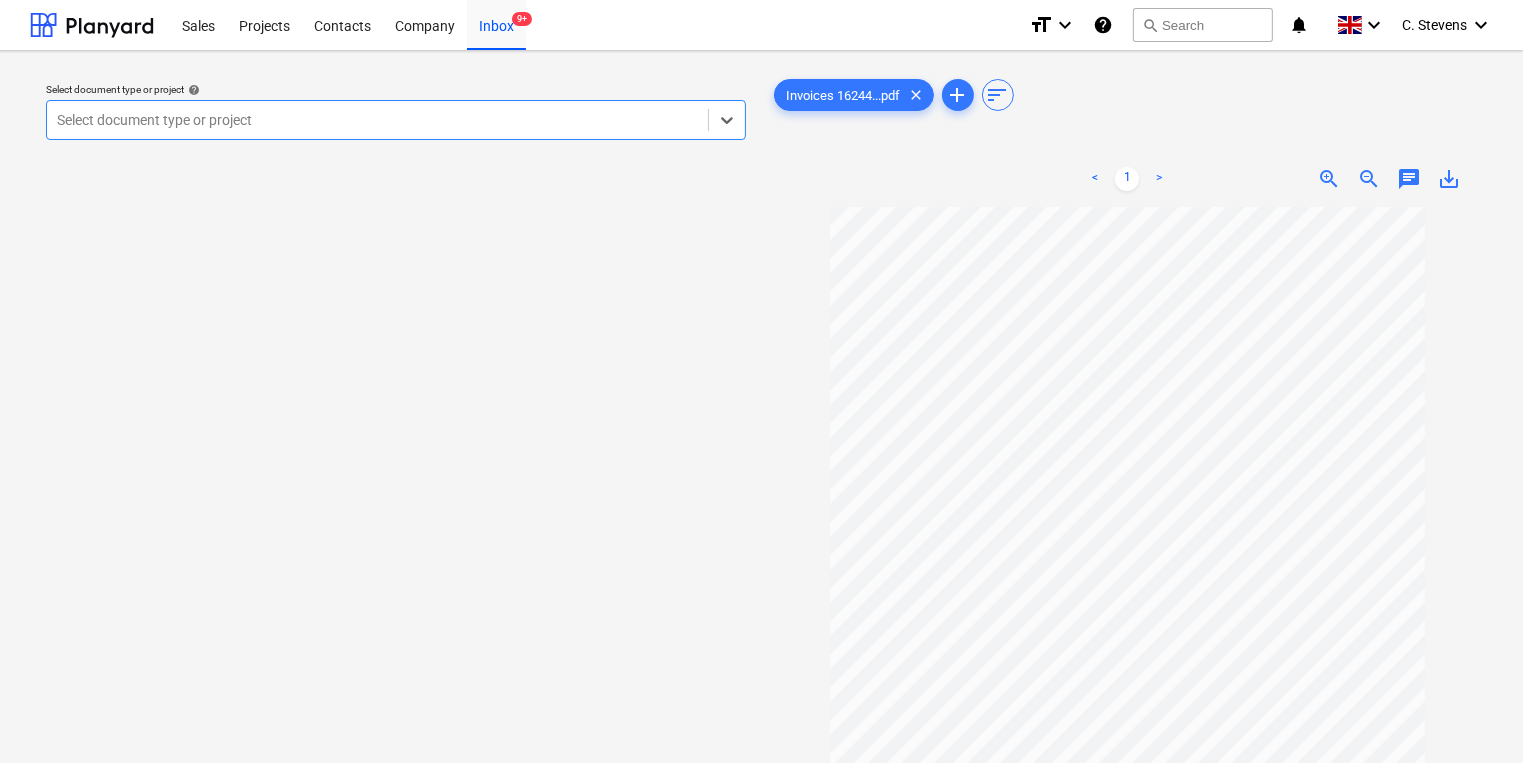 click at bounding box center (377, 120) 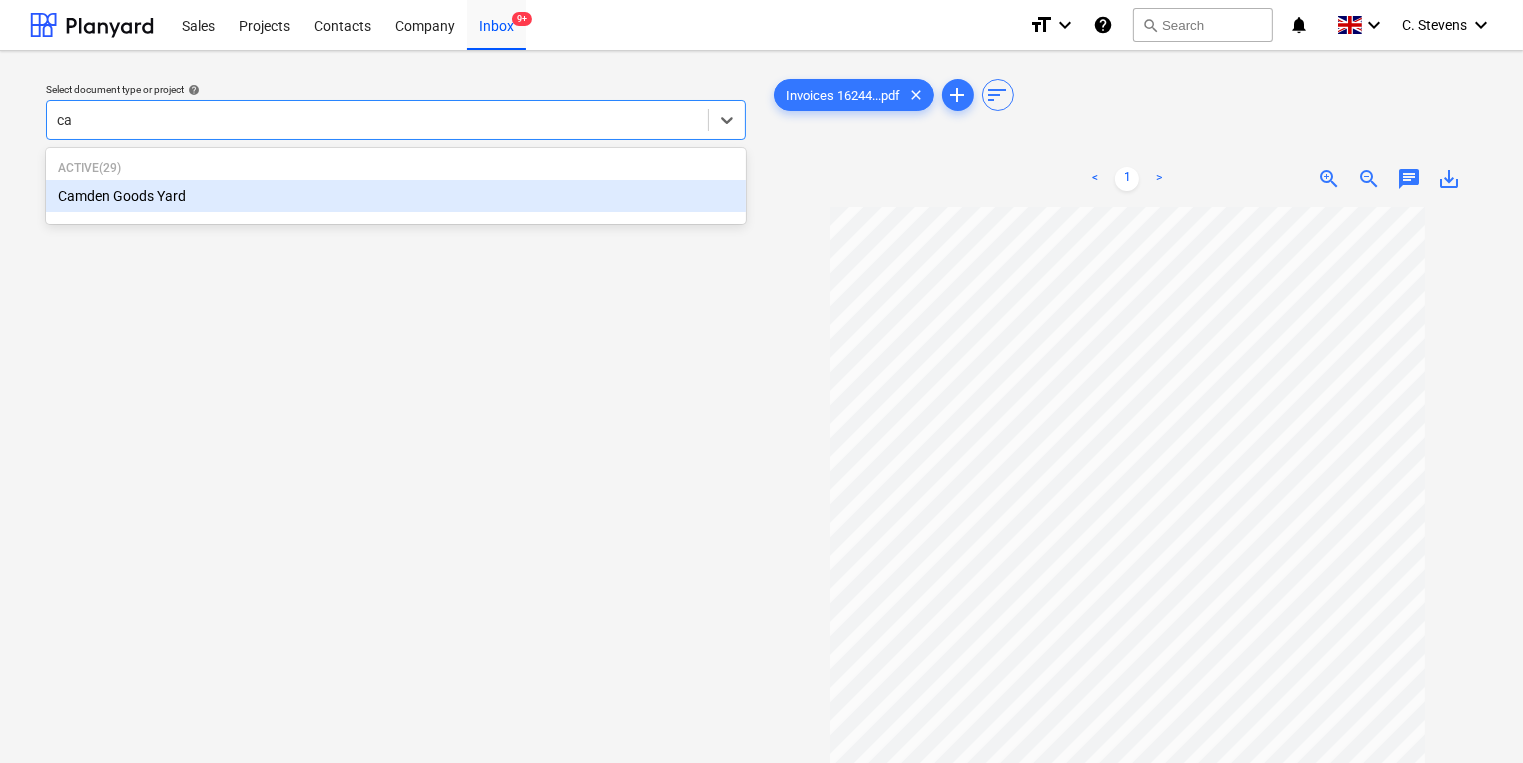 type on "cam" 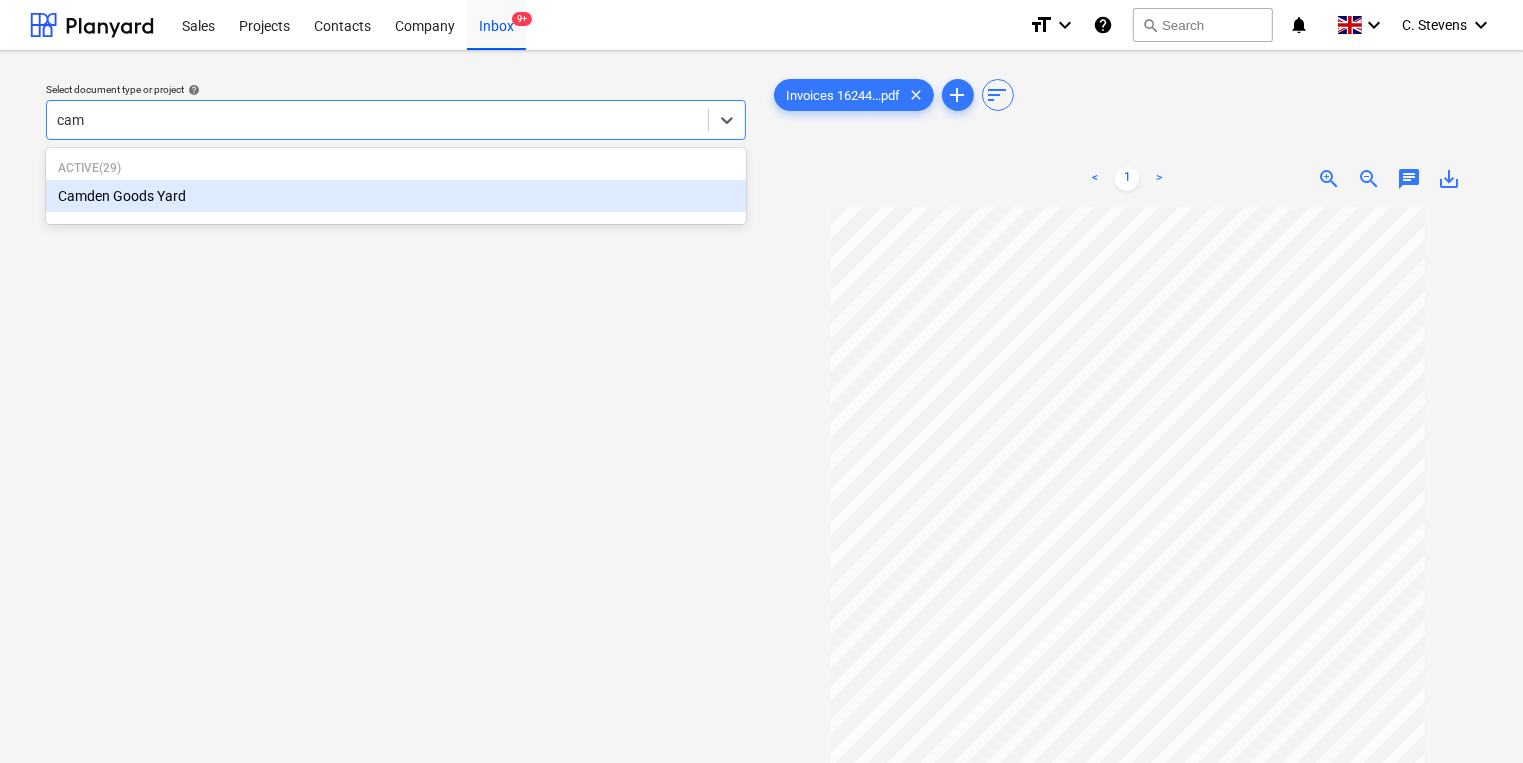 type 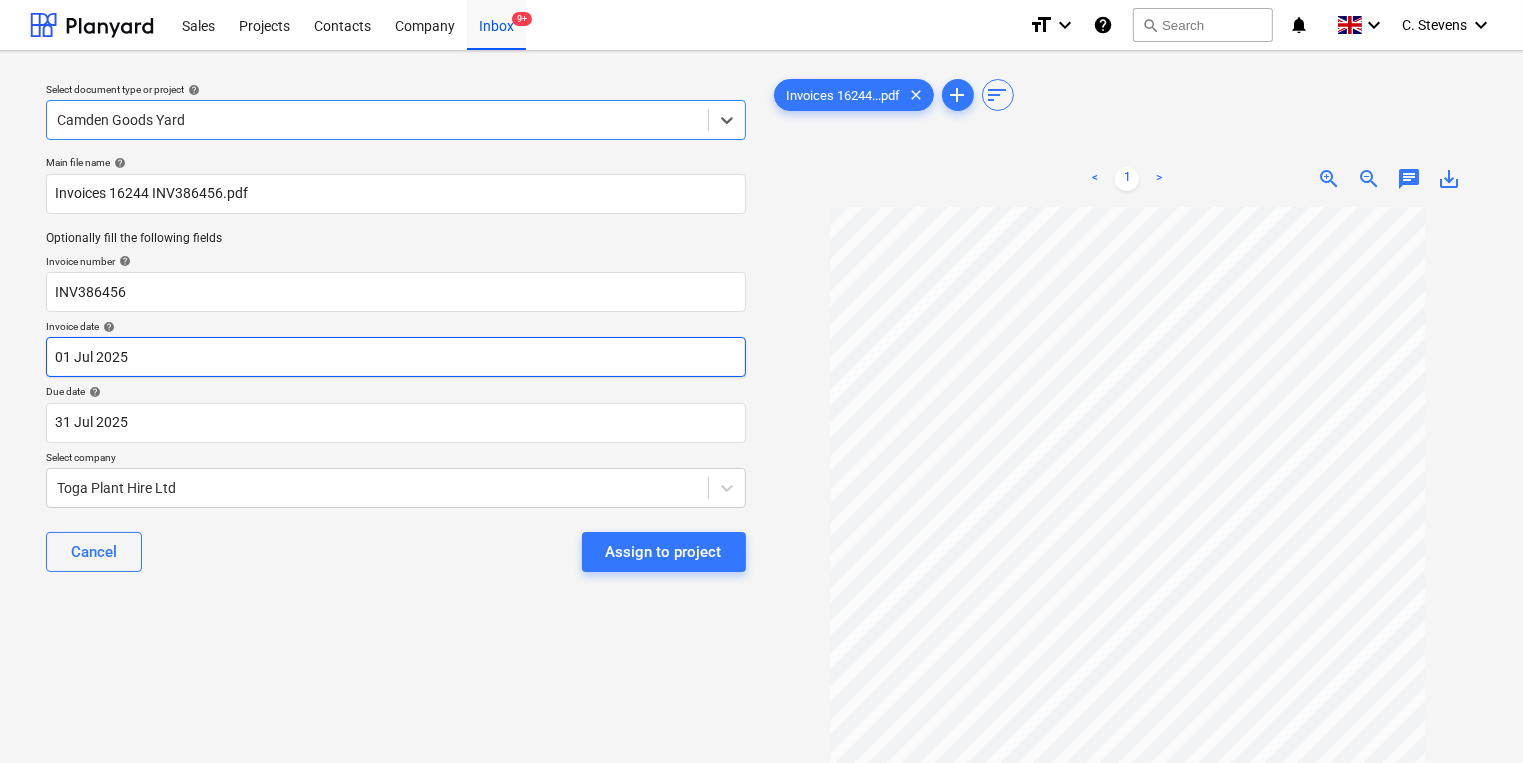 click on "Sales Projects Contacts Company Inbox 9+ format_size keyboard_arrow_down help search Search notifications 0 keyboard_arrow_down [FIRST] [LAST] keyboard_arrow_down Select document type or project help option Camden Goods Yard, selected.   Select is focused ,type to refine list, press Down to open the menu,  Camden Goods Yard Main file name help Invoices 16244 INV386456.pdf Optionally fill the following fields Invoice number help INV386456 Invoice date help 01 [MONTH] 2025 01.07.2025 Press the down arrow key to interact with the calendar and
select a date. Press the question mark key to get the keyboard shortcuts for changing dates. Due date help 31 [MONTH] 2025 31.07.2025 Press the down arrow key to interact with the calendar and
select a date. Press the question mark key to get the keyboard shortcuts for changing dates. Select company Toga Plant Hire Ltd   Cancel Assign to project Invoices 16244...pdf clear add sort < 1 > zoom_in zoom_out chat 0 save_alt Files uploaded successfully Files uploaded successfully" at bounding box center [761, 381] 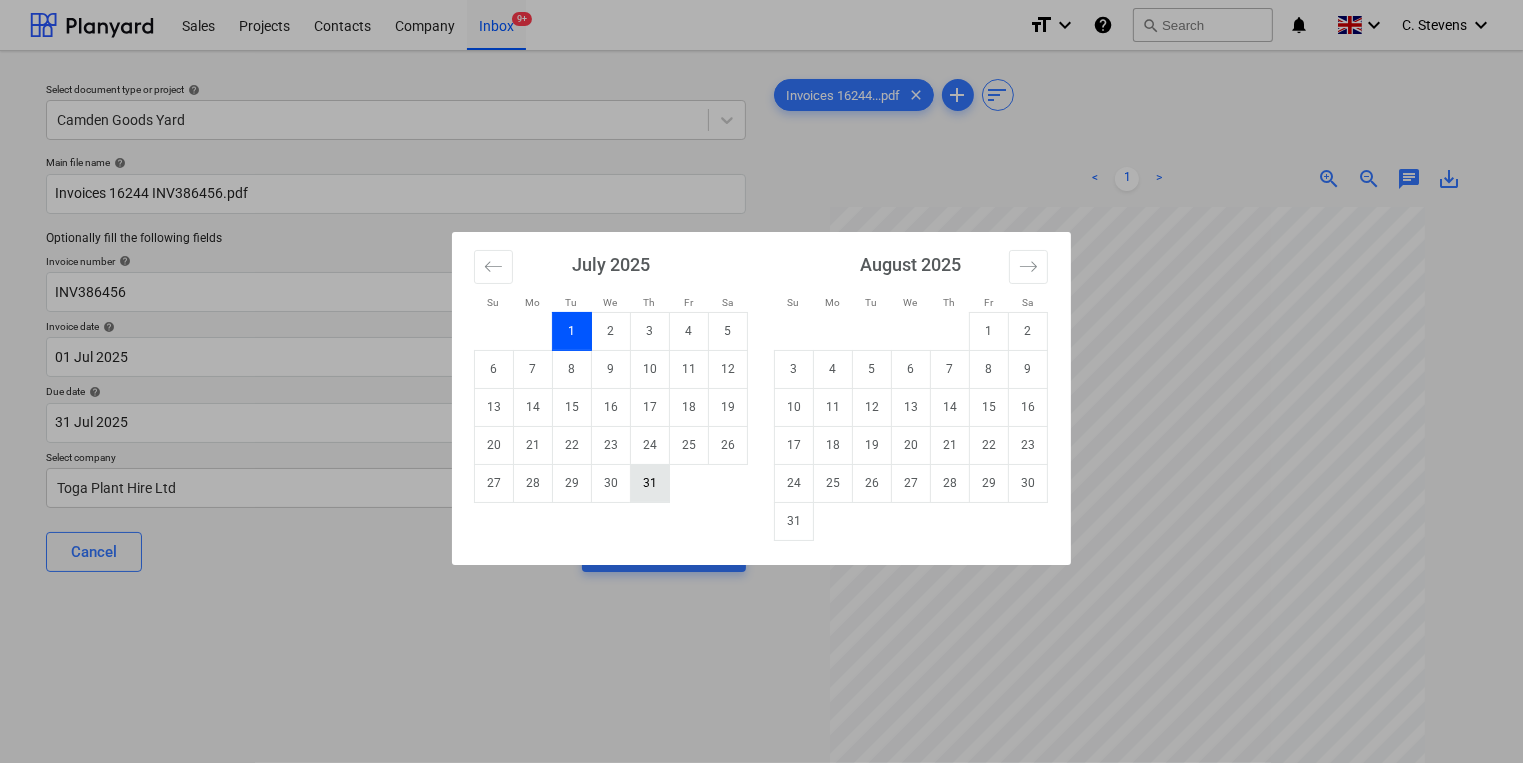 click on "31" at bounding box center (650, 483) 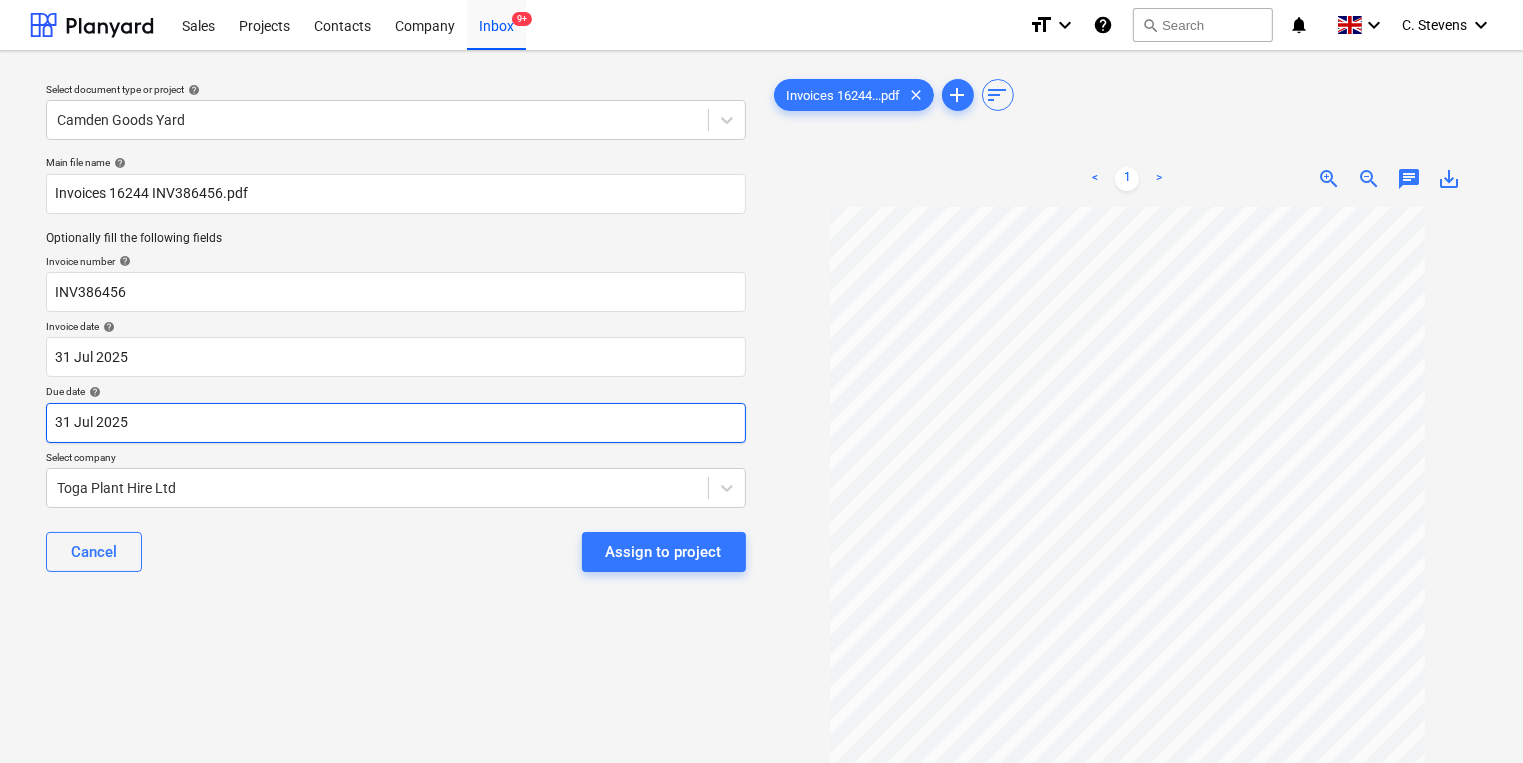 click on "Sales Projects Contacts Company Inbox 9+ format_size keyboard_arrow_down help search Search notifications 0 keyboard_arrow_down C. Stevens keyboard_arrow_down Select document type or project help Camden Goods Yard Main file name help Invoices 16244 INV386456.pdf Optionally fill the following fields Invoice number help INV386456 Invoice date help 31 Jul 2025 31.07.2025 Press the down arrow key to interact with the calendar and
select a date. Press the question mark key to get the keyboard shortcuts for changing dates. Due date help 31 Jul 2025 31.07.2025 Press the down arrow key to interact with the calendar and
select a date. Press the question mark key to get the keyboard shortcuts for changing dates. Select company Toga Plant Hire Ltd   Cancel Assign to project Invoices 16244...pdf clear add sort < 1 > zoom_in zoom_out chat 0 save_alt Files uploaded successfully Files uploaded successfully" at bounding box center (761, 381) 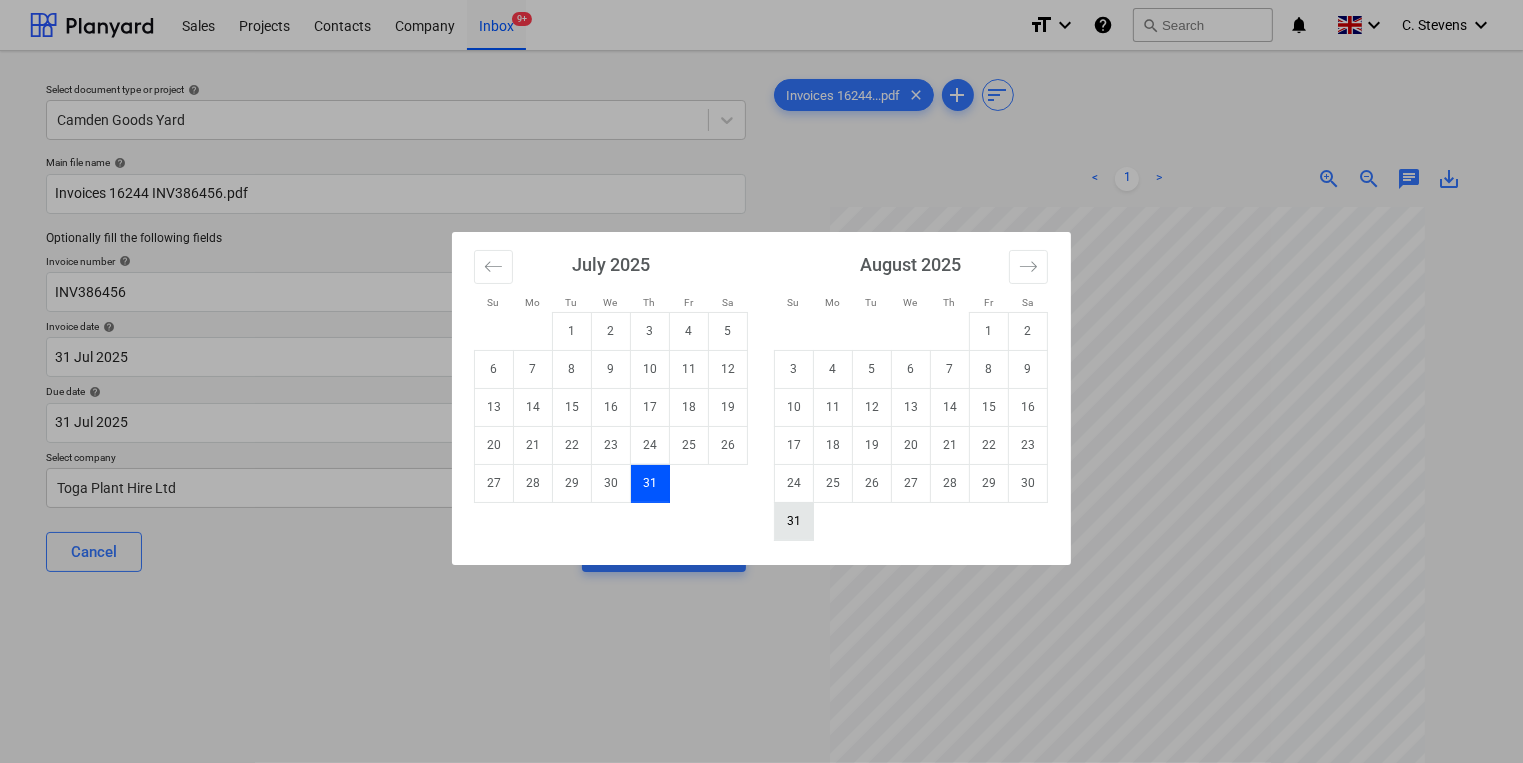 click on "31" at bounding box center (794, 521) 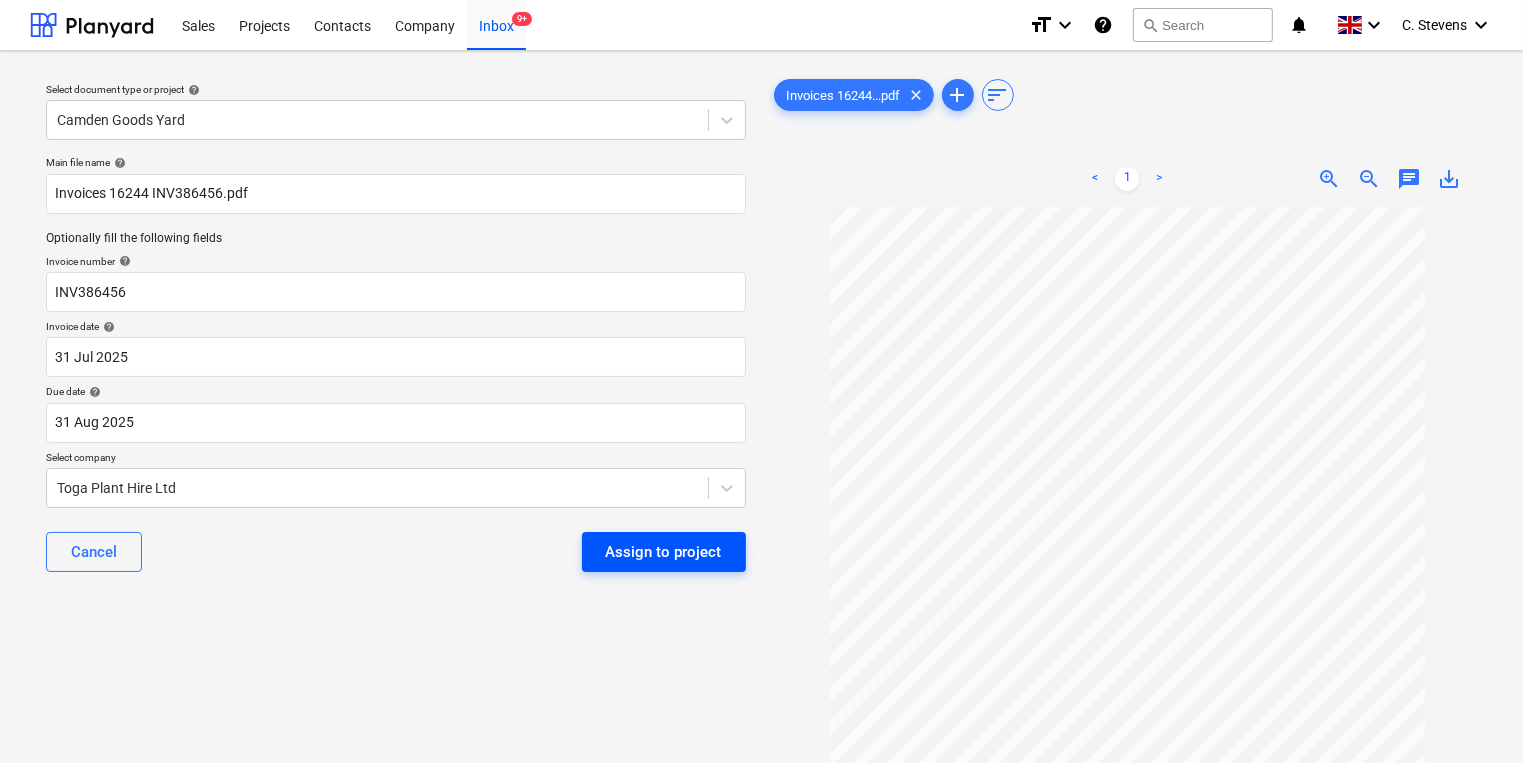 click on "Assign to project" at bounding box center (664, 552) 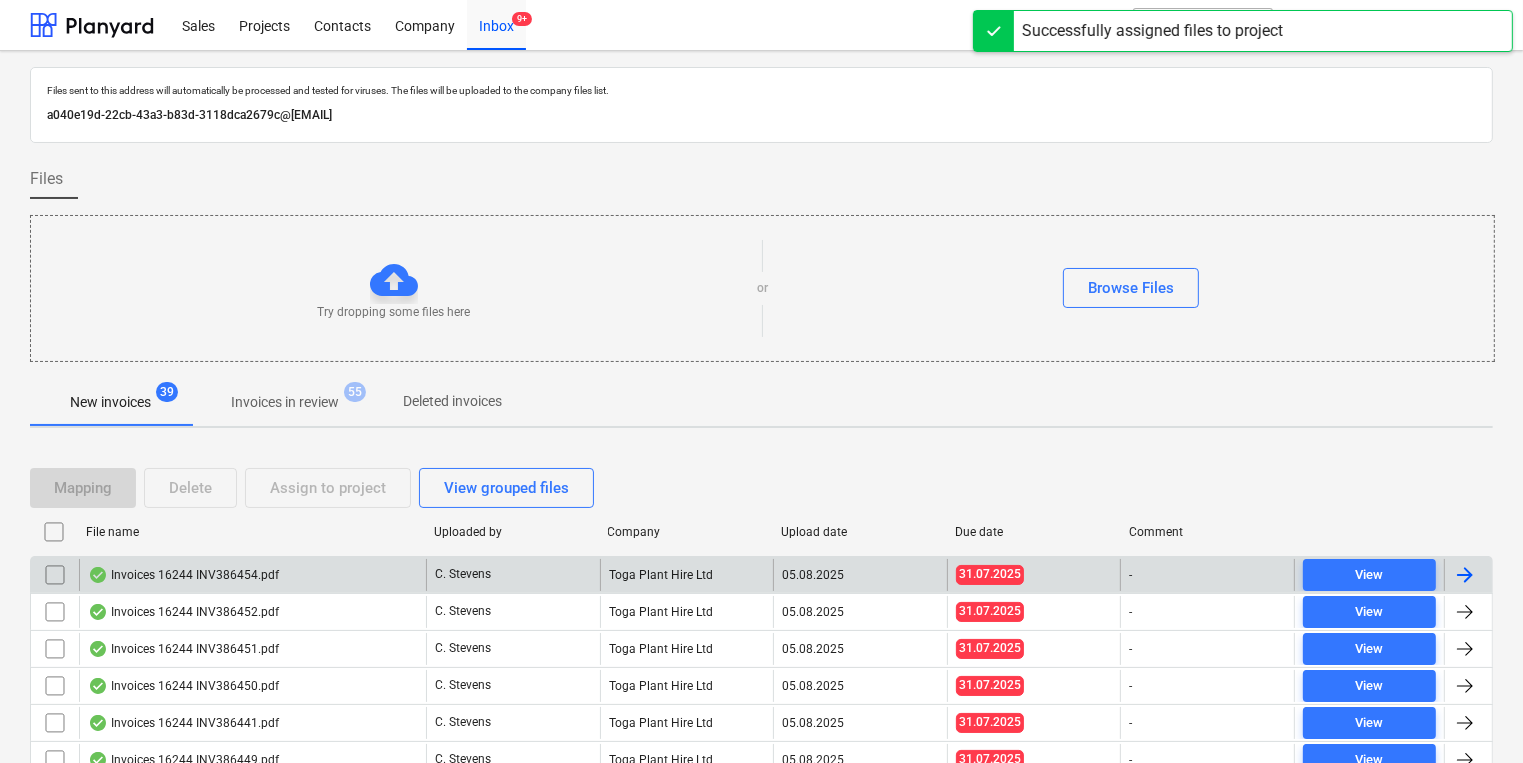 click on "Invoices 16244 INV386454.pdf" at bounding box center (183, 575) 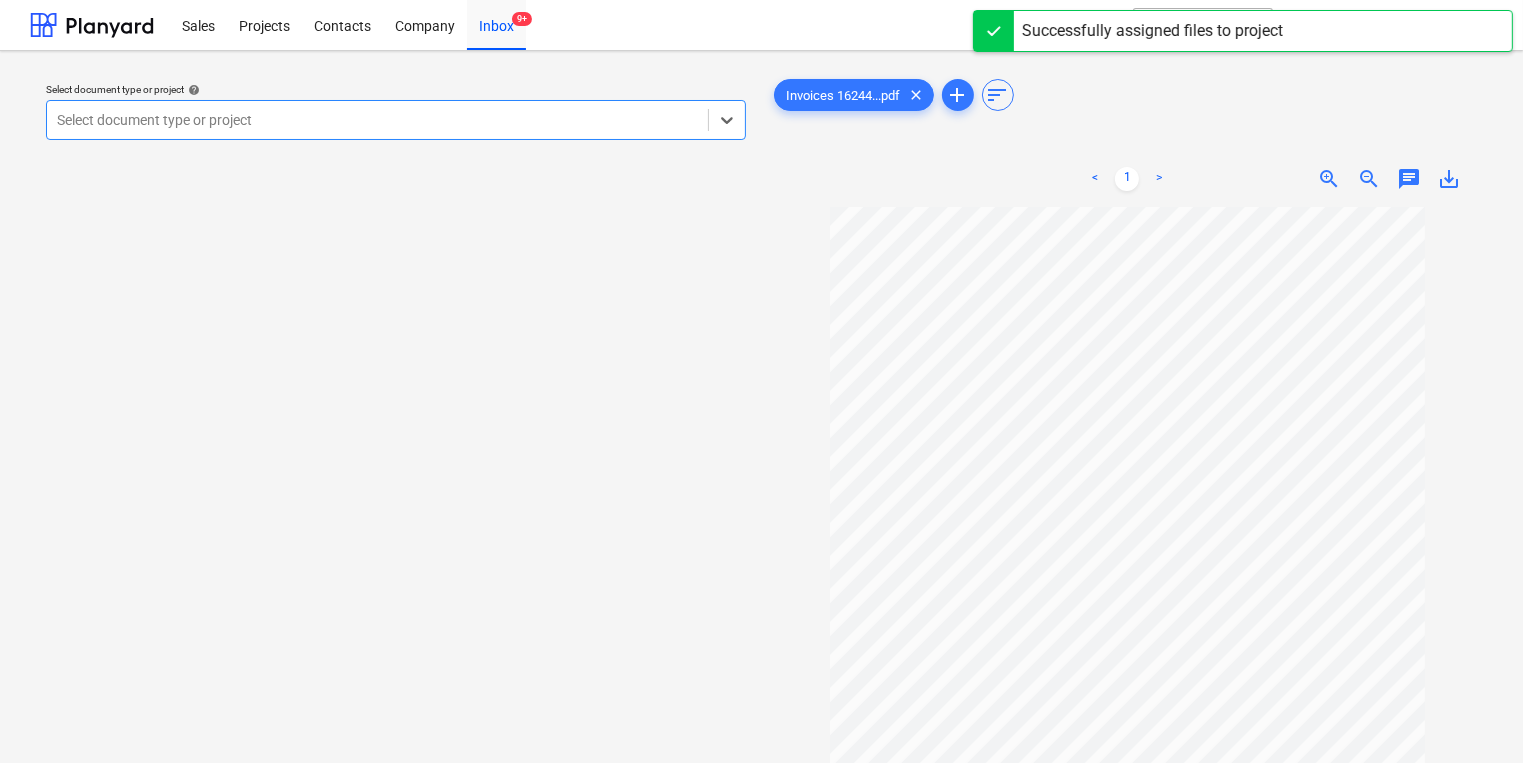 click at bounding box center [377, 120] 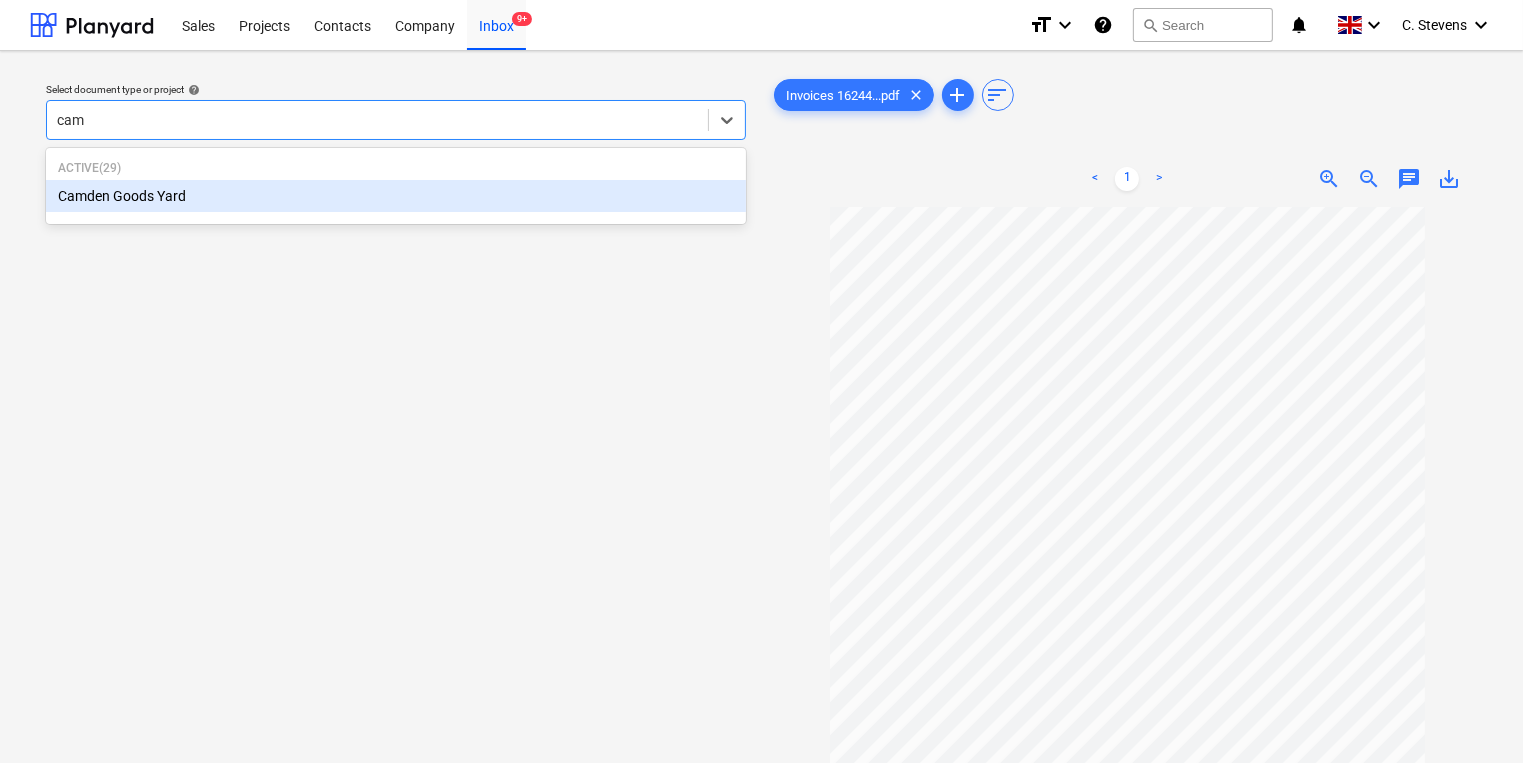 type on "camd" 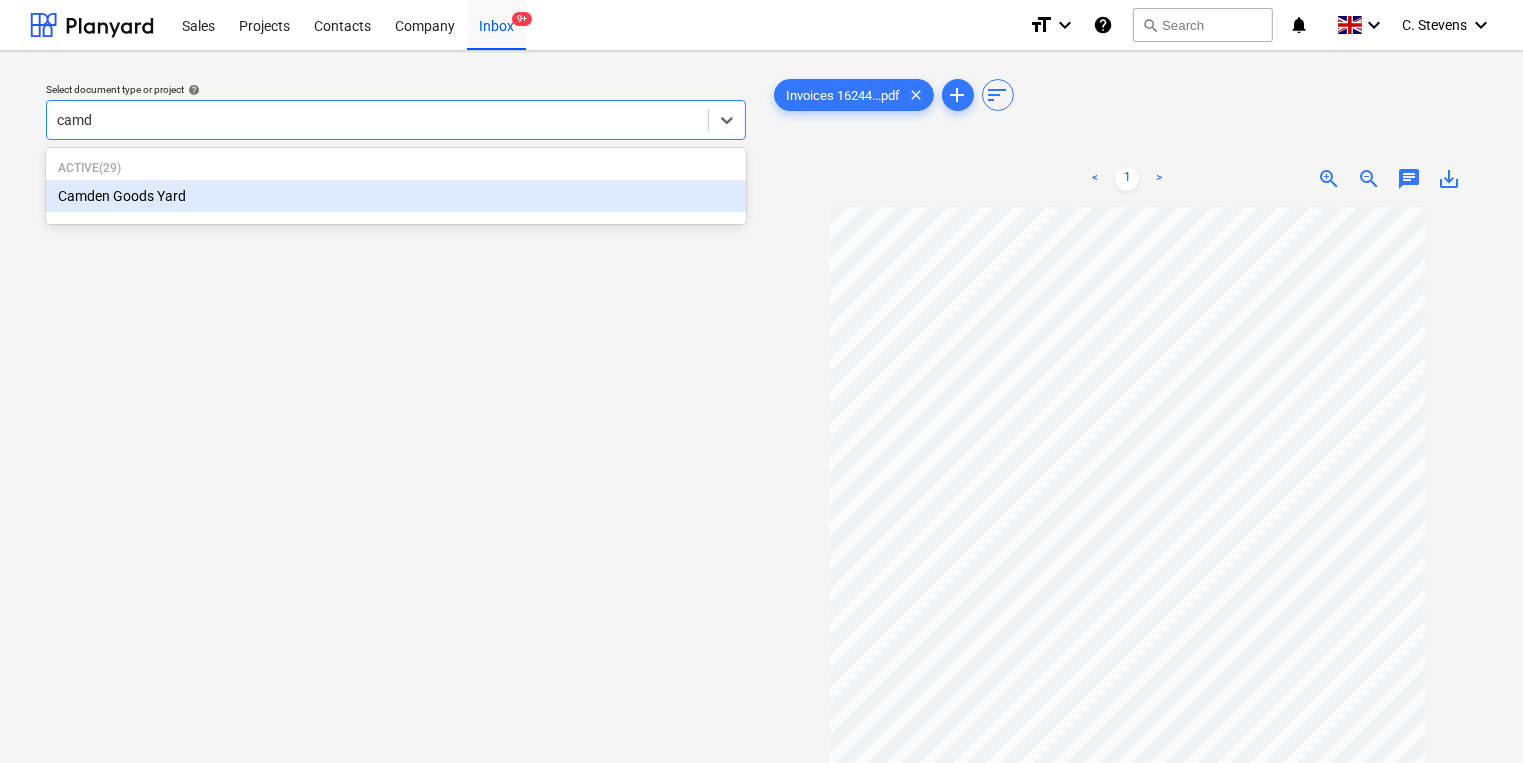 type 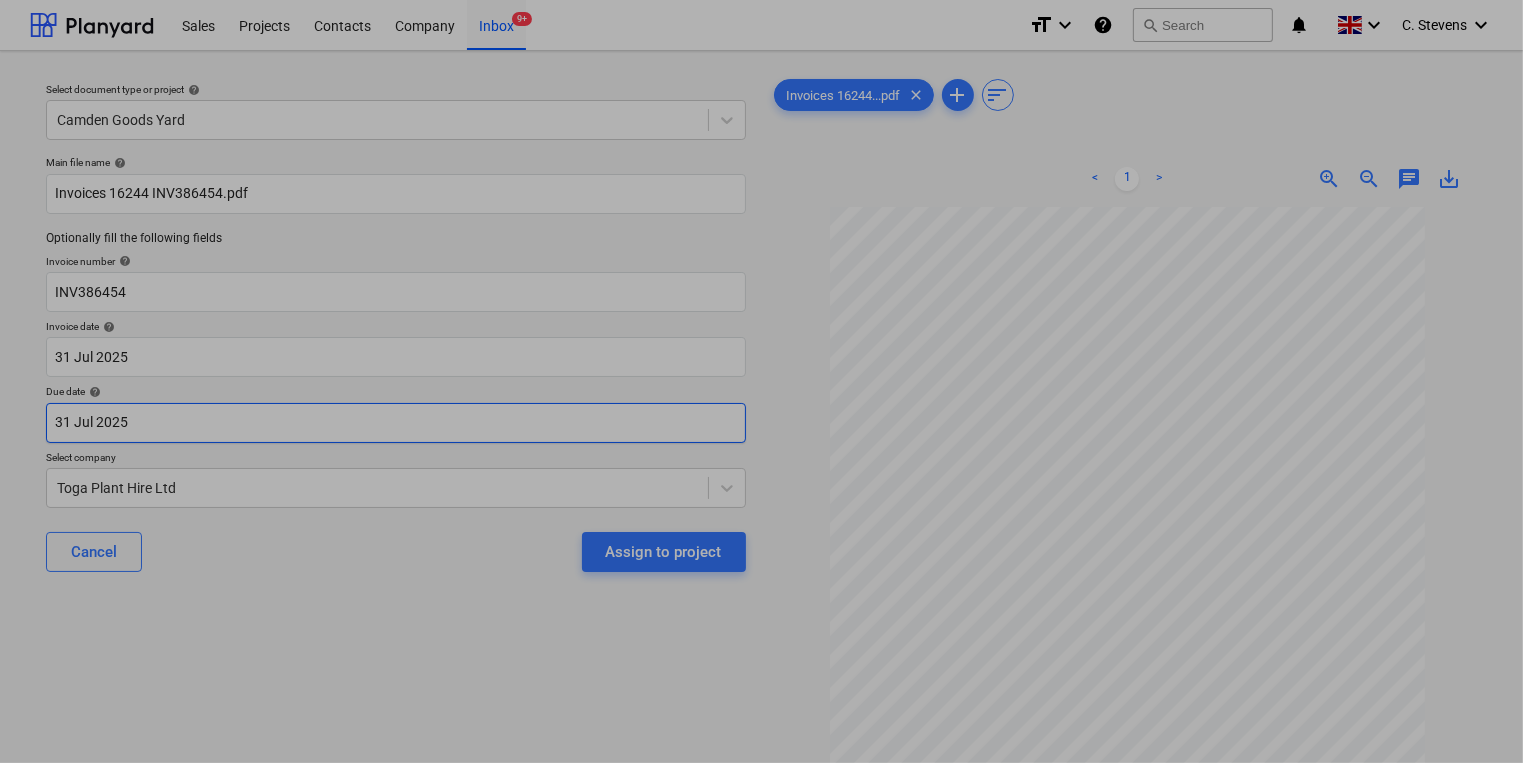click on "Sales Projects Contacts Company Inbox 9+ format_size keyboard_arrow_down help search Search notifications 0 keyboard_arrow_down C. Stevens keyboard_arrow_down Select document type or project help Camden Goods Yard Main file name help Invoices 16244 INV386454.pdf Optionally fill the following fields Invoice number help INV386454 Invoice date help 31 Jul 2025 31.07.2025 Press the down arrow key to interact with the calendar and
select a date. Press the question mark key to get the keyboard shortcuts for changing dates. Due date help 31 Jul 2025 31.07.2025 Press the down arrow key to interact with the calendar and
select a date. Press the question mark key to get the keyboard shortcuts for changing dates. Select company Toga Plant Hire Ltd   Cancel Assign to project Invoices 16244...pdf clear add sort < 1 > zoom_in zoom_out chat 0 save_alt Files uploaded successfully Files uploaded successfully
Su Mo Tu We Th Fr Sa Su Mo Tu We Th Fr Sa June 2025 1 2 3 4 5 6 7 8 9 10 11 12 13 14 15 16 17 18" at bounding box center [761, 381] 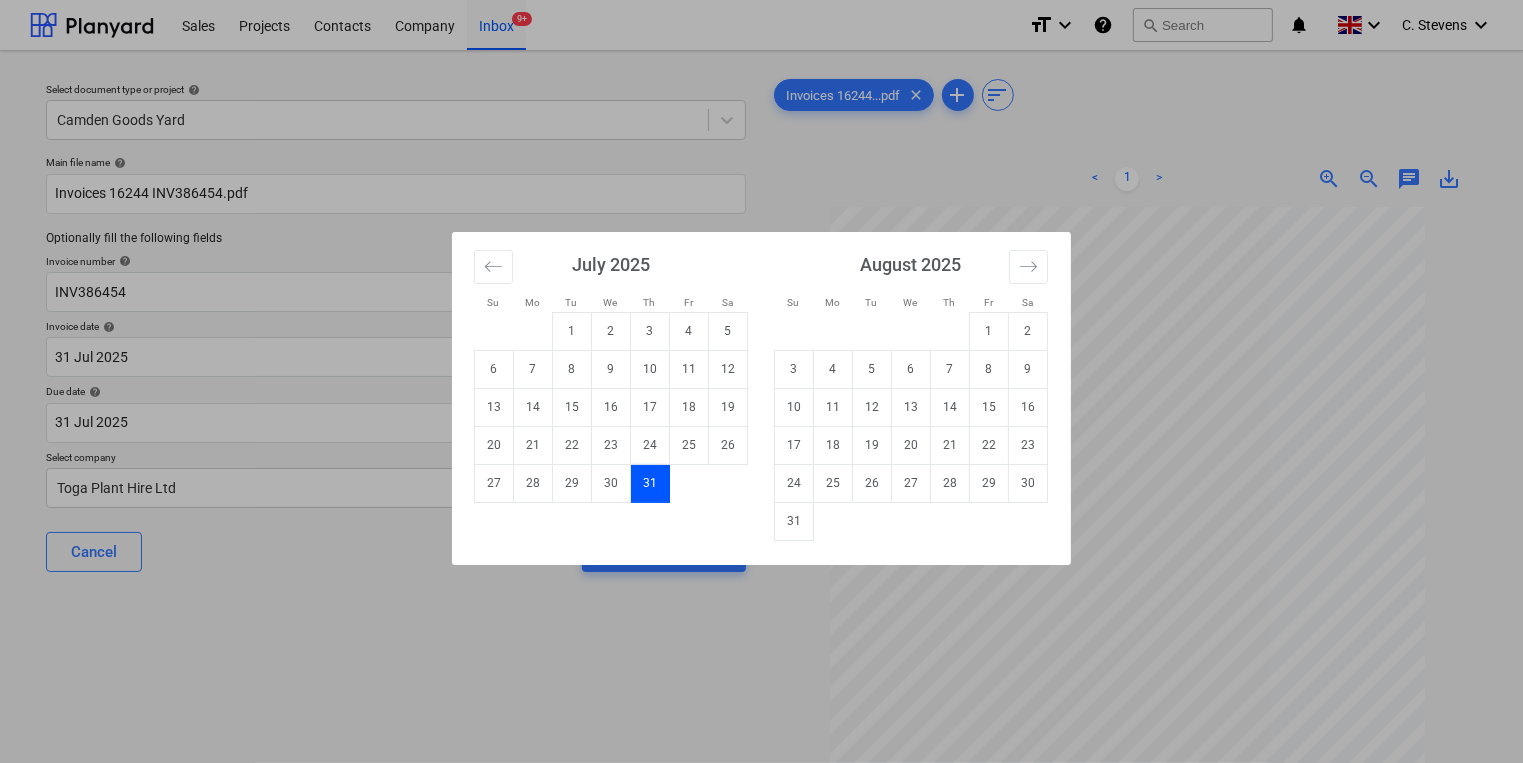 click on "31" at bounding box center (794, 521) 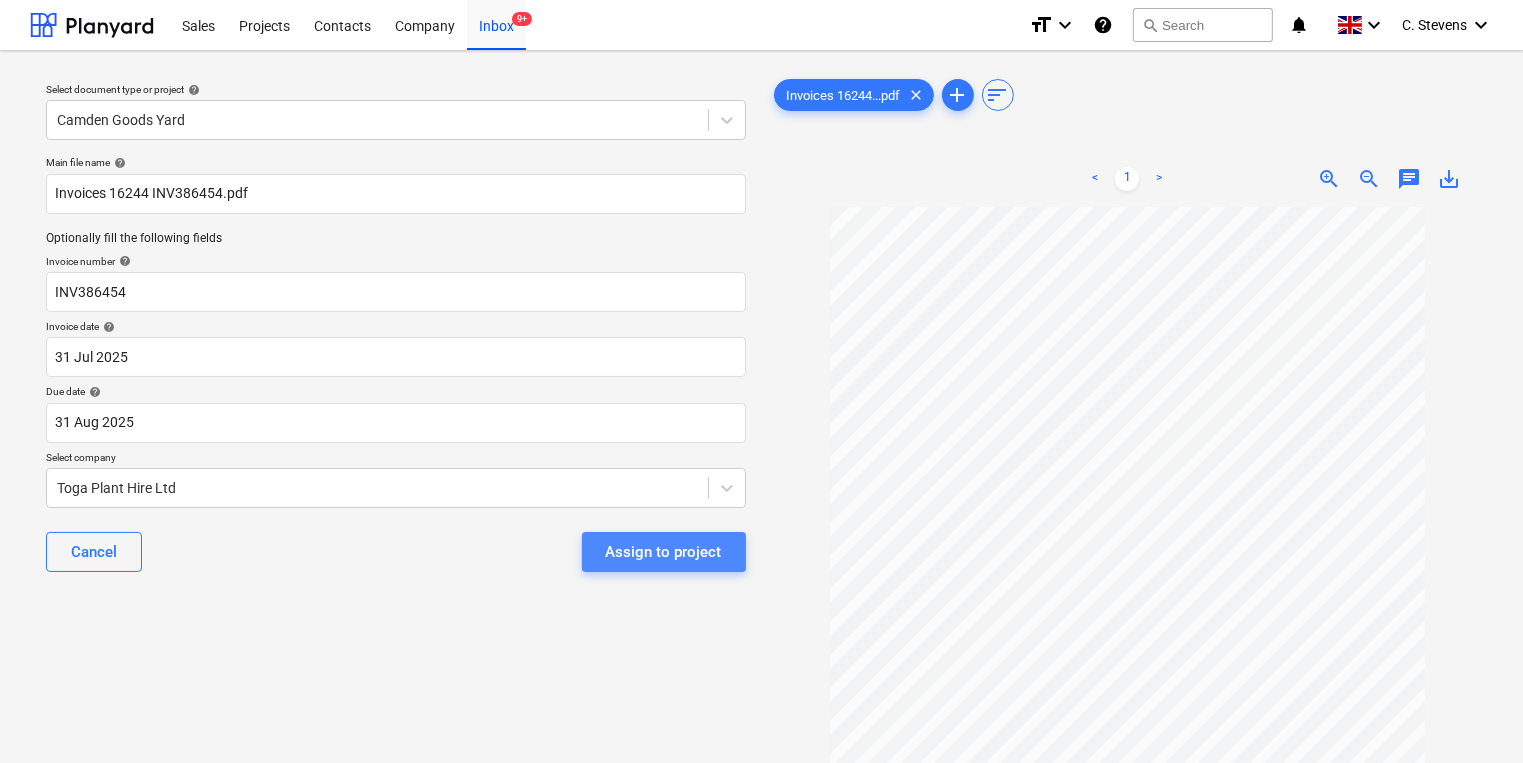 click on "Assign to project" at bounding box center [664, 552] 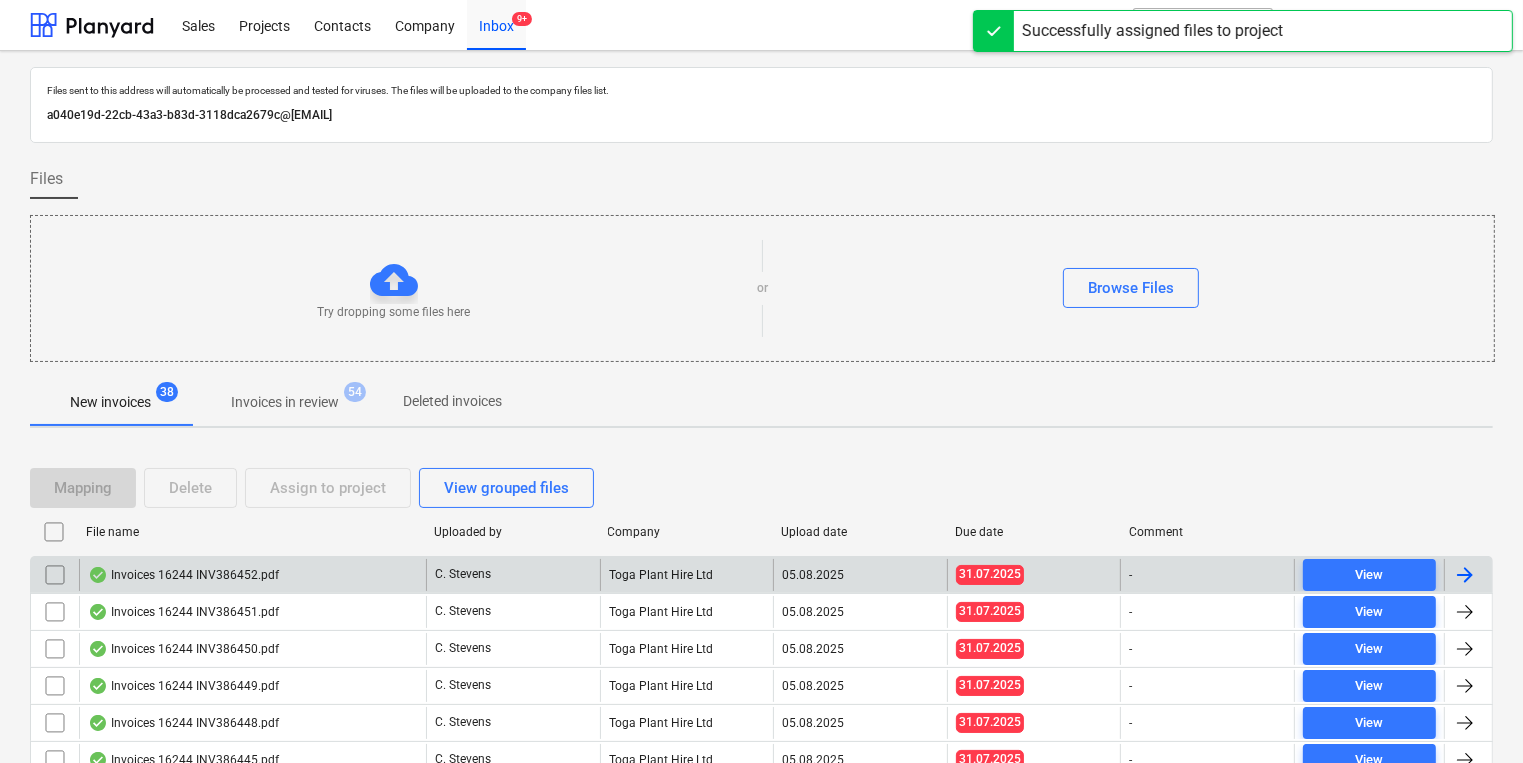 click on "Invoices 16244 INV386452.pdf" at bounding box center [183, 575] 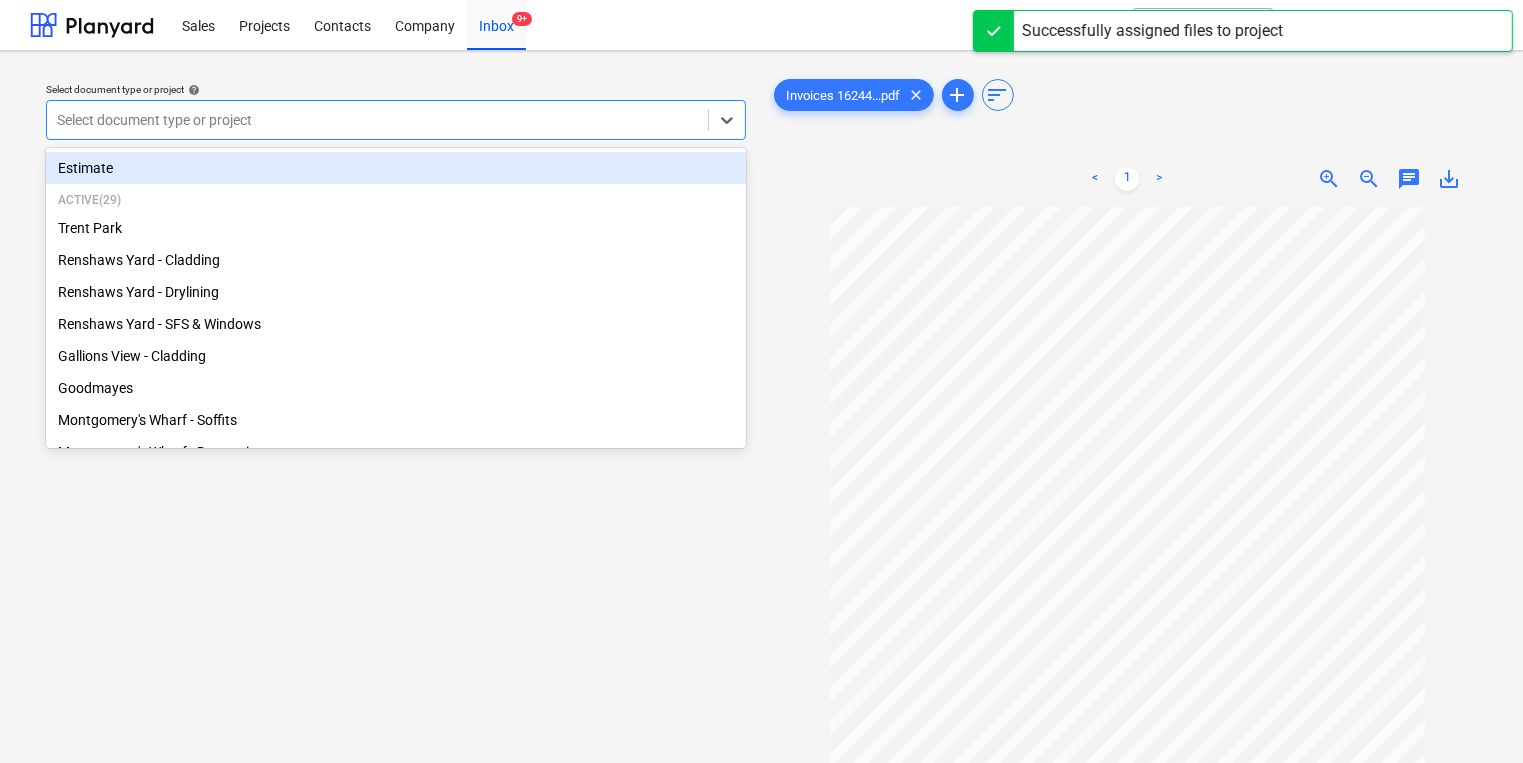 click on "Select document type or project" at bounding box center (377, 120) 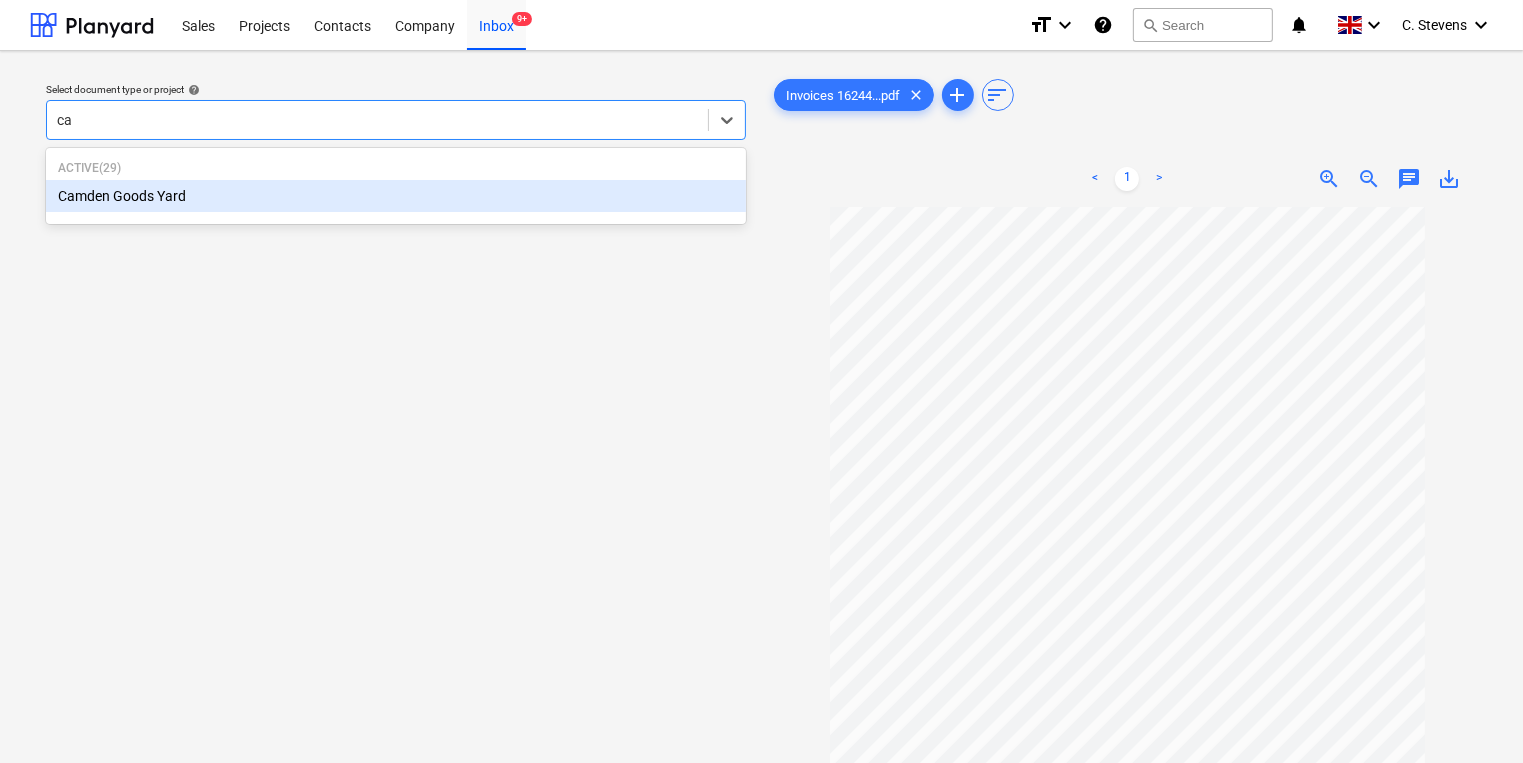type on "cam" 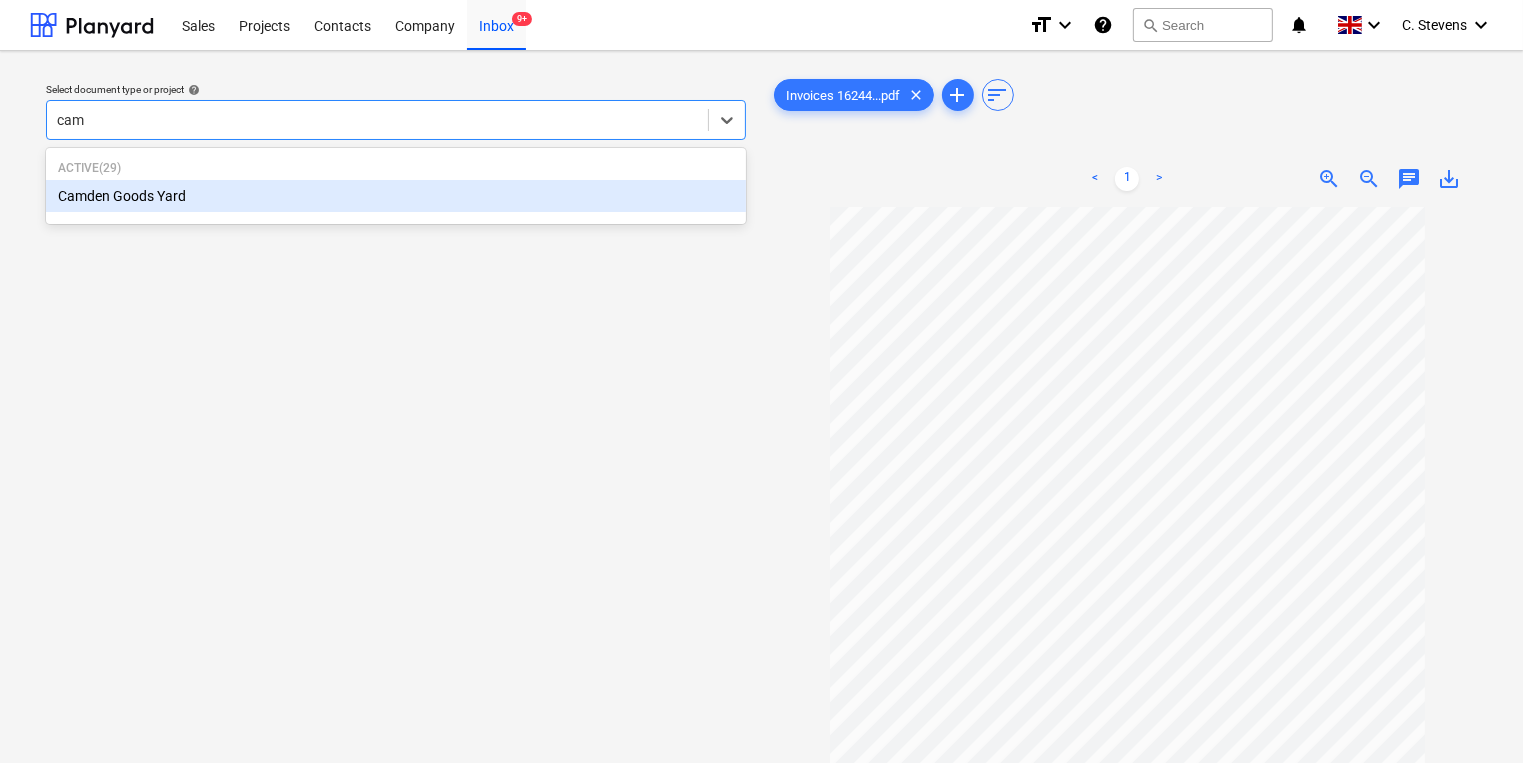 type 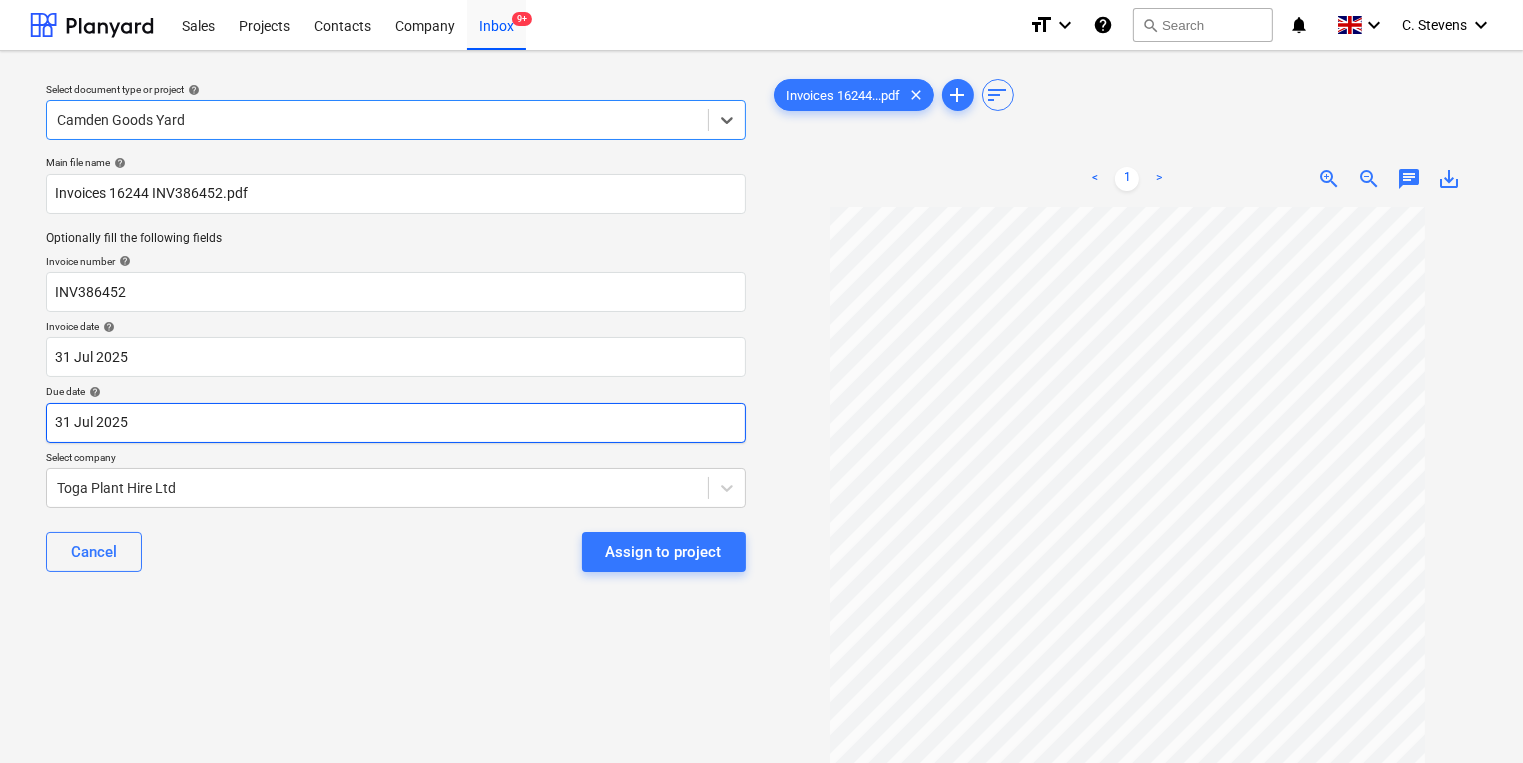 click on "Sales Projects Contacts Company Inbox 9+ format_size keyboard_arrow_down help search Search notifications 0 keyboard_arrow_down [FIRST] [LAST] keyboard_arrow_down Select document type or project help option Camden Goods Yard, selected.   Select is focused ,type to refine list, press Down to open the menu,  Camden Goods Yard Main file name help Invoices 16244 INV386452.pdf Optionally fill the following fields Invoice number help INV386452 Invoice date help 31 [MONTH] 2025 31.07.2025 Press the down arrow key to interact with the calendar and
select a date. Press the question mark key to get the keyboard shortcuts for changing dates. Due date help 31 [MONTH] 2025 31.07.2025 Press the down arrow key to interact with the calendar and
select a date. Press the question mark key to get the keyboard shortcuts for changing dates. Select company Toga Plant Hire Ltd   Cancel Assign to project Invoices 16244...pdf clear add sort < 1 > zoom_in zoom_out chat 0 save_alt Files uploaded successfully Files uploaded successfully" at bounding box center (761, 381) 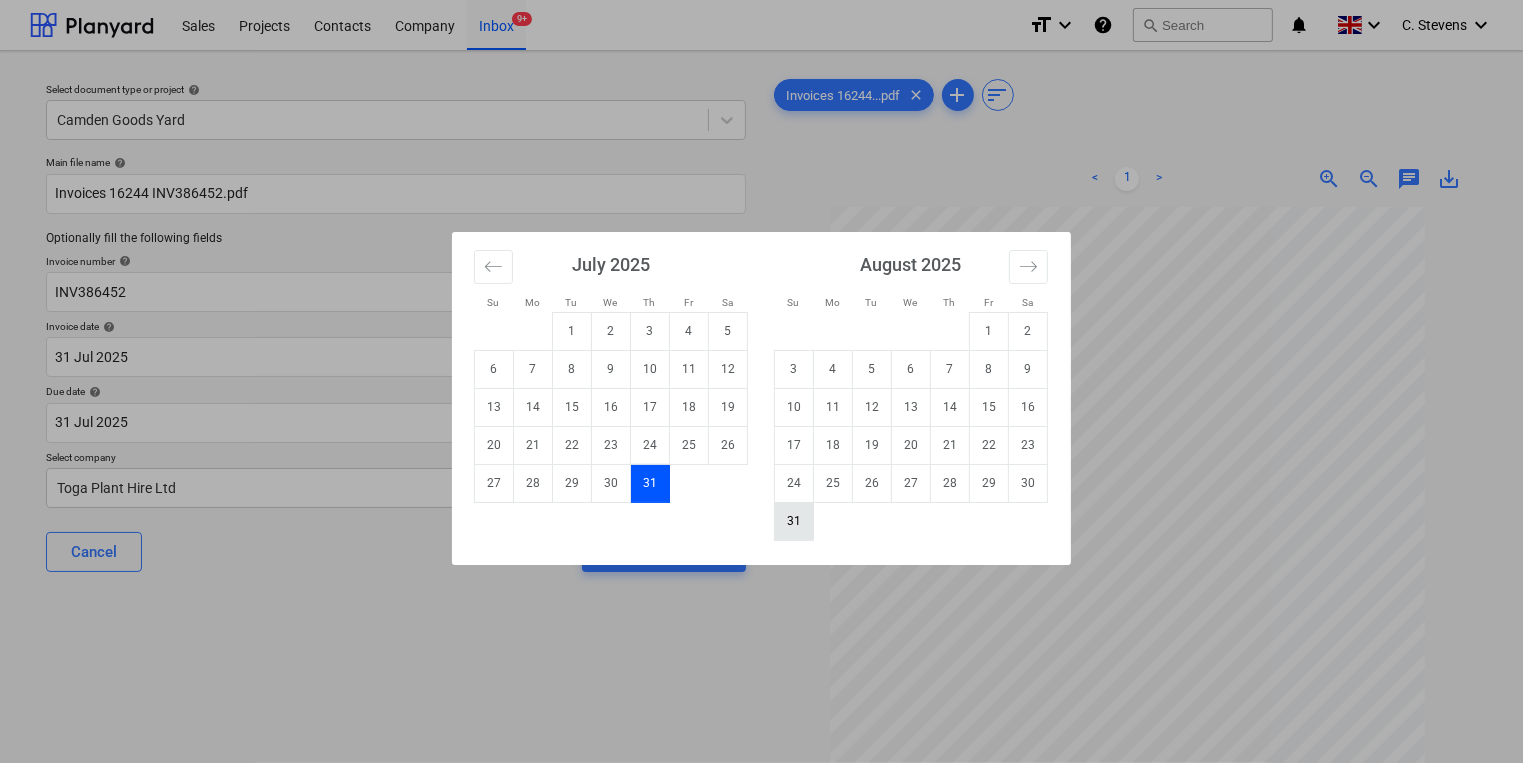 click on "31" at bounding box center (794, 521) 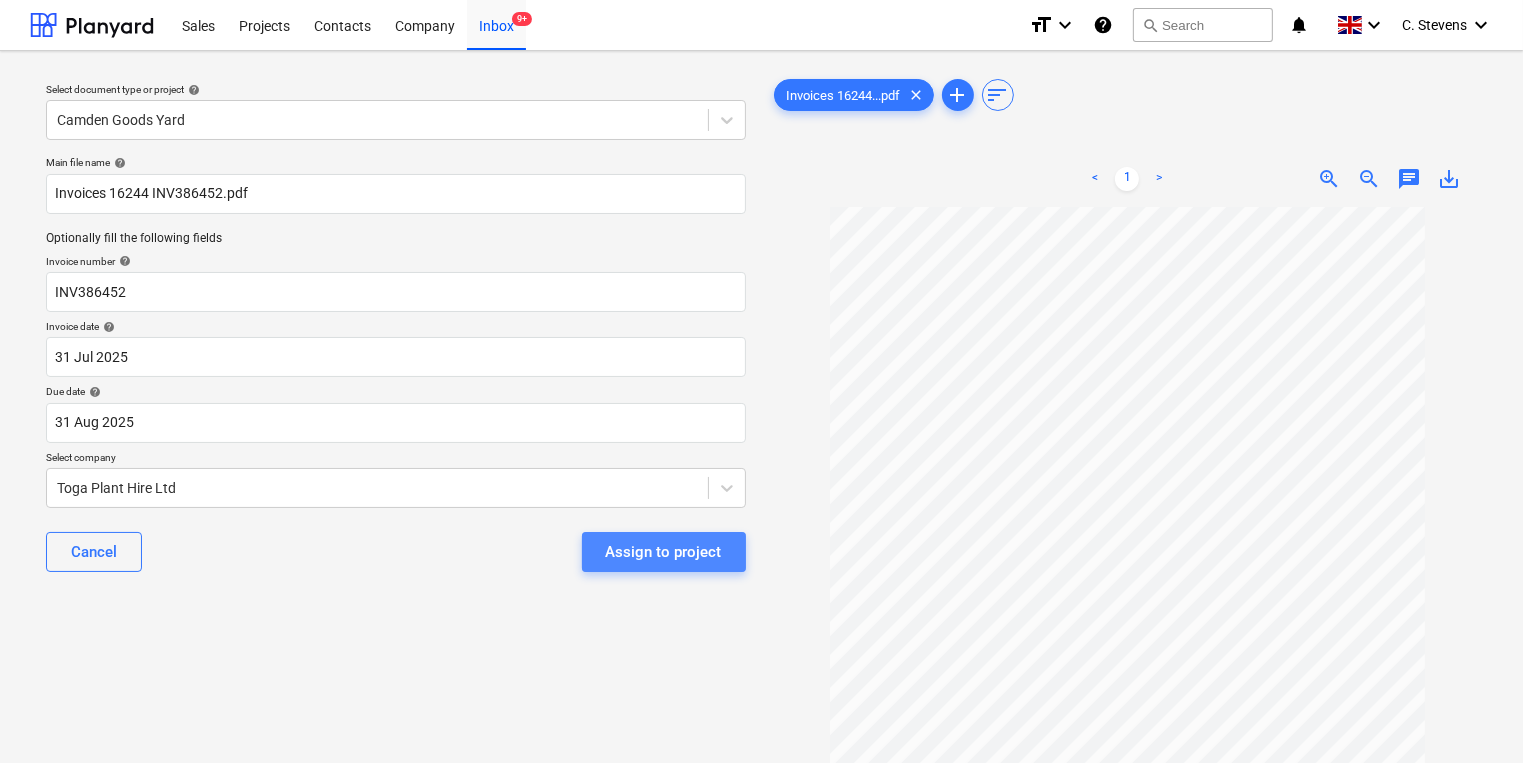 click on "Assign to project" at bounding box center [664, 552] 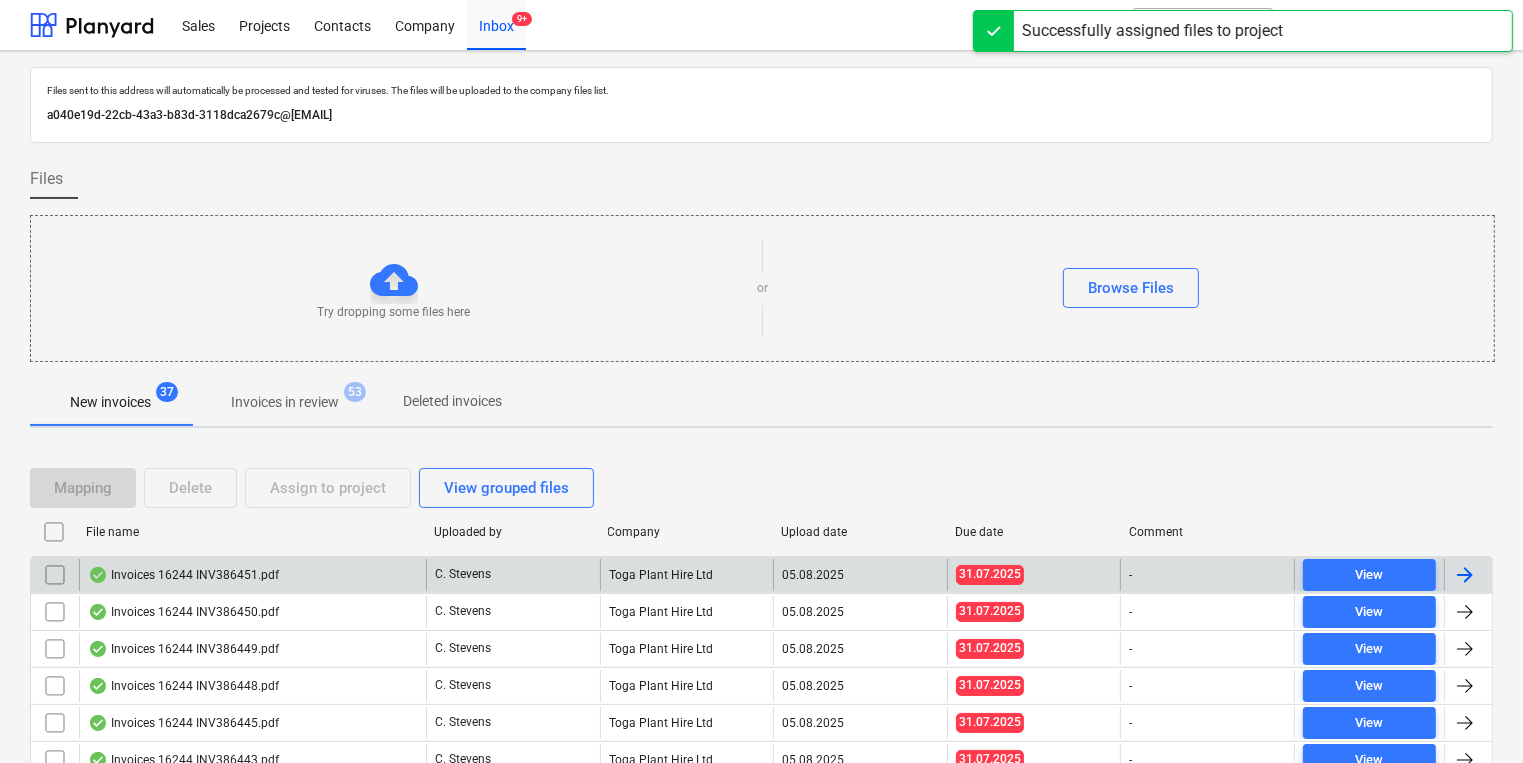 click on "Invoices 16244 INV386451.pdf" at bounding box center (252, 575) 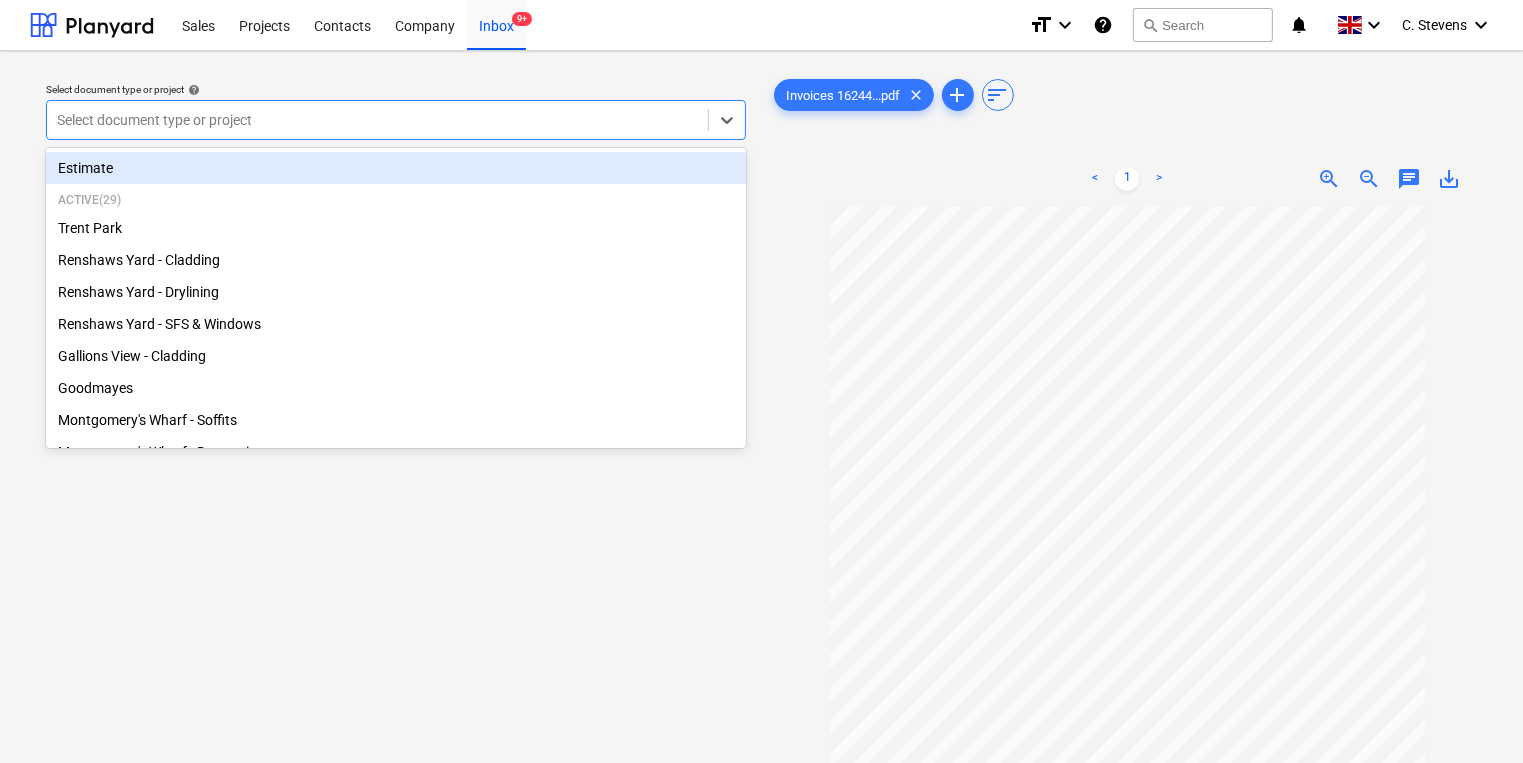 click at bounding box center [377, 120] 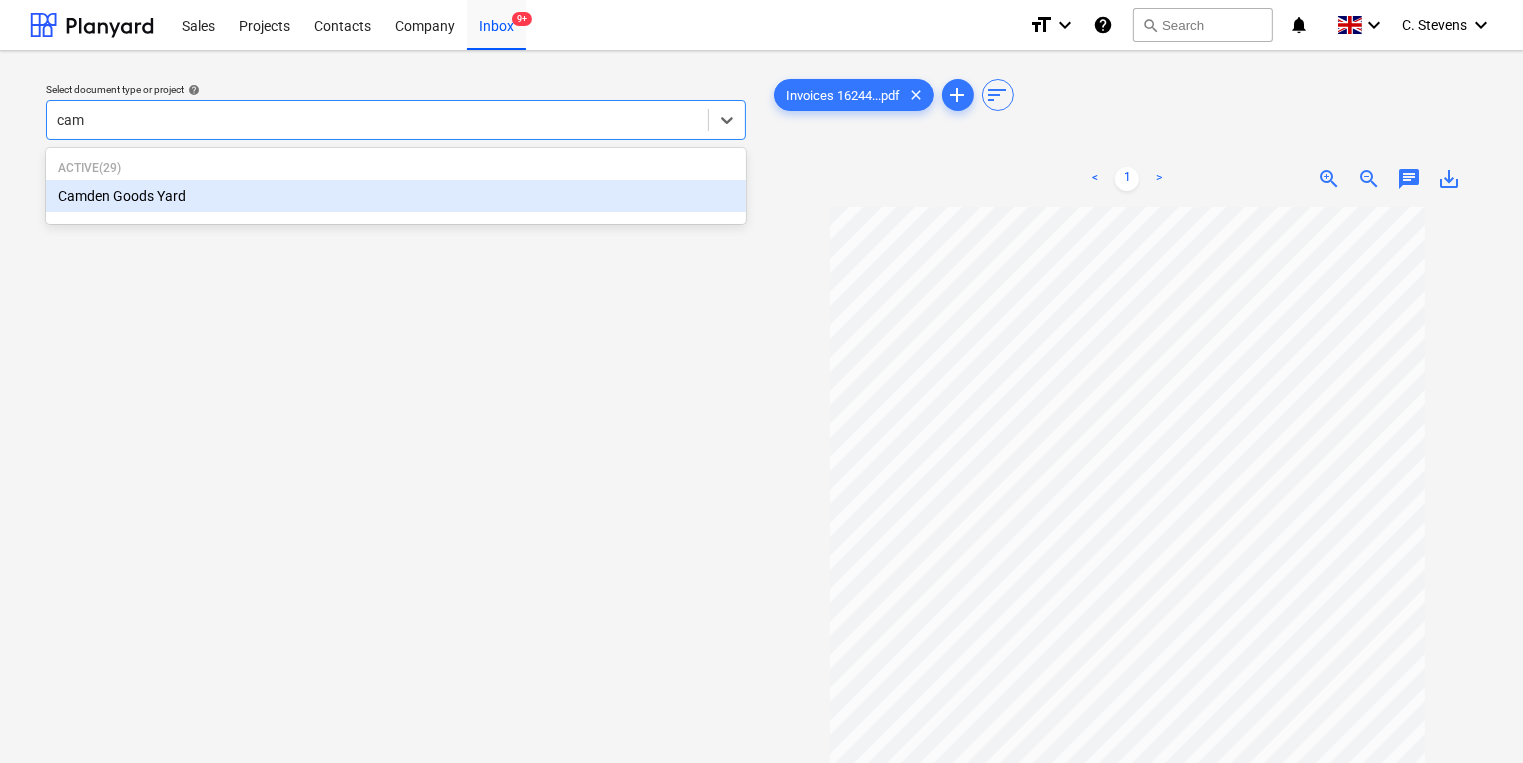 type on "camd" 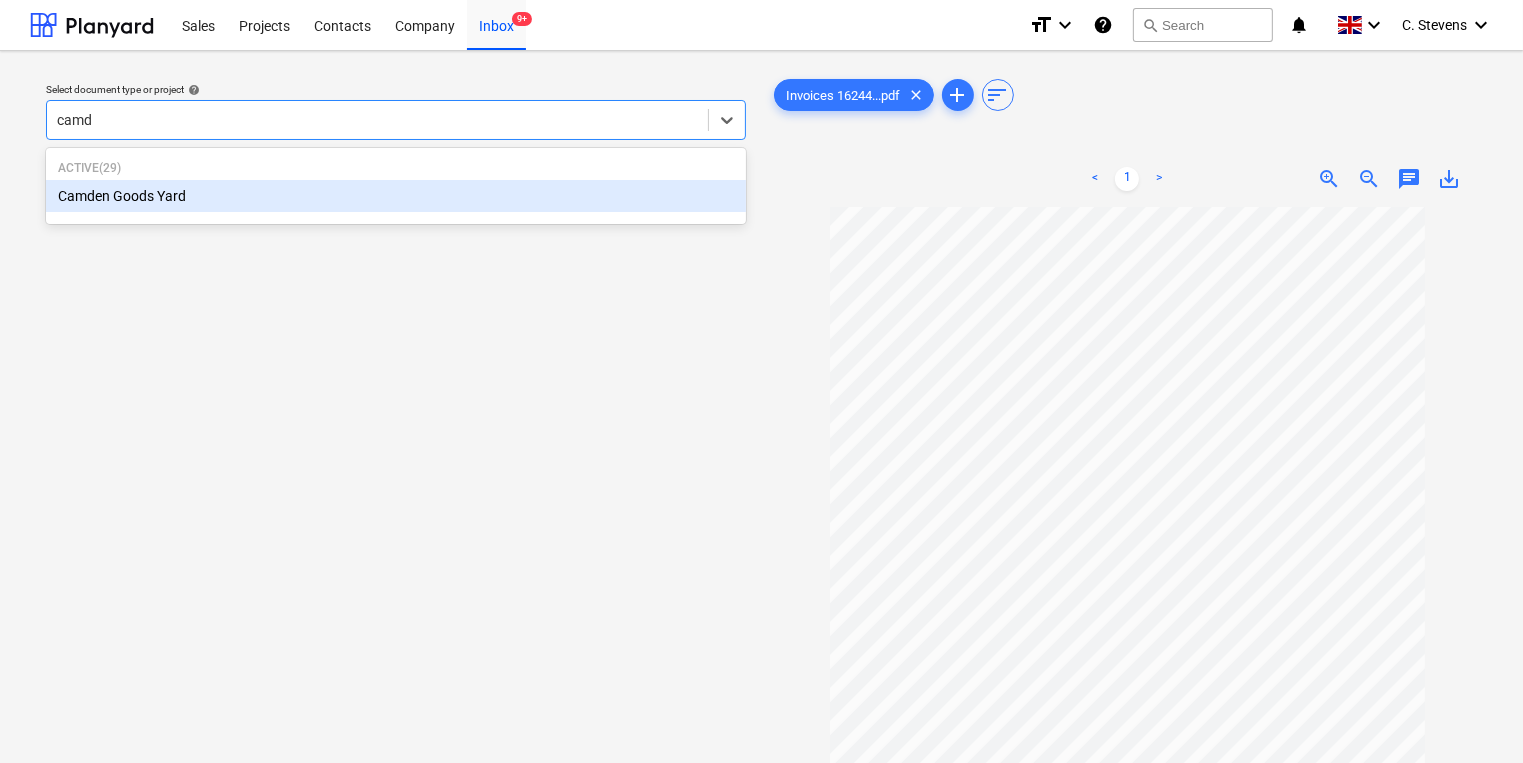 type 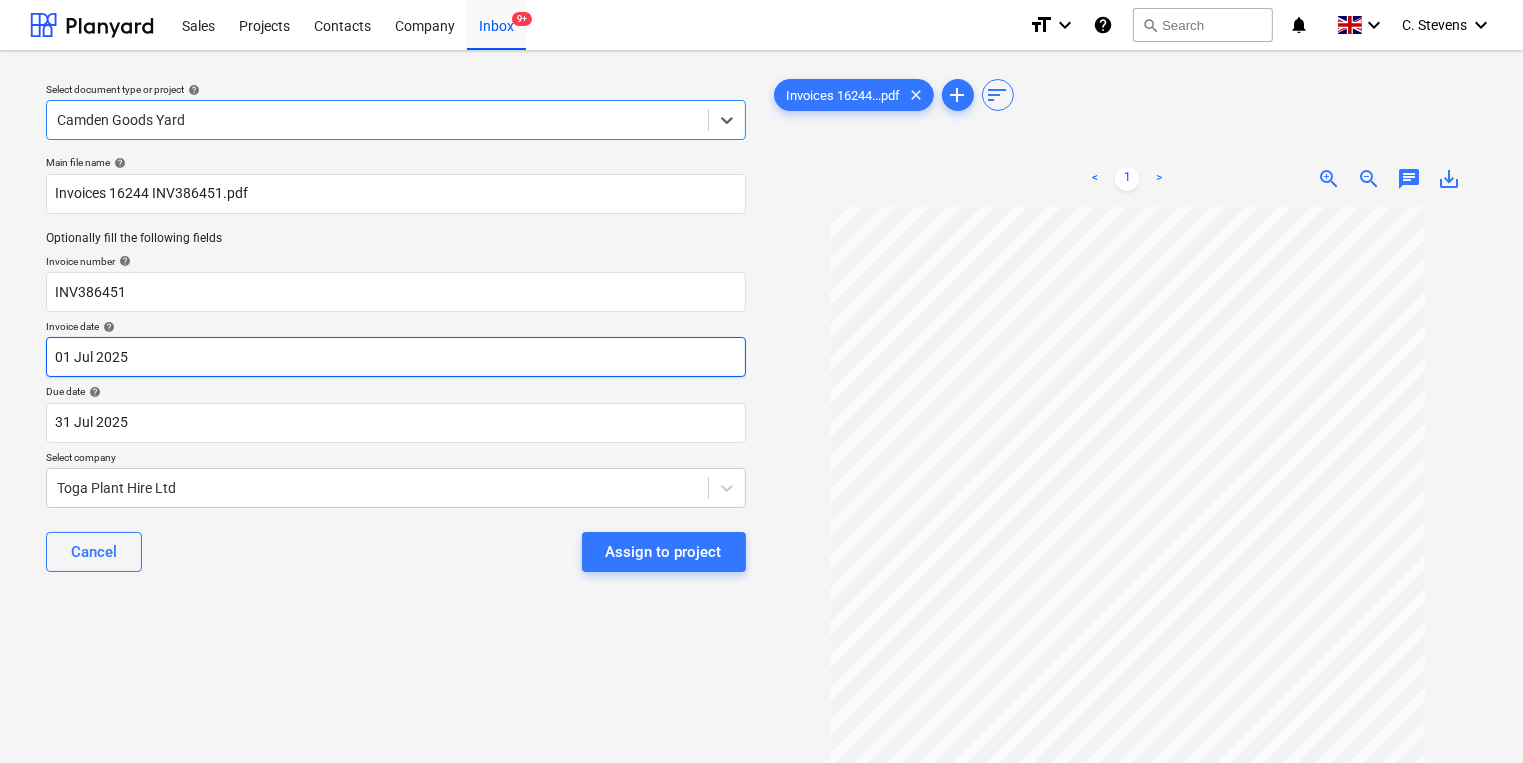 click on "Sales Projects Contacts Company Inbox 9+ format_size keyboard_arrow_down help search Search notifications 0 keyboard_arrow_down [NAME] keyboard_arrow_down Select document type or project help option [LOCATION], selected.   Select is focused ,type to refine list, press Down to open the menu,  [LOCATION] Main file name help Invoices 16244 INV386451.pdf Optionally fill the following fields Invoice number help INV386451 Invoice date help 01 Jul 2025 01.07.2025 Press the down arrow key to interact with the calendar and
select a date. Press the question mark key to get the keyboard shortcuts for changing dates. Due date help 31 Jul 2025 31.07.2025 Press the down arrow key to interact with the calendar and
select a date. Press the question mark key to get the keyboard shortcuts for changing dates. Select company Toga Plant Hire Ltd   Cancel Assign to project Invoices 16244...pdf clear add sort < 1 > zoom_in zoom_out chat 0 save_alt Files uploaded successfully Files uploaded successfully" at bounding box center [761, 381] 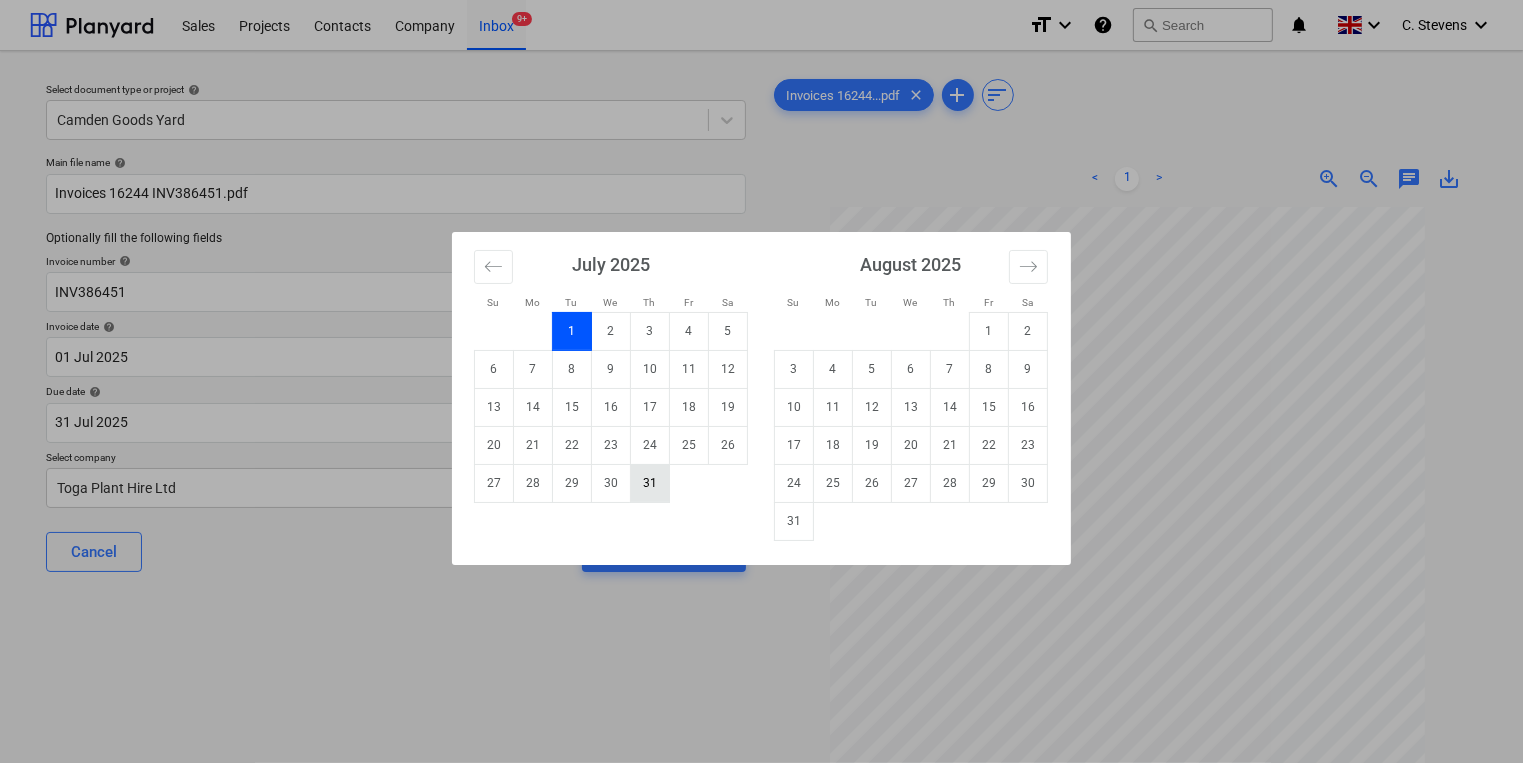 click on "31" at bounding box center (650, 483) 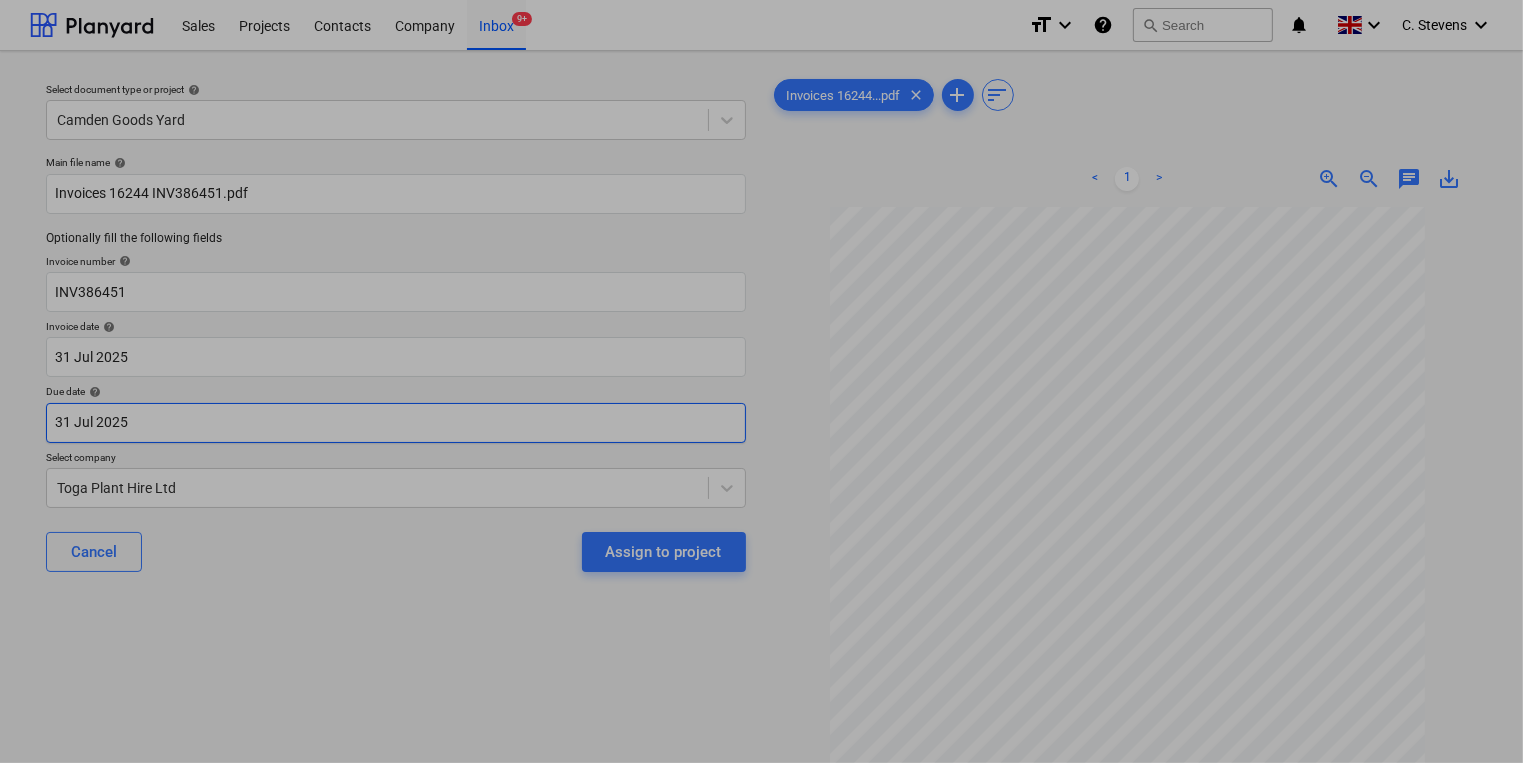 click on "Sales Projects Contacts Company Inbox 9+ format_size keyboard_arrow_down help search Search notifications 0 keyboard_arrow_down [NAME] keyboard_arrow_down Select document type or project help [LOCATION] Main file name help Invoices 16244 INV386451.pdf Optionally fill the following fields Invoice number help INV386451 Invoice date help 31 Jul 2025 31.07.2025 Press the down arrow key to interact with the calendar and
select a date. Press the question mark key to get the keyboard shortcuts for changing dates. Due date help 31 Jul 2025 31.07.2025 Press the down arrow key to interact with the calendar and
select a date. Press the question mark key to get the keyboard shortcuts for changing dates. Select company Toga Plant Hire Ltd   Cancel Assign to project Invoices 16244...pdf clear add sort < 1 > zoom_in zoom_out chat 0 save_alt Files uploaded successfully Files uploaded successfully
Su Mo Tu We Th Fr Sa Su Mo Tu We Th Fr Sa June 2025 1 2 3 4 5 6 7 8 9 10 11 12 13 14 15 16 17 18" at bounding box center [761, 381] 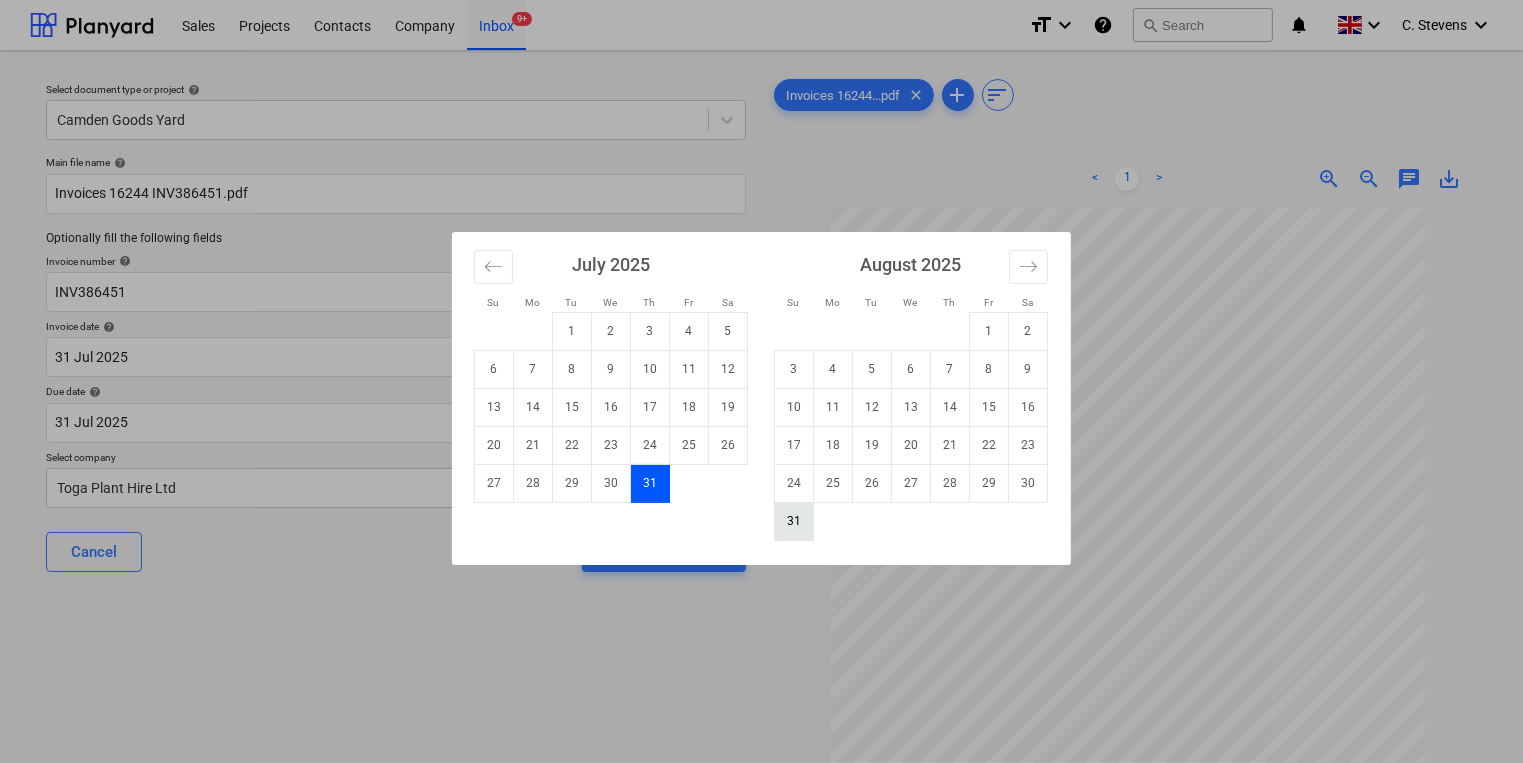 click on "31" at bounding box center [794, 521] 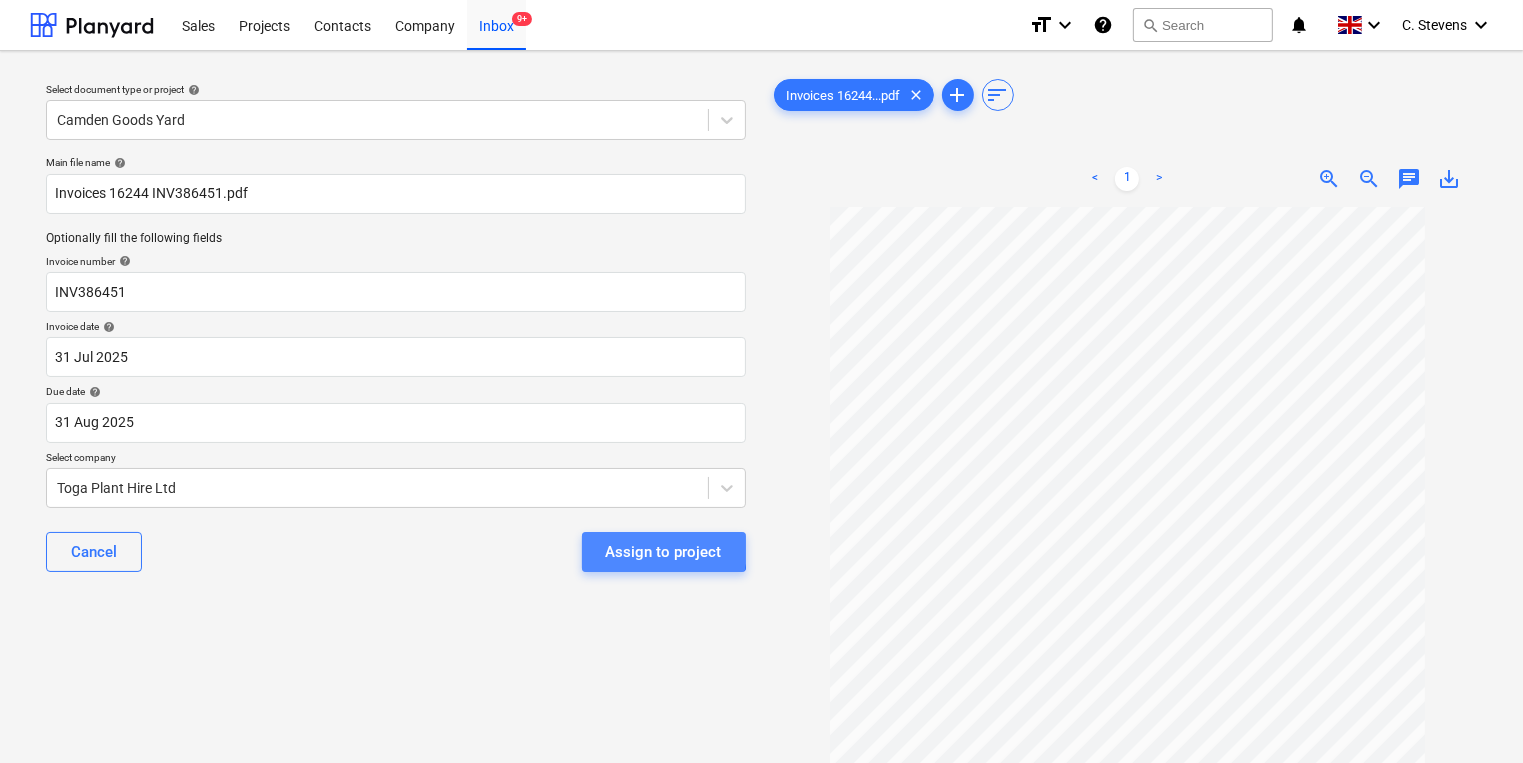 click on "Assign to project" at bounding box center (664, 552) 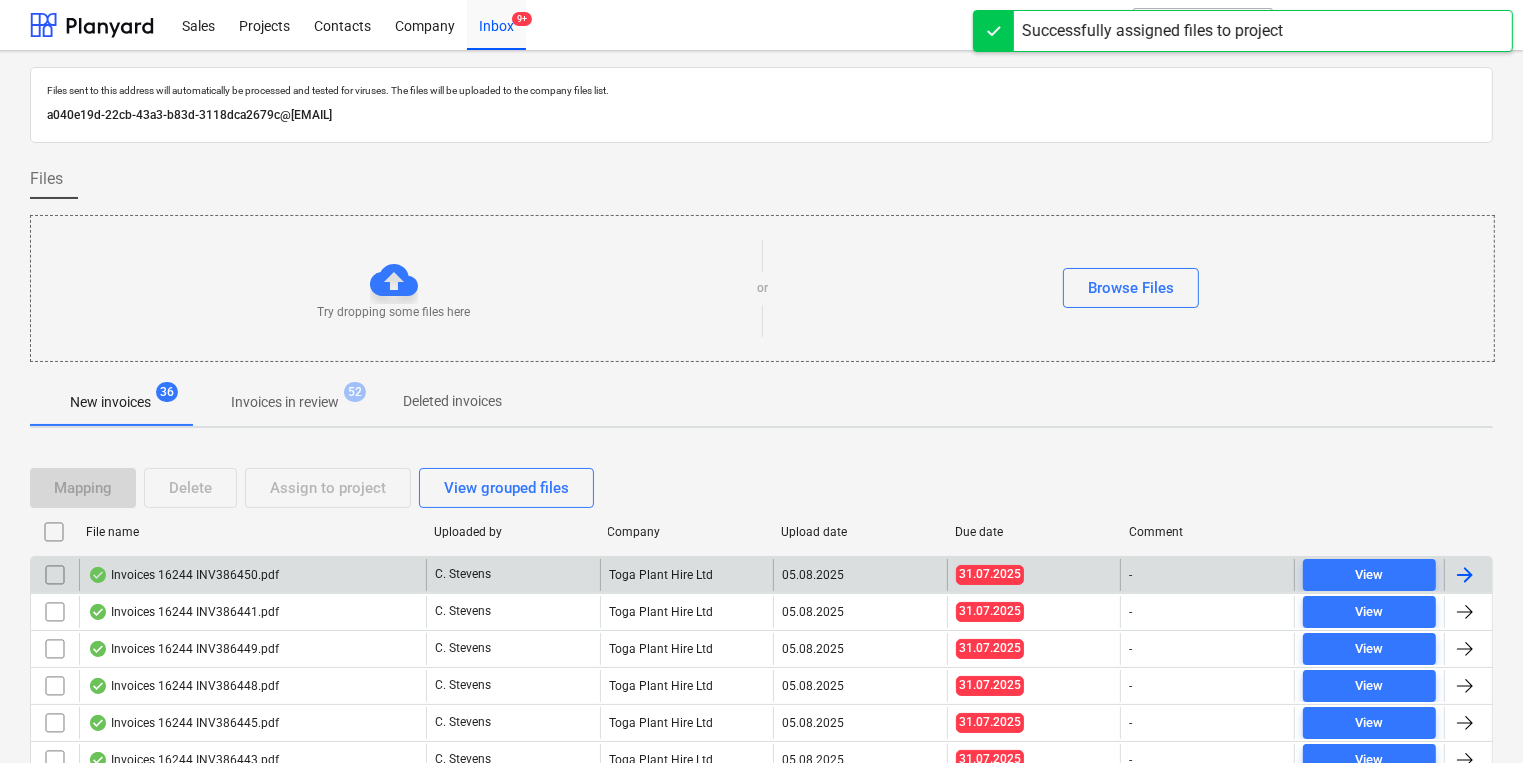 click on "Invoices 16244 INV386450.pdf" at bounding box center [252, 575] 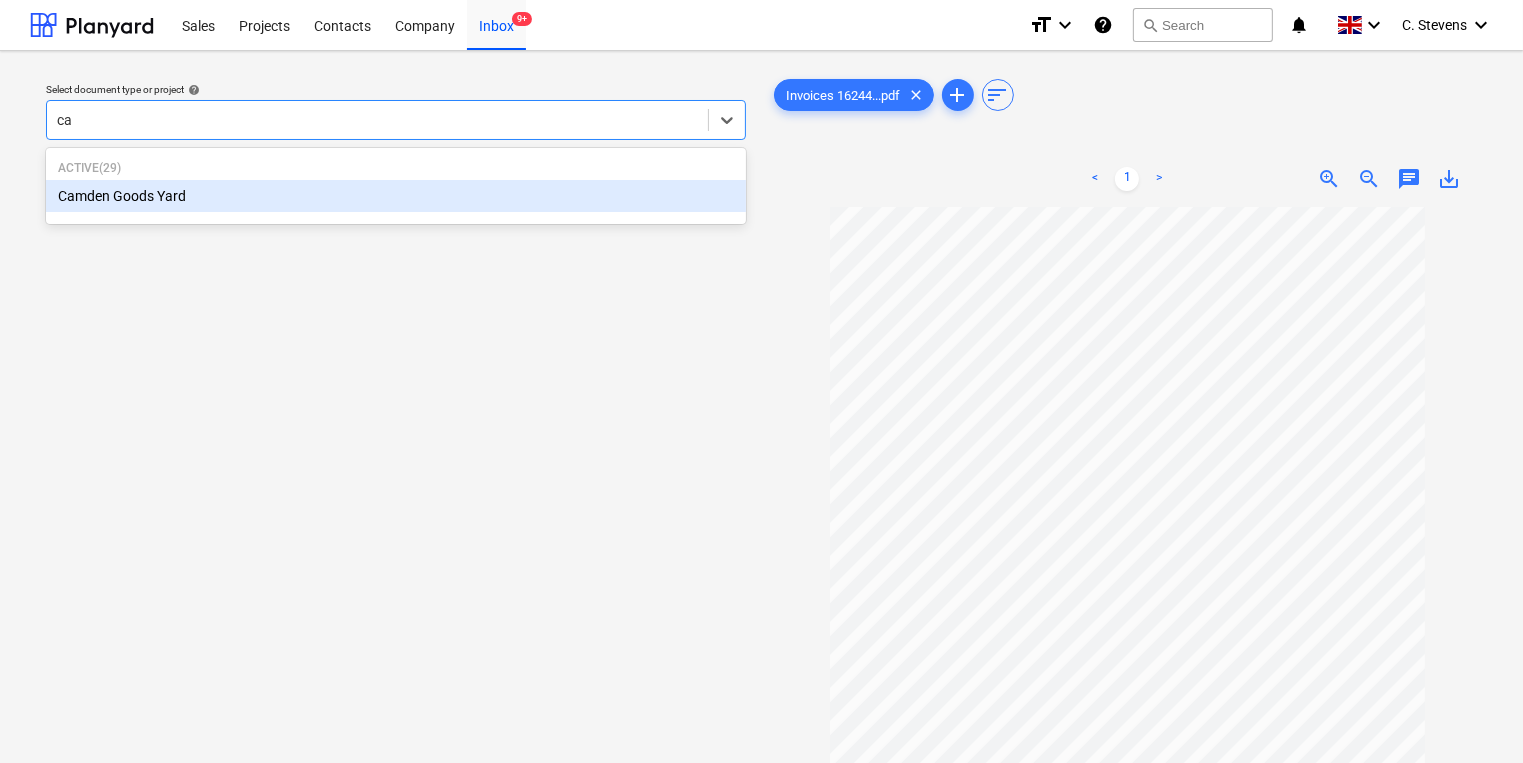 type on "cam" 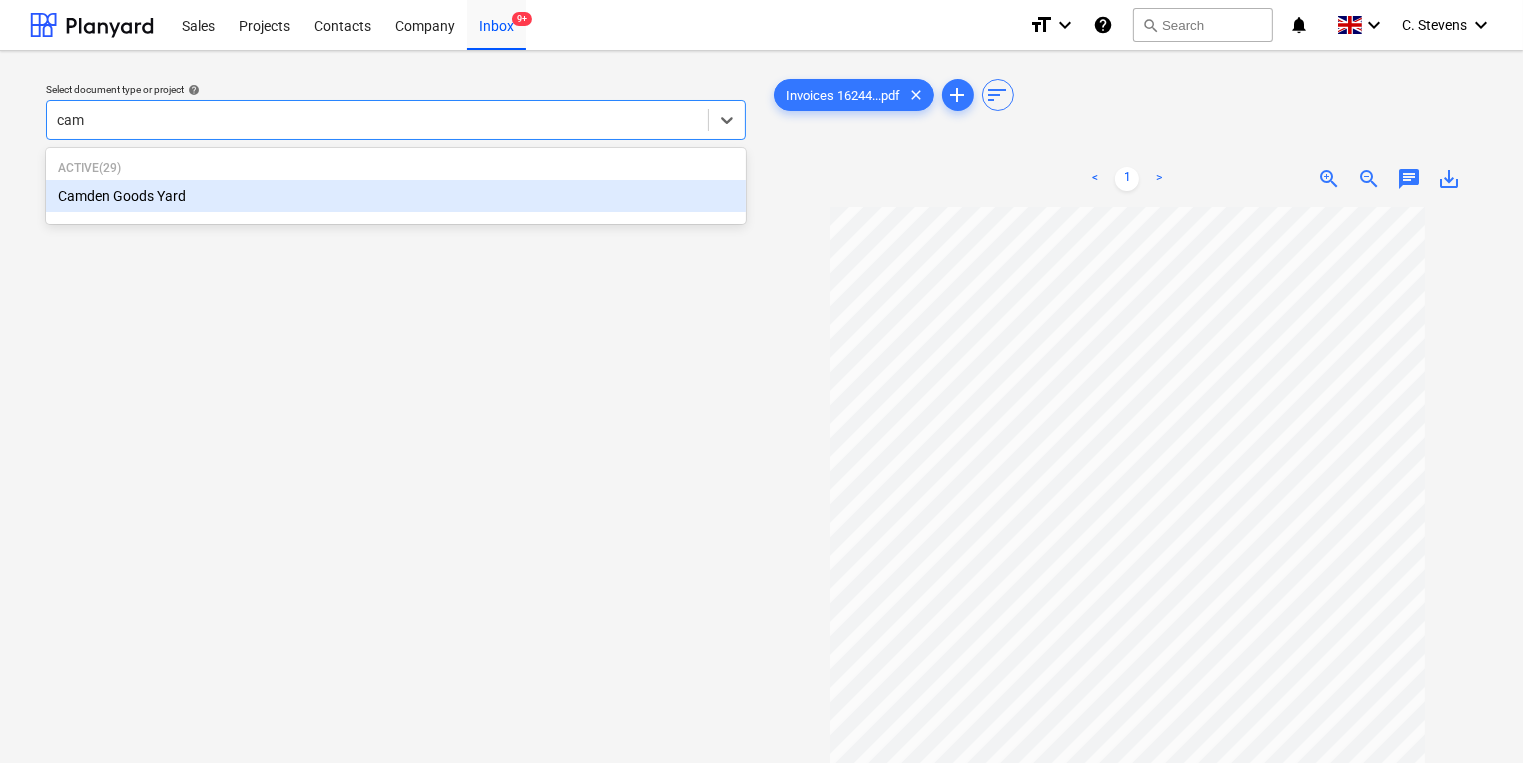type 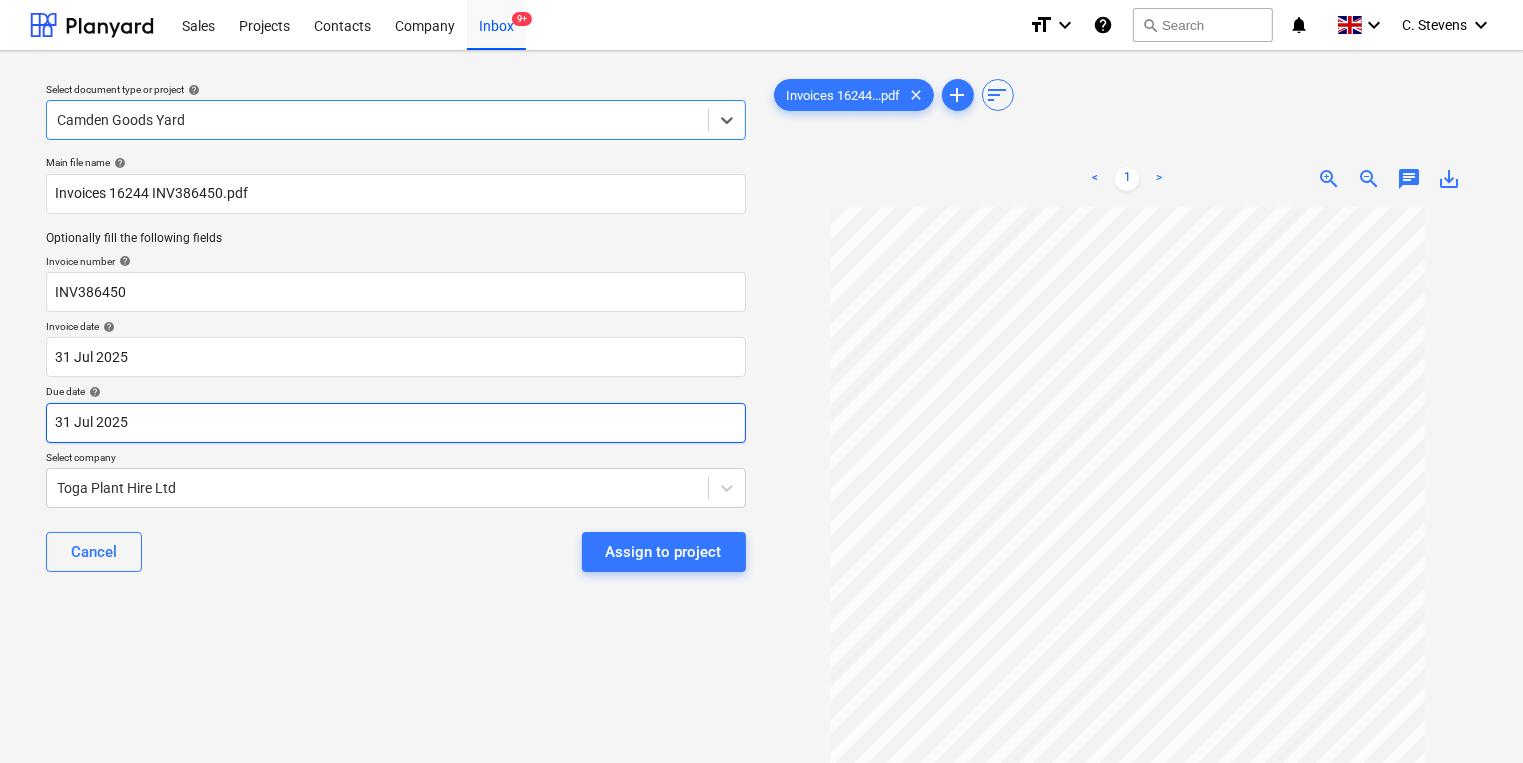 click on "Sales Projects Contacts Company Inbox 9+ format_size keyboard_arrow_down help search Search notifications 0 keyboard_arrow_down [FIRST] [LAST] keyboard_arrow_down Select document type or project help option Camden Goods Yard, selected.   Select is focused ,type to refine list, press Down to open the menu,  Camden Goods Yard Main file name help Invoices 16244 INV386450.pdf Optionally fill the following fields Invoice number help INV386450 Invoice date help 31 [MONTH] 2025 31.07.2025 Press the down arrow key to interact with the calendar and
select a date. Press the question mark key to get the keyboard shortcuts for changing dates. Due date help 31 [MONTH] 2025 31.07.2025 Press the down arrow key to interact with the calendar and
select a date. Press the question mark key to get the keyboard shortcuts for changing dates. Select company Toga Plant Hire Ltd   Cancel Assign to project Invoices 16244...pdf clear add sort < 1 > zoom_in zoom_out chat 0 save_alt Files uploaded successfully Files uploaded successfully" at bounding box center (761, 381) 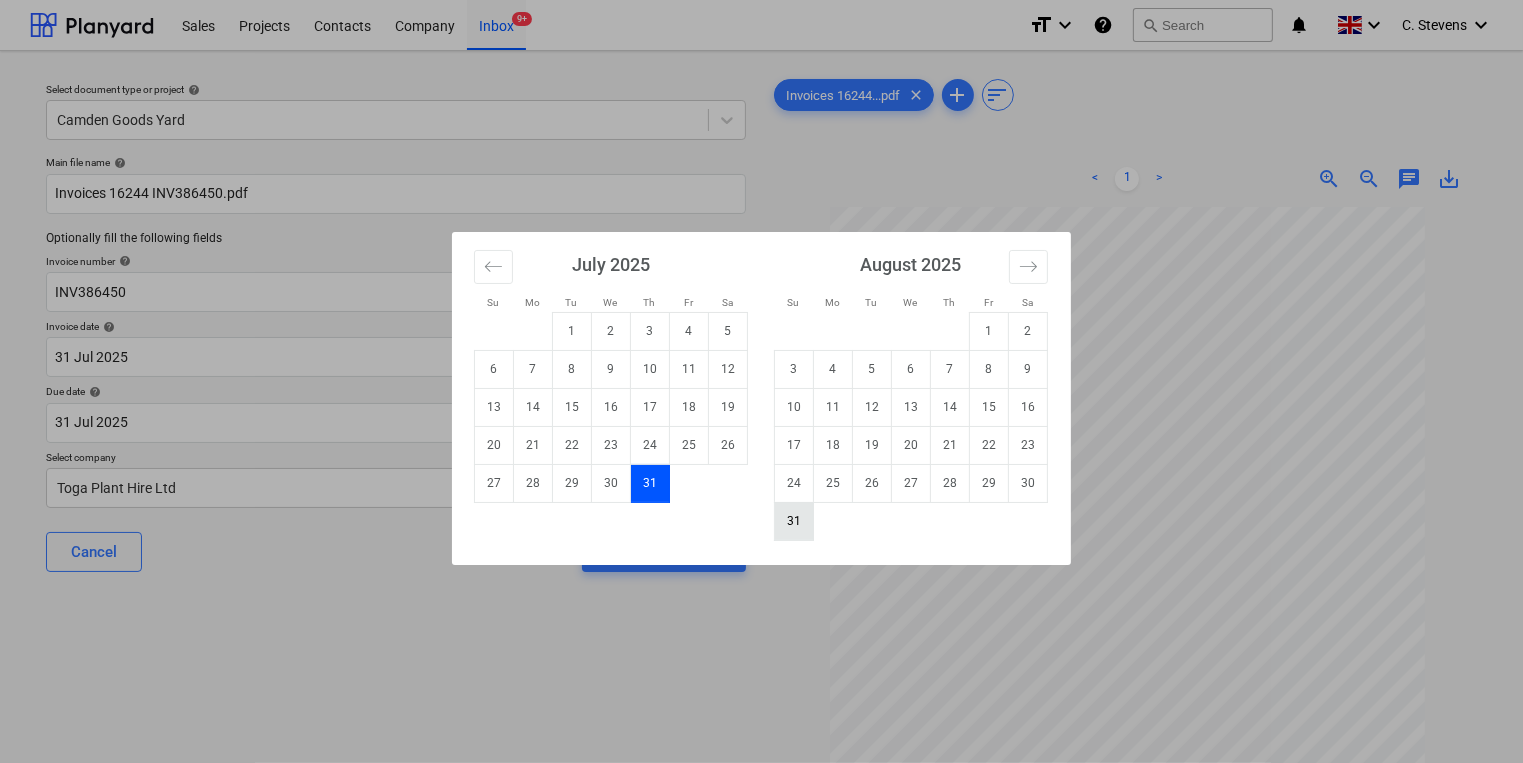 click on "31" at bounding box center [794, 521] 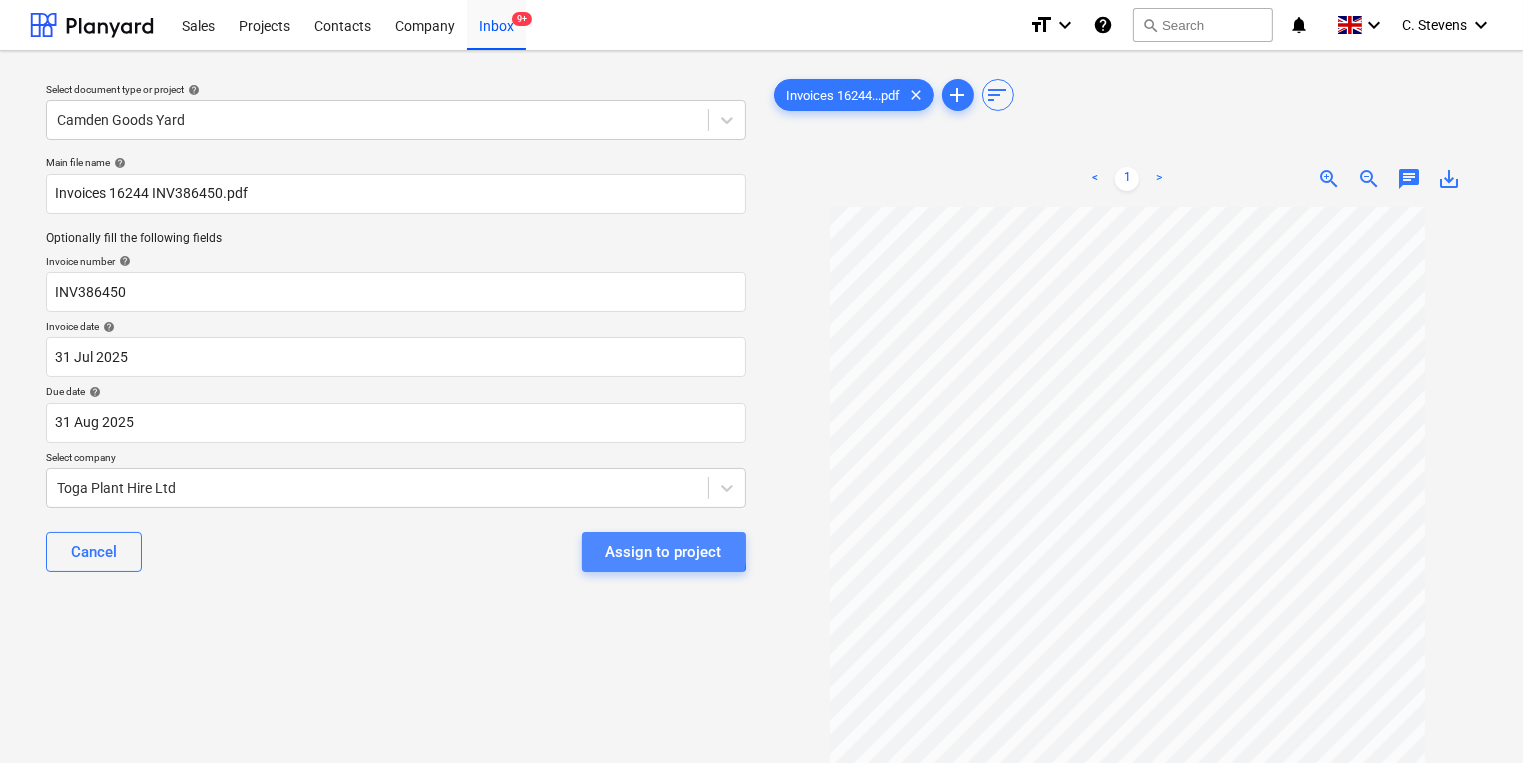 click on "Assign to project" at bounding box center (664, 552) 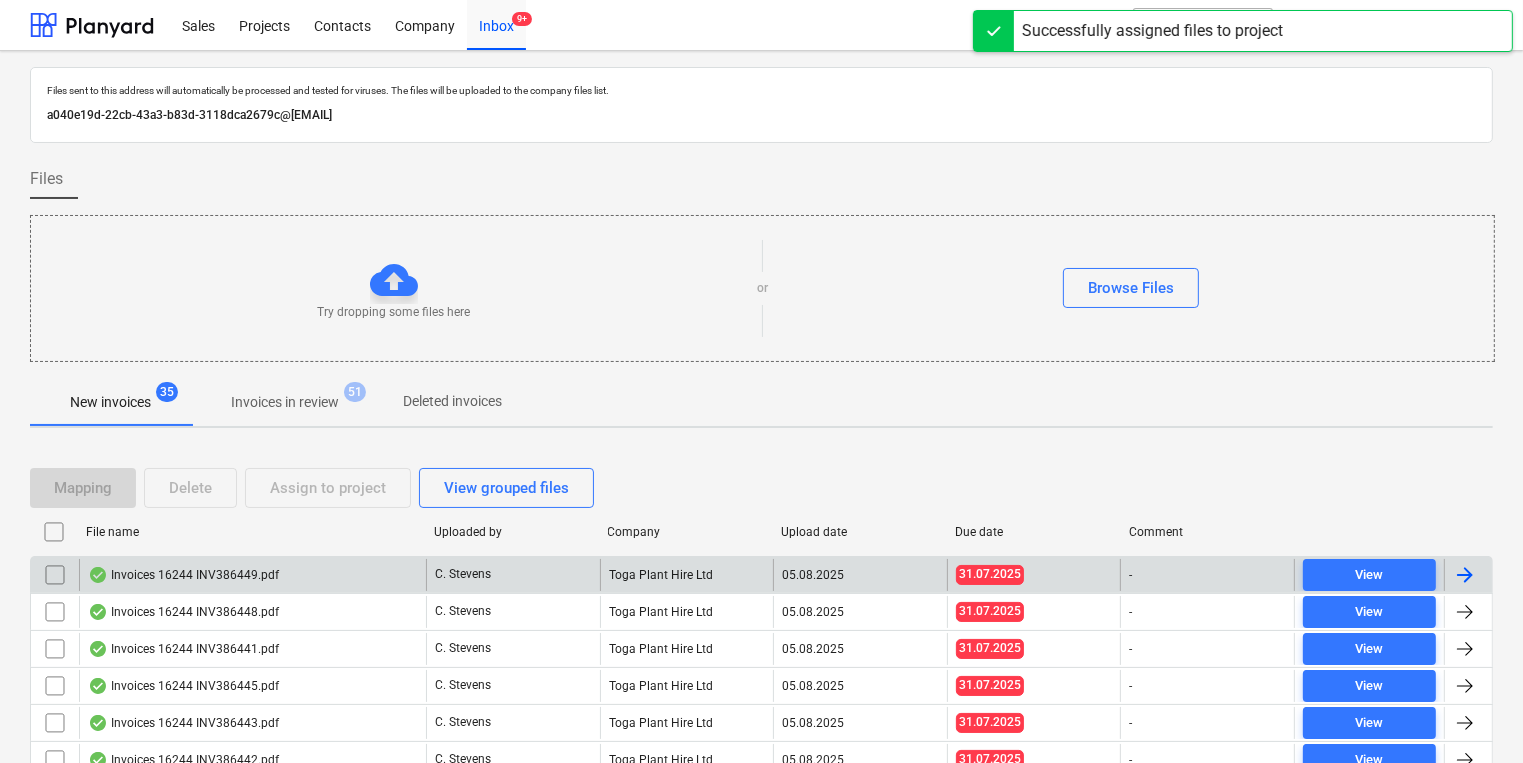 click on "Invoices 16244 INV386449.pdf" at bounding box center (252, 575) 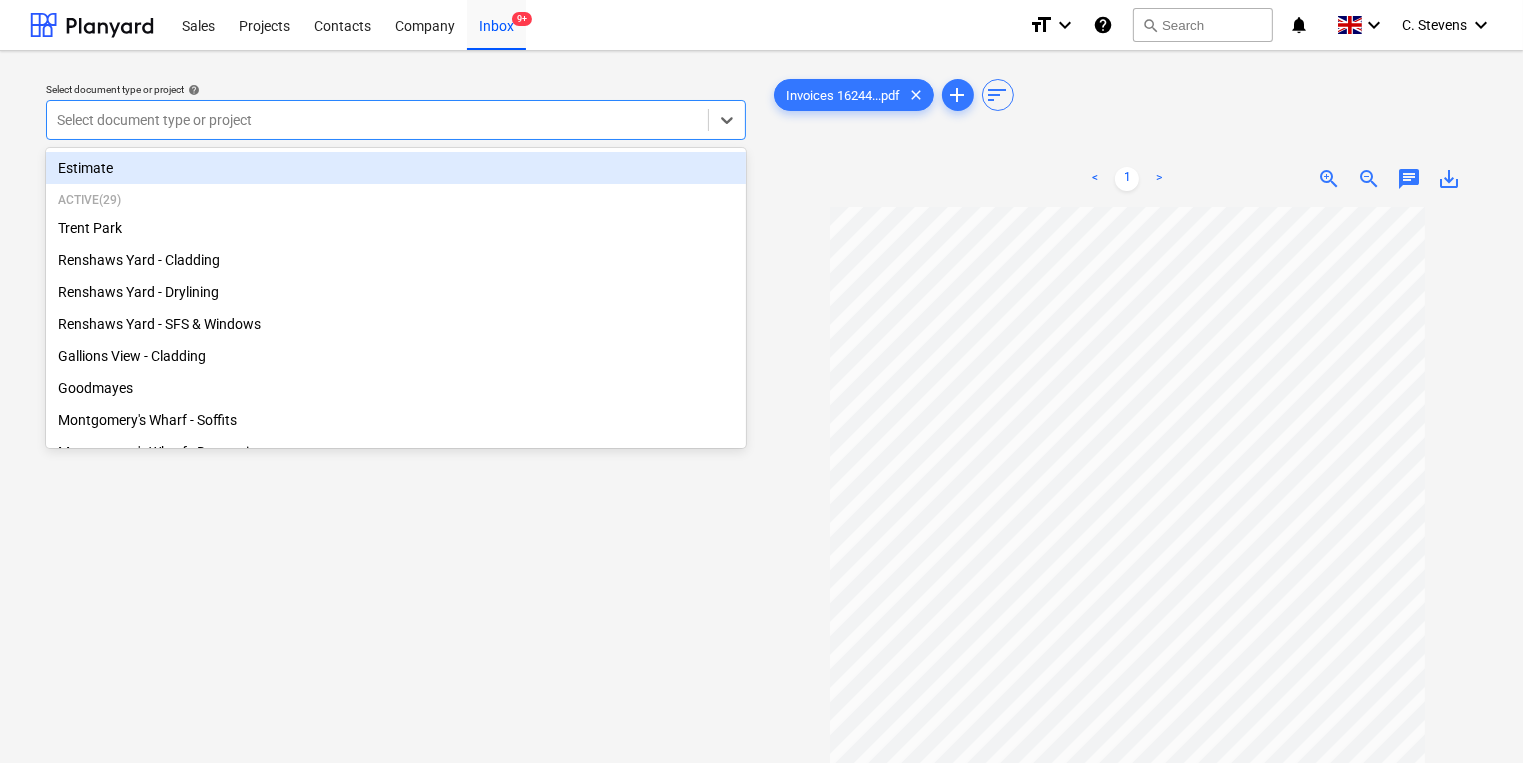 click at bounding box center [377, 120] 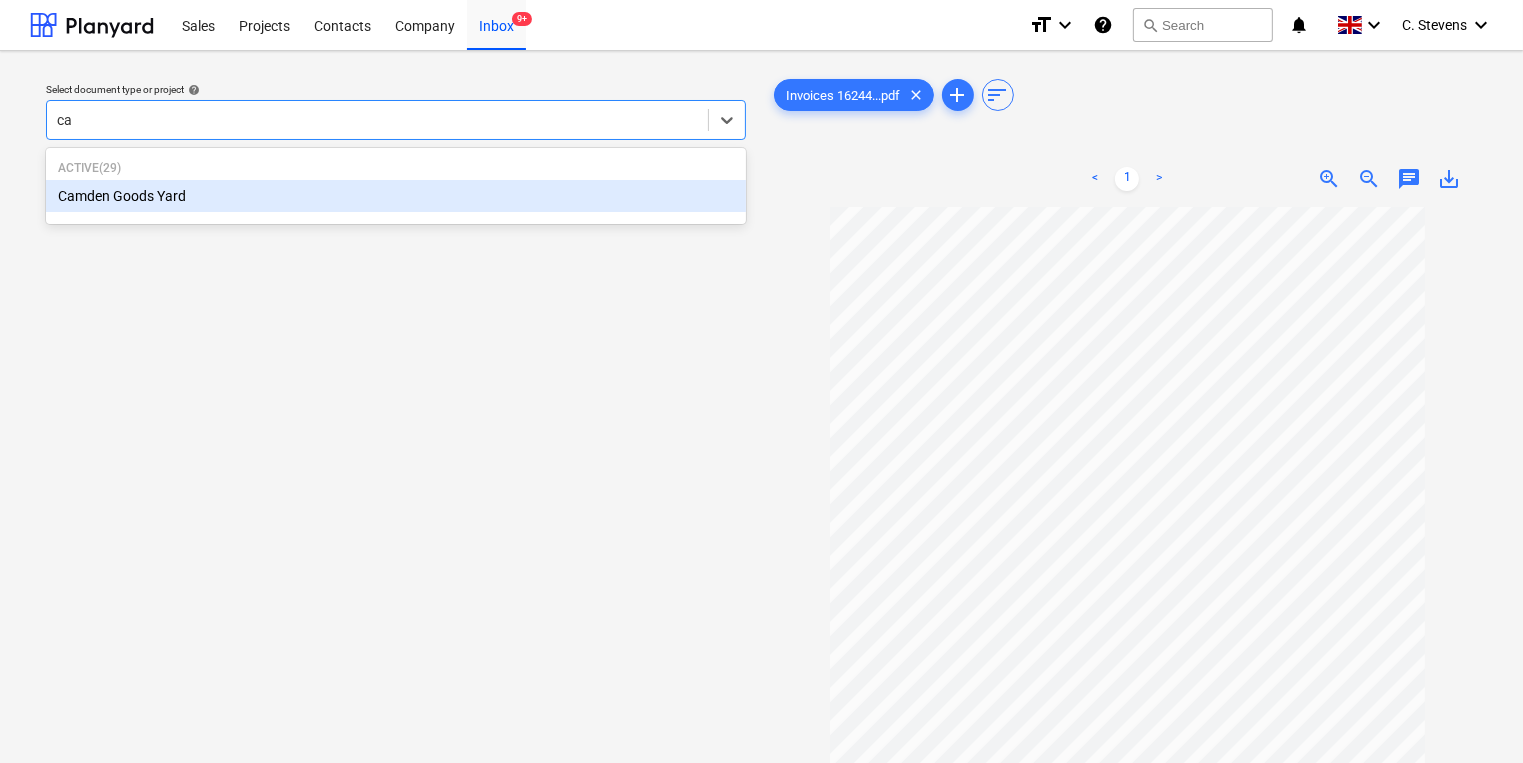 type on "cam" 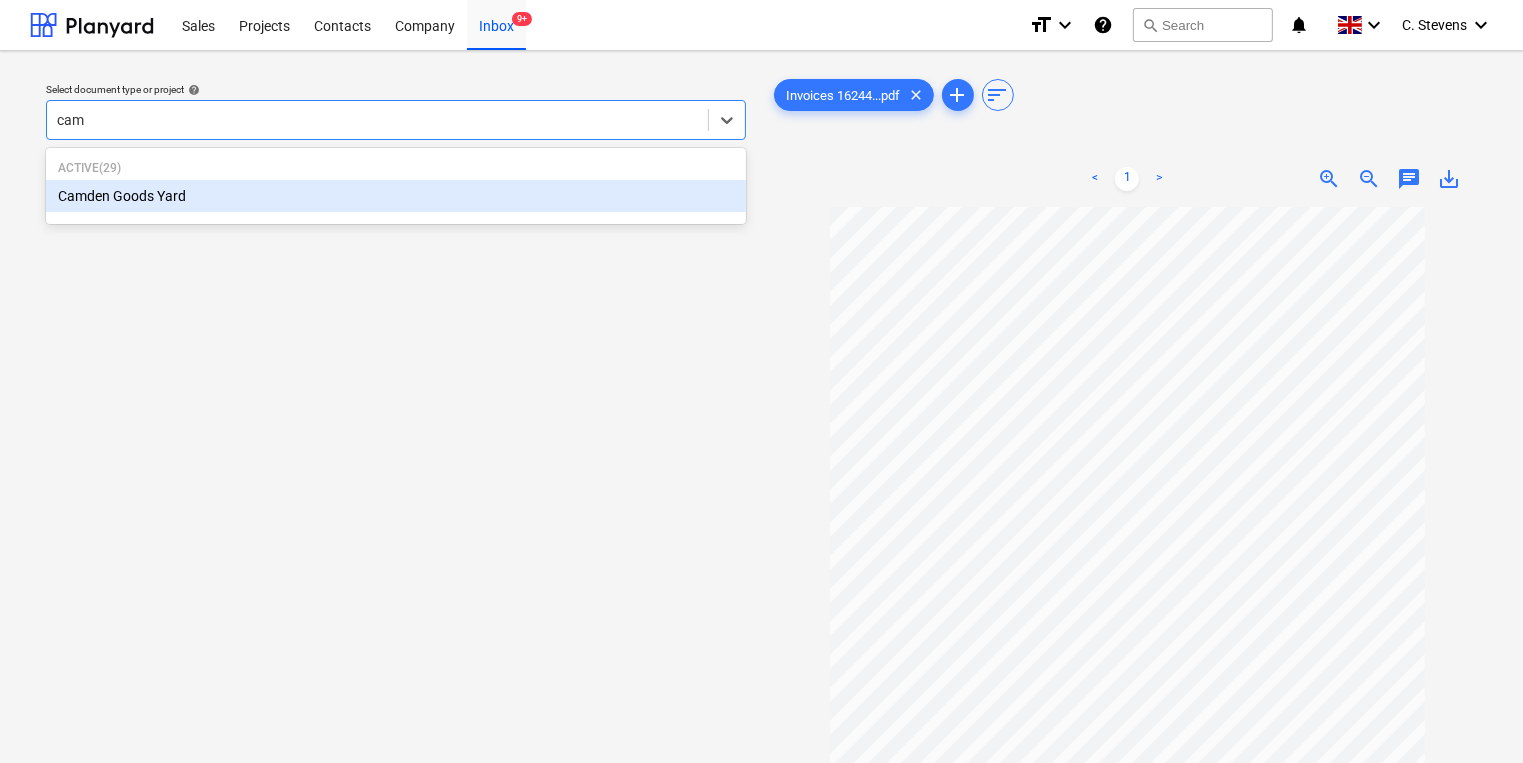 type 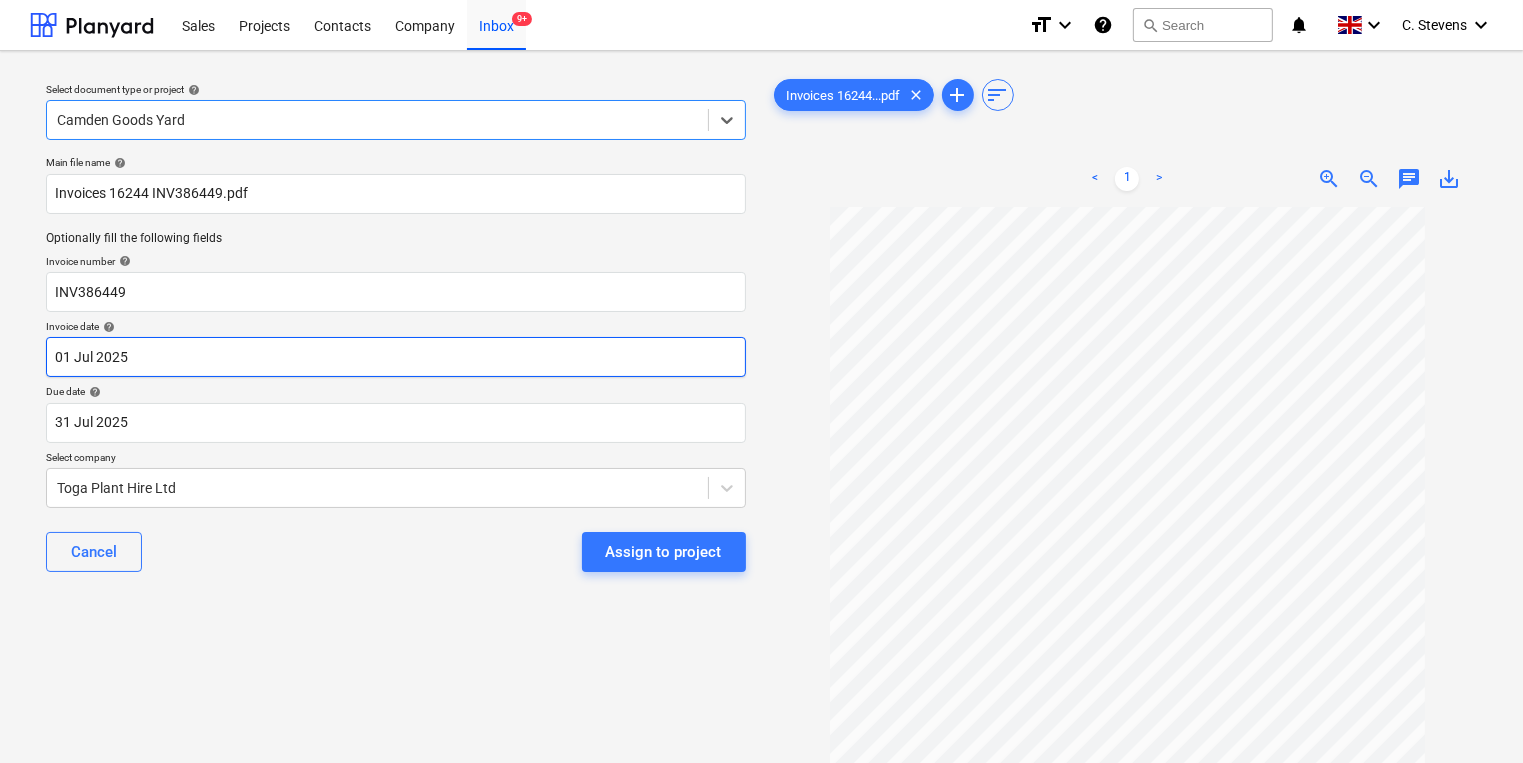 click on "Sales Projects Contacts Company Inbox 9+ format_size keyboard_arrow_down help search Search notifications 0 keyboard_arrow_down C. Stevens keyboard_arrow_down Select document type or project help option Camden Goods Yard, selected.   Select is focused ,type to refine list, press Down to open the menu,  Camden Goods Yard Main file name help Invoices 16244 INV386449.pdf Optionally fill the following fields Invoice number help INV386449 Invoice date help 01 Jul 2025 01.07.2025 Press the down arrow key to interact with the calendar and
select a date. Press the question mark key to get the keyboard shortcuts for changing dates. Due date help 31 Jul 2025 31.07.2025 Press the down arrow key to interact with the calendar and
select a date. Press the question mark key to get the keyboard shortcuts for changing dates. Select company Toga Plant Hire Ltd   Cancel Assign to project Invoices 16244...pdf clear add sort < 1 > zoom_in zoom_out chat 0 save_alt Files uploaded successfully Files uploaded successfully" at bounding box center [761, 381] 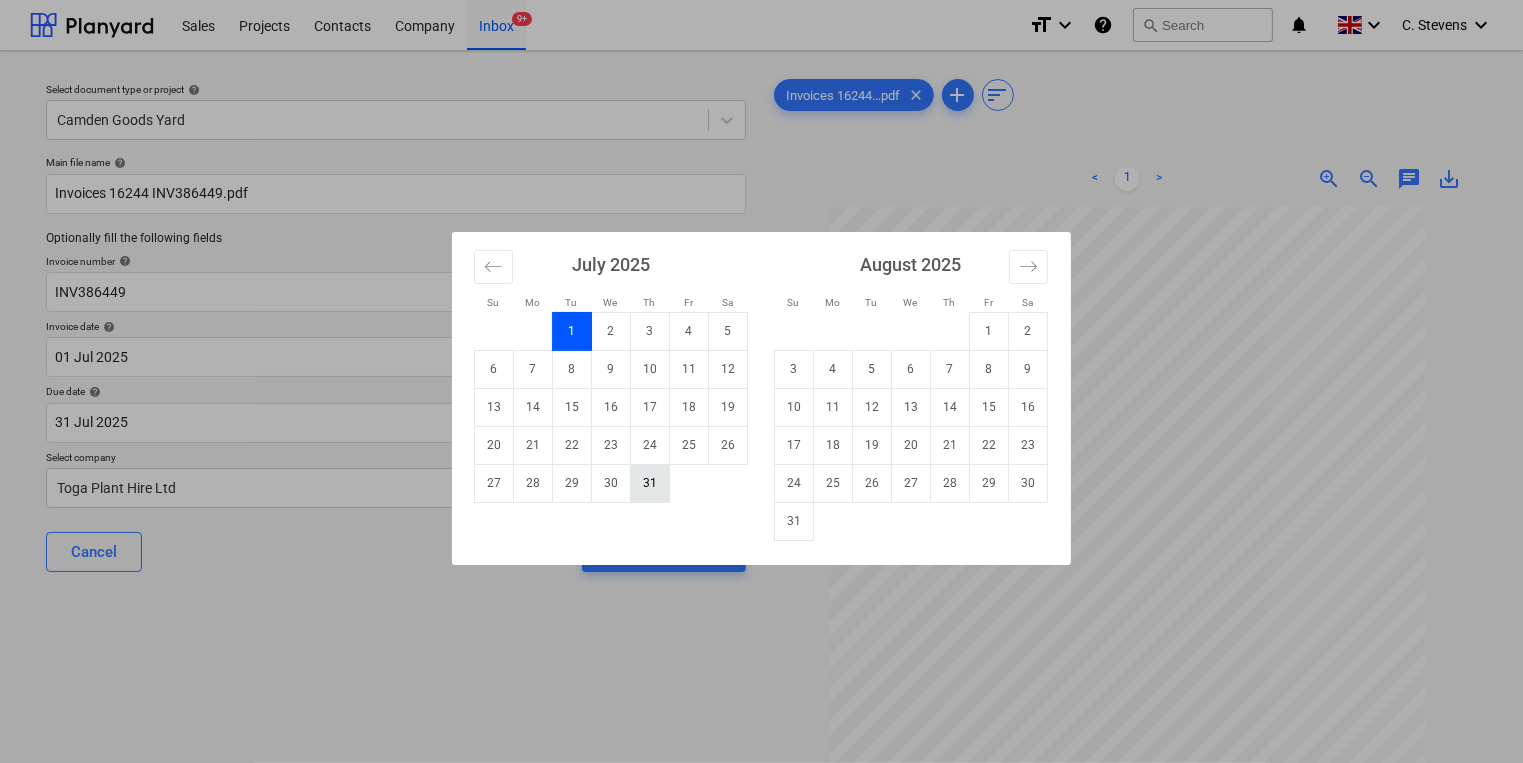 click on "31" at bounding box center [650, 483] 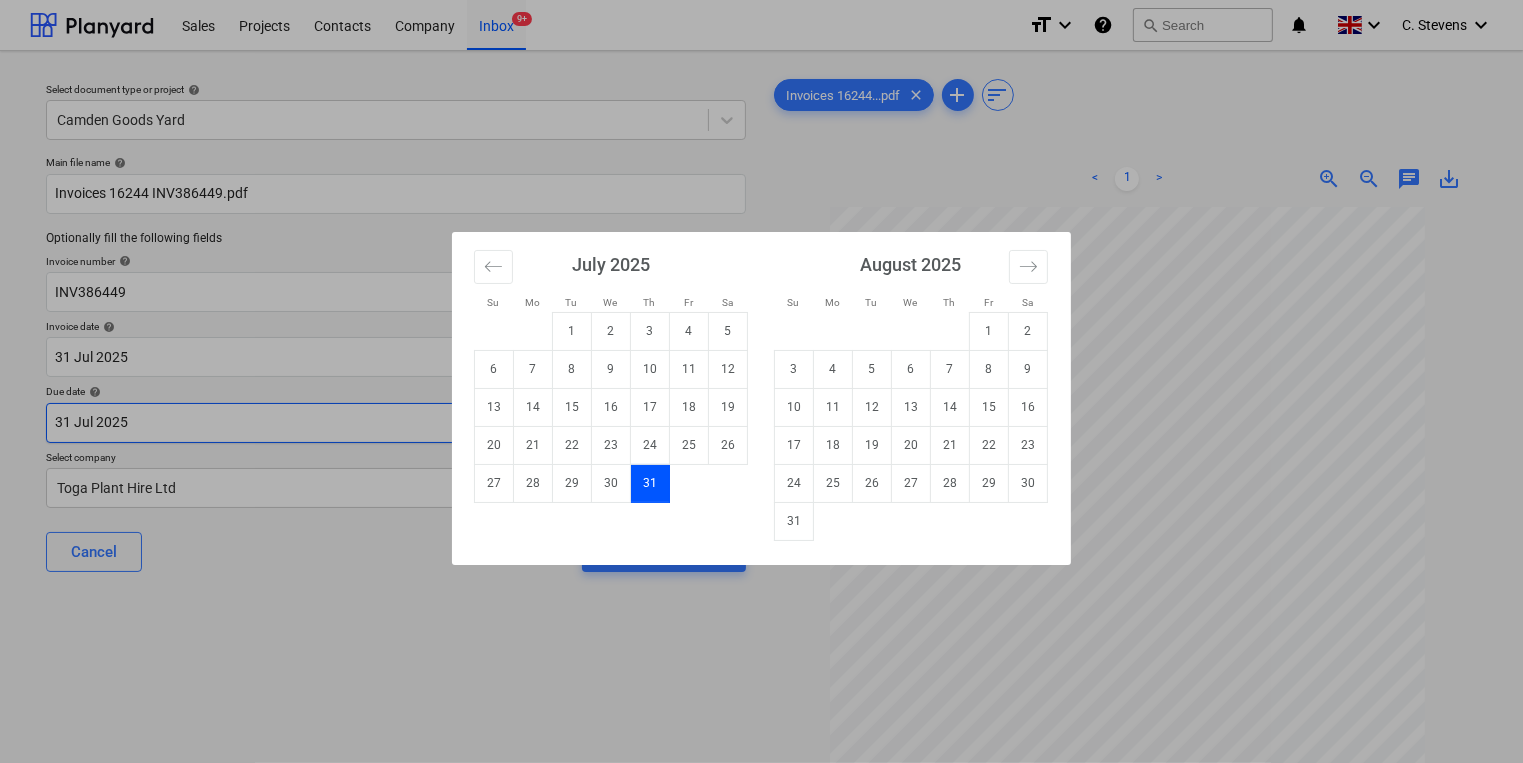 click on "Sales Projects Contacts Company Inbox 9+ format_size keyboard_arrow_down help search Search notifications 0 keyboard_arrow_down [FIRST] [LAST] keyboard_arrow_down Select document type or project help Camden Goods Yard Main file name help Invoices 16244 INV386449.pdf Optionally fill the following fields Invoice number help INV386449 Invoice date help 31 Jul [YEAR] 31.07.[YEAR] Press the down arrow key to interact with the calendar and
select a date. Press the question mark key to get the keyboard shortcuts for changing dates. Due date help 31 Jul [YEAR] 31.07.[YEAR] Press the down arrow key to interact with the calendar and
select a date. Press the question mark key to get the keyboard shortcuts for changing dates. Select company Toga Plant Hire Ltd   Cancel Assign to project Invoices 16244...pdf clear add sort < 1 > zoom_in zoom_out chat 0 save_alt Files uploaded successfully Files uploaded successfully
Su Mo Tu We Th Fr Sa Su Mo Tu We Th Fr Sa June 2025 1 2 3 4 5 6 7 8 9 10 11 12 13 14 15 16 17 18" at bounding box center (761, 381) 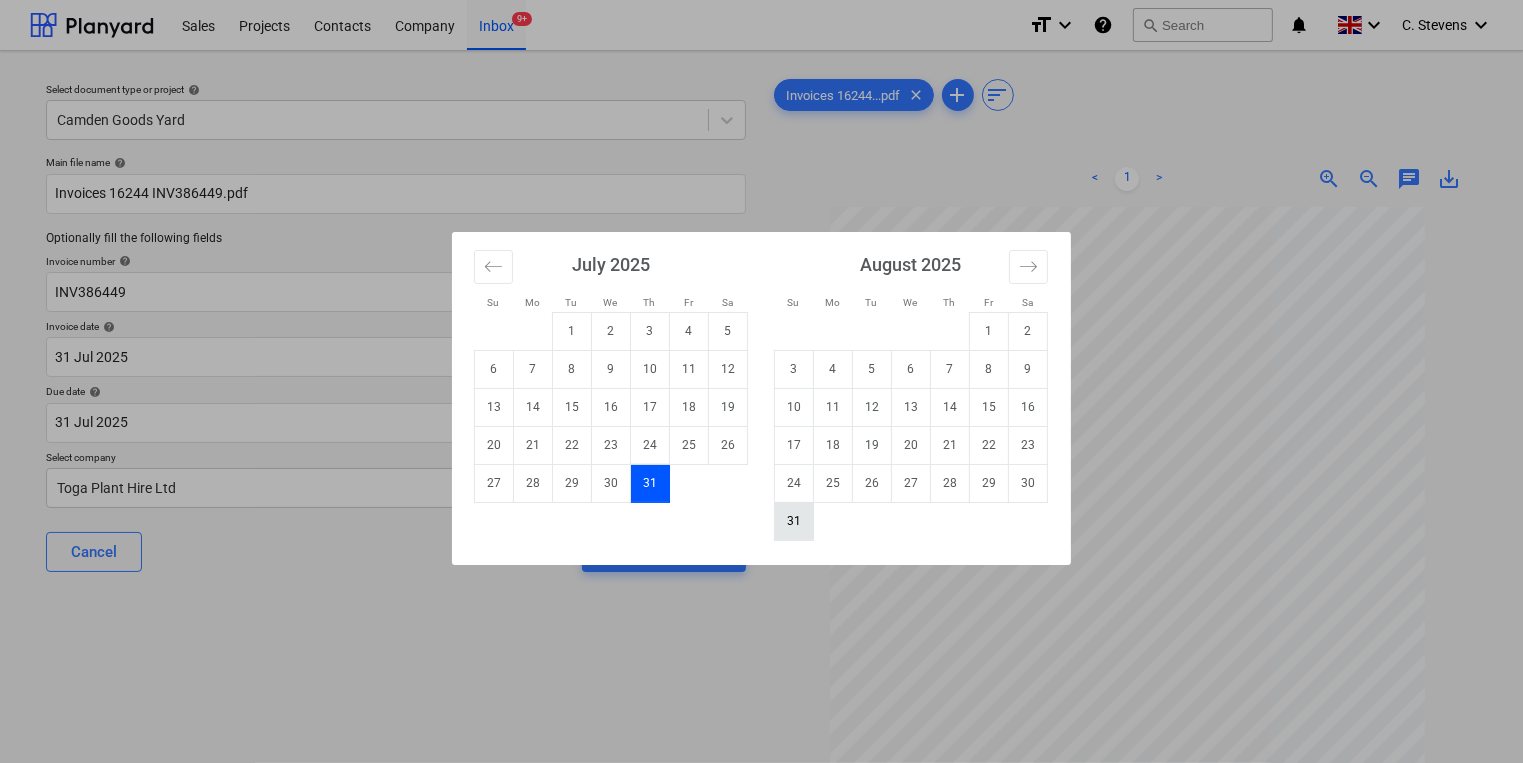 click on "31" at bounding box center [794, 521] 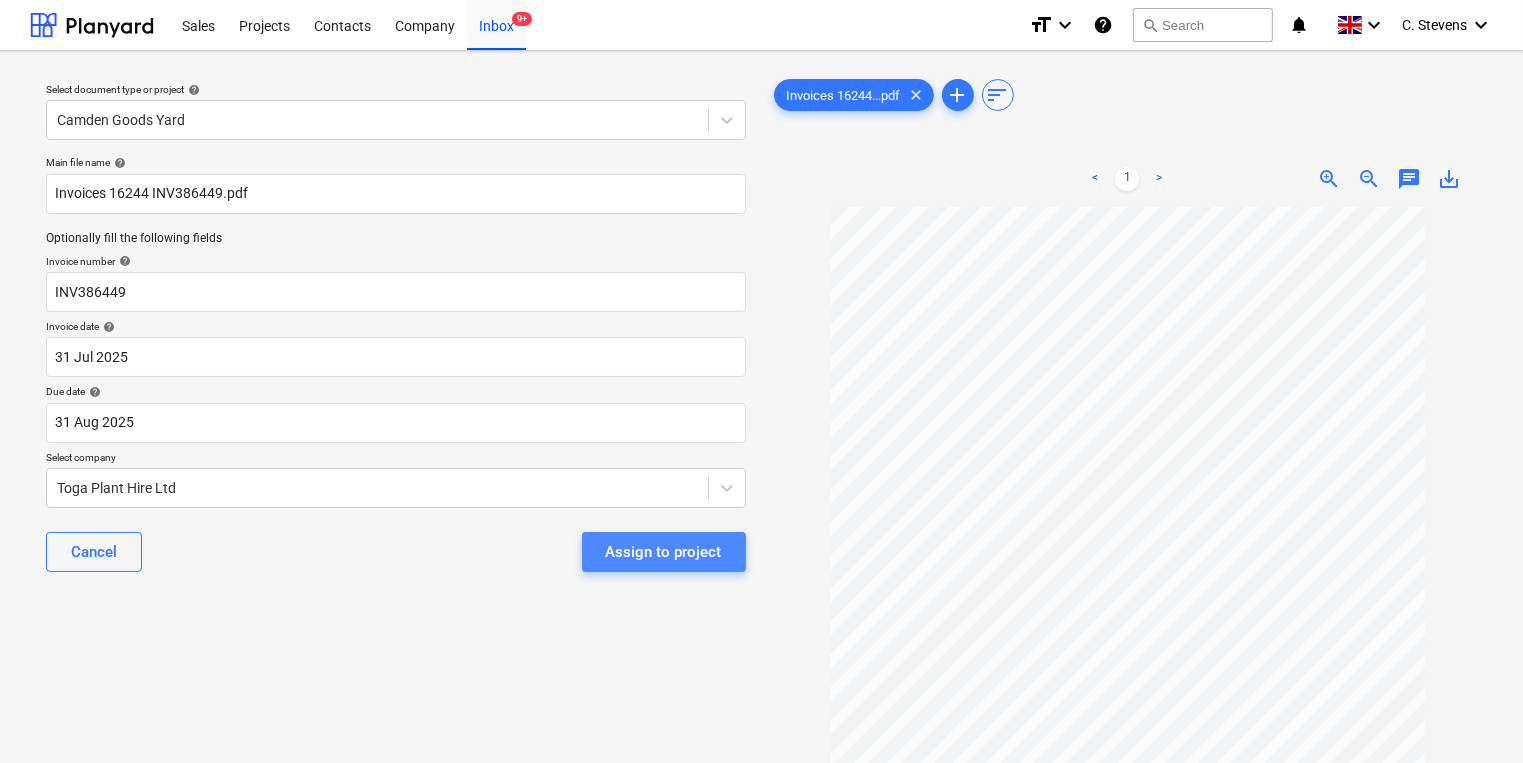 click on "Assign to project" at bounding box center (664, 552) 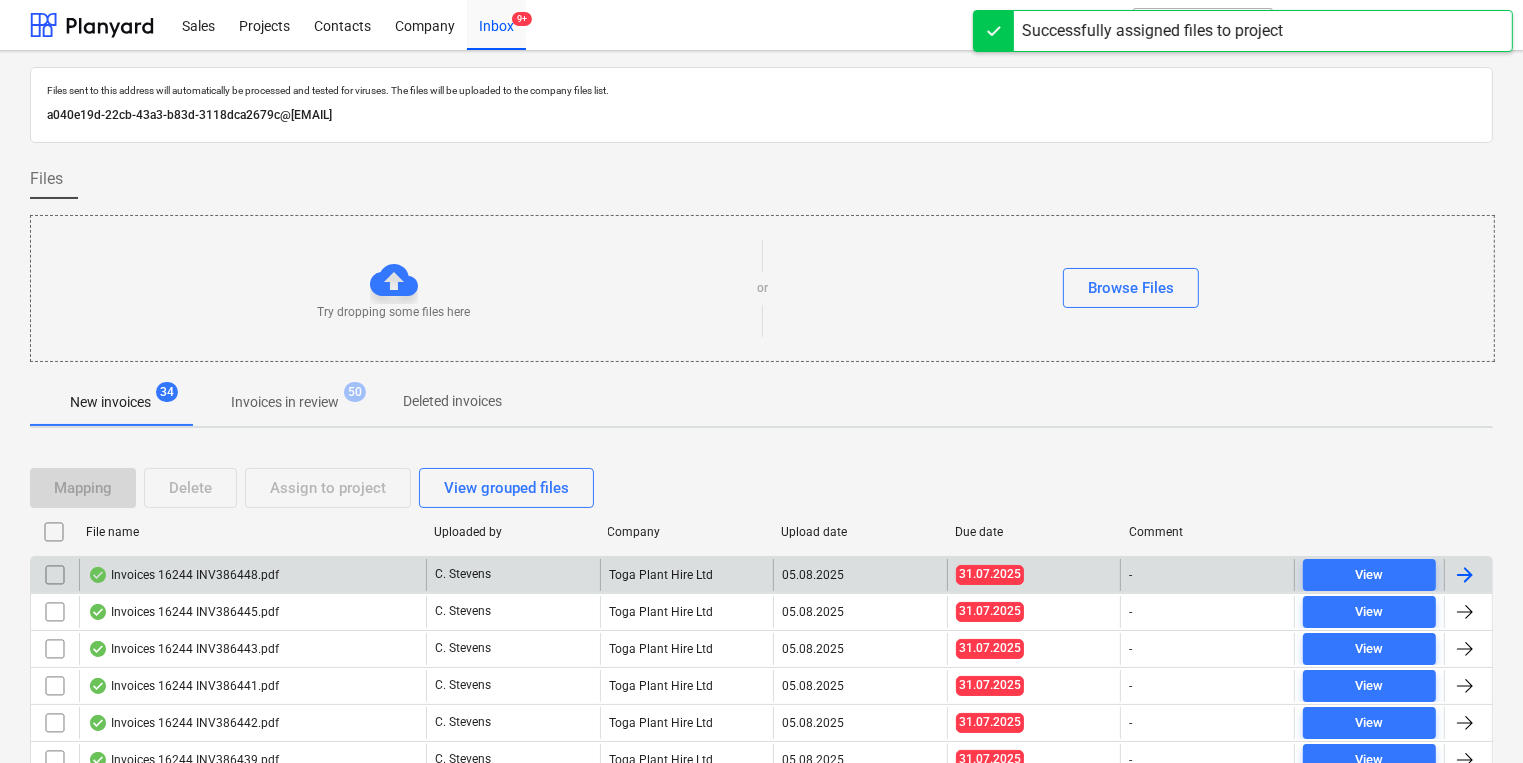 click on "Invoices 16244 INV386448.pdf" at bounding box center [252, 575] 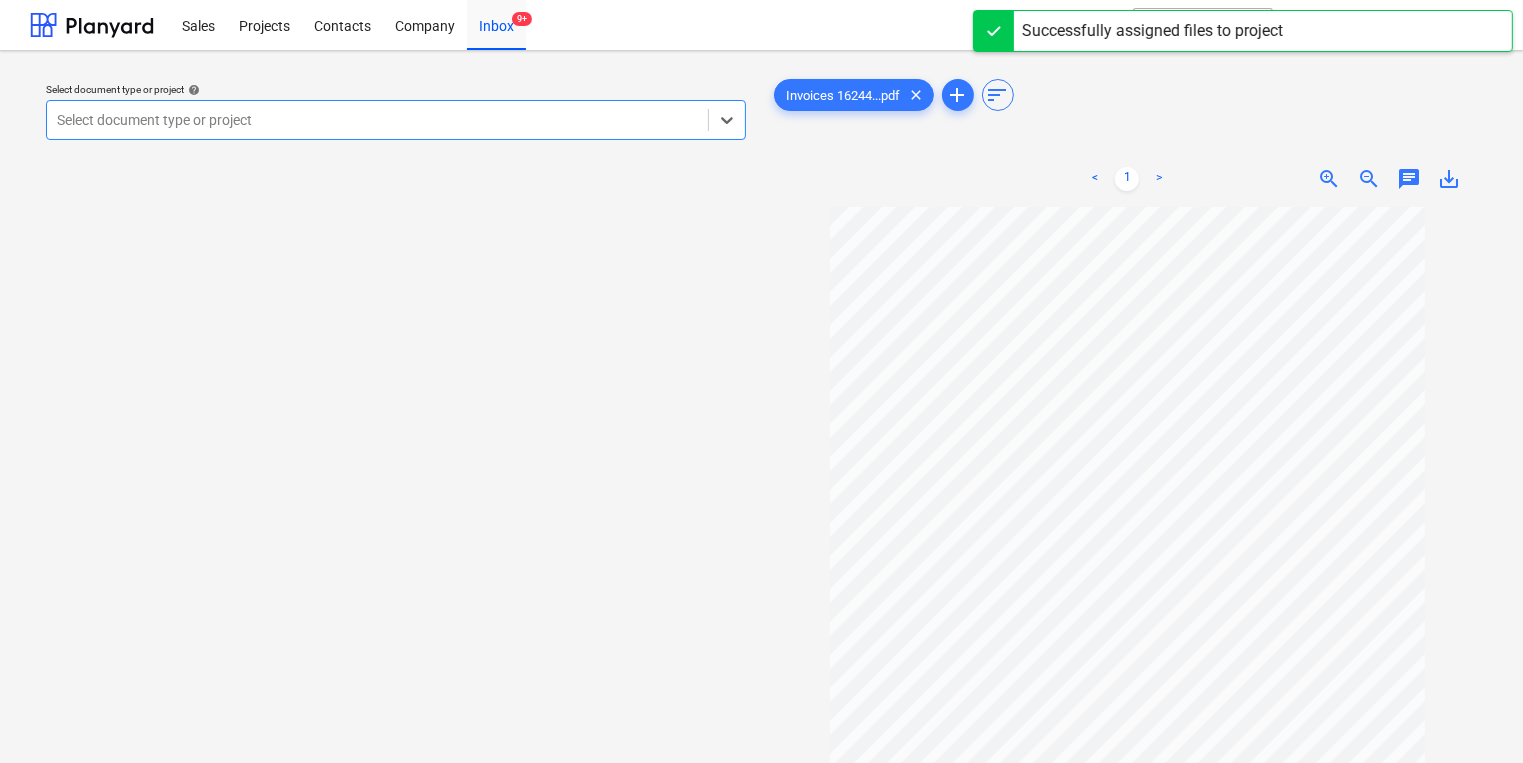 click at bounding box center (377, 120) 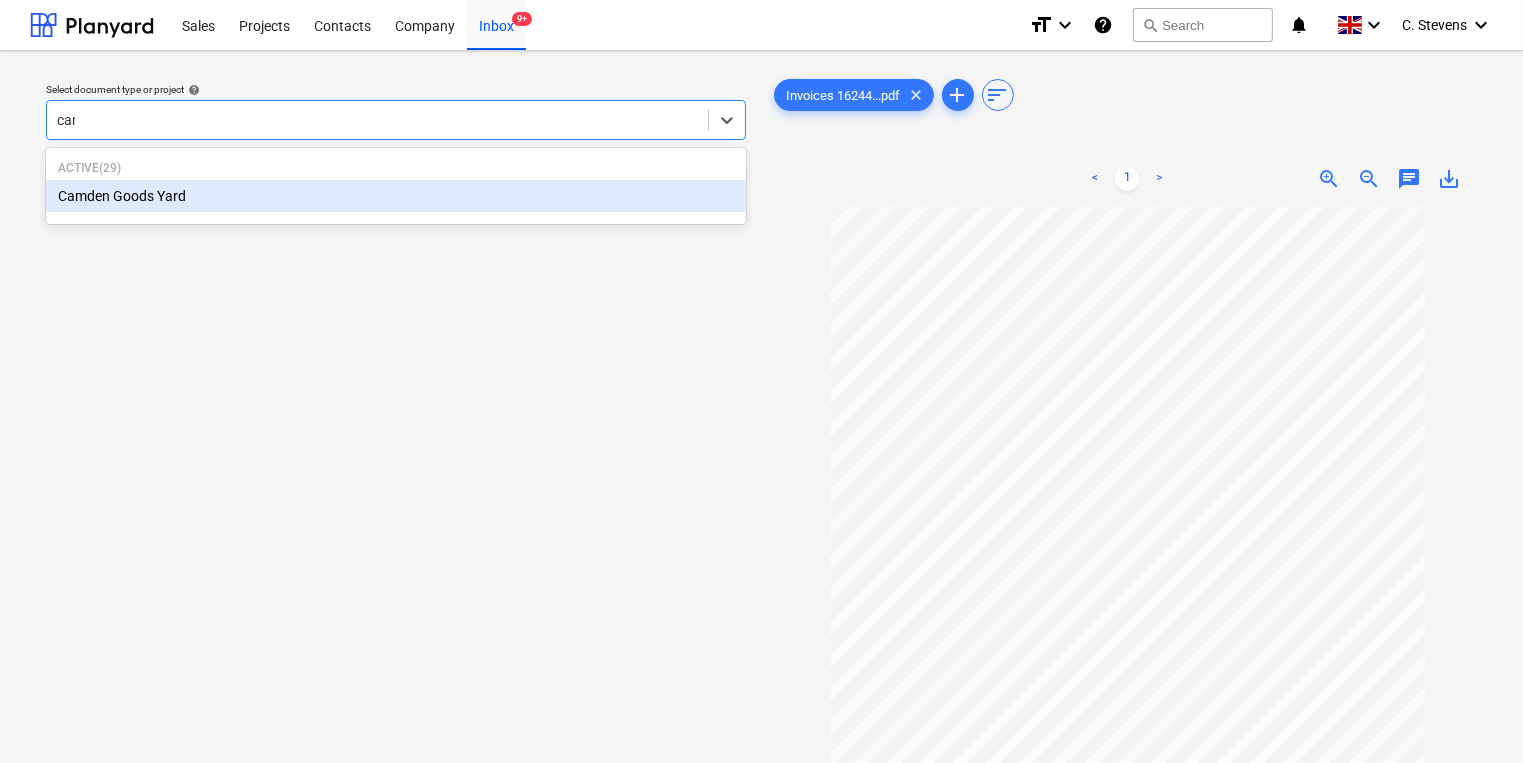 type on "camd" 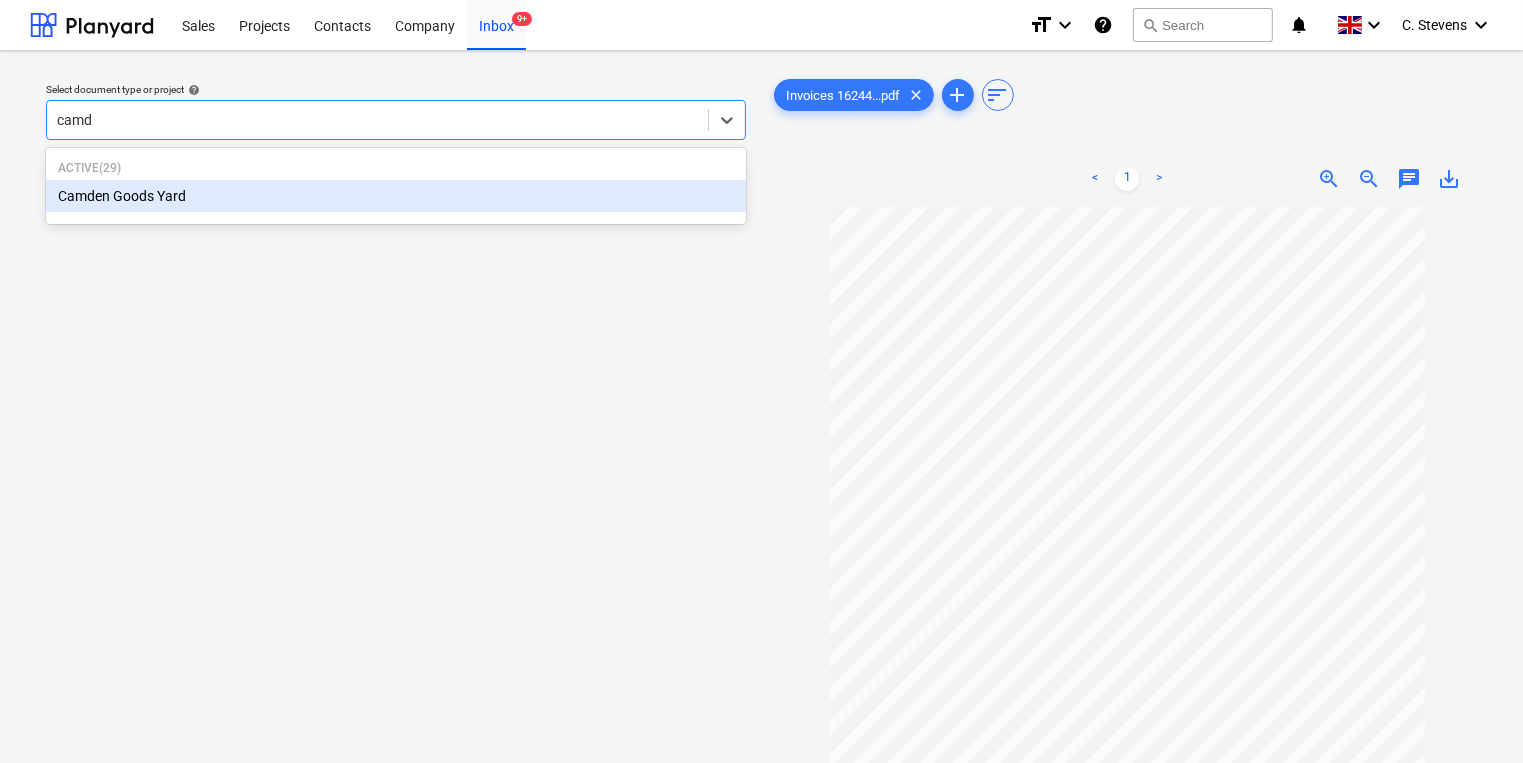 type 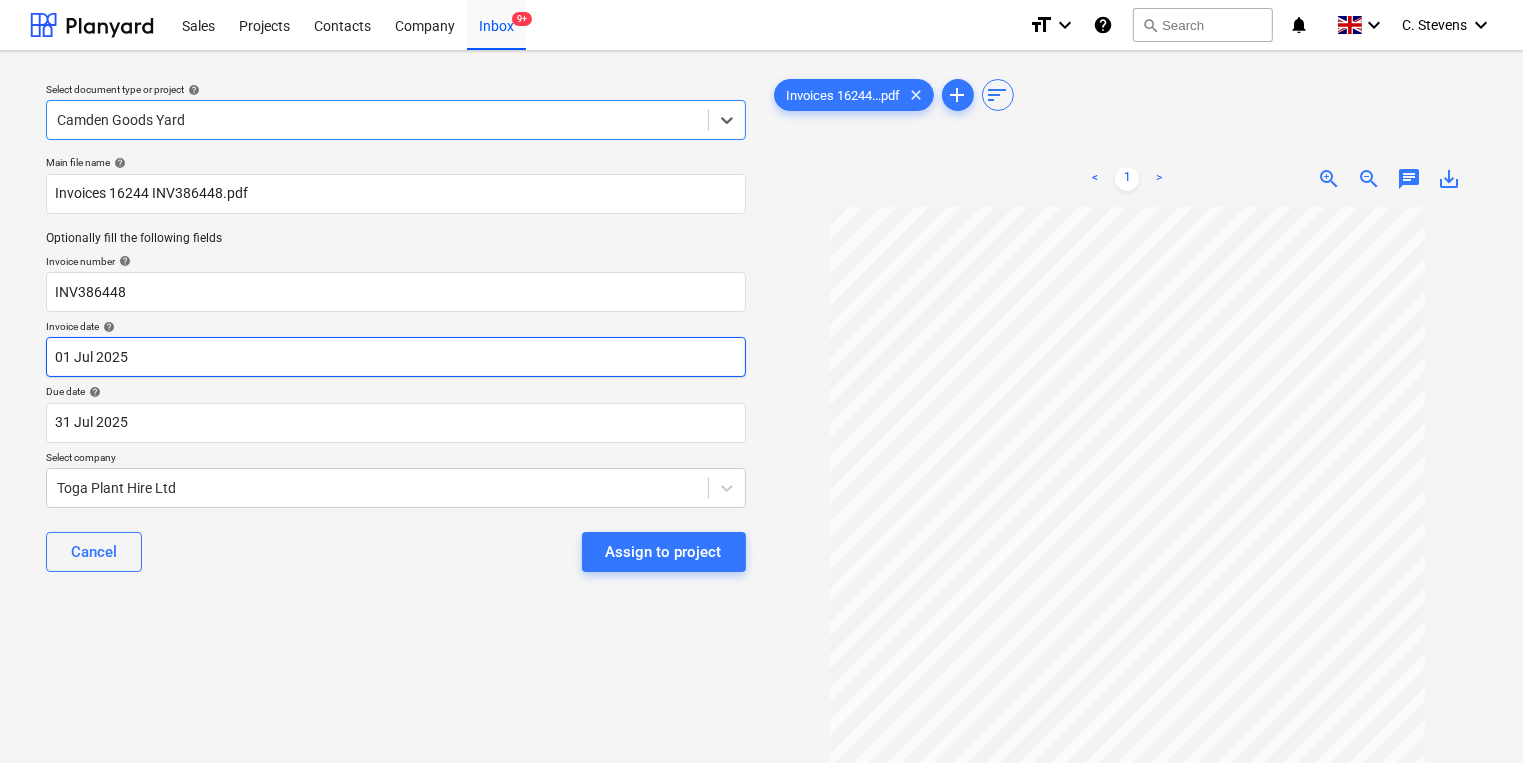 click on "Sales Projects Contacts Company Inbox 9+ format_size keyboard_arrow_down help search Search notifications 0 keyboard_arrow_down [FIRST] [LAST] keyboard_arrow_down Select document type or project help option Camden Goods Yard, selected.   Select is focused ,type to refine list, press Down to open the menu,  Camden Goods Yard Main file name help Invoices 16244 INV386448.pdf Optionally fill the following fields Invoice number help INV386448 Invoice date help 01 Jul [YEAR] 01.07.[YEAR] Press the down arrow key to interact with the calendar and
select a date. Press the question mark key to get the keyboard shortcuts for changing dates. Due date help 31 Jul [YEAR] 31.07.[YEAR] Press the down arrow key to interact with the calendar and
select a date. Press the question mark key to get the keyboard shortcuts for changing dates. Select company Toga Plant Hire Ltd   Cancel Assign to project Invoices 16244...pdf clear add sort < 1 > zoom_in zoom_out chat 0 save_alt Files uploaded successfully Files uploaded successfully" at bounding box center (761, 381) 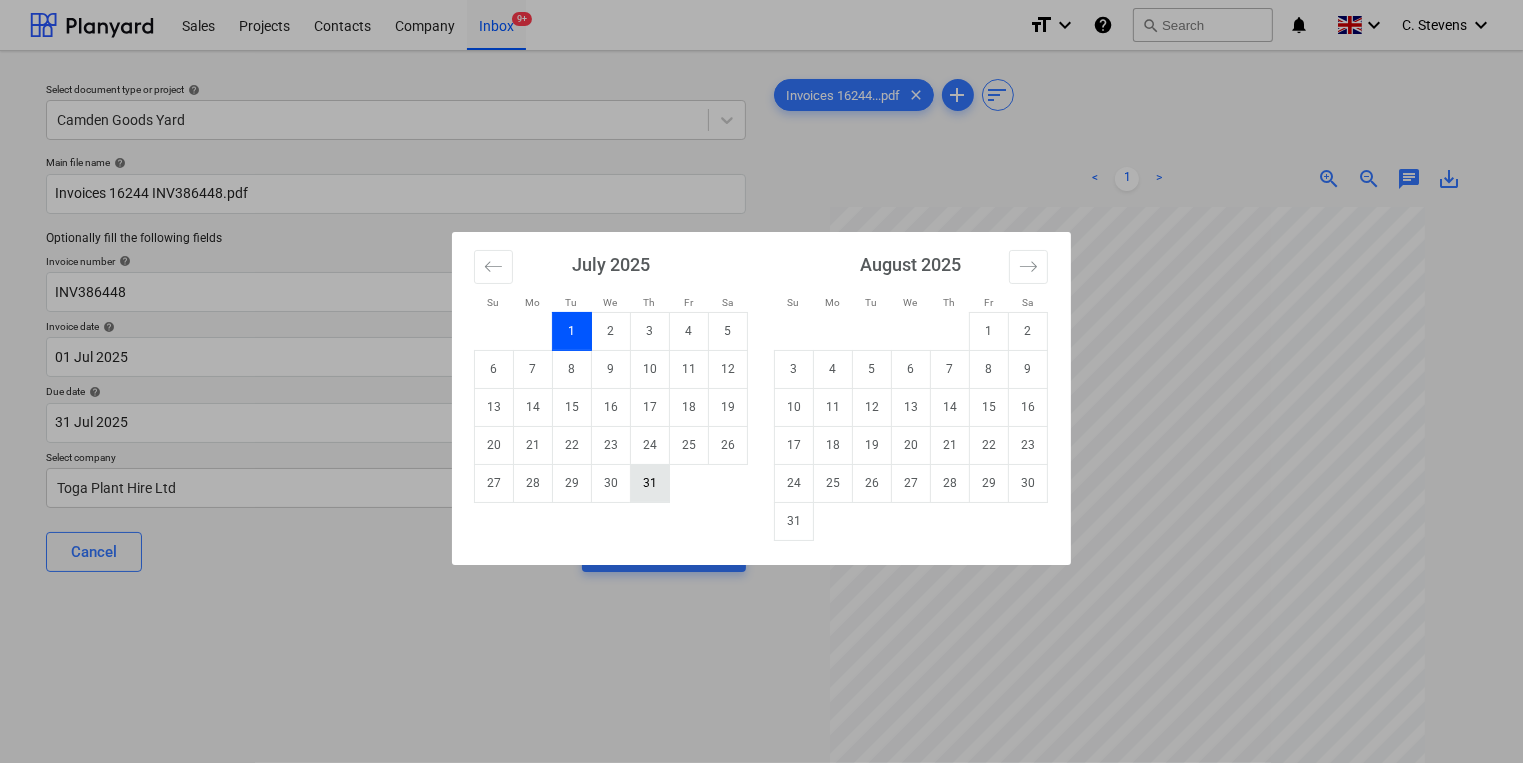 click on "31" at bounding box center [650, 483] 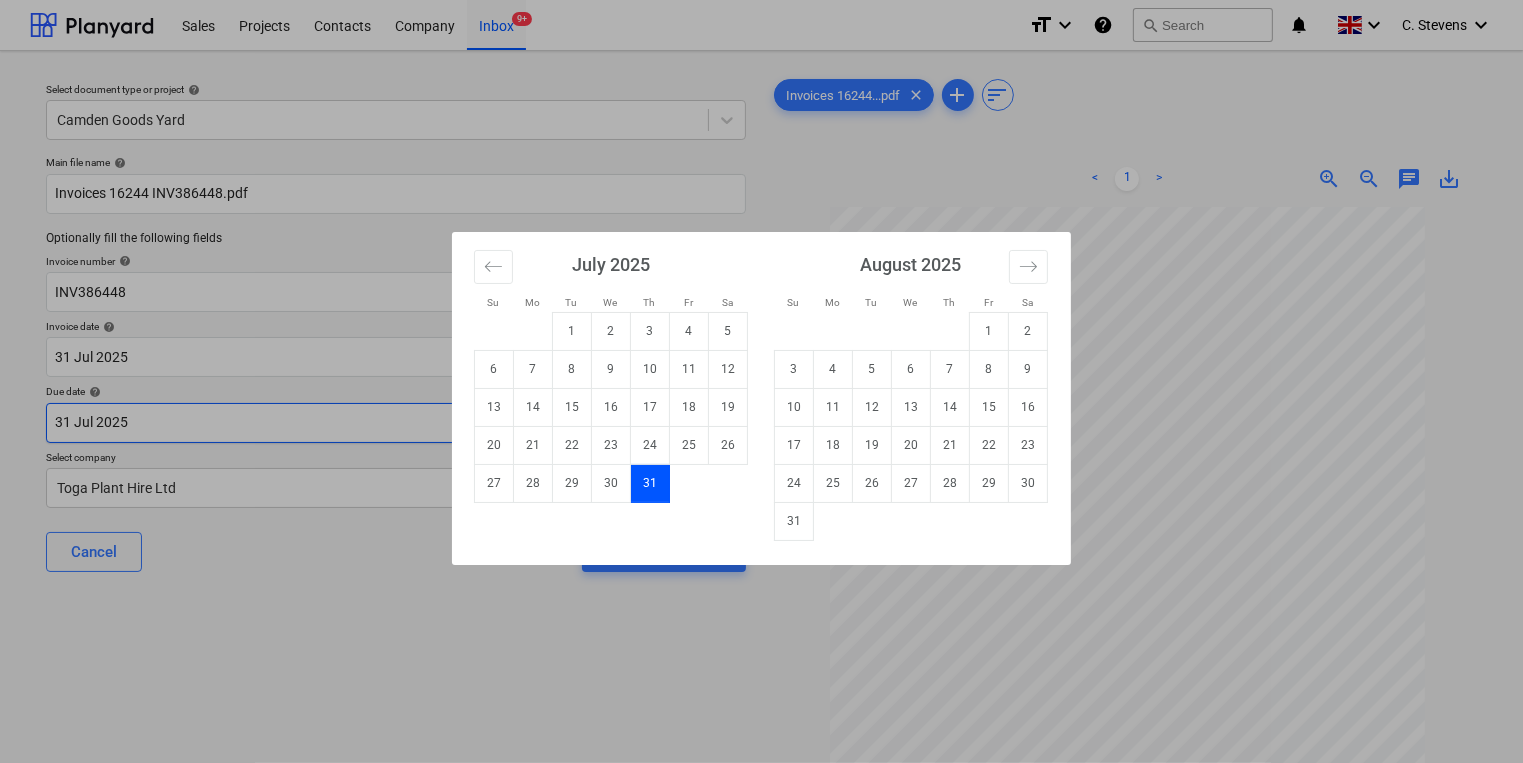 click on "Sales Projects Contacts Company Inbox 9+ format_size keyboard_arrow_down help search Search notifications 0 keyboard_arrow_down [FIRST] [LAST] keyboard_arrow_down Select document type or project help Camden Goods Yard Main file name help Invoices 16244 INV386448.pdf Optionally fill the following fields Invoice number help INV386448 Invoice date help 31 [MONTH] 2025 31.07.2025 Press the down arrow key to interact with the calendar and
select a date. Press the question mark key to get the keyboard shortcuts for changing dates. Due date help 31 [MONTH] 2025 31.07.2025 Press the down arrow key to interact with the calendar and
select a date. Press the question mark key to get the keyboard shortcuts for changing dates. Select company Toga Plant Hire Ltd   Cancel Assign to project Invoices 16244...pdf clear add sort < 1 > zoom_in zoom_out chat 0 save_alt Files uploaded successfully Files uploaded successfully
Su Mo Tu We Th Fr Sa Su Mo Tu We Th Fr Sa June 2025 1 2 3 4 5 6 7 8 9 10 11 12 13 14 15 16 17 18" at bounding box center (761, 381) 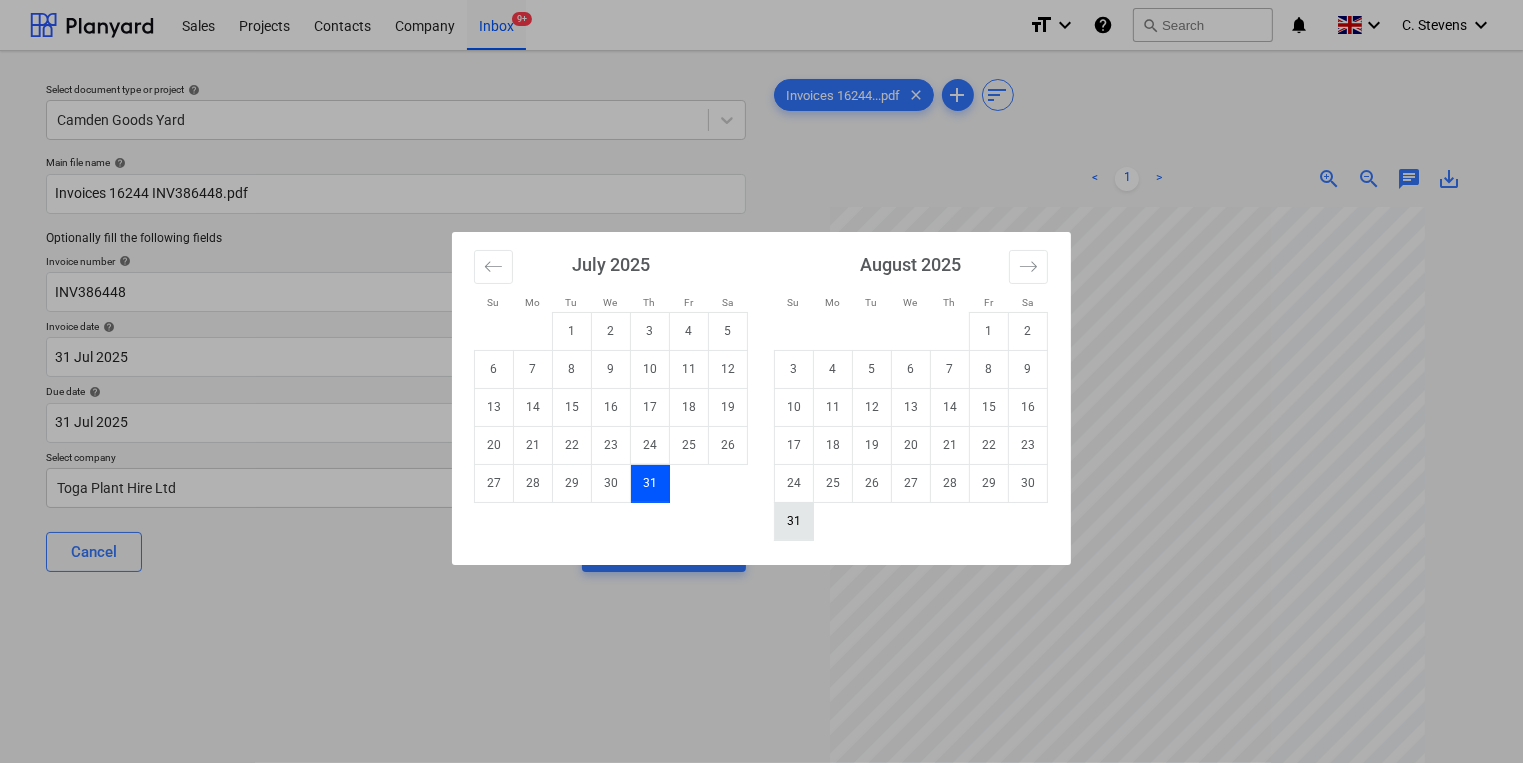 click on "31" at bounding box center (794, 521) 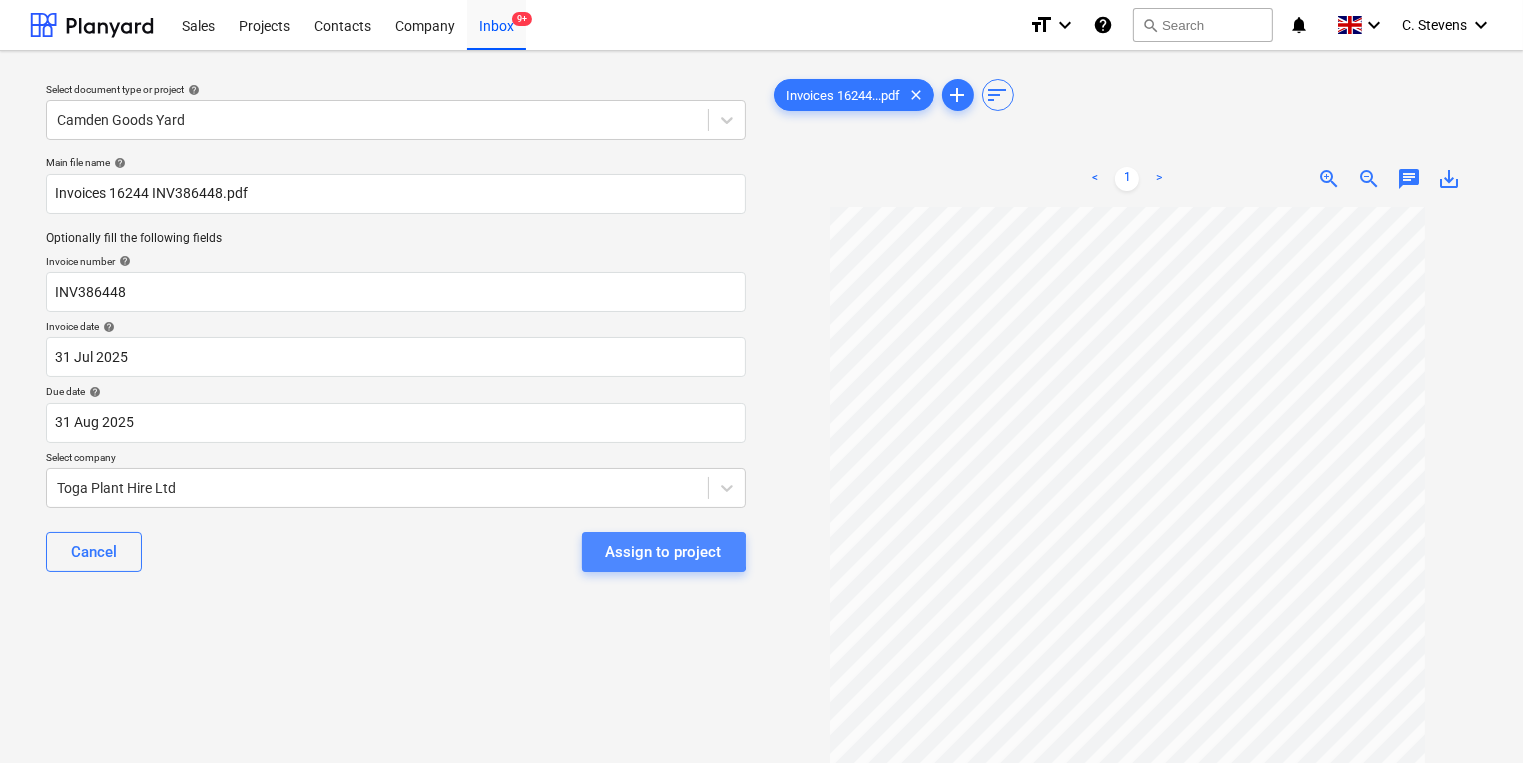 click on "Assign to project" at bounding box center [664, 552] 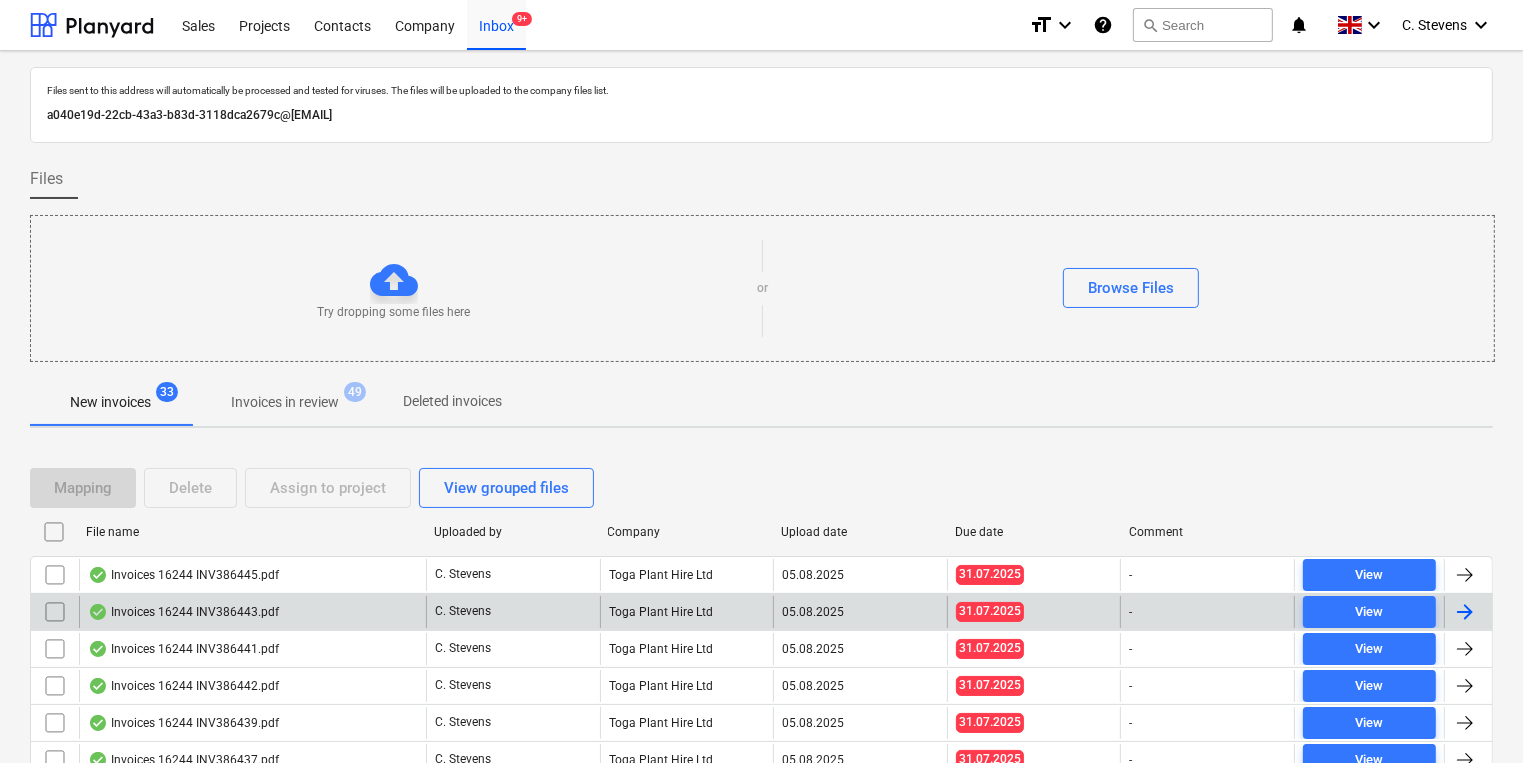 click on "Invoices 16244 INV386443.pdf" at bounding box center [252, 612] 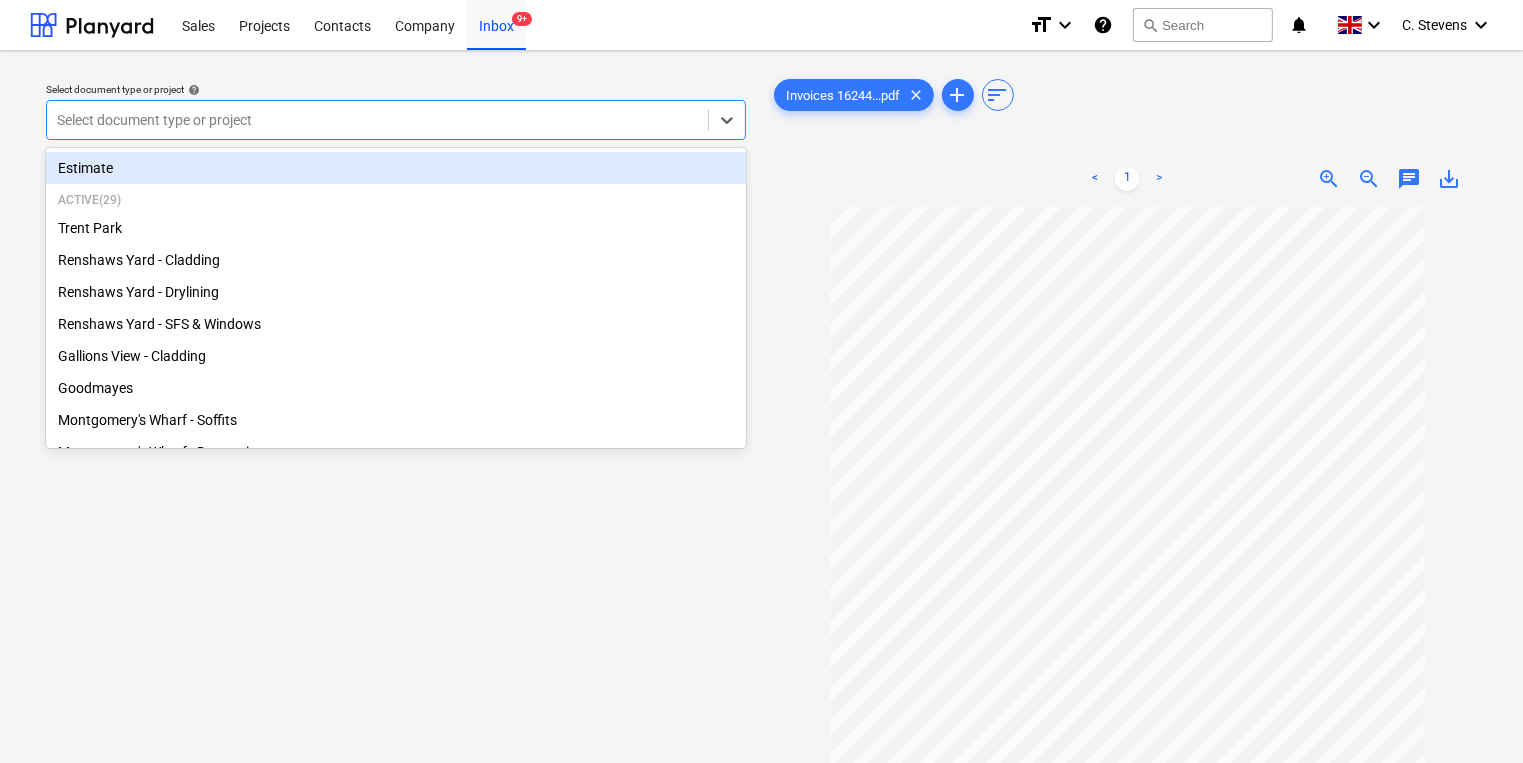 click at bounding box center (377, 120) 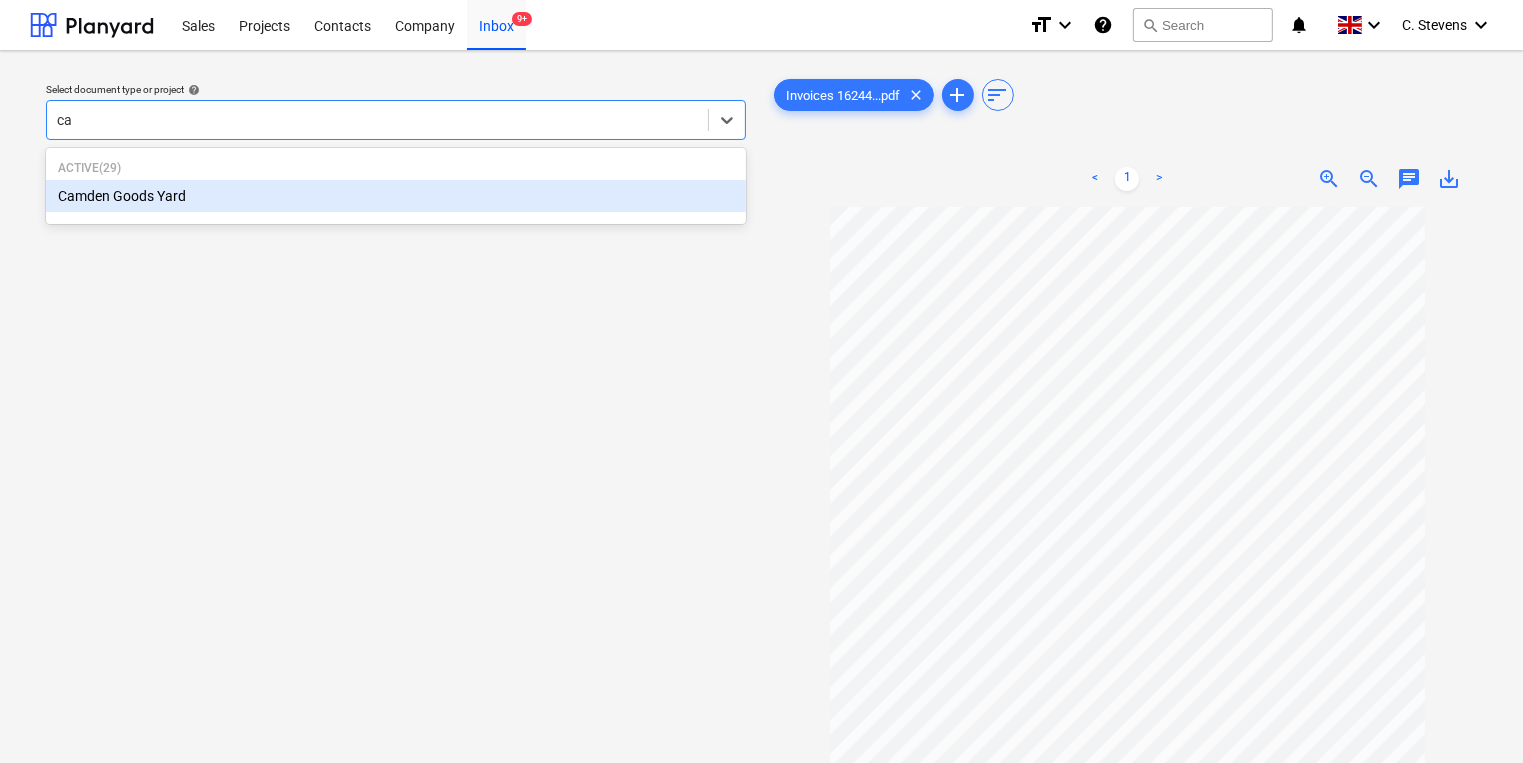 type on "cam" 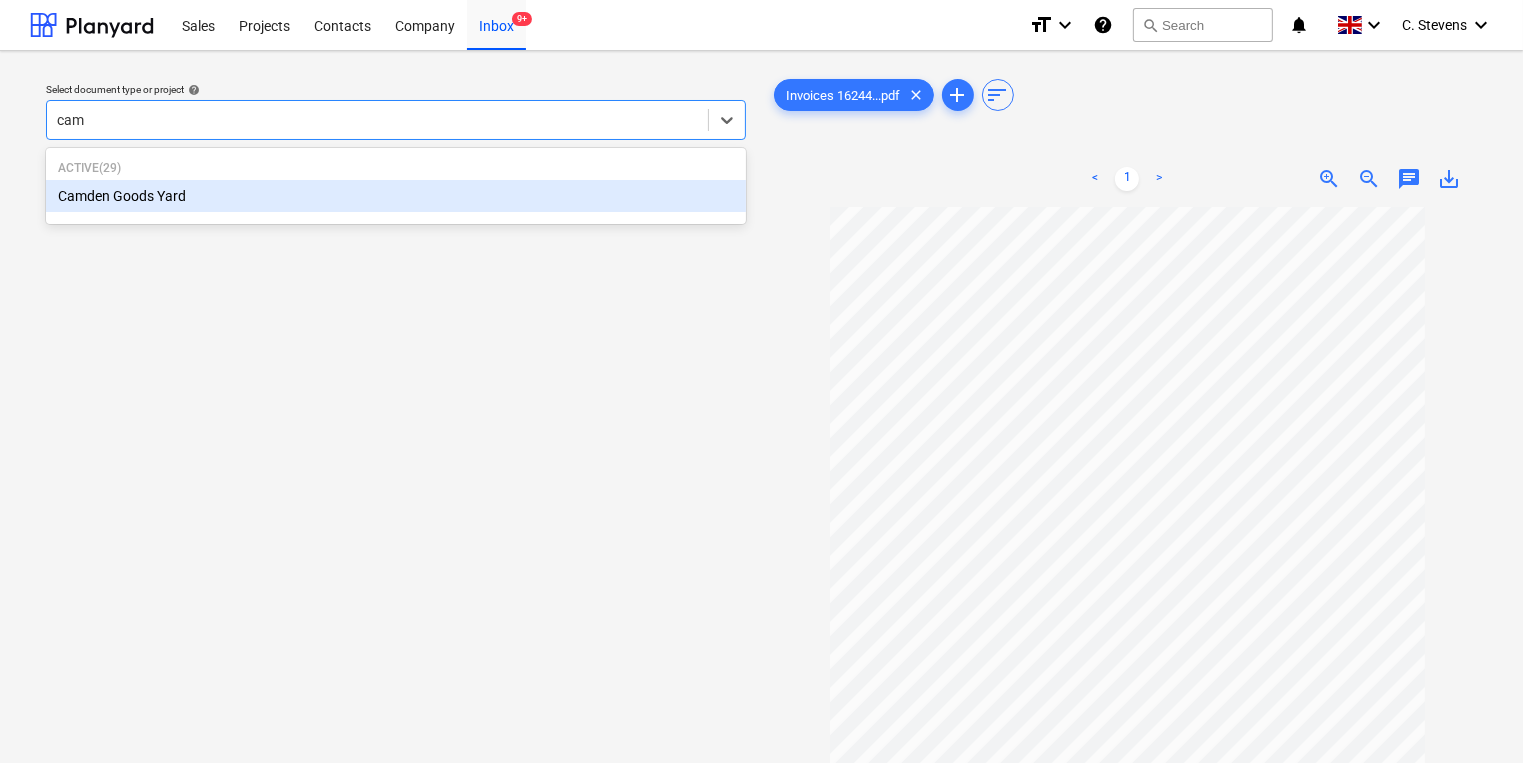type 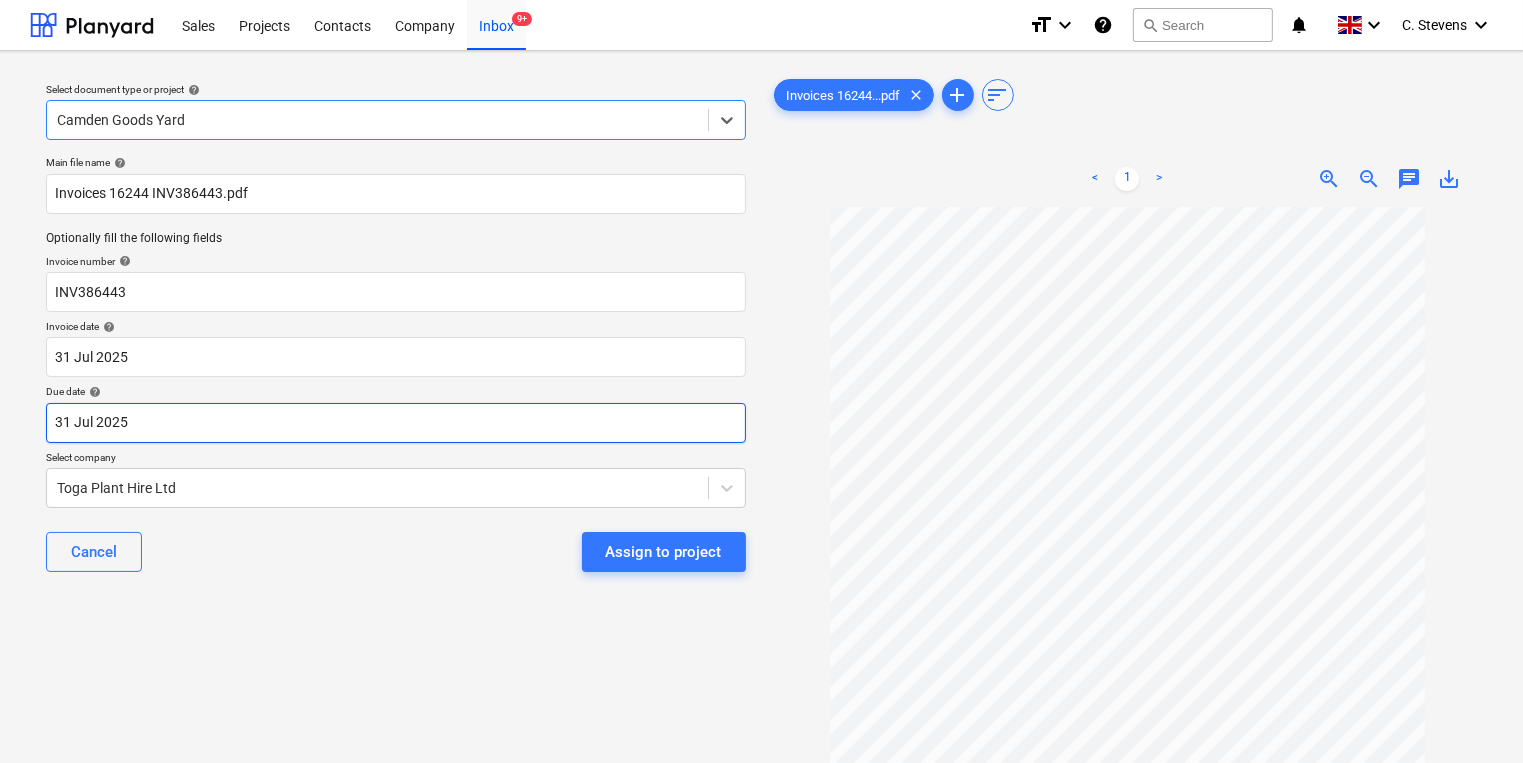 click on "Sales Projects Contacts Company Inbox 9+ format_size keyboard_arrow_down help search Search notifications 0 keyboard_arrow_down [FIRST] [LAST] keyboard_arrow_down Select document type or project help option Camden Goods Yard, selected.   Select is focused ,type to refine list, press Down to open the menu,  Camden Goods Yard Main file name help Invoices 16244 INV386443.pdf Optionally fill the following fields Invoice number help INV386443 Invoice date help 31 [MONTH] 2025 31.07.2025 Press the down arrow key to interact with the calendar and
select a date. Press the question mark key to get the keyboard shortcuts for changing dates. Due date help 31 [MONTH] 2025 31.07.2025 Press the down arrow key to interact with the calendar and
select a date. Press the question mark key to get the keyboard shortcuts for changing dates. Select company Toga Plant Hire Ltd   Cancel Assign to project Invoices 16244...pdf clear add sort < 1 > zoom_in zoom_out chat 0 save_alt Files uploaded successfully Files uploaded successfully" at bounding box center (761, 381) 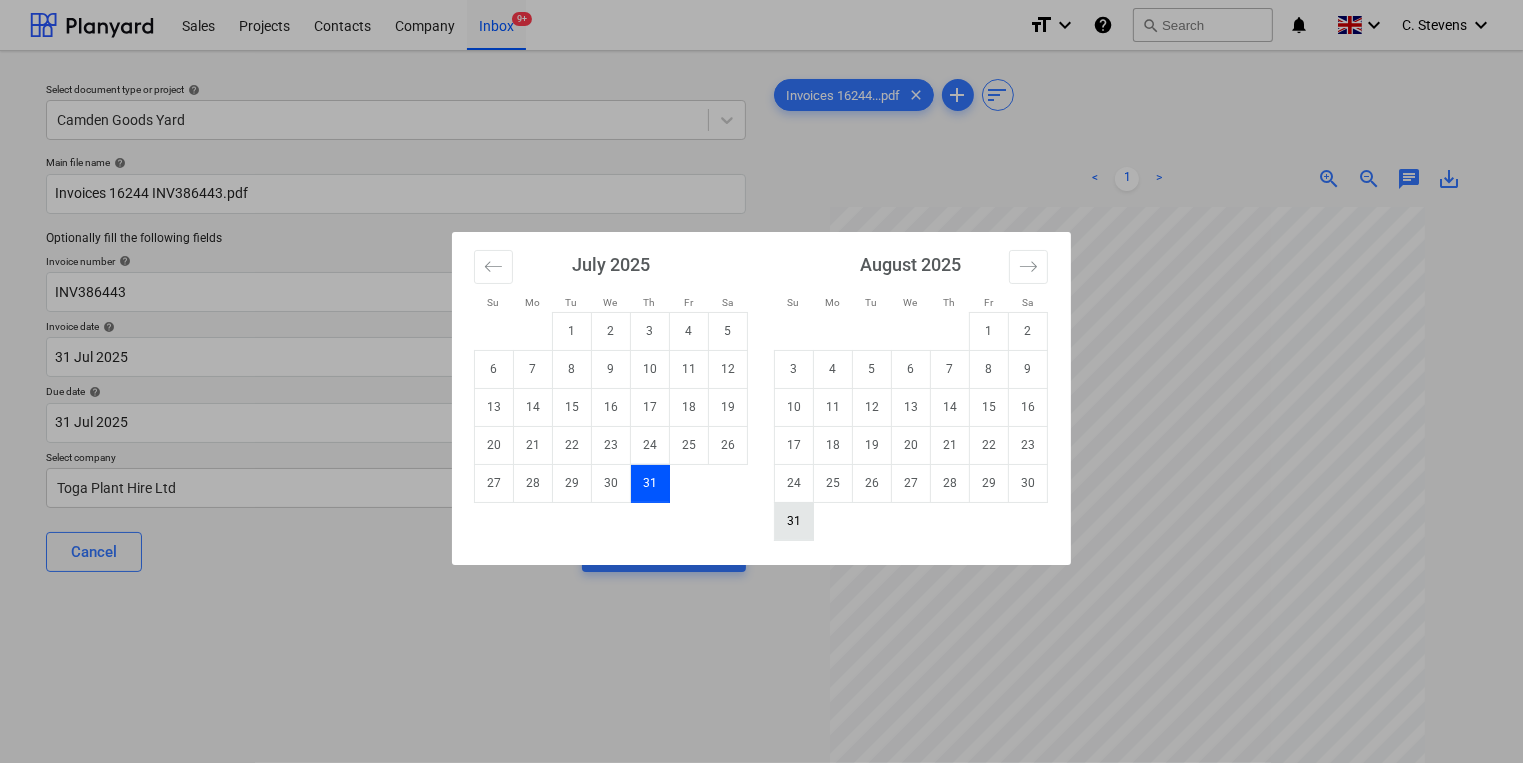 click on "31" at bounding box center (794, 521) 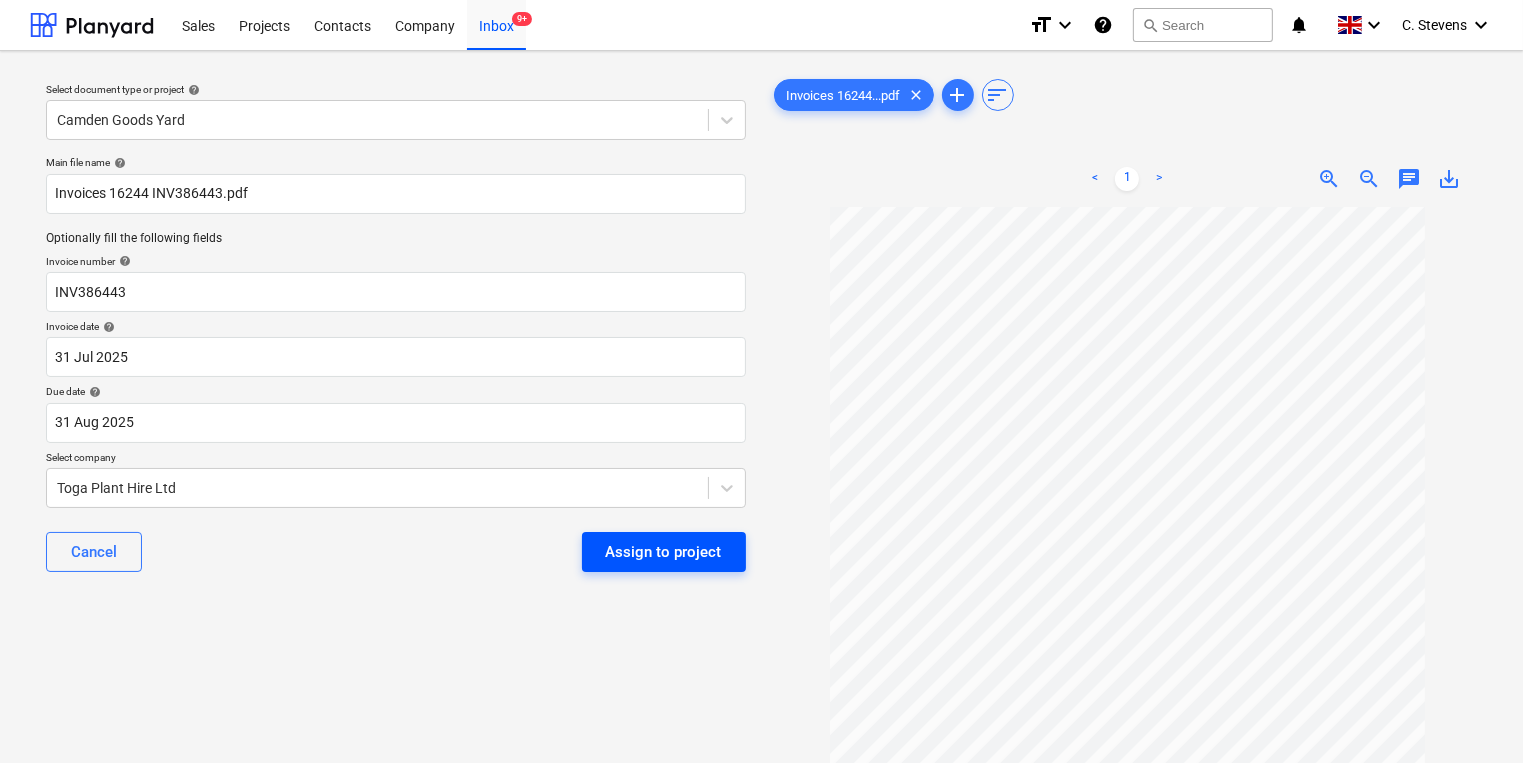click on "Assign to project" at bounding box center [664, 552] 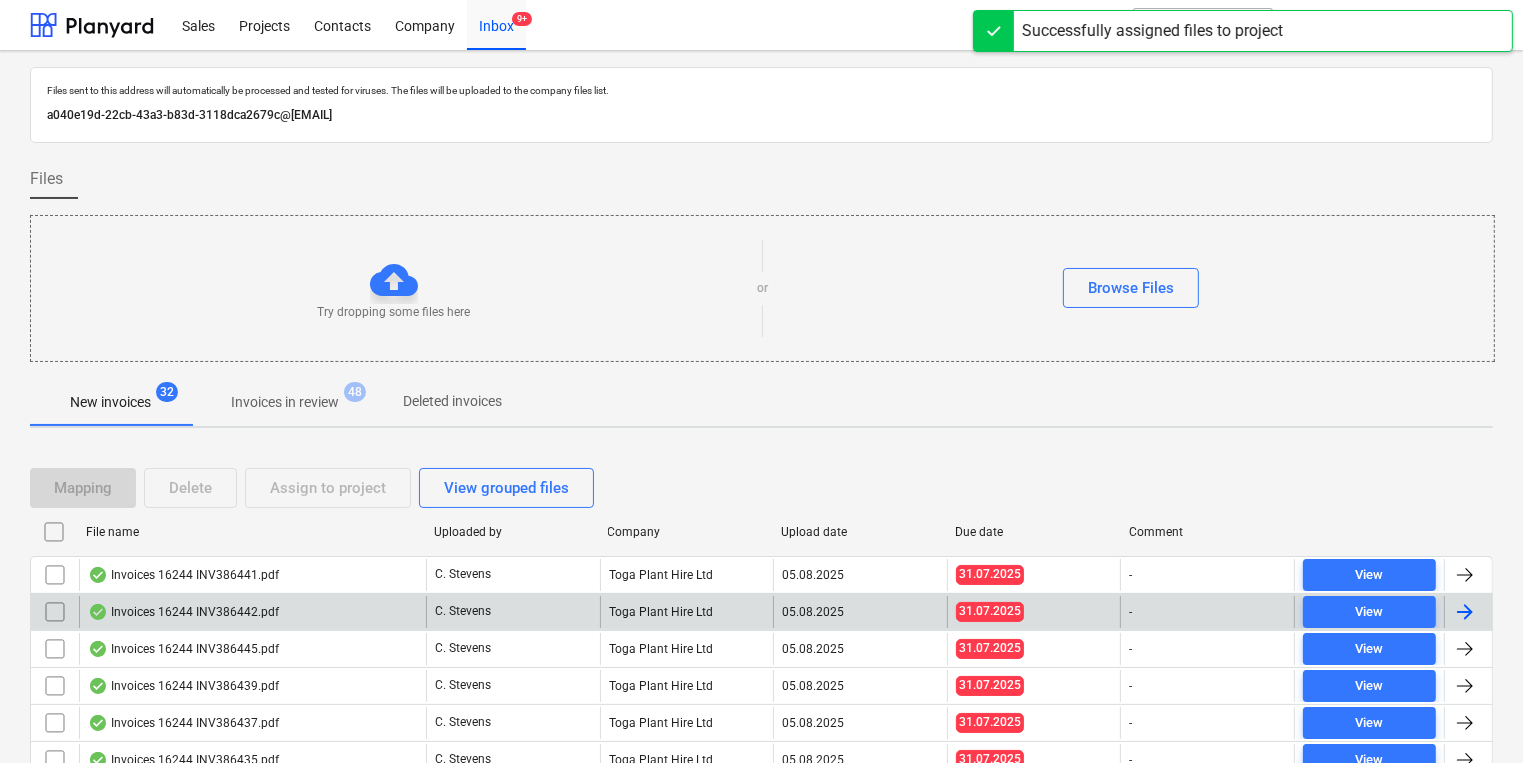 click on "Invoices 16244 INV386442.pdf" at bounding box center (252, 612) 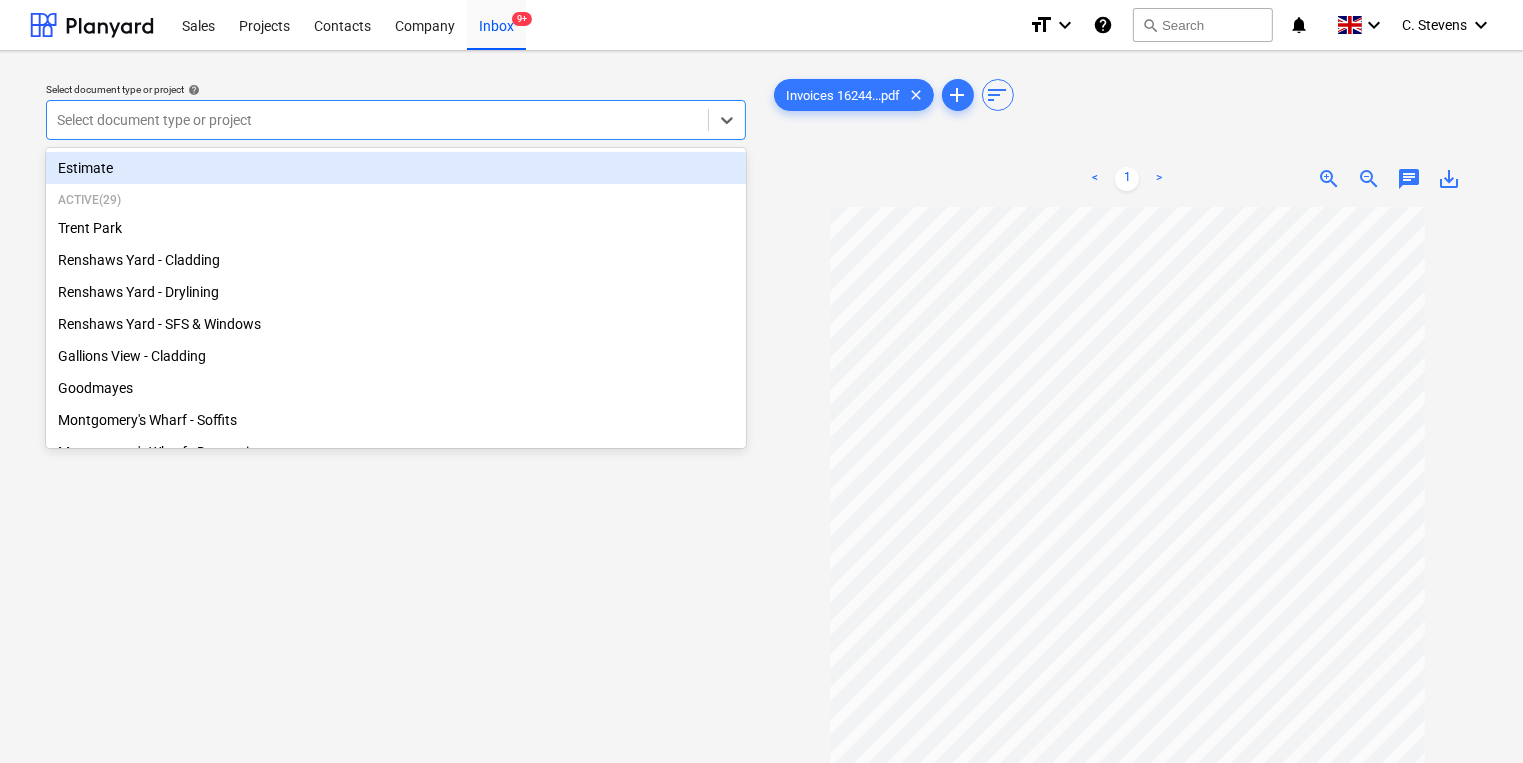 click at bounding box center [377, 120] 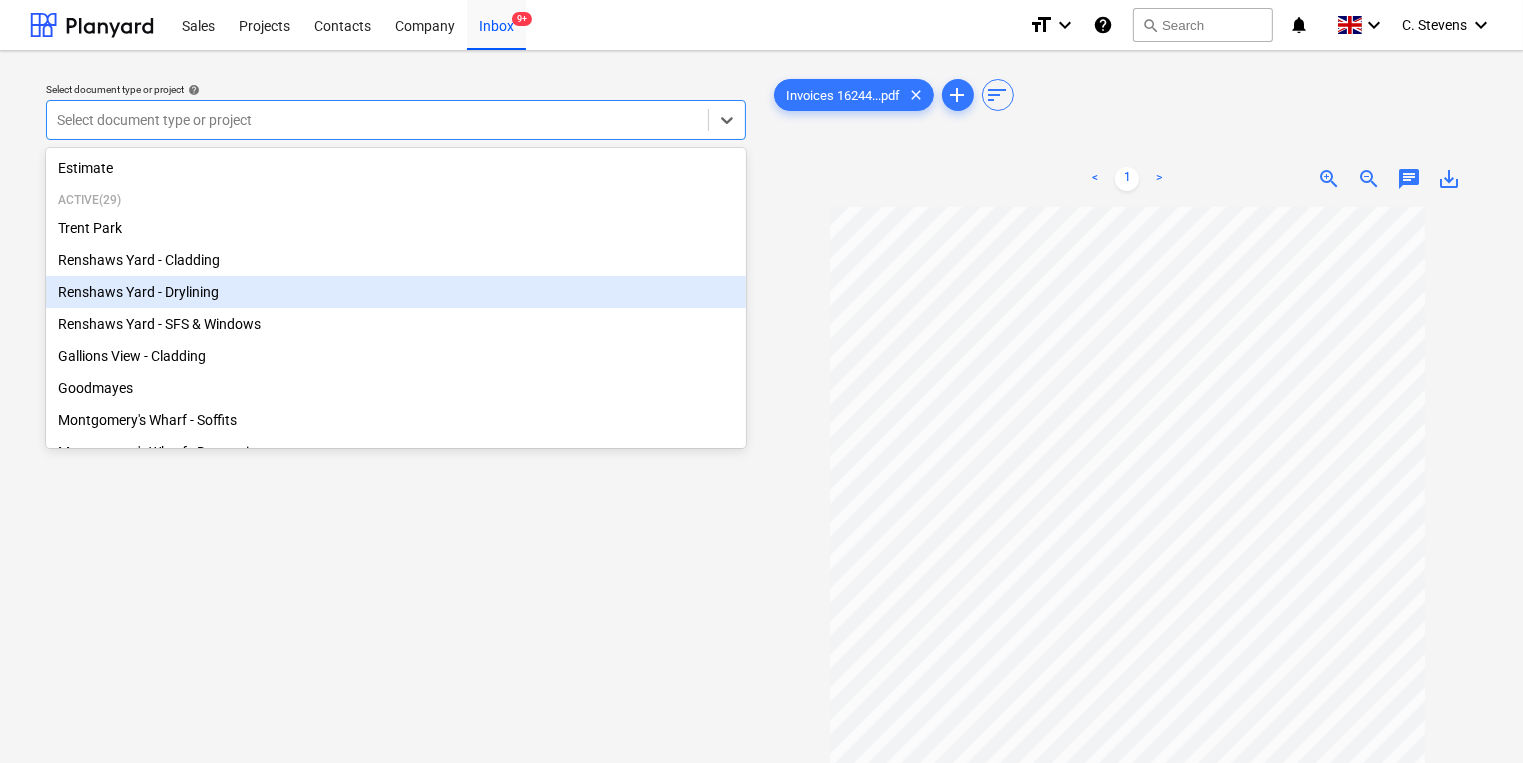 click on "Renshaws Yard -  Drylining" at bounding box center [396, 292] 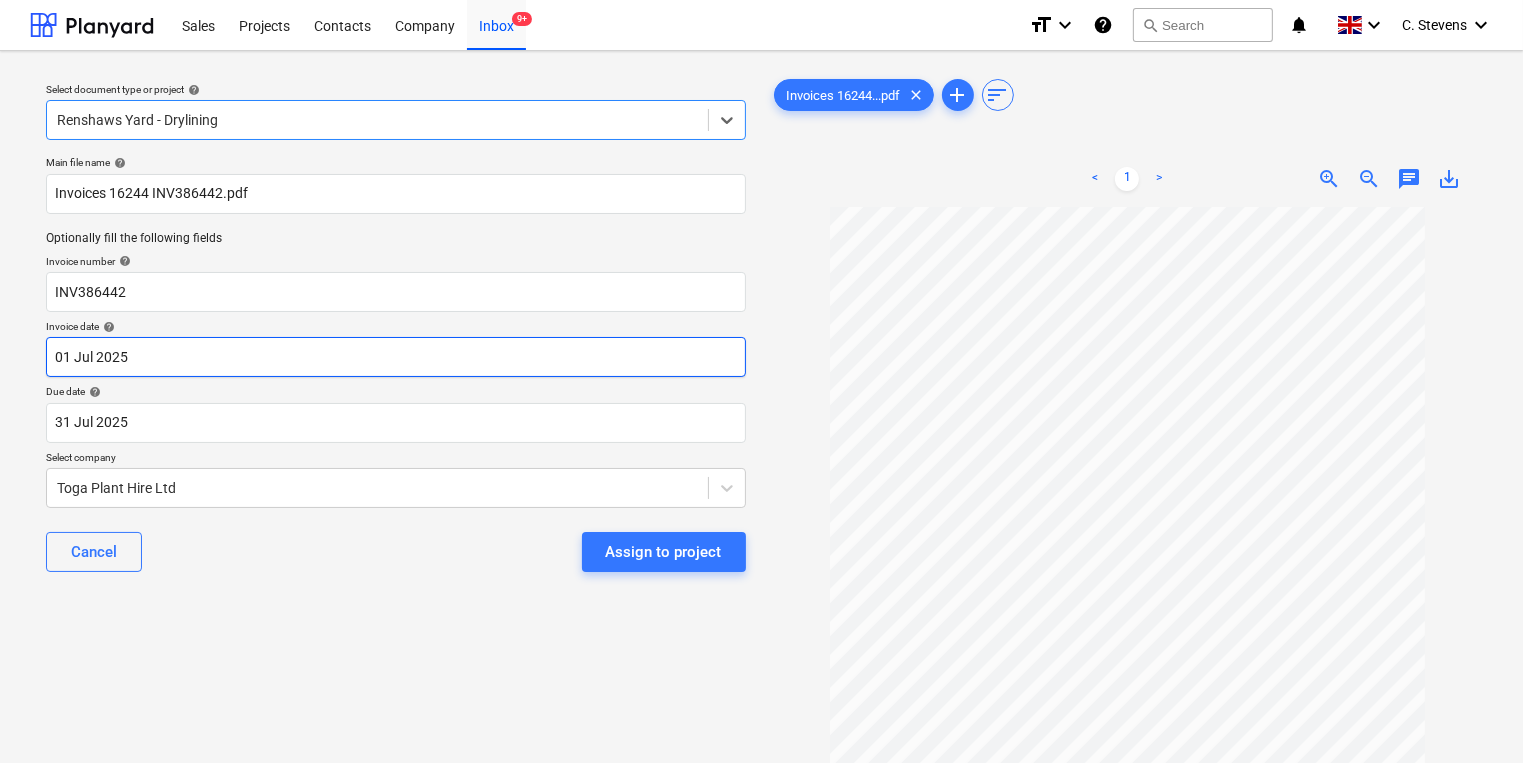 click on "Sales Projects Contacts Company Inbox 9+ format_size keyboard_arrow_down help search Search notifications 0 keyboard_arrow_down [NAME] keyboard_arrow_down Select document type or project help option [LOCATION] -  Drylining, selected.   Select is focused ,type to refine list, press Down to open the menu,  [LOCATION] -  Drylining Main file name help Invoices 16244 INV386442.pdf Optionally fill the following fields Invoice number help INV386442 Invoice date help 01 Jul 2025 01.07.2025 Press the down arrow key to interact with the calendar and
select a date. Press the question mark key to get the keyboard shortcuts for changing dates. Due date help 31 Jul 2025 31.07.2025 Press the down arrow key to interact with the calendar and
select a date. Press the question mark key to get the keyboard shortcuts for changing dates. Select company Toga Plant Hire Ltd   Cancel Assign to project Invoices 16244...pdf clear add sort < 1 > zoom_in zoom_out chat 0 save_alt Files uploaded successfully" at bounding box center (761, 381) 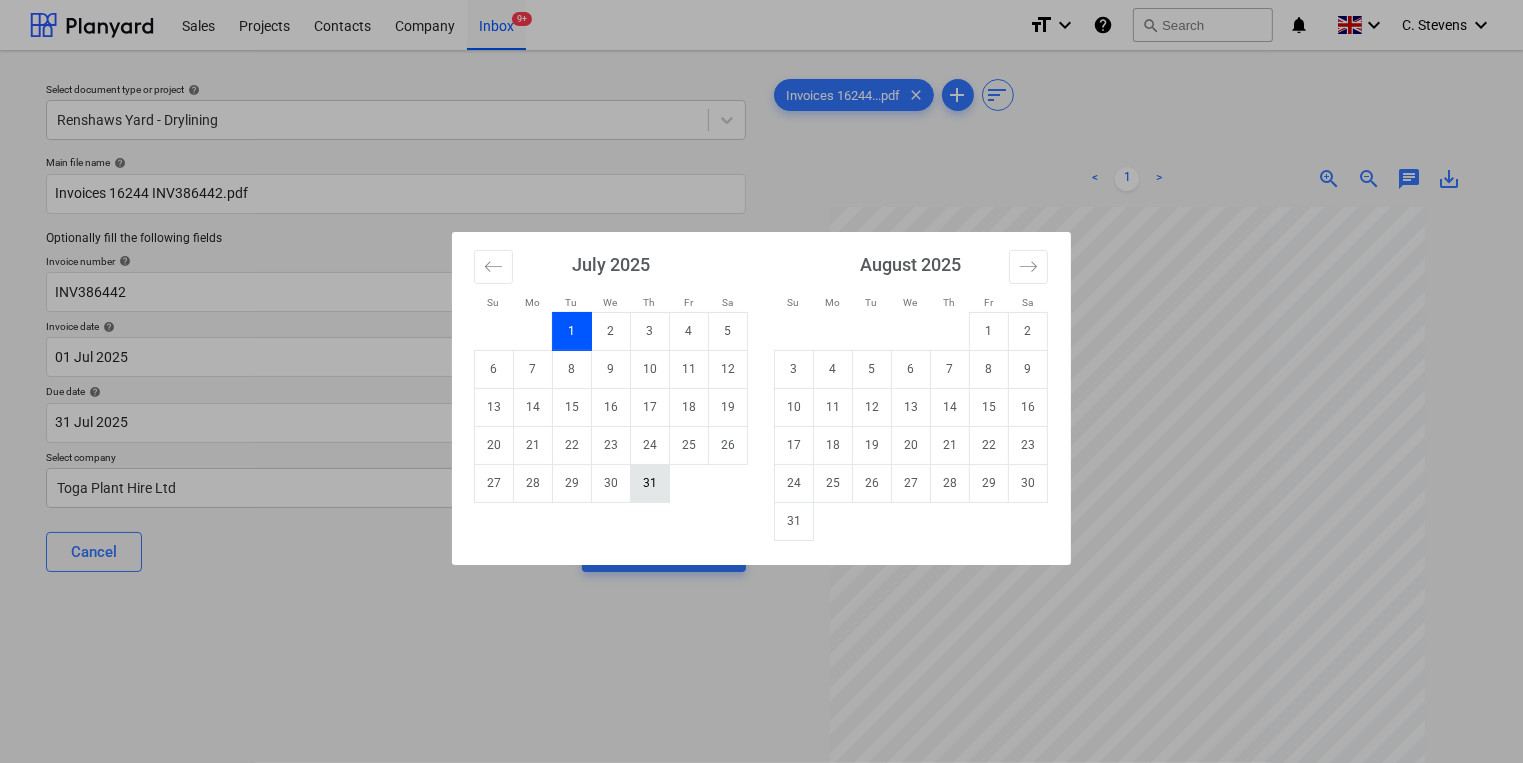 click on "31" at bounding box center [650, 483] 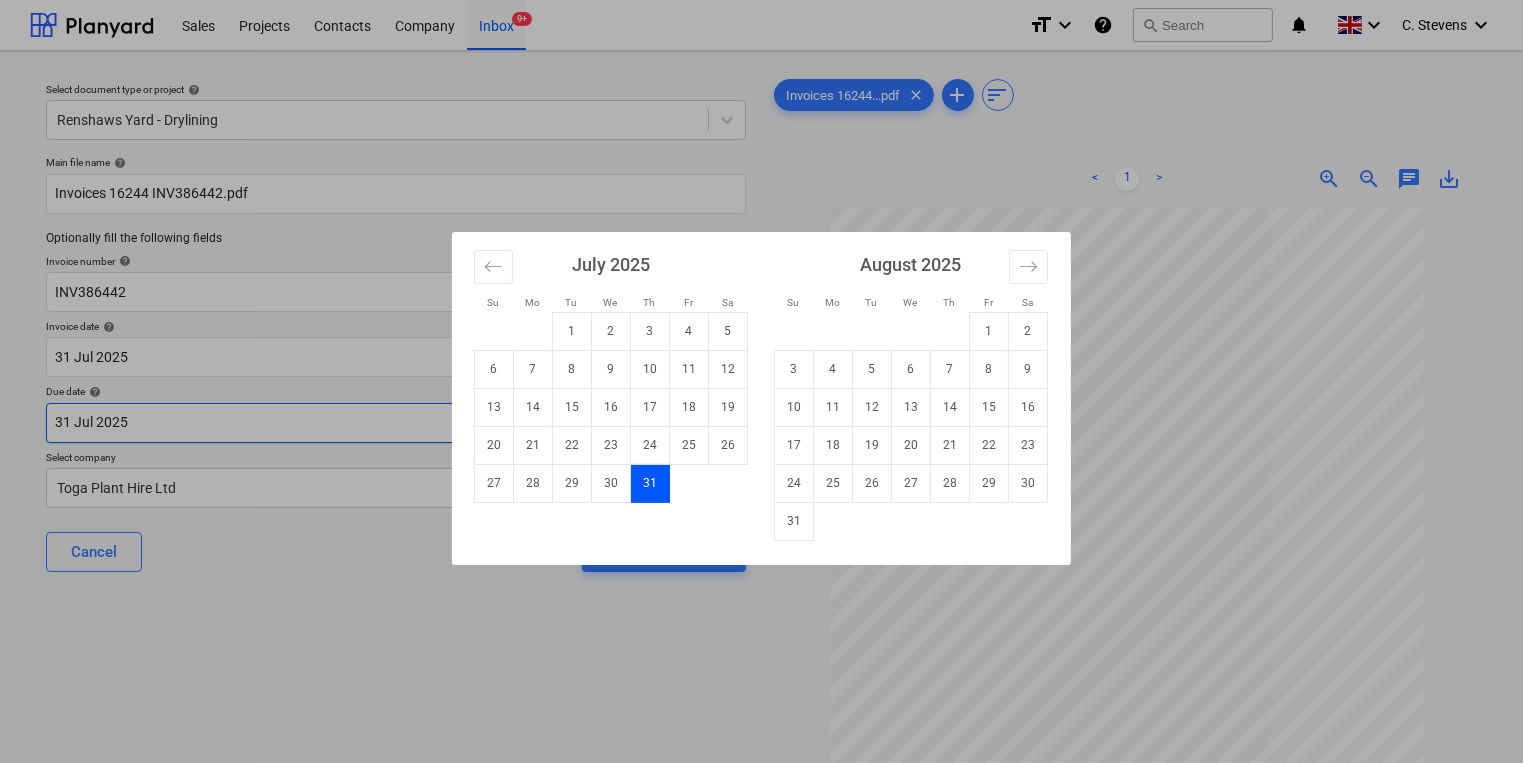 click on "Sales Projects Contacts Company Inbox 9+ format_size keyboard_arrow_down help search Search notifications 0 keyboard_arrow_down [FIRST] [LAST] keyboard_arrow_down Select document type or project help Renshaws Yard -  Drylining Main file name help Invoices 16244 INV386442.pdf Optionally fill the following fields Invoice number help INV386442 Invoice date help 31 Jul [YEAR] 31.07.[YEAR] Press the down arrow key to interact with the calendar and
select a date. Press the question mark key to get the keyboard shortcuts for changing dates. Due date help 31 Jul [YEAR] 31.07.[YEAR] Press the down arrow key to interact with the calendar and
select a date. Press the question mark key to get the keyboard shortcuts for changing dates. Select company Toga Plant Hire Ltd   Cancel Assign to project Invoices 16244...pdf clear add sort < 1 > zoom_in zoom_out chat 0 save_alt Files uploaded successfully Files uploaded successfully
Su Mo Tu We Th Fr Sa Su Mo Tu We Th Fr Sa June 2025 1 2 3 4 5 6 7 8 9 10 11 12 13 14 15" at bounding box center (761, 381) 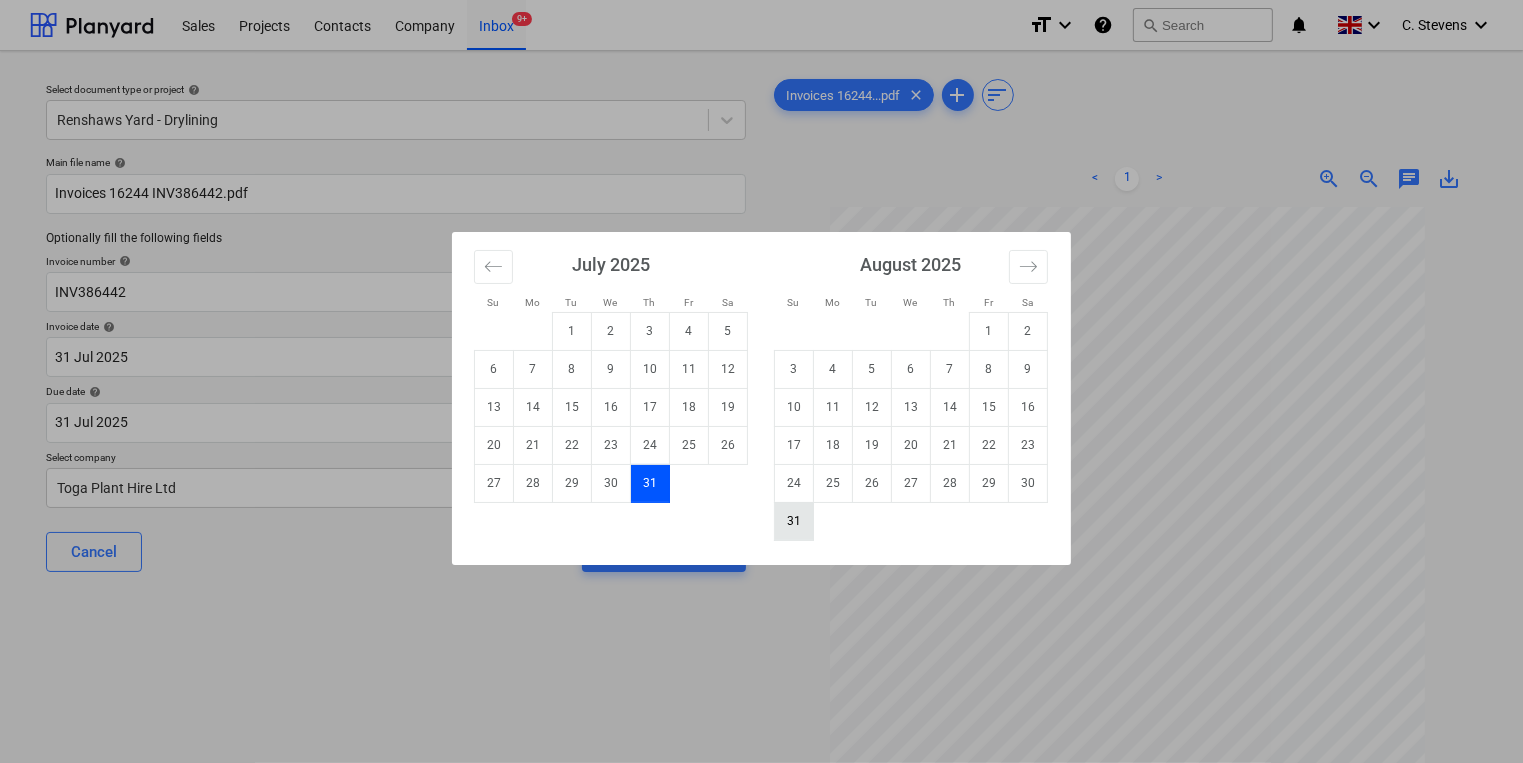 click on "31" at bounding box center (794, 521) 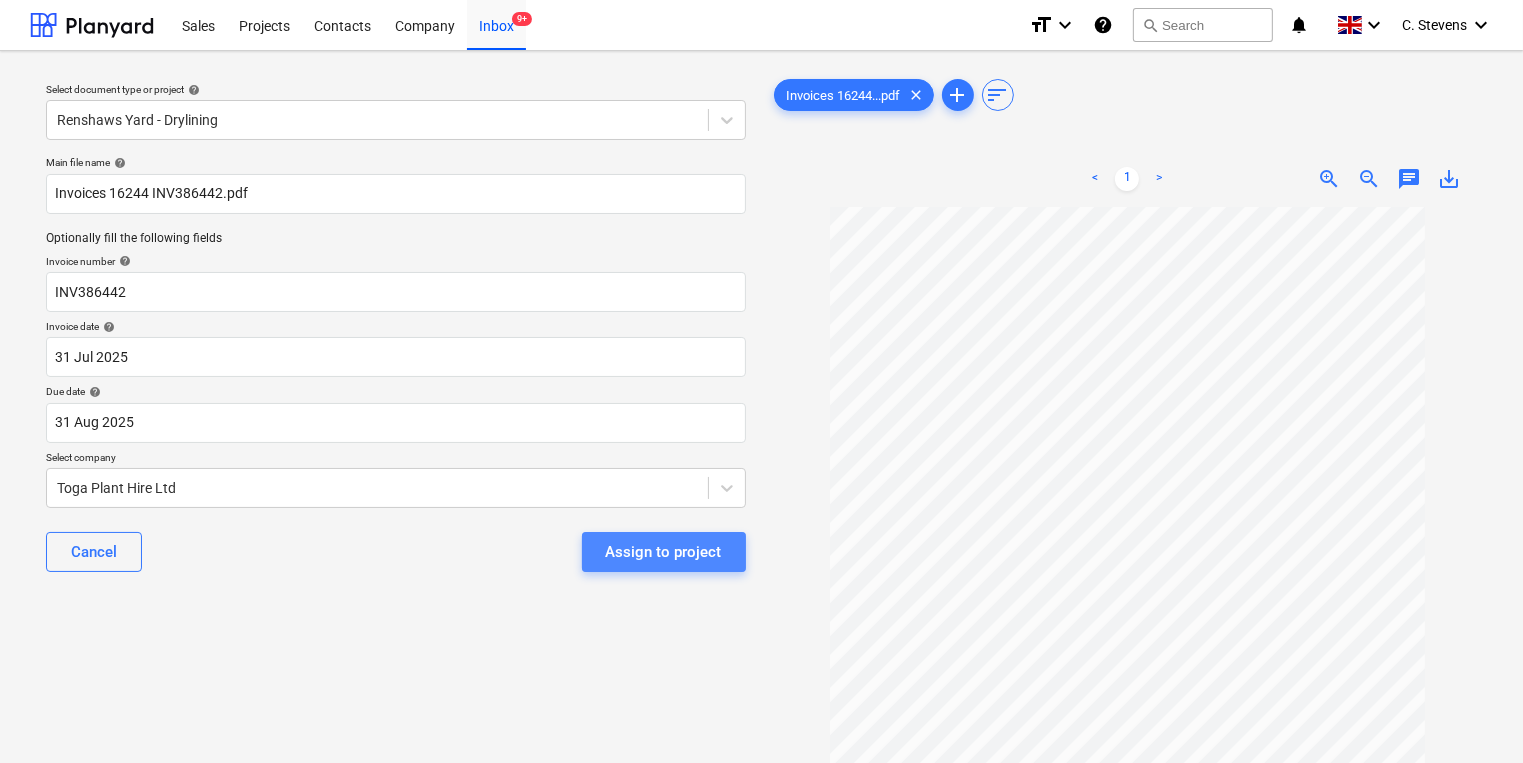click on "Assign to project" at bounding box center [664, 552] 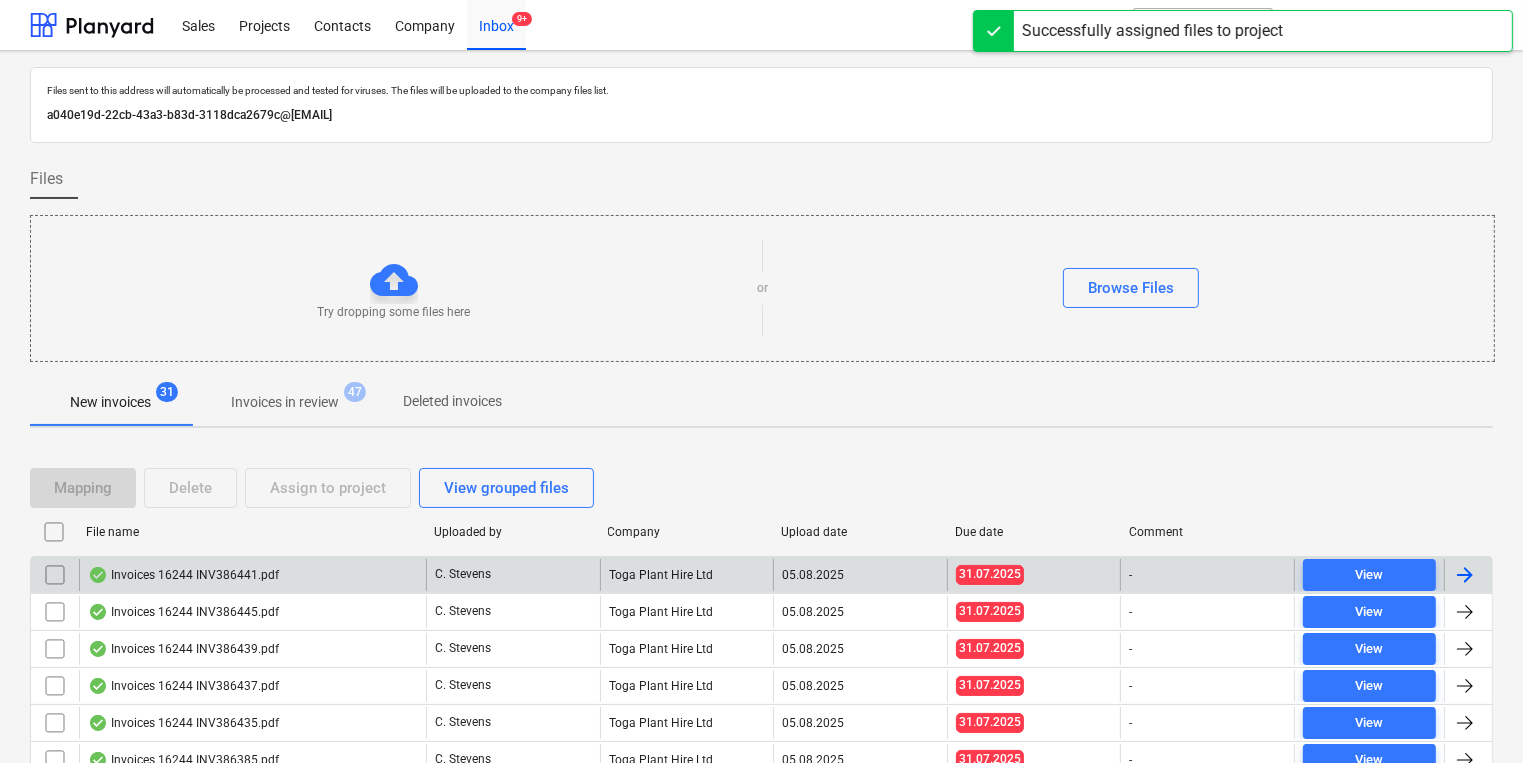 click on "Invoices 16244 INV386441.pdf" at bounding box center (183, 575) 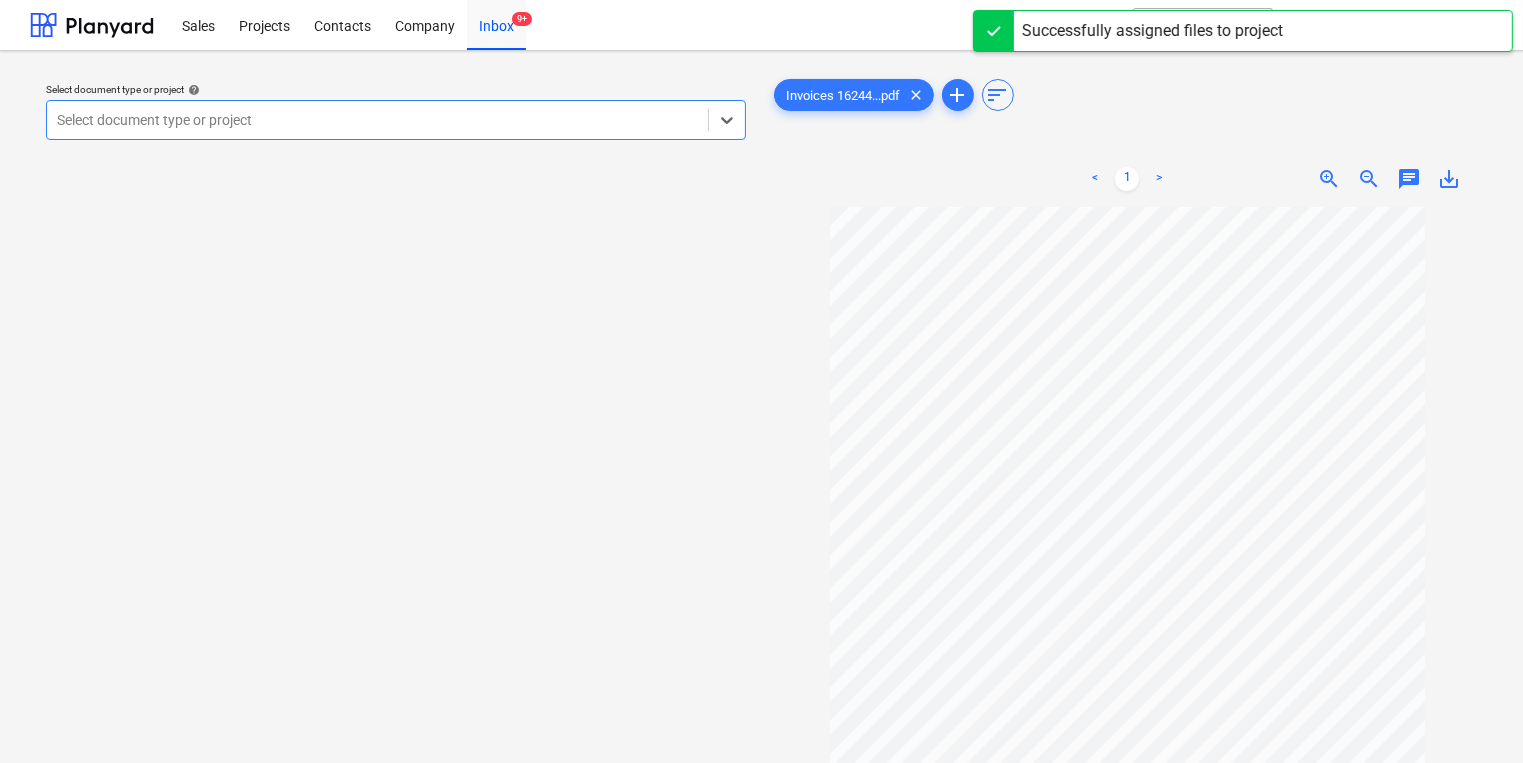 click at bounding box center (377, 120) 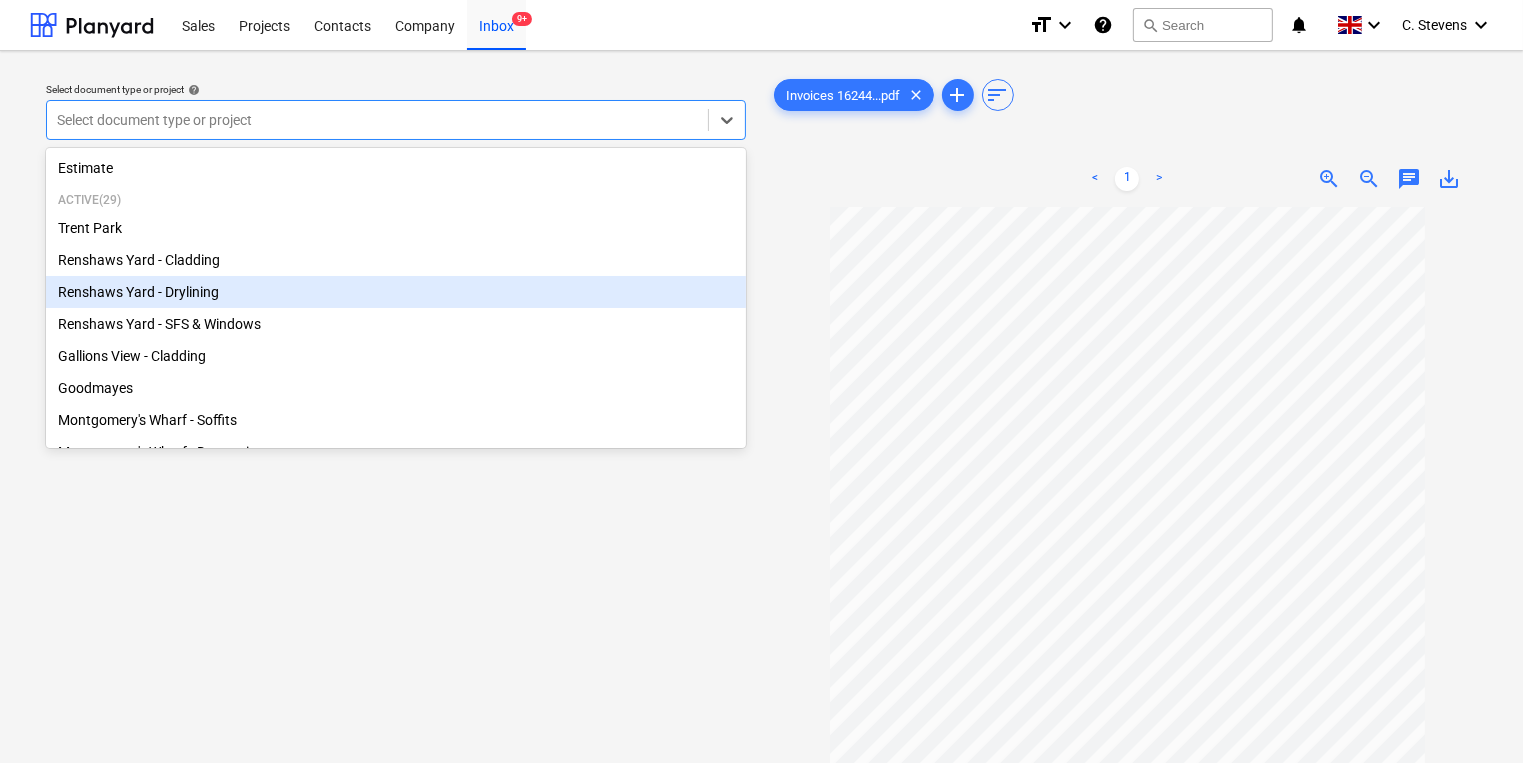 click on "Renshaws Yard -  Drylining" at bounding box center [396, 292] 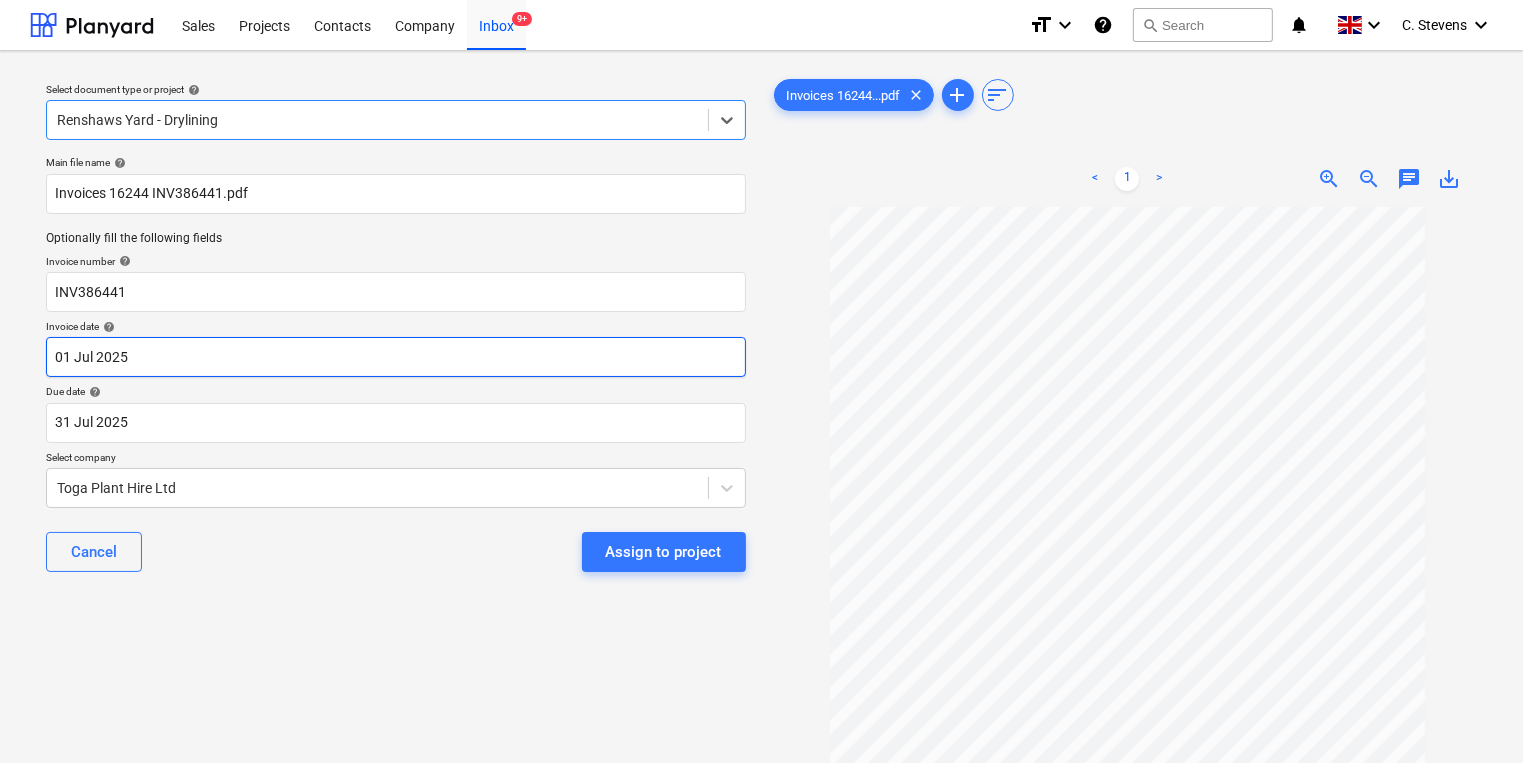 click on "Sales Projects Contacts Company Inbox 9+ format_size keyboard_arrow_down help search Search notifications 0 keyboard_arrow_down [FIRST] [LAST] keyboard_arrow_down Select document type or project help option Renshaws Yard -  Drylining, selected.   Select is focused ,type to refine list, press Down to open the menu,  Renshaws Yard -  Drylining Main file name help Invoices 16244 INV386441.pdf Optionally fill the following fields Invoice number help INV386441 Invoice date help 01 Jul [YEAR] 01.07.[YEAR] Press the down arrow key to interact with the calendar and
select a date. Press the question mark key to get the keyboard shortcuts for changing dates. Due date help 31 Jul [YEAR] 31.07.[YEAR] Press the down arrow key to interact with the calendar and
select a date. Press the question mark key to get the keyboard shortcuts for changing dates. Select company Toga Plant Hire Ltd   Cancel Assign to project Invoices 16244...pdf clear add sort < 1 > zoom_in zoom_out chat 0 save_alt Files uploaded successfully" at bounding box center [761, 381] 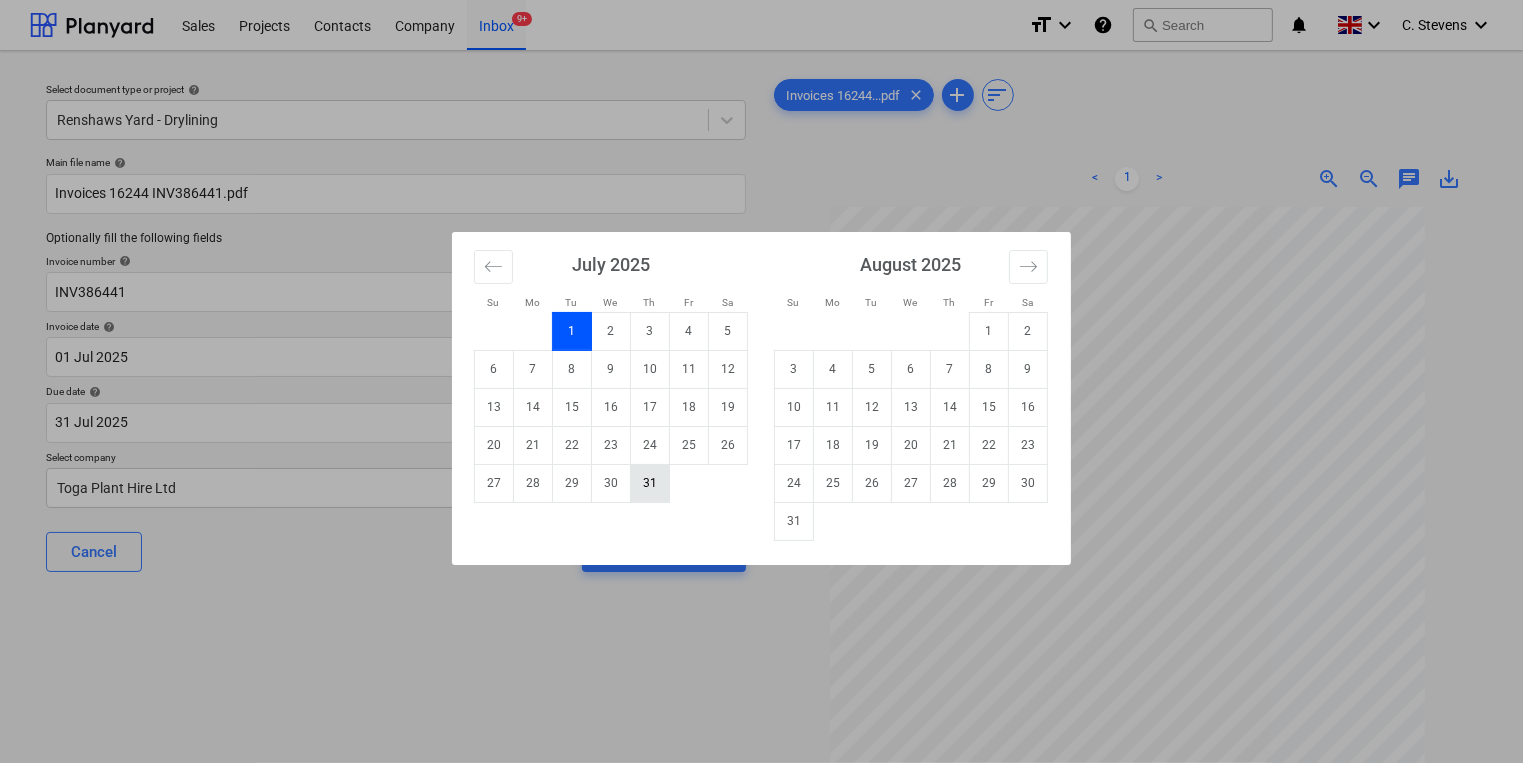 click on "31" at bounding box center [650, 483] 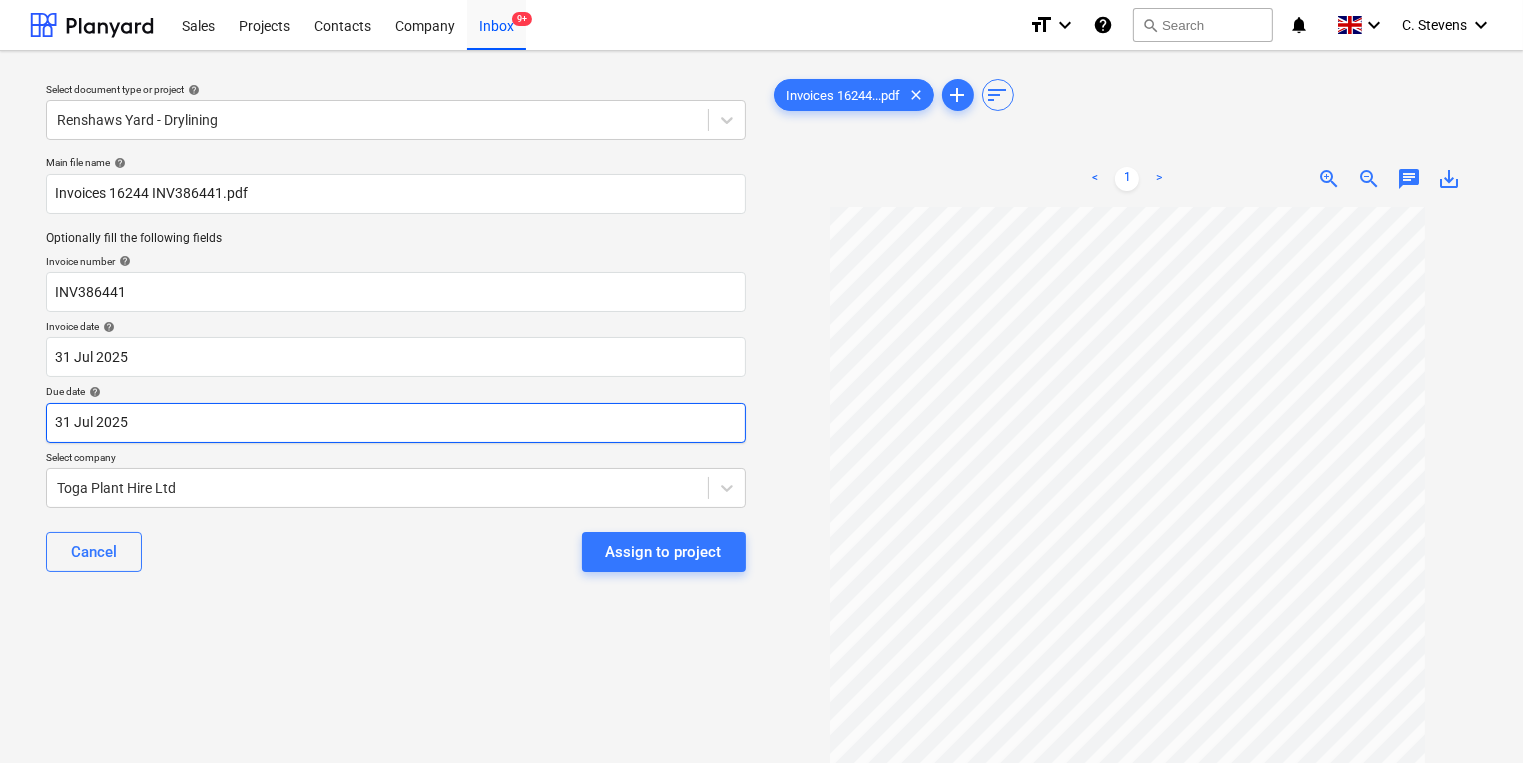 click on "Sales Projects Contacts Company Inbox 9+ format_size keyboard_arrow_down help search Search notifications 0 keyboard_arrow_down [FIRST] [LAST] keyboard_arrow_down Select document type or project help Renshaws Yard -  Drylining Main file name help Invoices 16244 INV386441.pdf Optionally fill the following fields Invoice number help INV386441 Invoice date help 31 [MONTH] 2025 31.07.2025 Press the down arrow key to interact with the calendar and
select a date. Press the question mark key to get the keyboard shortcuts for changing dates. Due date help 31 [MONTH] 2025 31.07.2025 Press the down arrow key to interact with the calendar and
select a date. Press the question mark key to get the keyboard shortcuts for changing dates. Select company Toga Plant Hire Ltd   Cancel Assign to project Invoices 16244...pdf clear add sort < 1 > zoom_in zoom_out chat 0 save_alt Files uploaded successfully Files uploaded successfully" at bounding box center [761, 381] 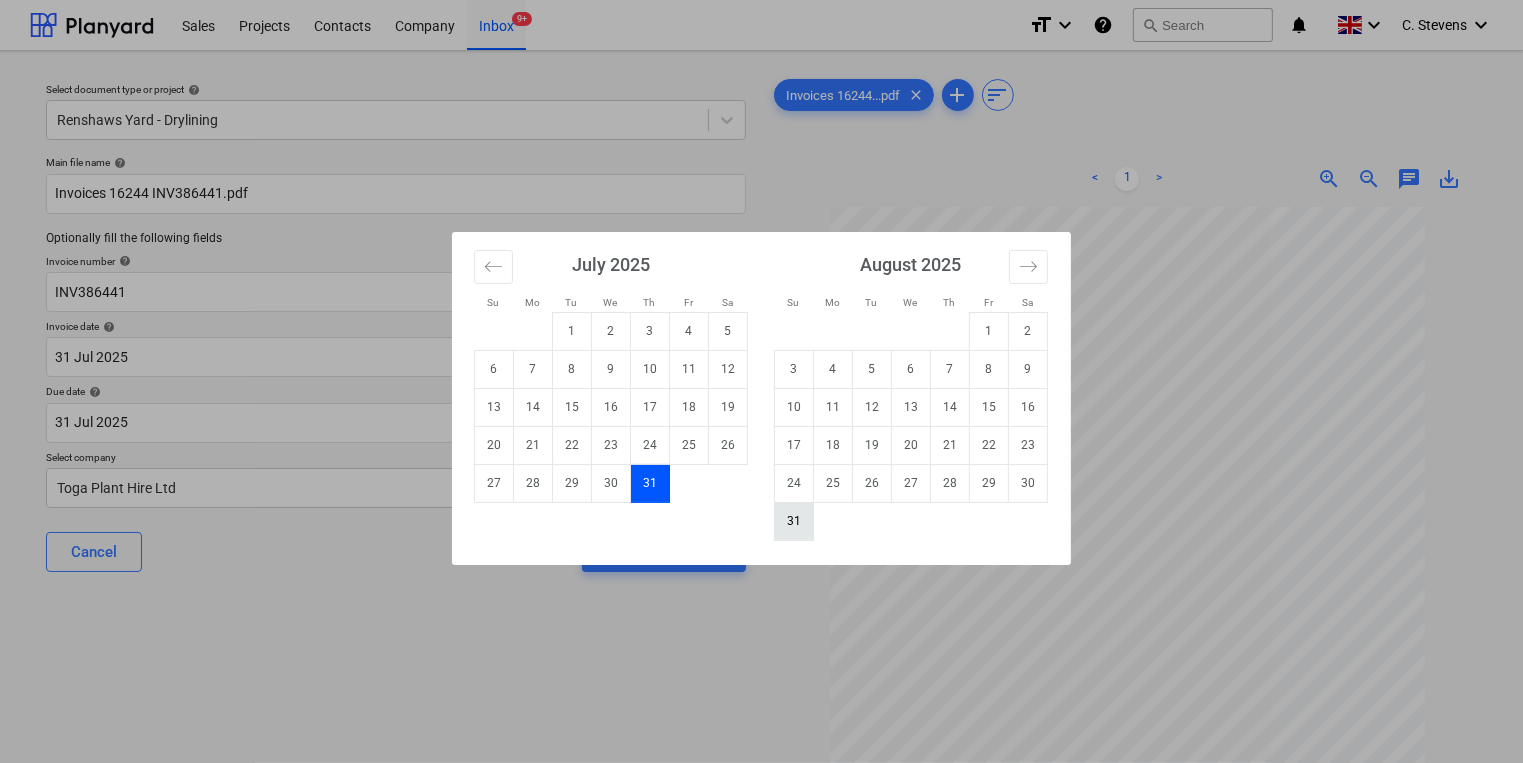 click on "31" at bounding box center (794, 521) 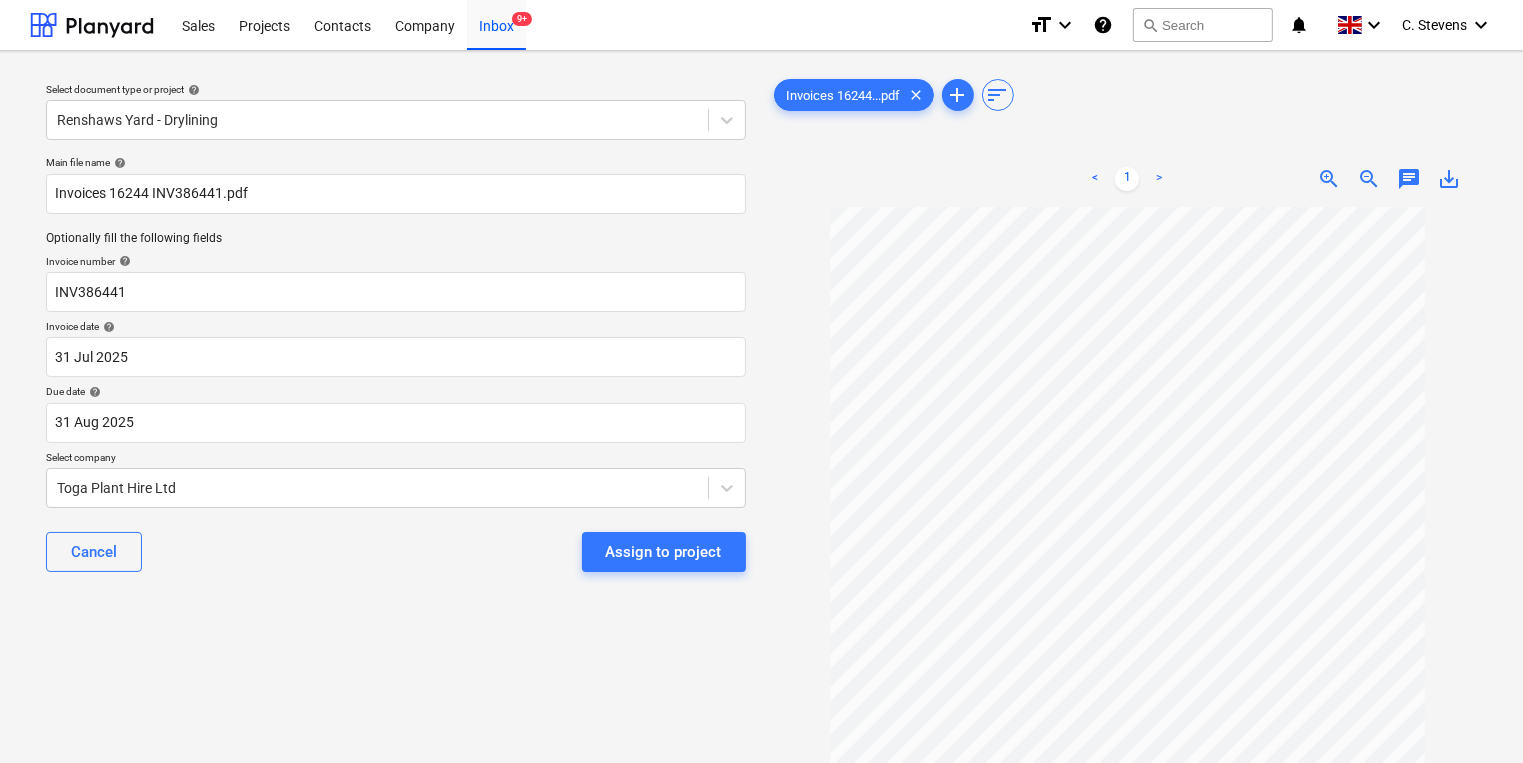 type on "31 Aug 2025" 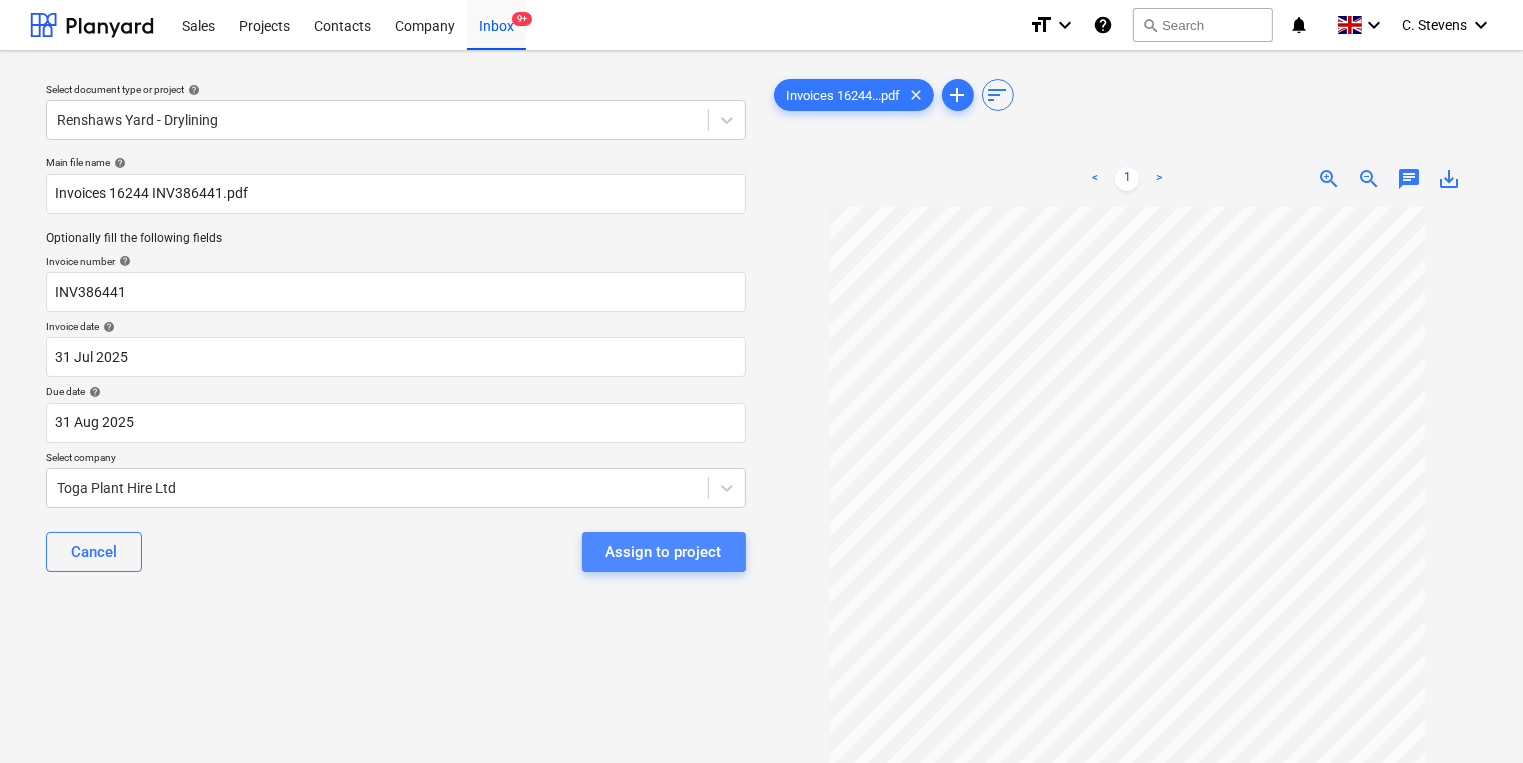 click on "Assign to project" at bounding box center (664, 552) 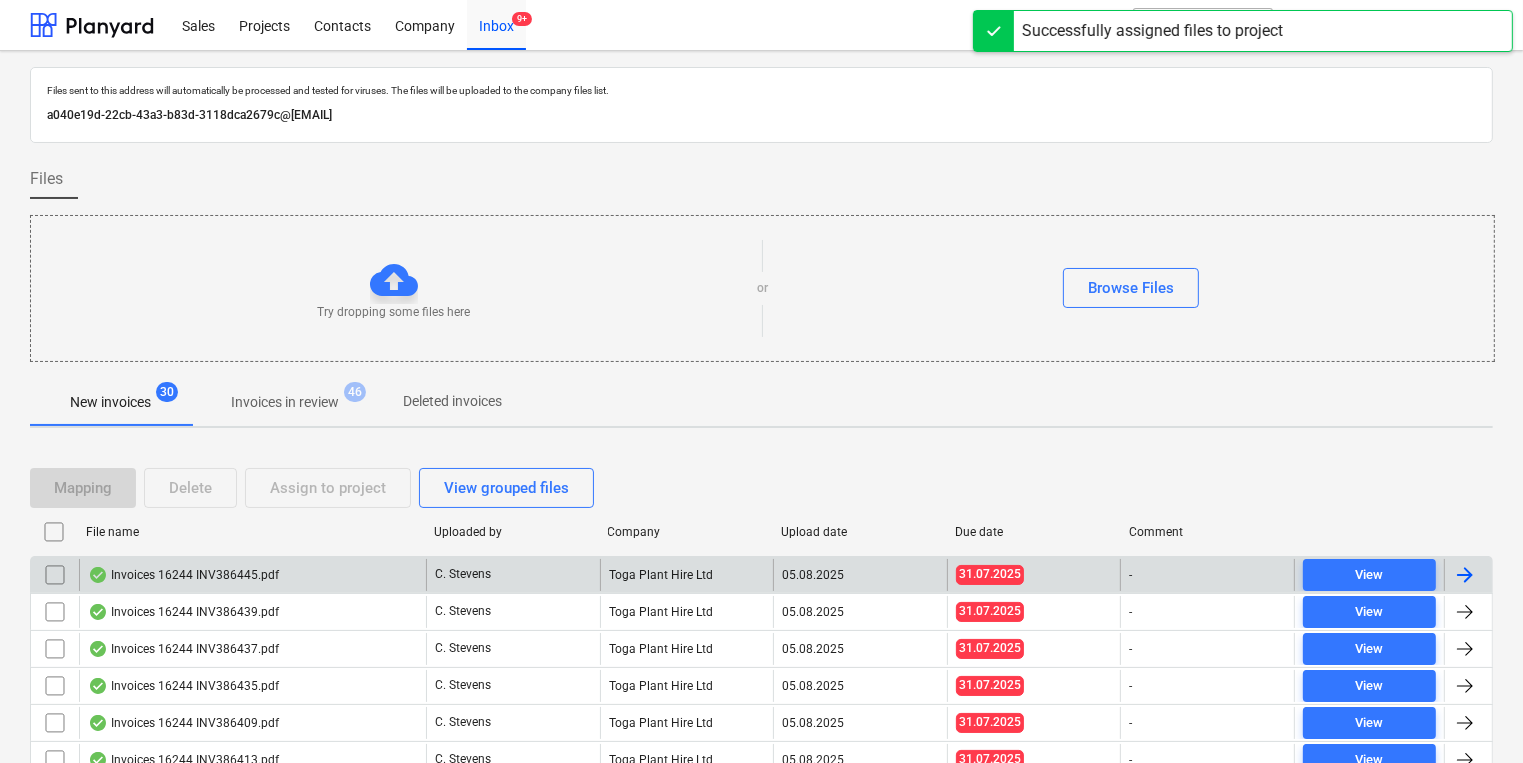 click on "Invoices 16244 INV386445.pdf" at bounding box center (183, 575) 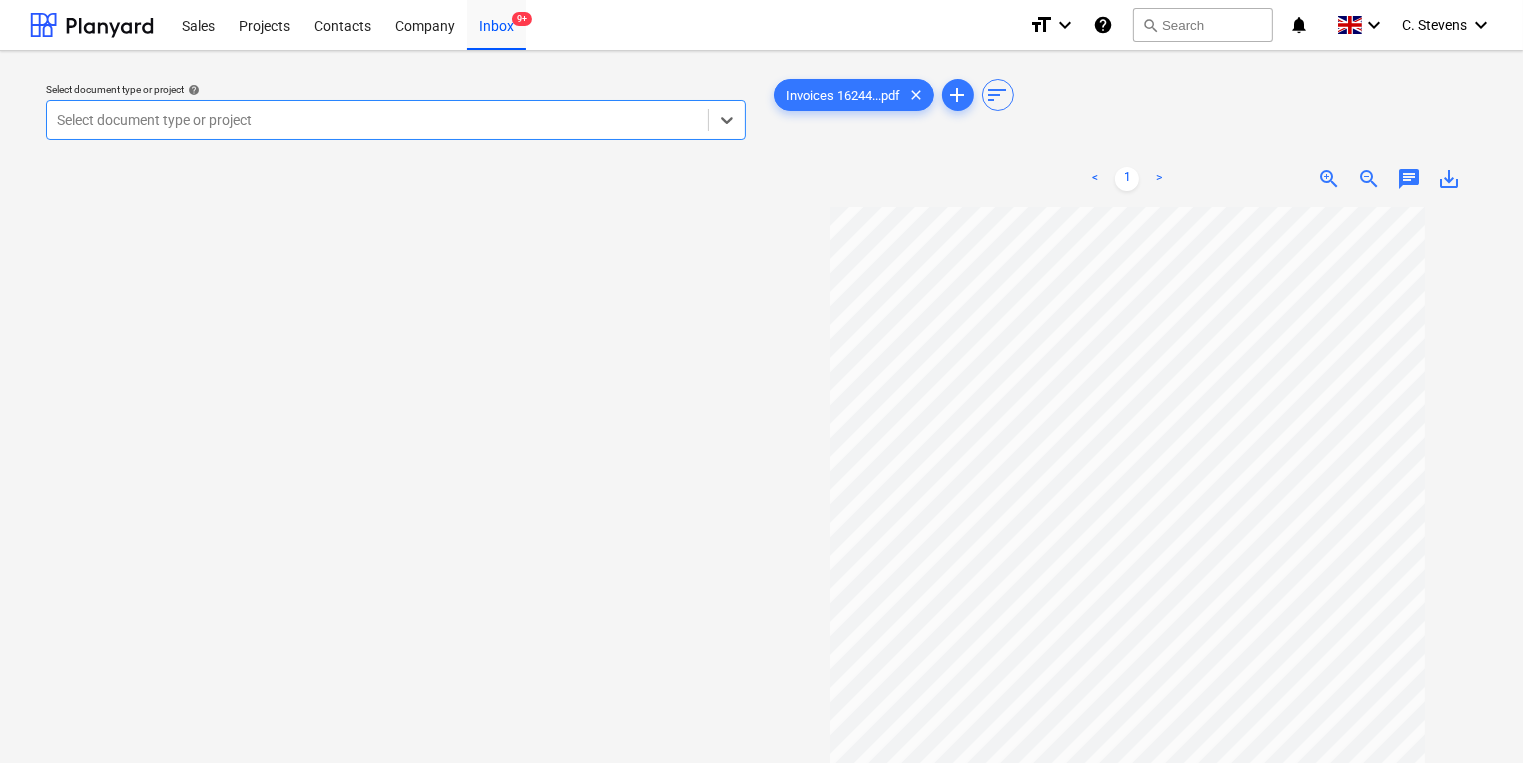 click at bounding box center [377, 120] 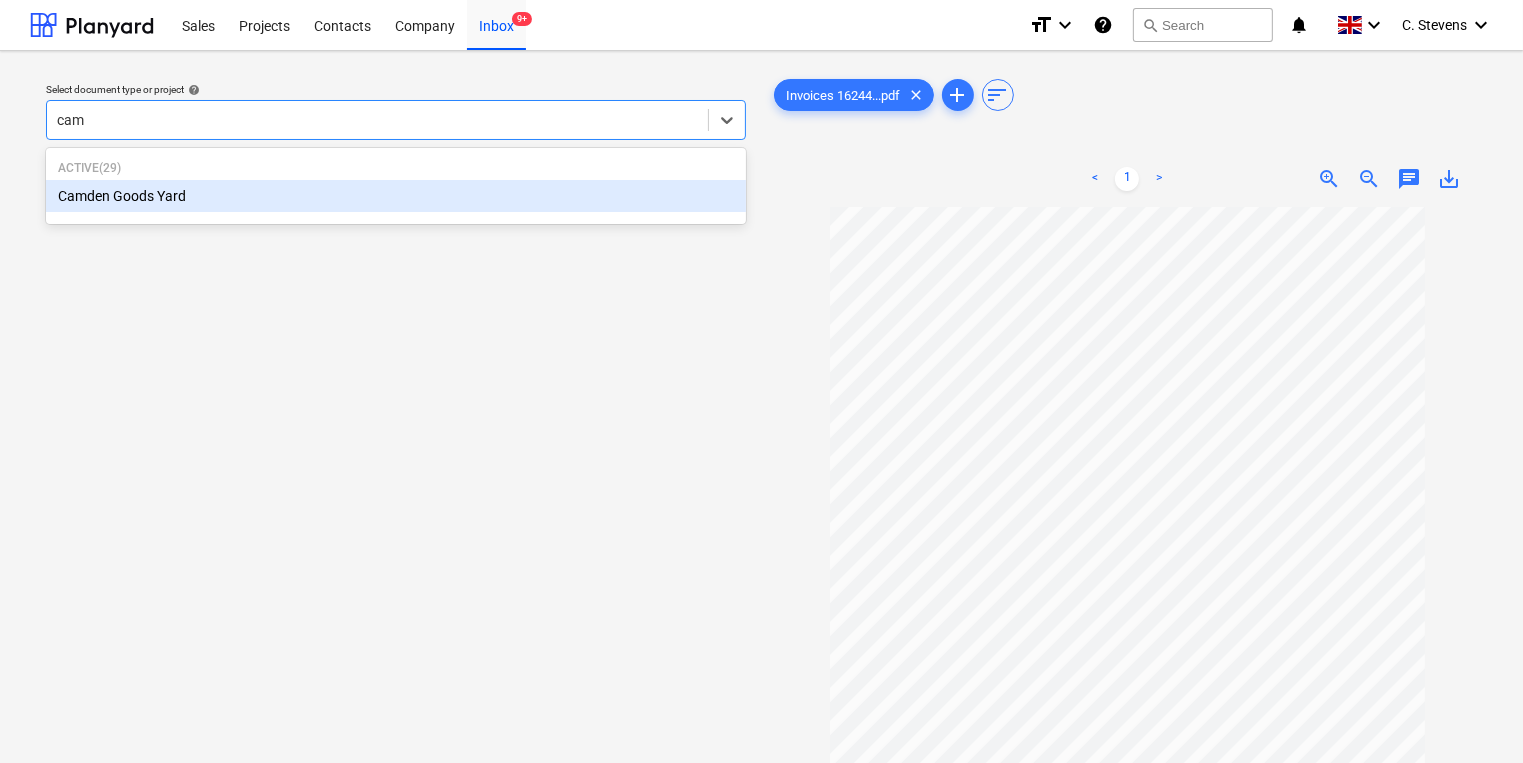 type on "camd" 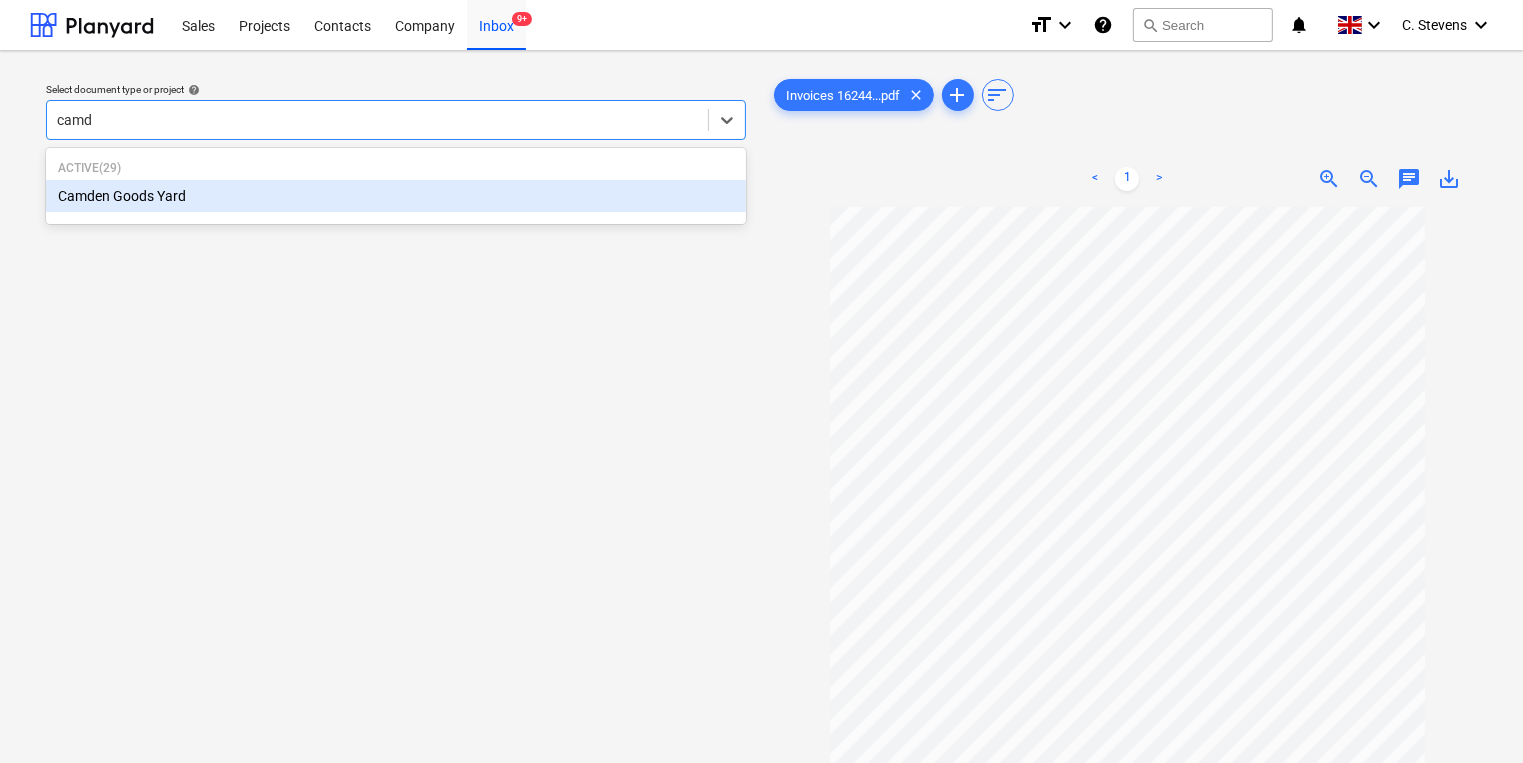 type 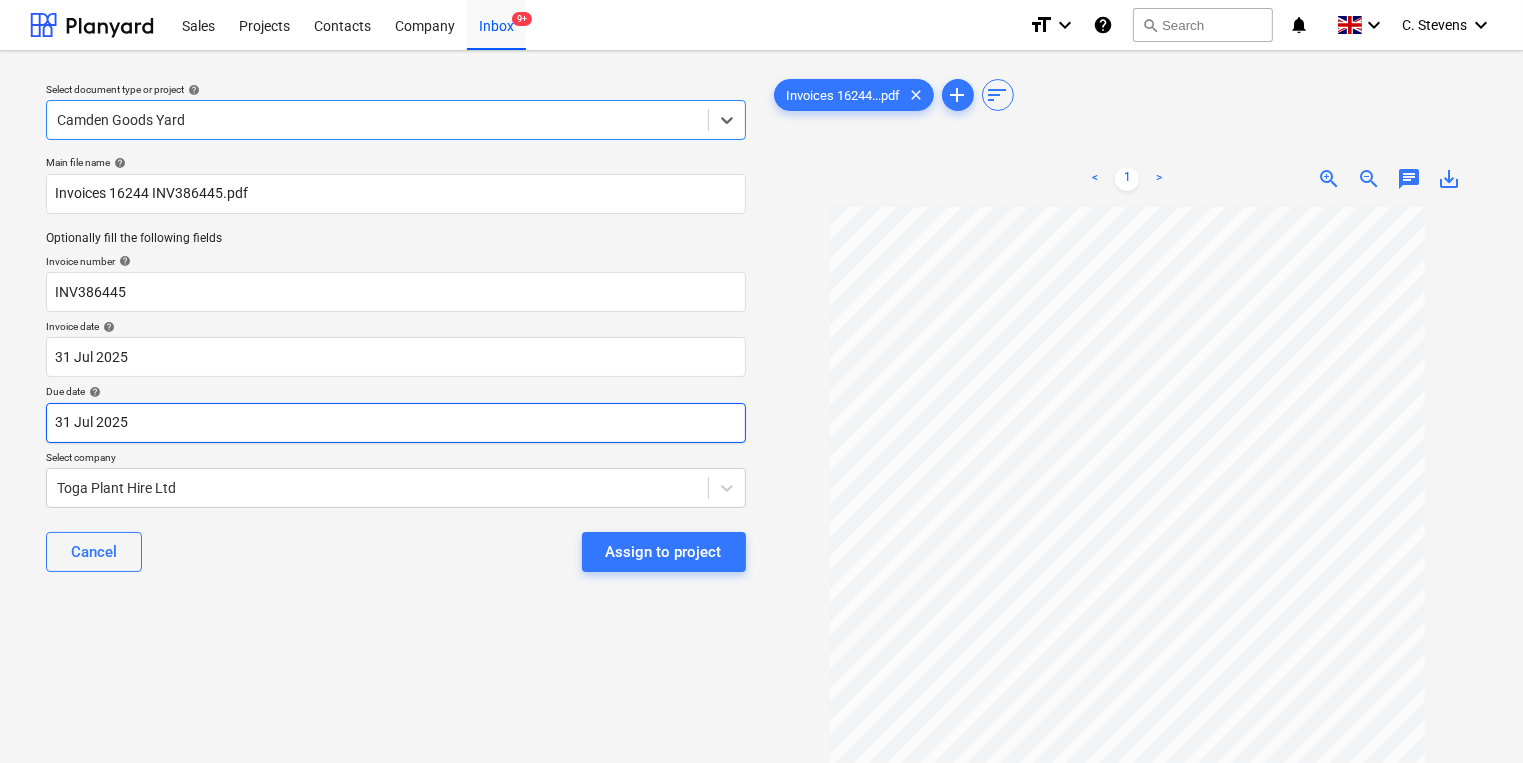 click on "Sales Projects Contacts Company Inbox 9+ format_size keyboard_arrow_down help search Search notifications 0 keyboard_arrow_down [FIRST] [LAST] keyboard_arrow_down Select document type or project help option Camden Goods Yard, selected.   Select is focused ,type to refine list, press Down to open the menu,  Camden Goods Yard Main file name help Invoices 16244 INV386445.pdf Optionally fill the following fields Invoice number help INV386445 Invoice date help 31 Jul [YEAR] 31.07.[YEAR] Press the down arrow key to interact with the calendar and
select a date. Press the question mark key to get the keyboard shortcuts for changing dates. Due date help 31 Jul [YEAR] 31.07.[YEAR] Press the down arrow key to interact with the calendar and
select a date. Press the question mark key to get the keyboard shortcuts for changing dates. Select company Toga Plant Hire Ltd   Cancel Assign to project Invoices 16244...pdf clear add sort < 1 > zoom_in zoom_out chat 0 save_alt Files uploaded successfully Files uploaded successfully" at bounding box center [761, 381] 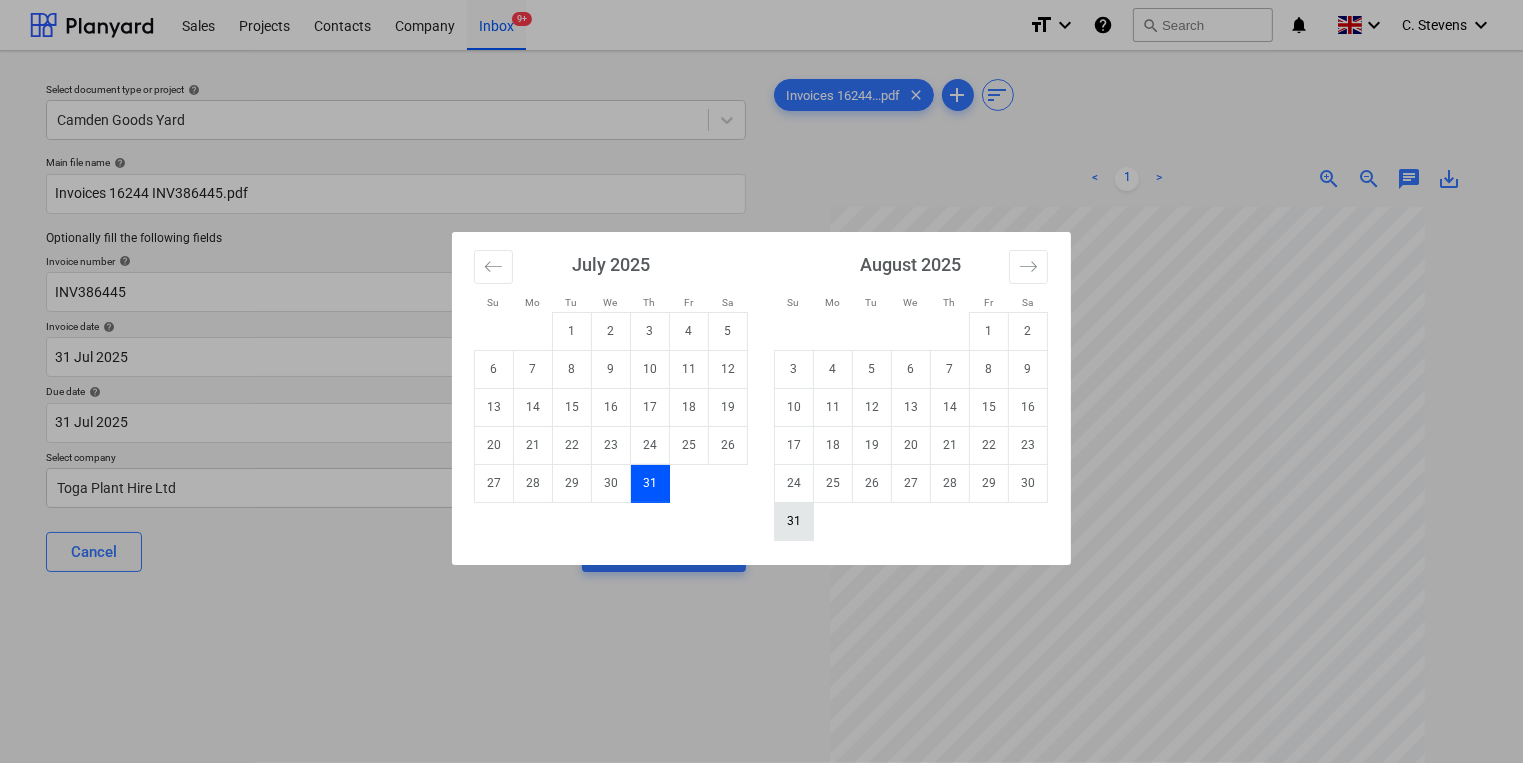 click on "31" at bounding box center [794, 521] 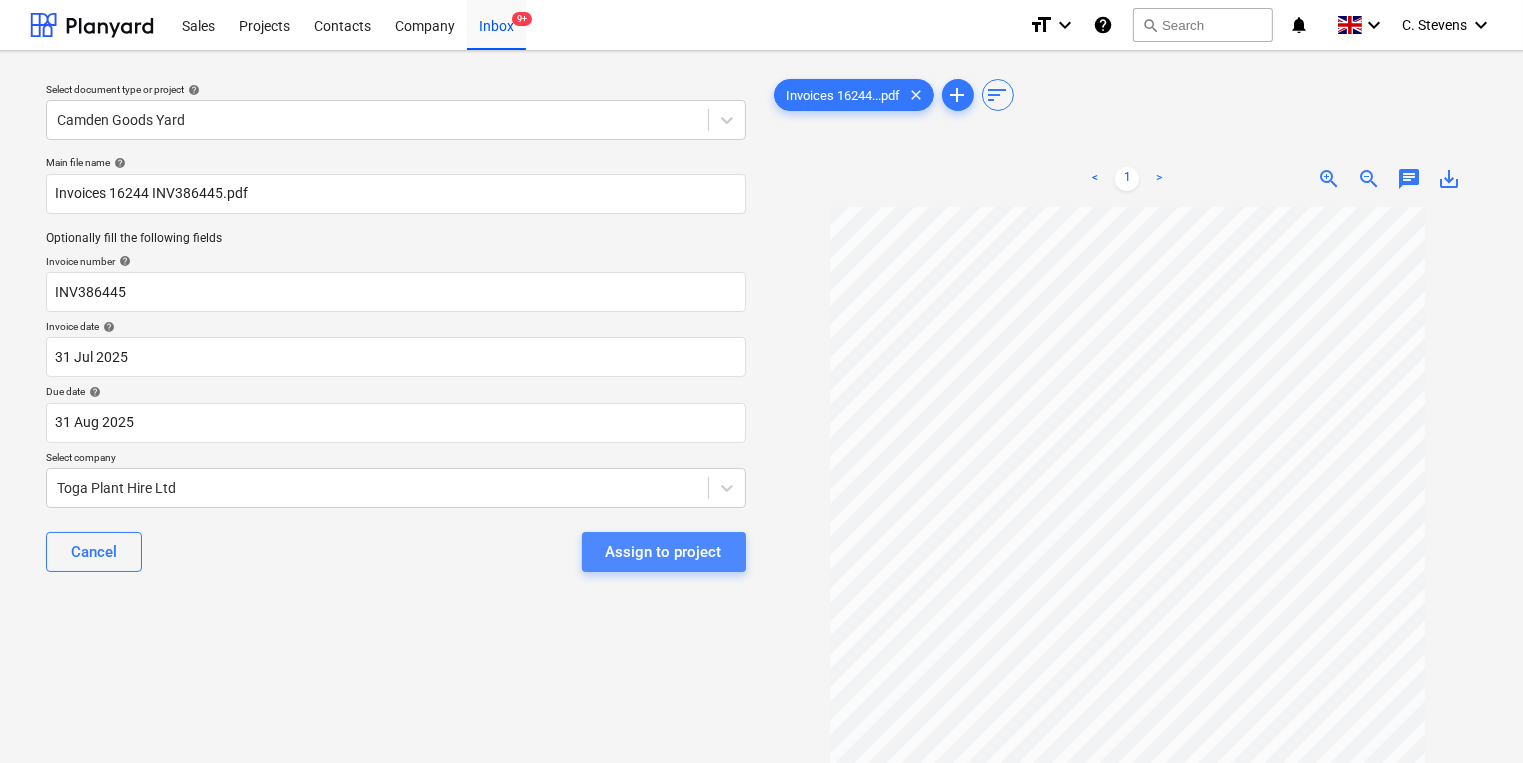 click on "Assign to project" at bounding box center [664, 552] 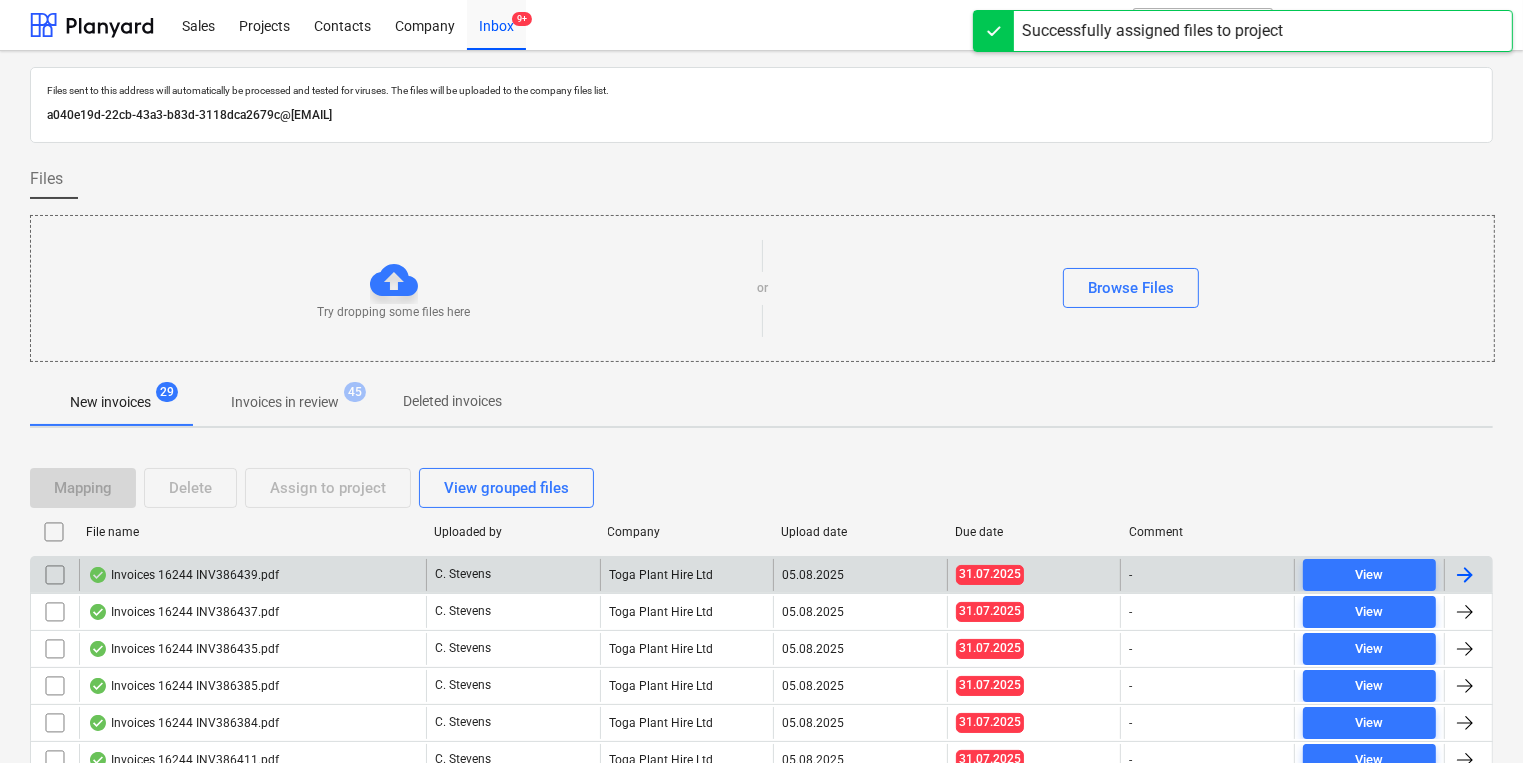 click on "Invoices 16244 INV386439.pdf" at bounding box center [183, 575] 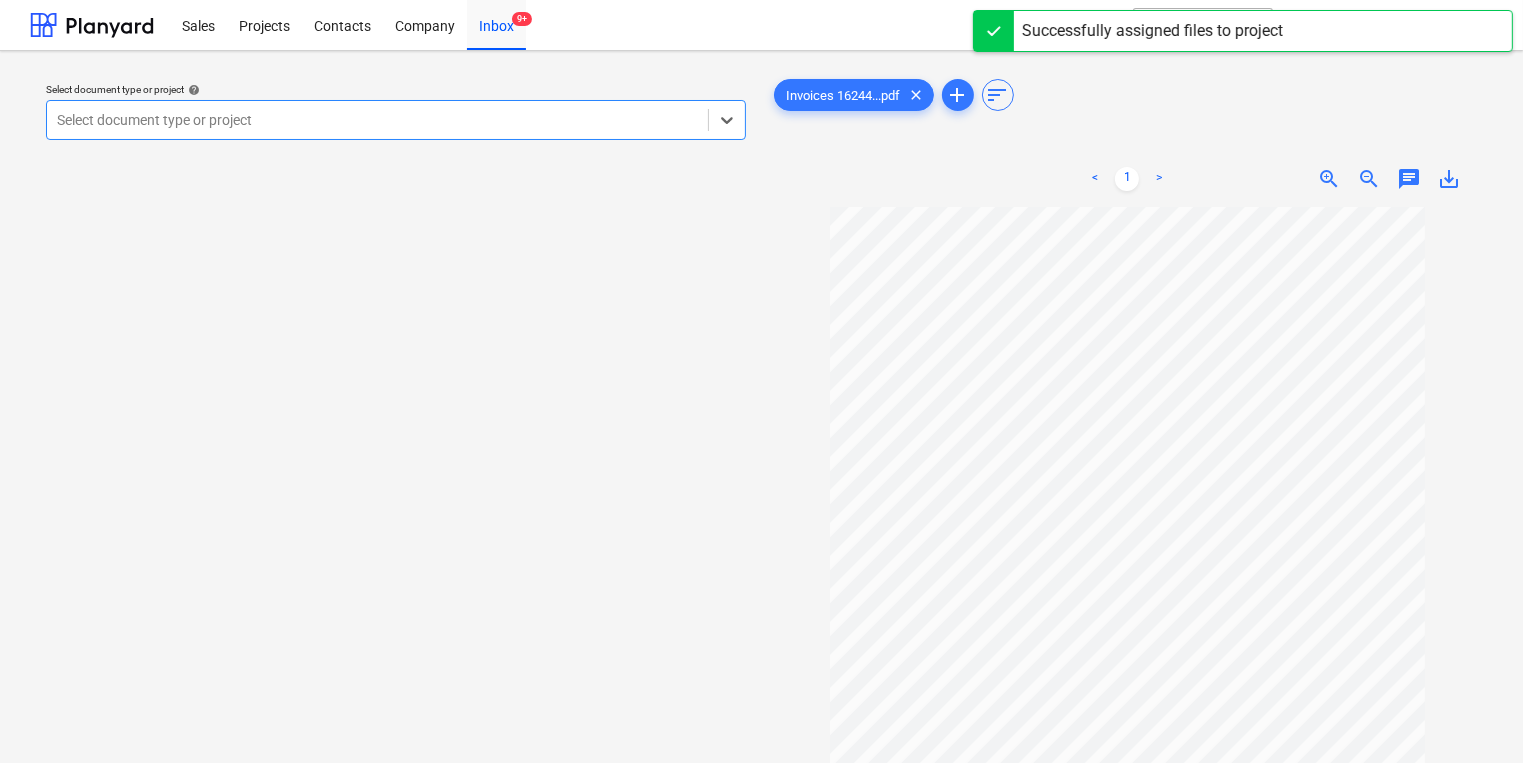 click at bounding box center (377, 120) 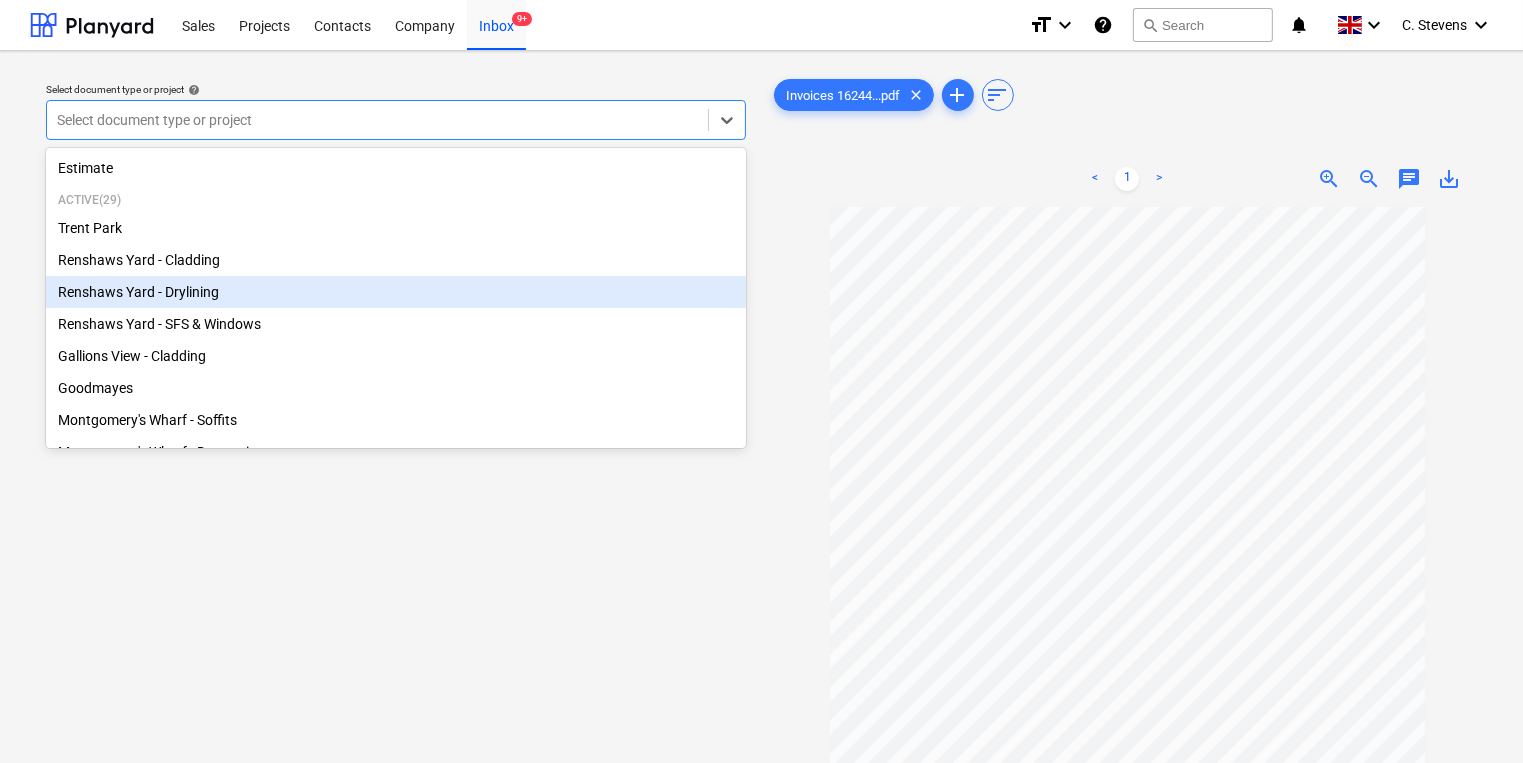click on "Renshaws Yard -  Drylining" at bounding box center (396, 292) 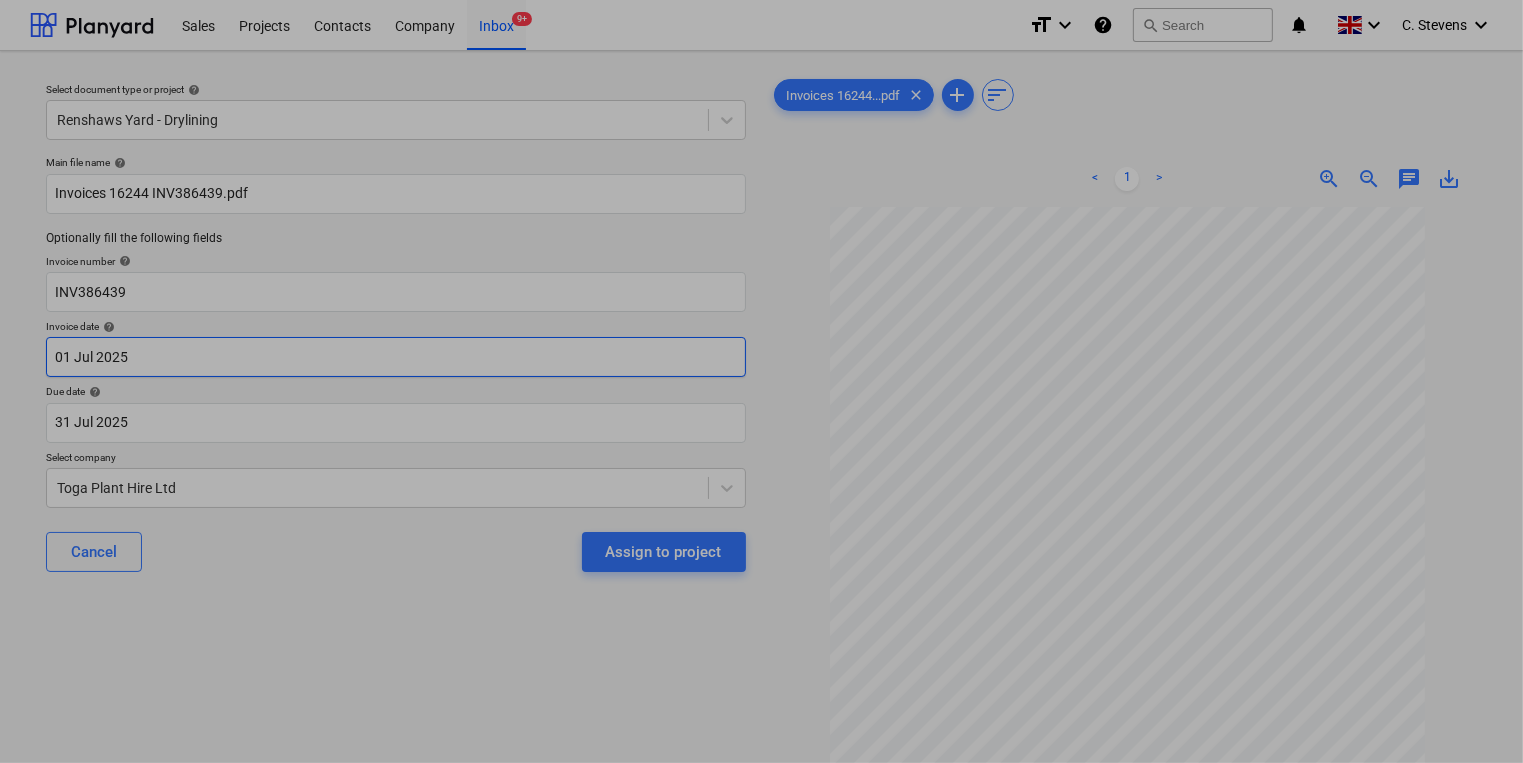 click on "Sales Projects Contacts Company Inbox 9+ format_size keyboard_arrow_down help search Search notifications 0 keyboard_arrow_down [FIRST] [LAST] keyboard_arrow_down Select document type or project help Renshaws Yard -  Drylining Main file name help Invoices 16244 INV386439.pdf Optionally fill the following fields Invoice number help INV386439 Invoice date help 01 Jul [YEAR] 01.07.[YEAR] Press the down arrow key to interact with the calendar and
select a date. Press the question mark key to get the keyboard shortcuts for changing dates. Due date help 31 Jul [YEAR] 31.07.[YEAR] Press the down arrow key to interact with the calendar and
select a date. Press the question mark key to get the keyboard shortcuts for changing dates. Select company Toga Plant Hire Ltd   Cancel Assign to project Invoices 16244...pdf clear add sort < 1 > zoom_in zoom_out chat 0 save_alt Files uploaded successfully Files uploaded successfully
Su Mo Tu We Th Fr Sa Su Mo Tu We Th Fr Sa June 2025 1 2 3 4 5 6 7 8 9 10 11 12 13 14 15" at bounding box center (761, 381) 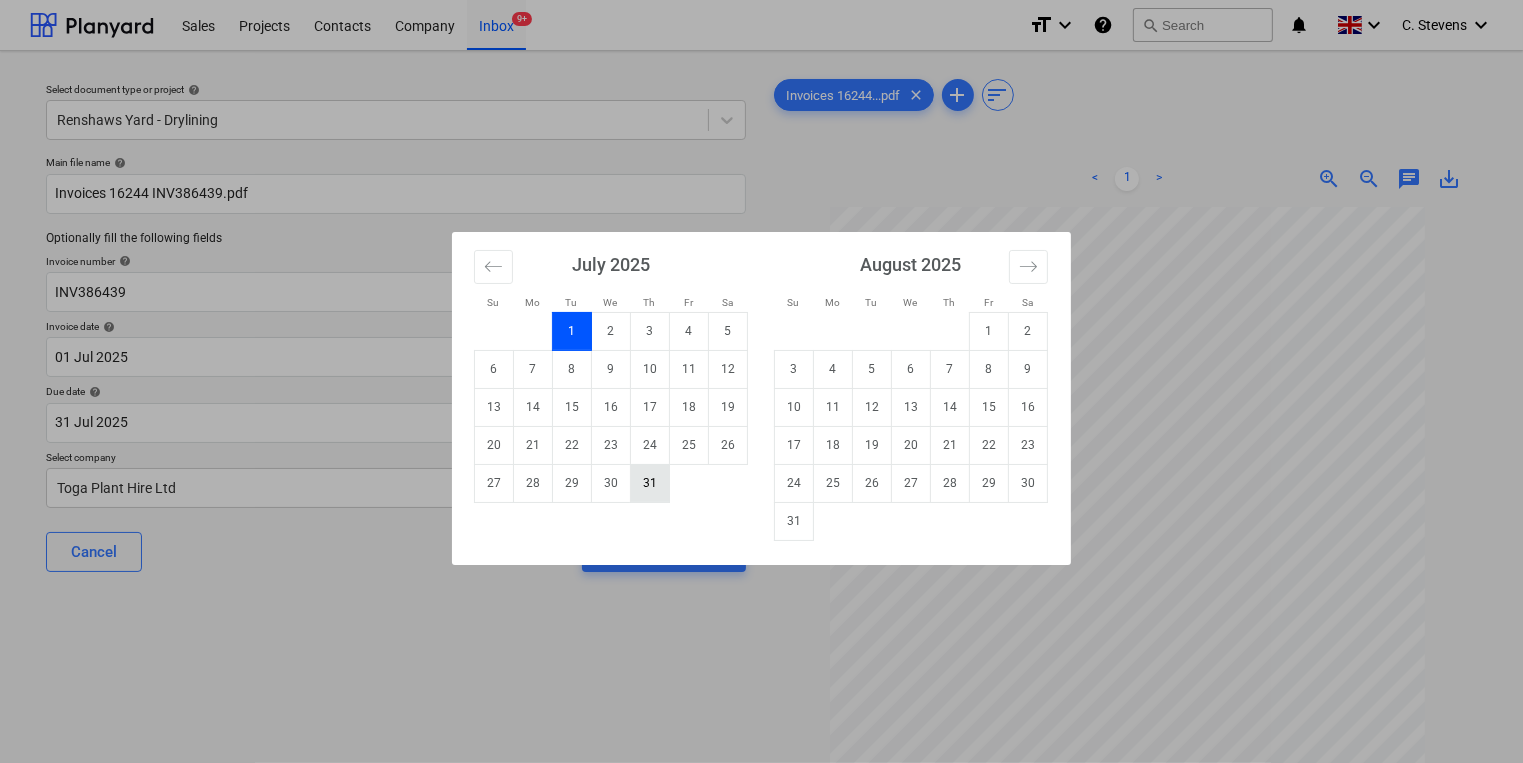 click on "31" at bounding box center [650, 483] 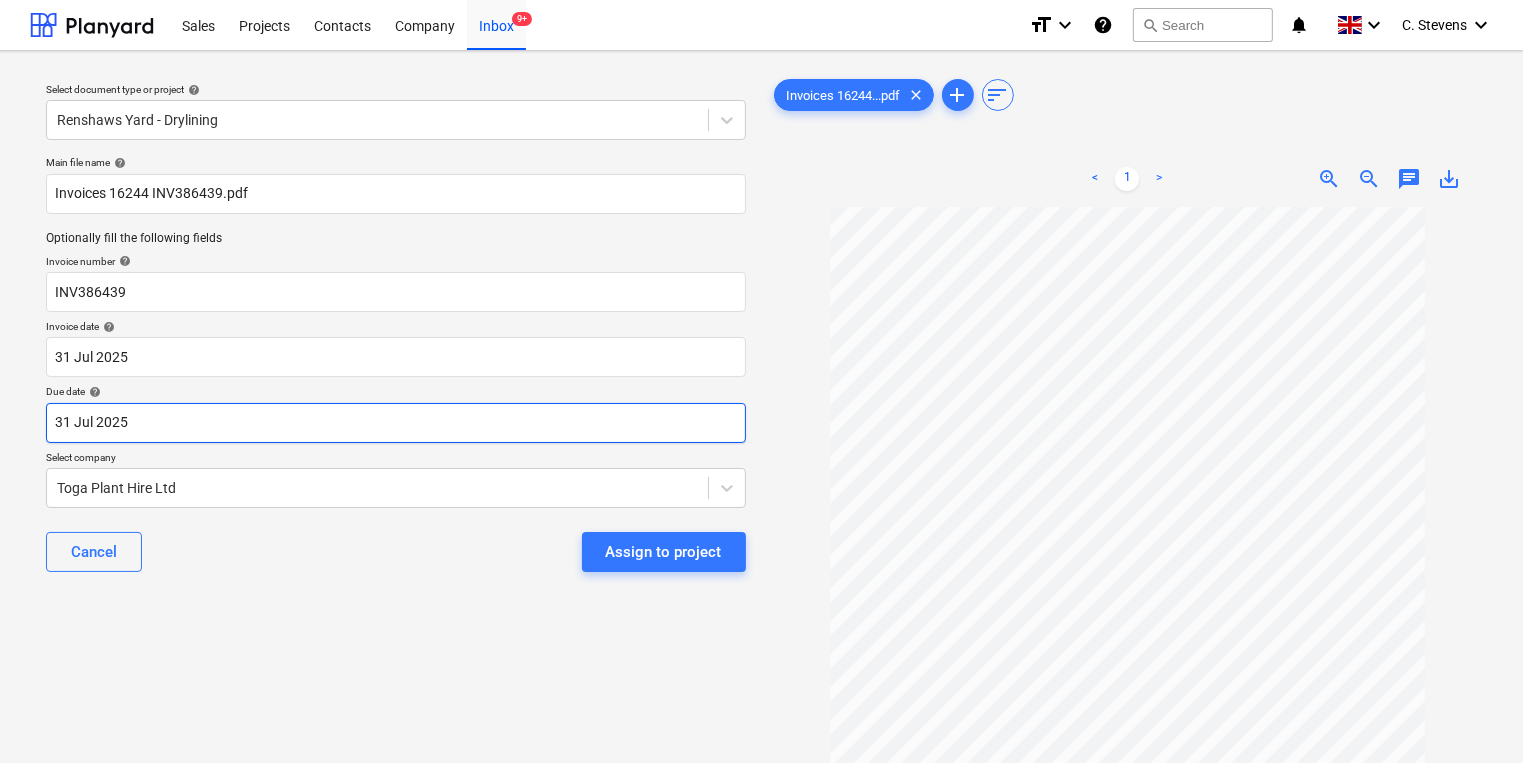 click on "Sales Projects Contacts Company Inbox 9+ format_size keyboard_arrow_down help search Search notifications 0 keyboard_arrow_down [FIRST] [LAST] keyboard_arrow_down Select document type or project help Renshaws Yard -  Drylining Main file name help Invoices 16244 INV386439.pdf Optionally fill the following fields Invoice number help INV386439 Invoice date help 31 [MONTH] 2025 31.07.2025 Press the down arrow key to interact with the calendar and
select a date. Press the question mark key to get the keyboard shortcuts for changing dates. Due date help 31 [MONTH] 2025 31.07.2025 Press the down arrow key to interact with the calendar and
select a date. Press the question mark key to get the keyboard shortcuts for changing dates. Select company Toga Plant Hire Ltd   Cancel Assign to project Invoices 16244...pdf clear add sort < 1 > zoom_in zoom_out chat 0 save_alt Files uploaded successfully Files uploaded successfully" at bounding box center [761, 381] 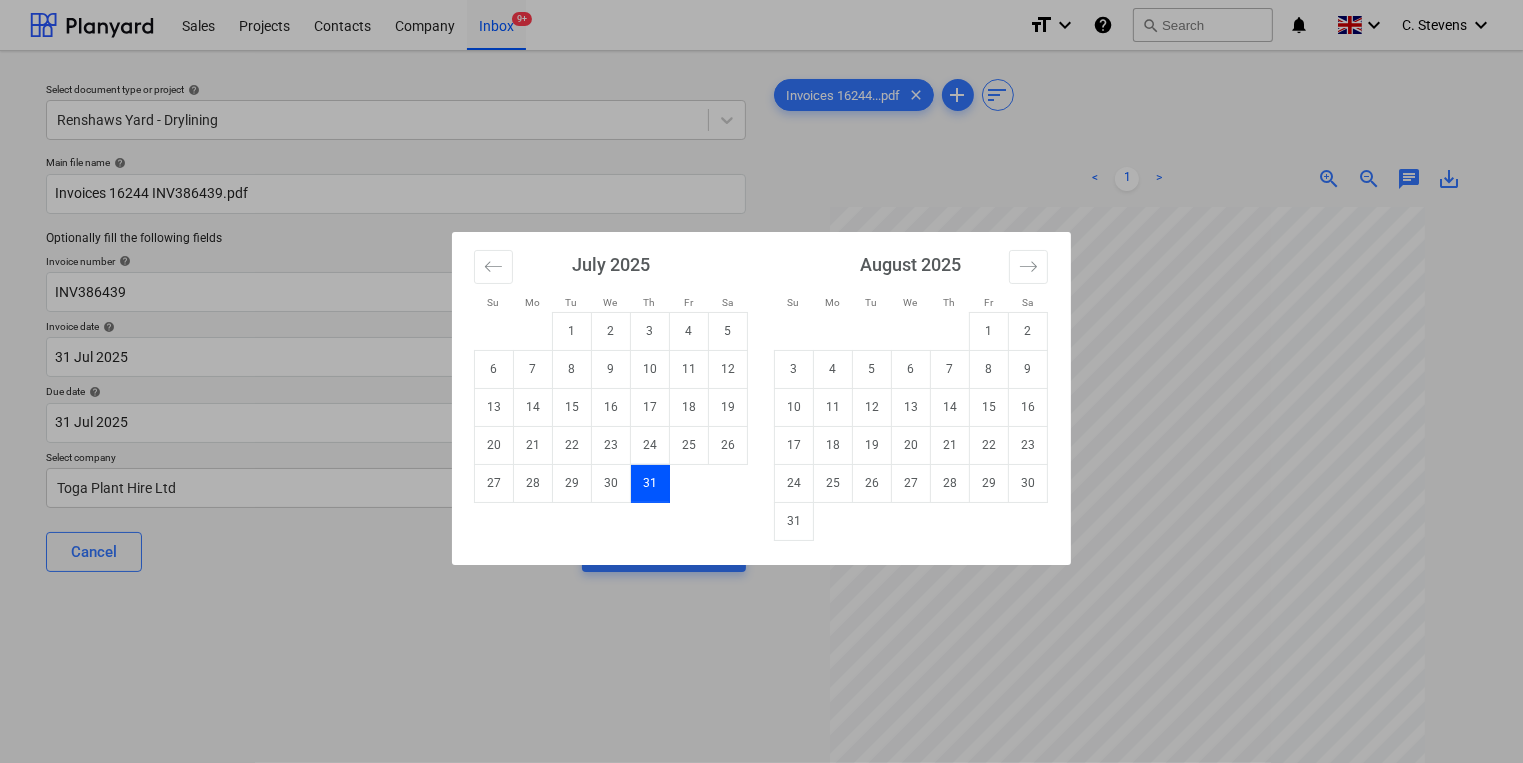 click on "31" at bounding box center (794, 521) 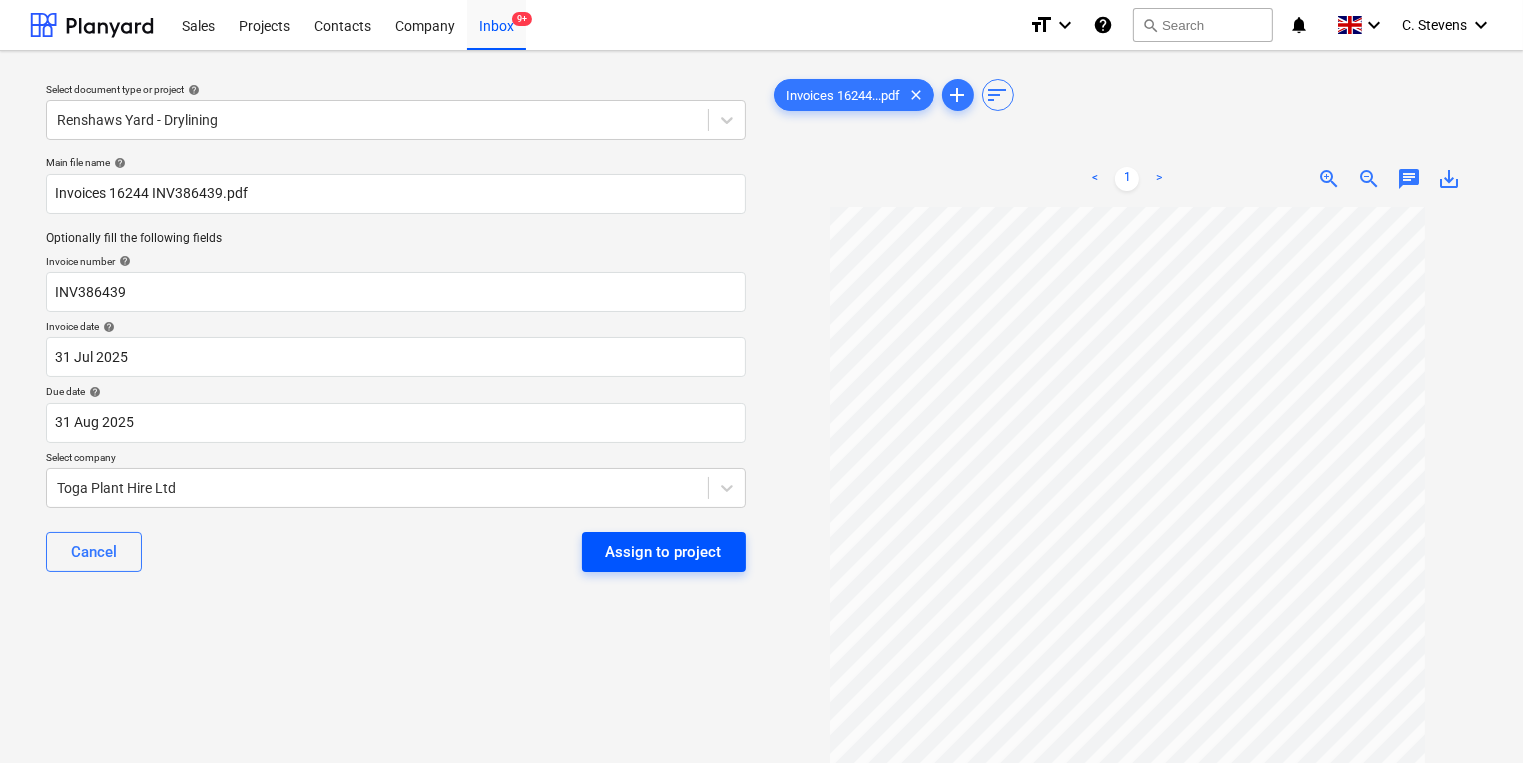 click on "Assign to project" at bounding box center (664, 552) 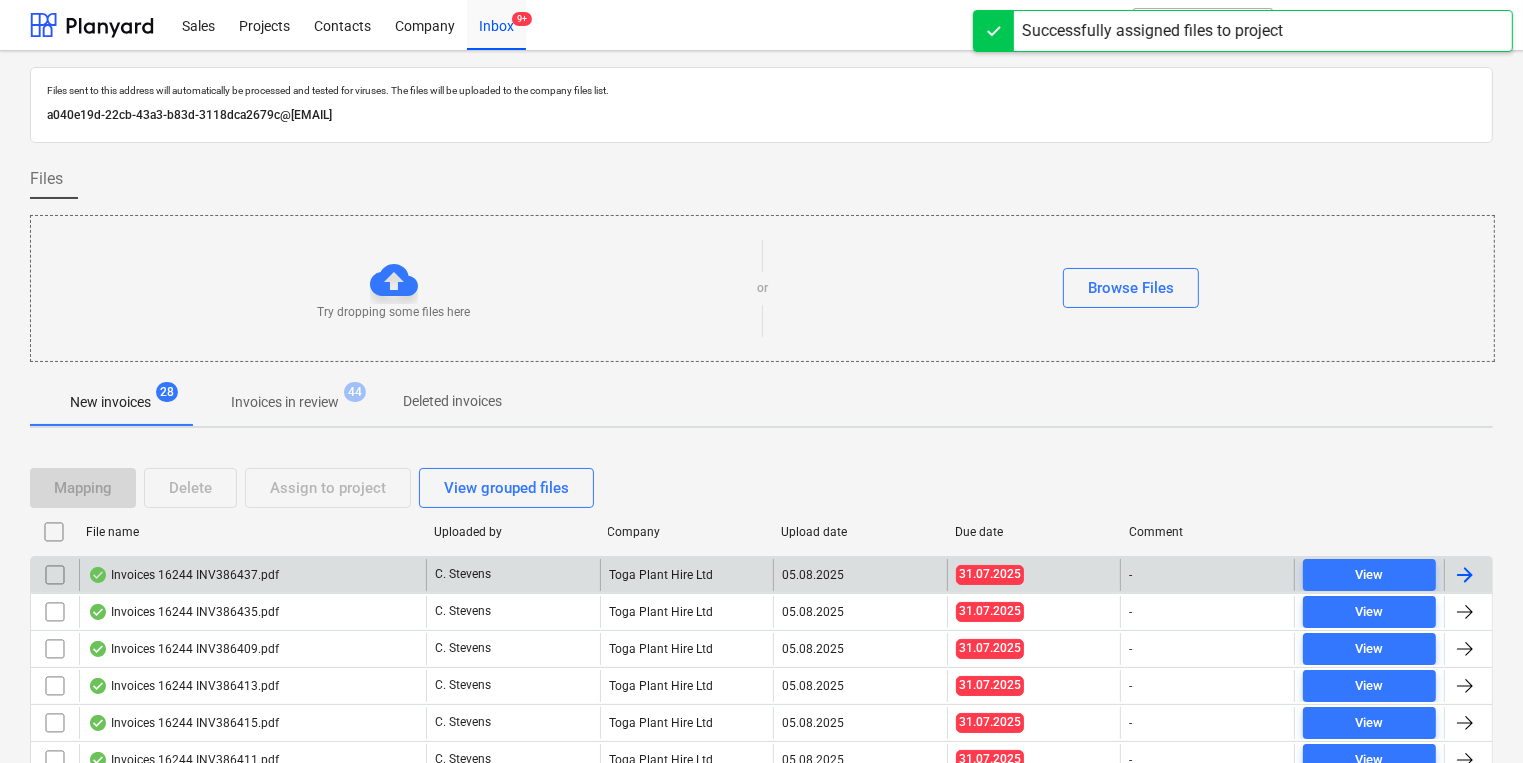 click on "Invoices 16244 INV386437.pdf" at bounding box center [252, 575] 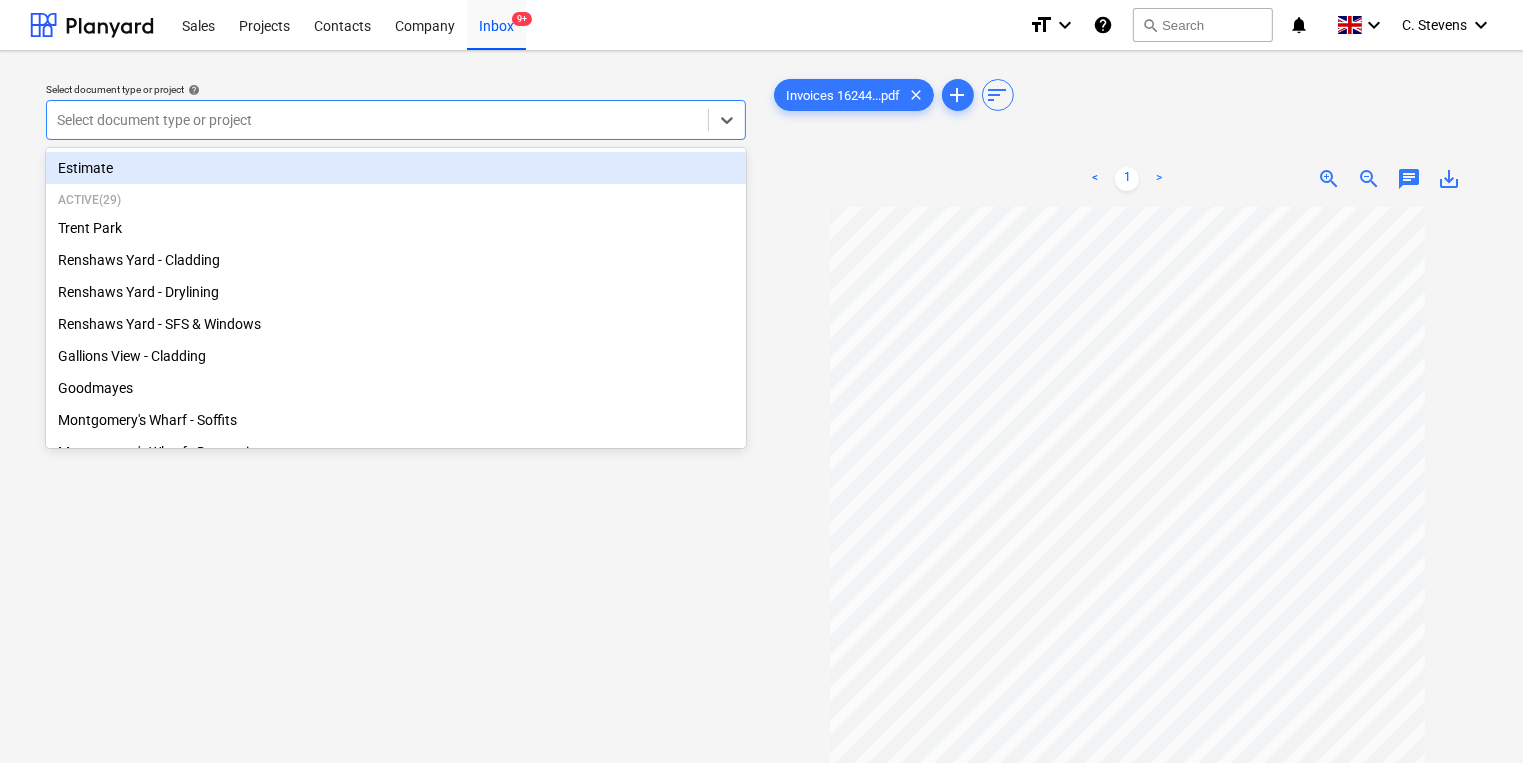 click at bounding box center (377, 120) 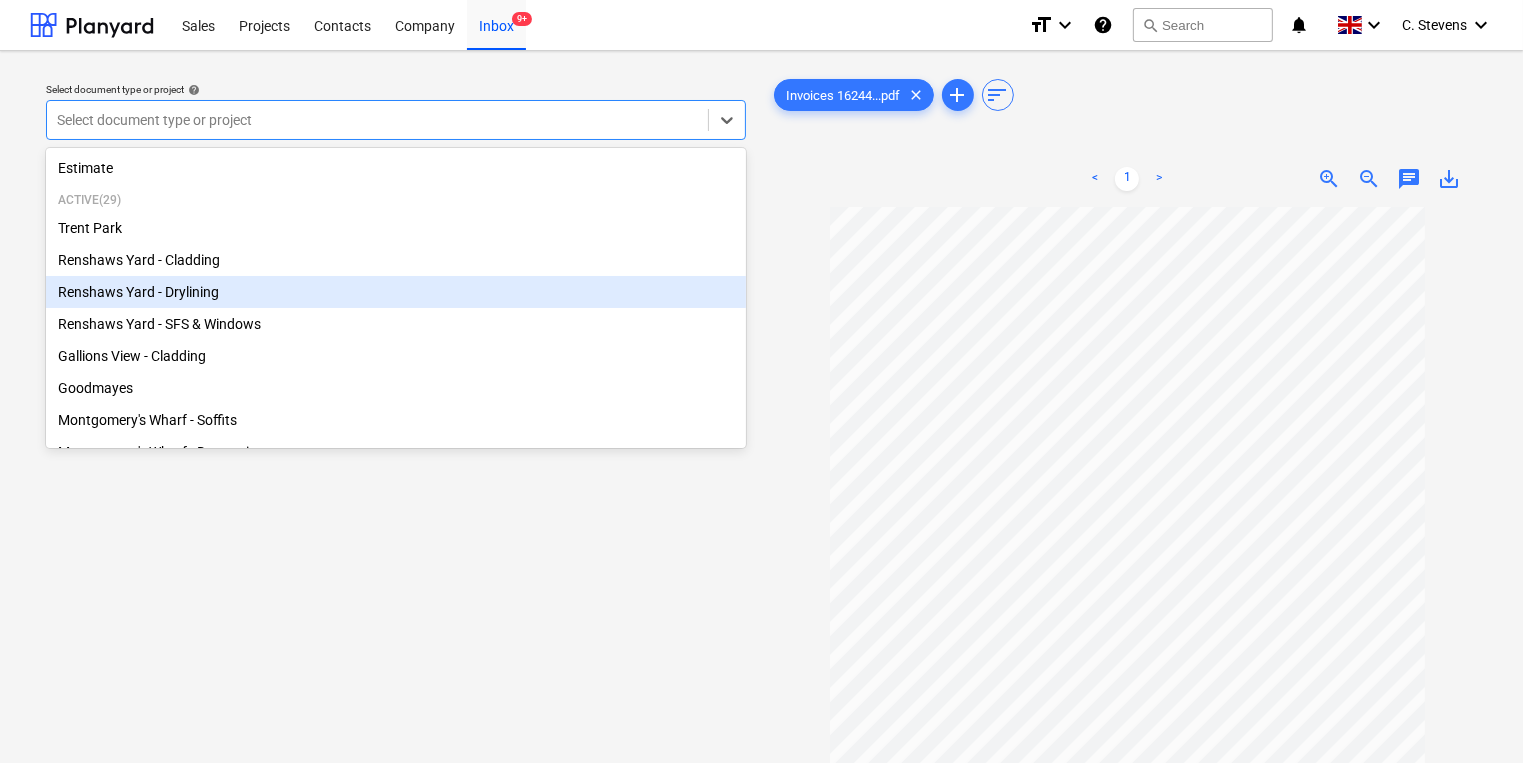 click on "Renshaws Yard -  Drylining" at bounding box center [396, 292] 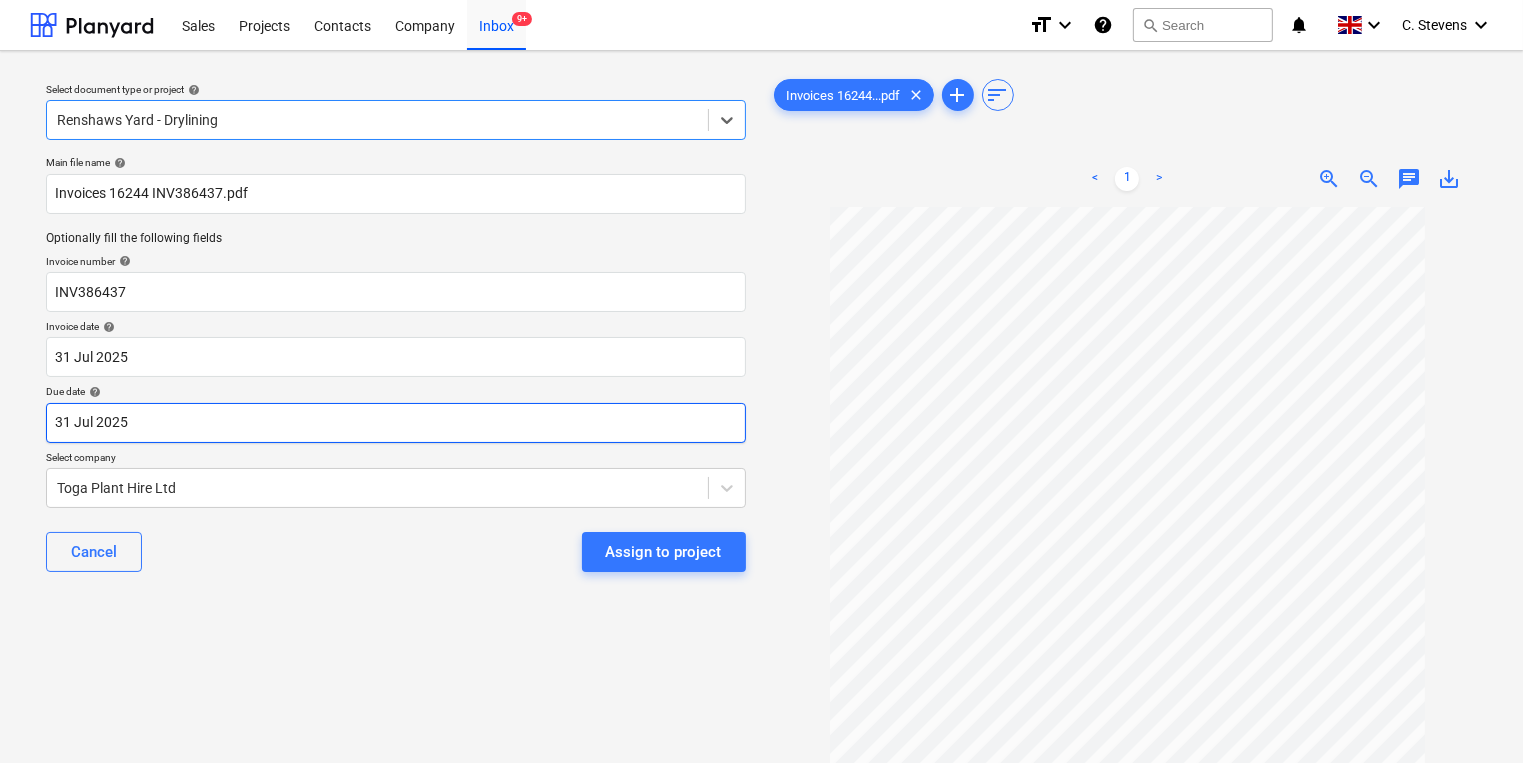 click on "Sales Projects Contacts Company Inbox 9+ format_size keyboard_arrow_down help search Search notifications 0 keyboard_arrow_down C. Stevens keyboard_arrow_down Select document type or project help option Renshaws Yard -  Drylining, selected.   Select is focused ,type to refine list, press Down to open the menu,  Renshaws Yard -  Drylining Main file name help Invoices 16244 INV386437.pdf Optionally fill the following fields Invoice number help INV386437 Invoice date help 31 Jul 2025 31.07.2025 Press the down arrow key to interact with the calendar and
select a date. Press the question mark key to get the keyboard shortcuts for changing dates. Due date help 31 Jul 2025 31.07.2025 Press the down arrow key to interact with the calendar and
select a date. Press the question mark key to get the keyboard shortcuts for changing dates. Select company Toga Plant Hire Ltd   Cancel Assign to project Invoices 16244...pdf clear add sort < 1 > zoom_in zoom_out chat 0 save_alt Files uploaded successfully" at bounding box center [761, 381] 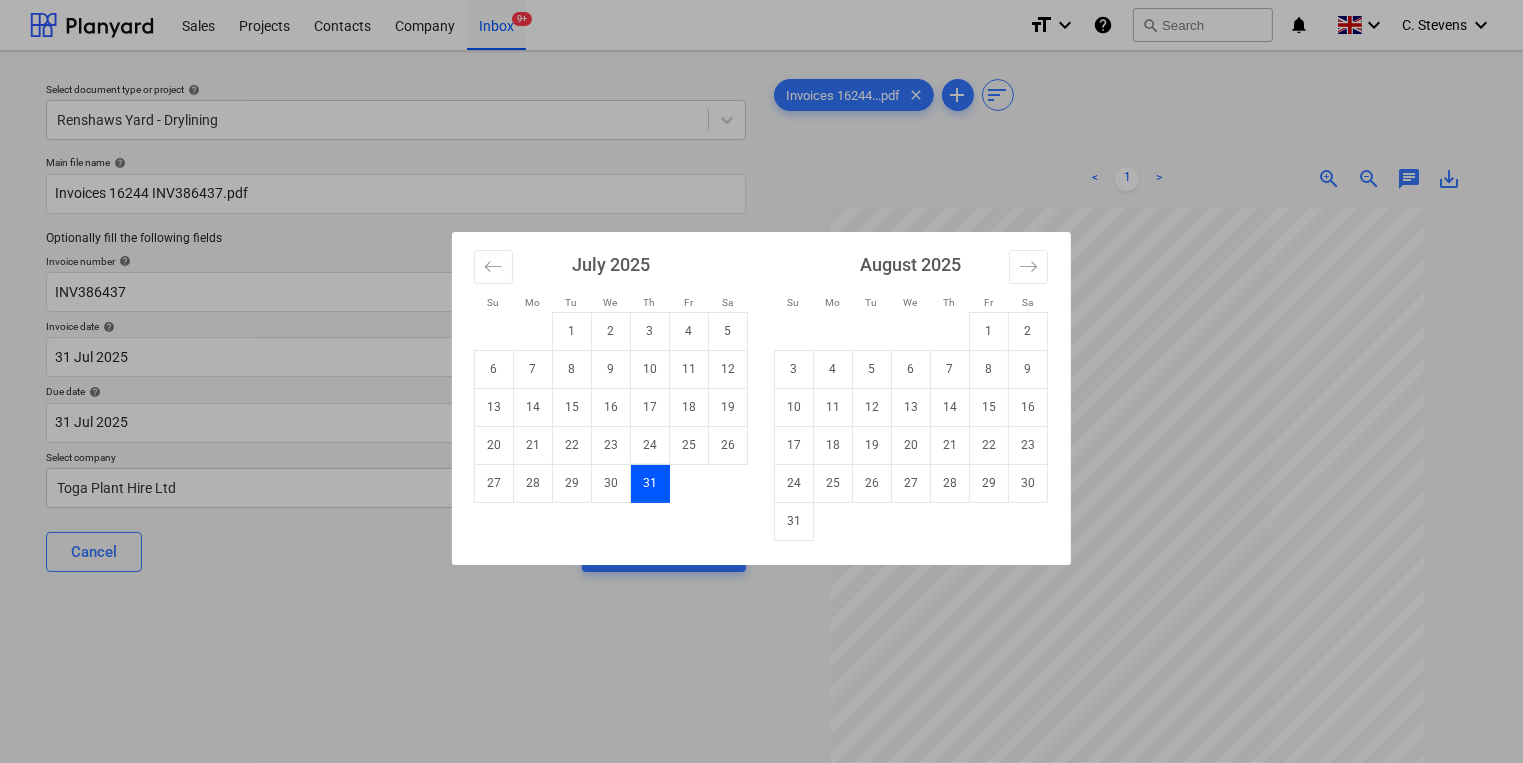 click on "31" at bounding box center [794, 521] 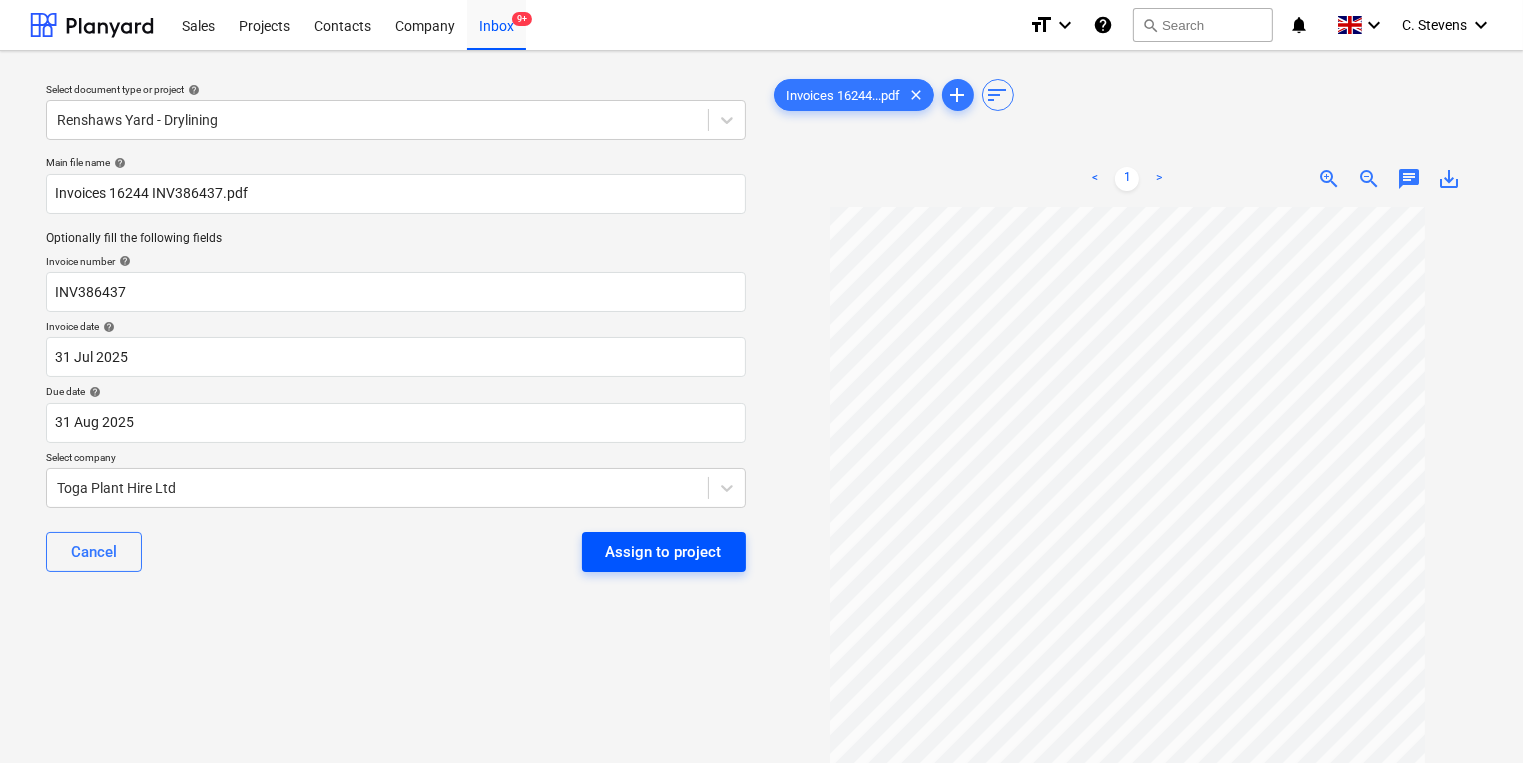 click on "Assign to project" at bounding box center (664, 552) 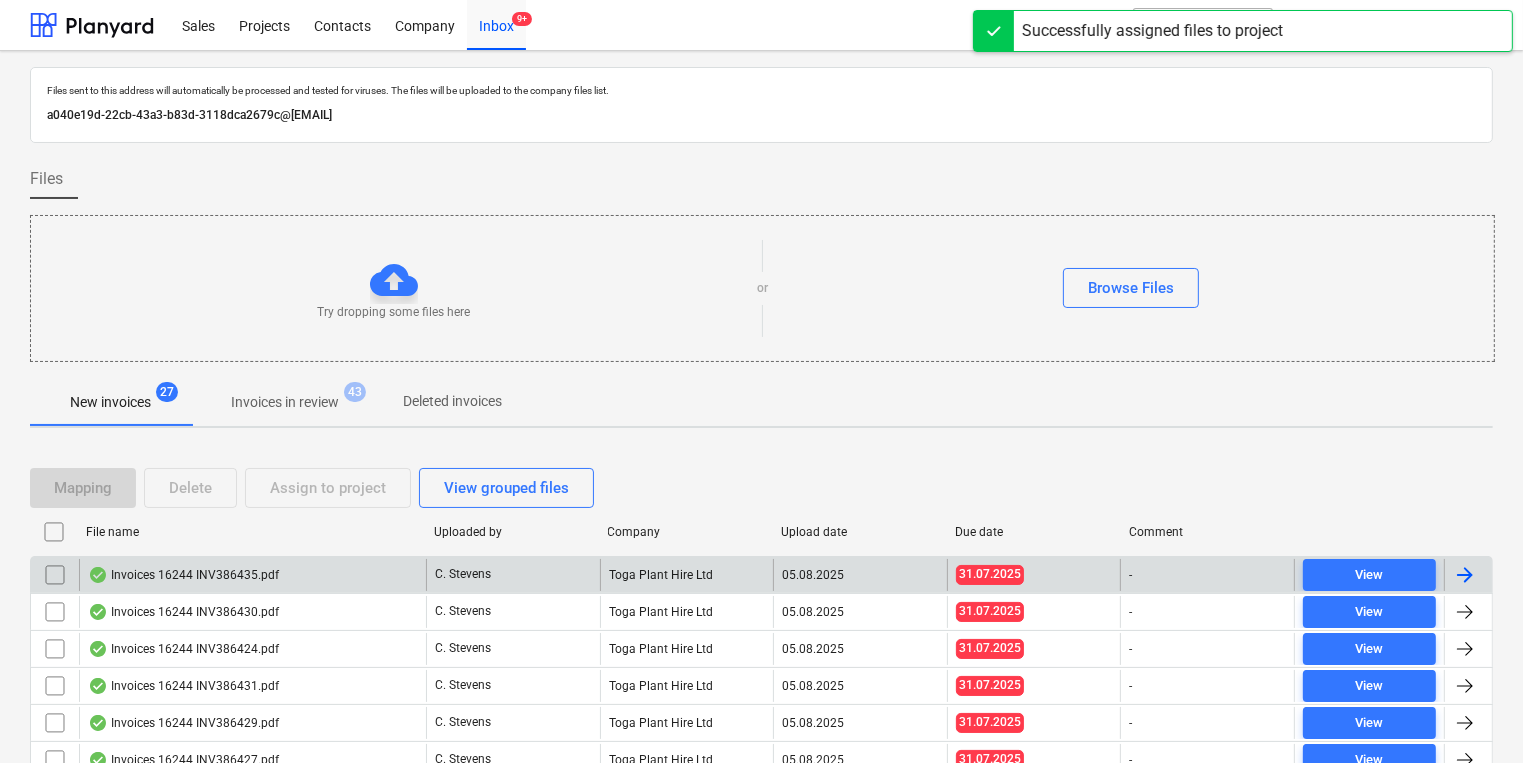 click on "Invoices 16244 INV386435.pdf" at bounding box center (252, 575) 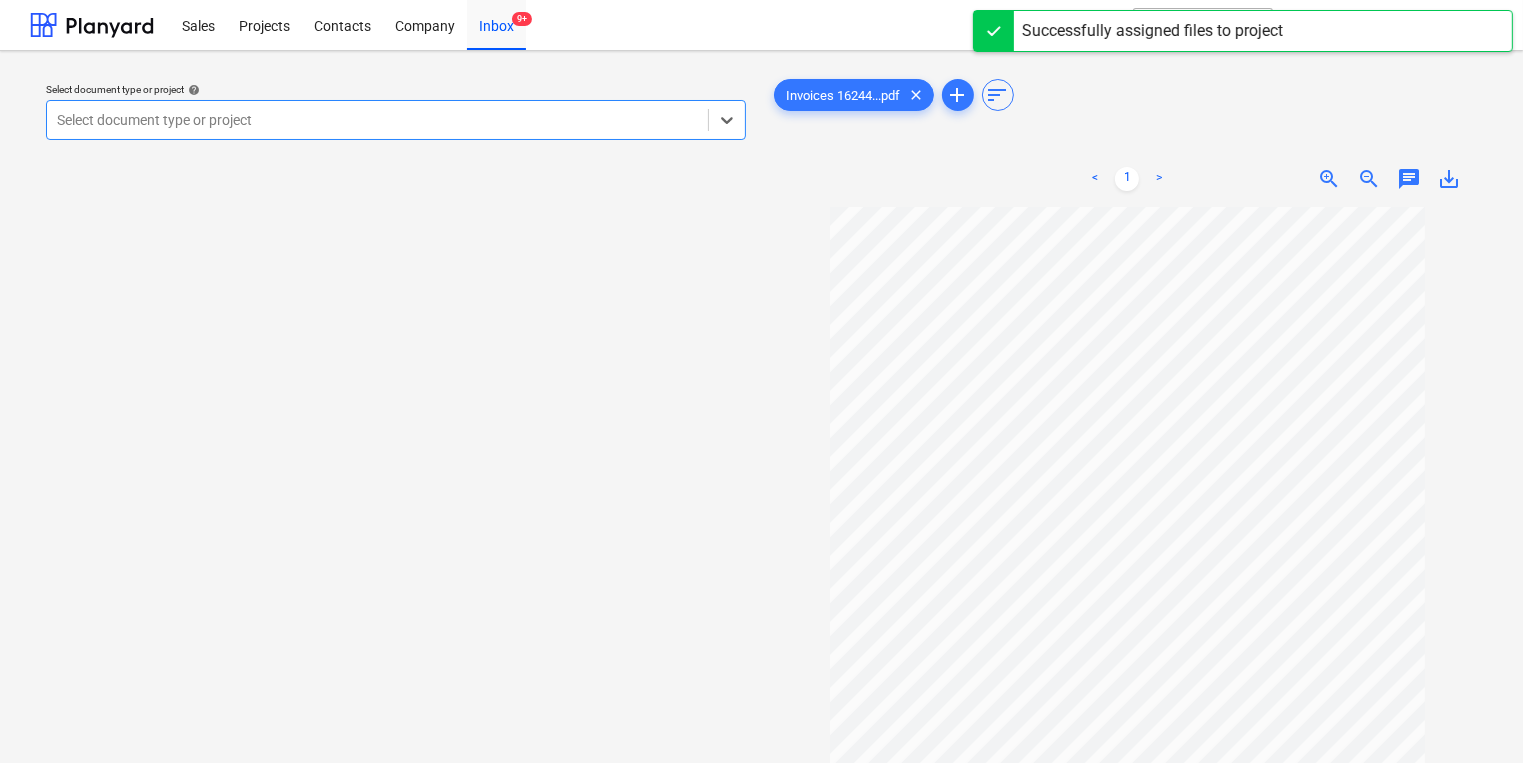 click at bounding box center [377, 120] 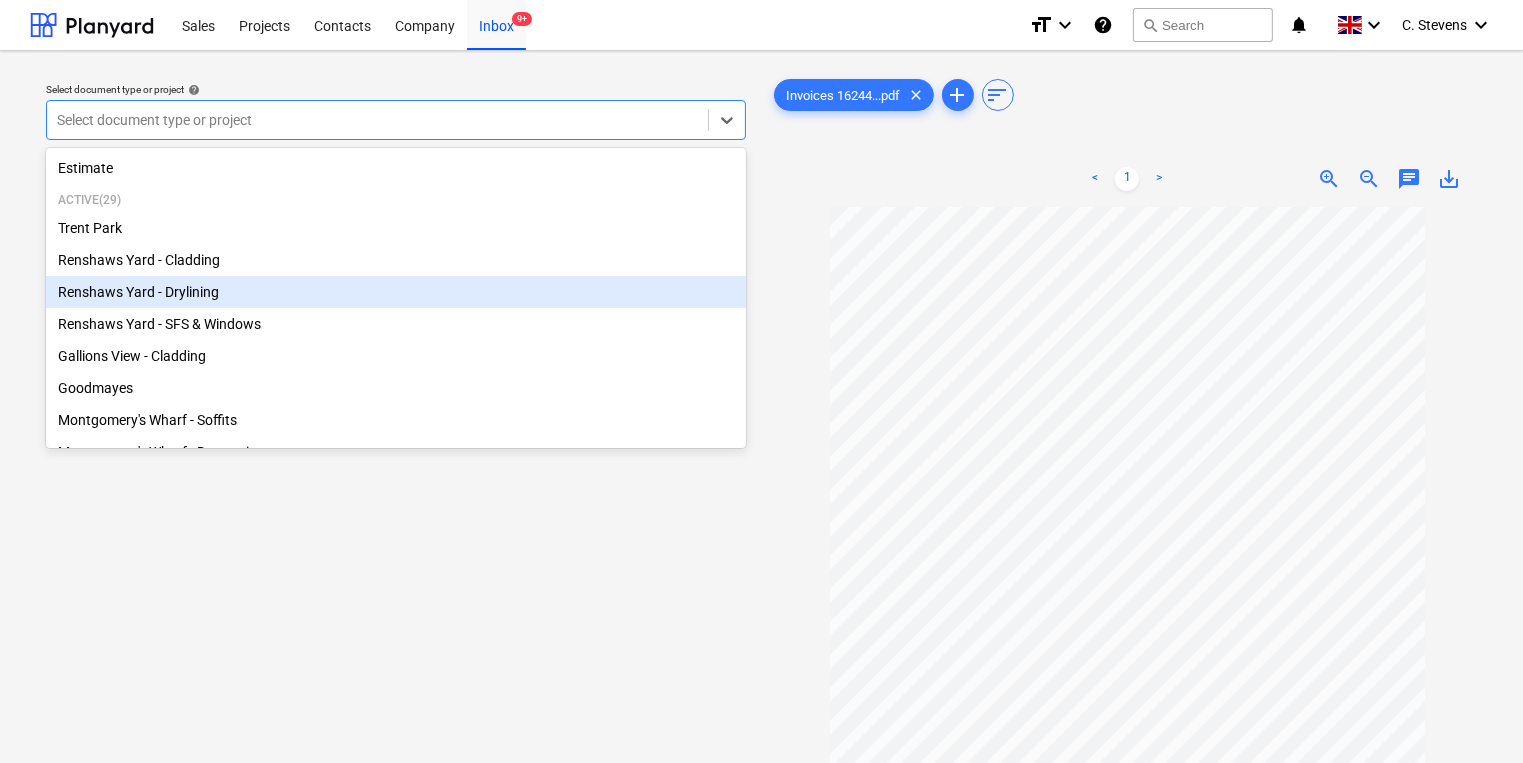 click on "Renshaws Yard -  Drylining" at bounding box center [396, 292] 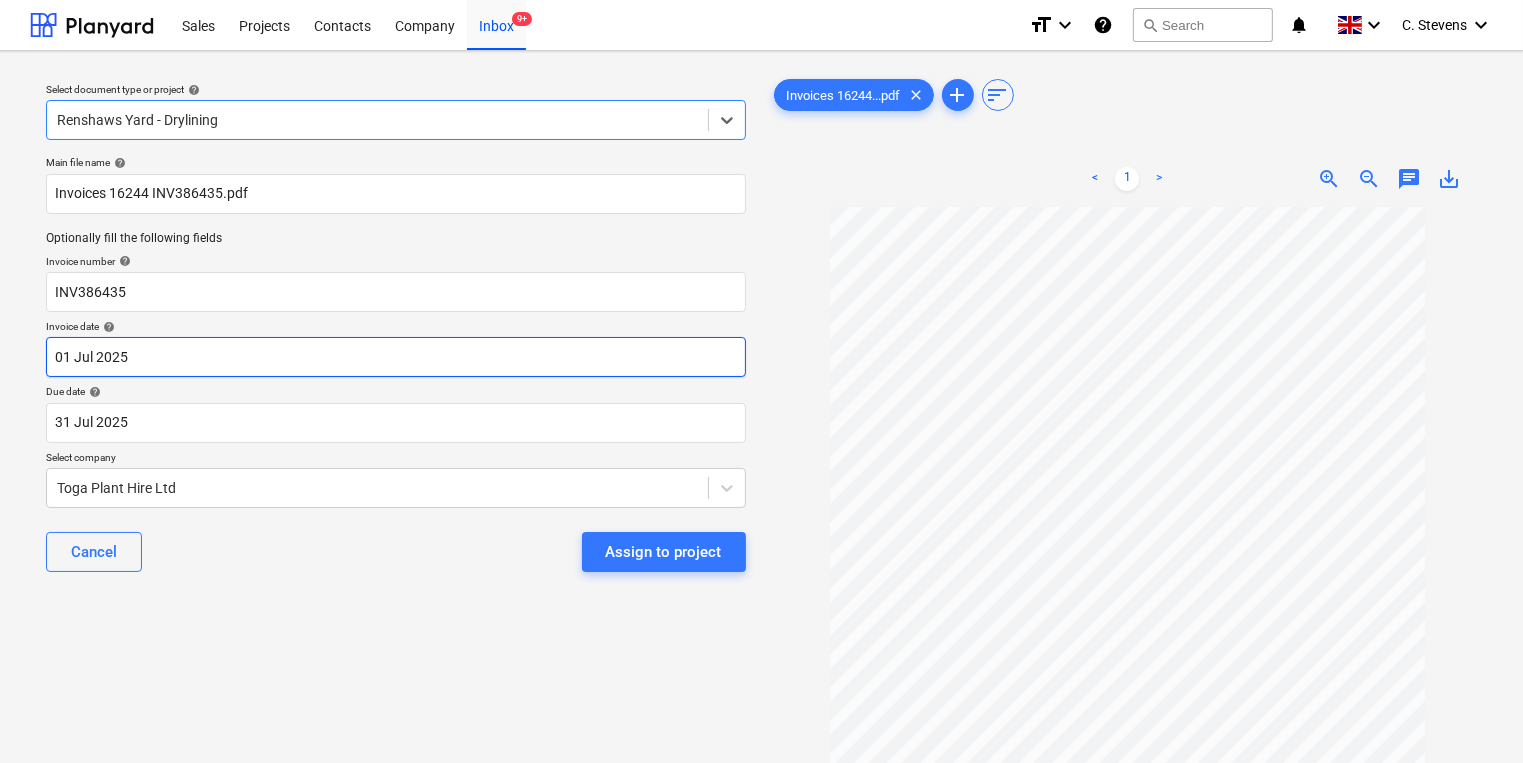 click on "Sales Projects Contacts Company Inbox 9+ format_size keyboard_arrow_down help search Search notifications 0 keyboard_arrow_down [FIRST] [LAST] keyboard_arrow_down Select document type or project help option Renshaws Yard -  Drylining, selected.   Select is focused ,type to refine list, press Down to open the menu,  Renshaws Yard -  Drylining Main file name help Invoices 16244 INV386435.pdf Optionally fill the following fields Invoice number help INV386435 Invoice date help 01 Jul [YEAR] 01.07.[YEAR] Press the down arrow key to interact with the calendar and
select a date. Press the question mark key to get the keyboard shortcuts for changing dates. Due date help 31 Jul [YEAR] 31.07.[YEAR] Press the down arrow key to interact with the calendar and
select a date. Press the question mark key to get the keyboard shortcuts for changing dates. Select company Toga Plant Hire Ltd   Cancel Assign to project Invoices 16244...pdf clear add sort < 1 > zoom_in zoom_out chat 0 save_alt Files uploaded successfully" at bounding box center [761, 381] 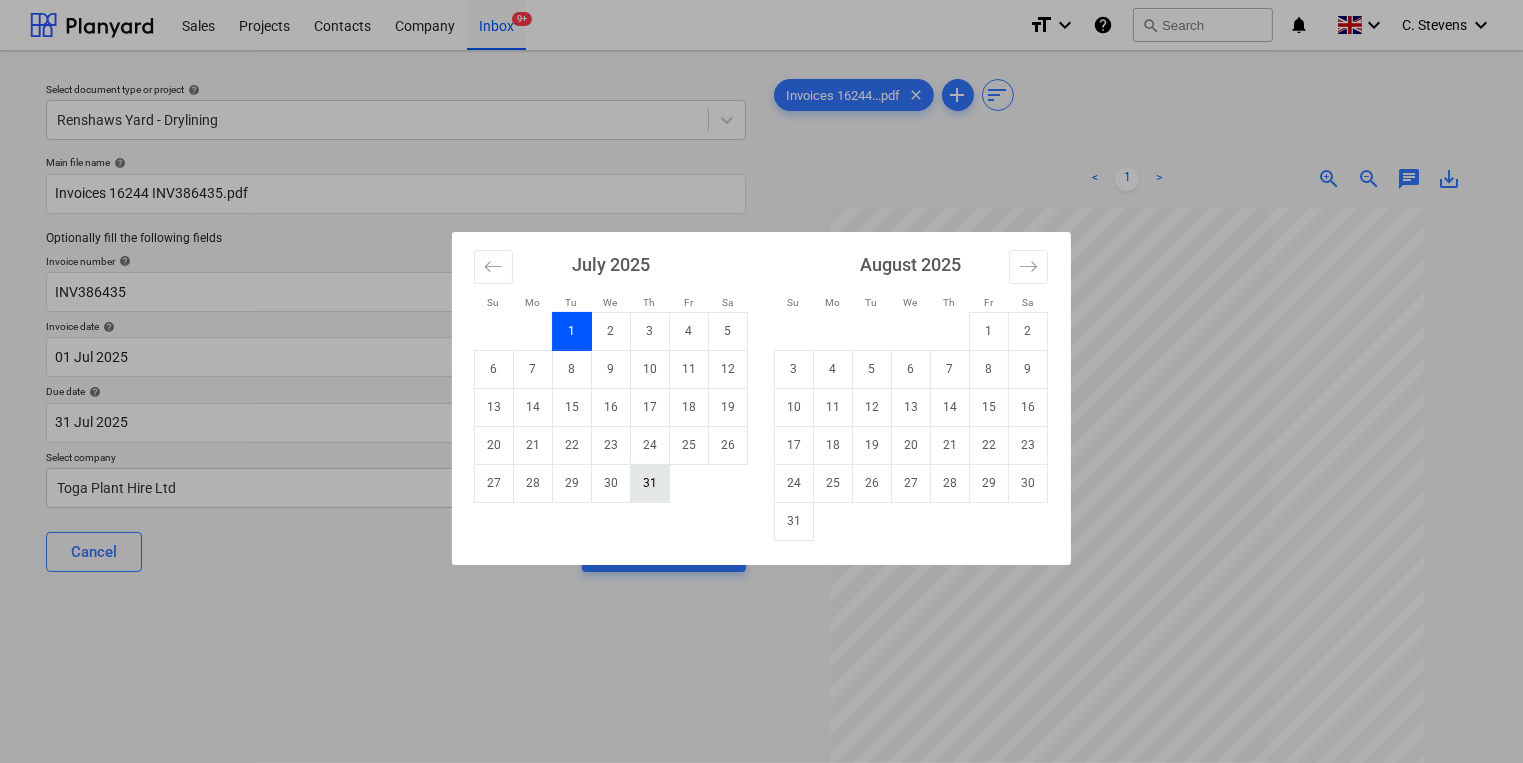 click on "31" at bounding box center (650, 483) 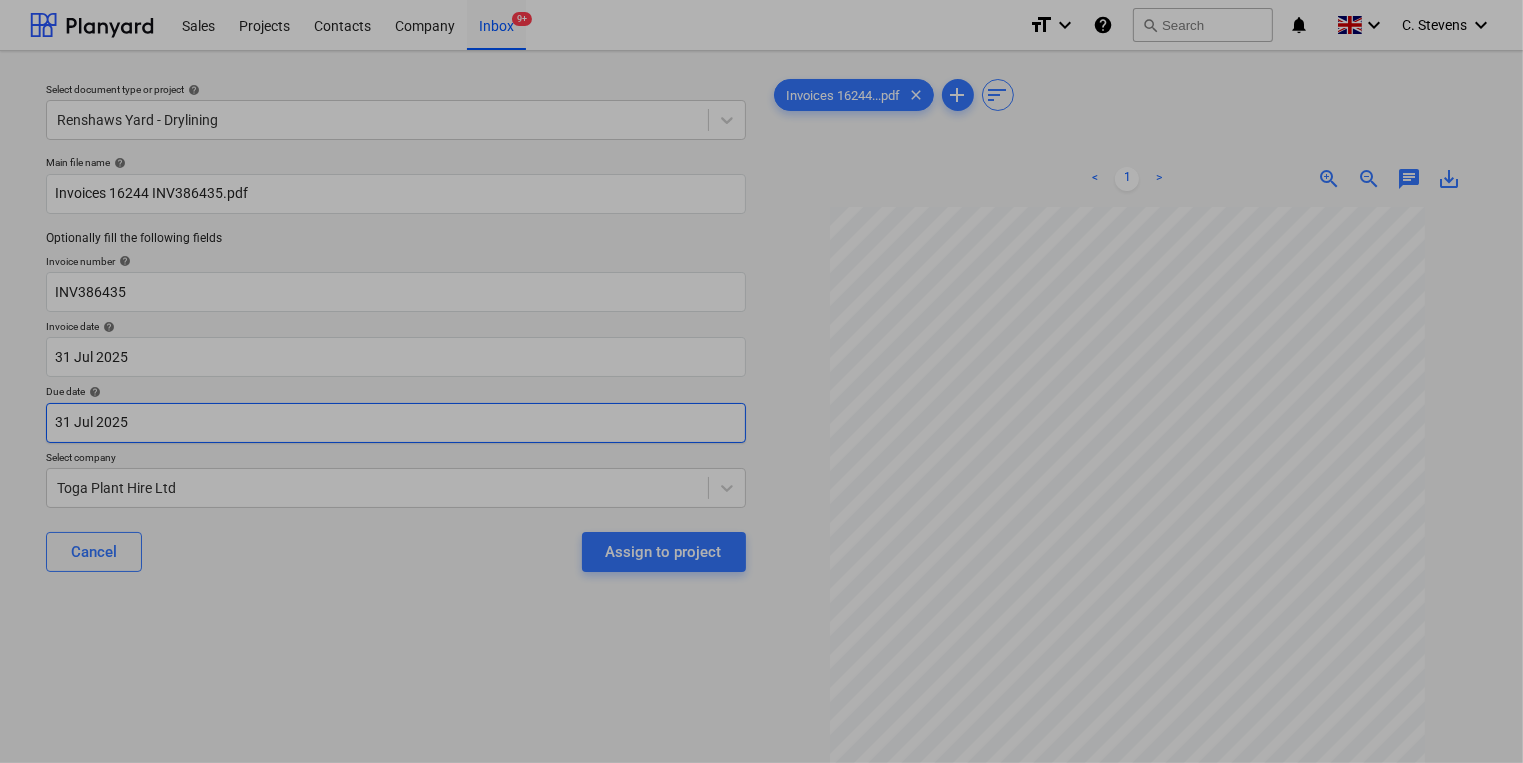 click on "Sales Projects Contacts Company Inbox 9+ format_size keyboard_arrow_down help search Search notifications 0 keyboard_arrow_down [FIRST] [LAST] keyboard_arrow_down Select document type or project help Renshaws Yard -  Drylining Main file name help Invoices 16244 INV386435.pdf Optionally fill the following fields Invoice number help INV386435 Invoice date help 31 Jul [YEAR] 31.07.[YEAR] Press the down arrow key to interact with the calendar and
select a date. Press the question mark key to get the keyboard shortcuts for changing dates. Due date help 31 Jul [YEAR] 31.07.[YEAR] Press the down arrow key to interact with the calendar and
select a date. Press the question mark key to get the keyboard shortcuts for changing dates. Select company Toga Plant Hire Ltd   Cancel Assign to project Invoices 16244...pdf clear add sort < 1 > zoom_in zoom_out chat 0 save_alt Files uploaded successfully Files uploaded successfully
Su Mo Tu We Th Fr Sa Su Mo Tu We Th Fr Sa June [YEAR] 1 2 3 4 5 6 7 8 9 10 11 12 13 14 15" at bounding box center [761, 381] 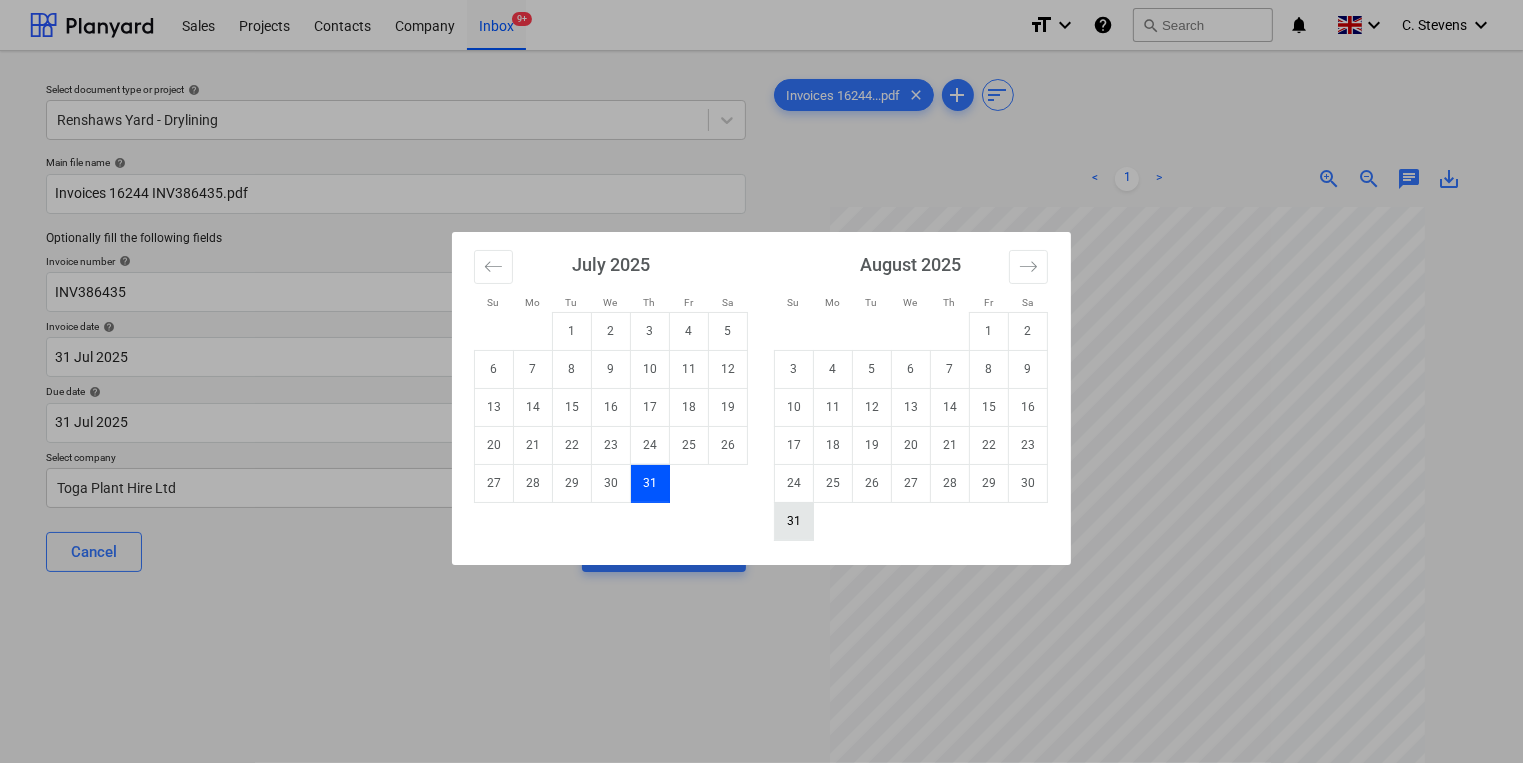 click on "31" at bounding box center [794, 521] 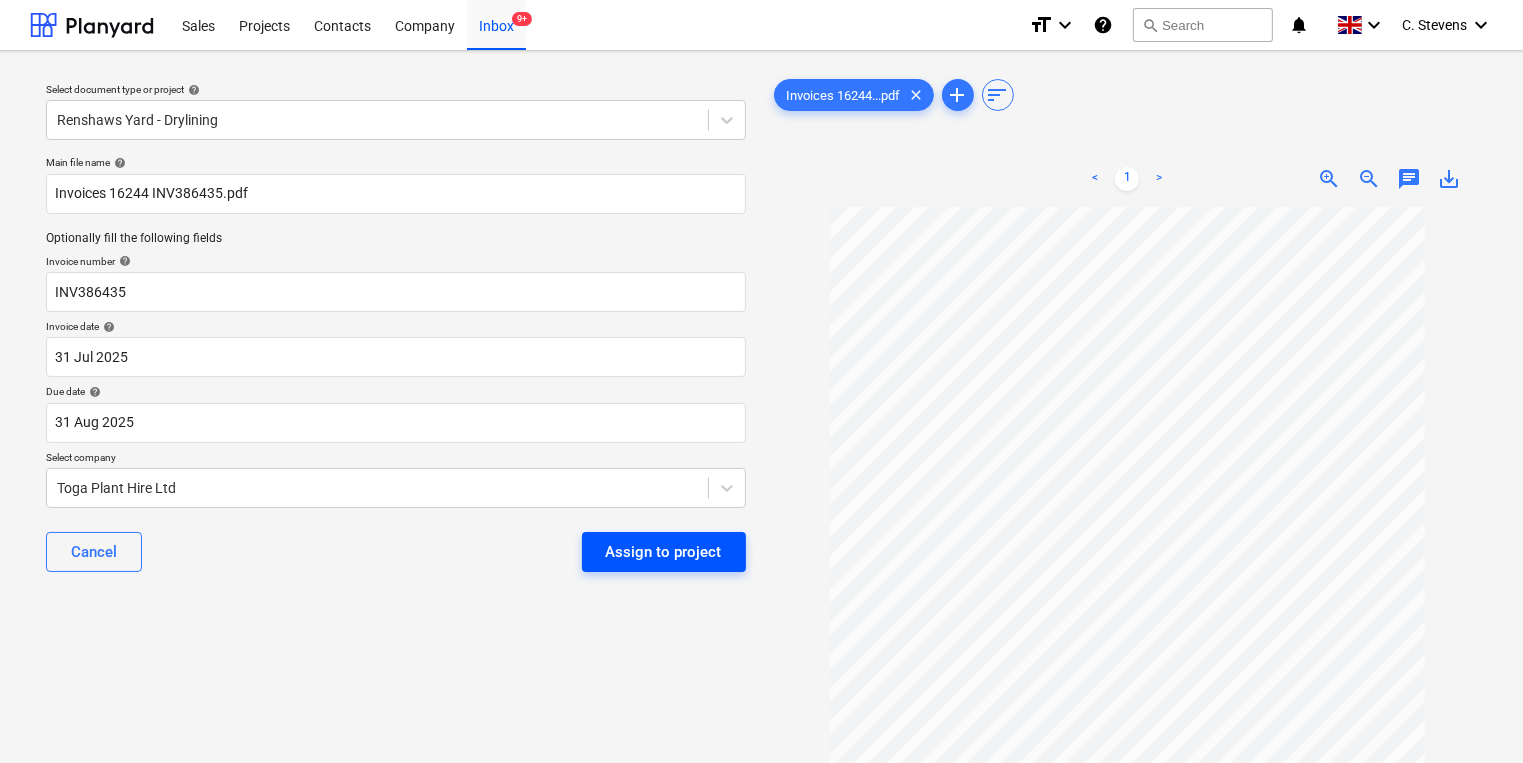 click on "Assign to project" at bounding box center (664, 552) 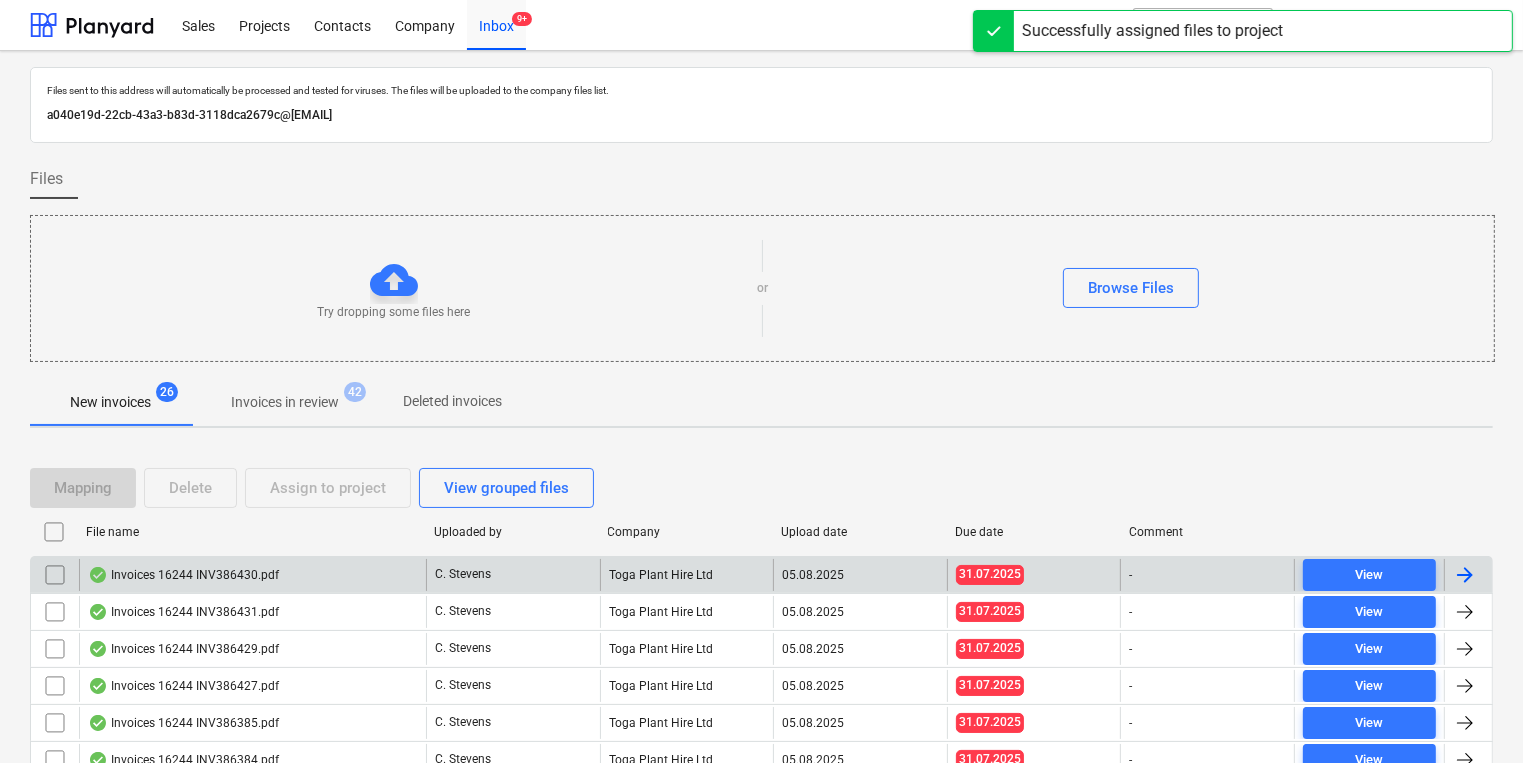 click on "Invoices 16244 INV386430.pdf" at bounding box center (252, 575) 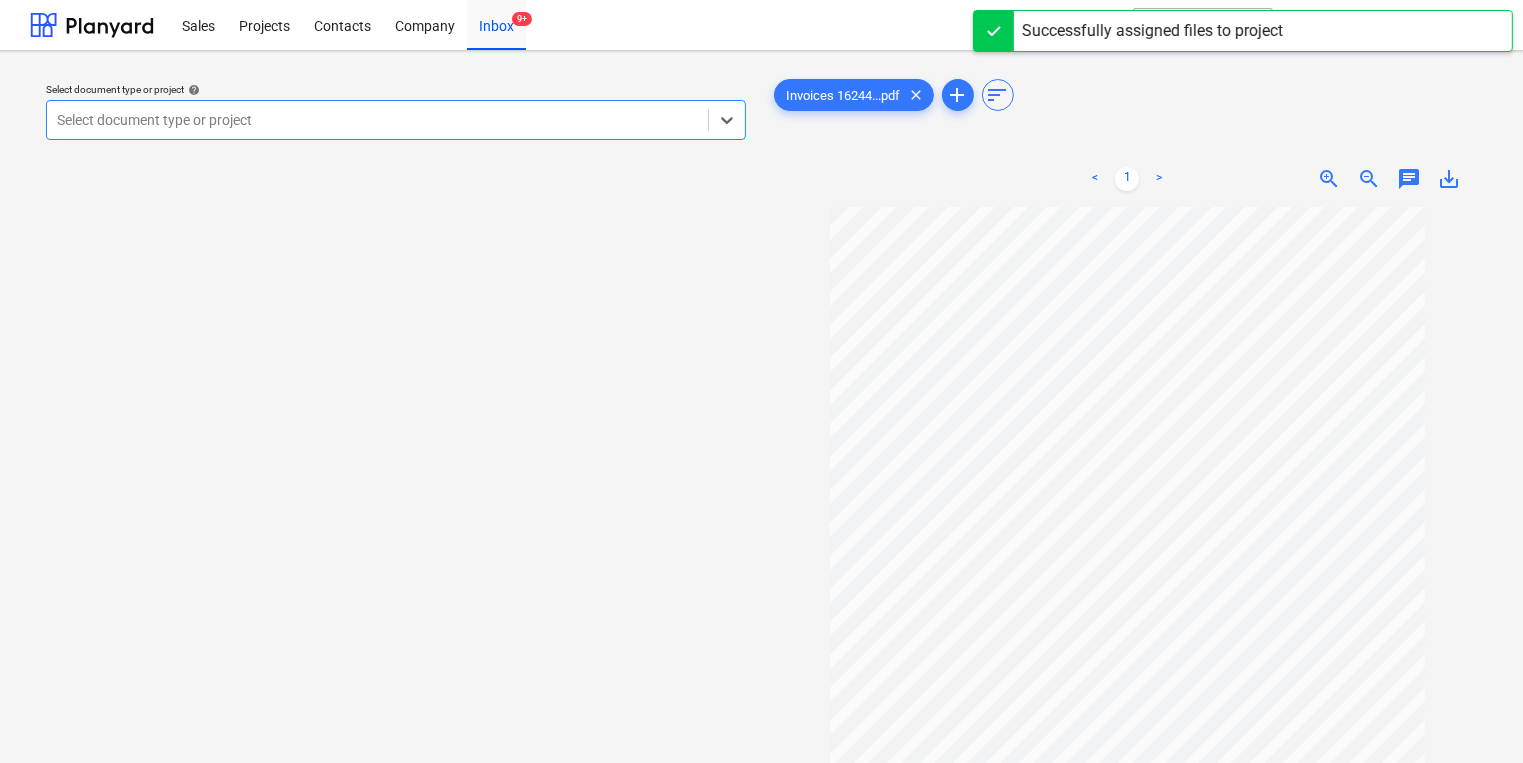 click at bounding box center [377, 120] 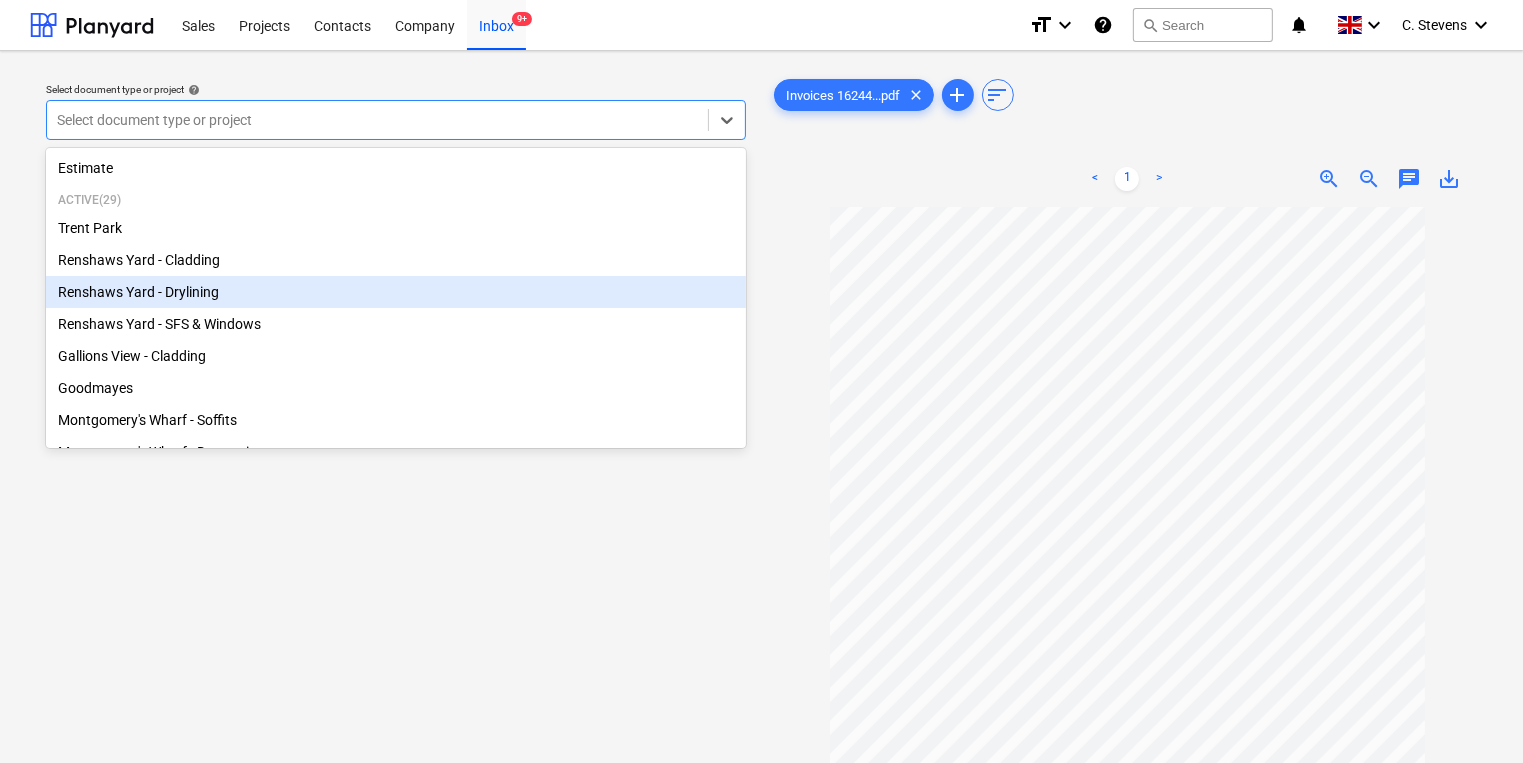 click on "Renshaws Yard -  Drylining" at bounding box center [396, 292] 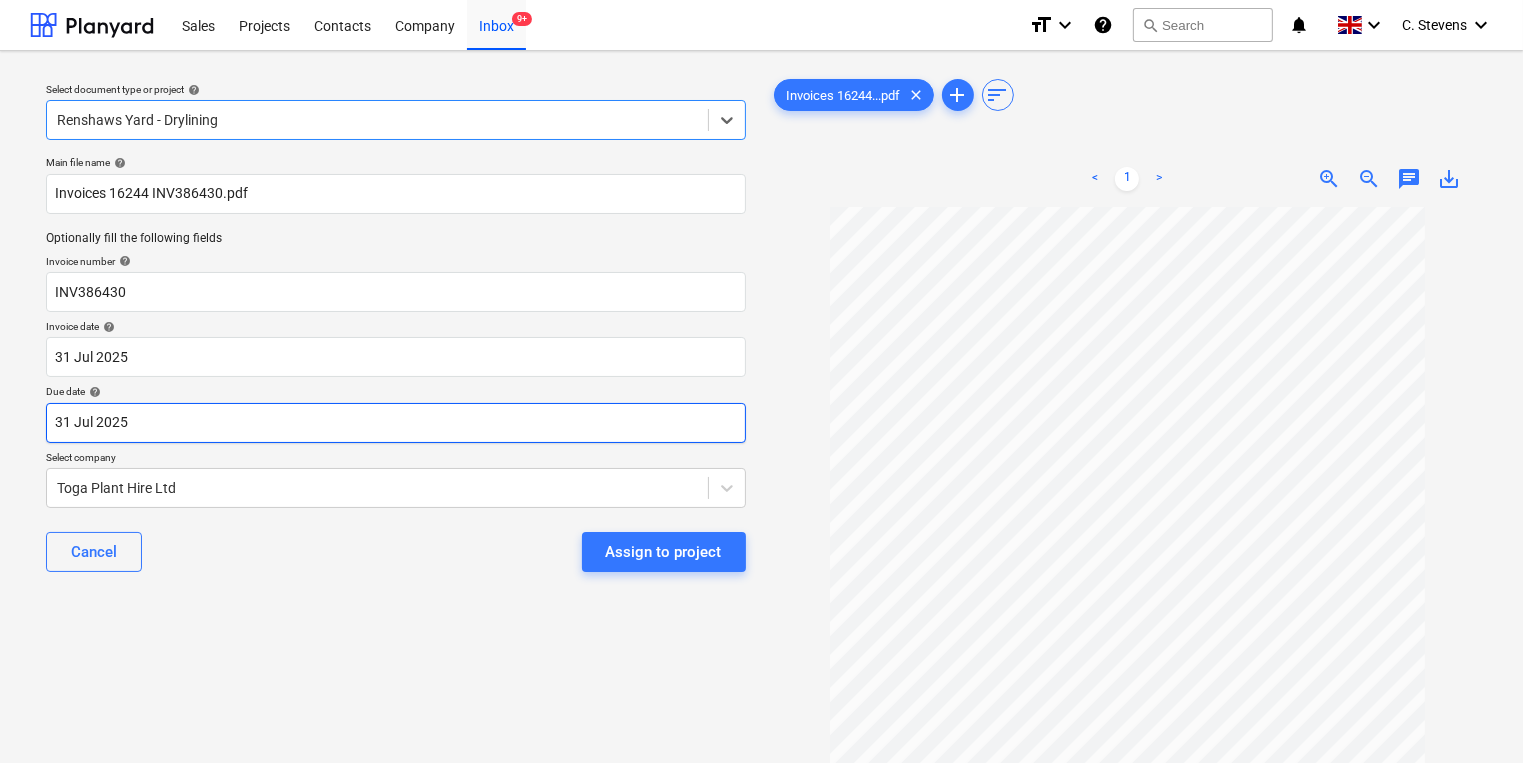click on "Sales Projects Contacts Company Inbox 9+ format_size keyboard_arrow_down help search Search notifications 0 keyboard_arrow_down [NAME] keyboard_arrow_down Select document type or project help option [LOCATION] -  Drylining, selected.   Select is focused ,type to refine list, press Down to open the menu,  [LOCATION] -  Drylining Main file name help Invoices 16244 INV386430.pdf Optionally fill the following fields Invoice number help INV386430 Invoice date help 31 Jul 2025 31.07.2025 Press the down arrow key to interact with the calendar and
select a date. Press the question mark key to get the keyboard shortcuts for changing dates. Due date help 31 Jul 2025 31.07.2025 Press the down arrow key to interact with the calendar and
select a date. Press the question mark key to get the keyboard shortcuts for changing dates. Select company Toga Plant Hire Ltd   Cancel Assign to project Invoices 16244...pdf clear add sort < 1 > zoom_in zoom_out chat 0 save_alt Files uploaded successfully" at bounding box center [761, 381] 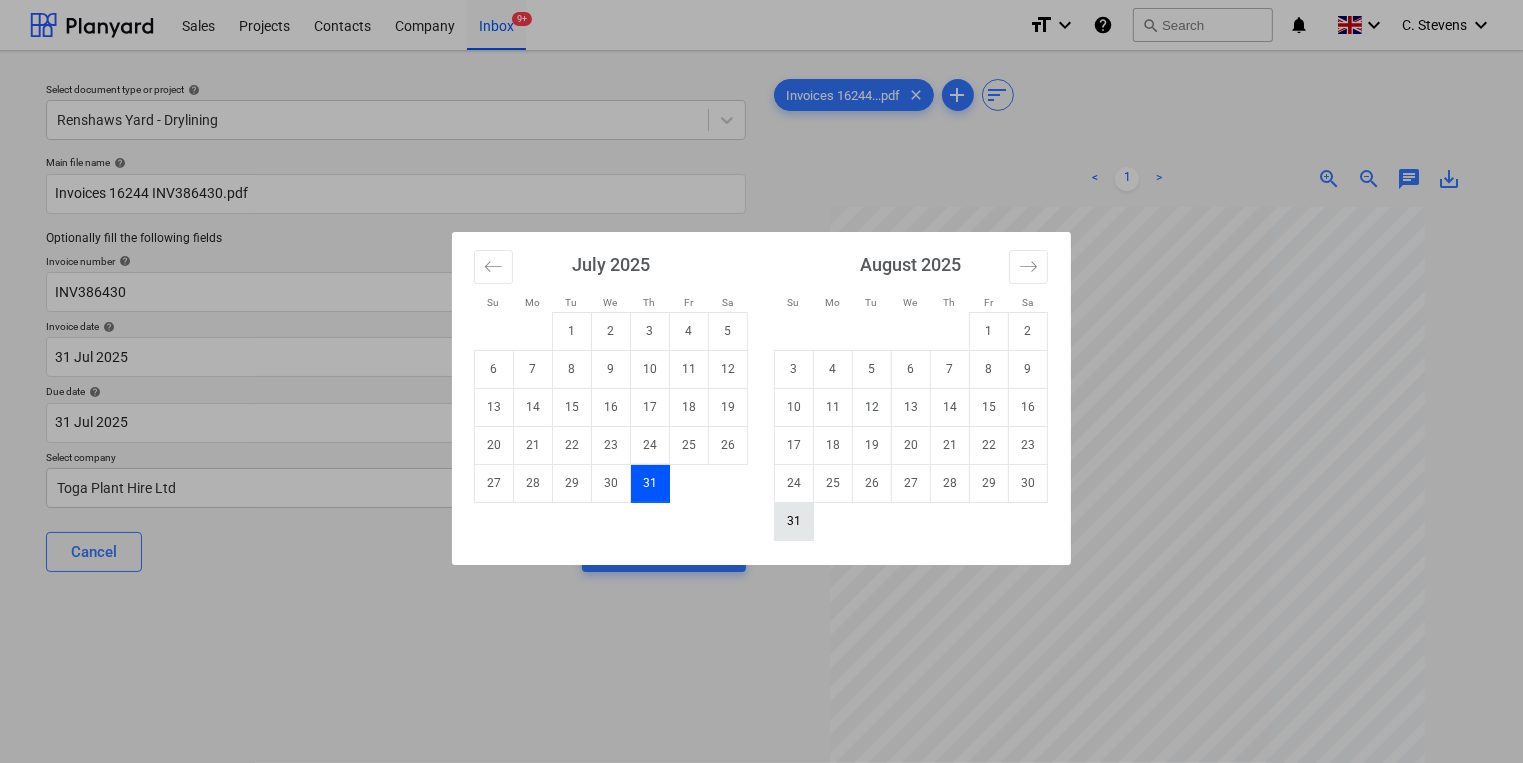 click on "31" at bounding box center (794, 521) 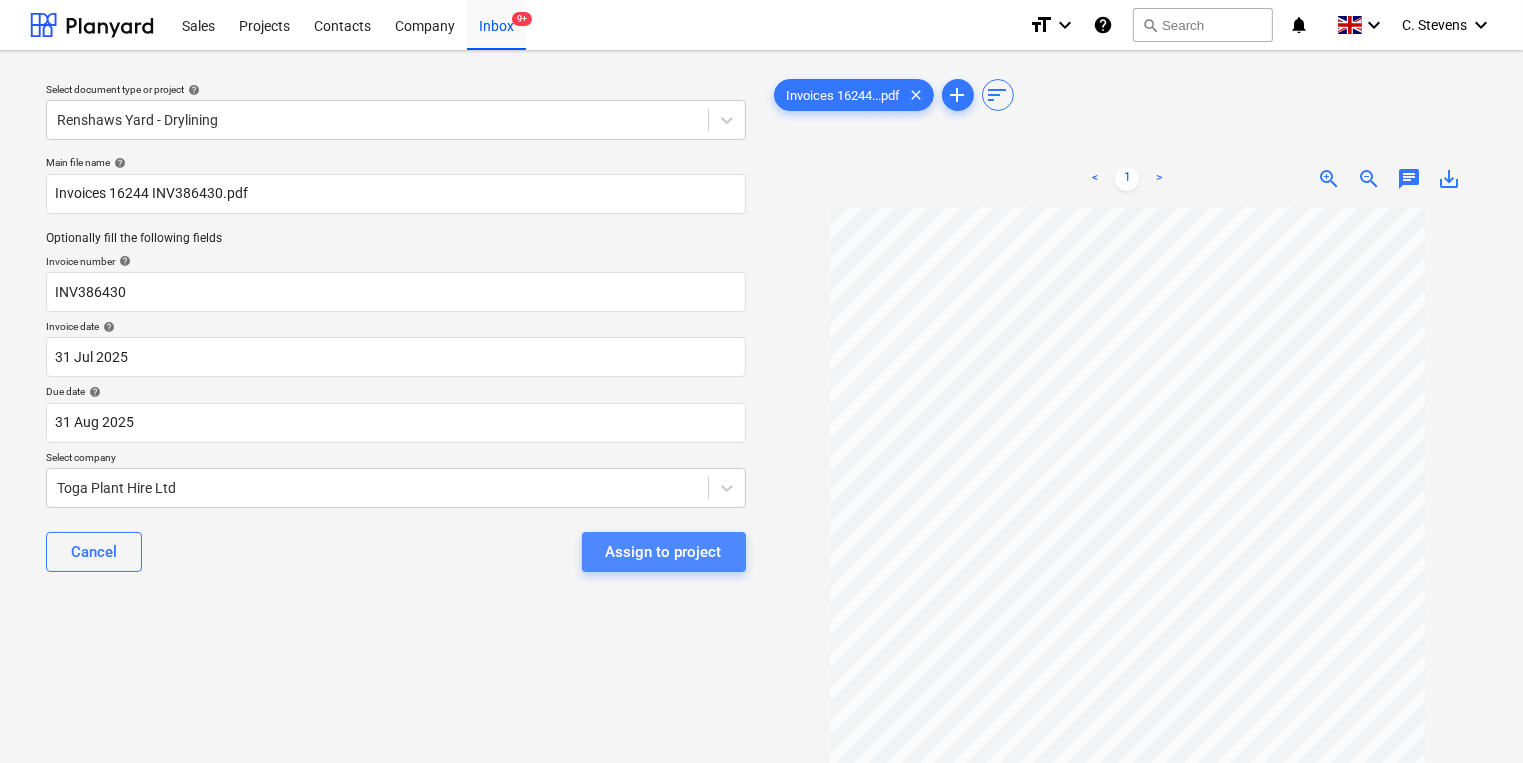 click on "Assign to project" at bounding box center (664, 552) 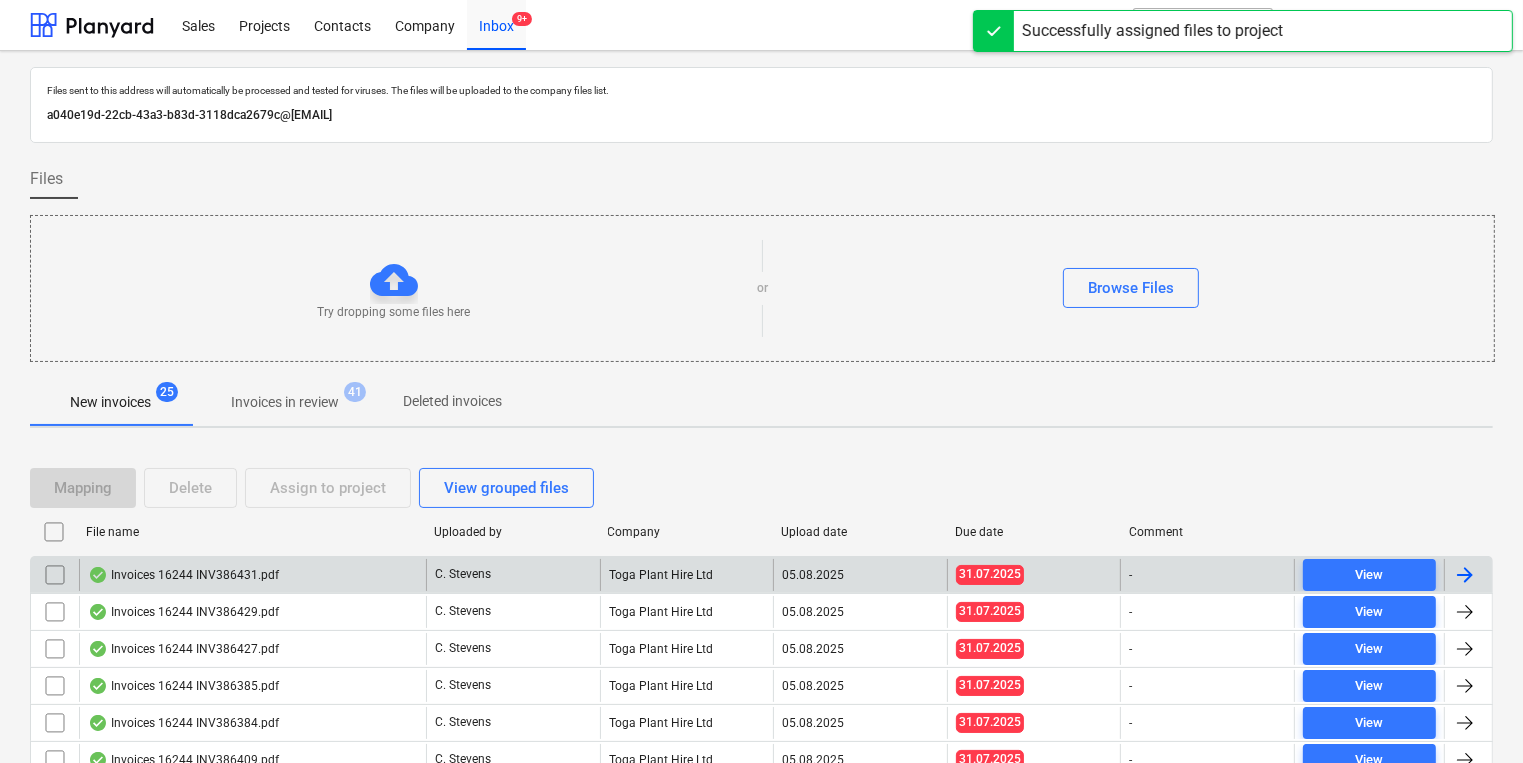 click on "Invoices 16244 INV386431.pdf" at bounding box center (252, 575) 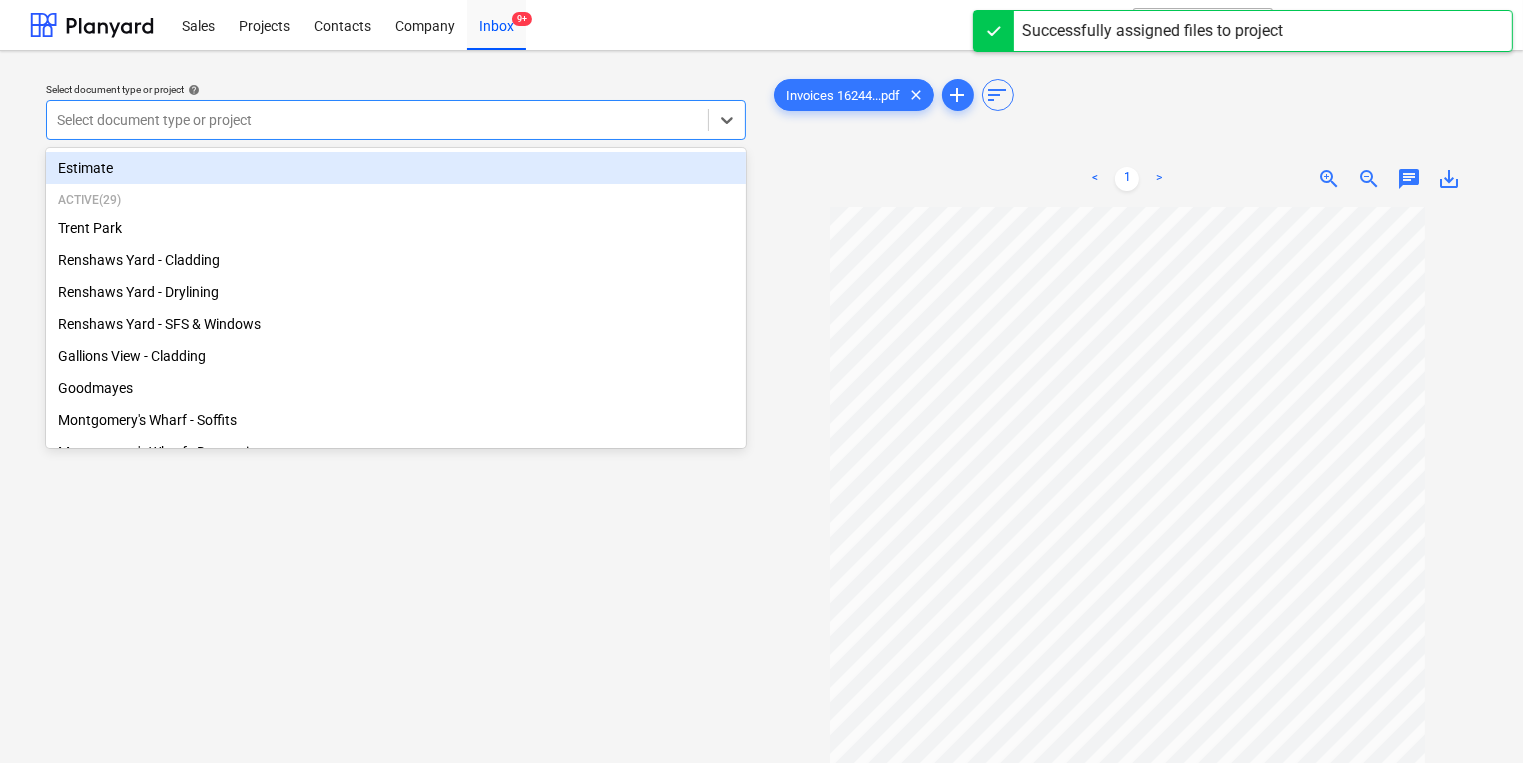 click at bounding box center (377, 120) 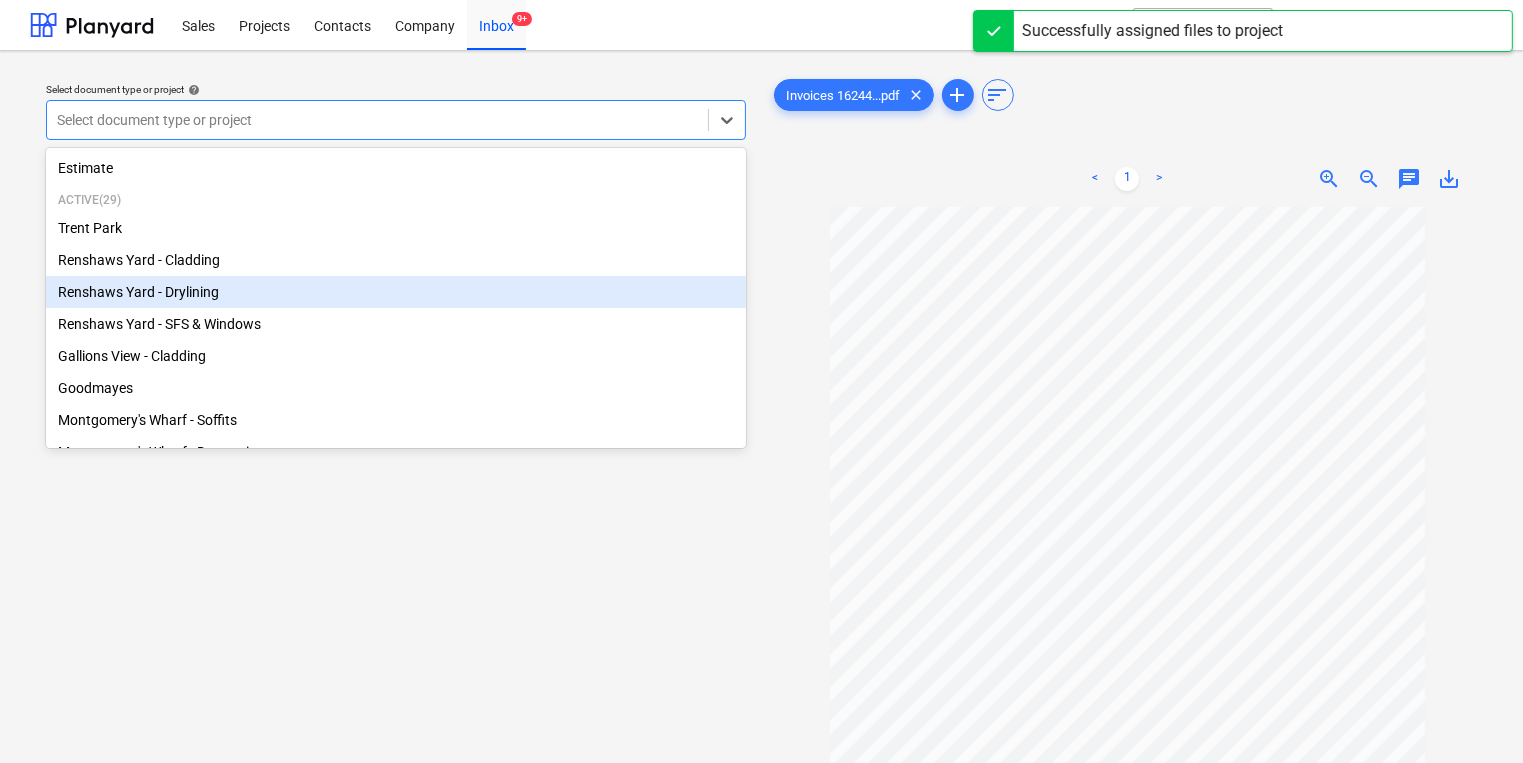 click on "Renshaws Yard -  Drylining" at bounding box center (396, 292) 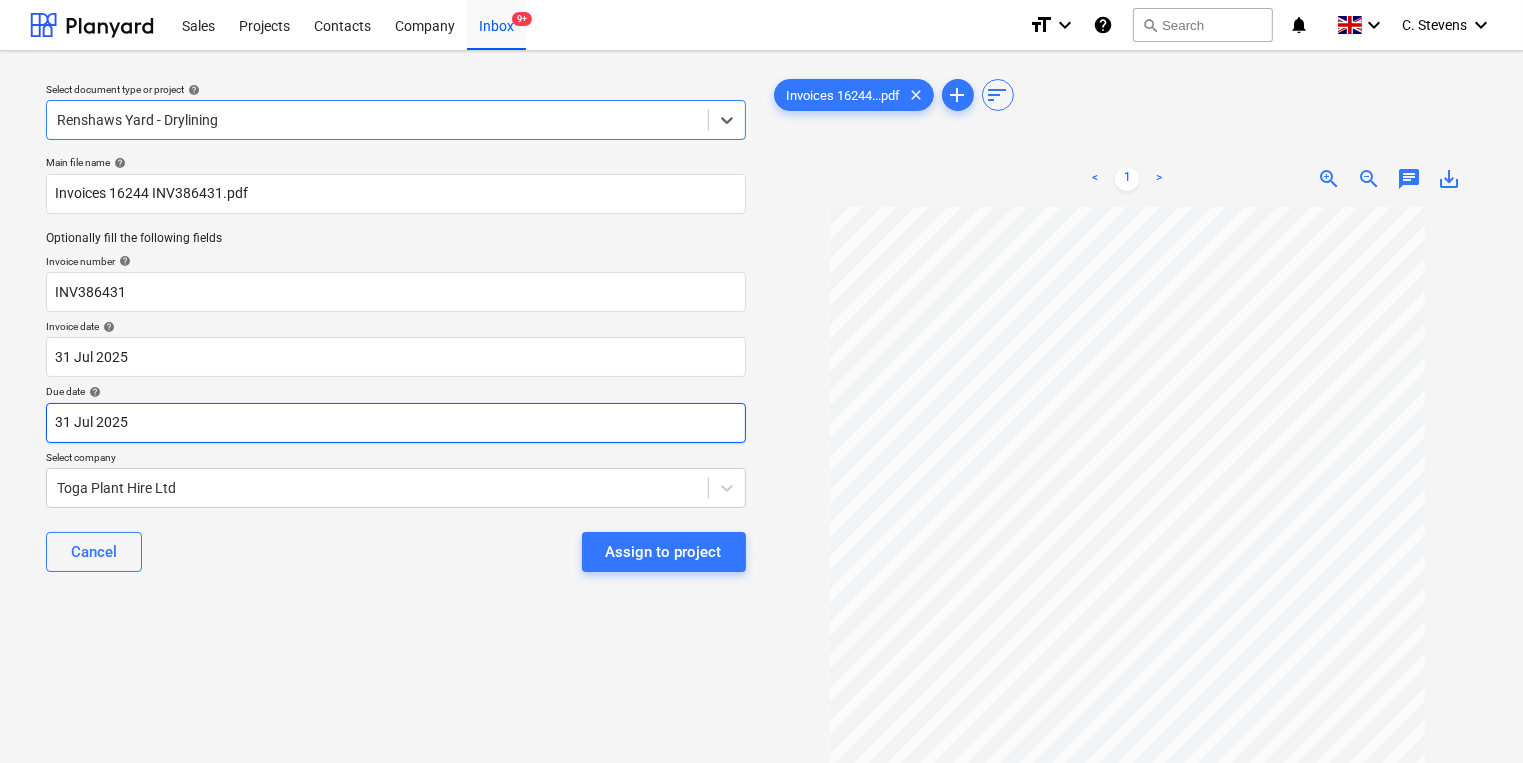 click on "Sales Projects Contacts Company Inbox 9+ format_size keyboard_arrow_down help search Search notifications 0 keyboard_arrow_down [NAME] keyboard_arrow_down Select document type or project help option [LOCATION] -  Drylining, selected.   Select is focused ,type to refine list, press Down to open the menu,  [LOCATION] -  Drylining Main file name help Invoices 16244 INV386431.pdf Optionally fill the following fields Invoice number help INV386431 Invoice date help 31 Jul 2025 31.07.2025 Press the down arrow key to interact with the calendar and
select a date. Press the question mark key to get the keyboard shortcuts for changing dates. Due date help 31 Jul 2025 31.07.2025 Press the down arrow key to interact with the calendar and
select a date. Press the question mark key to get the keyboard shortcuts for changing dates. Select company Toga Plant Hire Ltd   Cancel Assign to project Invoices 16244...pdf clear add sort < 1 > zoom_in zoom_out chat 0 save_alt Files uploaded successfully" at bounding box center [761, 381] 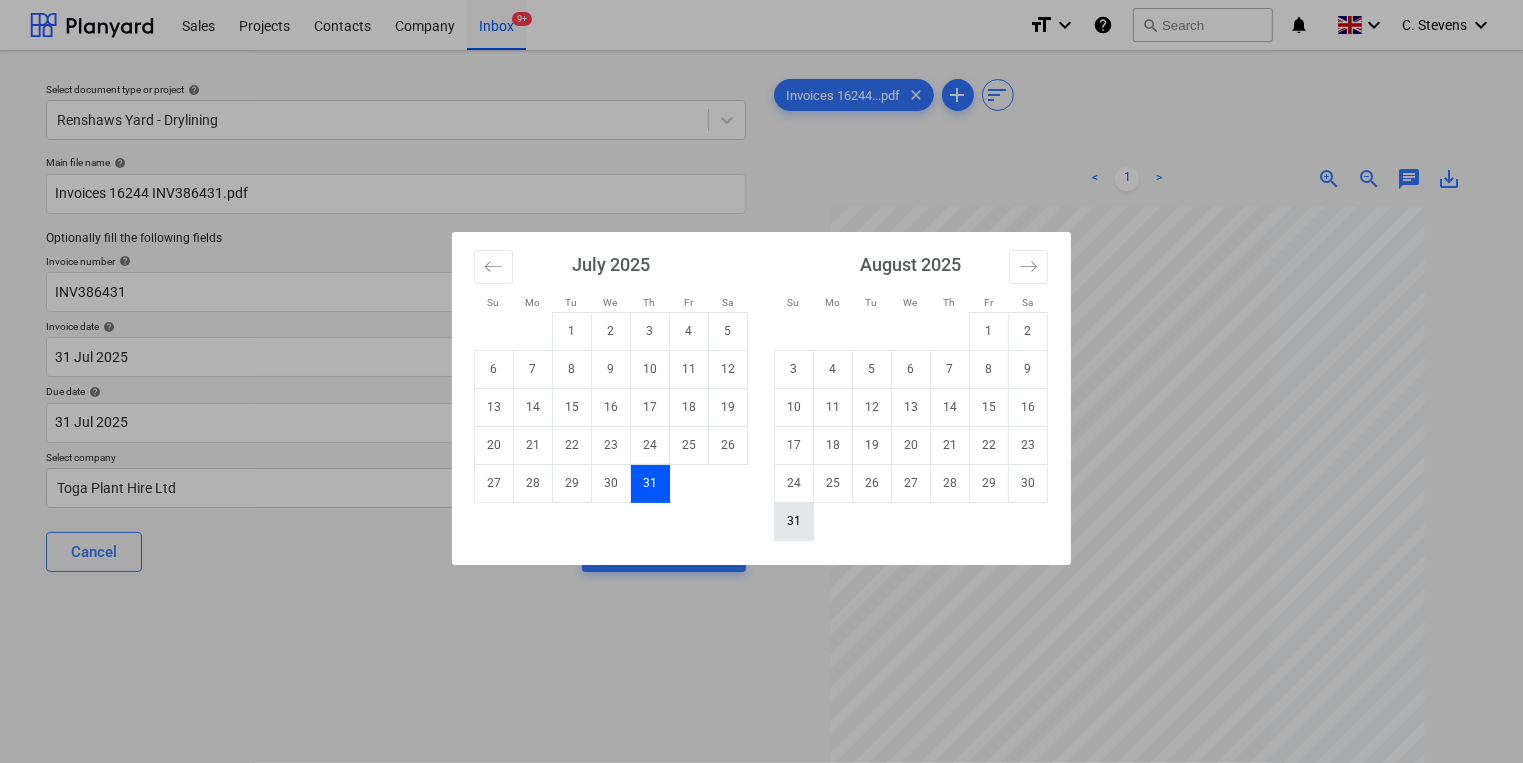 click on "31" at bounding box center [794, 521] 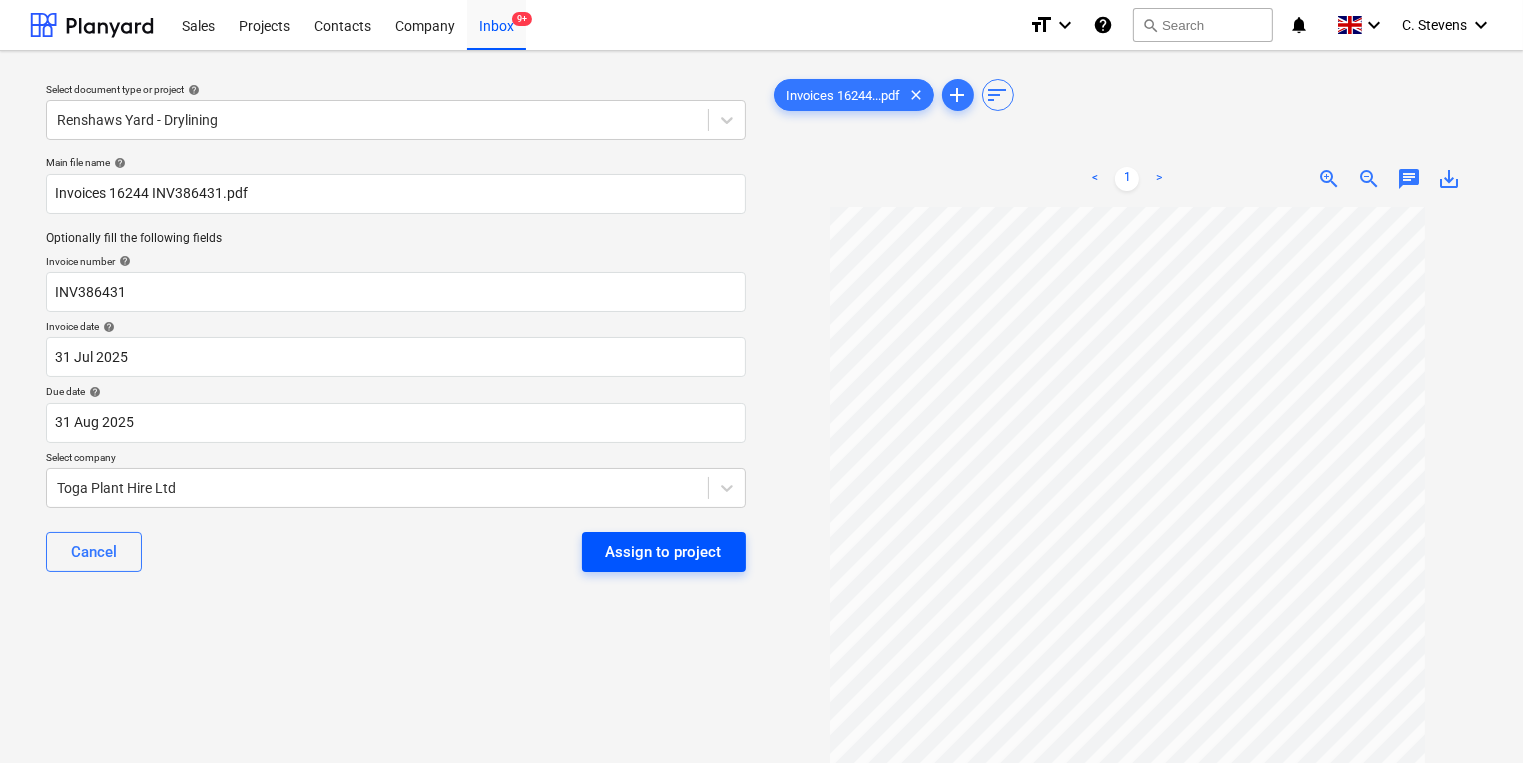 click on "Assign to project" at bounding box center [664, 552] 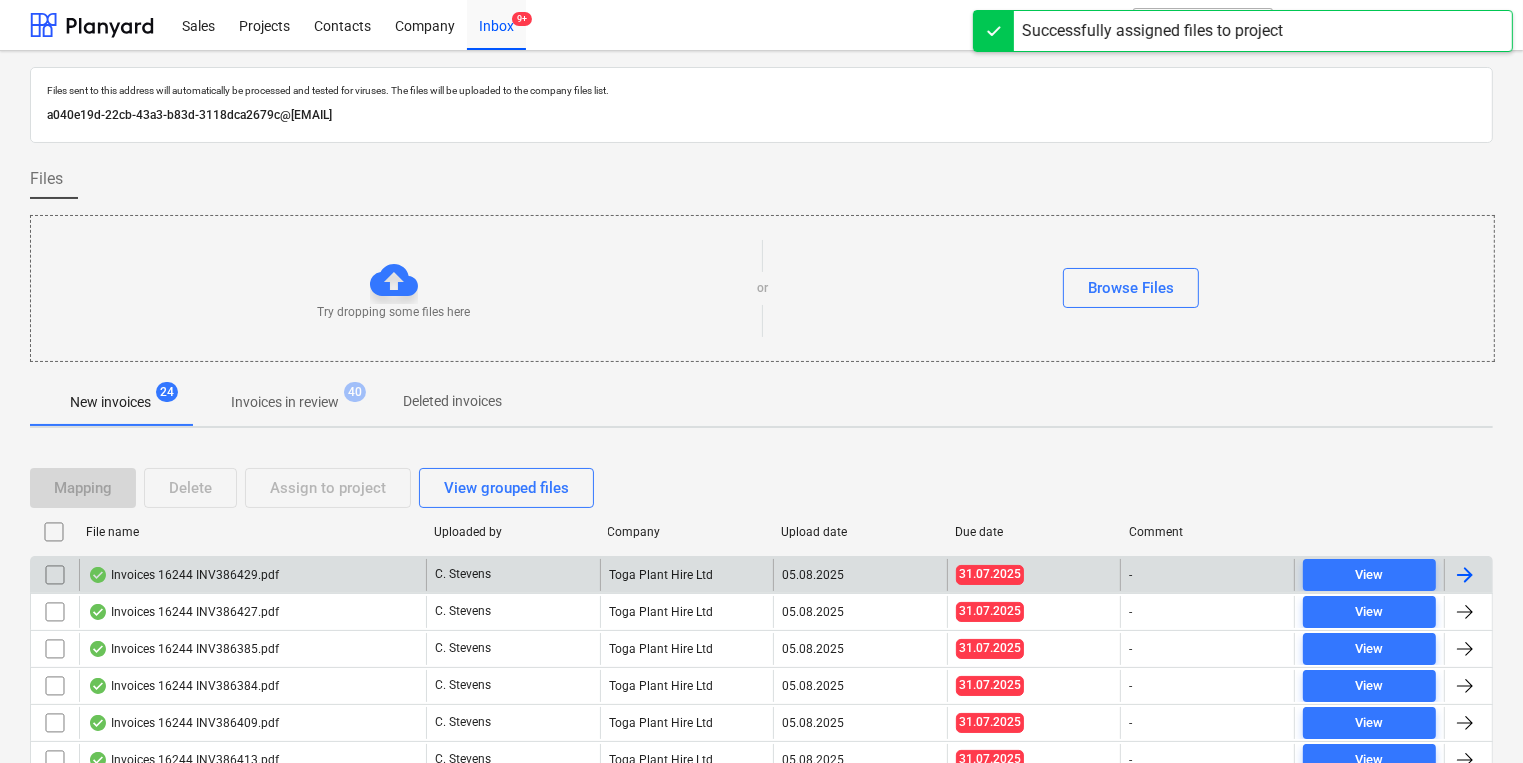 click on "Invoices 16244 INV386429.pdf" at bounding box center (252, 575) 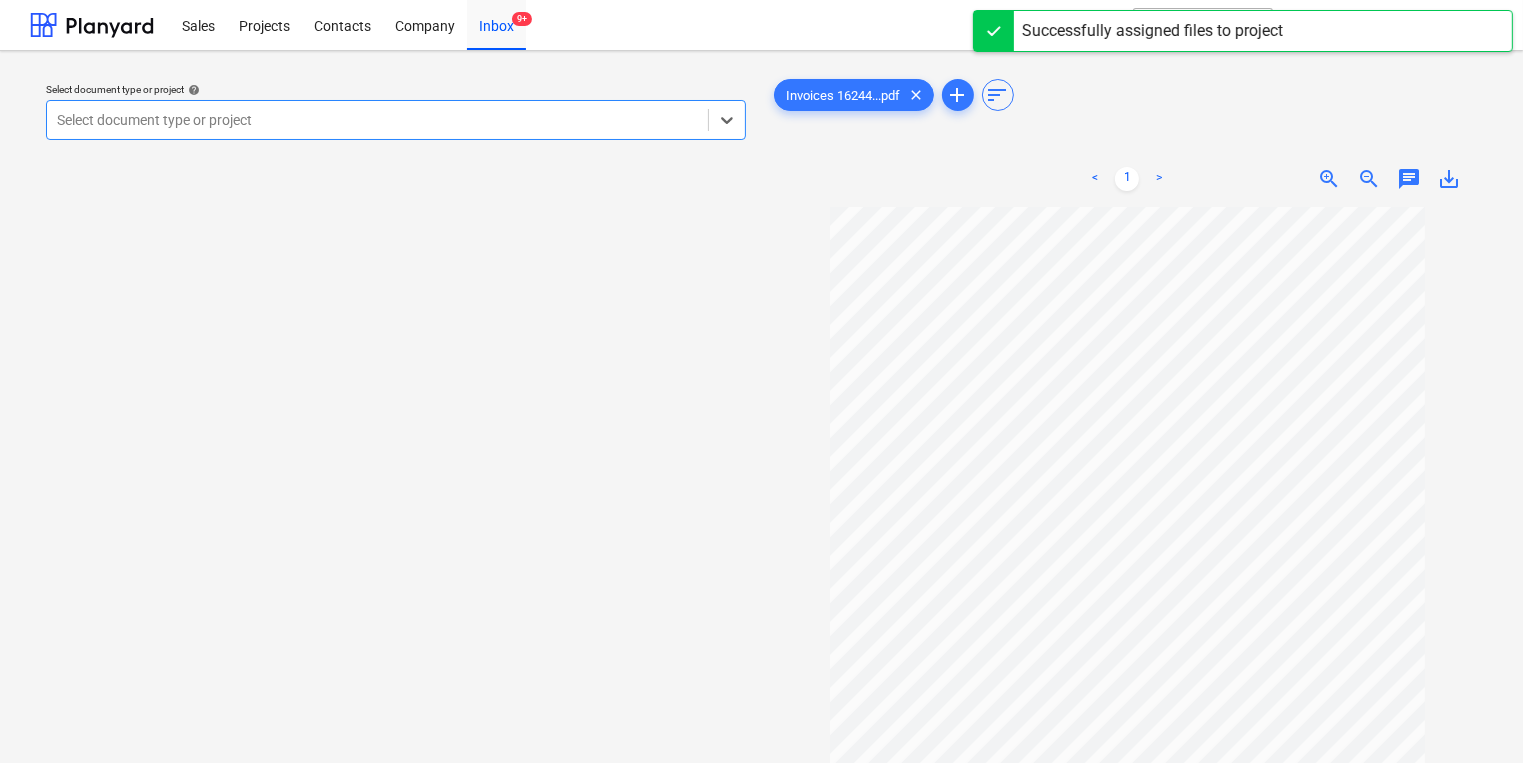 click at bounding box center [377, 120] 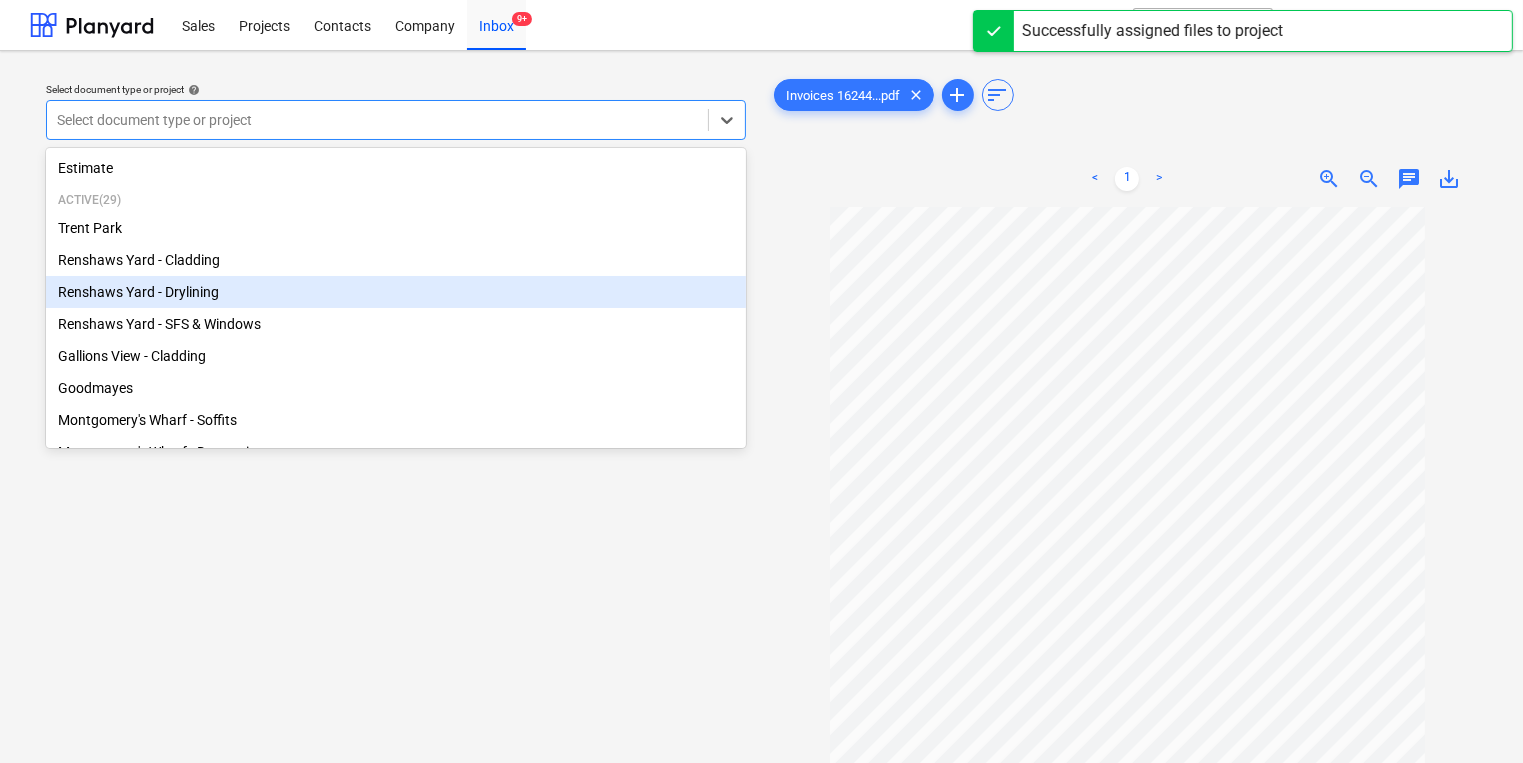 click on "Renshaws Yard -  Drylining" at bounding box center [396, 292] 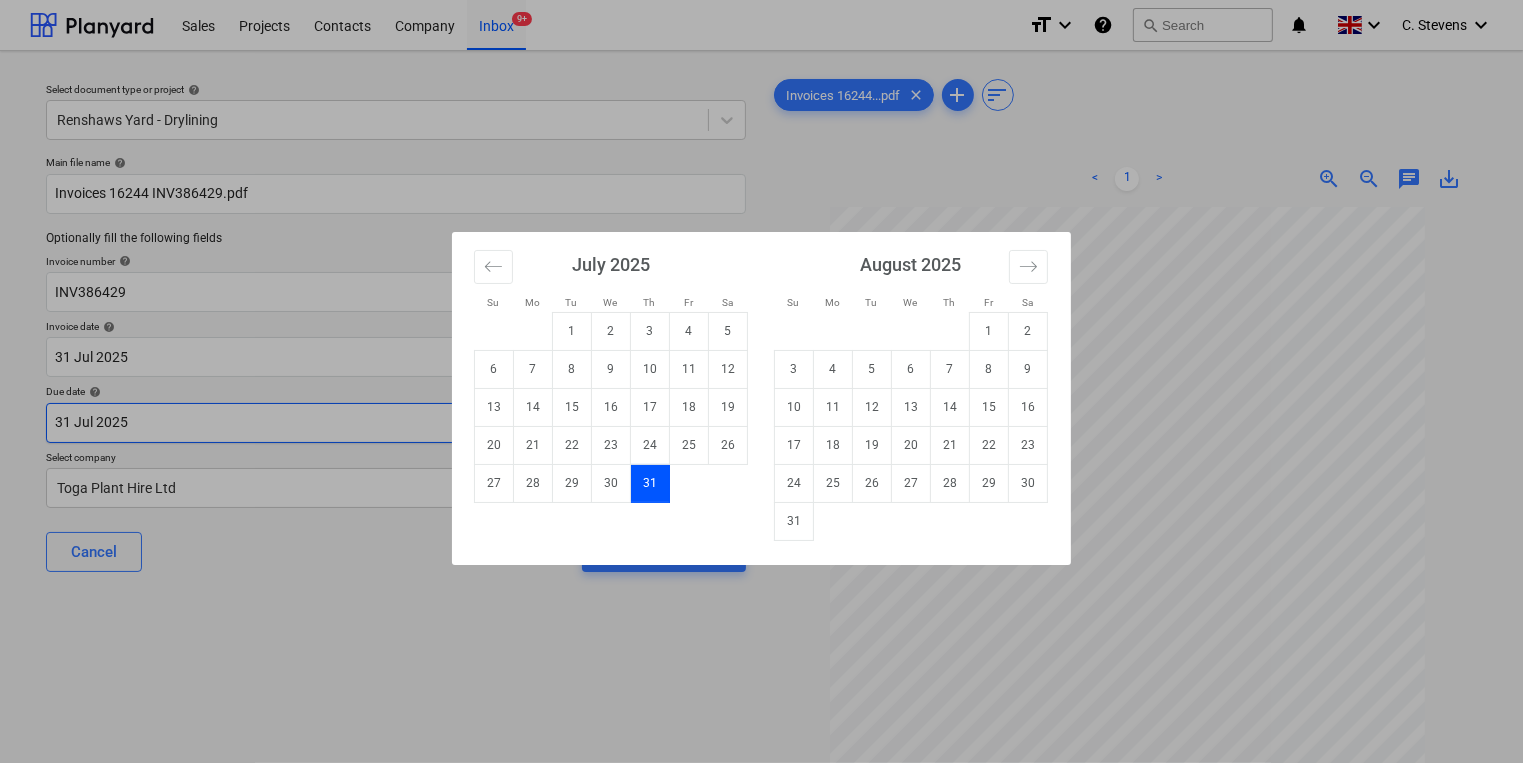 click on "Sales Projects Contacts Company Inbox 9+ format_size keyboard_arrow_down help search Search notifications 0 keyboard_arrow_down [FIRST] [LAST] keyboard_arrow_down Select document type or project help Renshaws Yard -  Drylining Main file name help Invoices 16244 INV386429.pdf Optionally fill the following fields Invoice number help INV386429 Invoice date help 31 [MONTH] 2025 31.07.2025 Press the down arrow key to interact with the calendar and
select a date. Press the question mark key to get the keyboard shortcuts for changing dates. Due date help 31 [MONTH] 2025 31.07.2025 Press the down arrow key to interact with the calendar and
select a date. Press the question mark key to get the keyboard shortcuts for changing dates. Select company Toga Plant Hire Ltd   Cancel Assign to project Invoices 16244...pdf clear add sort < 1 > zoom_in zoom_out chat 0 save_alt Files uploaded successfully Files uploaded successfully
Su Mo Tu We Th Fr Sa Su Mo Tu We Th Fr Sa June 2025 1 2 3 4 5 6 7 8 9 10 11 12 13 14 15" at bounding box center (761, 381) 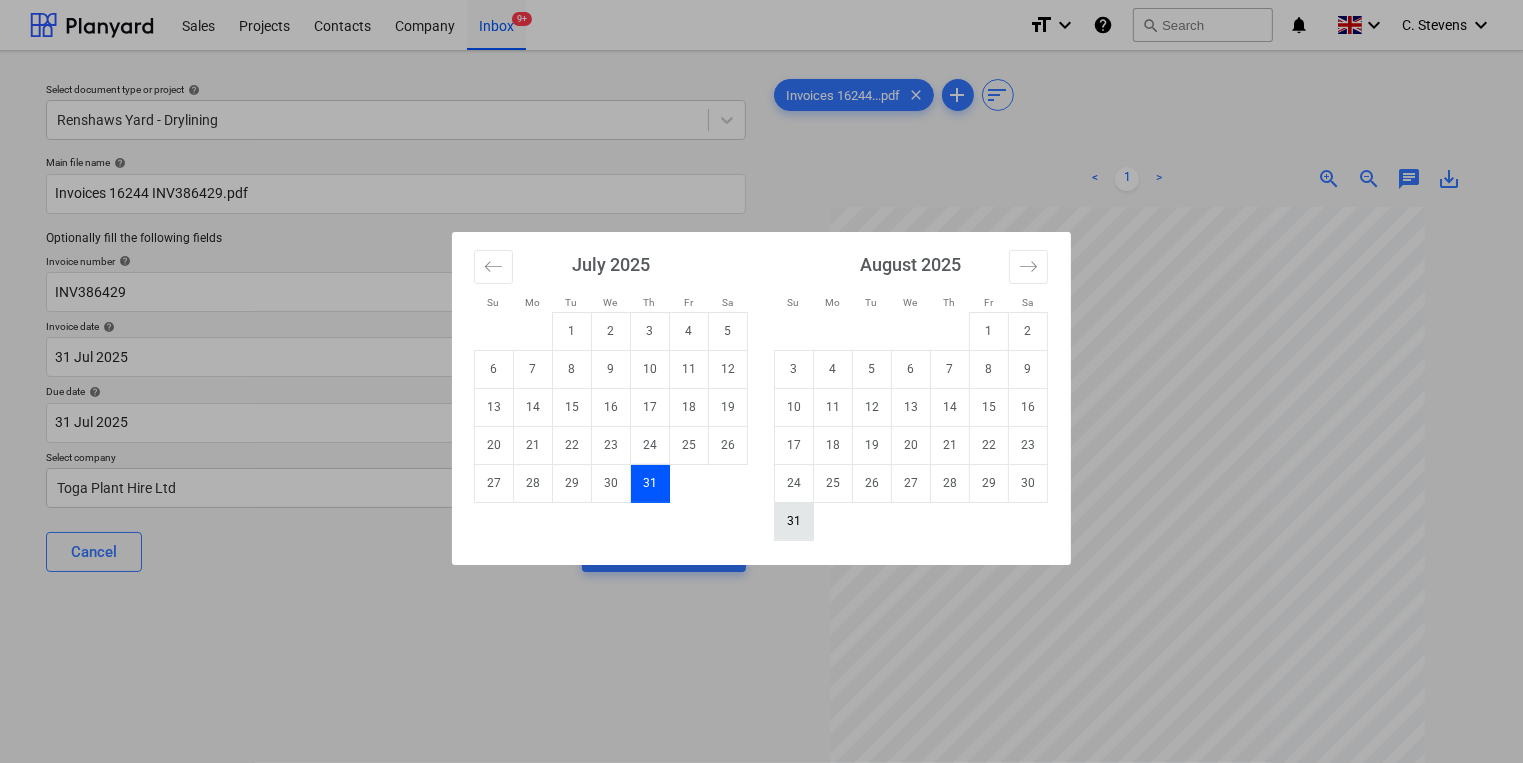 click on "31" at bounding box center [794, 521] 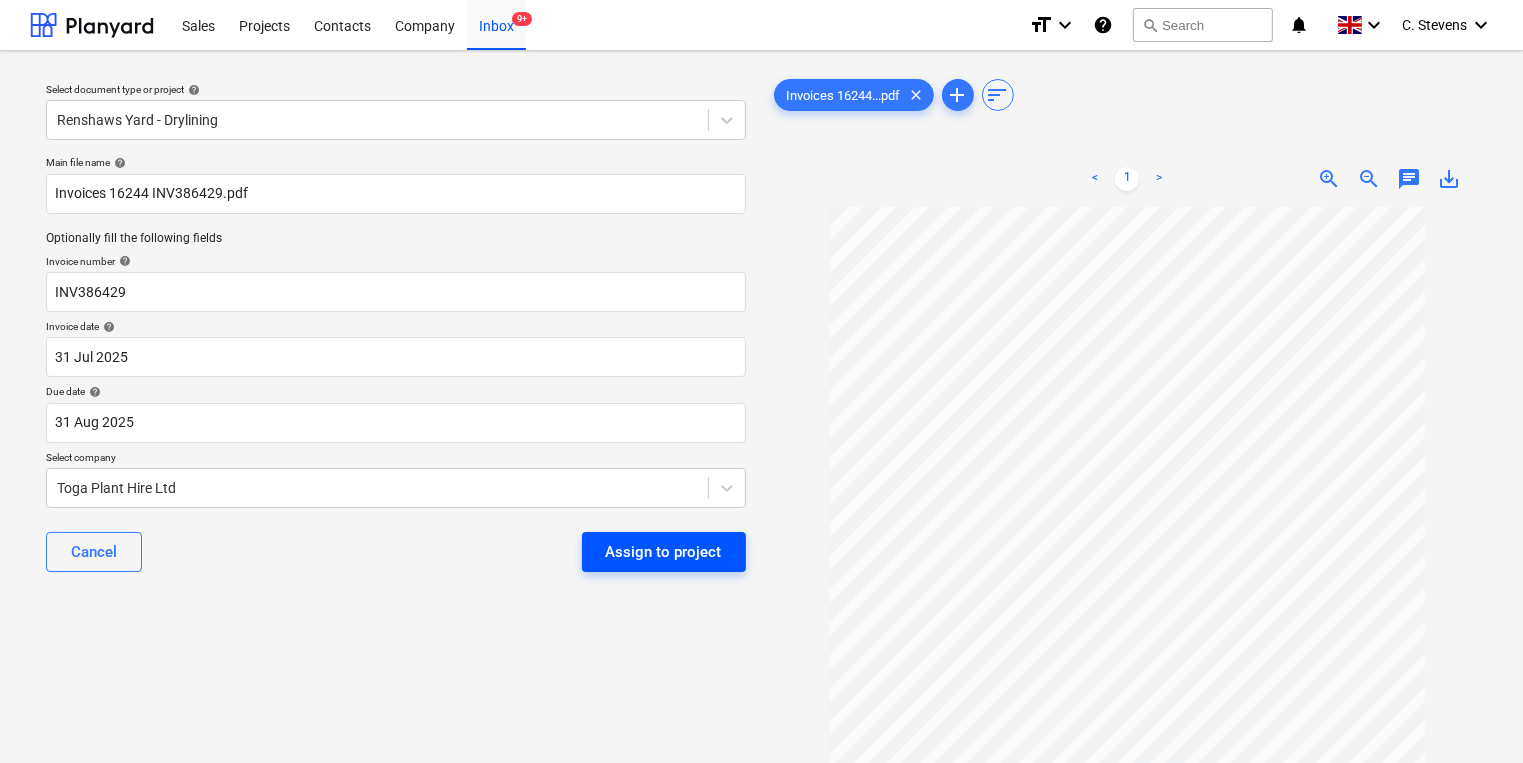 click on "Assign to project" at bounding box center [664, 552] 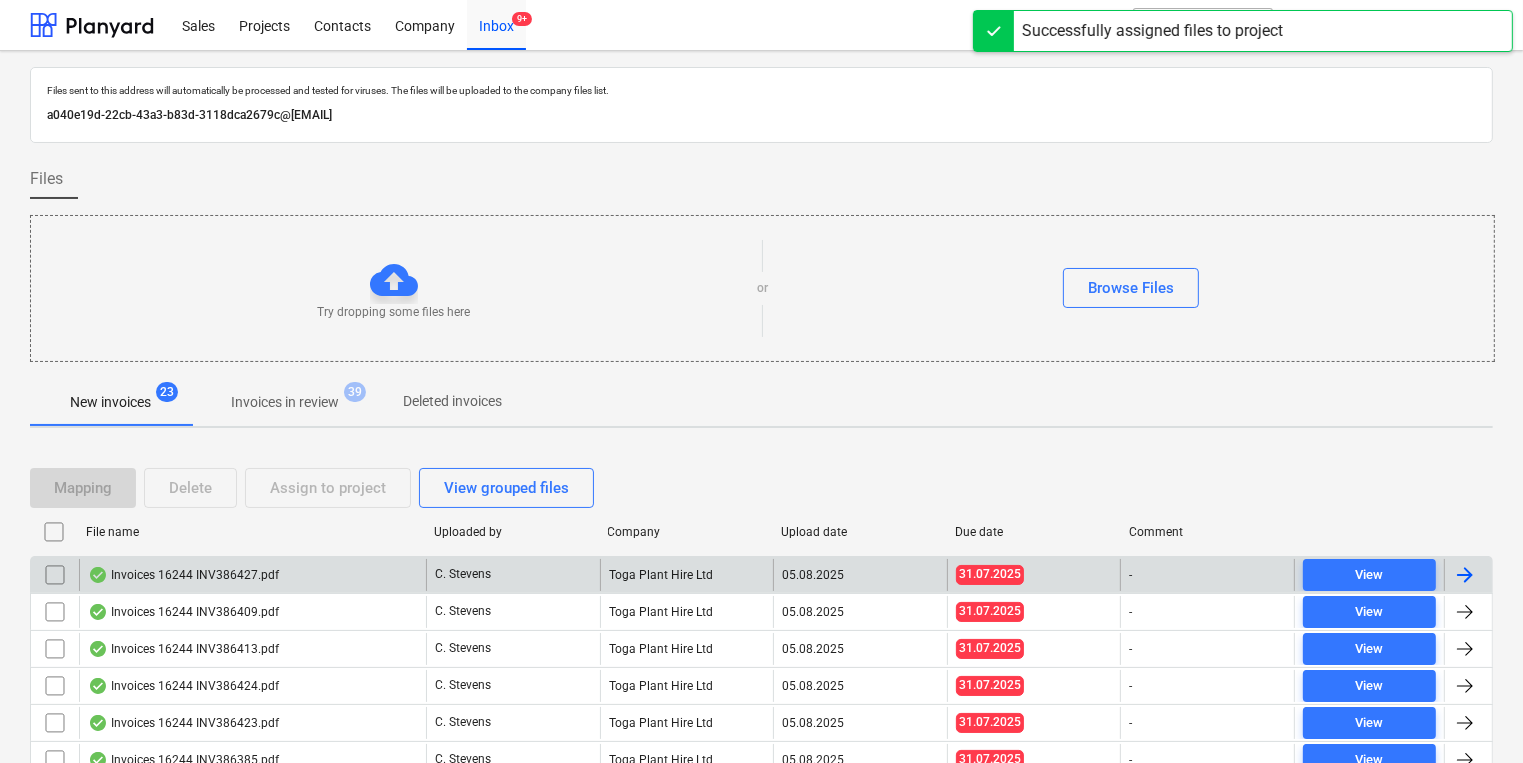 click on "Invoices 16244 INV386427.pdf" at bounding box center (183, 575) 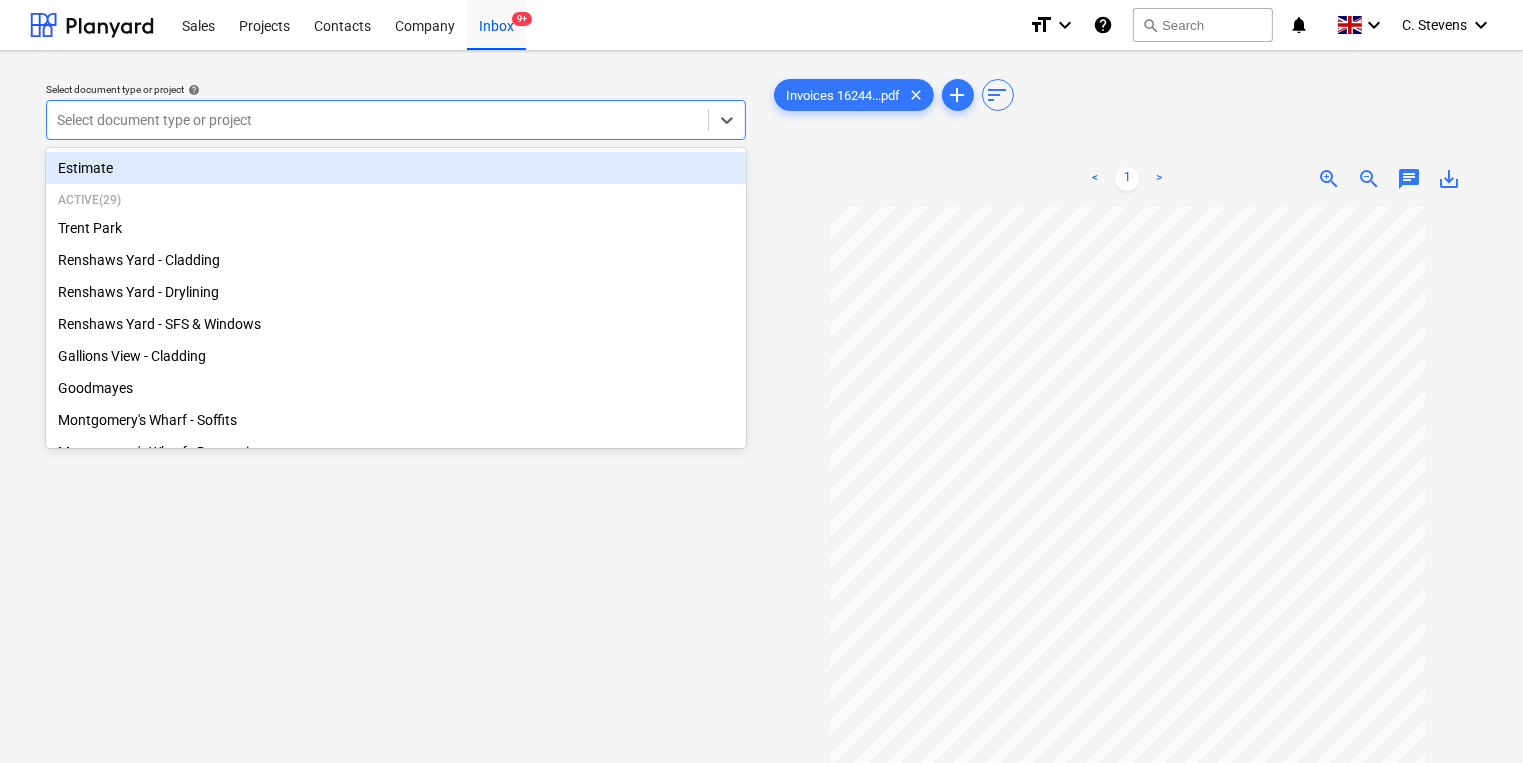 click at bounding box center [377, 120] 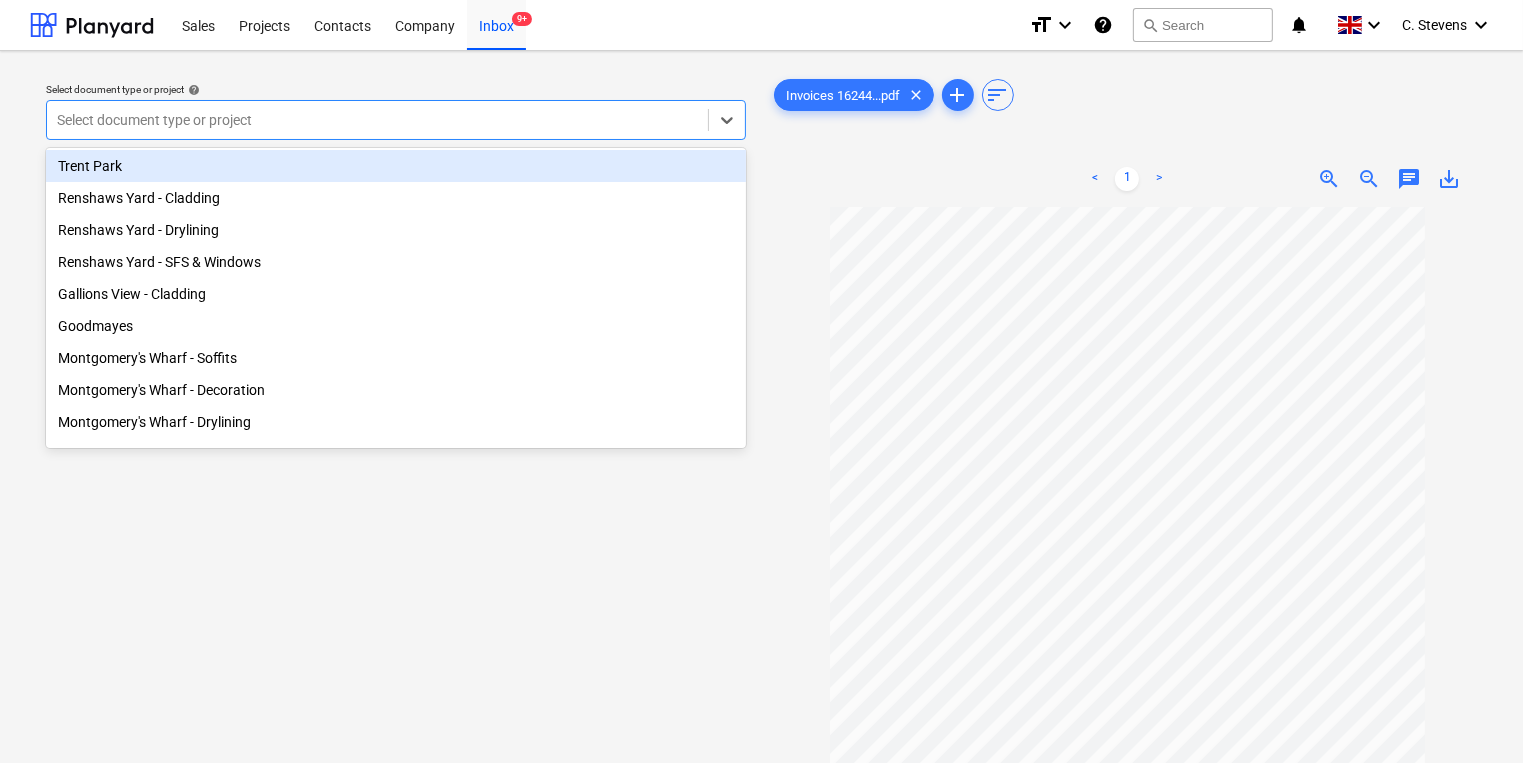 scroll, scrollTop: 68, scrollLeft: 0, axis: vertical 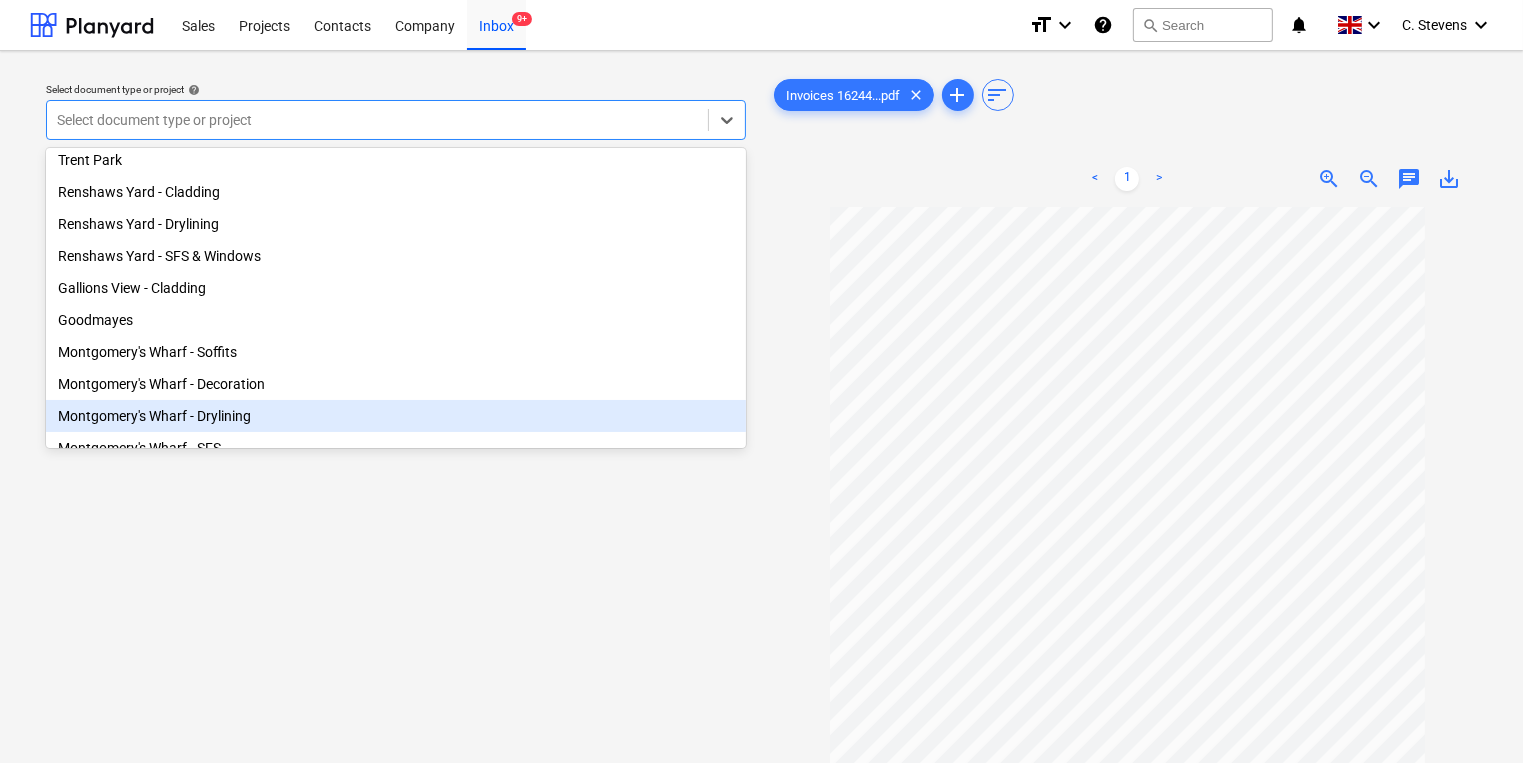 click on "Montgomery's Wharf - Drylining" at bounding box center [396, 416] 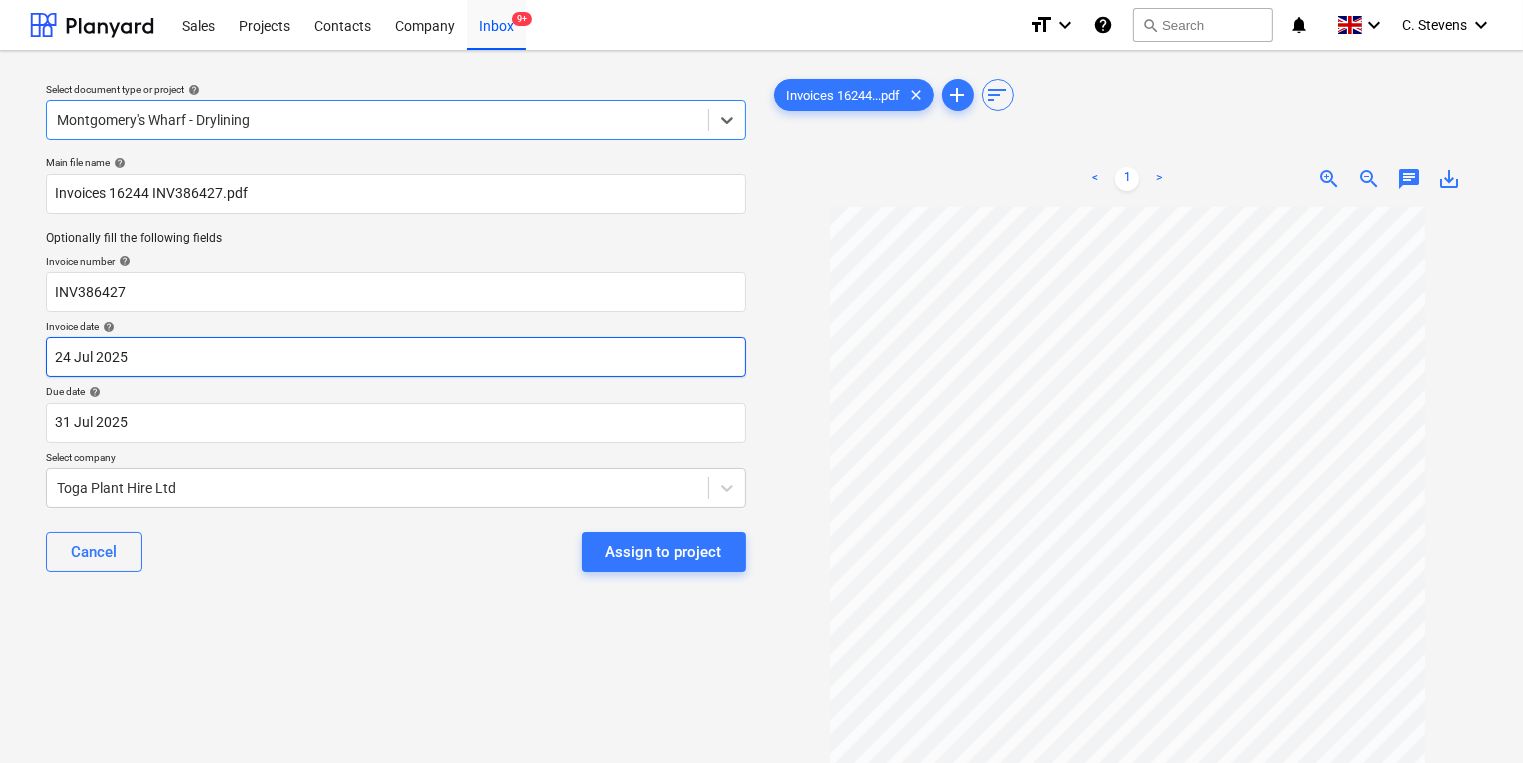 click on "Sales Projects Contacts Company Inbox 9+ format_size keyboard_arrow_down help search Search notifications 0 keyboard_arrow_down [FIRST] [LAST] keyboard_arrow_down Select document type or project help option Montgomery's Wharf - Drylining, selected.   Select is focused ,type to refine list, press Down to open the menu,  Montgomery's Wharf - Drylining Main file name help Invoices 16244 INV386427.pdf Optionally fill the following fields Invoice number help INV386427 Invoice date help 24 Jul [YEAR] 24.07.[YEAR] Press the down arrow key to interact with the calendar and
select a date. Press the question mark key to get the keyboard shortcuts for changing dates. Due date help 31 Jul [YEAR] 31.07.[YEAR] Press the down arrow key to interact with the calendar and
select a date. Press the question mark key to get the keyboard shortcuts for changing dates. Select company Toga Plant Hire Ltd   Cancel Assign to project Invoices 16244...pdf clear add sort < 1 > zoom_in zoom_out chat 0 save_alt Files uploaded successfully" at bounding box center [761, 381] 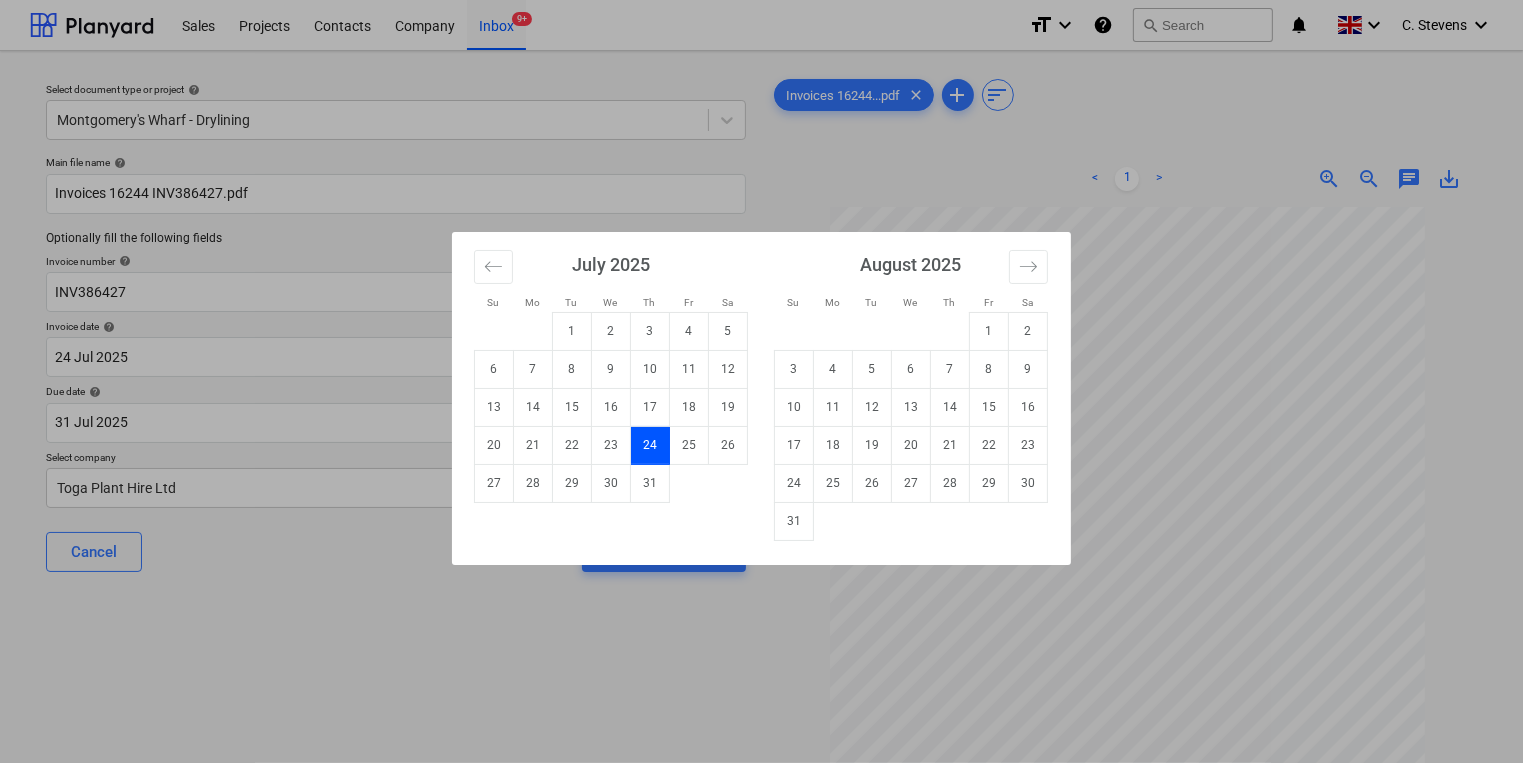 click on "31" at bounding box center [650, 483] 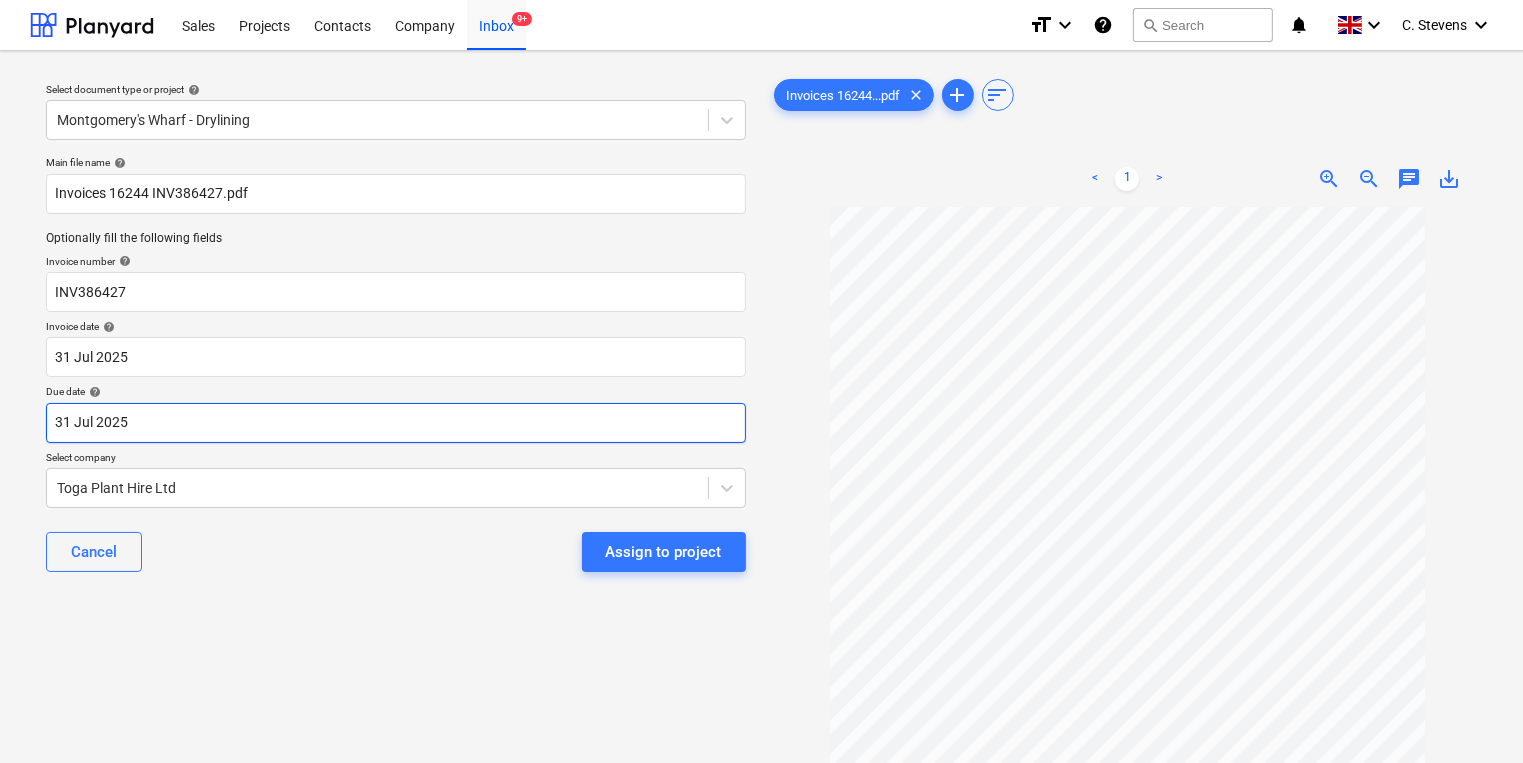 click on "Sales Projects Contacts Company Inbox 9+ format_size keyboard_arrow_down help search Search notifications 0 keyboard_arrow_down [NAME] keyboard_arrow_down Select document type or project help [LOCATION] - Drylining Main file name help Invoices 16244 INV386427.pdf Optionally fill the following fields Invoice number help INV386427 Invoice date help 31 Jul 2025 31.07.2025 Press the down arrow key to interact with the calendar and
select a date. Press the question mark key to get the keyboard shortcuts for changing dates. Due date help 31 Jul 2025 31.07.2025 Press the down arrow key to interact with the calendar and
select a date. Press the question mark key to get the keyboard shortcuts for changing dates. Select company Toga Plant Hire Ltd   Cancel Assign to project Invoices 16244...pdf clear add sort < 1 > zoom_in zoom_out chat 0 save_alt Files uploaded successfully Files uploaded successfully" at bounding box center (761, 381) 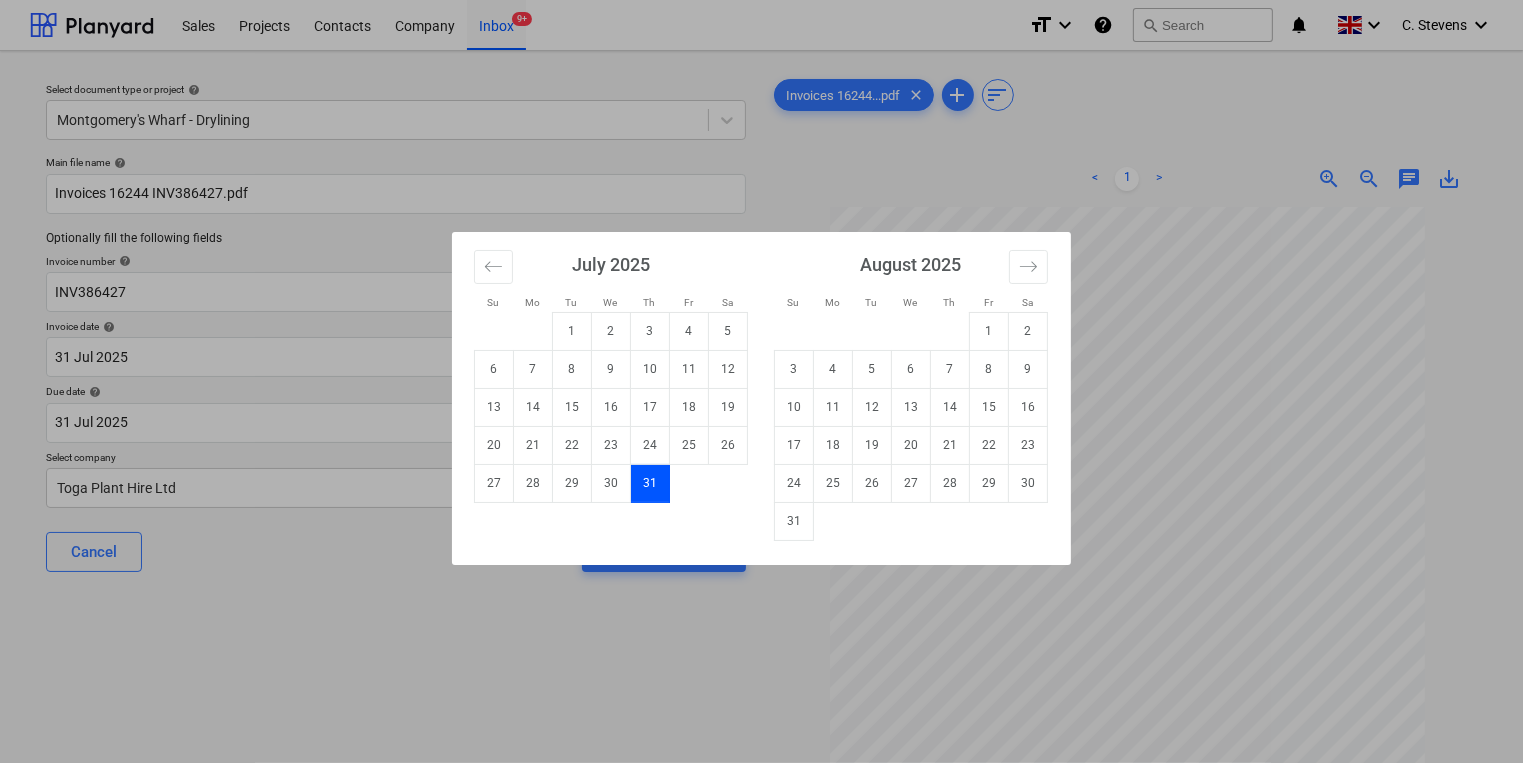 click on "31" at bounding box center [794, 521] 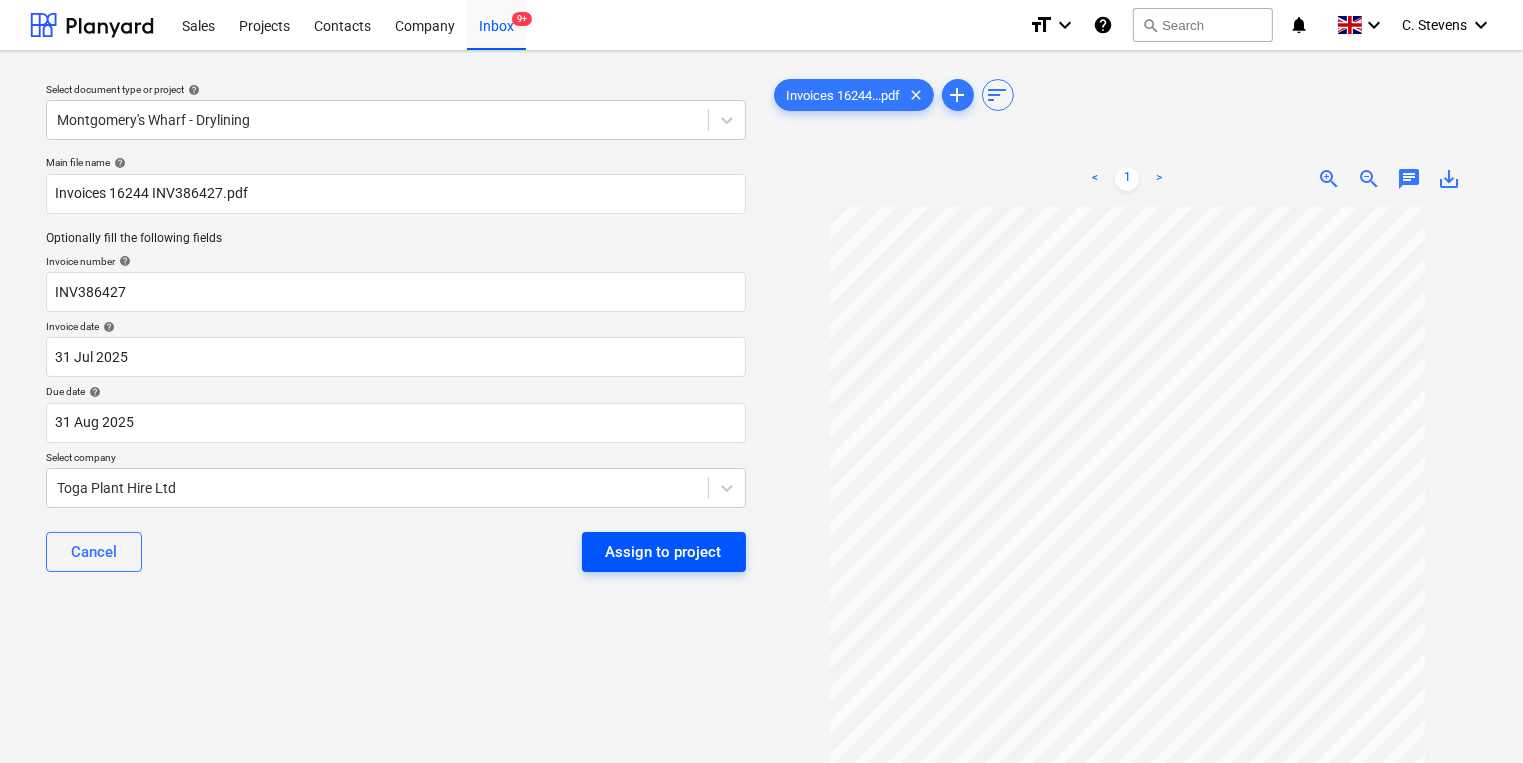 click on "Assign to project" at bounding box center [664, 552] 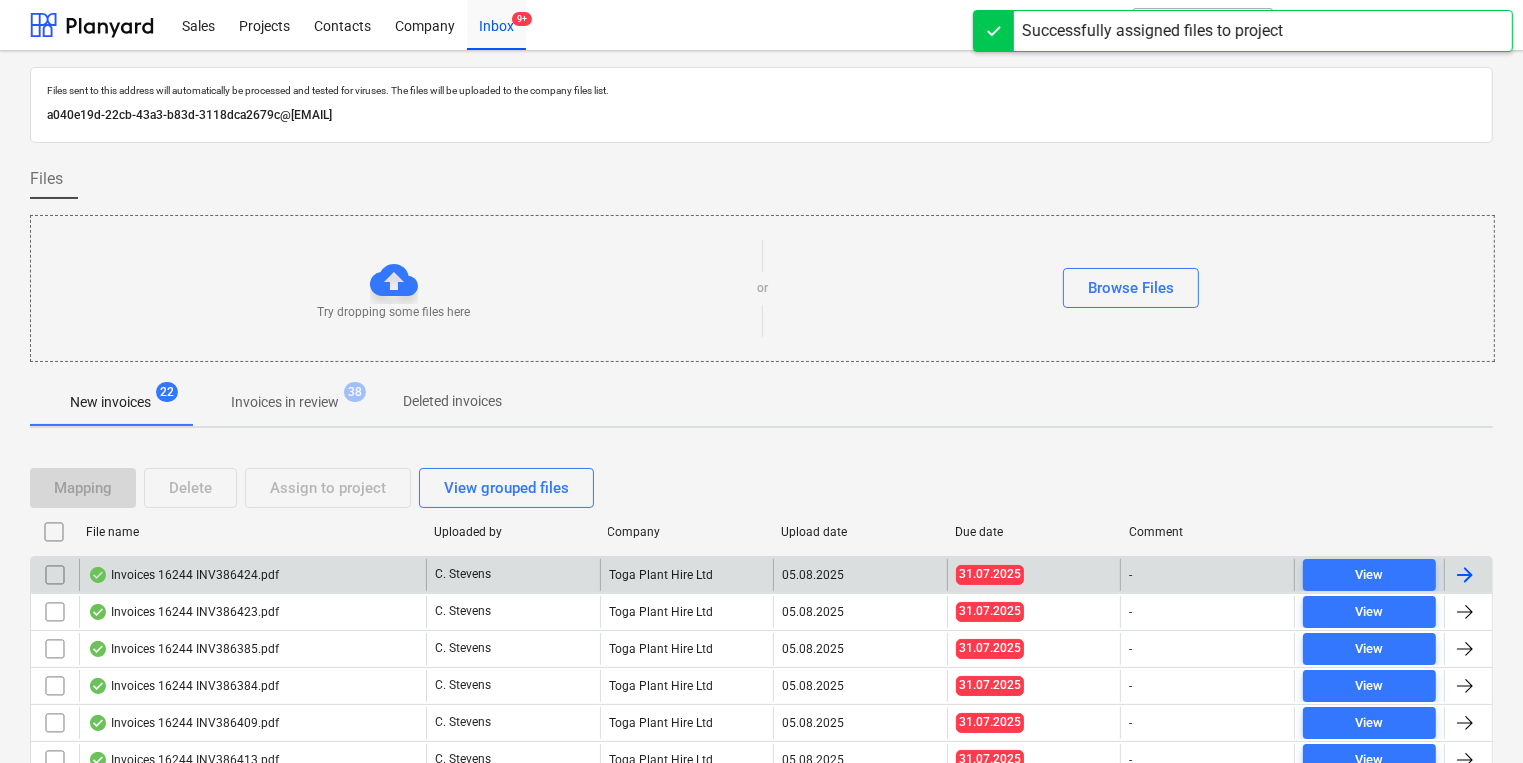 click on "Invoices 16244 INV386424.pdf" at bounding box center (183, 575) 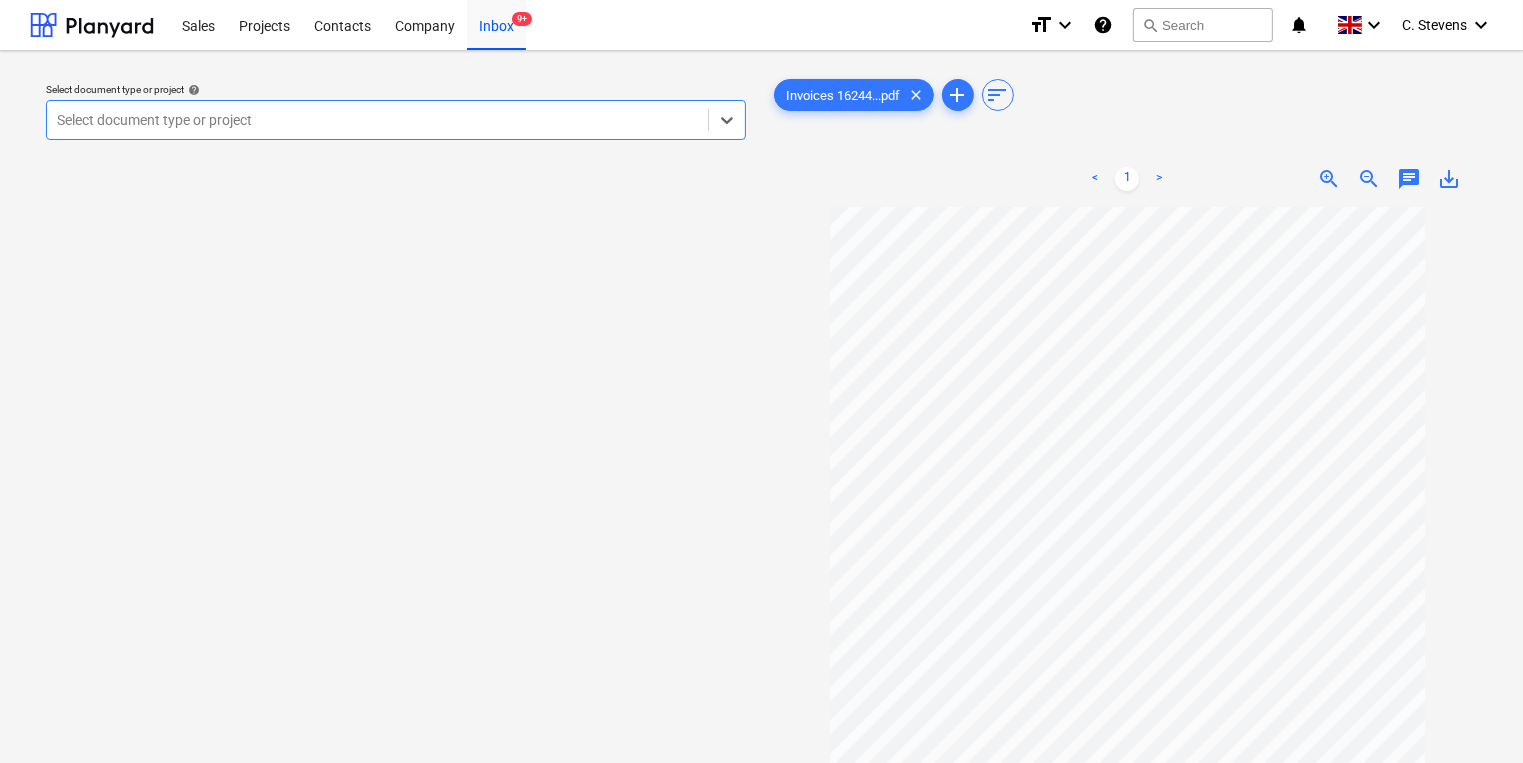 click at bounding box center (377, 120) 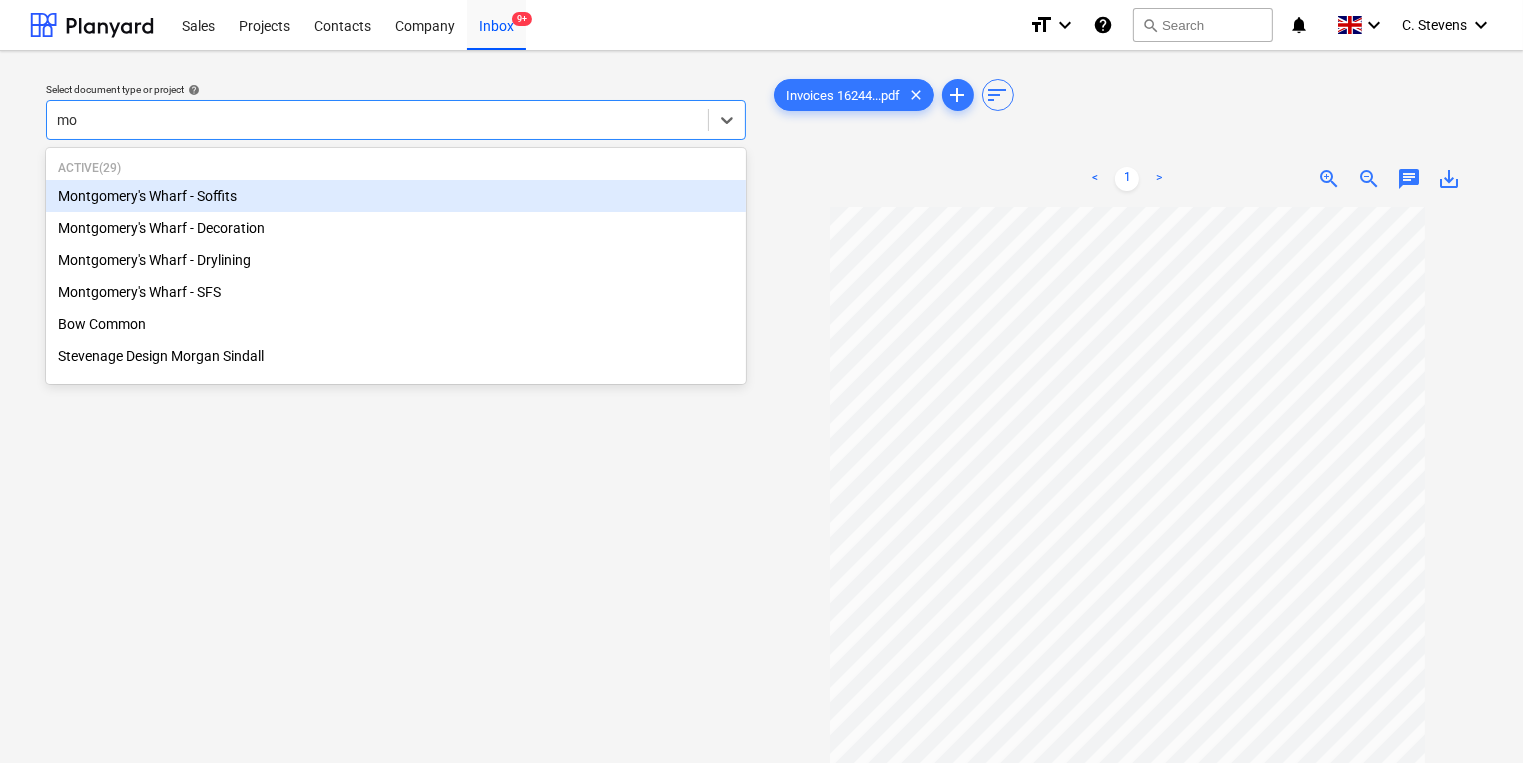 type on "mon" 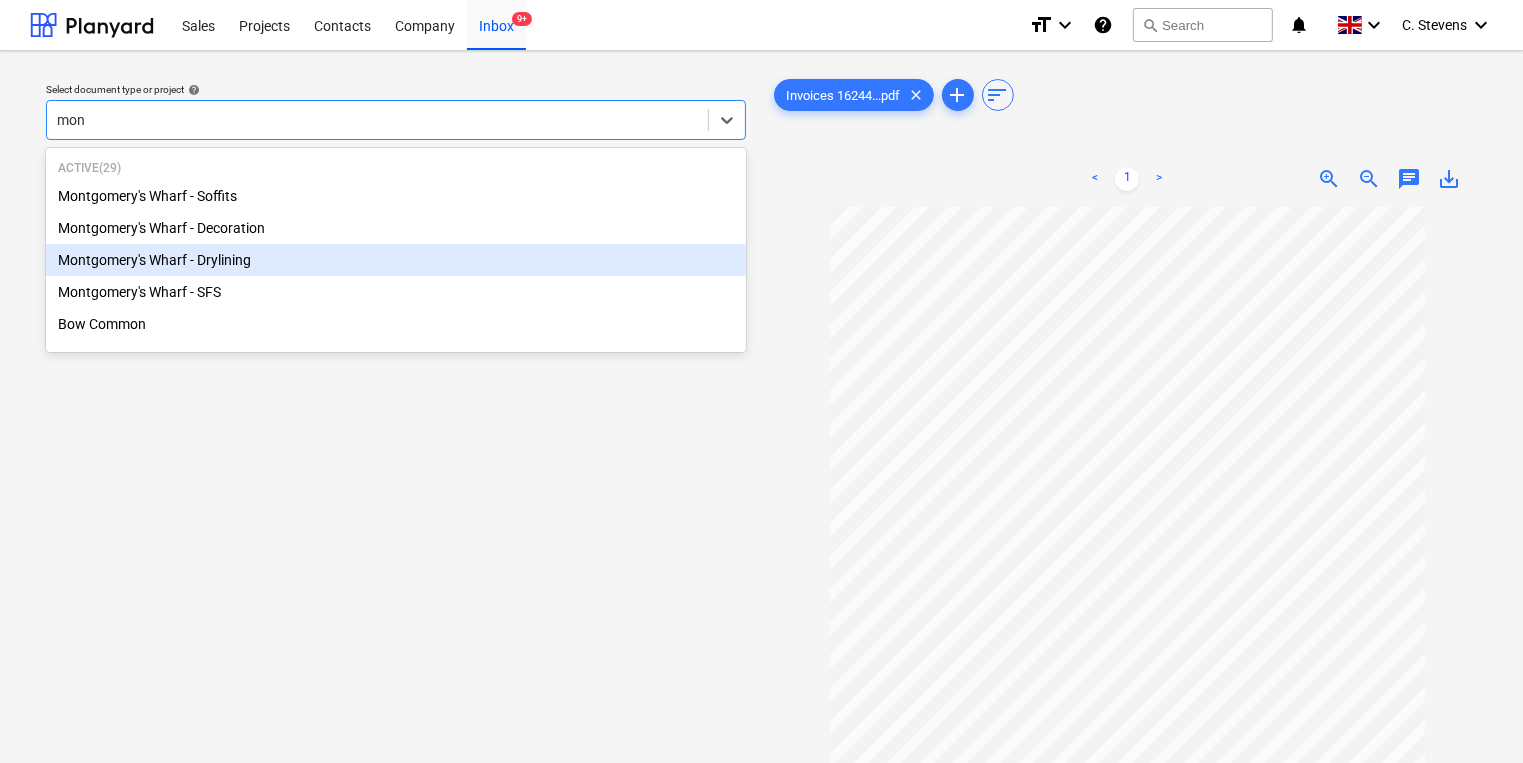 type 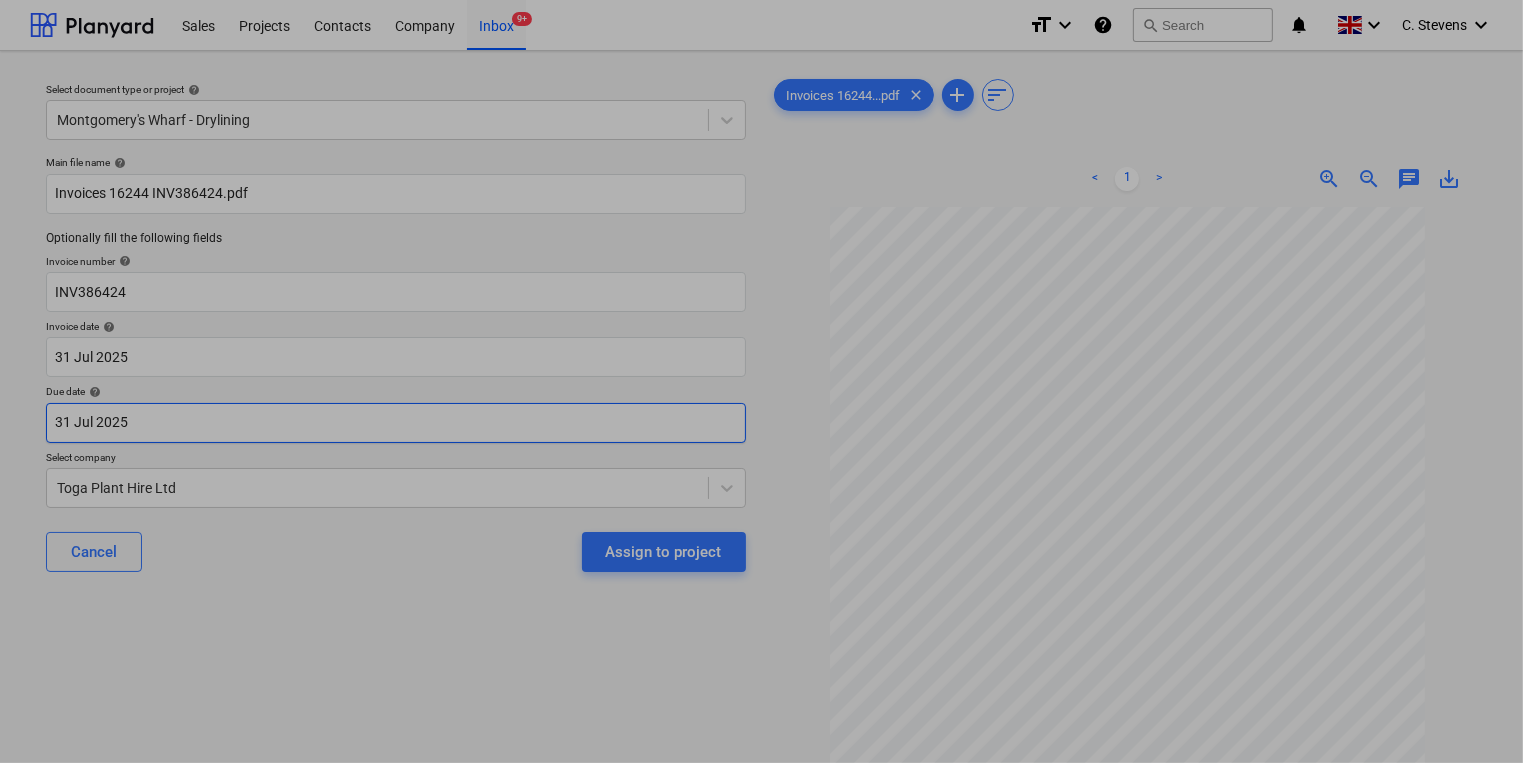 click on "Sales Projects Contacts Company Inbox 9+ format_size keyboard_arrow_down help search Search notifications 0 keyboard_arrow_down [FIRST] [LAST] keyboard_arrow_down Select document type or project help Montgomery's Wharf - Drylining Main file name help Invoices 16244 INV386424.pdf Optionally fill the following fields Invoice number help INV386424 Invoice date help 31 Jul [YEAR] 31.07.[YEAR] Press the down arrow key to interact with the calendar and
select a date. Press the question mark key to get the keyboard shortcuts for changing dates. Due date help 31 Jul [YEAR] 31.07.[YEAR] Press the down arrow key to interact with the calendar and
select a date. Press the question mark key to get the keyboard shortcuts for changing dates. Select company Toga Plant Hire Ltd   Cancel Assign to project Invoices 16244...pdf clear add sort < 1 > zoom_in zoom_out chat 0 save_alt Files uploaded successfully Files uploaded successfully
Su Mo Tu We Th Fr Sa Su Mo Tu We Th Fr Sa June 2025 1 2 3 4 5 6 7 8 9 10 11 12 13 14" at bounding box center [761, 381] 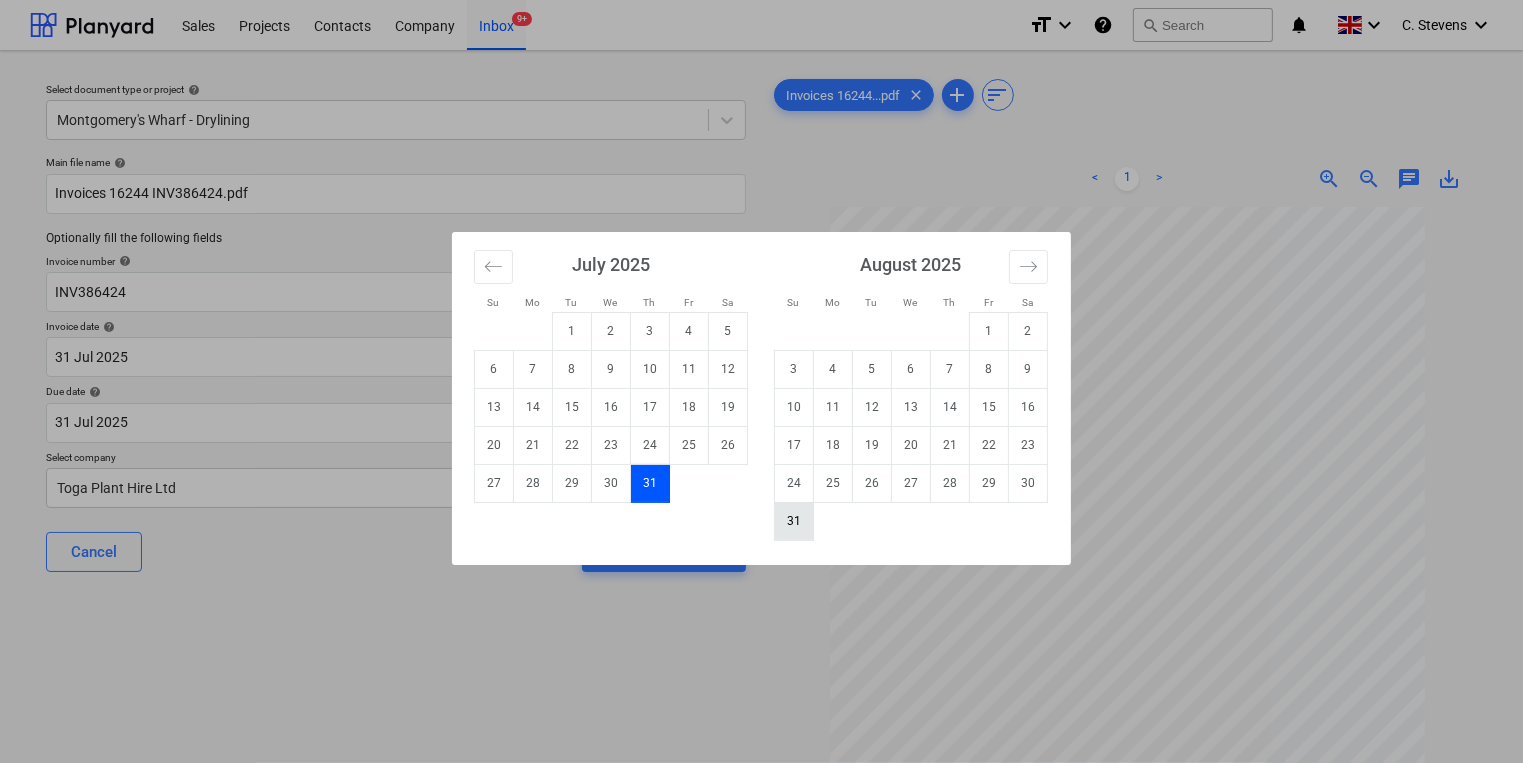 click on "31" at bounding box center [794, 521] 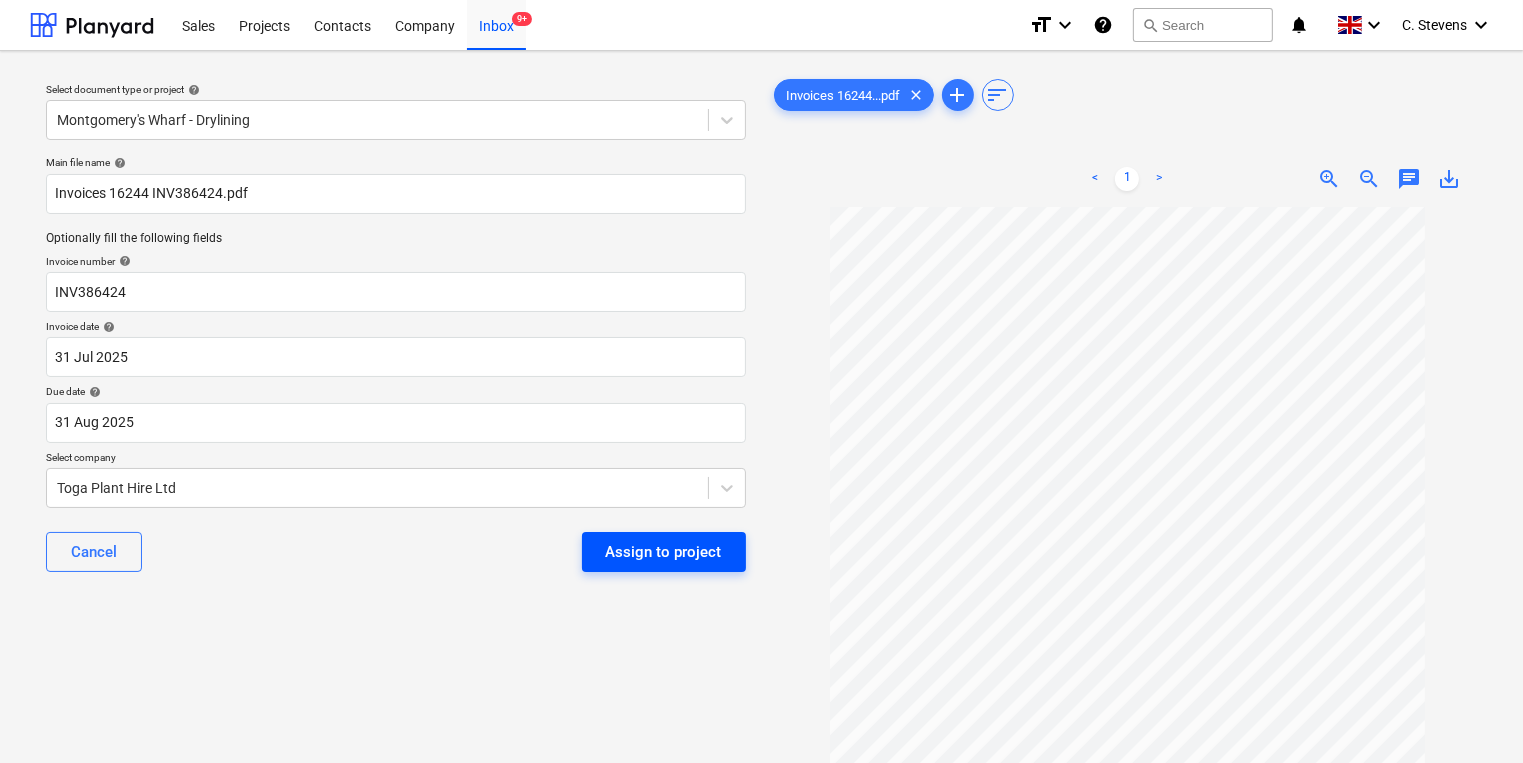 click on "Assign to project" at bounding box center (664, 552) 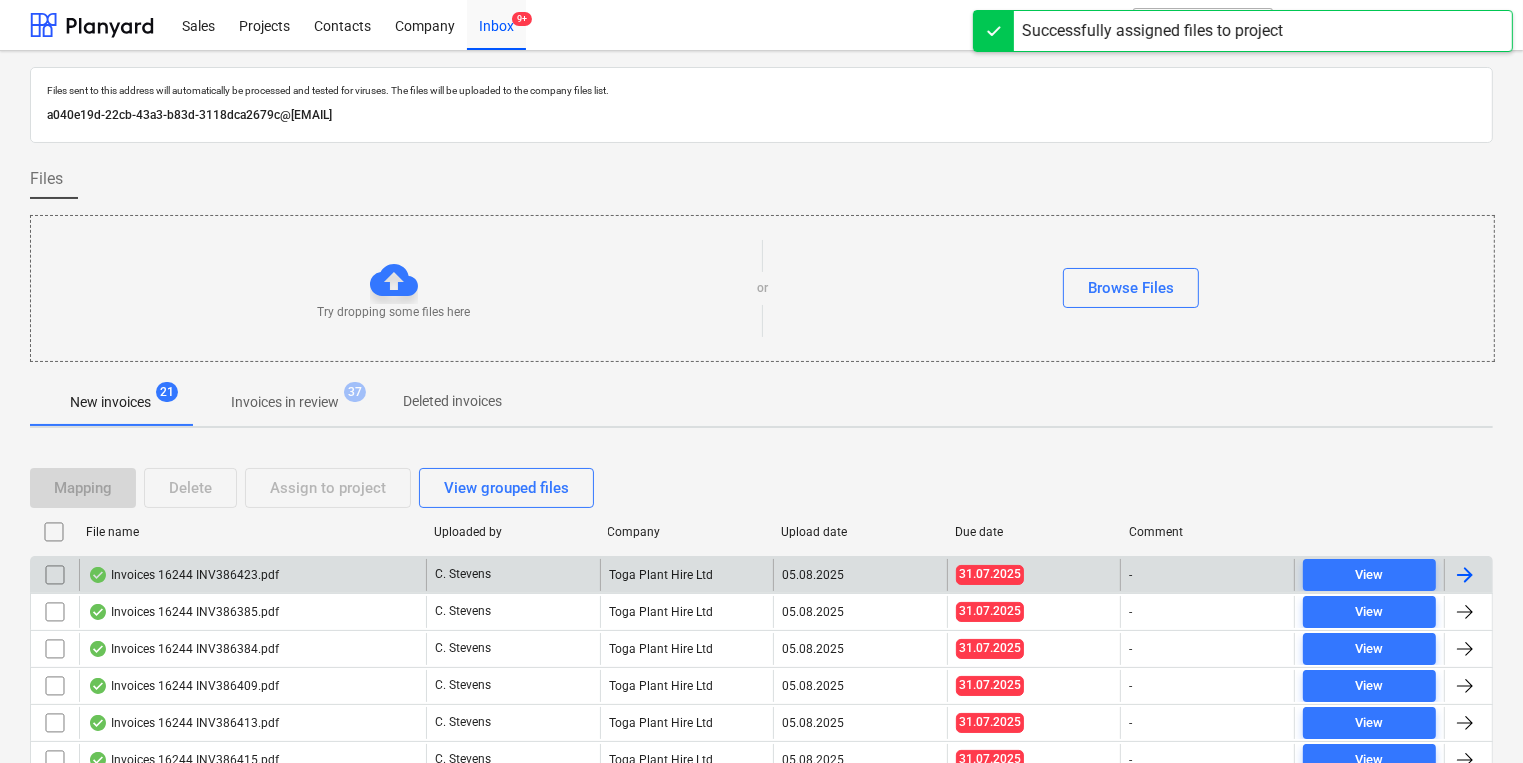 click on "Invoices 16244 INV386423.pdf" at bounding box center (183, 575) 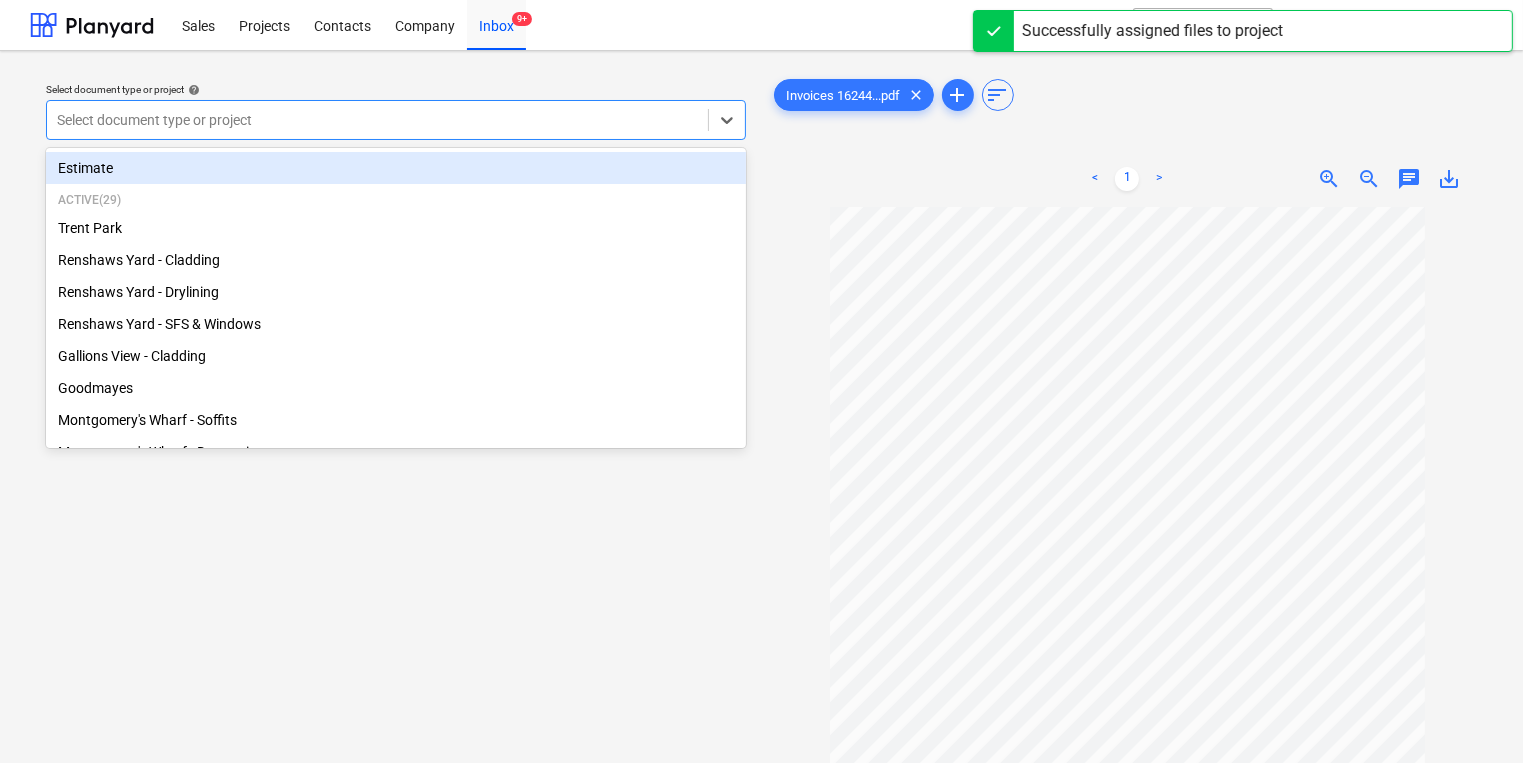 click at bounding box center [377, 120] 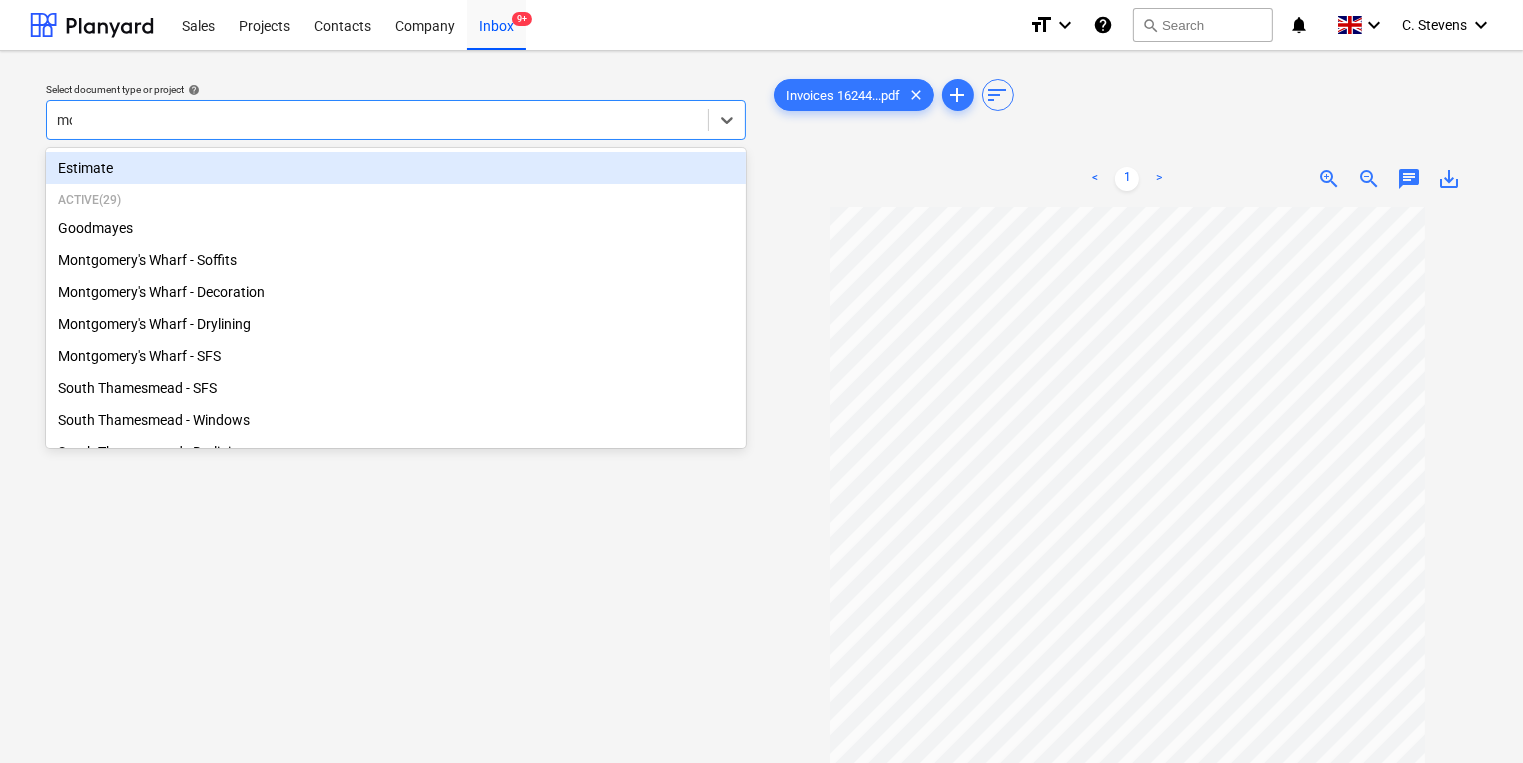 type on "mon" 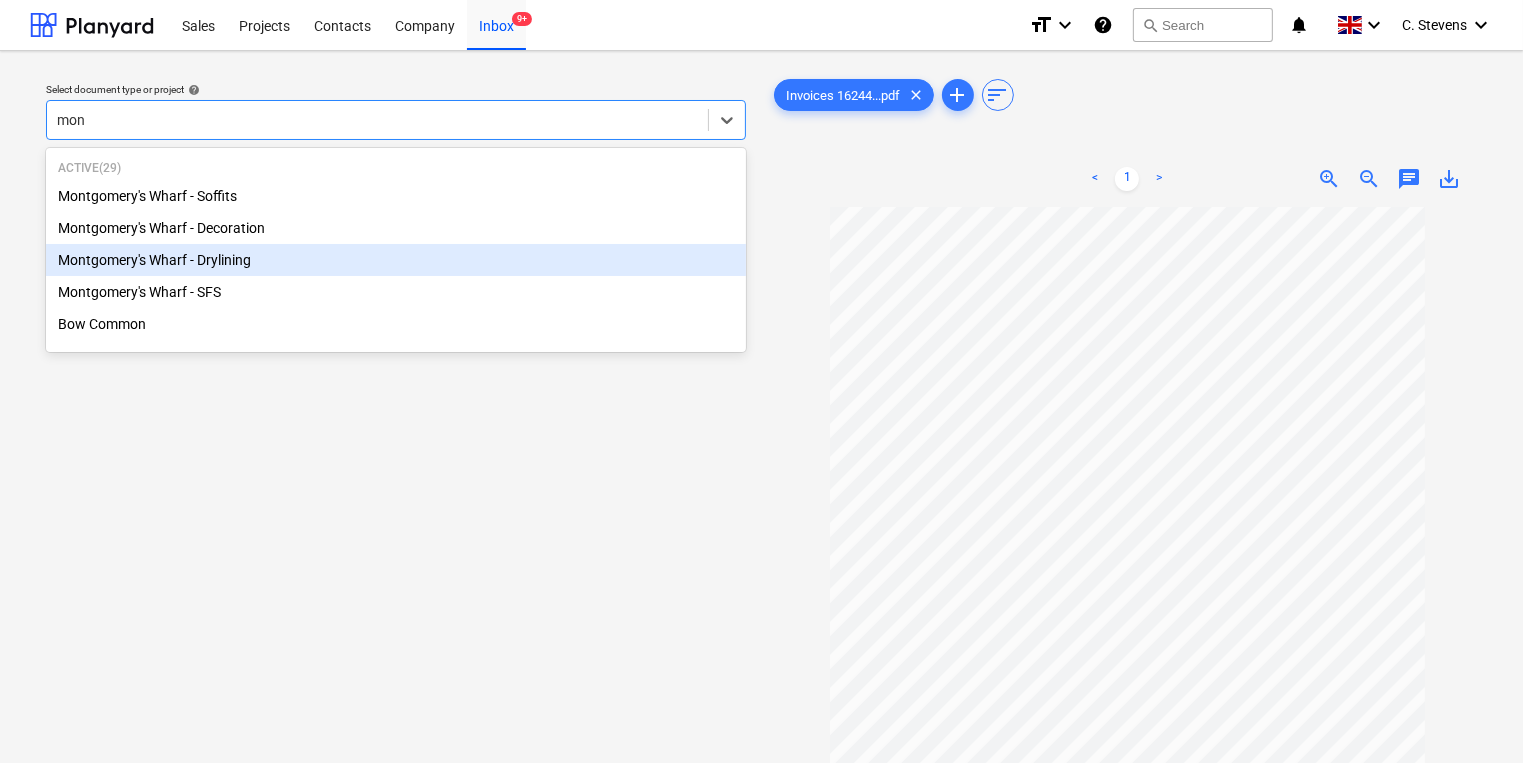 type 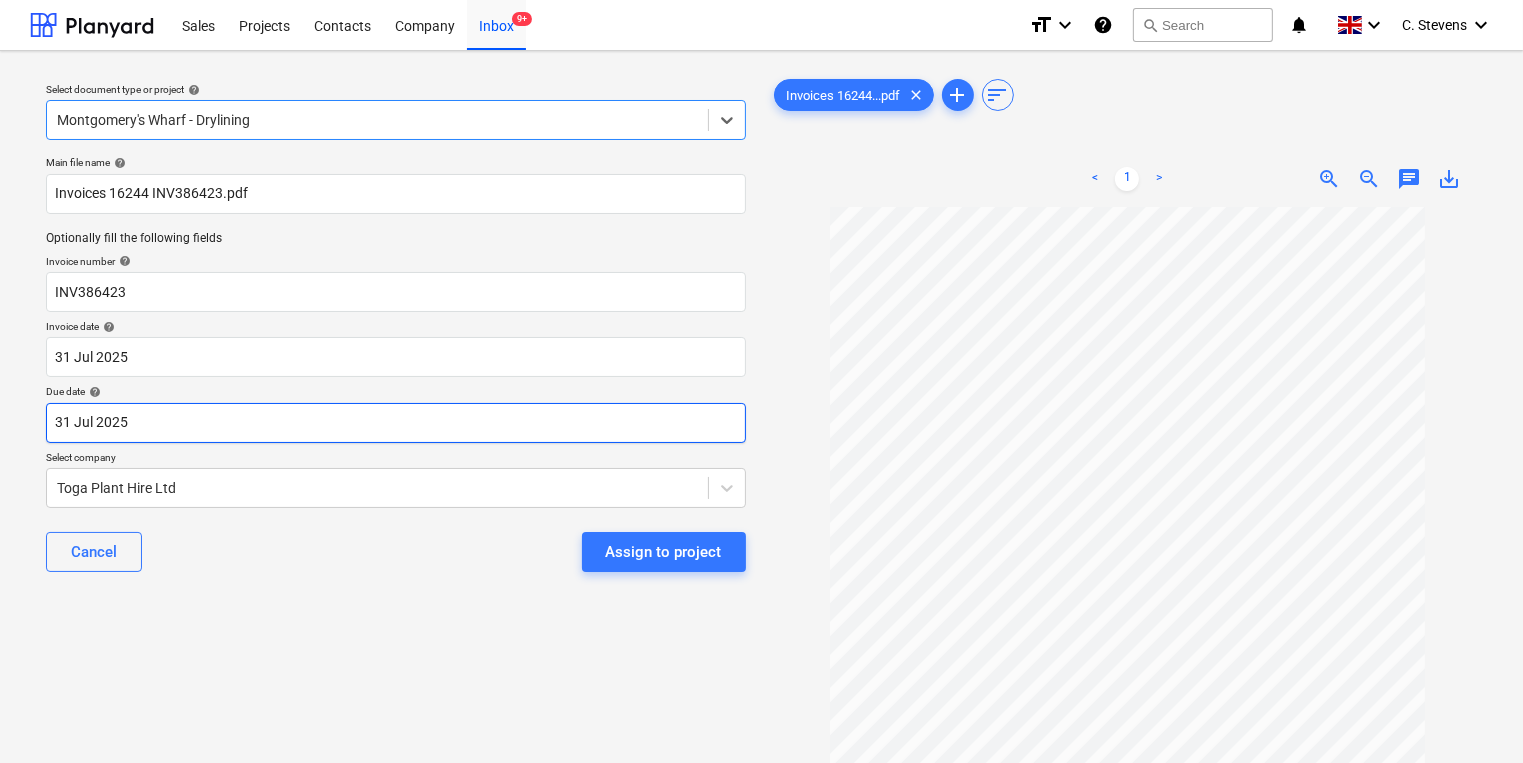 click on "Sales Projects Contacts Company Inbox 9+ format_size keyboard_arrow_down help search Search notifications 0 keyboard_arrow_down [NAME] keyboard_arrow_down Select document type or project help option [LOCATION] - Drylining, selected.   Select is focused ,type to refine list, press Down to open the menu,  [LOCATION] - Drylining Main file name help Invoices 16244 INV386423.pdf Optionally fill the following fields Invoice number help INV386423 Invoice date help 31 Jul 2025 31.07.2025 Press the down arrow key to interact with the calendar and
select a date. Press the question mark key to get the keyboard shortcuts for changing dates. Due date help 31 Jul 2025 31.07.2025 Press the down arrow key to interact with the calendar and
select a date. Press the question mark key to get the keyboard shortcuts for changing dates. Select company Toga Plant Hire Ltd   Cancel Assign to project Invoices 16244...pdf clear add sort < 1 > zoom_in zoom_out chat 0 save_alt Files uploaded successfully" at bounding box center (761, 381) 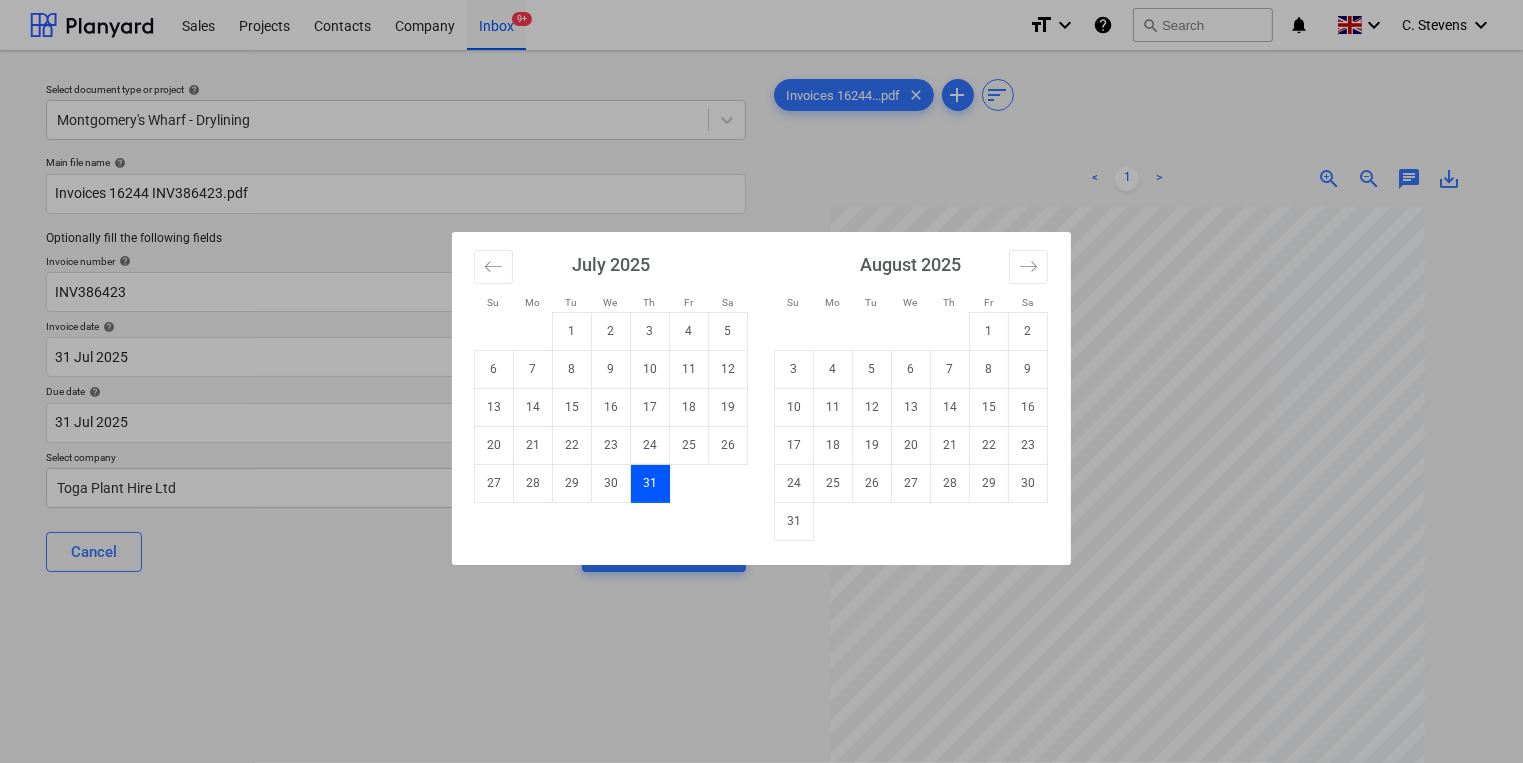 click at bounding box center [833, 521] 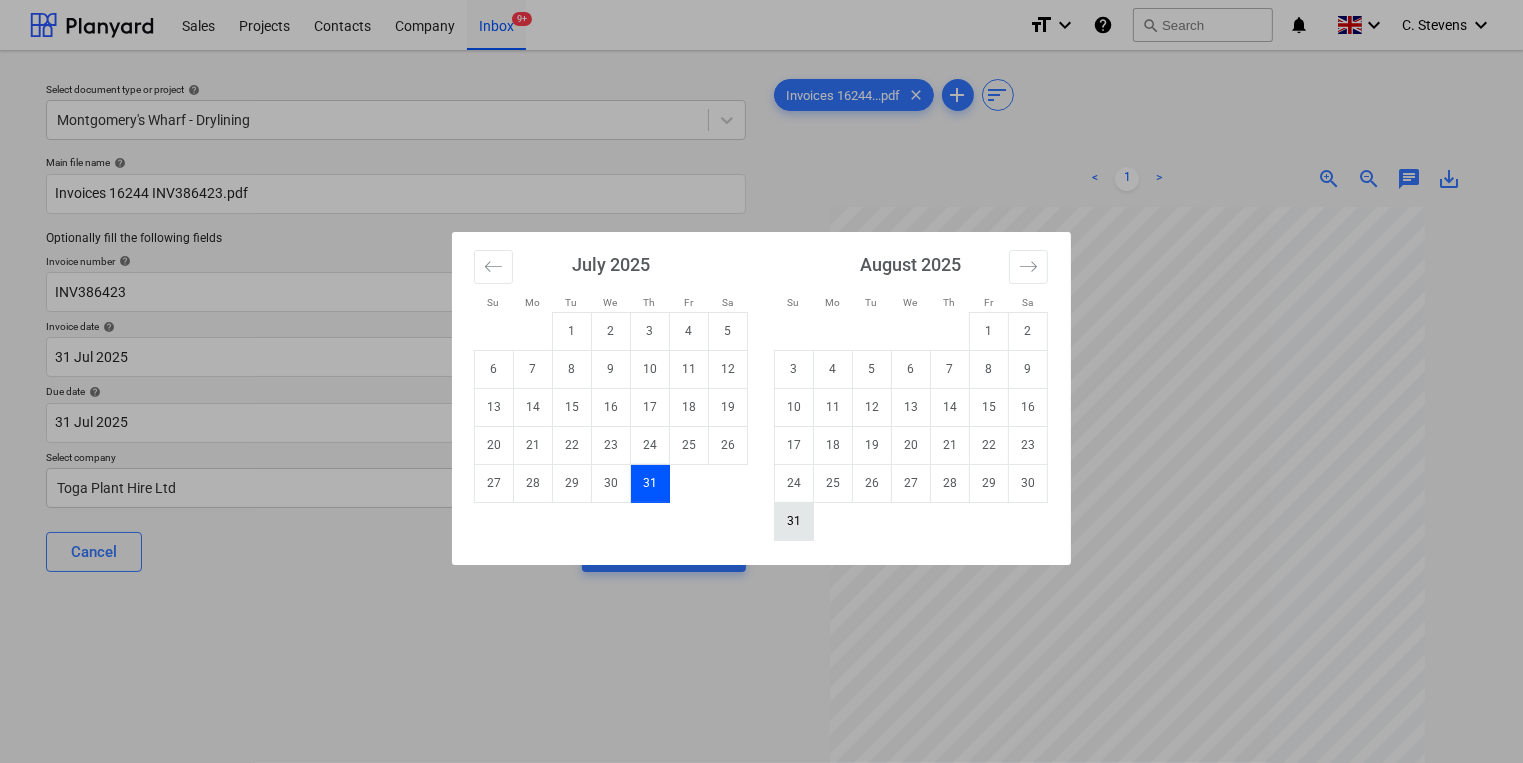 click on "31" at bounding box center [794, 521] 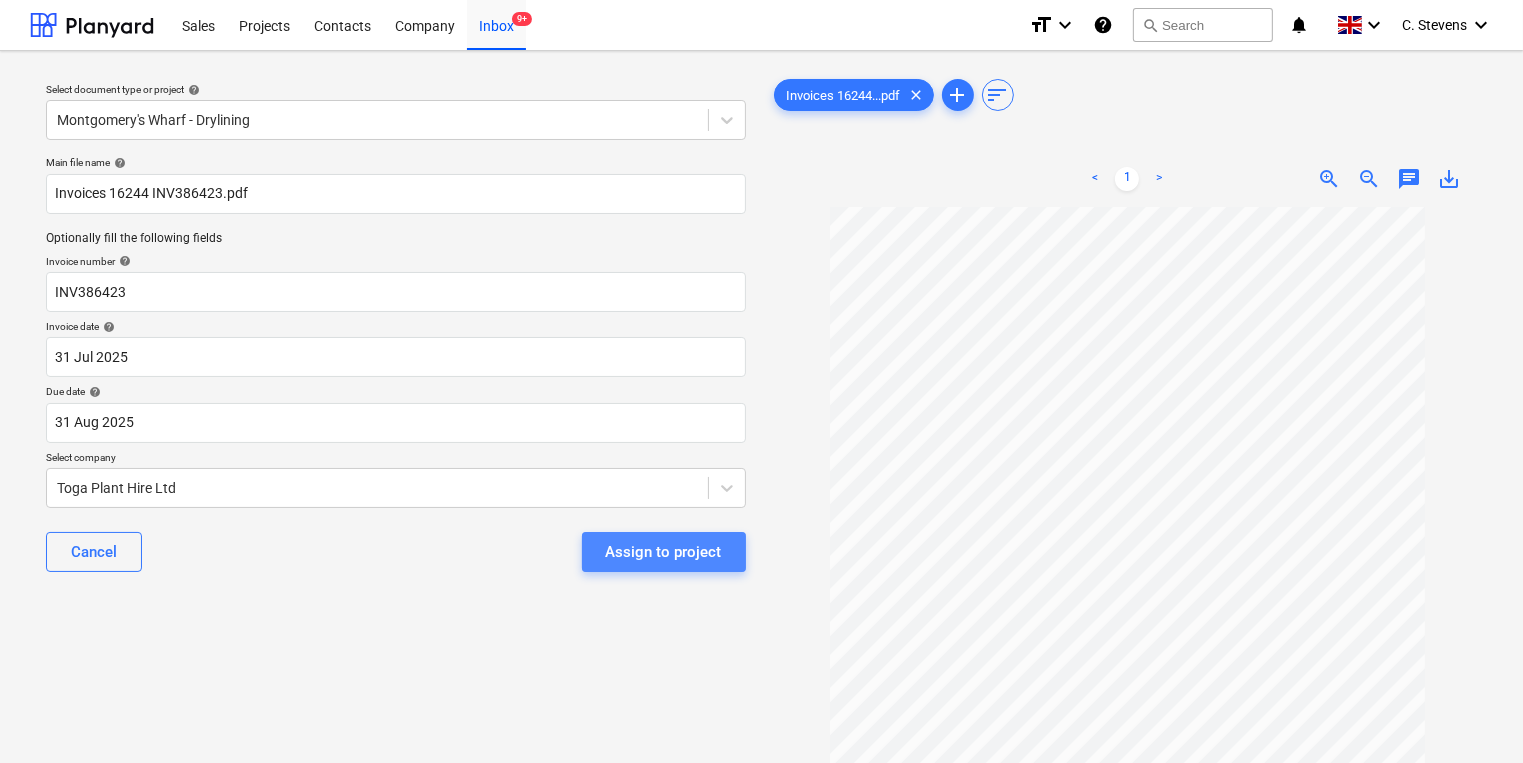 click on "Assign to project" at bounding box center [664, 552] 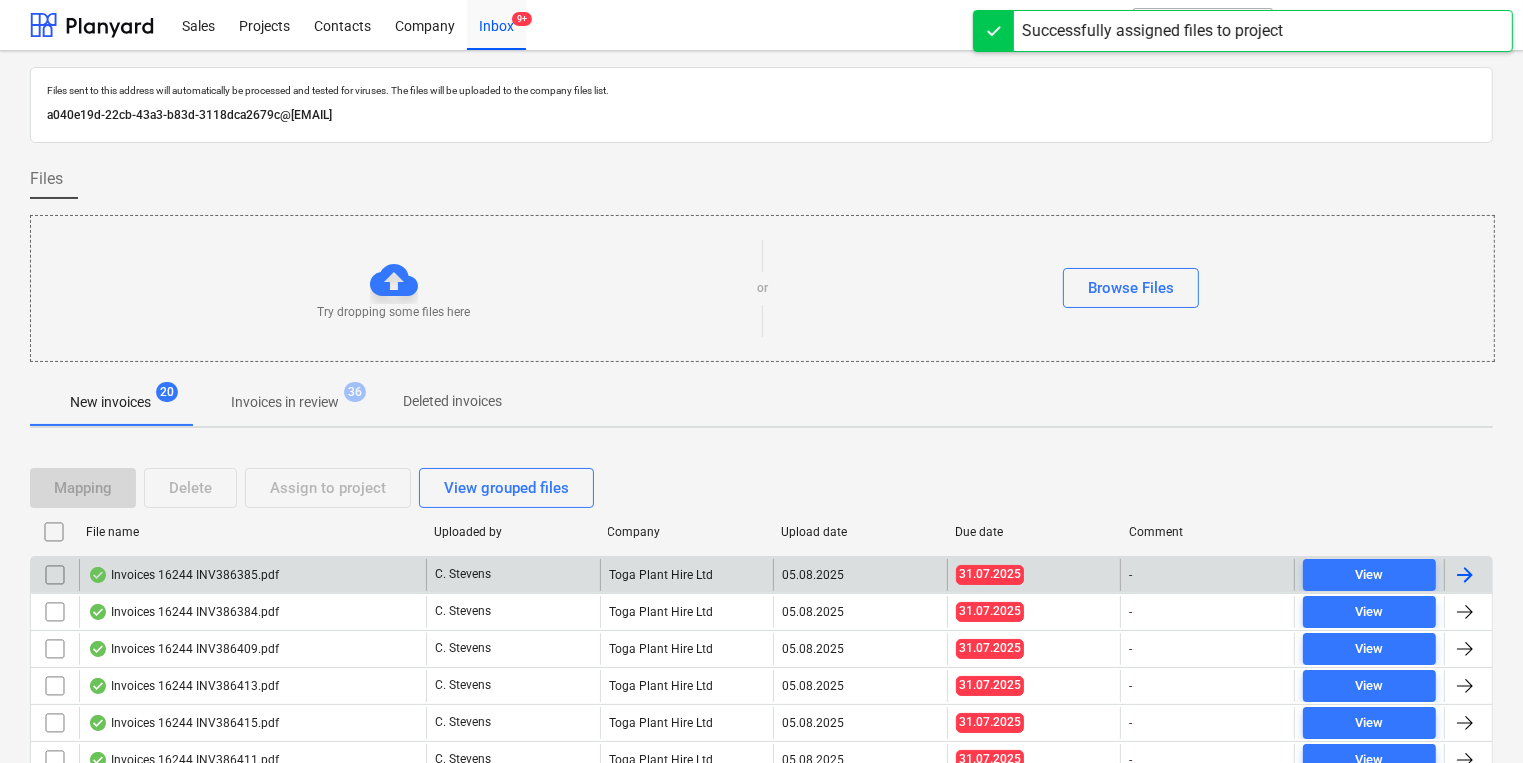 click on "Invoices 16244 INV386385.pdf" at bounding box center (252, 575) 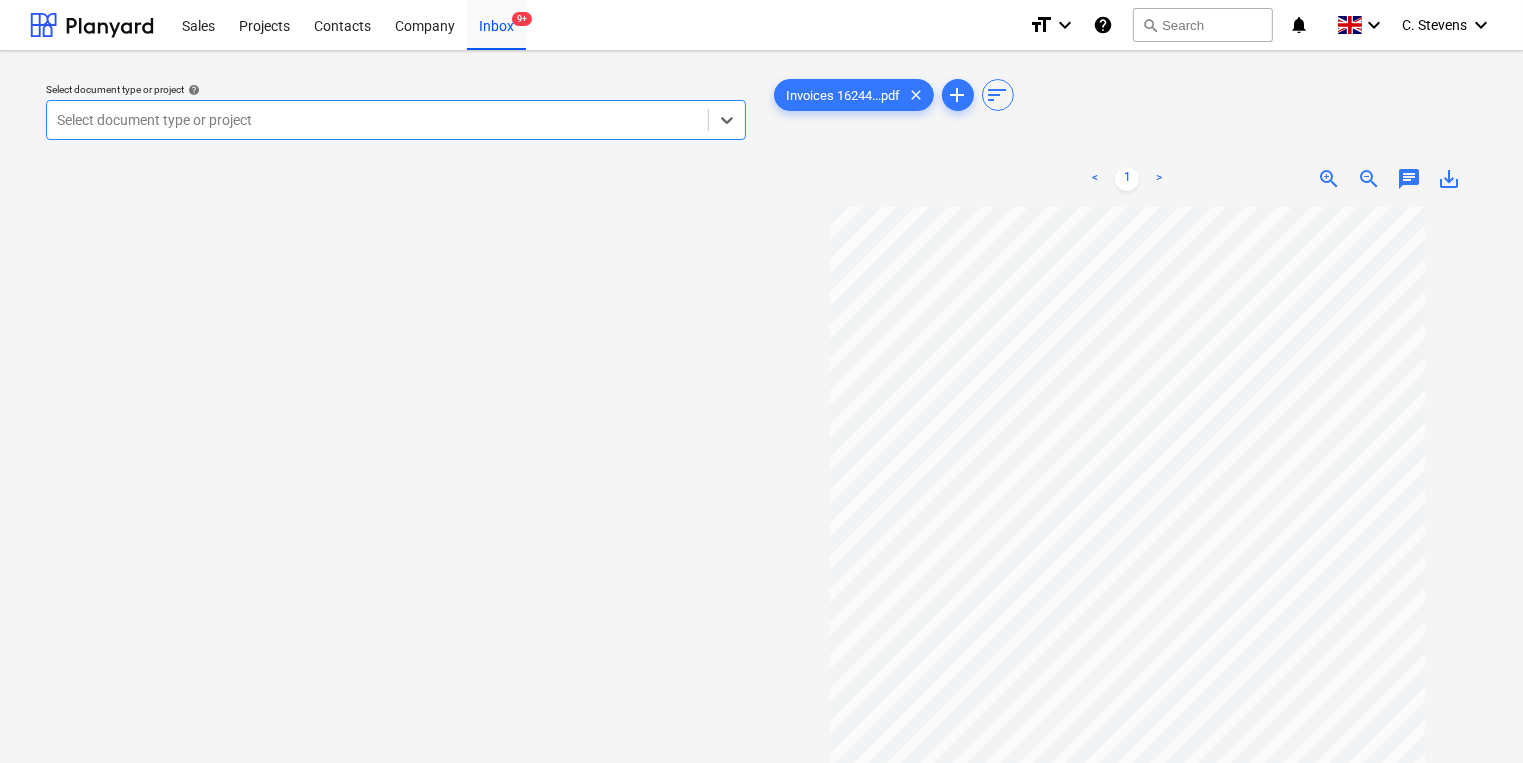 click at bounding box center [377, 120] 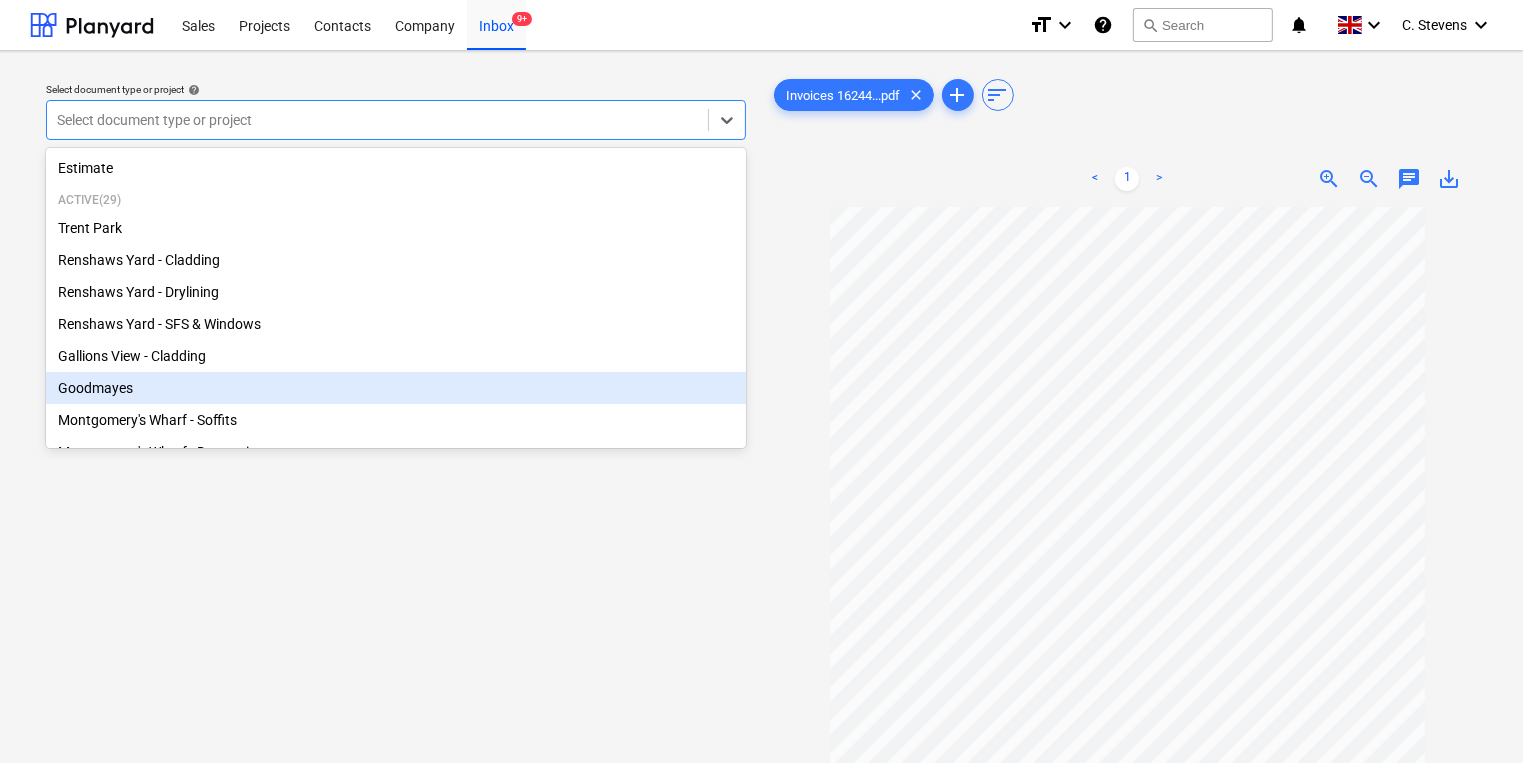 click on "Goodmayes" at bounding box center (396, 388) 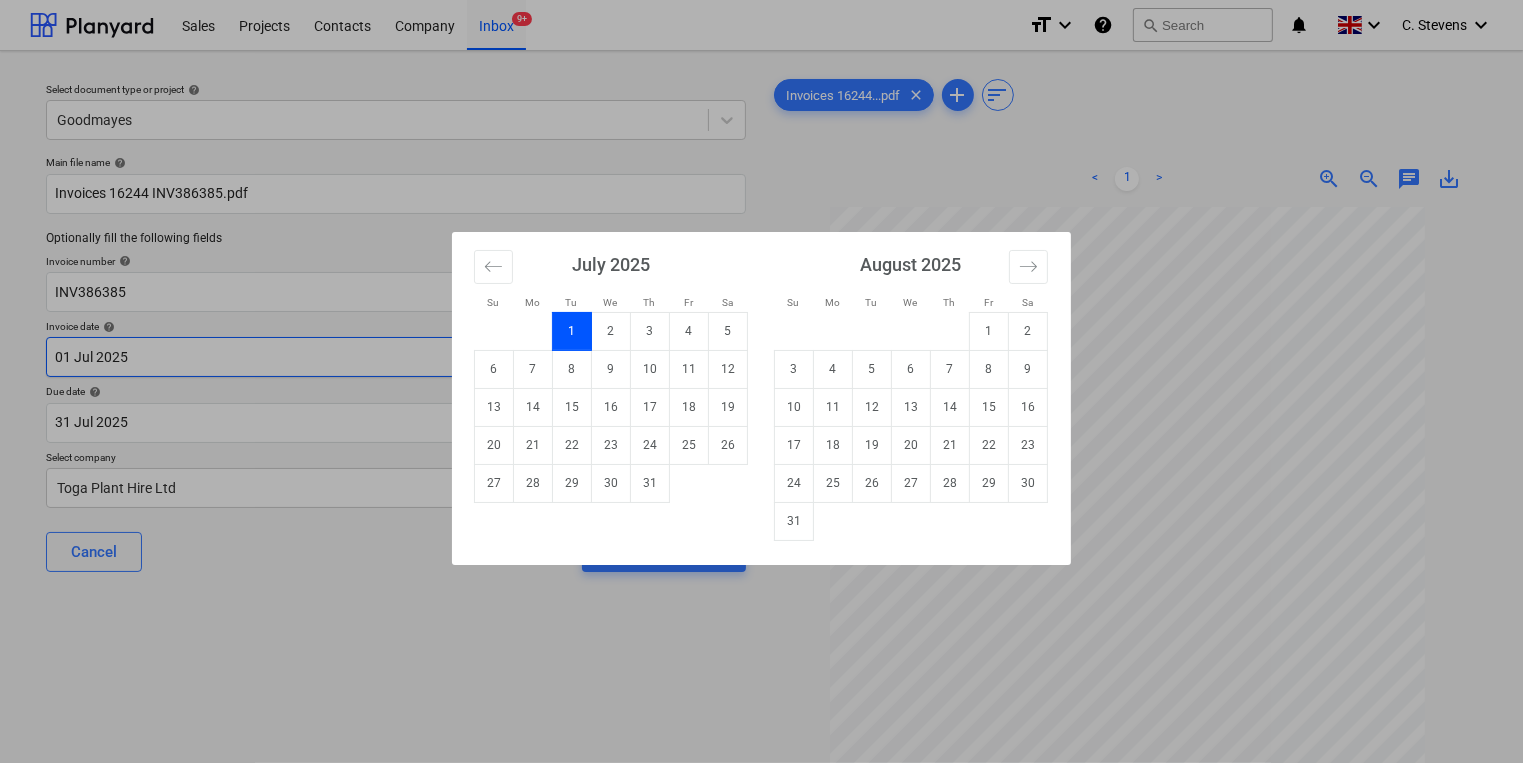 drag, startPoint x: 282, startPoint y: 356, endPoint x: 497, endPoint y: 428, distance: 226.73553 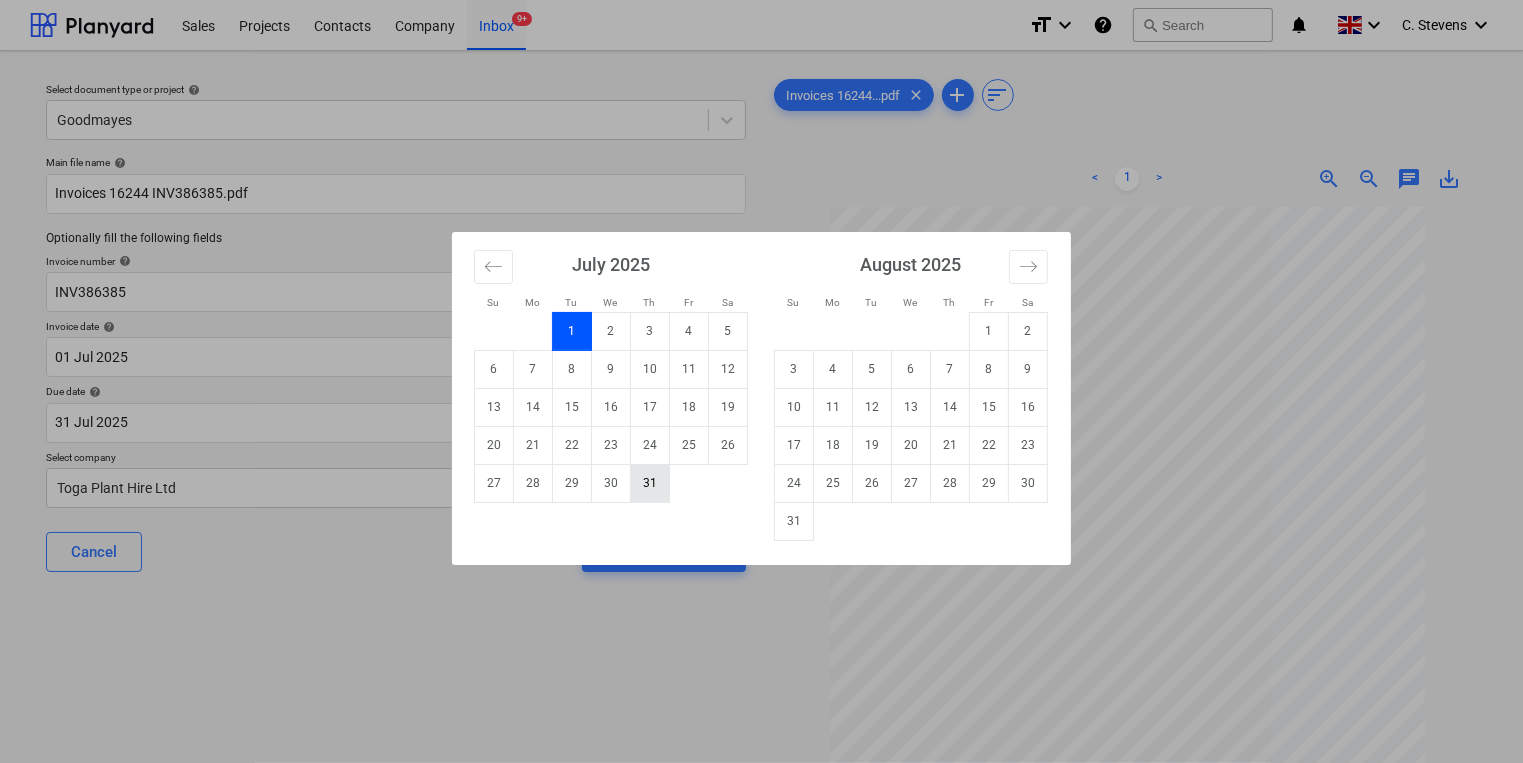 click on "31" at bounding box center (650, 483) 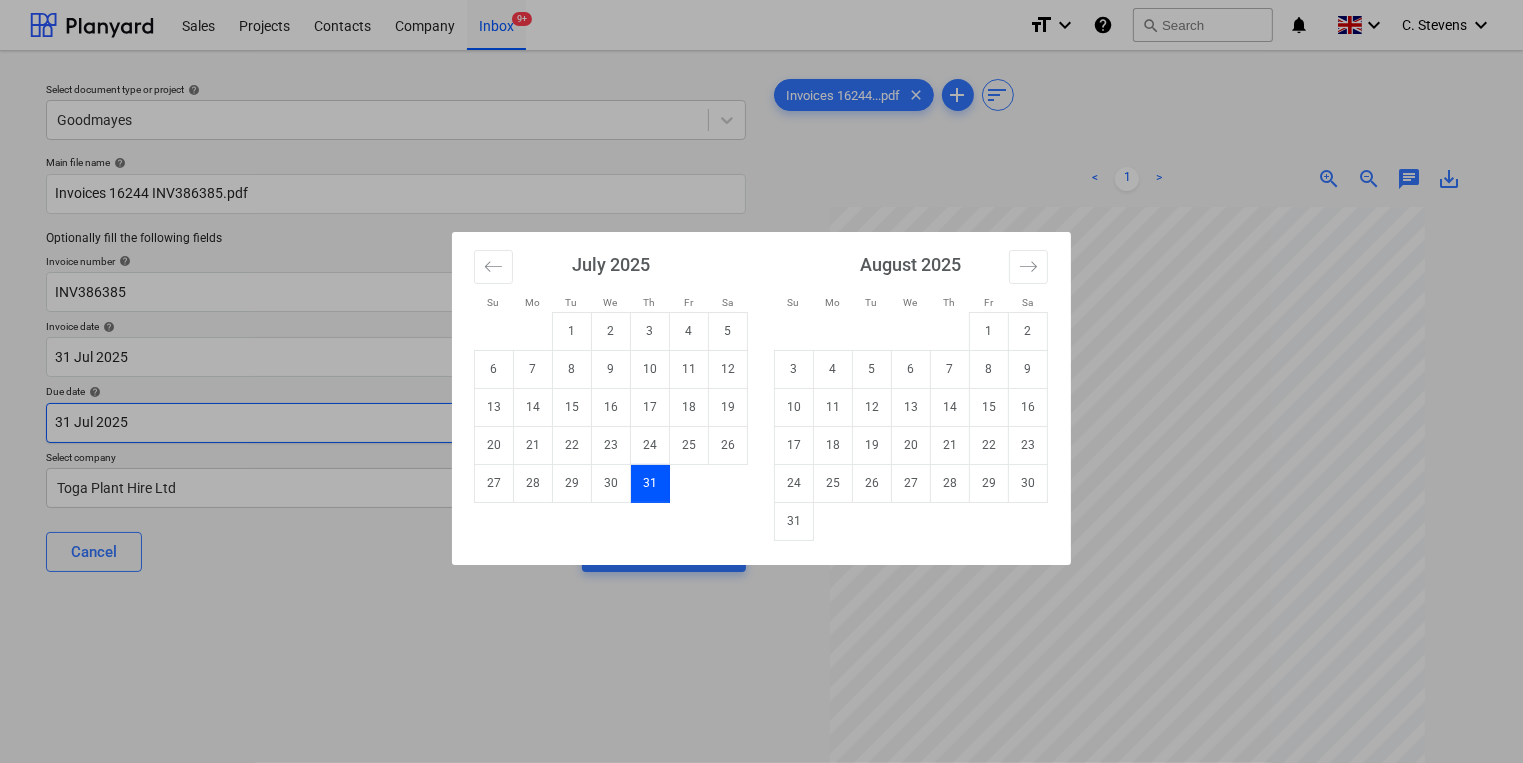 click on "Sales Projects Contacts Company Inbox 9+ format_size keyboard_arrow_down help search Search notifications 0 keyboard_arrow_down [FIRST] [LAST] keyboard_arrow_down Select document type or project help Goodmayes Main file name help Invoices 16244 INV386385.pdf Optionally fill the following fields Invoice number help INV386385 Invoice date help 31 [MONTH] 2025 31.07.2025 Press the down arrow key to interact with the calendar and
select a date. Press the question mark key to get the keyboard shortcuts for changing dates. Due date help 31 [MONTH] 2025 31.07.2025 Press the down arrow key to interact with the calendar and
select a date. Press the question mark key to get the keyboard shortcuts for changing dates. Select company Toga Plant Hire Ltd   Cancel Assign to project Invoices 16244...pdf clear add sort < 1 > zoom_in zoom_out chat 0 save_alt Files uploaded successfully Files uploaded successfully
Su Mo Tu We Th Fr Sa Su Mo Tu We Th Fr Sa June 2025 1 2 3 4 5 6 7 8 9 10 11 12 13 14 15 16 17 18 19 20 21" at bounding box center [761, 381] 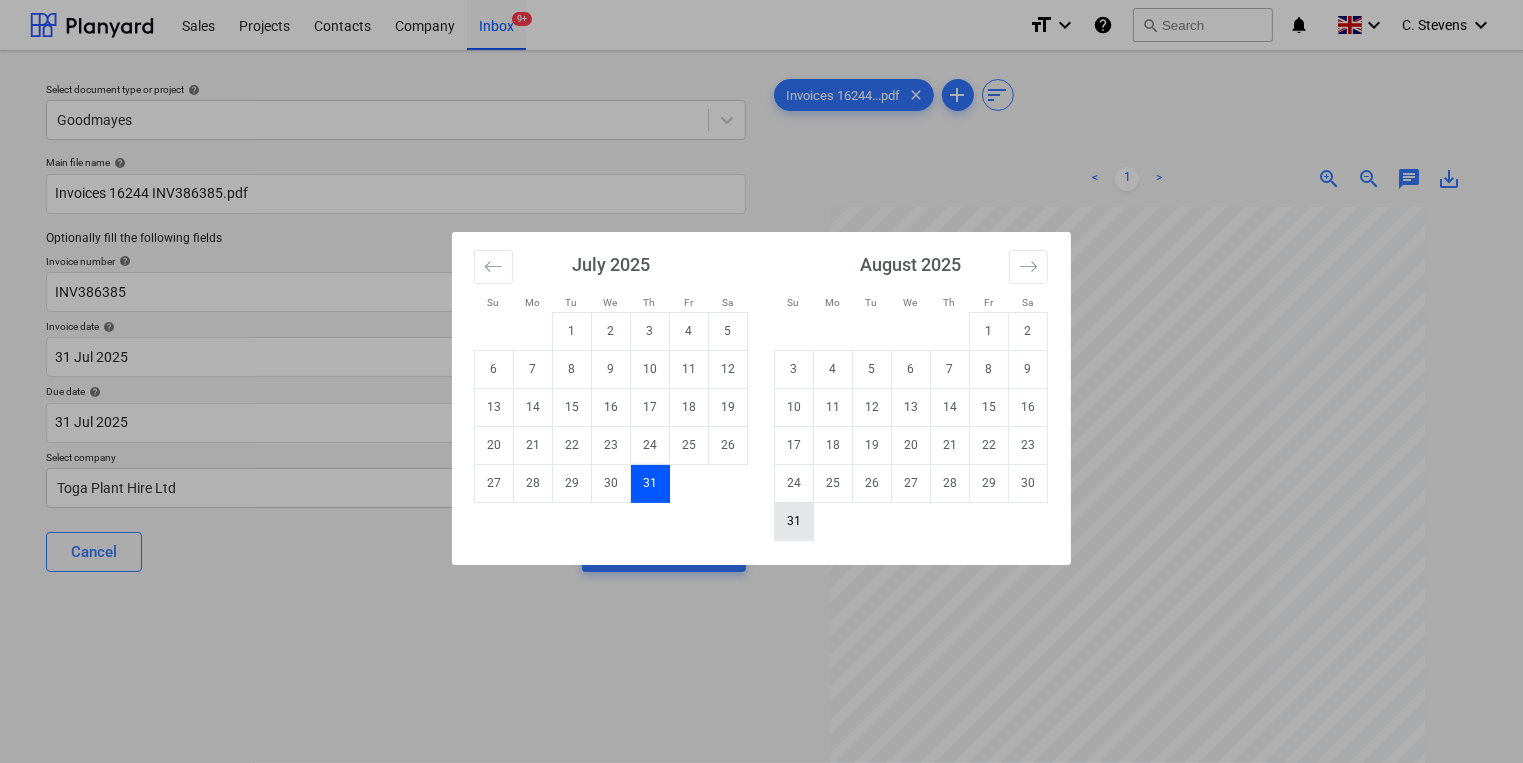click on "31" at bounding box center (794, 521) 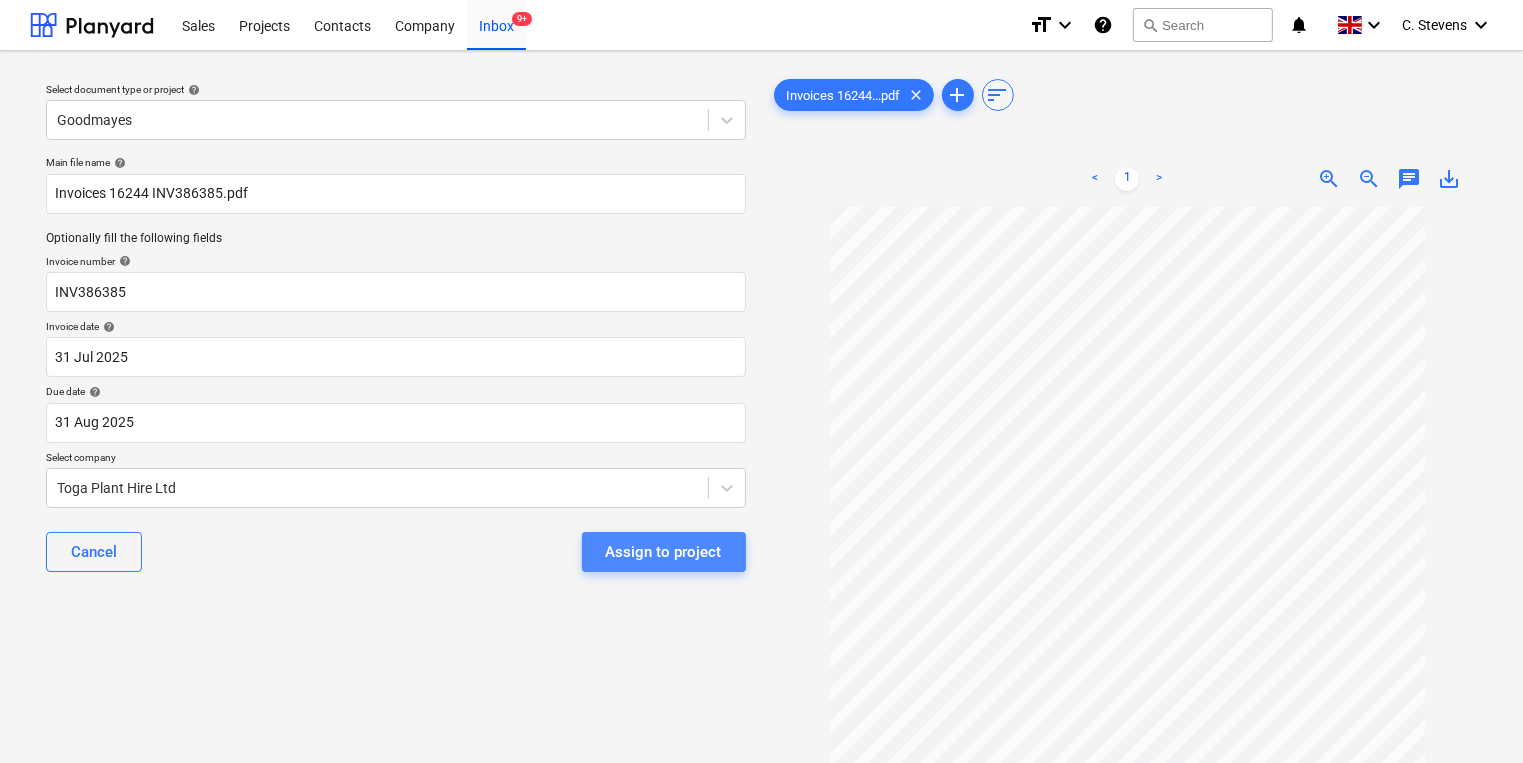 click on "Assign to project" at bounding box center (664, 552) 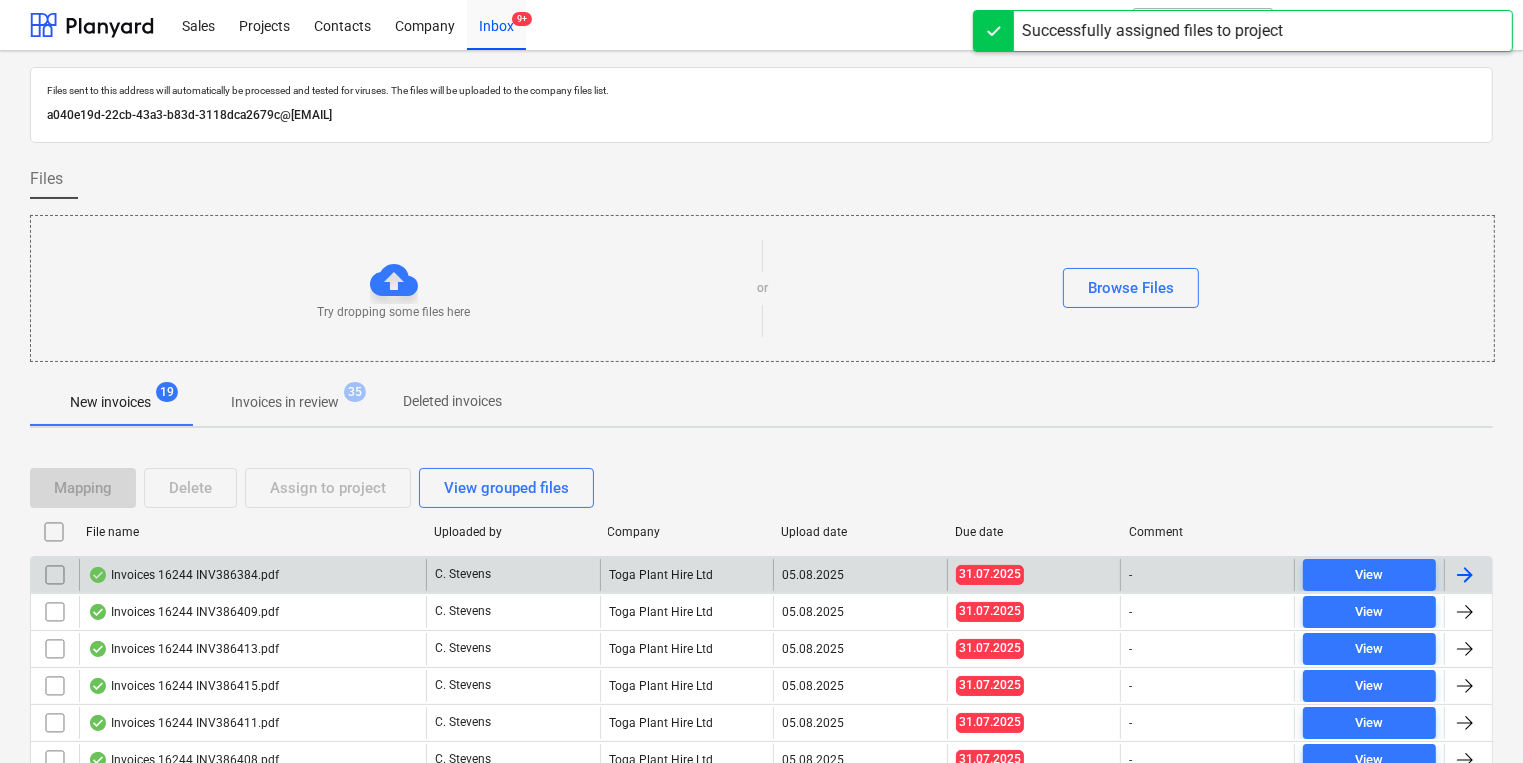 click on "Toga Plant Hire Ltd" at bounding box center [687, 575] 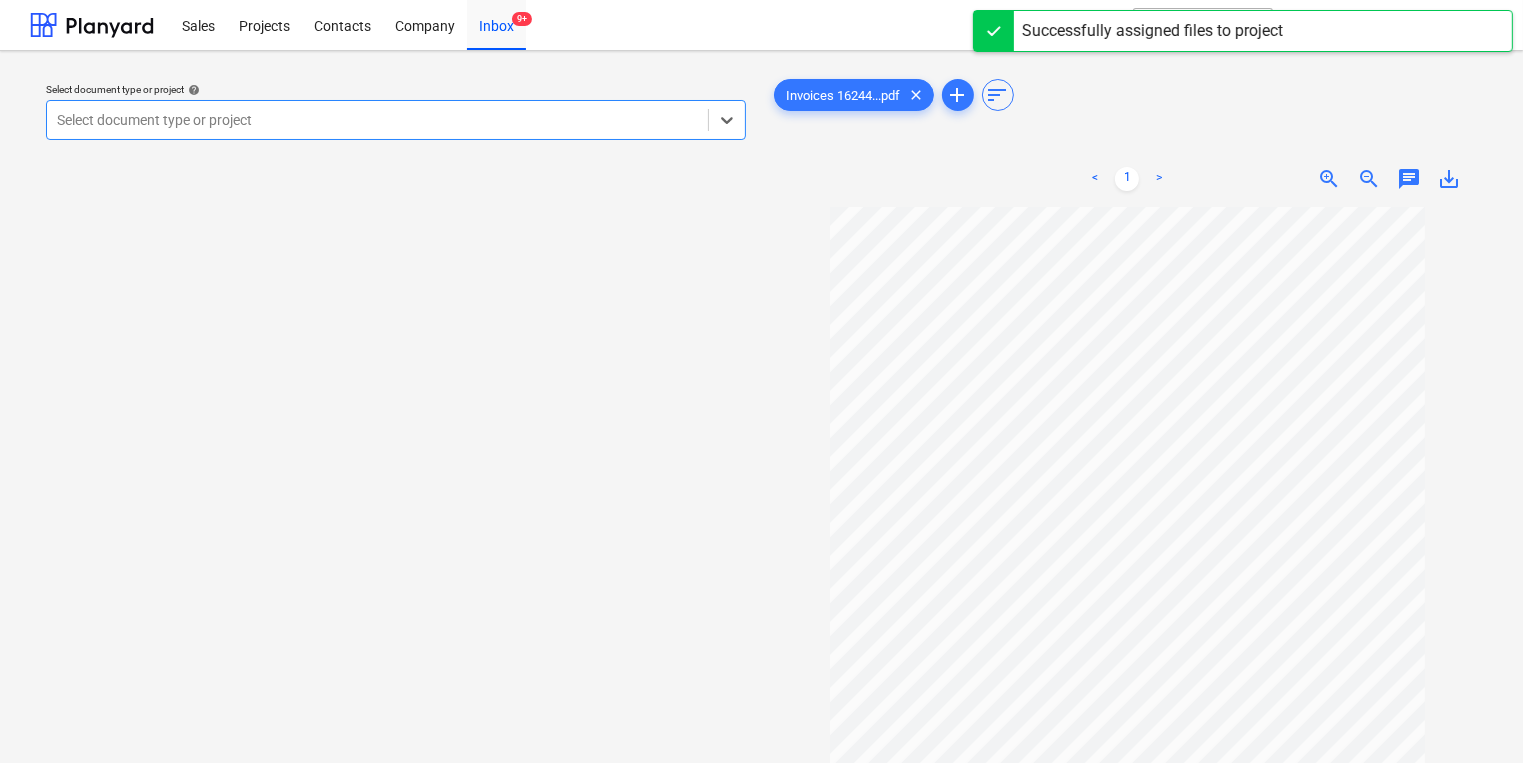 click at bounding box center (377, 120) 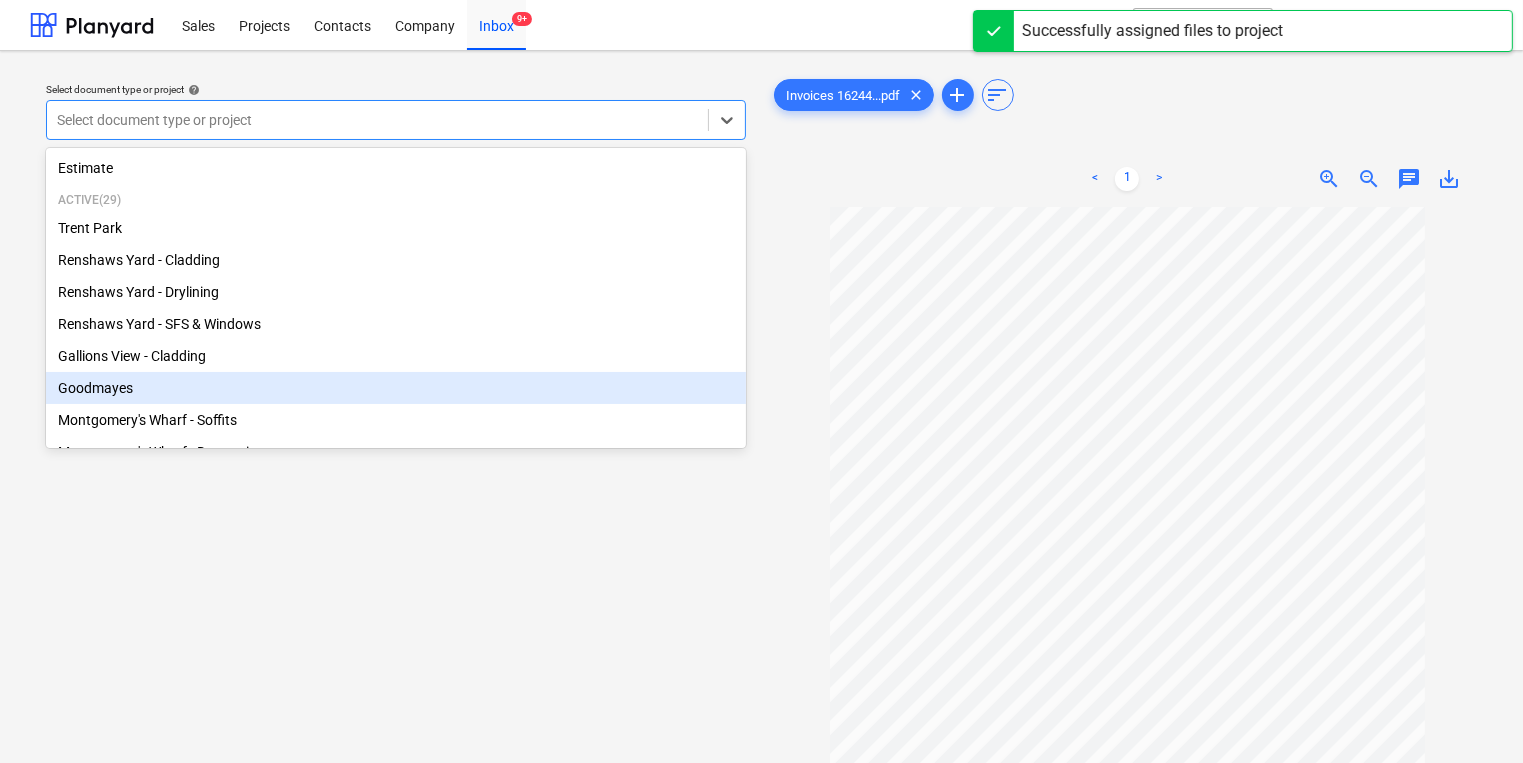 click on "Goodmayes" at bounding box center [396, 388] 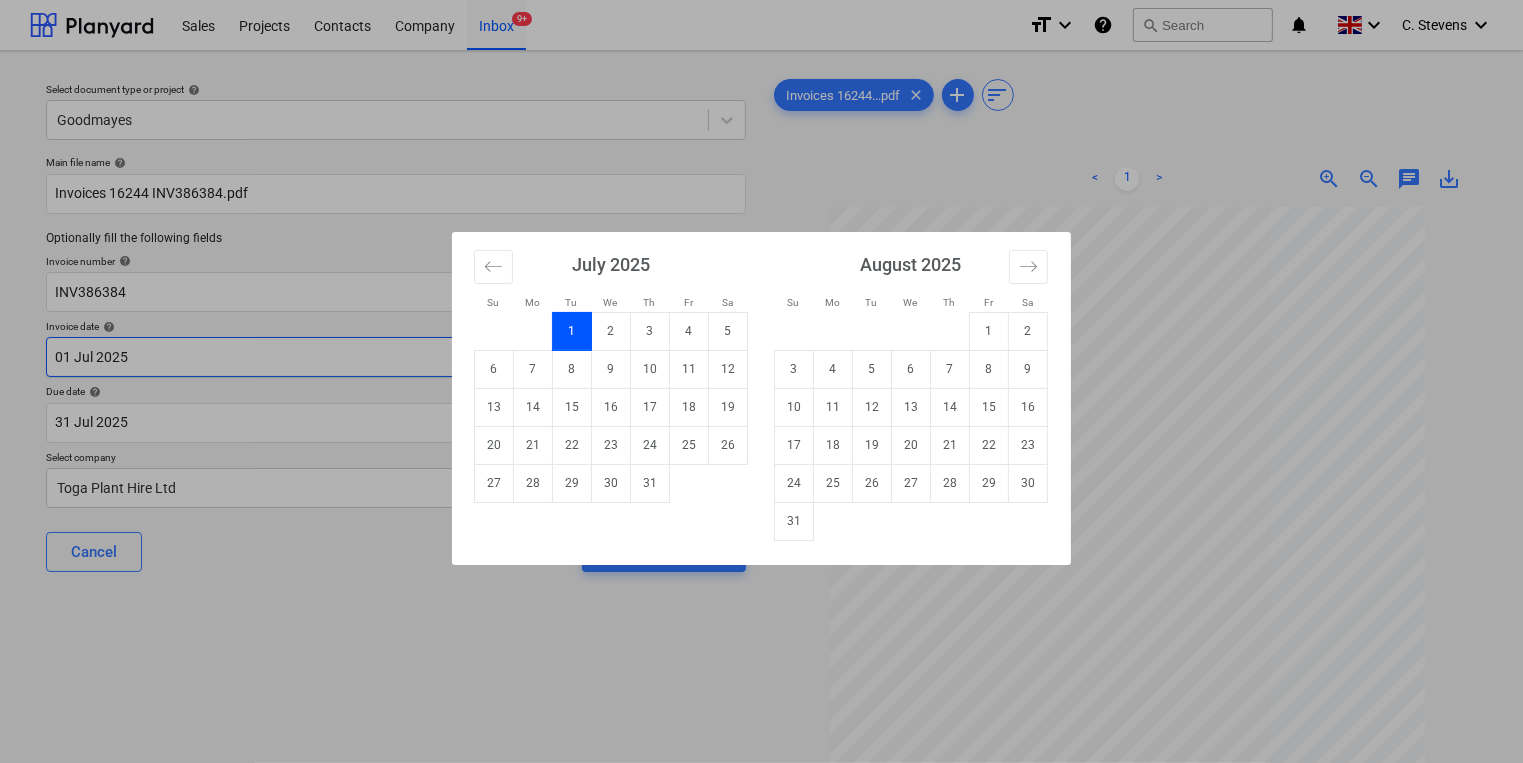 click on "Sales Projects Contacts Company Inbox 9+ format_size keyboard_arrow_down help search Search notifications 0 keyboard_arrow_down [NAME] keyboard_arrow_down Select document type or project help [LOCATION] Main file name help Invoices 16244 INV386384.pdf Optionally fill the following fields Invoice number help INV386384 Invoice date help 01 Jul 2025 01.07.2025 Press the down arrow key to interact with the calendar and
select a date. Press the question mark key to get the keyboard shortcuts for changing dates. Due date help 31 Jul 2025 31.07.2025 Press the down arrow key to interact with the calendar and
select a date. Press the question mark key to get the keyboard shortcuts for changing dates. Select company Toga Plant Hire Ltd   Cancel Assign to project Invoices 16244...pdf clear add sort < 1 > zoom_in zoom_out chat 0 save_alt Files uploaded successfully Files uploaded successfully
Su Mo Tu We Th Fr Sa Su Mo Tu We Th Fr Sa June 2025 1 2 3 4 5 6 7 8 9 10 11 12 13 14 15 16 17 18 19 20 21" at bounding box center (761, 381) 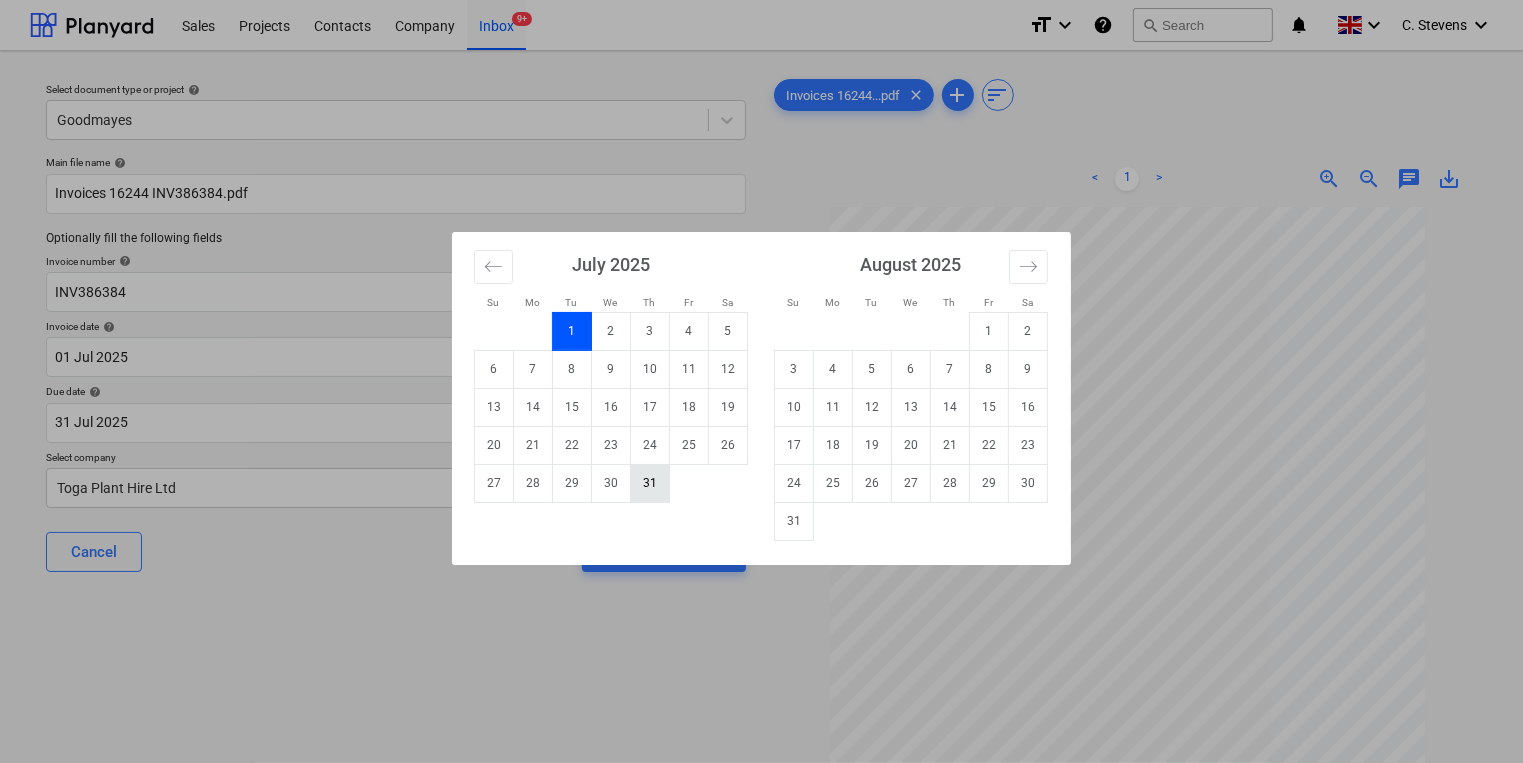 click on "31" at bounding box center (650, 483) 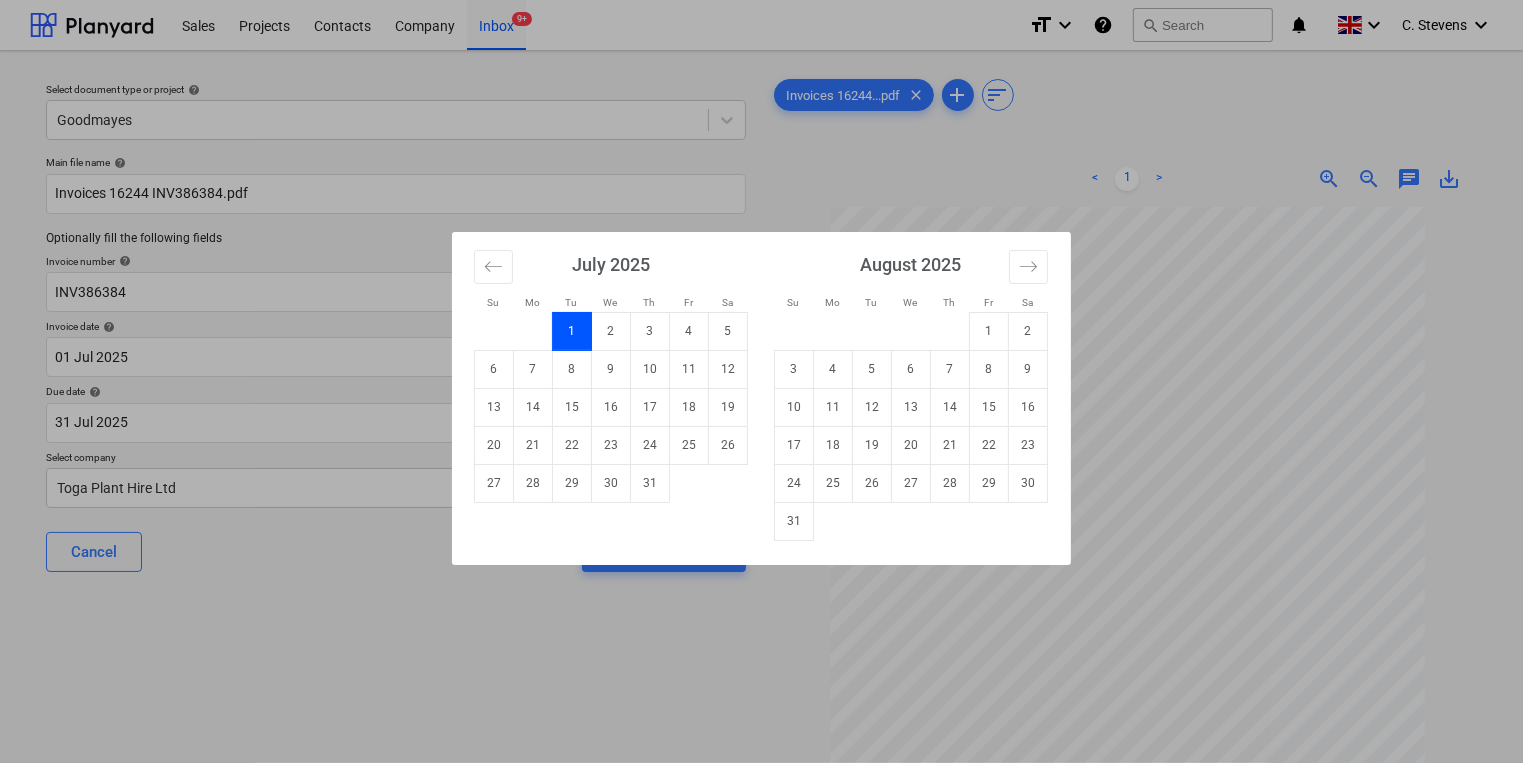type on "31 Jul 2025" 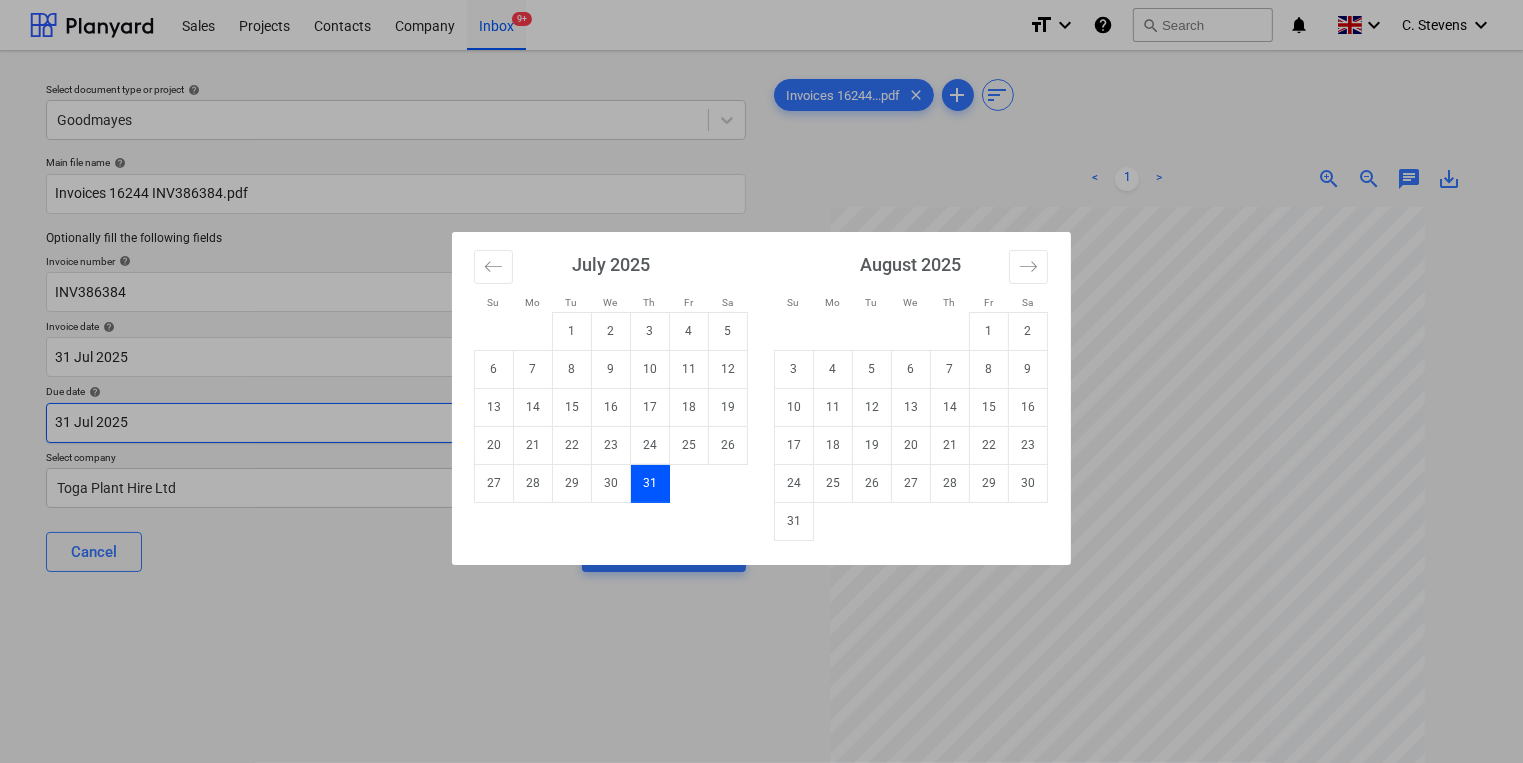click on "Sales Projects Contacts Company Inbox 9+ format_size keyboard_arrow_down help search Search notifications 0 keyboard_arrow_down [NAME] keyboard_arrow_down Select document type or project help [LOCATION] Main file name help Invoices 16244 INV386384.pdf Optionally fill the following fields Invoice number help INV386384 Invoice date help 31 Jul 2025 31.07.2025 Press the down arrow key to interact with the calendar and
select a date. Press the question mark key to get the keyboard shortcuts for changing dates. Due date help 31 Jul 2025 31.07.2025 Press the down arrow key to interact with the calendar and
select a date. Press the question mark key to get the keyboard shortcuts for changing dates. Select company Toga Plant Hire Ltd   Cancel Assign to project Invoices 16244...pdf clear add sort < 1 > zoom_in zoom_out chat 0 save_alt Files uploaded successfully Files uploaded successfully
Su Mo Tu We Th Fr Sa Su Mo Tu We Th Fr Sa June 2025 1 2 3 4 5 6 7 8 9 10 11 12 13 14 15 16 17 18 19 20 21" at bounding box center [761, 381] 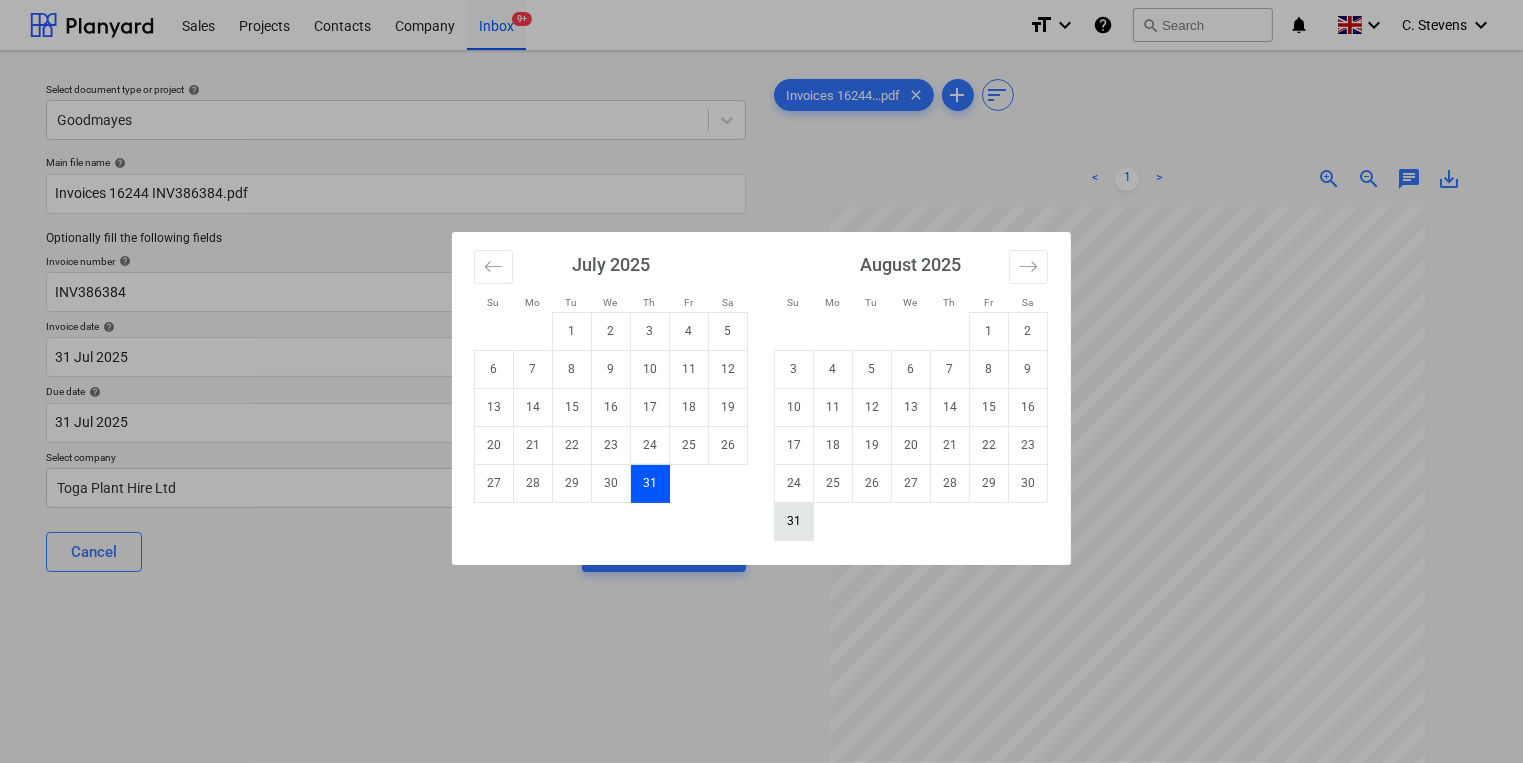 click on "31" at bounding box center (794, 521) 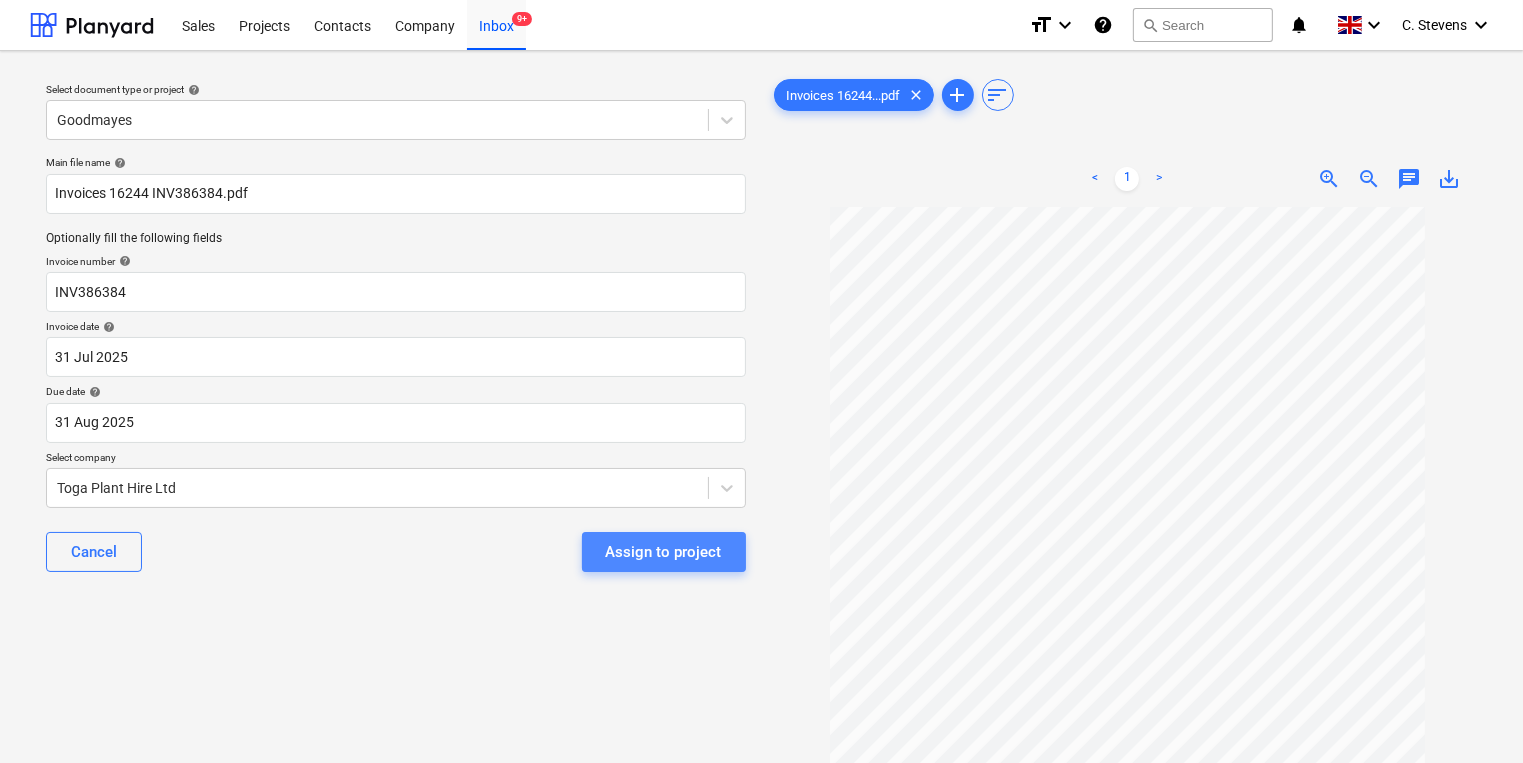 click on "Assign to project" at bounding box center (664, 552) 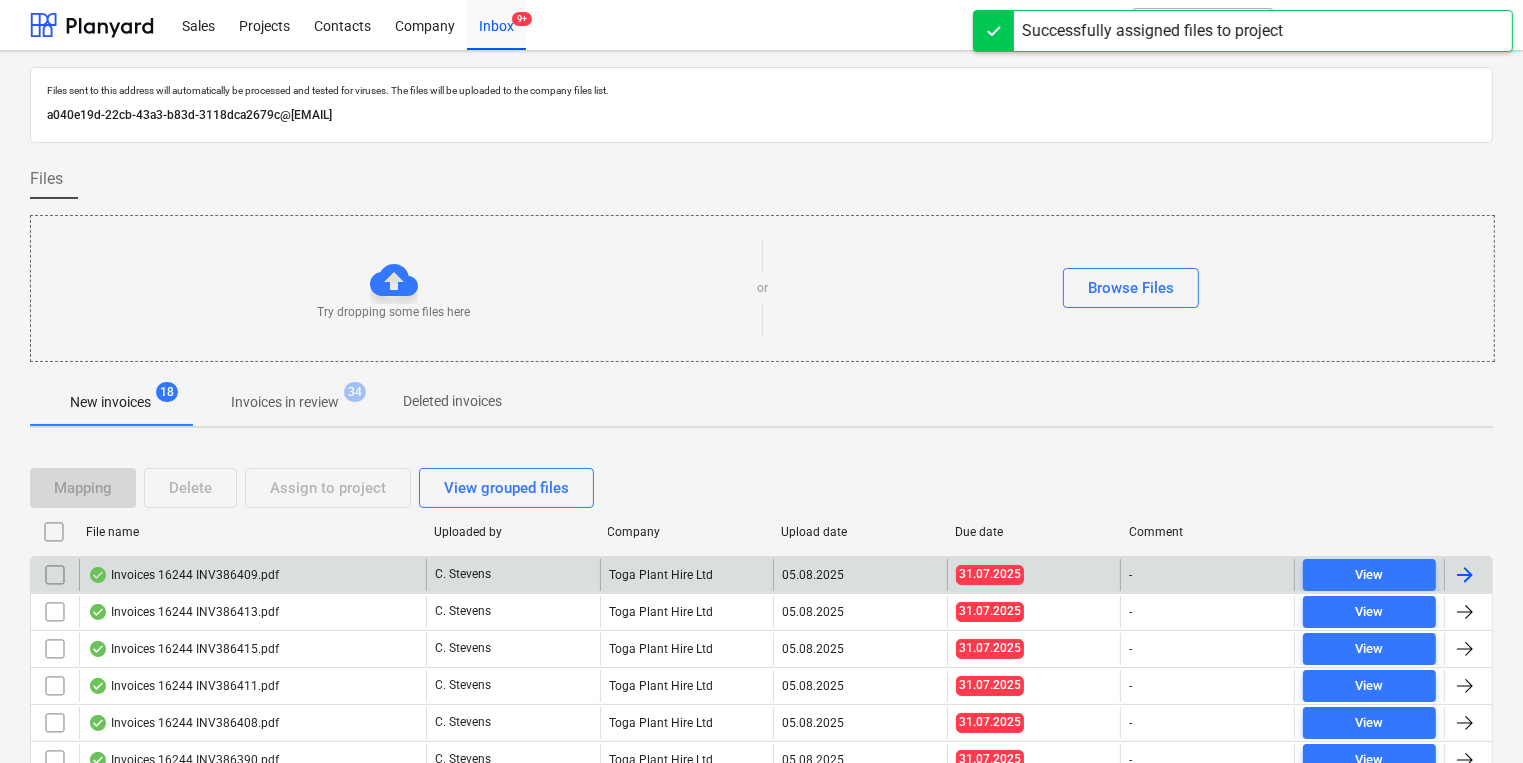 click on "Invoices 16244 INV386409.pdf" at bounding box center [252, 575] 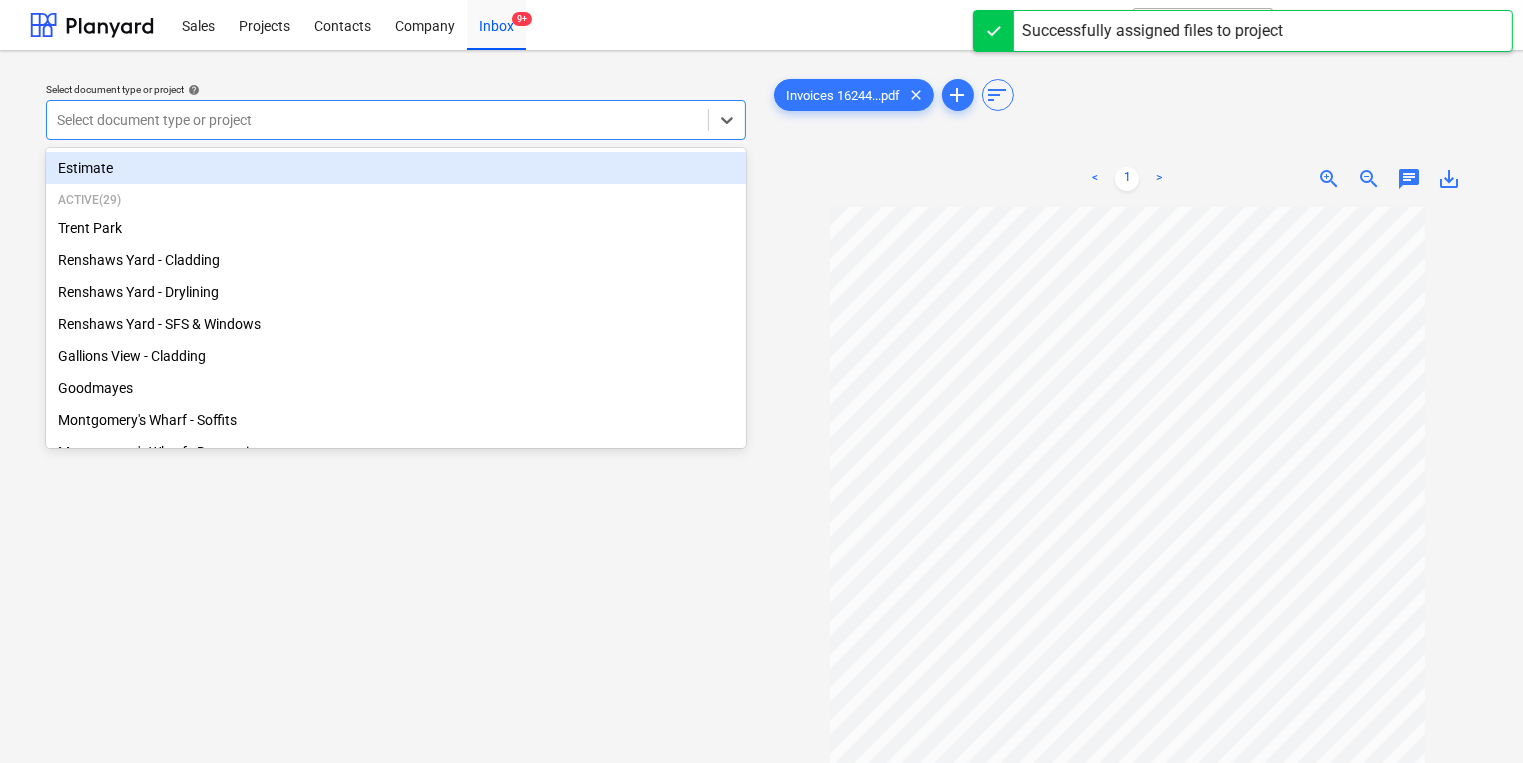 click at bounding box center (377, 120) 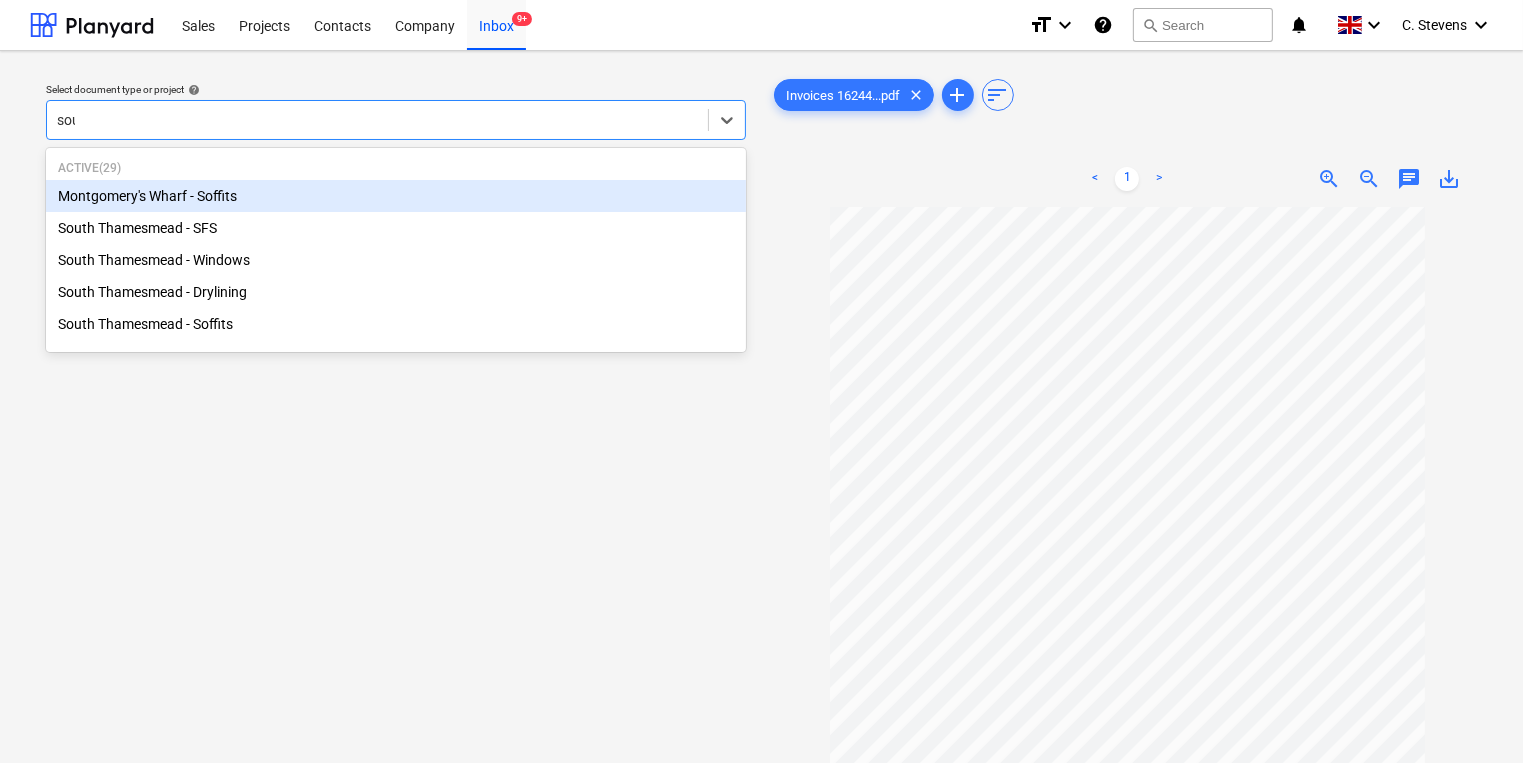 type on "sout" 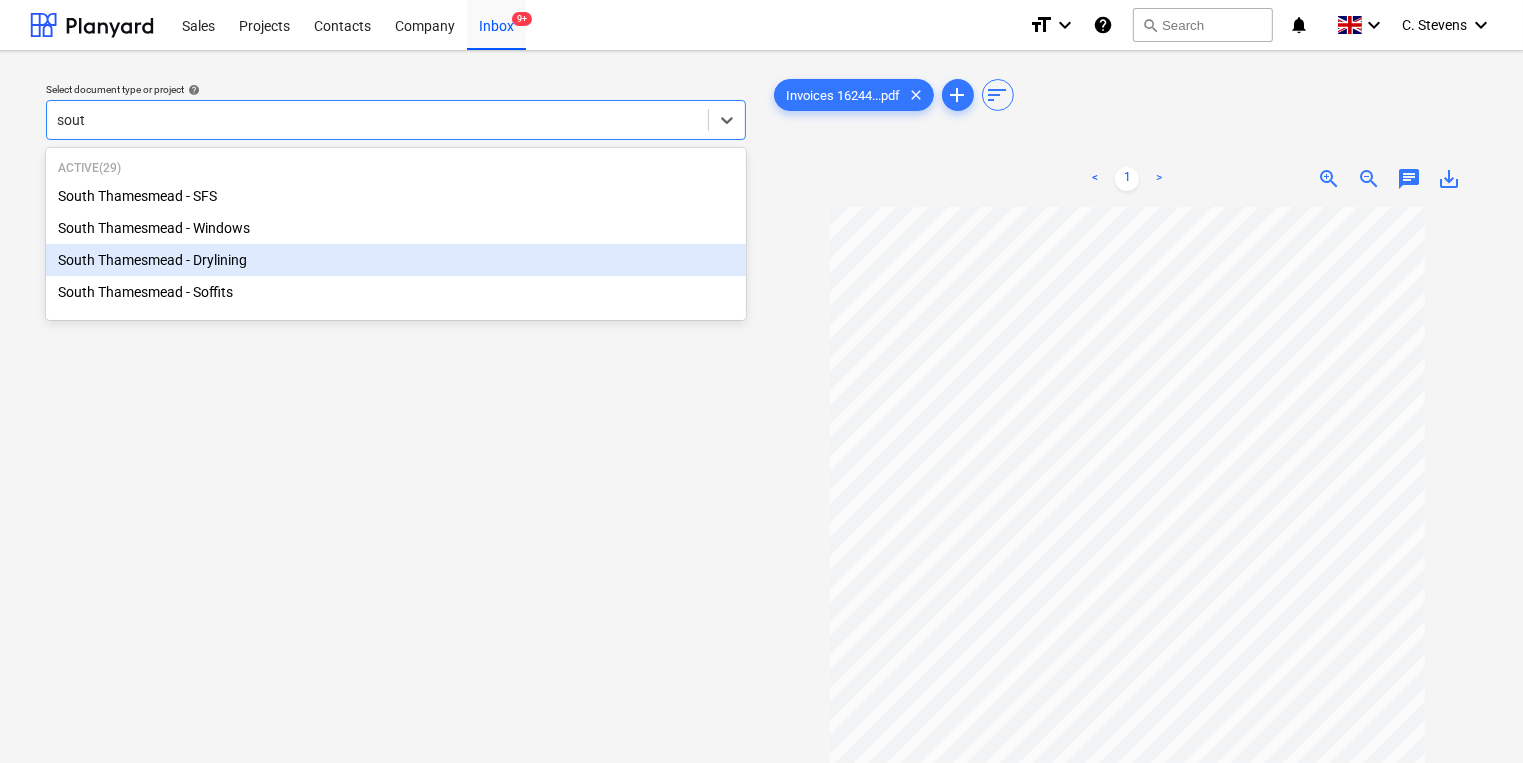 type 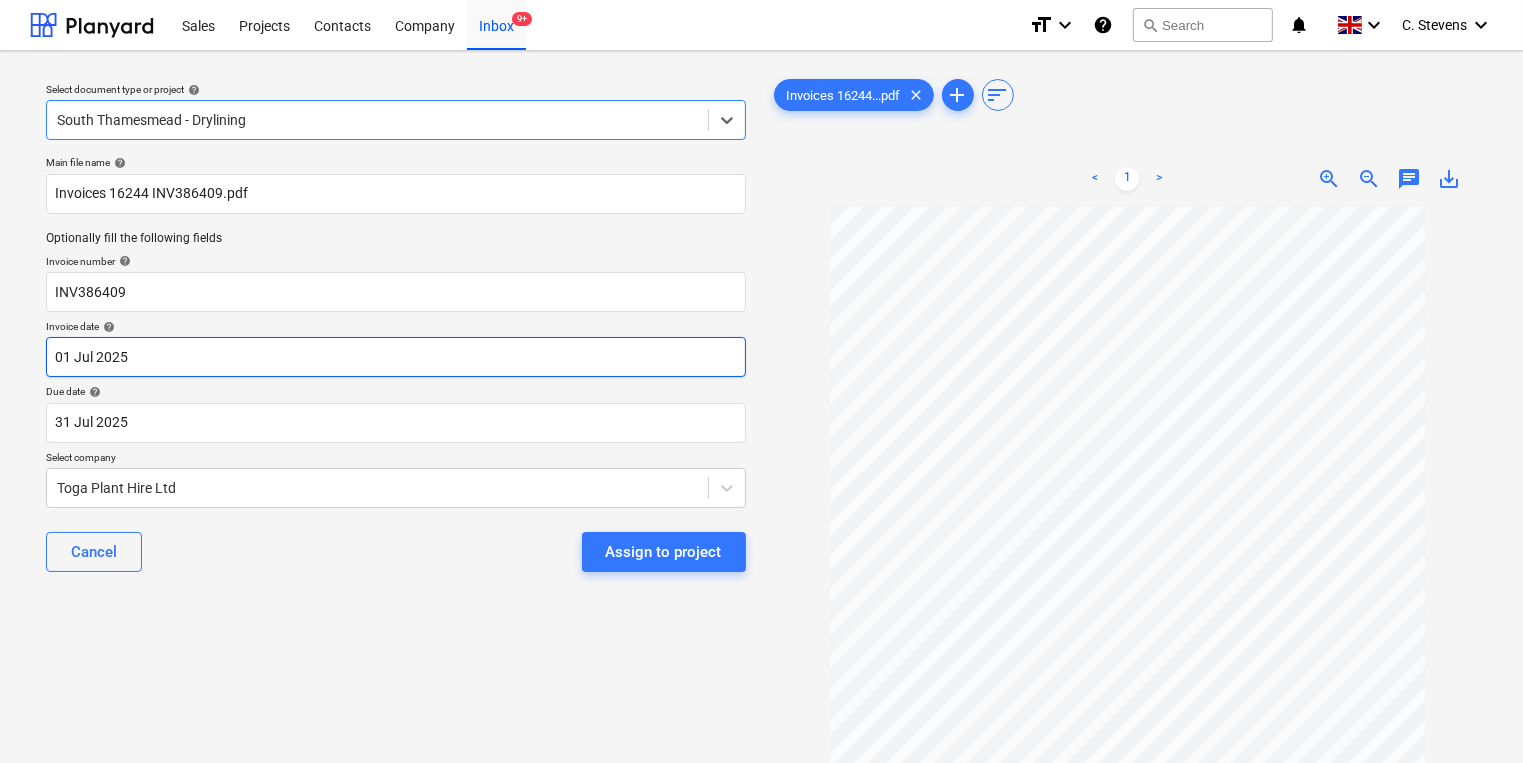 click on "Sales Projects Contacts Company Inbox 9+ format_size keyboard_arrow_down help search Search notifications 0 keyboard_arrow_down [FIRST] [LAST] keyboard_arrow_down Select document type or project help option South Thamesmead - Drylining, selected.   Select is focused ,type to refine list, press Down to open the menu,  South Thamesmead - Drylining Main file name help Invoices 16244 INV386409.pdf Optionally fill the following fields Invoice number help INV386409 Invoice date help 01 Jul [YEAR] 01.07.[YEAR] Press the down arrow key to interact with the calendar and
select a date. Press the question mark key to get the keyboard shortcuts for changing dates. Due date help 31 Jul [YEAR] 31.07.[YEAR] Press the down arrow key to interact with the calendar and
select a date. Press the question mark key to get the keyboard shortcuts for changing dates. Select company Toga Plant Hire Ltd   Cancel Assign to project Invoices 16244...pdf clear add sort < 1 > zoom_in zoom_out chat 0 save_alt Files uploaded successfully" at bounding box center (761, 381) 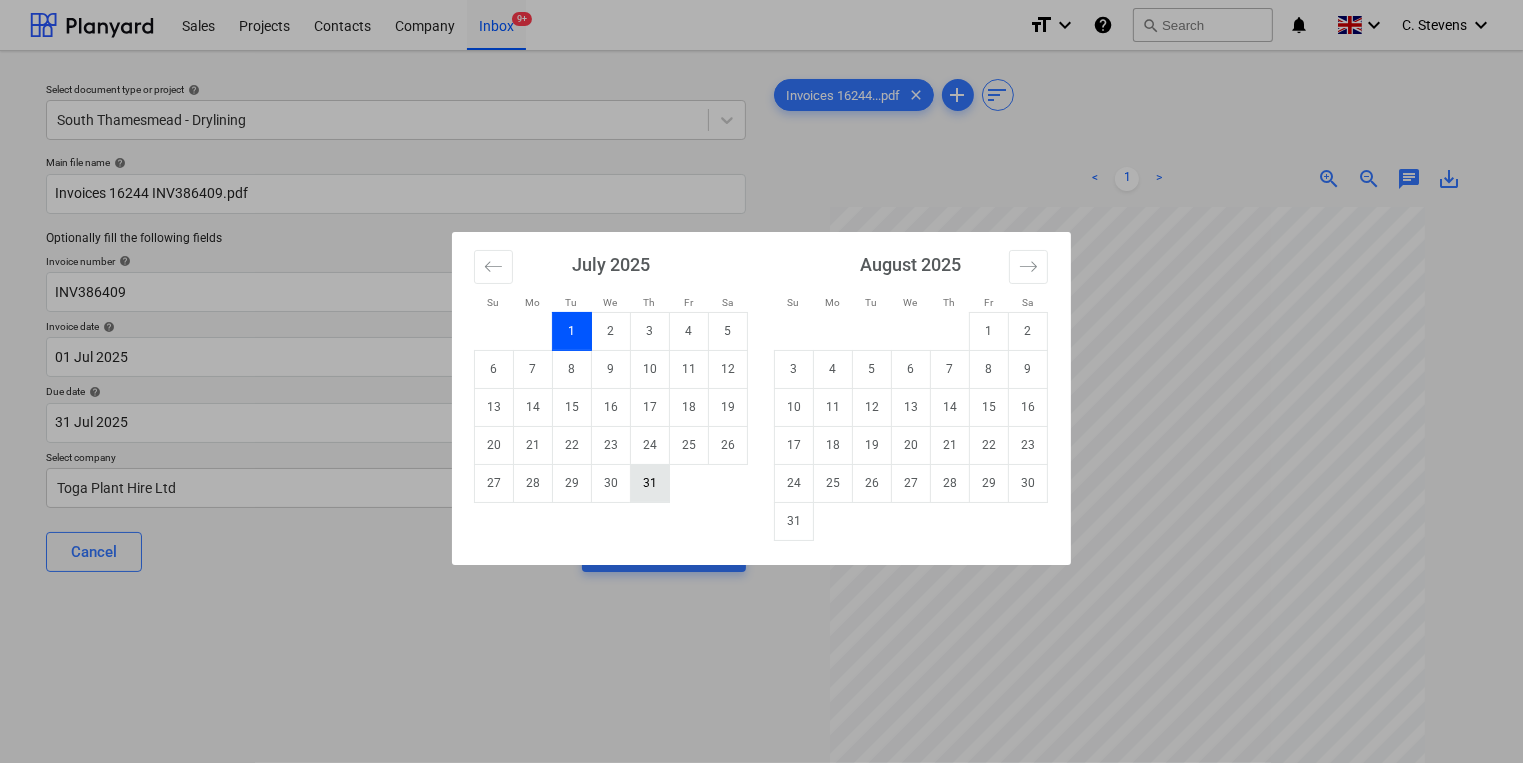 click on "31" at bounding box center (650, 483) 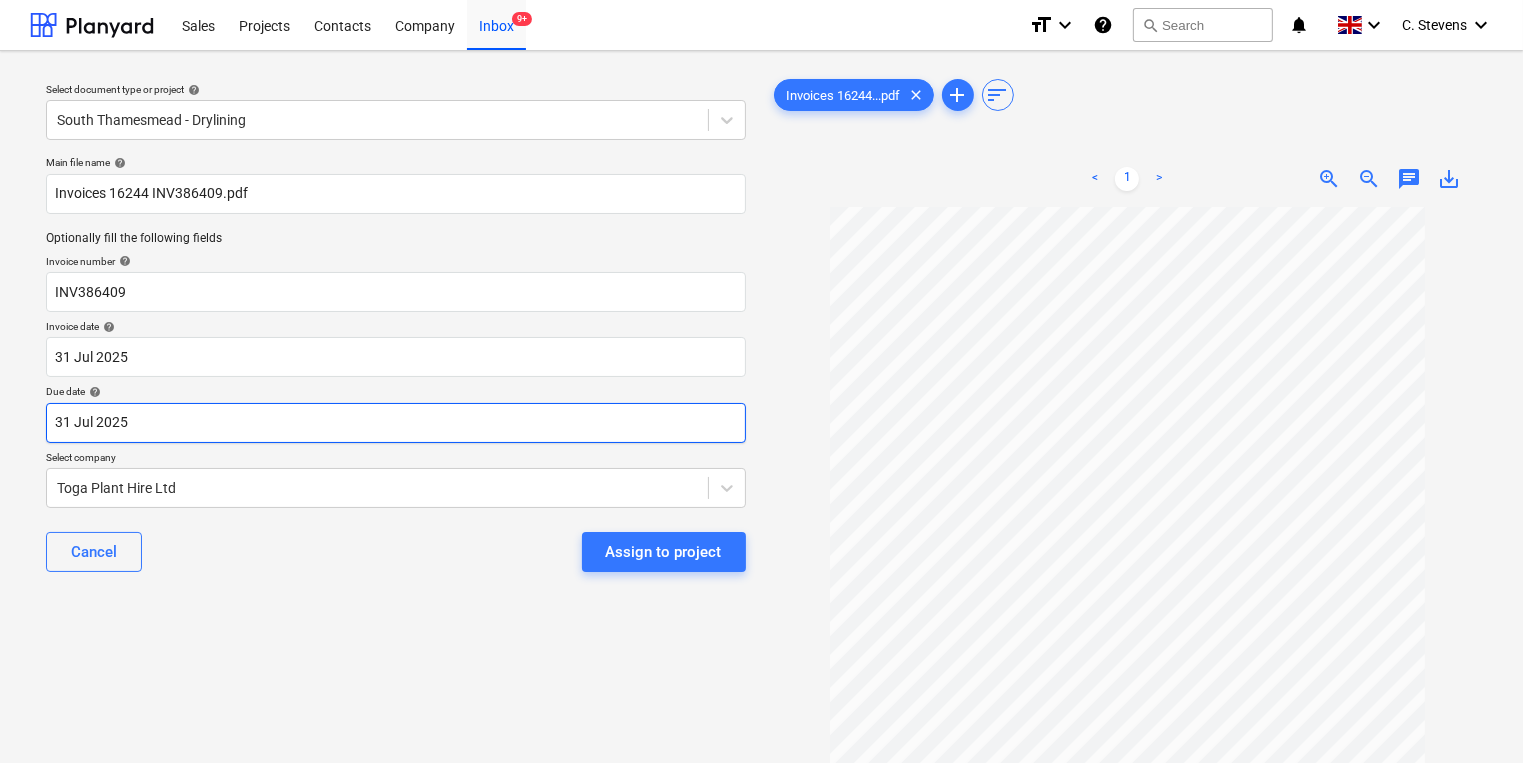 click on "Sales Projects Contacts Company Inbox 9+ format_size keyboard_arrow_down help search Search notifications 0 keyboard_arrow_down [NAME] keyboard_arrow_down Select document type or project help [LOCATION] - Drylining Main file name help Invoices 16244 INV386409.pdf Optionally fill the following fields Invoice number help INV386409 Invoice date help 31 Jul 2025 31.07.2025 Press the down arrow key to interact with the calendar and
select a date. Press the question mark key to get the keyboard shortcuts for changing dates. Due date help 31 Jul 2025 31.07.2025 Press the down arrow key to interact with the calendar and
select a date. Press the question mark key to get the keyboard shortcuts for changing dates. Select company Toga Plant Hire Ltd   Cancel Assign to project Invoices 16244...pdf clear add sort < 1 > zoom_in zoom_out chat 0 save_alt Files uploaded successfully Files uploaded successfully" at bounding box center (761, 381) 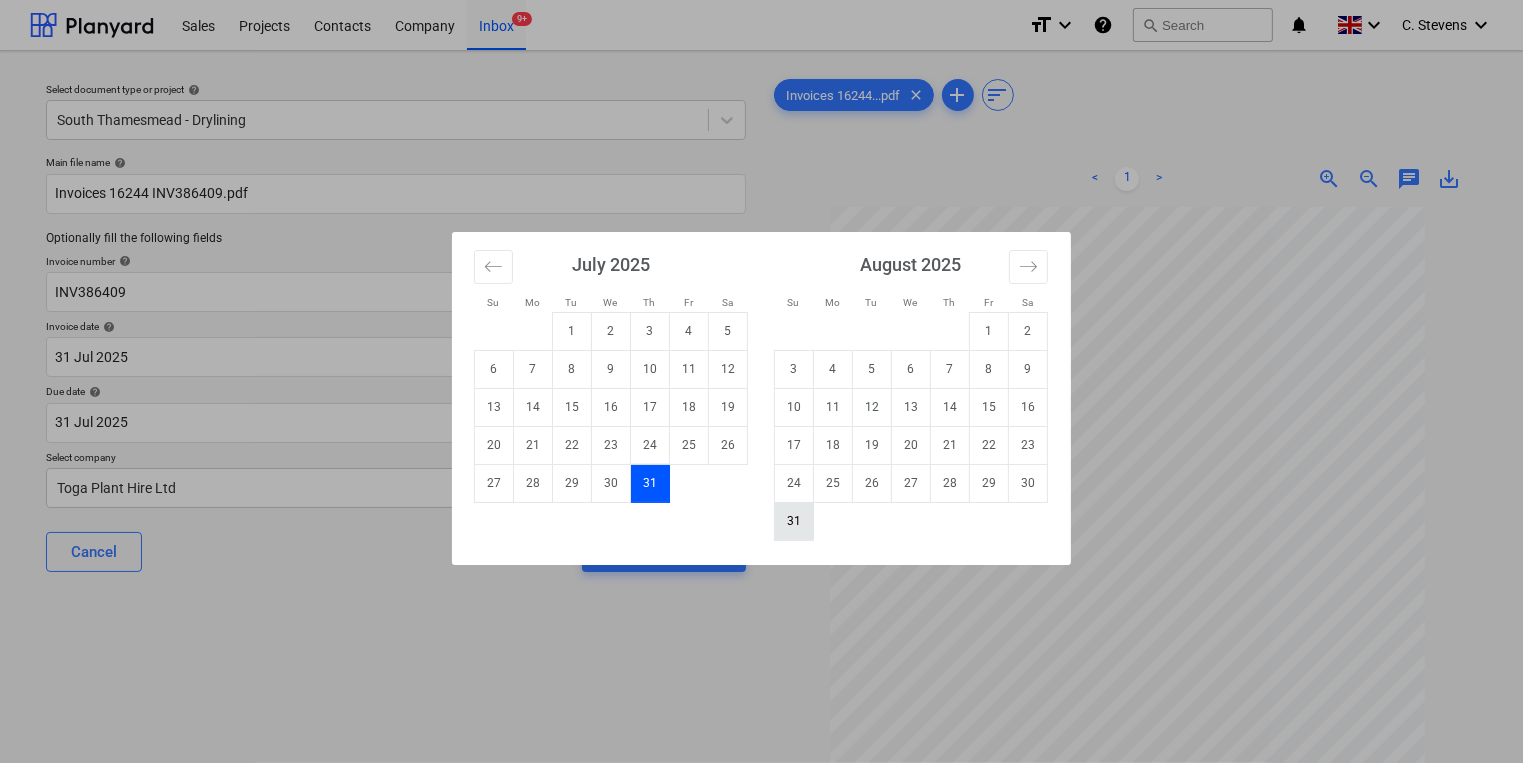 click on "31" at bounding box center (794, 521) 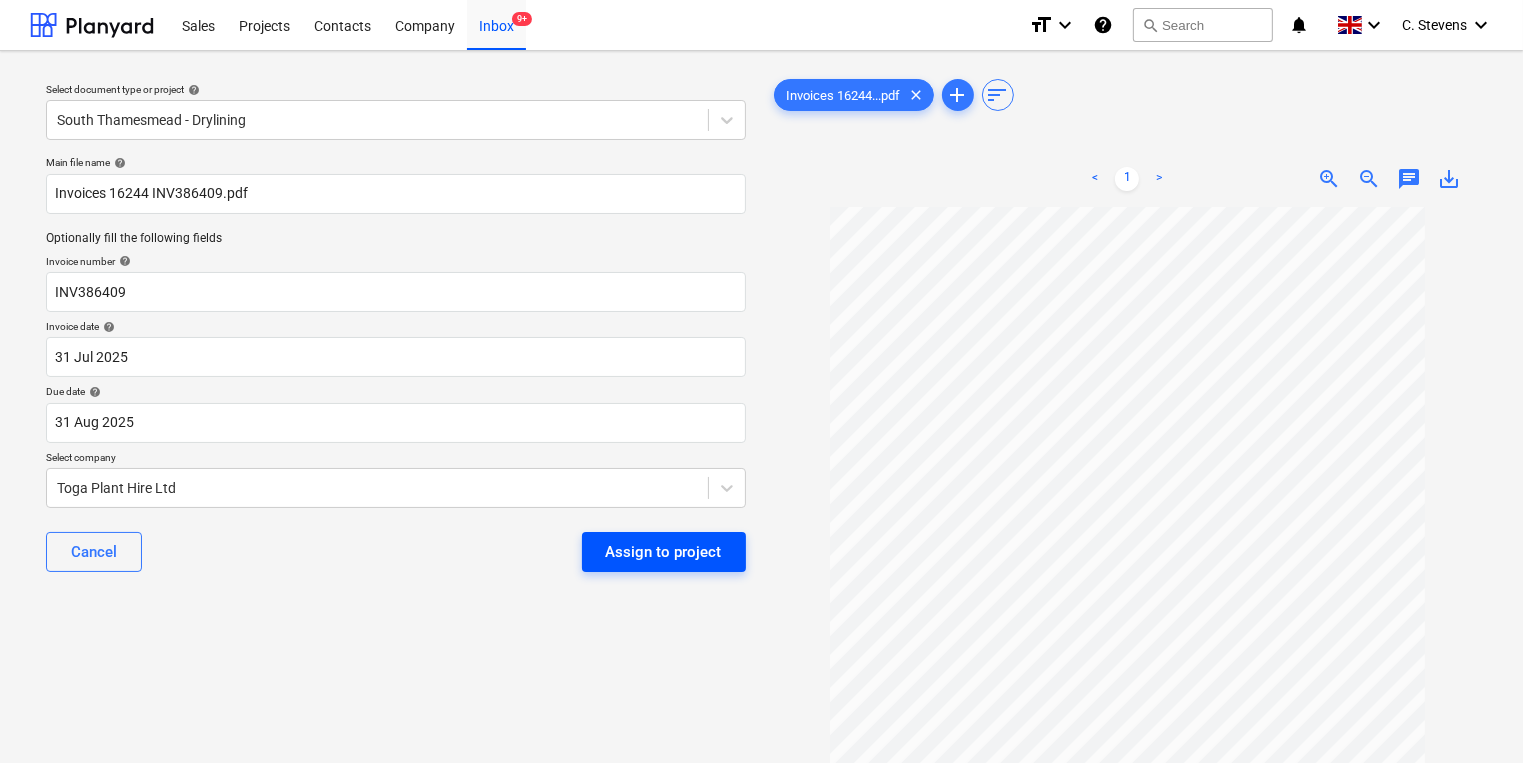 click on "Assign to project" at bounding box center (664, 552) 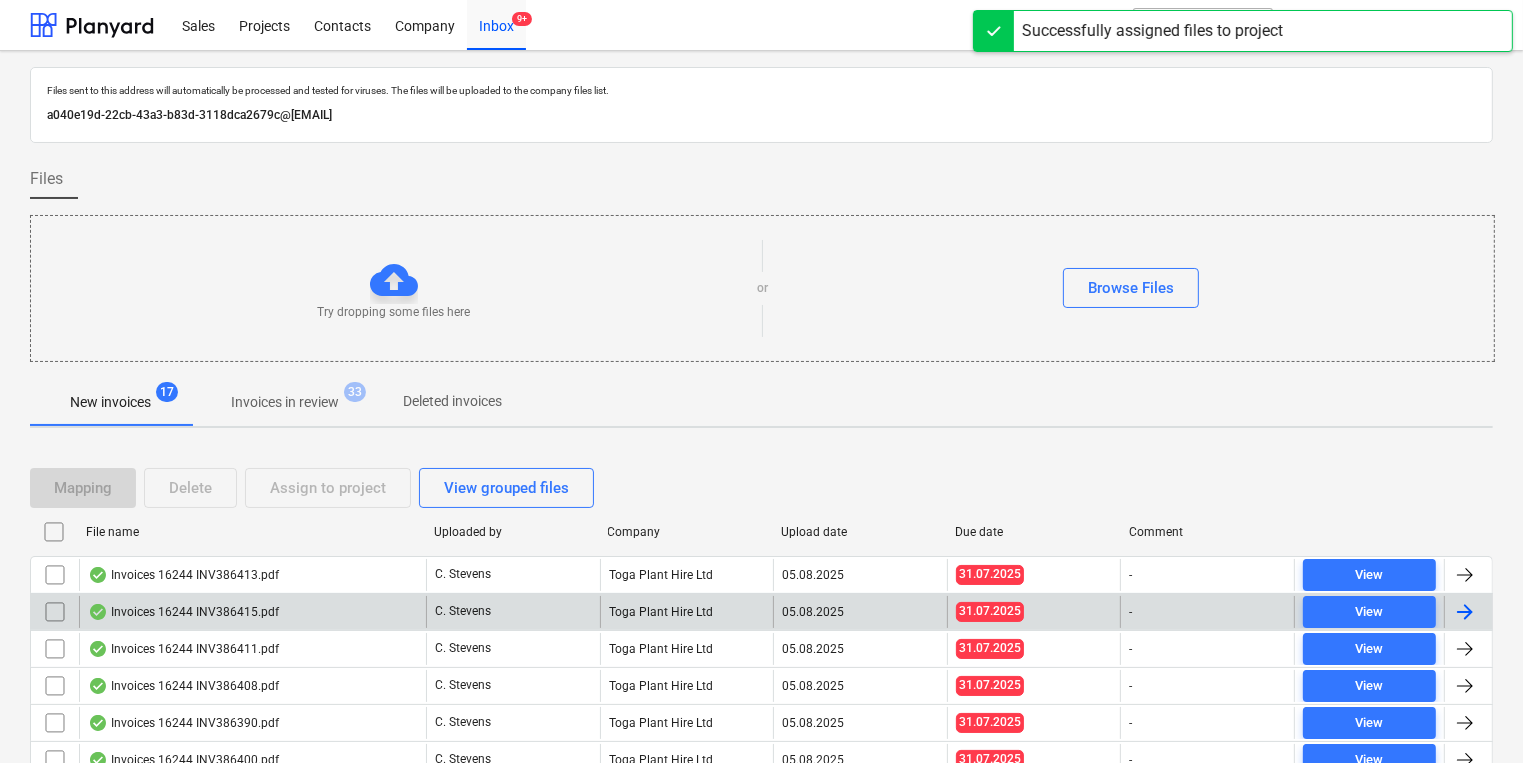 click on "Invoices 16244 INV386415.pdf" at bounding box center [252, 612] 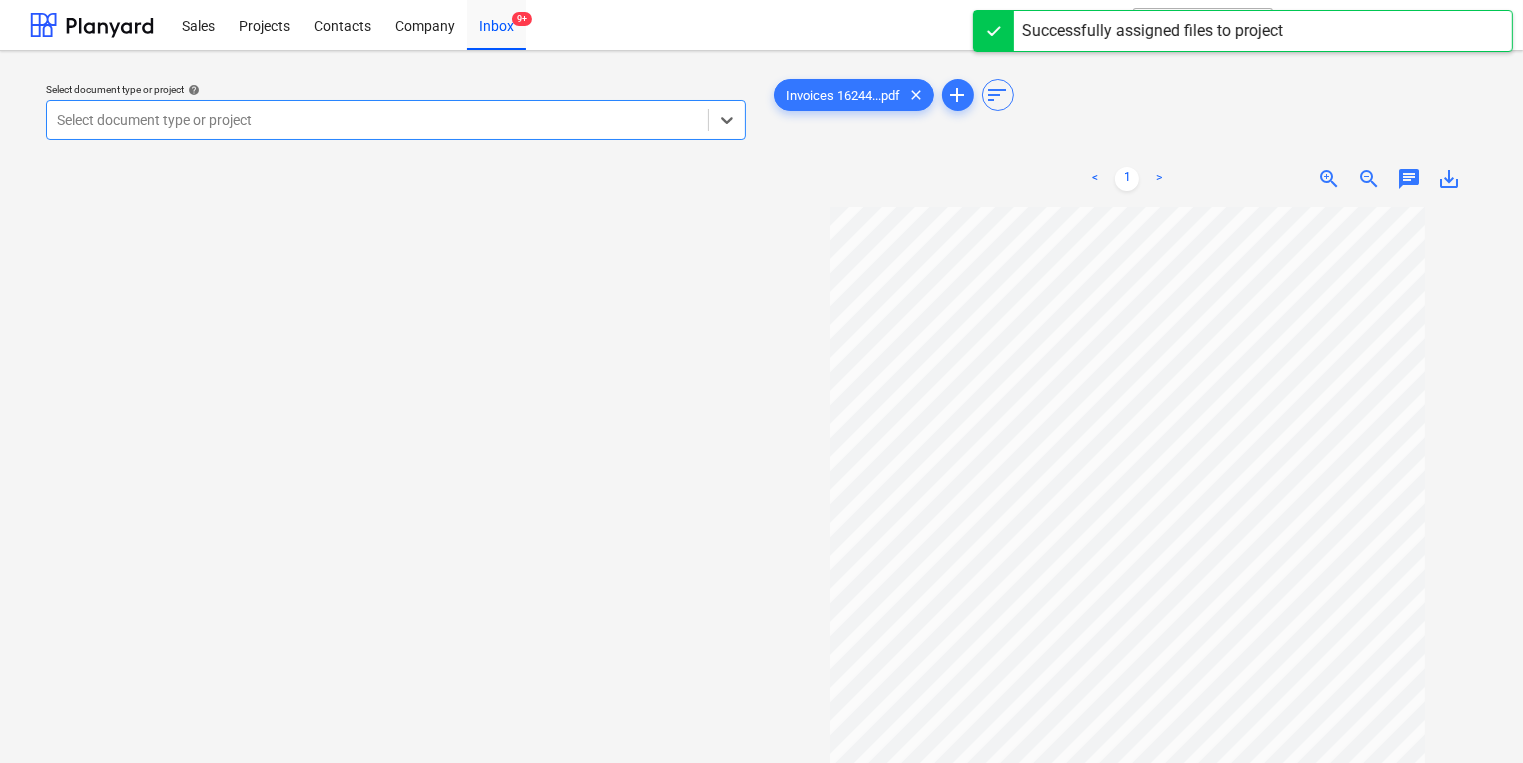 click at bounding box center (377, 120) 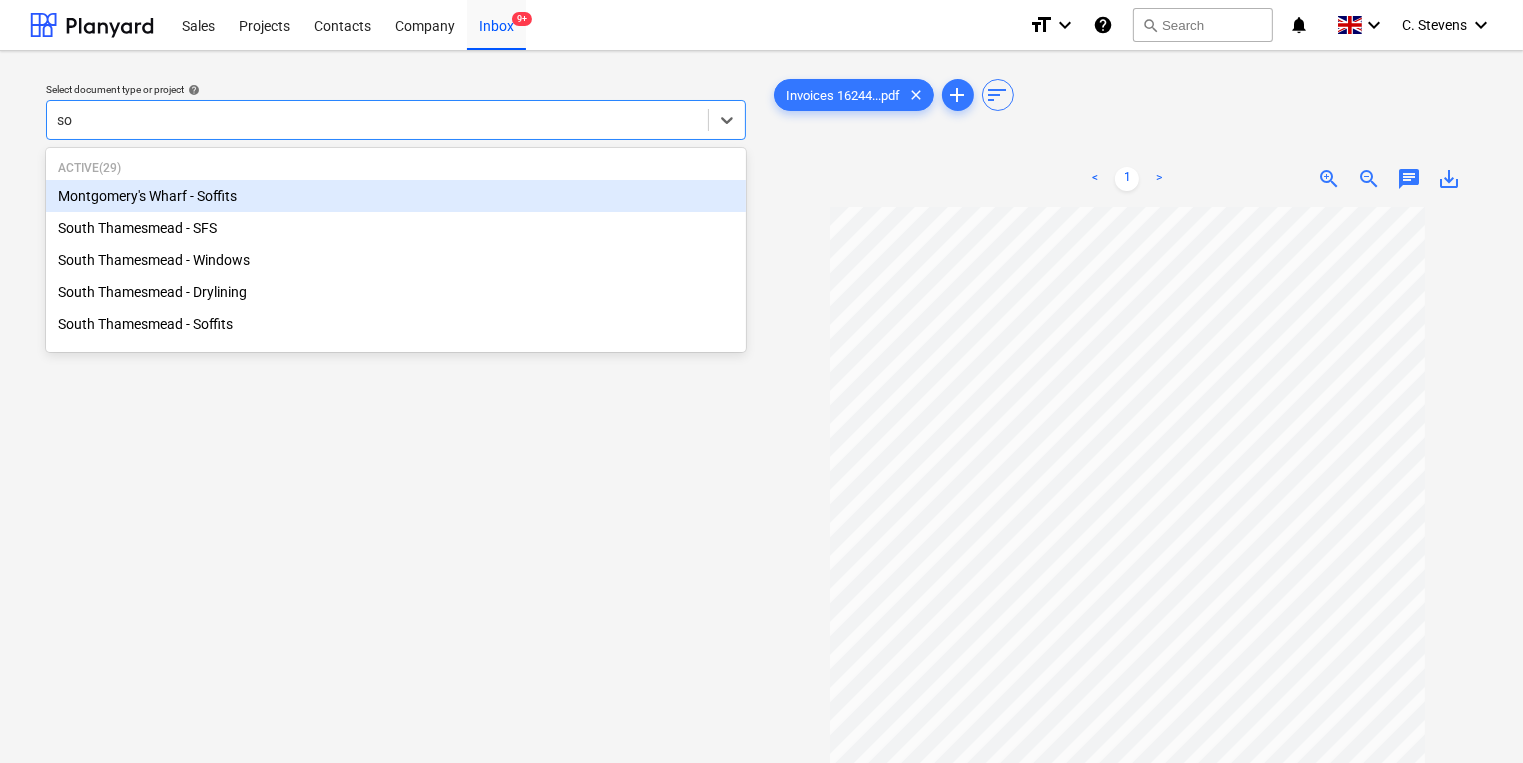 type on "sou" 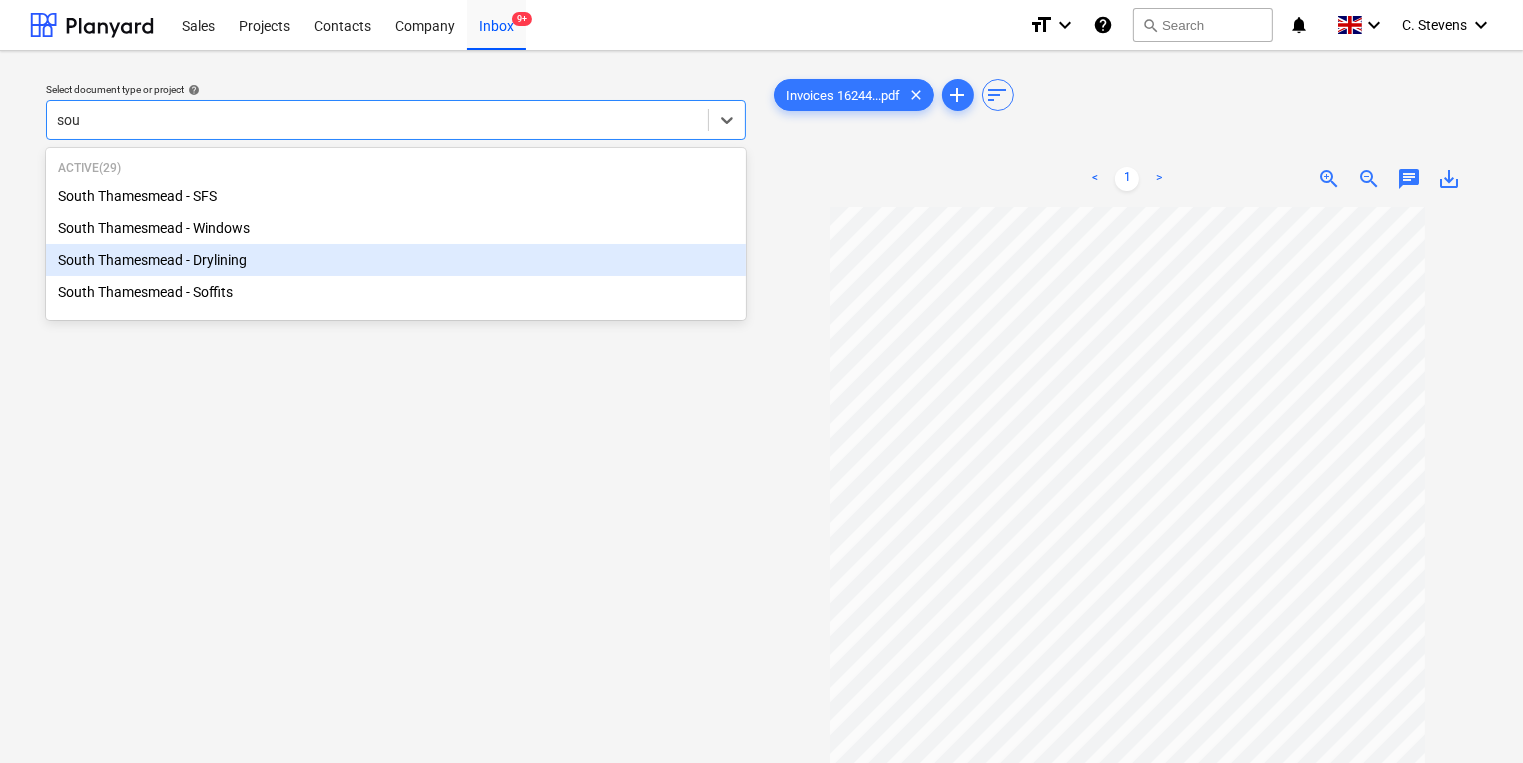 type 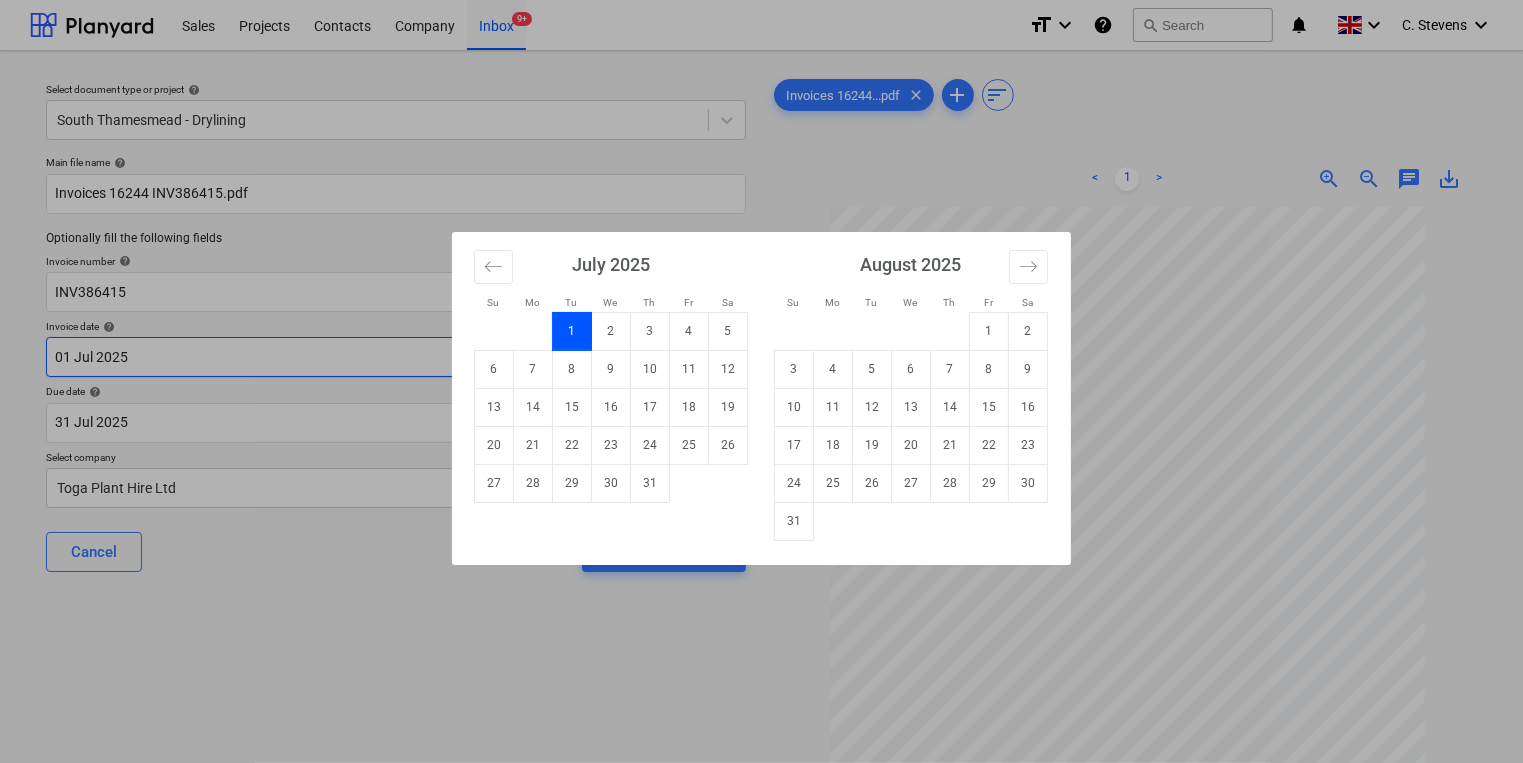 drag, startPoint x: 317, startPoint y: 361, endPoint x: 320, endPoint y: 373, distance: 12.369317 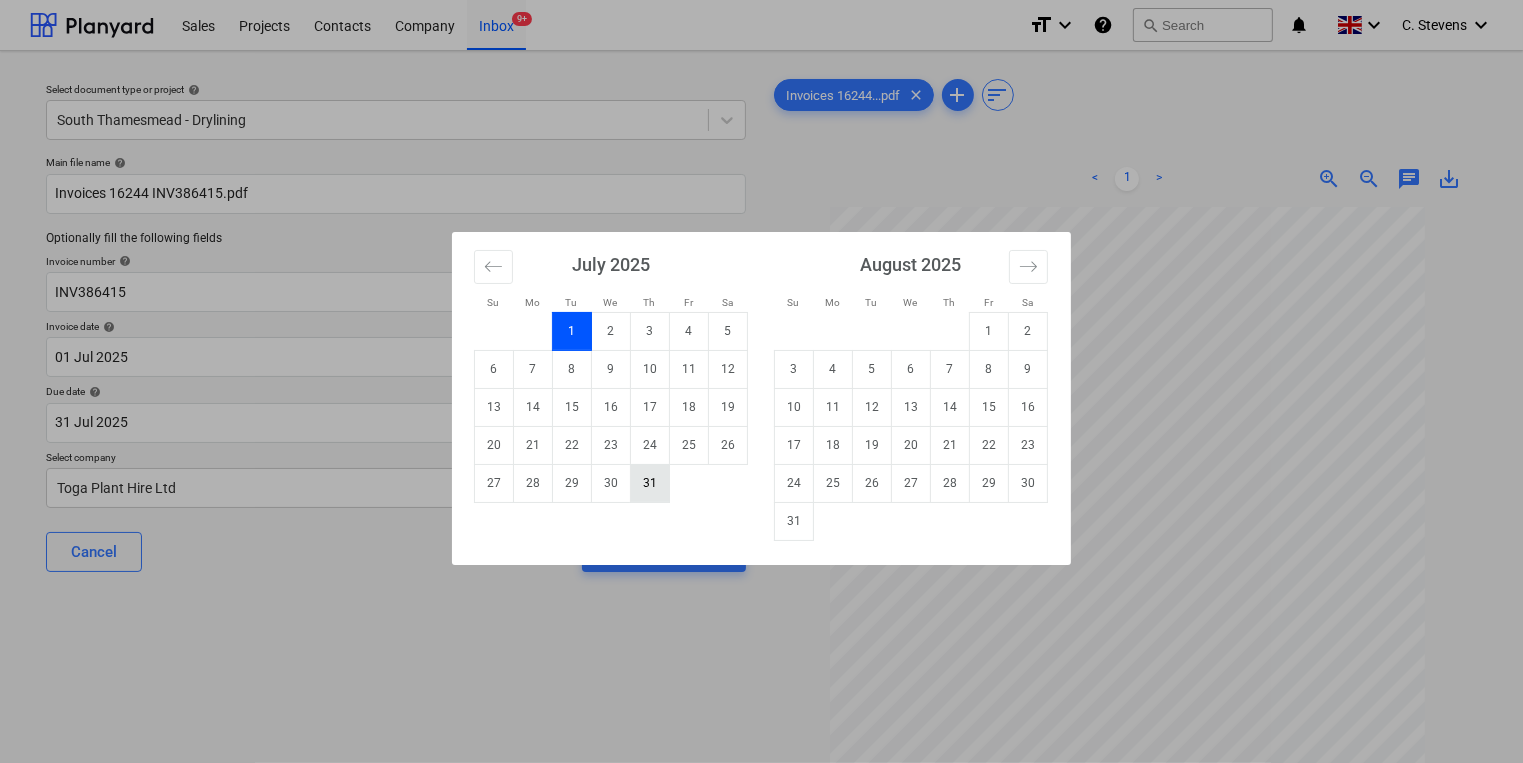 click on "31" at bounding box center (650, 483) 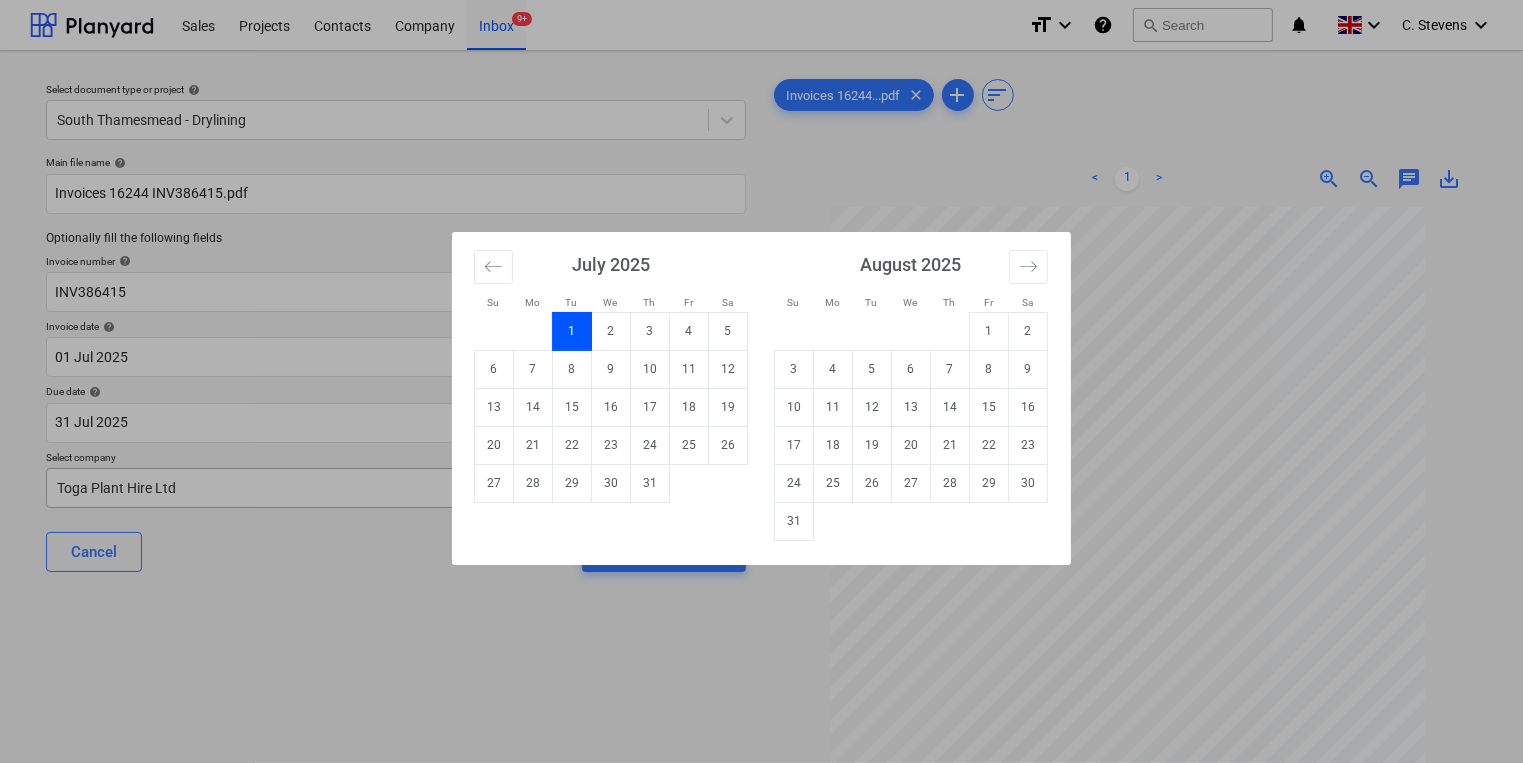 type on "31 Jul 2025" 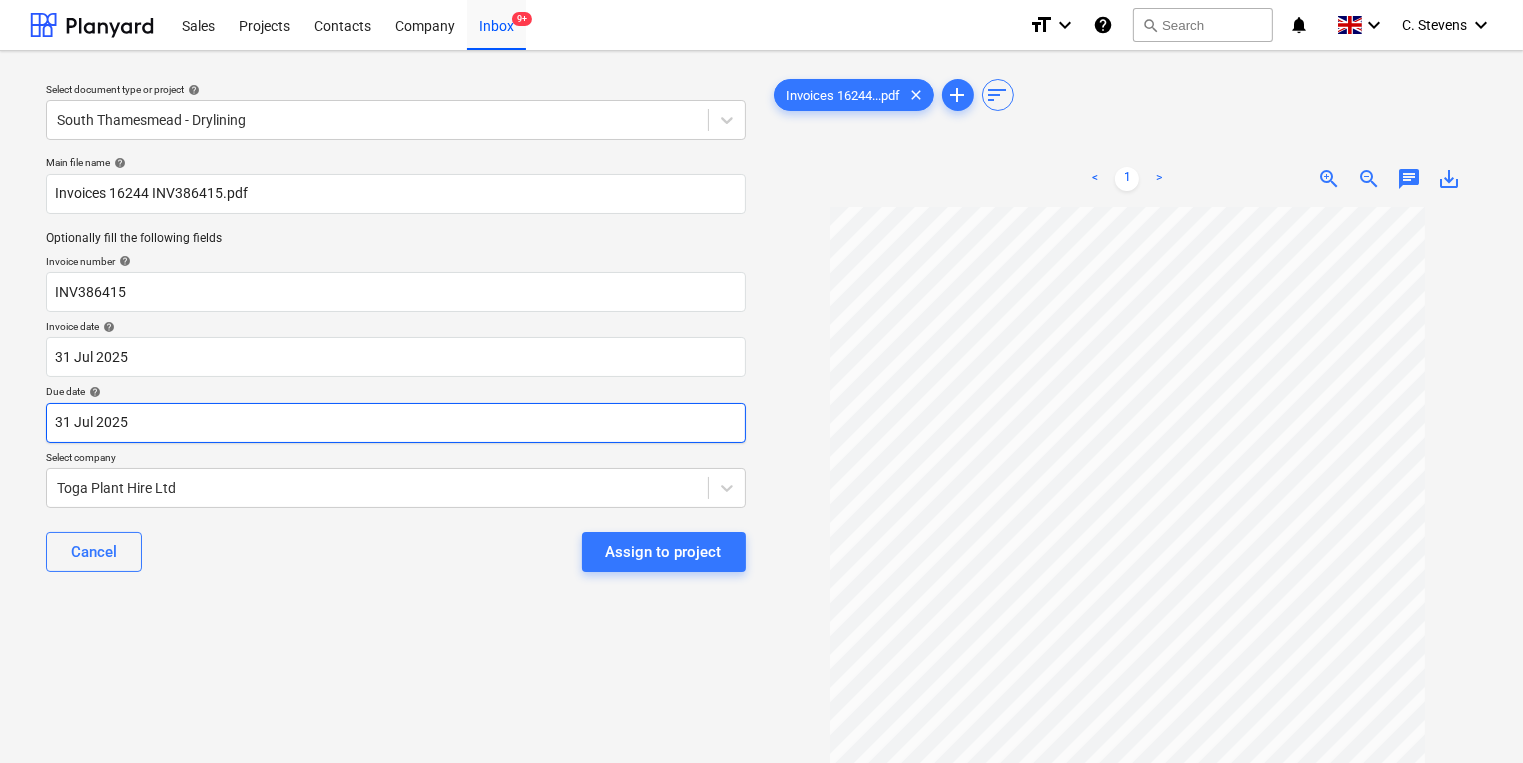 click on "Sales Projects Contacts Company Inbox 9+ format_size keyboard_arrow_down help search Search notifications 0 keyboard_arrow_down [FIRST] [LAST] keyboard_arrow_down Select document type or project help South Thamesmead - Drylining Main file name help Invoices 16244 INV386415.pdf Optionally fill the following fields Invoice number help INV386415 Invoice date help 31 [MONTH] 2025 31.07.2025 Press the down arrow key to interact with the calendar and
select a date. Press the question mark key to get the keyboard shortcuts for changing dates. Due date help 31 [MONTH] 2025 31.07.2025 Press the down arrow key to interact with the calendar and
select a date. Press the question mark key to get the keyboard shortcuts for changing dates. Select company Toga Plant Hire Ltd   Cancel Assign to project Invoices 16244...pdf clear add sort < 1 > zoom_in zoom_out chat 0 save_alt Files uploaded successfully" at bounding box center [761, 381] 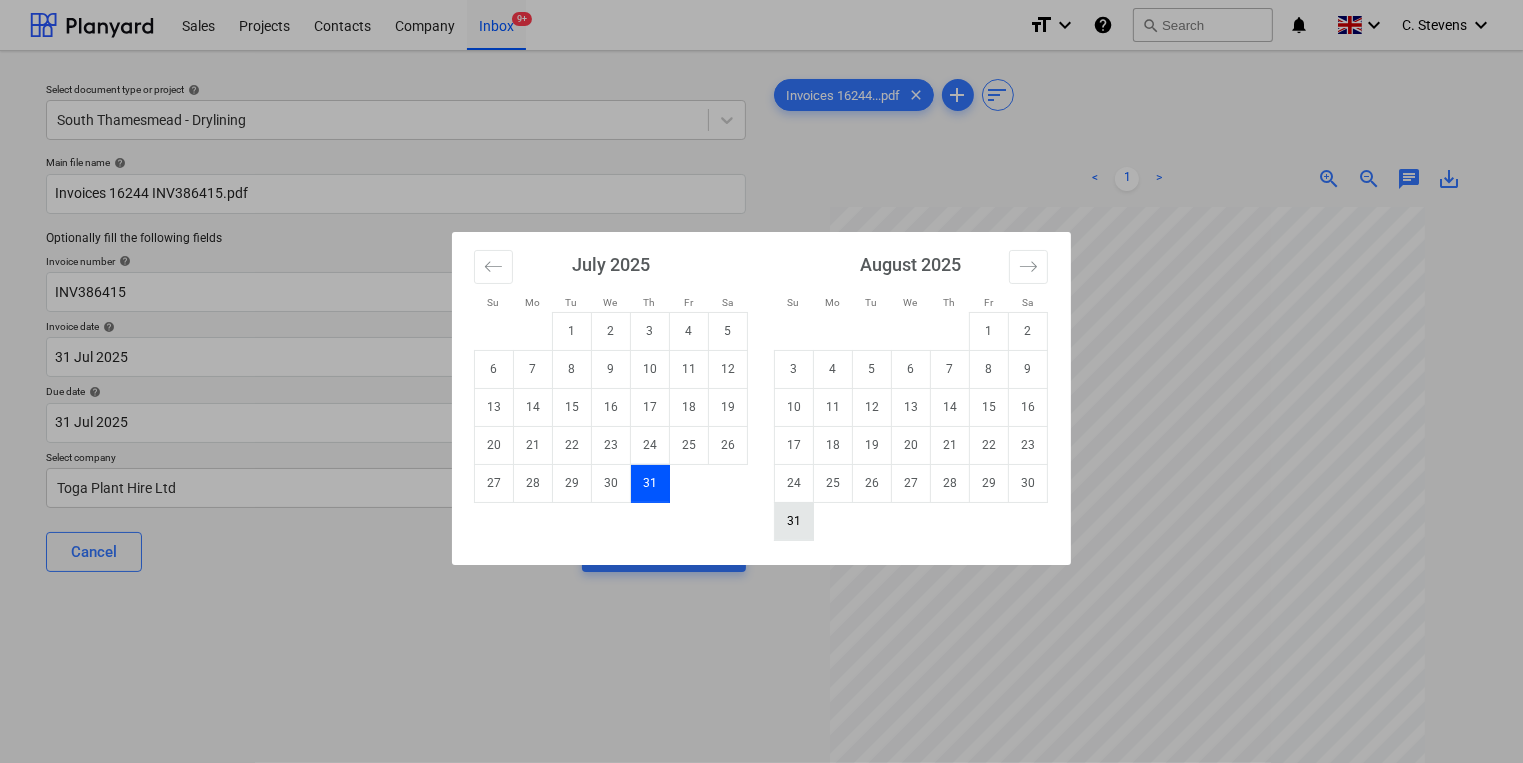 click on "31" at bounding box center (794, 521) 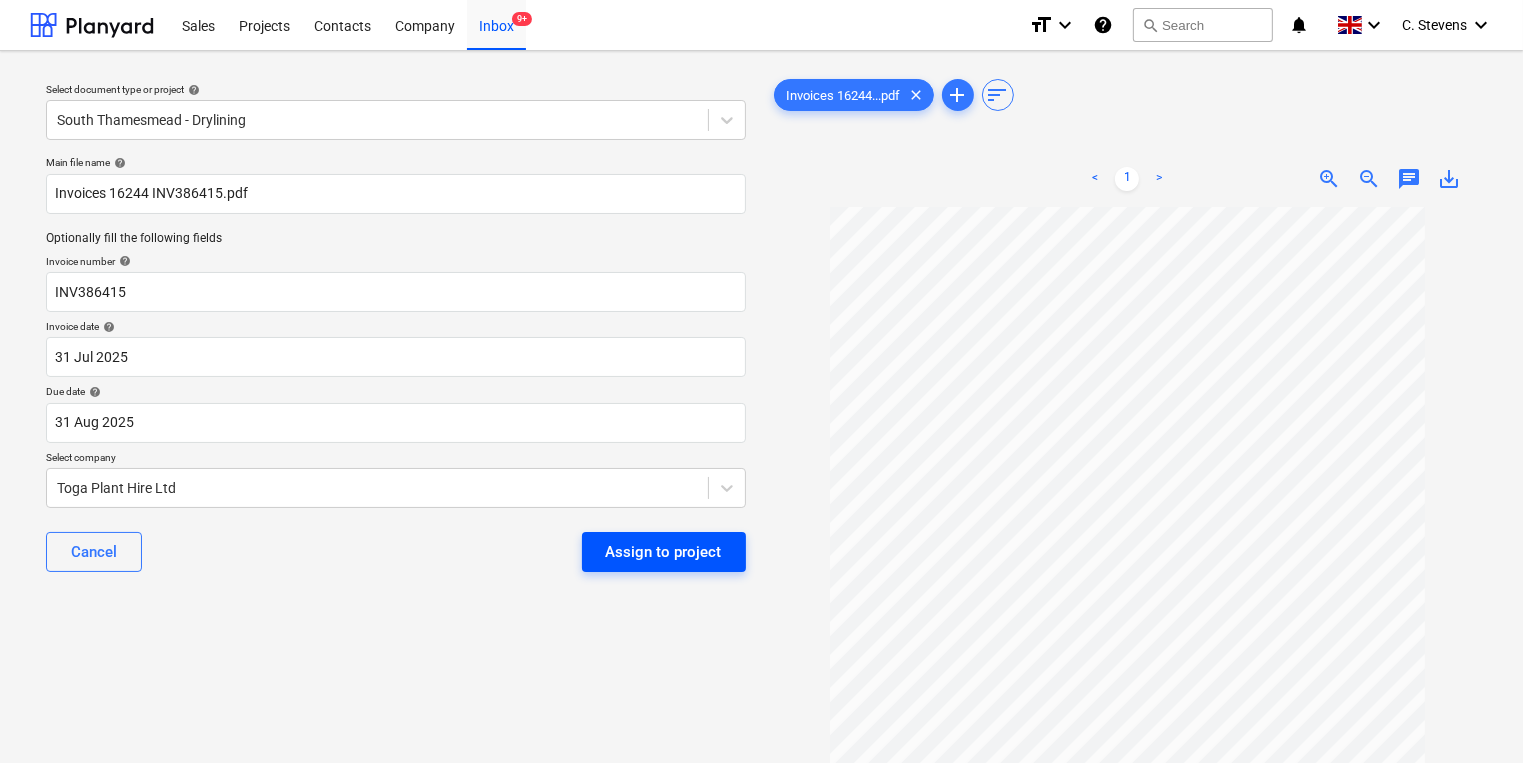 click on "Assign to project" at bounding box center (664, 552) 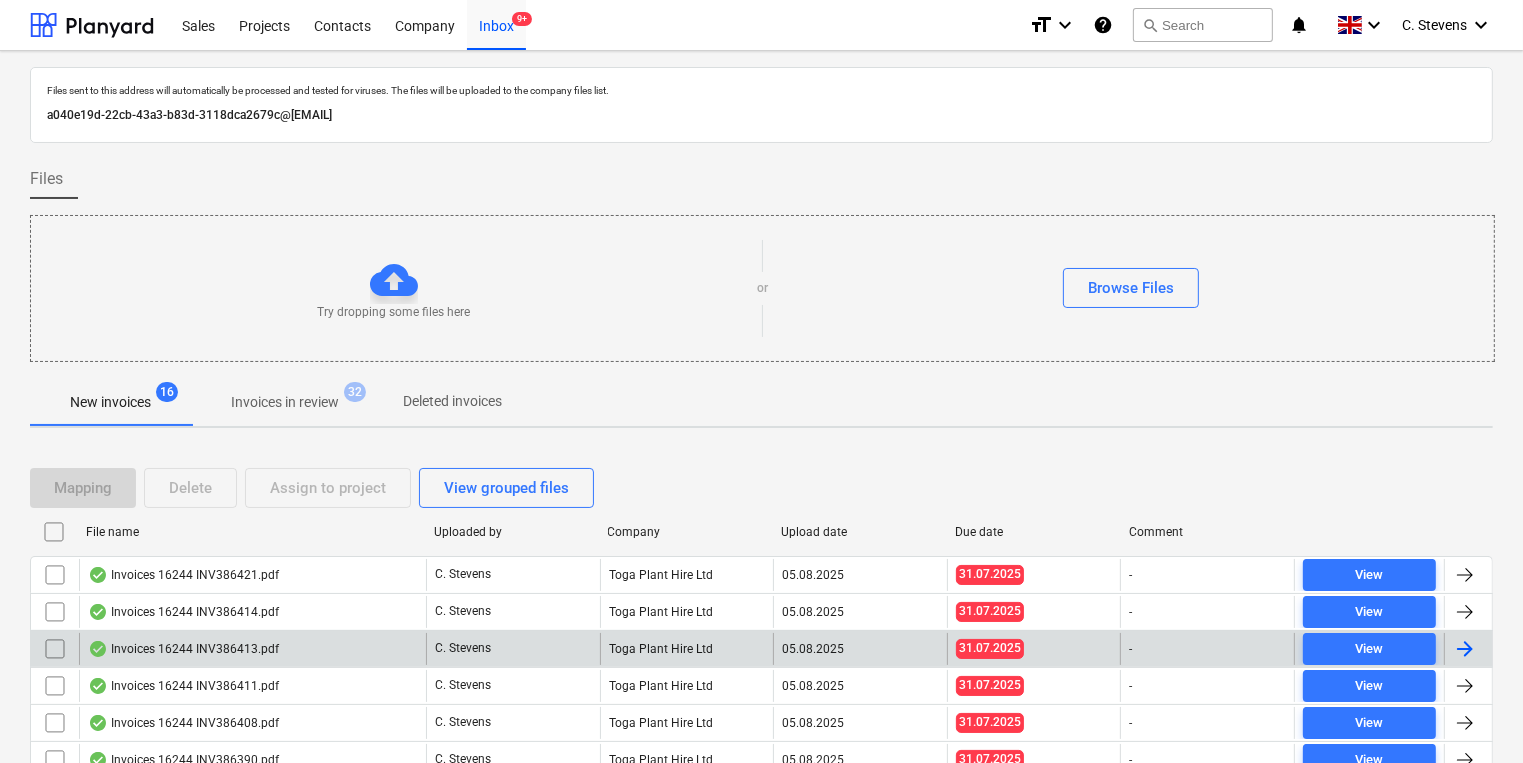 click on "Invoices 16244 INV386413.pdf" at bounding box center [252, 649] 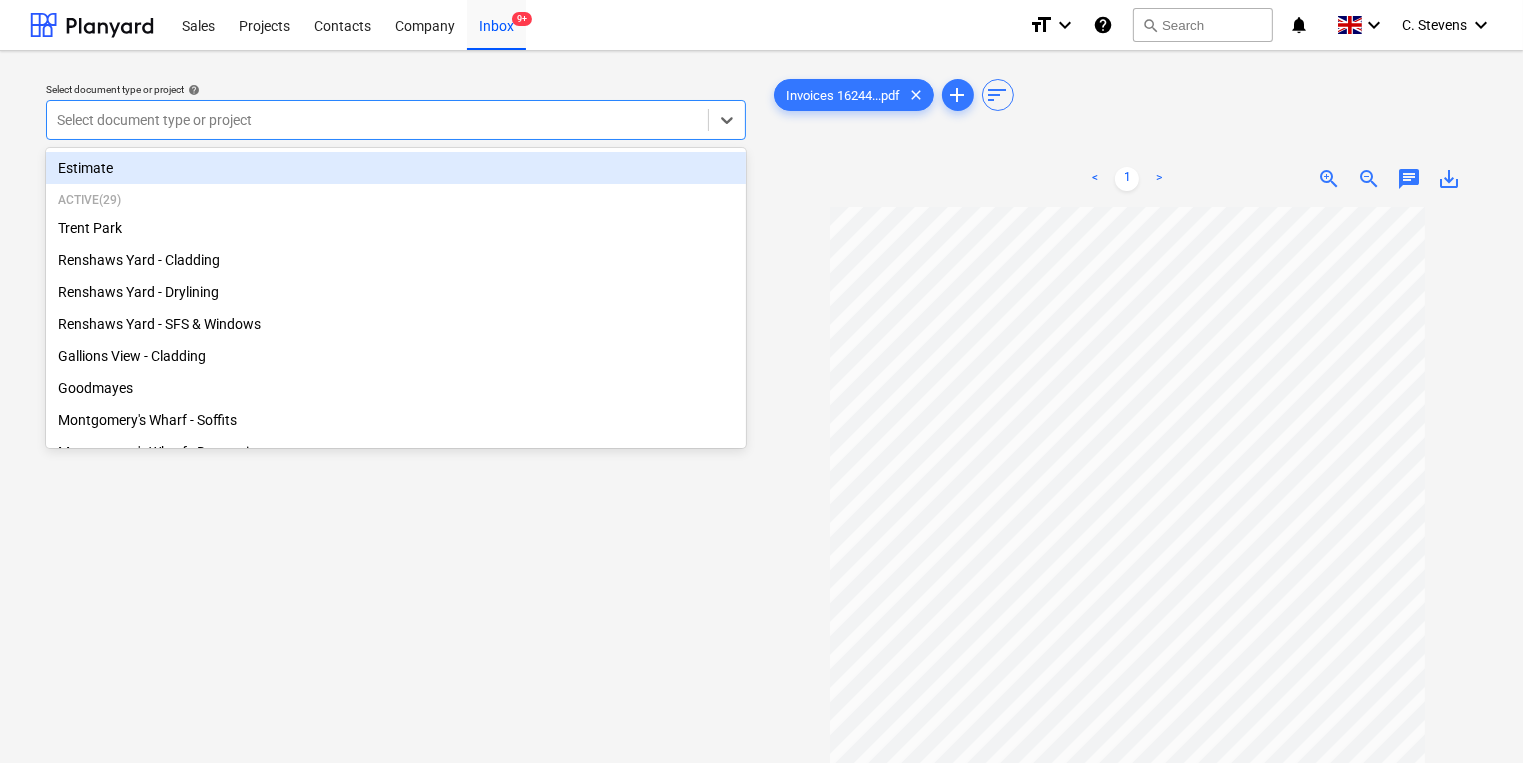 click at bounding box center [377, 120] 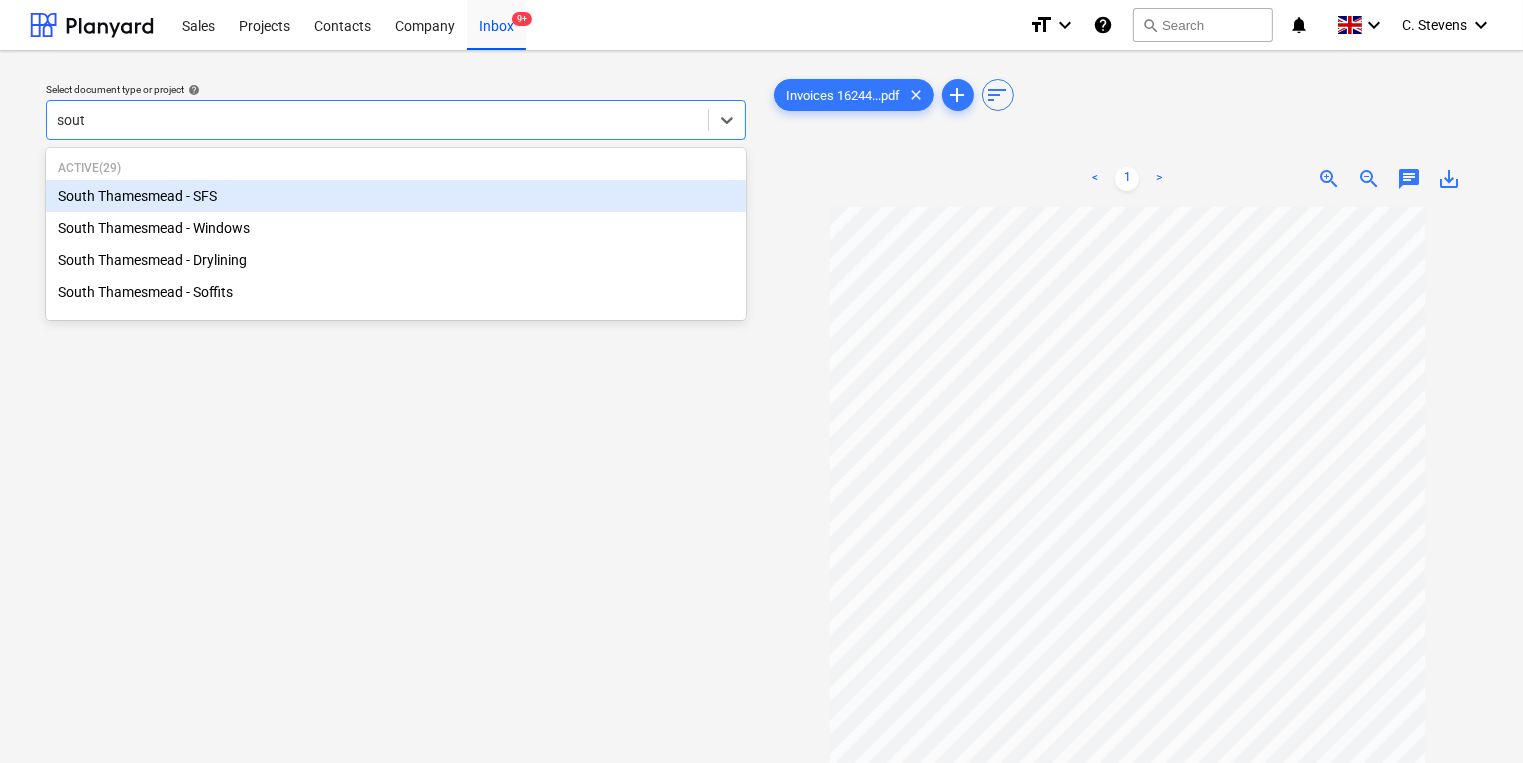 type on "south" 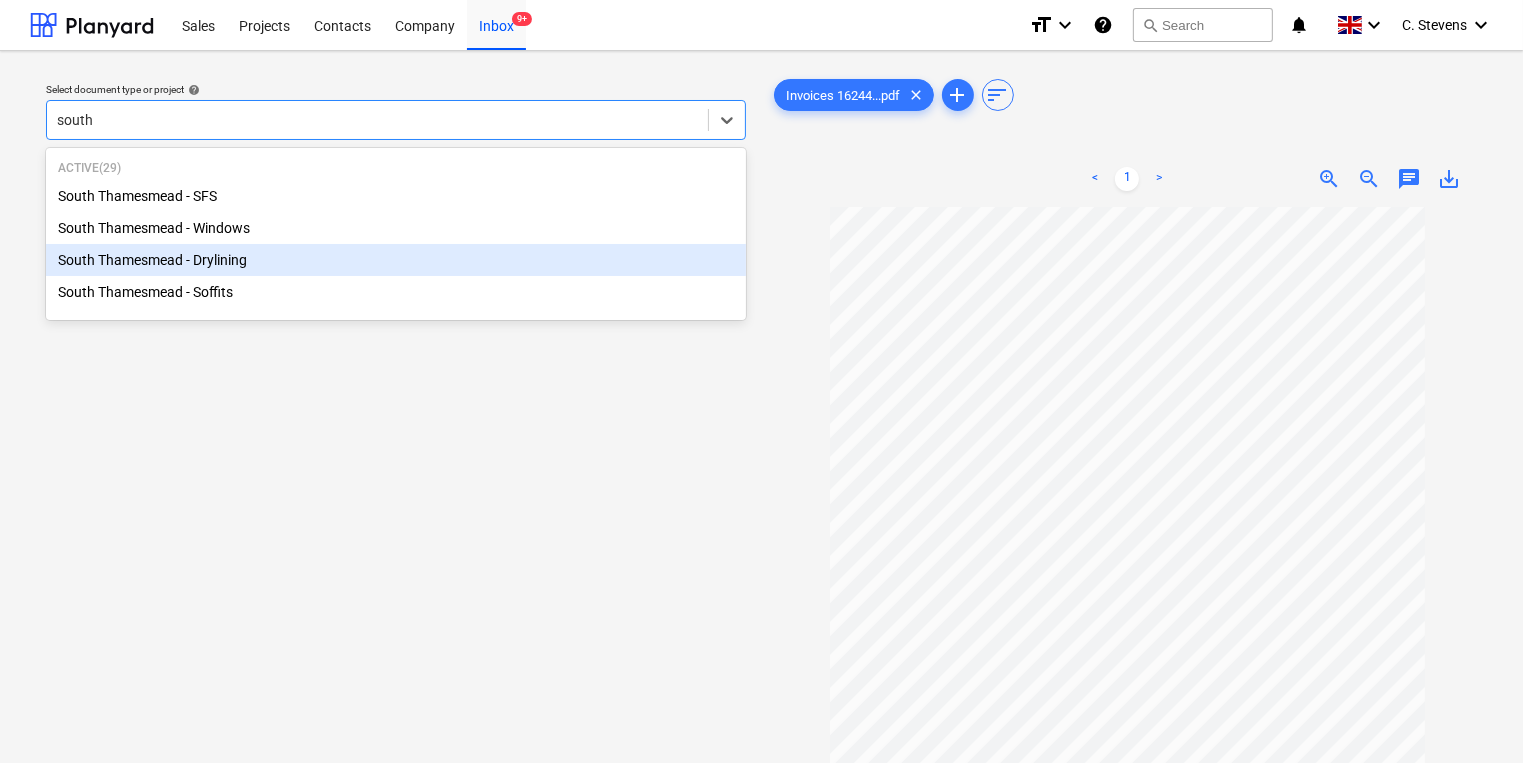 type 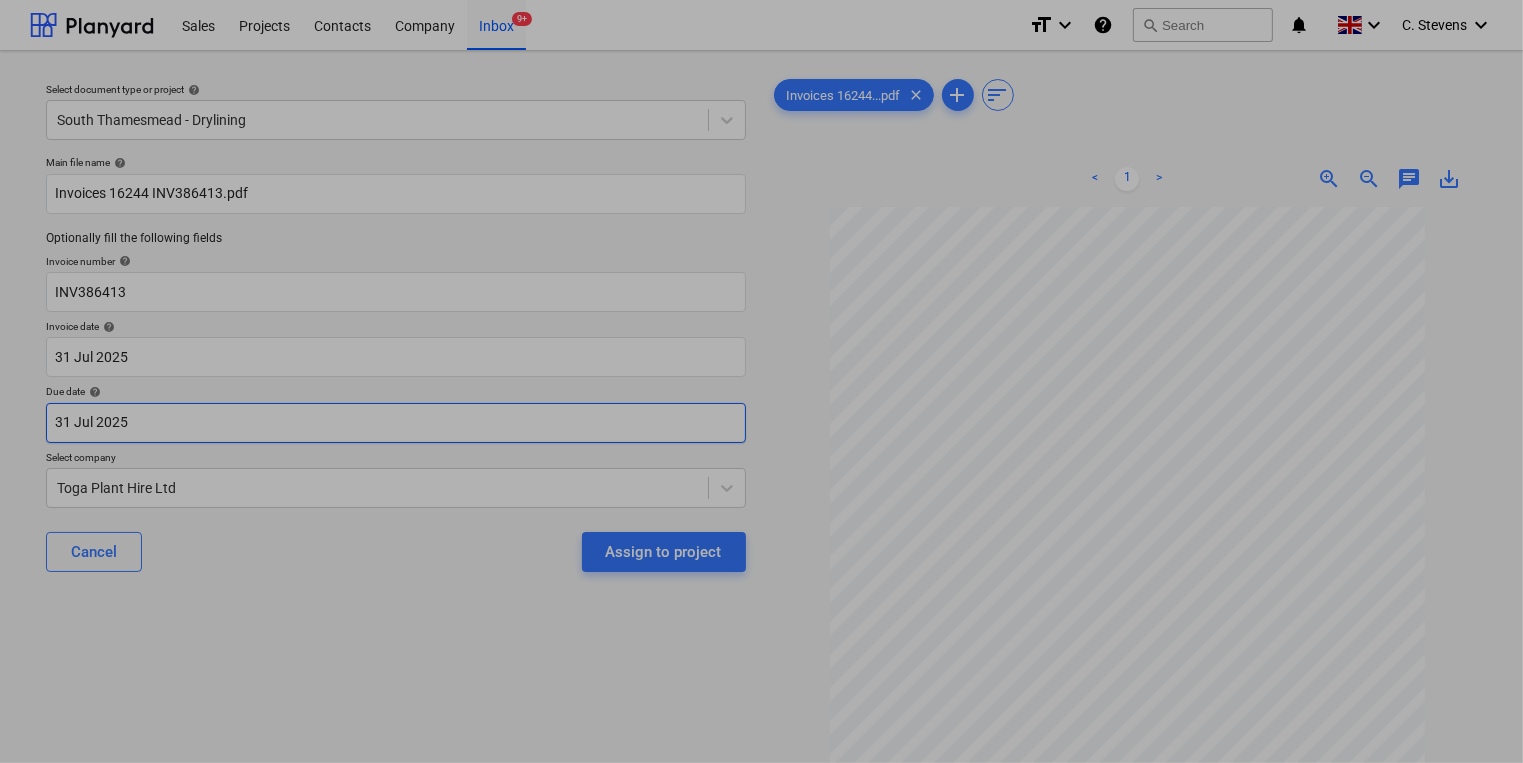 click on "Sales Projects Contacts Company Inbox 9+ format_size keyboard_arrow_down help search Search notifications 0 keyboard_arrow_down C. Stevens keyboard_arrow_down Select document type or project help South Thamesmead - Drylining Main file name help Invoices 16244 INV386413.pdf Optionally fill the following fields Invoice number help INV386413 Invoice date help 31 Jul 2025 31.07.2025 Press the down arrow key to interact with the calendar and
select a date. Press the question mark key to get the keyboard shortcuts for changing dates. Due date help 31 Jul 2025 31.07.2025 Press the down arrow key to interact with the calendar and
select a date. Press the question mark key to get the keyboard shortcuts for changing dates. Select company Toga Plant Hire Ltd   Cancel Assign to project Invoices 16244...pdf clear add sort < 1 > zoom_in zoom_out chat 0 save_alt Files uploaded successfully Files uploaded successfully
Su Mo Tu We Th Fr Sa Su Mo Tu We Th Fr Sa June 2025 1 2 3 4 5 6 7 8 9 10 11 12 13 14 1" at bounding box center (761, 381) 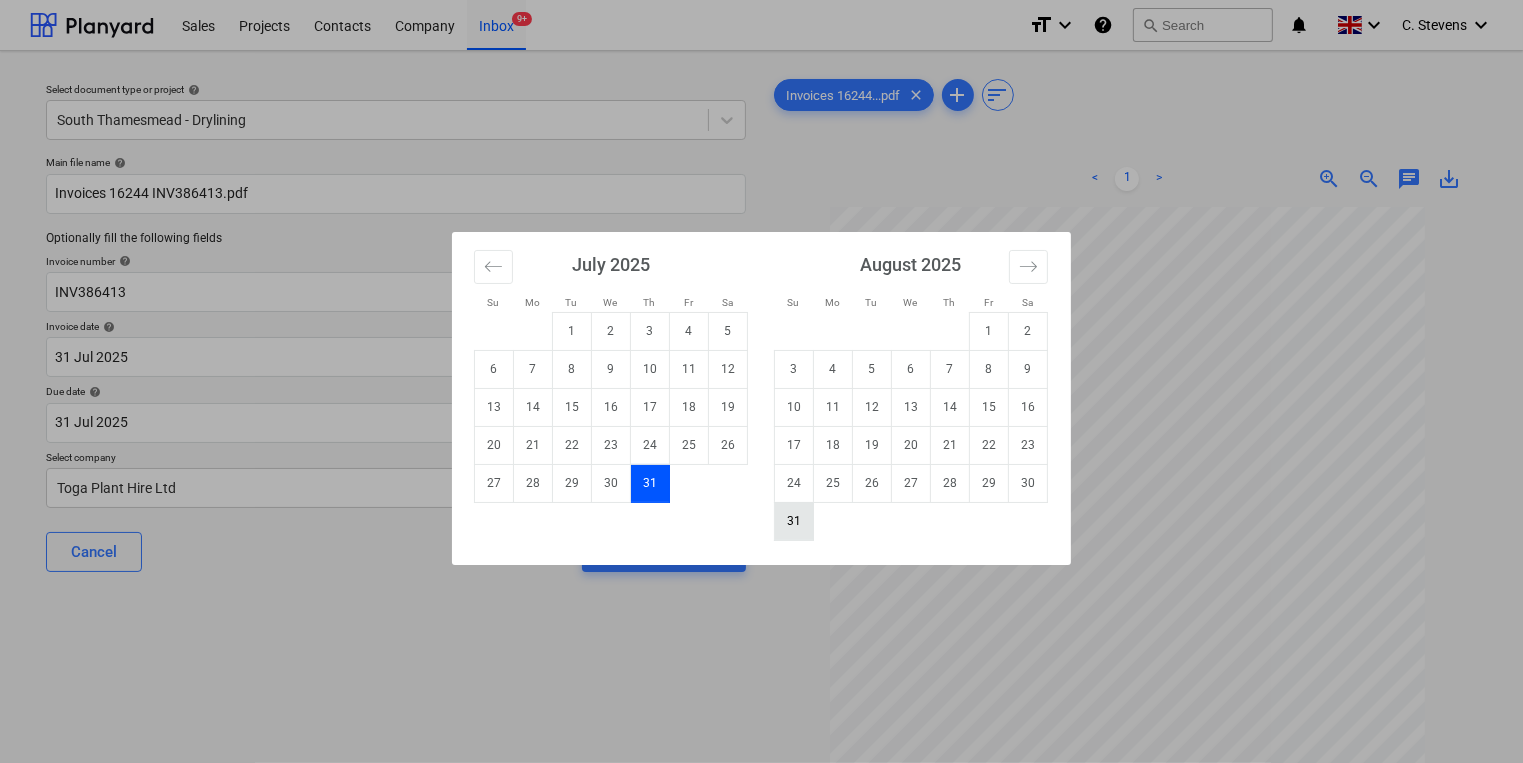 click on "31" at bounding box center [794, 521] 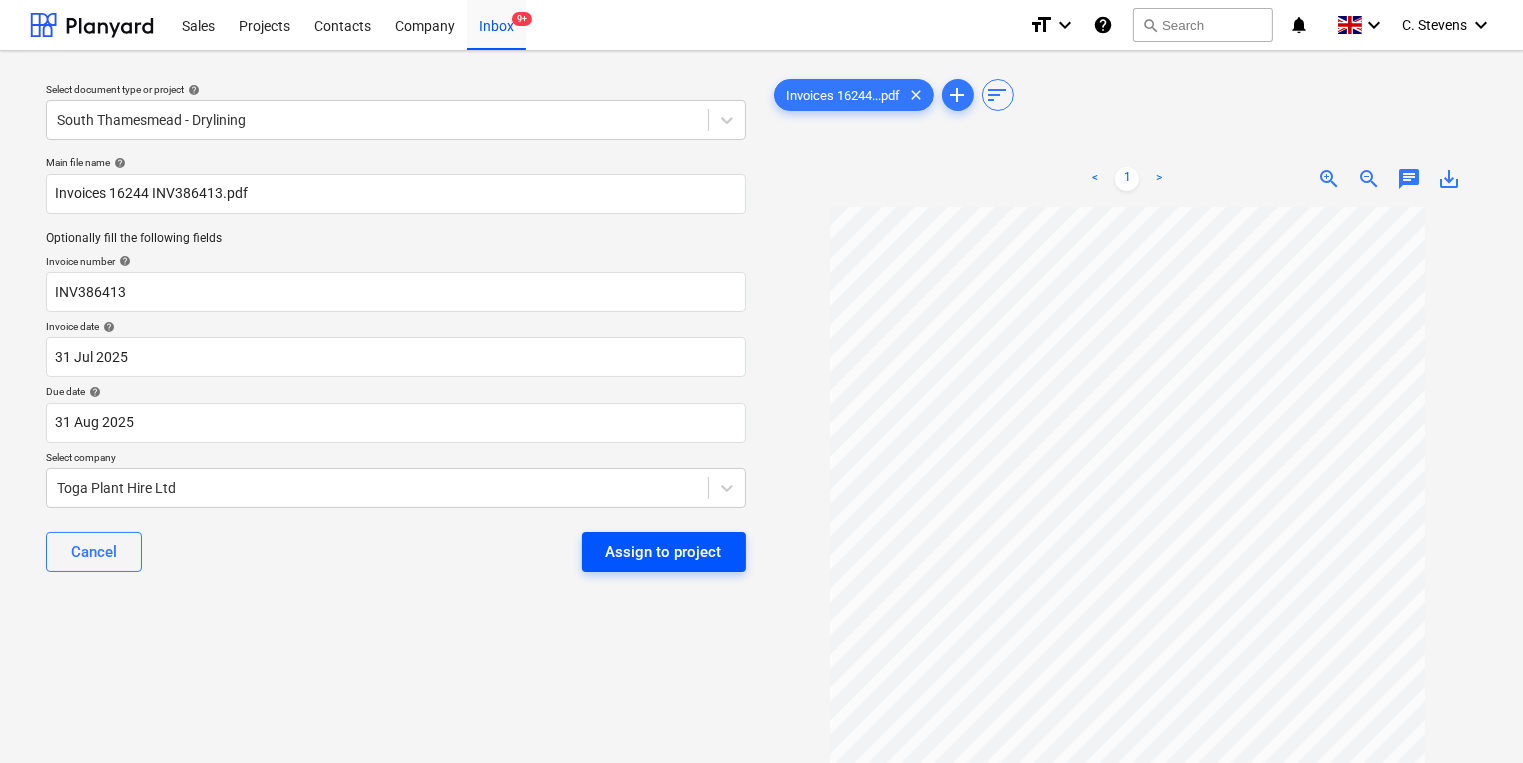 click on "Assign to project" at bounding box center (664, 552) 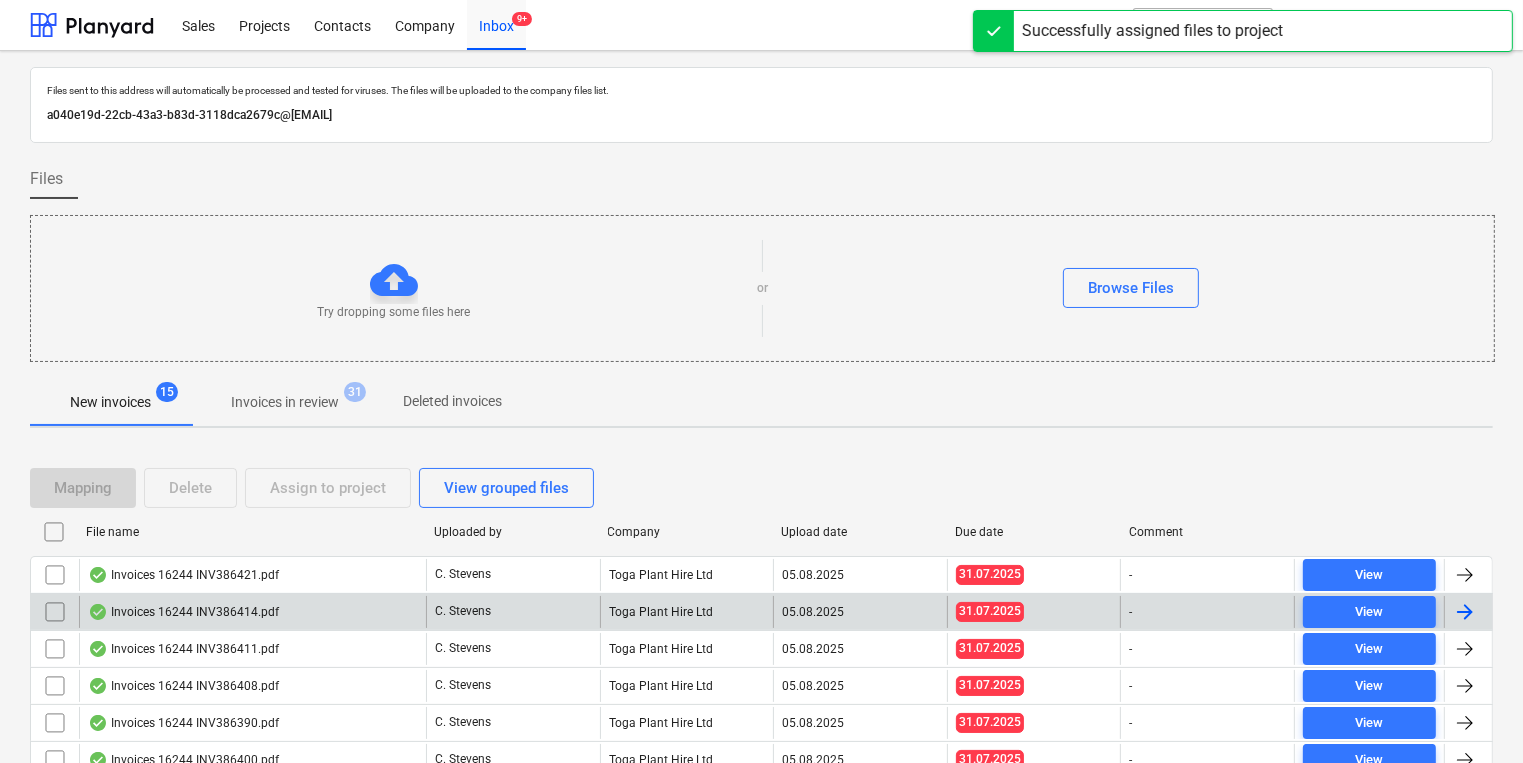 click on "Invoices 16244 INV386414.pdf" at bounding box center [252, 612] 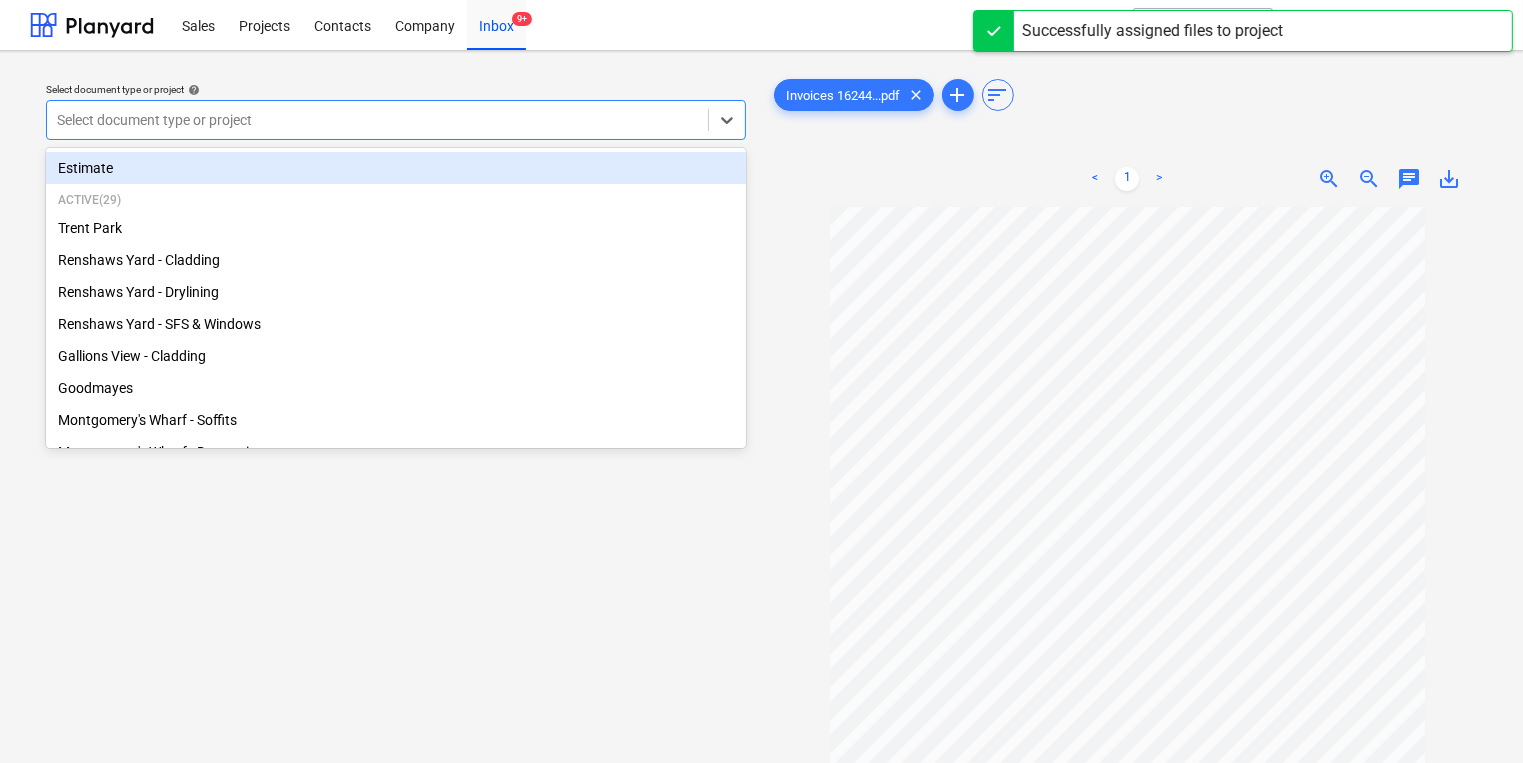 click at bounding box center [377, 120] 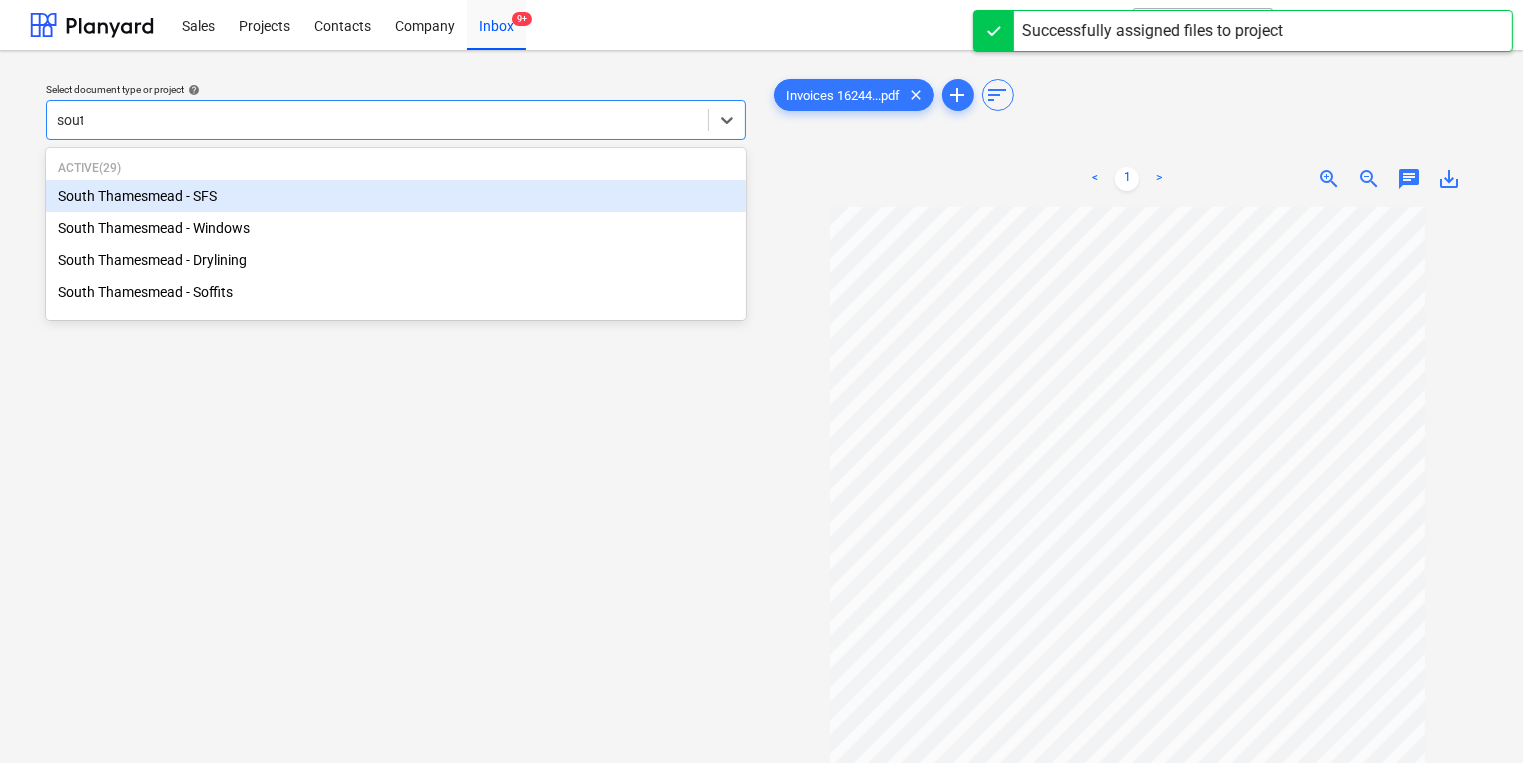 type on "south" 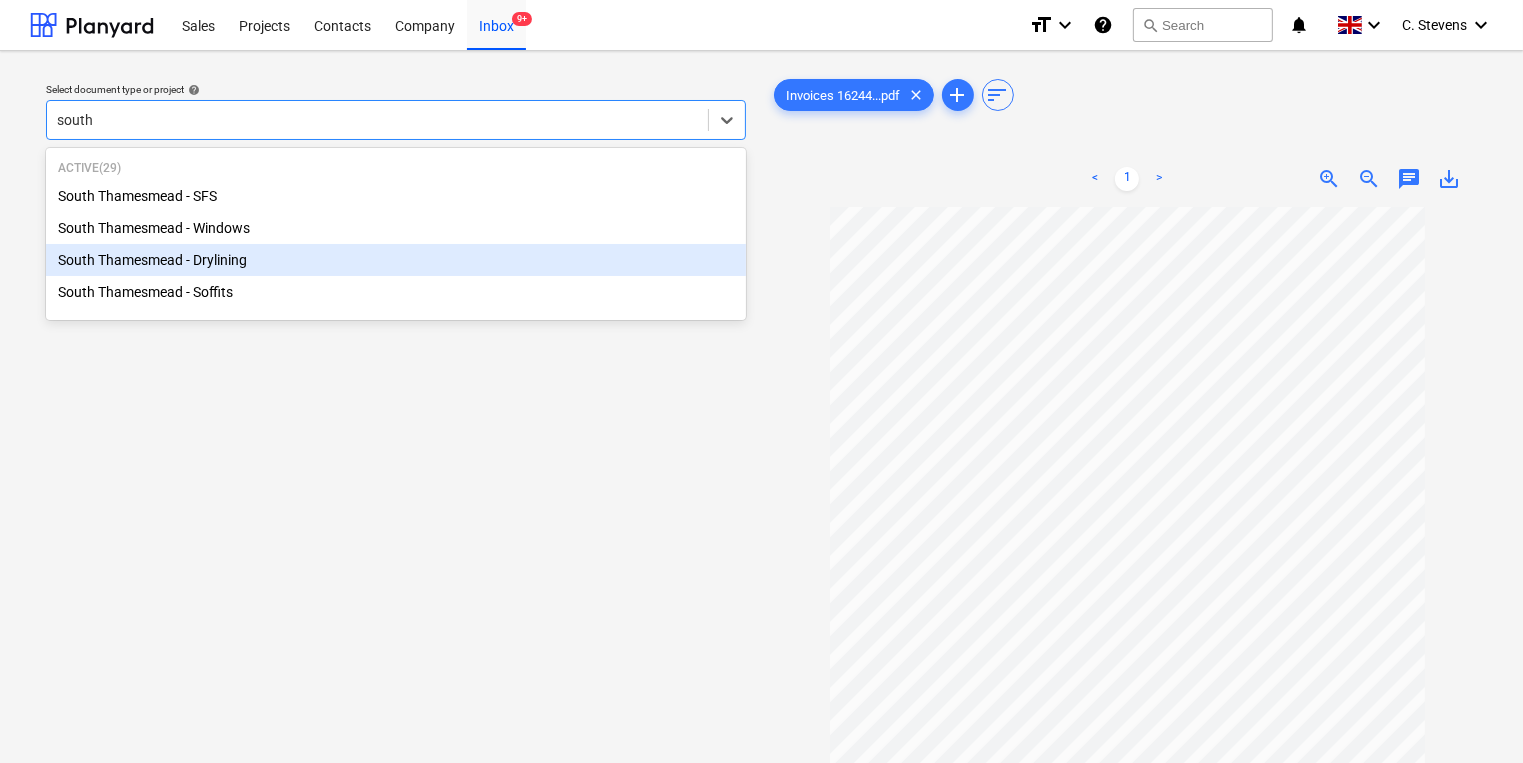 type 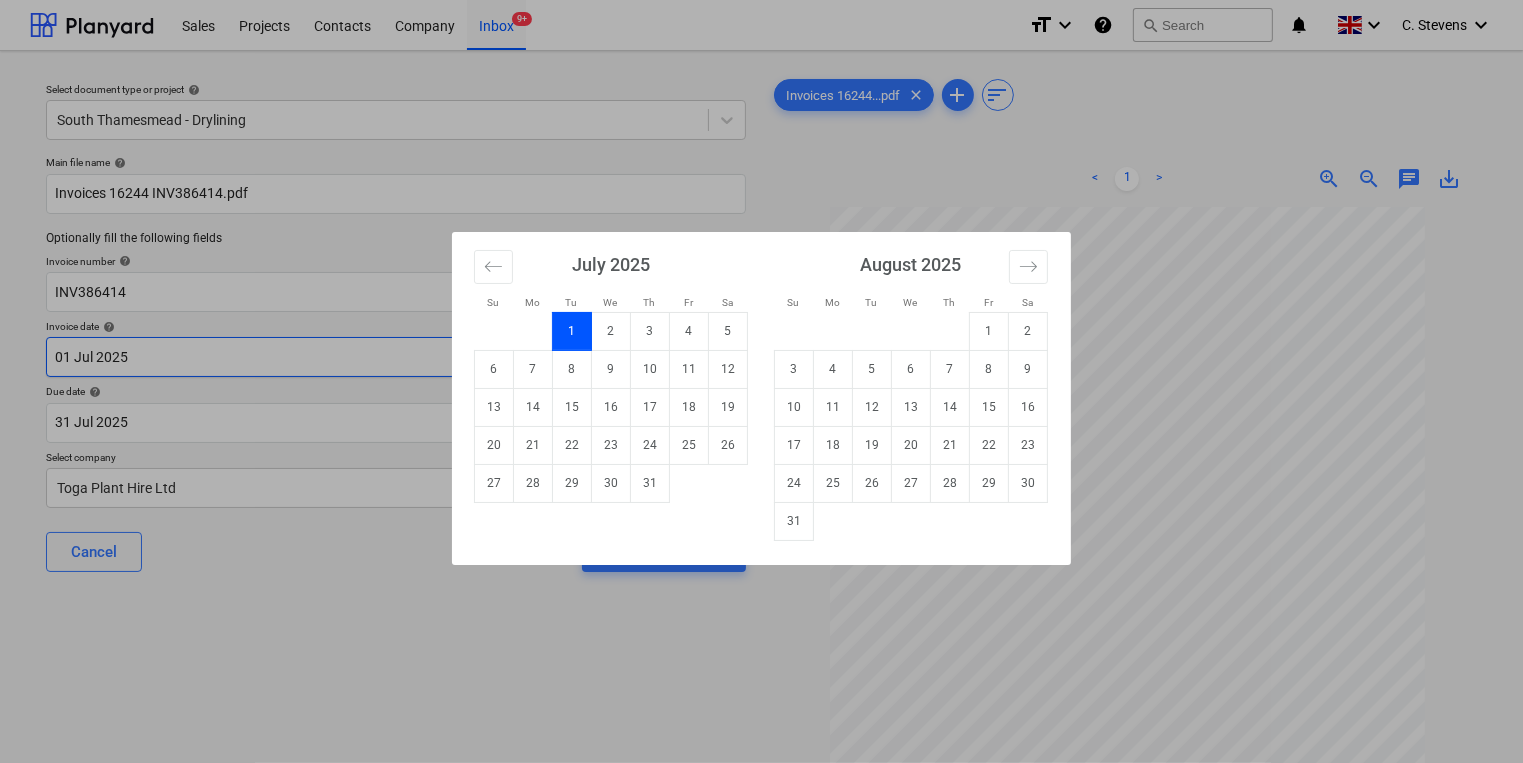 click on "Sales Projects Contacts Company Inbox 9+ format_size keyboard_arrow_down help search Search notifications 0 keyboard_arrow_down [FIRST] [LAST] keyboard_arrow_down Select document type or project help South Thamesmead - Drylining Main file name help Invoices 16244 INV386414.pdf Optionally fill the following fields Invoice number help INV386414 Invoice date help 01 Jul [YEAR] 01.07.[YEAR] Press the down arrow key to interact with the calendar and
select a date. Press the question mark key to get the keyboard shortcuts for changing dates. Due date help 31 Jul [YEAR] 31.07.[YEAR] Press the down arrow key to interact with the calendar and
select a date. Press the question mark key to get the keyboard shortcuts for changing dates. Select company Toga Plant Hire Ltd   Cancel Assign to project Invoices 16244...pdf clear add sort < 1 > zoom_in zoom_out chat 0 save_alt Files uploaded successfully Files uploaded successfully
Su Mo Tu We Th Fr Sa Su Mo Tu We Th Fr Sa June [YEAR] 1 2 3 4 5 6 7 8 9 10 11 12 13 14 1" at bounding box center [761, 381] 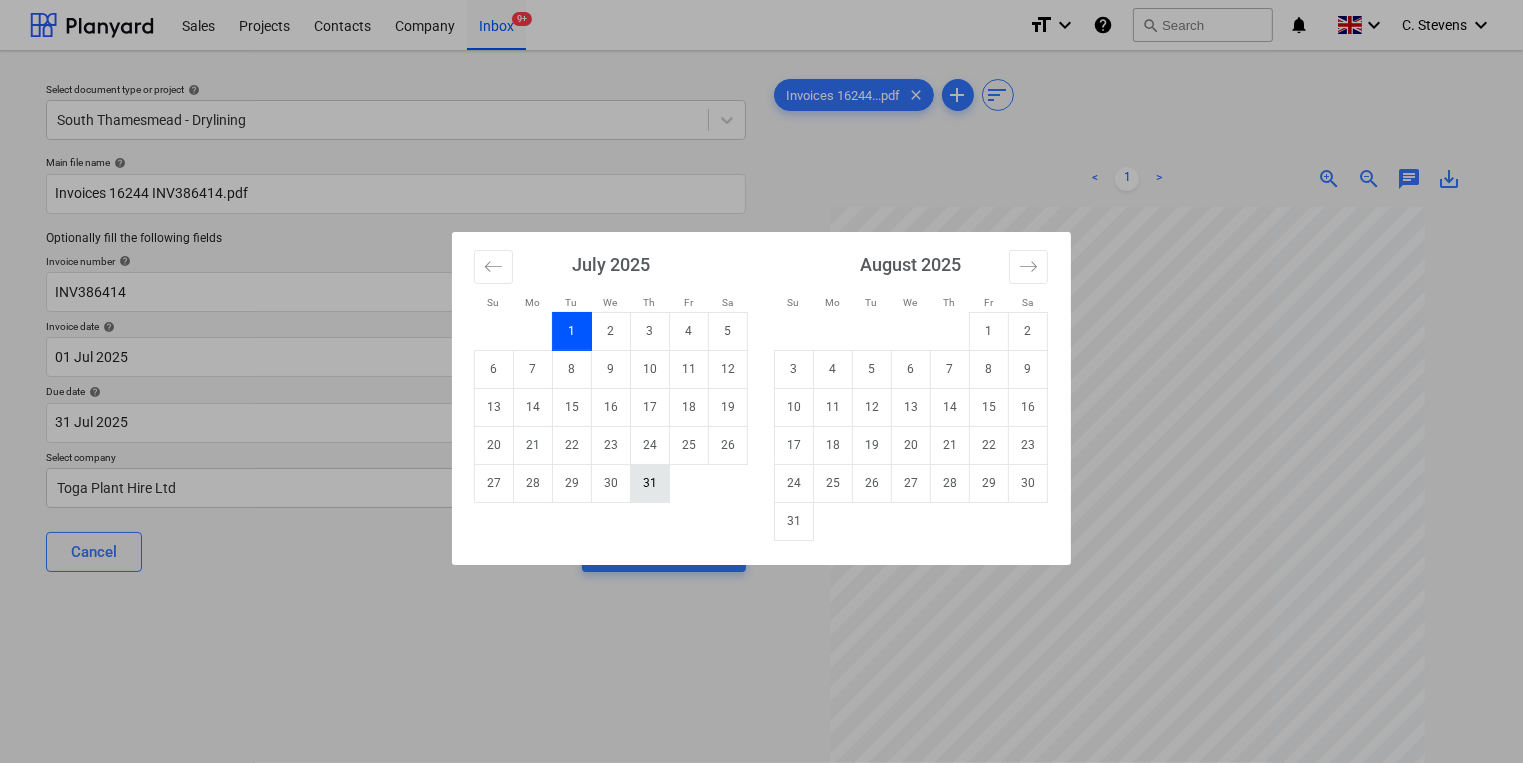 click on "31" at bounding box center [650, 483] 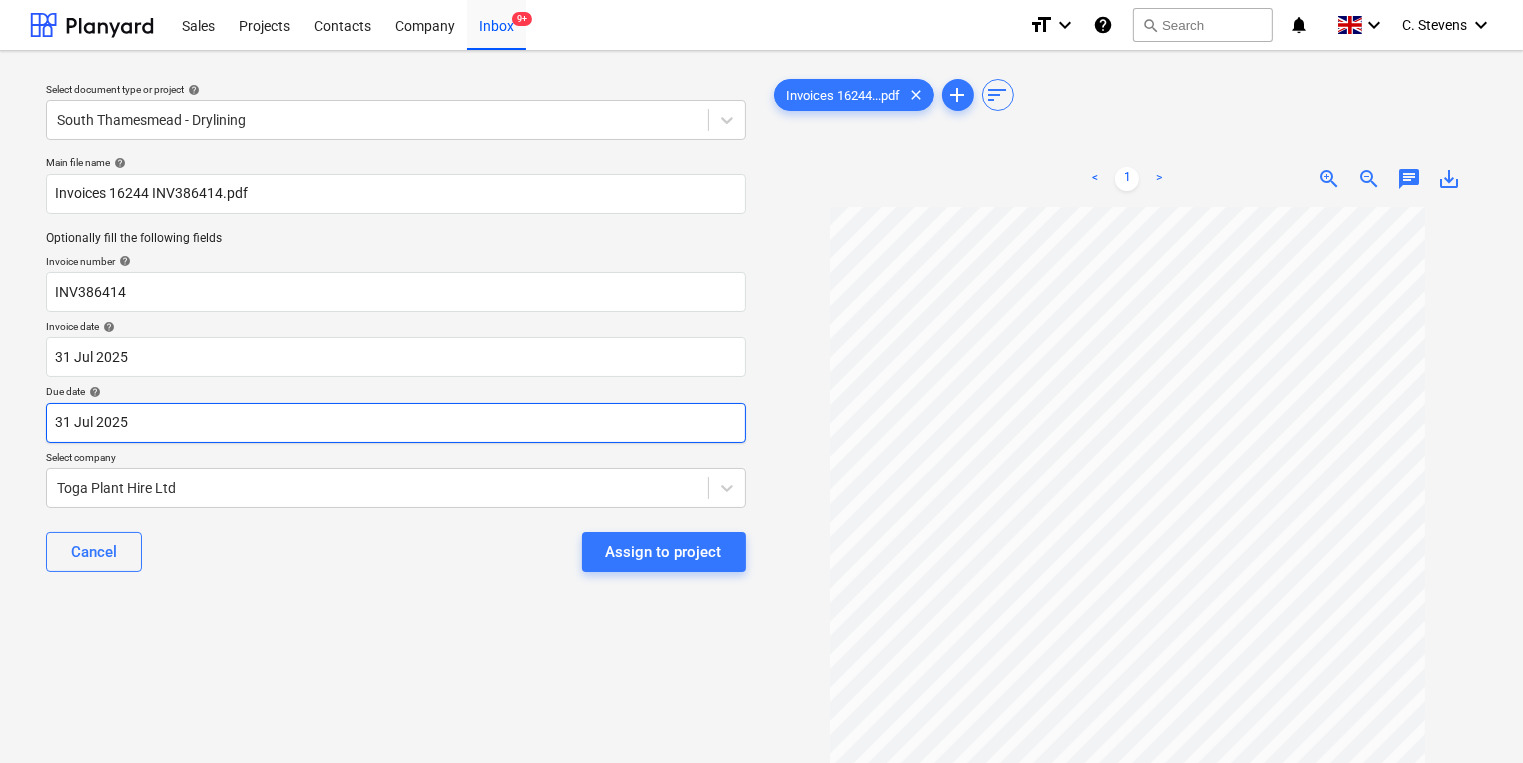 click on "Sales Projects Contacts Company Inbox 9+ format_size keyboard_arrow_down help search Search notifications 0 keyboard_arrow_down [FIRST] [LAST] keyboard_arrow_down Select document type or project help South Thamesmead - Drylining Main file name help Invoices 16244 INV386414.pdf Optionally fill the following fields Invoice number help INV386414 Invoice date help 31 [MONTH] 2025 31.07.2025 Press the down arrow key to interact with the calendar and
select a date. Press the question mark key to get the keyboard shortcuts for changing dates. Due date help 31 [MONTH] 2025 31.07.2025 Press the down arrow key to interact with the calendar and
select a date. Press the question mark key to get the keyboard shortcuts for changing dates. Select company Toga Plant Hire Ltd   Cancel Assign to project Invoices 16244...pdf clear add sort < 1 > zoom_in zoom_out chat 0 save_alt Files uploaded successfully Files uploaded successfully" at bounding box center [761, 381] 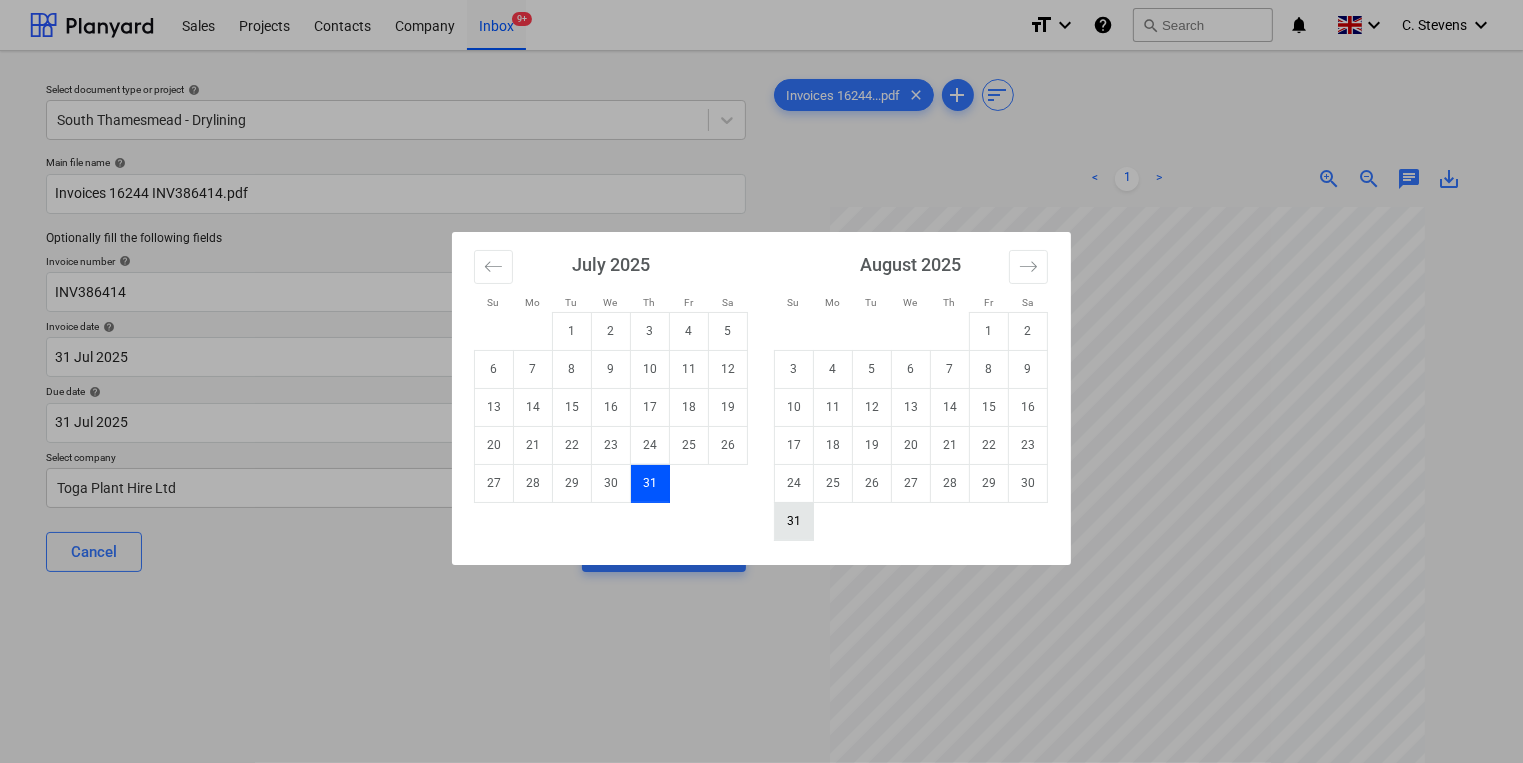 click on "31" at bounding box center (794, 521) 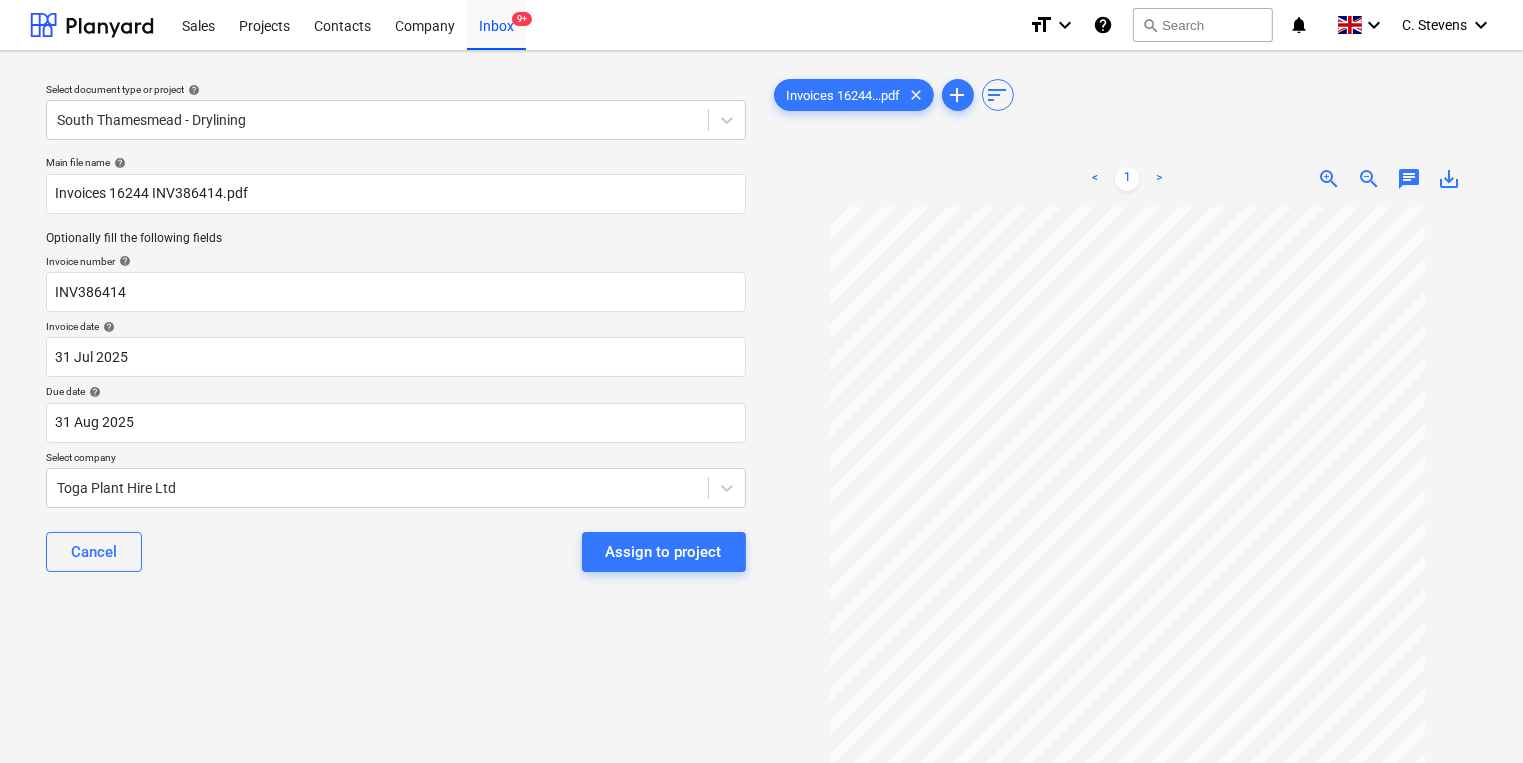 click on "Assign to project" at bounding box center (664, 552) 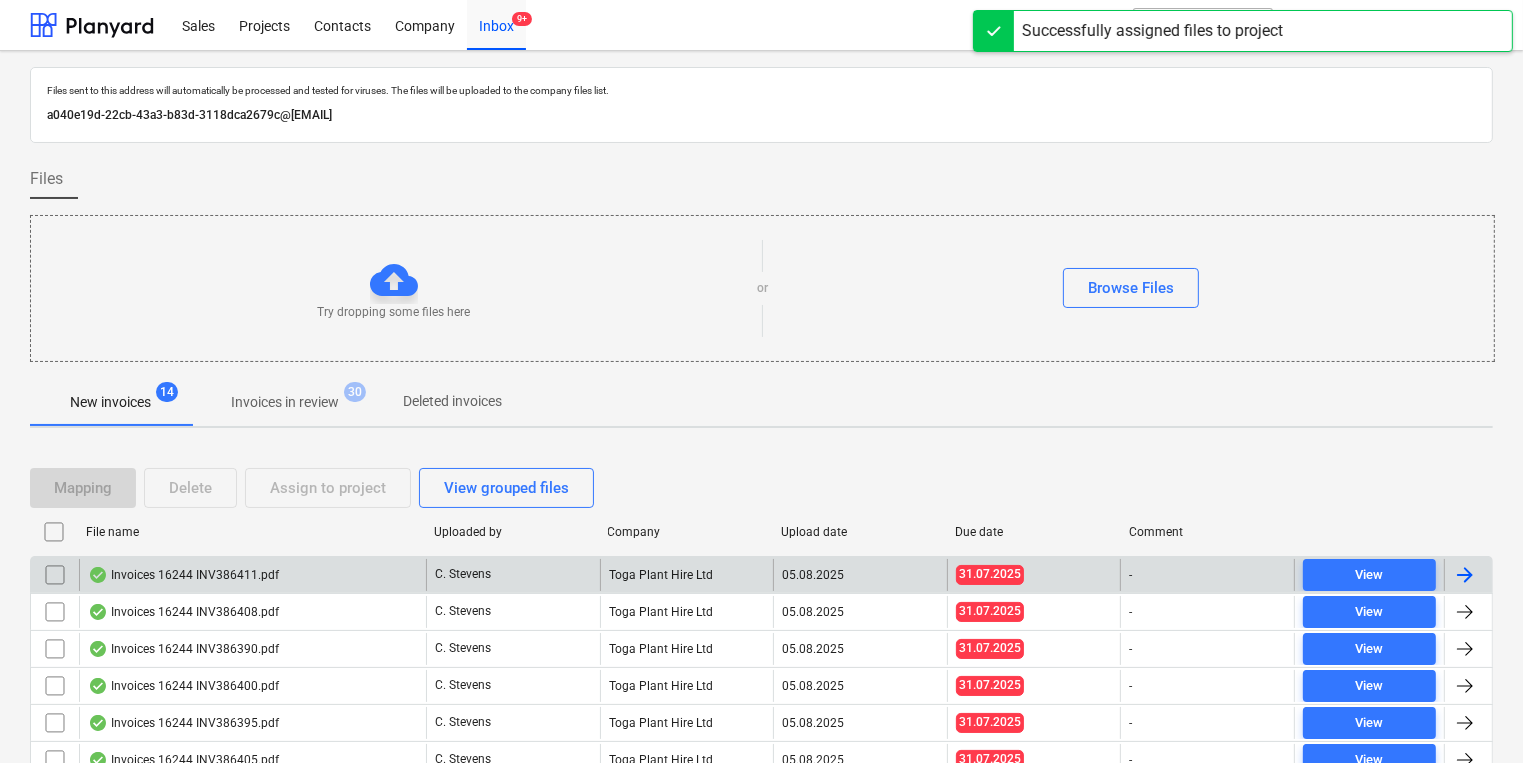 click on "Invoices 16244 INV386411.pdf" at bounding box center (252, 575) 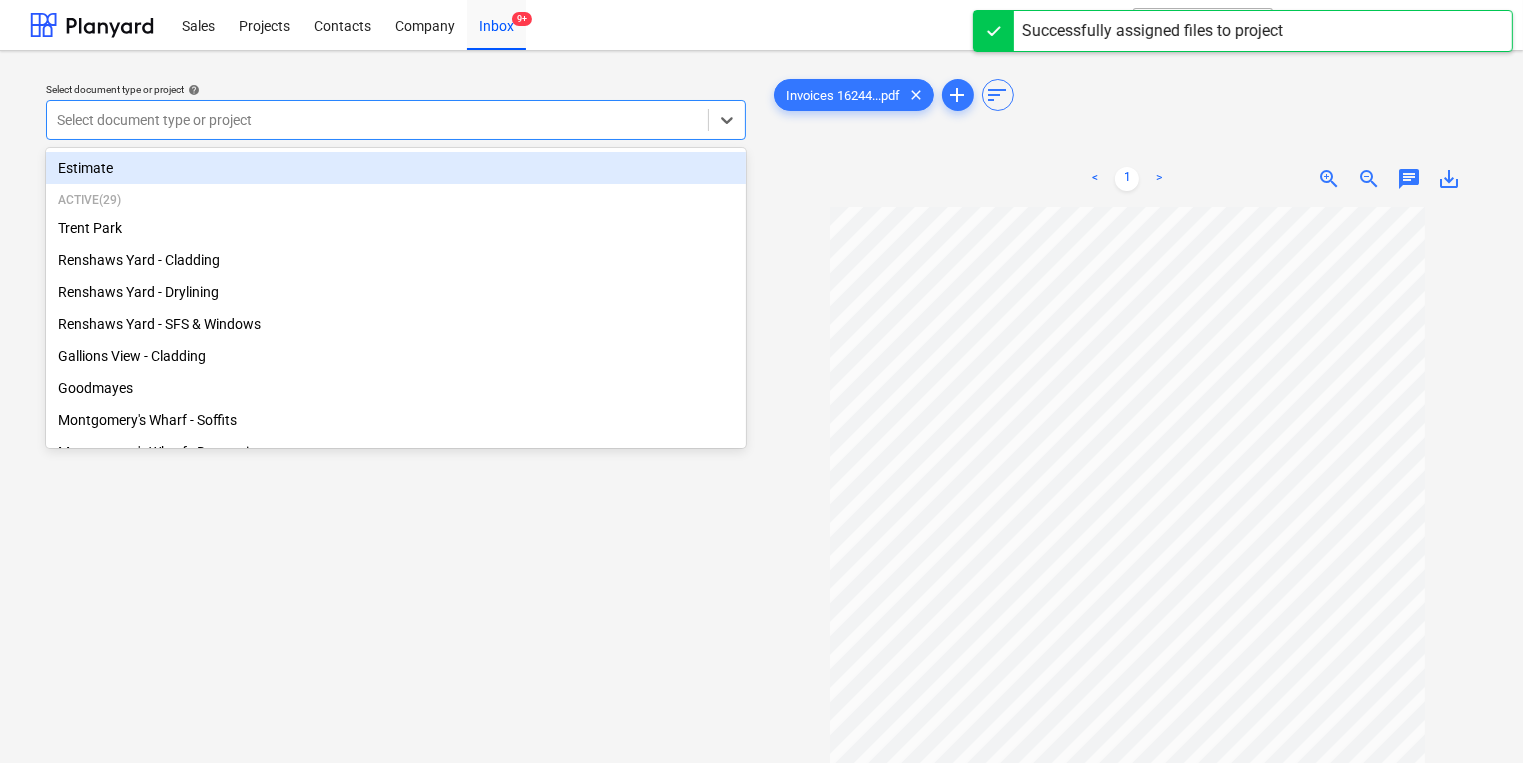click at bounding box center (377, 120) 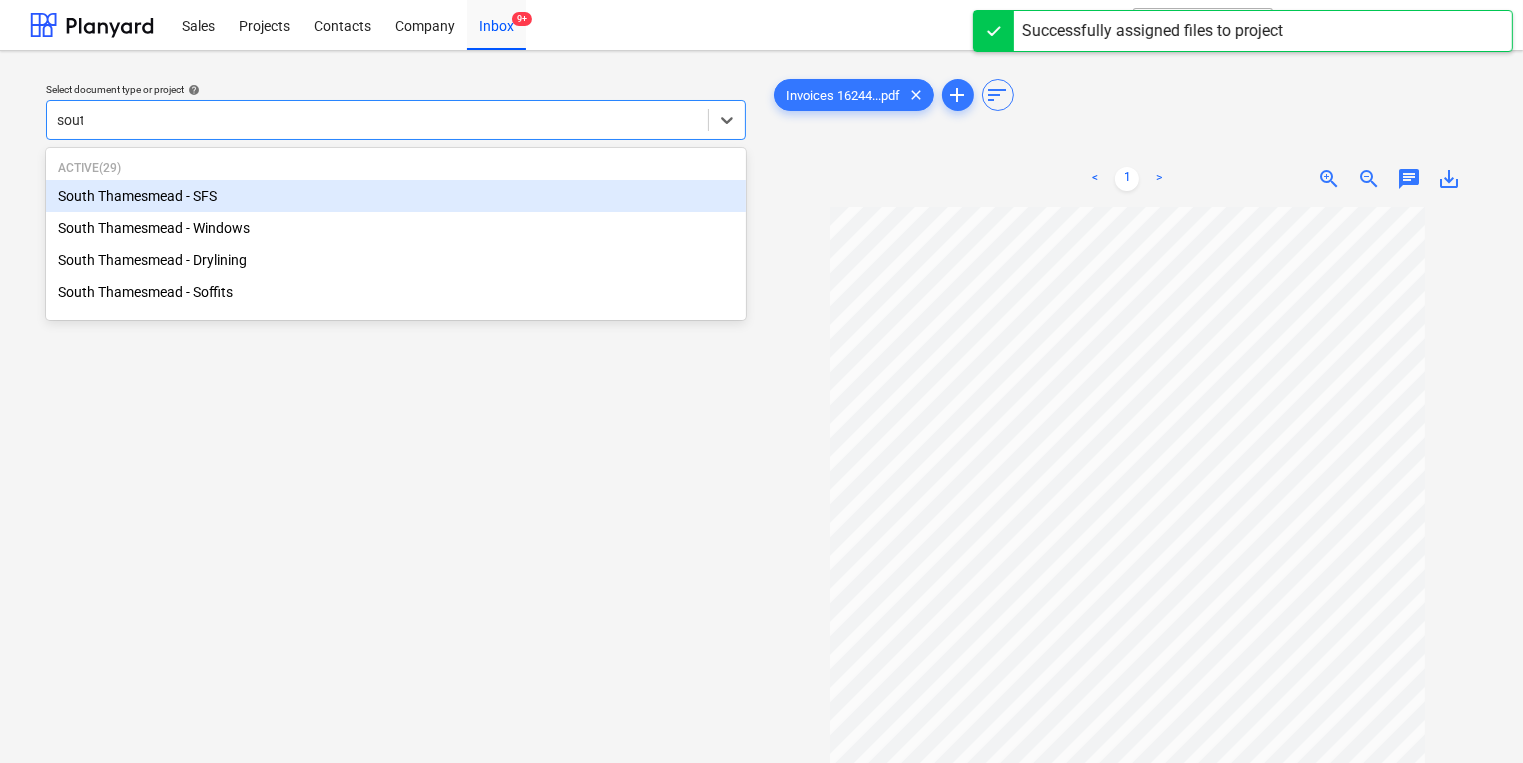type on "south" 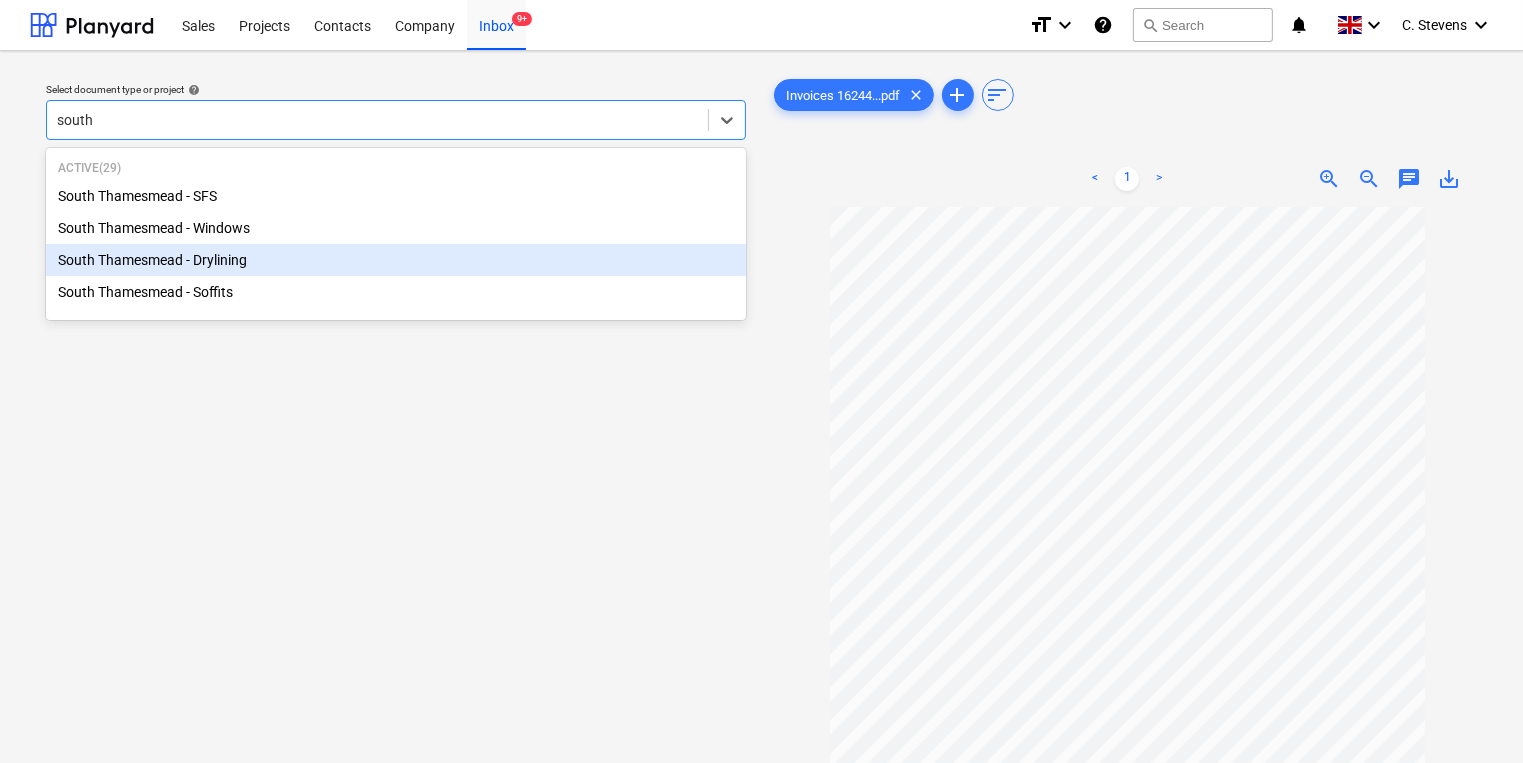 type 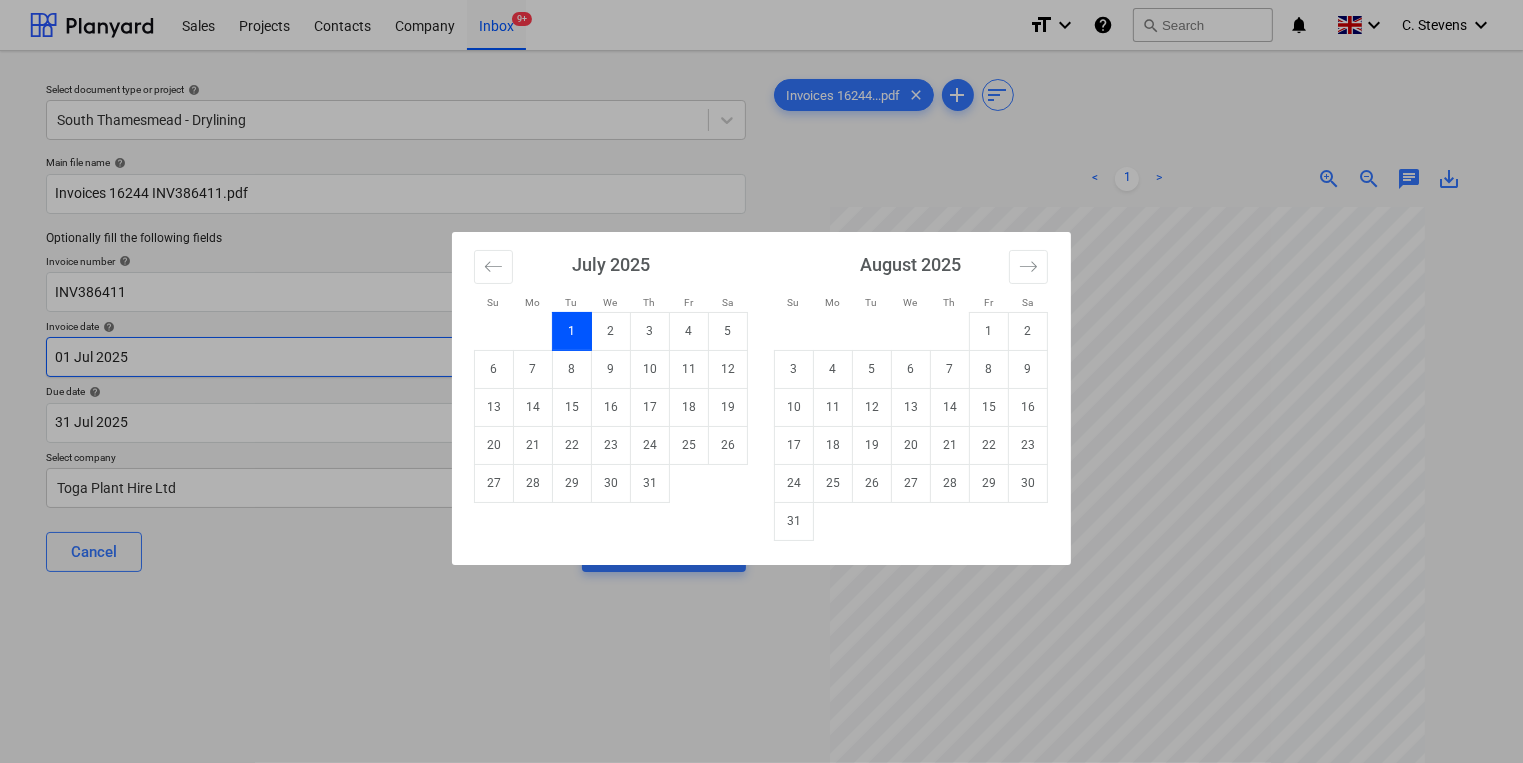 click on "Sales Projects Contacts Company Inbox 9+ format_size keyboard_arrow_down help search Search notifications 0 keyboard_arrow_down [FIRST] [LAST] keyboard_arrow_down Select document type or project help South Thamesmead - Drylining Main file name help Invoices 16244 INV386411.pdf Optionally fill the following fields Invoice number help INV386411 Invoice date help 01 [MONTH] 2025 01.07.2025 Press the down arrow key to interact with the calendar and
select a date. Press the question mark key to get the keyboard shortcuts for changing dates. Due date help 31 [MONTH] 2025 31.07.2025 Press the down arrow key to interact with the calendar and
select a date. Press the question mark key to get the keyboard shortcuts for changing dates. Select company Toga Plant Hire Ltd   Cancel Assign to project Invoices 16244...pdf clear add sort < 1 > zoom_in zoom_out chat 0 save_alt Files uploaded successfully Files uploaded successfully
Su Mo Tu We Th Fr Sa Su Mo Tu We Th Fr Sa June 2025 1 2 3 4 5 6 7 8 9 10 11 12 13 14 1" at bounding box center (761, 381) 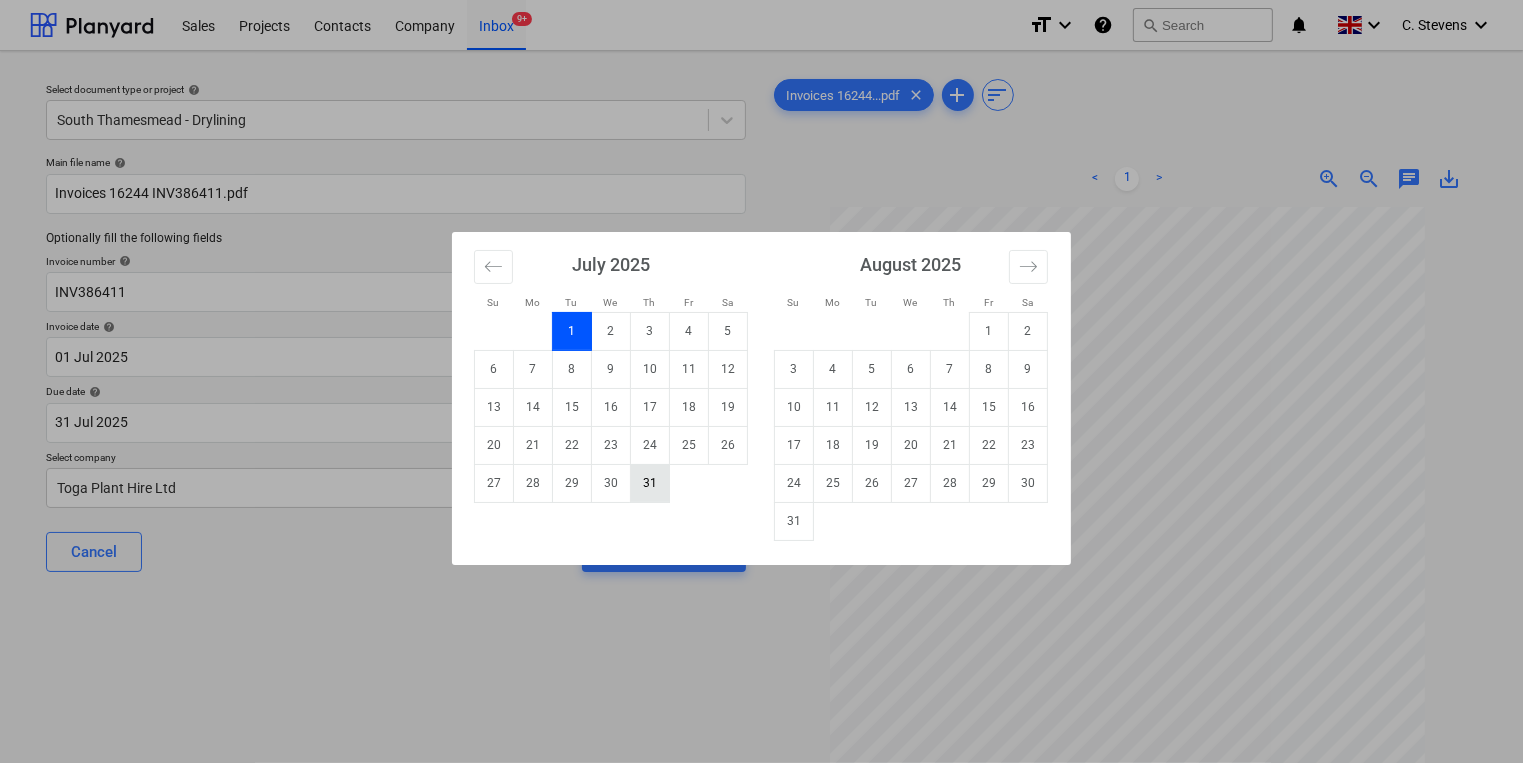 click on "31" at bounding box center (650, 483) 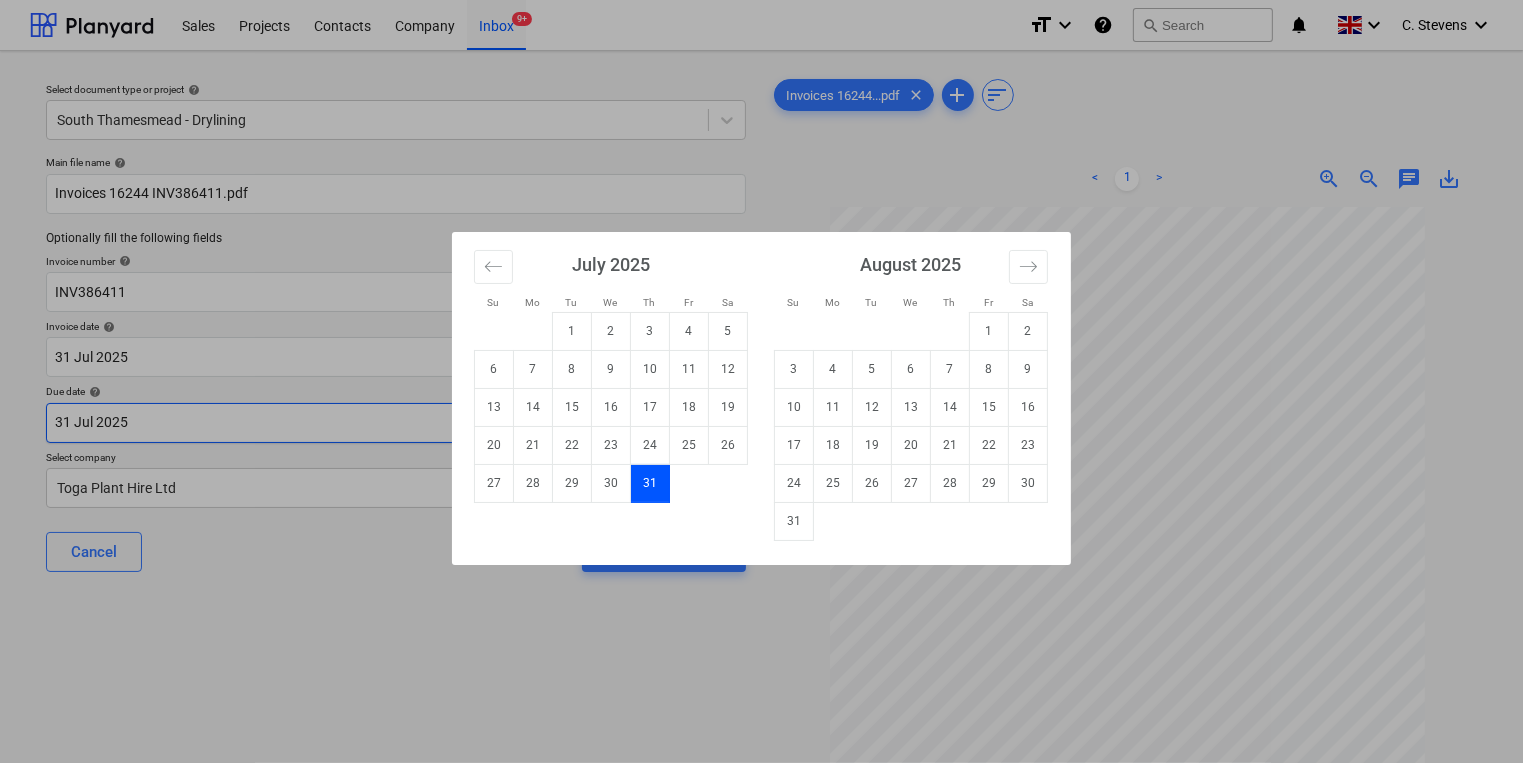 click on "Sales Projects Contacts Company Inbox 9+ format_size keyboard_arrow_down help search Search notifications 0 keyboard_arrow_down [FIRST] [LAST] keyboard_arrow_down Select document type or project help South Thamesmead - Drylining Main file name help Invoices 16244 INV386411.pdf Optionally fill the following fields Invoice number help INV386411 Invoice date help 31 [MONTH] 2025 31.07.2025 Press the down arrow key to interact with the calendar and
select a date. Press the question mark key to get the keyboard shortcuts for changing dates. Due date help 31 [MONTH] 2025 31.07.2025 Press the down arrow key to interact with the calendar and
select a date. Press the question mark key to get the keyboard shortcuts for changing dates. Select company Toga Plant Hire Ltd   Cancel Assign to project Invoices 16244...pdf clear add sort < 1 > zoom_in zoom_out chat 0 save_alt Files uploaded successfully Files uploaded successfully
Su Mo Tu We Th Fr Sa Su Mo Tu We Th Fr Sa June 2025 1 2 3 4 5 6 7 8 9 10 11 12 13 14 1" at bounding box center (761, 381) 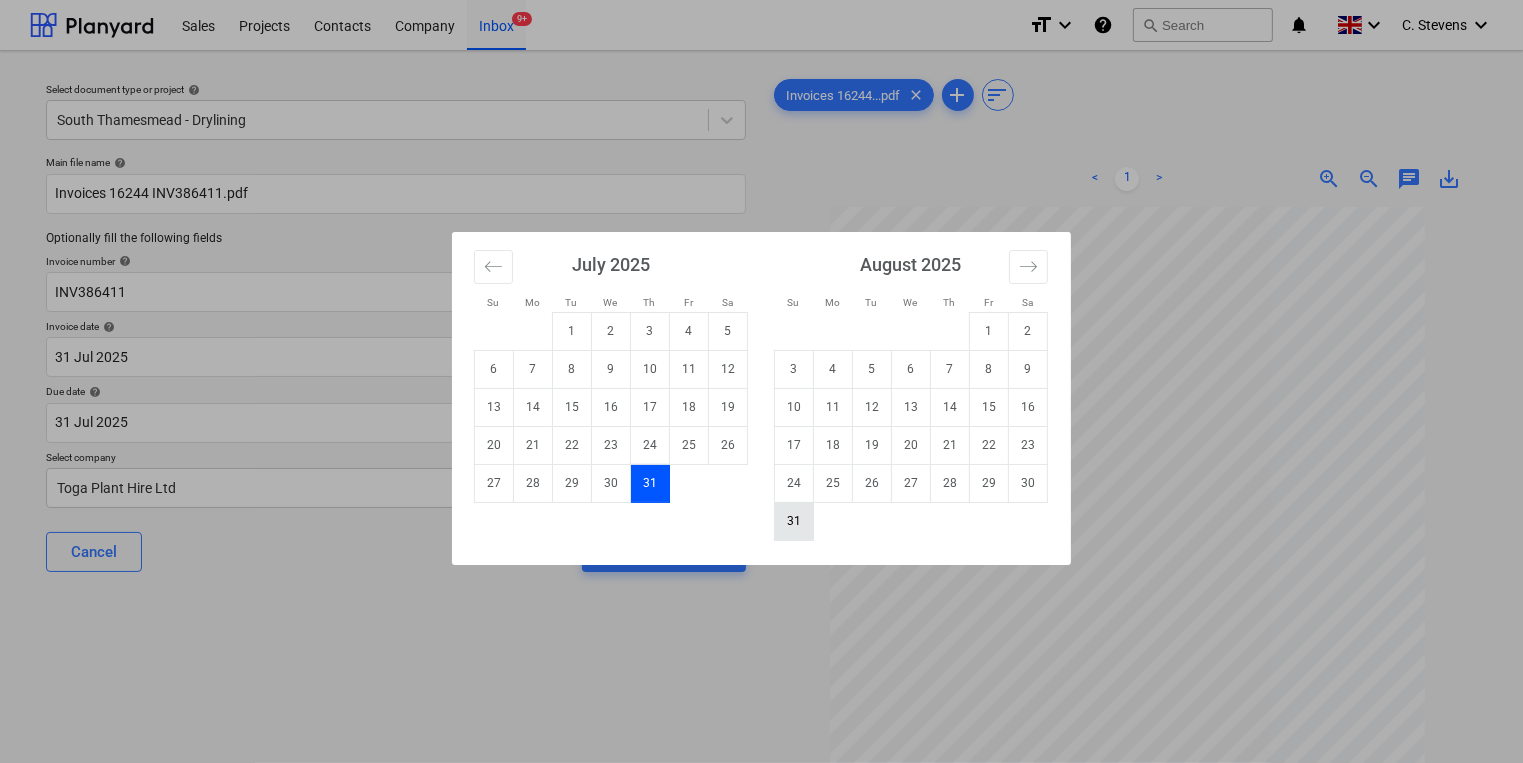 click on "31" at bounding box center (794, 521) 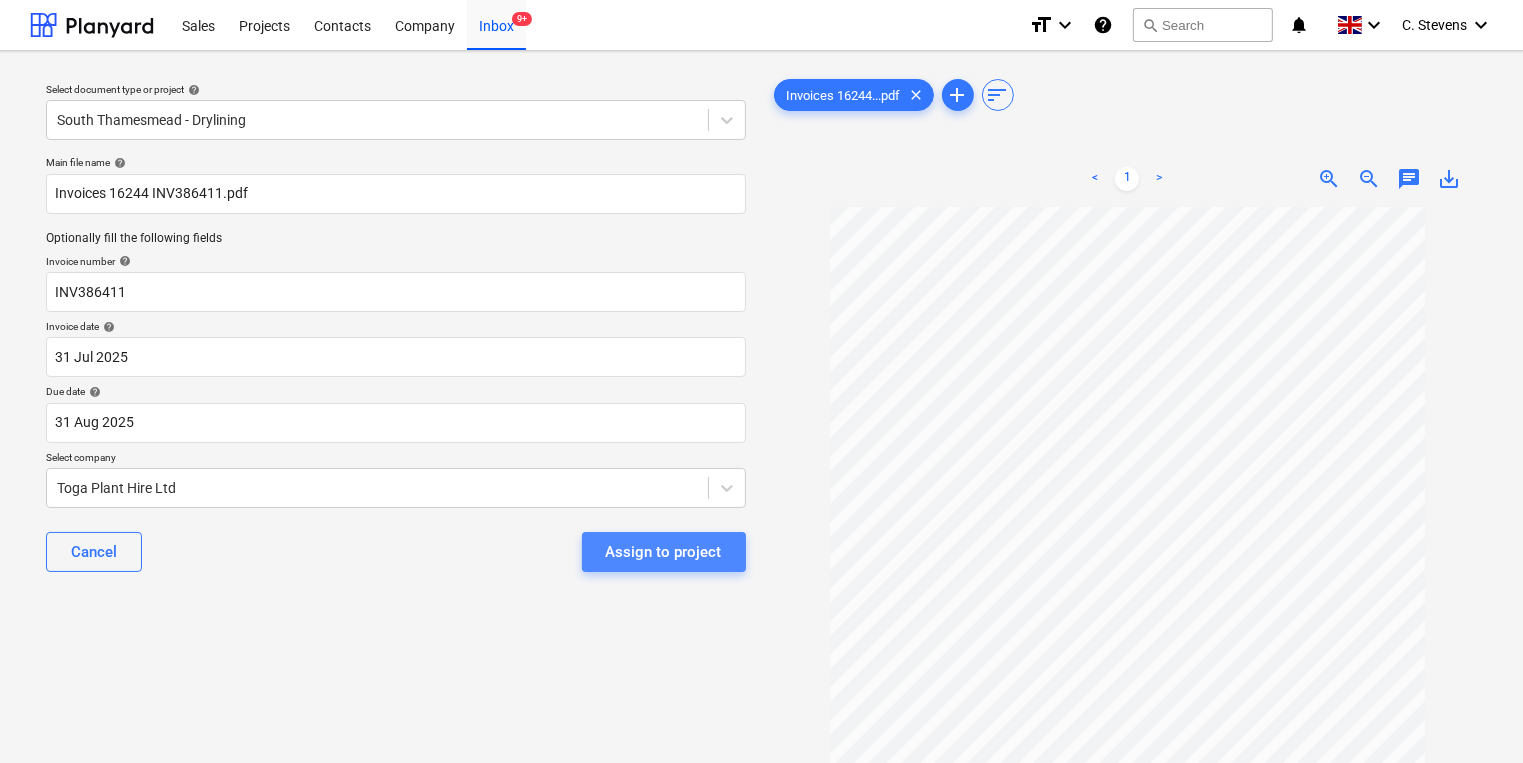 click on "Assign to project" at bounding box center [664, 552] 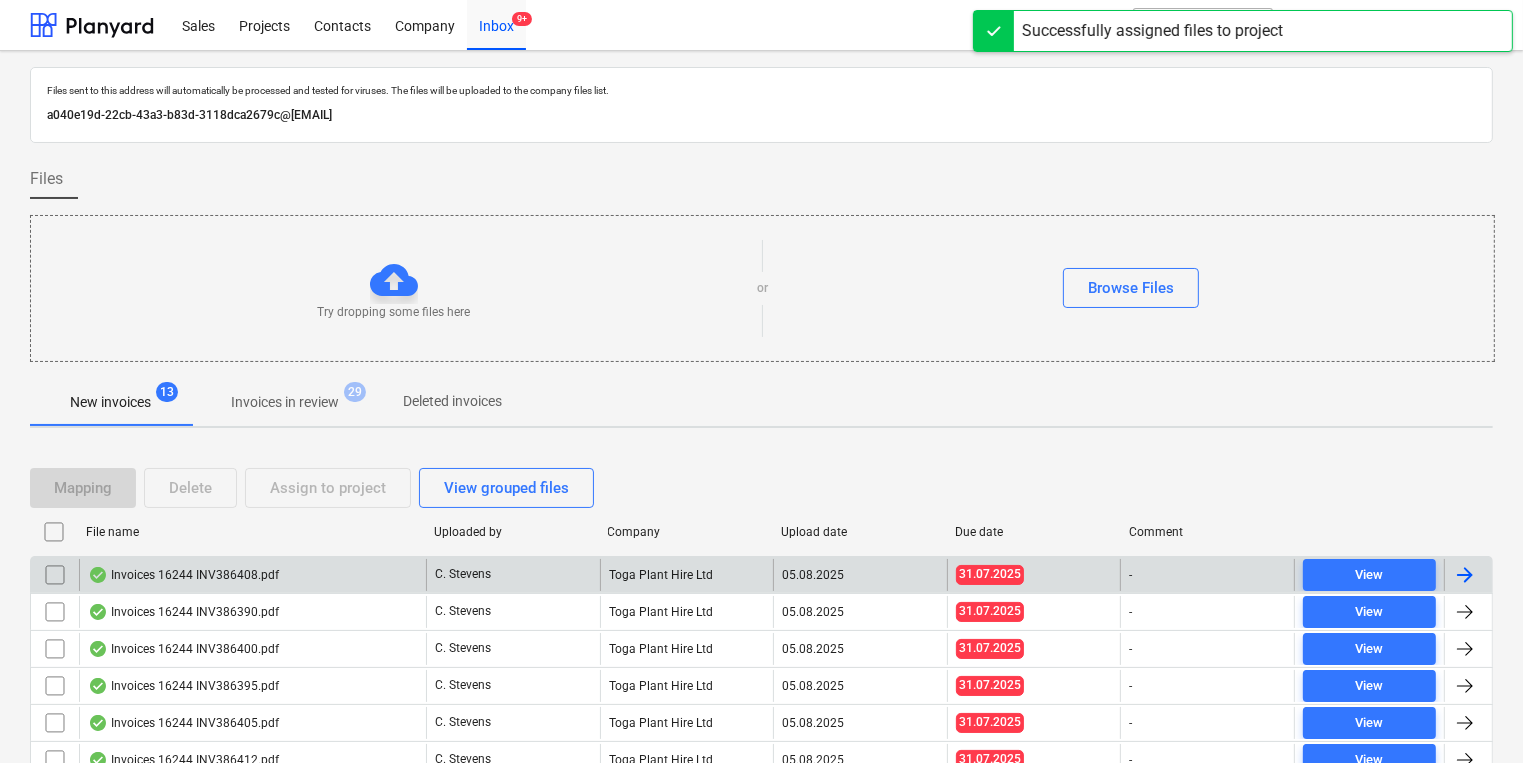 click on "Invoices 16244 INV386408.pdf" at bounding box center [252, 575] 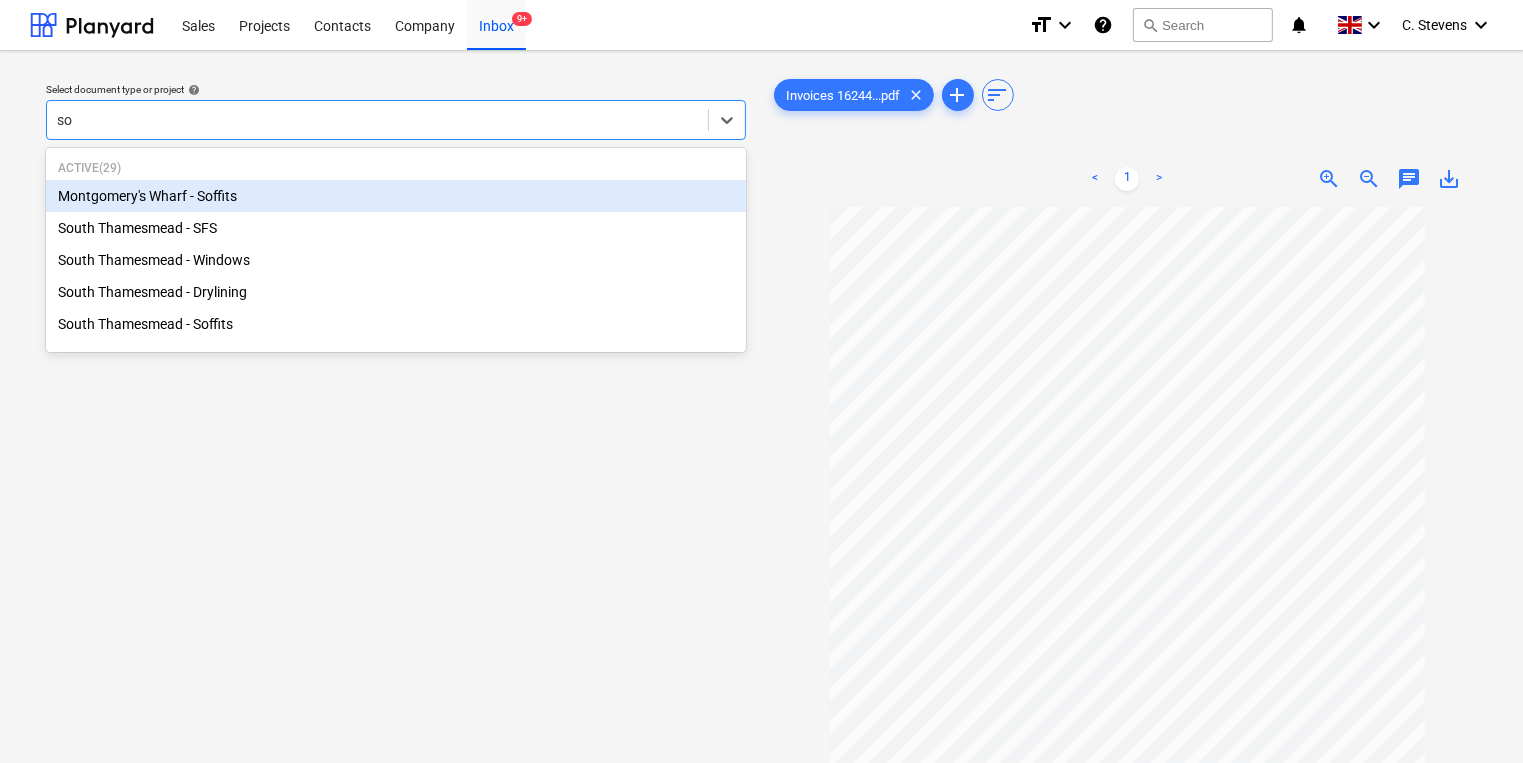 type on "sou" 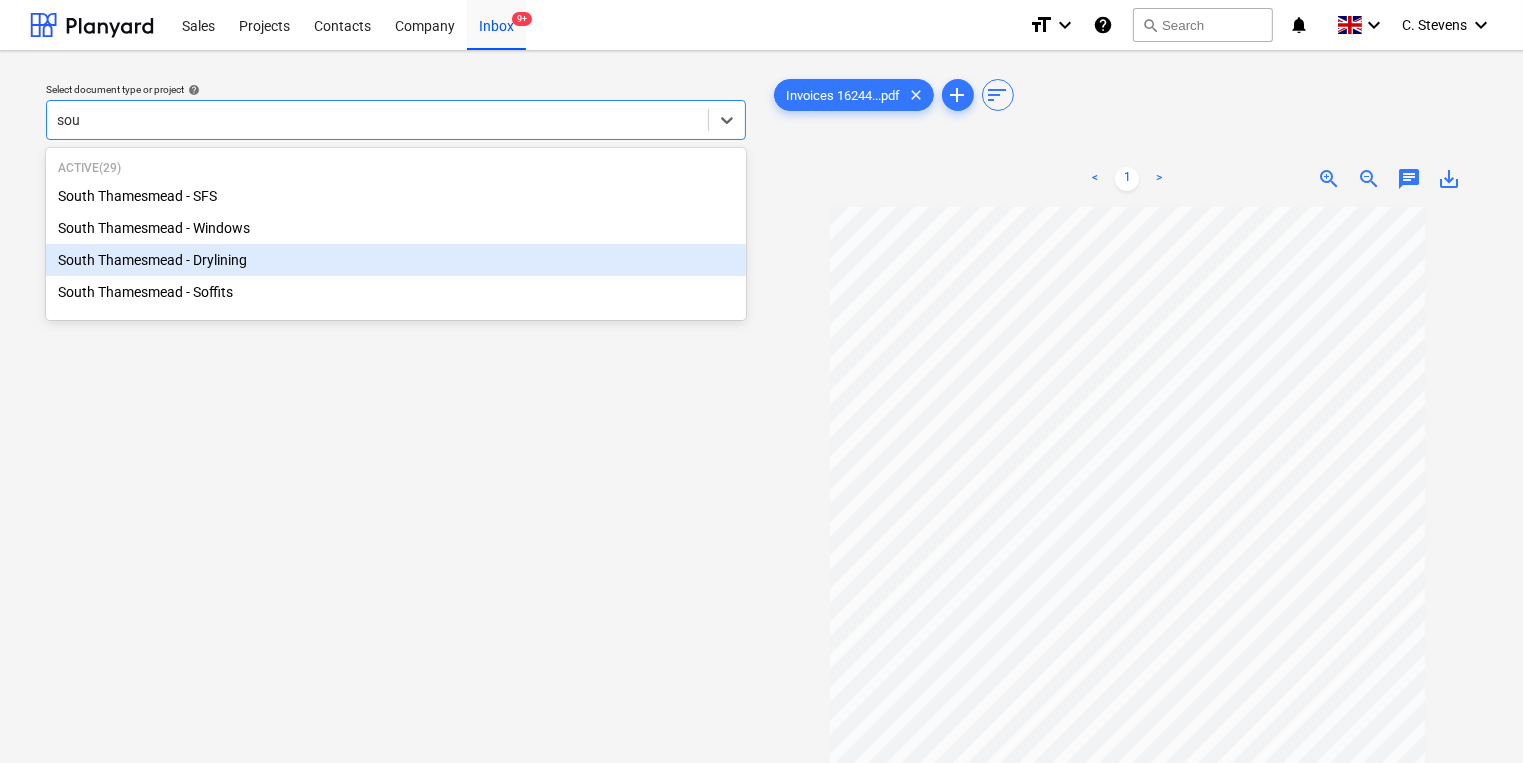 type 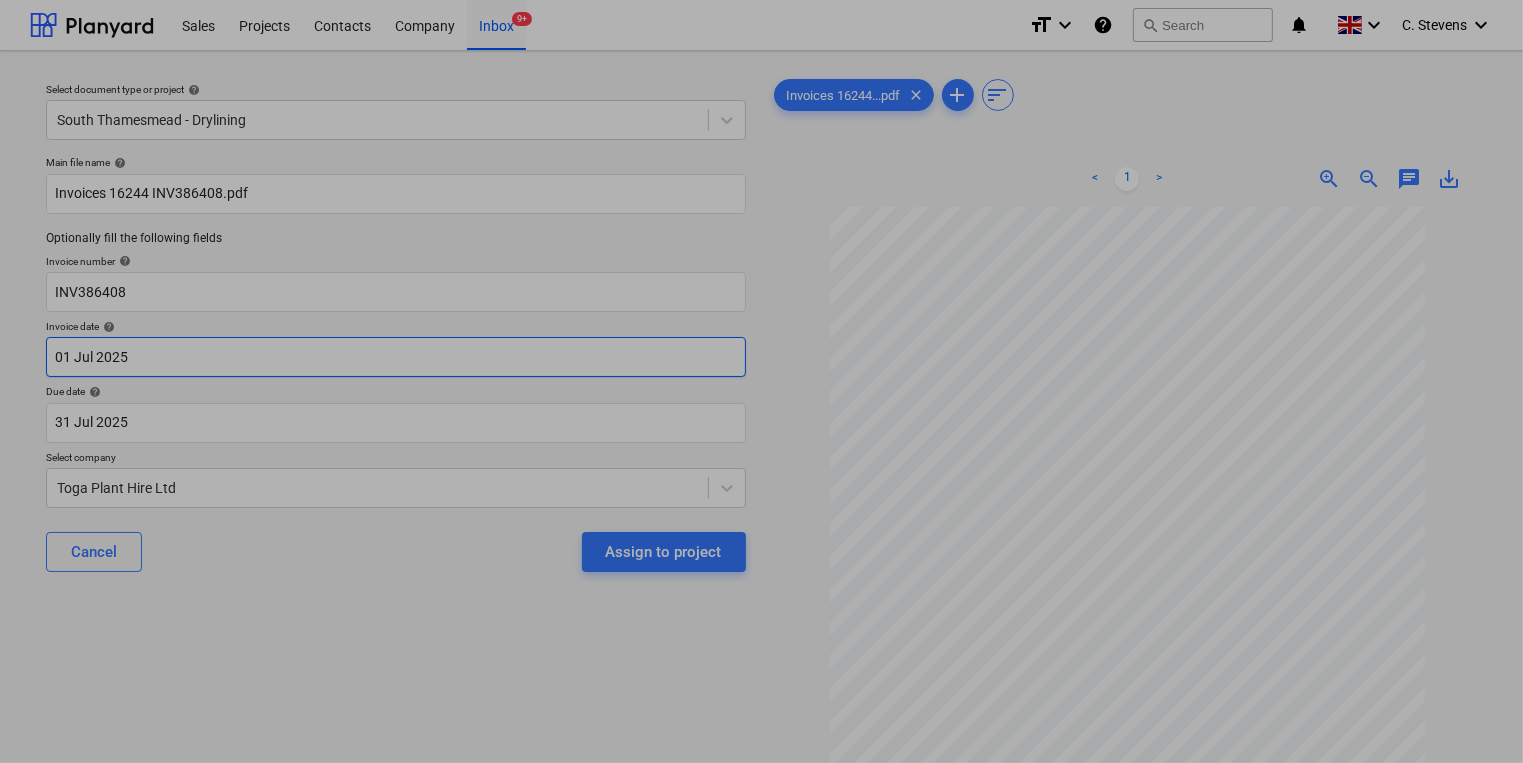 click on "Sales Projects Contacts Company Inbox 9+ format_size keyboard_arrow_down help search Search notifications 0 keyboard_arrow_down [FIRST] [LAST] keyboard_arrow_down Select document type or project help South Thamesmead - Drylining Main file name help Invoices 16244 INV386408.pdf Optionally fill the following fields Invoice number help INV386408 Invoice date help 01 Jul [YEAR] 01.07.[YEAR] Press the down arrow key to interact with the calendar and
select a date. Press the question mark key to get the keyboard shortcuts for changing dates. Due date help 31 Jul [YEAR] 31.07.[YEAR] Press the down arrow key to interact with the calendar and
select a date. Press the question mark key to get the keyboard shortcuts for changing dates. Select company Toga Plant Hire Ltd   Cancel Assign to project Invoices 16244...pdf clear add sort < 1 > zoom_in zoom_out chat 0 save_alt Files uploaded successfully Files uploaded successfully
Su Mo Tu We Th Fr Sa Su Mo Tu We Th Fr Sa June 2025 1 2 3 4 5 6 7 8 9 10 11 12 13 14 1" at bounding box center [761, 381] 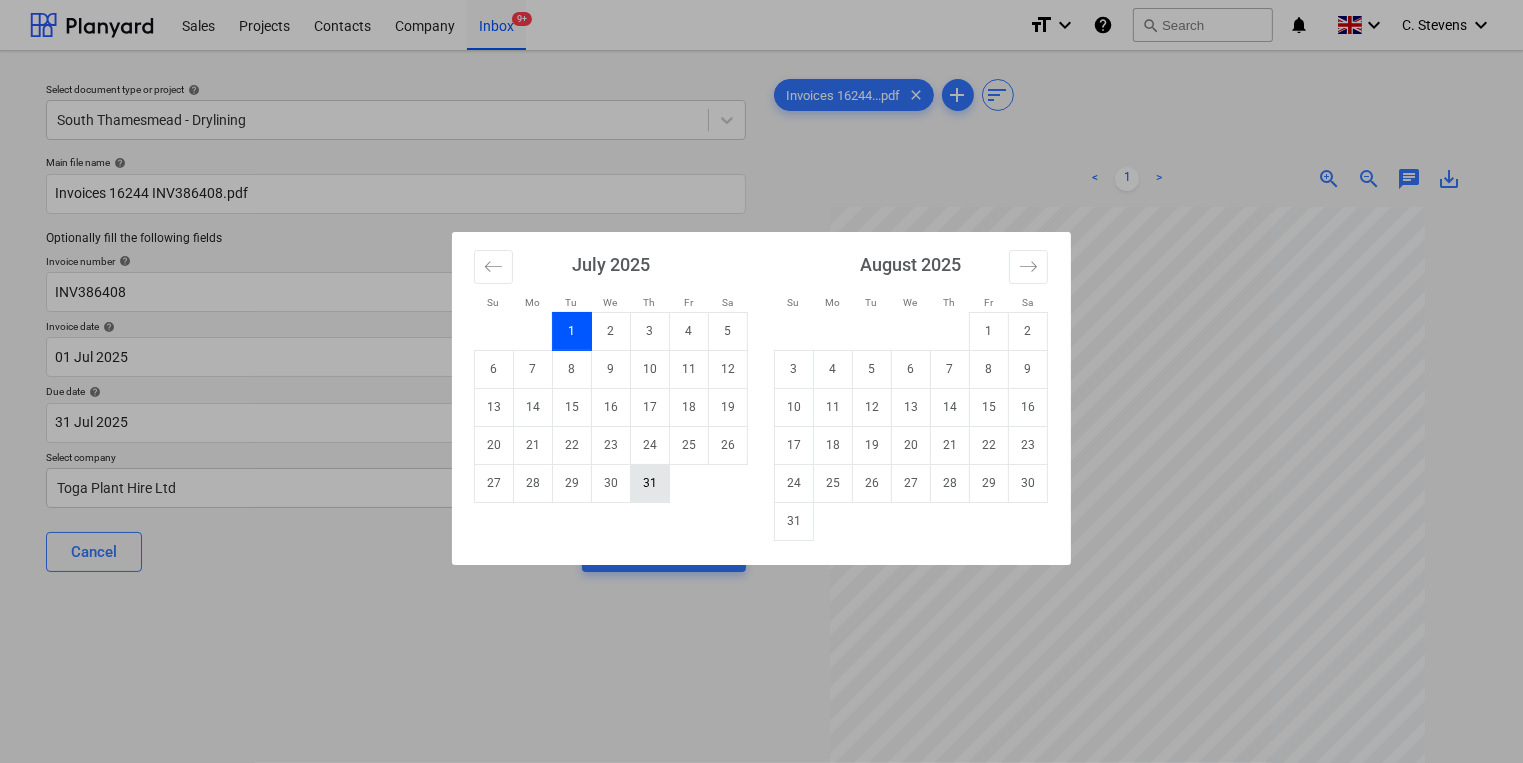 click on "31" at bounding box center (650, 483) 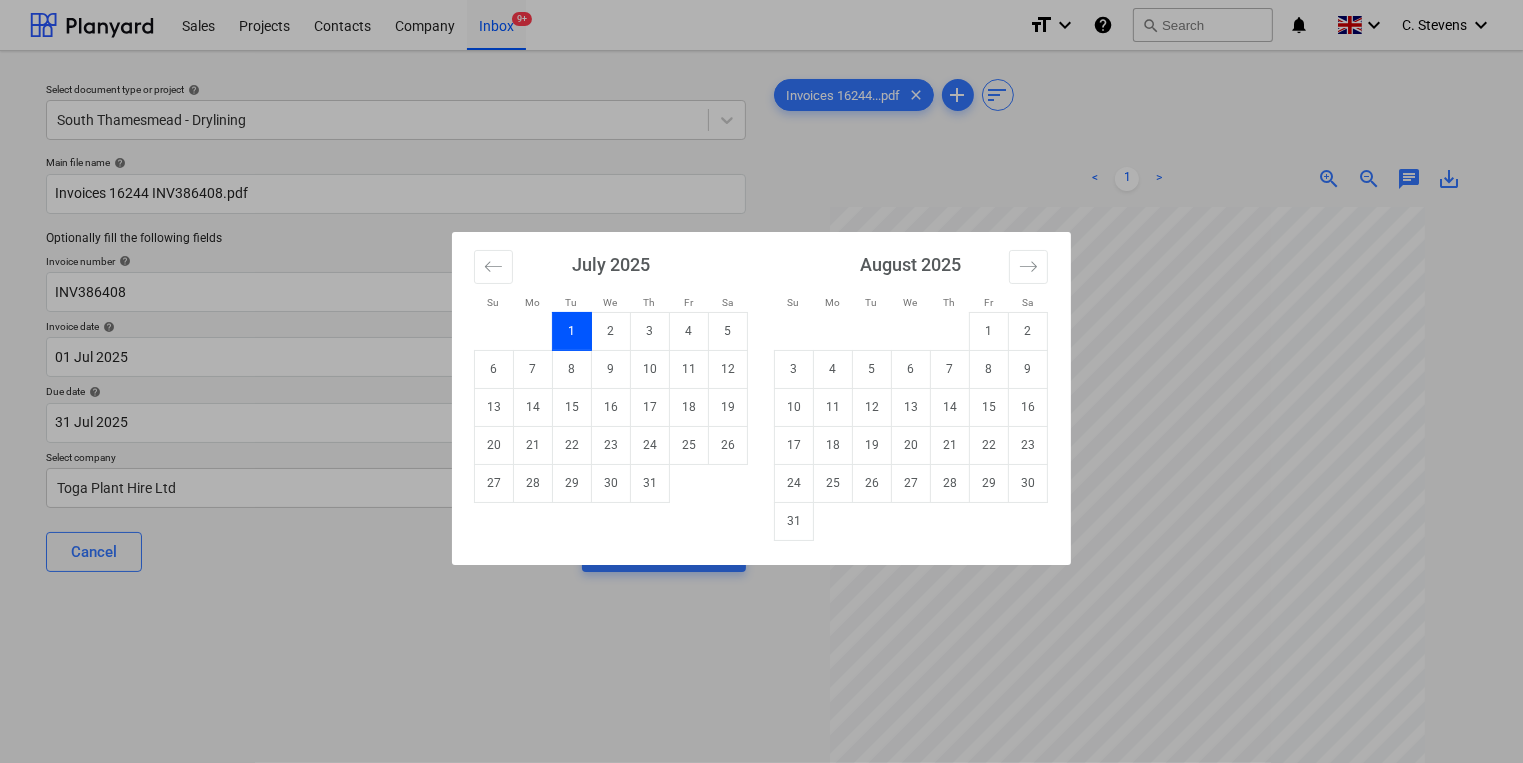 type on "31 Jul 2025" 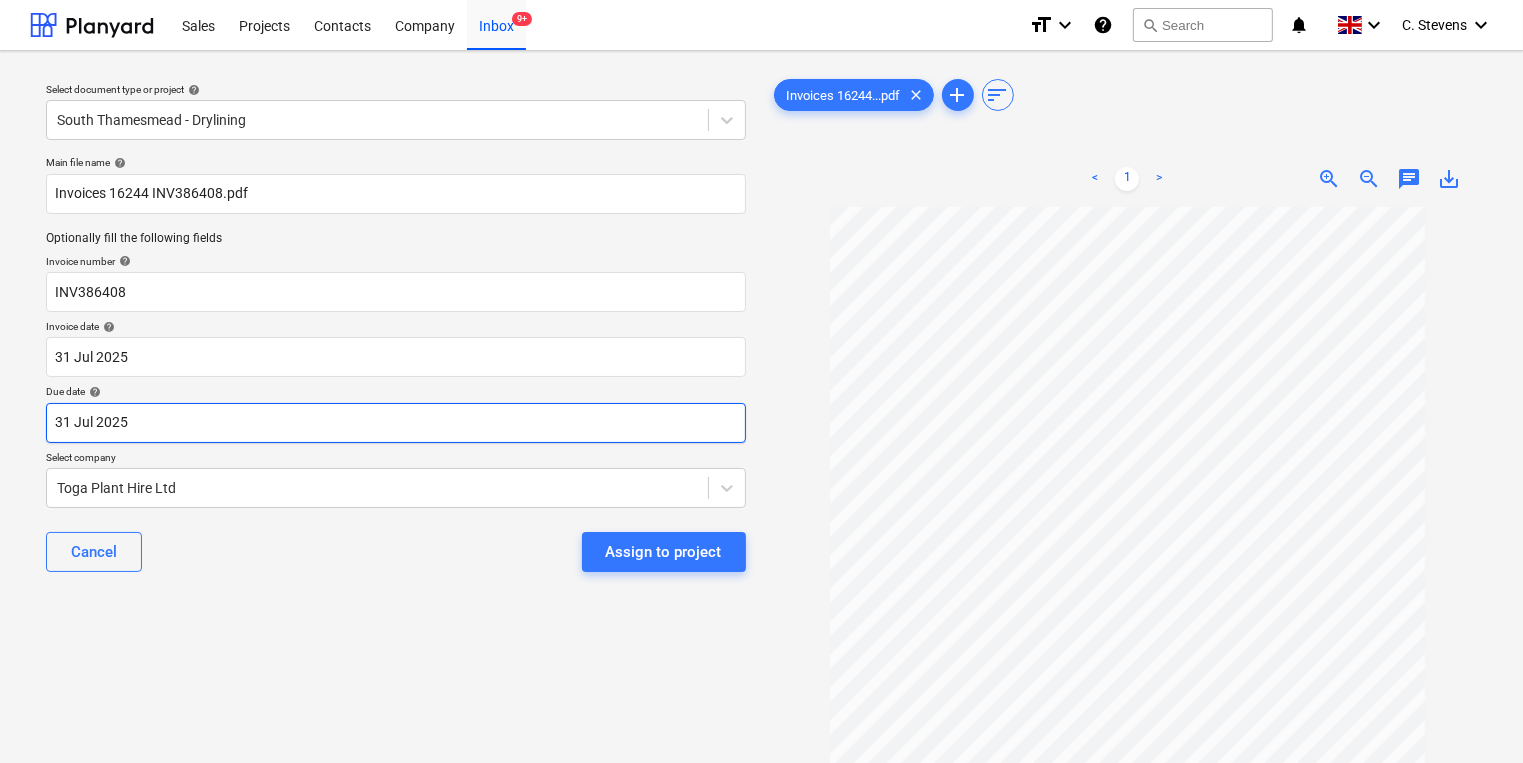 click on "Sales Projects Contacts Company Inbox 9+ format_size keyboard_arrow_down help search Search notifications 0 keyboard_arrow_down [FIRST] [LAST] keyboard_arrow_down Select document type or project help South Thamesmead - Drylining Main file name help Invoices 16244 INV386408.pdf Optionally fill the following fields Invoice number help INV386408 Invoice date help 31 Jul [YEAR] 31.07.[YEAR] Press the down arrow key to interact with the calendar and
select a date. Press the question mark key to get the keyboard shortcuts for changing dates. Due date help 31 Jul [YEAR] 31.07.[YEAR] Press the down arrow key to interact with the calendar and
select a date. Press the question mark key to get the keyboard shortcuts for changing dates. Select company Toga Plant Hire Ltd   Cancel Assign to project Invoices 16244...pdf clear add sort < 1 > zoom_in zoom_out chat 0 save_alt Files uploaded successfully Files uploaded successfully" at bounding box center [761, 381] 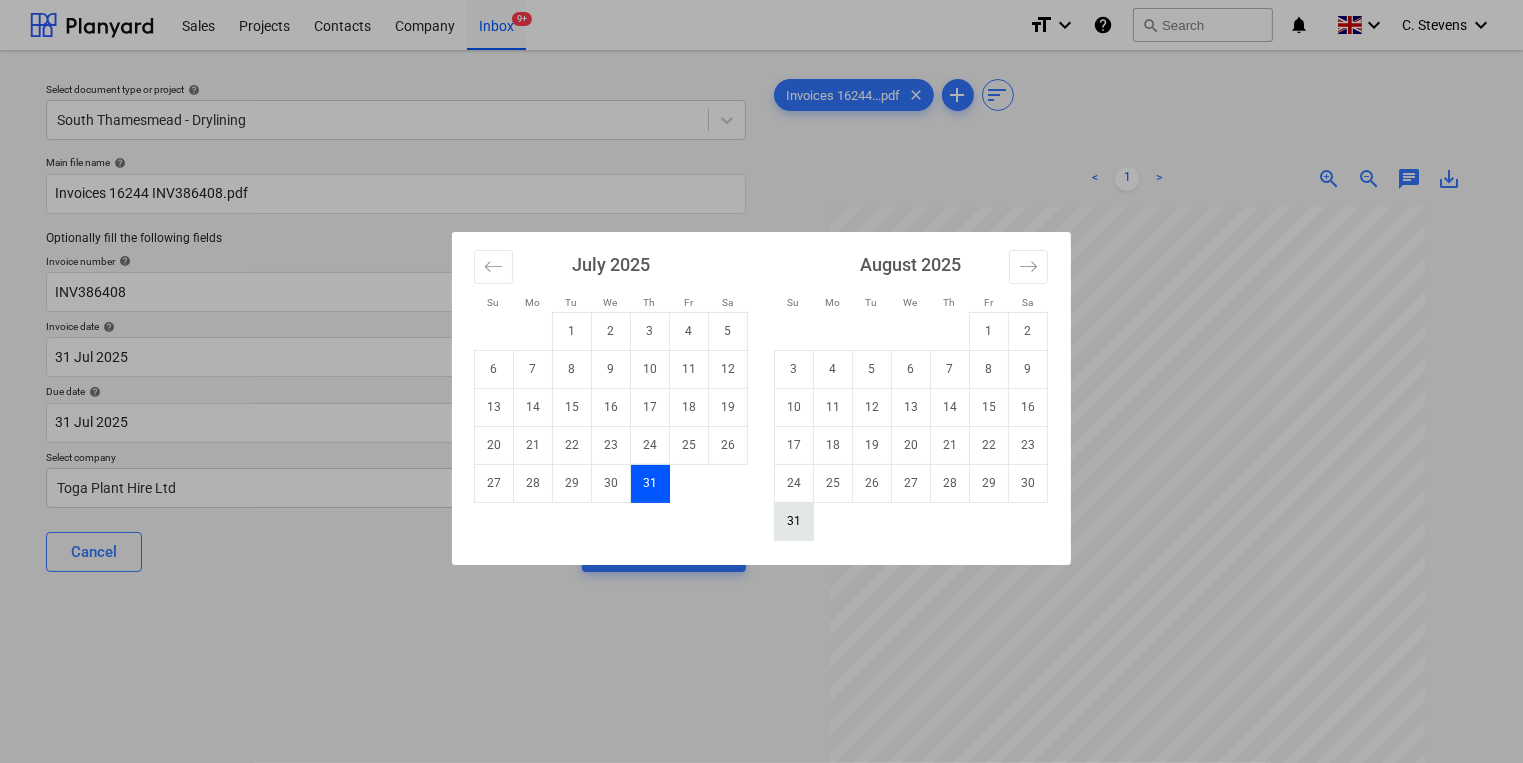 click on "31" at bounding box center (794, 521) 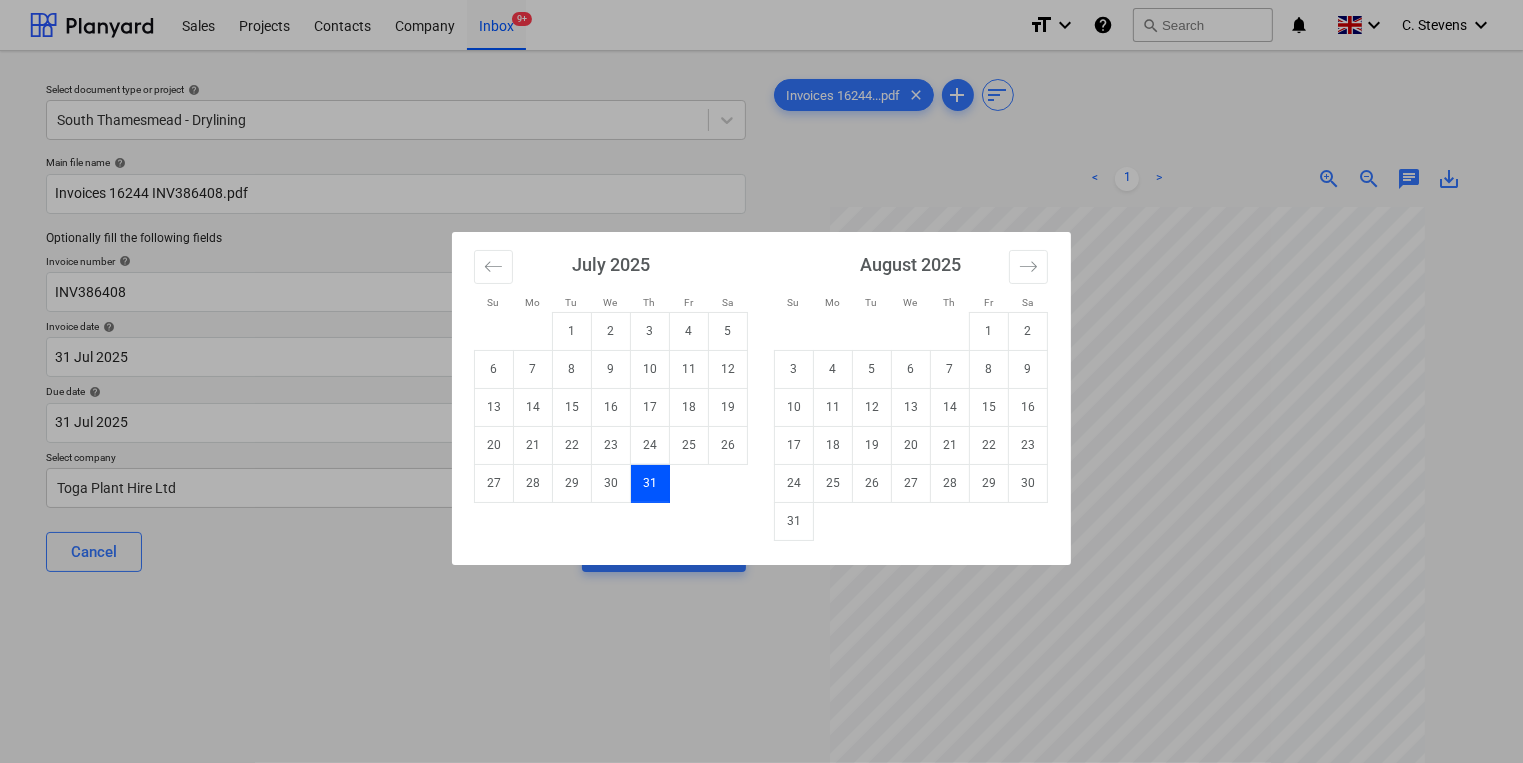 type on "31 Aug 2025" 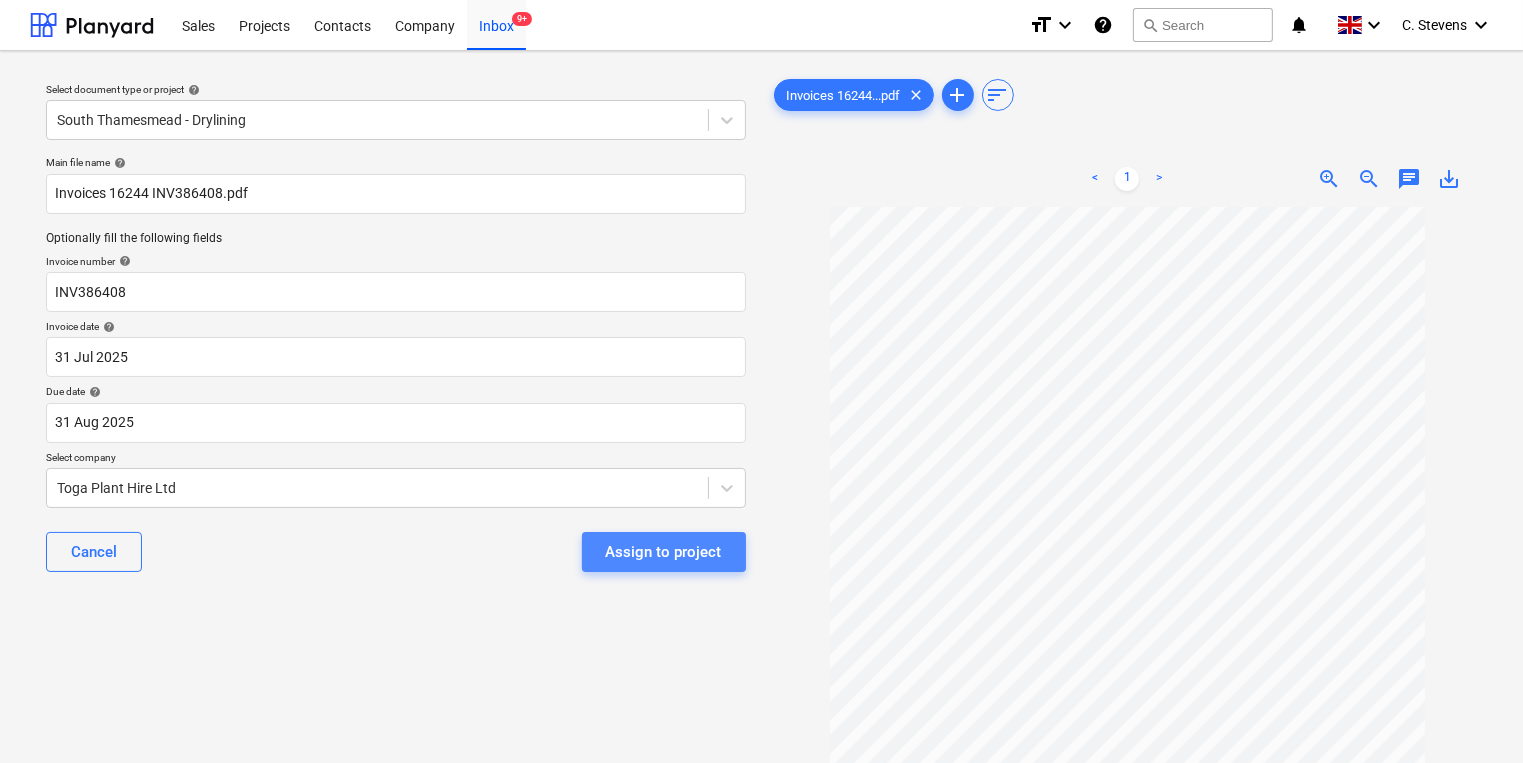 click on "Assign to project" at bounding box center (664, 552) 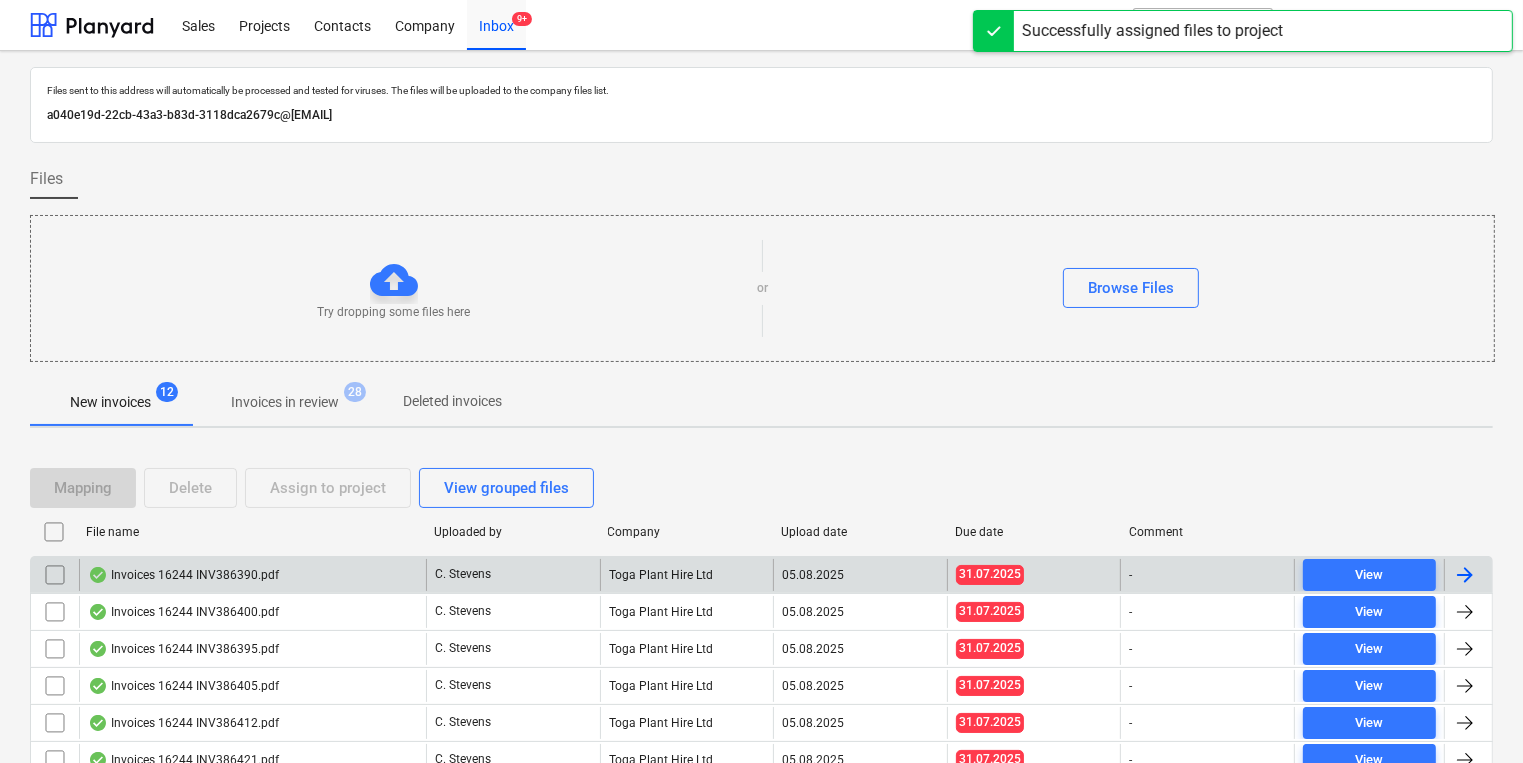 click on "Invoices 16244 INV386390.pdf" at bounding box center (252, 575) 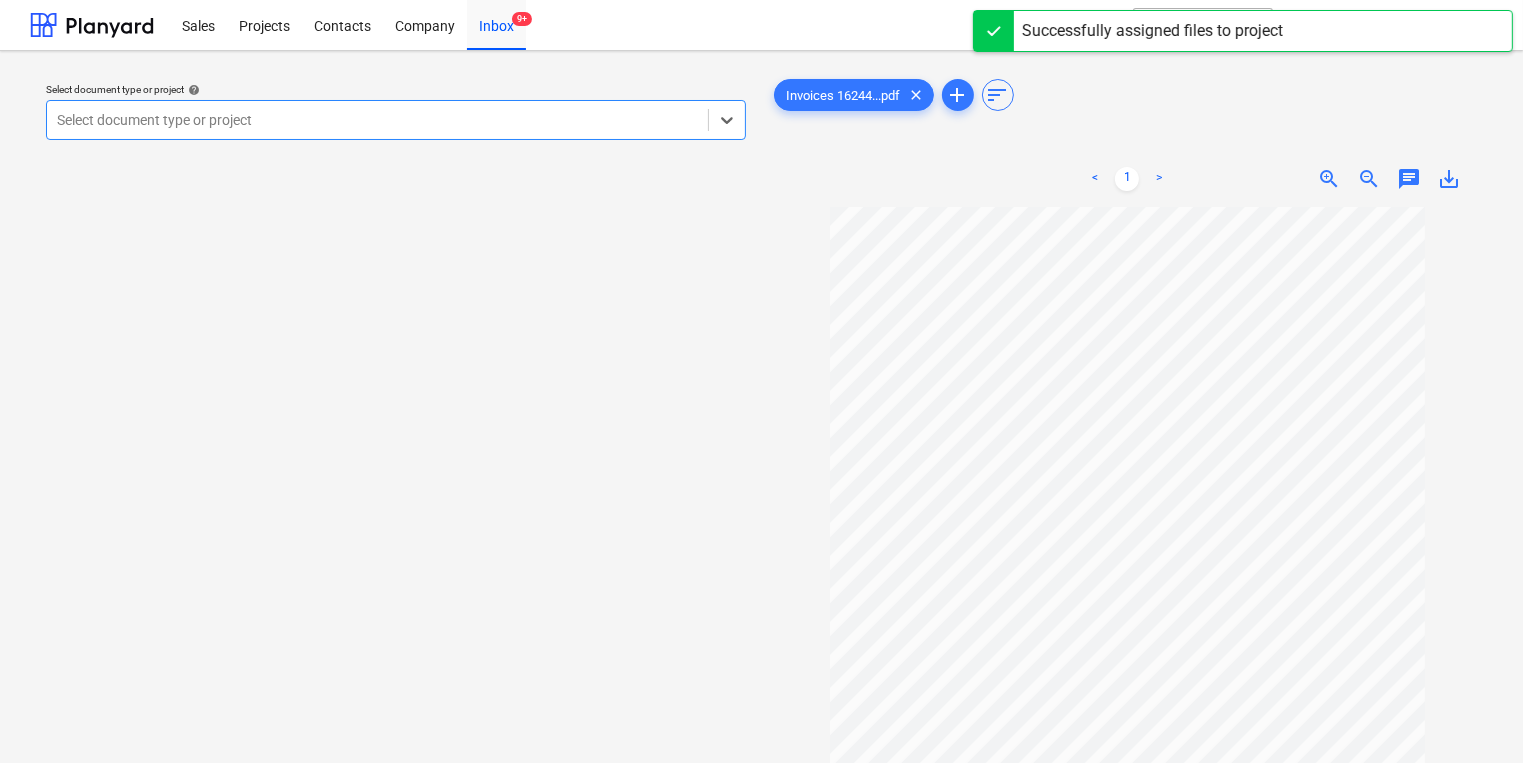 click at bounding box center [377, 120] 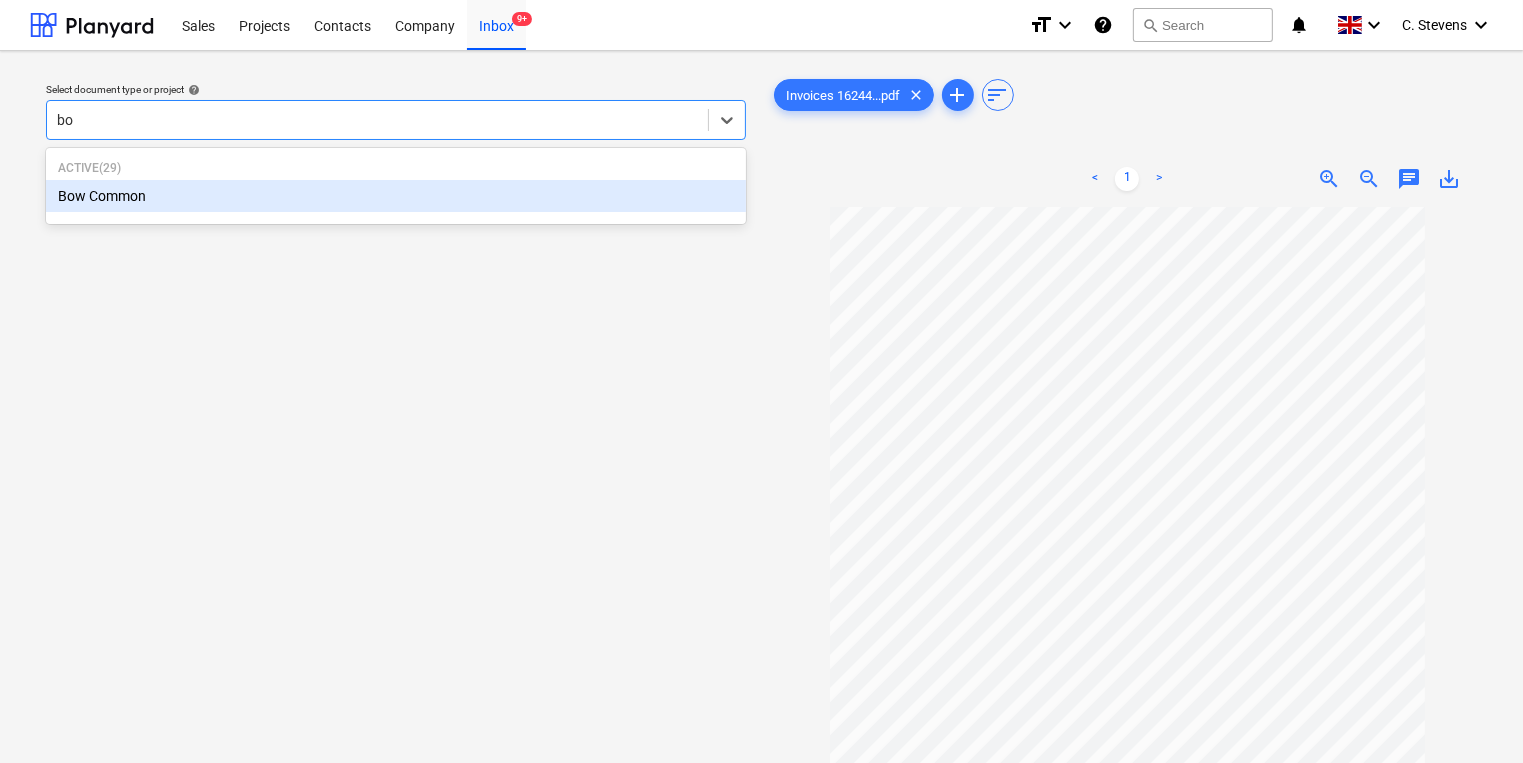 type on "bow" 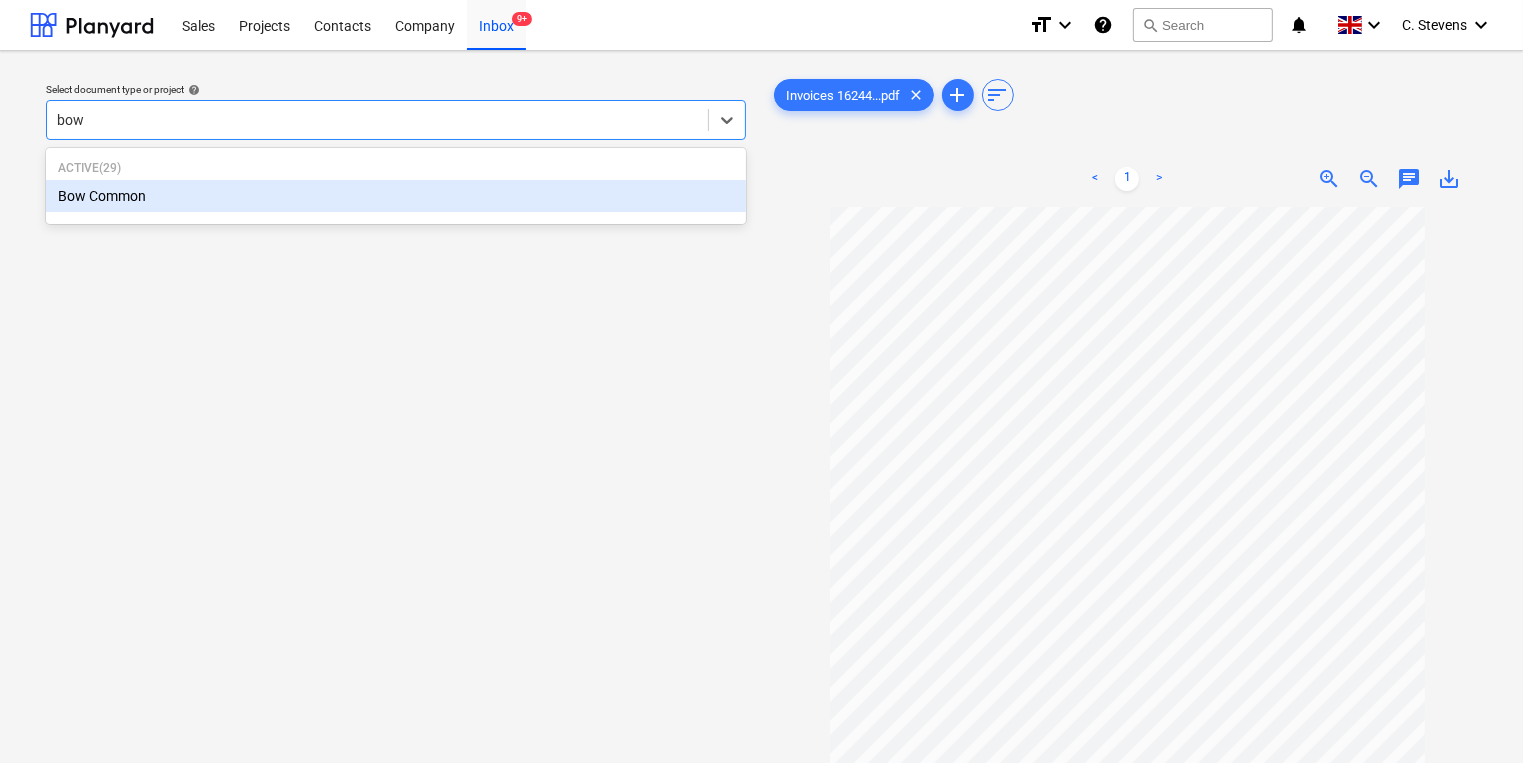 type 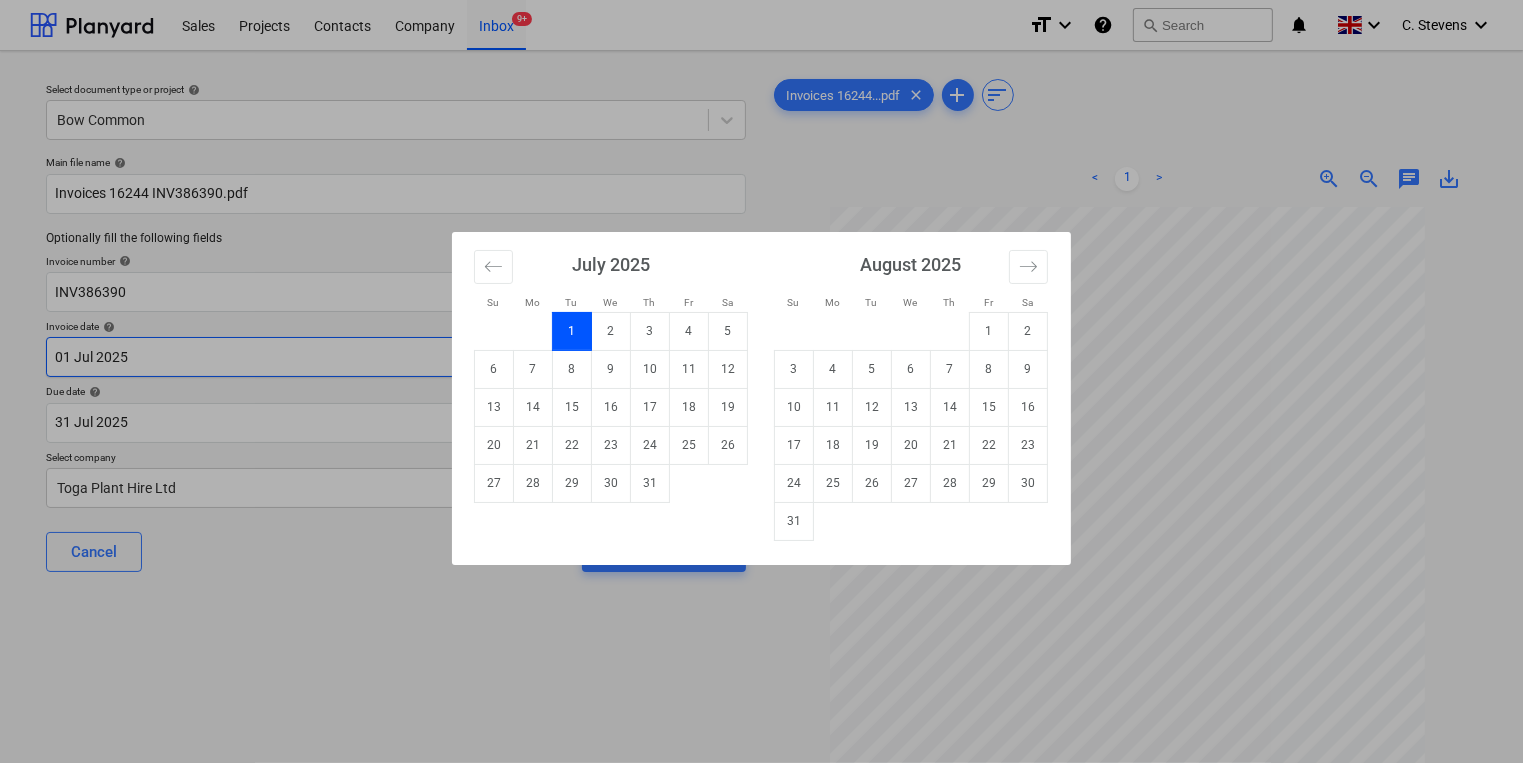 click on "Sales Projects Contacts Company Inbox 9+ format_size keyboard_arrow_down help search Search notifications 0 keyboard_arrow_down [FIRST] [LAST] keyboard_arrow_down Select document type or project help Bow Common Main file name help Invoices 16244 INV386390.pdf Optionally fill the following fields Invoice number help INV386390 Invoice date help 01 [MONTH] 2025 01.07.2025 Press the down arrow key to interact with the calendar and
select a date. Press the question mark key to get the keyboard shortcuts for changing dates. Due date help 31 [MONTH] 2025 31.07.2025 Press the down arrow key to interact with the calendar and
select a date. Press the question mark key to get the keyboard shortcuts for changing dates. Select company Toga Plant Hire Ltd   Cancel Assign to project Invoices 16244...pdf clear add sort < 1 > zoom_in zoom_out chat 0 save_alt Files uploaded successfully Files uploaded successfully
Su Mo Tu We Th Fr Sa Su Mo Tu We Th Fr Sa June 2025 1 2 3 4 5 6 7 8 9 10 11 12 13 14 15 16 17 18 19 20 1" at bounding box center [761, 381] 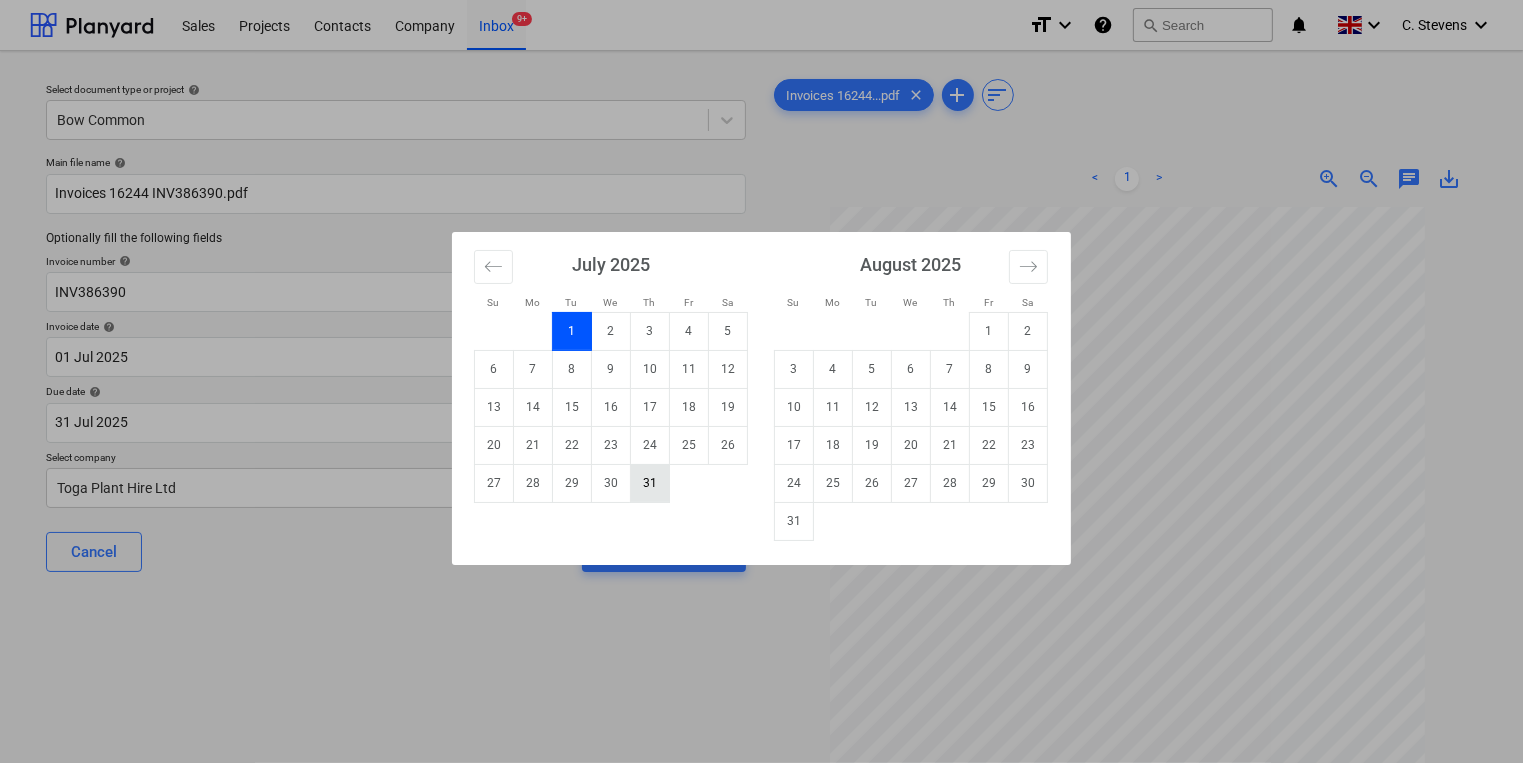 click on "31" at bounding box center (650, 483) 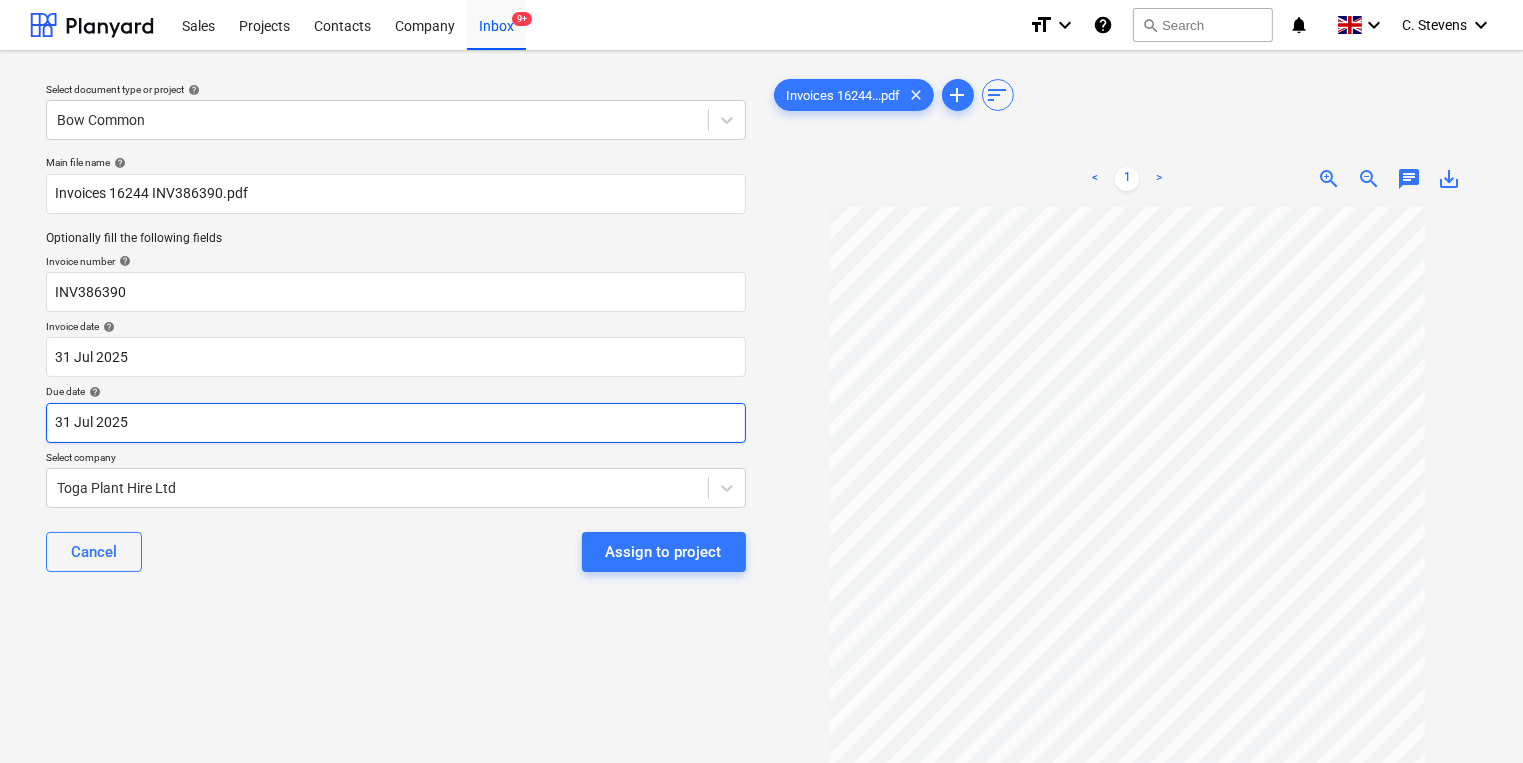 click on "Sales Projects Contacts Company Inbox 9+ format_size keyboard_arrow_down help search Search notifications 0 keyboard_arrow_down C. Stevens keyboard_arrow_down Select document type or project help Bow Common Main file name help Invoices 16244 INV386390.pdf Optionally fill the following fields Invoice number help INV386390 Invoice date help 31 Jul 2025 31.07.2025 Press the down arrow key to interact with the calendar and
select a date. Press the question mark key to get the keyboard shortcuts for changing dates. Due date help 31 Jul 2025 31.07.2025 Press the down arrow key to interact with the calendar and
select a date. Press the question mark key to get the keyboard shortcuts for changing dates. Select company Toga Plant Hire Ltd   Cancel Assign to project Invoices 16244...pdf clear add sort < 1 > zoom_in zoom_out chat 0 save_alt Files uploaded successfully Files uploaded successfully" at bounding box center (761, 381) 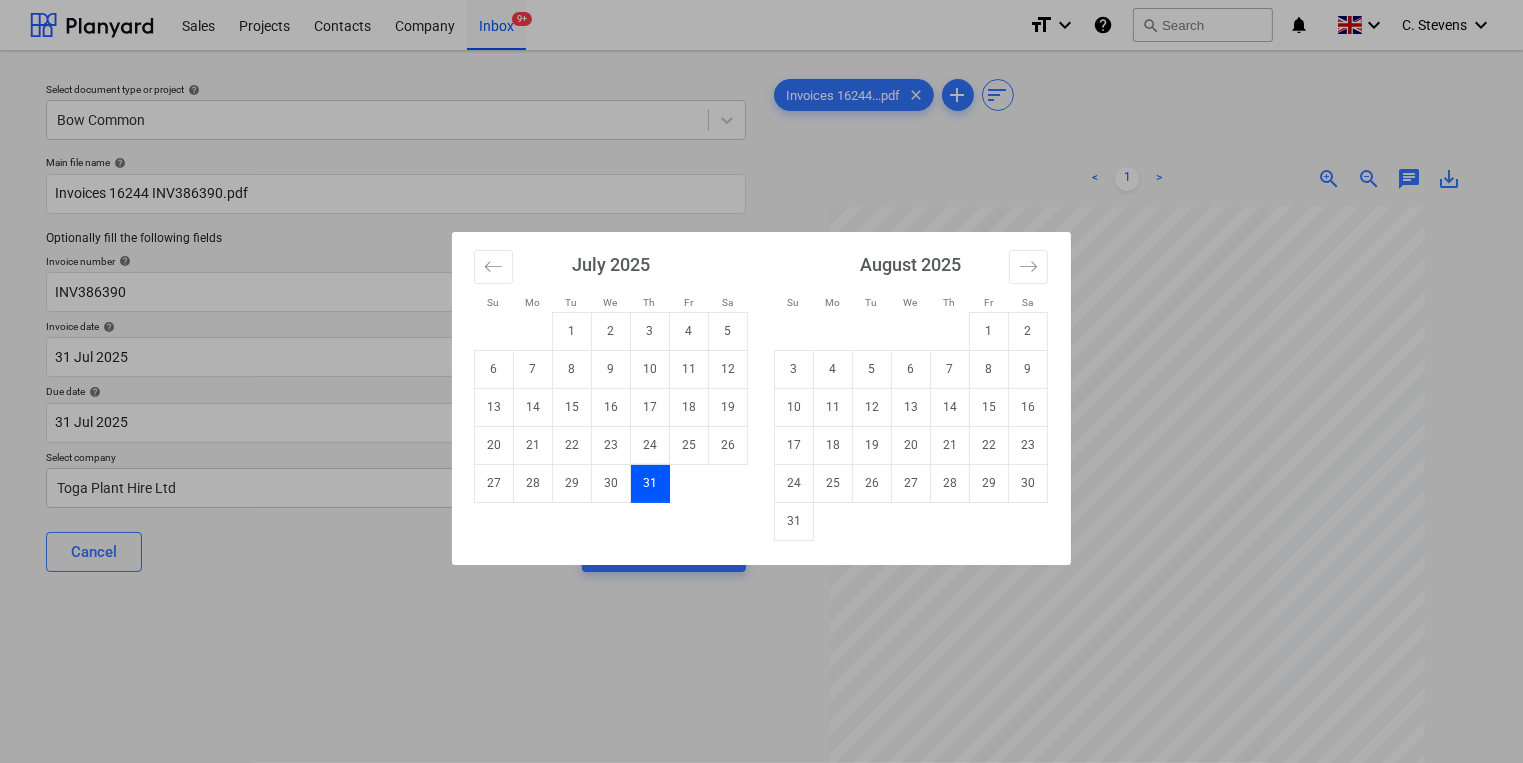 click on "31" at bounding box center [794, 521] 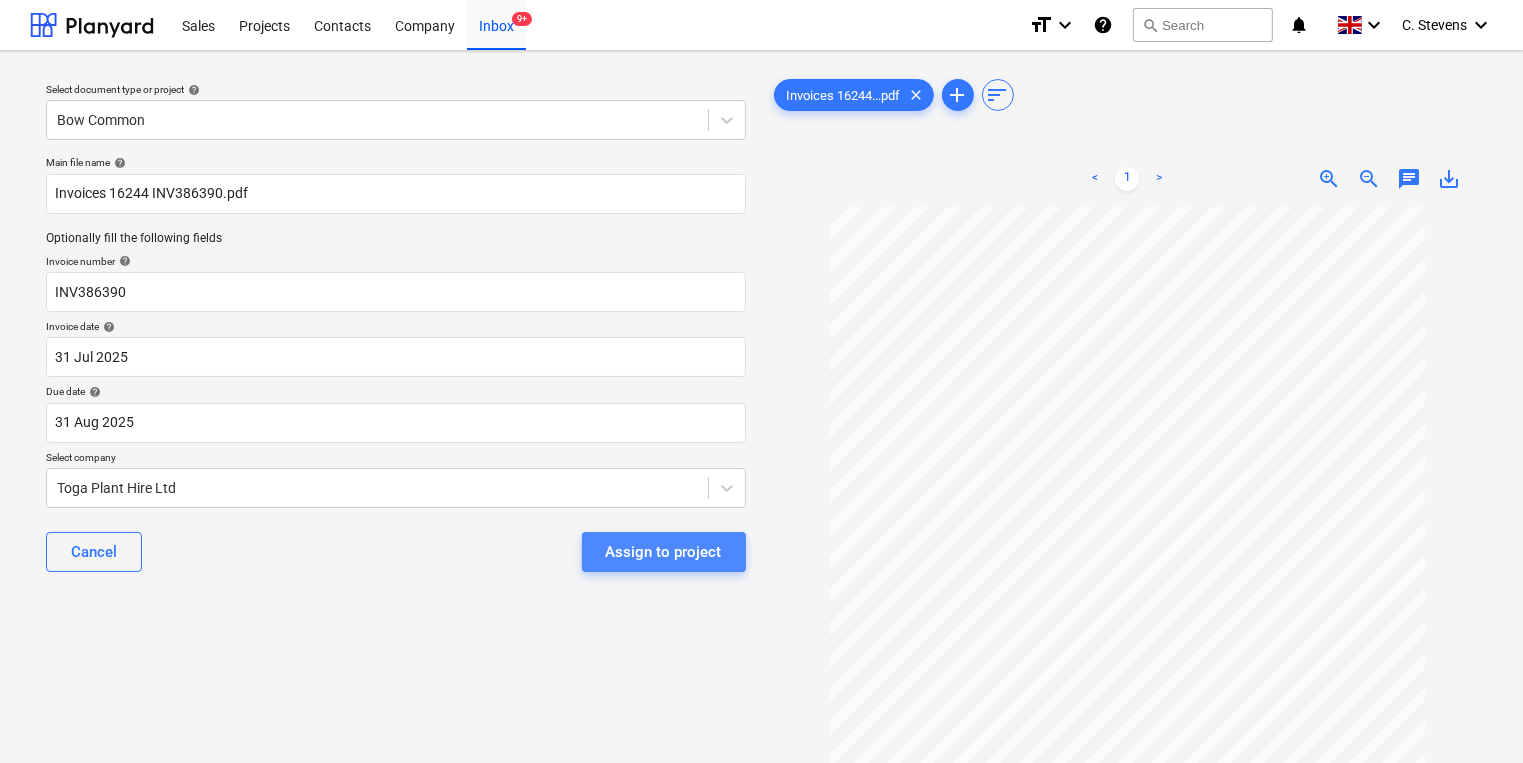 click on "Assign to project" at bounding box center [664, 552] 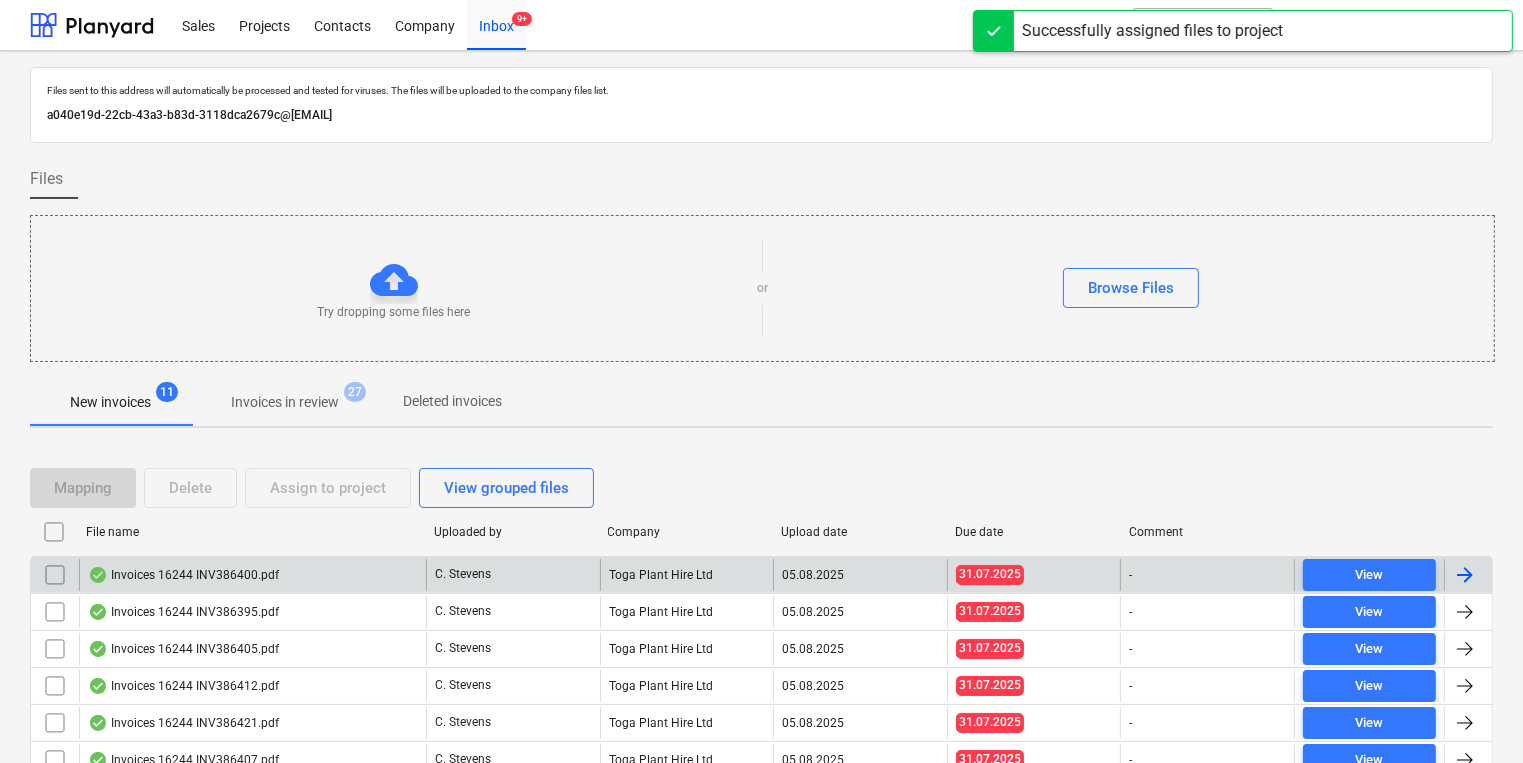 click on "Invoices 16244 INV386400.pdf" at bounding box center (252, 575) 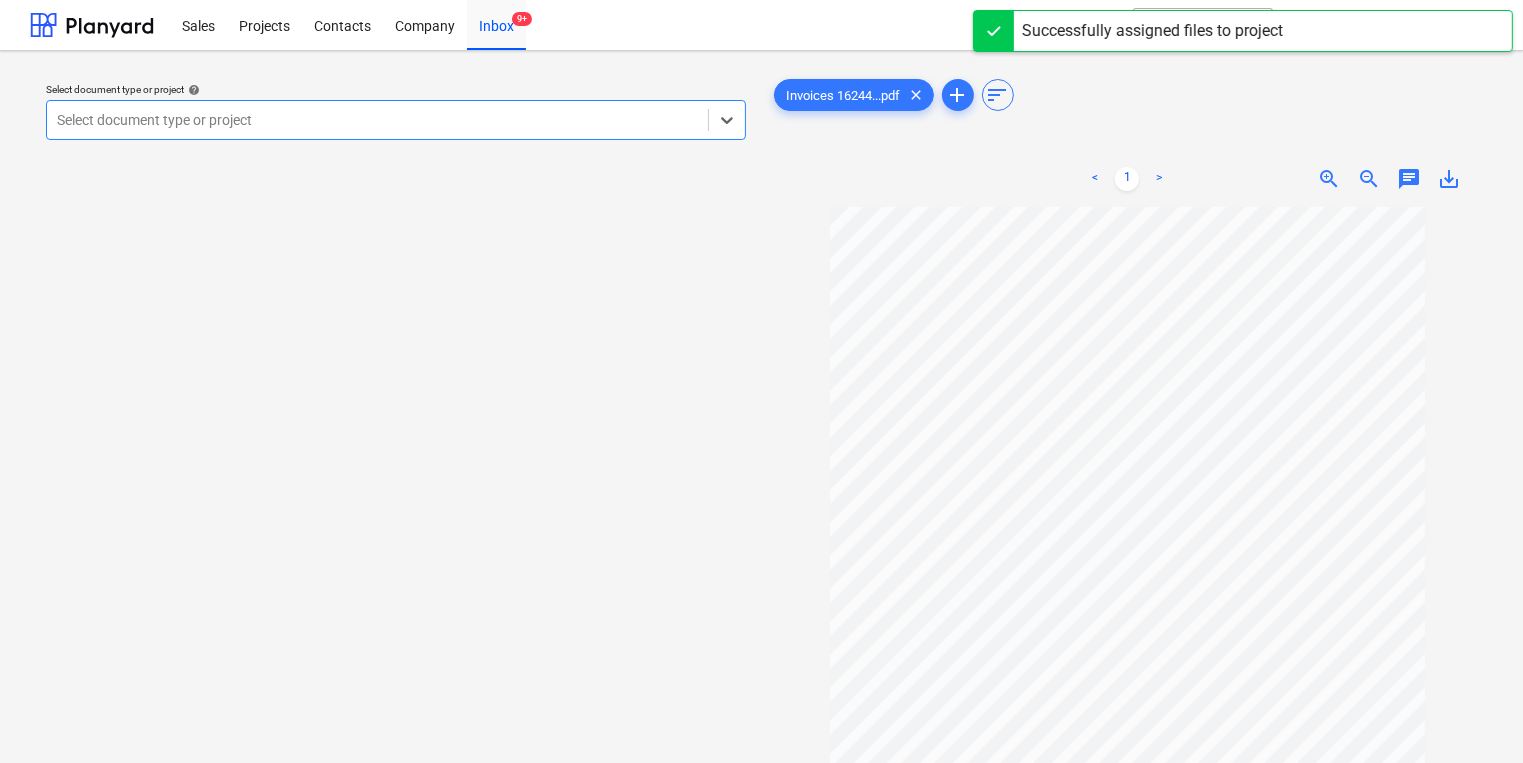click at bounding box center (377, 120) 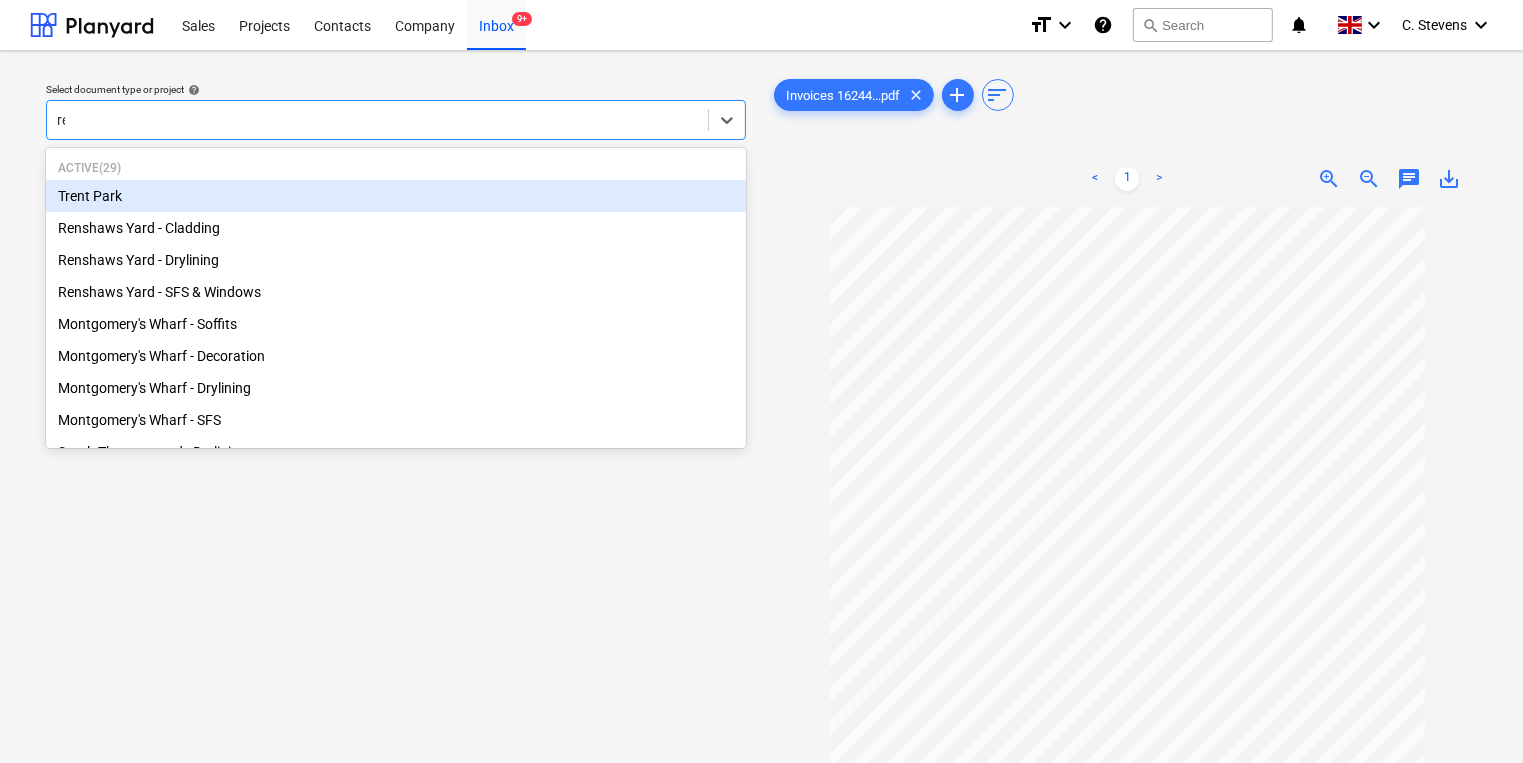 type on "reg" 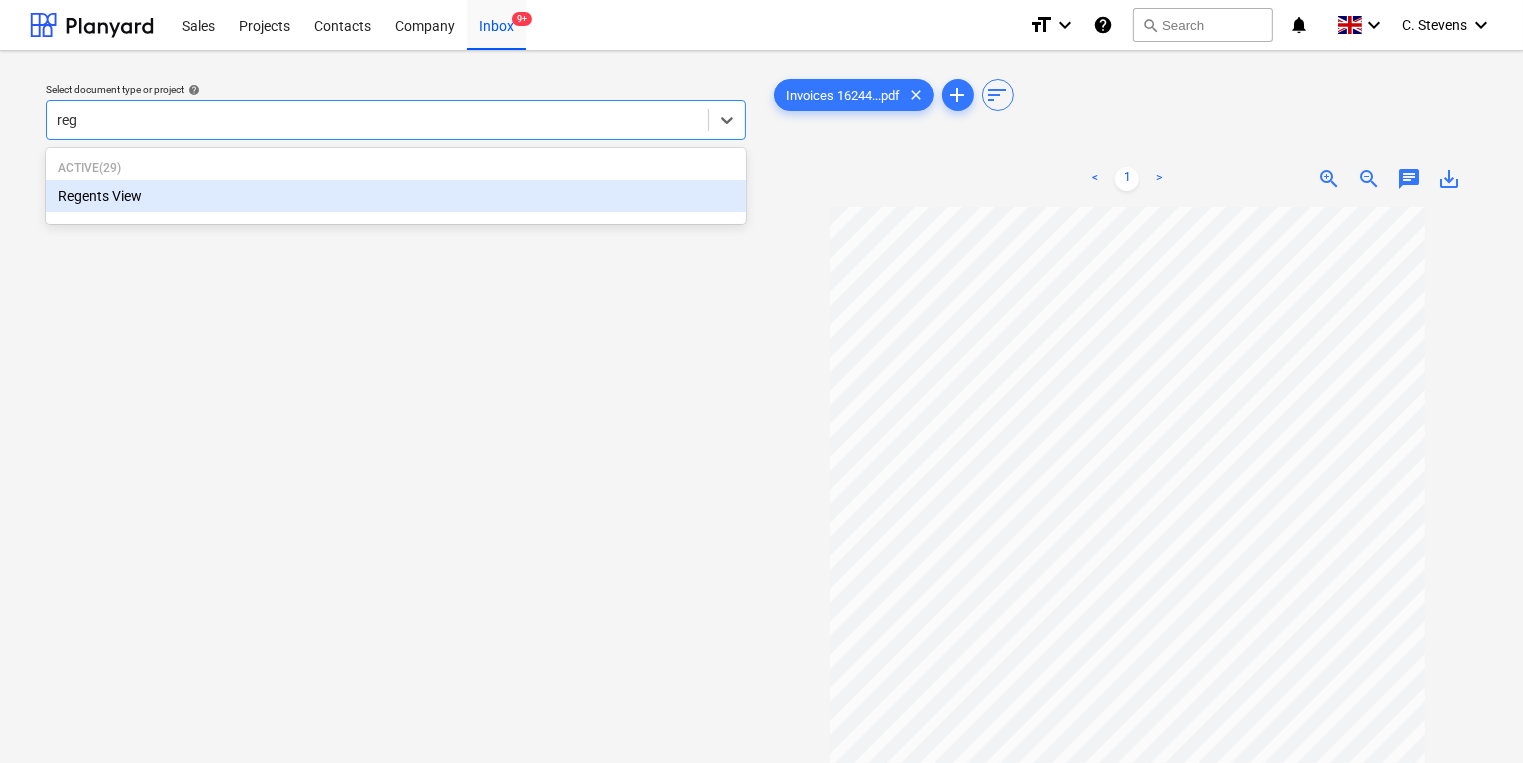type 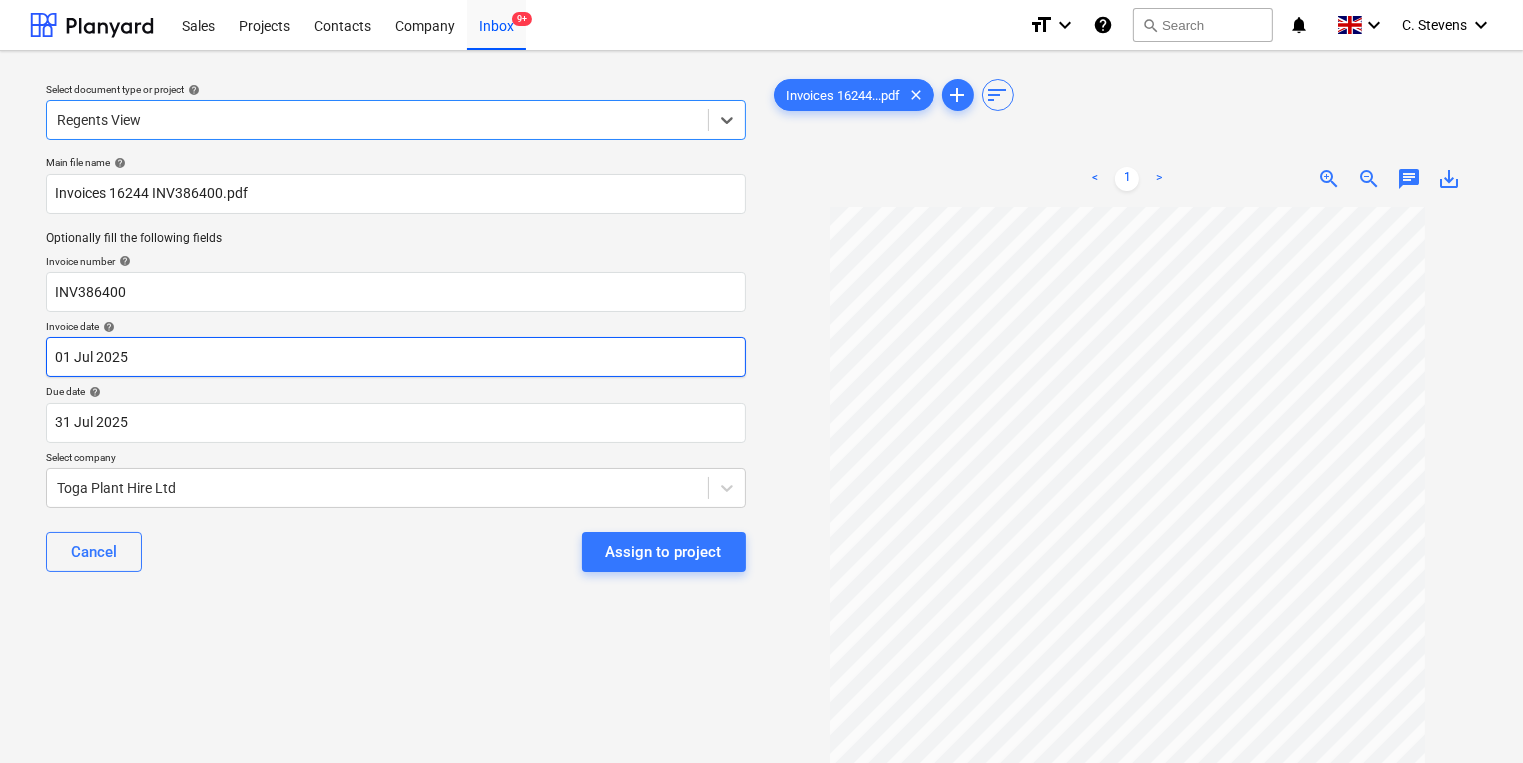 click on "Sales Projects Contacts Company Inbox 9+ format_size keyboard_arrow_down help search Search notifications 0 keyboard_arrow_down [FIRST] [LAST] keyboard_arrow_down Select document type or project help option Regents View, selected.   Select is focused ,type to refine list, press Down to open the menu,  Regents View Main file name help Invoices 16244 INV386400.pdf Optionally fill the following fields Invoice number help INV386400 Invoice date help 01 [MONTH] 2025 01.07.2025 Press the down arrow key to interact with the calendar and
select a date. Press the question mark key to get the keyboard shortcuts for changing dates. Due date help 31 [MONTH] 2025 31.07.2025 Press the down arrow key to interact with the calendar and
select a date. Press the question mark key to get the keyboard shortcuts for changing dates. Select company Toga Plant Hire Ltd   Cancel Assign to project Invoices 16244...pdf clear add sort < 1 > zoom_in zoom_out chat 0 save_alt Files uploaded successfully Files uploaded successfully" at bounding box center (761, 381) 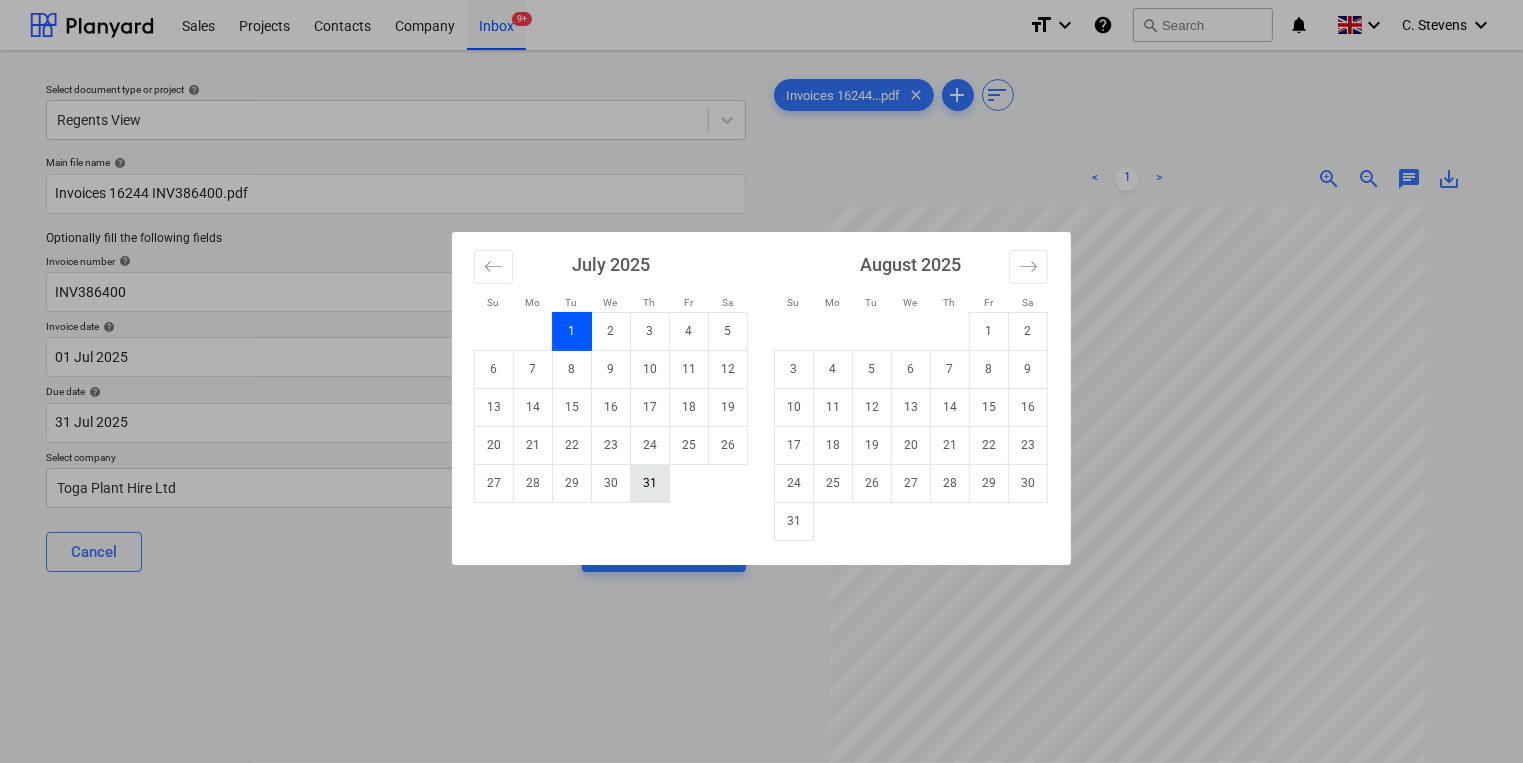click on "31" at bounding box center [650, 483] 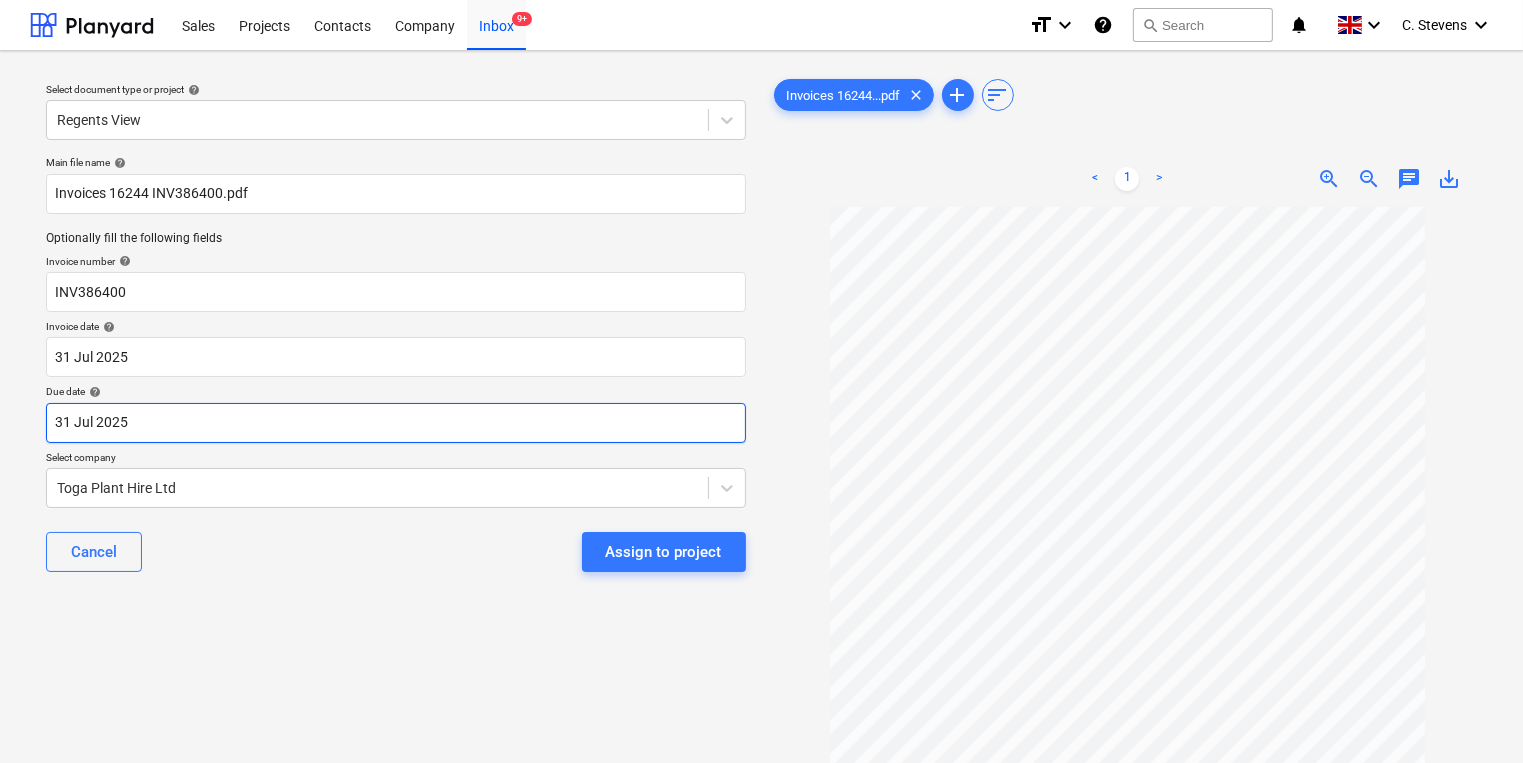 click on "Sales Projects Contacts Company Inbox 9+ format_size keyboard_arrow_down help search Search notifications 0 keyboard_arrow_down [FIRST] [LAST] keyboard_arrow_down Select document type or project help Regents View Main file name help Invoices 16244 INV386400.pdf Optionally fill the following fields Invoice number help INV386400 Invoice date help 31 Jul [YEAR] 31.07.[YEAR] Press the down arrow key to interact with the calendar and
select a date. Press the question mark key to get the keyboard shortcuts for changing dates. Due date help 31 Jul [YEAR] 31.07.[YEAR] Press the down arrow key to interact with the calendar and
select a date. Press the question mark key to get the keyboard shortcuts for changing dates. Select company Toga Plant Hire Ltd   Cancel Assign to project Invoices 16244...pdf clear add sort < 1 > zoom_in zoom_out chat 0 save_alt Files uploaded successfully Files uploaded successfully" at bounding box center (761, 381) 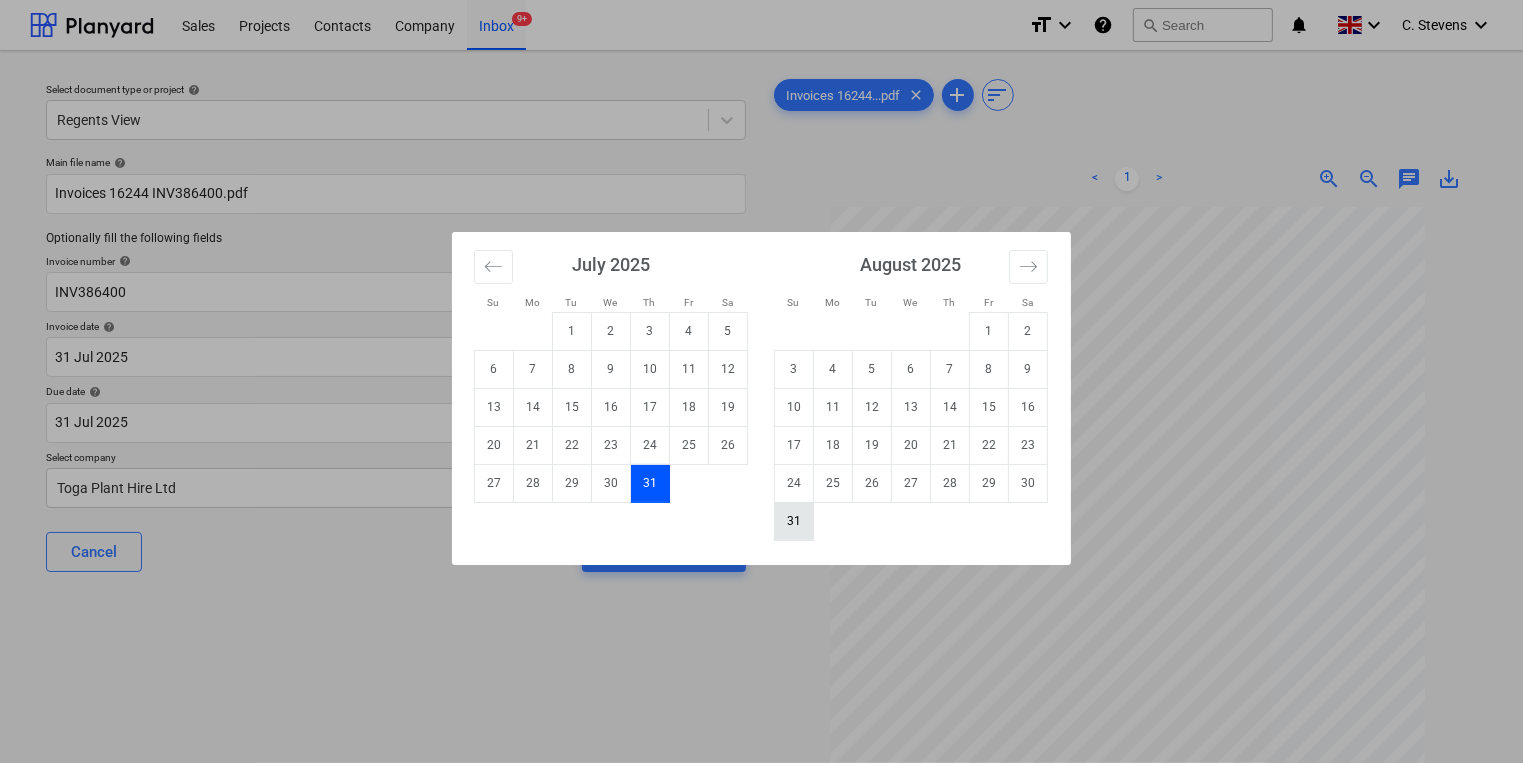 click on "31" at bounding box center (794, 521) 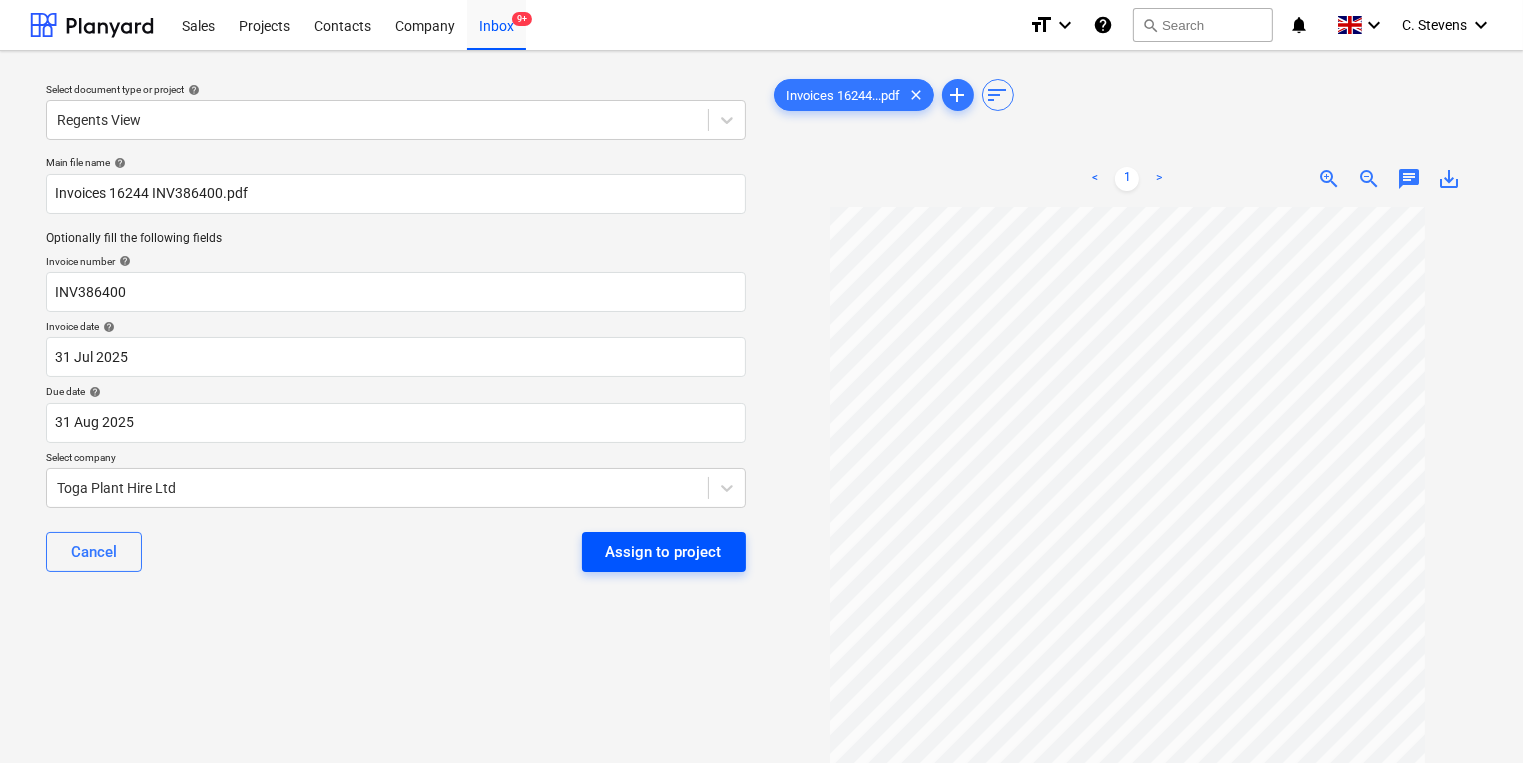 click on "Assign to project" at bounding box center [664, 552] 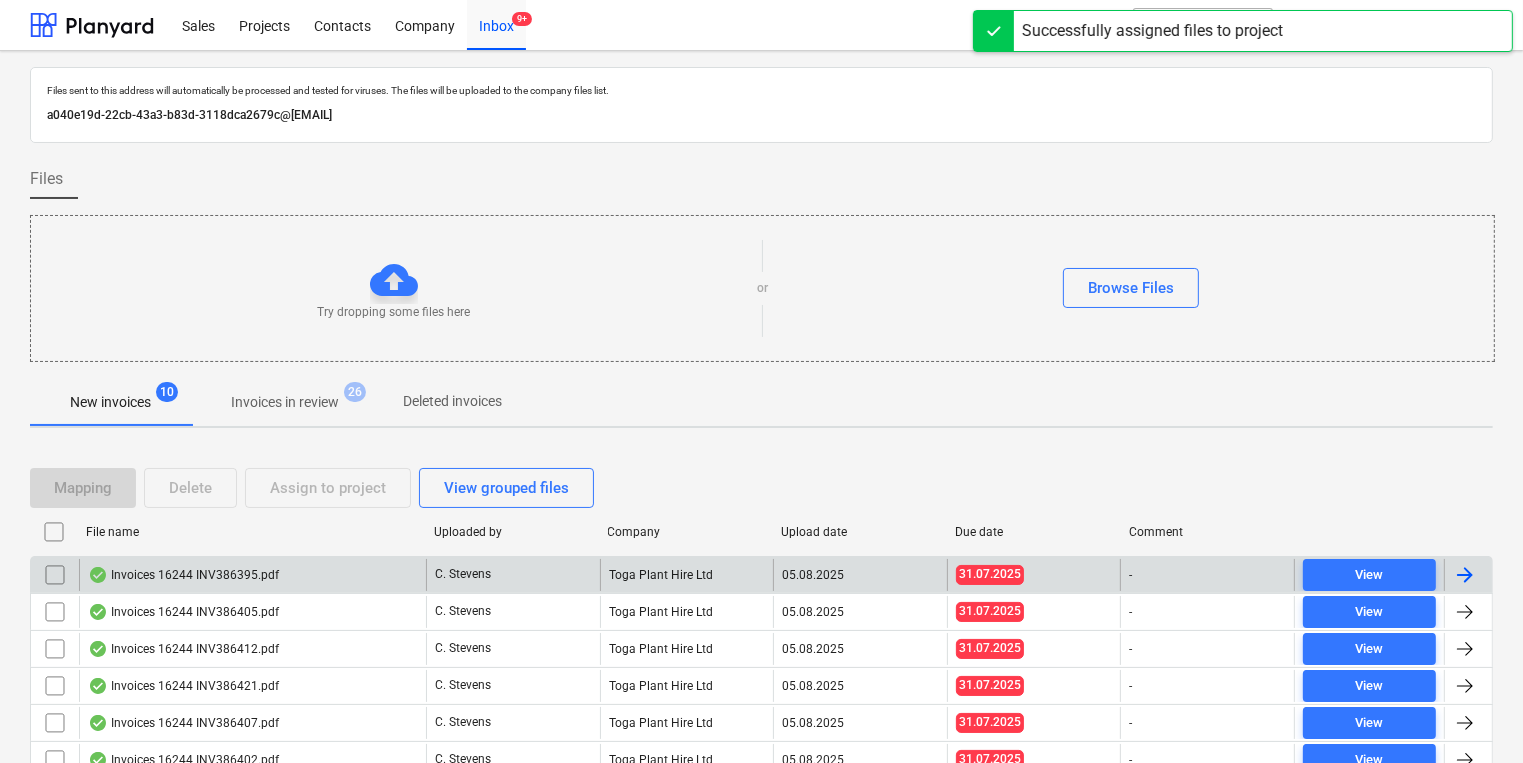 click on "Invoices 16244 INV386395.pdf" at bounding box center [252, 575] 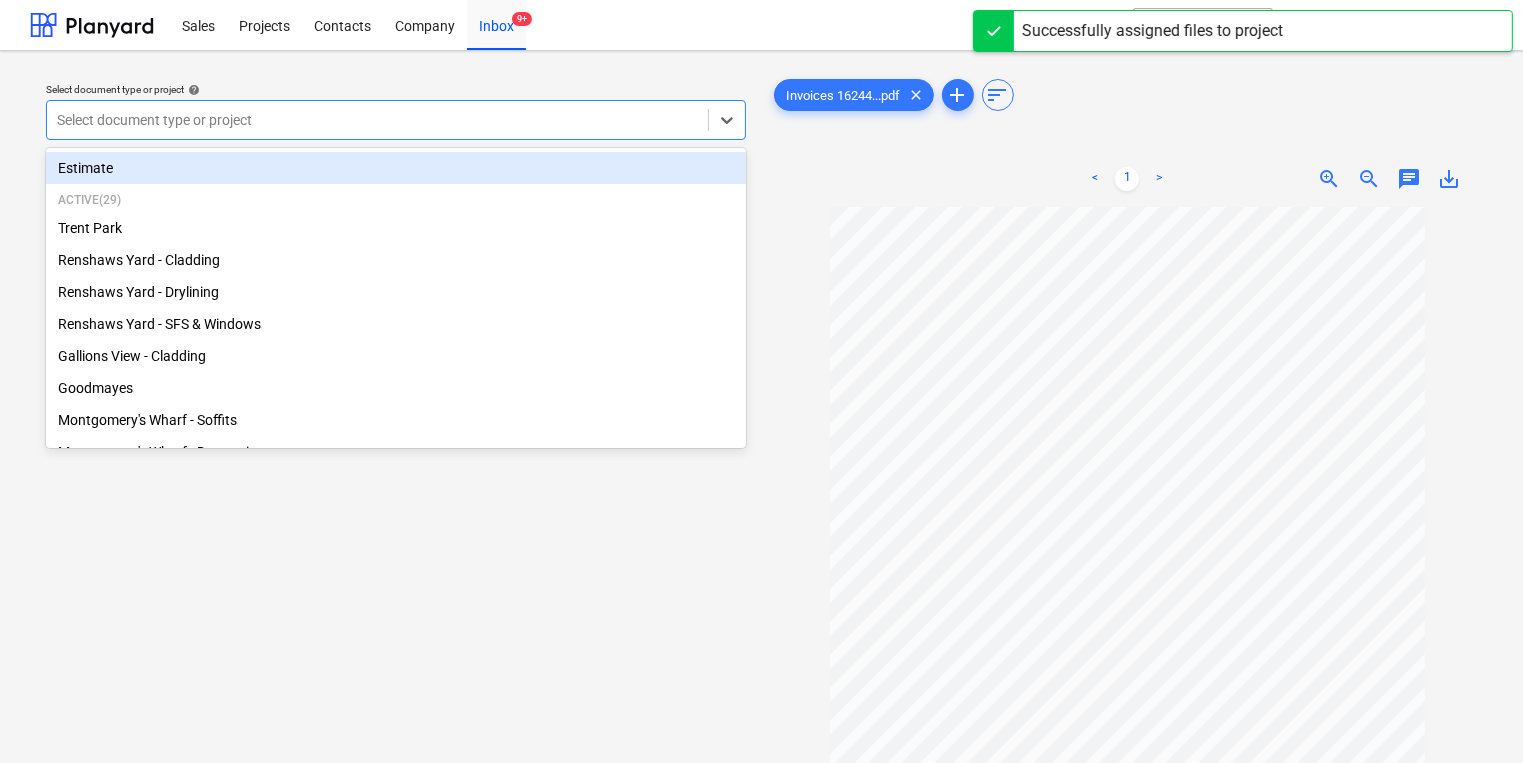click at bounding box center [377, 120] 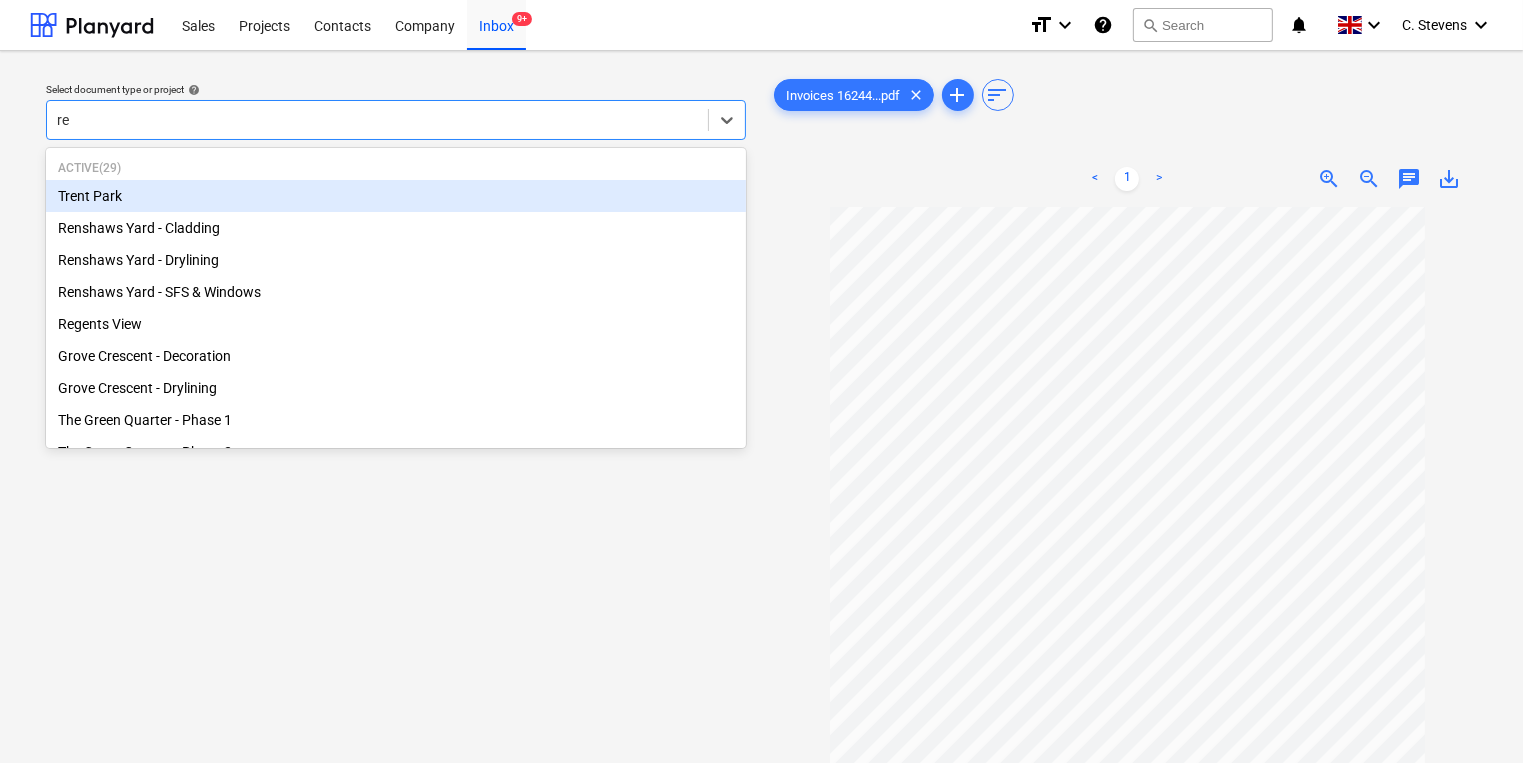 type on "reg" 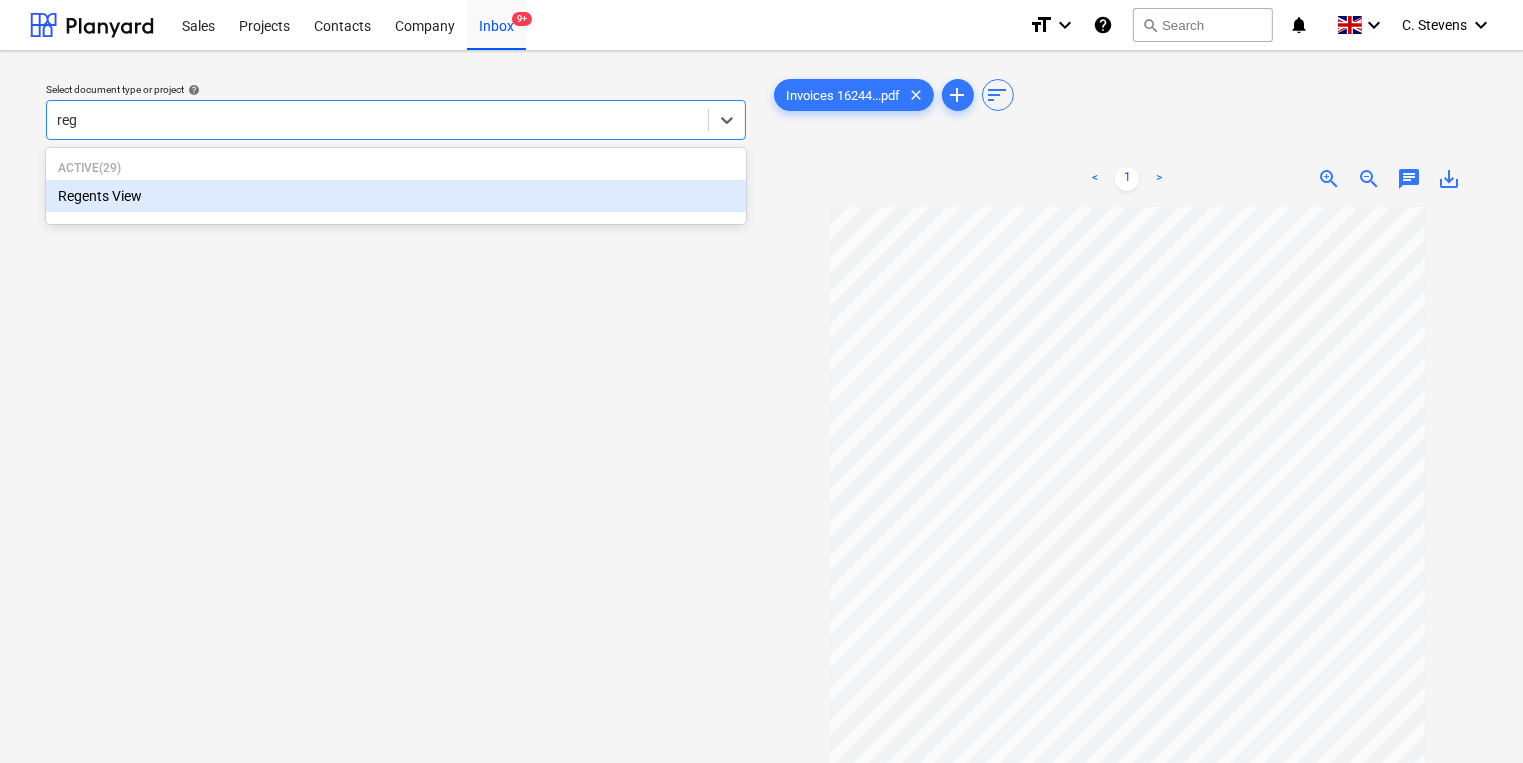 click on "Regents View" at bounding box center [396, 196] 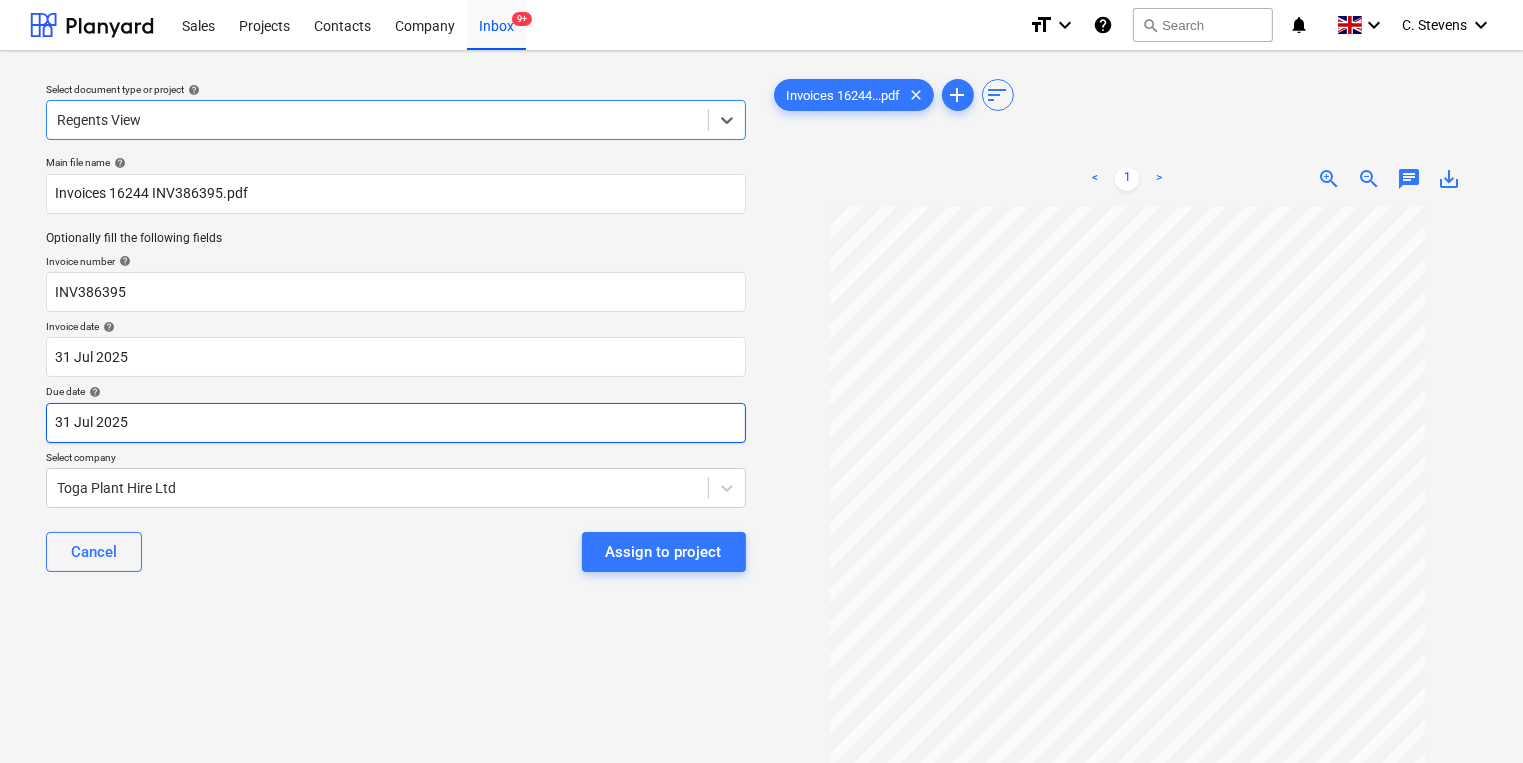 click on "Sales Projects Contacts Company Inbox 9+ format_size keyboard_arrow_down help search Search notifications 0 keyboard_arrow_down [FIRST] [LAST] keyboard_arrow_down Select document type or project help option Regents View, selected.   Select is focused ,type to refine list, press Down to open the menu,  Regents View Main file name help Invoices 16244 INV386395.pdf Optionally fill the following fields Invoice number help INV386395 Invoice date help 31 Jul [YEAR] 31.07.[YEAR] Press the down arrow key to interact with the calendar and
select a date. Press the question mark key to get the keyboard shortcuts for changing dates. Due date help 31 Jul [YEAR] 31.07.[YEAR] Press the down arrow key to interact with the calendar and
select a date. Press the question mark key to get the keyboard shortcuts for changing dates. Select company Toga Plant Hire Ltd   Cancel Assign to project Invoices 16244...pdf clear add sort < 1 > zoom_in zoom_out chat 0 save_alt Files uploaded successfully Files uploaded successfully" at bounding box center (761, 381) 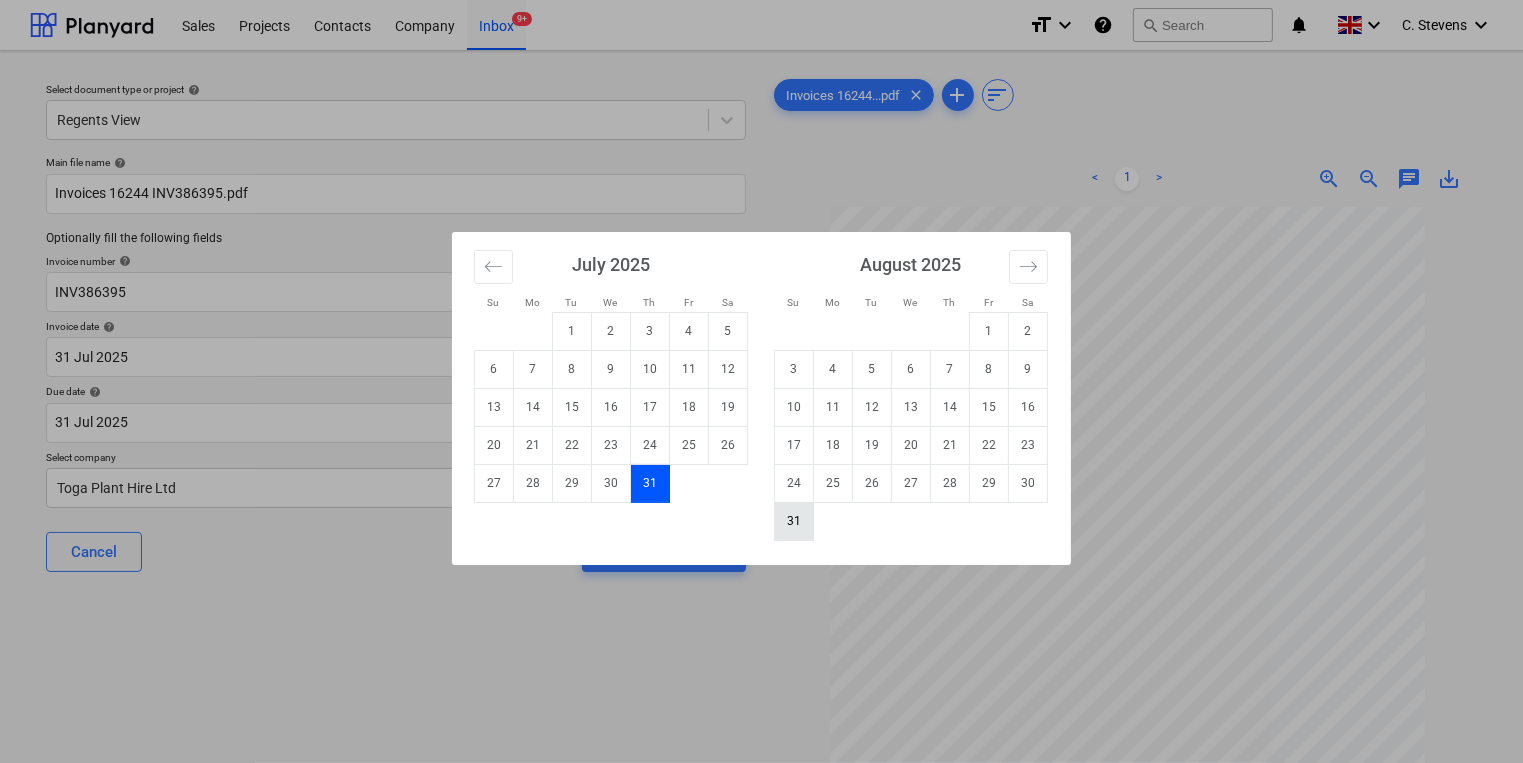 click on "31" at bounding box center (794, 521) 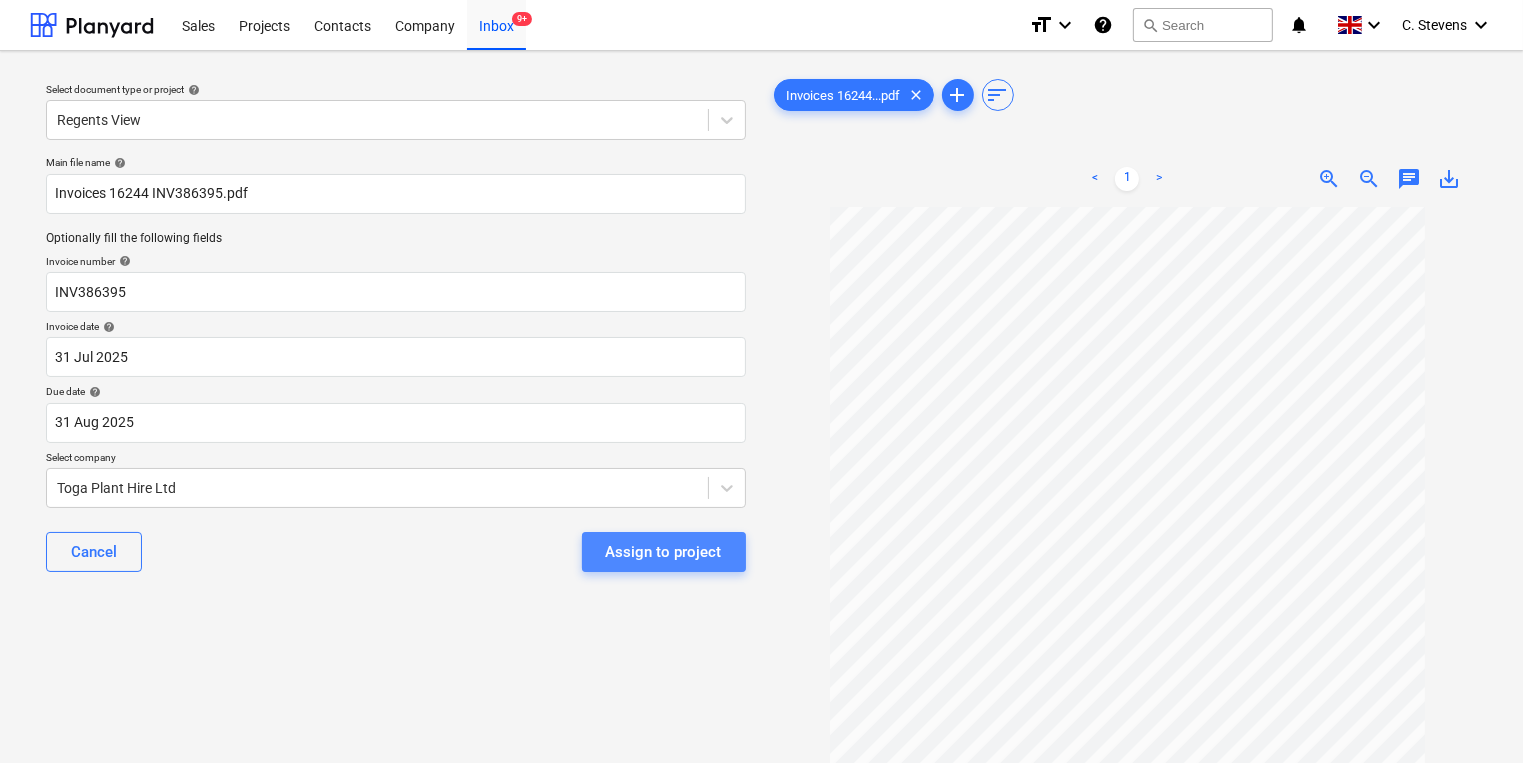 click on "Assign to project" at bounding box center (664, 552) 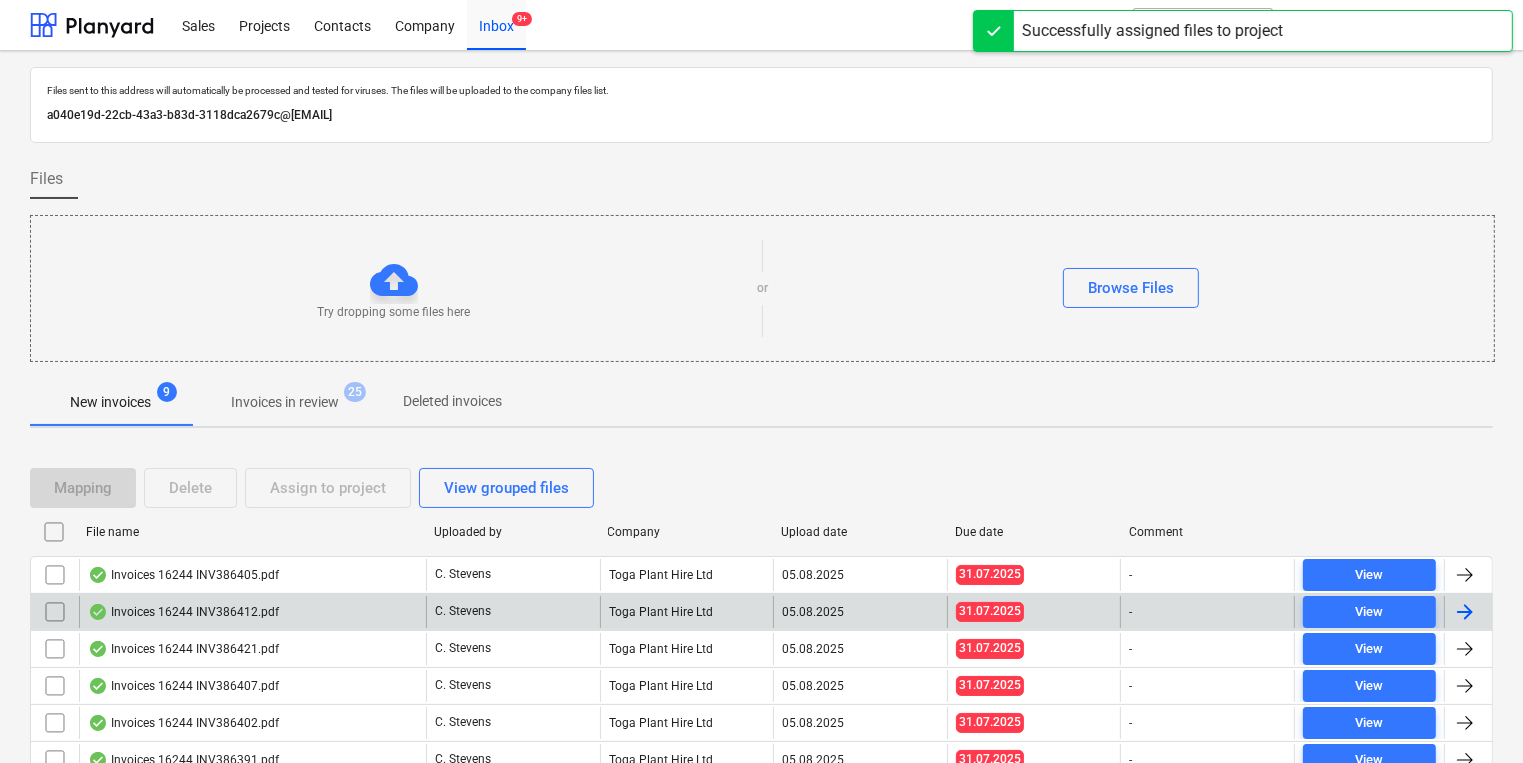 click on "Invoices 16244 INV386412.pdf" at bounding box center [252, 612] 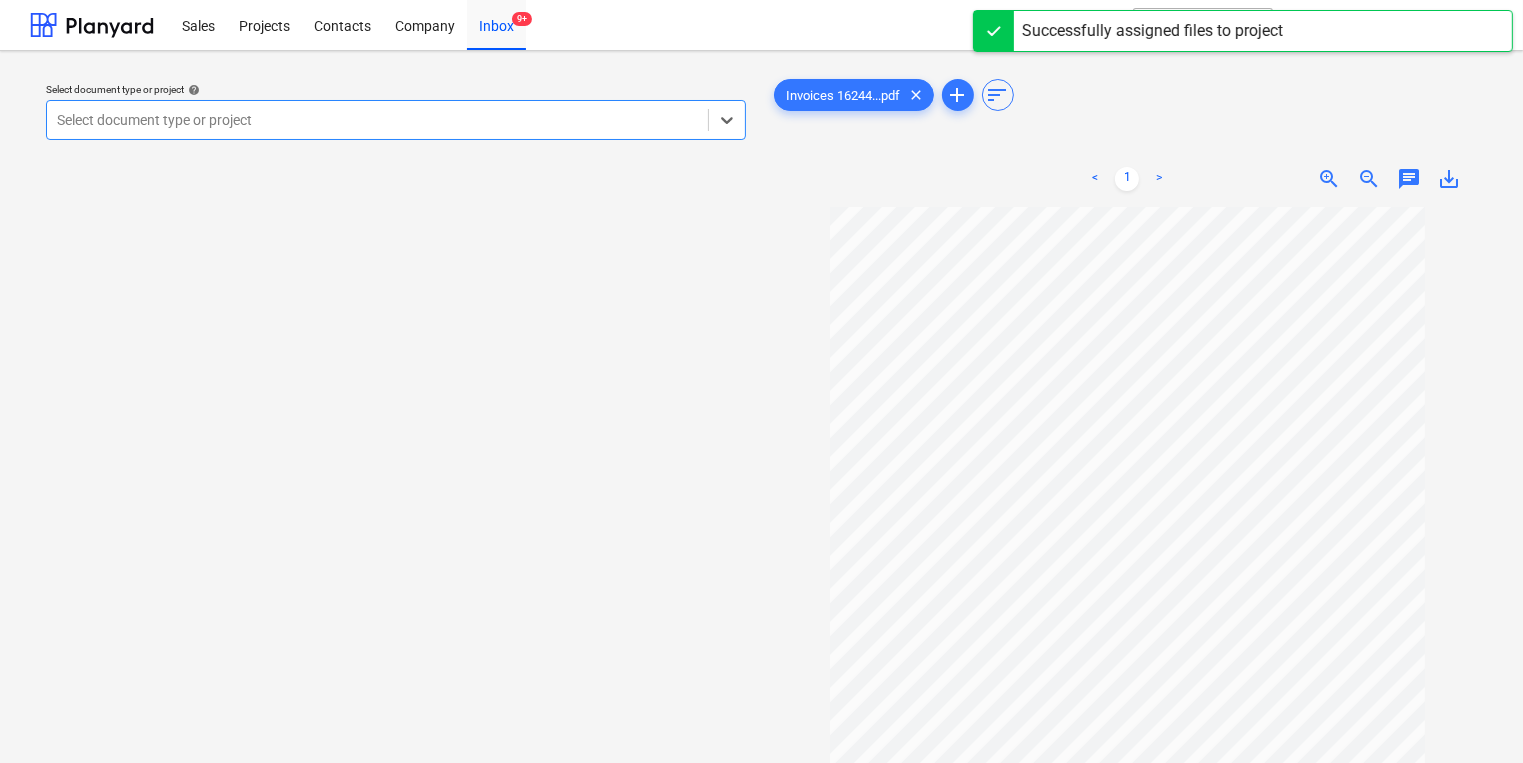 click at bounding box center [377, 120] 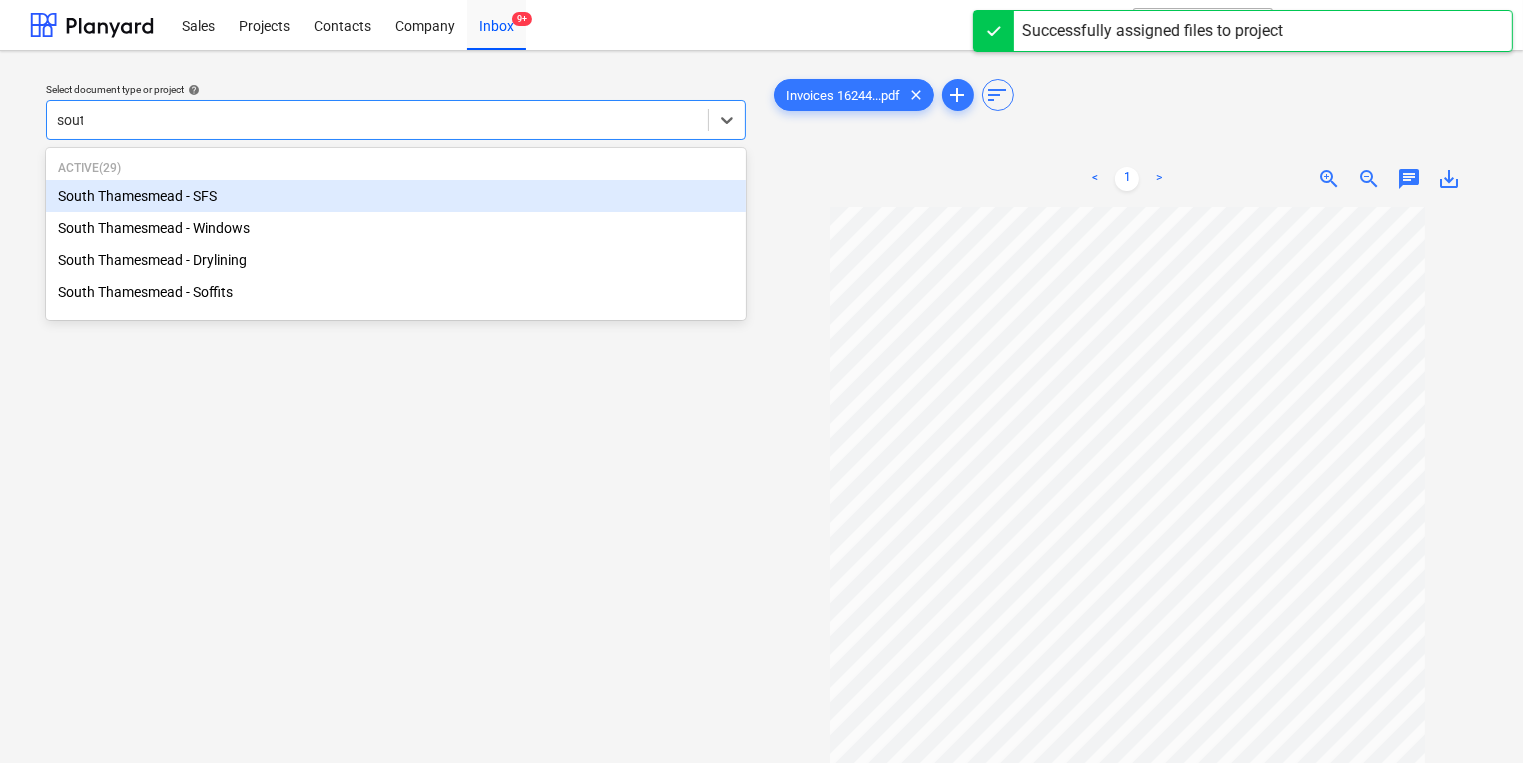 type on "south" 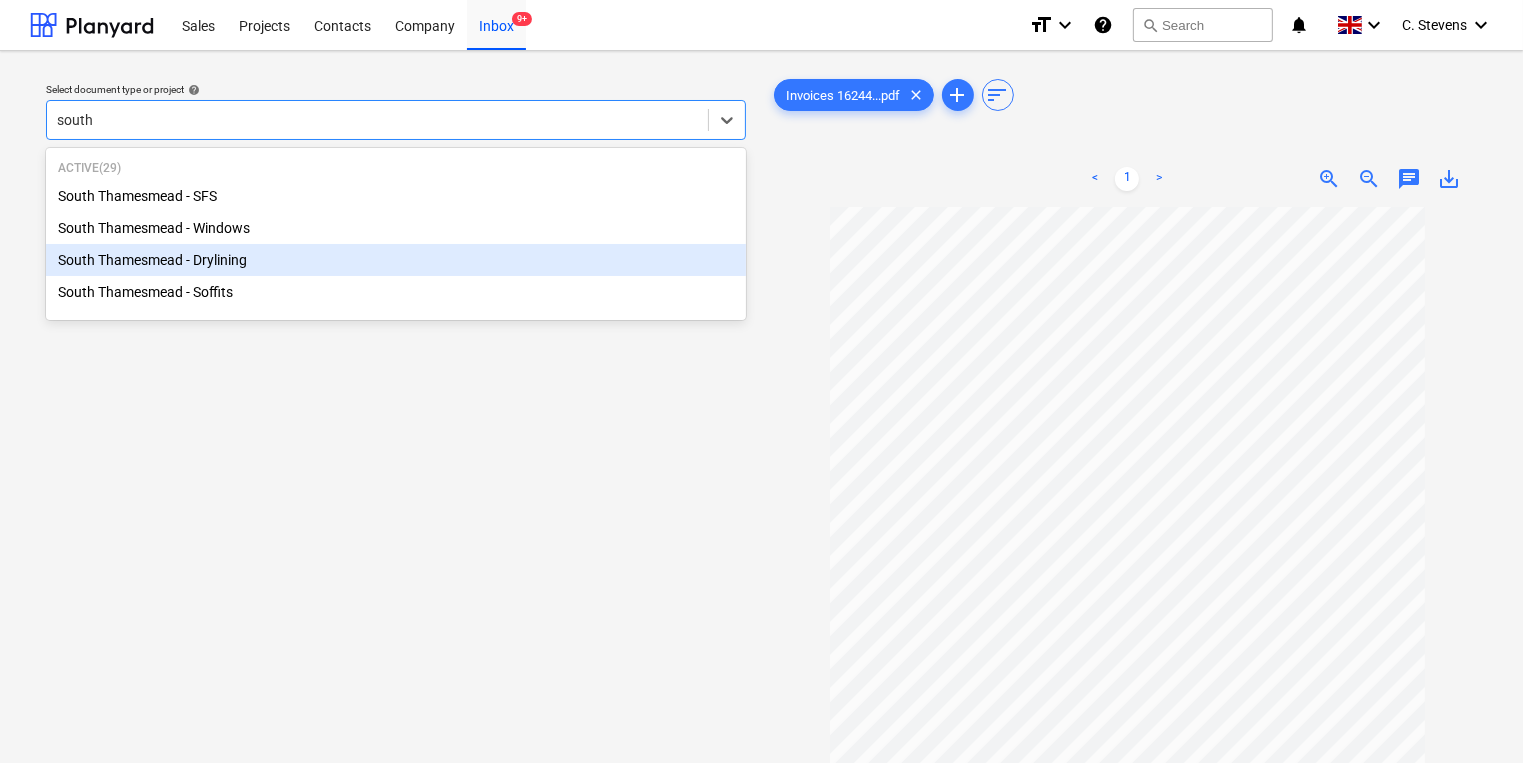 type 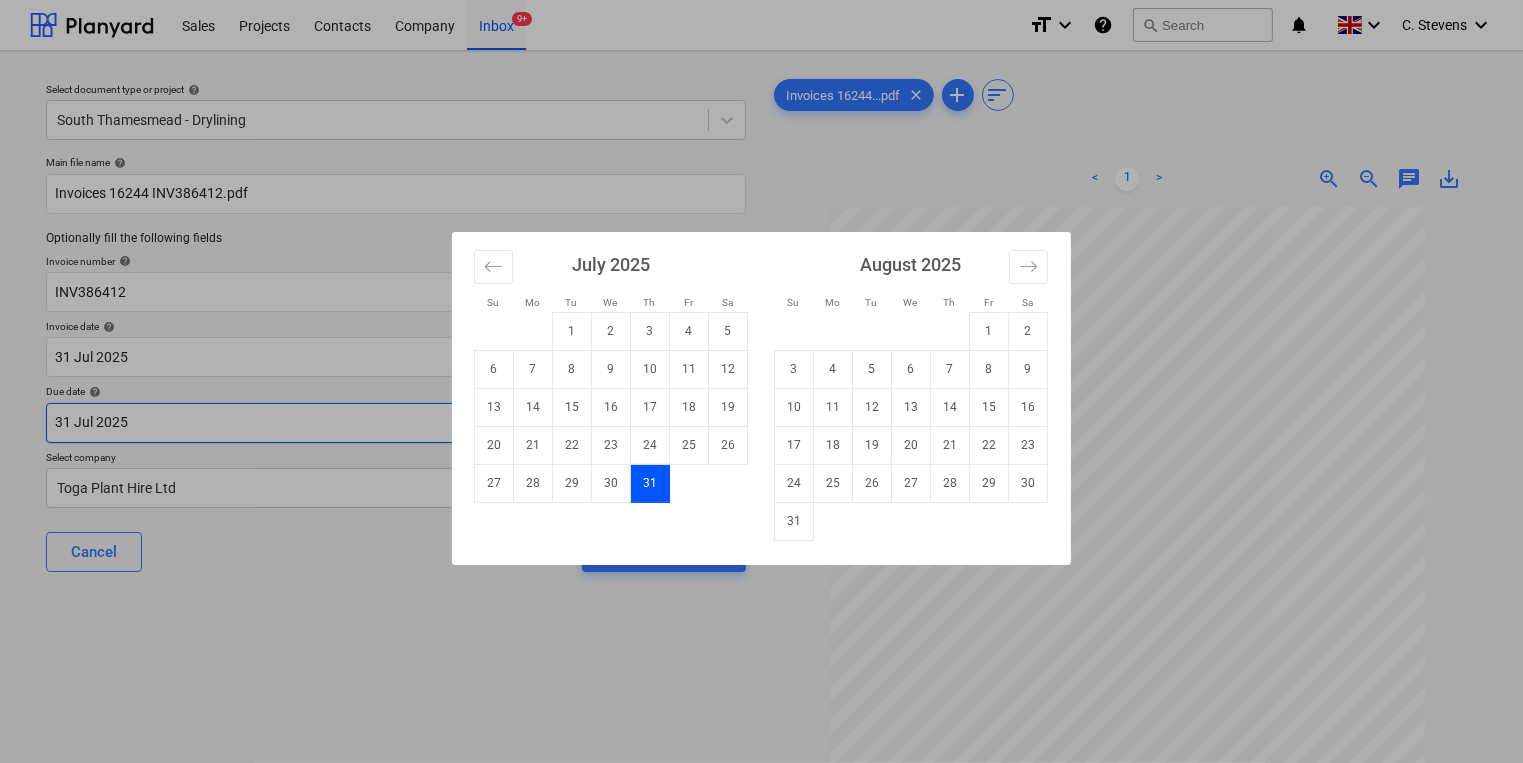 click on "Sales Projects Contacts Company Inbox 9+ format_size keyboard_arrow_down help search Search notifications 0 keyboard_arrow_down C. Stevens keyboard_arrow_down Select document type or project help South Thamesmead - Drylining Main file name help Invoices 16244 INV386412.pdf Optionally fill the following fields Invoice number help INV386412 Invoice date help 31 Jul 2025 31.07.2025 Press the down arrow key to interact with the calendar and
select a date. Press the question mark key to get the keyboard shortcuts for changing dates. Due date help 31 Jul 2025 31.07.2025 Press the down arrow key to interact with the calendar and
select a date. Press the question mark key to get the keyboard shortcuts for changing dates. Select company Toga Plant Hire Ltd   Cancel Assign to project Invoices 16244...pdf clear add sort < 1 > zoom_in zoom_out chat 0 save_alt Files uploaded successfully Files uploaded successfully
Su Mo Tu We Th Fr Sa Su Mo Tu We Th Fr Sa June 2025 1 2 3 4 5 6 7 8 9 10 11 12 13 14 1" at bounding box center [761, 381] 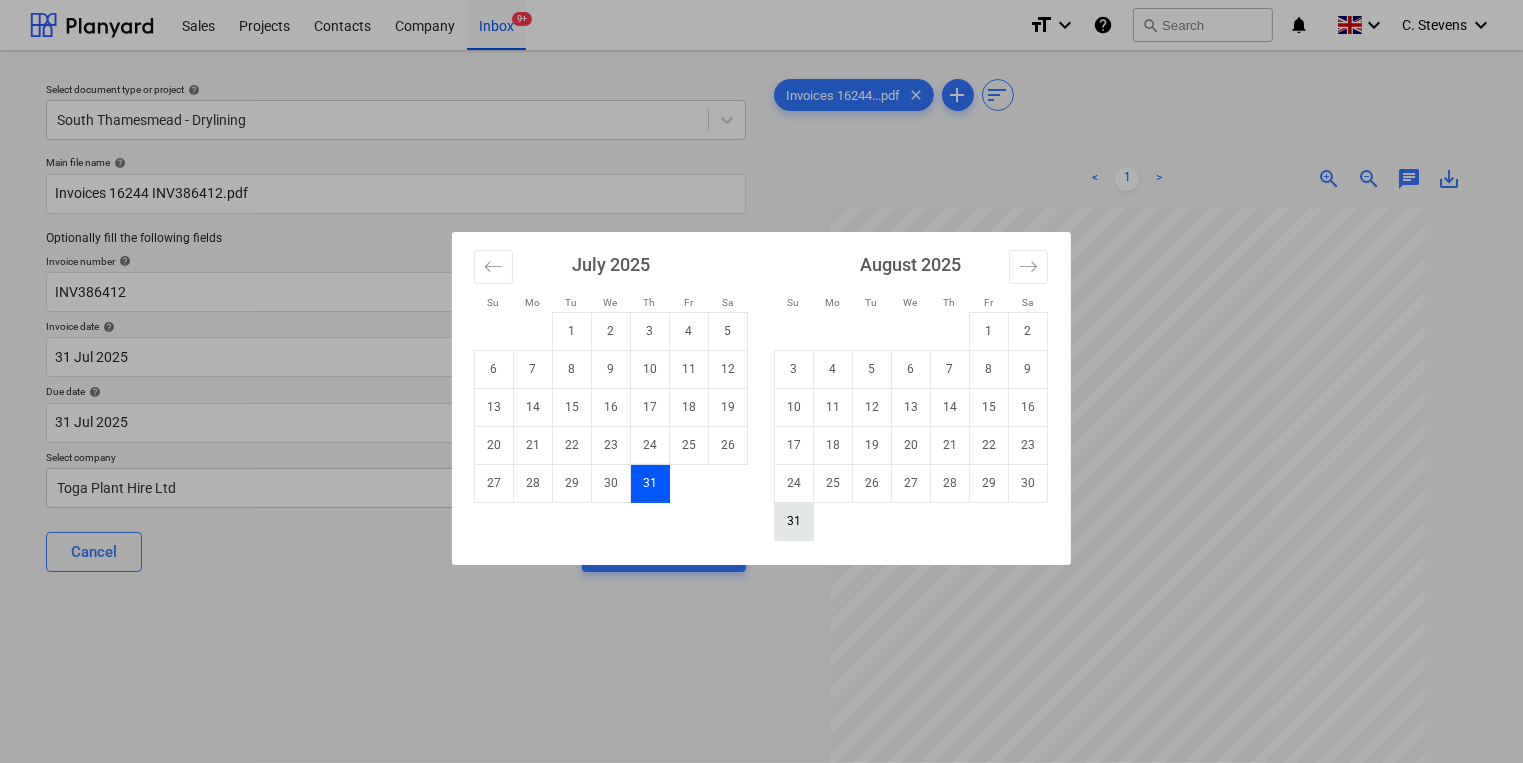 click on "31" at bounding box center (794, 521) 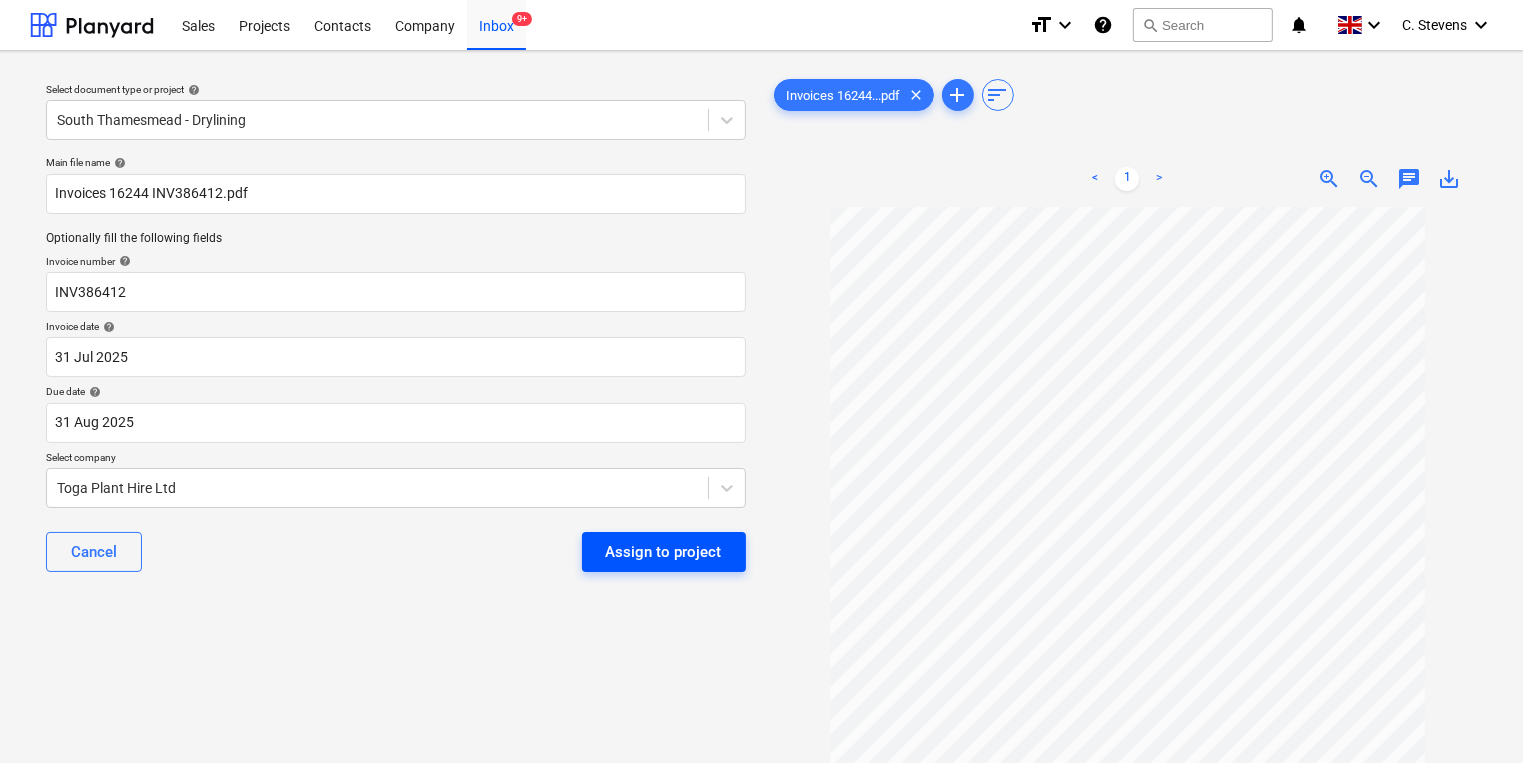 click on "Assign to project" at bounding box center [664, 552] 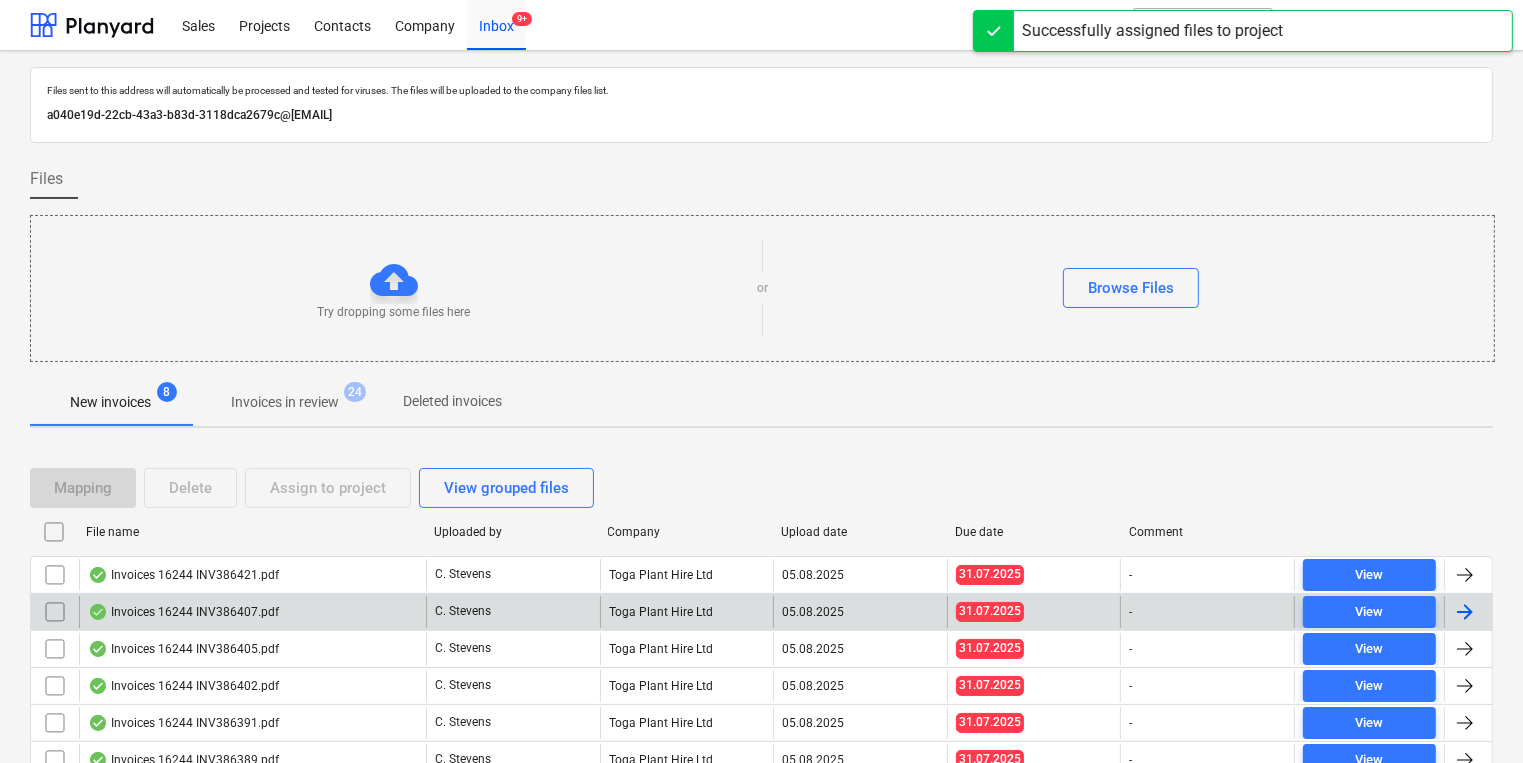 click on "Invoices 16244 INV386407.pdf" at bounding box center [252, 612] 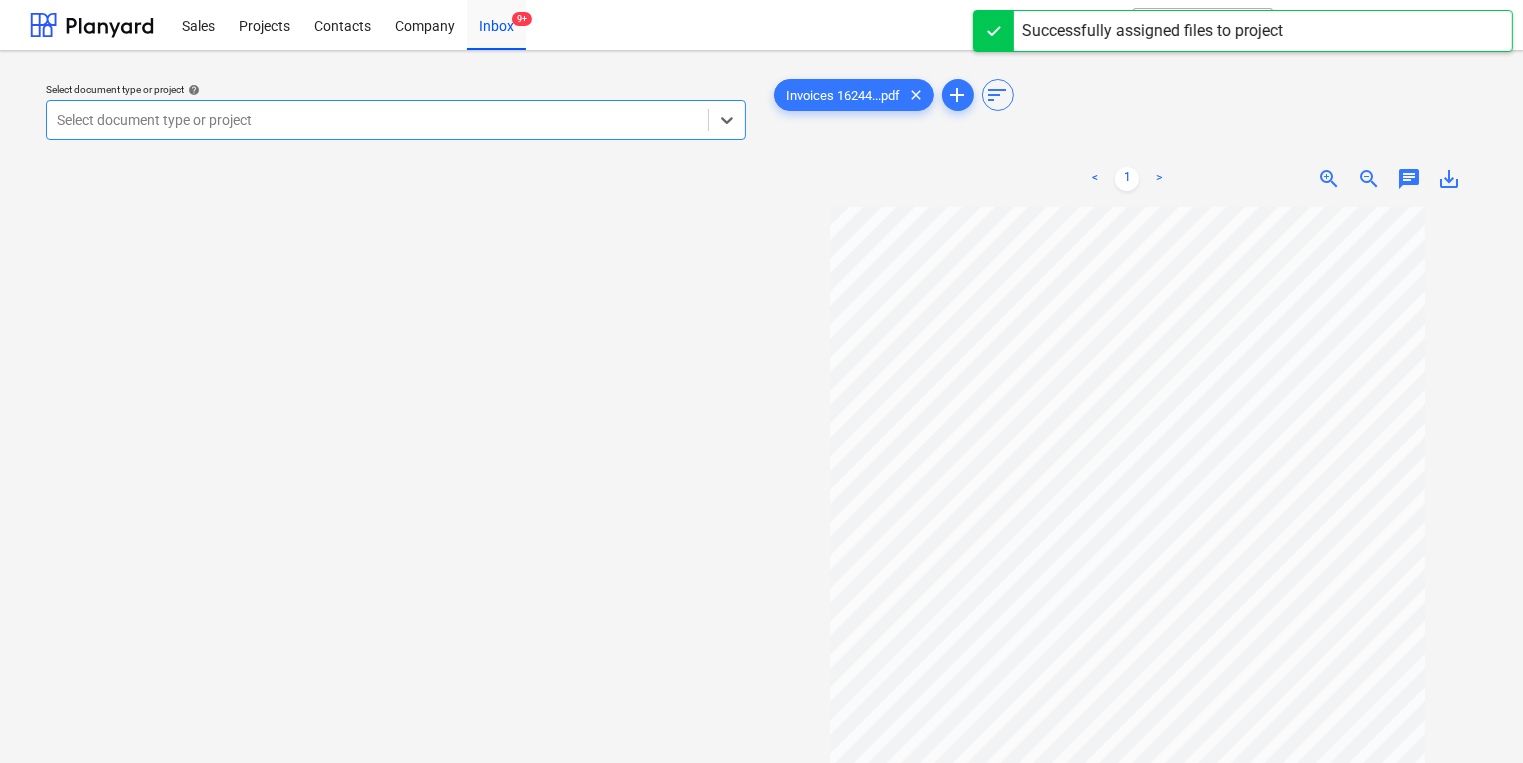 click at bounding box center (377, 120) 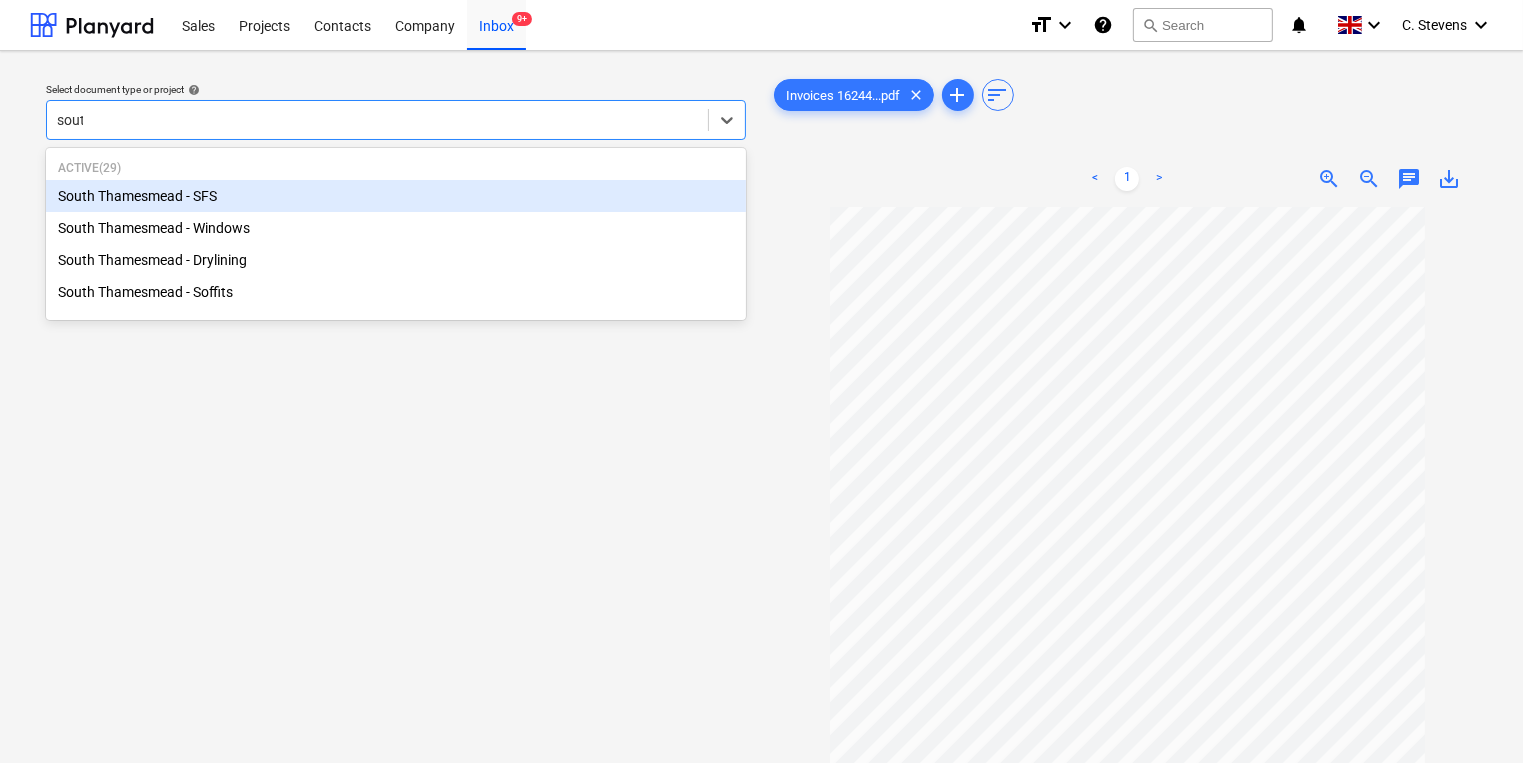 type on "south" 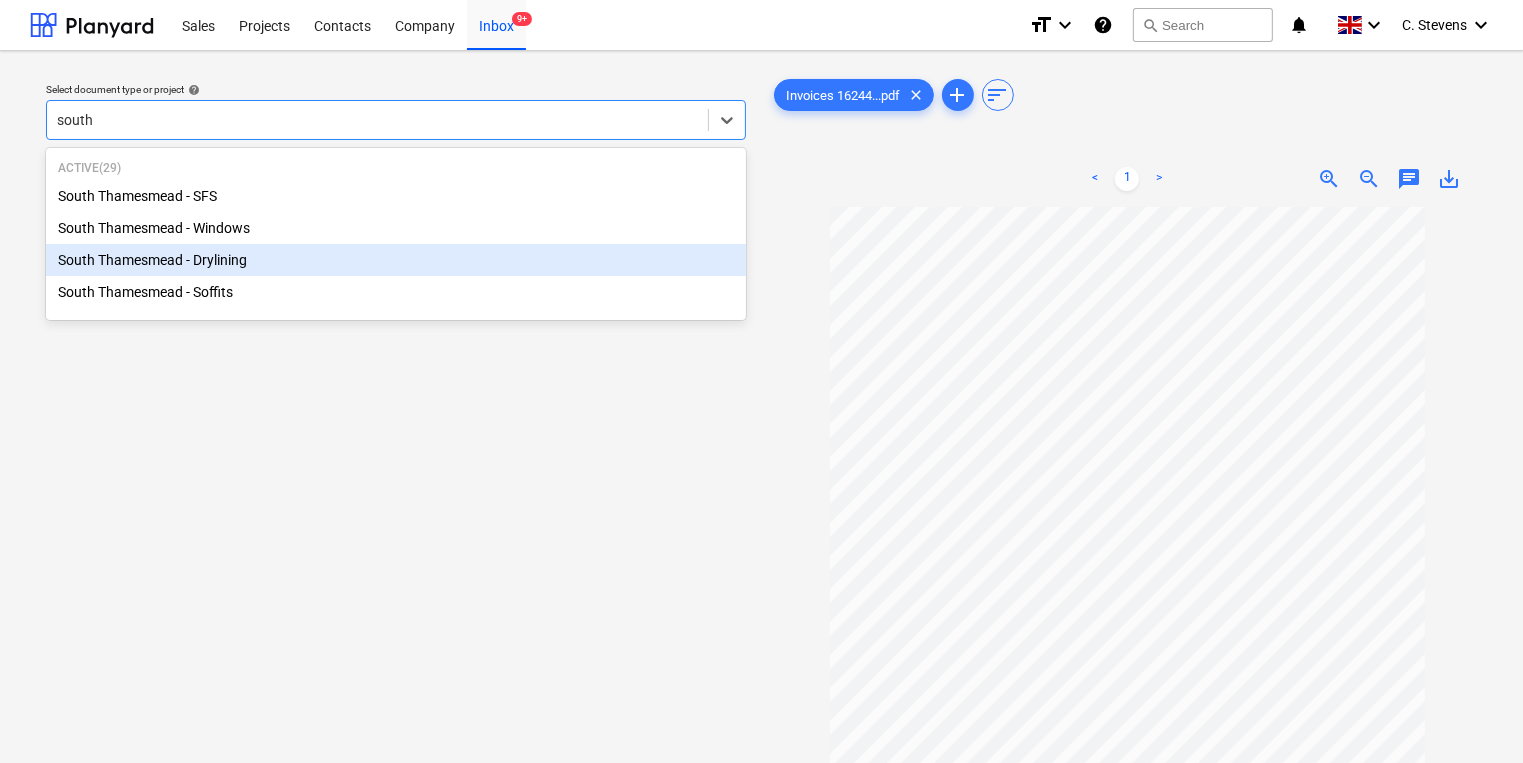 type 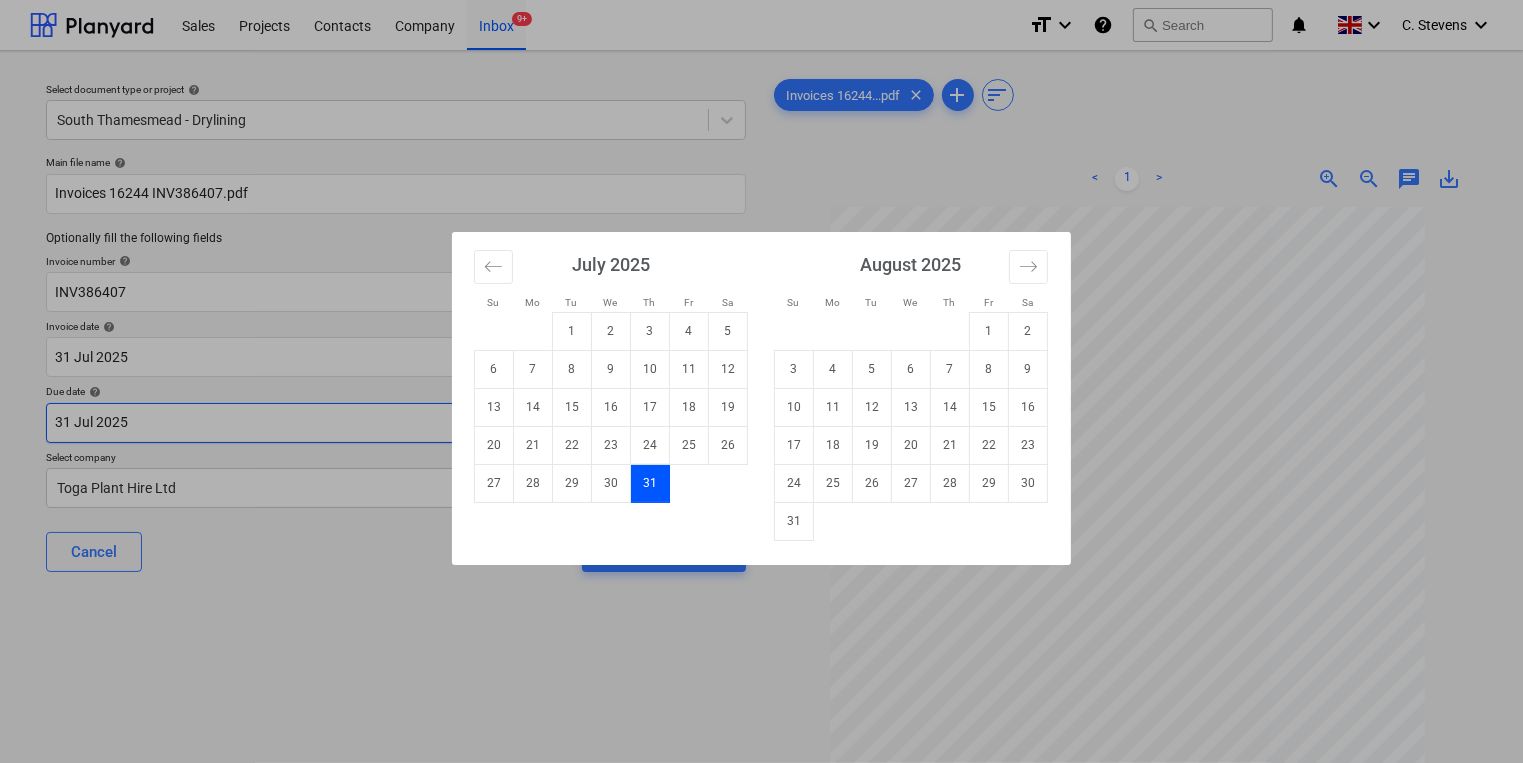click on "Sales Projects Contacts Company Inbox 9+ format_size keyboard_arrow_down help search Search notifications 0 keyboard_arrow_down C. Stevens keyboard_arrow_down Select document type or project help South Thamesmead - Drylining Main file name help Invoices 16244 INV386407.pdf Optionally fill the following fields Invoice number help INV386407 Invoice date help 31 Jul 2025 31.07.2025 Press the down arrow key to interact with the calendar and
select a date. Press the question mark key to get the keyboard shortcuts for changing dates. Due date help 31 Jul 2025 31.07.2025 Press the down arrow key to interact with the calendar and
select a date. Press the question mark key to get the keyboard shortcuts for changing dates. Select company Toga Plant Hire Ltd   Cancel Assign to project Invoices 16244...pdf clear add sort < 1 > zoom_in zoom_out chat 0 save_alt Files uploaded successfully Files uploaded successfully
Su Mo Tu We Th Fr Sa Su Mo Tu We Th Fr Sa June 2025 1 2 3 4 5 6 7 8 9 10 11 12 13 14 1" at bounding box center (761, 381) 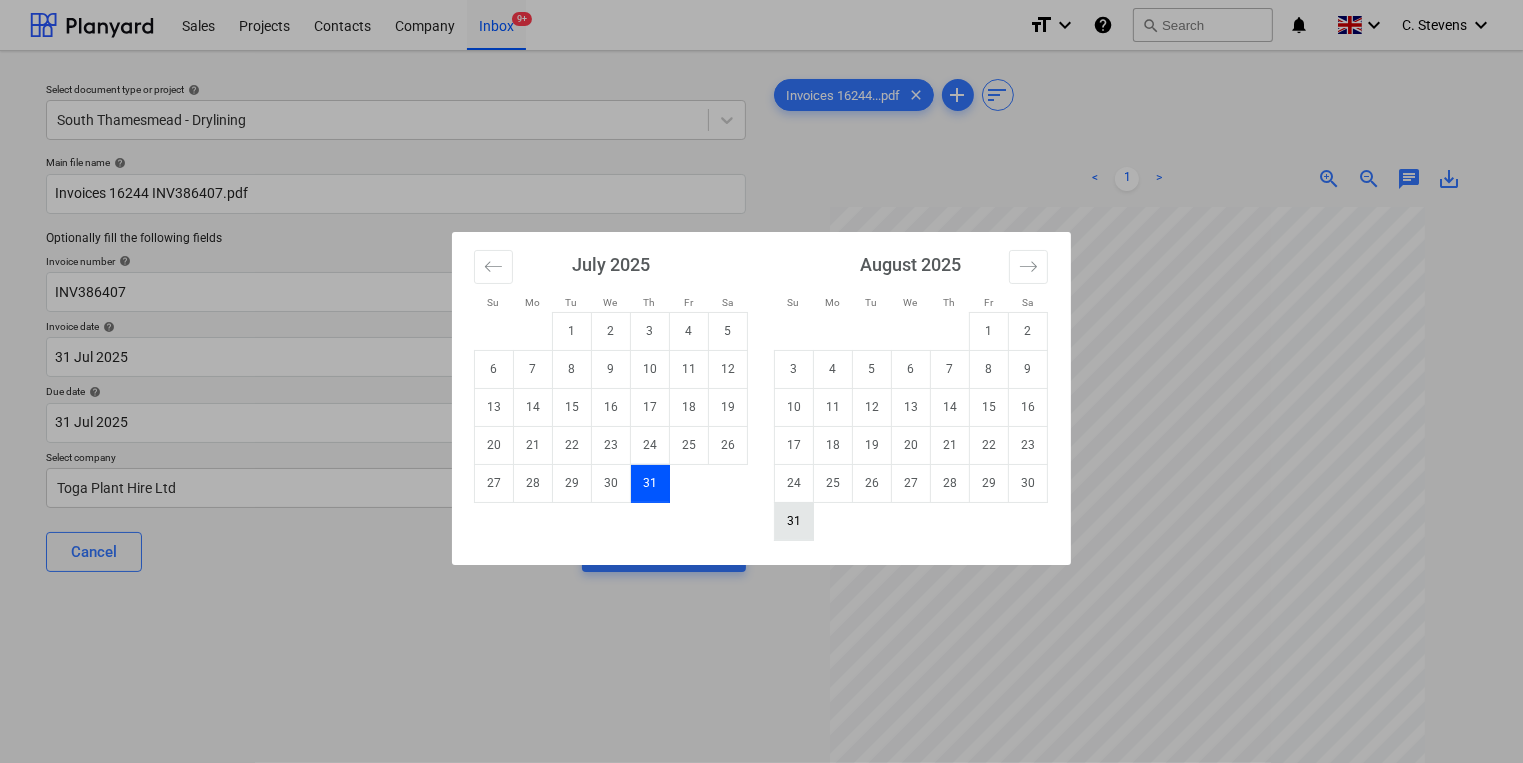 click on "31" at bounding box center [794, 521] 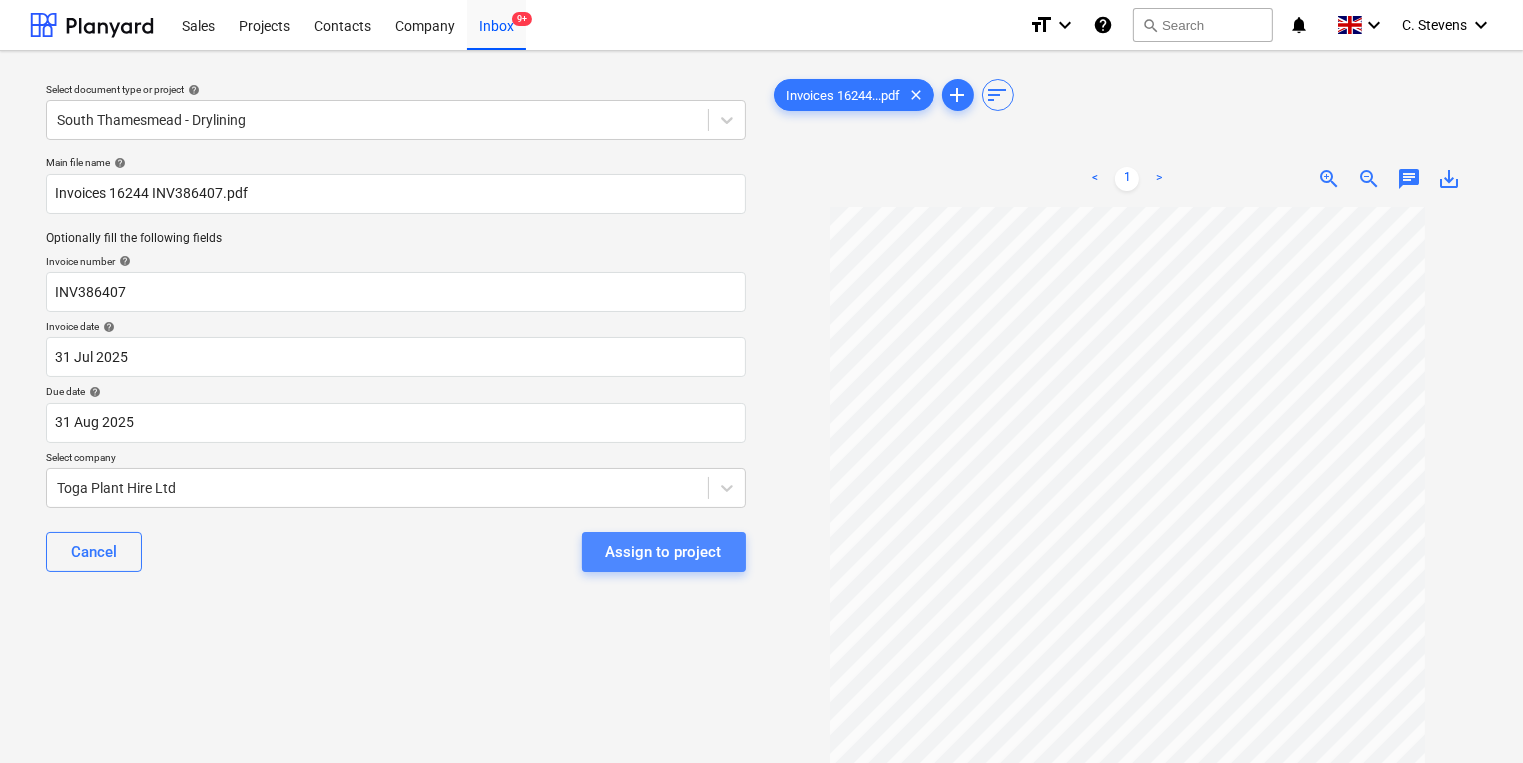 click on "Assign to project" at bounding box center [664, 552] 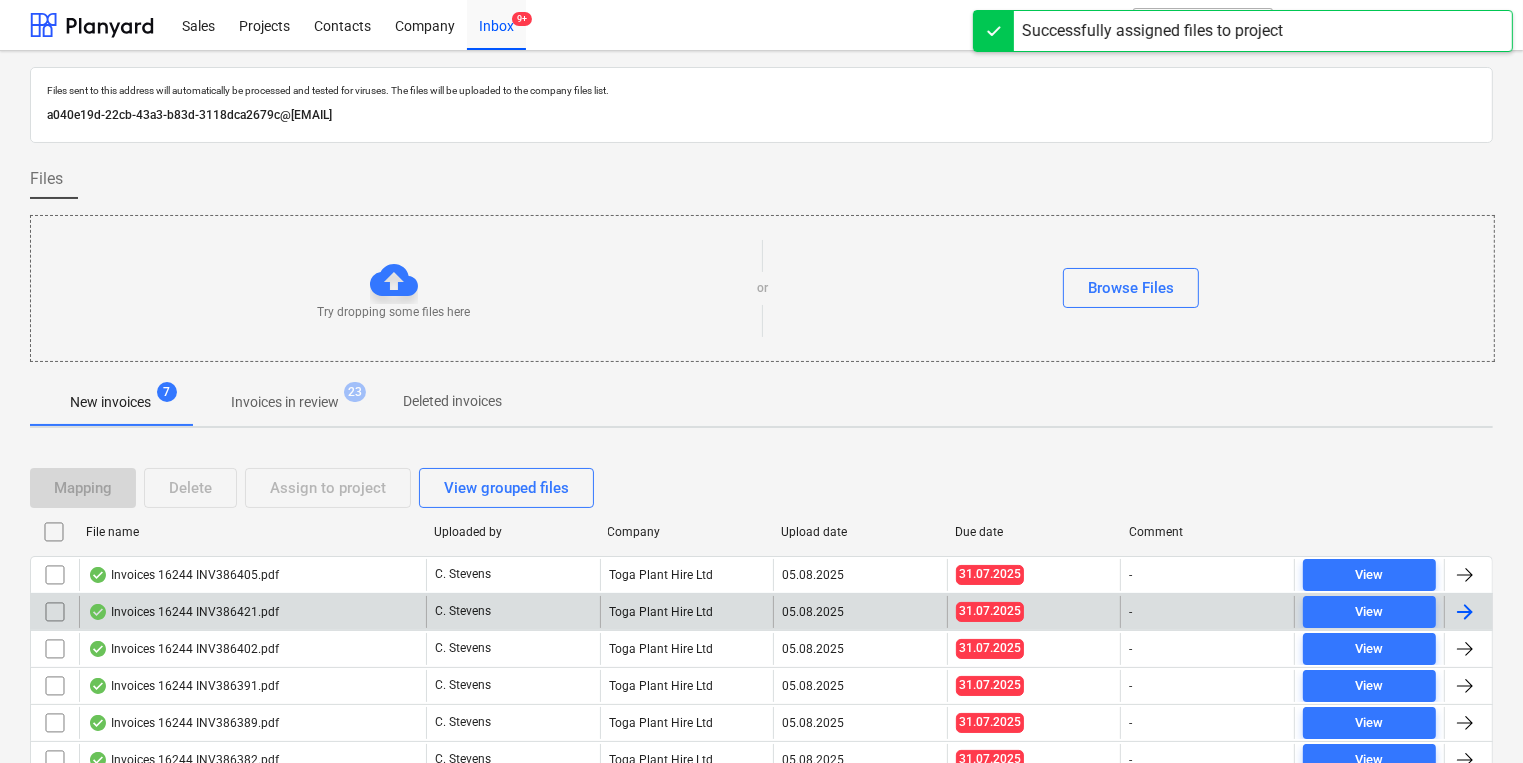 click on "Invoices 16244 INV386421.pdf" at bounding box center [183, 612] 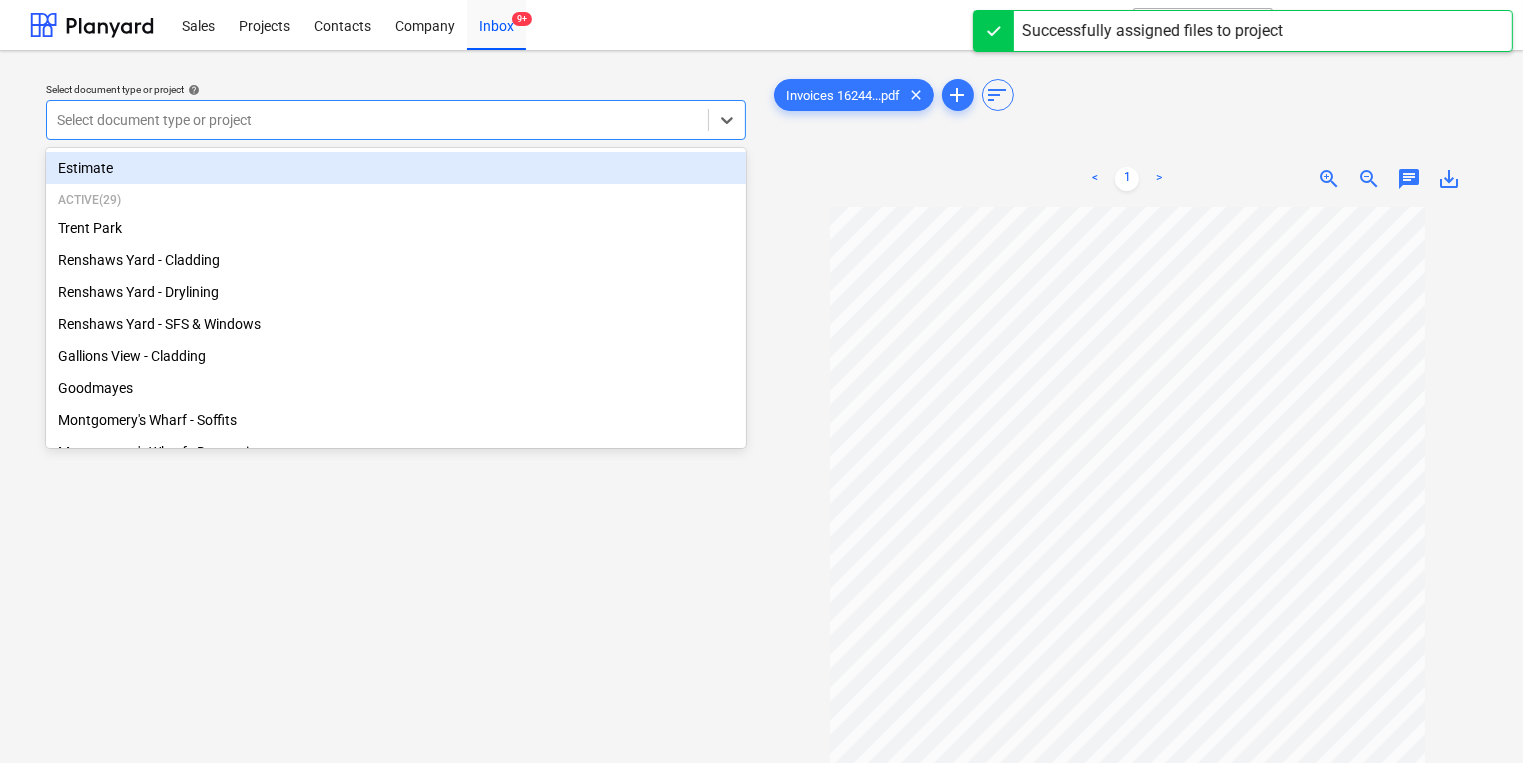 click at bounding box center [377, 120] 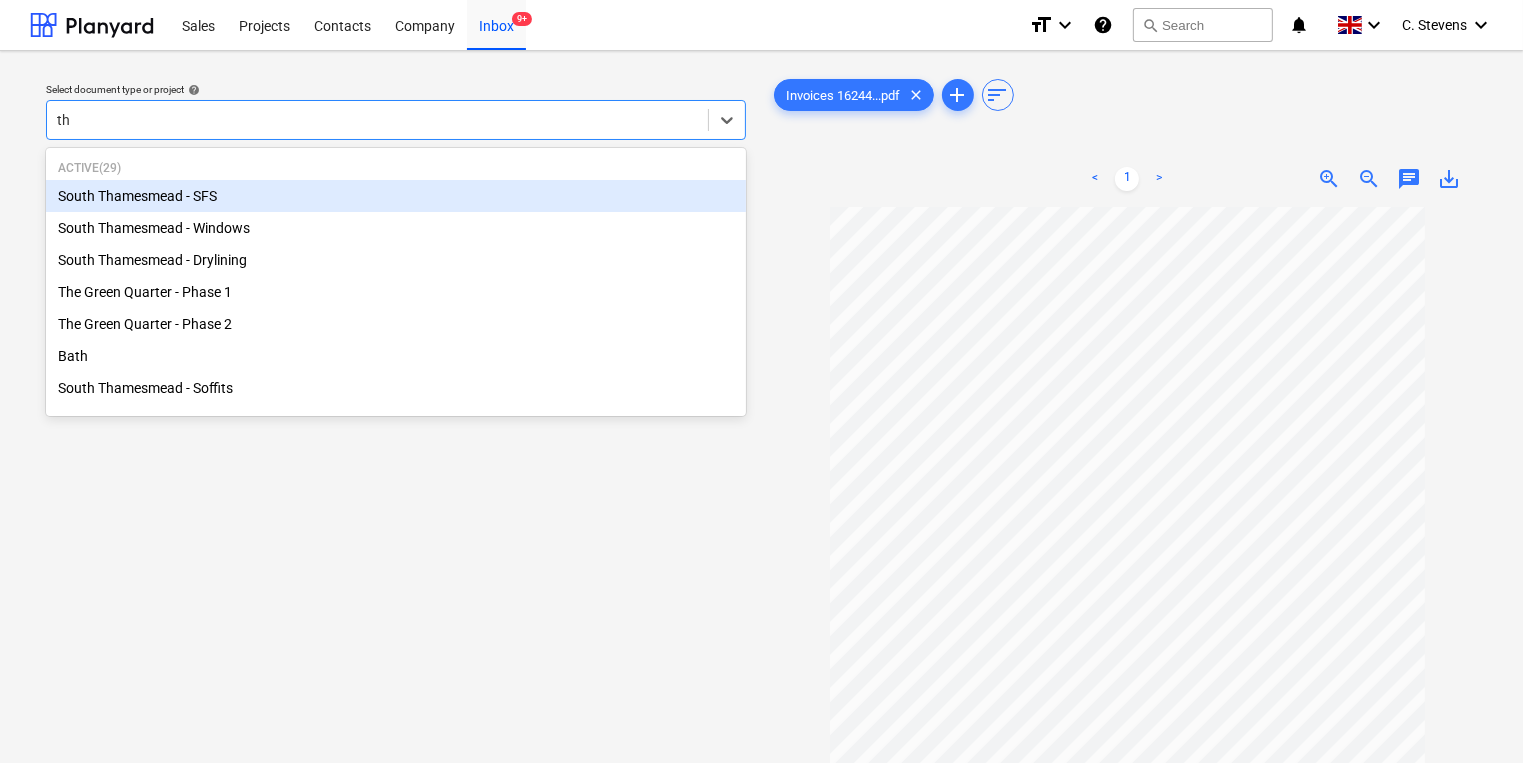 type on "the" 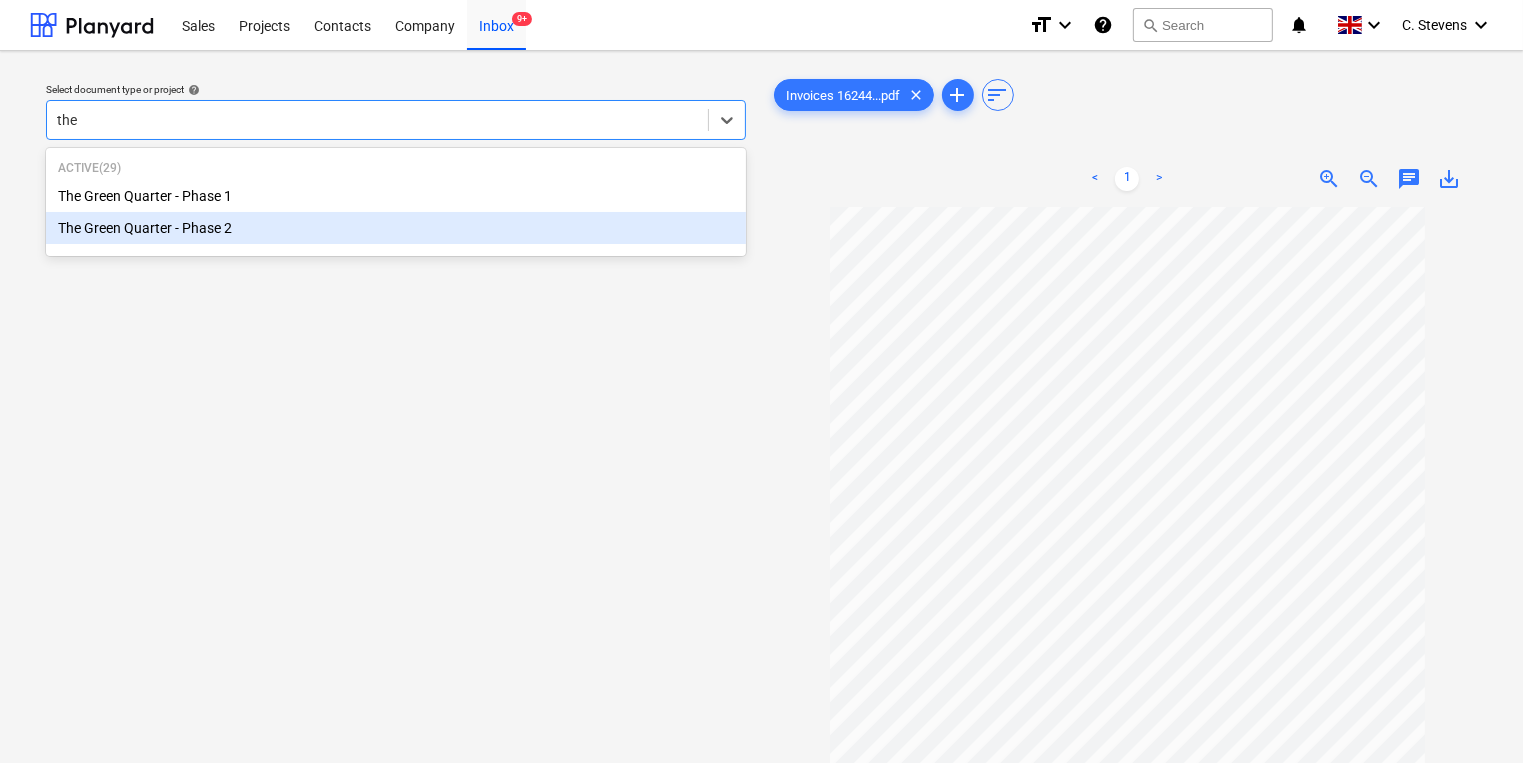 type 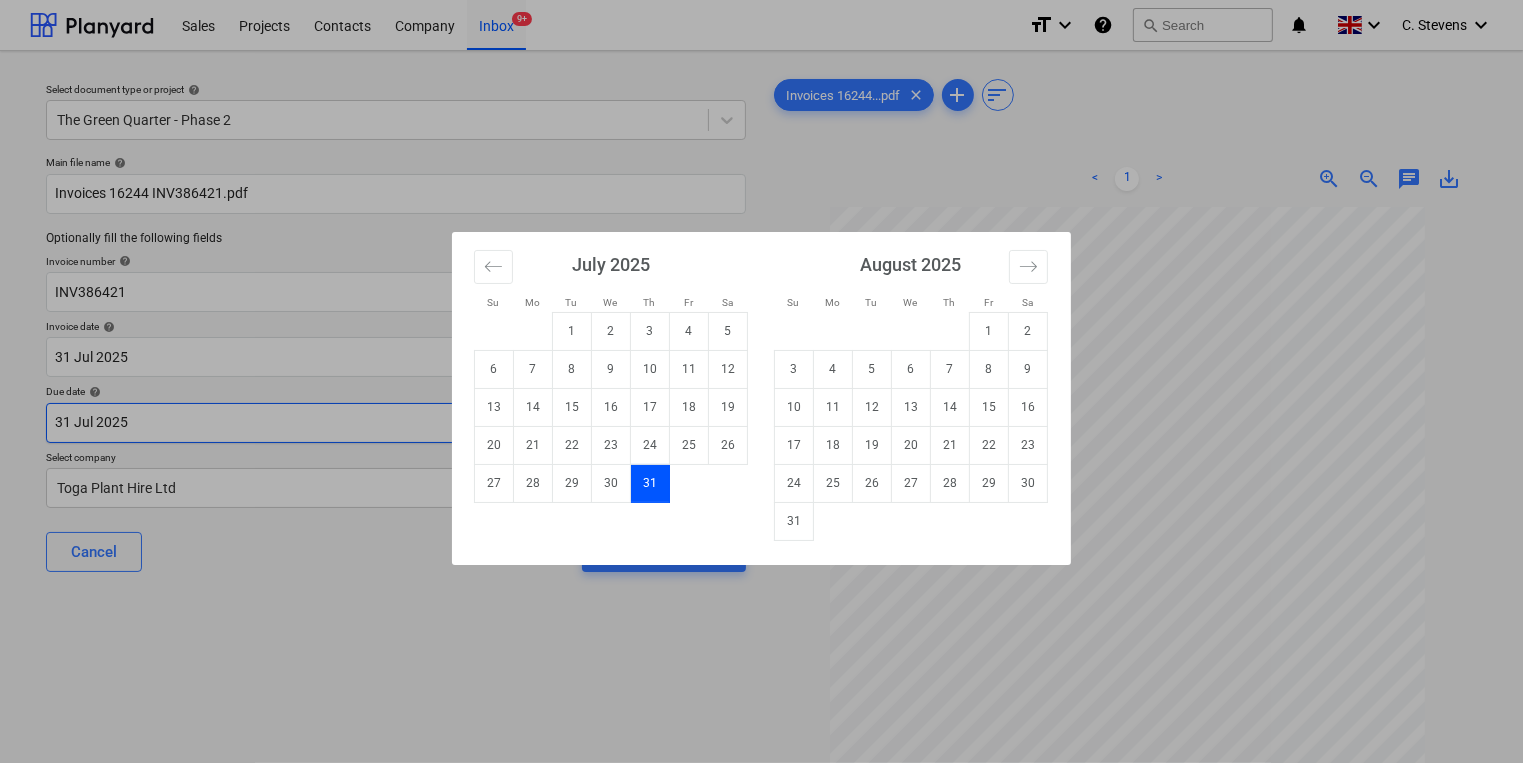 click on "Sales Projects Contacts Company Inbox 9+ format_size keyboard_arrow_down help search Search notifications 0 keyboard_arrow_down [FIRST] [LAST] keyboard_arrow_down Select document type or project help The Green Quarter - Phase 2 Main file name help Invoices 16244 INV386421.pdf Optionally fill the following fields Invoice number help INV386421 Invoice date help 31 [MONTH] 2025 31.07.2025 Press the down arrow key to interact with the calendar and
select a date. Press the question mark key to get the keyboard shortcuts for changing dates. Due date help 31 [MONTH] 2025 31.07.2025 Press the down arrow key to interact with the calendar and
select a date. Press the question mark key to get the keyboard shortcuts for changing dates. Select company Toga Plant Hire Ltd   Cancel Assign to project Invoices 16244...pdf clear add sort < 1 > zoom_in zoom_out chat 0 save_alt Files uploaded successfully Files uploaded successfully
Su Mo Tu We Th Fr Sa Su Mo Tu We Th Fr Sa June 2025 1 2 3 4 5 6 7 8 9 10 11 12 13 14 15" at bounding box center (761, 381) 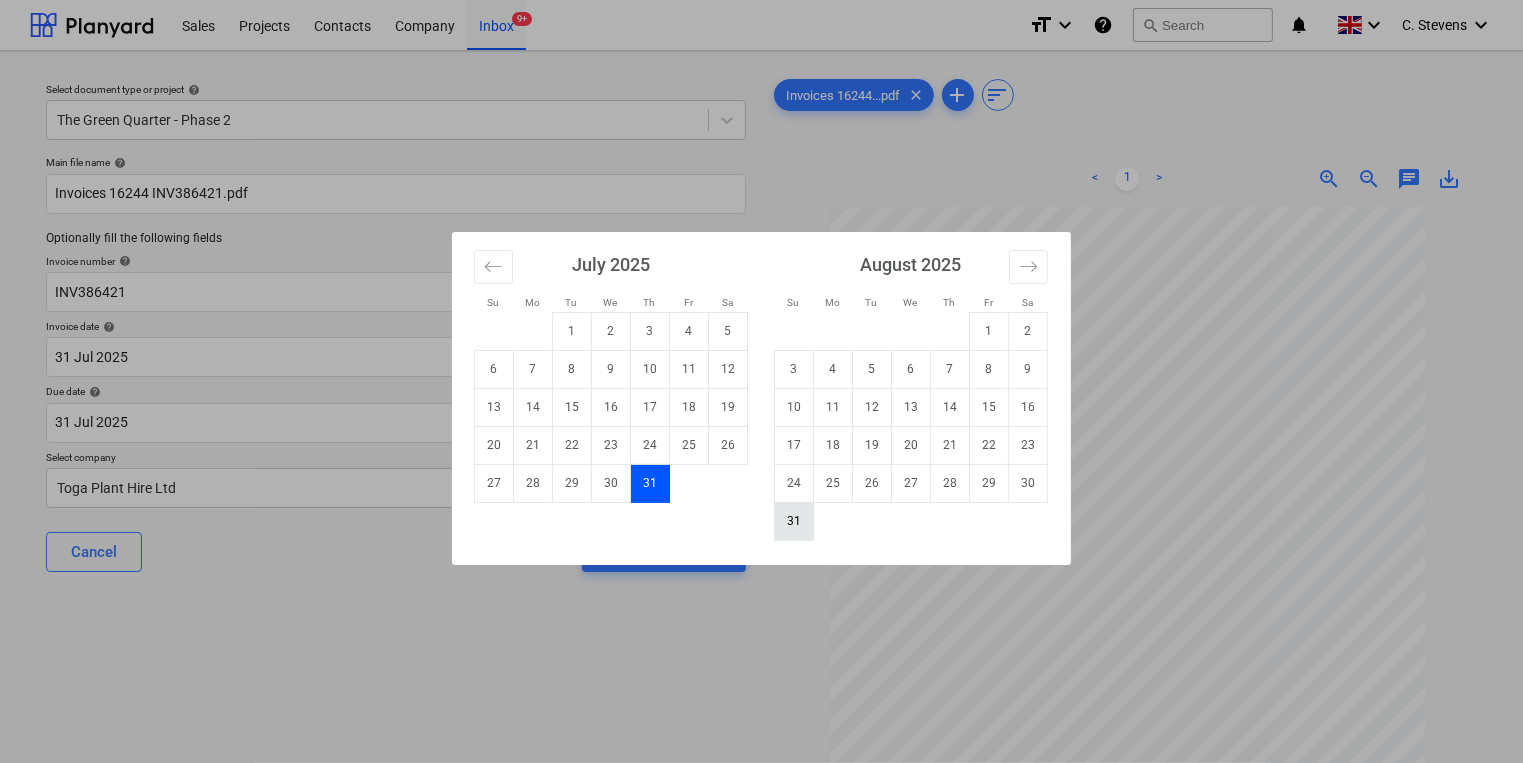 click on "31" at bounding box center (794, 521) 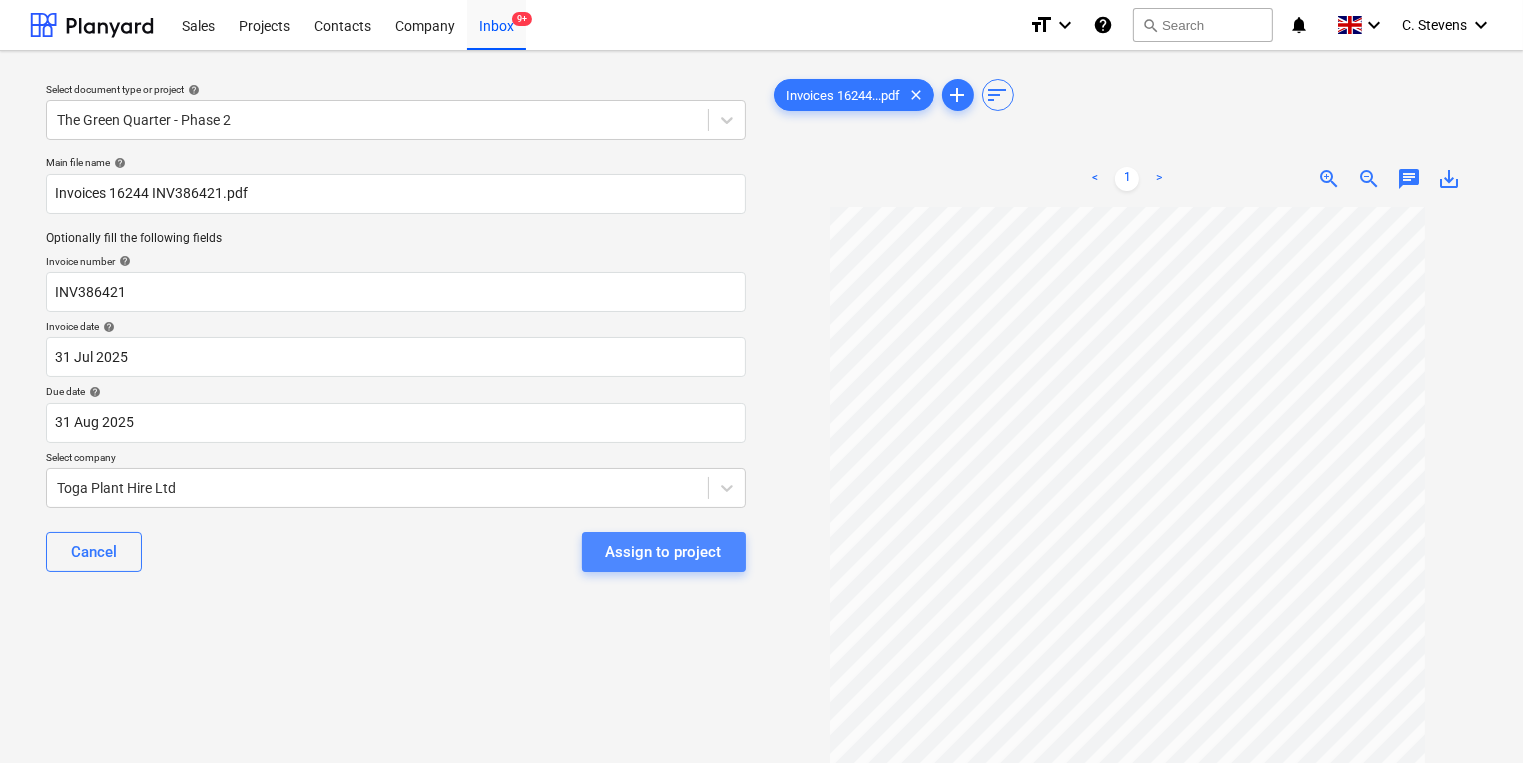 click on "Assign to project" at bounding box center [664, 552] 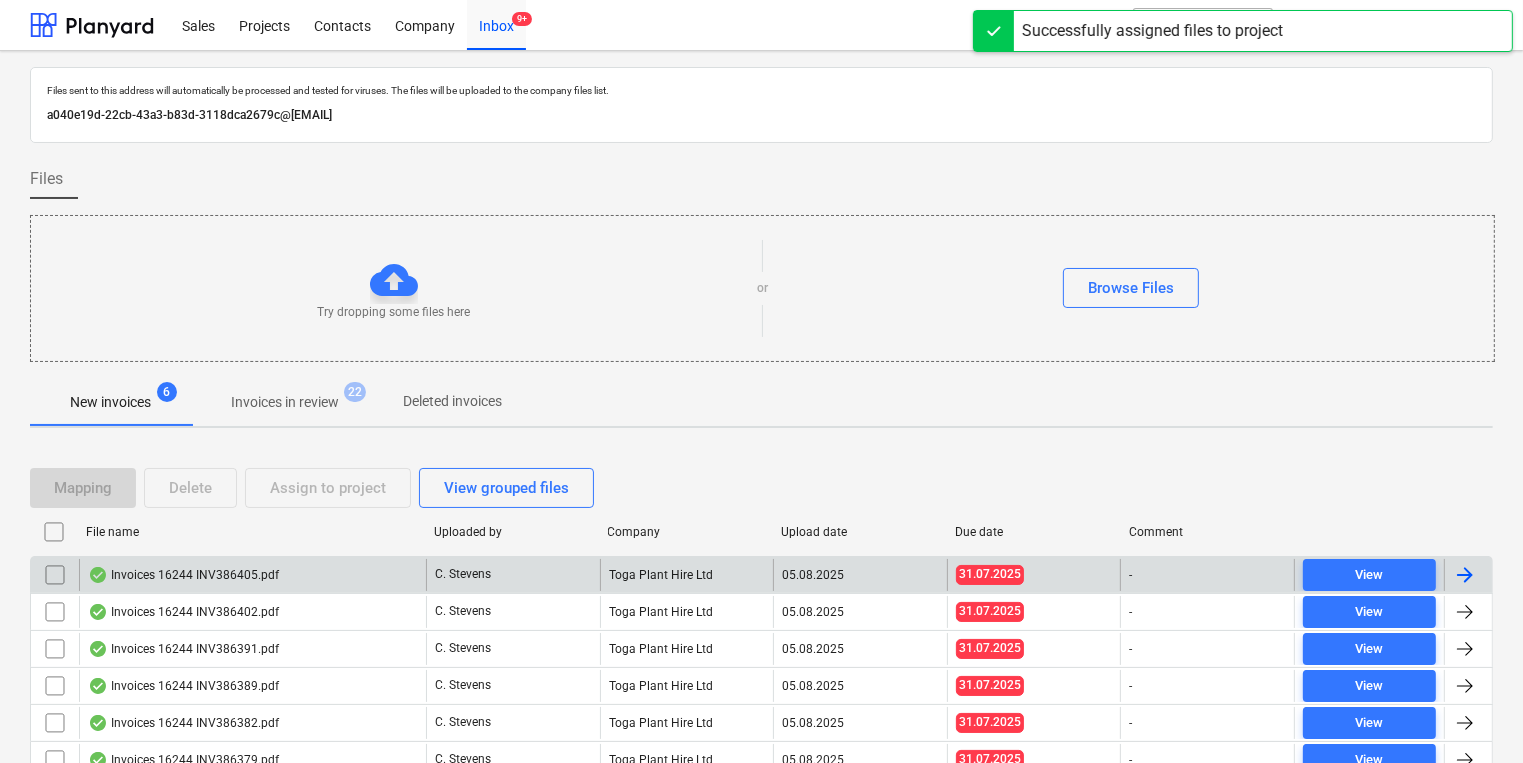 click on "Invoices 16244 INV386405.pdf" at bounding box center (252, 575) 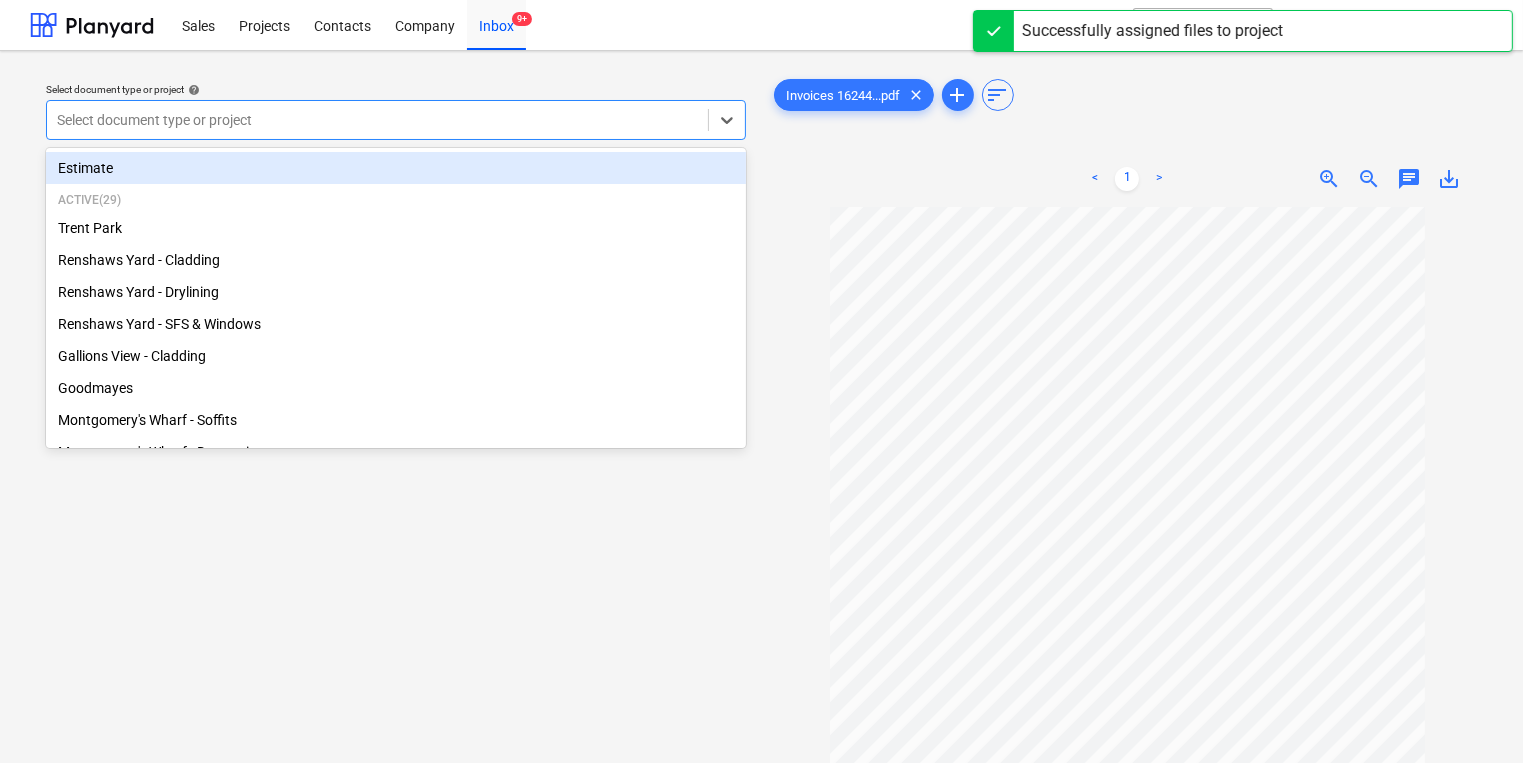click at bounding box center [377, 120] 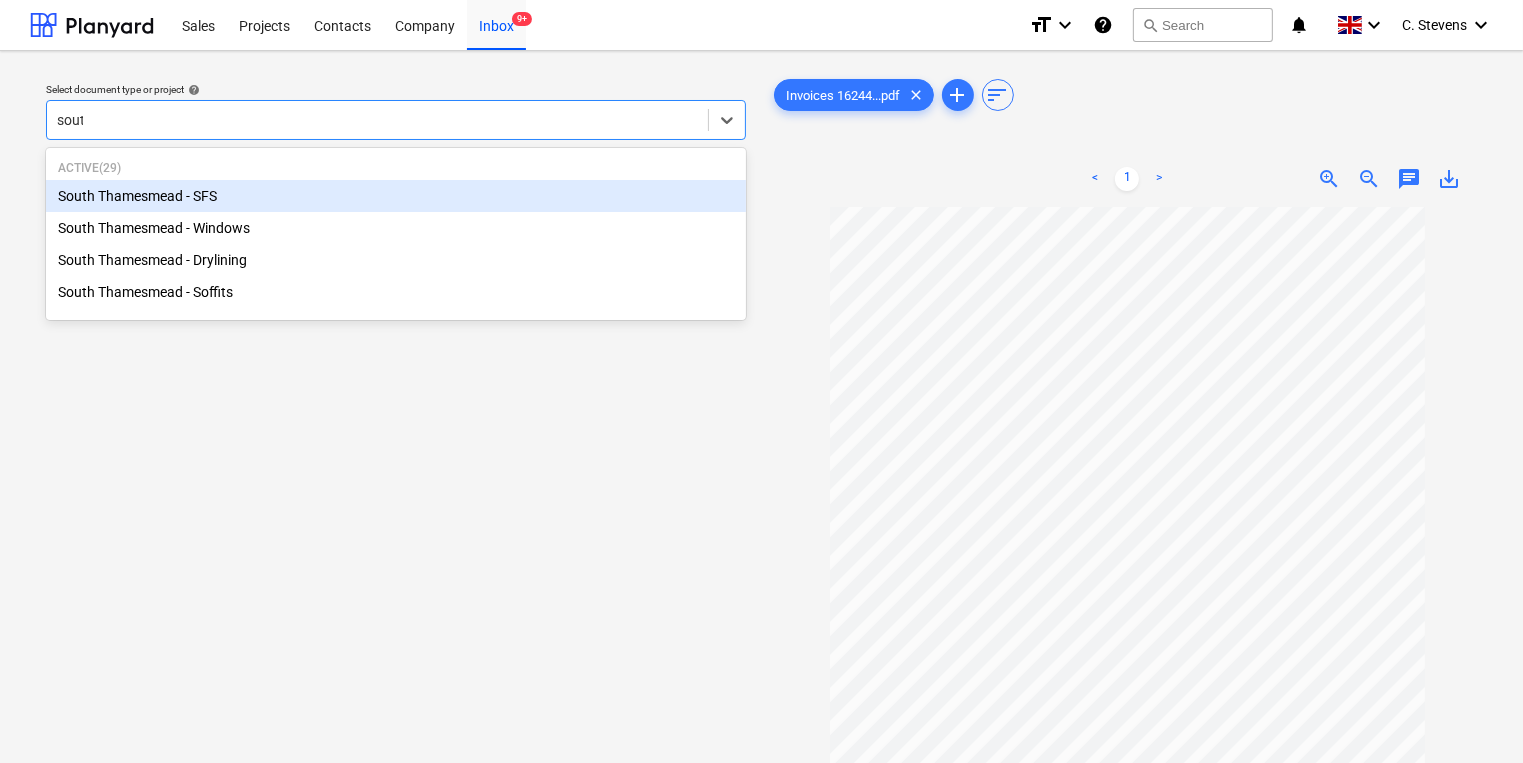 type on "south" 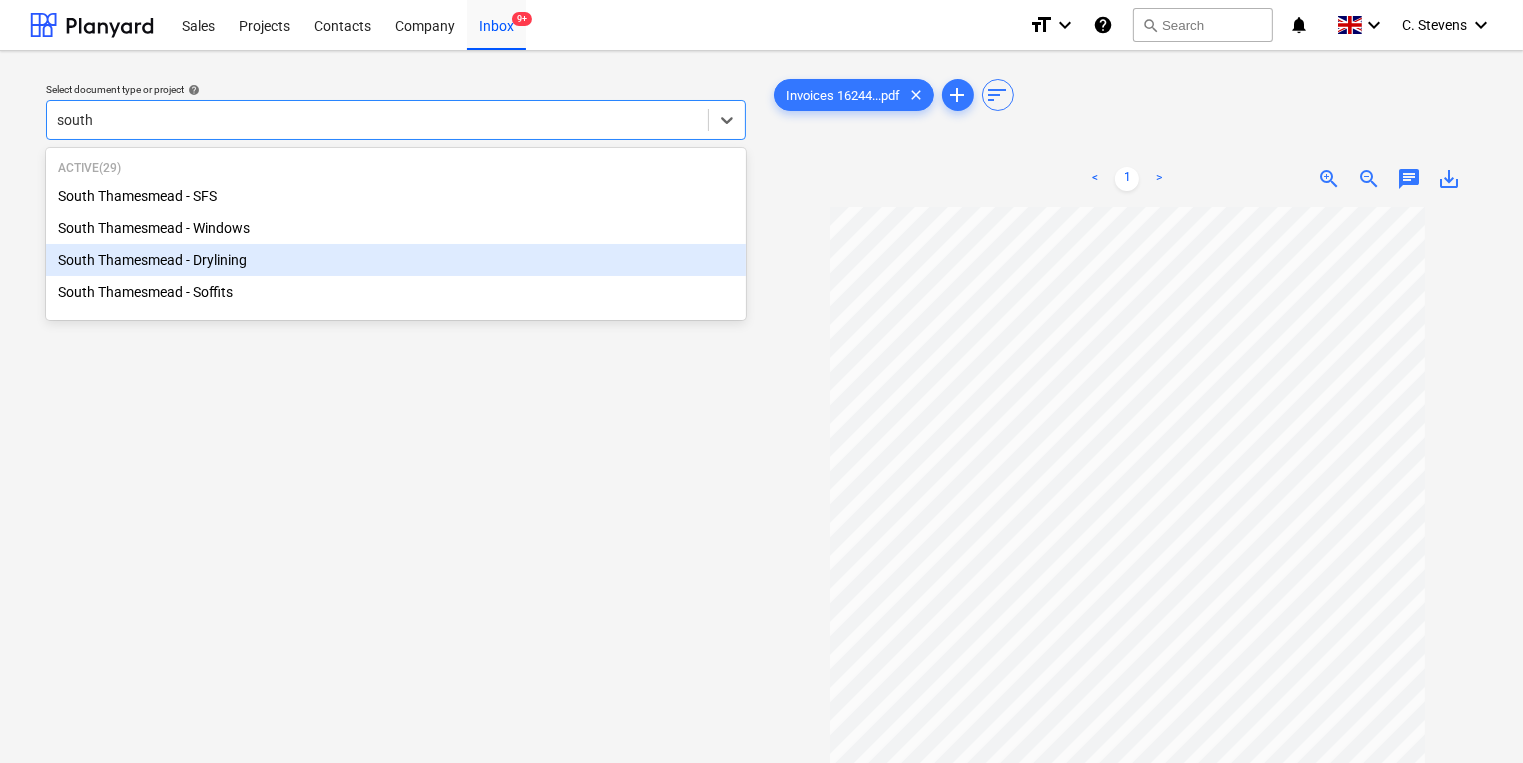 type 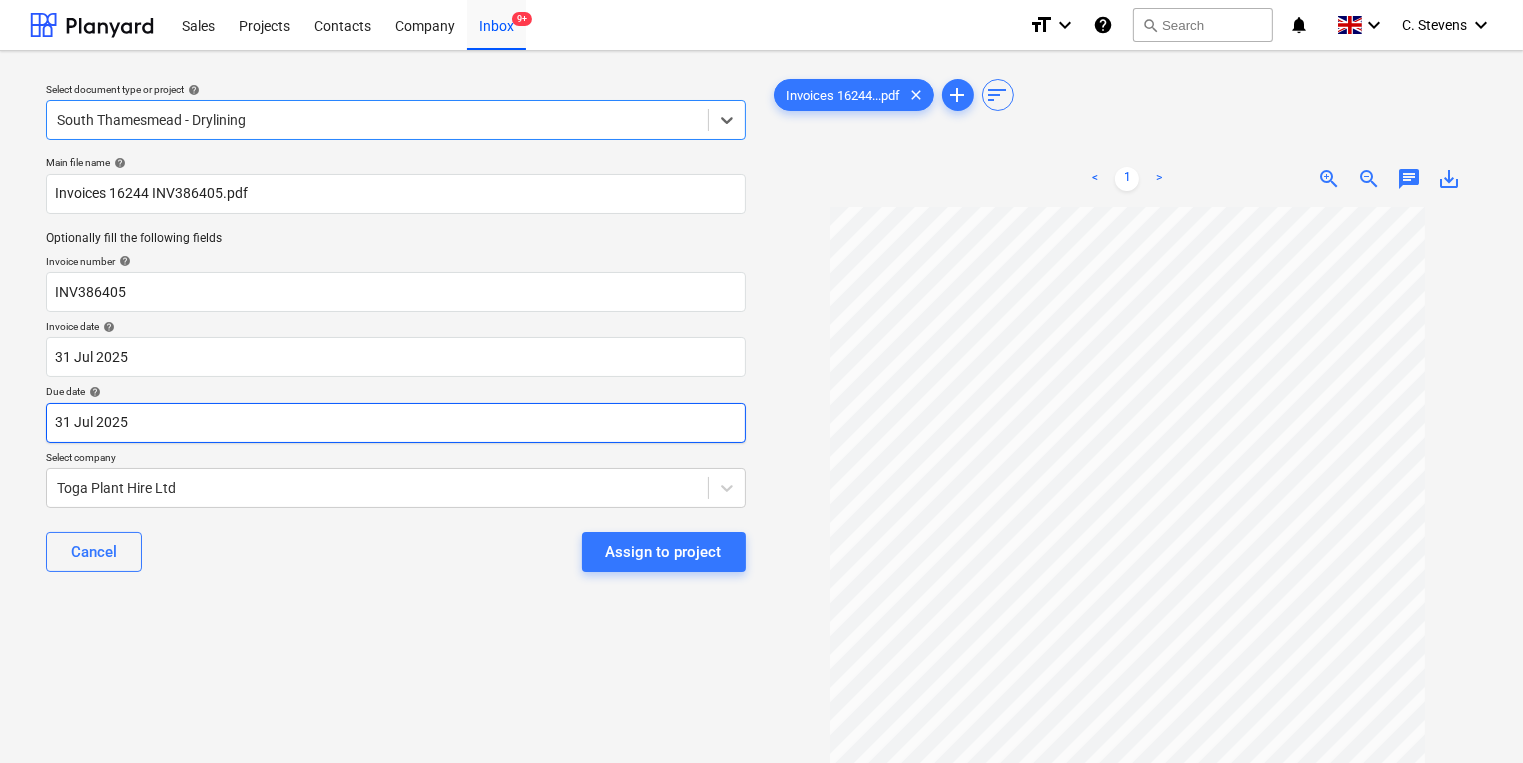 click on "Sales Projects Contacts Company Inbox 9+ format_size keyboard_arrow_down help search Search notifications 0 keyboard_arrow_down [FIRST] [LAST] keyboard_arrow_down Select document type or project help option South Thamesmead - Drylining, selected.   Select is focused ,type to refine list, press Down to open the menu,  South Thamesmead - Drylining Main file name help Invoices 16244 INV386405.pdf Optionally fill the following fields Invoice number help INV386405 Invoice date help 31 [MONTH] 2025 31.07.2025 Press the down arrow key to interact with the calendar and
select a date. Press the question mark key to get the keyboard shortcuts for changing dates. Due date help 31 [MONTH] 2025 31.07.2025 Press the down arrow key to interact with the calendar and
select a date. Press the question mark key to get the keyboard shortcuts for changing dates. Select company Toga Plant Hire Ltd   Cancel Assign to project Invoices 16244...pdf clear add sort < 1 > zoom_in zoom_out chat 0 save_alt Files uploaded successfully" at bounding box center (761, 381) 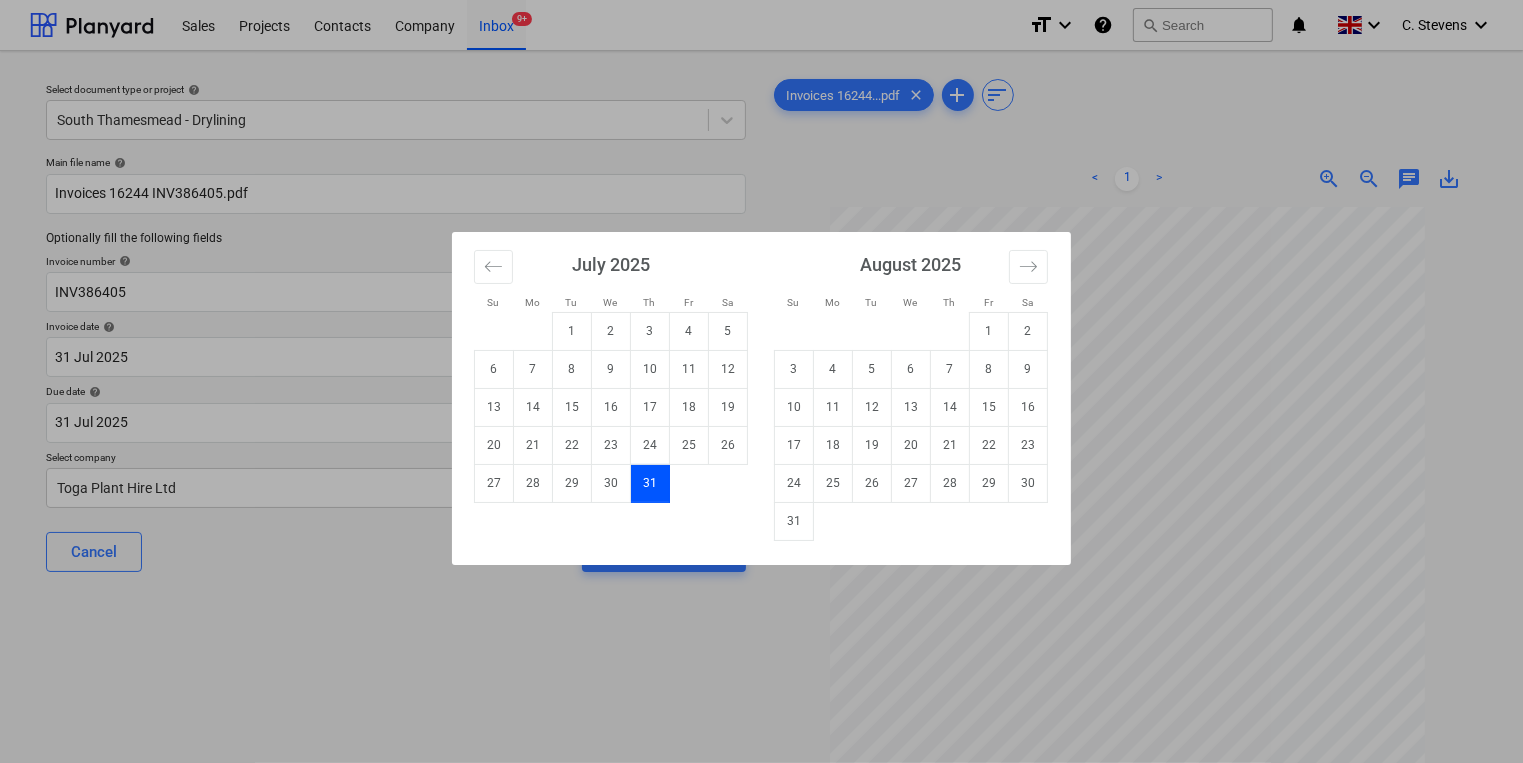 click on "August 2025 1 2 3 4 5 6 7 8 9 10 11 12 13 14 15 16 17 18 19 20 21 22 23 24 25 26 27 28 29 30 31" at bounding box center (911, 386) 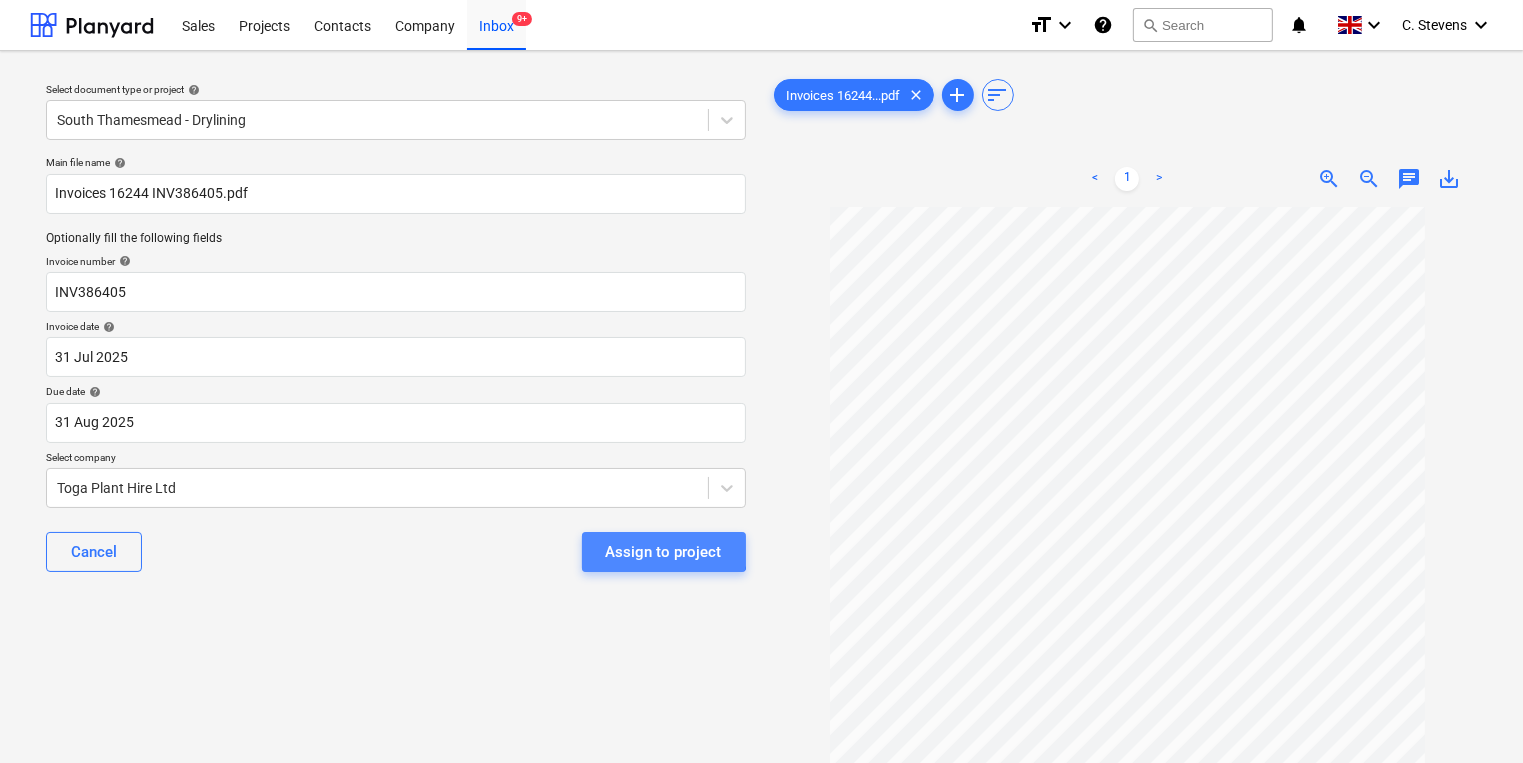 click on "Assign to project" at bounding box center (664, 552) 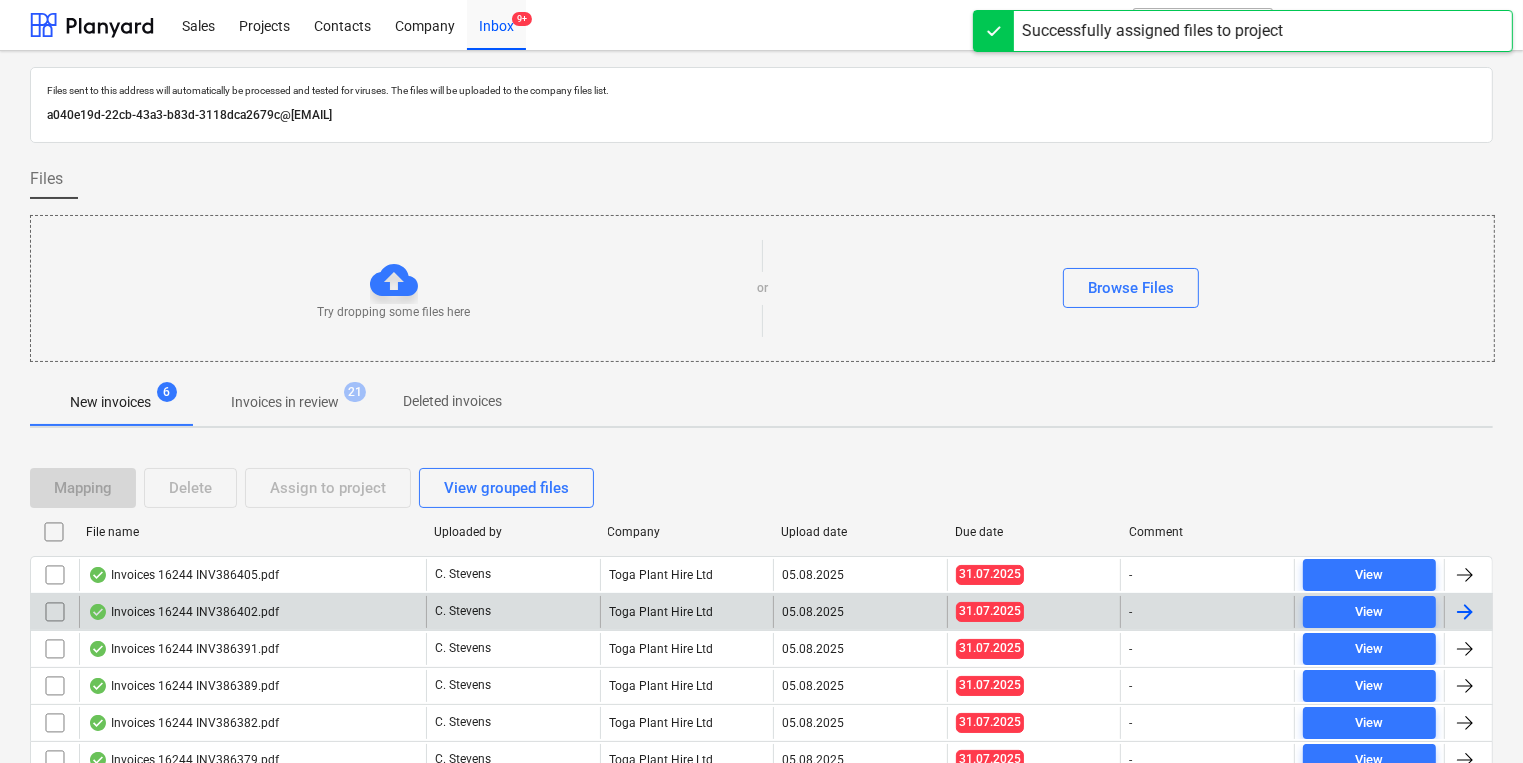 click on "Invoices 16244 INV386402.pdf" at bounding box center (183, 612) 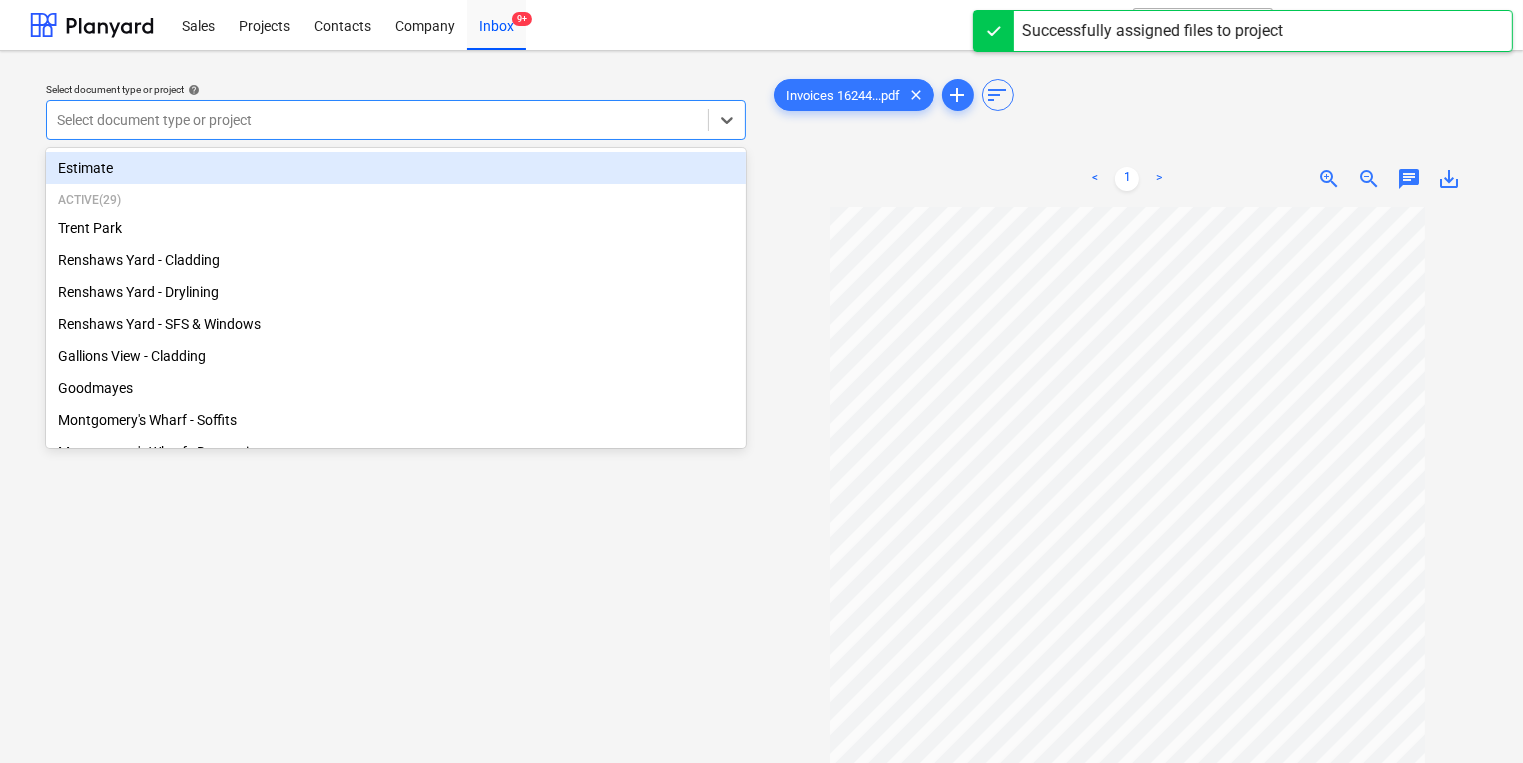 click at bounding box center (377, 120) 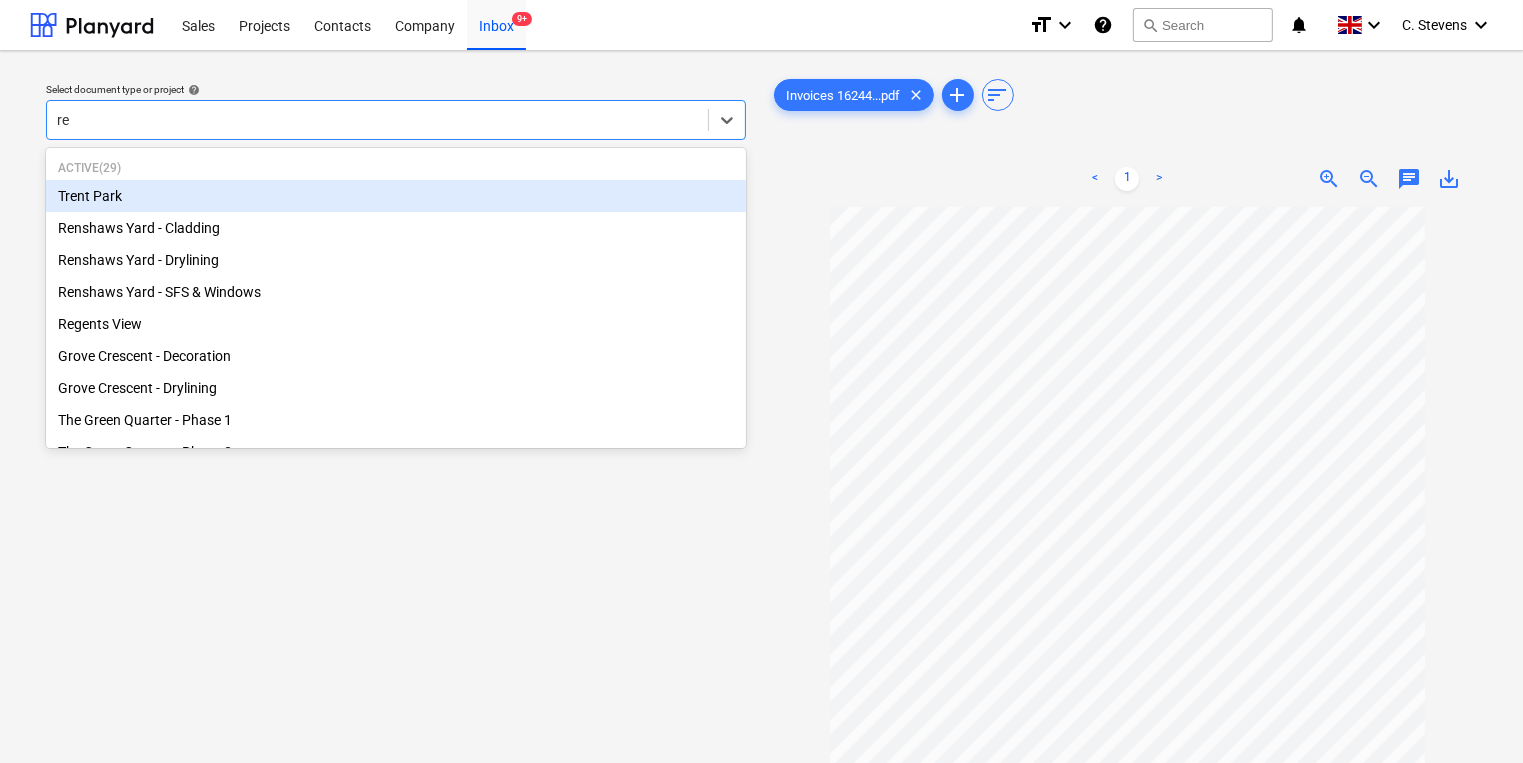 type on "reg" 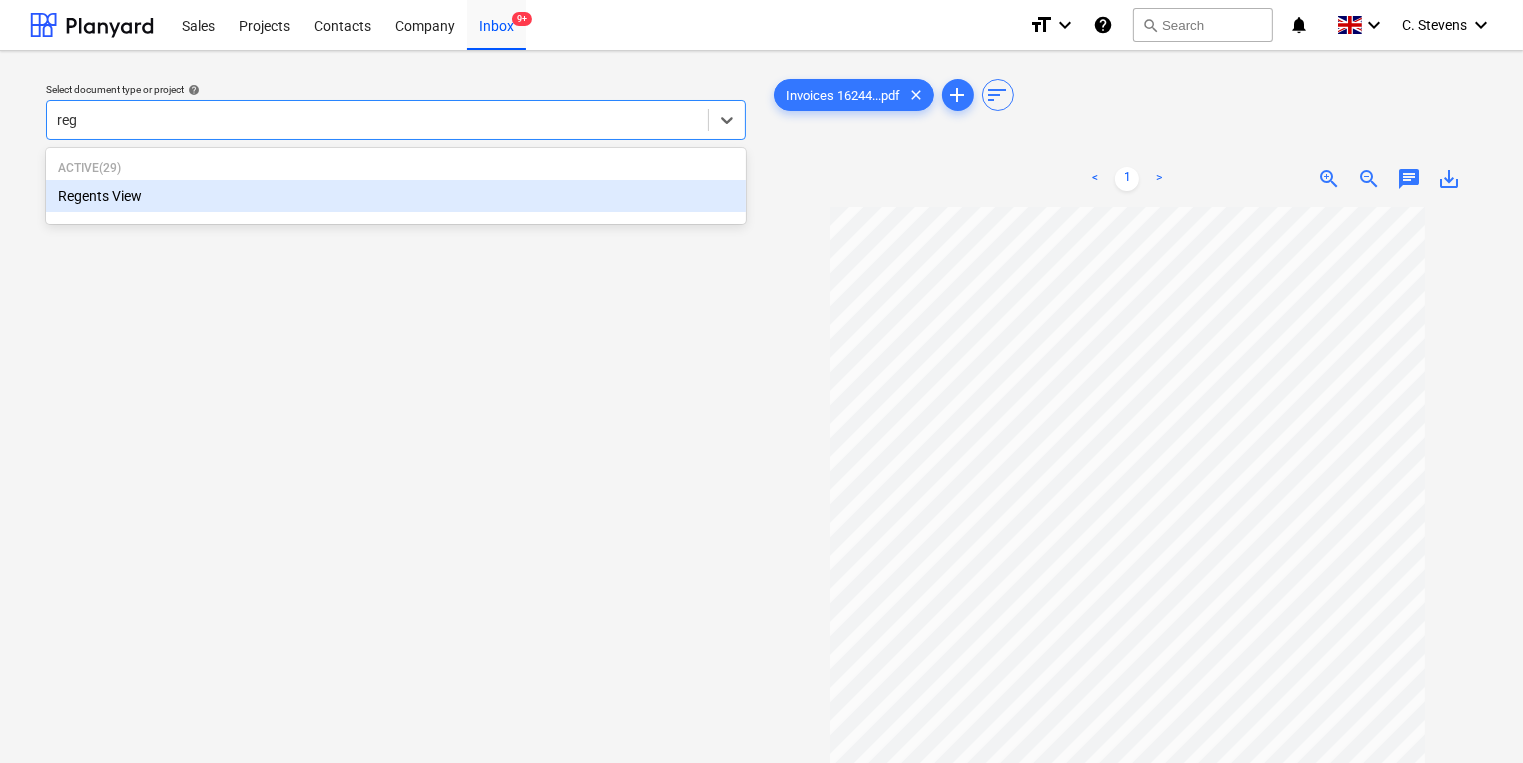 type 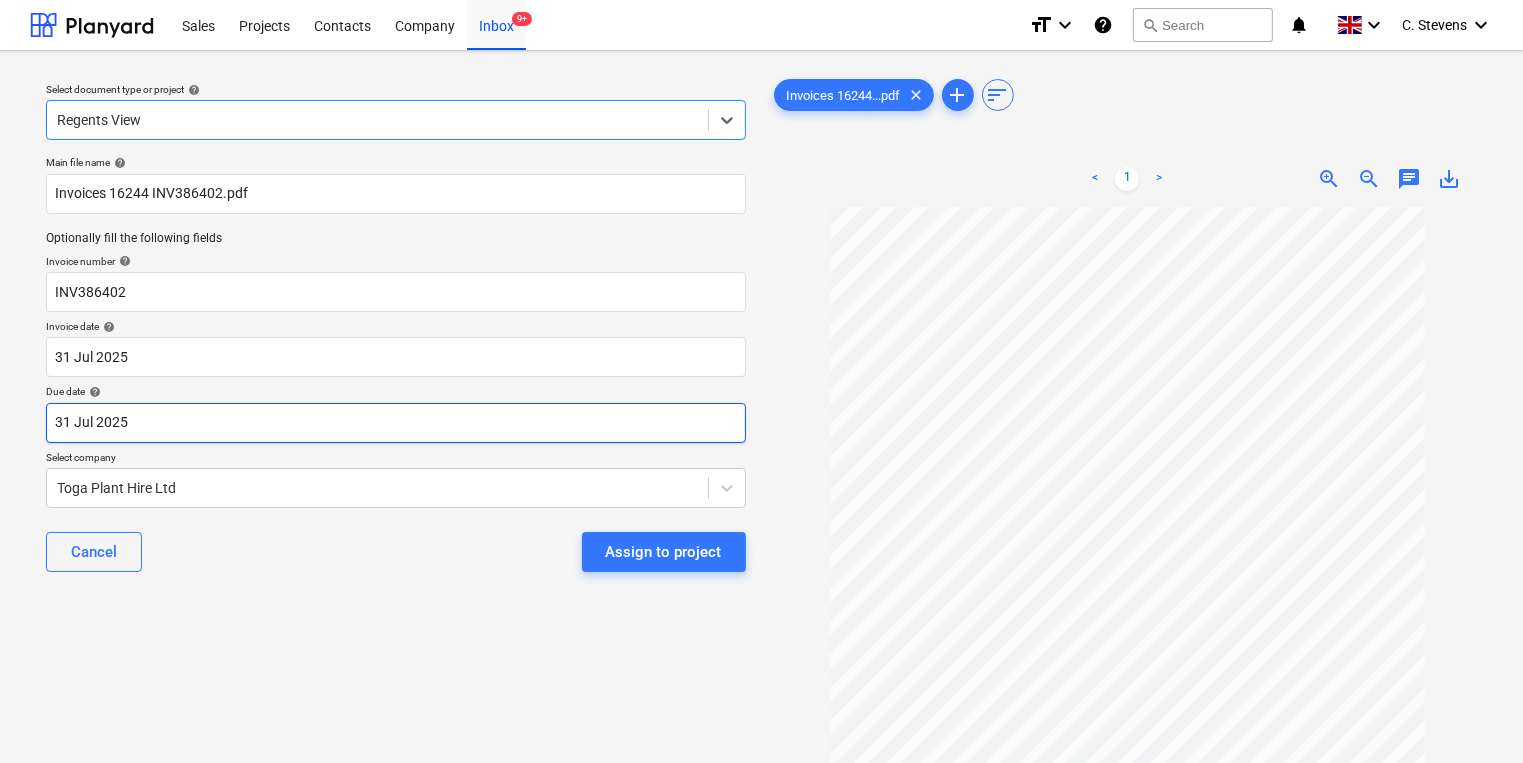 click on "Sales Projects Contacts Company Inbox 9+ format_size keyboard_arrow_down help search Search notifications 0 keyboard_arrow_down [FIRST] [LAST] keyboard_arrow_down Select document type or project help option Regents View, selected.   Select is focused ,type to refine list, press Down to open the menu,  Regents View Main file name help Invoices 16244 INV386402.pdf Optionally fill the following fields Invoice number help INV386402 Invoice date help 31 [MONTH] 2025 31.07.2025 Press the down arrow key to interact with the calendar and
select a date. Press the question mark key to get the keyboard shortcuts for changing dates. Due date help 31 [MONTH] 2025 31.07.2025 Press the down arrow key to interact with the calendar and
select a date. Press the question mark key to get the keyboard shortcuts for changing dates. Select company Toga Plant Hire Ltd   Cancel Assign to project Invoices 16244...pdf clear add sort < 1 > zoom_in zoom_out chat 0 save_alt Files uploaded successfully Files uploaded successfully" at bounding box center (761, 381) 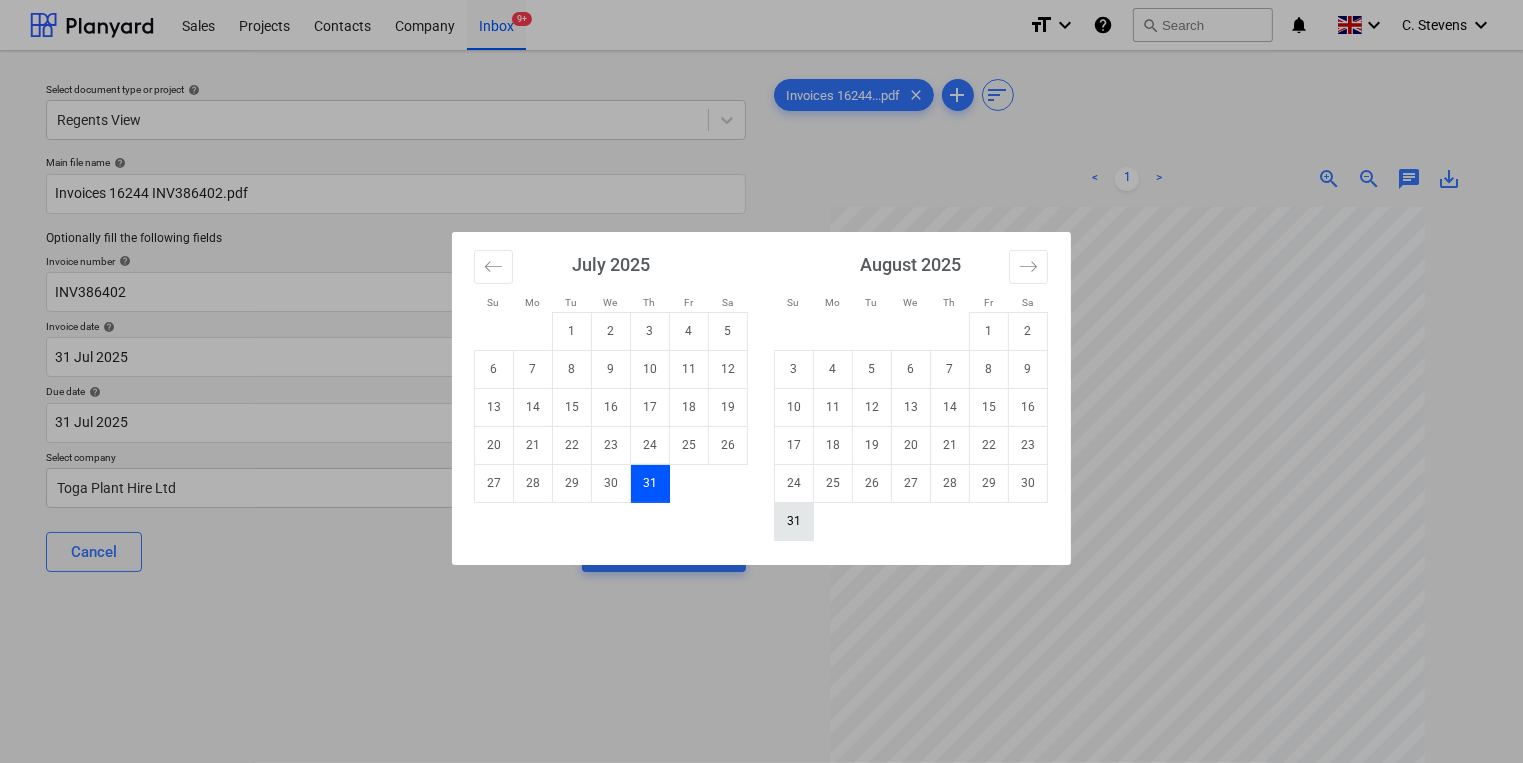 click on "31" at bounding box center (794, 521) 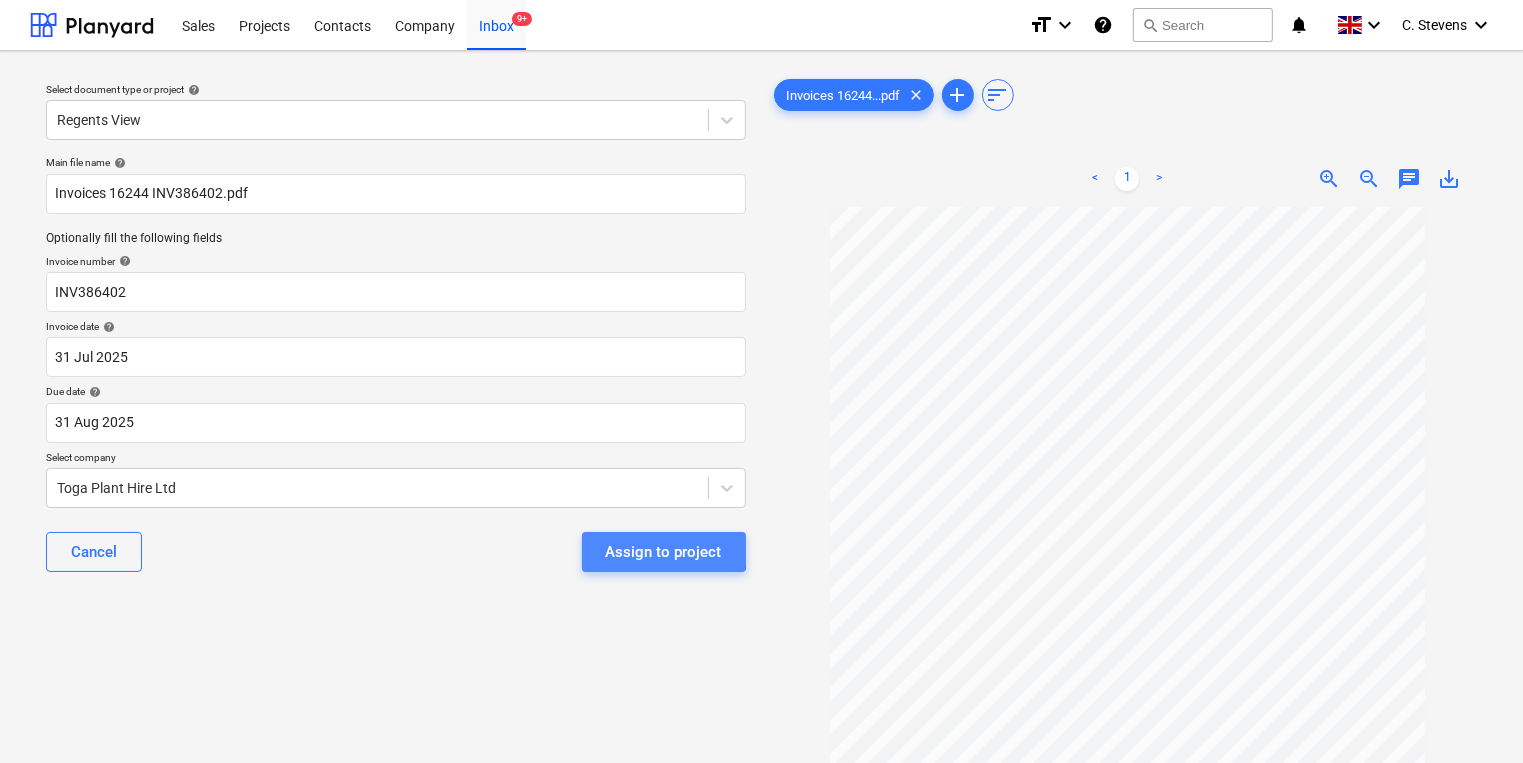 click on "Assign to project" at bounding box center [664, 552] 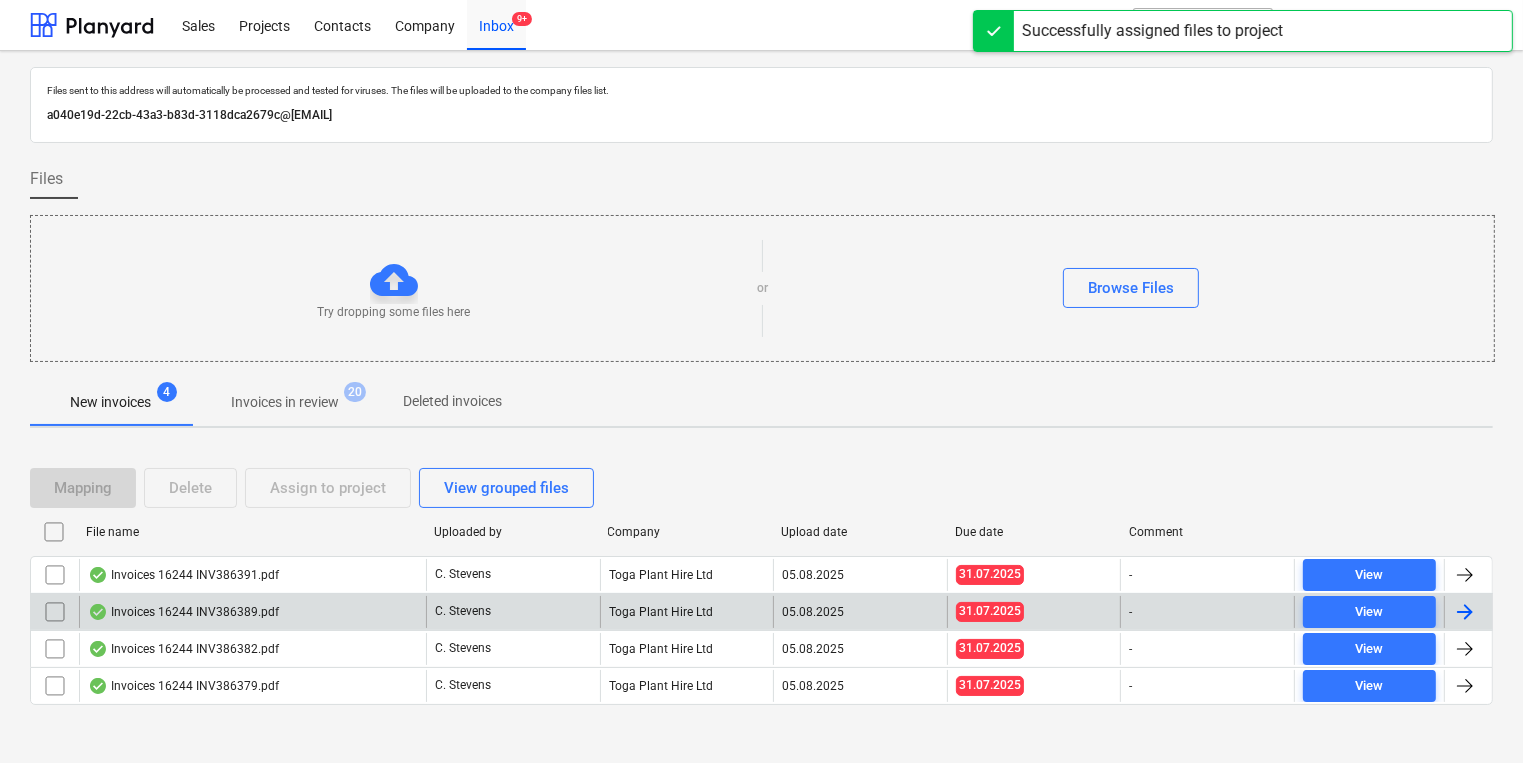 click on "Invoices 16244 INV386389.pdf" at bounding box center (252, 612) 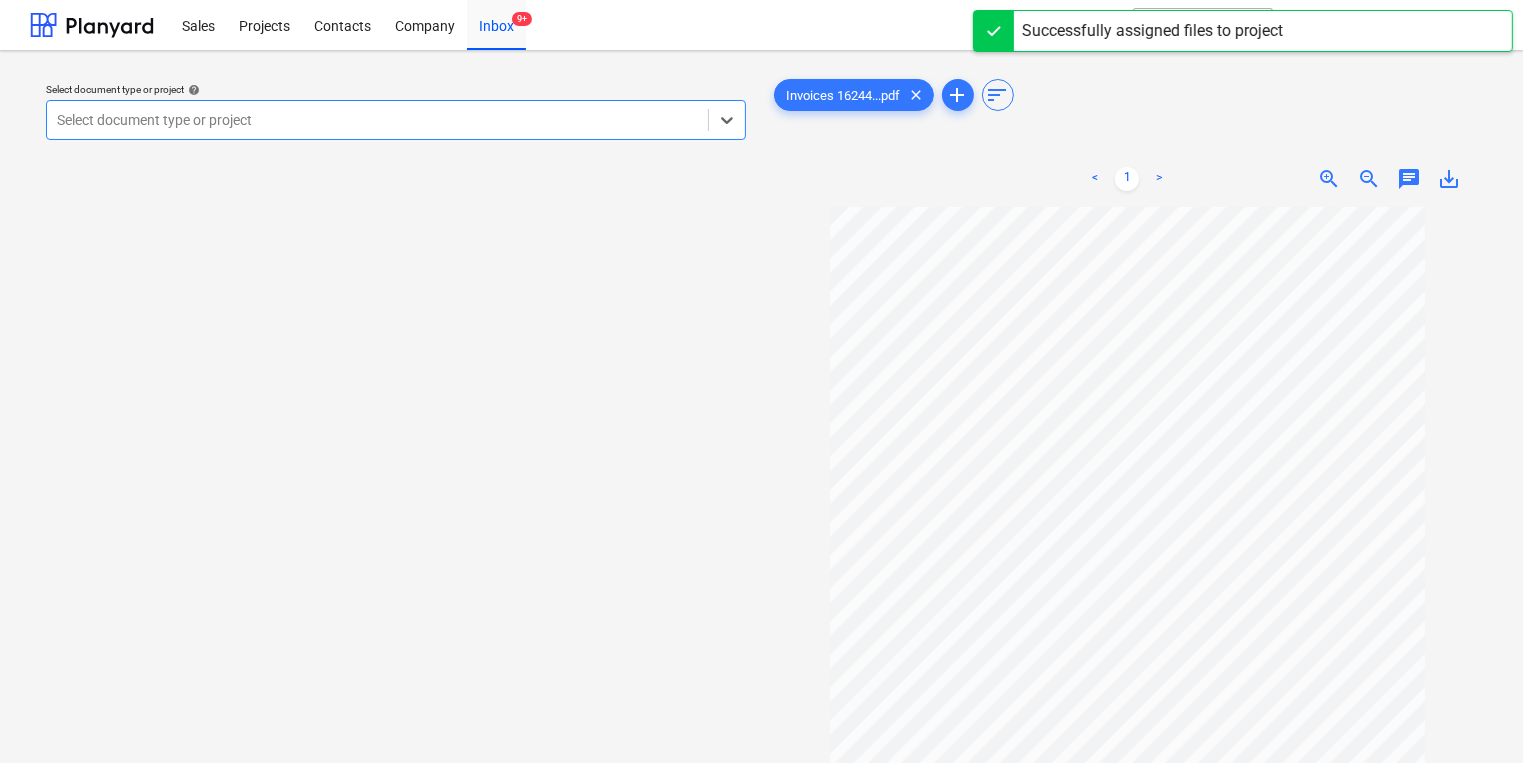 click at bounding box center [377, 120] 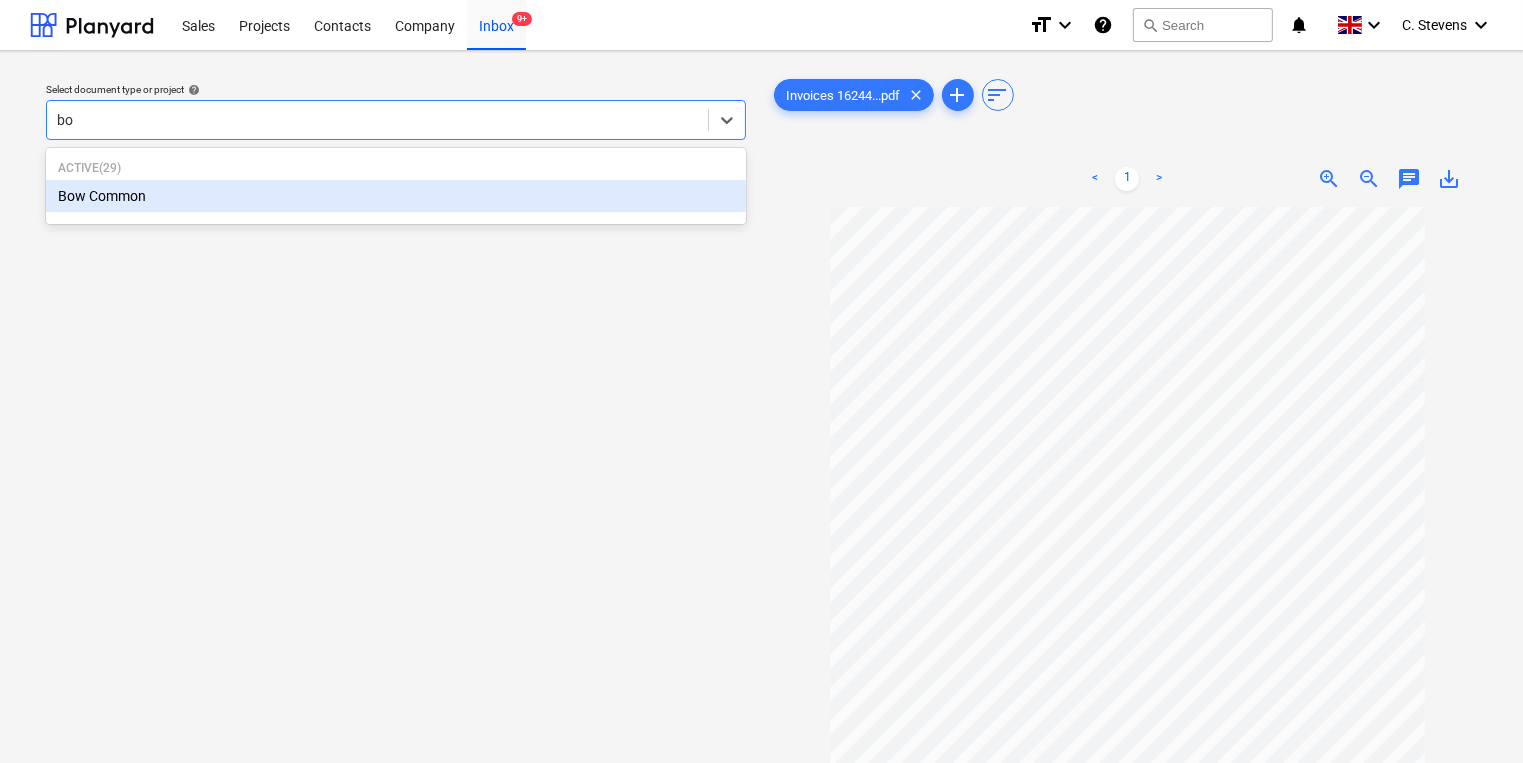 type on "bow" 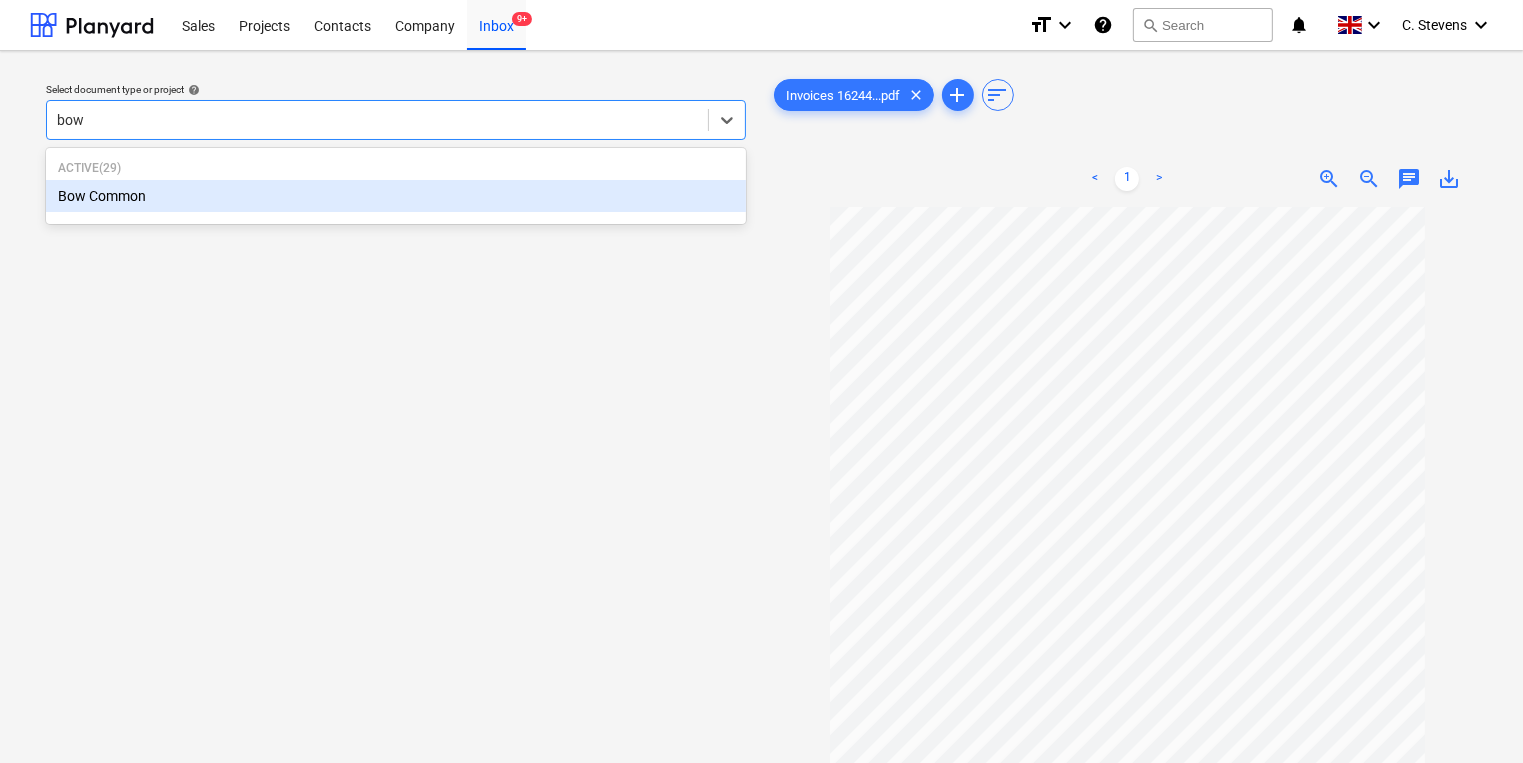 type 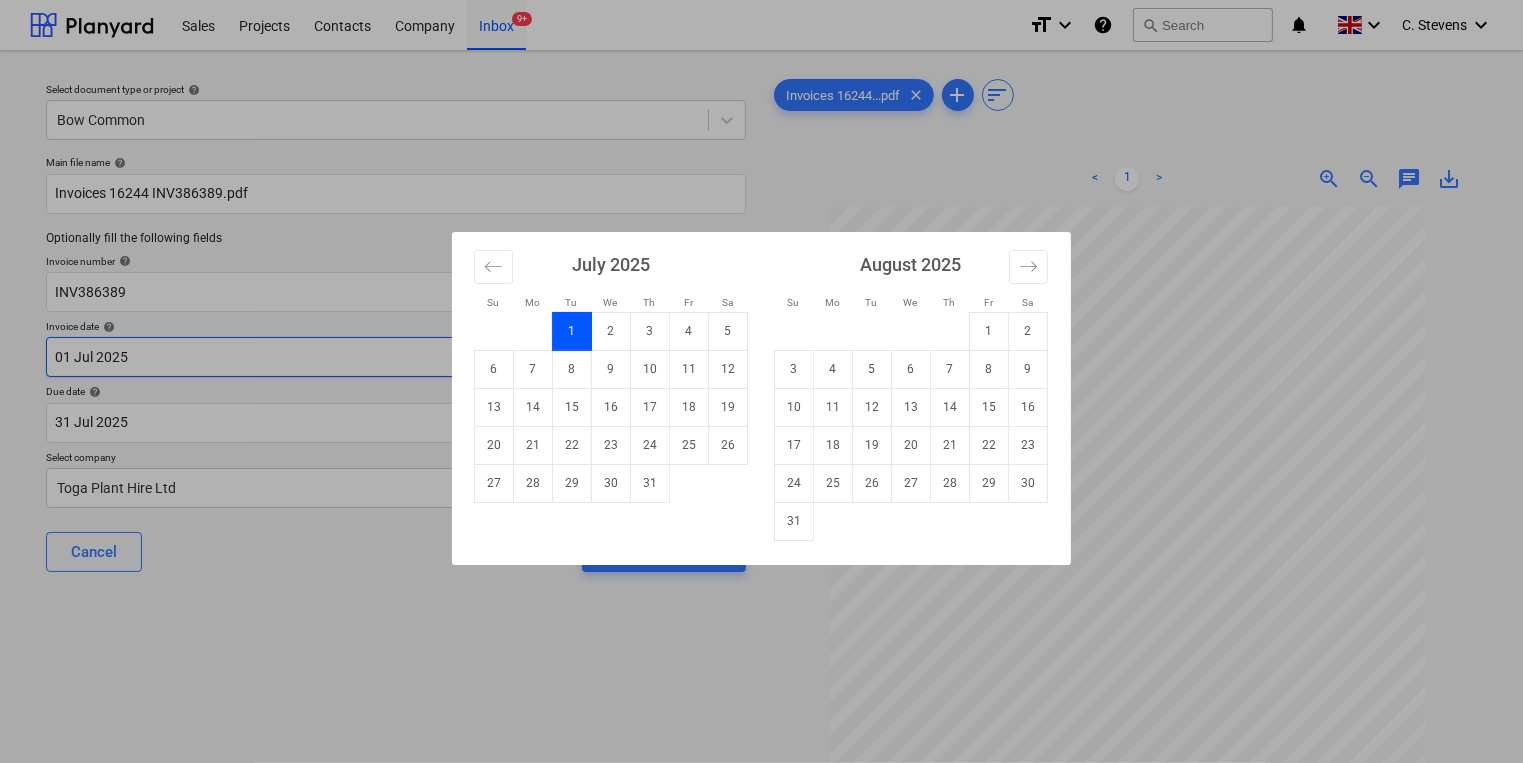 click on "Sales Projects Contacts Company Inbox 9+ format_size keyboard_arrow_down help search Search notifications 0 keyboard_arrow_down [FIRST] [LAST] keyboard_arrow_down Select document type or project help Bow Common Main file name help Invoices 16244 INV386389.pdf Optionally fill the following fields Invoice number help INV386389 Invoice date help 01 [MONTH] 2025 01.07.2025 Press the down arrow key to interact with the calendar and
select a date. Press the question mark key to get the keyboard shortcuts for changing dates. Due date help 31 [MONTH] 2025 31.07.2025 Press the down arrow key to interact with the calendar and
select a date. Press the question mark key to get the keyboard shortcuts for changing dates. Select company Toga Plant Hire Ltd   Cancel Assign to project Invoices 16244...pdf clear add sort < 1 > zoom_in zoom_out chat 0 save_alt Files uploaded successfully Files uploaded successfully
Su Mo Tu We Th Fr Sa Su Mo Tu We Th Fr Sa June 2025 1 2 3 4 5 6 7 8 9 10 11 12 13 14 15 16 17 18 19 20 1" at bounding box center [761, 381] 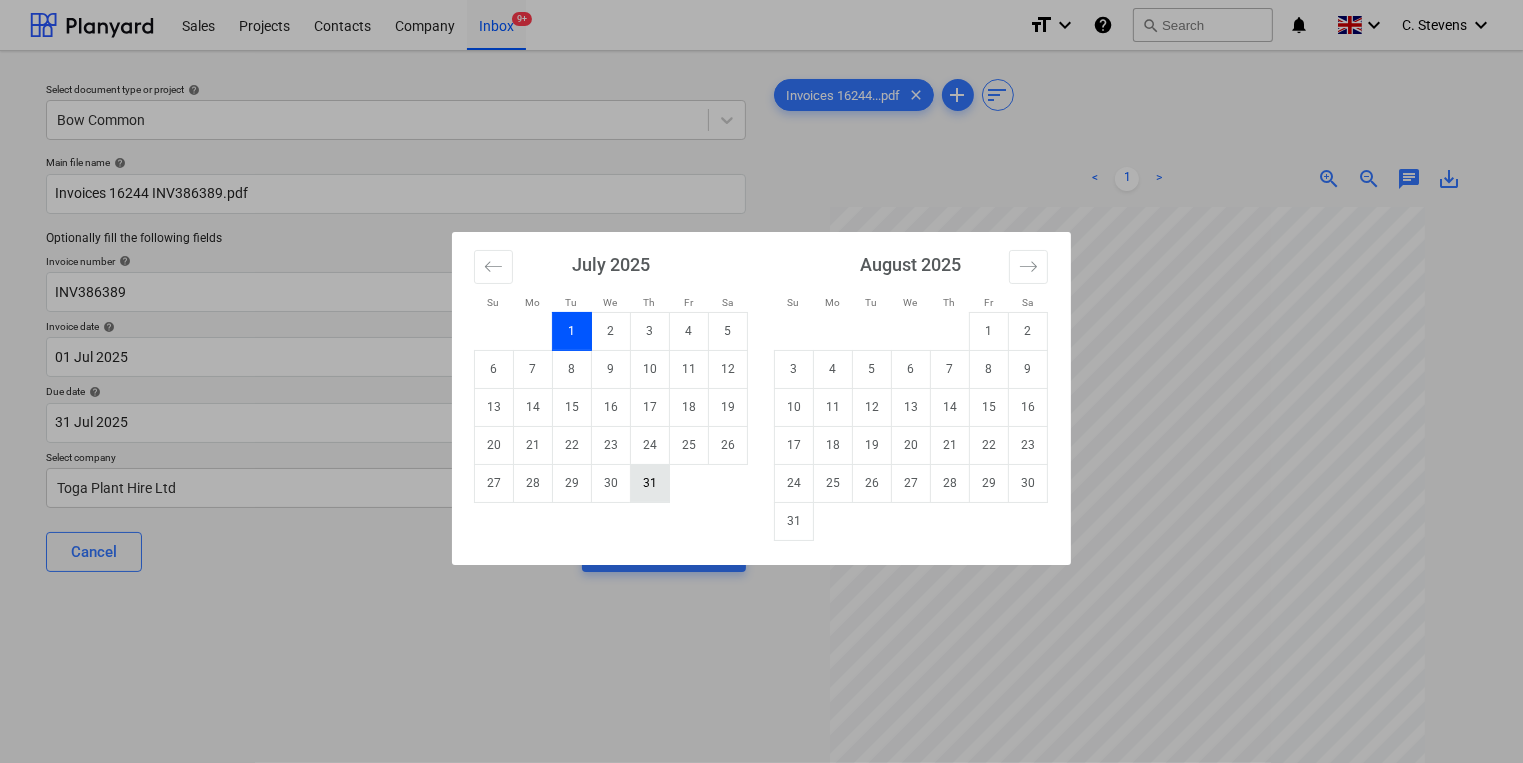 click on "31" at bounding box center [650, 483] 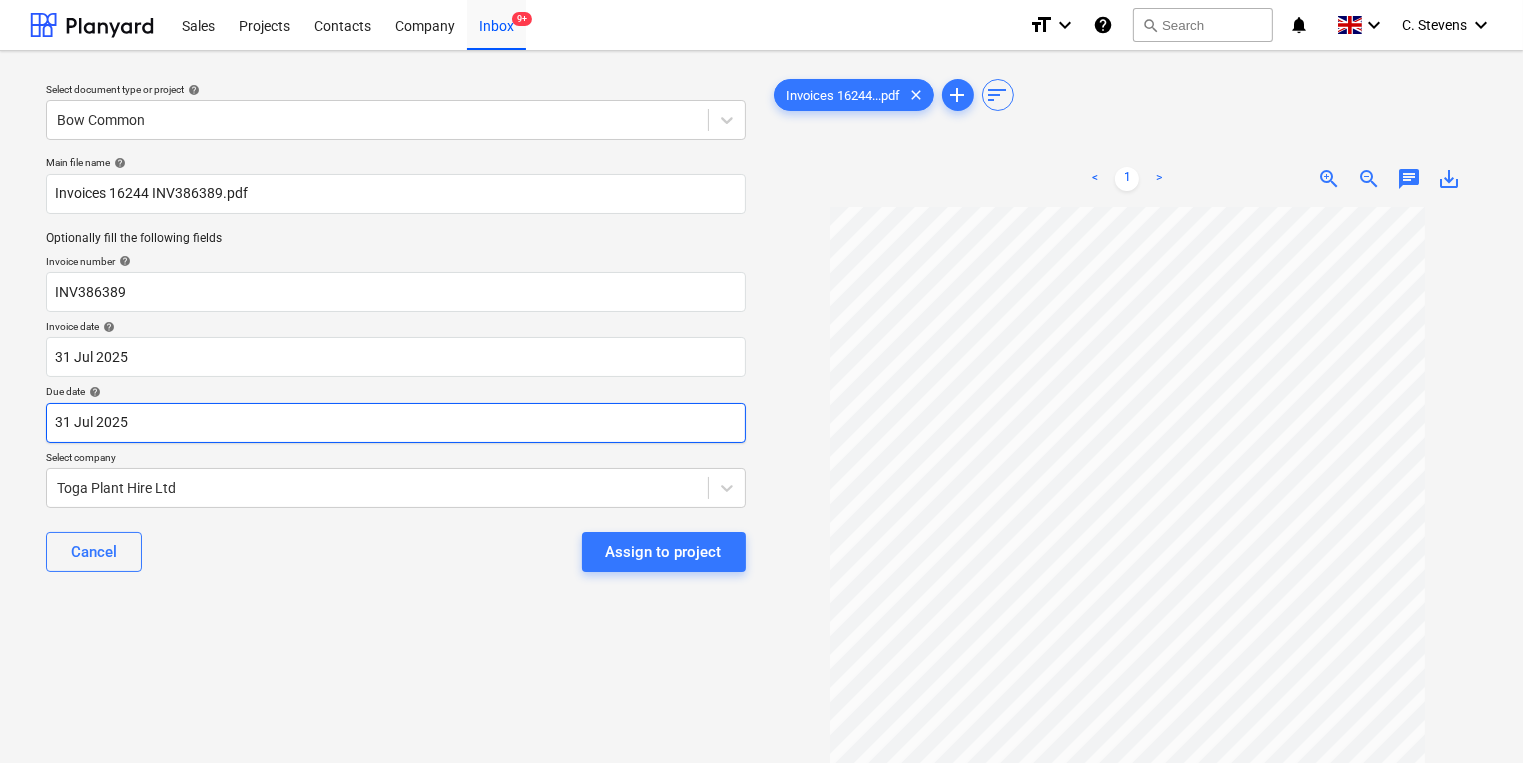 click on "Sales Projects Contacts Company Inbox 9+ format_size keyboard_arrow_down help search Search notifications 0 keyboard_arrow_down [FIRST] [LAST] keyboard_arrow_down Select document type or project help Bow Common Main file name help Invoices 16244 INV386389.pdf Optionally fill the following fields Invoice number help INV386389 Invoice date help 31 Jul [YEAR] 31.07.[YEAR] Press the down arrow key to interact with the calendar and
select a date. Press the question mark key to get the keyboard shortcuts for changing dates. Due date help 31 Jul [YEAR] 31.07.[YEAR] Press the down arrow key to interact with the calendar and
select a date. Press the question mark key to get the keyboard shortcuts for changing dates. Select company Toga Plant Hire Ltd   Cancel Assign to project Invoices 16244...pdf clear add sort < 1 > zoom_in zoom_out chat 0 save_alt Files uploaded successfully Files uploaded successfully
Su Mo Tu We Th Fr Sa Su Mo Tu We Th Fr Sa June [YEAR] 1 2 3 4 5 6 7 8 9 10 11 12 13 14 15" at bounding box center [761, 381] 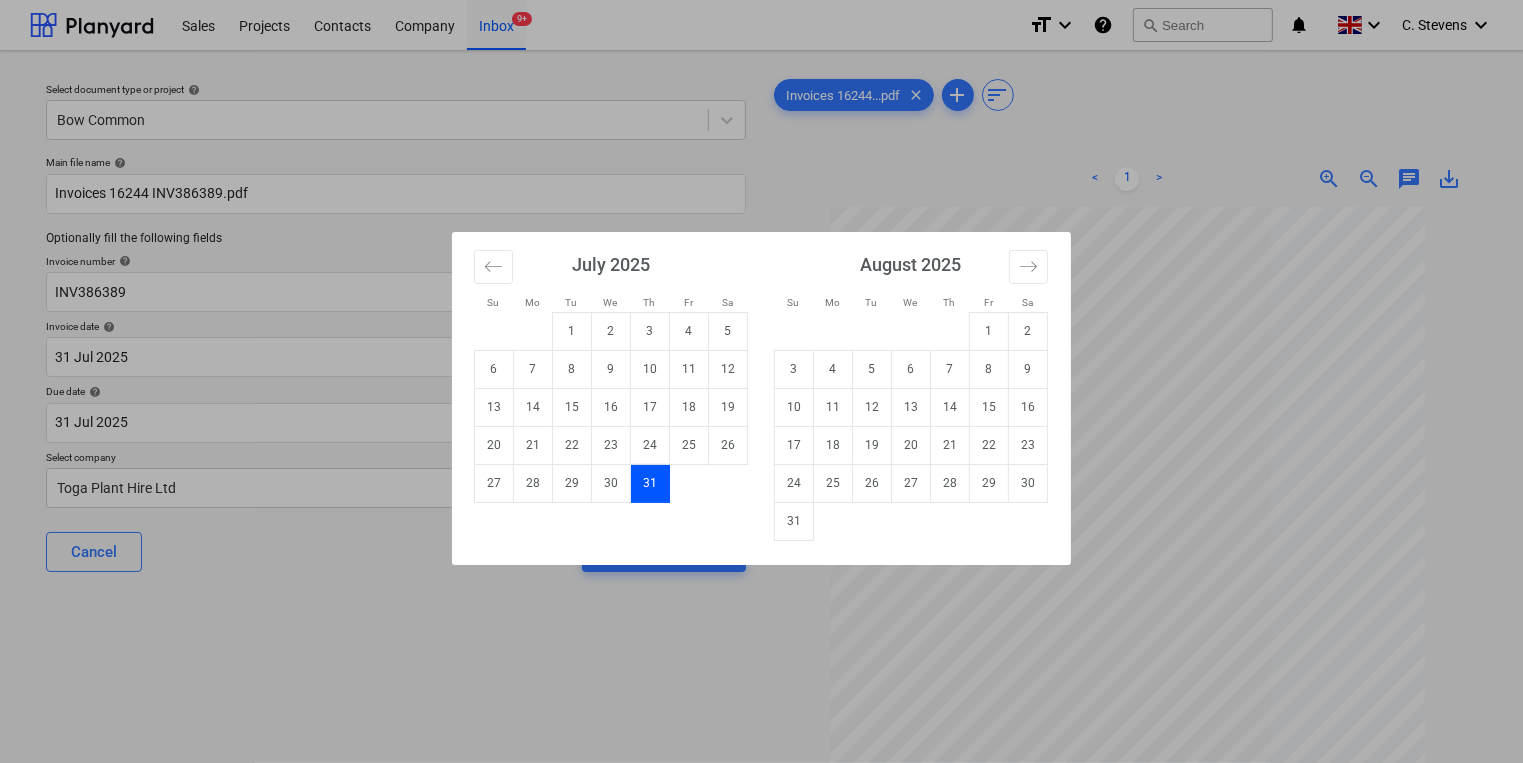 click on "31" at bounding box center (794, 521) 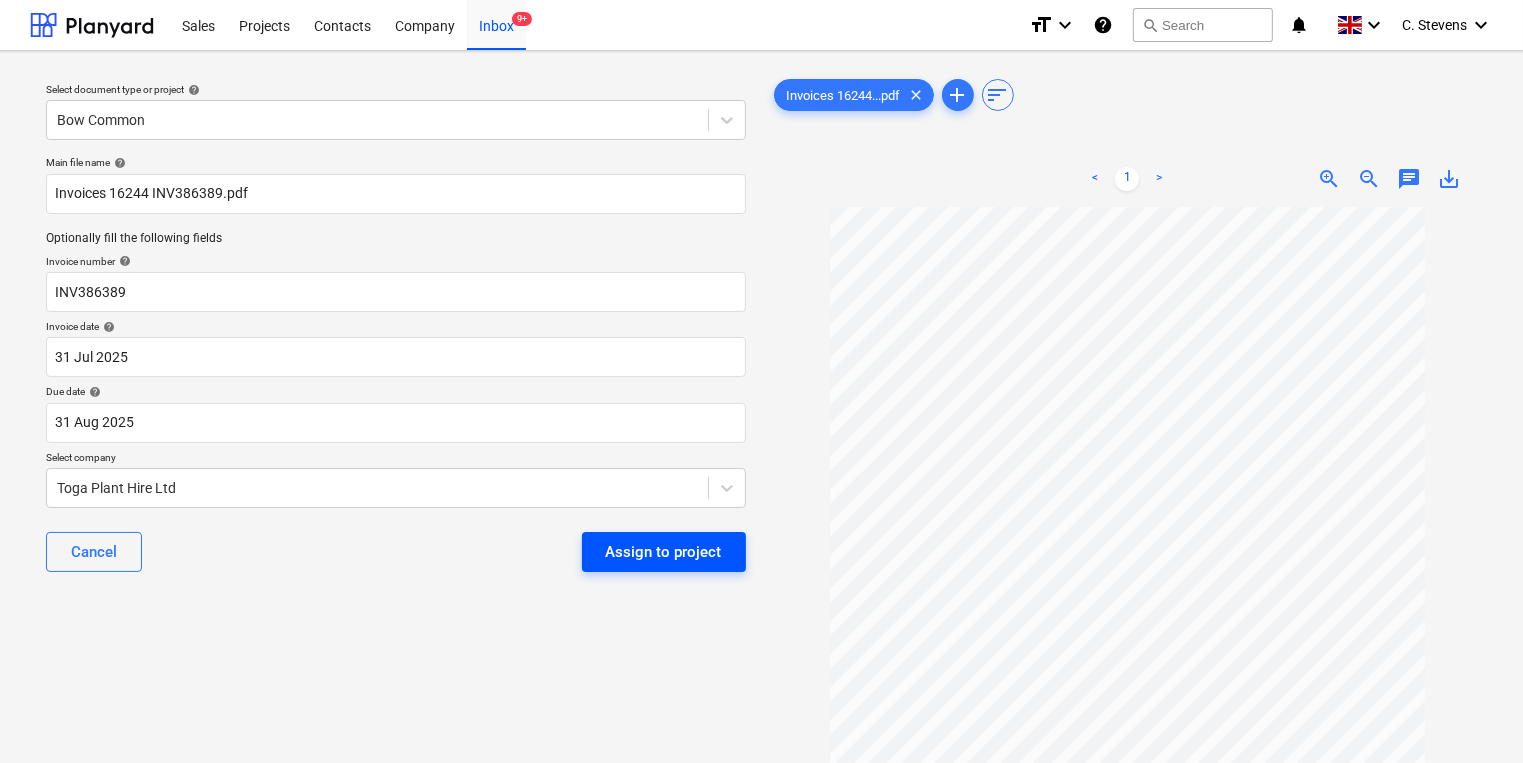 click on "Assign to project" at bounding box center (664, 552) 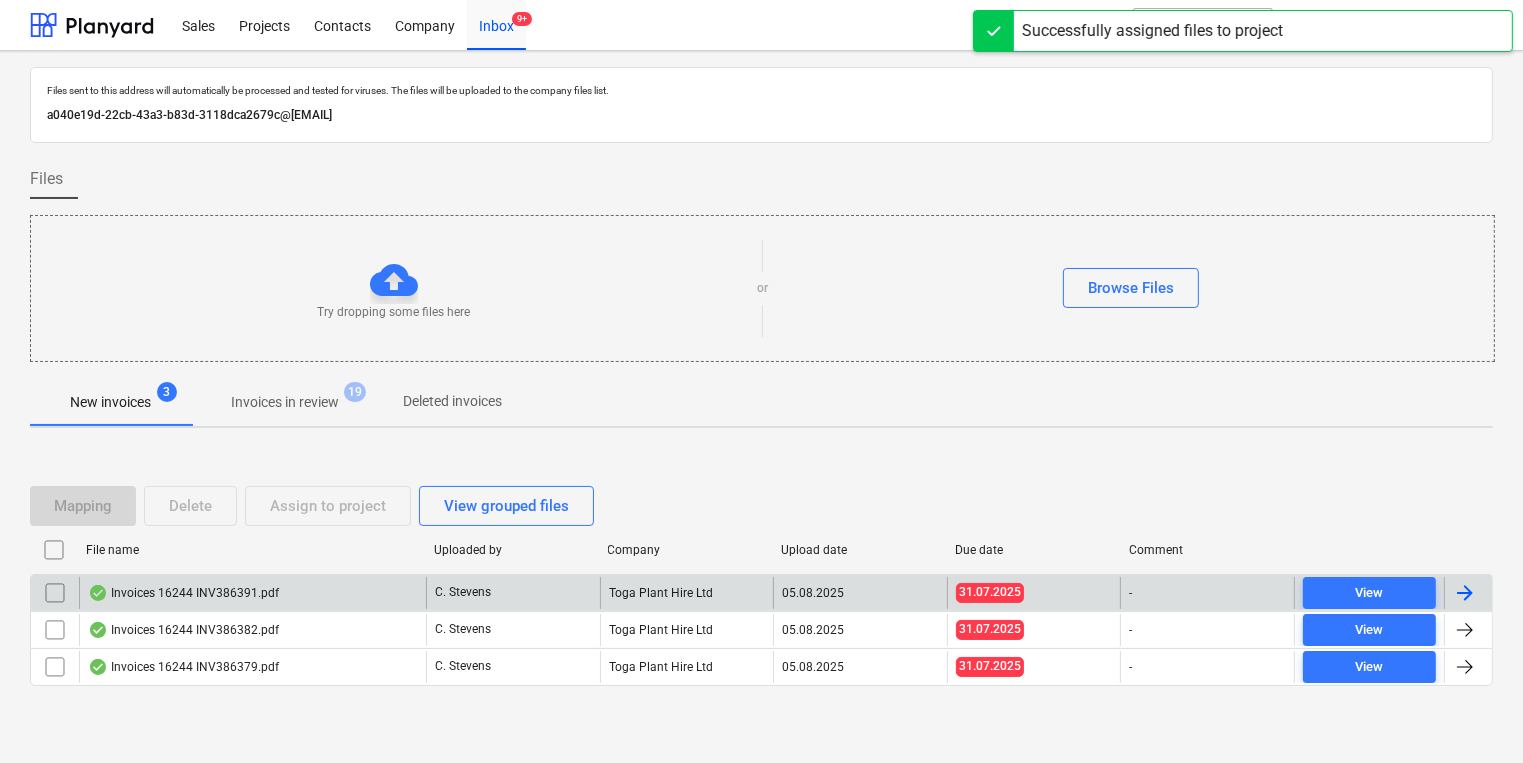 click on "Invoices 16244 INV386391.pdf" at bounding box center (252, 593) 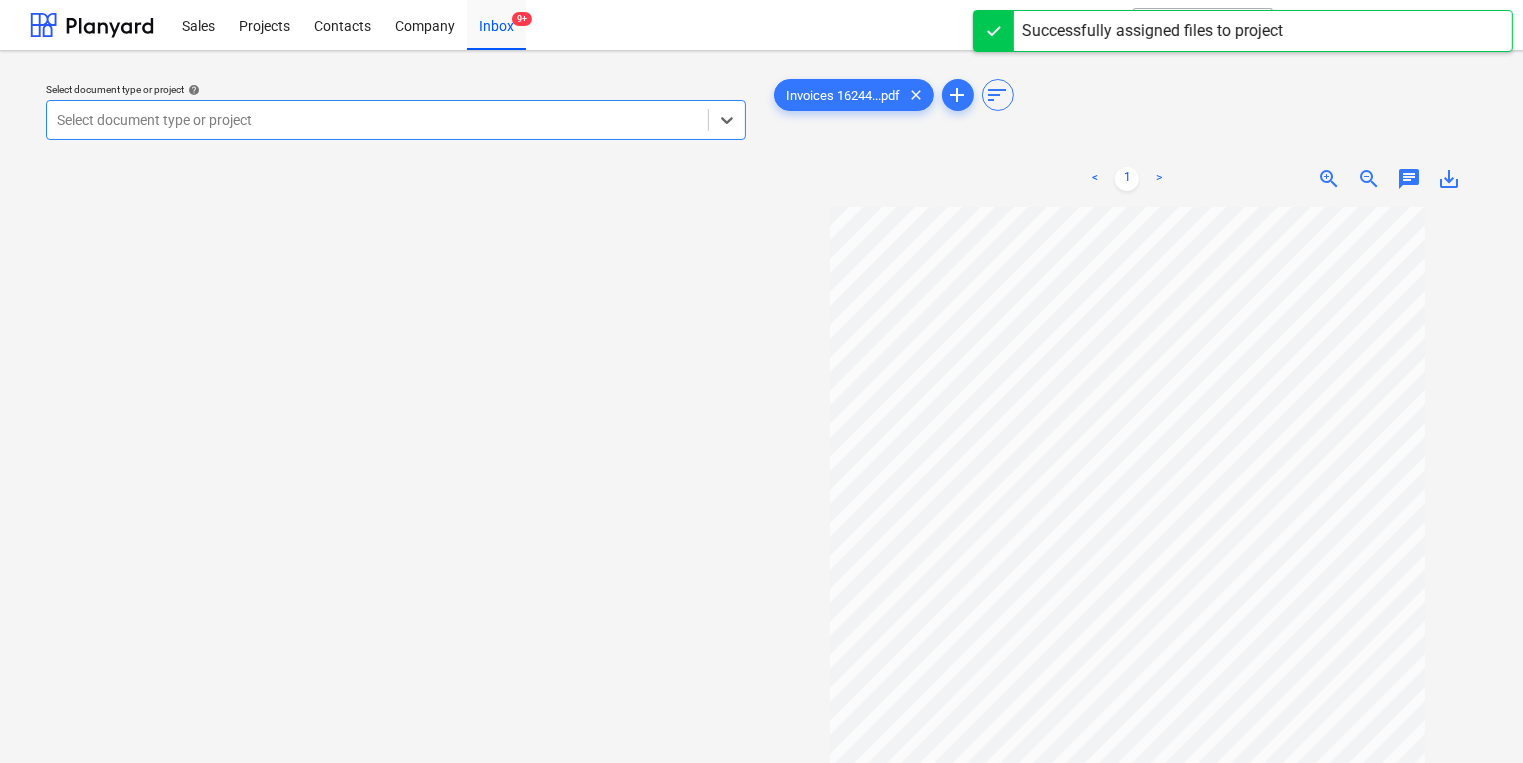 click at bounding box center (377, 120) 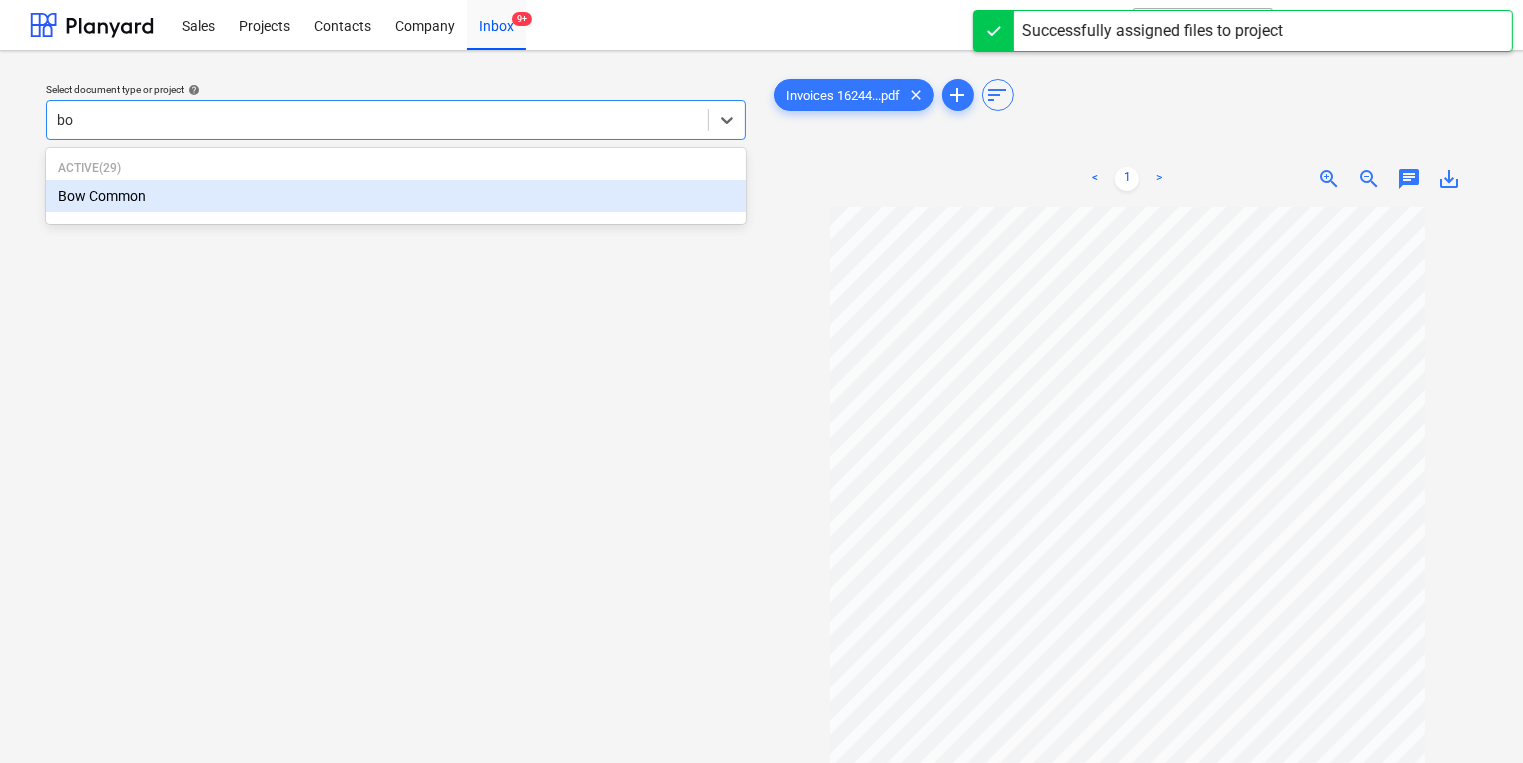 type on "bow" 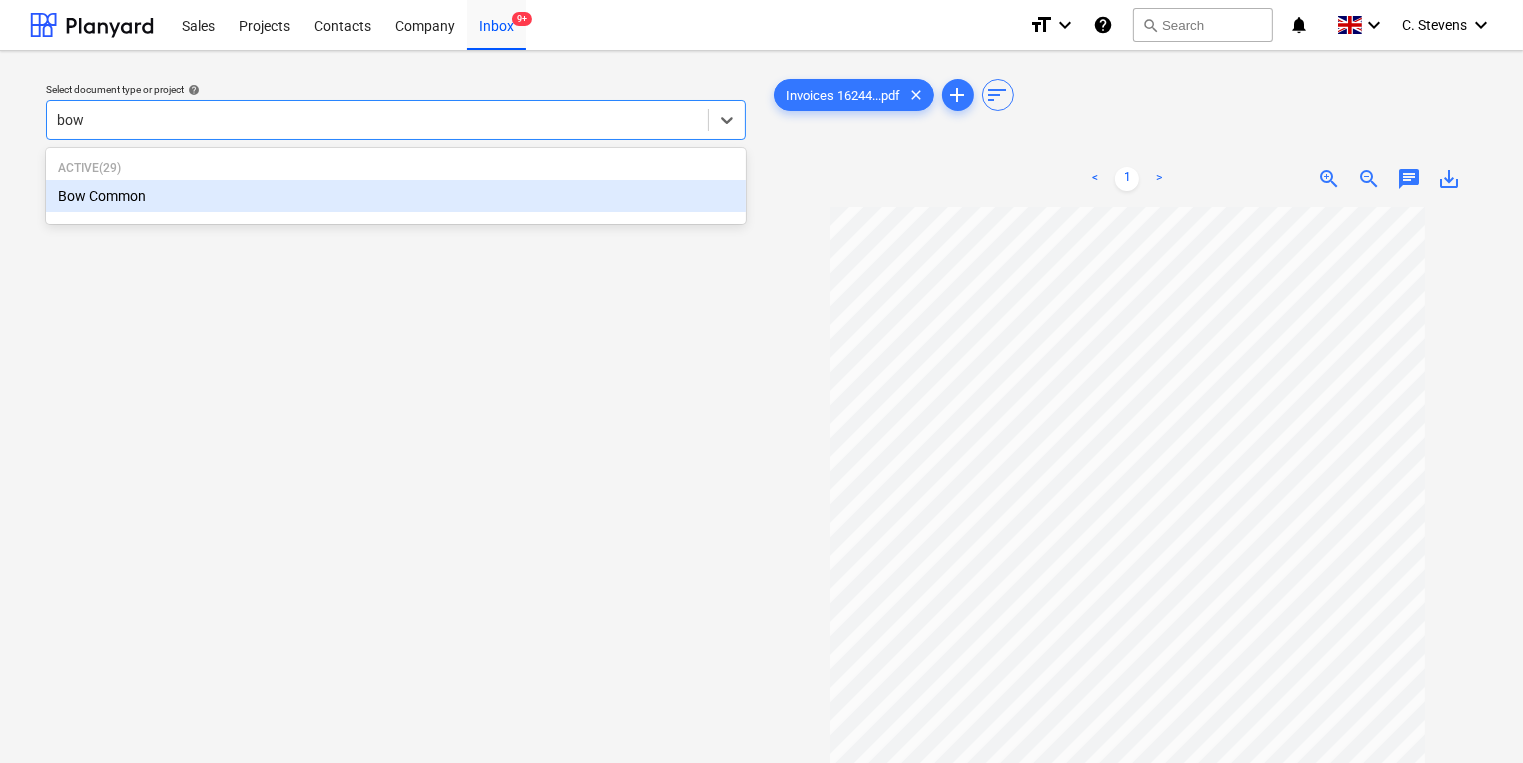 type 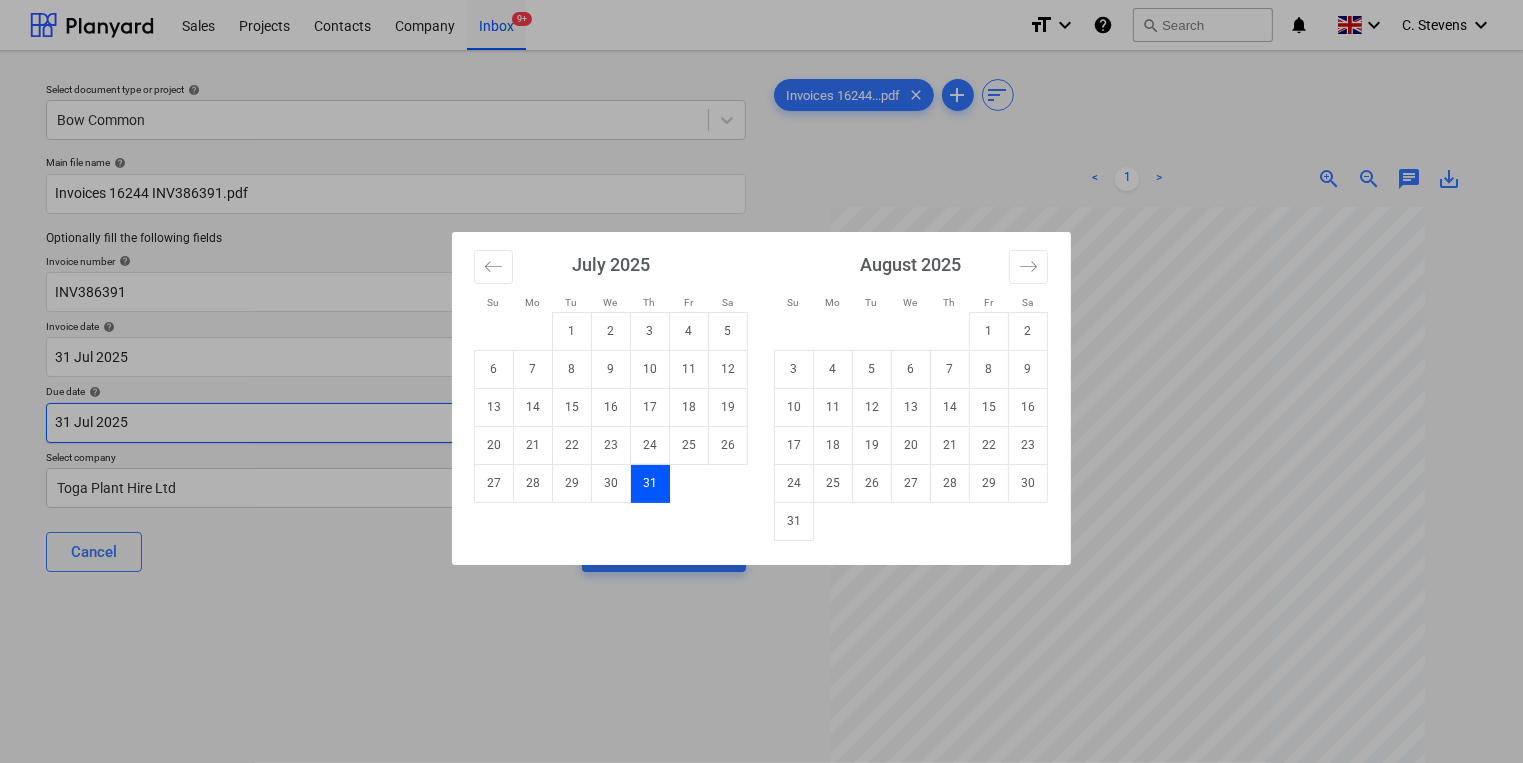 click on "Sales Projects Contacts Company Inbox 9+ format_size keyboard_arrow_down help search Search notifications 0 keyboard_arrow_down [FIRST] [LAST] keyboard_arrow_down Select document type or project help Bow Common Main file name help Invoices 16244 INV386391.pdf Optionally fill the following fields Invoice number help INV386391 Invoice date help 31 [MONTH] 2025 31.07.2025 Press the down arrow key to interact with the calendar and
select a date. Press the question mark key to get the keyboard shortcuts for changing dates. Due date help 31 [MONTH] 2025 31.07.2025 Press the down arrow key to interact with the calendar and
select a date. Press the question mark key to get the keyboard shortcuts for changing dates. Select company Toga Plant Hire Ltd   Cancel Assign to project Invoices 16244...pdf clear add sort < 1 > zoom_in zoom_out chat 0 save_alt Files uploaded successfully Files uploaded successfully
Su Mo Tu We Th Fr Sa Su Mo Tu We Th Fr Sa June 2025 1 2 3 4 5 6 7 8 9 10 11 12 13 14 15 16 17 18 19 20 1" at bounding box center (761, 381) 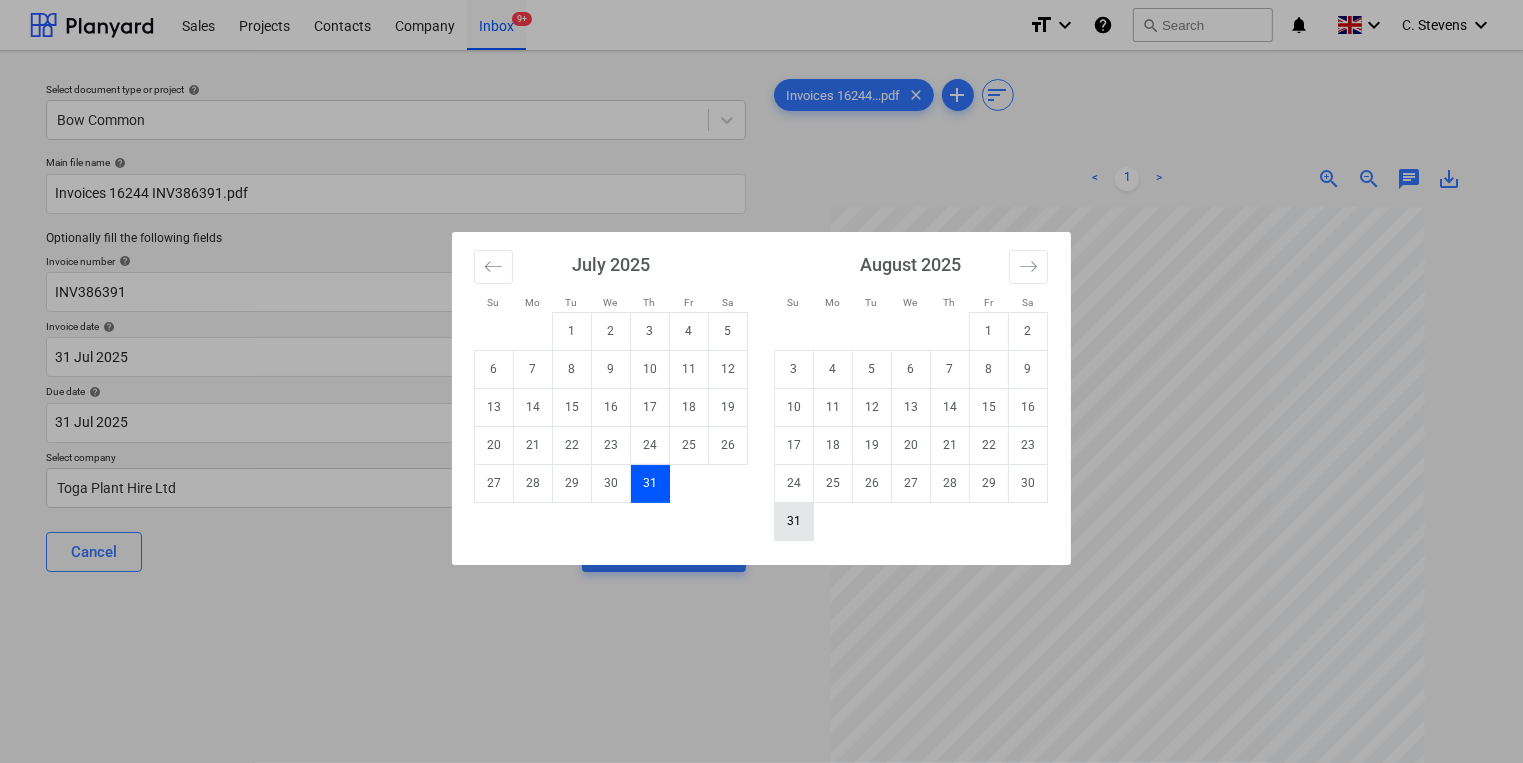 click on "31" at bounding box center (794, 521) 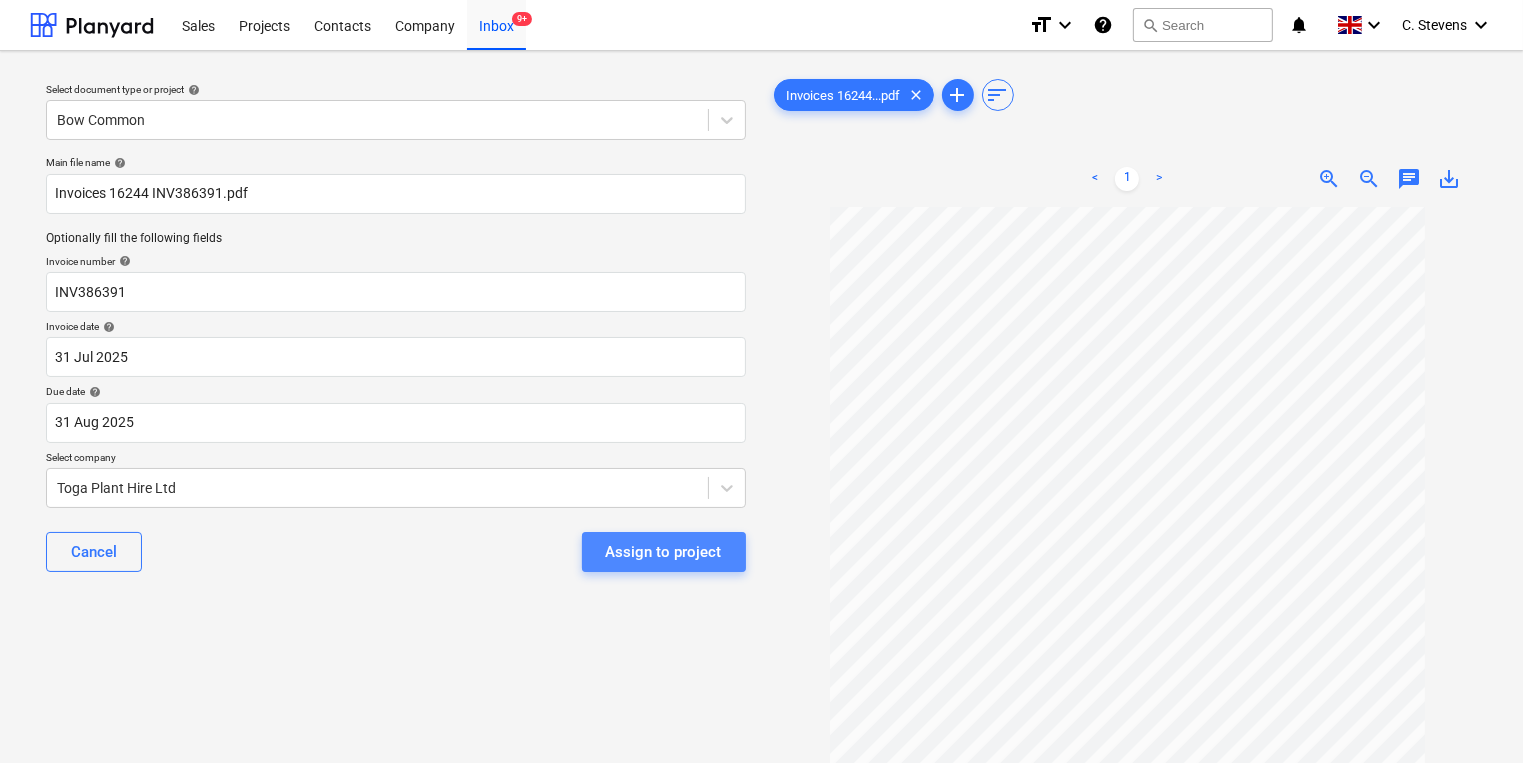 click on "Assign to project" at bounding box center [664, 552] 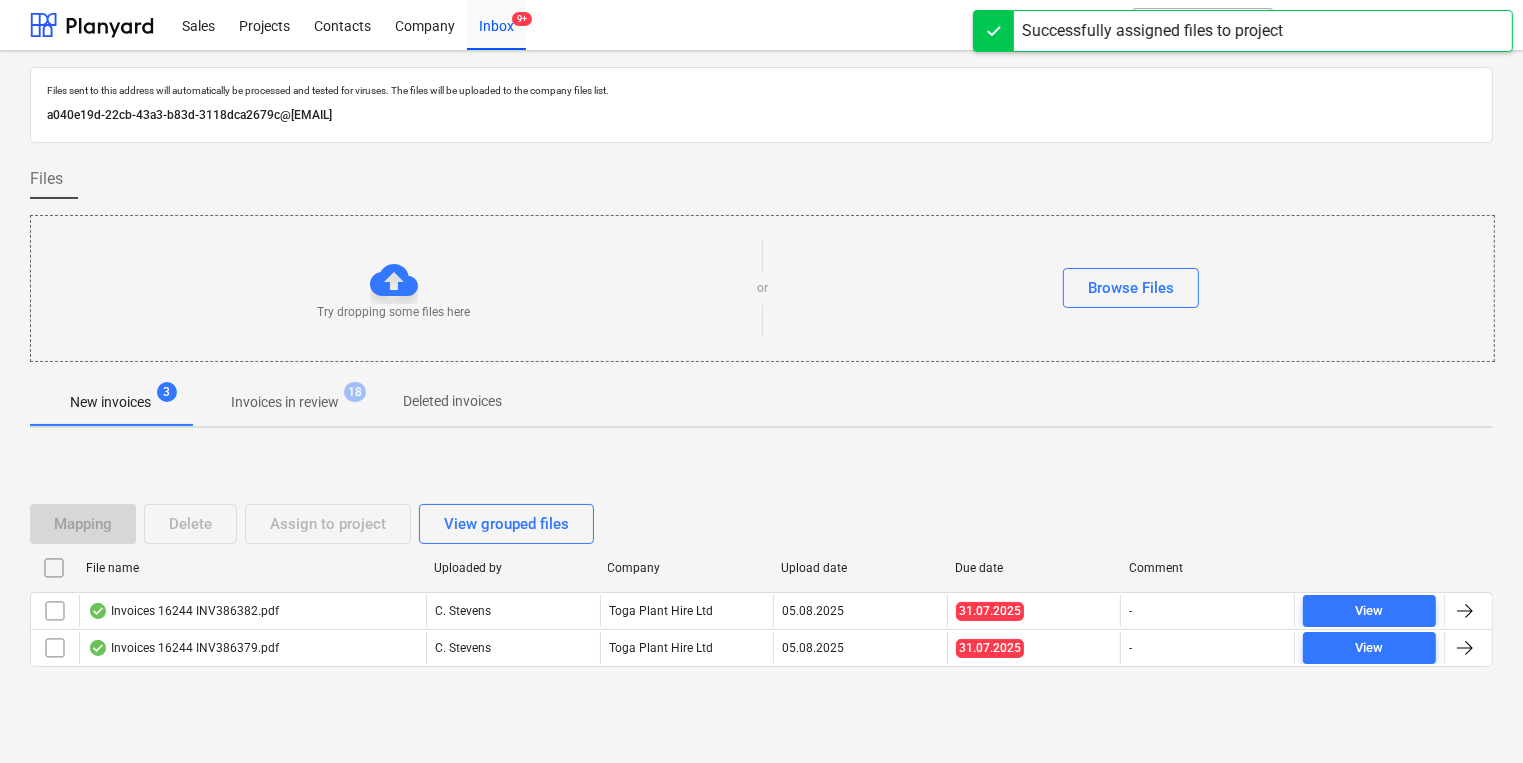 click on "File name Uploaded by Company Upload date Due date Comment" at bounding box center [761, 572] 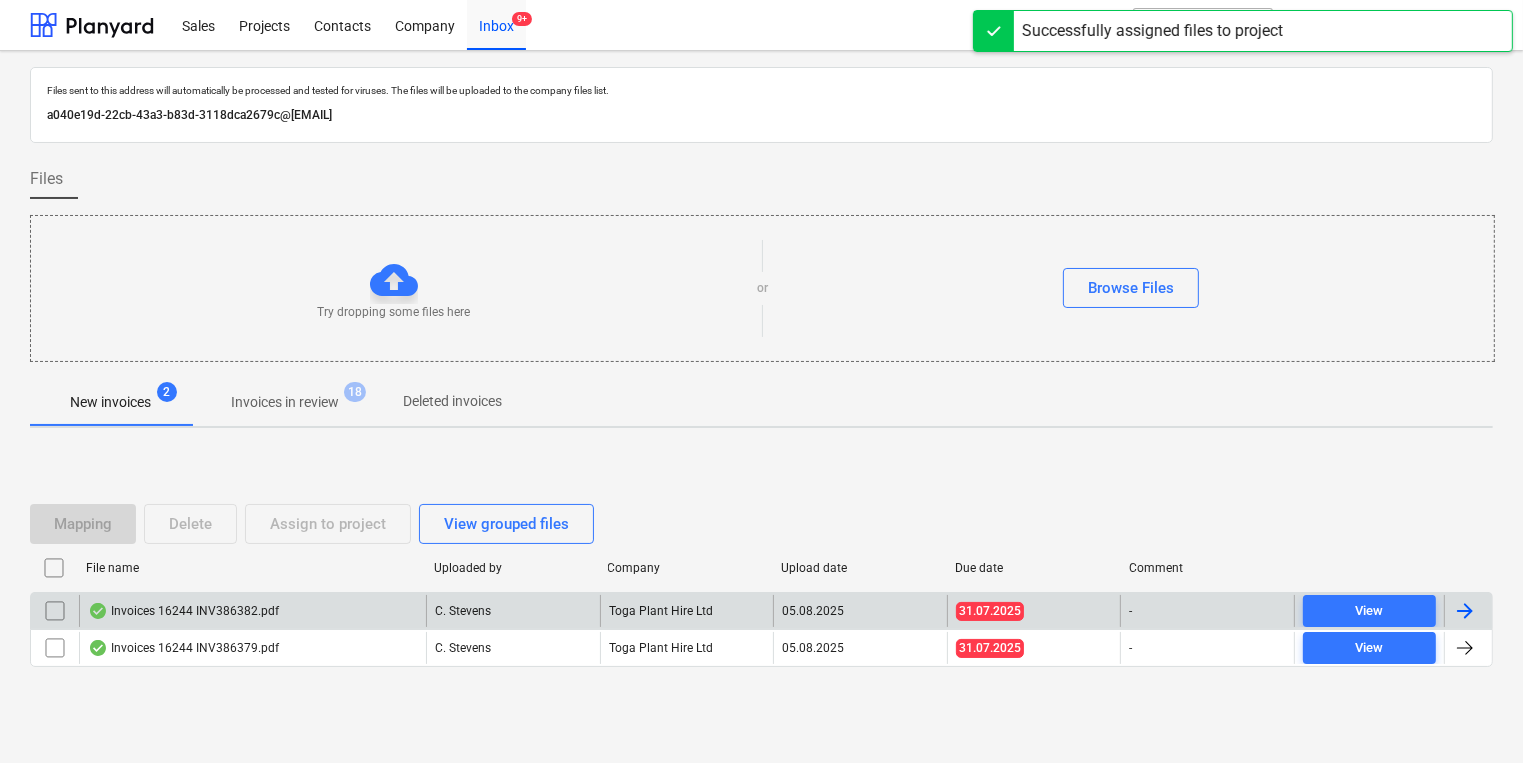 click on "Invoices 16244 INV386382.pdf" at bounding box center [252, 611] 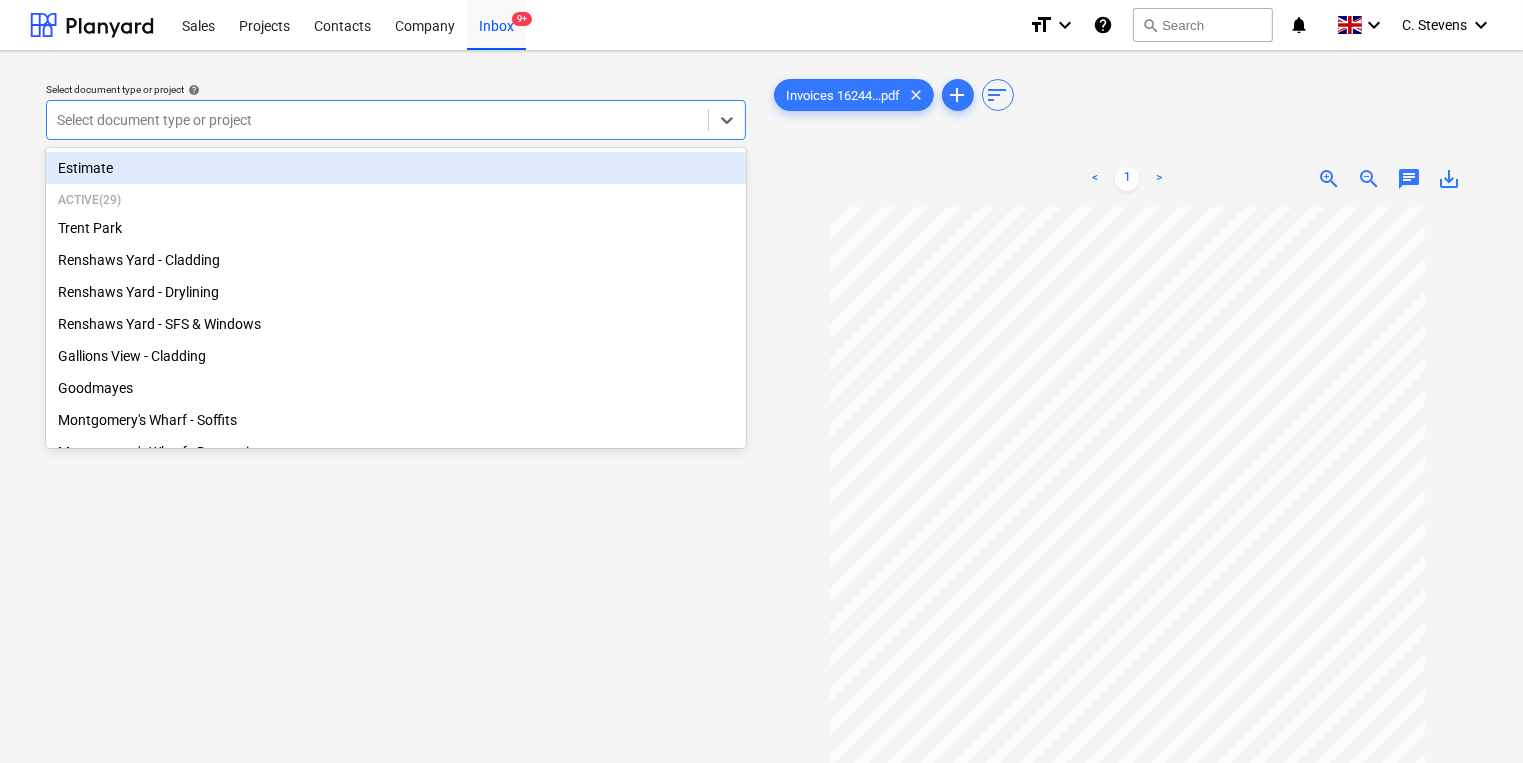 click at bounding box center [377, 120] 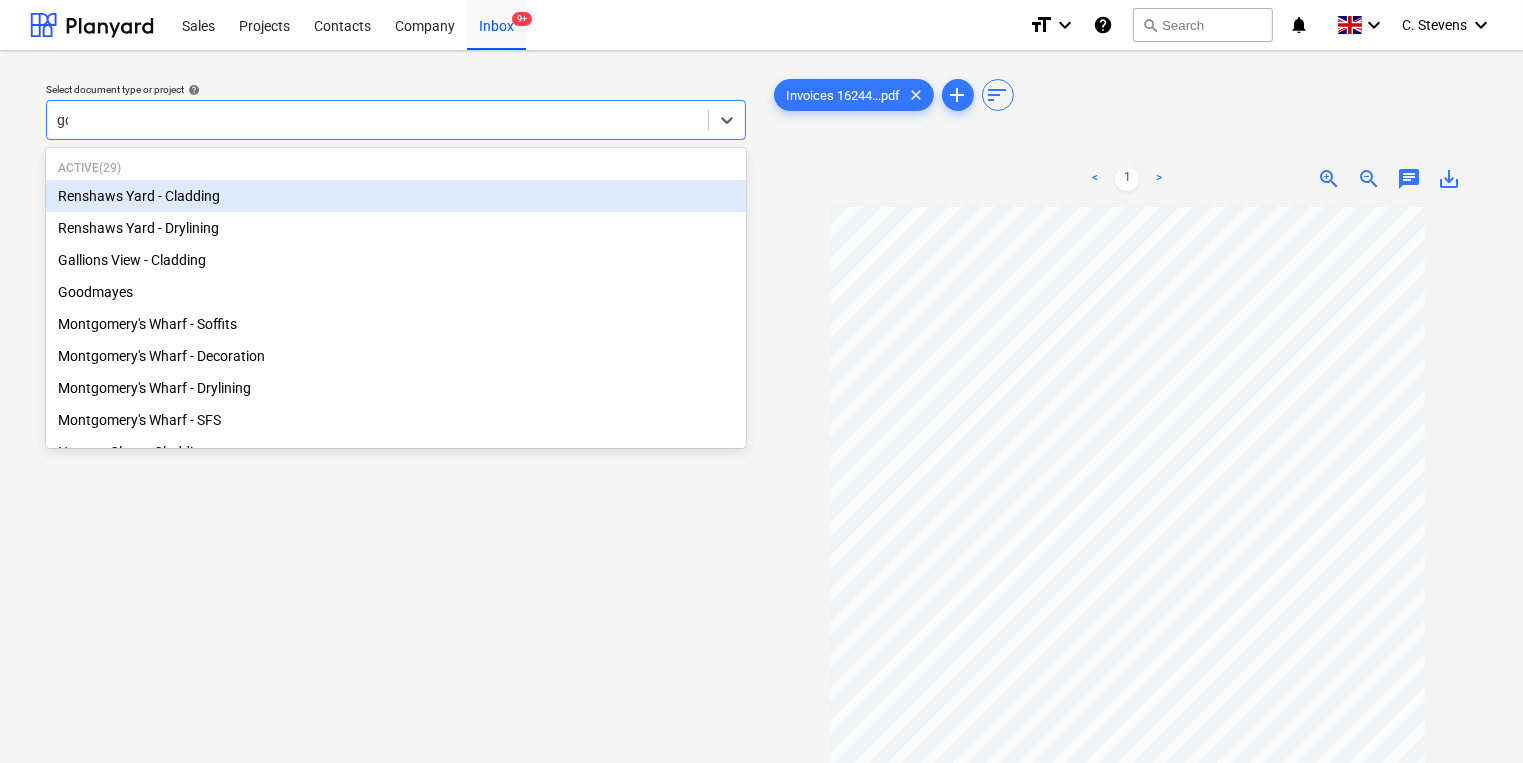 type on "goo" 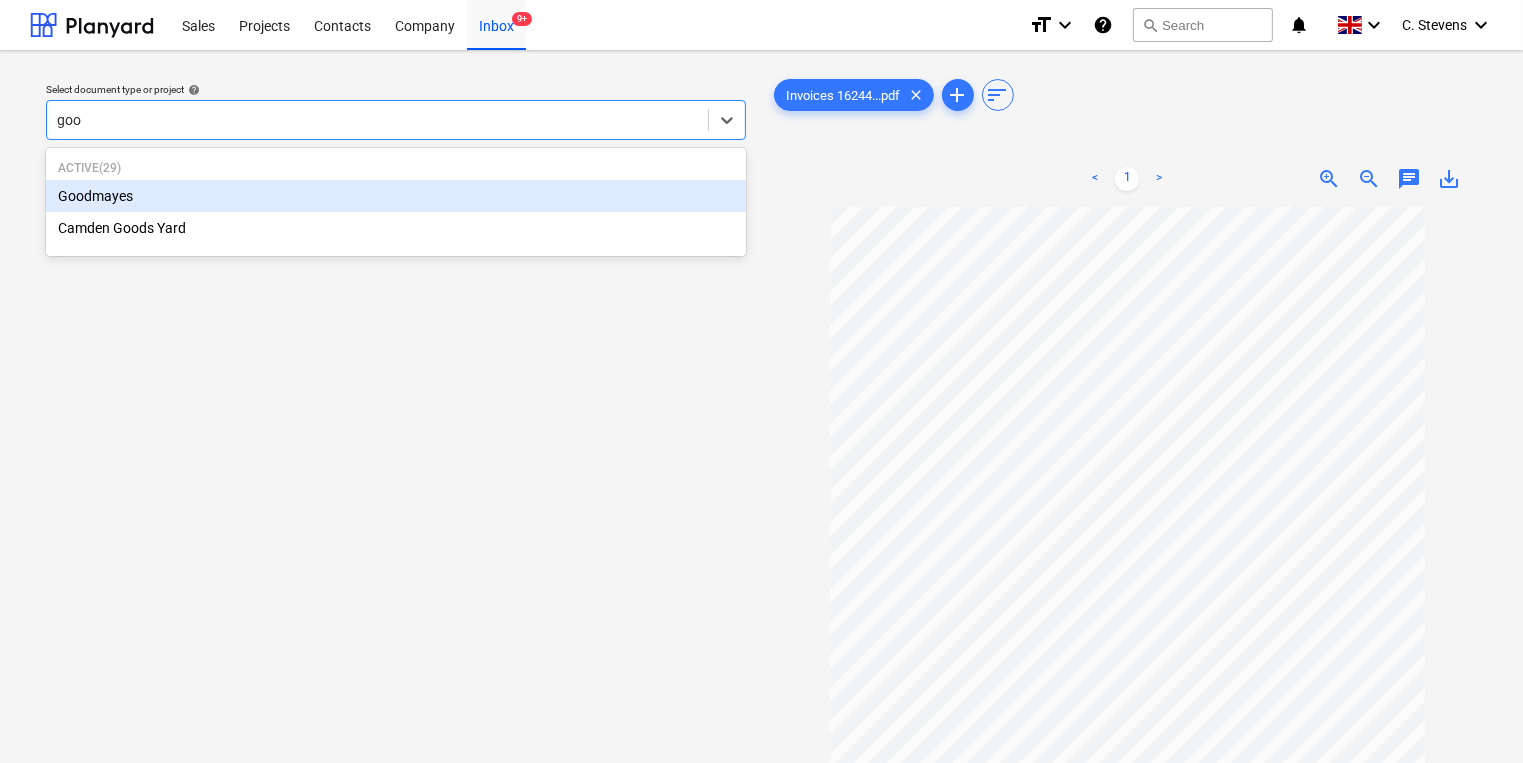 type 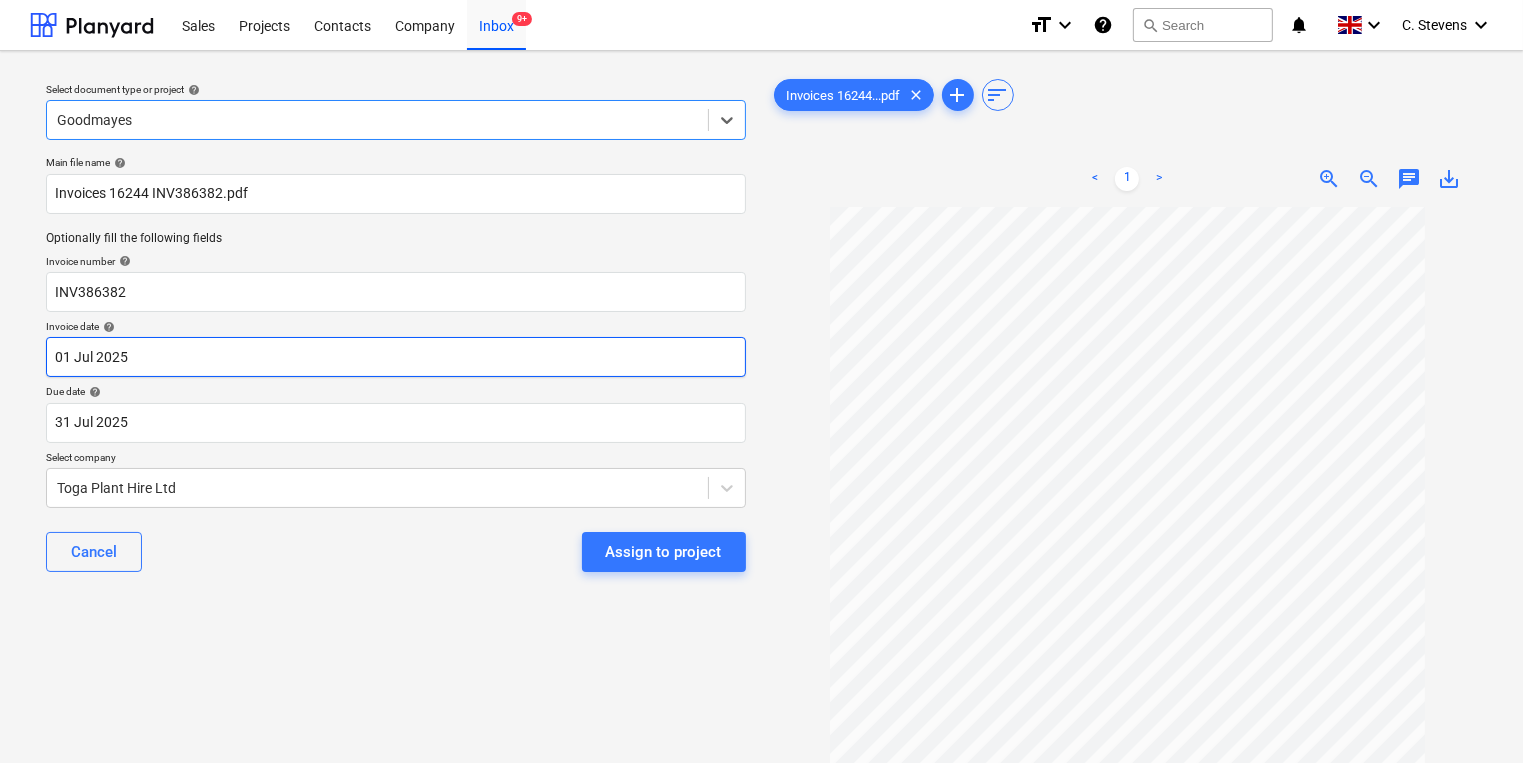 click on "Sales Projects Contacts Company Inbox 9+ format_size keyboard_arrow_down help search Search notifications 0 keyboard_arrow_down [FIRST] [LAST] keyboard_arrow_down Select document type or project help option Goodmayes, selected.   Select is focused ,type to refine list, press Down to open the menu,  Goodmayes Main file name help Invoices 16244 INV386382.pdf Optionally fill the following fields Invoice number help INV386382 Invoice date help 01 Jul [YEAR] 01.07.[YEAR] Press the down arrow key to interact with the calendar and
select a date. Press the question mark key to get the keyboard shortcuts for changing dates. Due date help 31 Jul [YEAR] 31.07.[YEAR] Press the down arrow key to interact with the calendar and
select a date. Press the question mark key to get the keyboard shortcuts for changing dates. Select company Toga Plant Hire Ltd   Cancel Assign to project Invoices 16244...pdf clear add sort < 1 > zoom_in zoom_out chat 0 save_alt Files uploaded successfully Files uploaded successfully" at bounding box center (761, 381) 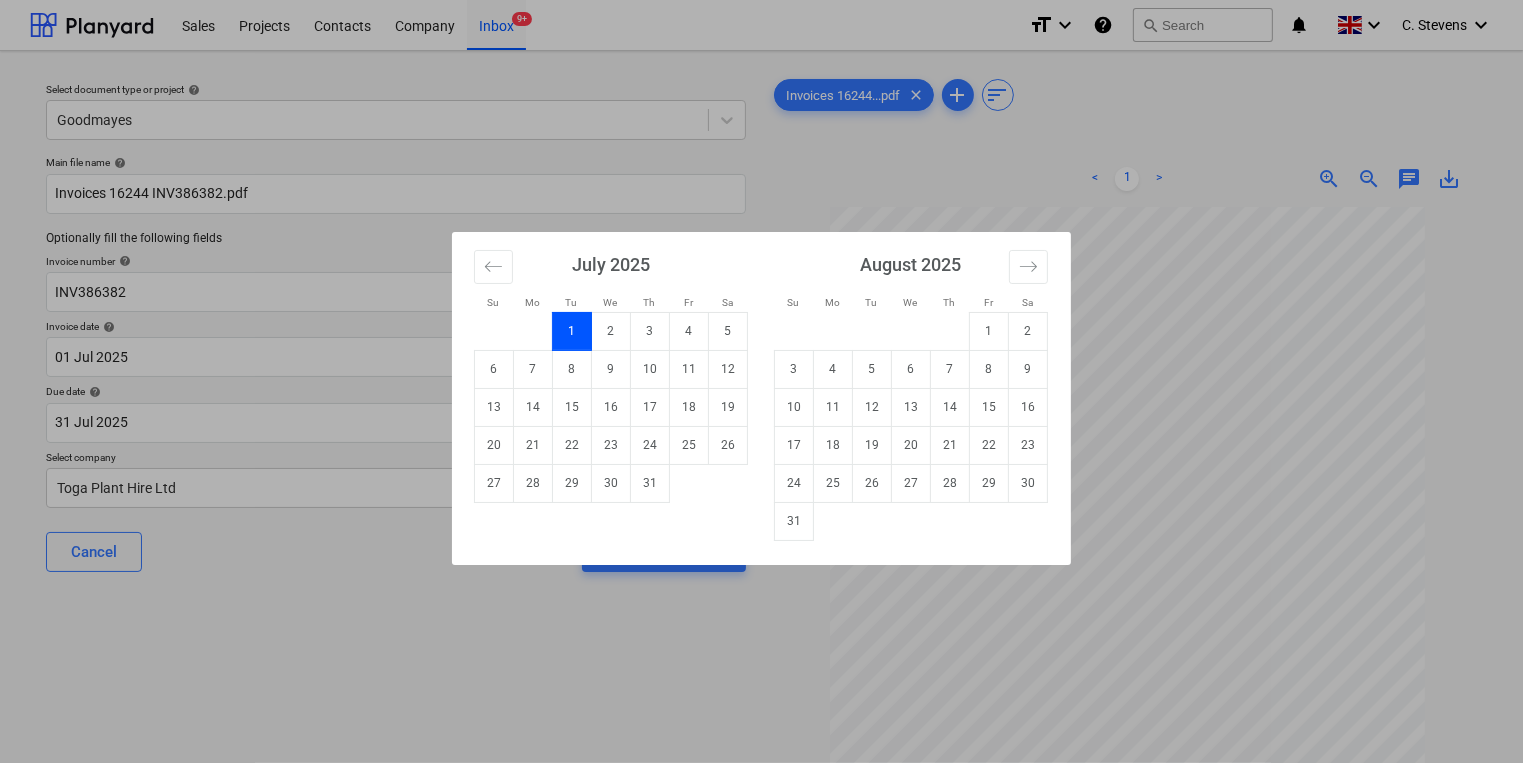 click at bounding box center [689, 483] 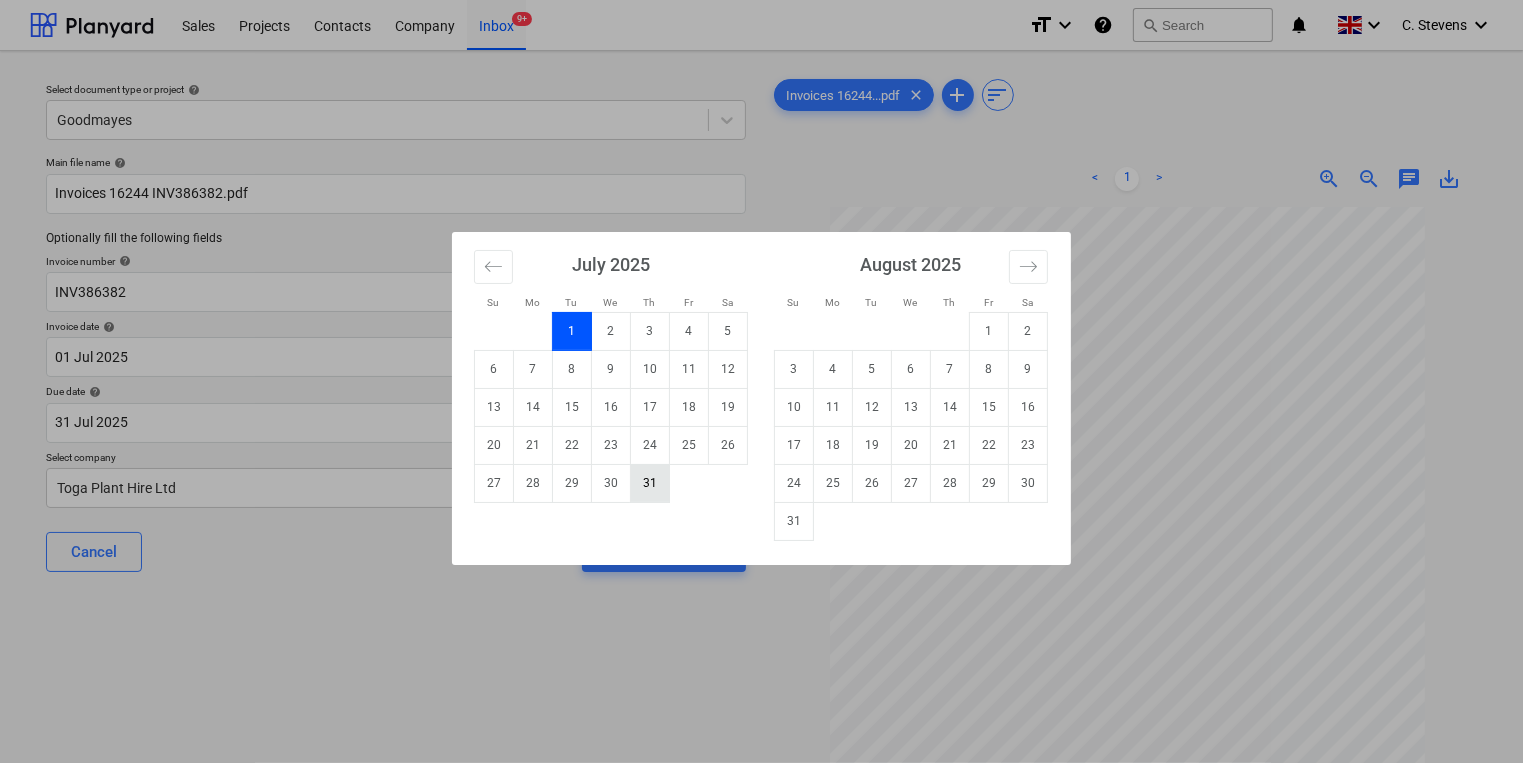 click on "31" at bounding box center (650, 483) 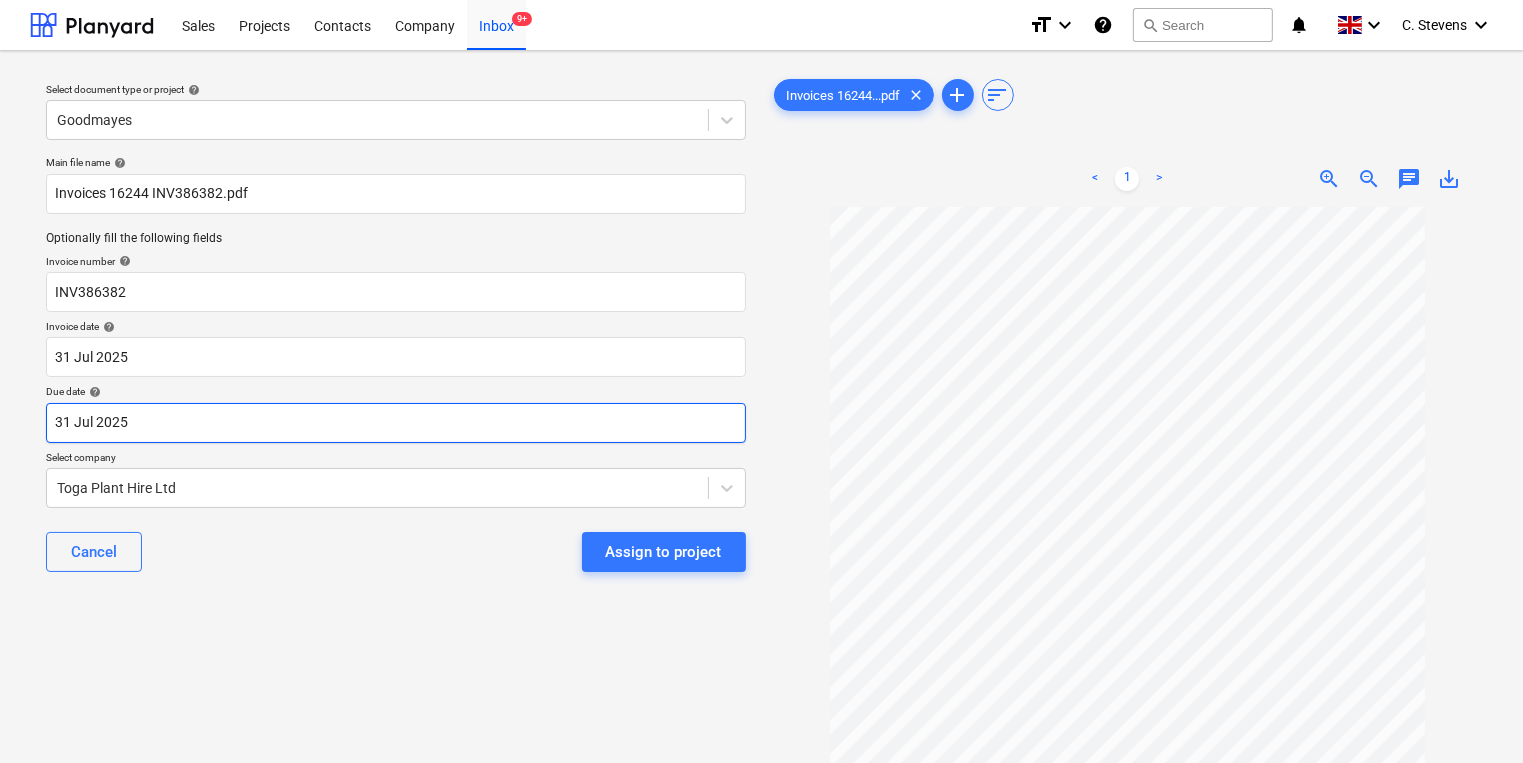 click on "Sales Projects Contacts Company Inbox 9+ format_size keyboard_arrow_down help search Search notifications 0 keyboard_arrow_down C. Stevens keyboard_arrow_down Select document type or project help Goodmayes Main file name help Invoices 16244 INV386382.pdf Optionally fill the following fields Invoice number help INV386382 Invoice date help 31 Jul 2025 31.07.2025 Press the down arrow key to interact with the calendar and
select a date. Press the question mark key to get the keyboard shortcuts for changing dates. Due date help 31 Jul 2025 31.07.2025 Press the down arrow key to interact with the calendar and
select a date. Press the question mark key to get the keyboard shortcuts for changing dates. Select company Toga Plant Hire Ltd   Cancel Assign to project Invoices 16244...pdf clear add sort < 1 > zoom_in zoom_out chat 0 save_alt Files uploaded successfully Files uploaded successfully" at bounding box center [761, 381] 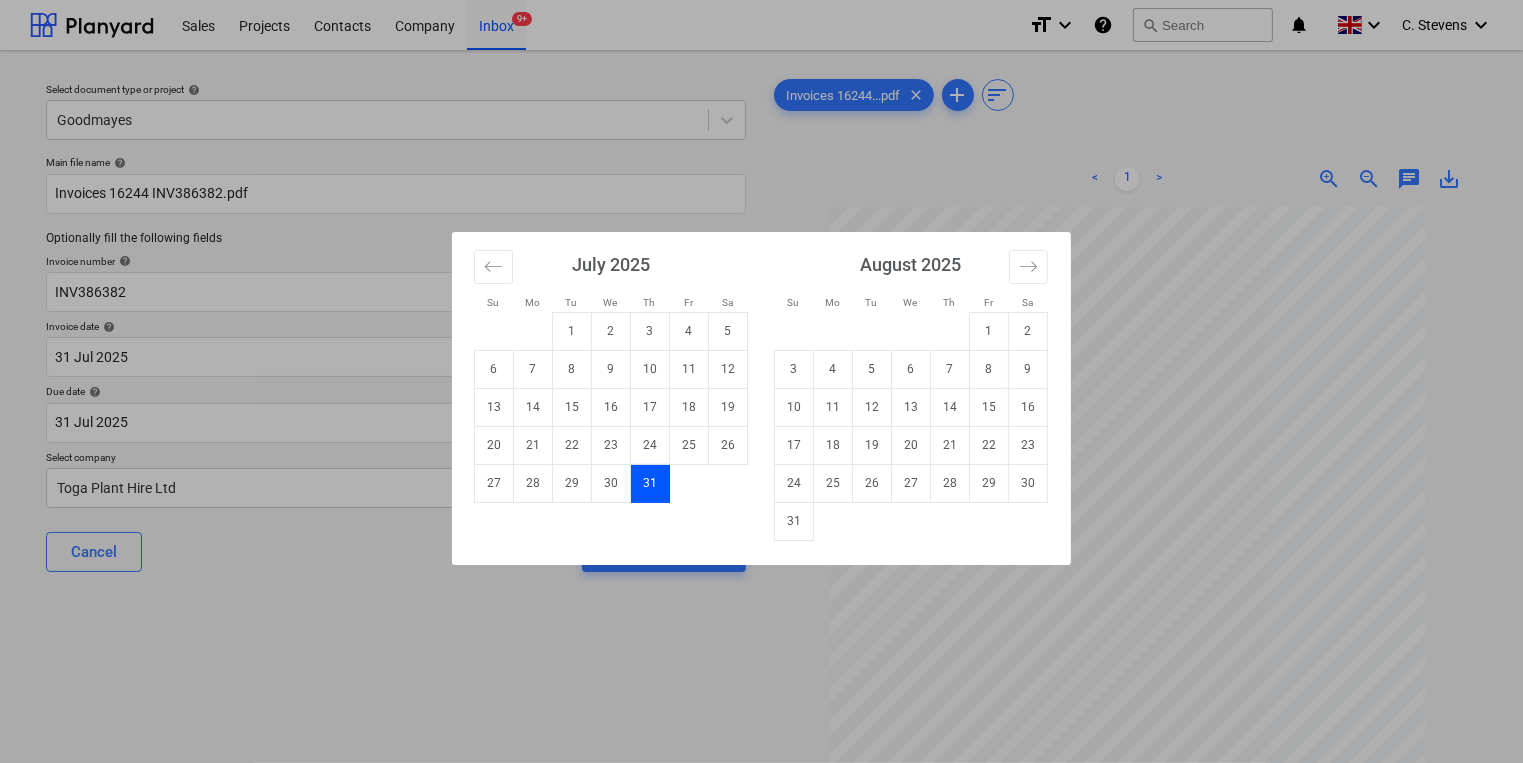 click on "31" at bounding box center (794, 521) 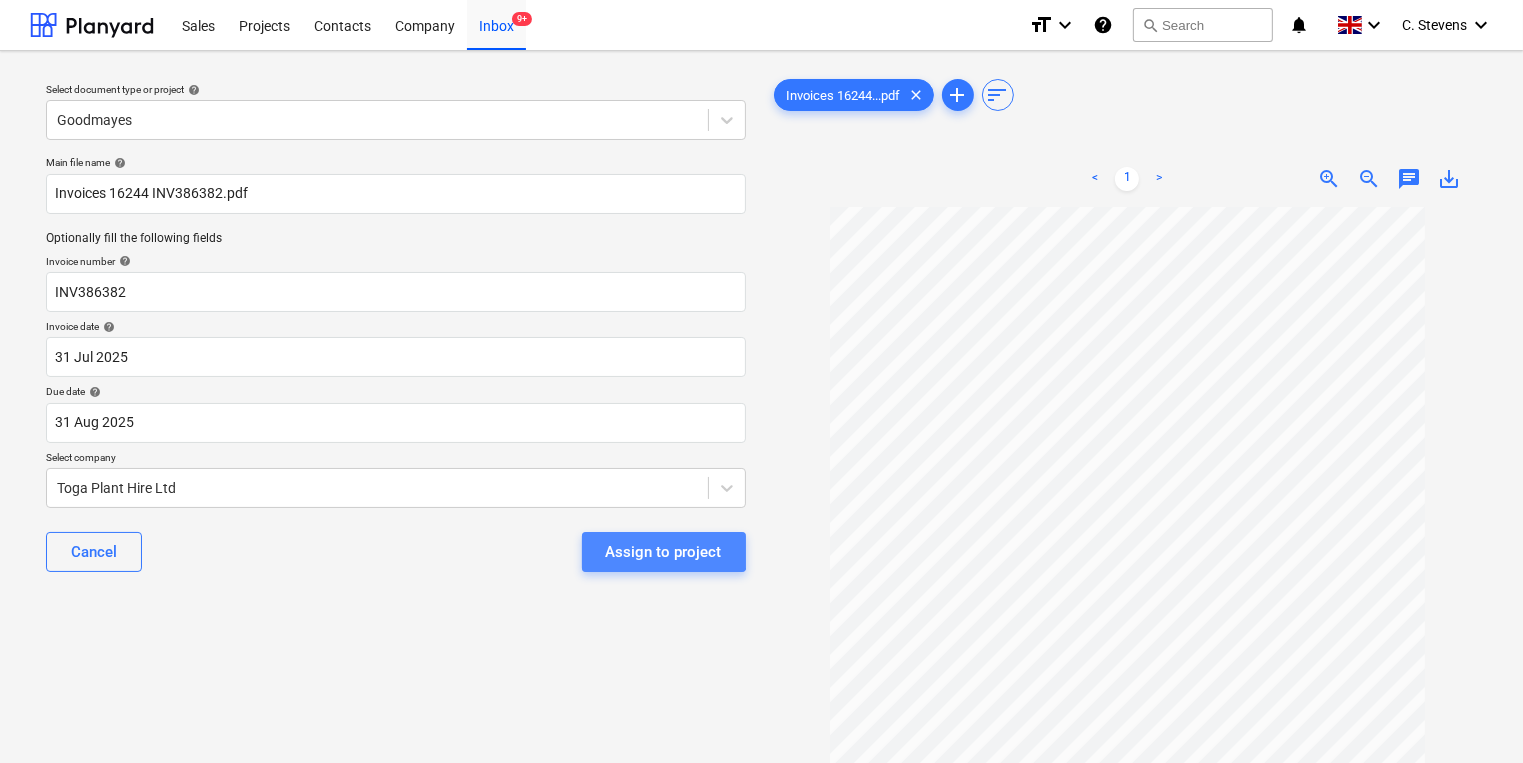click on "Assign to project" at bounding box center (664, 552) 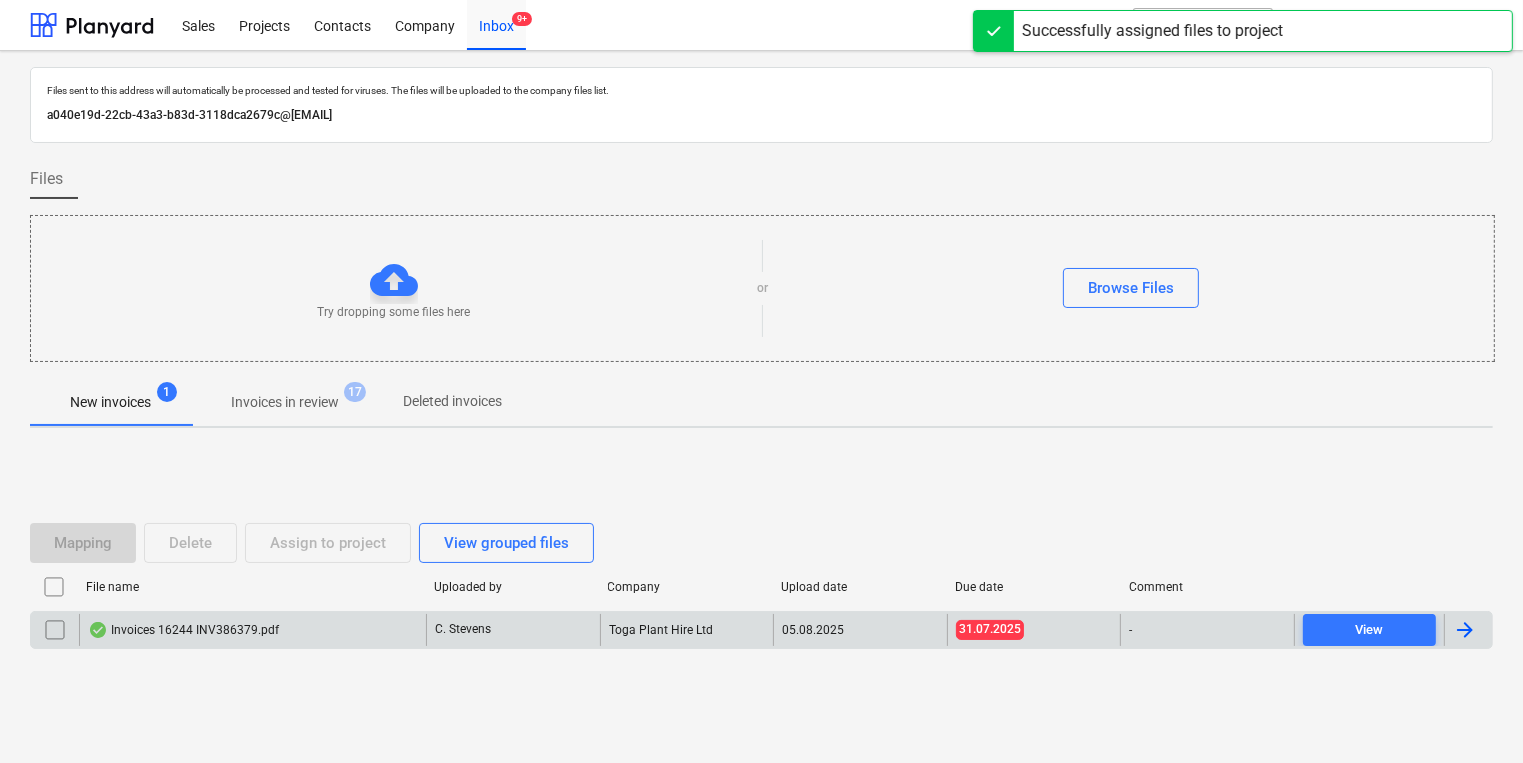 click on "Invoices 16244 INV386379.pdf" at bounding box center (252, 630) 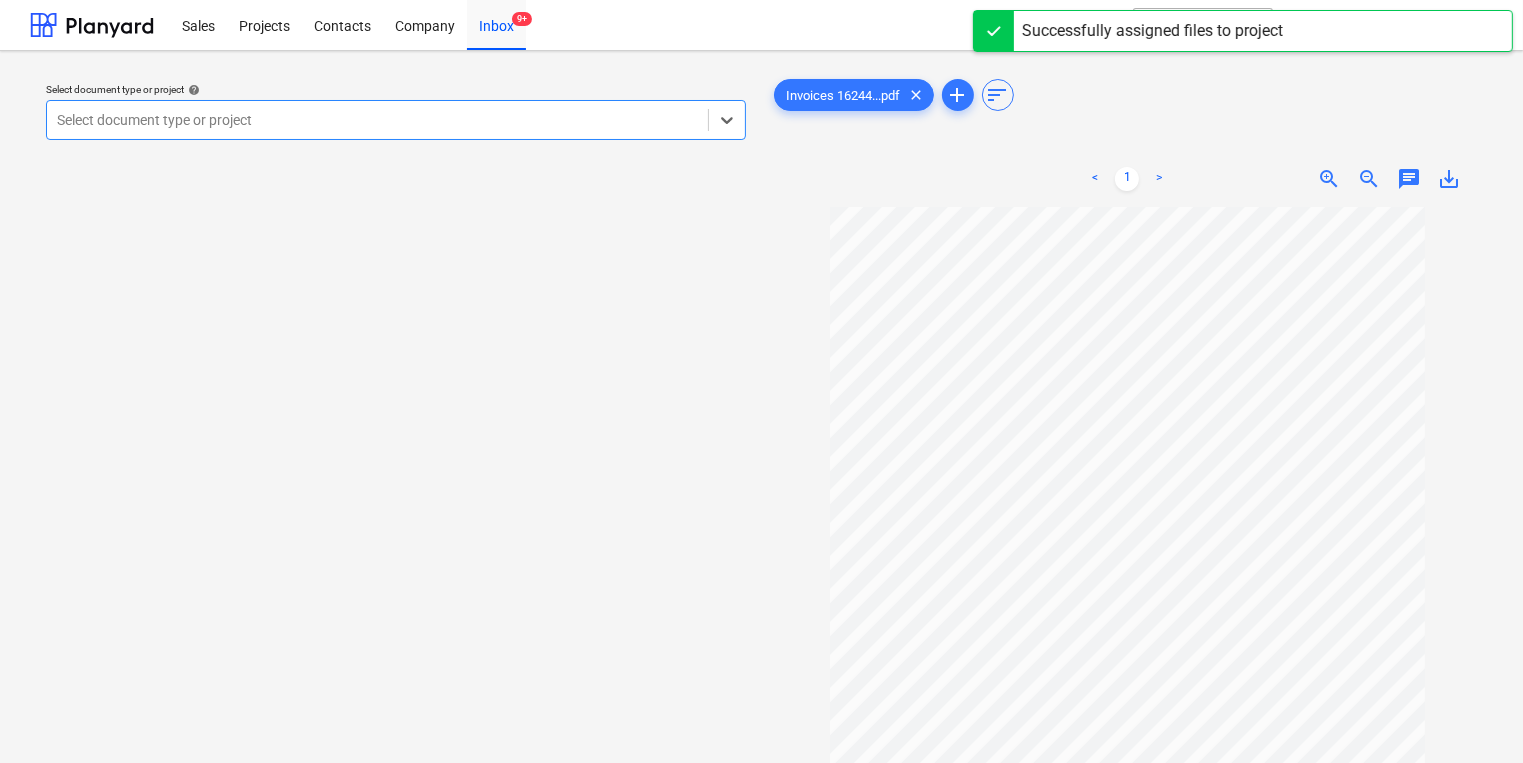 click at bounding box center (377, 120) 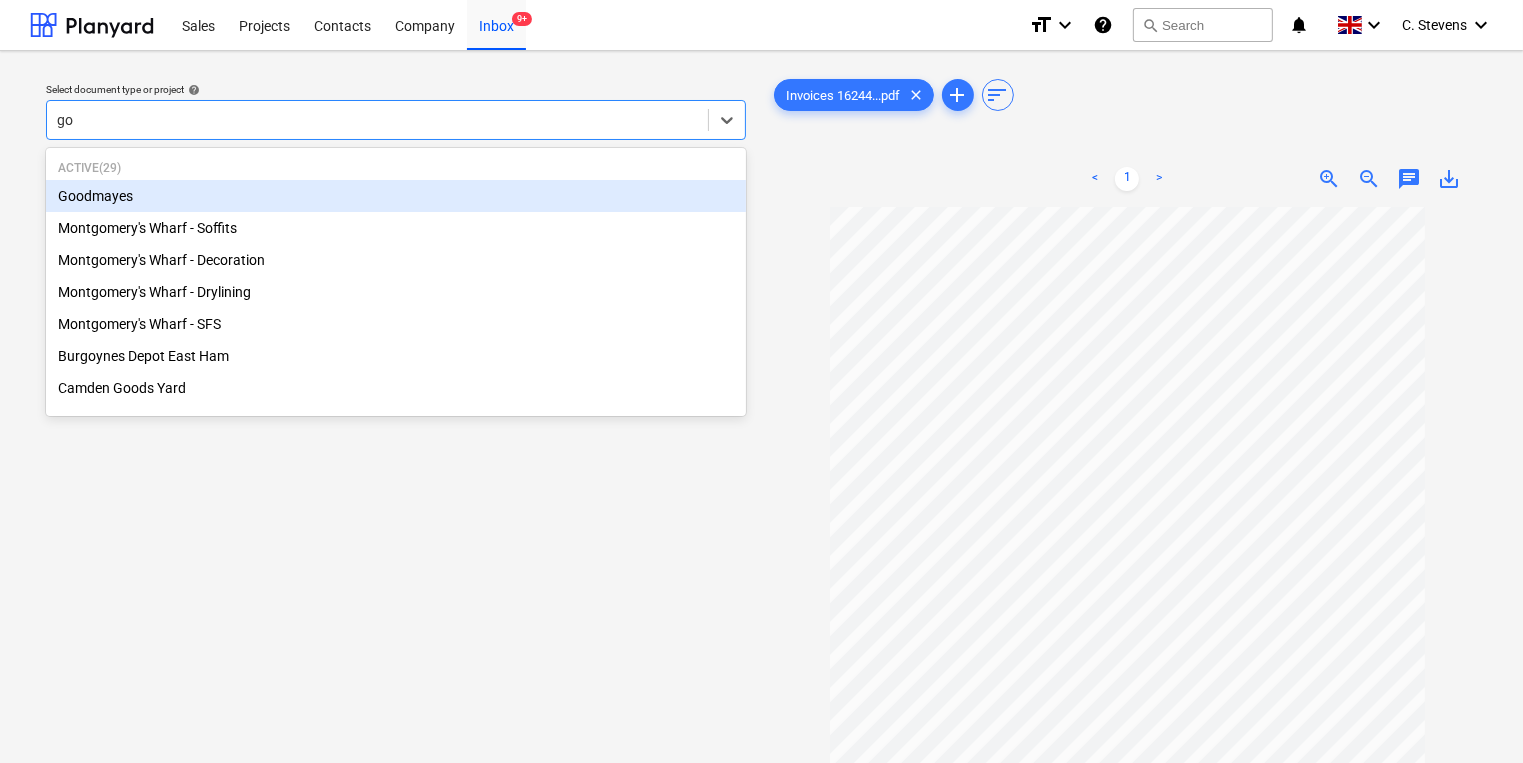 type on "goo" 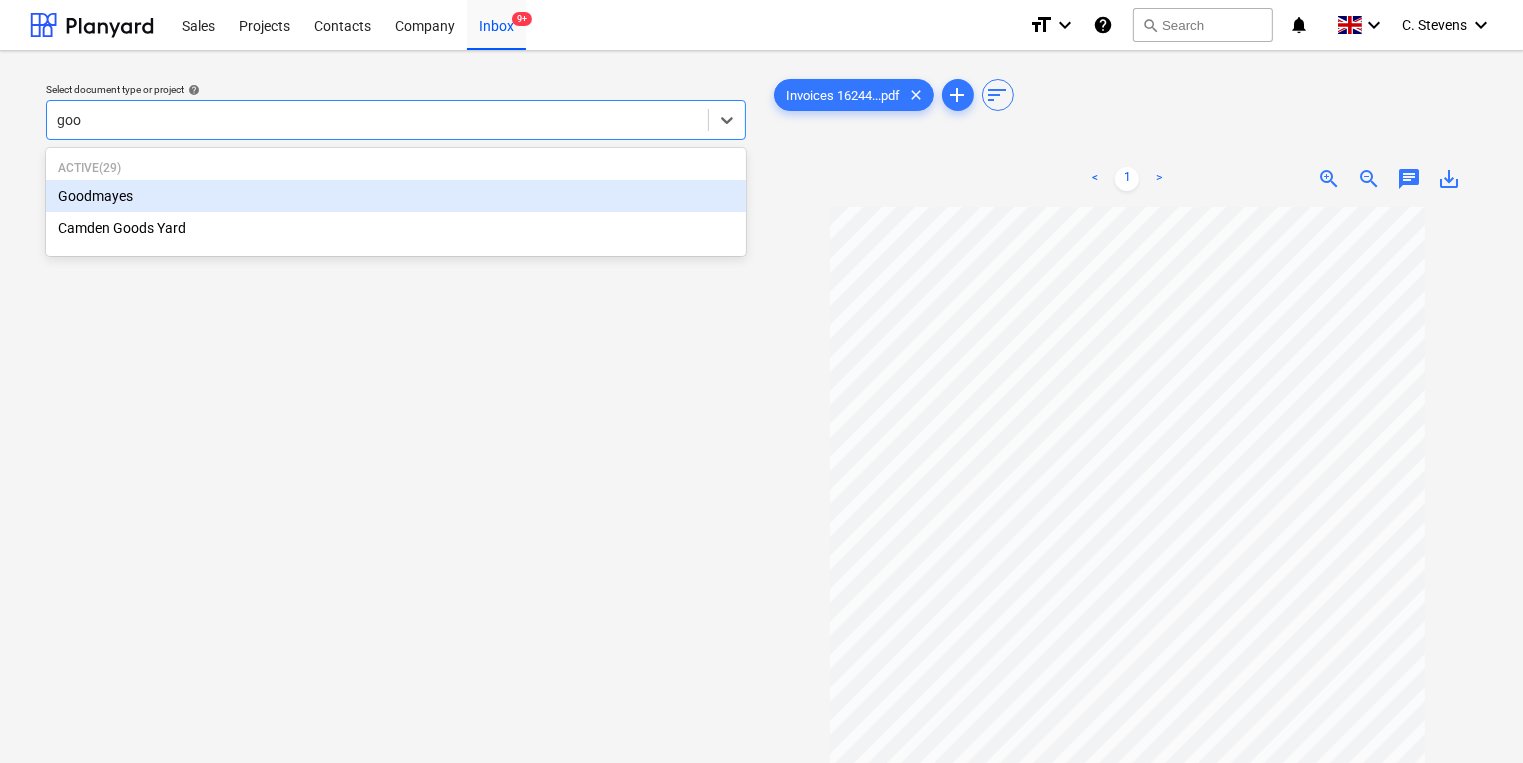 type 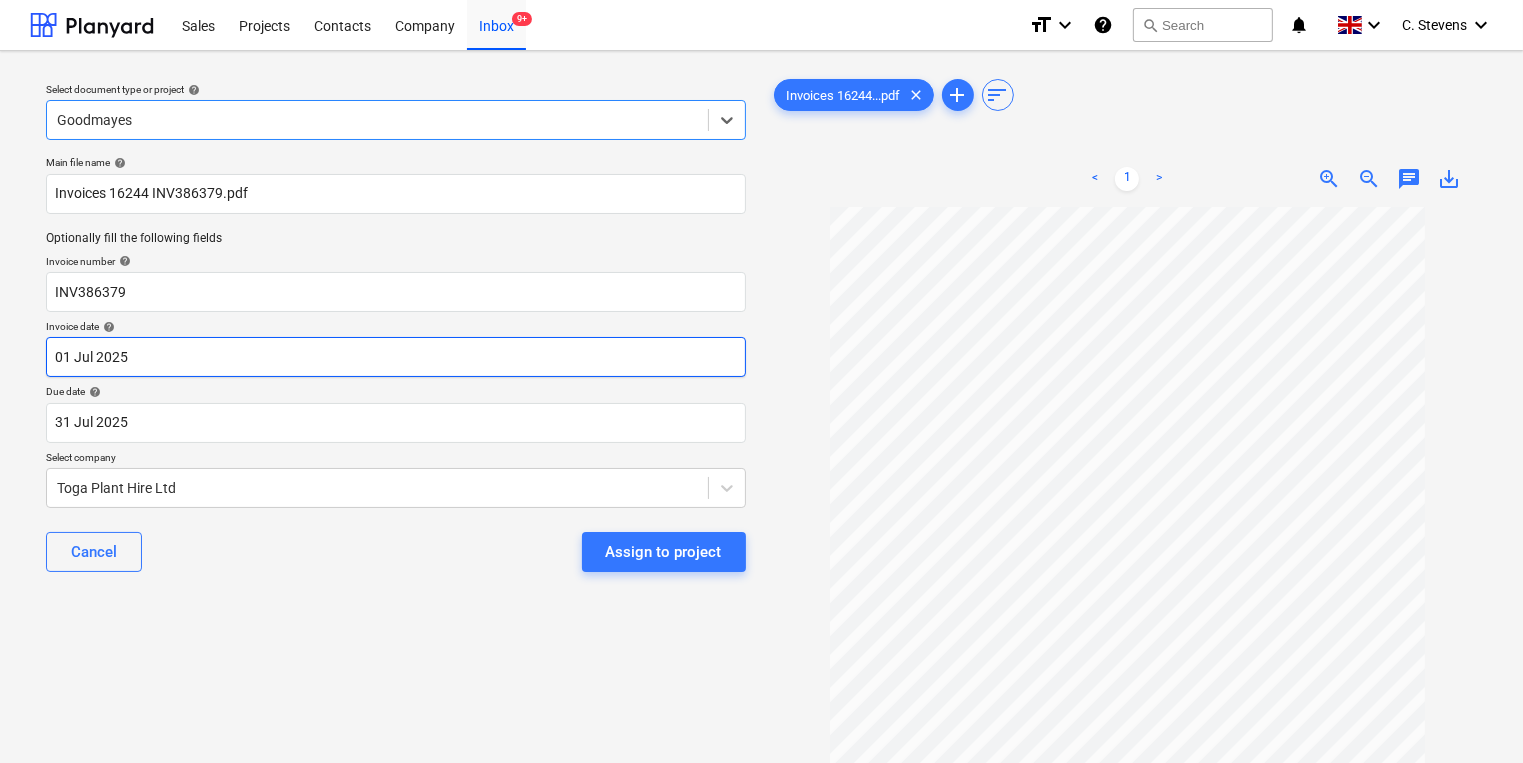 click on "Sales Projects Contacts Company Inbox 9+ format_size keyboard_arrow_down help search Search notifications 0 keyboard_arrow_down C. Stevens keyboard_arrow_down Select document type or project help option Goodmayes, selected.   Select is focused ,type to refine list, press Down to open the menu,  Goodmayes Main file name help Invoices 16244 INV386379.pdf Optionally fill the following fields Invoice number help INV386379 Invoice date help 01 Jul 2025 01.07.2025 Press the down arrow key to interact with the calendar and
select a date. Press the question mark key to get the keyboard shortcuts for changing dates. Due date help 31 Jul 2025 31.07.2025 Press the down arrow key to interact with the calendar and
select a date. Press the question mark key to get the keyboard shortcuts for changing dates. Select company Toga Plant Hire Ltd   Cancel Assign to project Invoices 16244...pdf clear add sort < 1 > zoom_in zoom_out chat 0 save_alt Files uploaded successfully Files uploaded successfully" at bounding box center [761, 381] 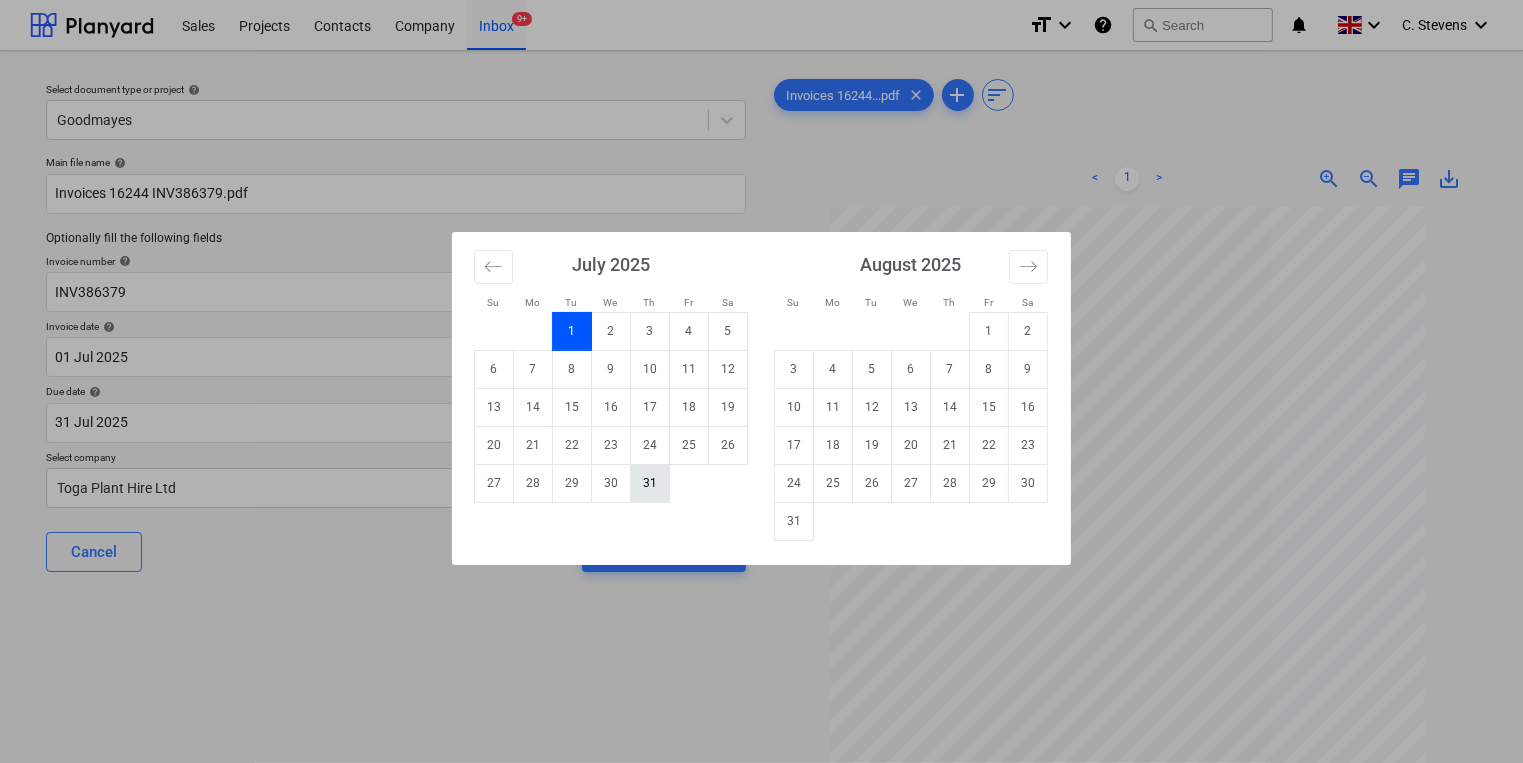 click on "31" at bounding box center (650, 483) 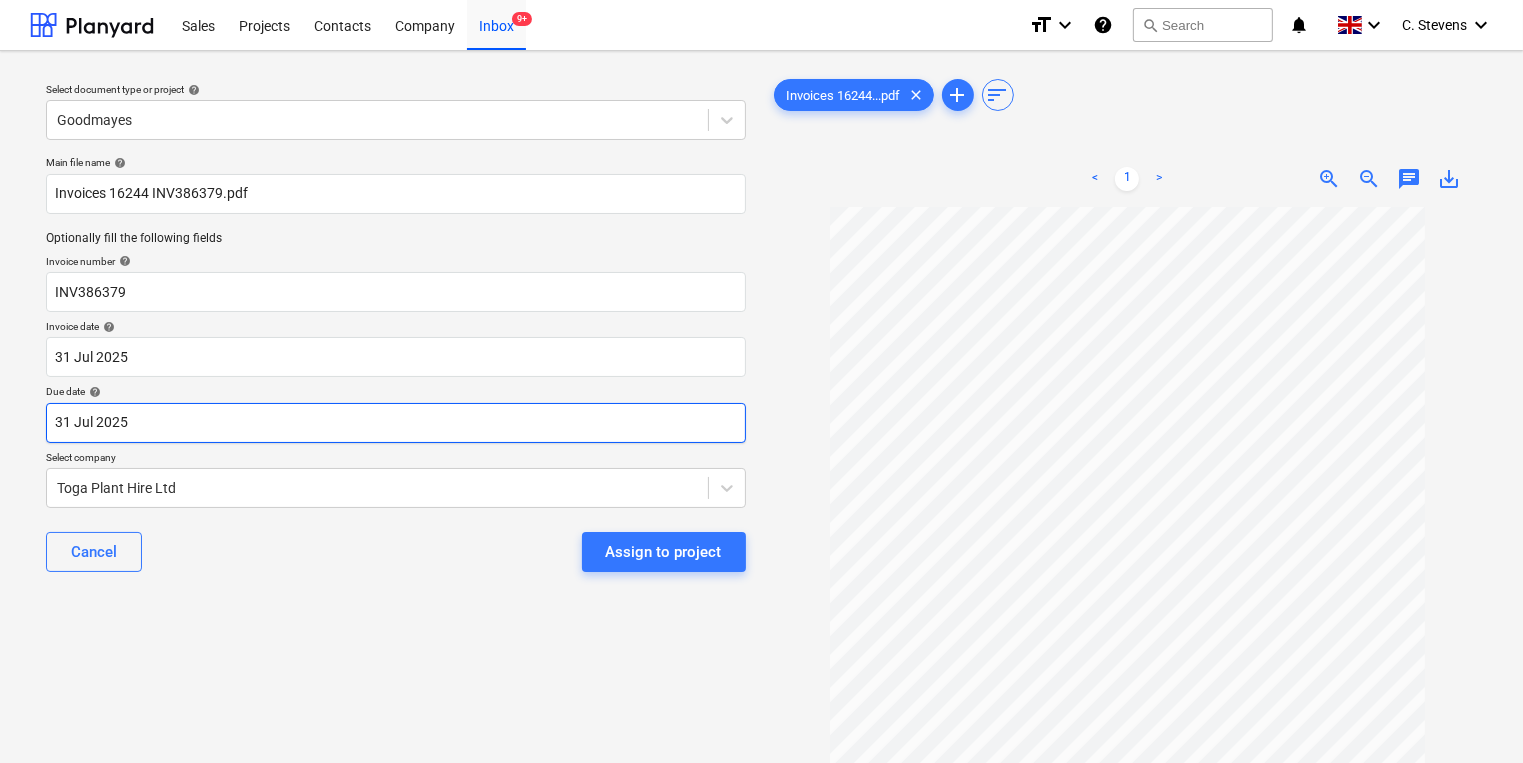 click on "Sales Projects Contacts Company Inbox 9+ format_size keyboard_arrow_down help search Search notifications 0 keyboard_arrow_down C. Stevens keyboard_arrow_down Select document type or project help Goodmayes Main file name help Invoices 16244 INV386379.pdf Optionally fill the following fields Invoice number help INV386379 Invoice date help 31 Jul 2025 31.07.2025 Press the down arrow key to interact with the calendar and
select a date. Press the question mark key to get the keyboard shortcuts for changing dates. Due date help 31 Jul 2025 31.07.2025 Press the down arrow key to interact with the calendar and
select a date. Press the question mark key to get the keyboard shortcuts for changing dates. Select company Toga Plant Hire Ltd   Cancel Assign to project Invoices 16244...pdf clear add sort < 1 > zoom_in zoom_out chat 0 save_alt Files uploaded successfully Files uploaded successfully" at bounding box center (761, 381) 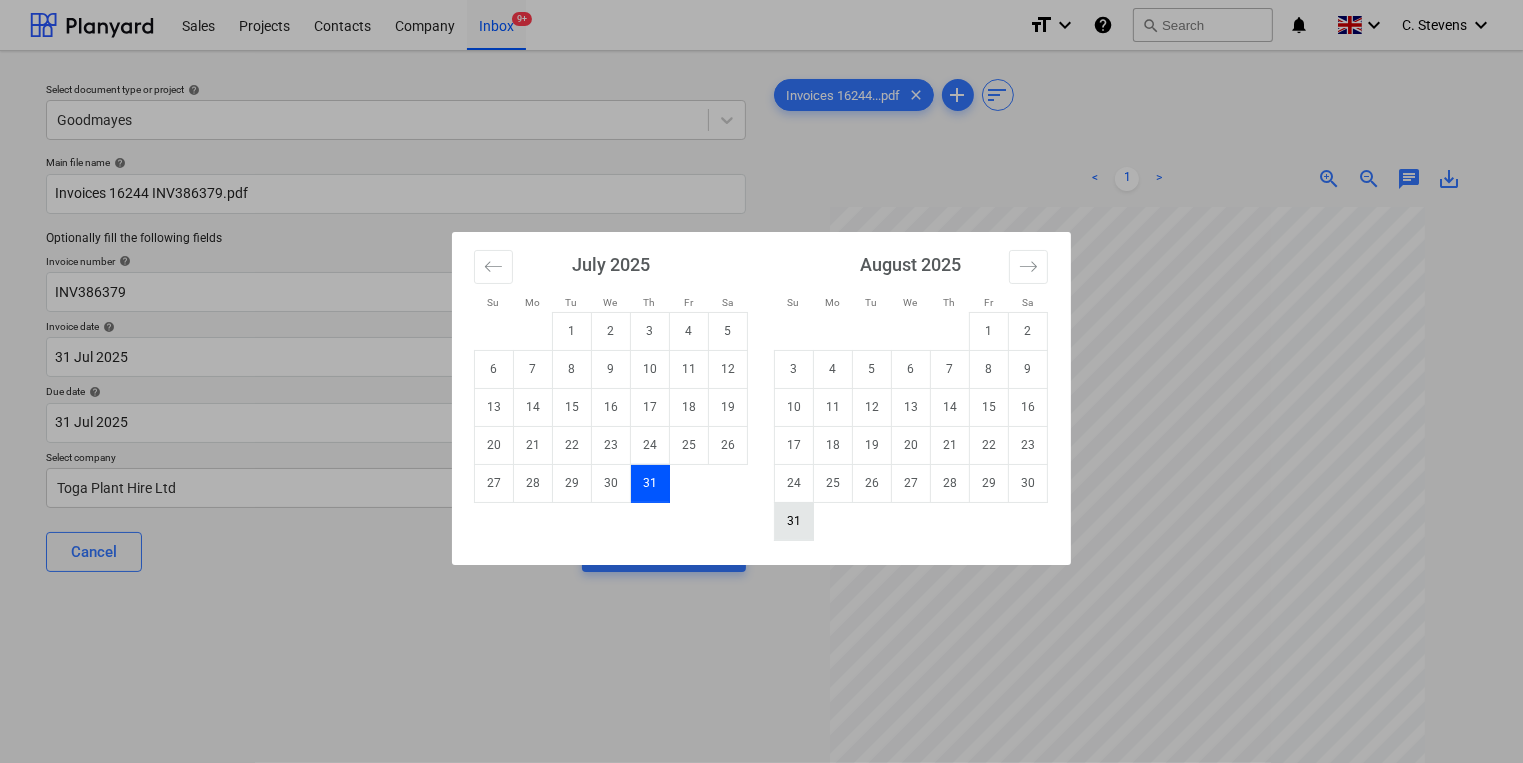 click on "31" at bounding box center (794, 521) 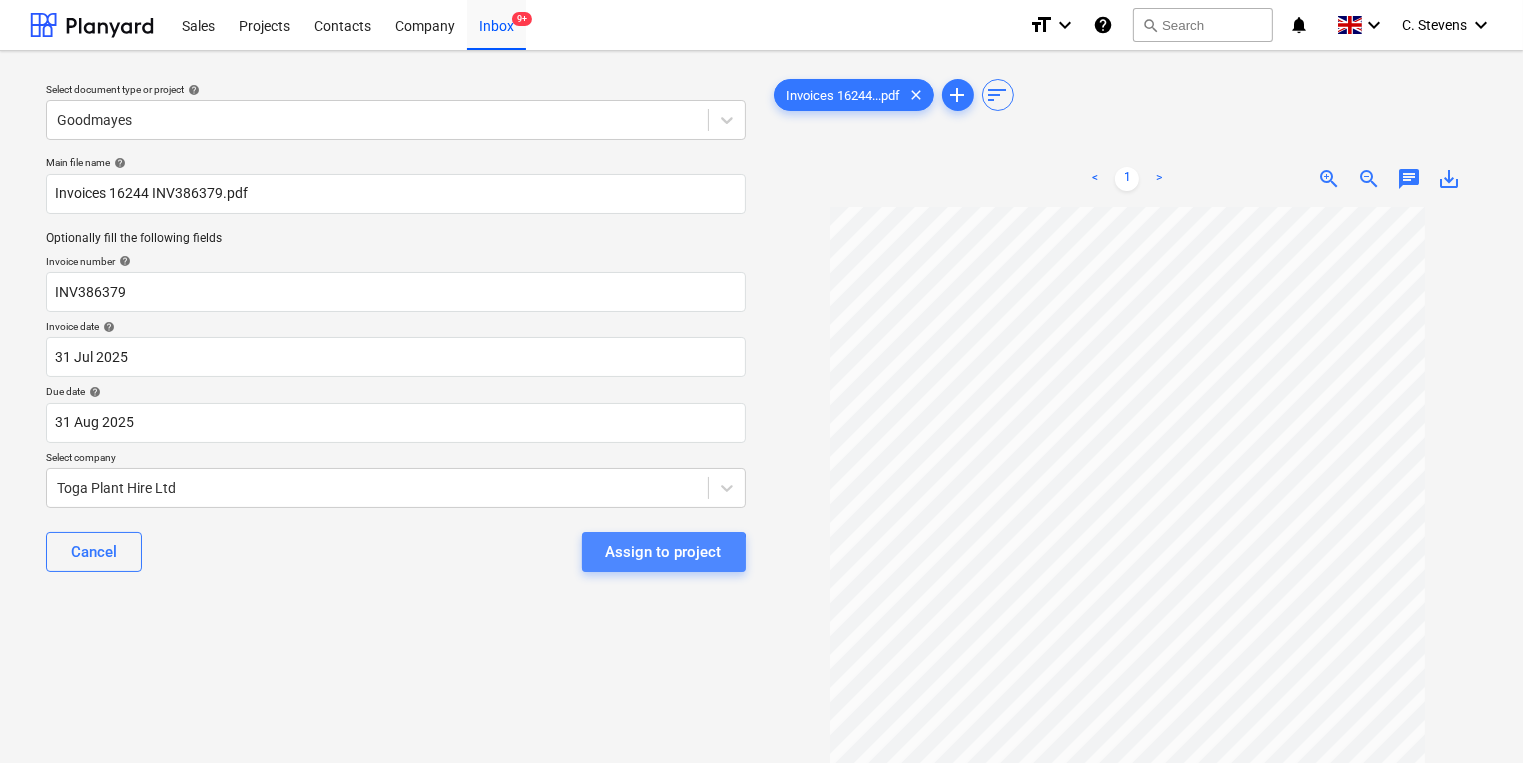 click on "Assign to project" at bounding box center [664, 552] 